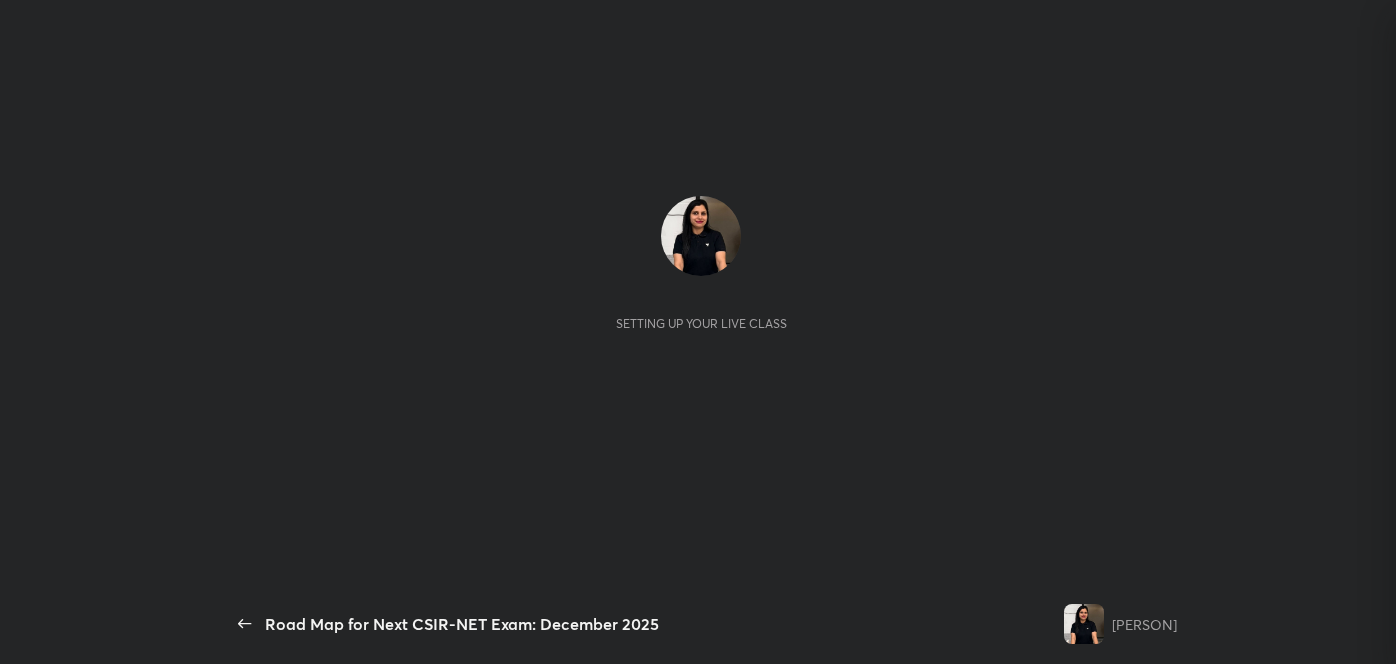 scroll, scrollTop: 0, scrollLeft: 0, axis: both 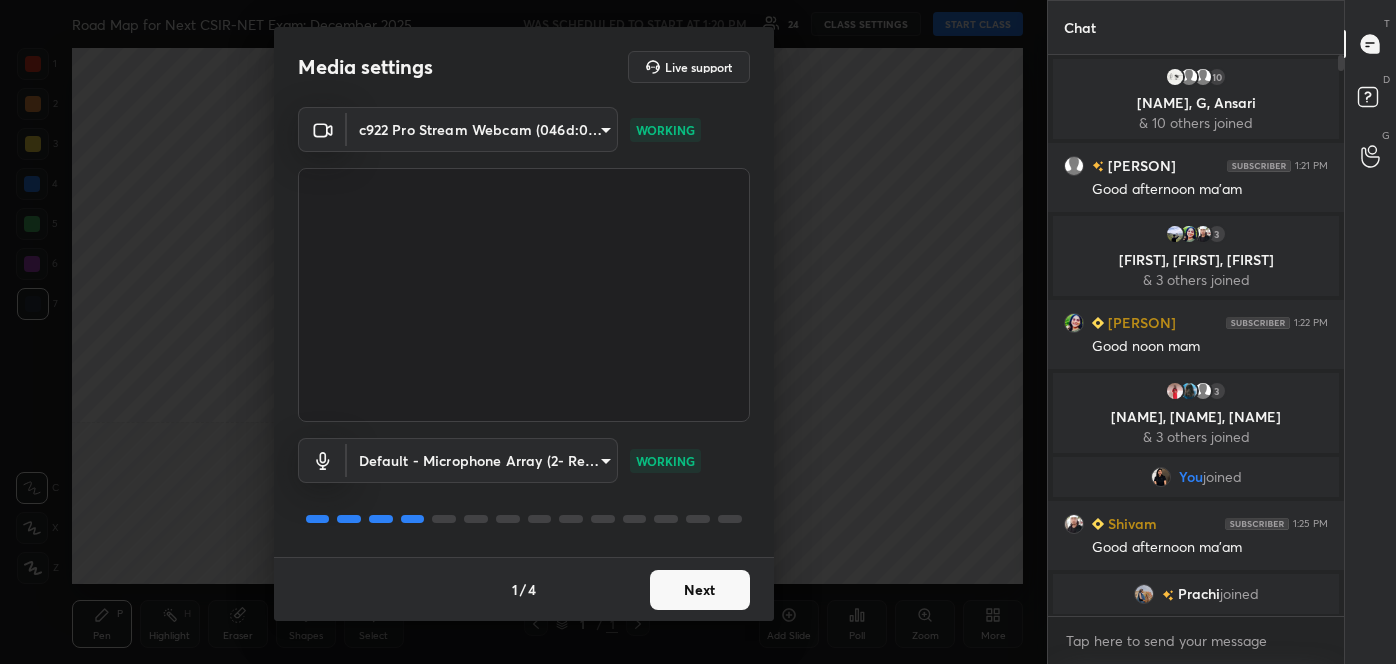click on "Next" at bounding box center [700, 590] 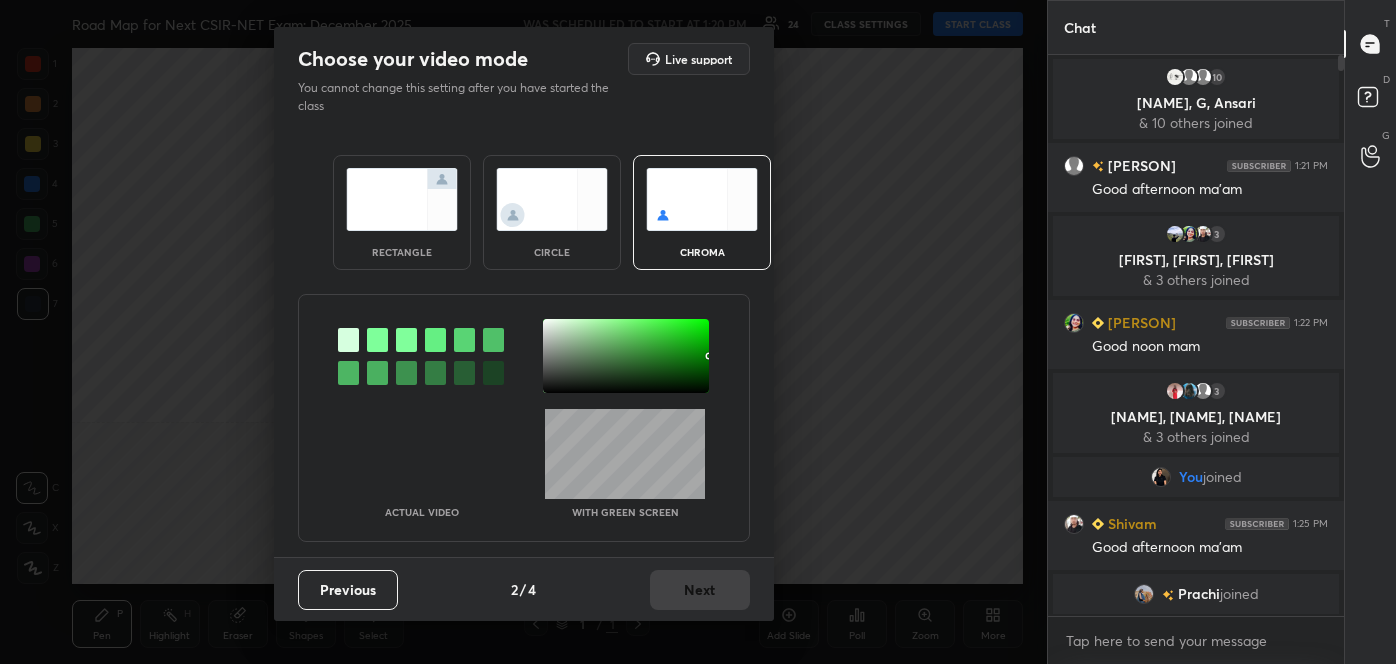 click at bounding box center (348, 373) 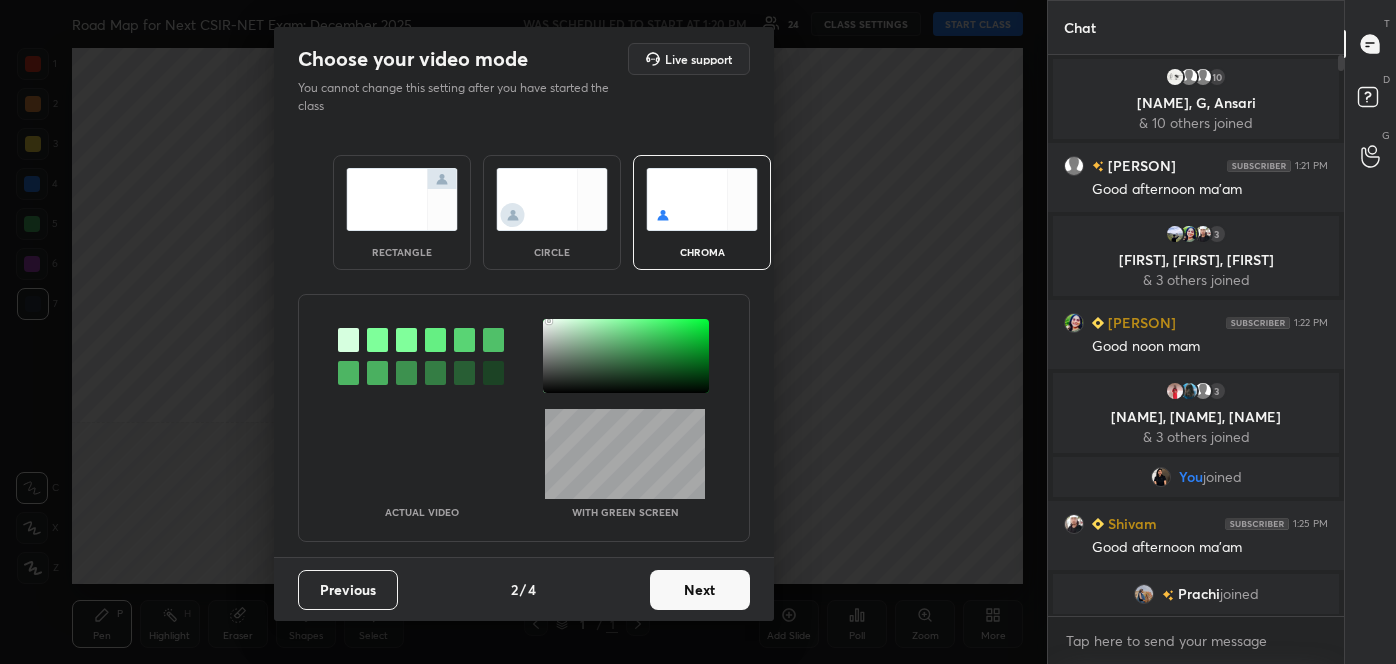 click at bounding box center (626, 356) 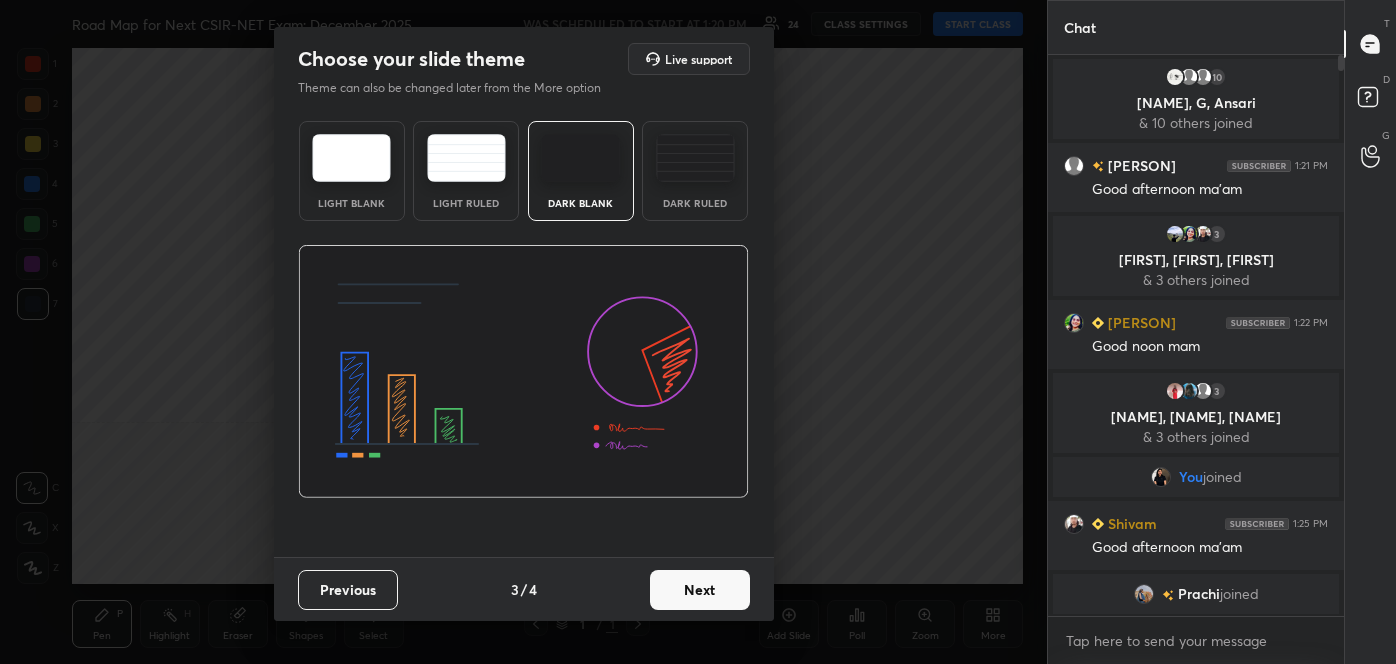 click on "Next" at bounding box center [700, 590] 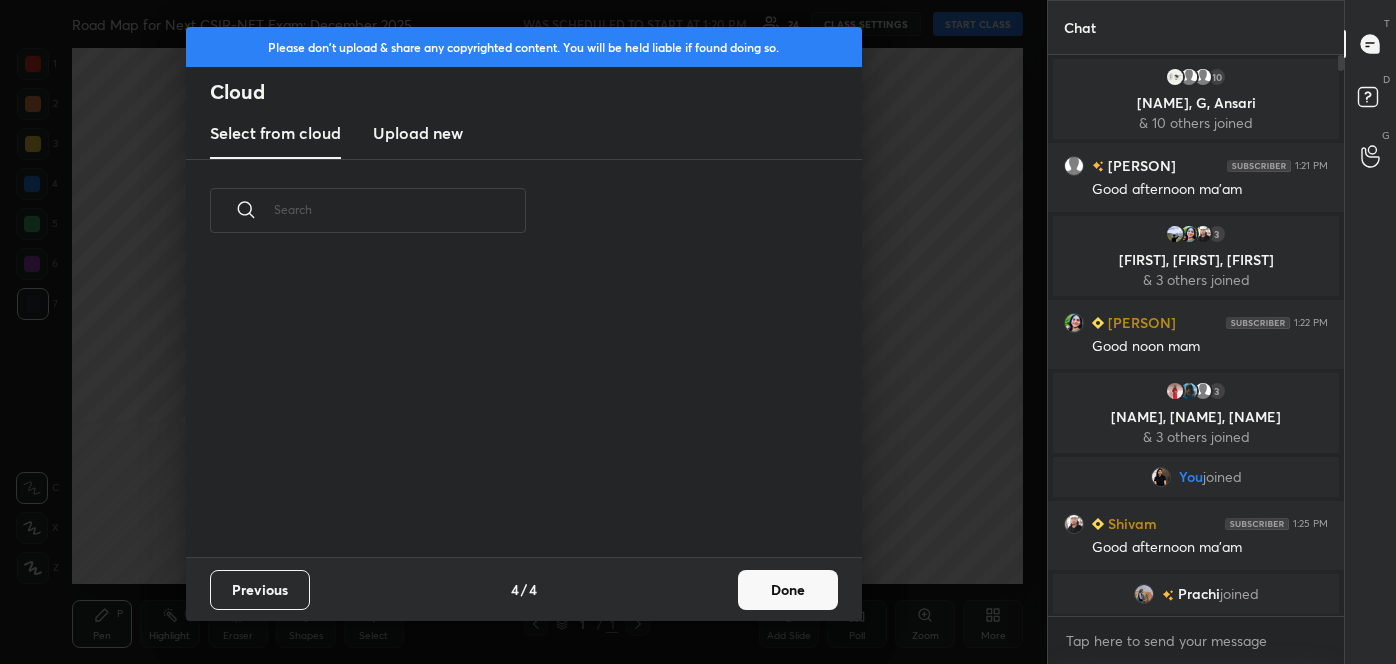 scroll, scrollTop: 7, scrollLeft: 10, axis: both 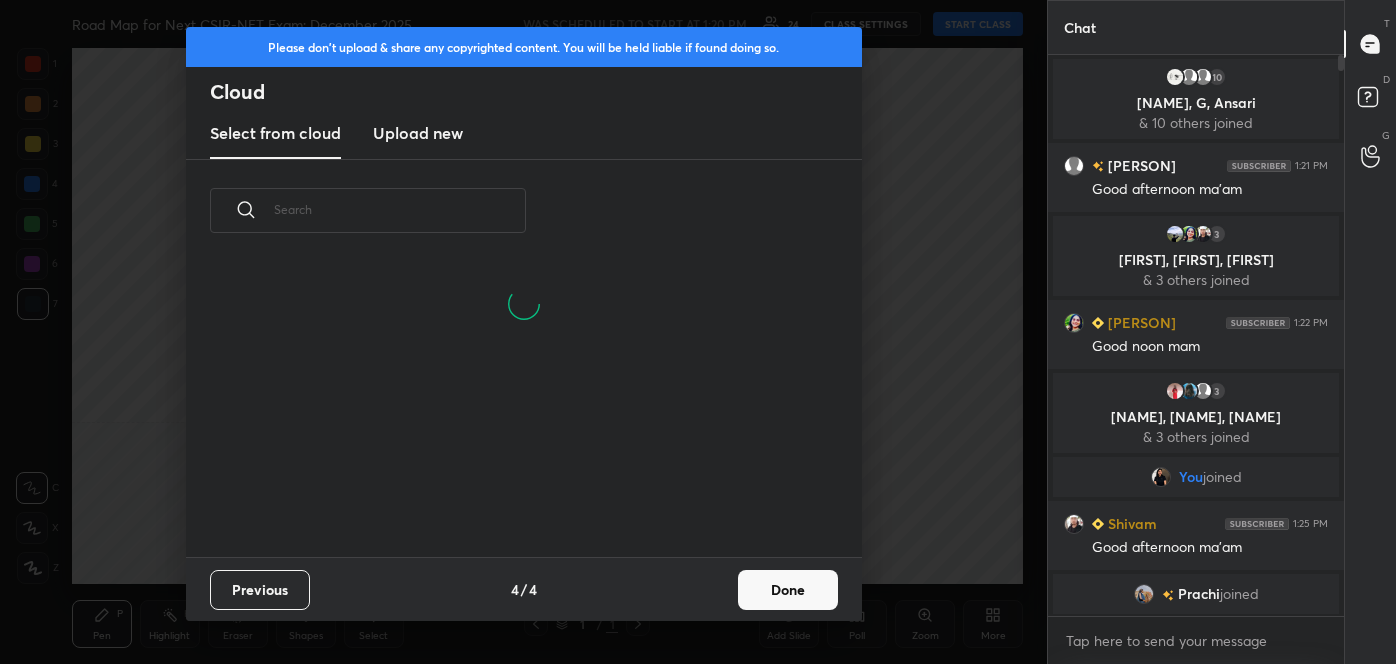 click on "Done" at bounding box center [788, 590] 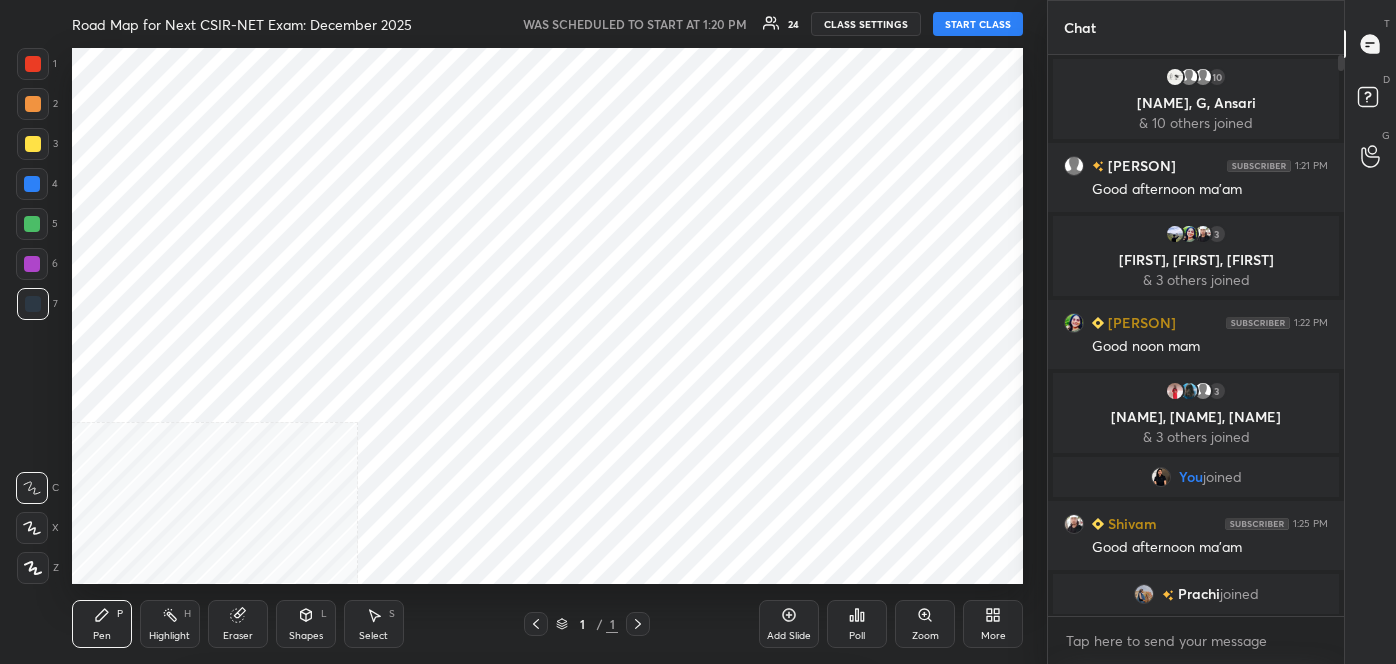 scroll, scrollTop: 0, scrollLeft: 0, axis: both 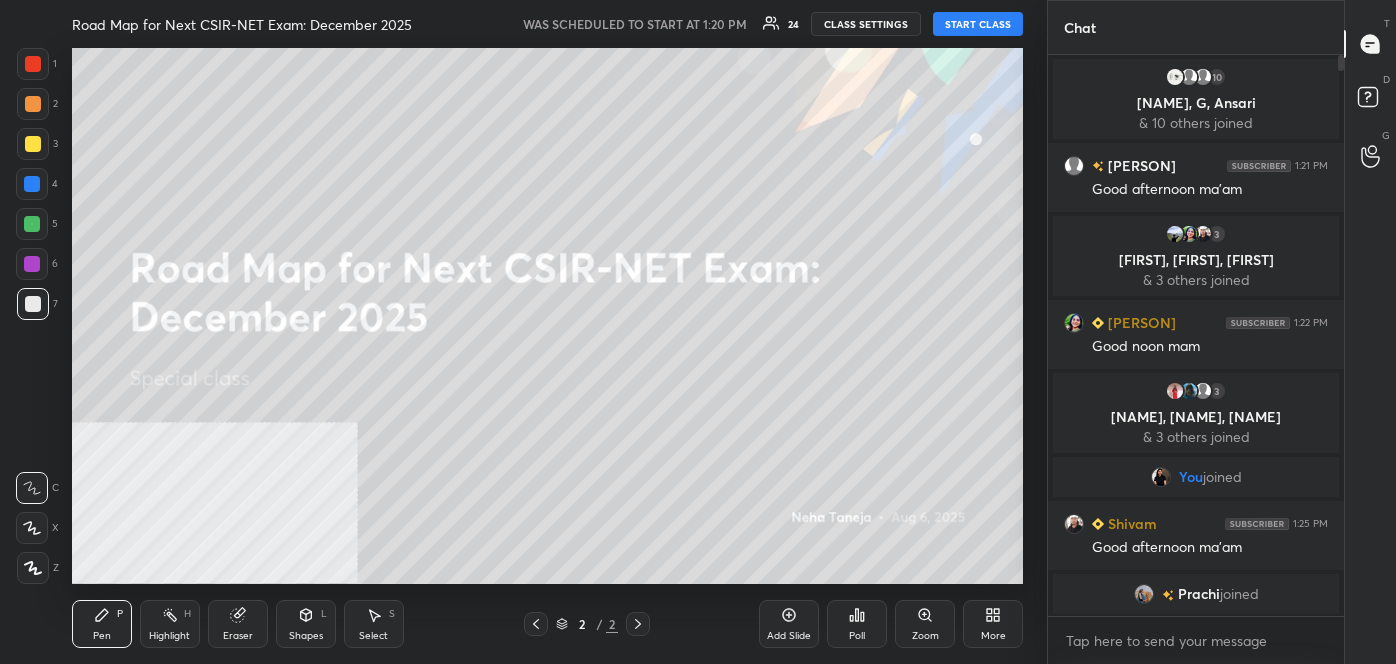 click on "START CLASS" at bounding box center (978, 24) 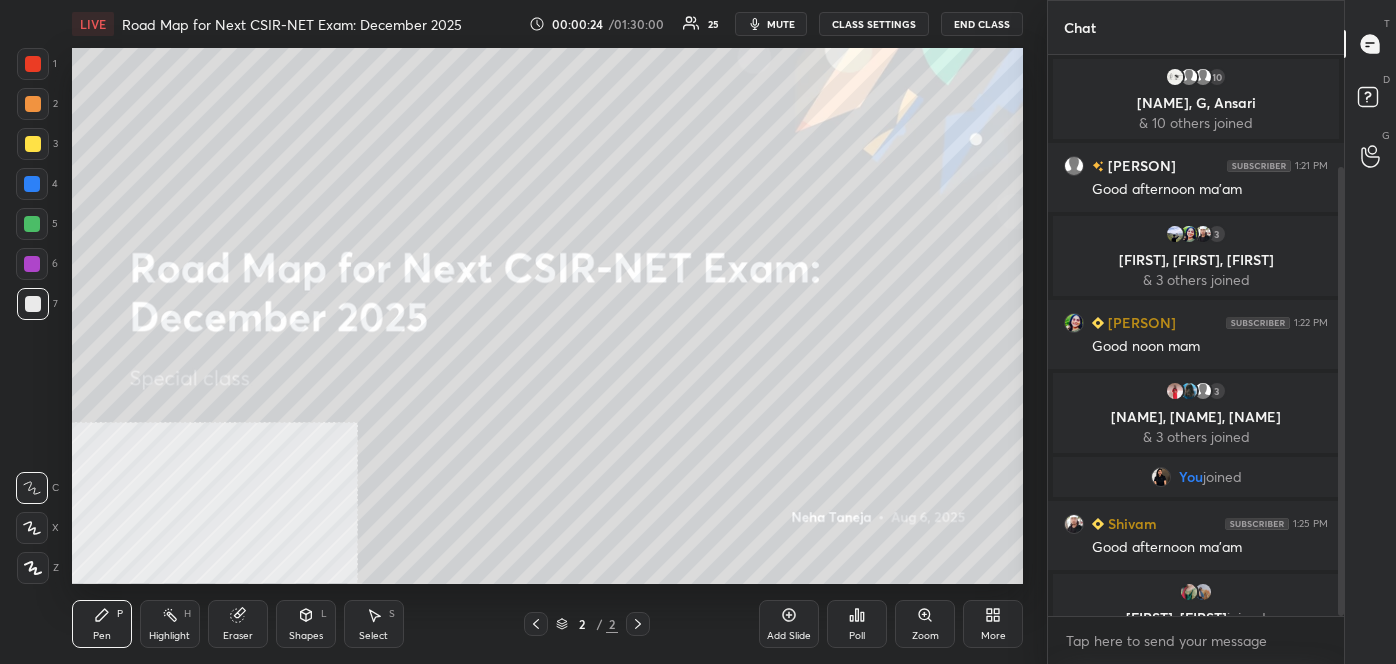 scroll, scrollTop: 140, scrollLeft: 0, axis: vertical 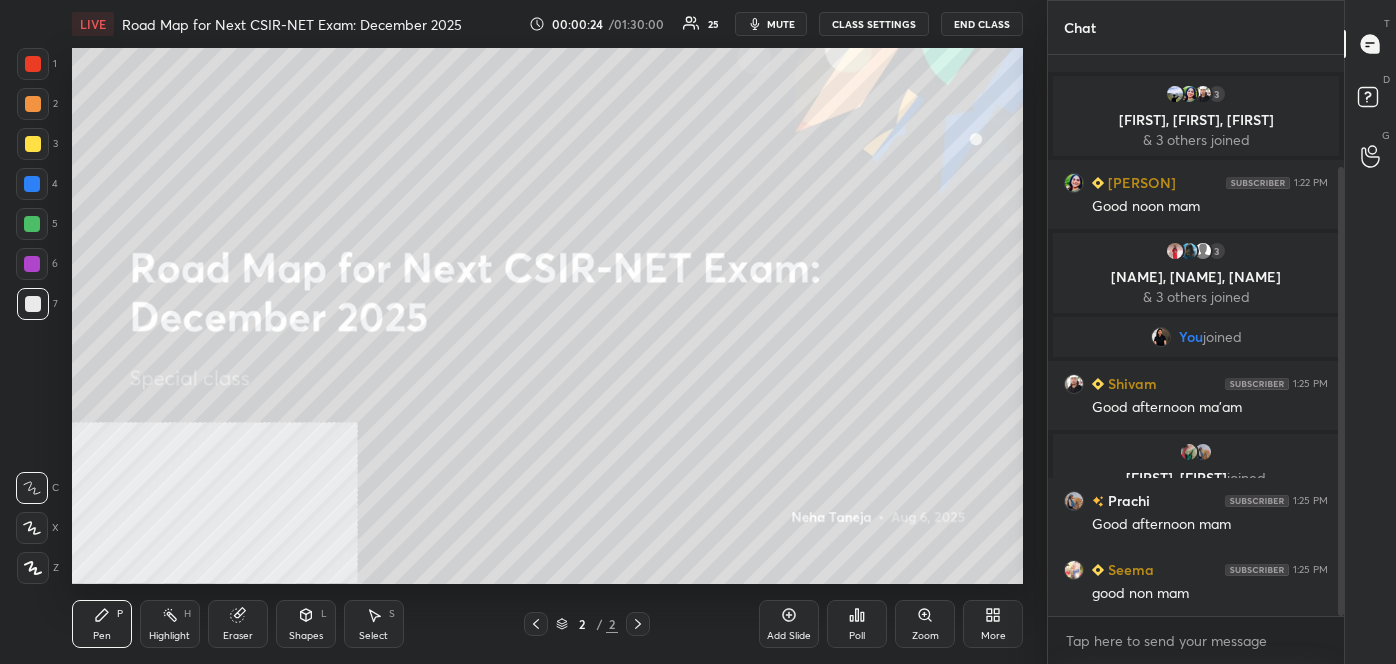 drag, startPoint x: 1342, startPoint y: 427, endPoint x: 1346, endPoint y: 465, distance: 38.209946 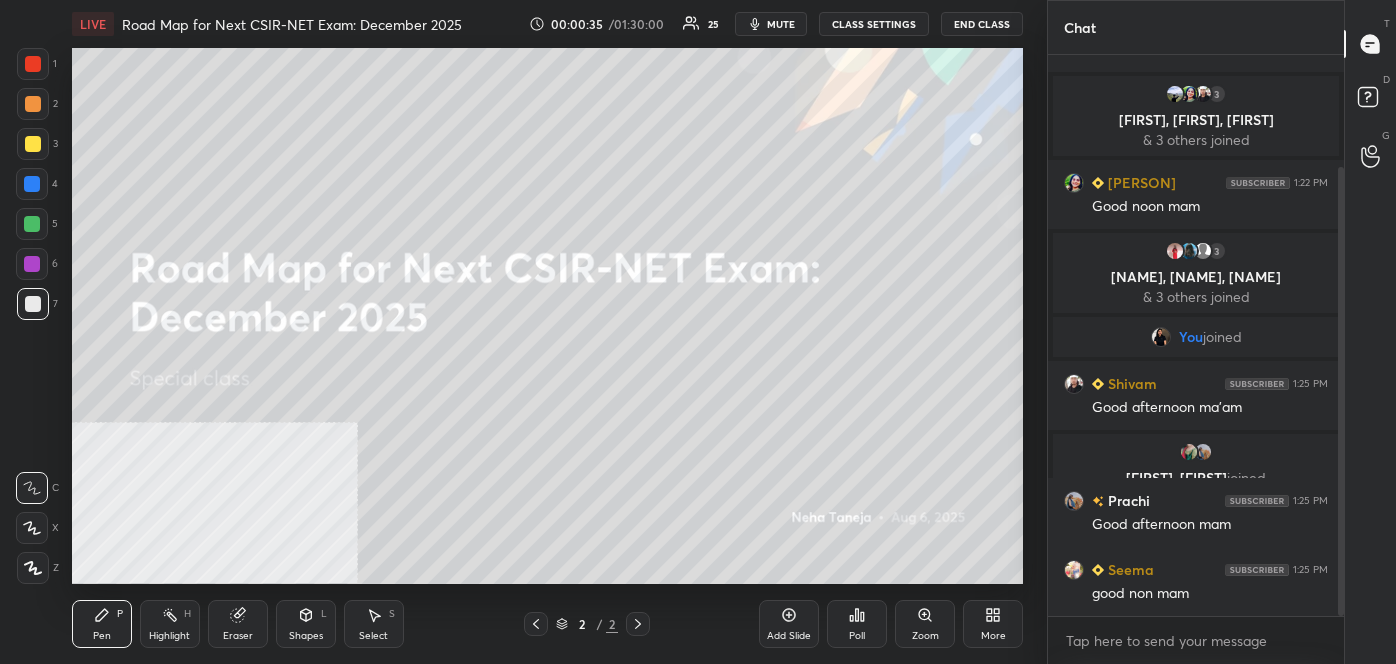 drag, startPoint x: 1347, startPoint y: 490, endPoint x: 1354, endPoint y: 507, distance: 18.384777 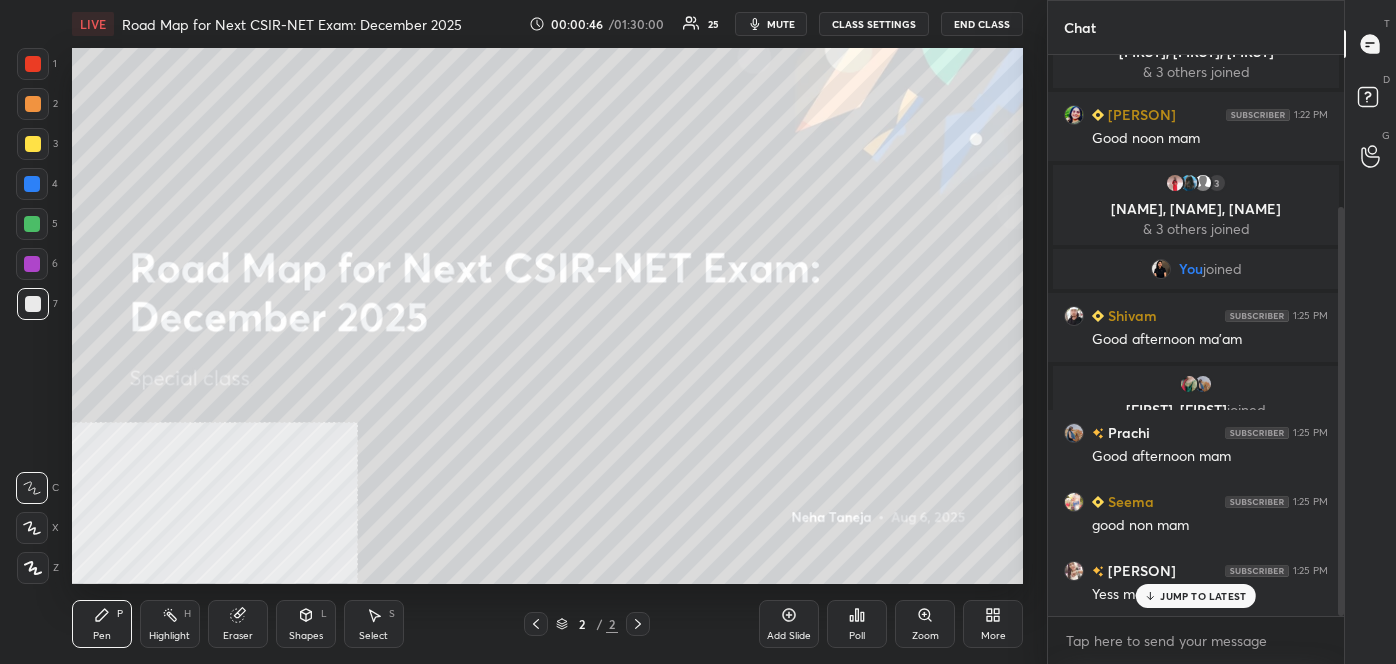 click on "JUMP TO LATEST" at bounding box center (1203, 596) 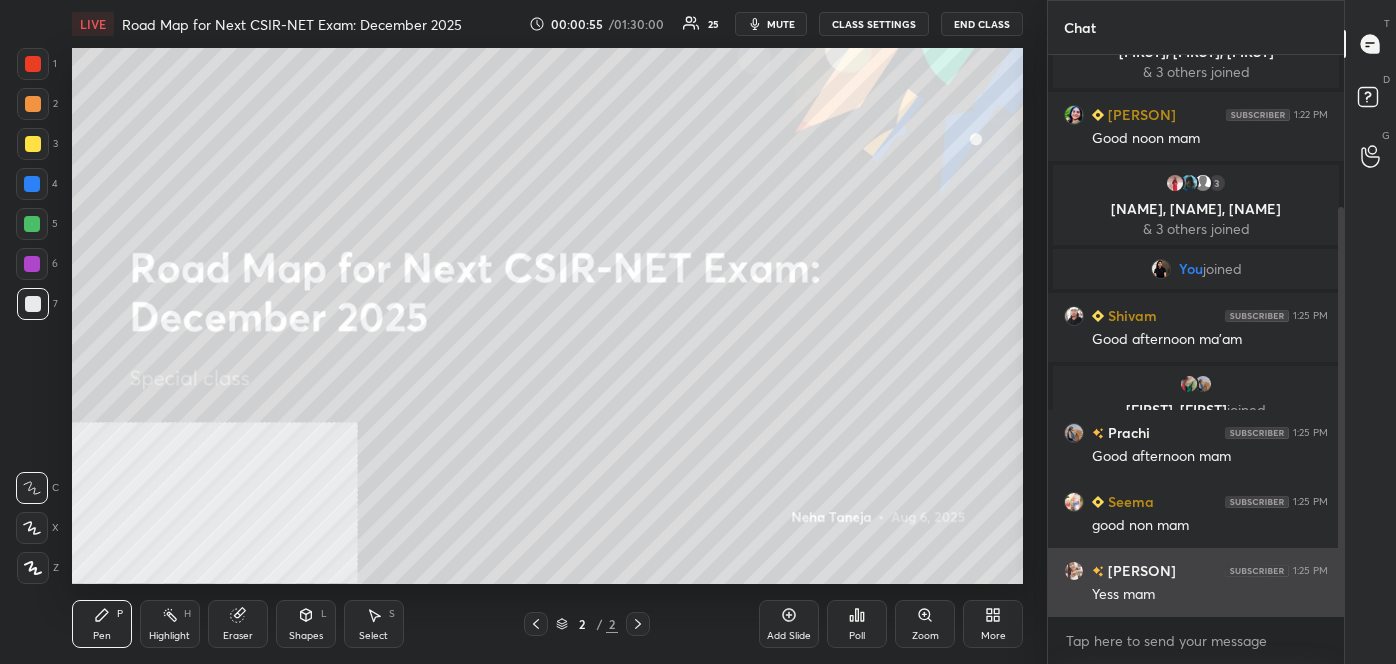 scroll, scrollTop: 277, scrollLeft: 0, axis: vertical 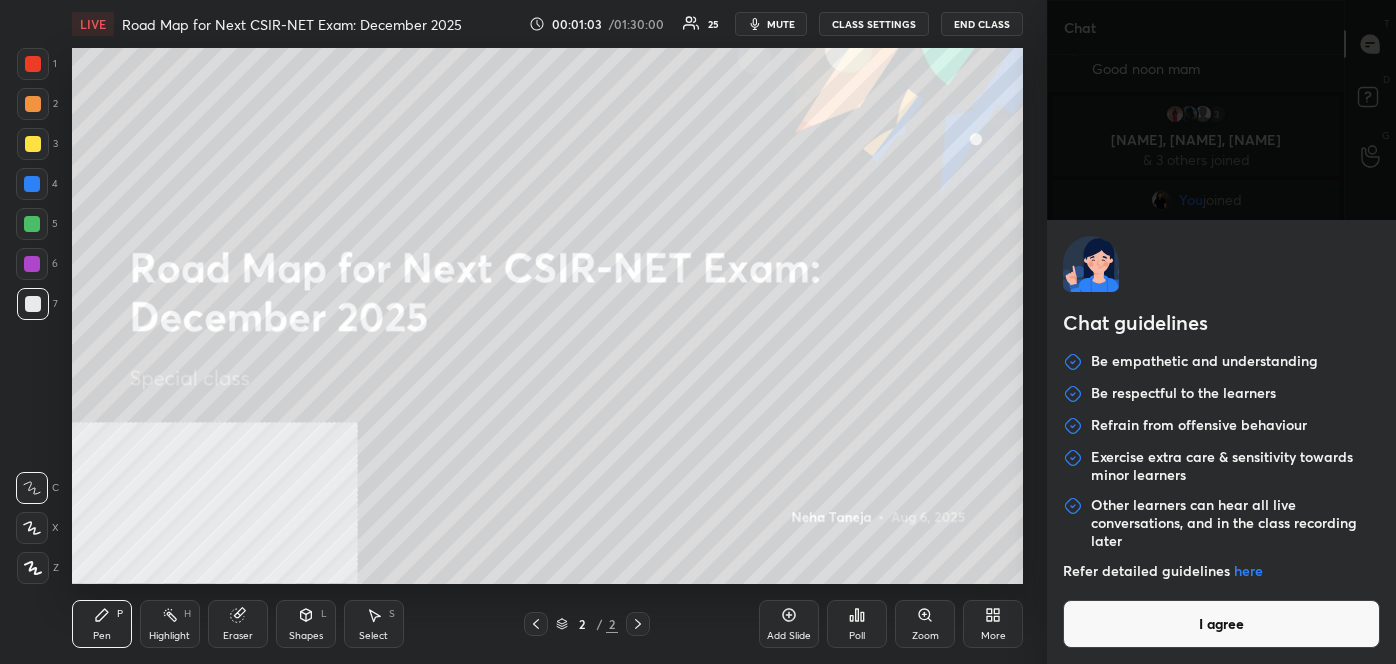 click on "1 2 3 4 5 6 7 C X Z C X Z E E Erase all H H LIVE Road Map for Next CSIR-NET Exam: December 2025 00:01:03 / 01:30:00 25 mute CLASS SETTINGS End Class Setting up your live class Poll for secs No correct answer Start poll Back Road Map for Next CSIR-NET Exam: December 2025 Neha Taneja Pen P Highlight H Eraser Shapes L Select S 2 / 2 Add Slide Poll Zoom More Chat 10 Nishita, G, Ansari & 10 others joined Ansari 1:21 PM Good afternoon ma'am 3 Rahul, Anku, Shivam & 3 others joined Anku 1:22 PM Good noon mam 3 Jigyasha, Ragni, Kaminee & 3 others joined You joined Shivam 1:25 PM Good afternoon ma'am Swati, Prachi joined Prachi 1:25 PM Good afternoon mam Seema 1:25 PM good non mam Shizu 1:25 PM Yess mam Yashika 1:26 PM good afternoon mam JUMP TO LATEST Enable hand raising Enable raise hand to speak to learners. Once enabled, chat will be turned off temporarily. Enable x introducing Raise a hand with a doubt Now learners can raise their hand along with a doubt How it works? NEW DOUBTS ASKED Got it T D G" at bounding box center [698, 332] 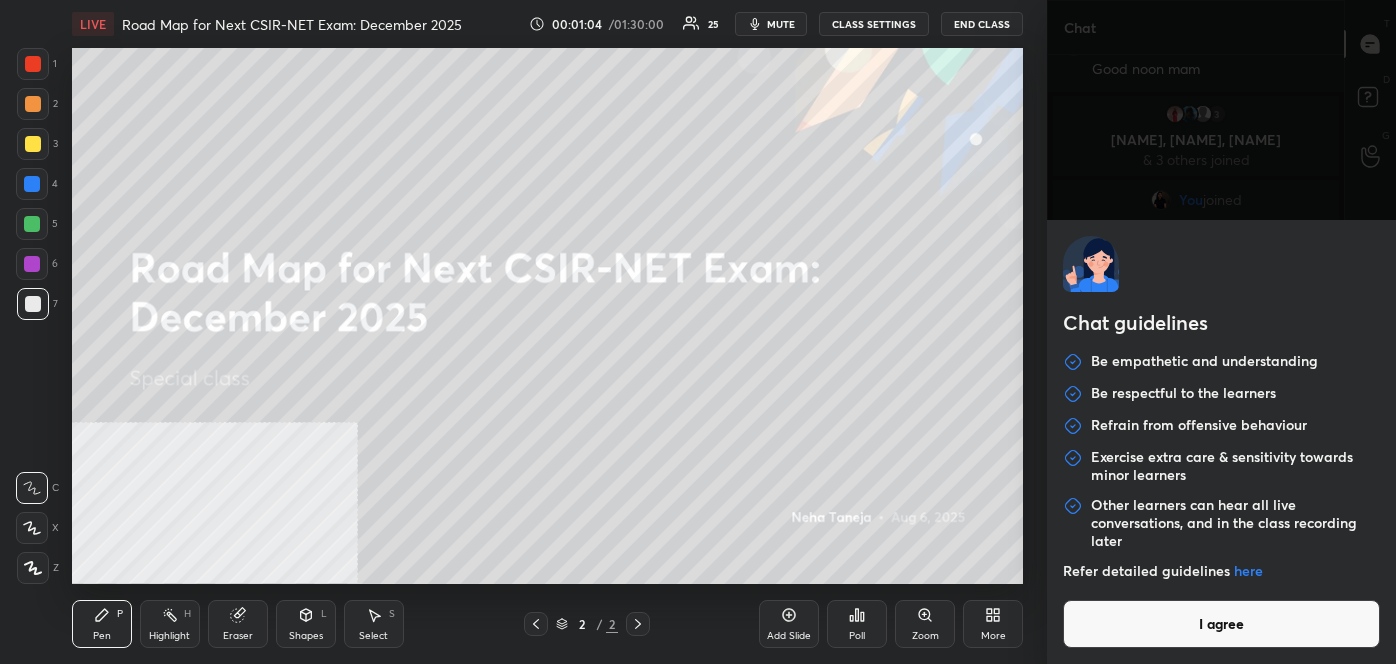 click on "I agree" at bounding box center [1221, 624] 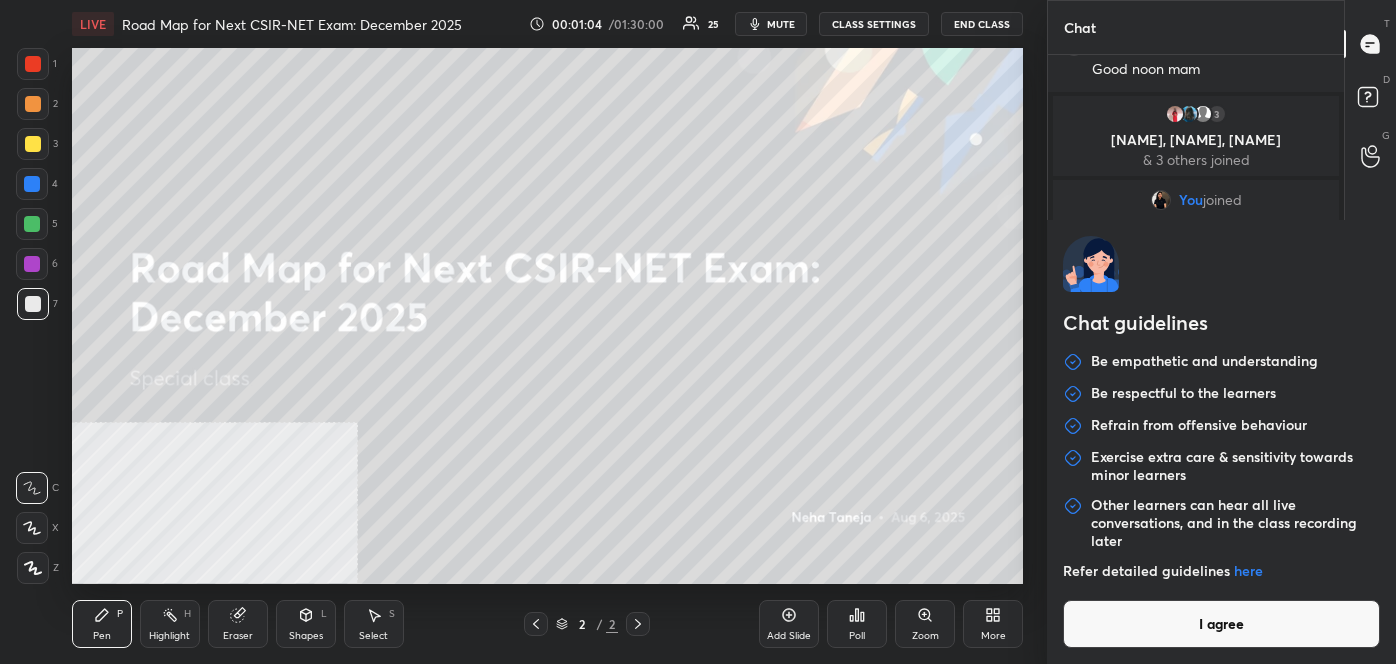 type on "x" 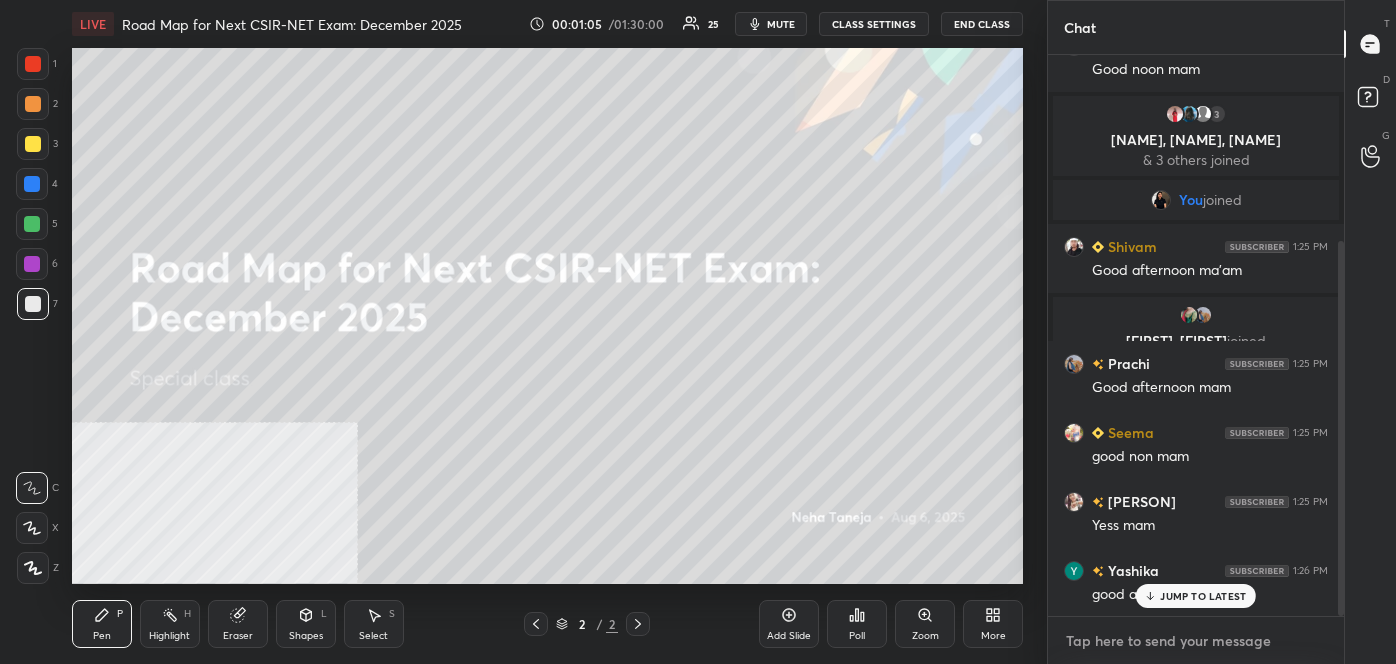 click at bounding box center (1196, 641) 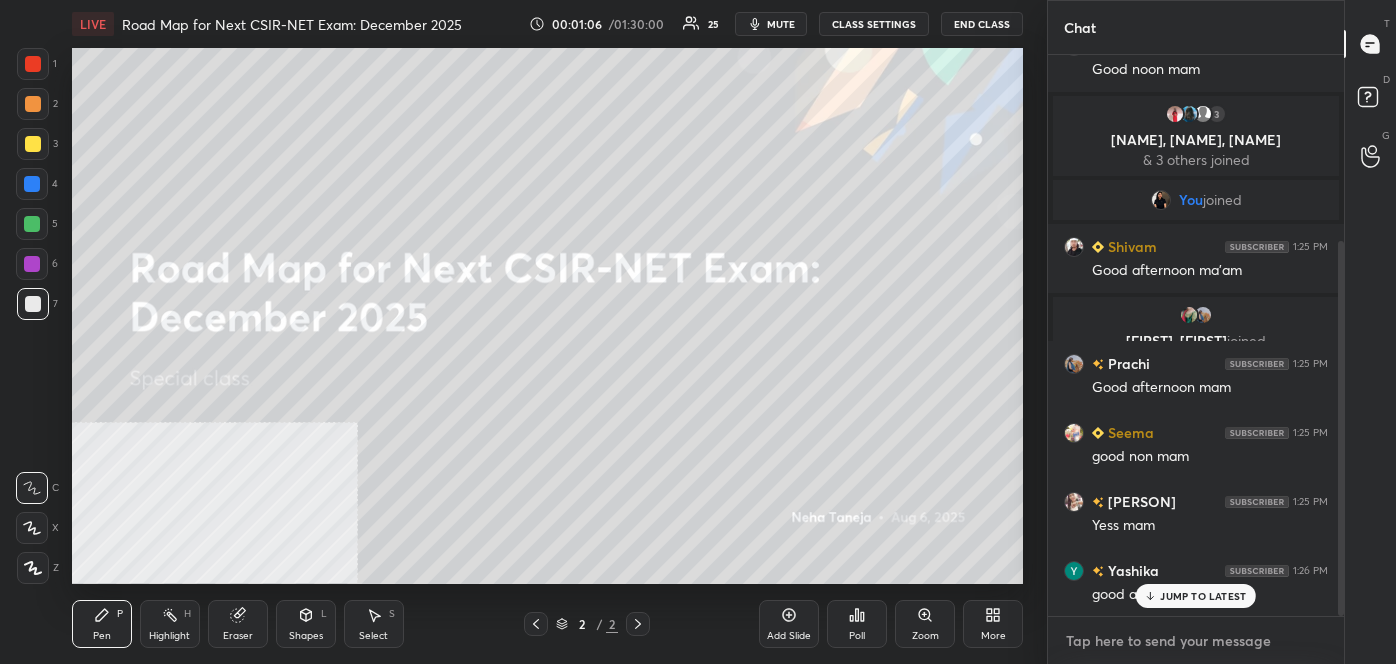 paste on "follow me on unacademy: https://unacademy.com/@tanejanehaofficial-9729
join me on telegram: https://t.me/[TELEGRAM_CHANNEL]" 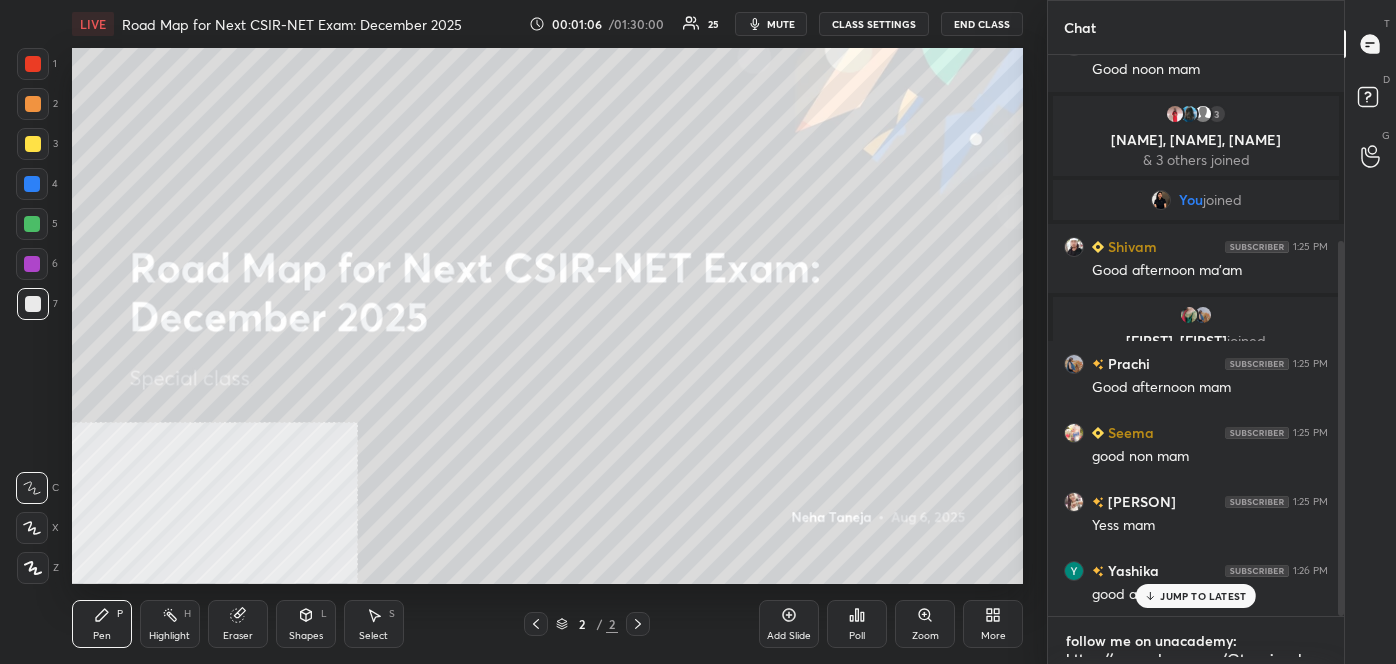 scroll, scrollTop: 18, scrollLeft: 0, axis: vertical 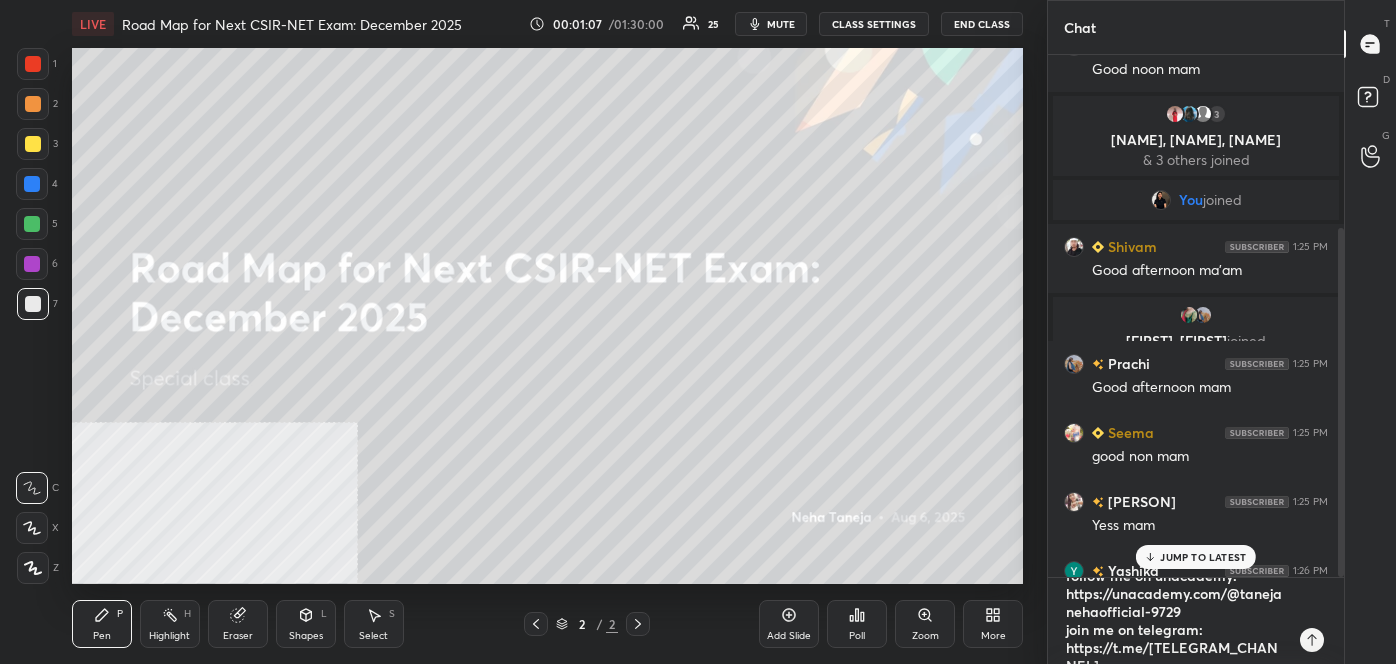 type 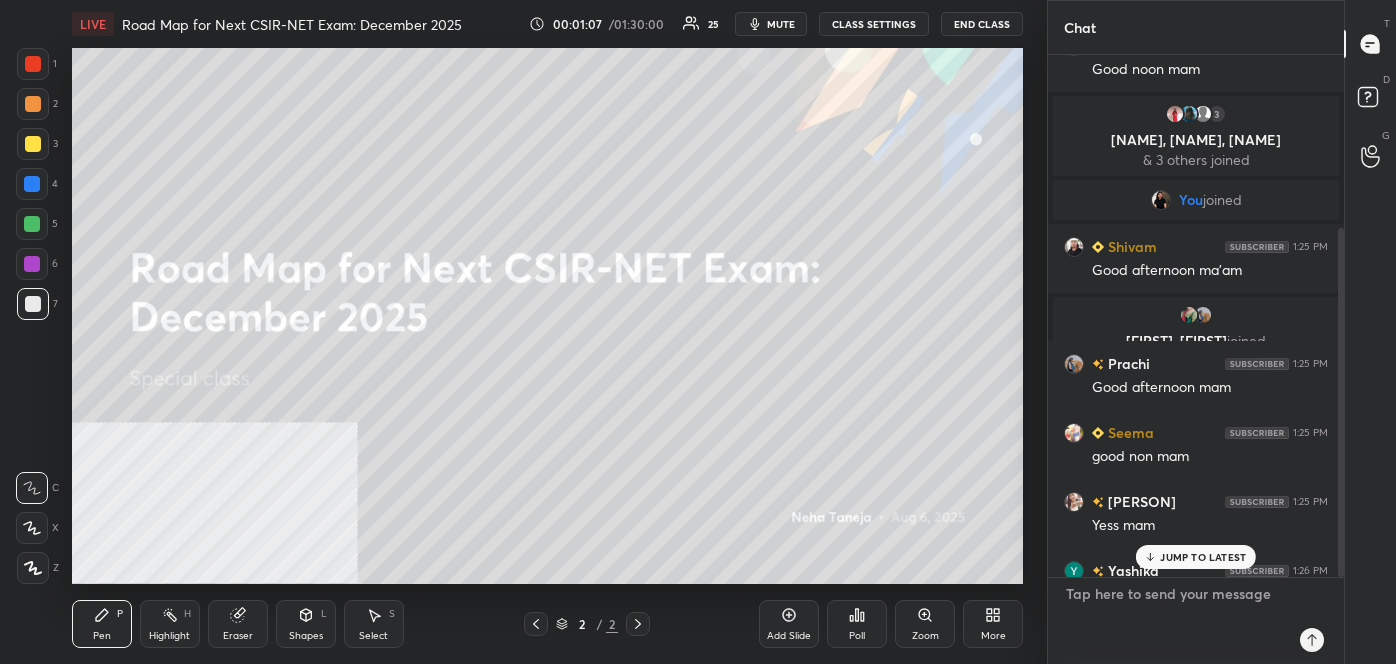 scroll, scrollTop: 0, scrollLeft: 0, axis: both 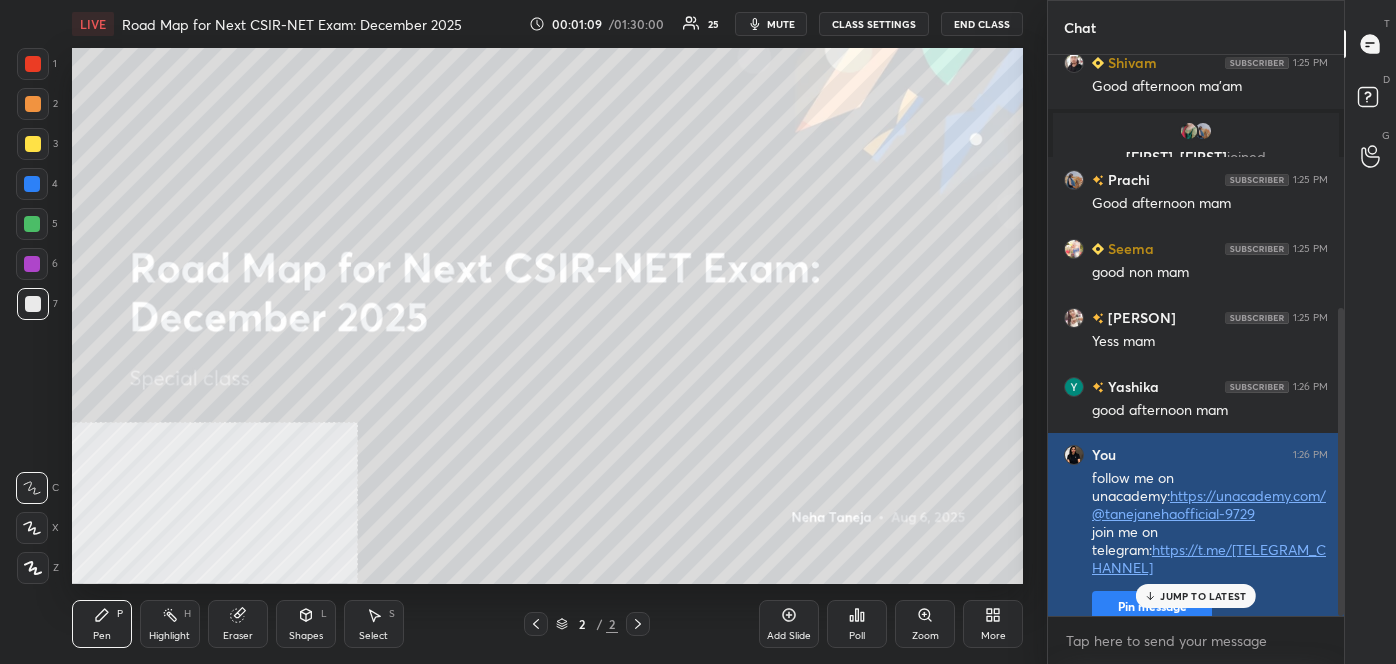 click on "Pin message" at bounding box center [1152, 607] 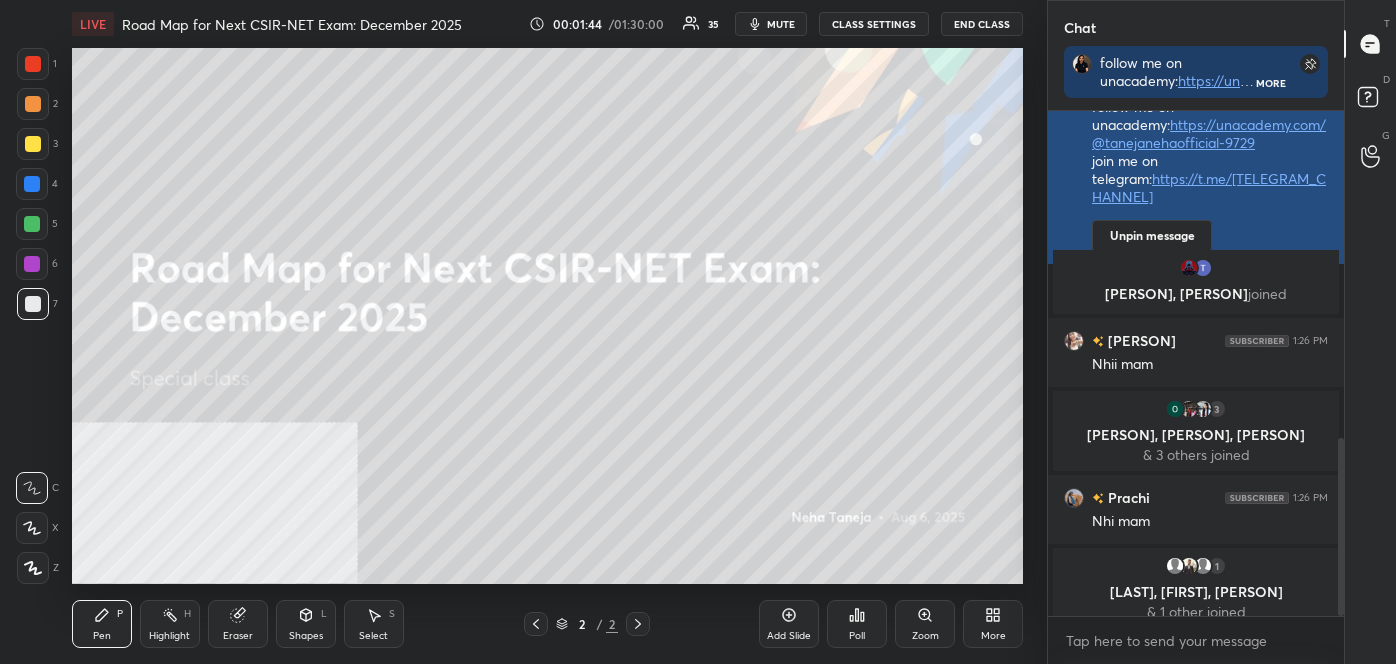 scroll, scrollTop: 928, scrollLeft: 0, axis: vertical 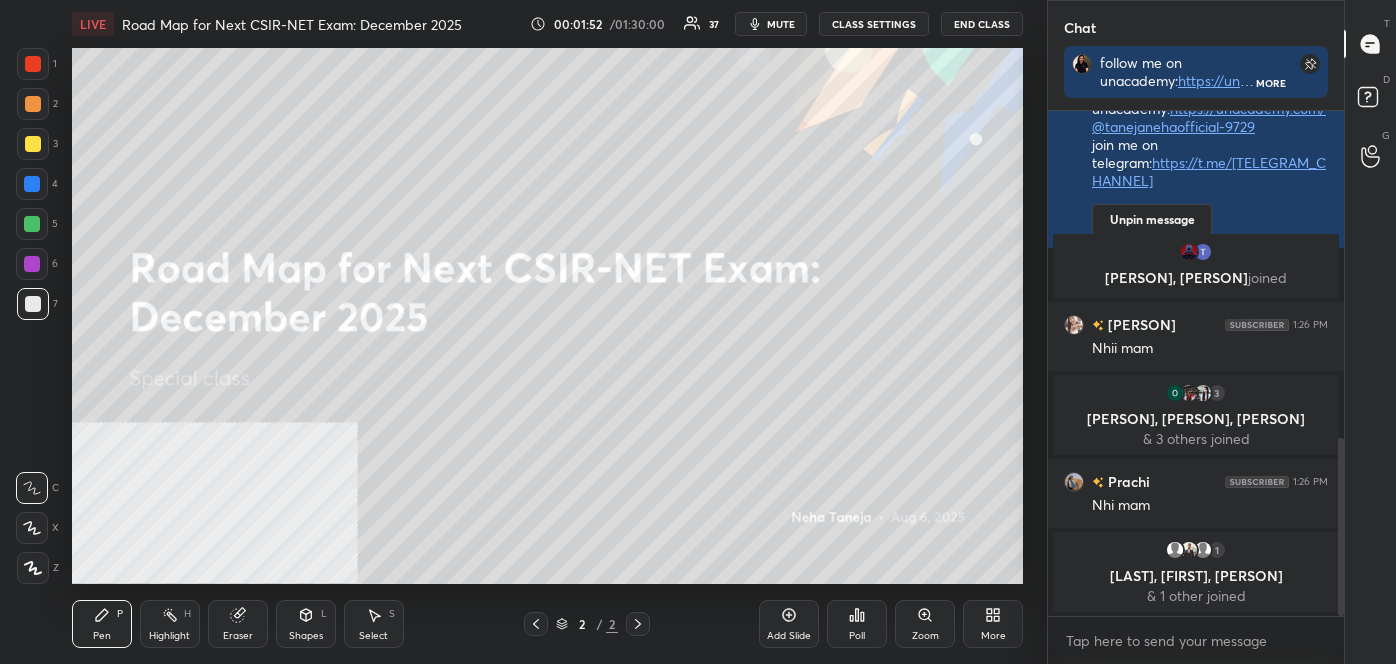 click on "More" at bounding box center [993, 624] 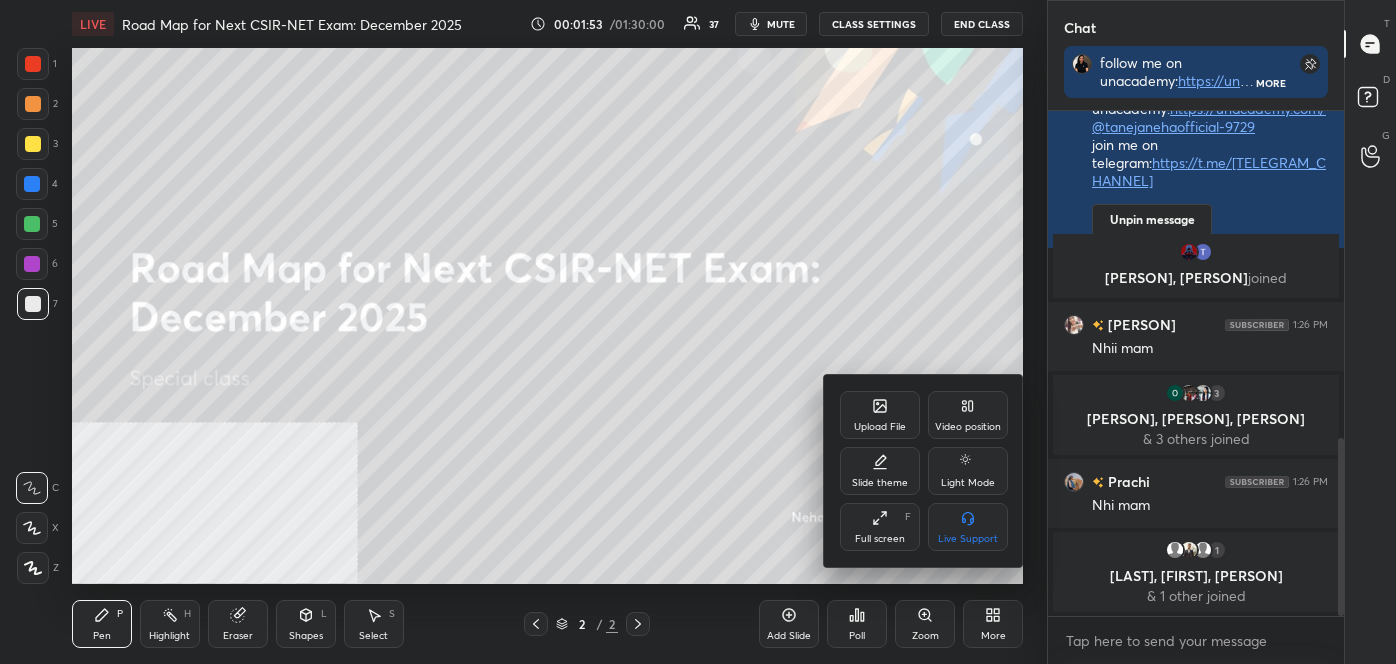 click on "Upload File" at bounding box center [880, 427] 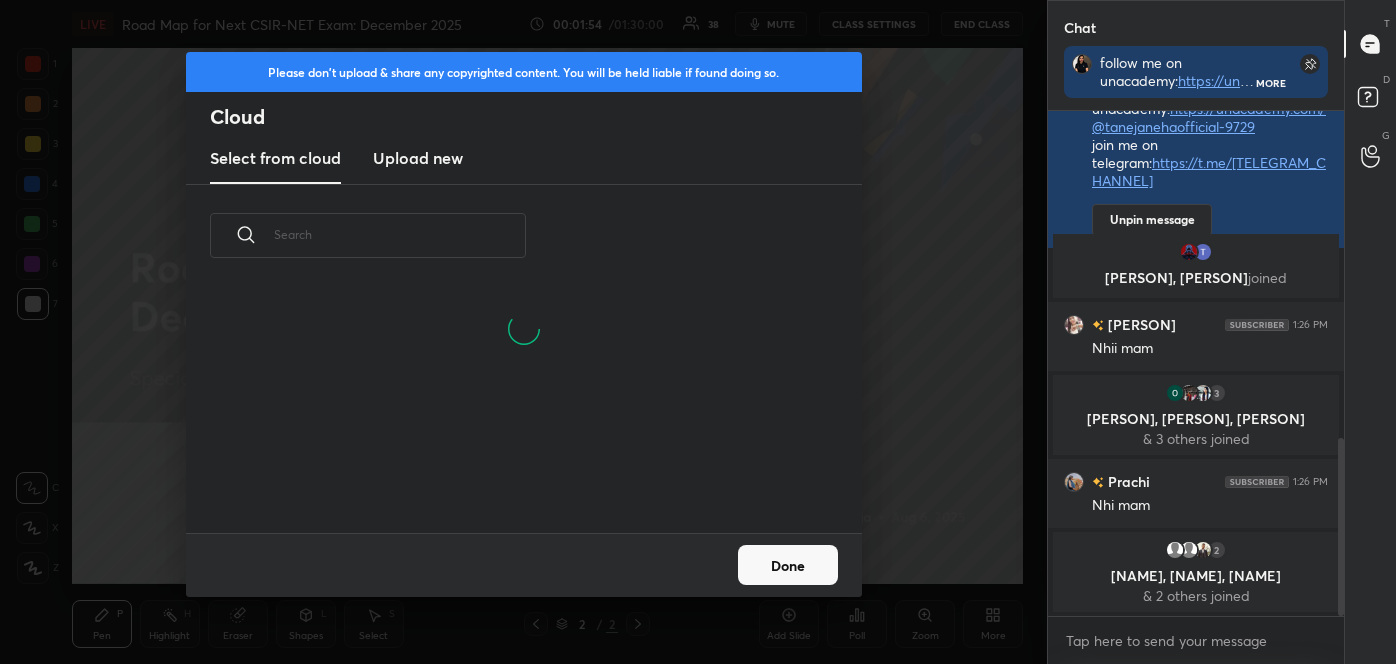 click on "Upload new" at bounding box center (418, 158) 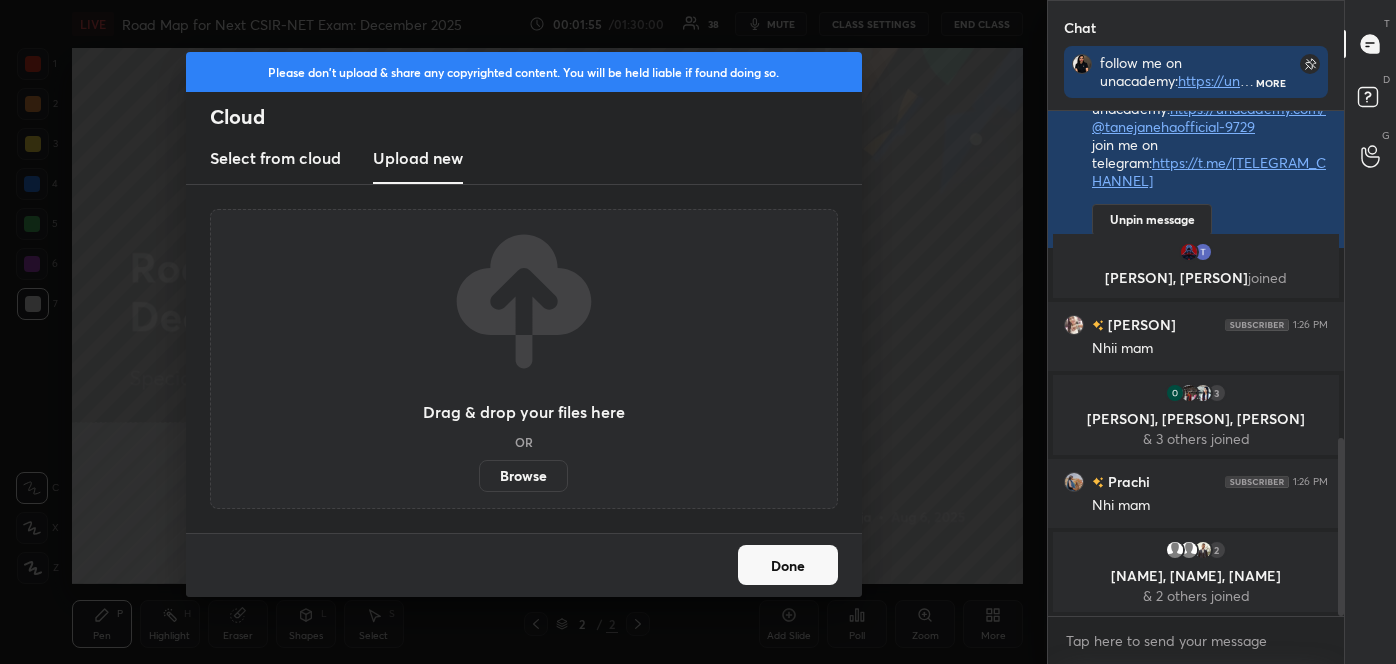 click on "Browse" at bounding box center [523, 476] 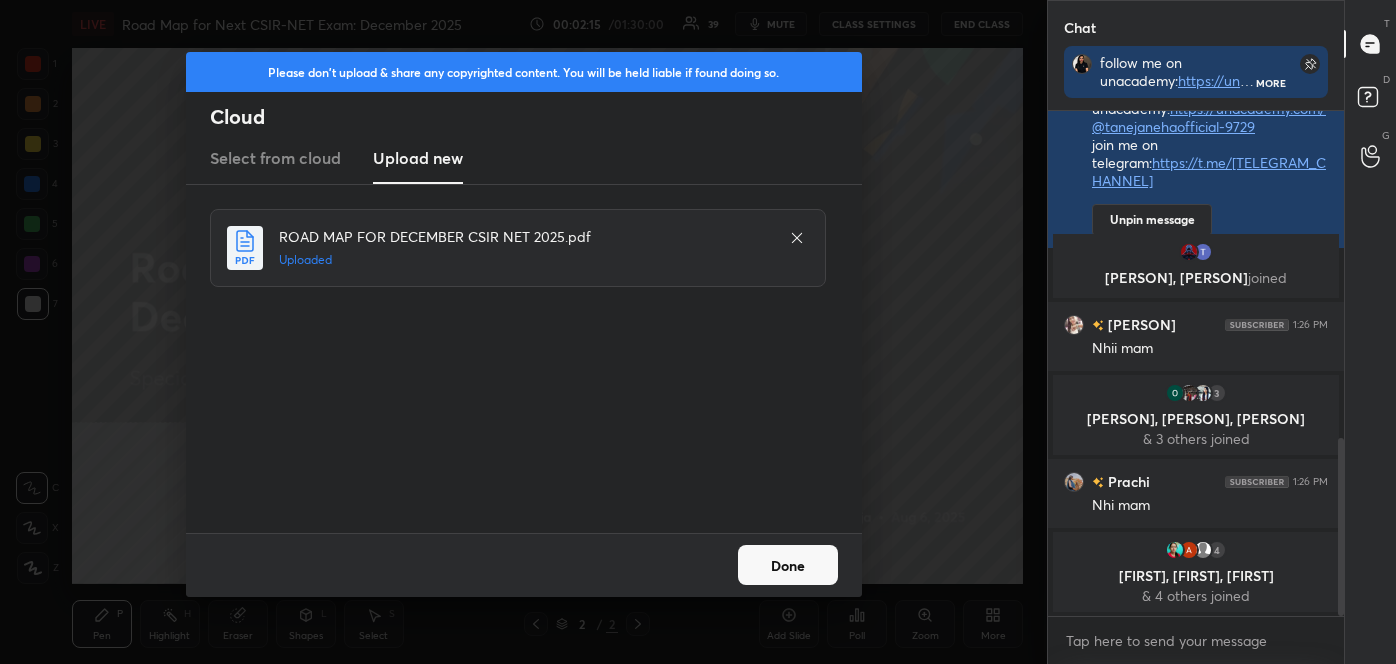 click on "Done" at bounding box center [788, 565] 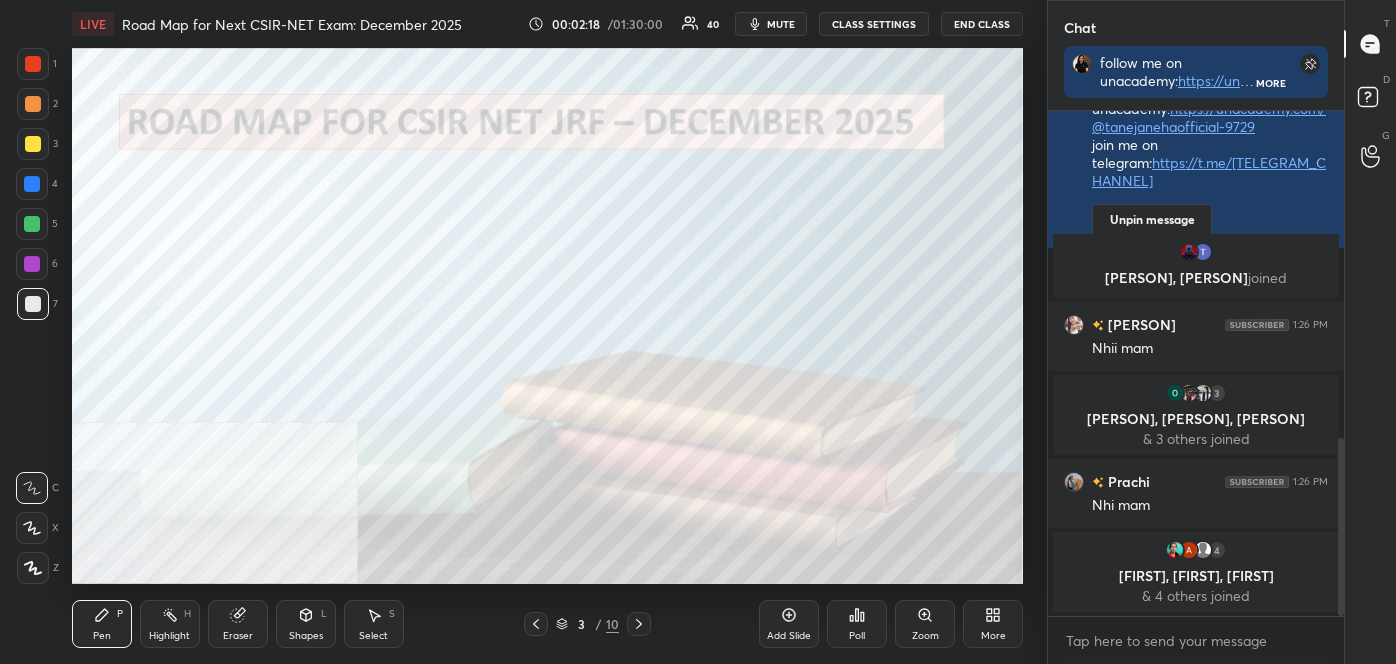 click 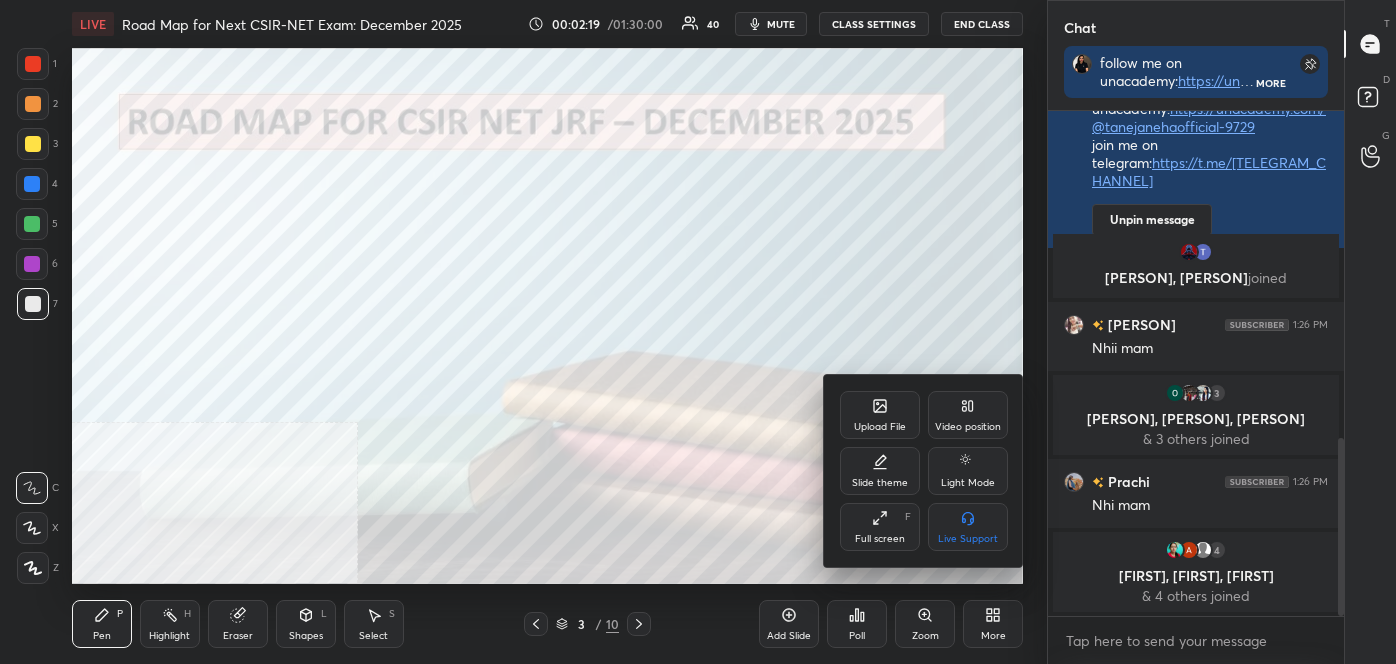 click on "Video position" at bounding box center (968, 427) 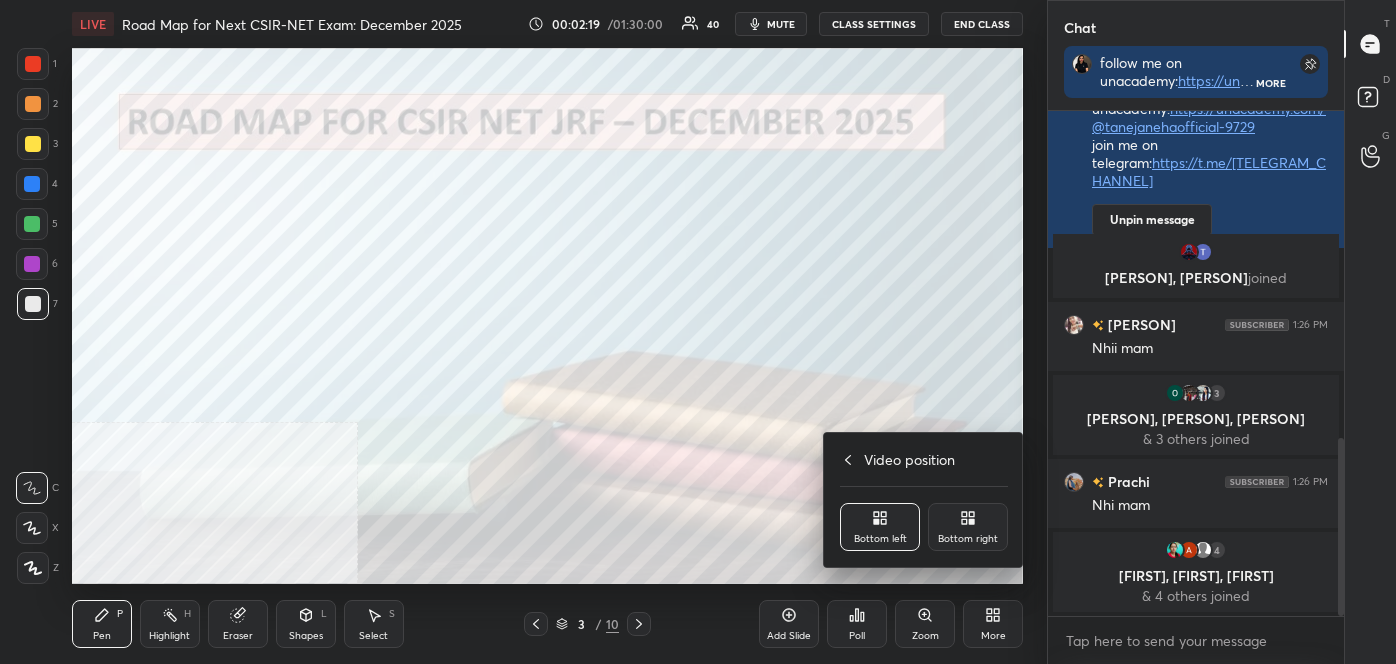 click on "Bottom right" at bounding box center [968, 539] 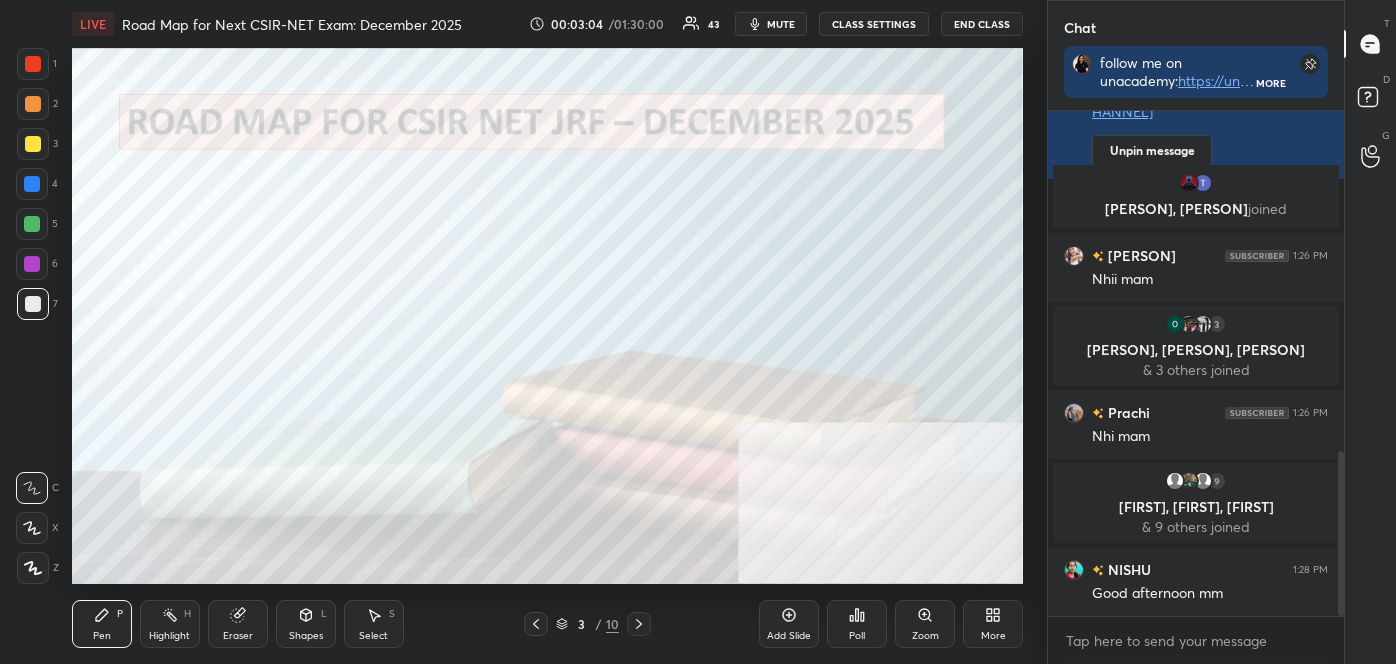 scroll, scrollTop: 1045, scrollLeft: 0, axis: vertical 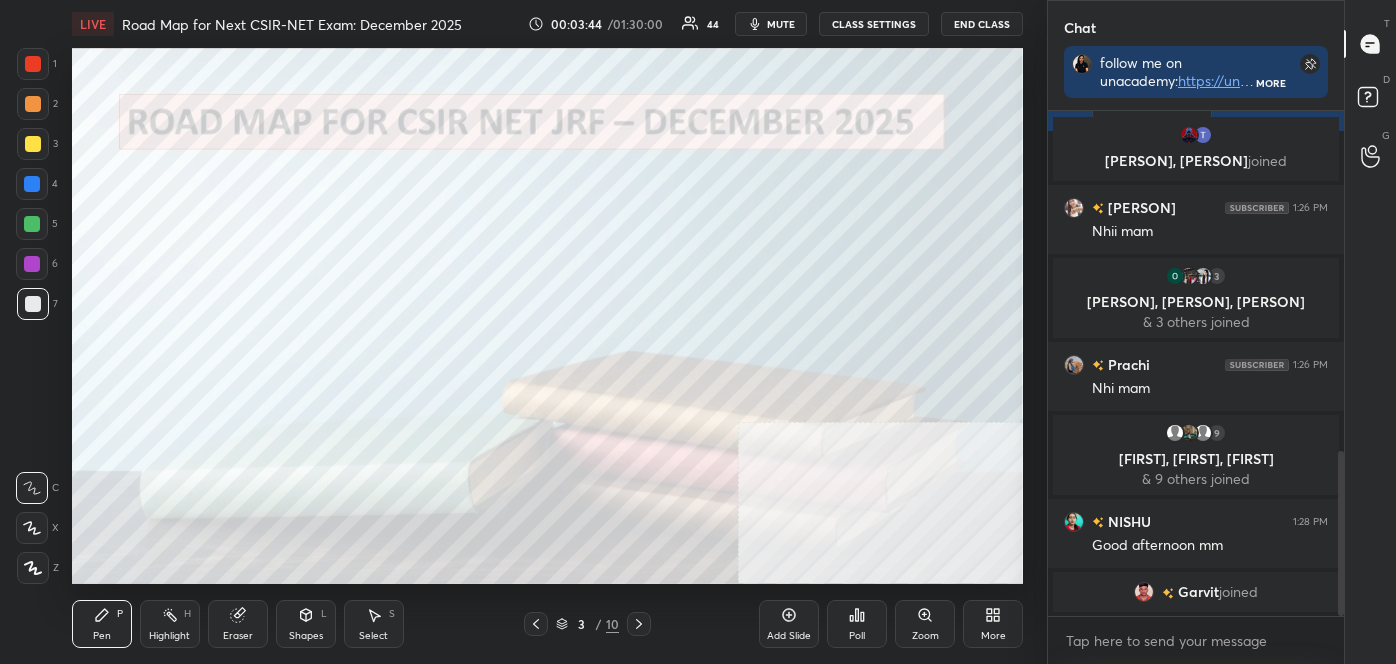 click 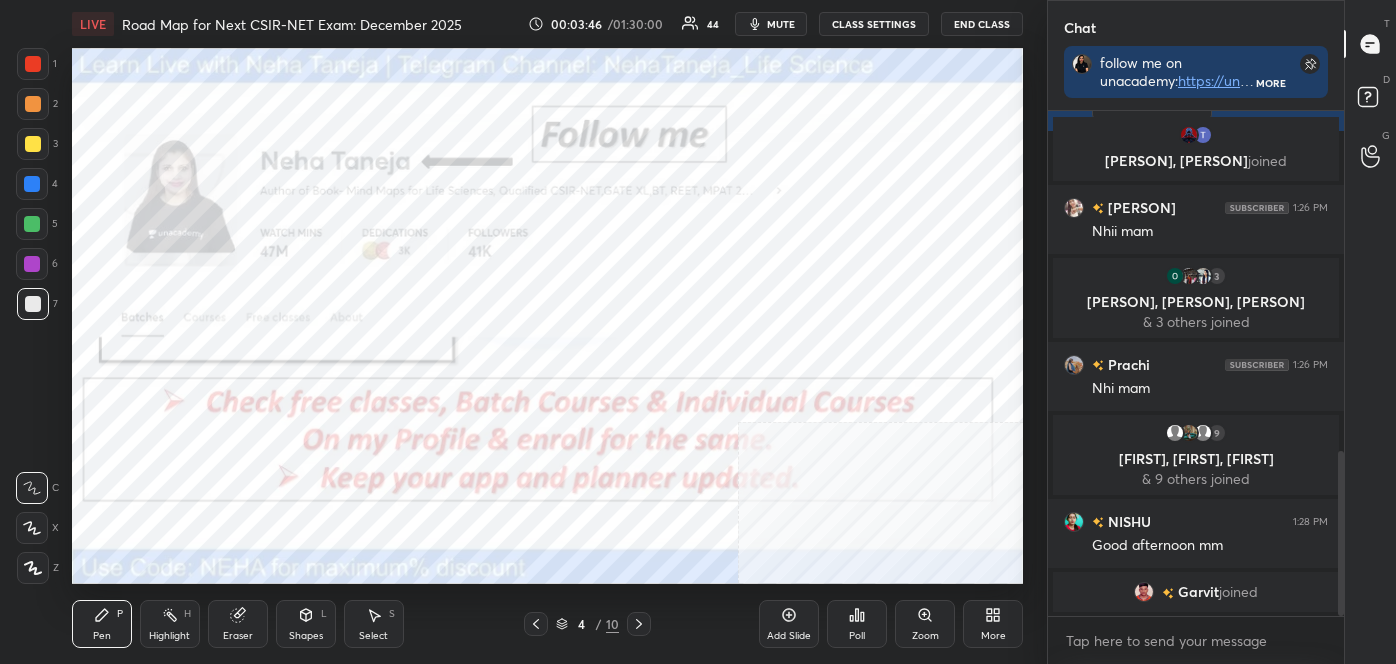 click 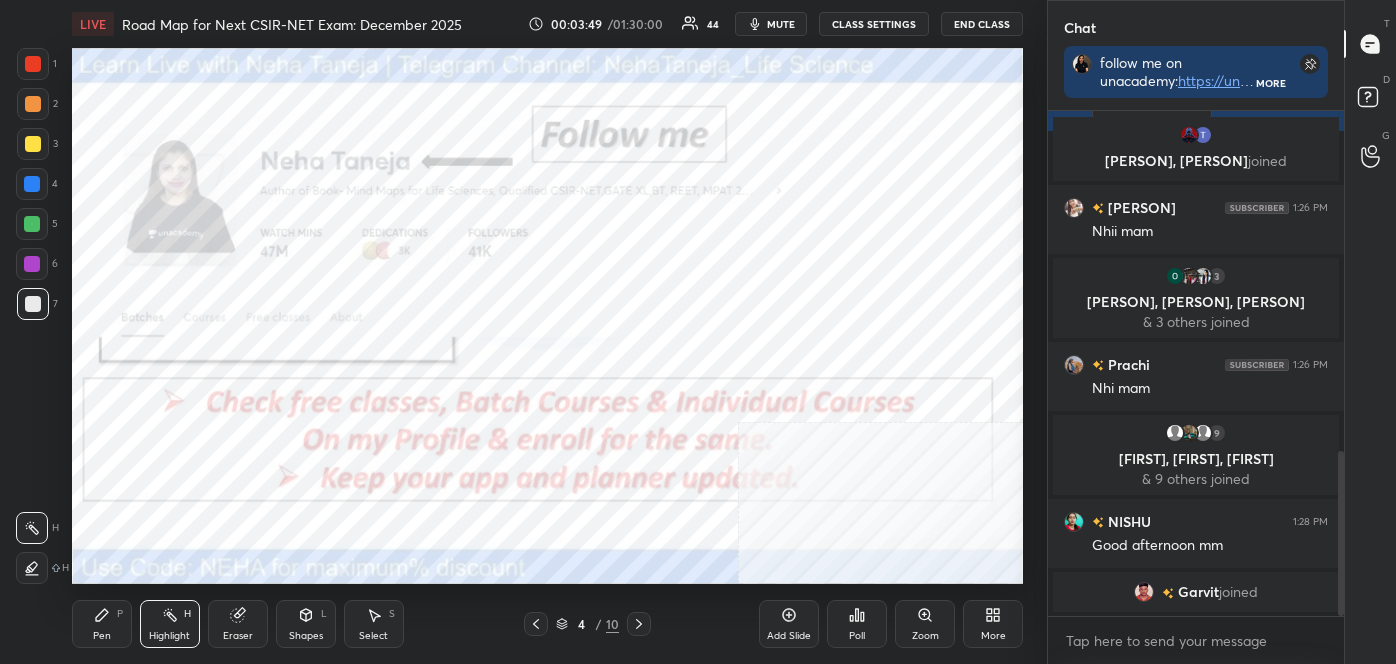 drag, startPoint x: 40, startPoint y: 62, endPoint x: 56, endPoint y: 72, distance: 18.867962 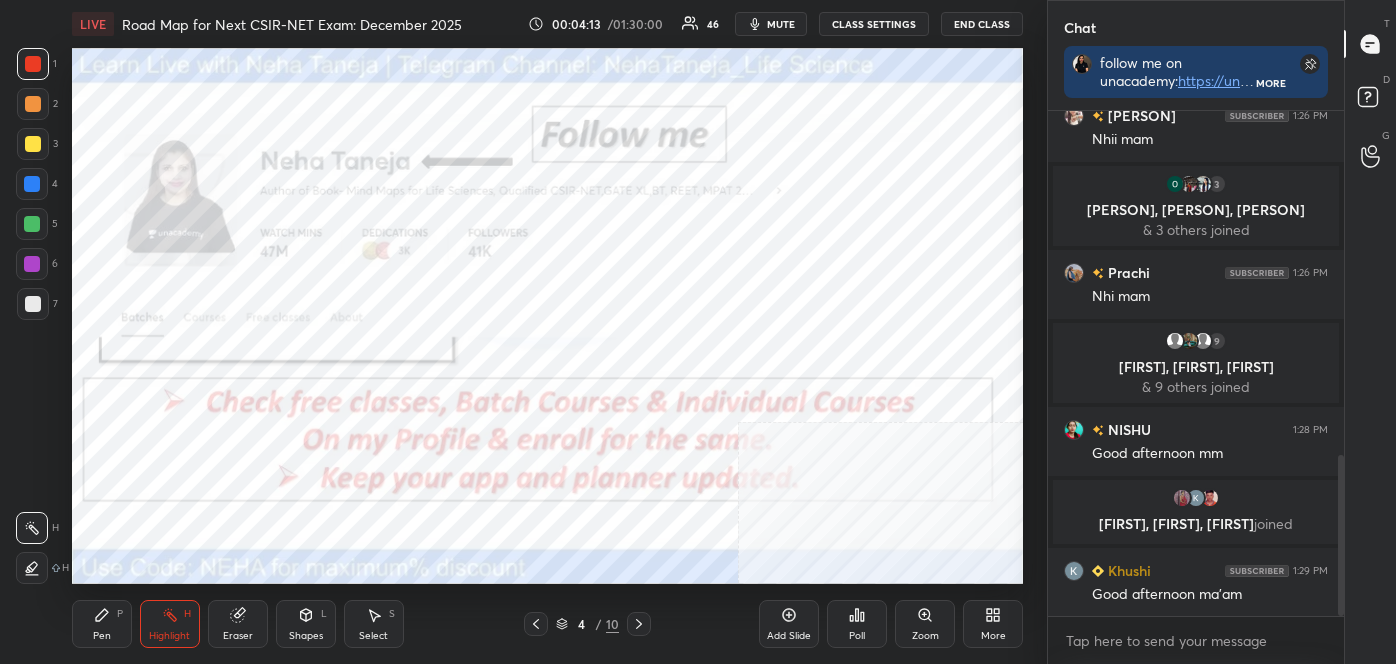 scroll, scrollTop: 1128, scrollLeft: 0, axis: vertical 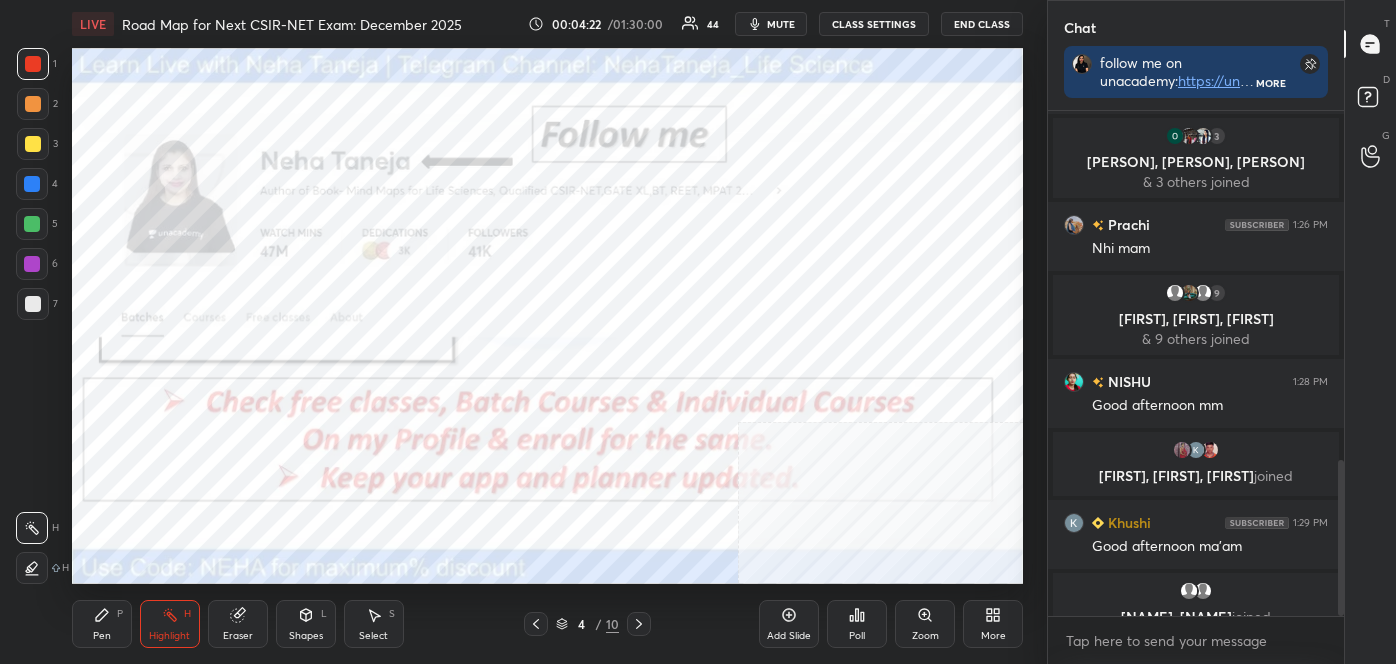 click 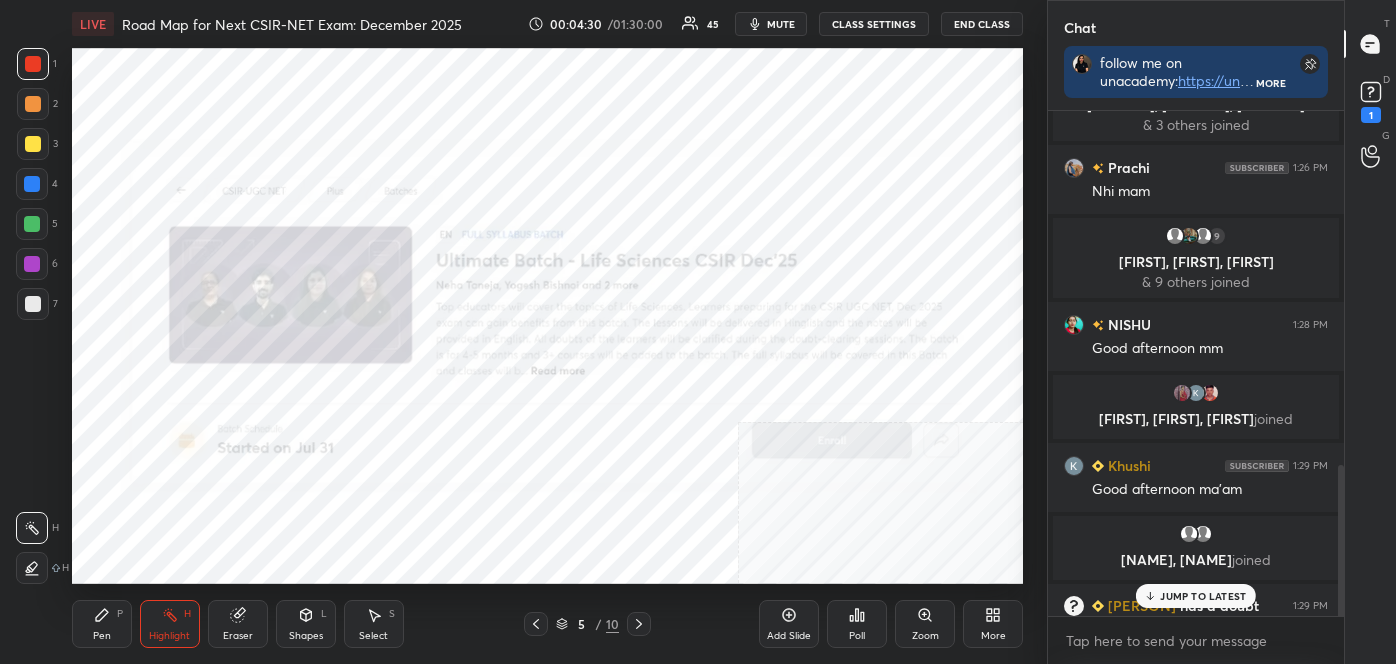 scroll, scrollTop: 1181, scrollLeft: 0, axis: vertical 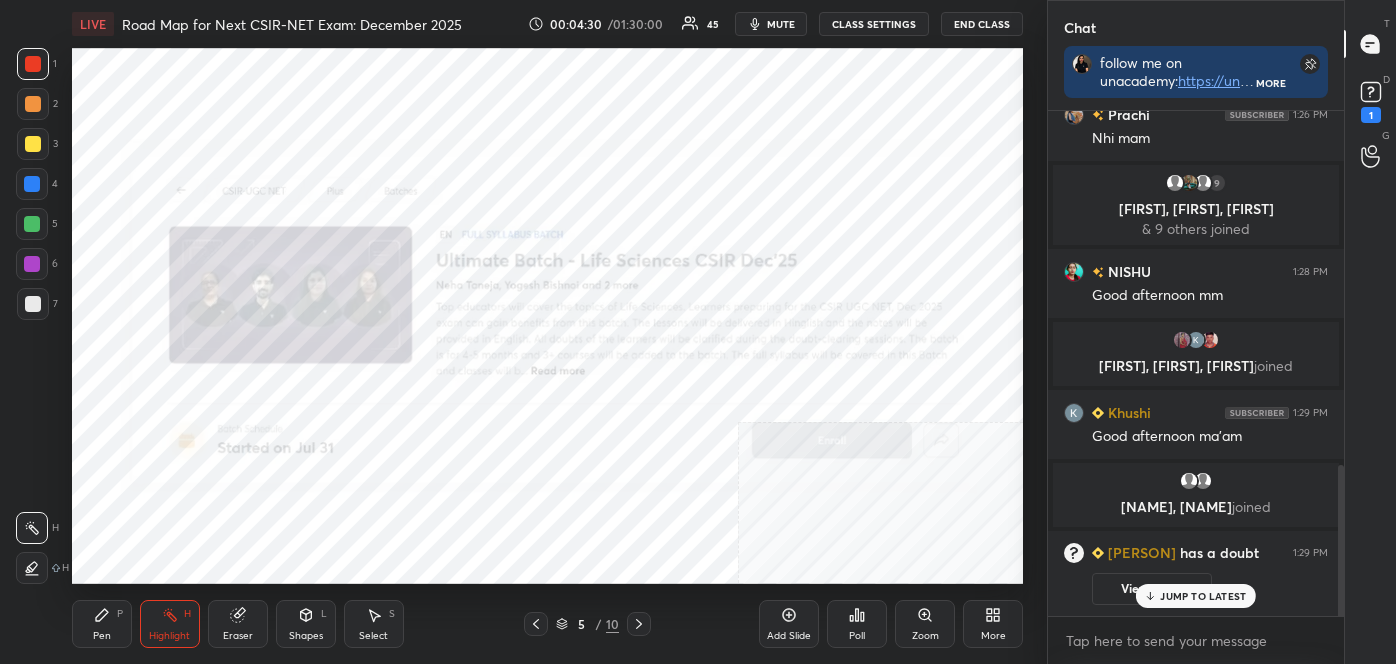 click on "Pen P" at bounding box center (102, 624) 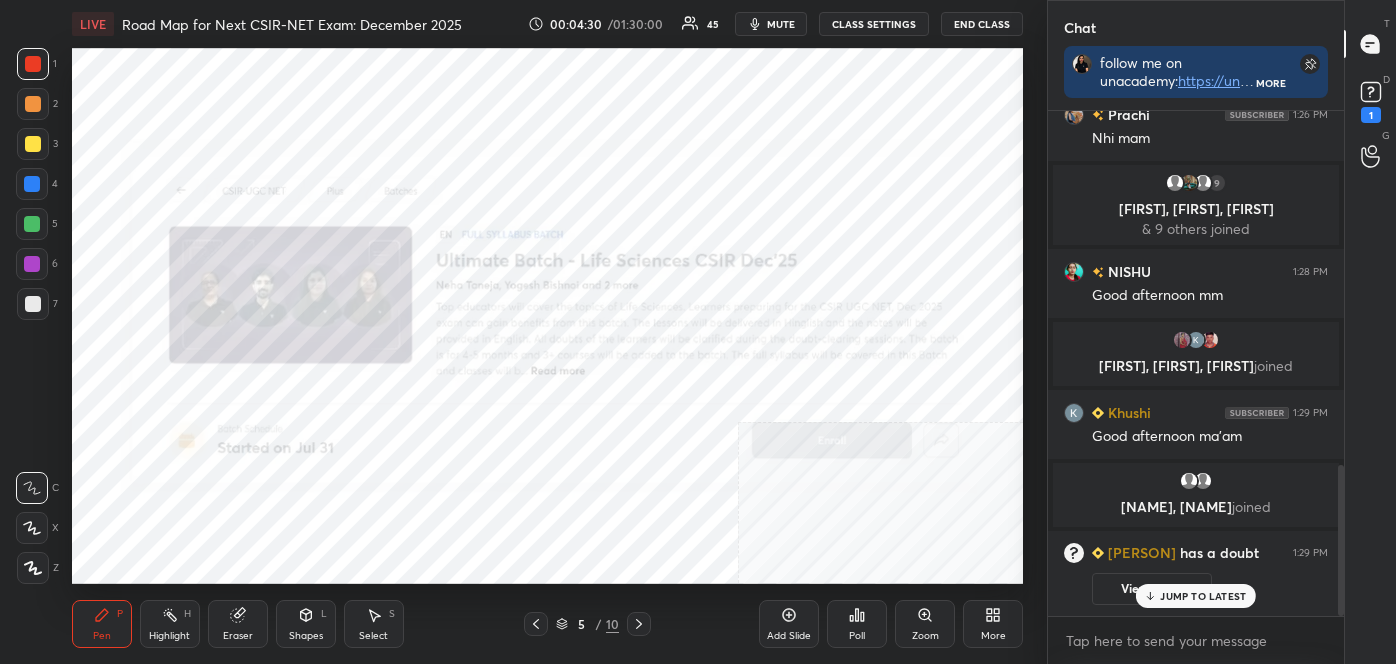 click 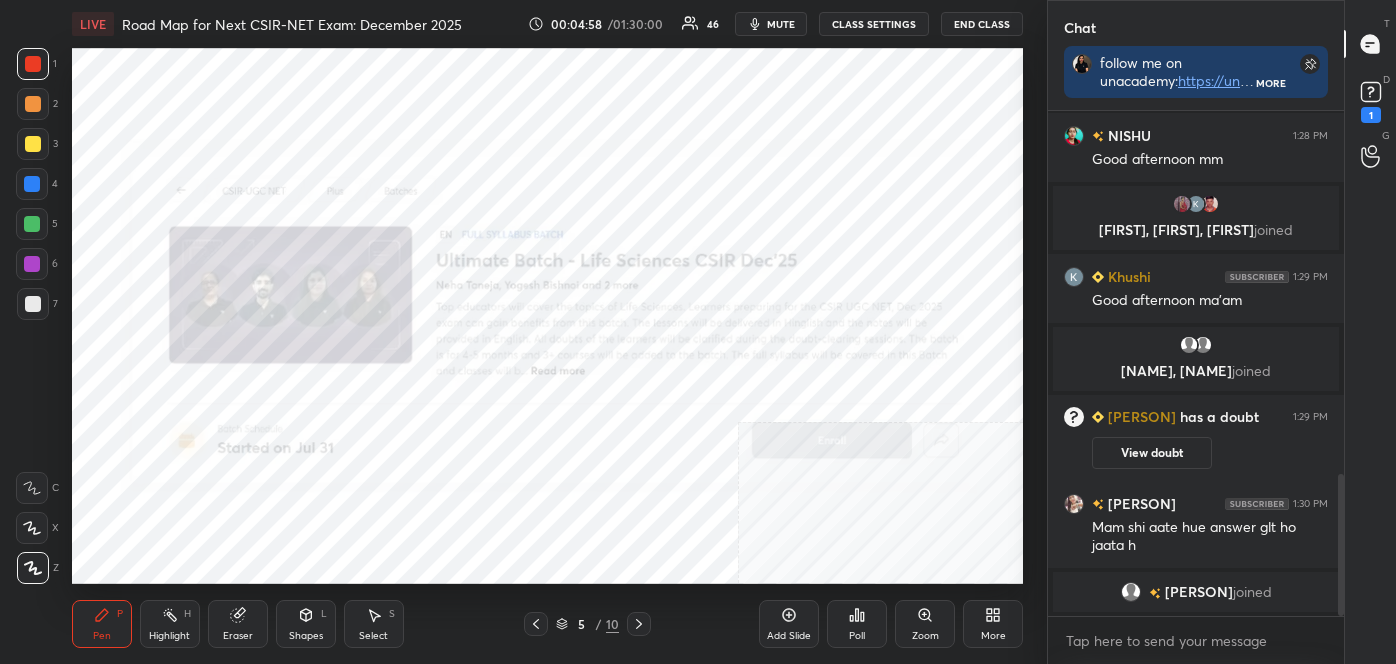 scroll, scrollTop: 1386, scrollLeft: 0, axis: vertical 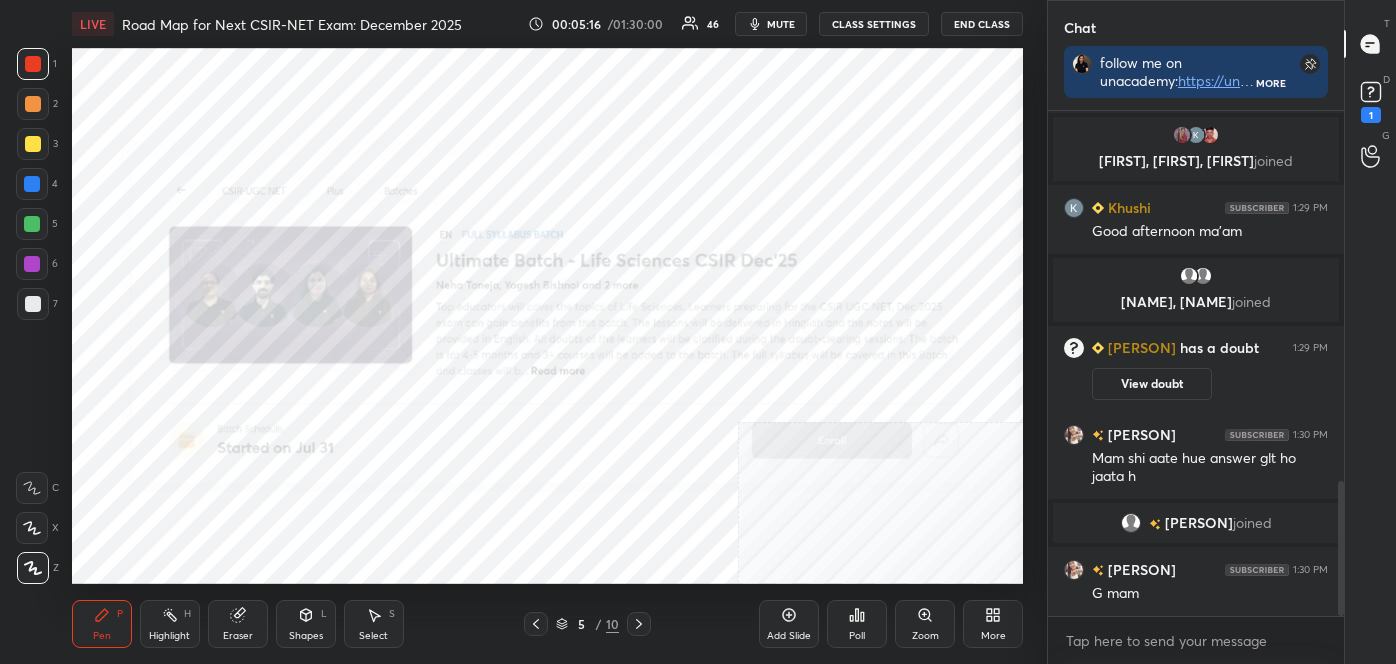 click 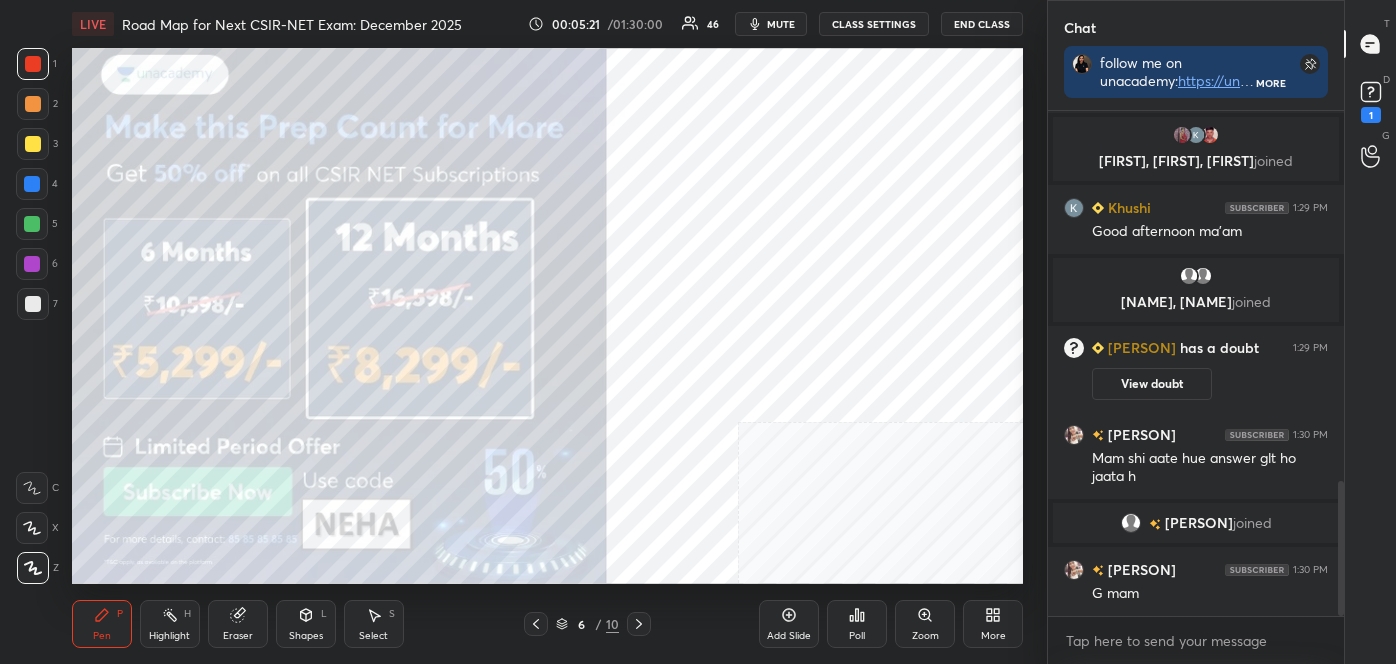 click at bounding box center [33, 64] 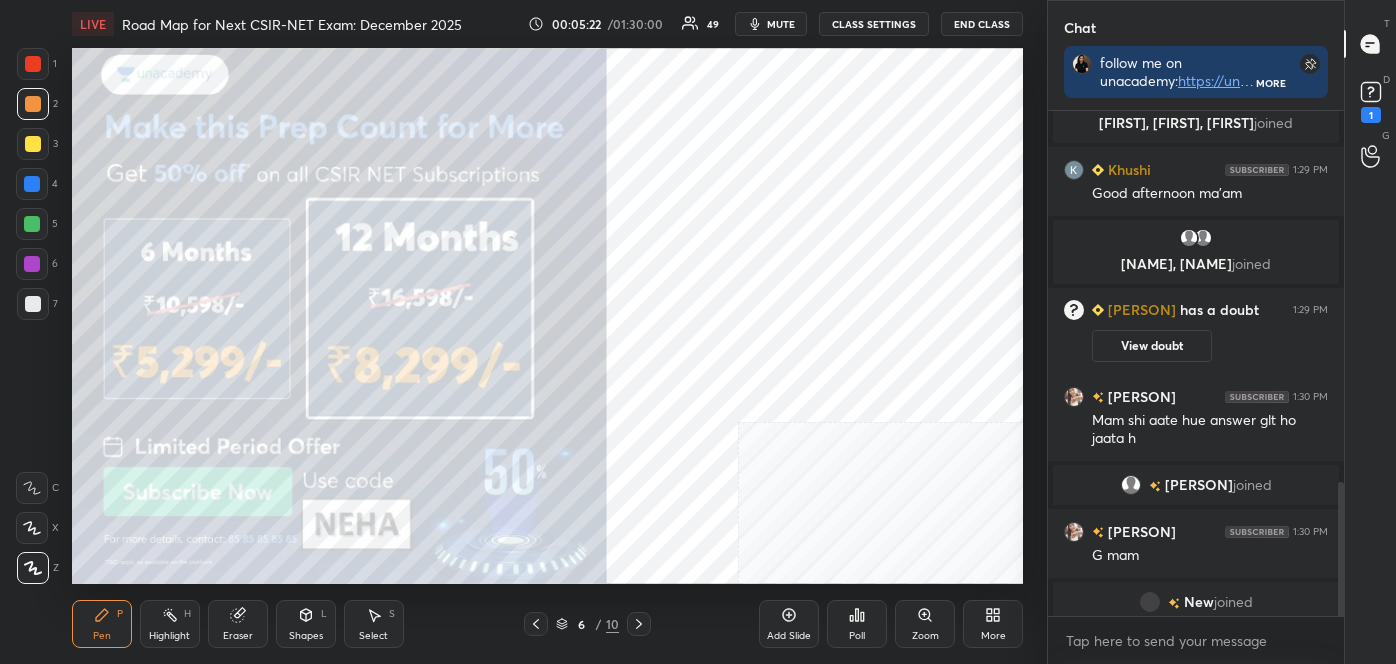 scroll, scrollTop: 1396, scrollLeft: 0, axis: vertical 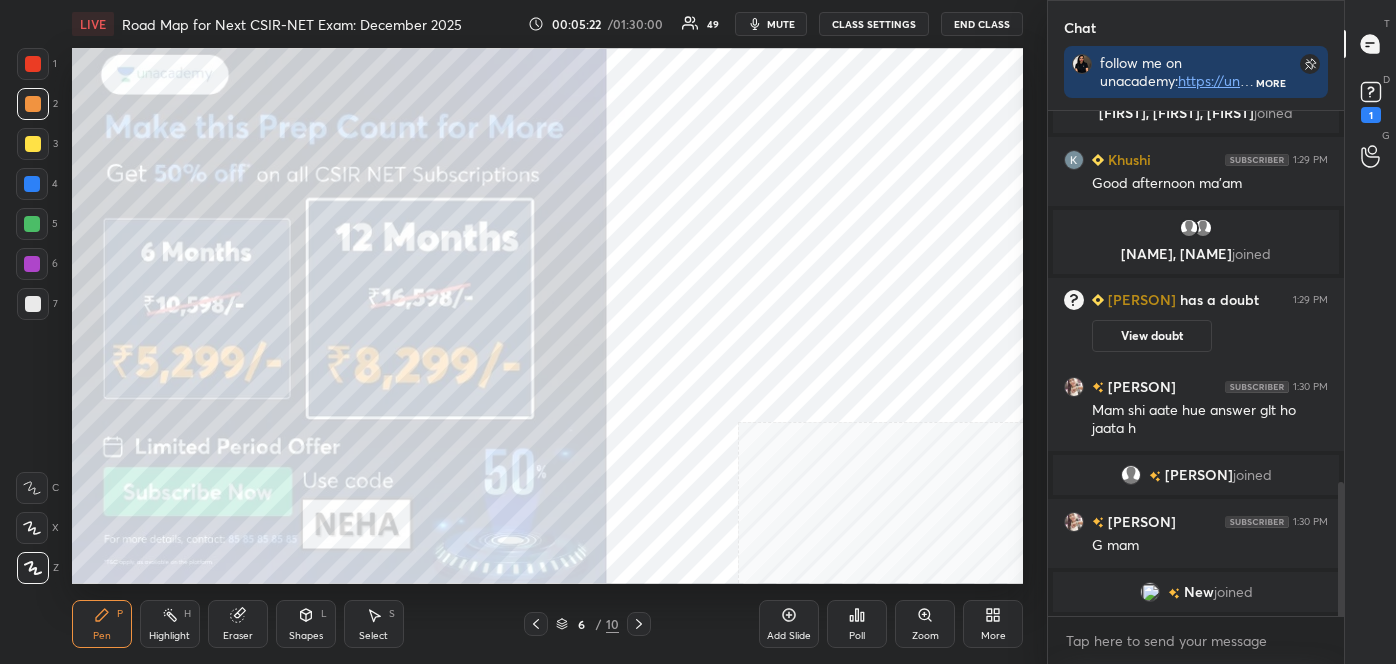 click on "3" at bounding box center (37, 144) 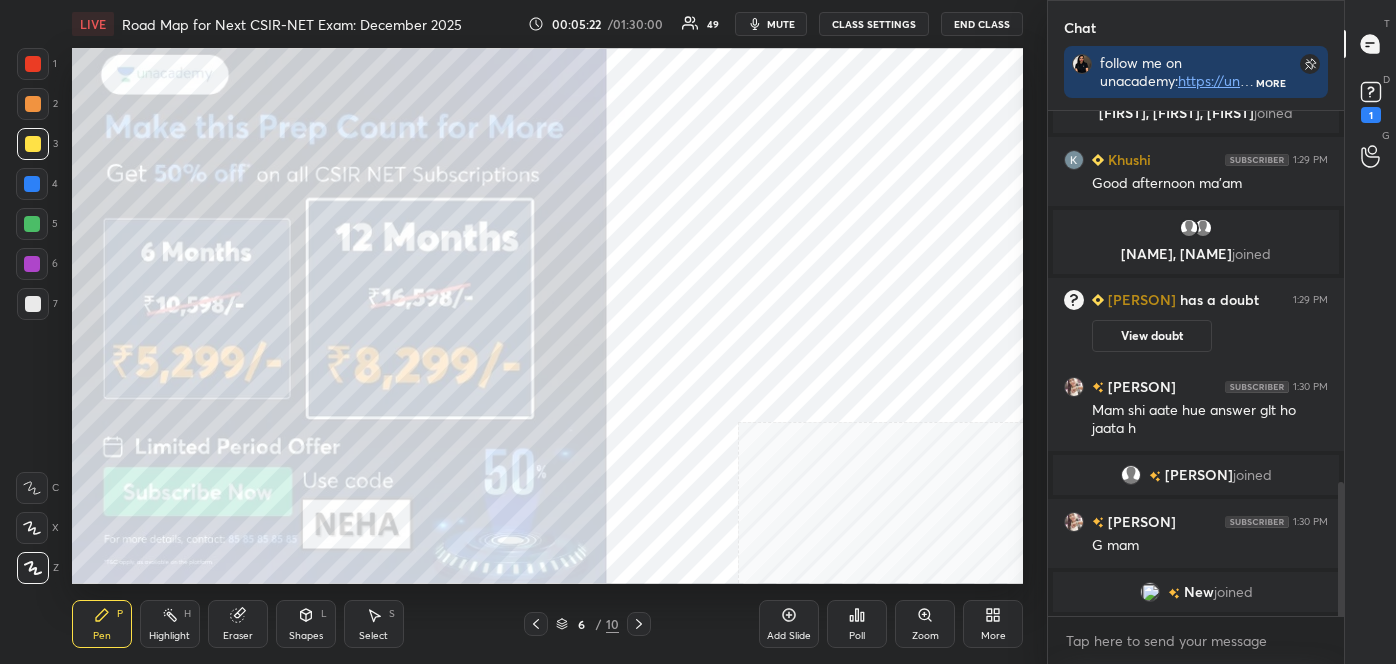 click at bounding box center [33, 144] 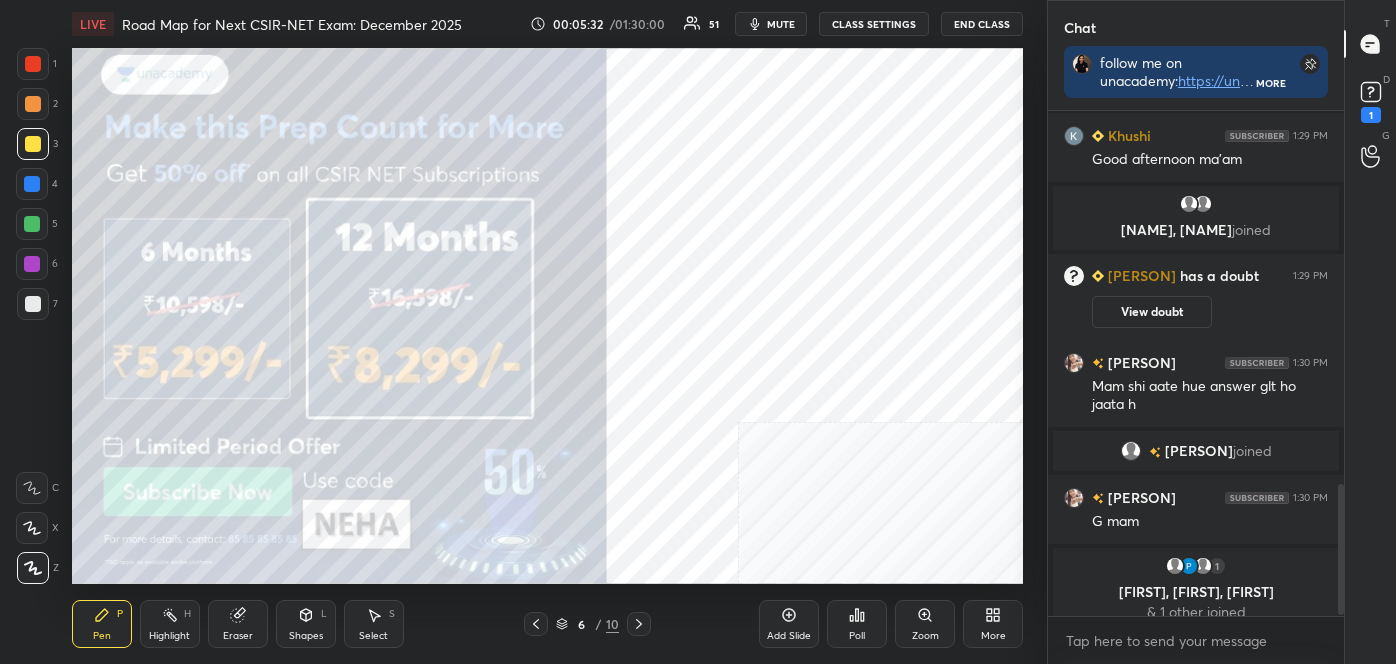scroll, scrollTop: 1436, scrollLeft: 0, axis: vertical 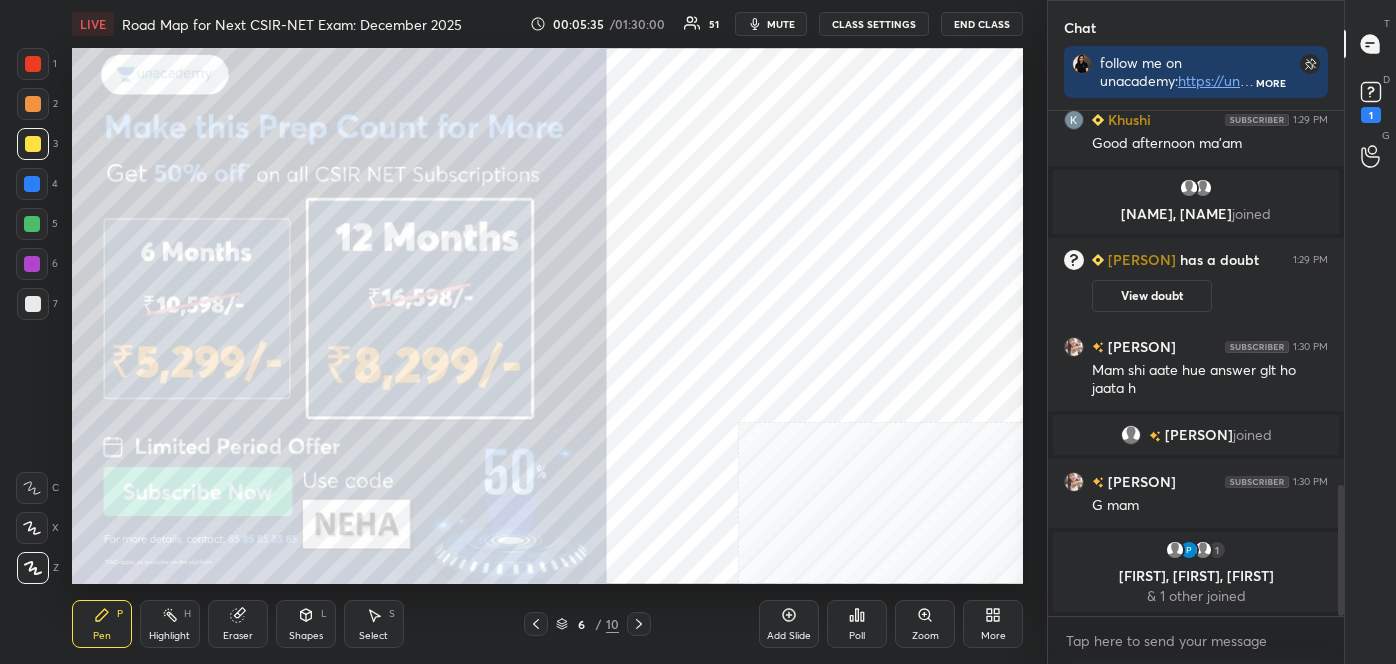 click on "H" at bounding box center [187, 614] 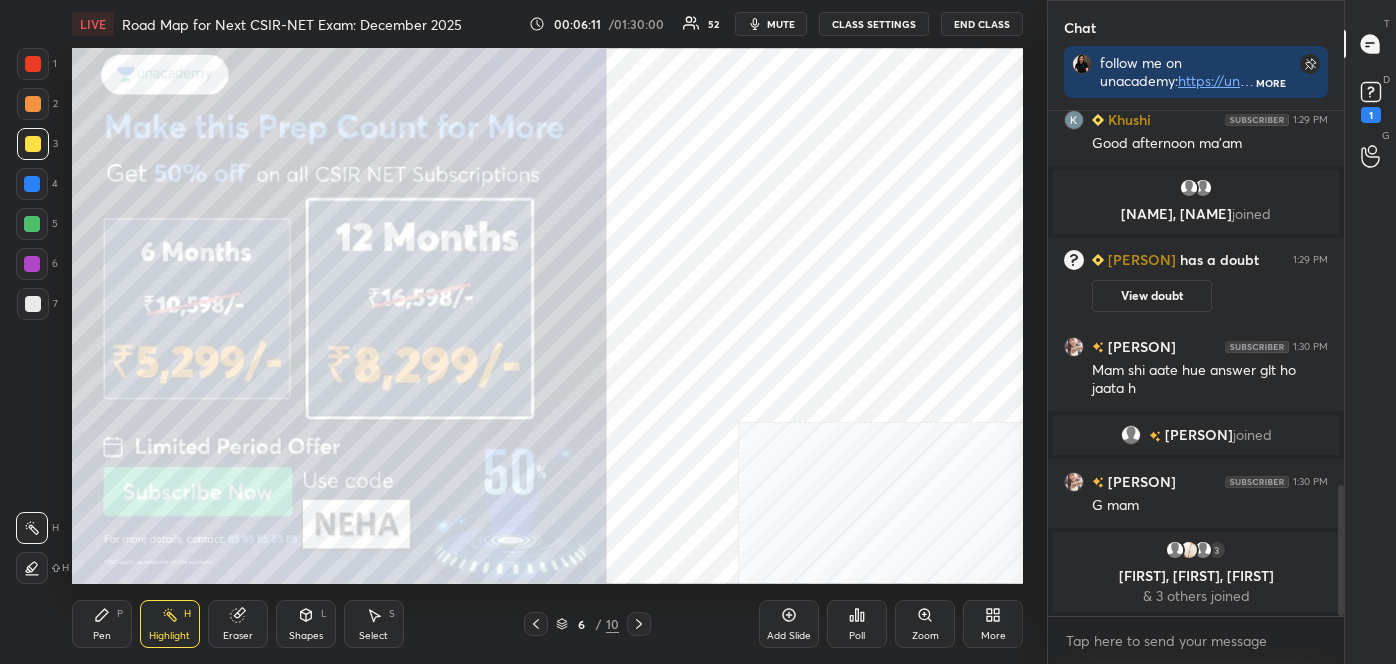 click on "Add Slide" at bounding box center (789, 636) 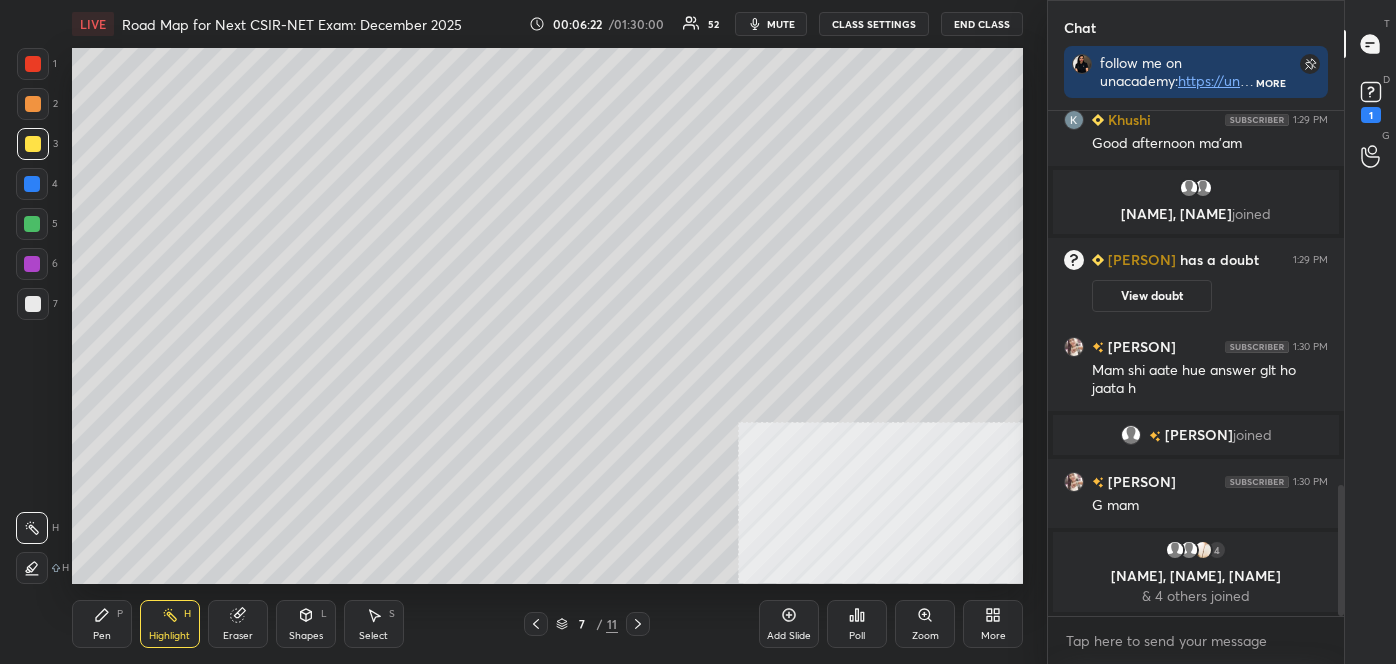 click 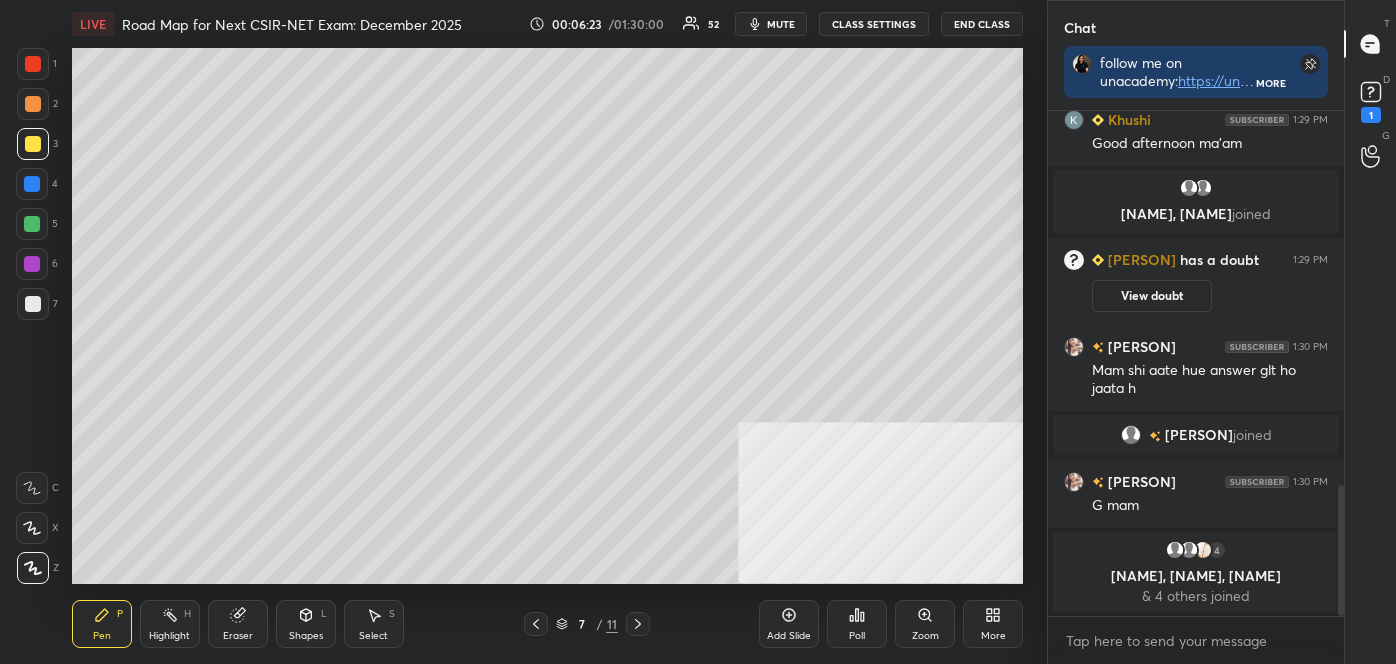 click 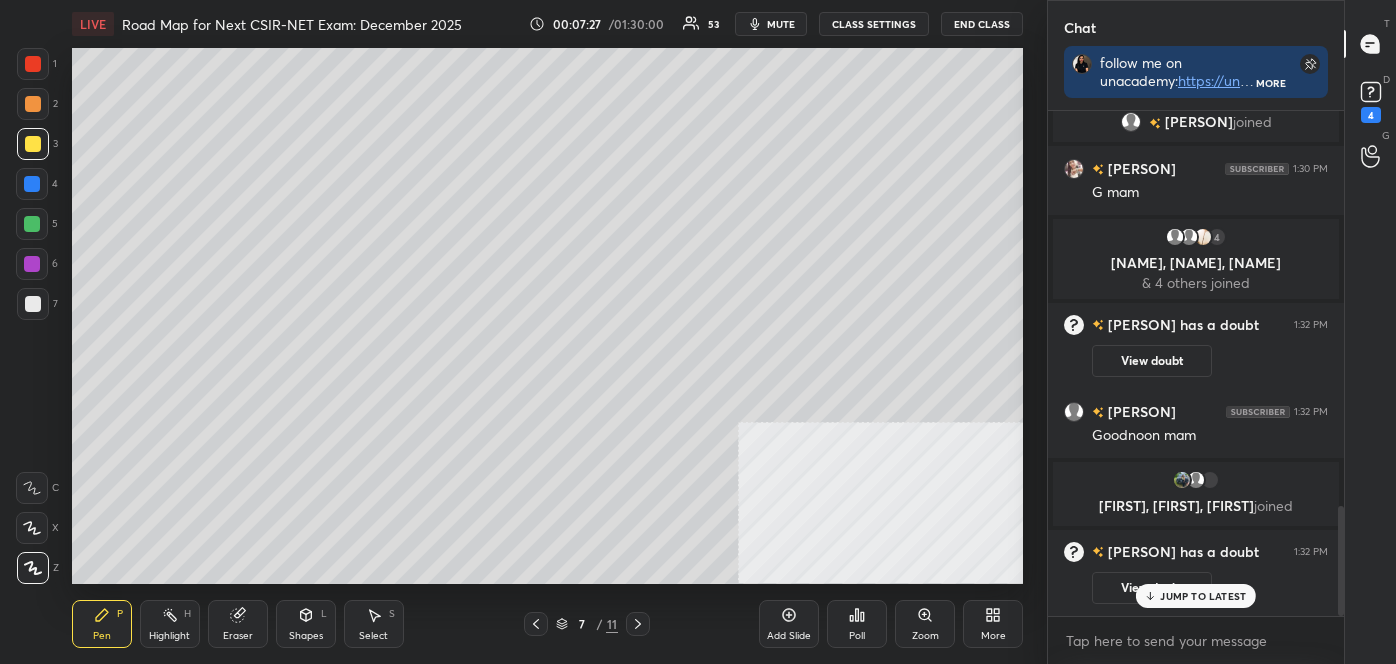 scroll, scrollTop: 1821, scrollLeft: 0, axis: vertical 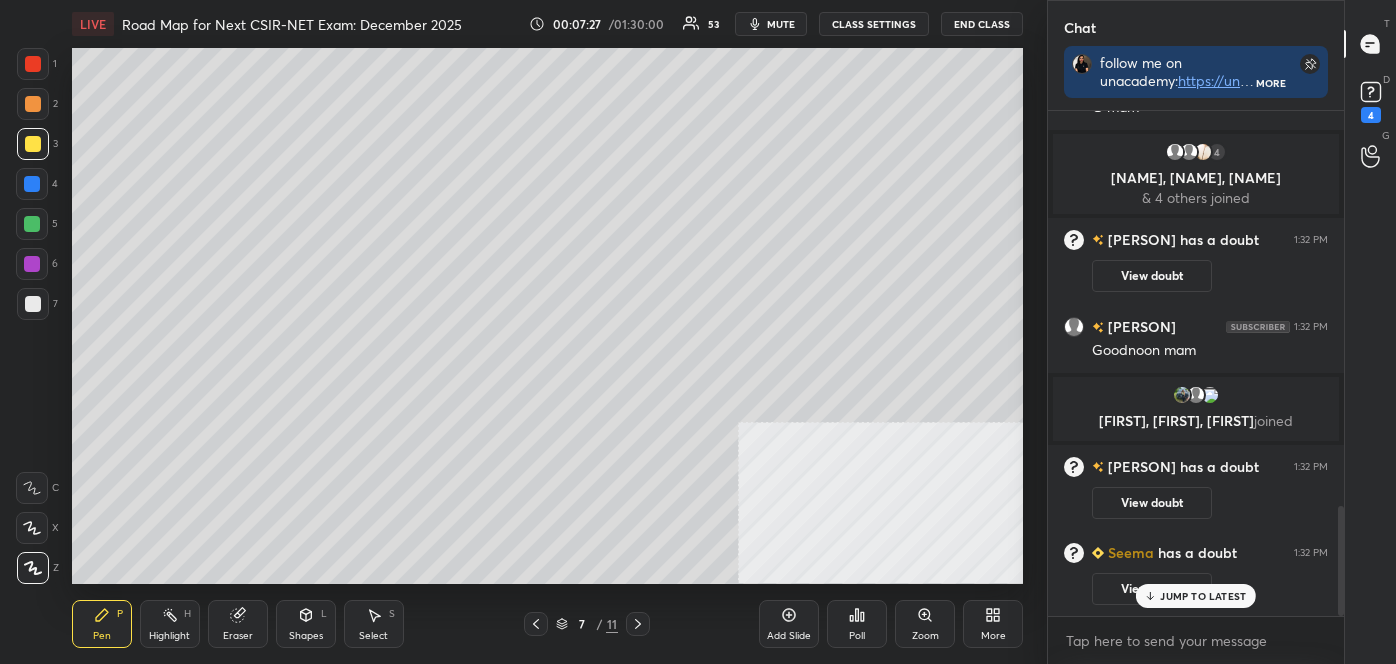 click on "Highlight H" at bounding box center [170, 624] 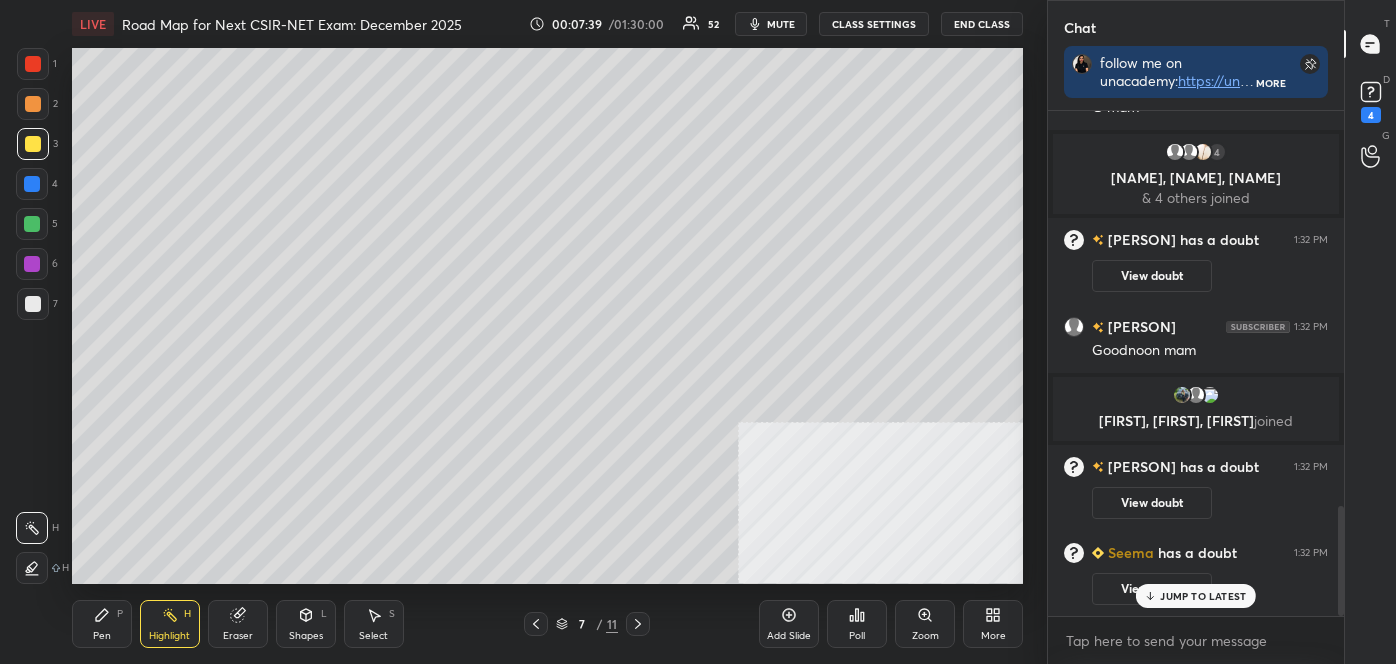 scroll, scrollTop: 1618, scrollLeft: 0, axis: vertical 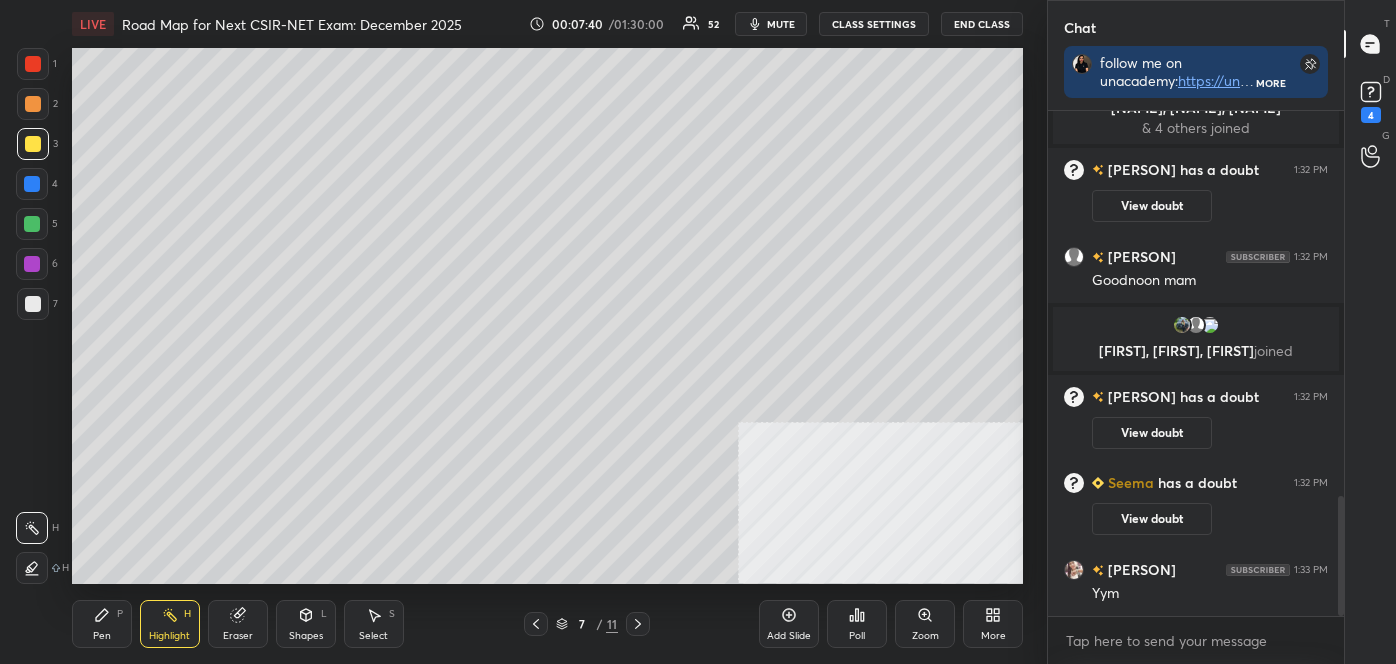 click on "Pen" at bounding box center (102, 636) 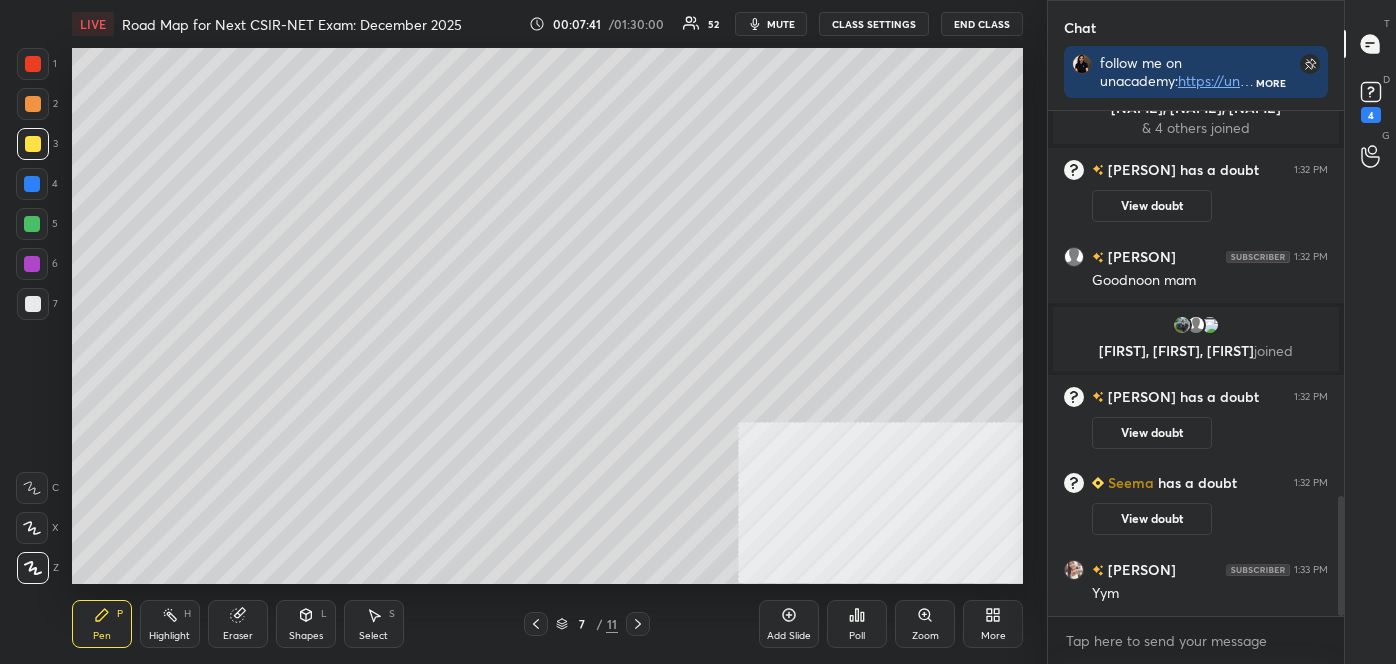 click 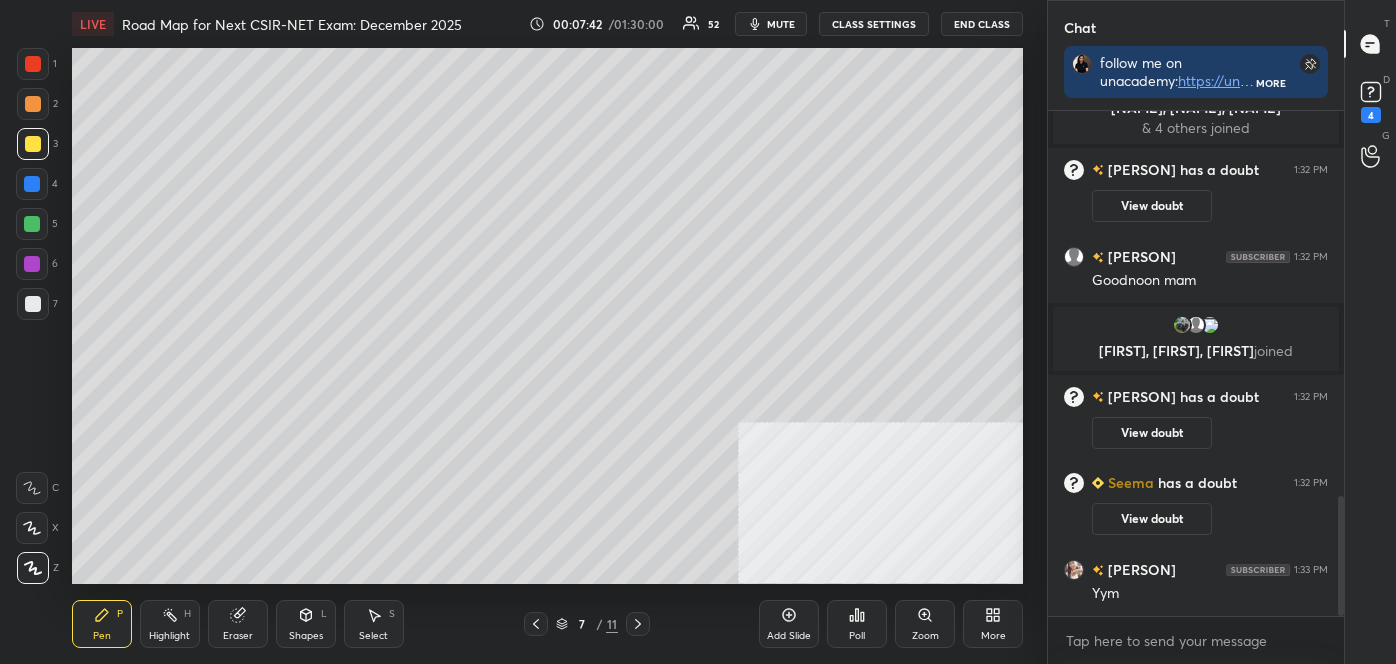 scroll, scrollTop: 1666, scrollLeft: 0, axis: vertical 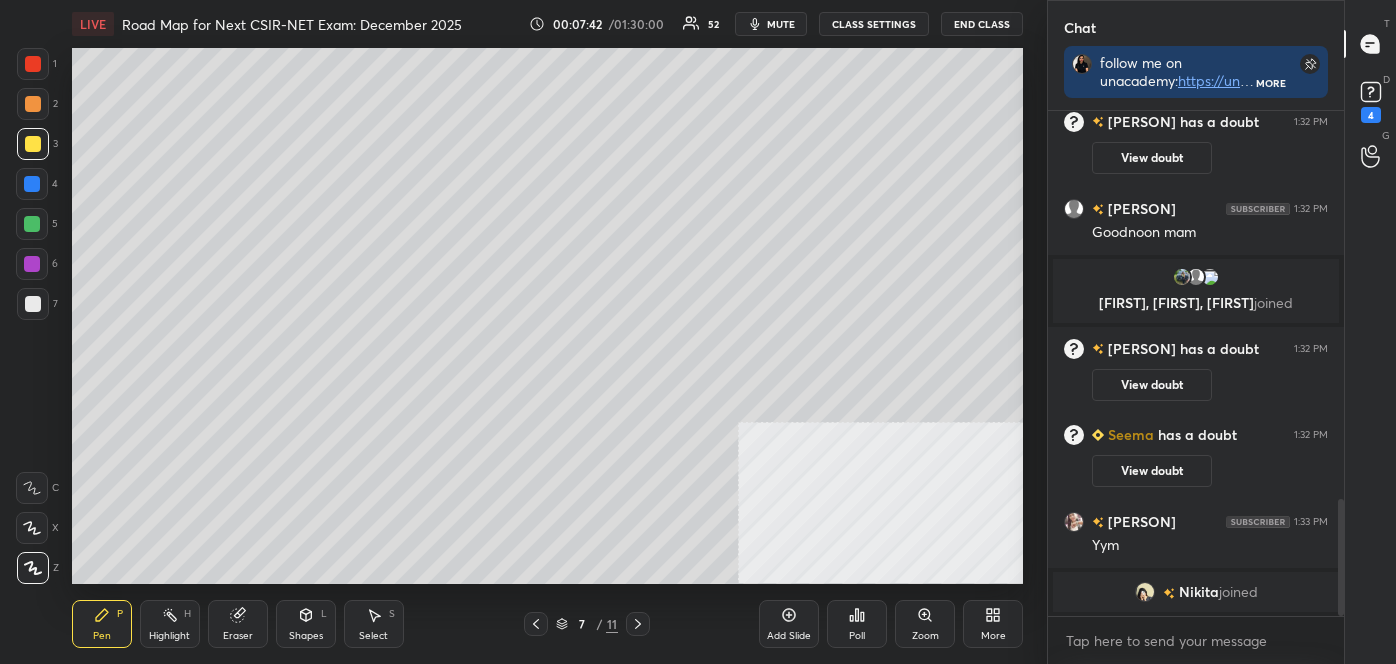 click at bounding box center [33, 104] 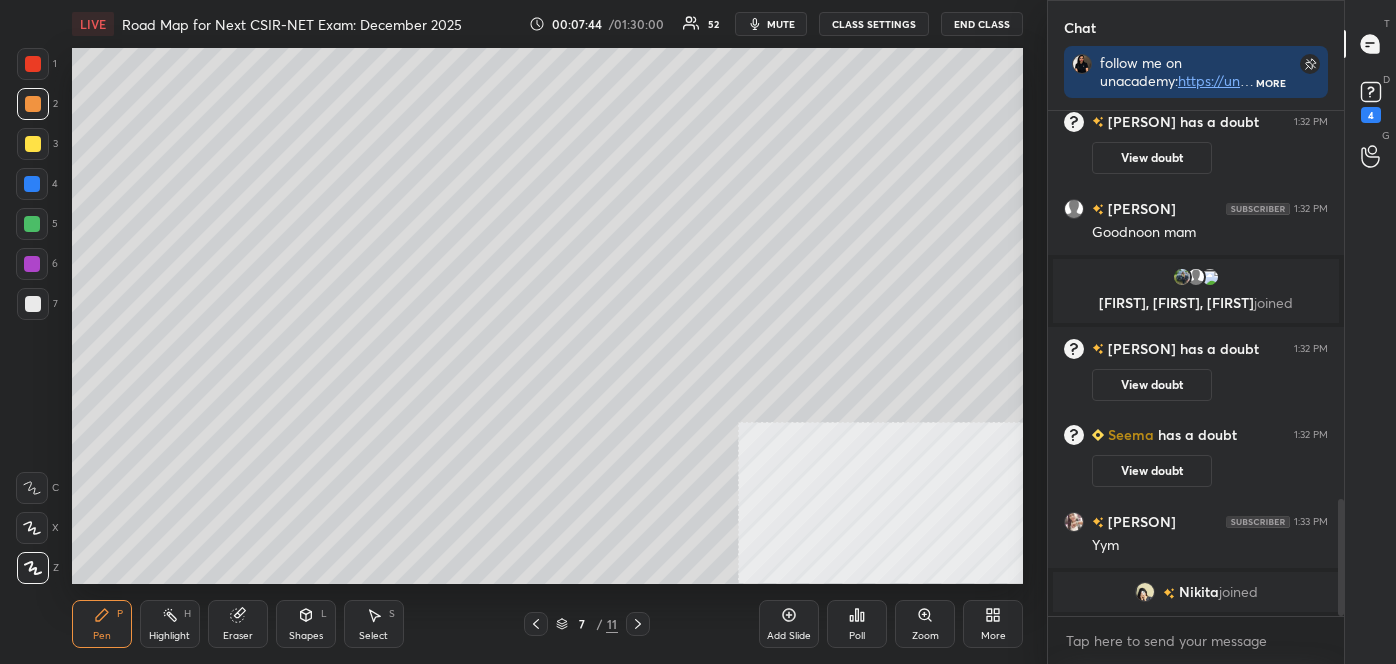 click at bounding box center [33, 304] 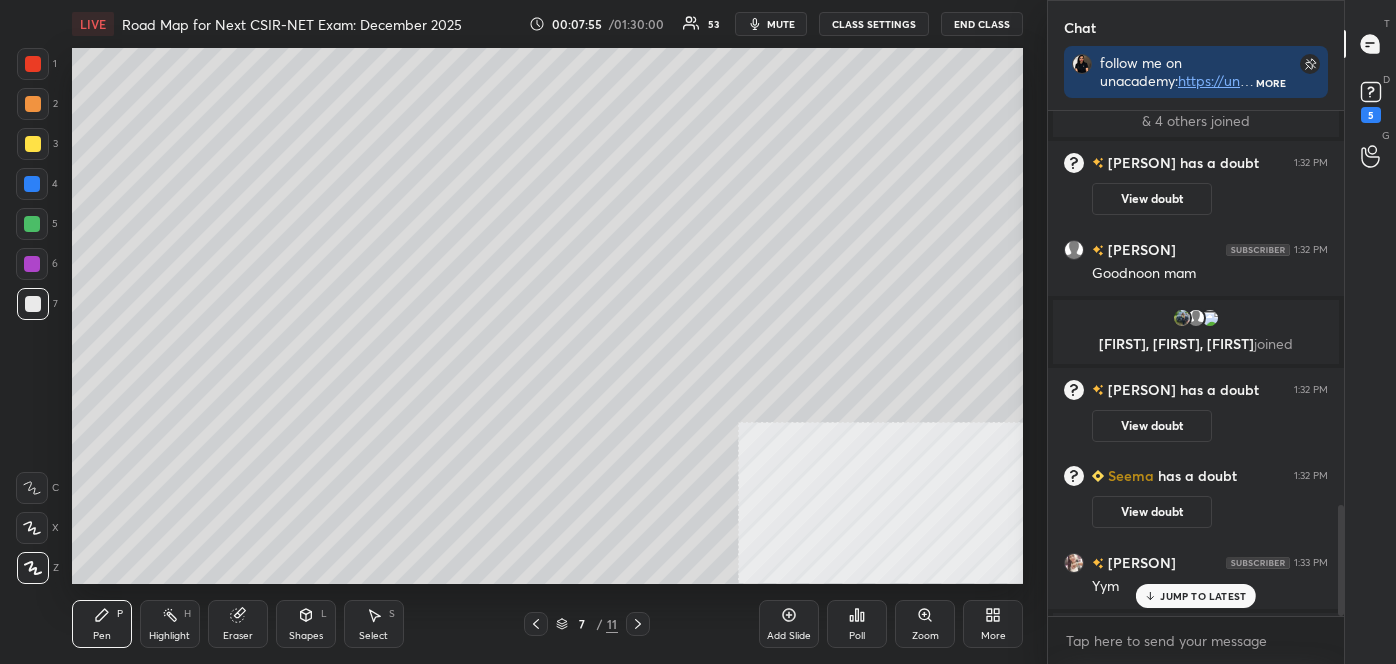 scroll, scrollTop: 1792, scrollLeft: 0, axis: vertical 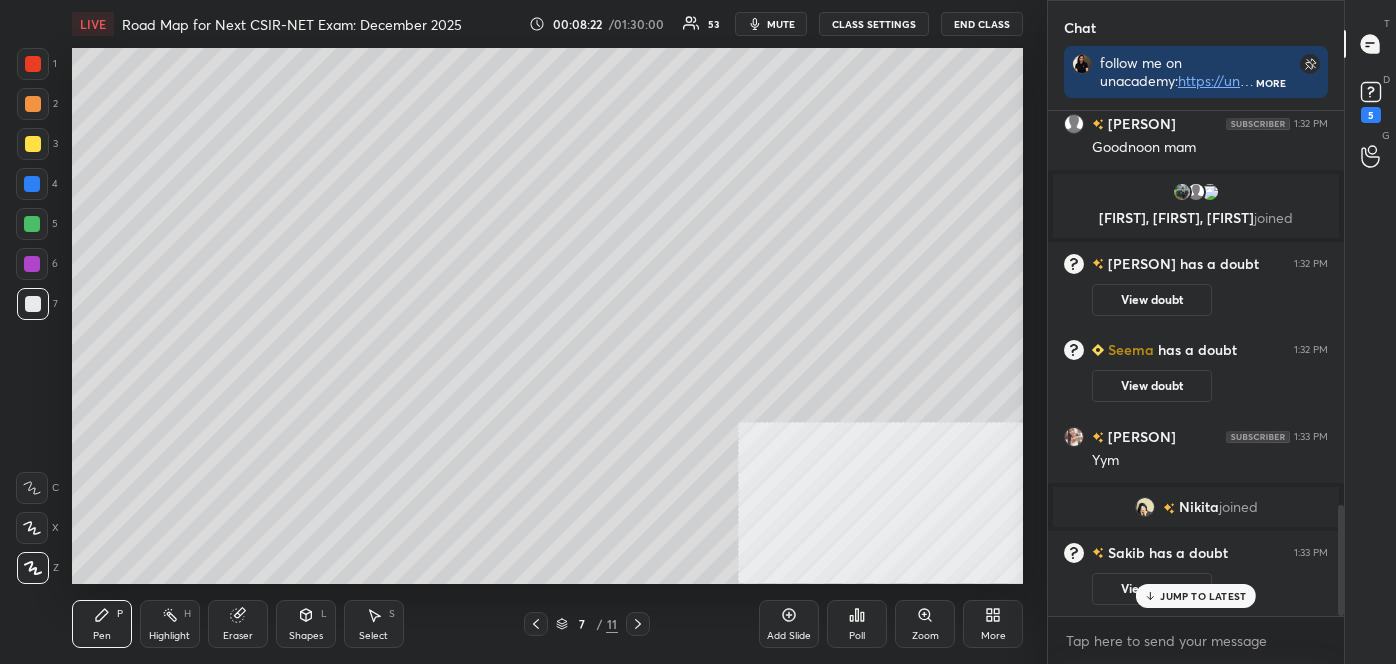 click at bounding box center (33, 568) 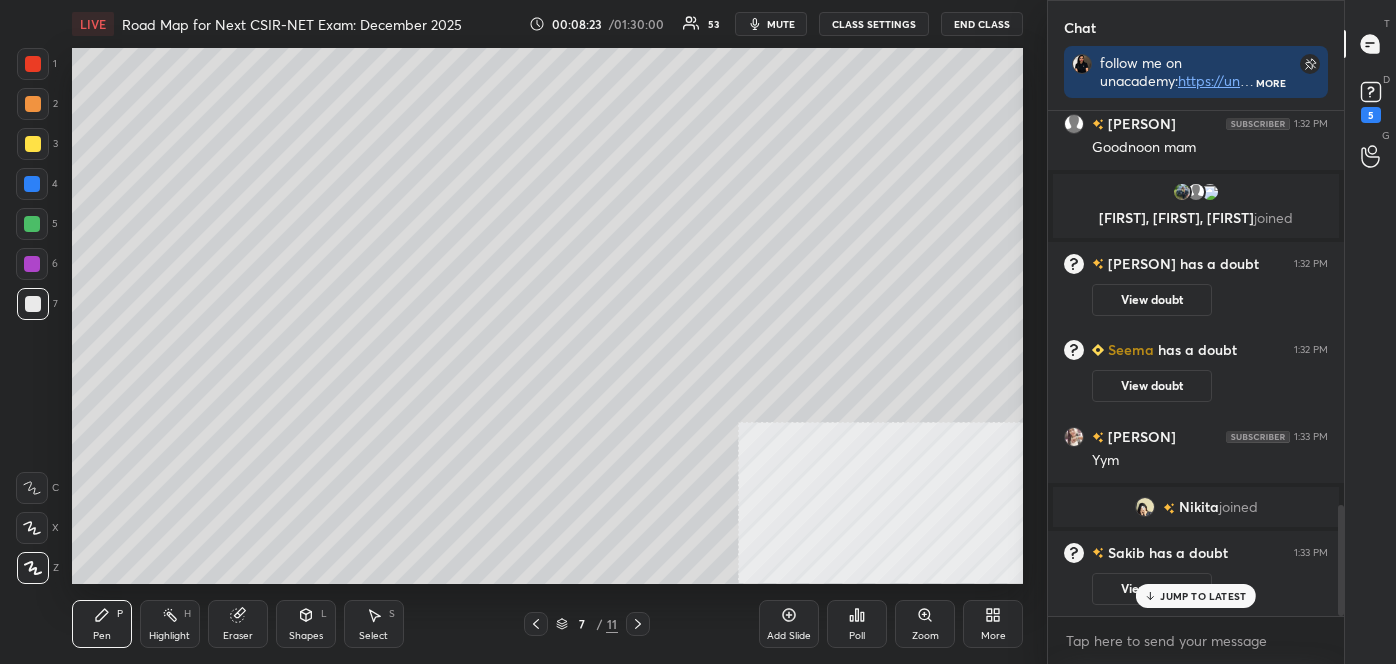 click at bounding box center [33, 104] 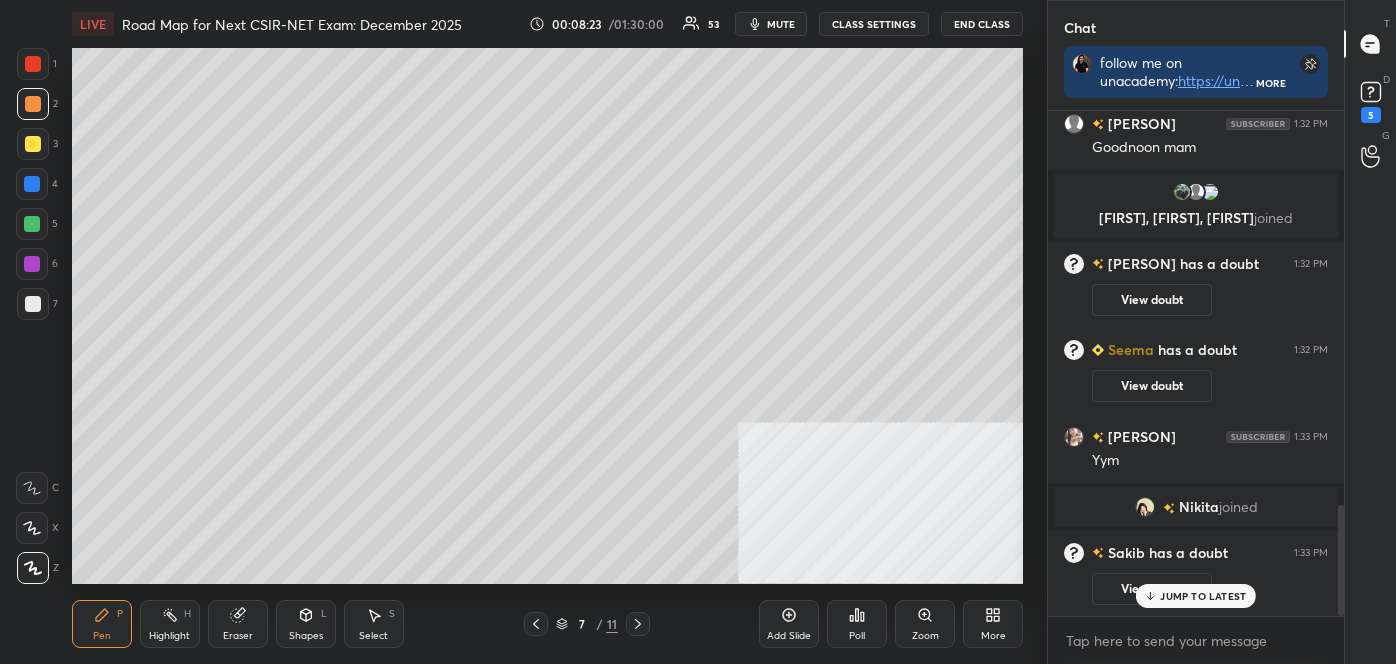 scroll, scrollTop: 1840, scrollLeft: 0, axis: vertical 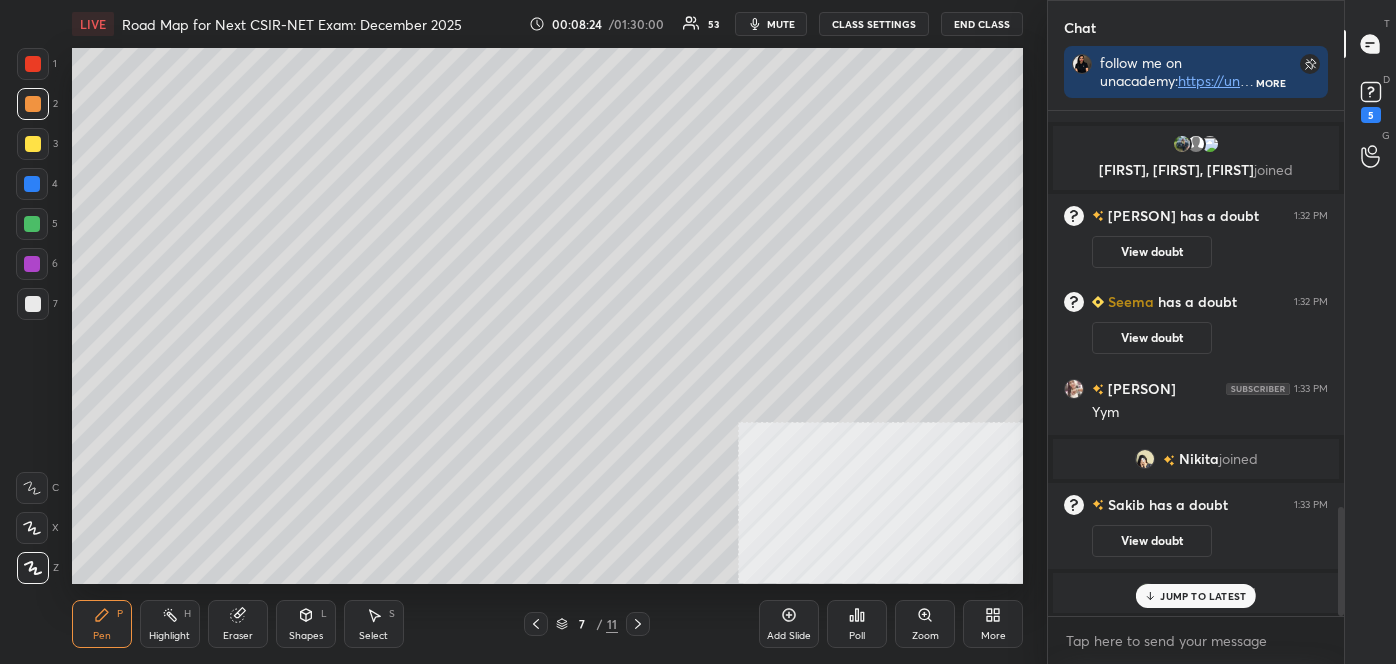 click at bounding box center (33, 304) 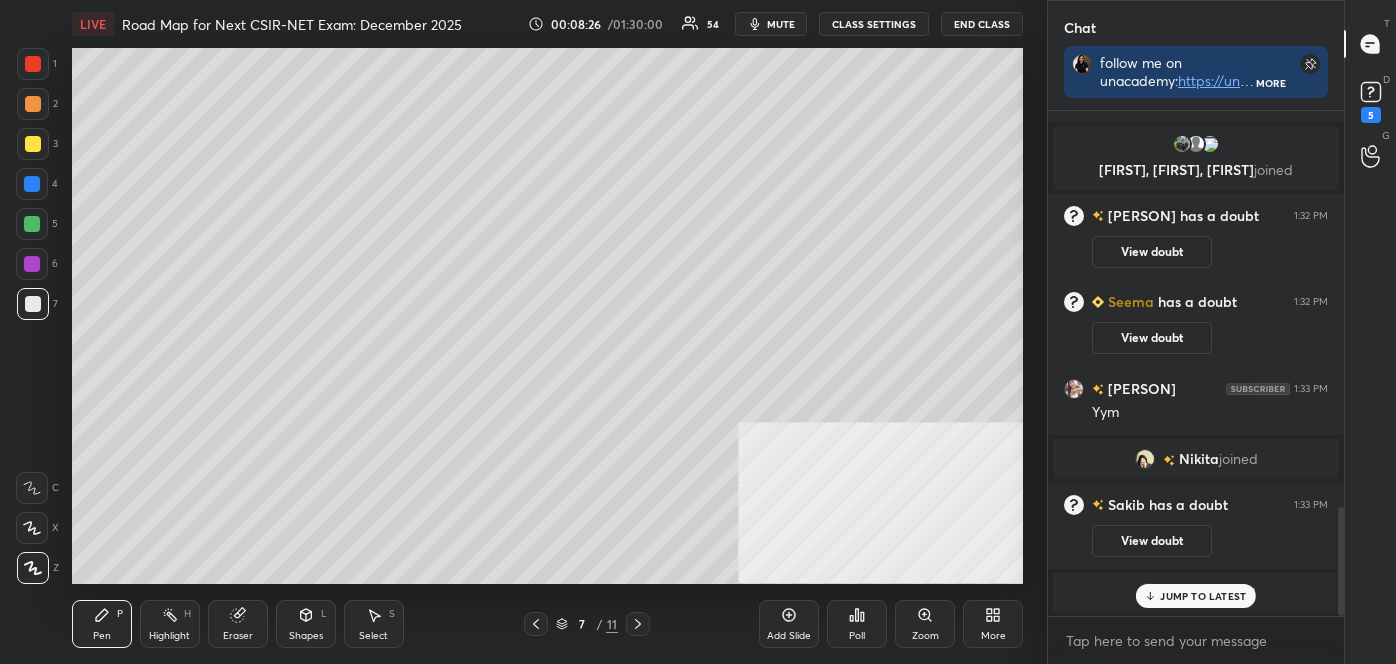 click at bounding box center (32, 224) 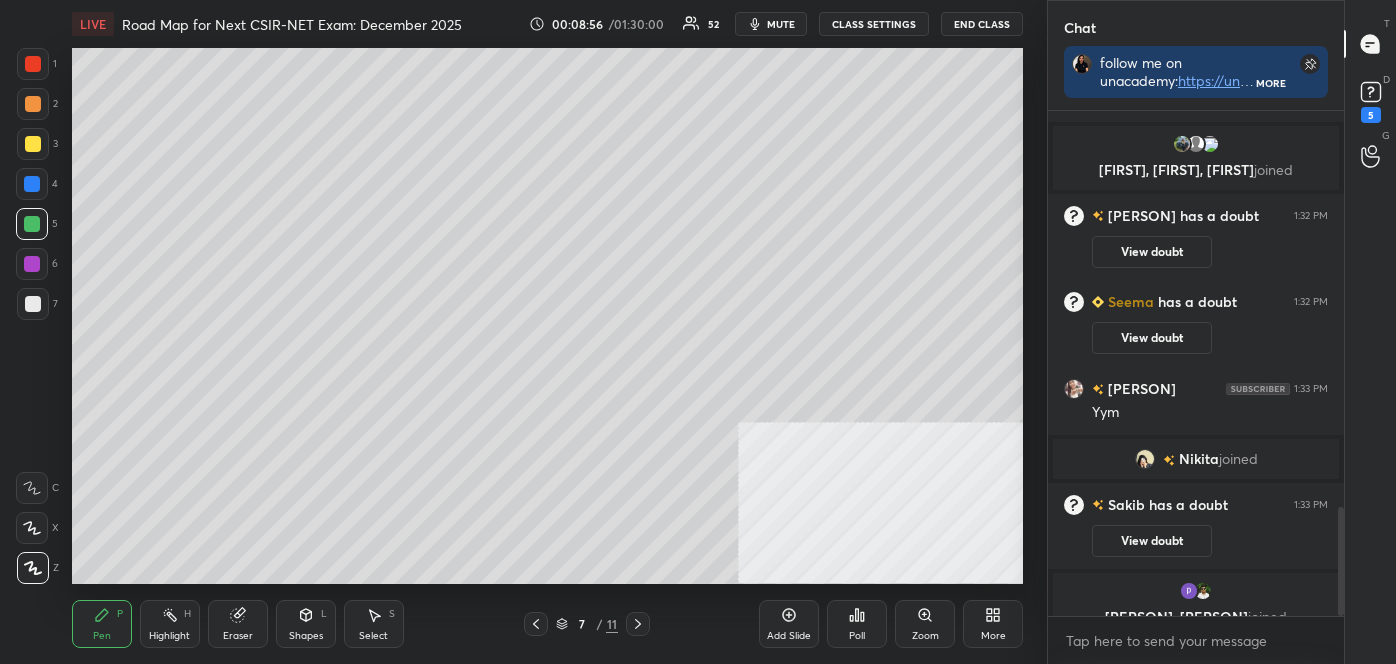 click at bounding box center (33, 568) 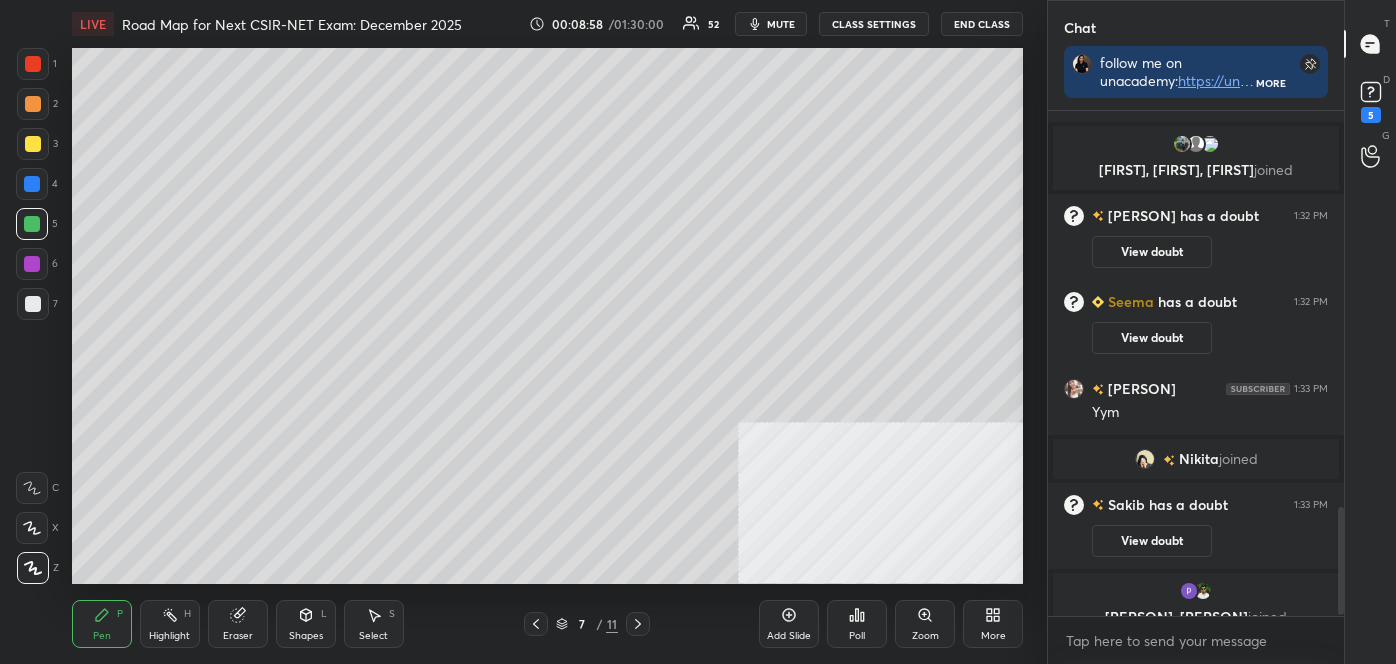 click at bounding box center [33, 304] 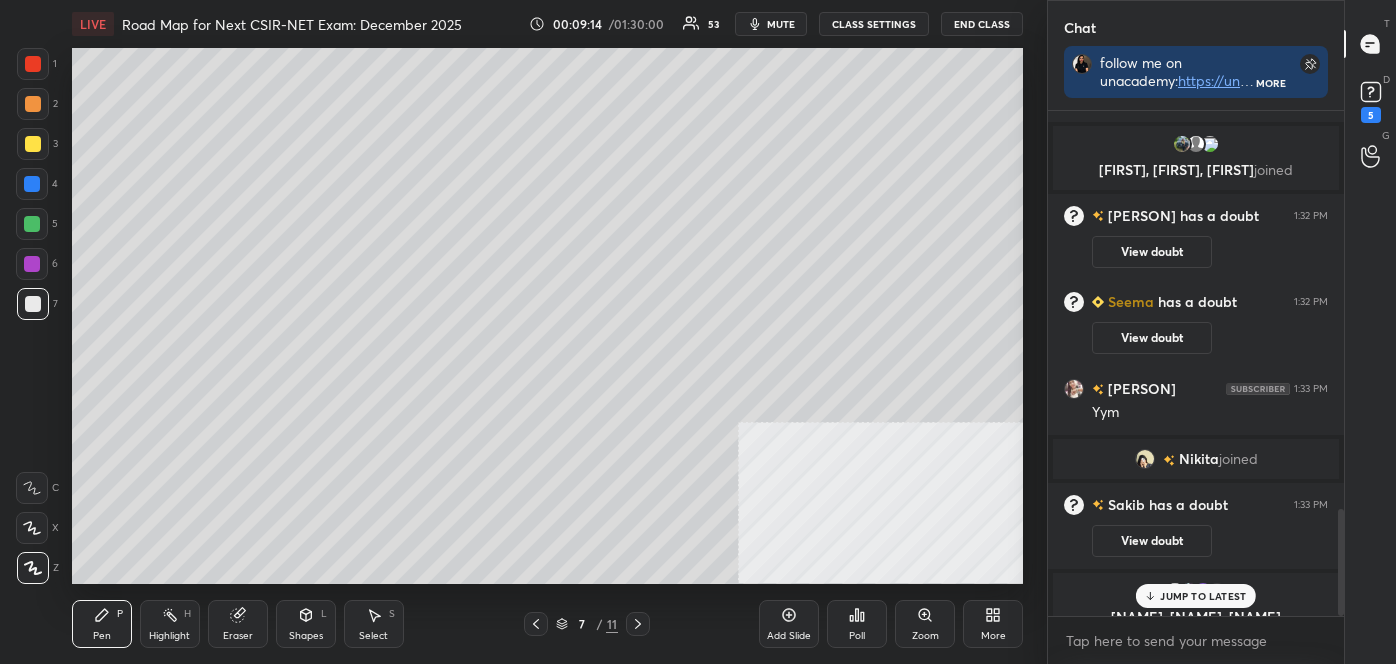 scroll, scrollTop: 1880, scrollLeft: 0, axis: vertical 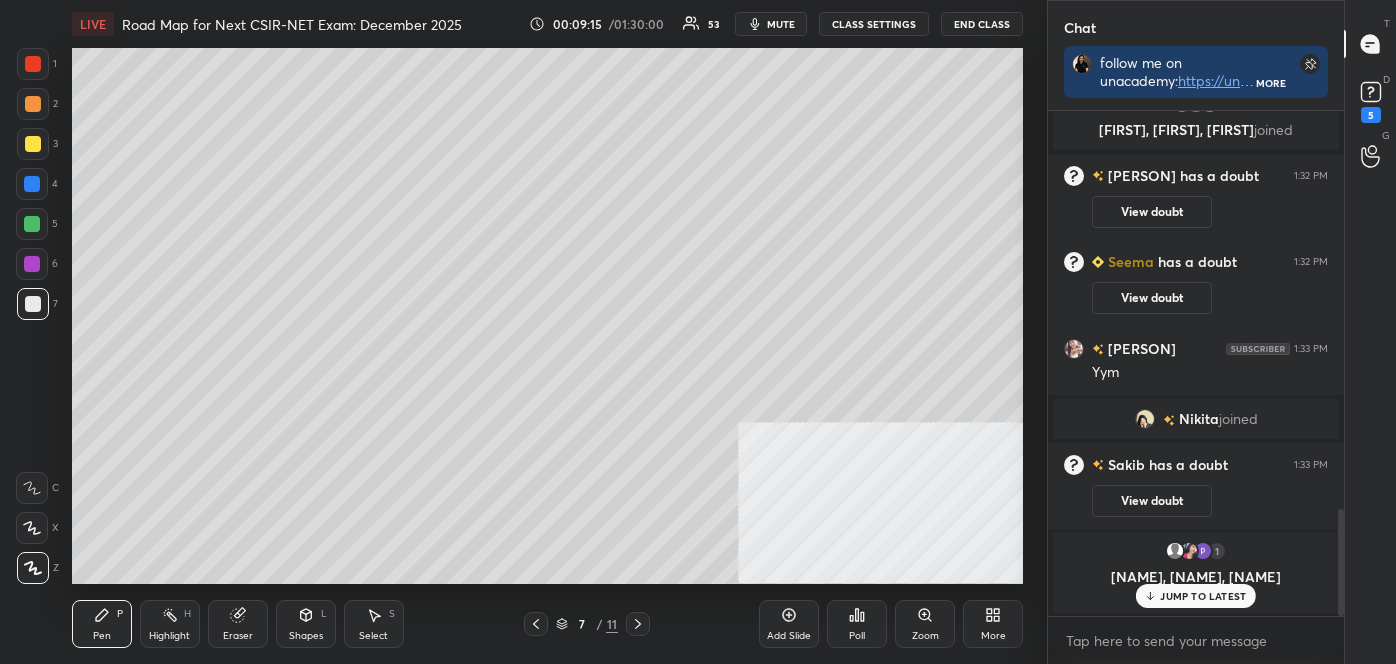 click at bounding box center [33, 304] 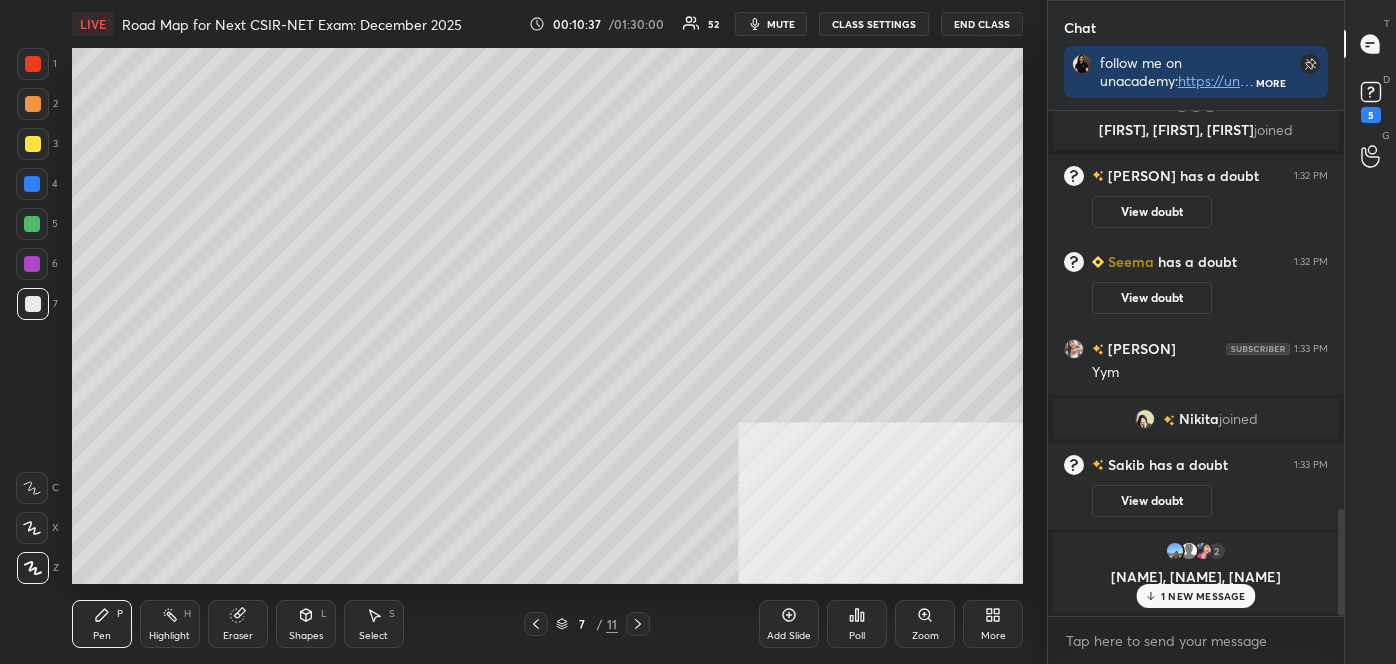 click at bounding box center [32, 224] 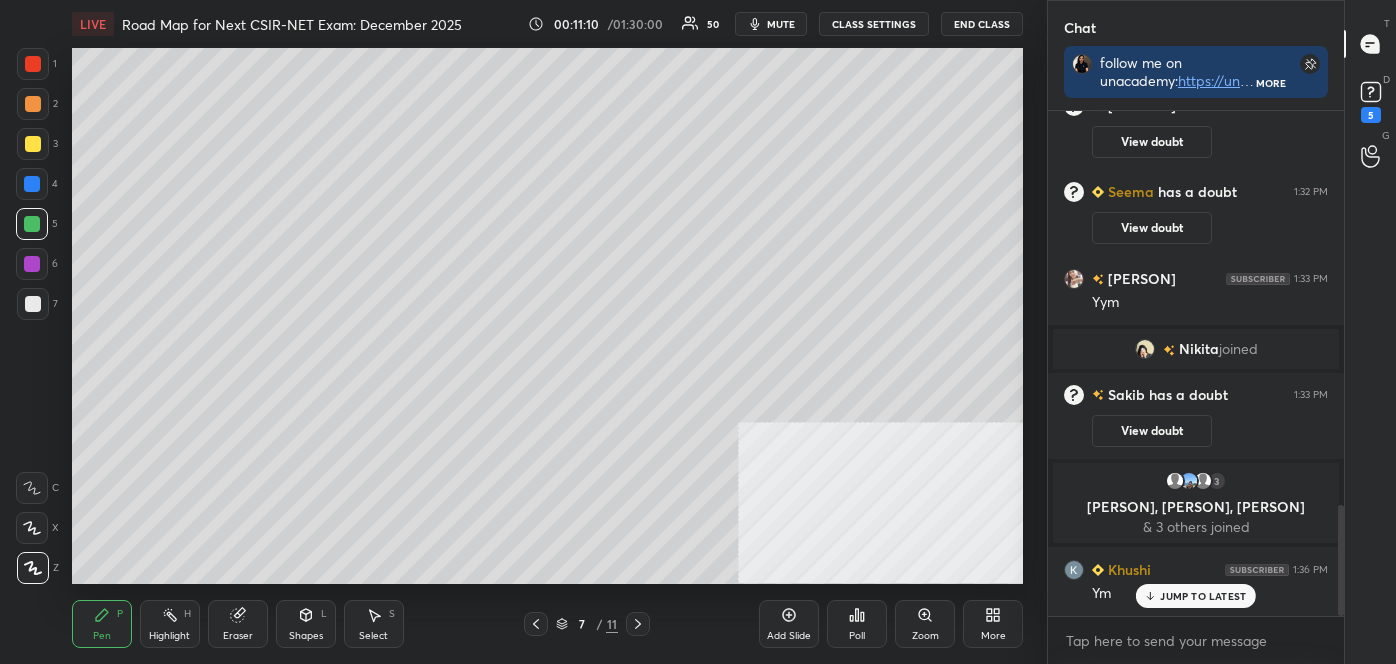 scroll, scrollTop: 1794, scrollLeft: 0, axis: vertical 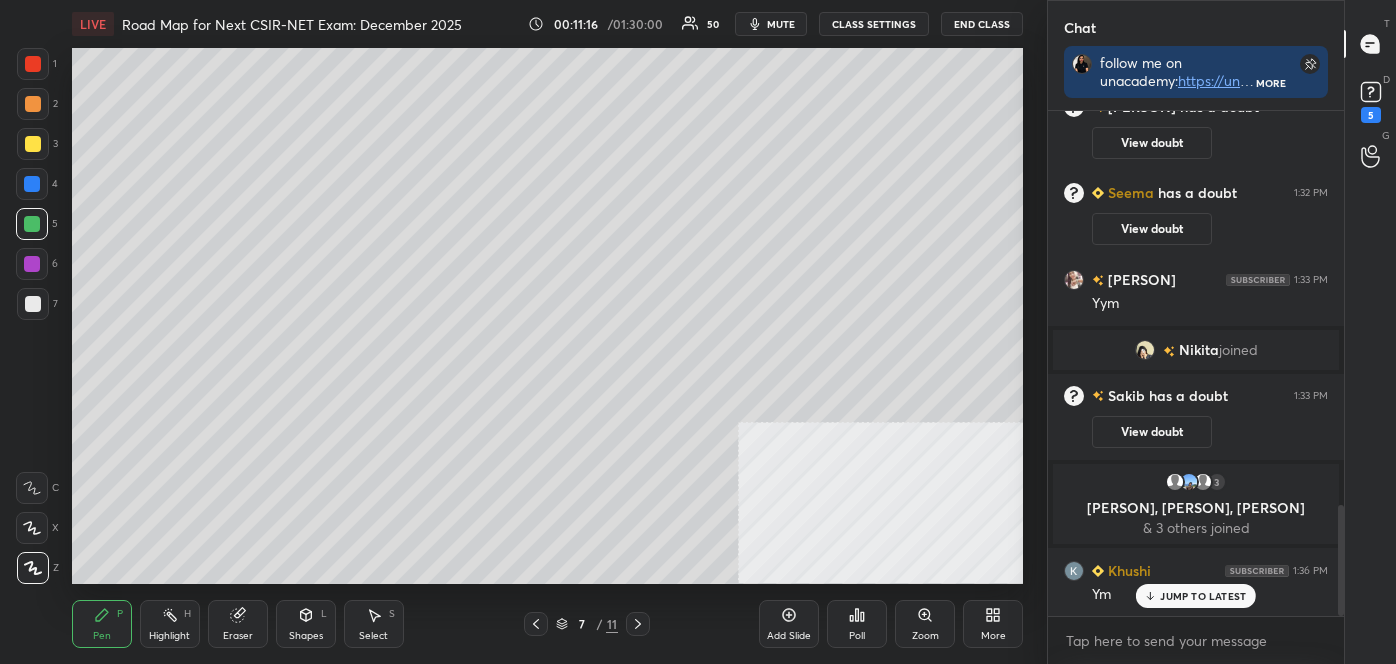 click at bounding box center [33, 144] 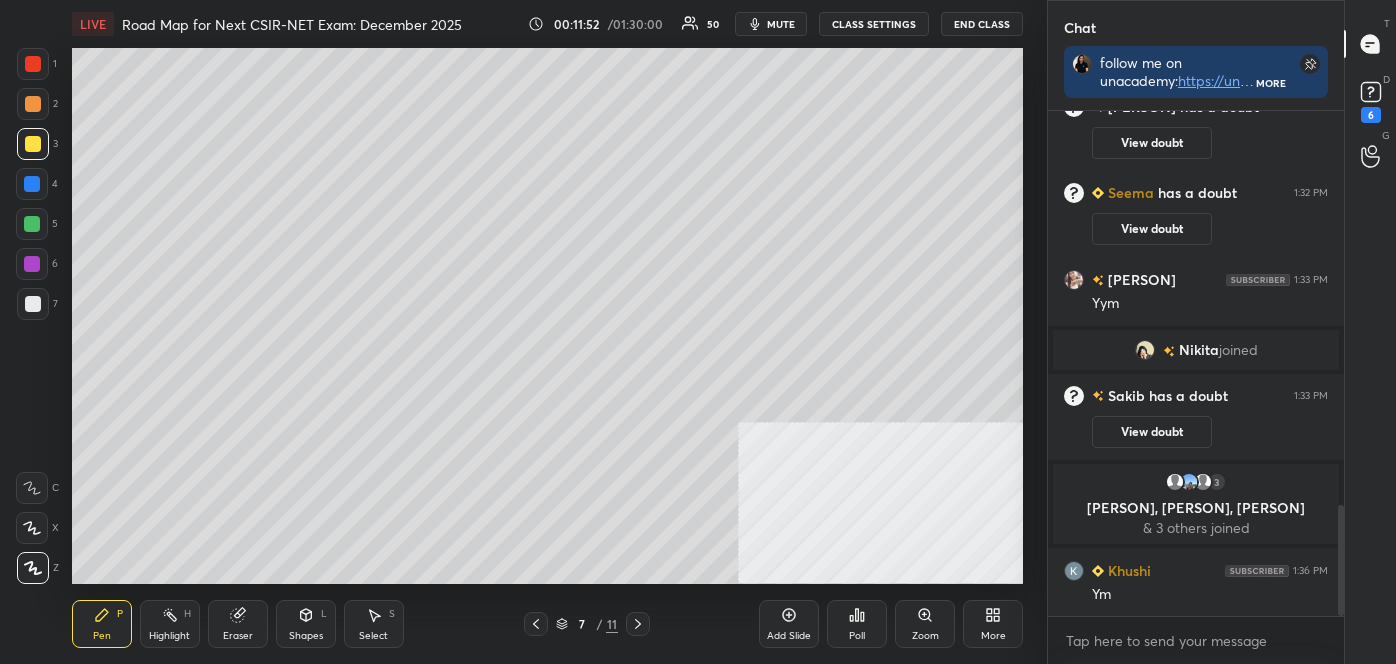 click at bounding box center (33, 64) 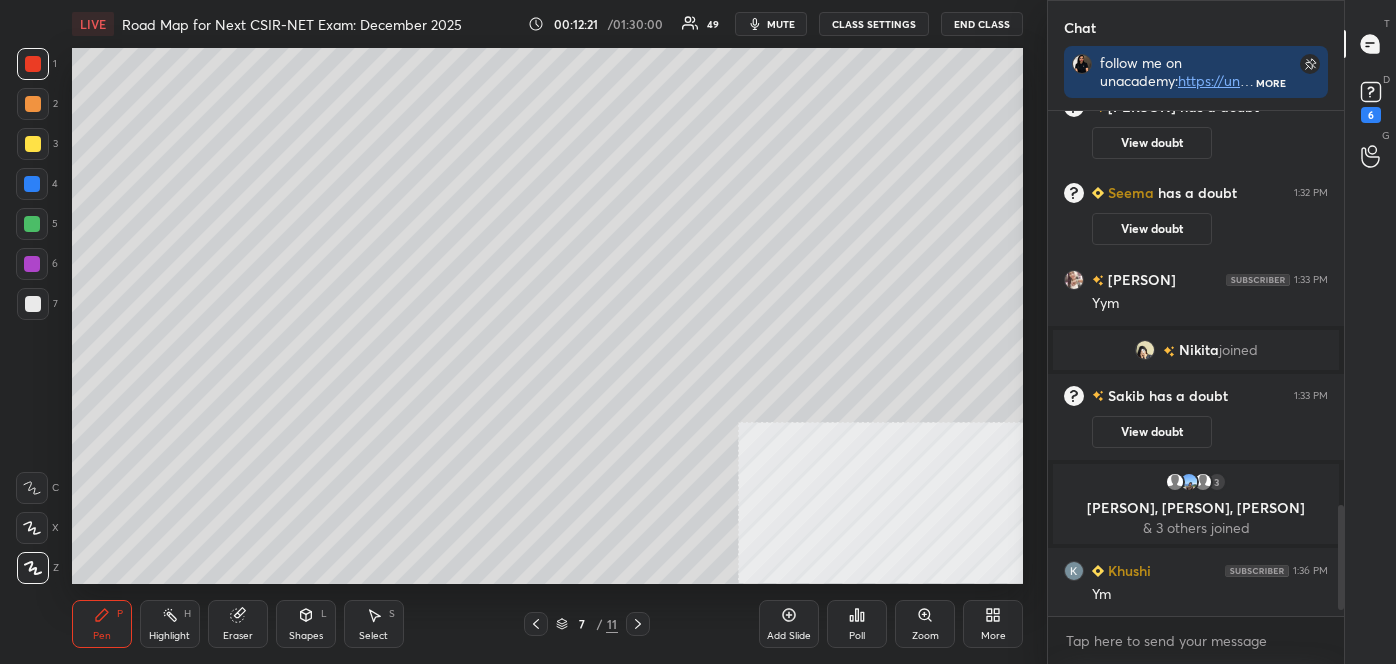 scroll, scrollTop: 1928, scrollLeft: 0, axis: vertical 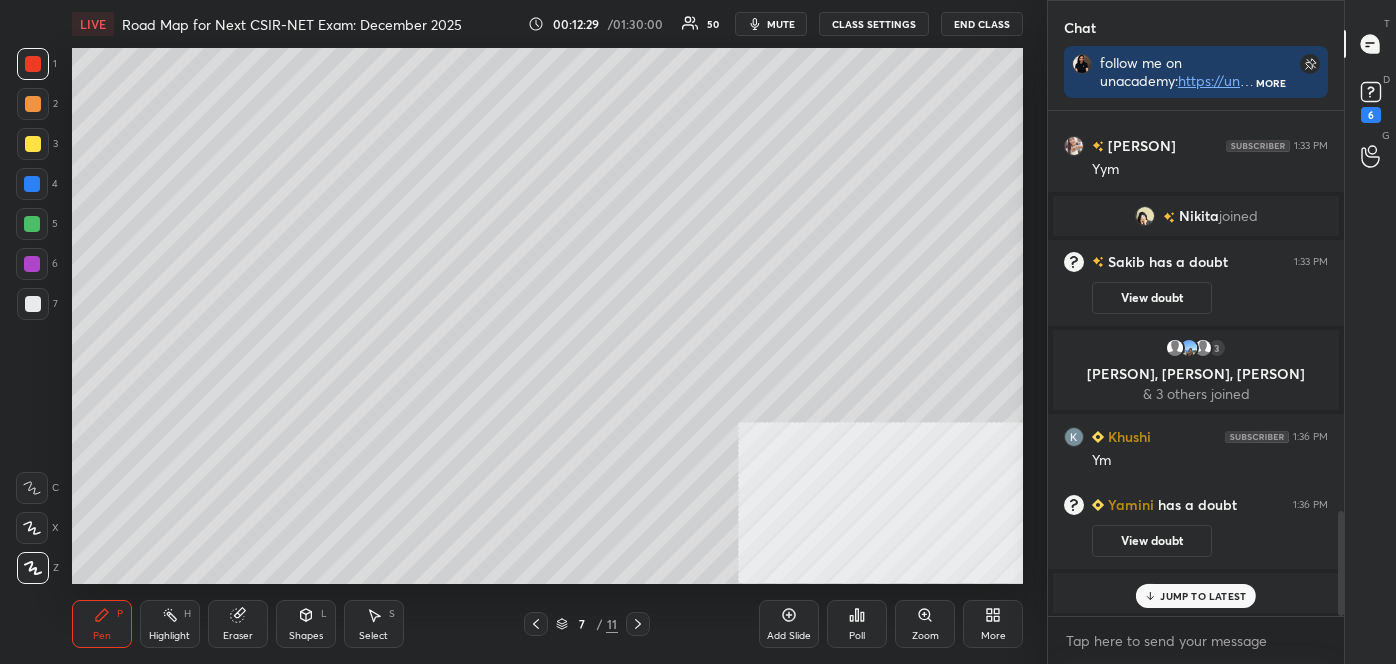 click at bounding box center (33, 144) 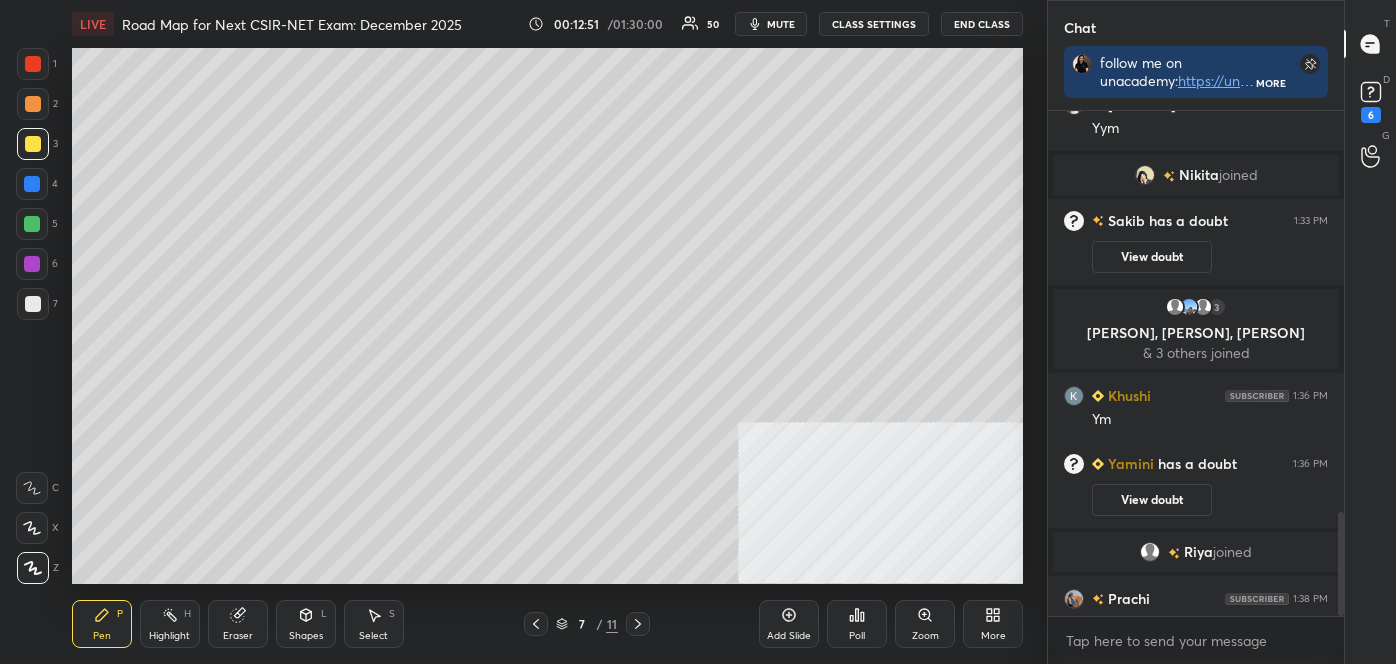 scroll, scrollTop: 1957, scrollLeft: 0, axis: vertical 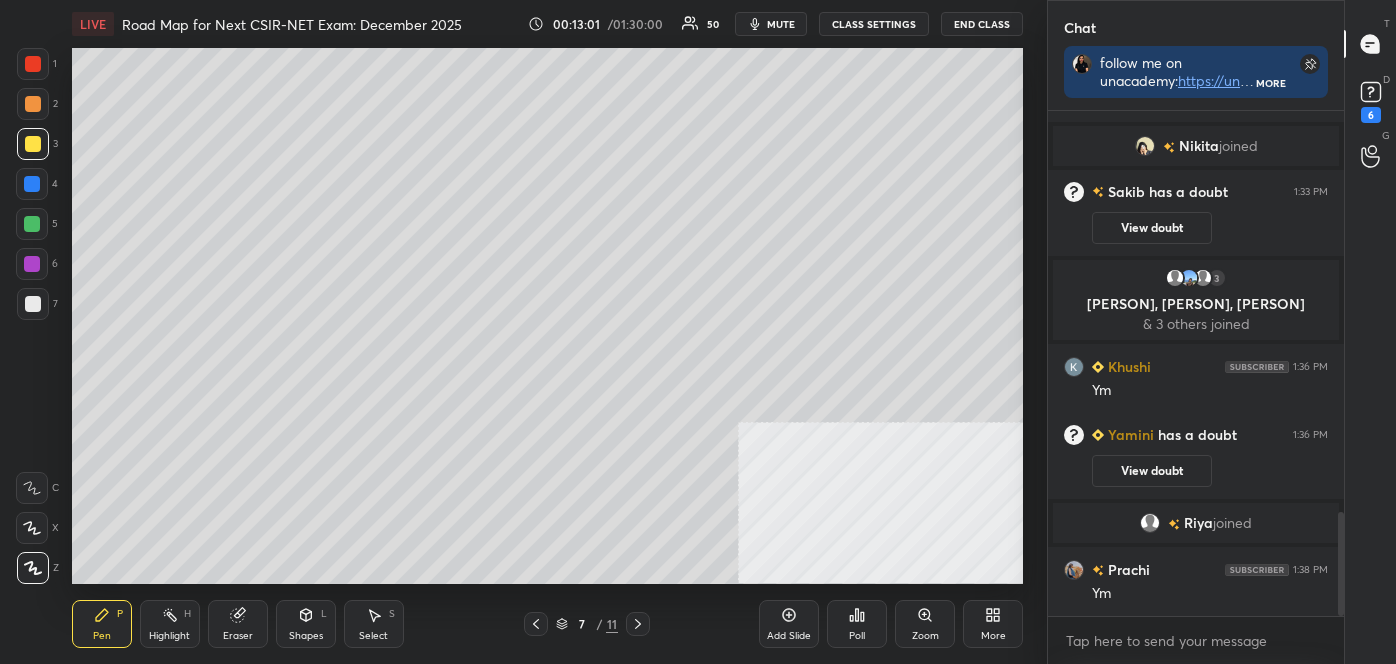 click on "Highlight H" at bounding box center (170, 624) 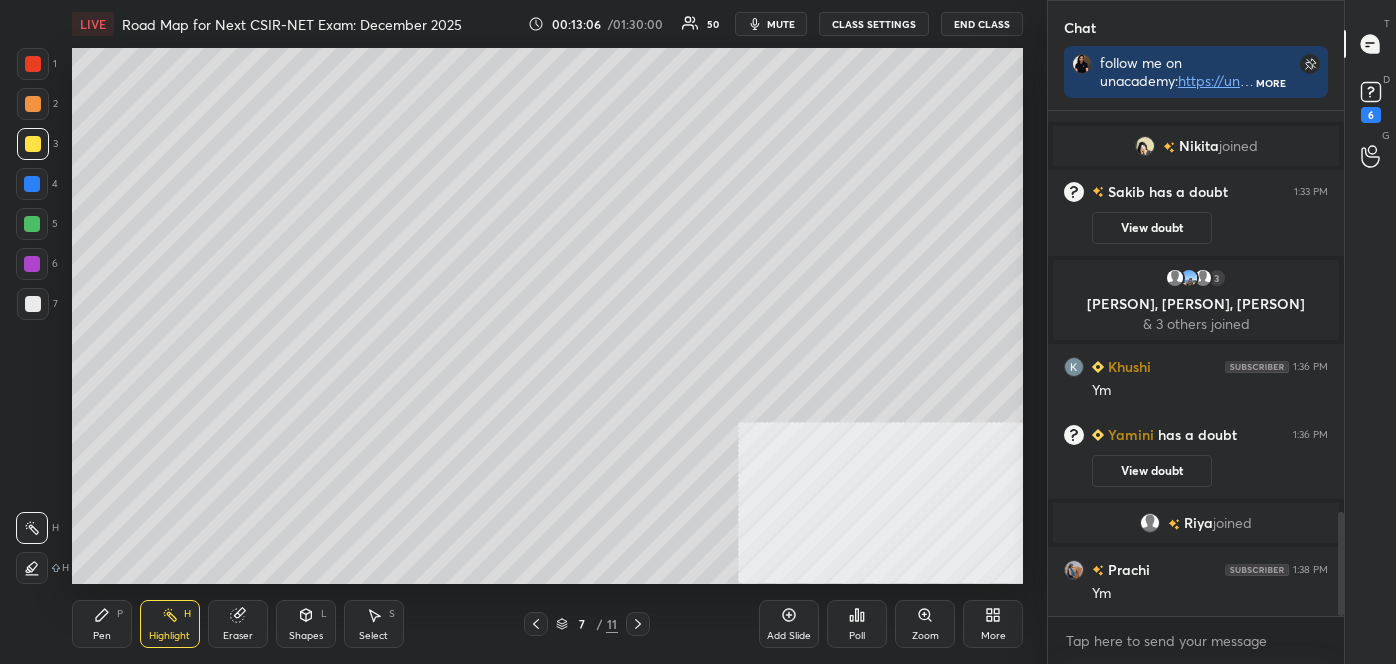 scroll, scrollTop: 2026, scrollLeft: 0, axis: vertical 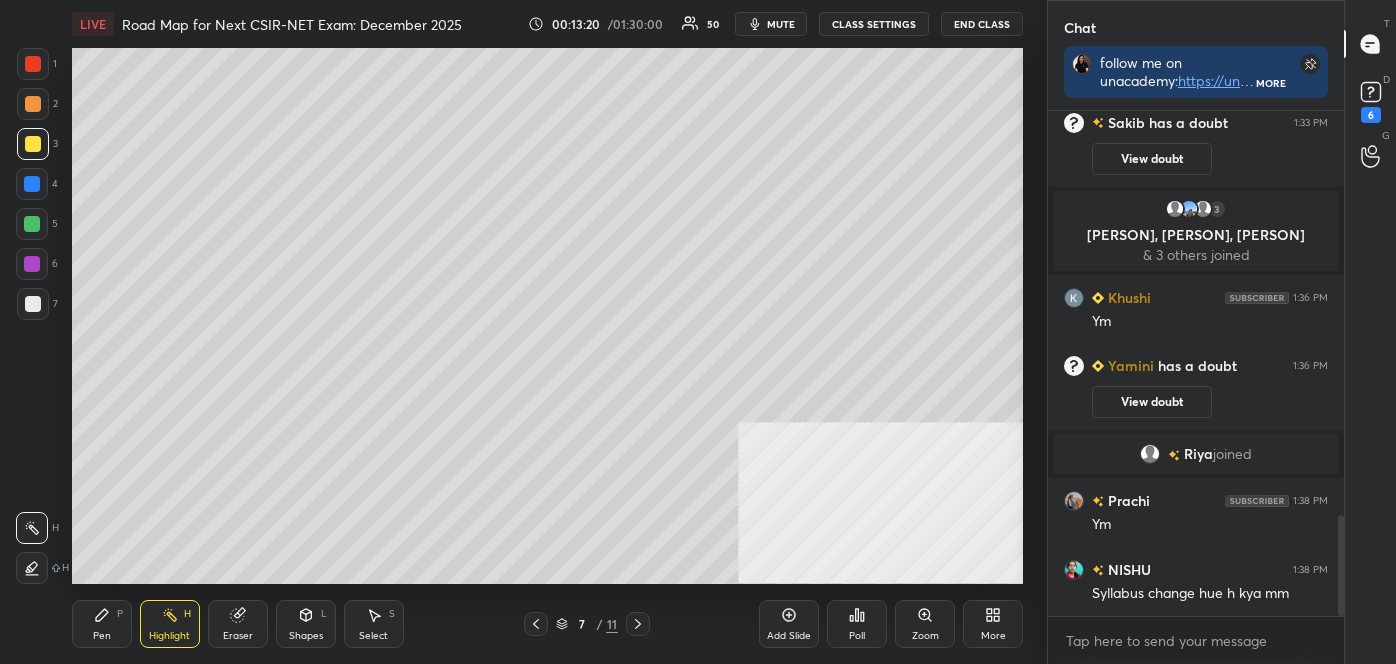 click on "Pen P" at bounding box center [102, 624] 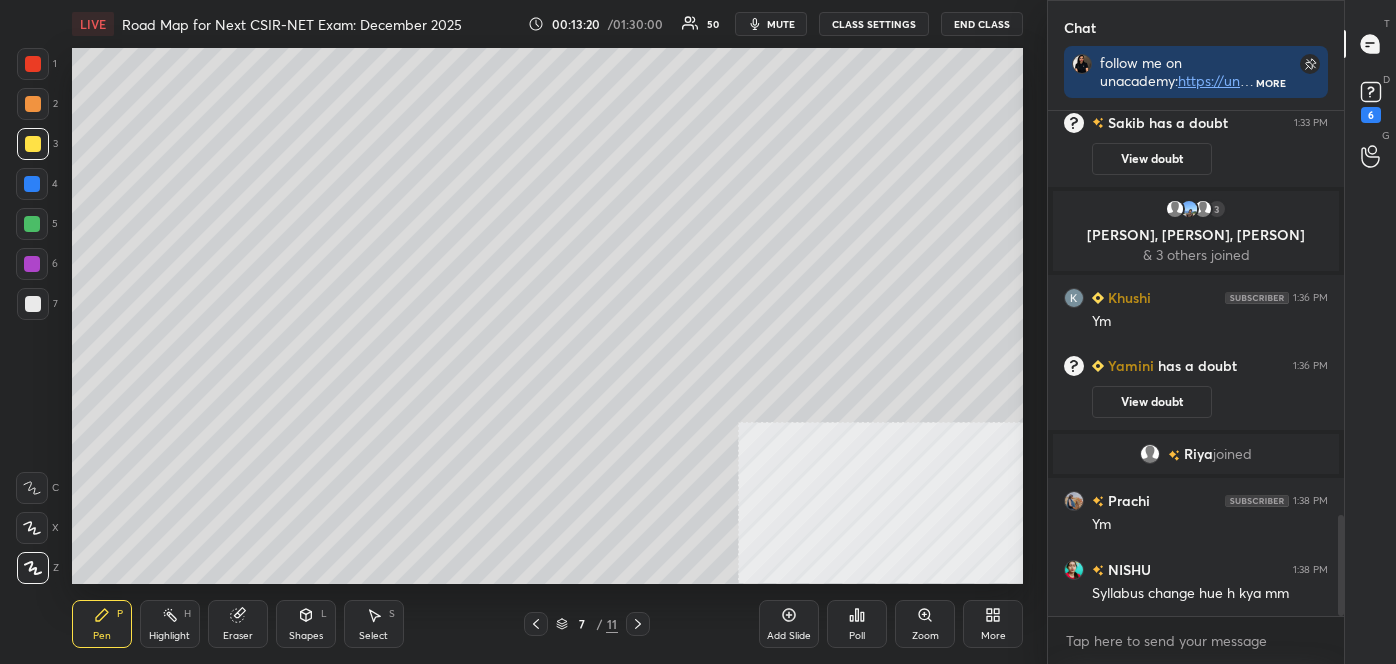 click at bounding box center [33, 568] 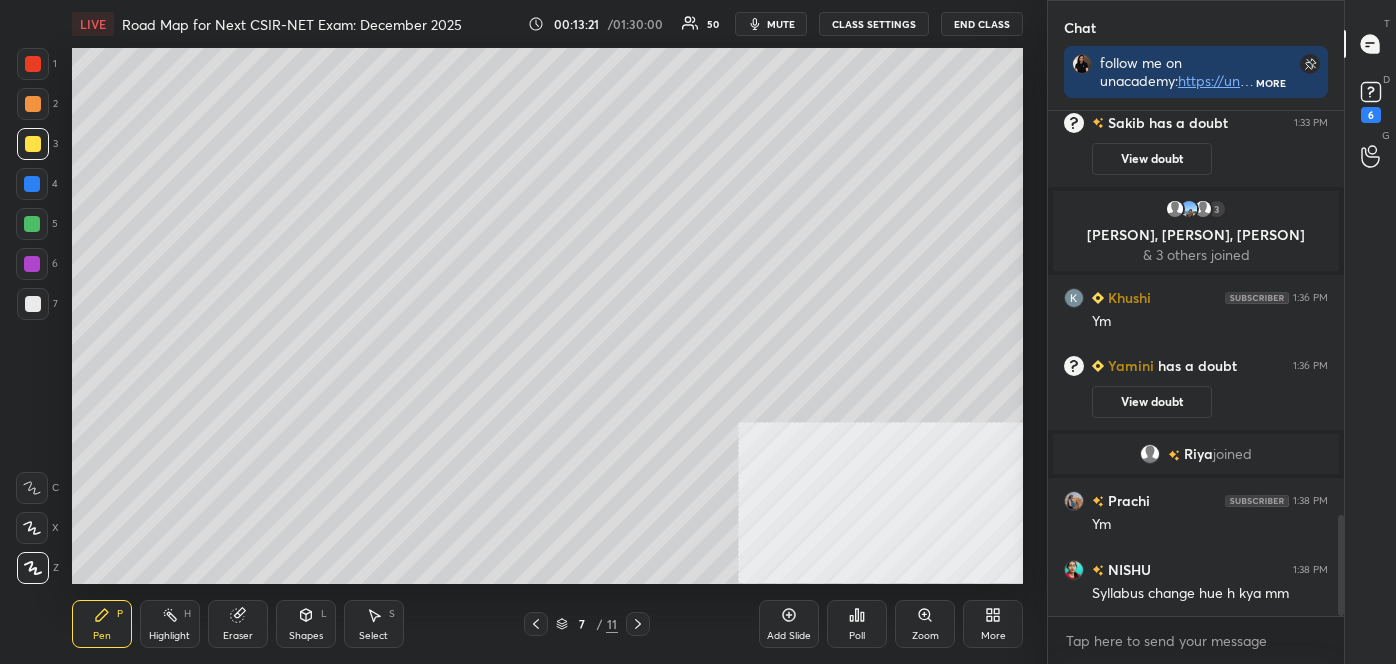 click at bounding box center (33, 304) 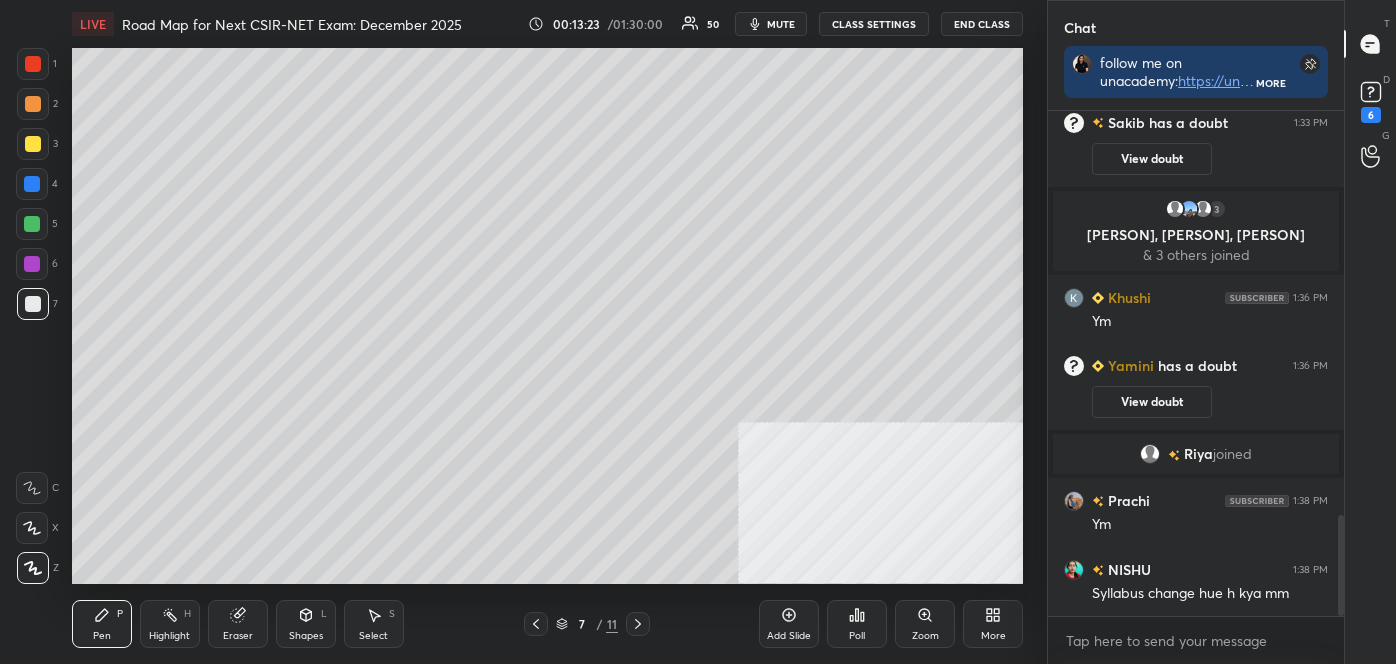 click at bounding box center (33, 64) 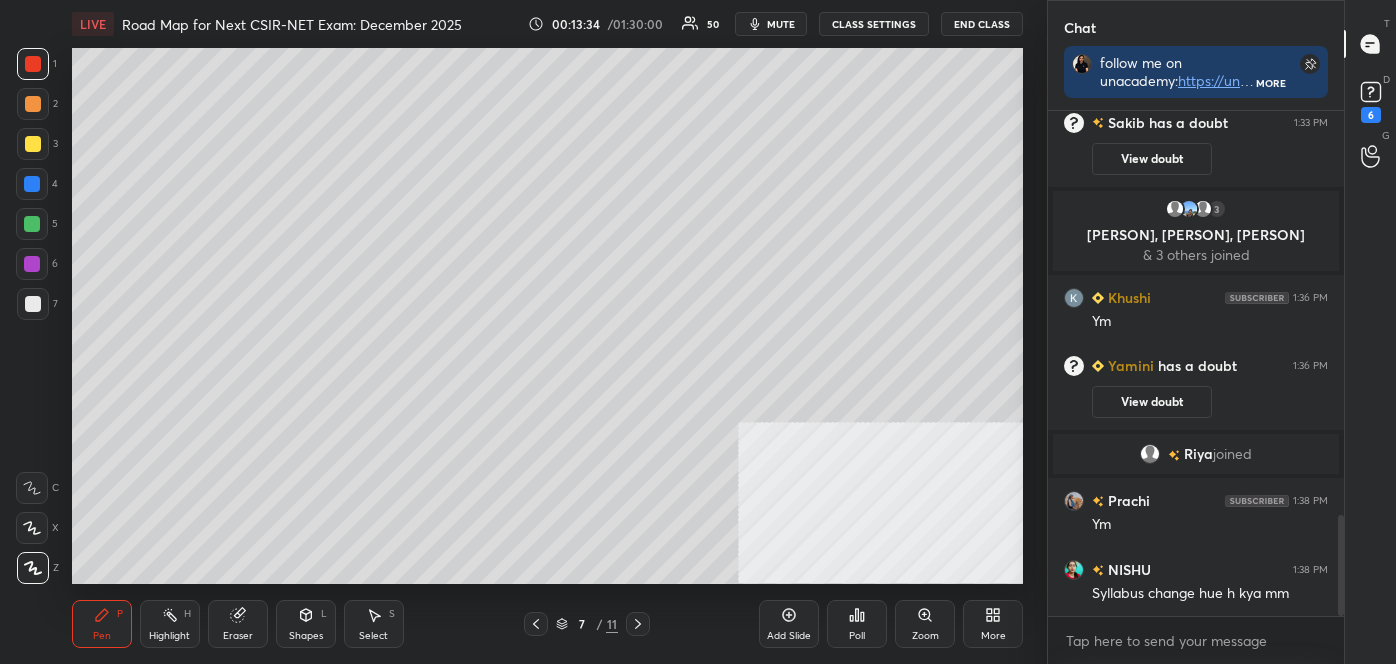 click on "Highlight" at bounding box center [169, 636] 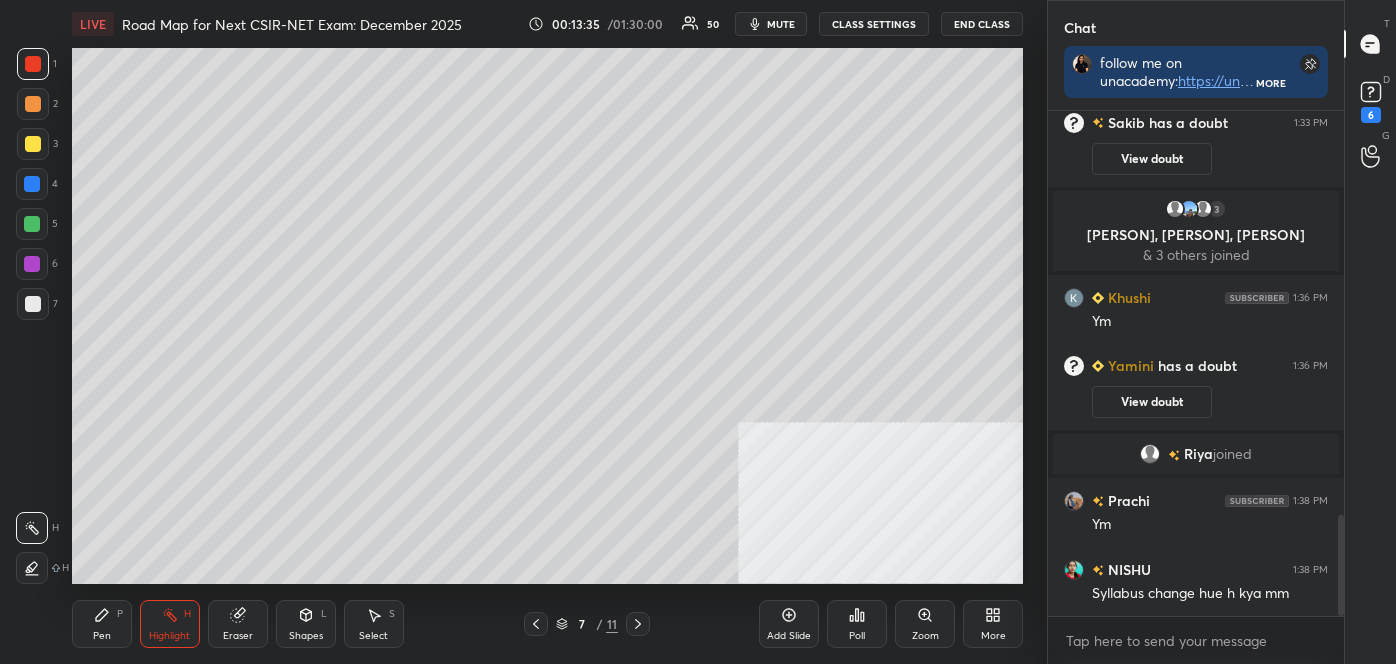 click 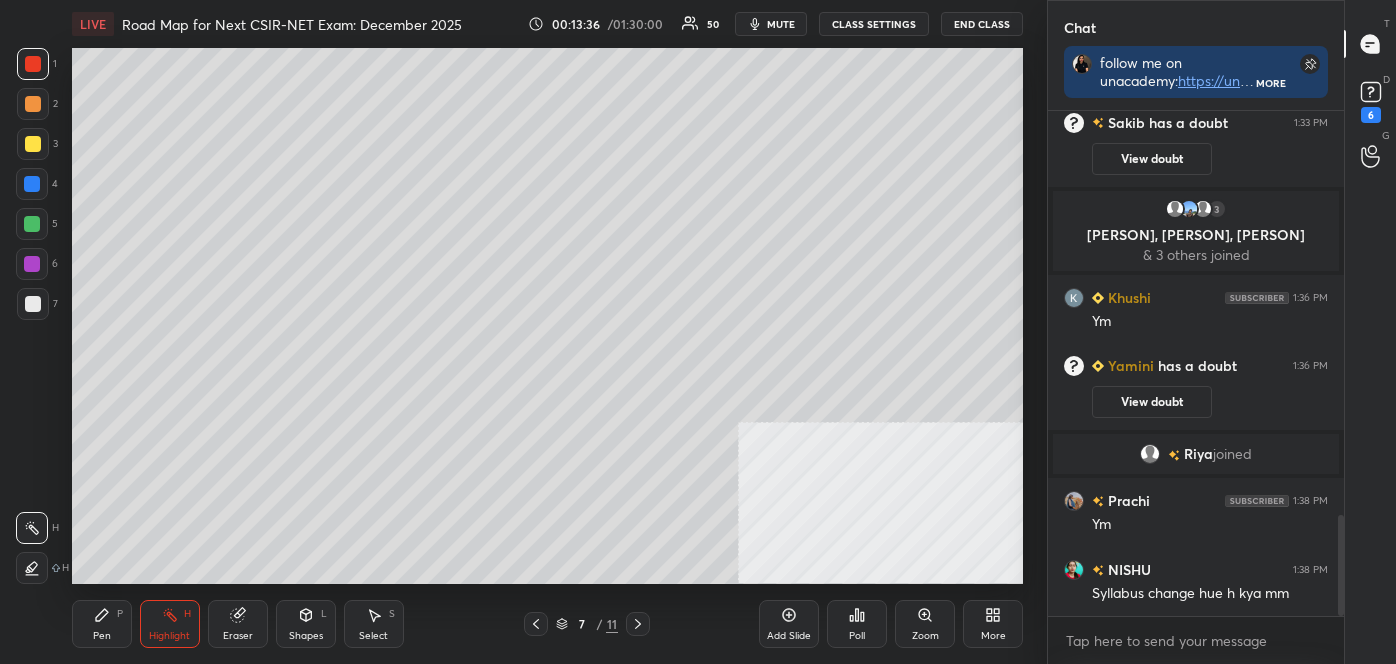 click at bounding box center [33, 304] 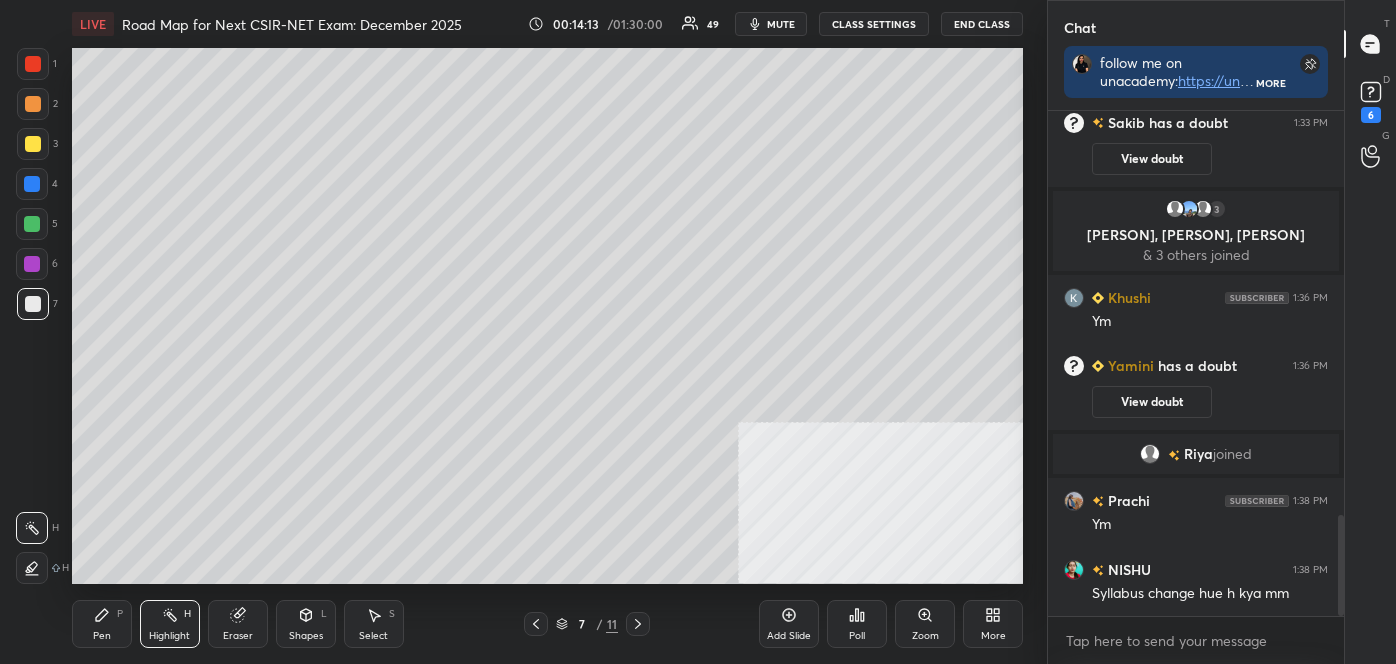 drag, startPoint x: 111, startPoint y: 615, endPoint x: 114, endPoint y: 604, distance: 11.401754 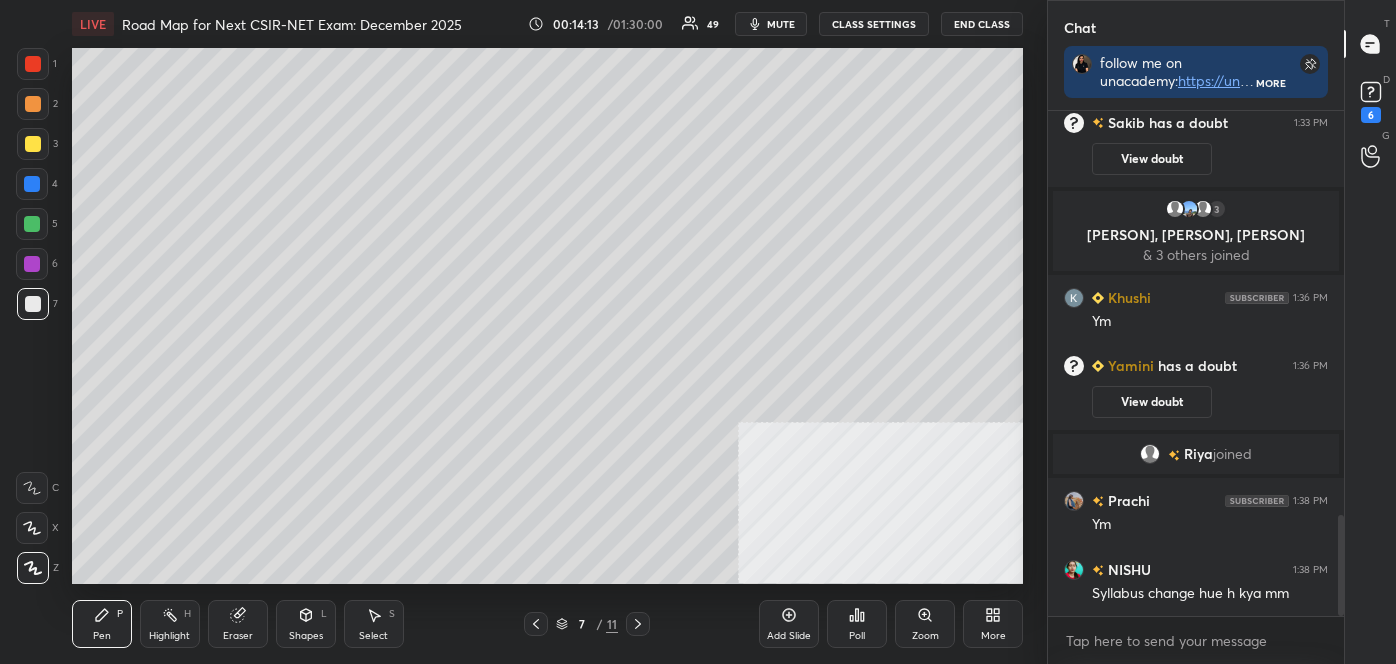 click at bounding box center (33, 568) 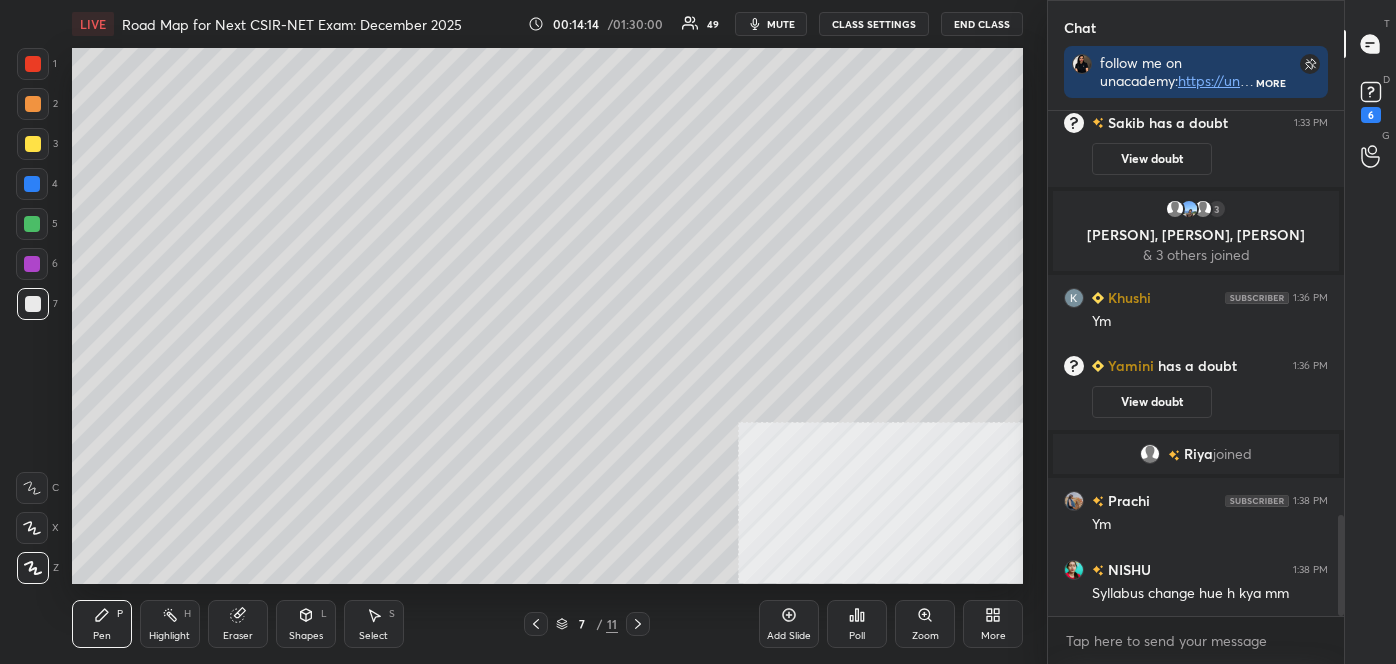 click at bounding box center (33, 304) 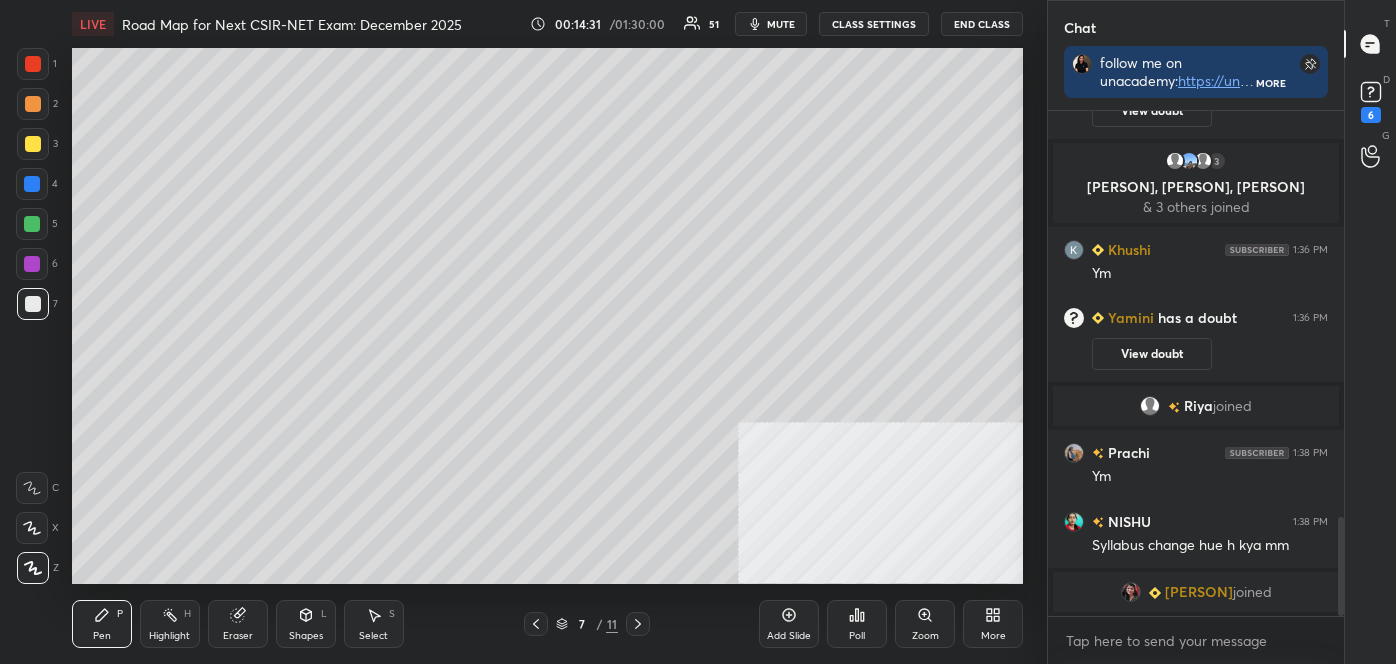 scroll, scrollTop: 2162, scrollLeft: 0, axis: vertical 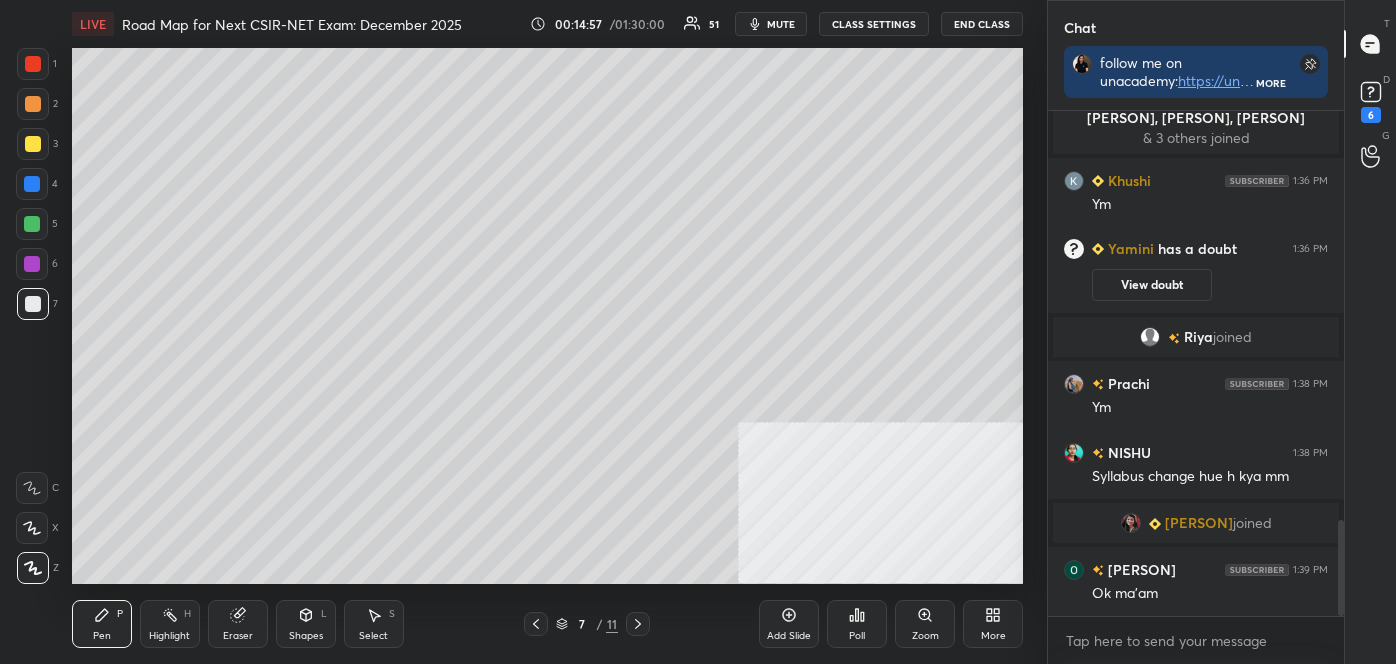 click at bounding box center [32, 224] 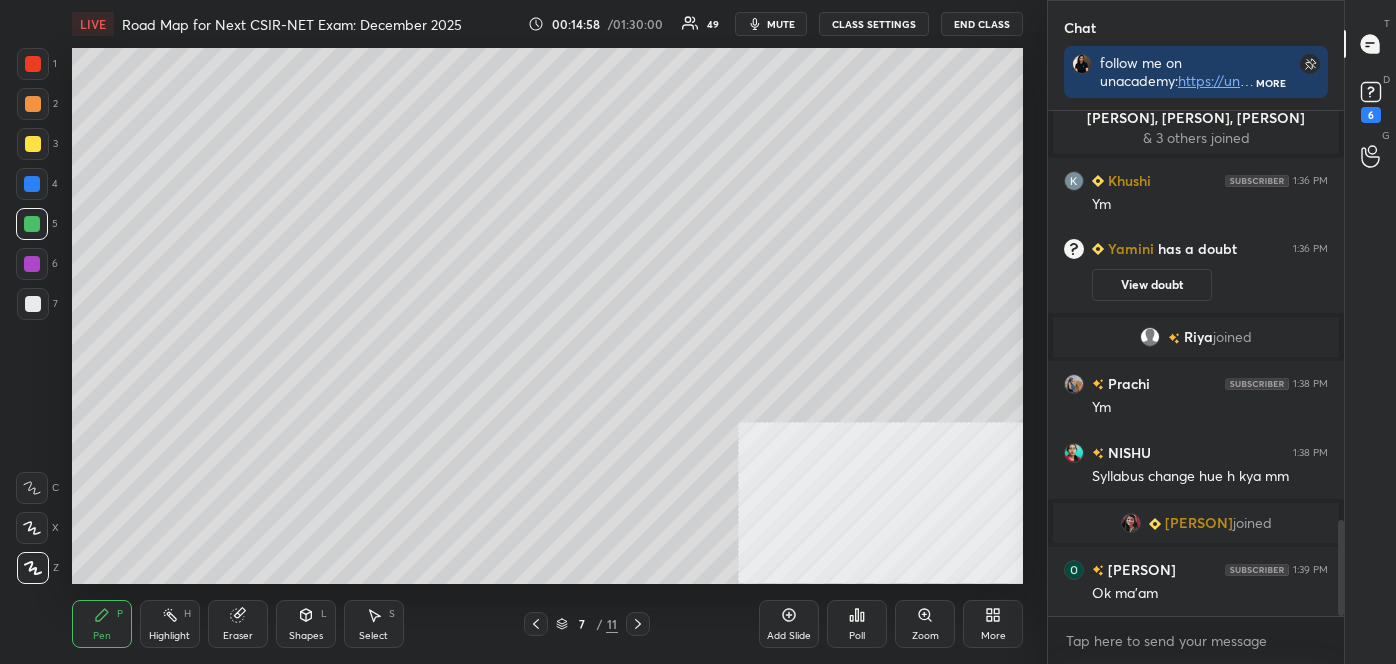 click at bounding box center (32, 264) 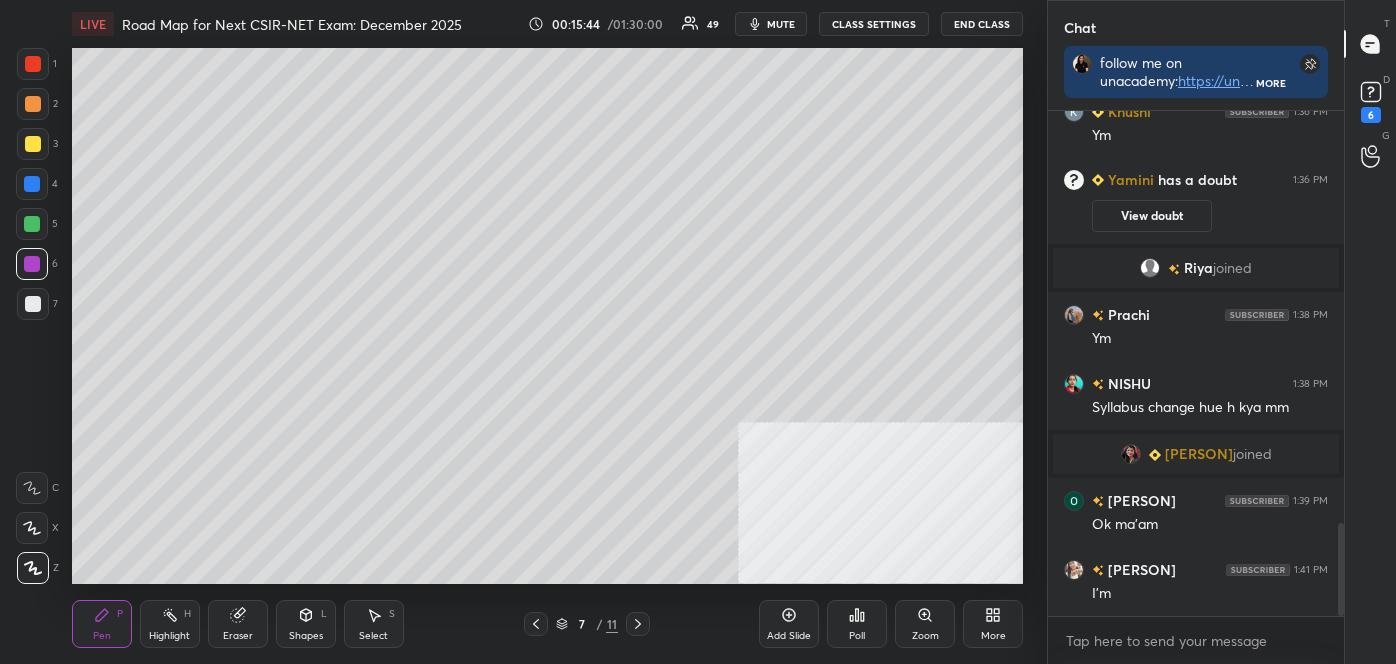 scroll, scrollTop: 2300, scrollLeft: 0, axis: vertical 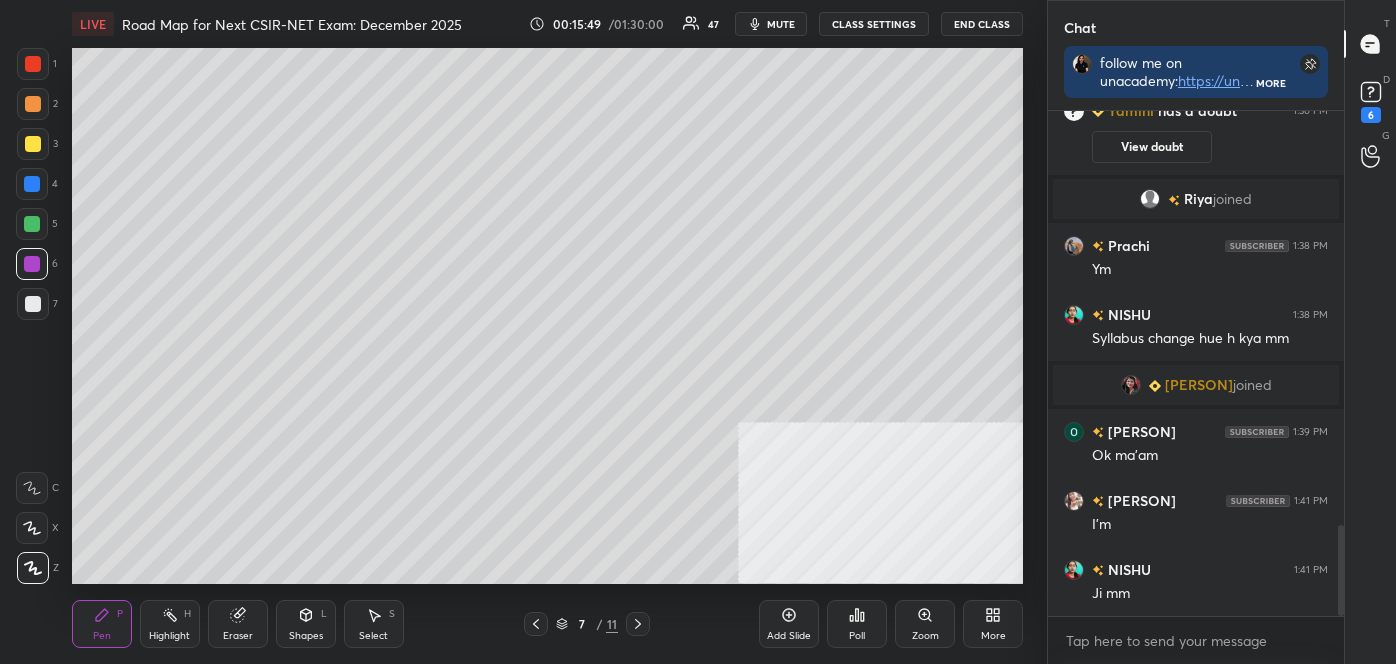 click on "Highlight H" at bounding box center [170, 624] 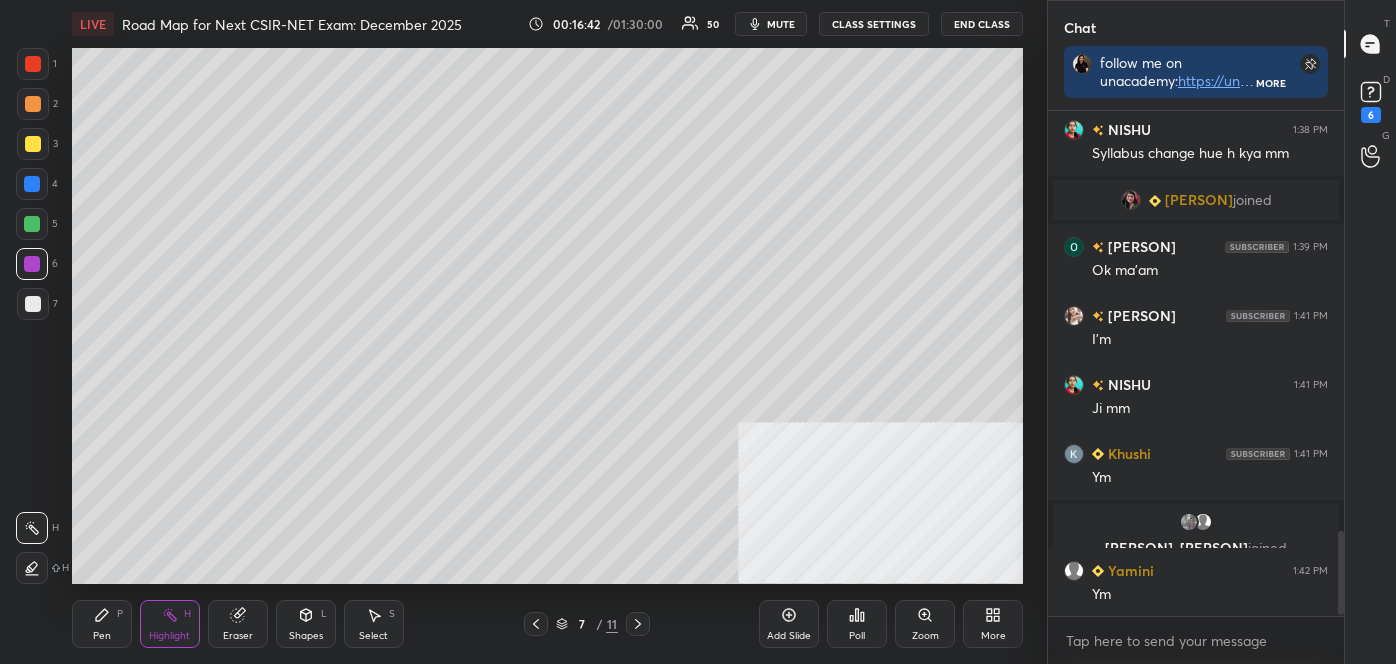 scroll, scrollTop: 2533, scrollLeft: 0, axis: vertical 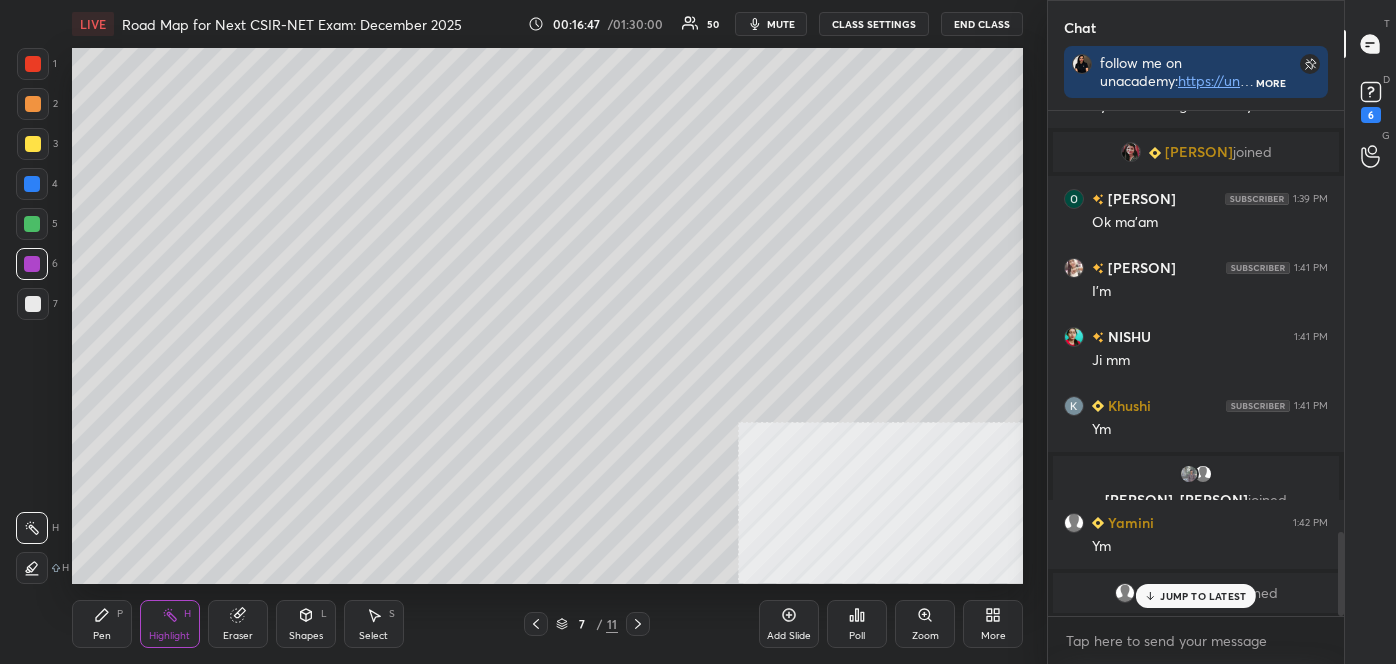click on "Pen P" at bounding box center (102, 624) 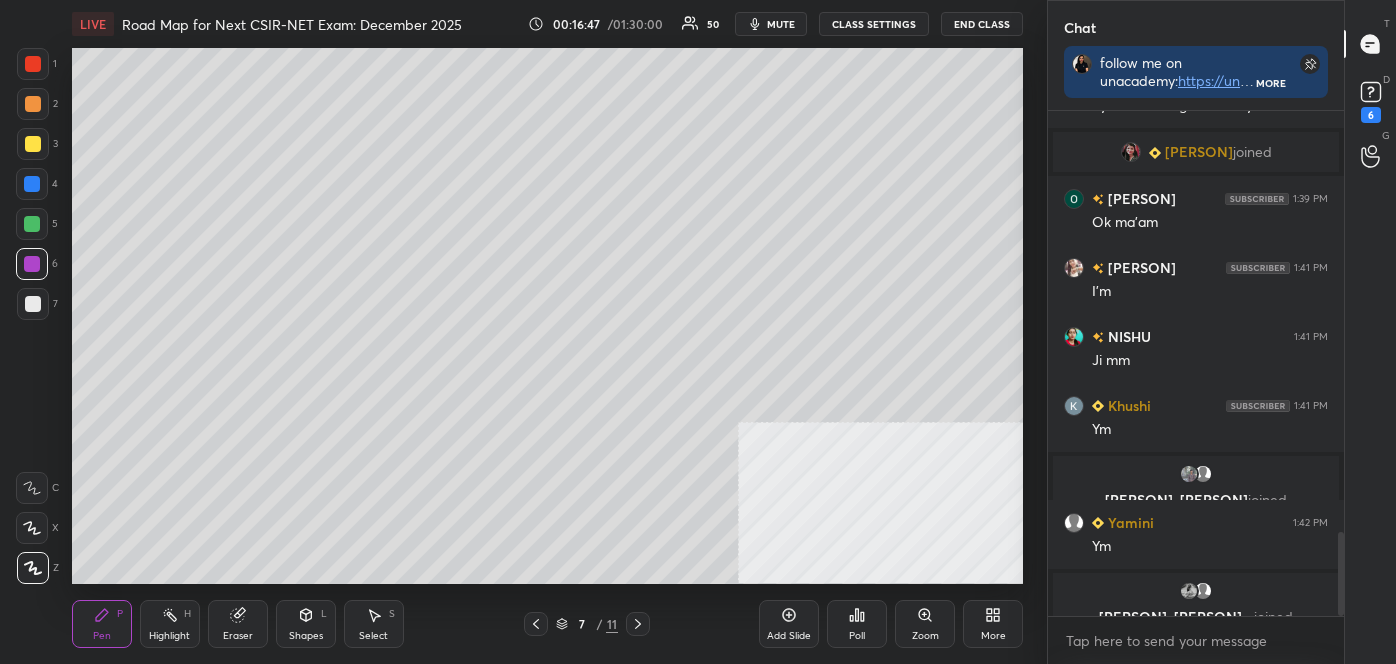 click at bounding box center [33, 568] 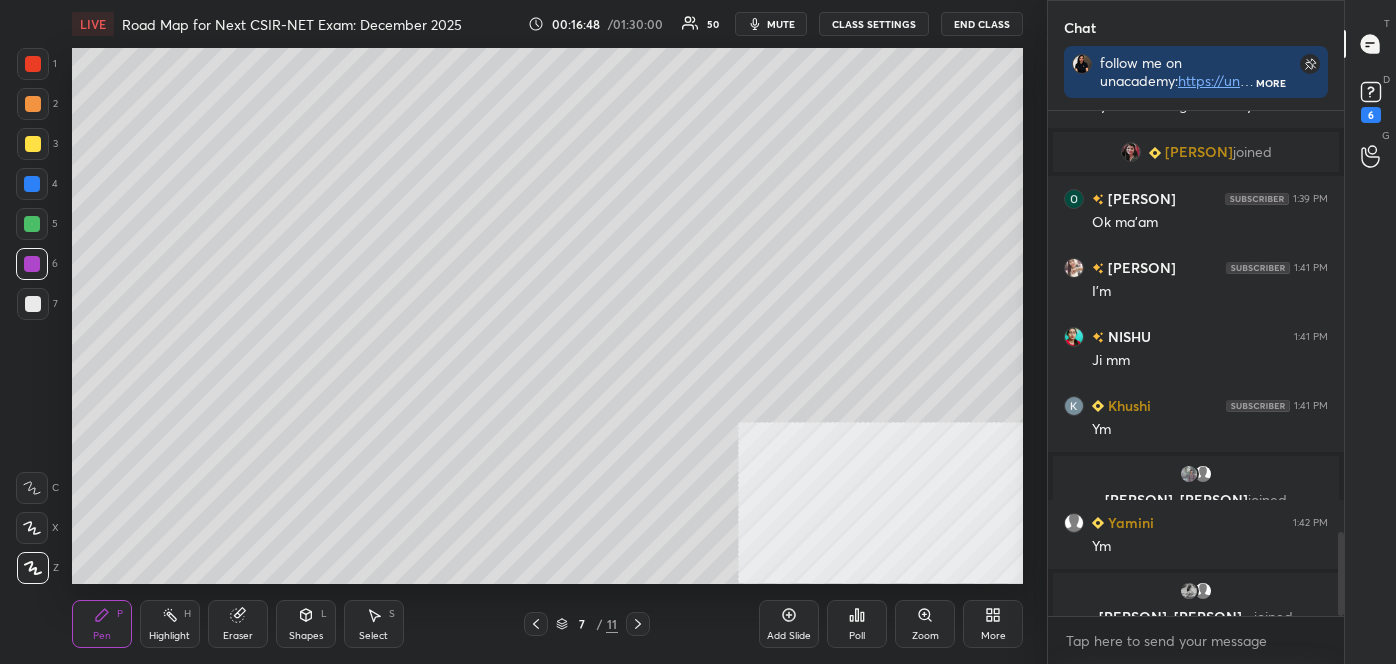 click at bounding box center (32, 224) 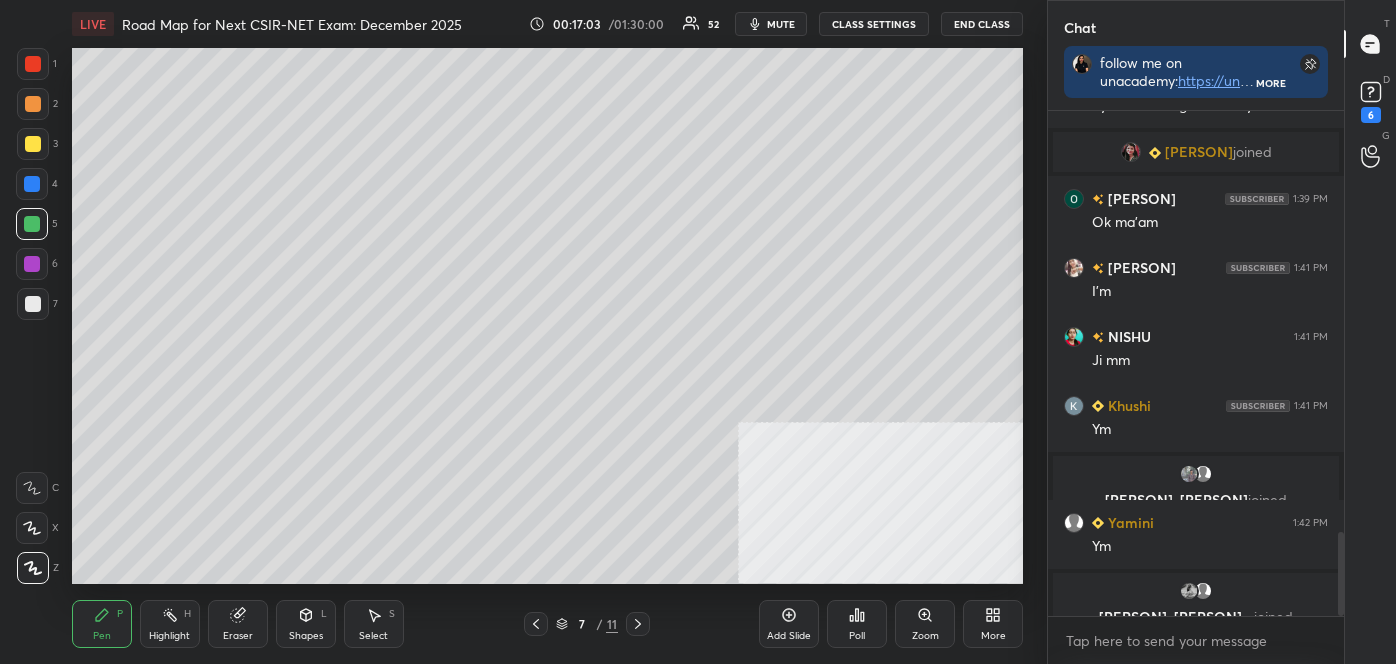click 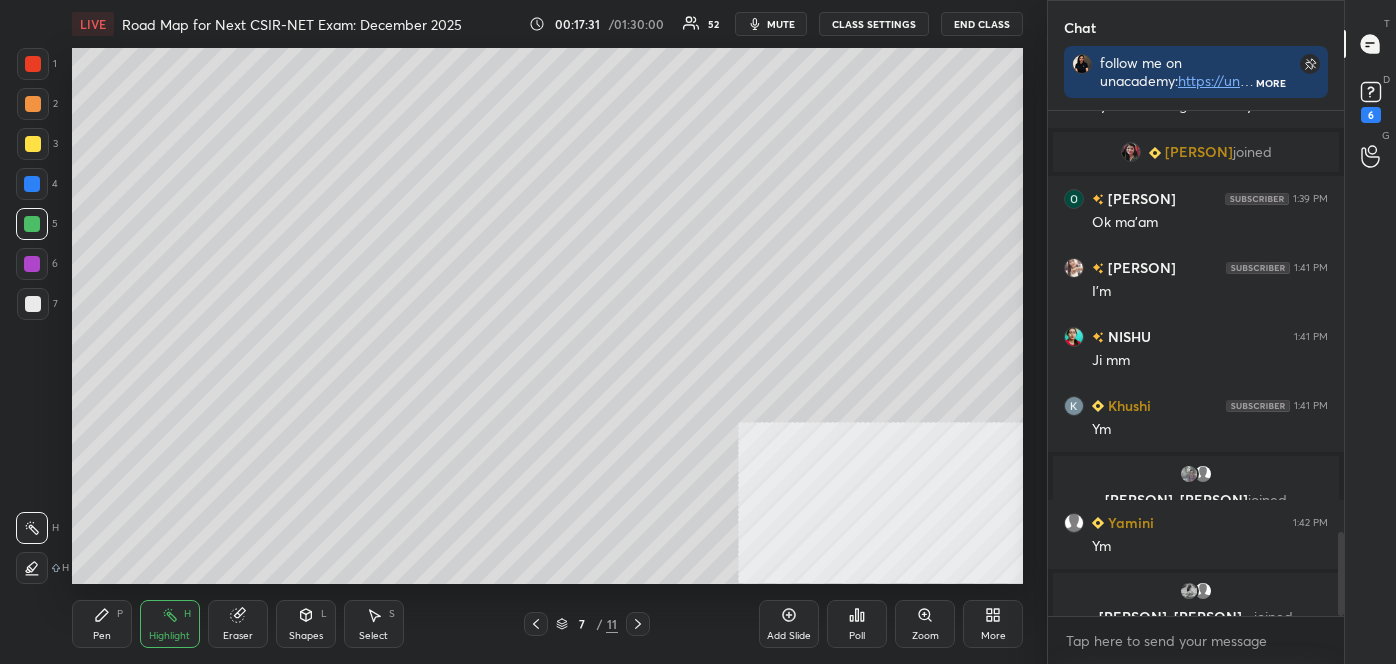 drag, startPoint x: 42, startPoint y: 301, endPoint x: 65, endPoint y: 295, distance: 23.769728 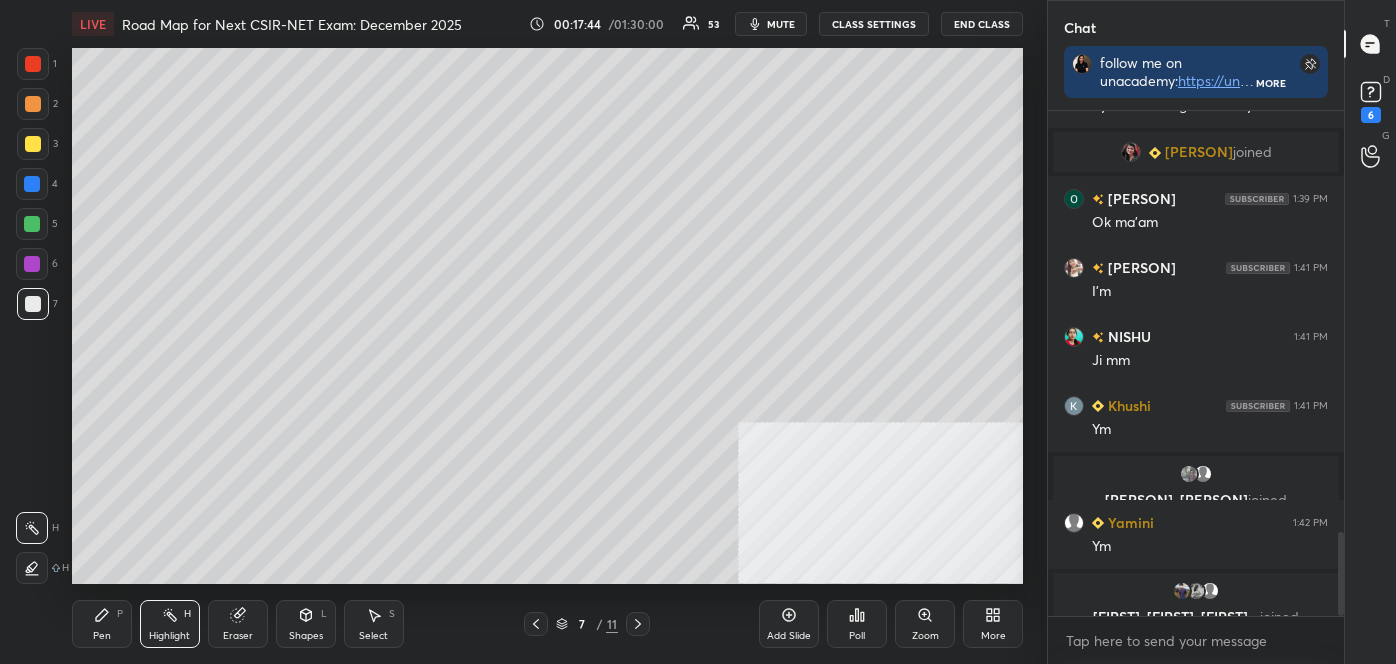 click on "Pen P" at bounding box center [102, 624] 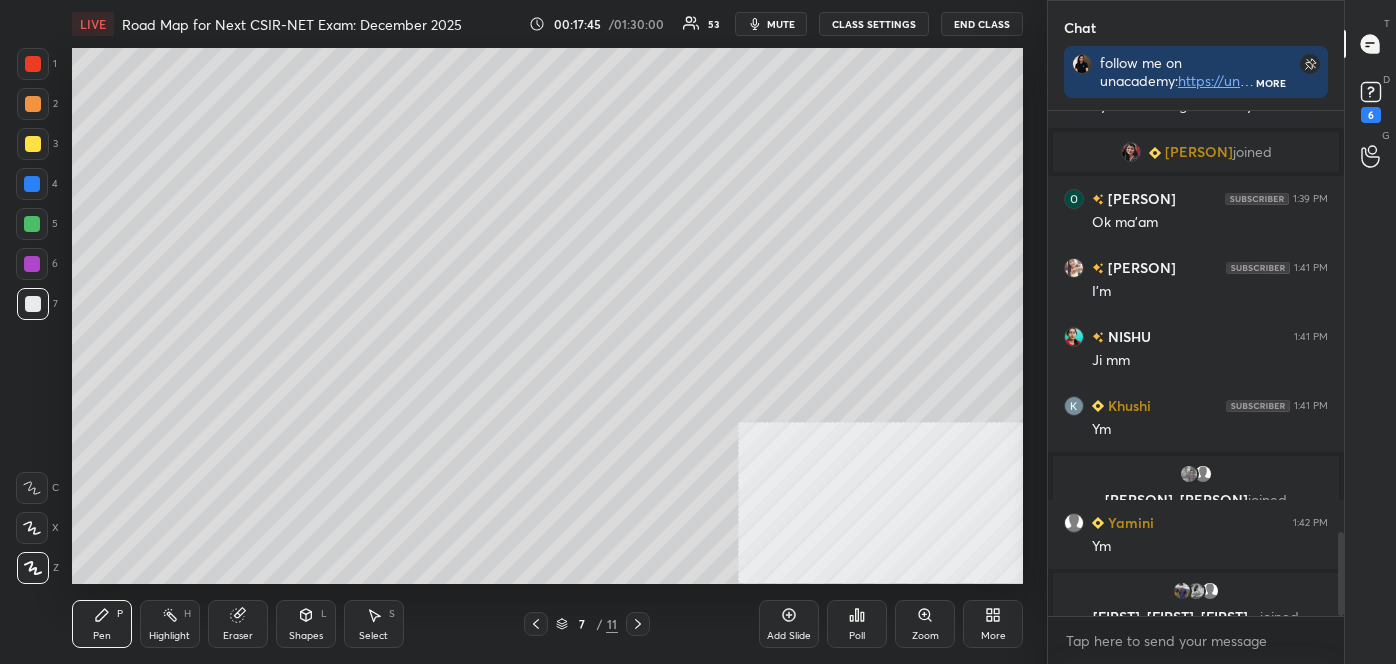 click 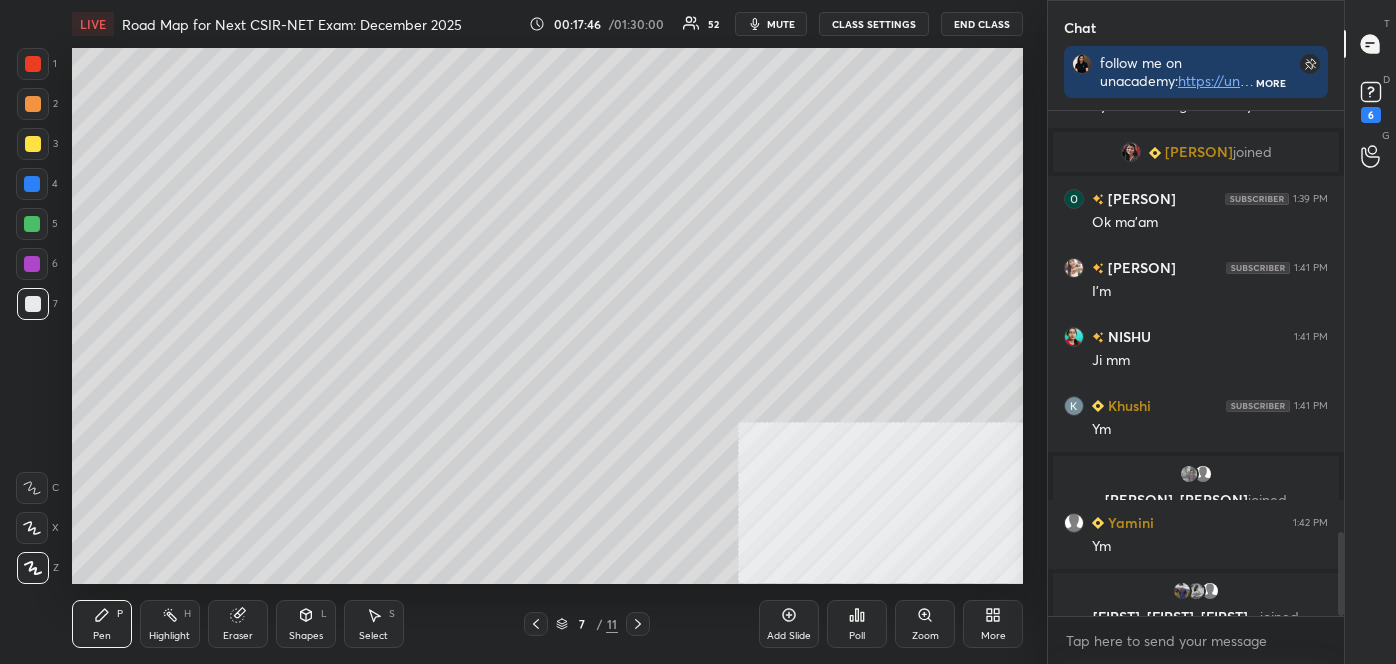 click at bounding box center [32, 528] 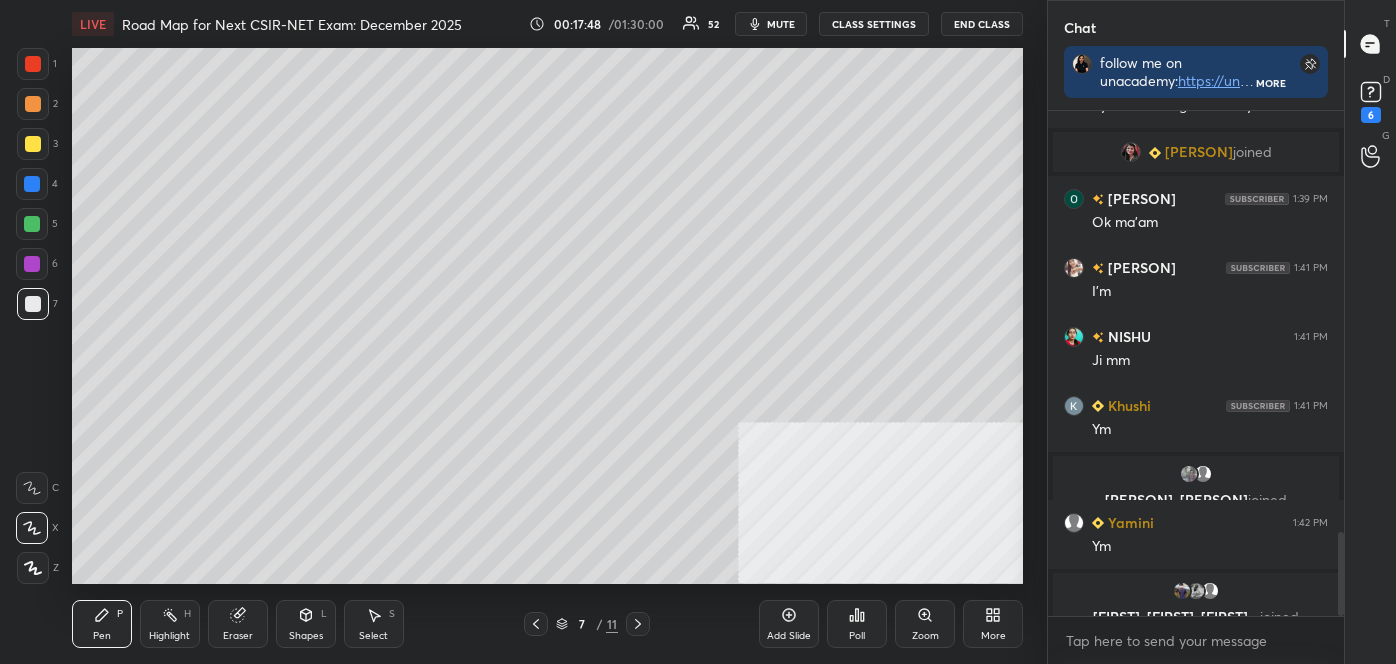 click at bounding box center [33, 104] 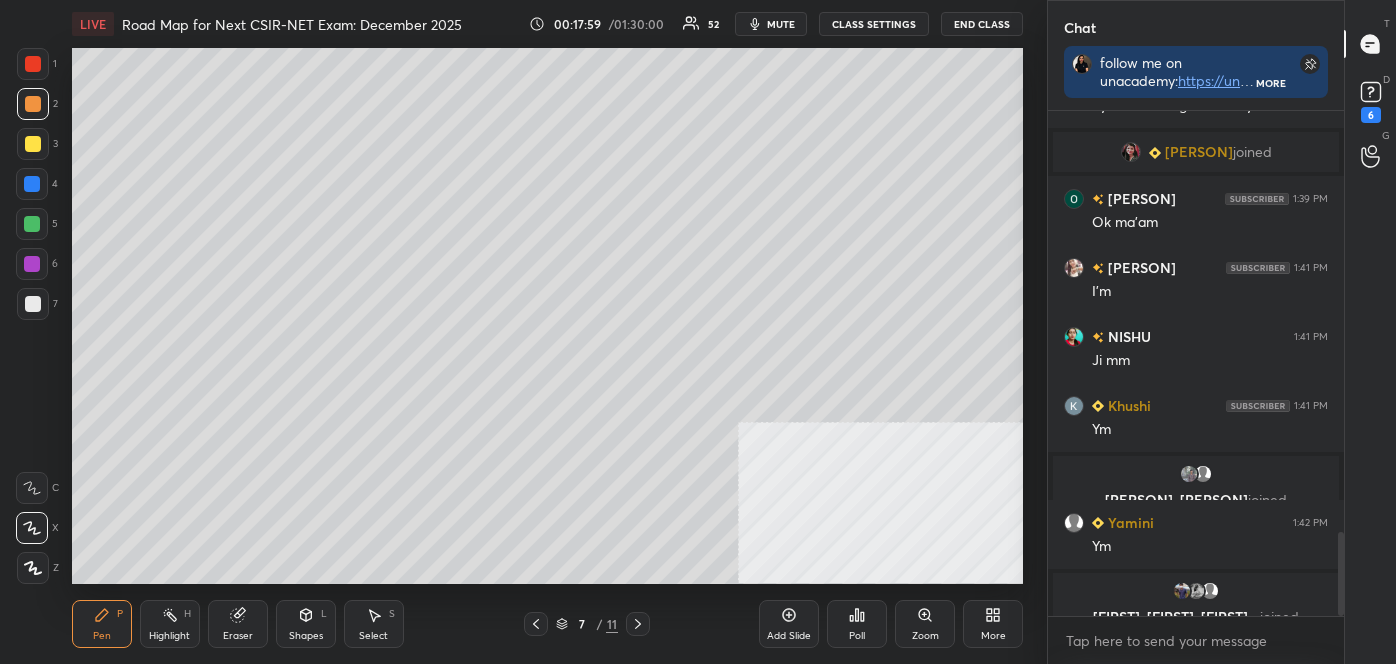 click 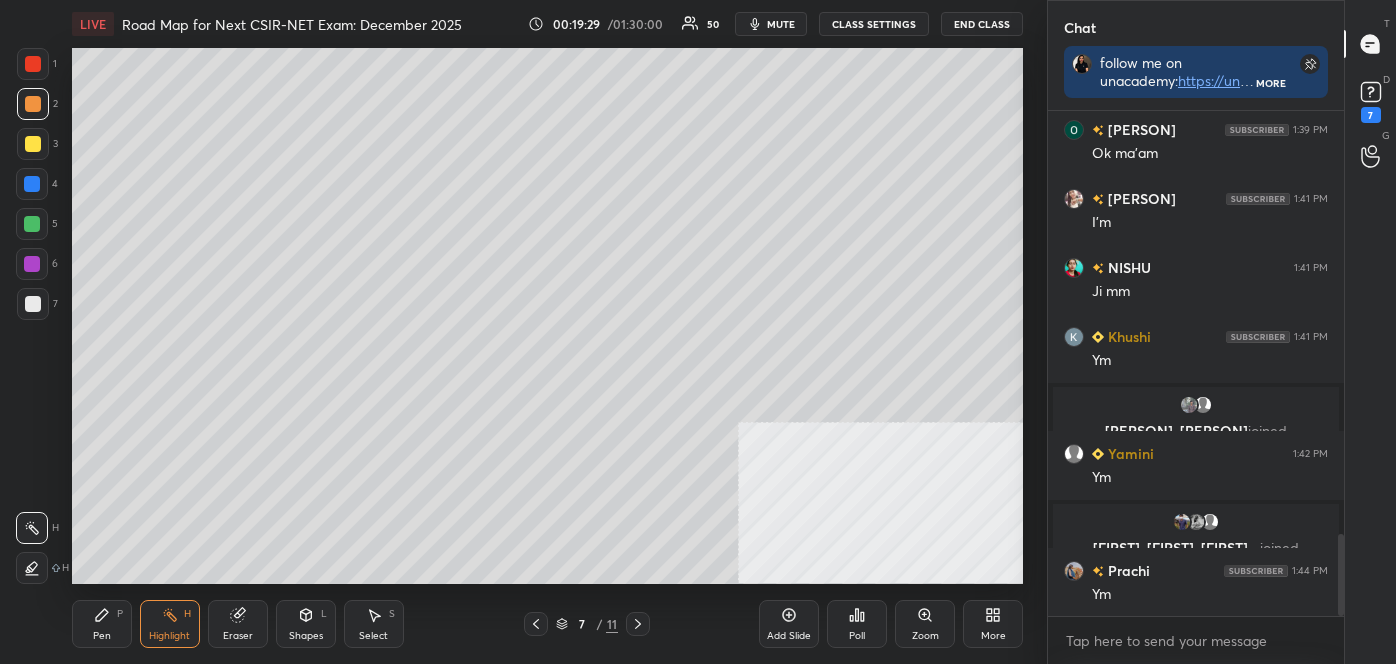 scroll, scrollTop: 2672, scrollLeft: 0, axis: vertical 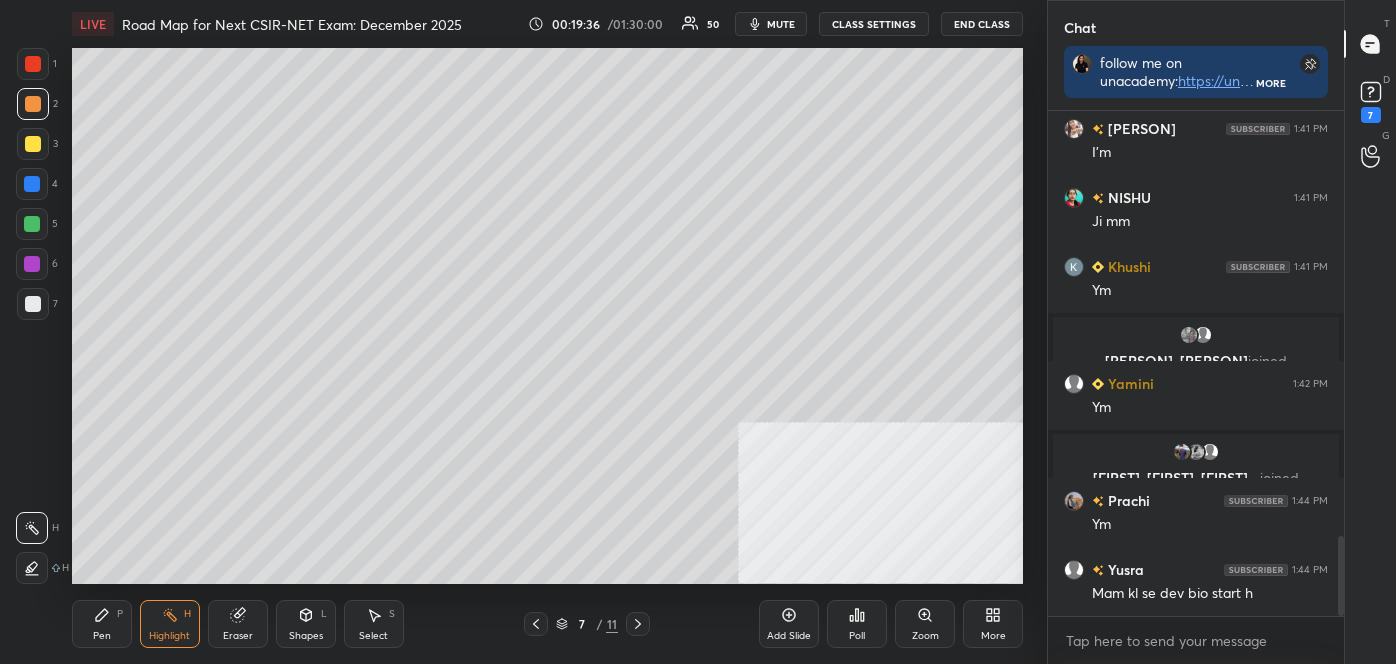 drag, startPoint x: 75, startPoint y: 618, endPoint x: 95, endPoint y: 630, distance: 23.323807 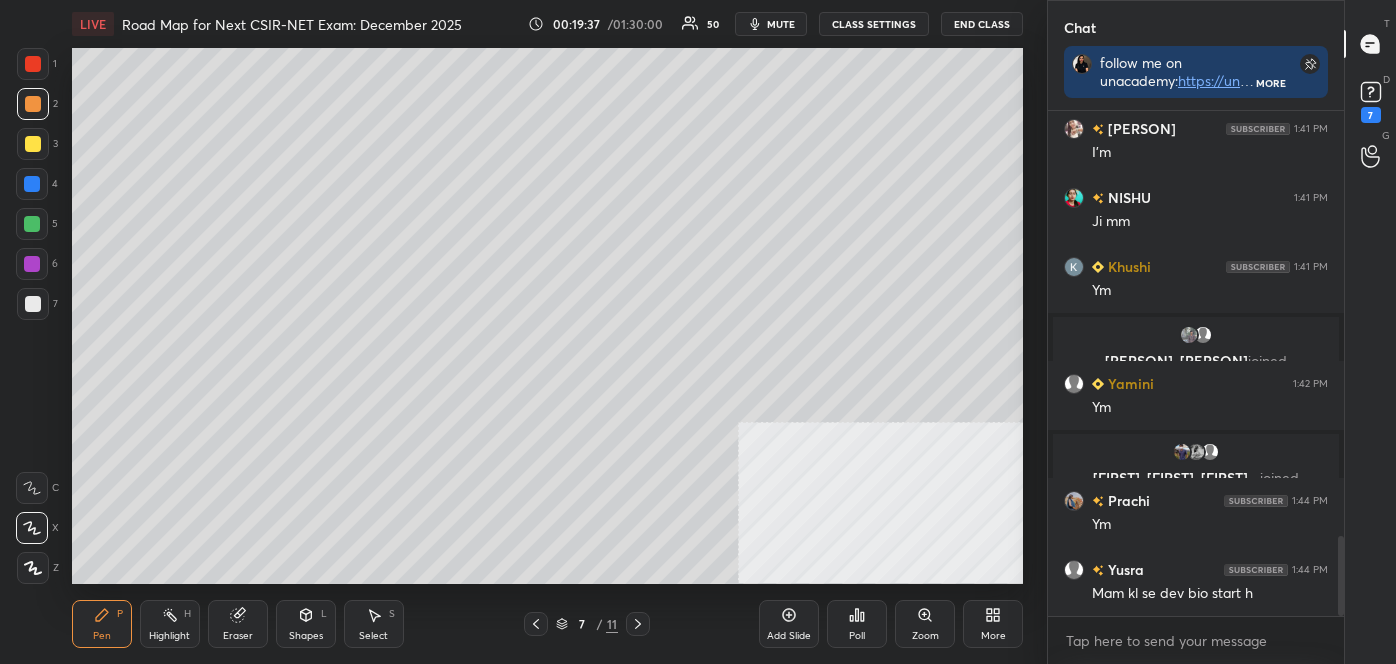 click 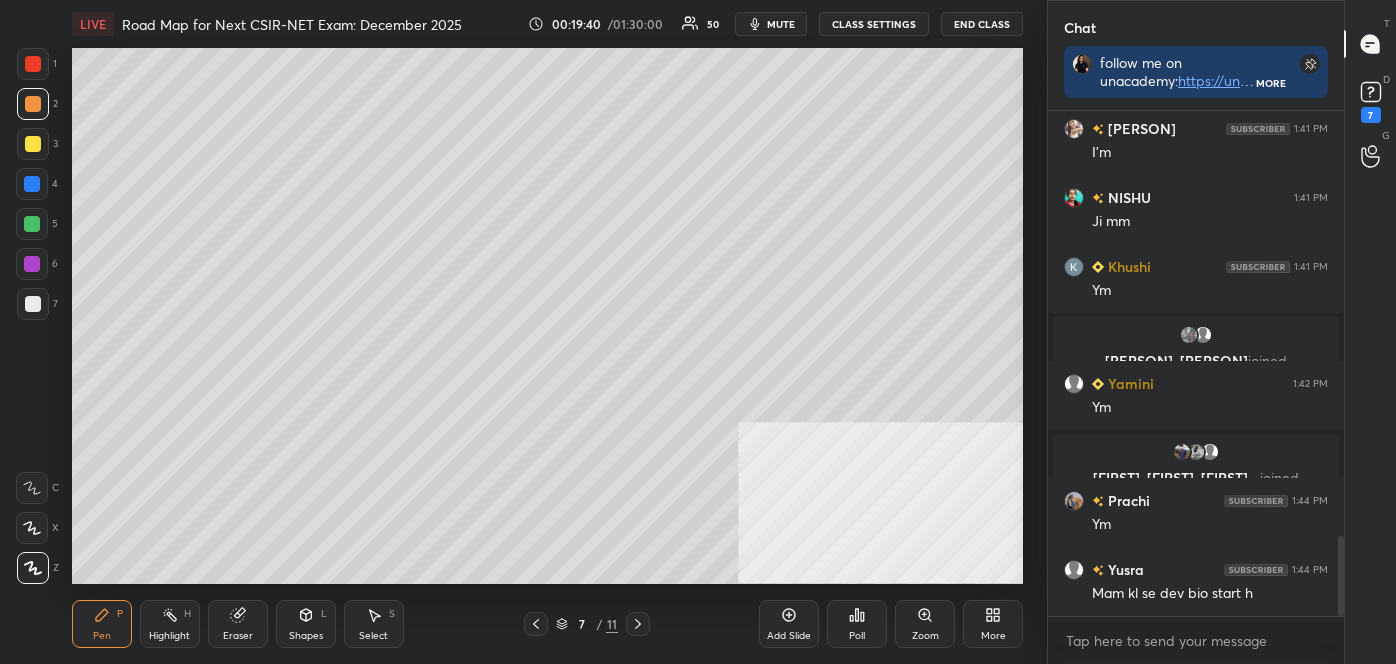 click at bounding box center [33, 304] 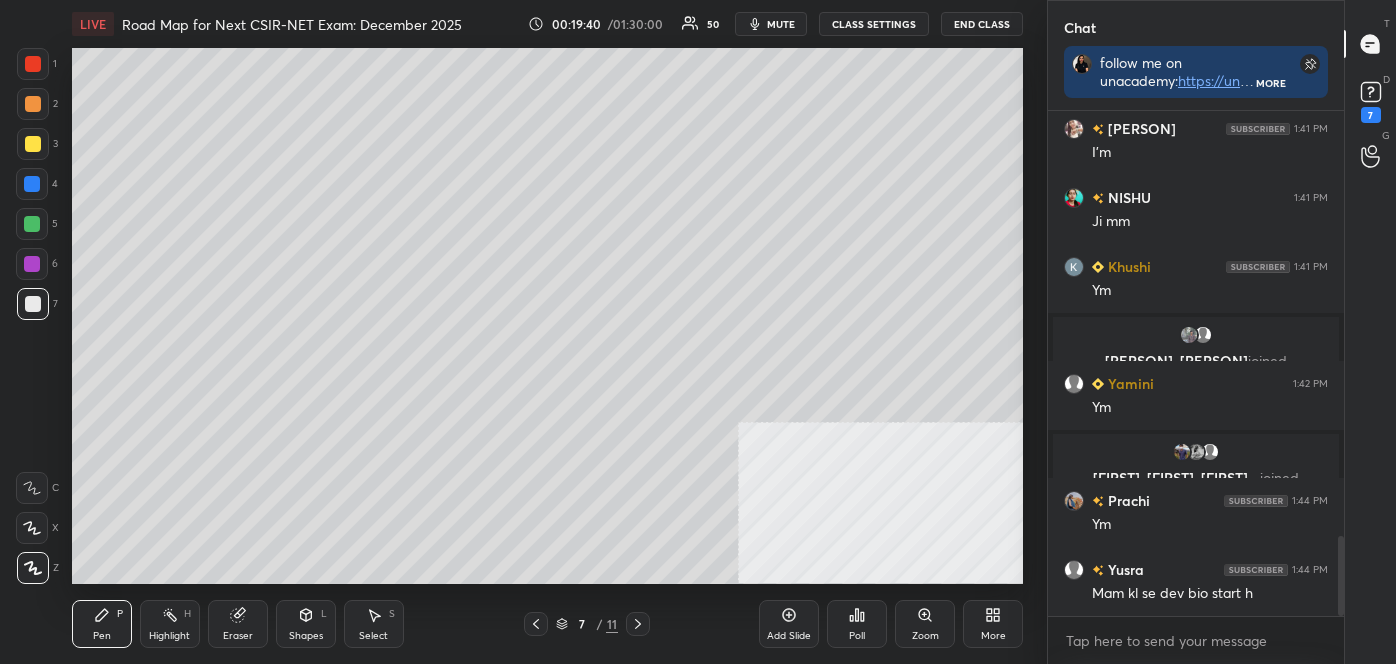 click at bounding box center (33, 304) 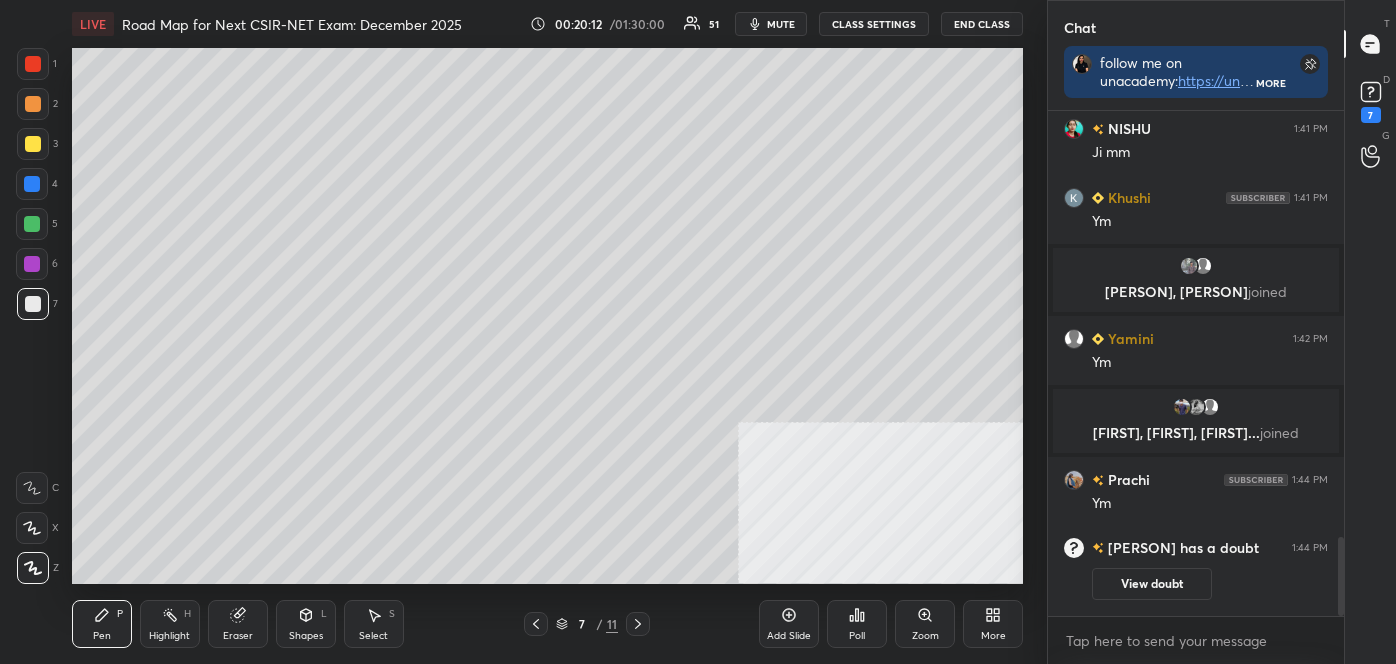 scroll, scrollTop: 2588, scrollLeft: 0, axis: vertical 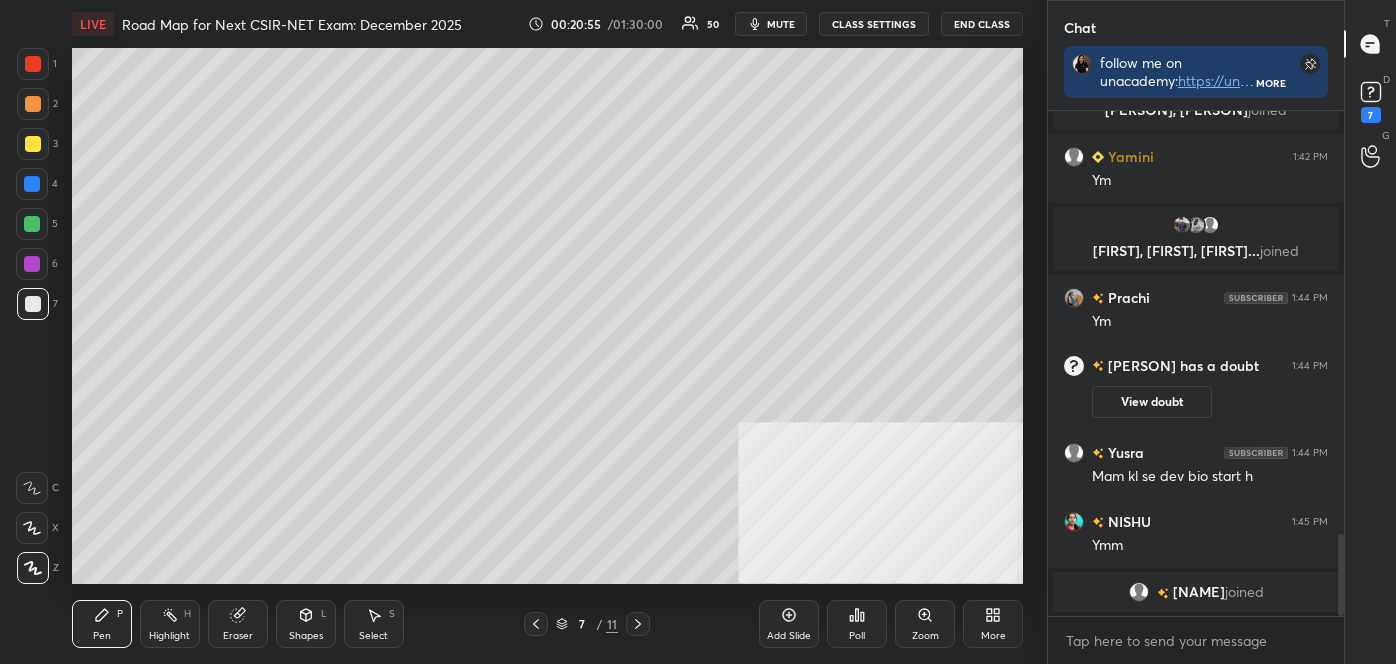 click 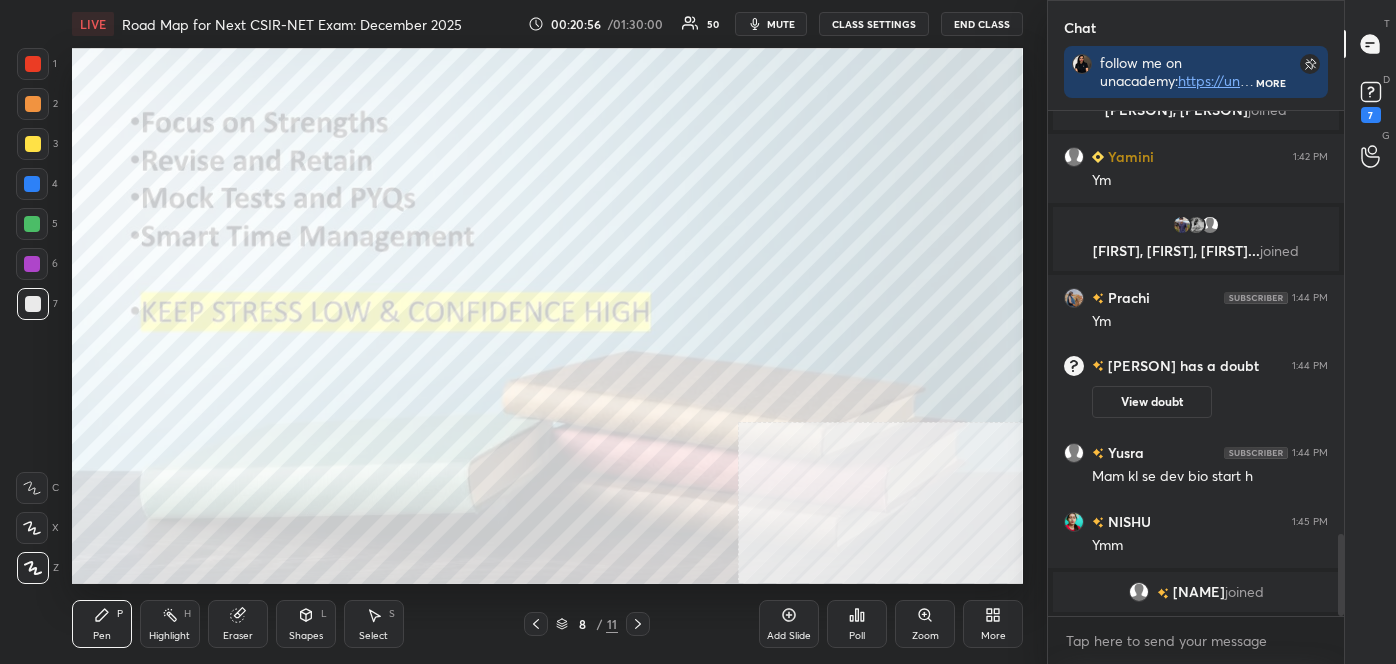 click on "Highlight" at bounding box center [169, 636] 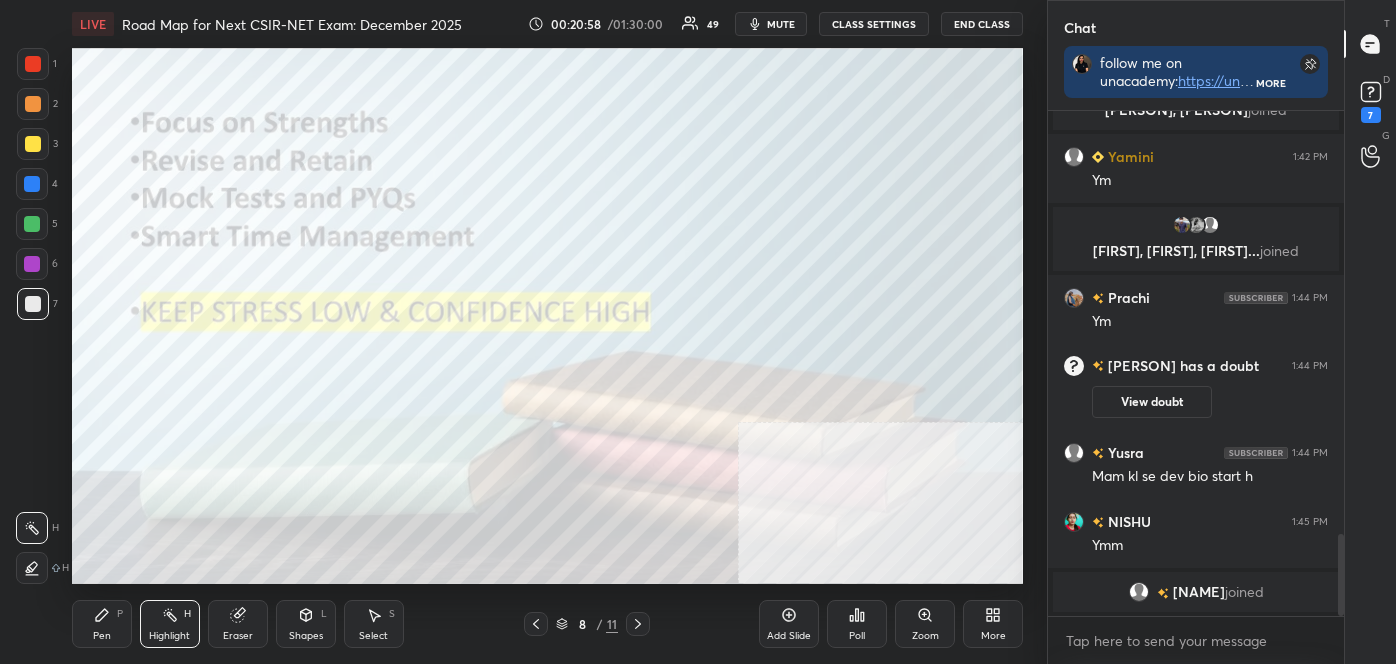 click at bounding box center (33, 64) 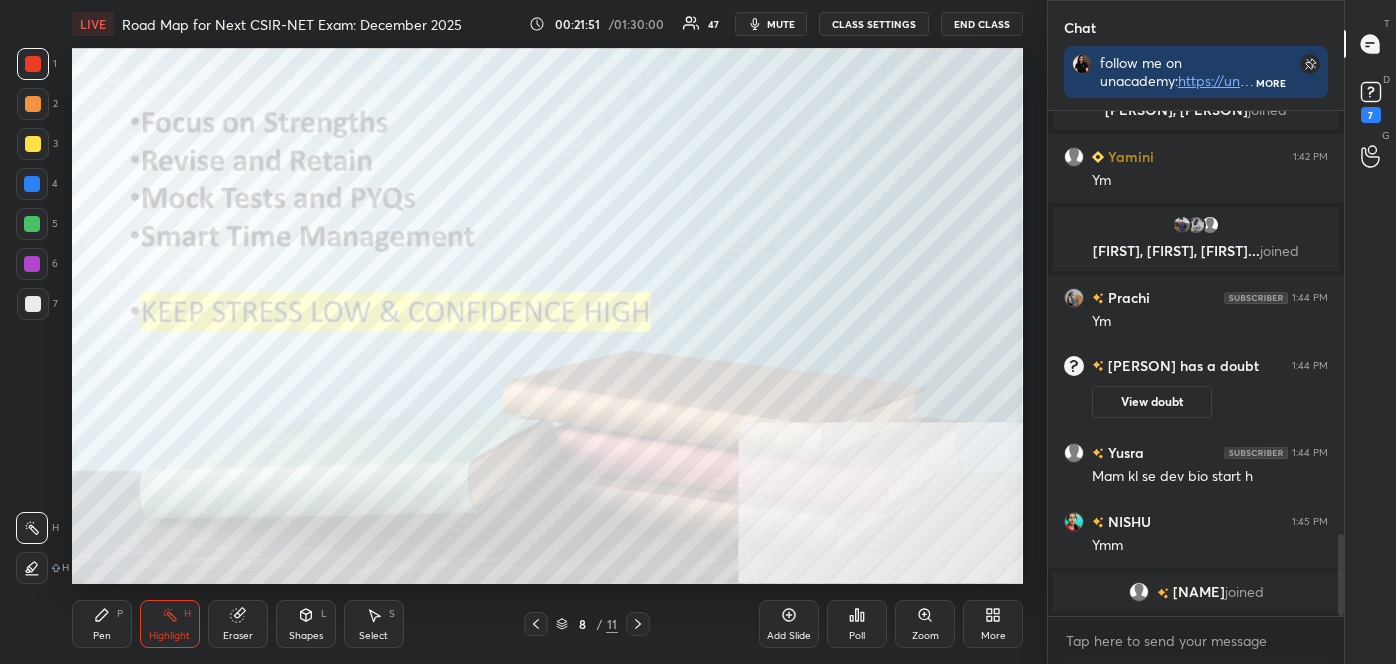 click on "Pen P" at bounding box center [102, 624] 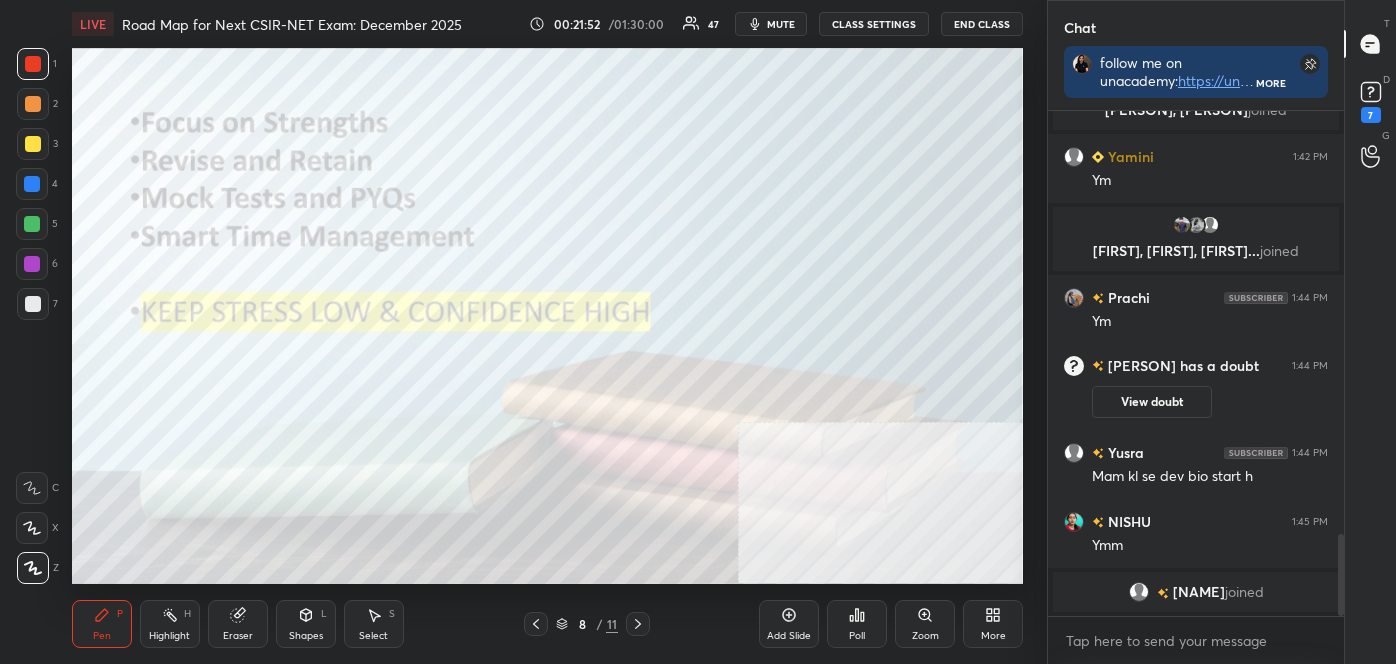 click at bounding box center [33, 568] 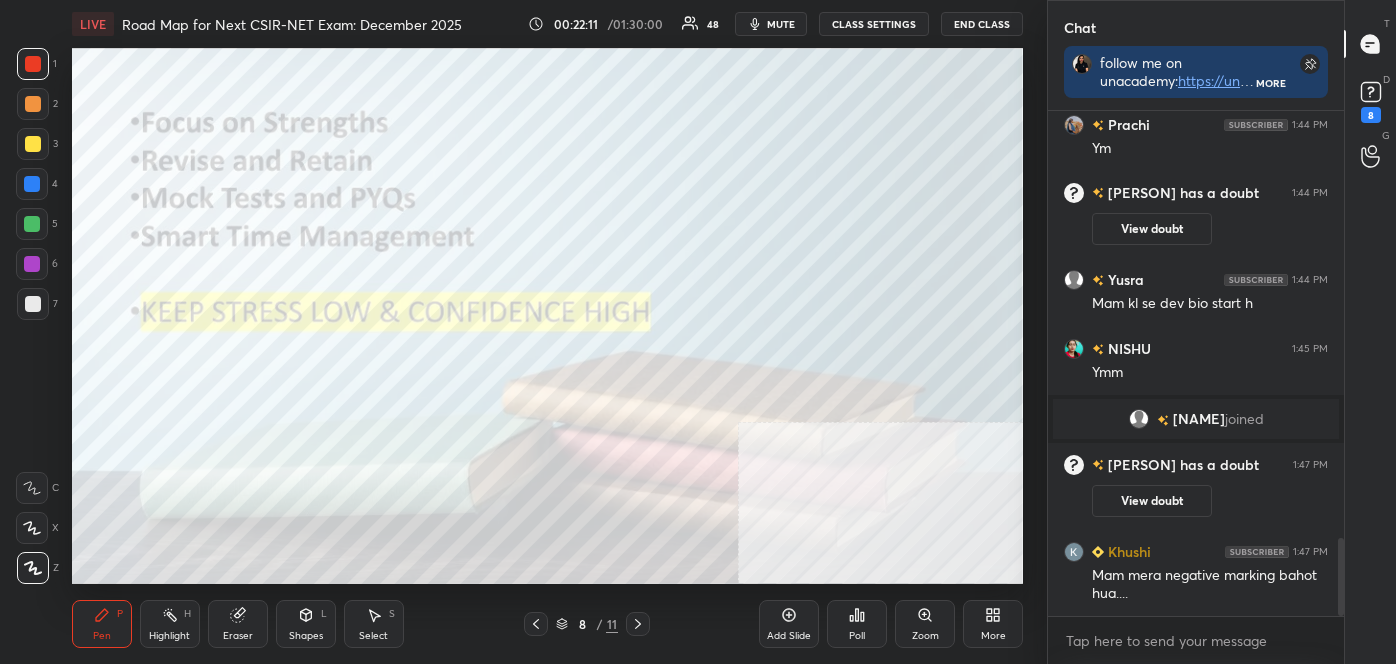 scroll, scrollTop: 2807, scrollLeft: 0, axis: vertical 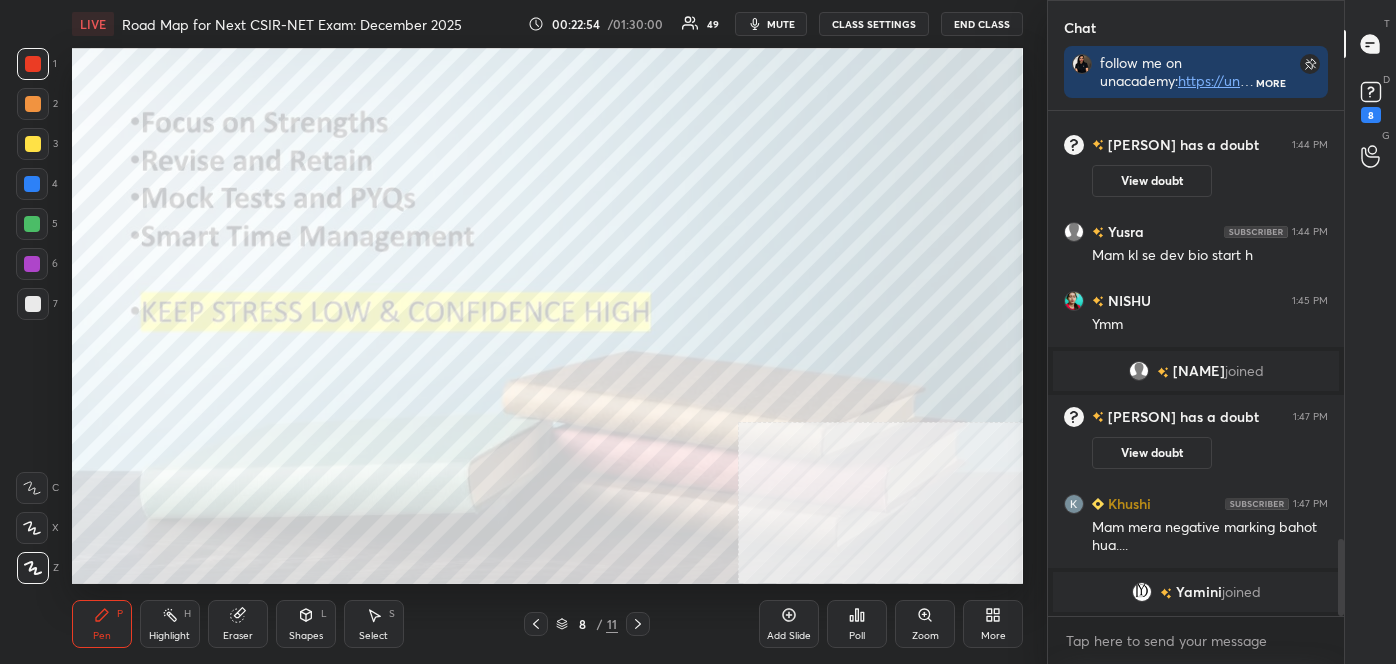 click on "Highlight H" at bounding box center (170, 624) 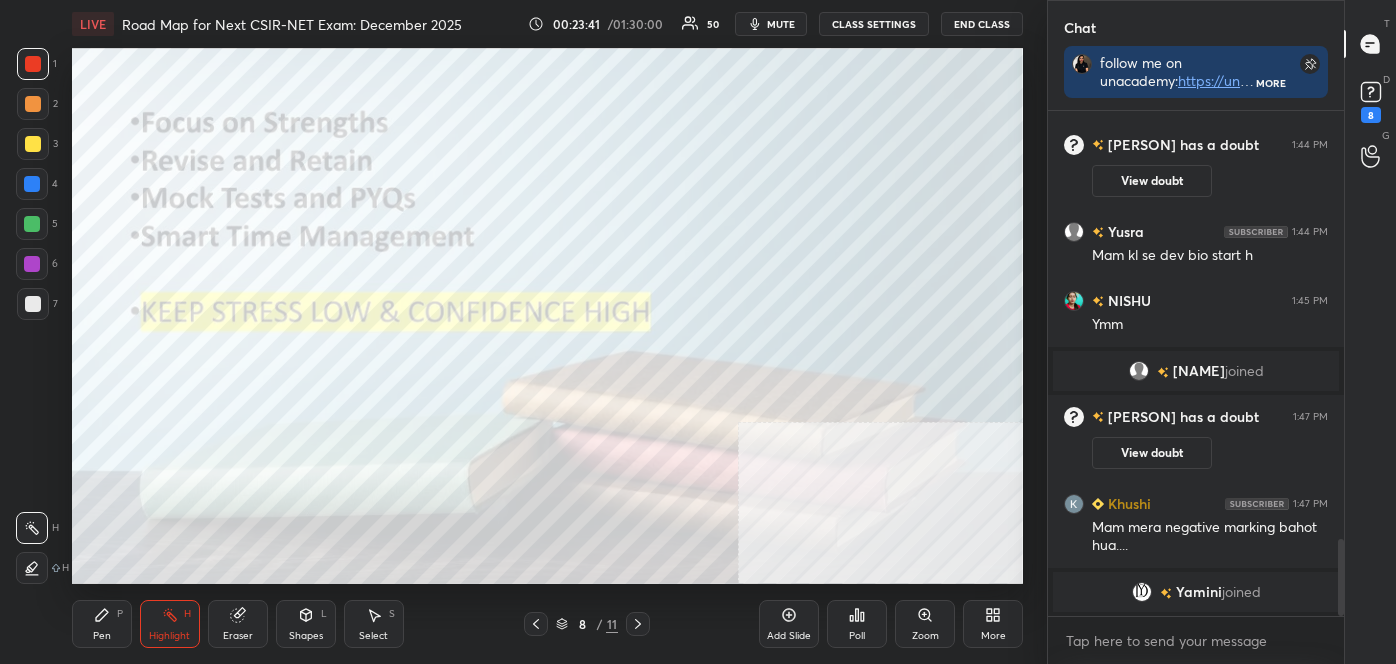 click on "Pen" at bounding box center [102, 636] 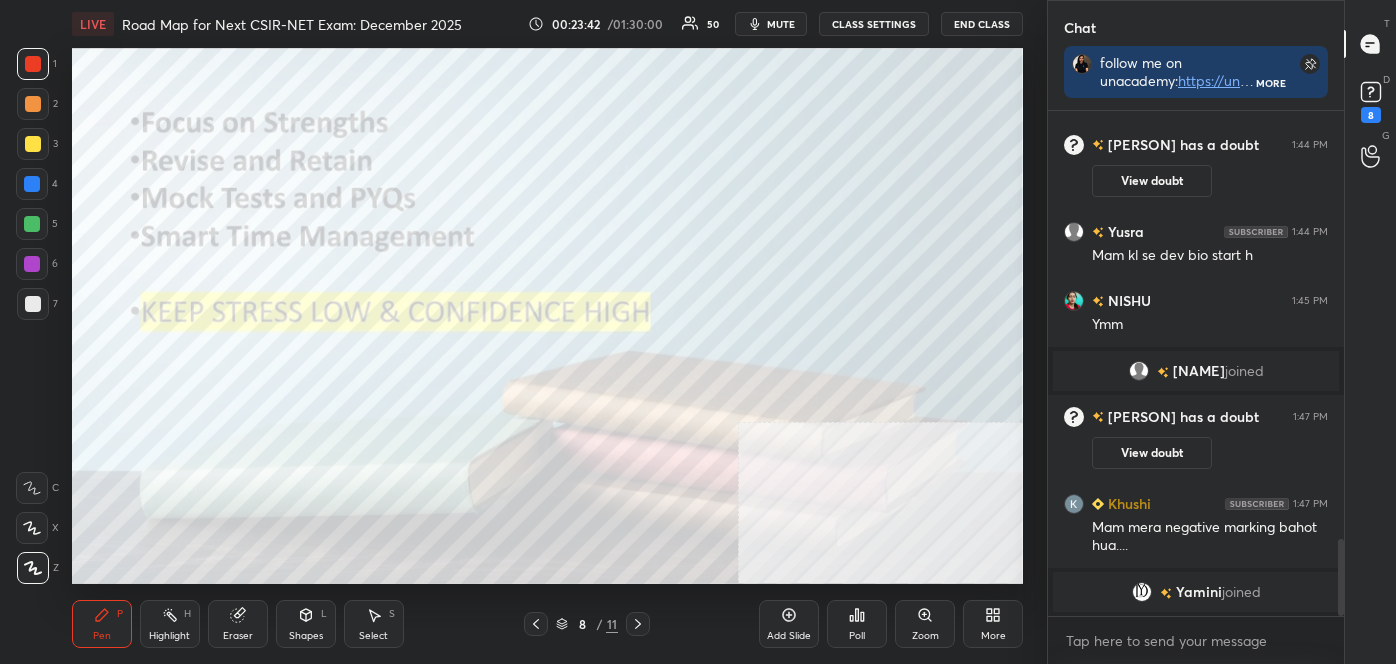 click 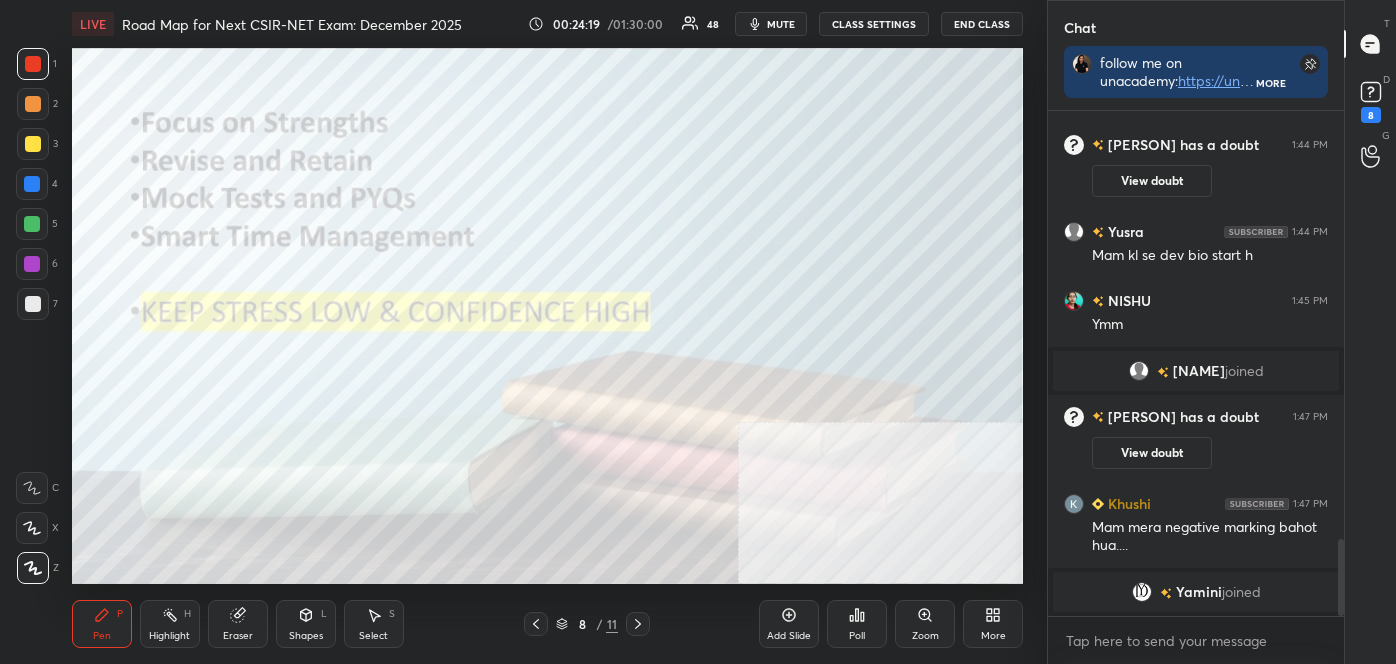 click 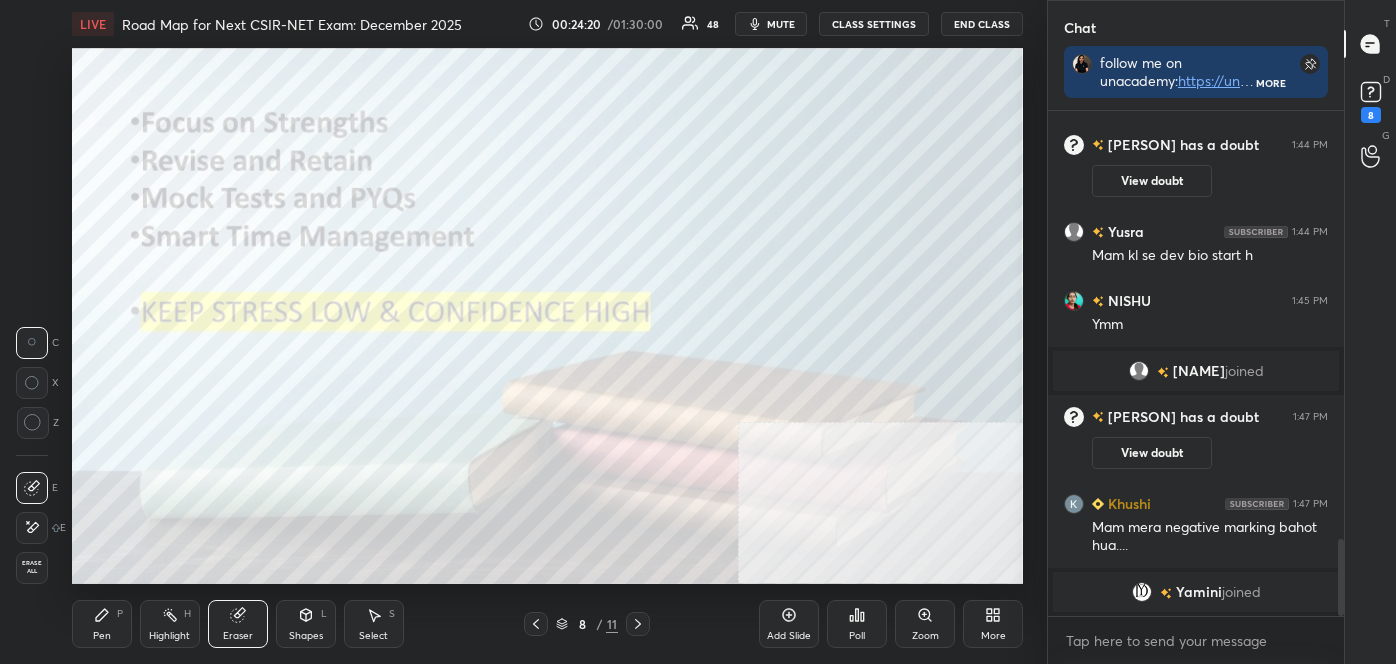 click on "Erase all" at bounding box center [32, 567] 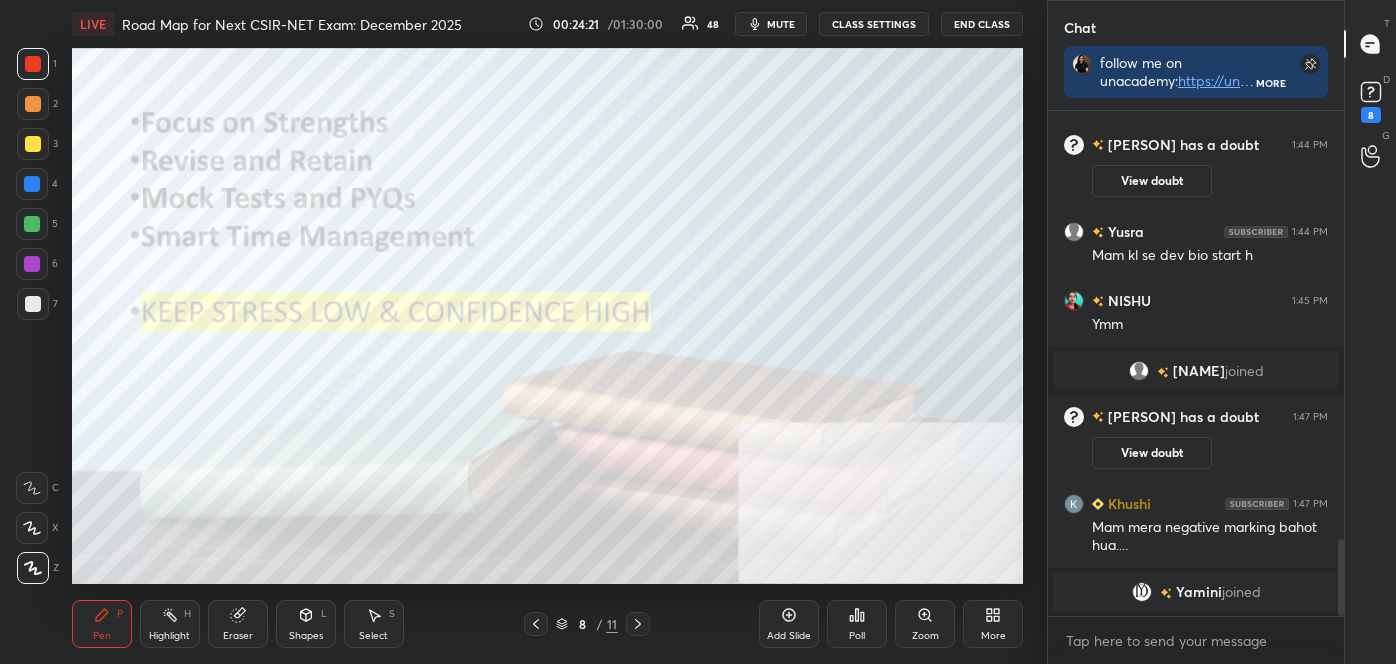 click on "Highlight H" at bounding box center (170, 624) 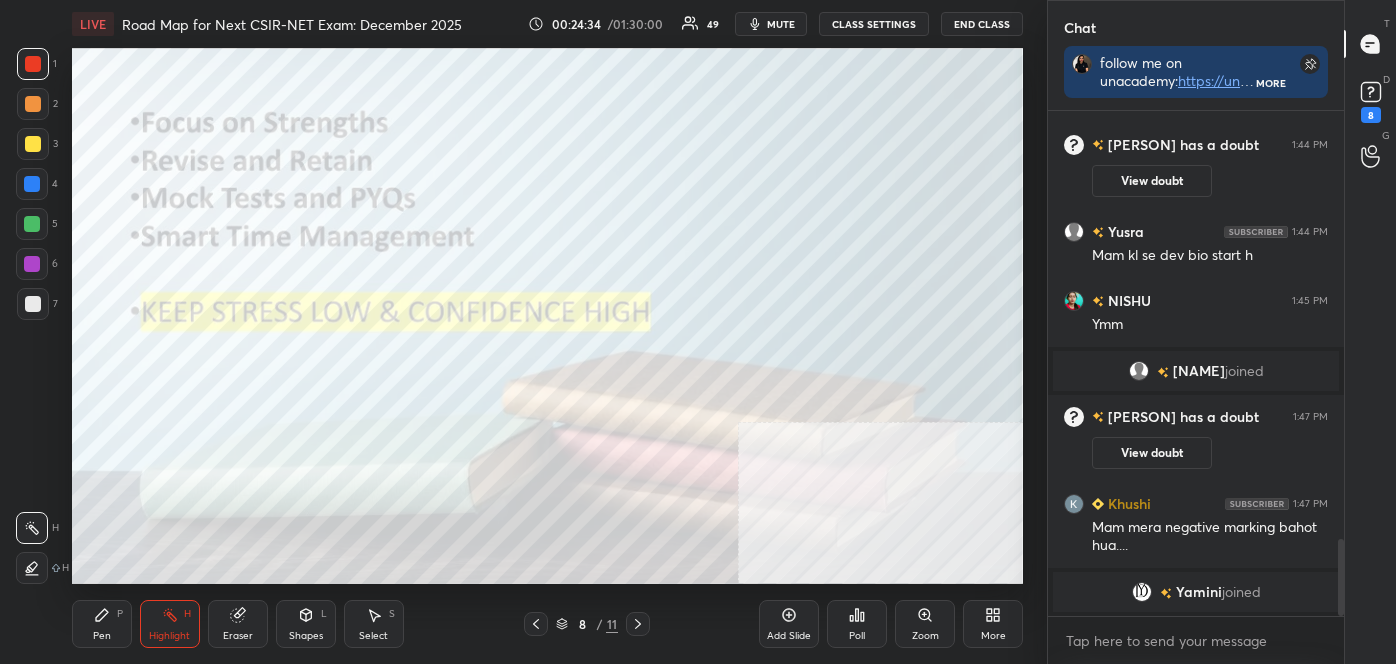 scroll, scrollTop: 2749, scrollLeft: 0, axis: vertical 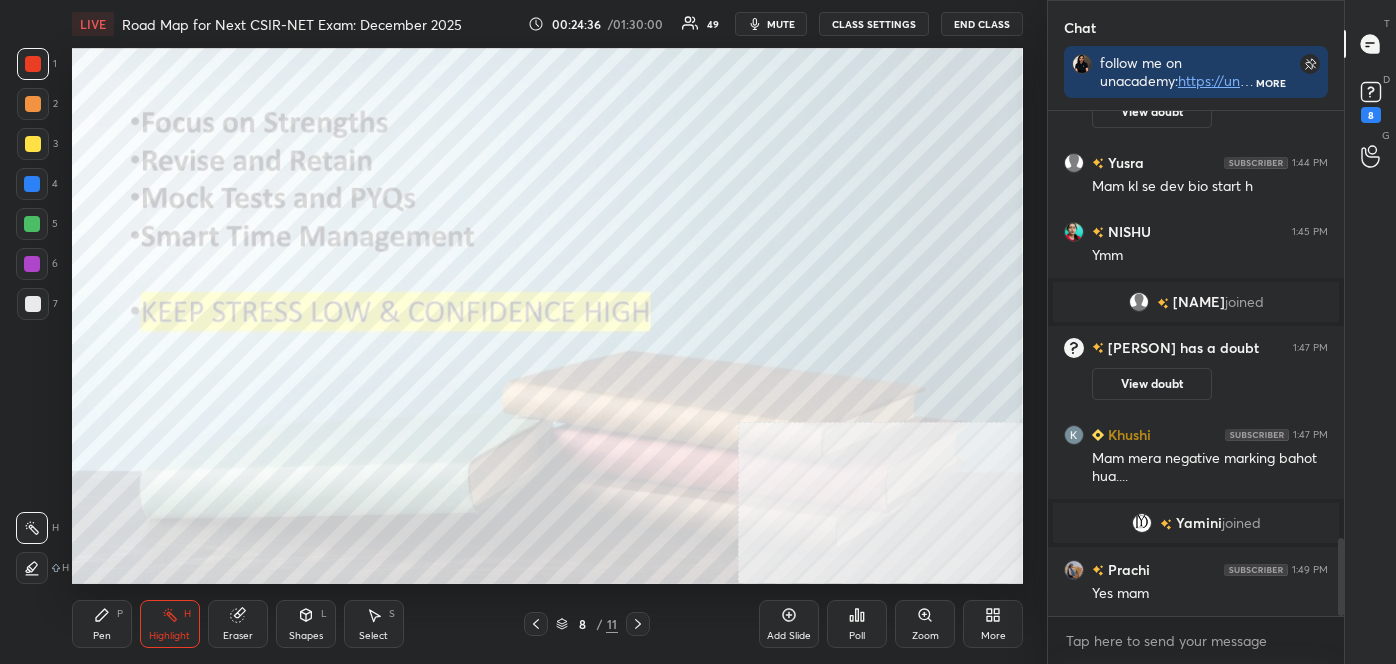 click 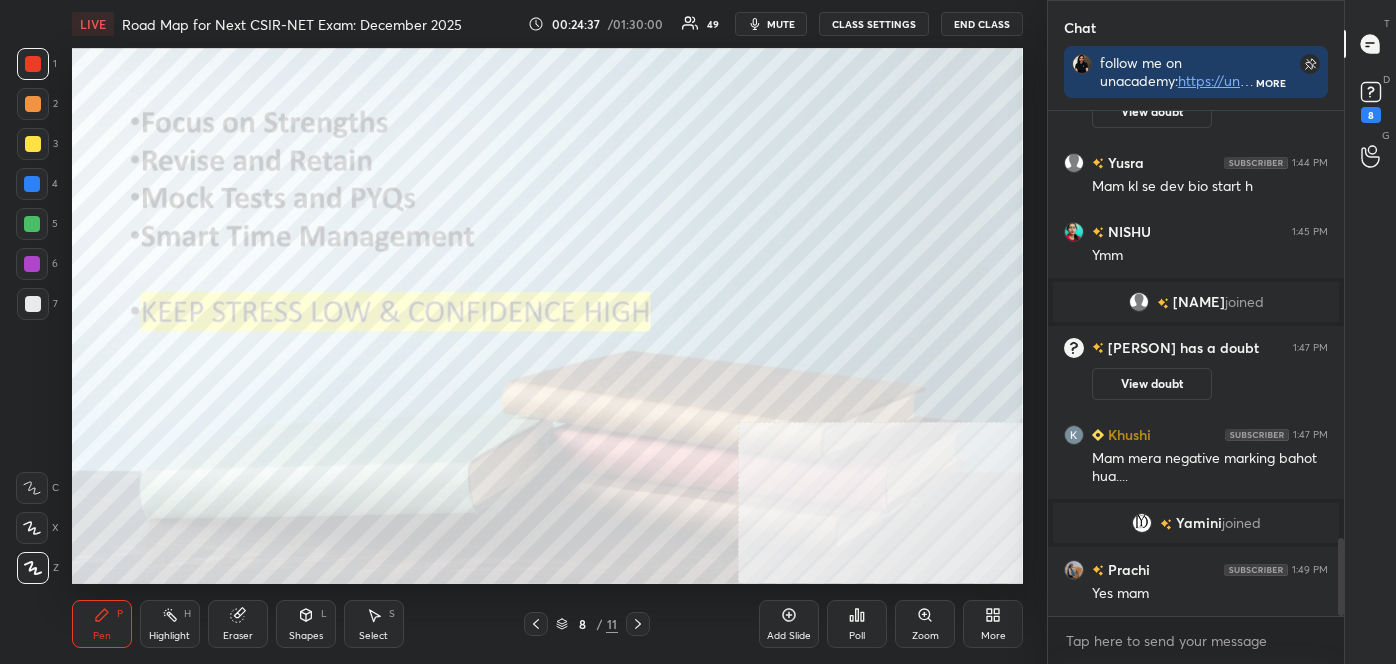 drag, startPoint x: 33, startPoint y: 561, endPoint x: 27, endPoint y: 535, distance: 26.683329 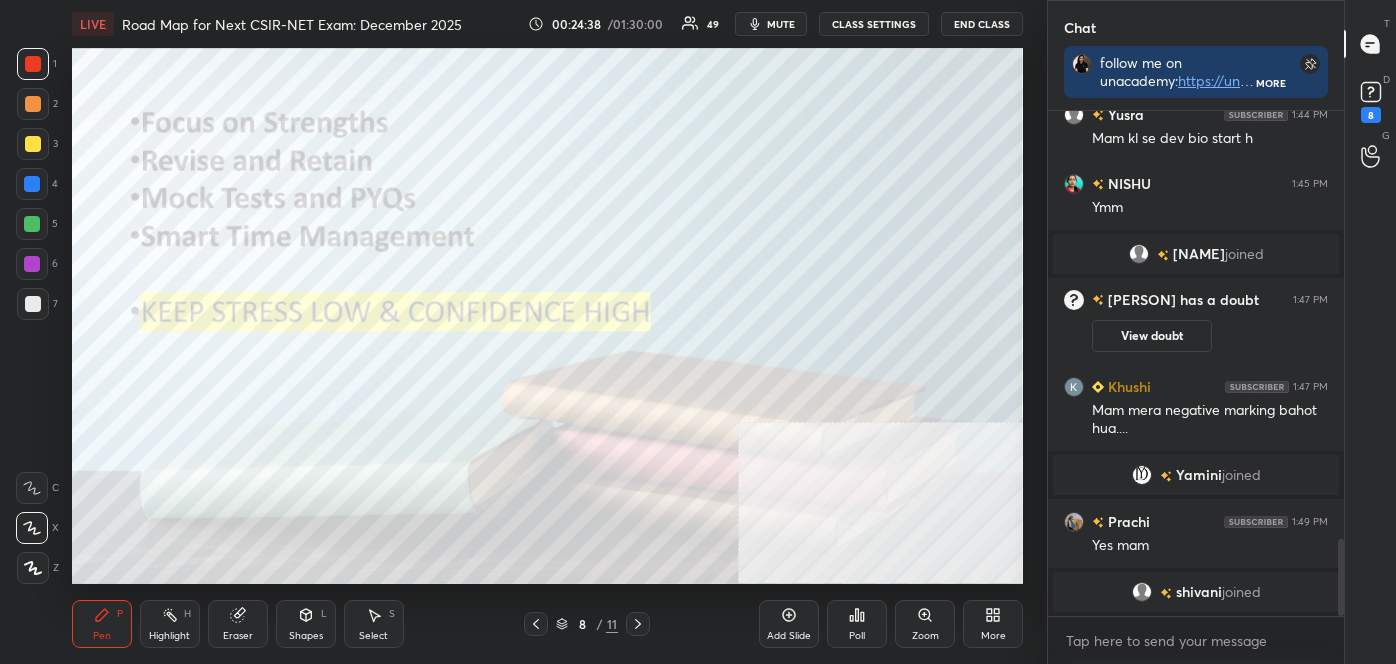 drag, startPoint x: 34, startPoint y: 561, endPoint x: 30, endPoint y: 527, distance: 34.234486 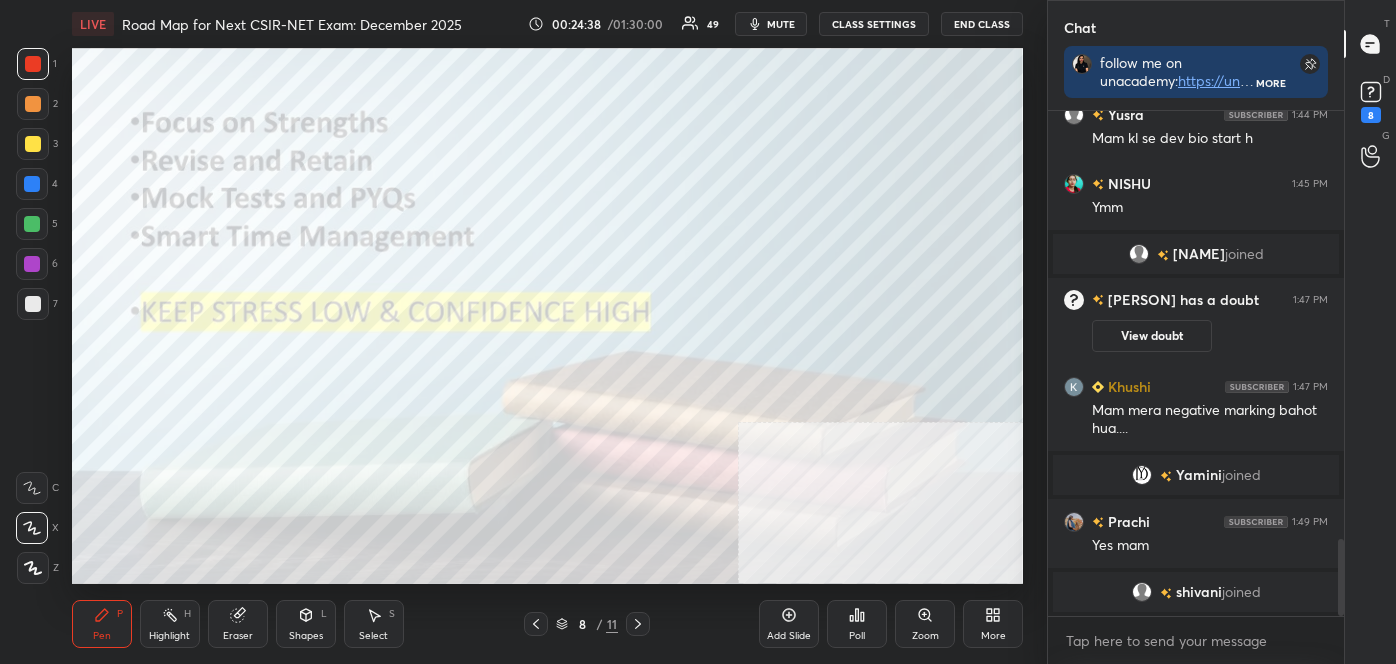 click at bounding box center (33, 568) 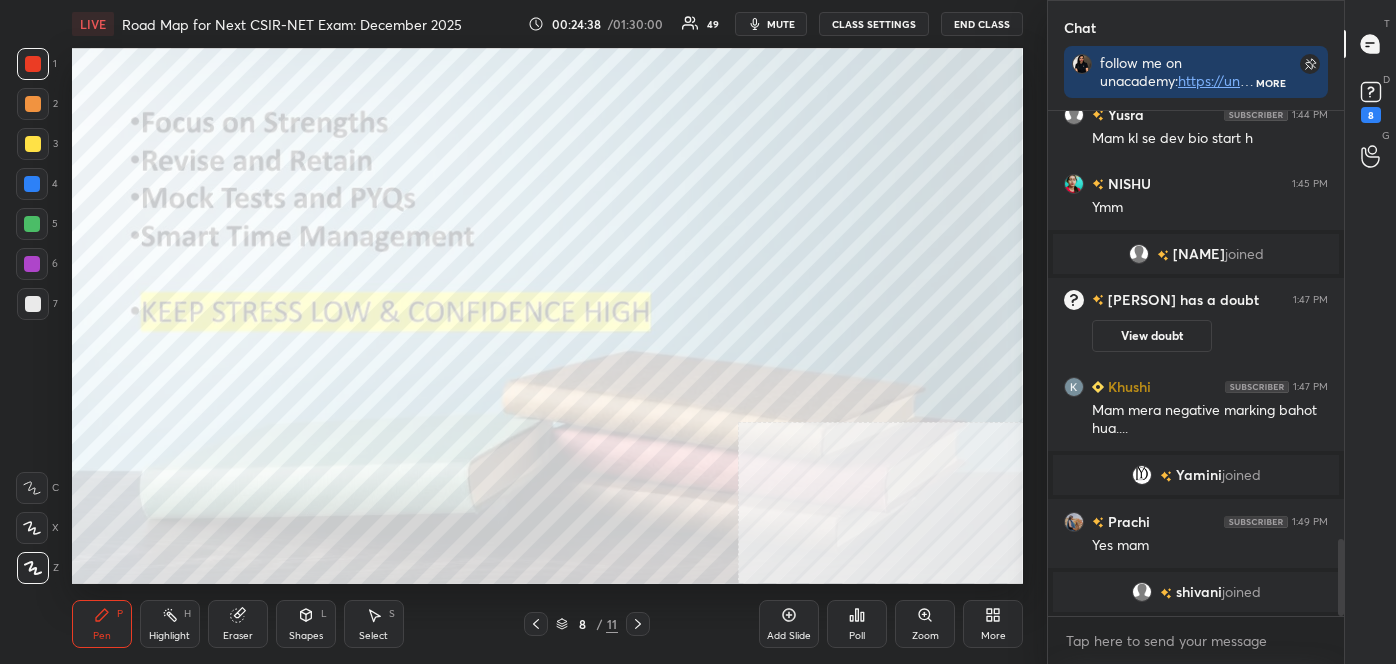click 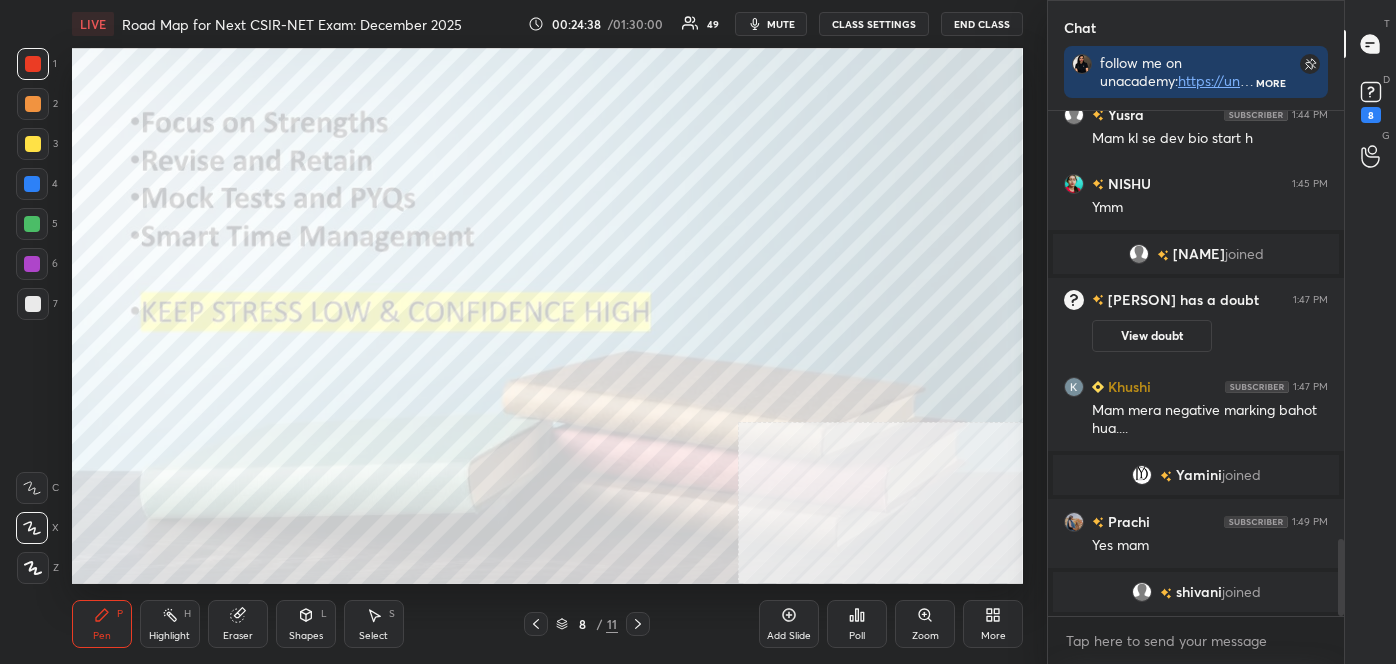 click at bounding box center (32, 488) 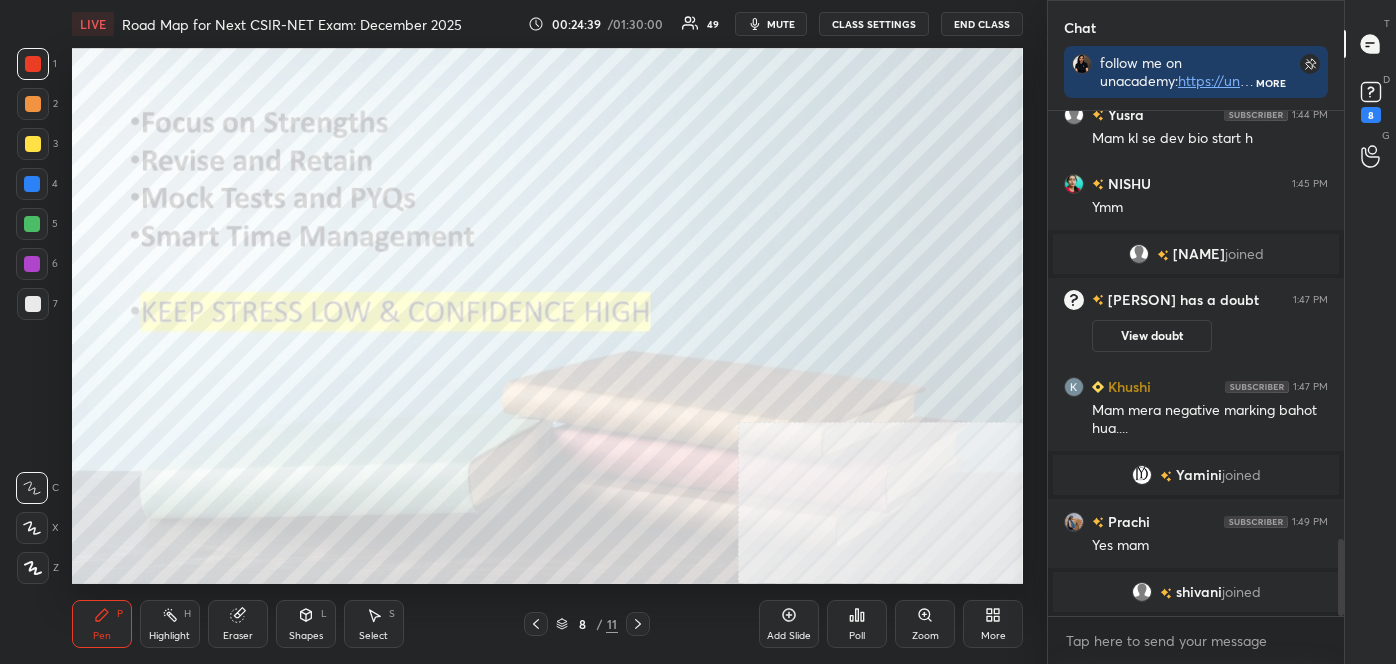 click 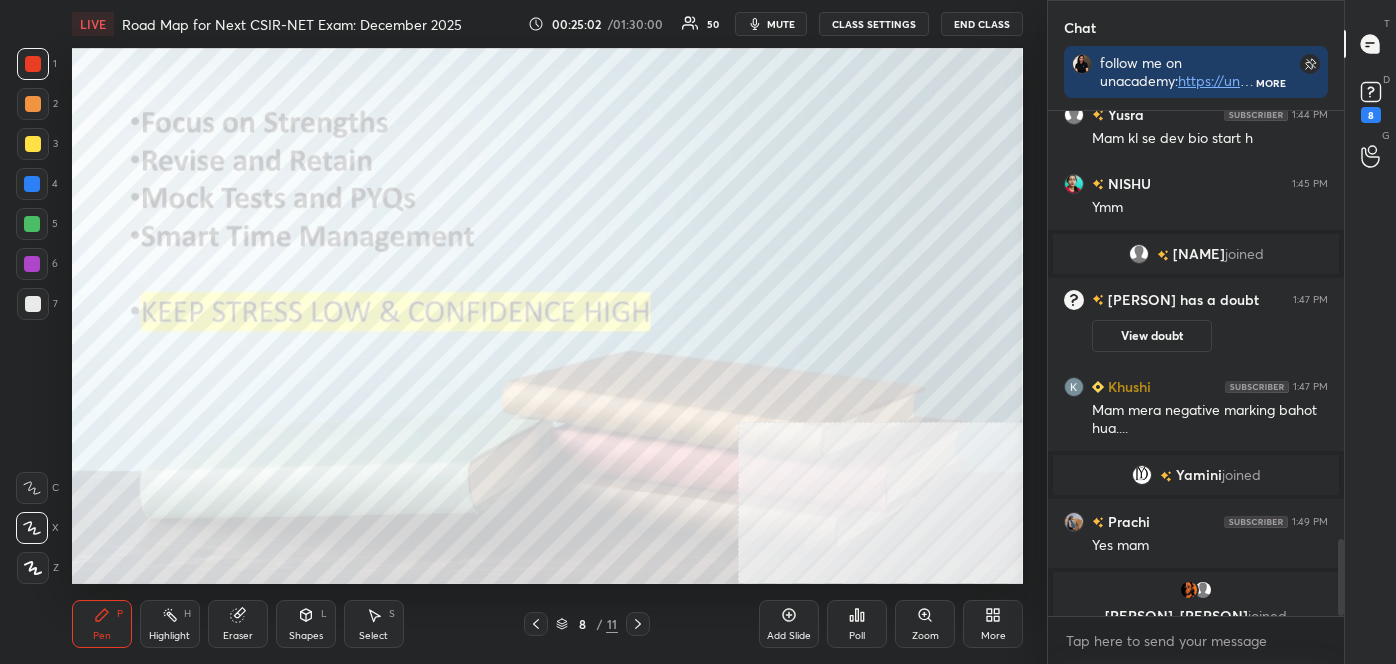 scroll, scrollTop: 2821, scrollLeft: 0, axis: vertical 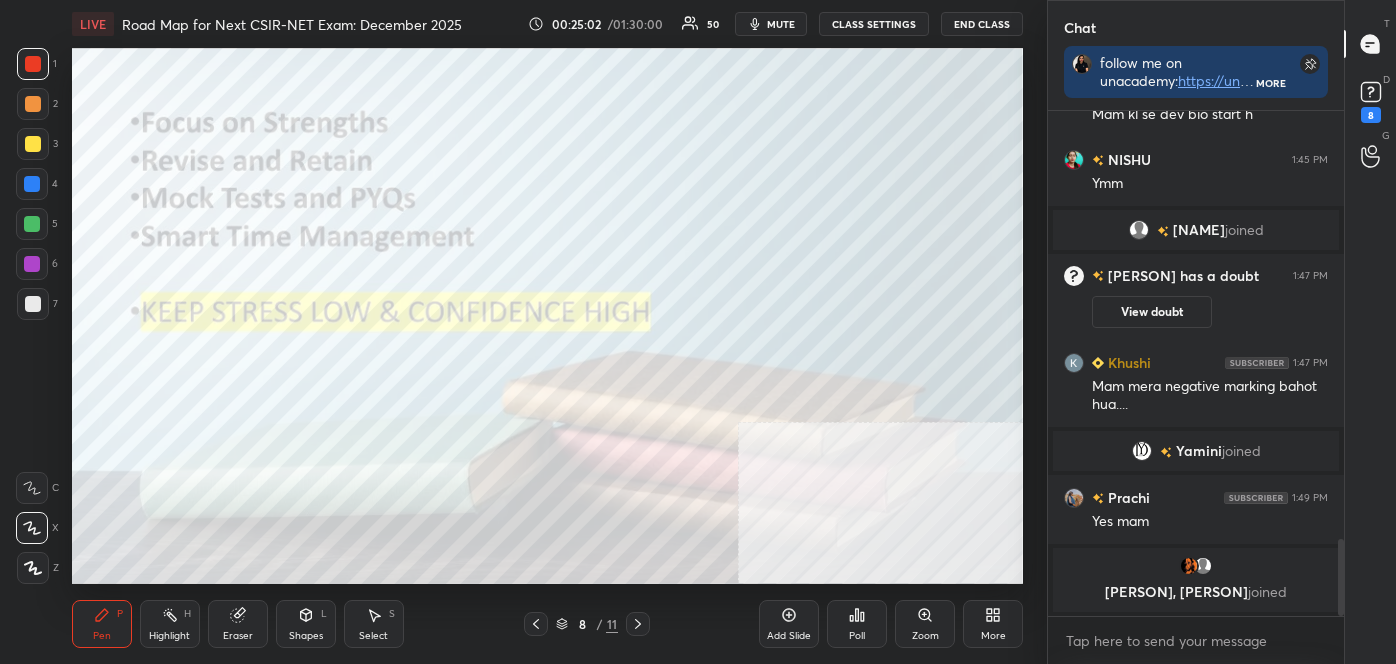 click on "H" at bounding box center (187, 614) 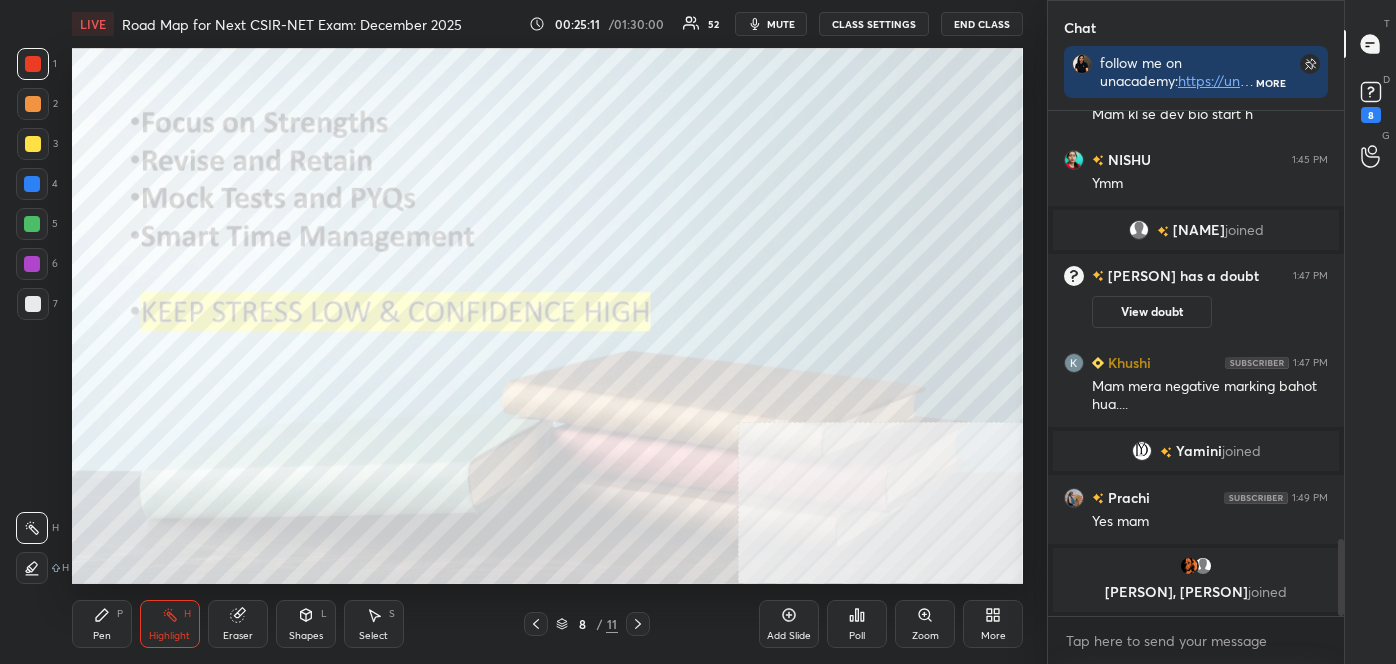 click on "Highlight" at bounding box center [169, 636] 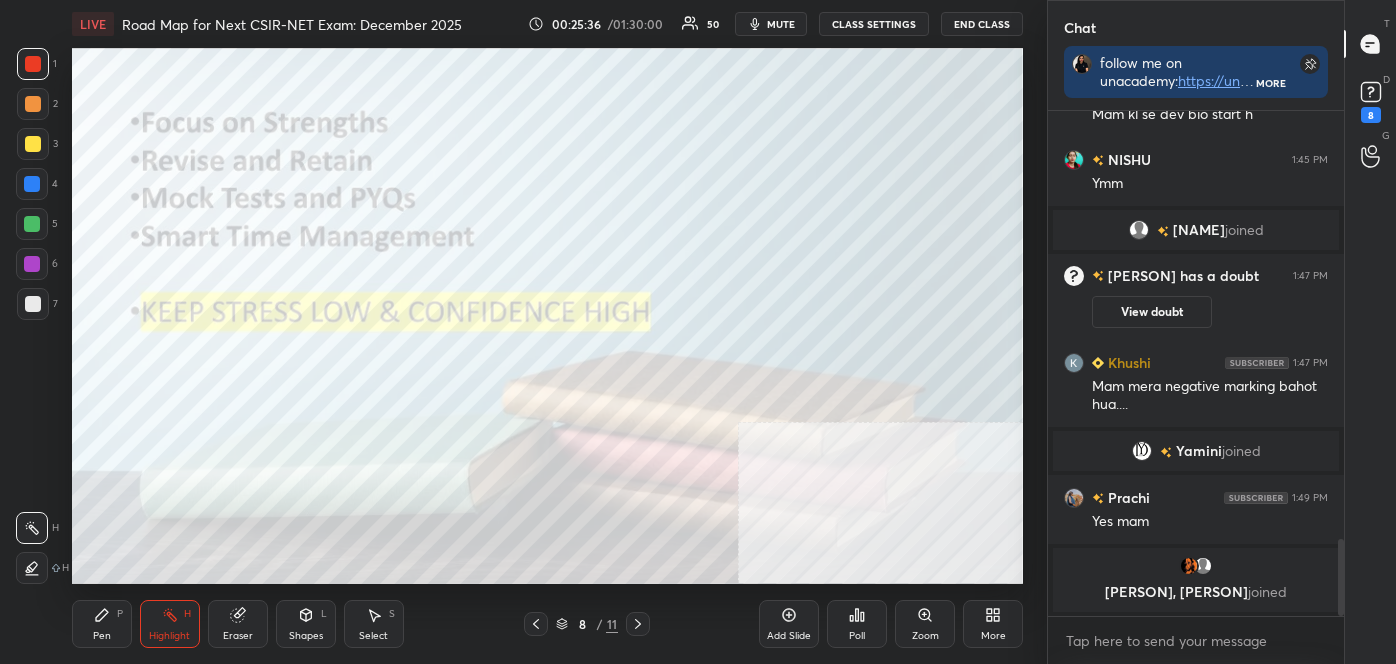 scroll, scrollTop: 2872, scrollLeft: 0, axis: vertical 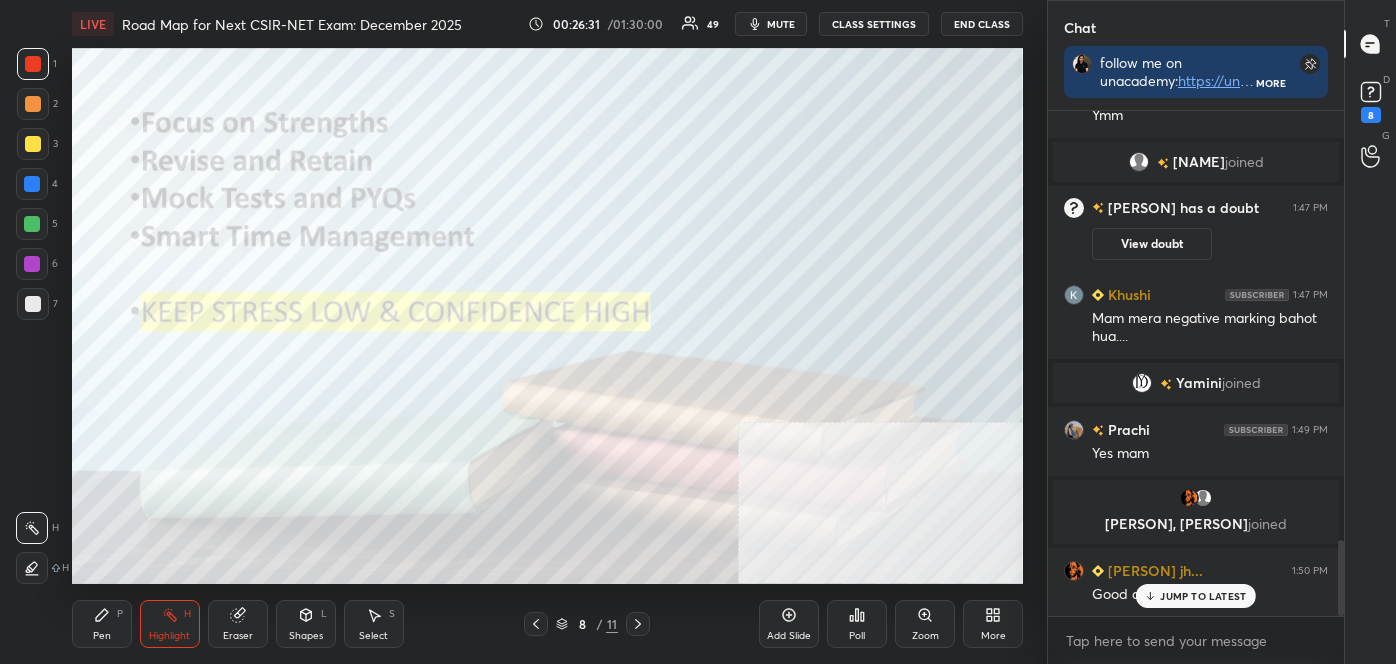 click 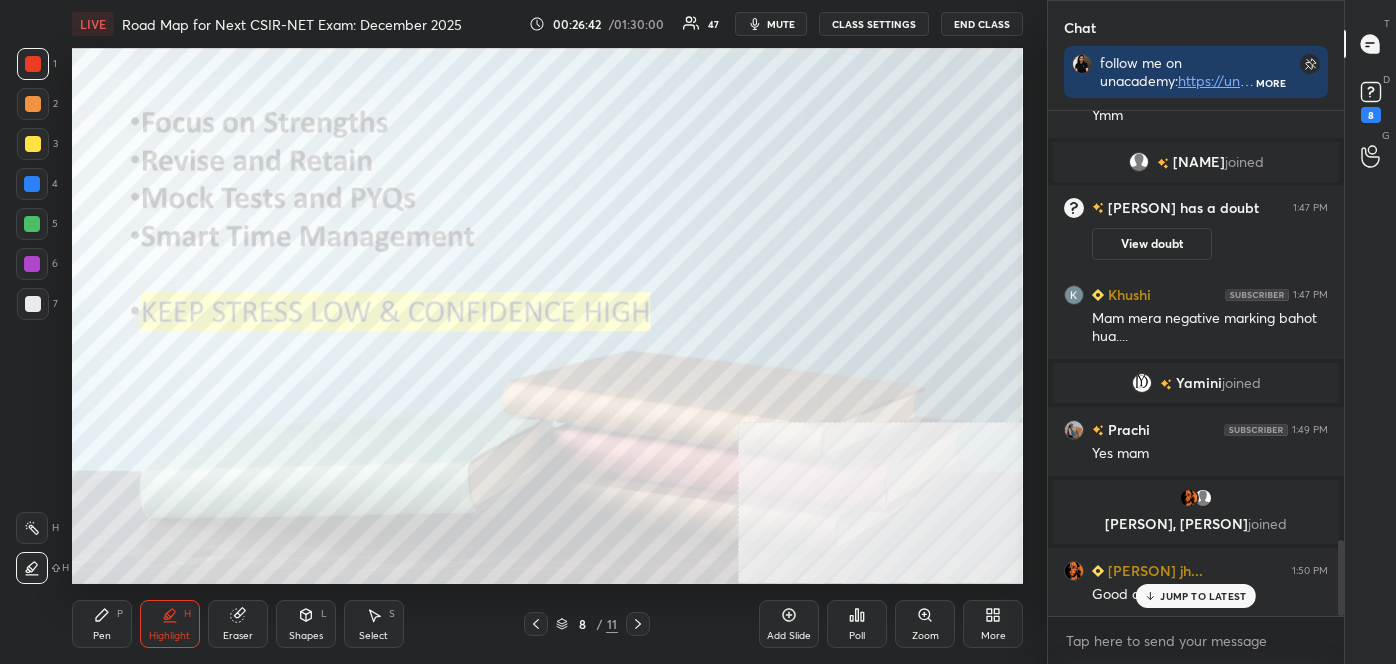 click on "Eraser" at bounding box center (238, 624) 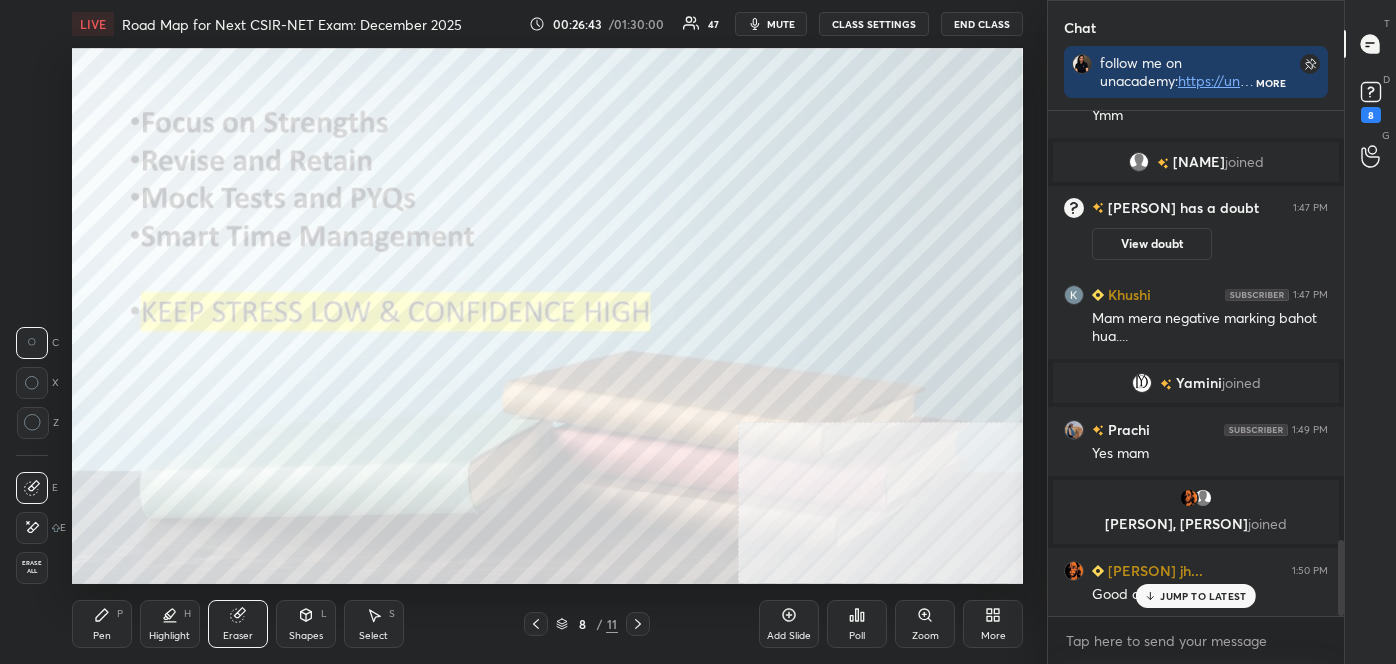 click on "Erase all" at bounding box center [32, 567] 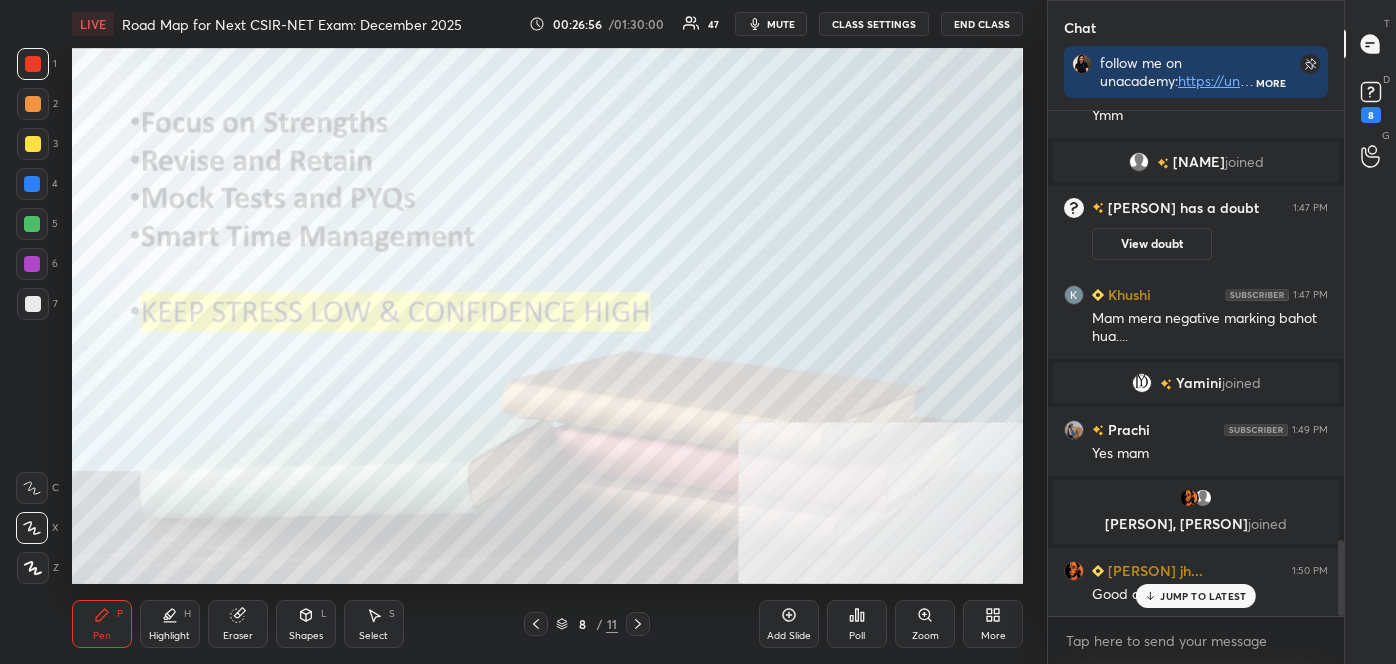 click on "Highlight H" at bounding box center [170, 624] 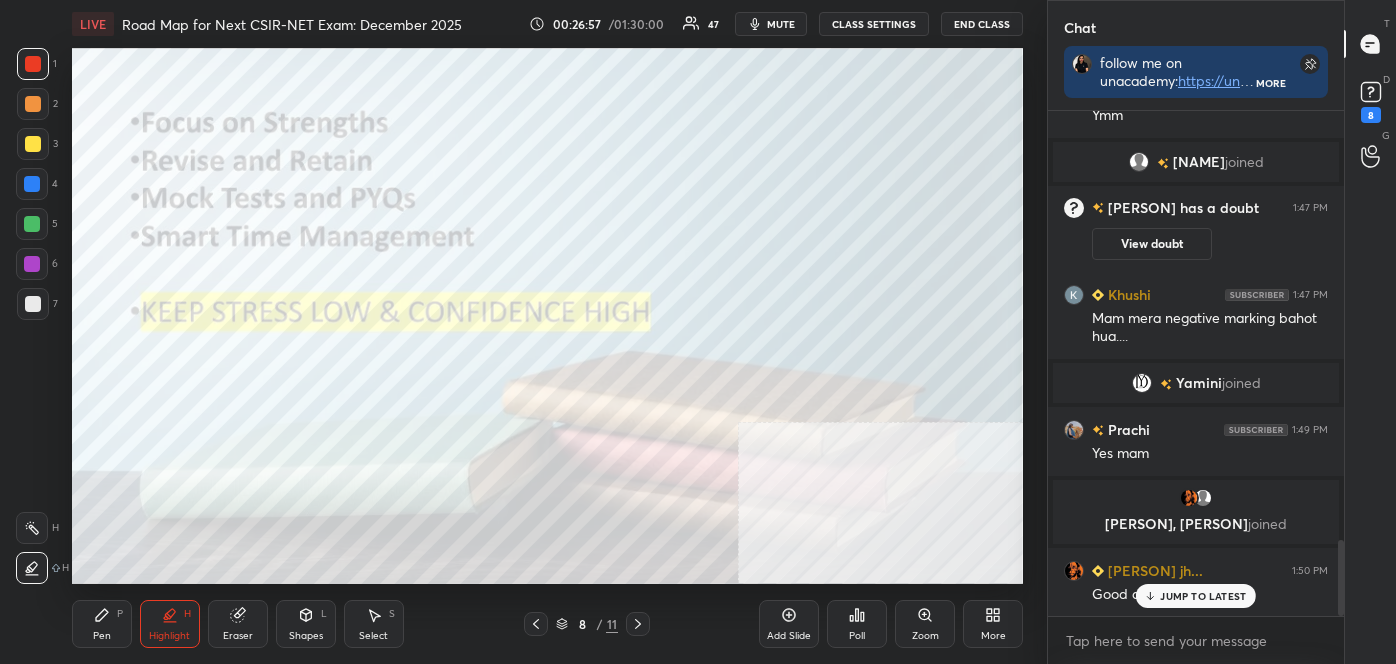 click 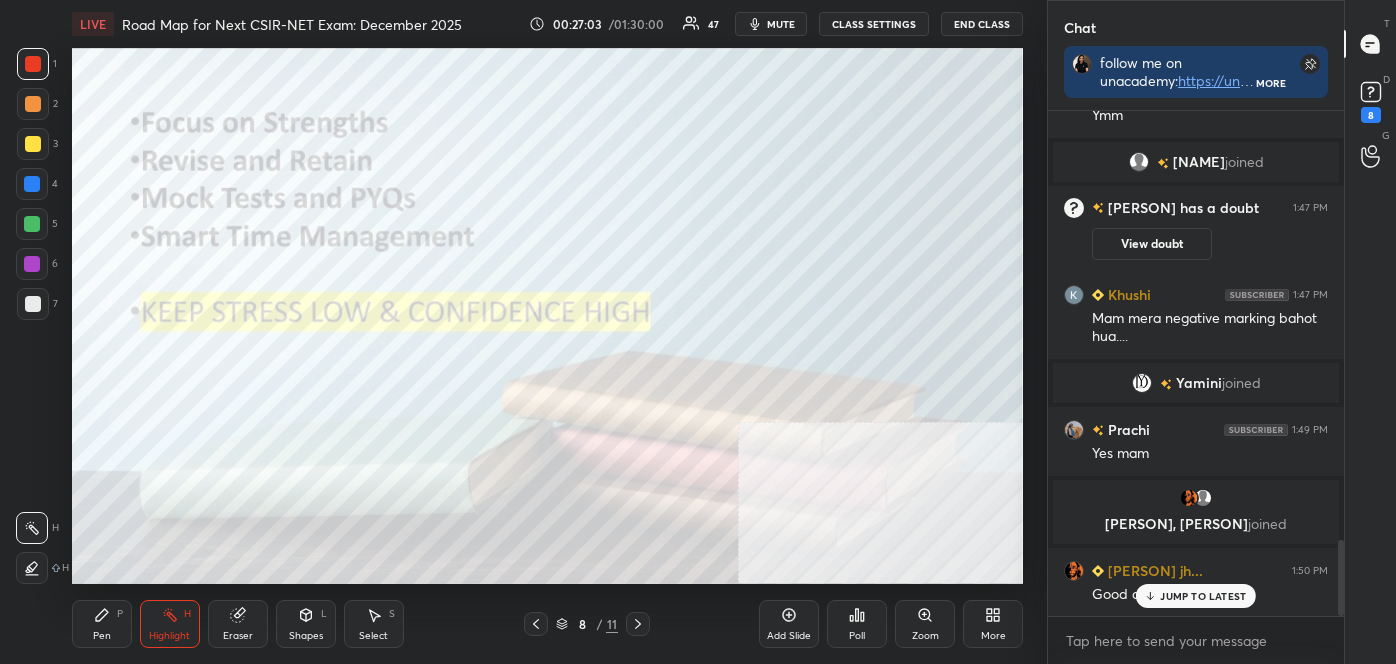scroll, scrollTop: 2941, scrollLeft: 0, axis: vertical 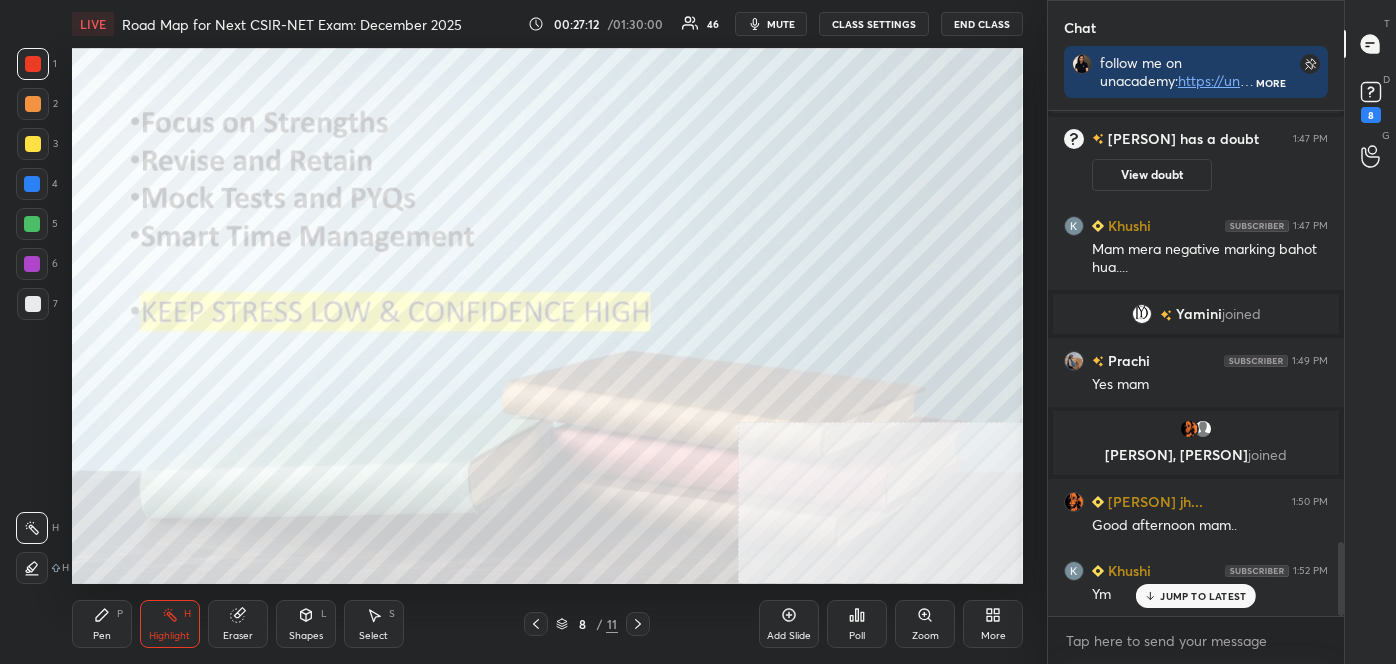 click on "Shapes" at bounding box center (306, 636) 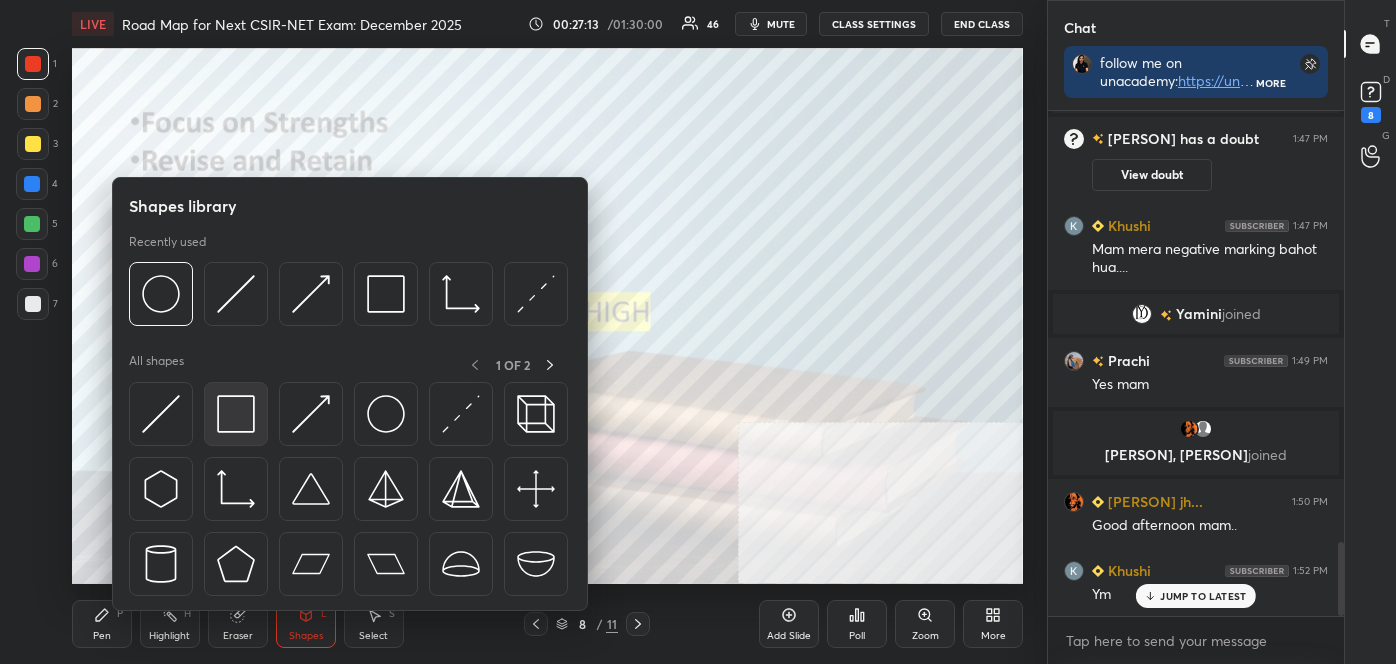 click at bounding box center (236, 414) 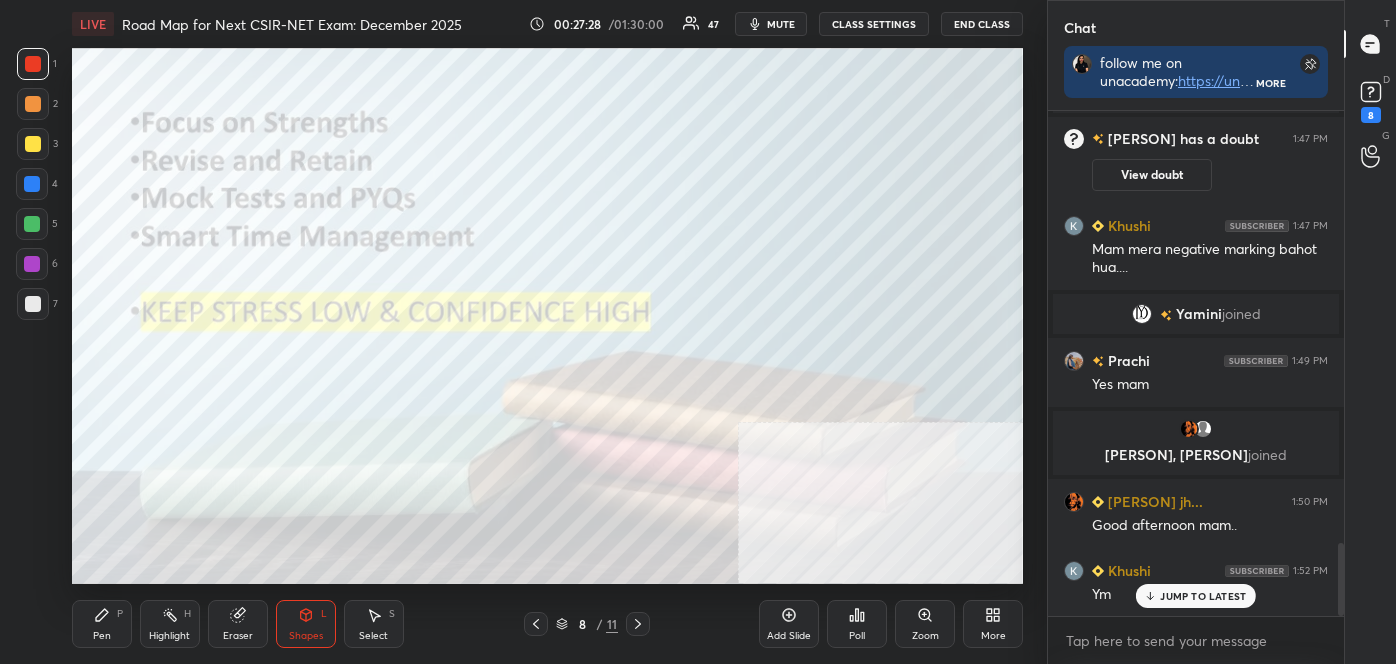 scroll, scrollTop: 2989, scrollLeft: 0, axis: vertical 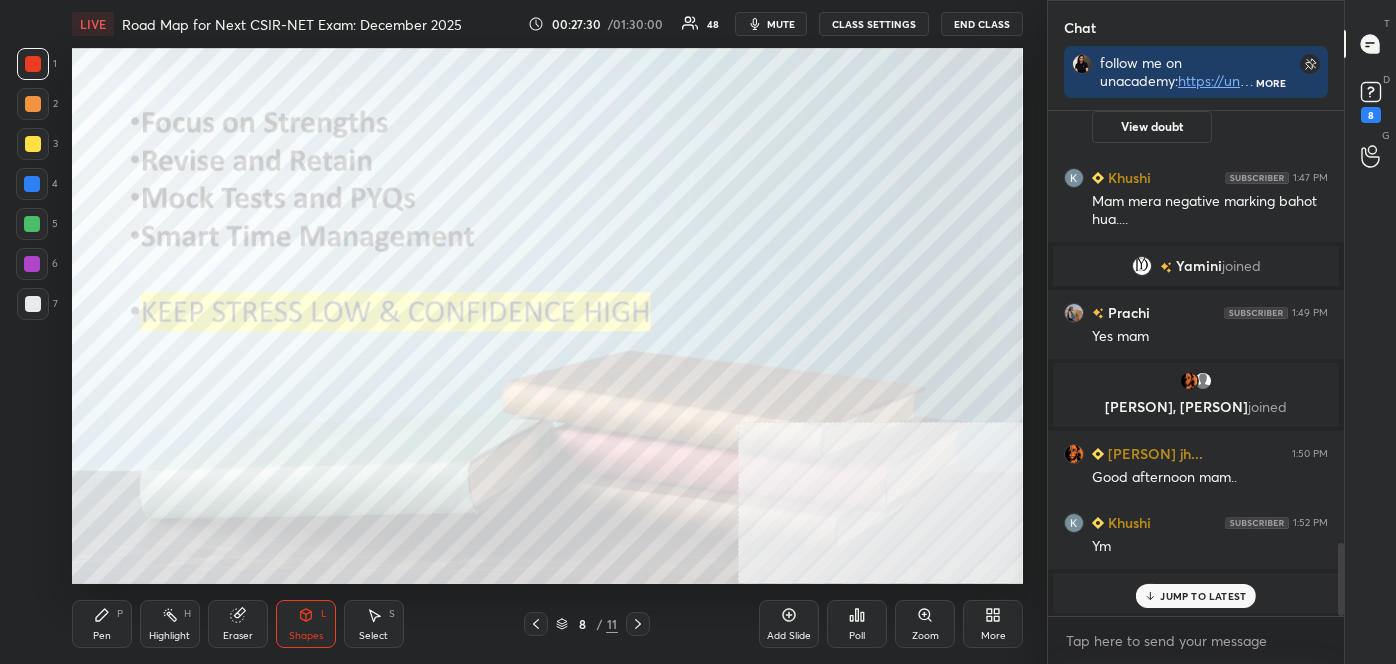 click on "Highlight" at bounding box center [169, 636] 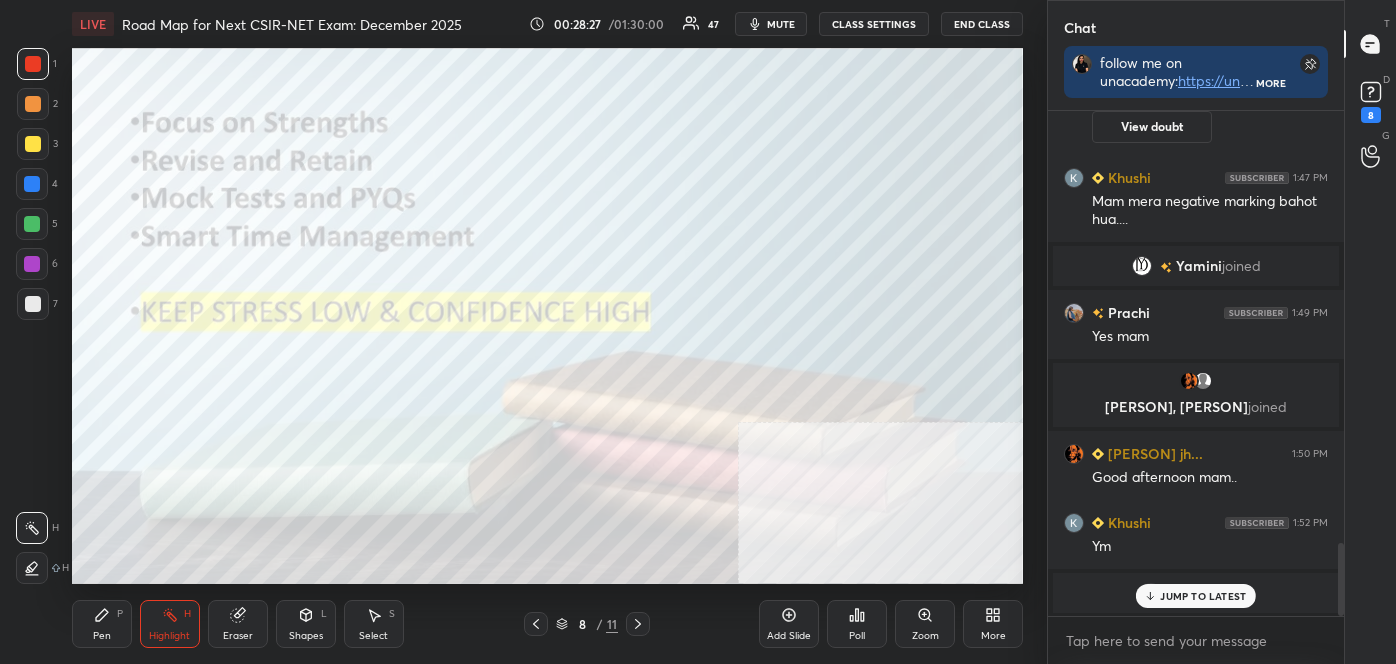 click 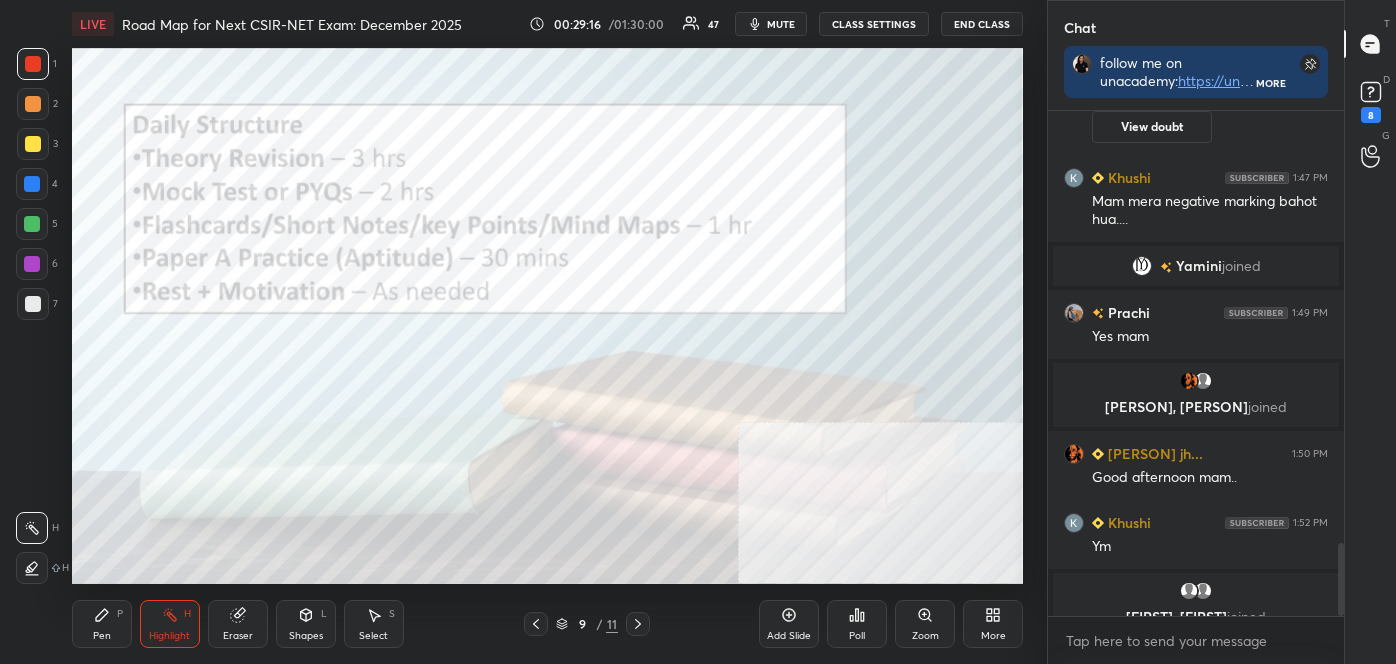 scroll, scrollTop: 3066, scrollLeft: 0, axis: vertical 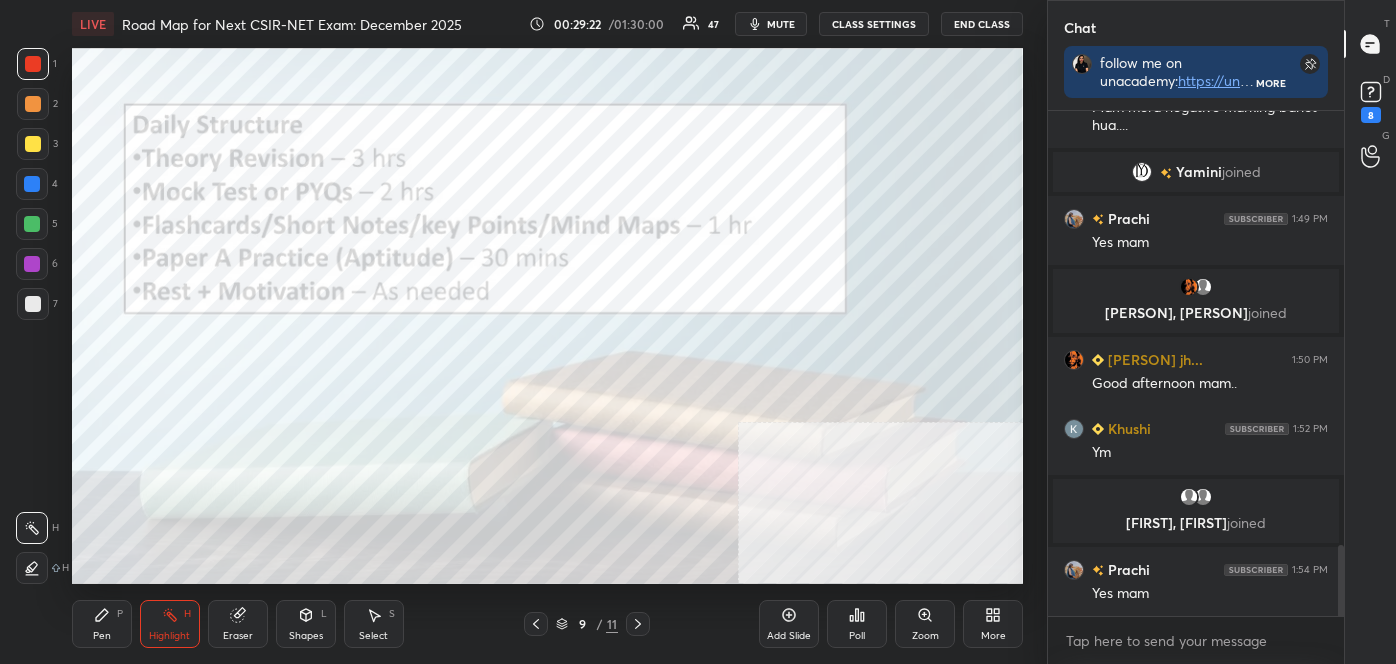 click 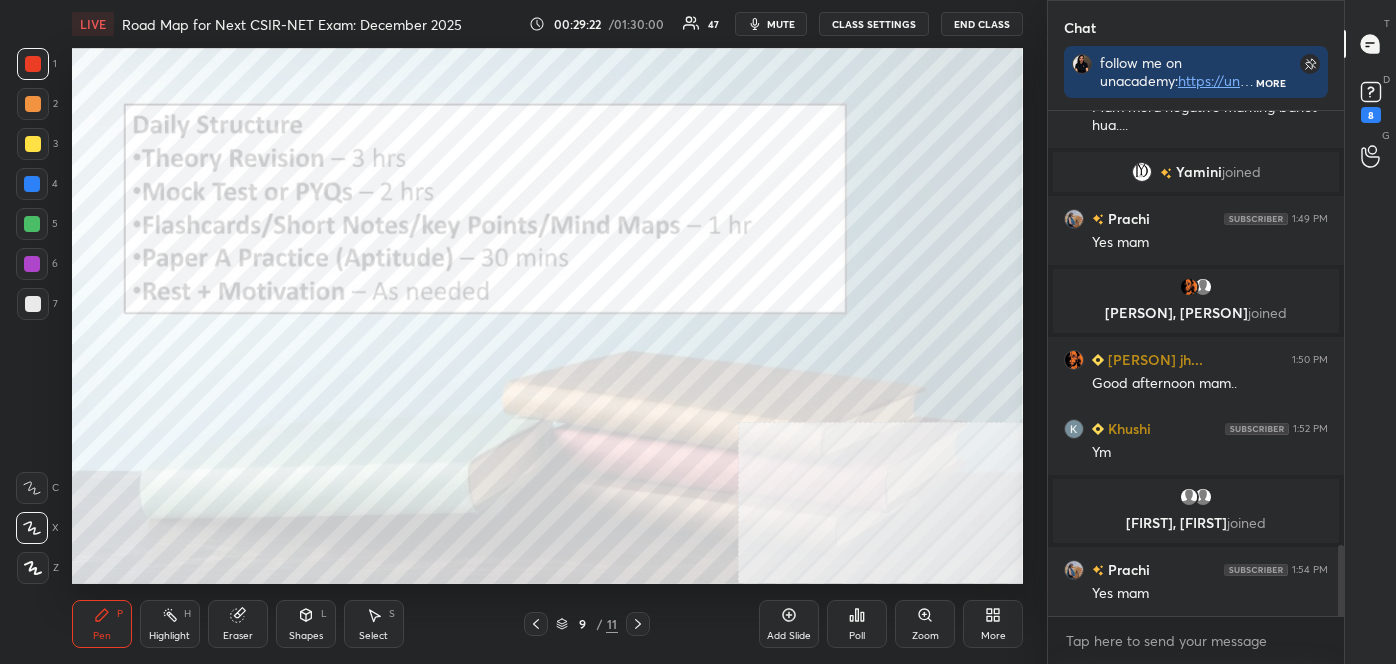 click 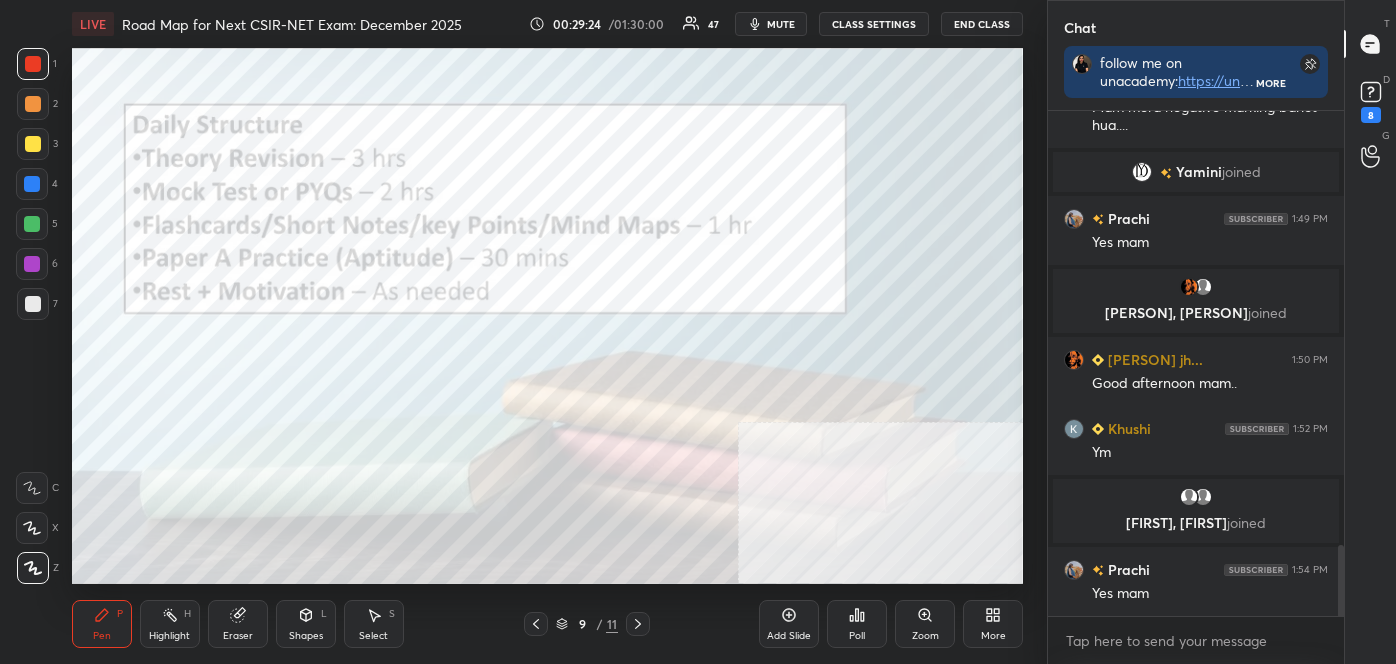 click at bounding box center (33, 304) 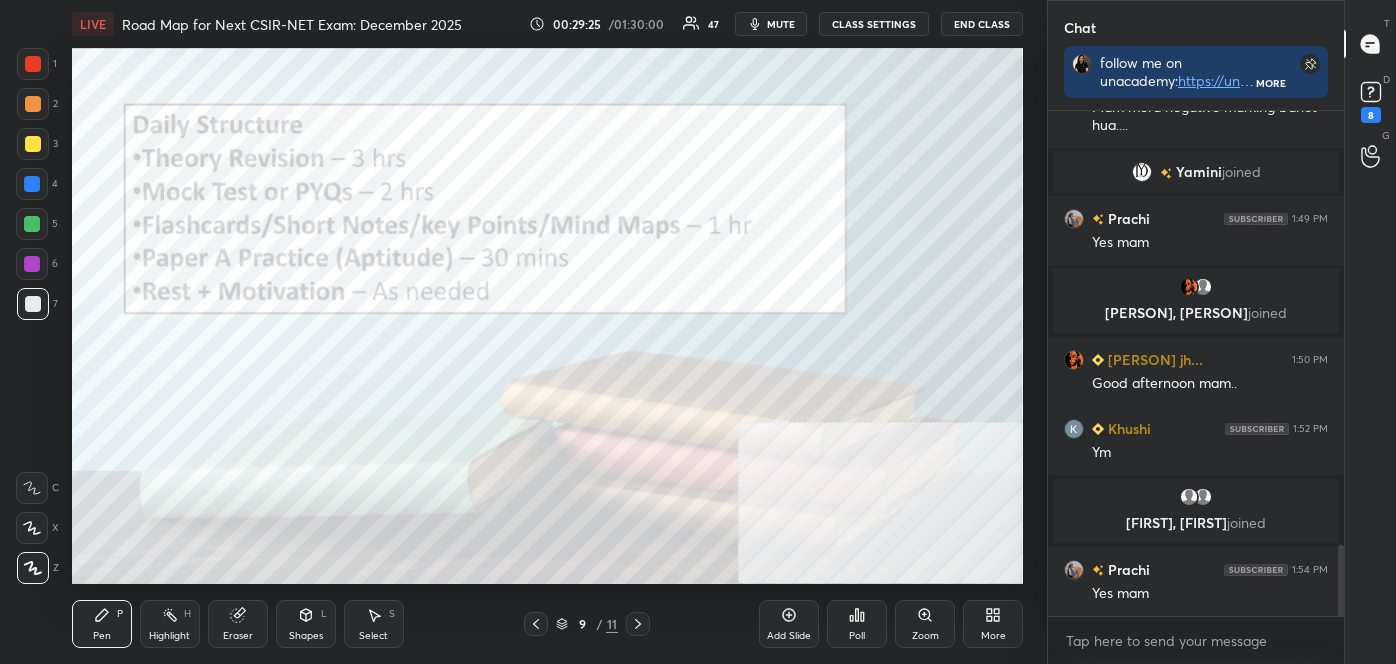 click at bounding box center [33, 144] 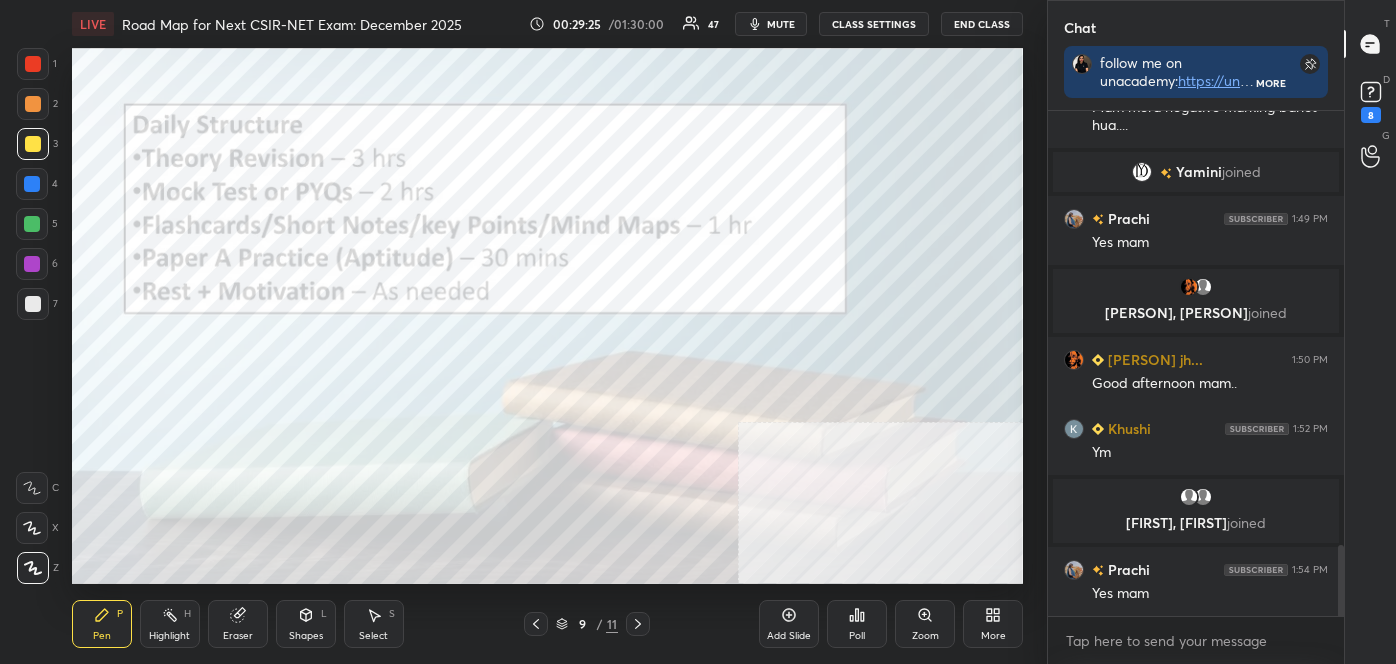 click at bounding box center (33, 144) 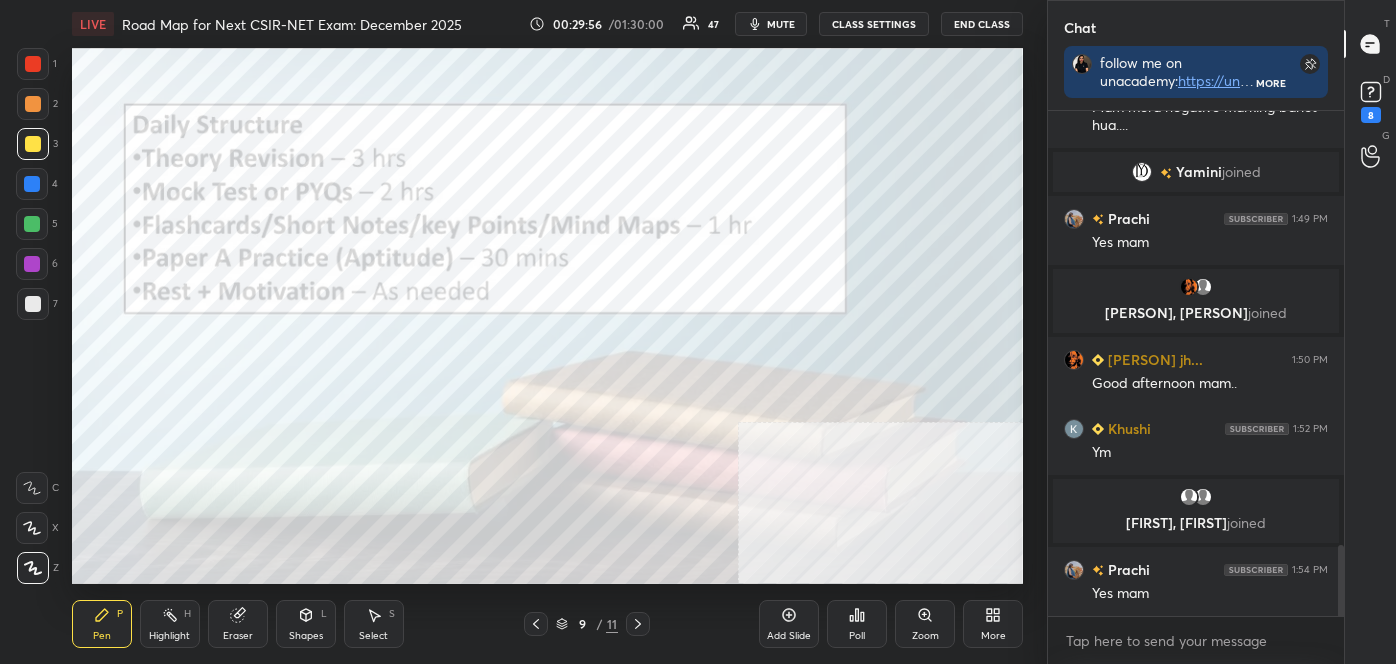 click on "1 2 3 4 5 6 7" at bounding box center [37, 188] 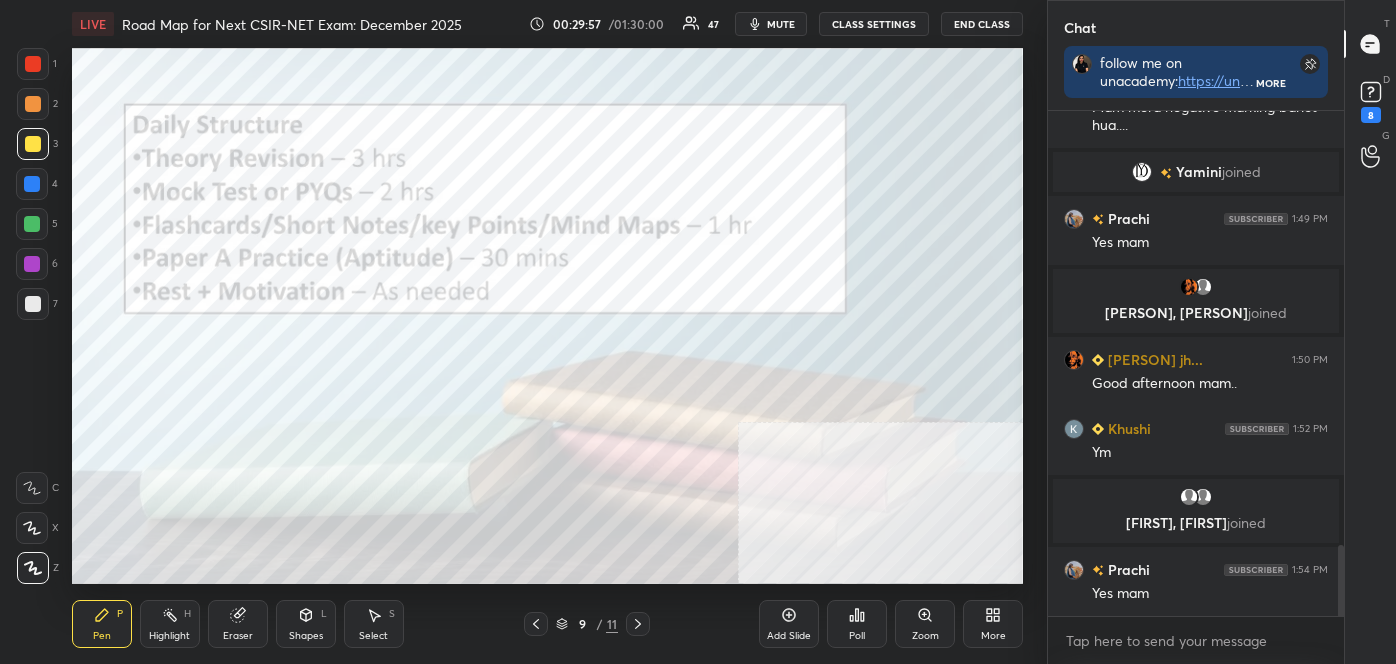 drag, startPoint x: 29, startPoint y: 312, endPoint x: 9, endPoint y: 191, distance: 122.641754 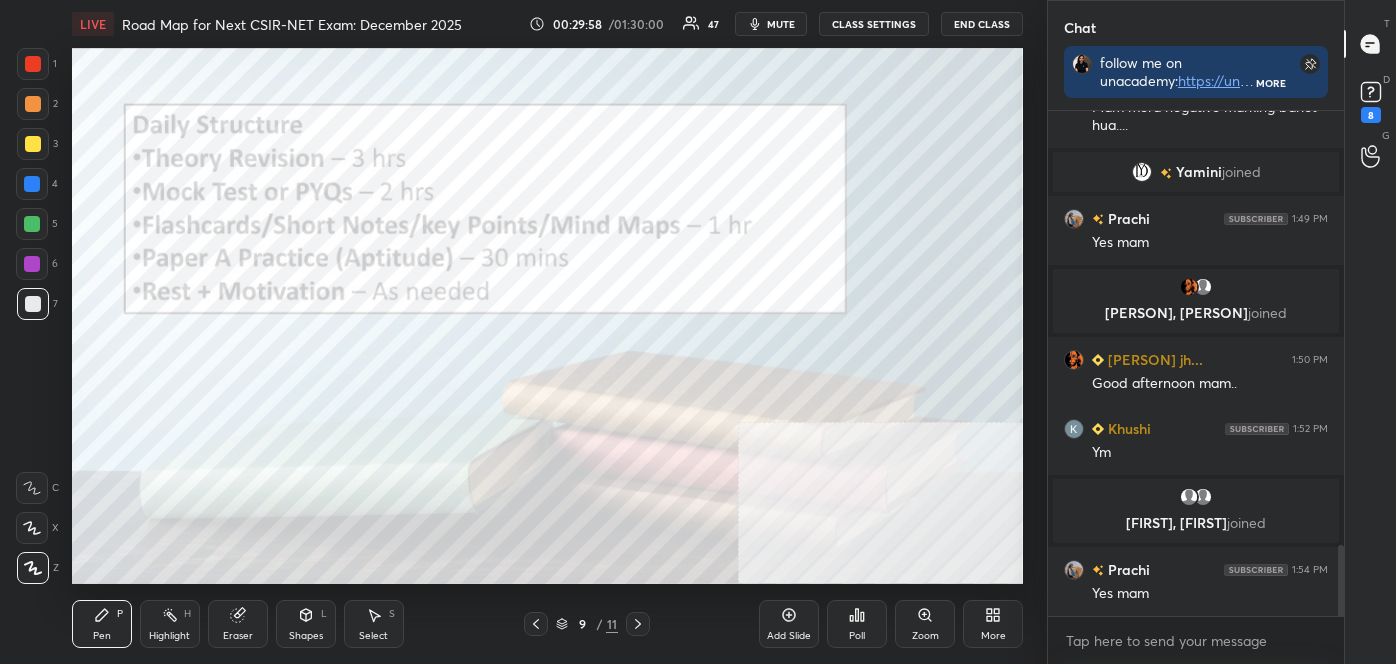 click at bounding box center (33, 144) 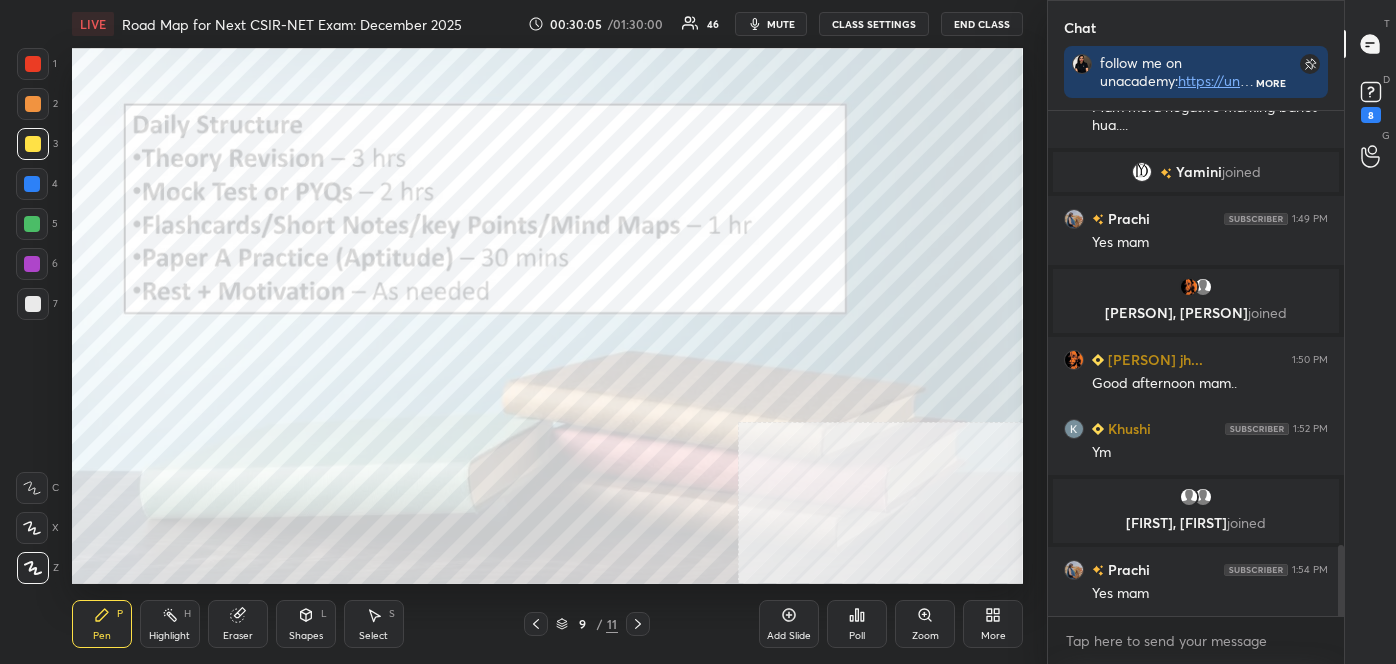 click at bounding box center (33, 64) 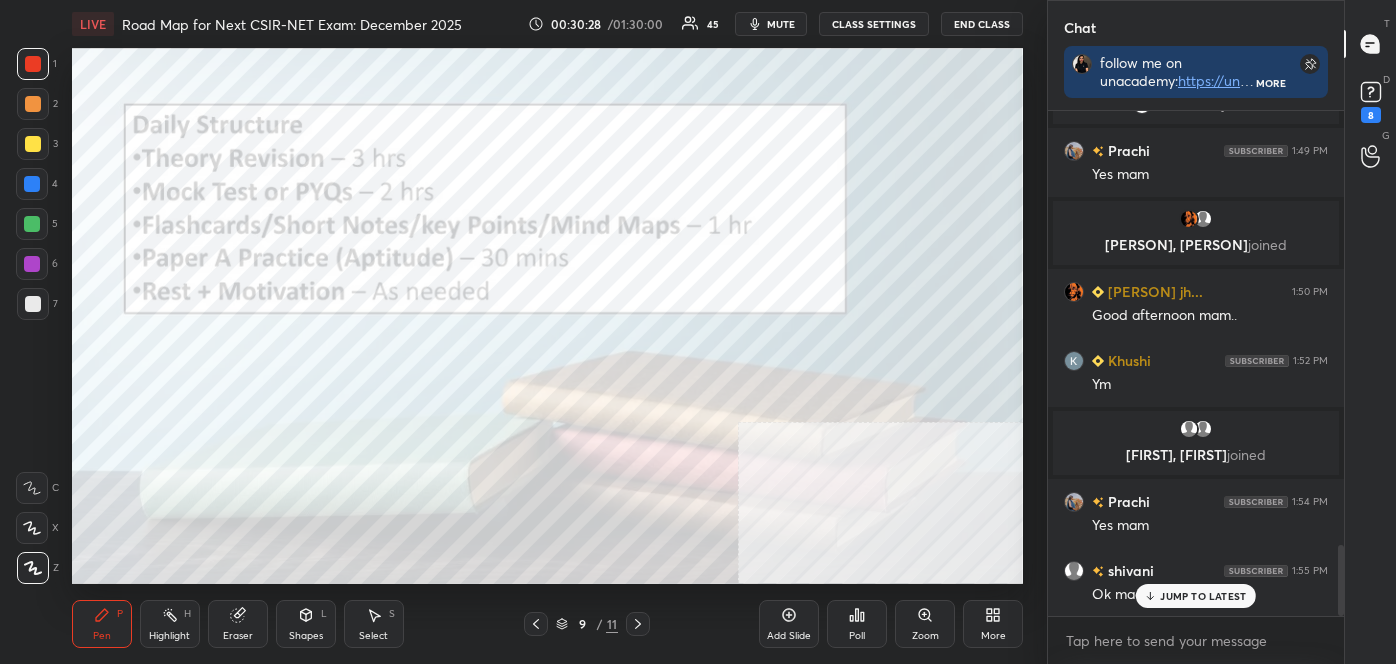 scroll, scrollTop: 3125, scrollLeft: 0, axis: vertical 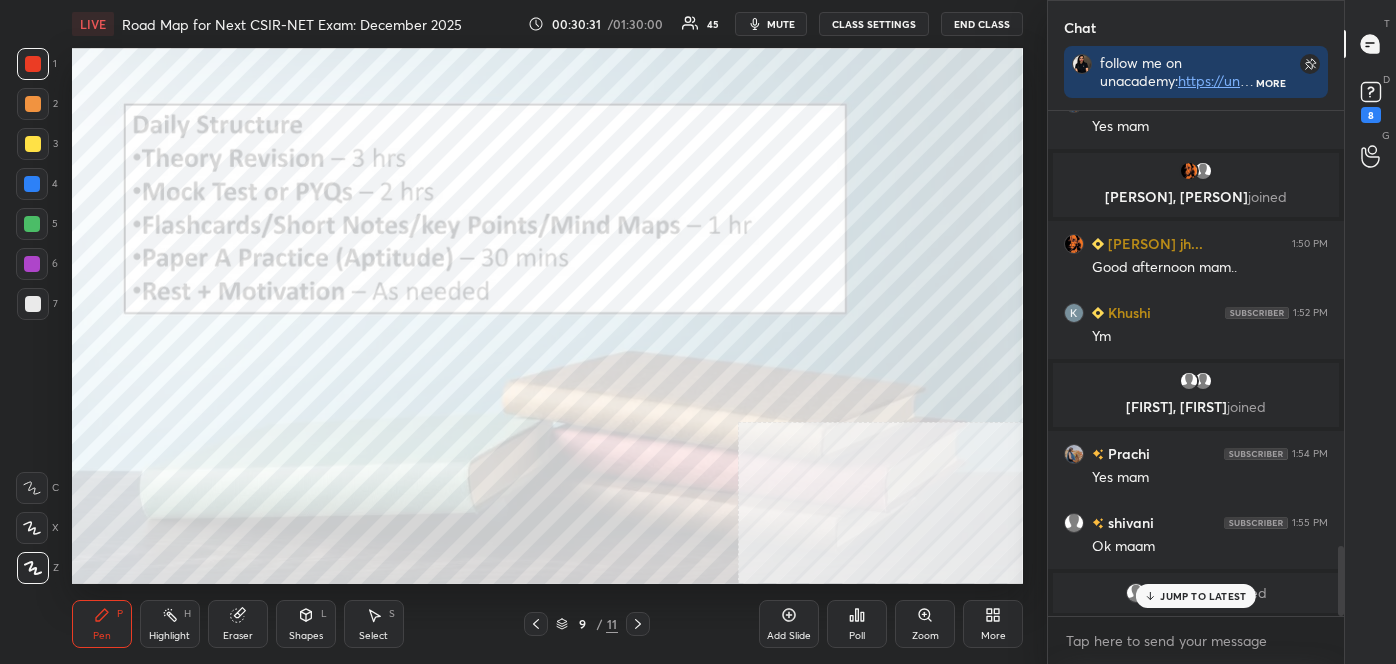 click on "Highlight" at bounding box center [169, 636] 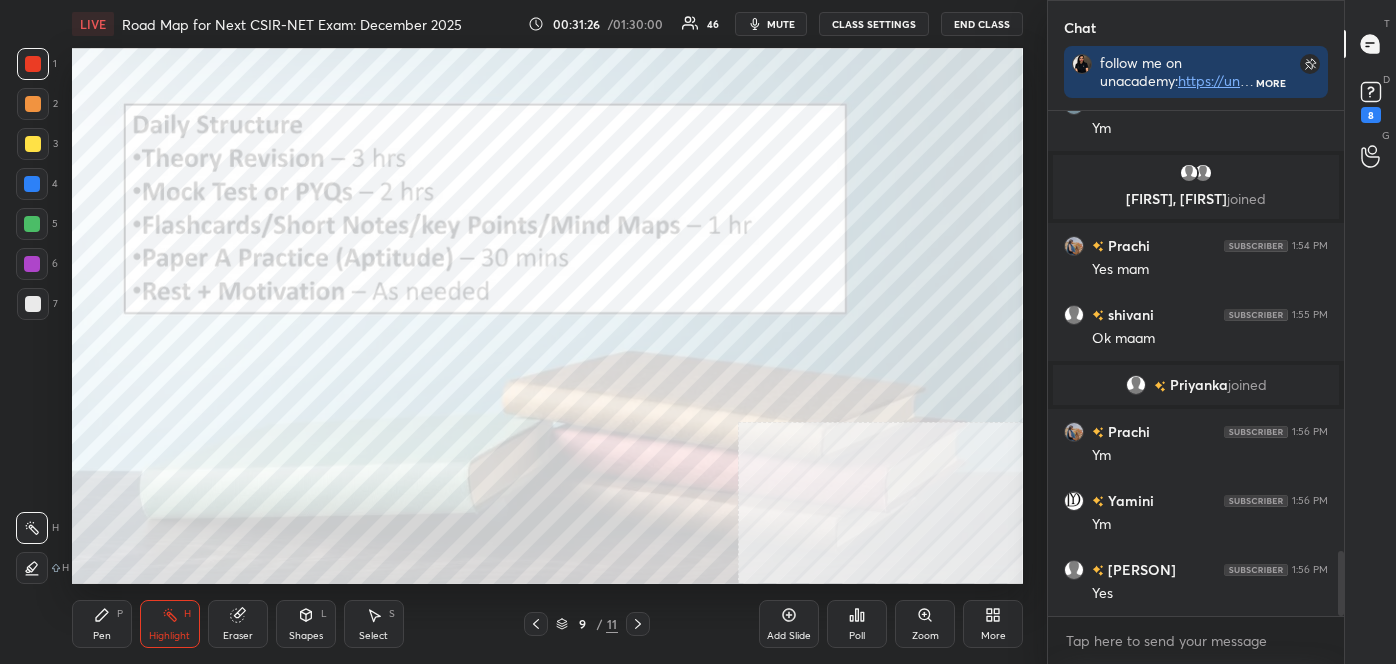 scroll, scrollTop: 3402, scrollLeft: 0, axis: vertical 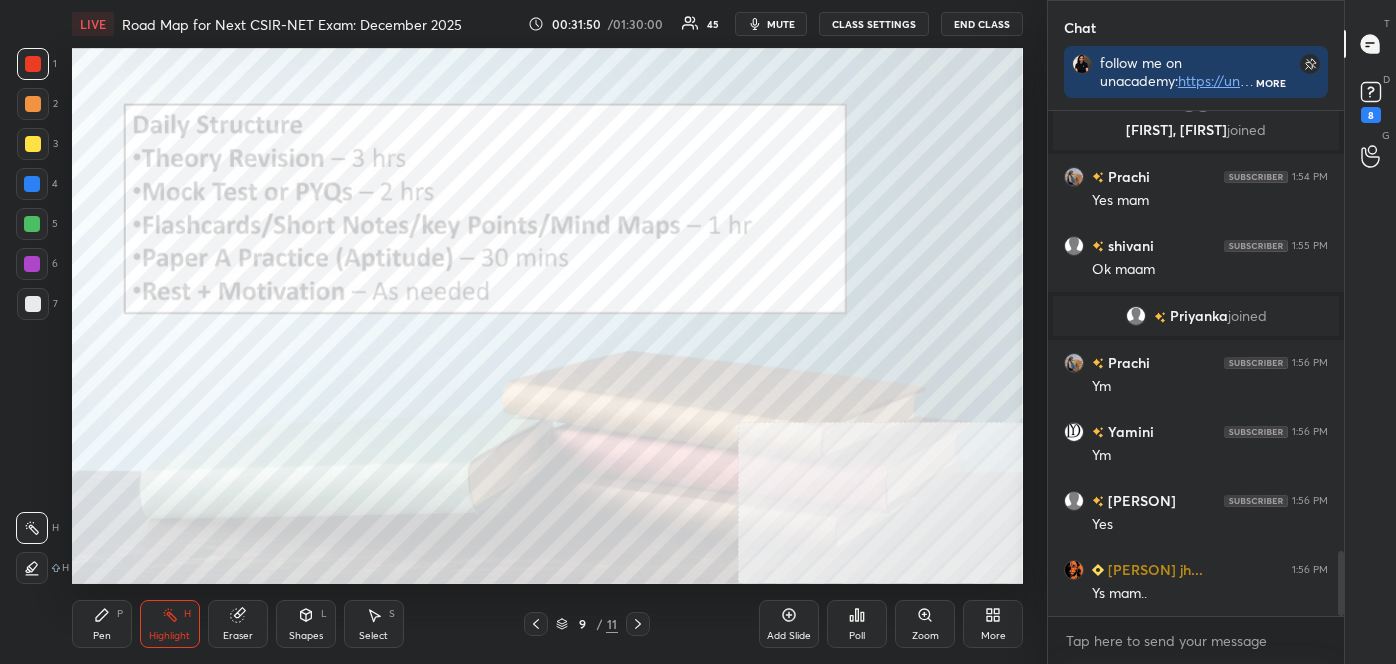 click 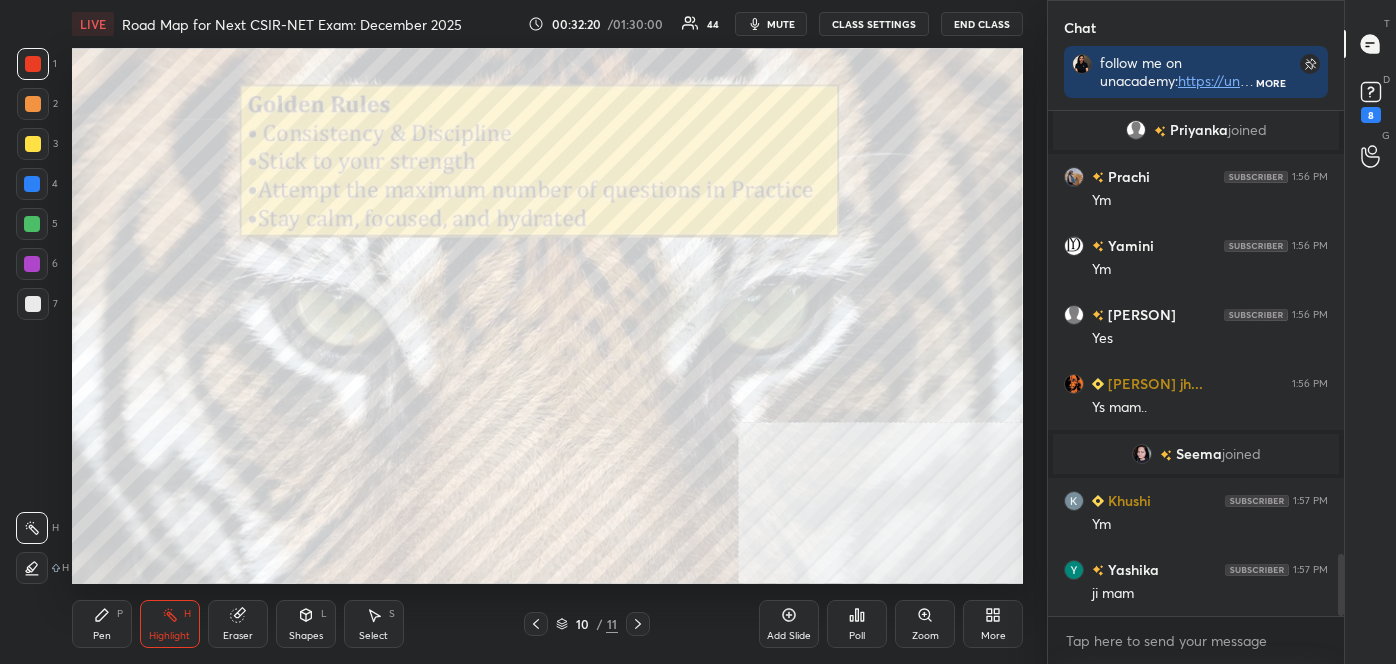 scroll, scrollTop: 3575, scrollLeft: 0, axis: vertical 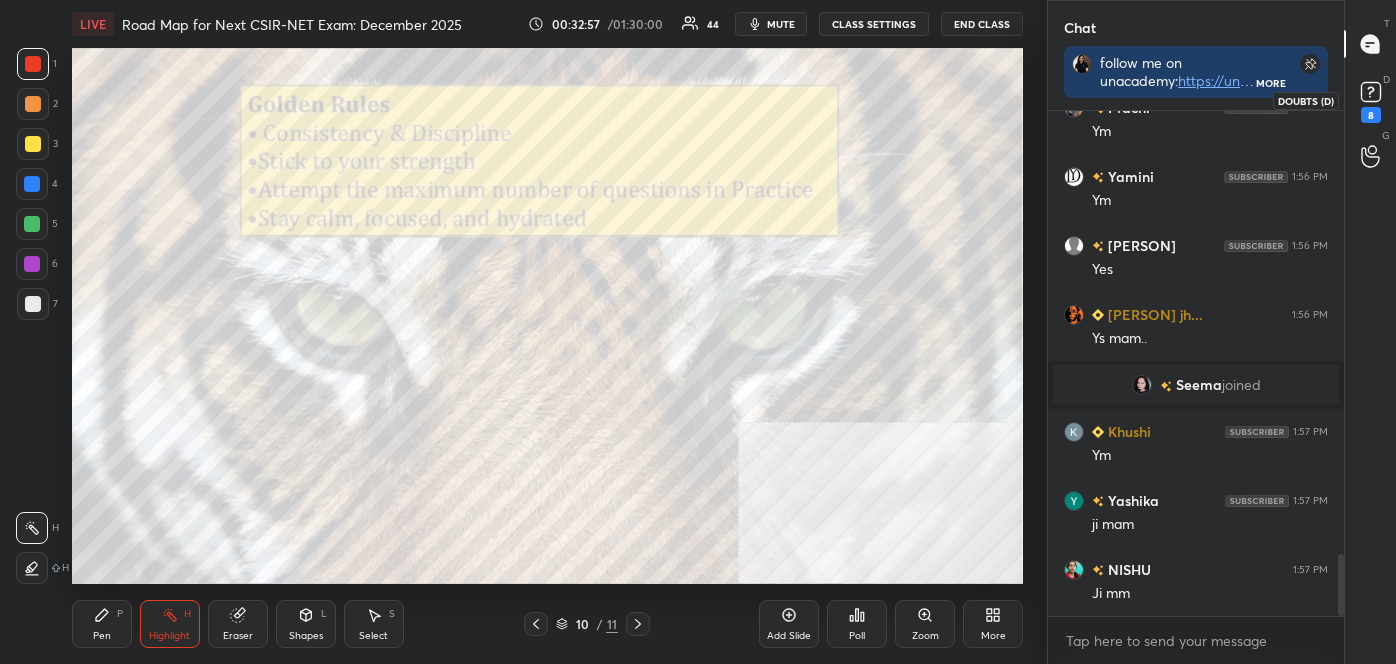 click on "8" at bounding box center (1371, 100) 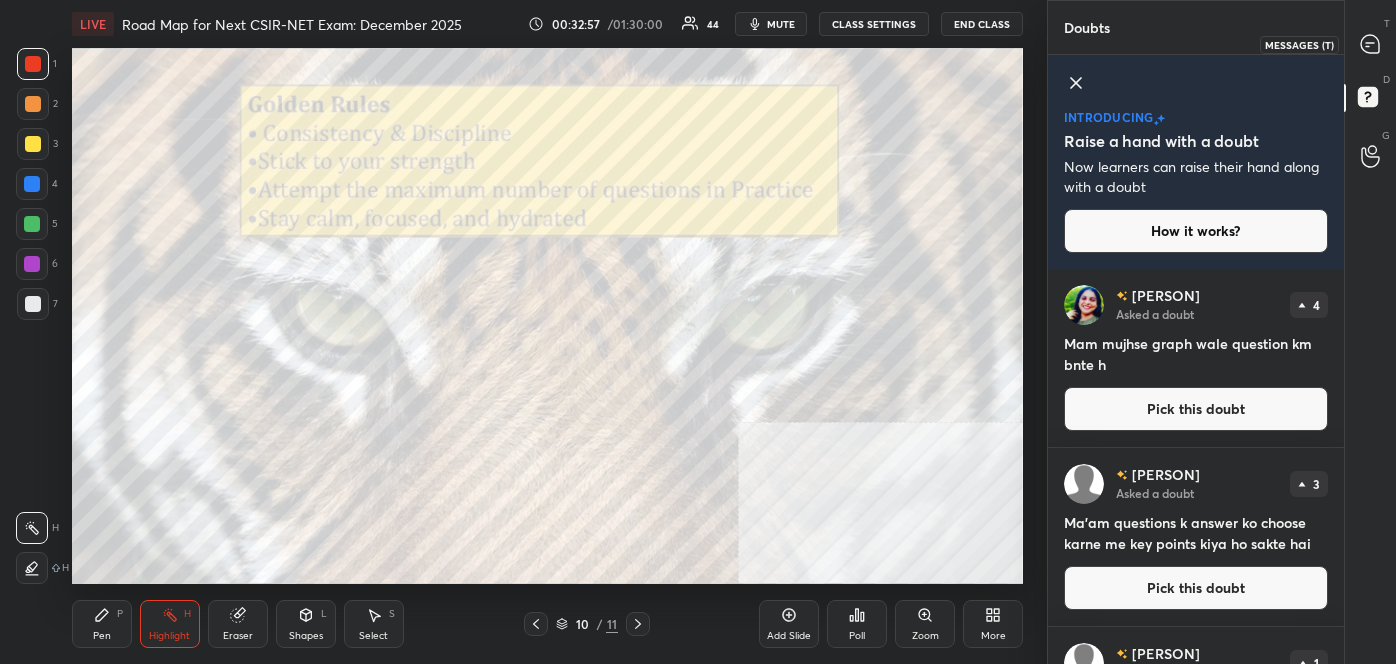 click at bounding box center [1371, 44] 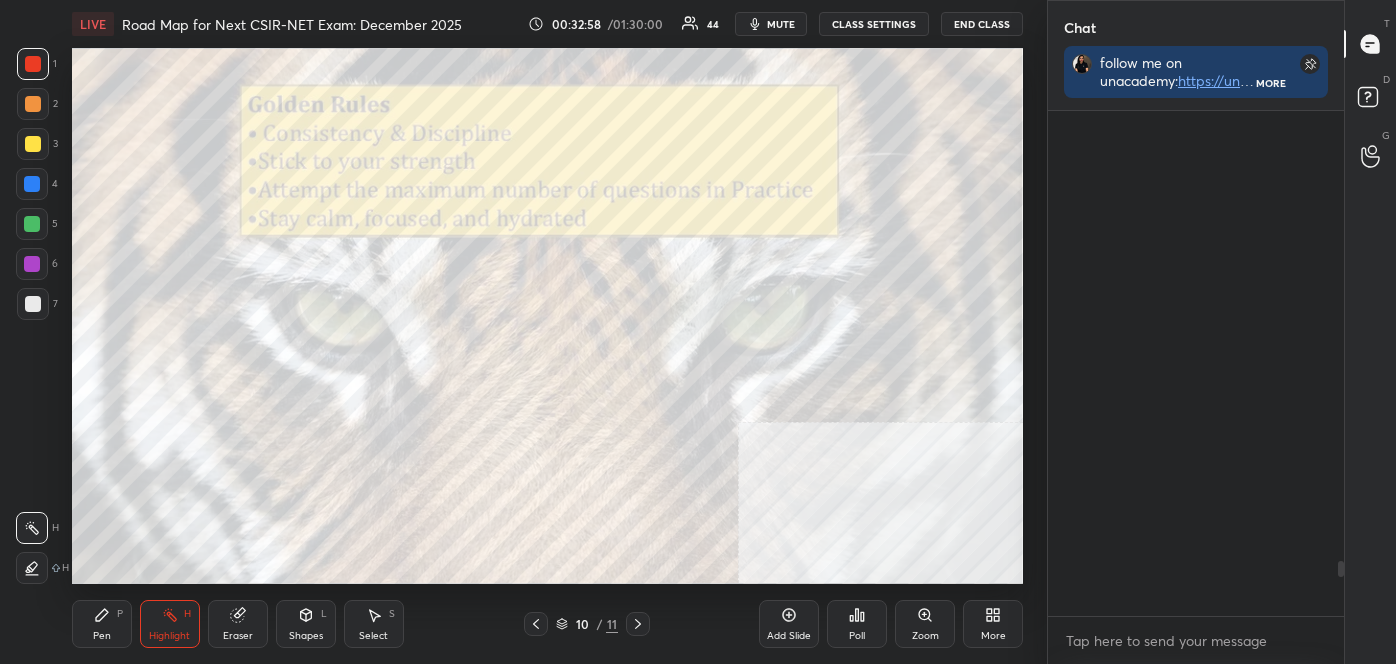 scroll, scrollTop: 4168, scrollLeft: 0, axis: vertical 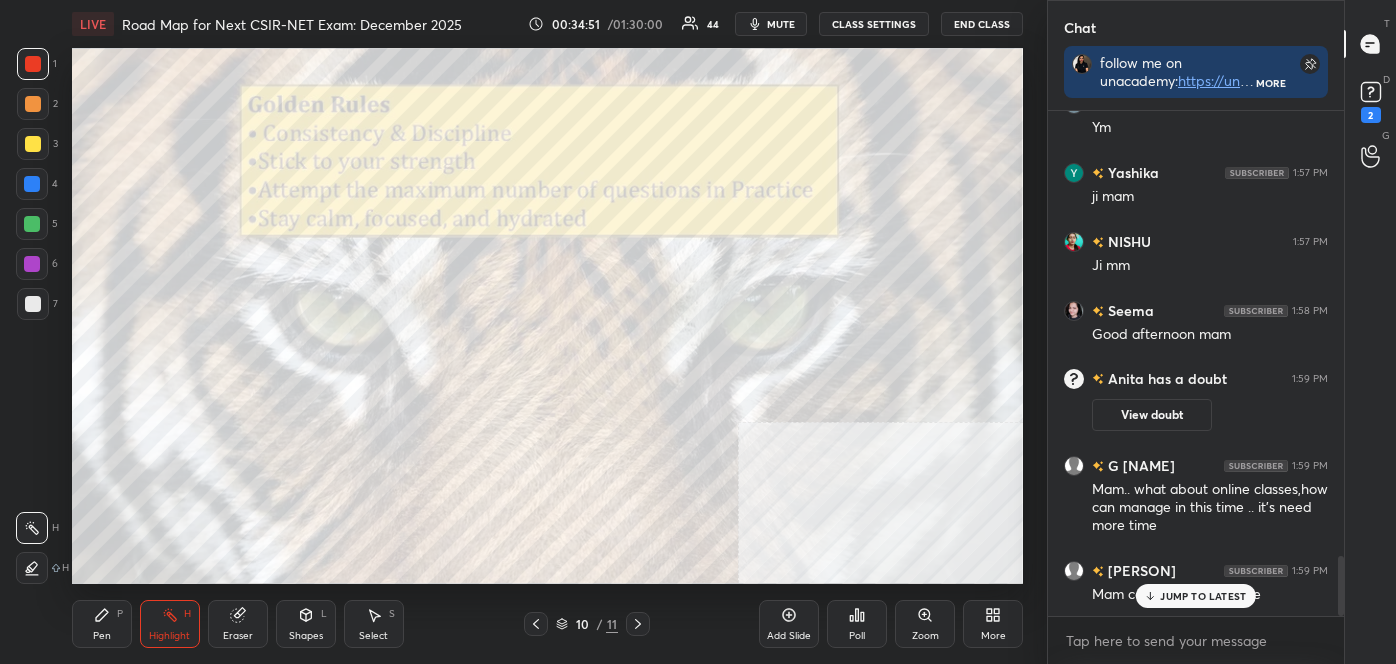 click on "Pen" at bounding box center (102, 636) 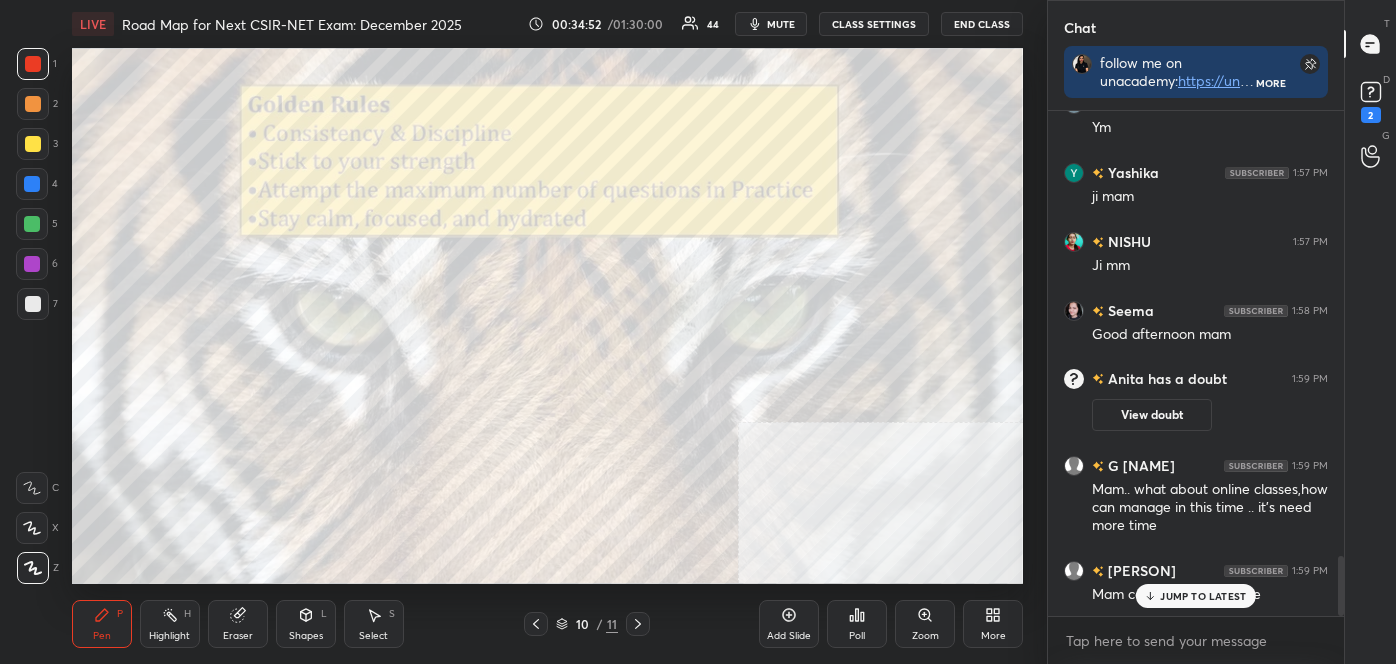 click 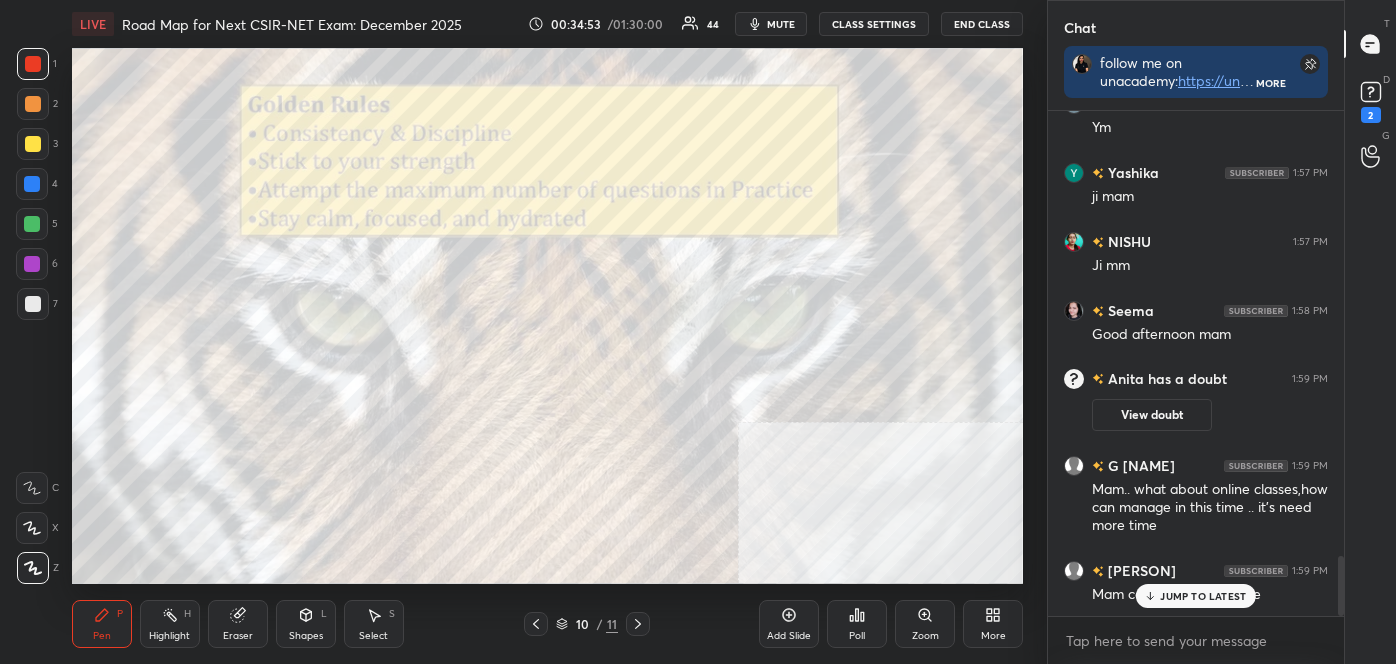 click at bounding box center [33, 304] 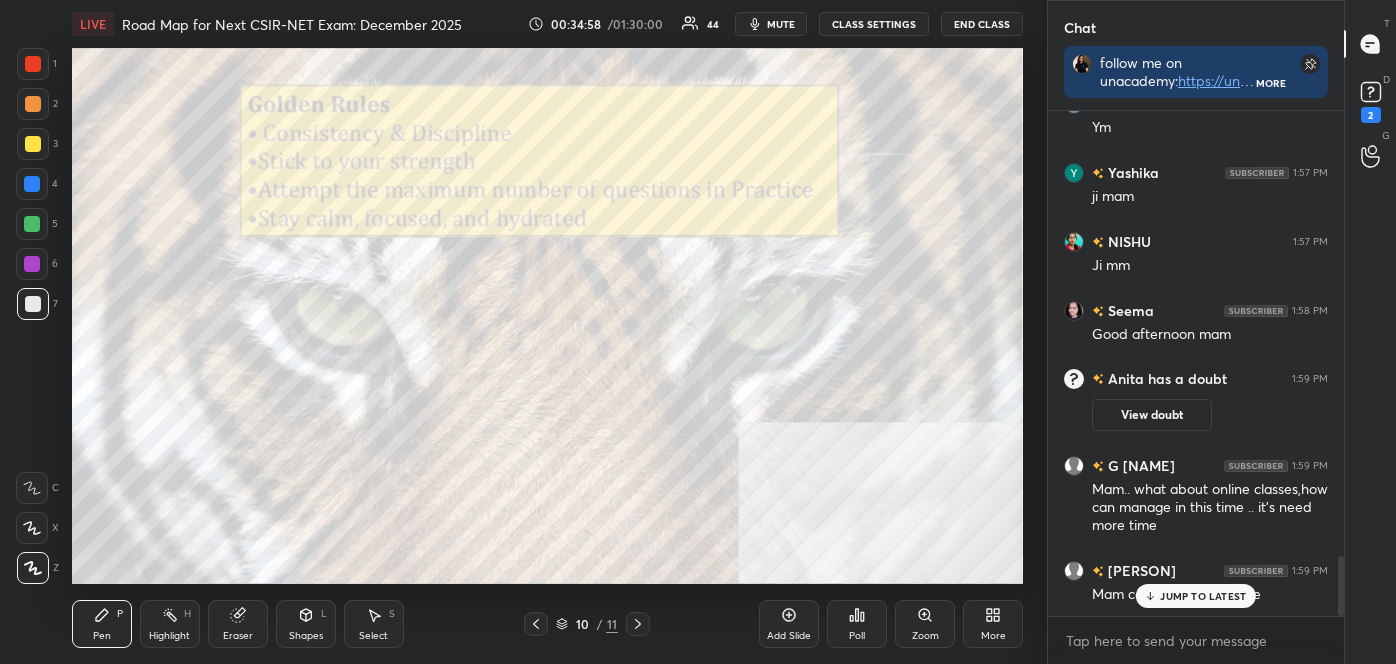 click at bounding box center [33, 304] 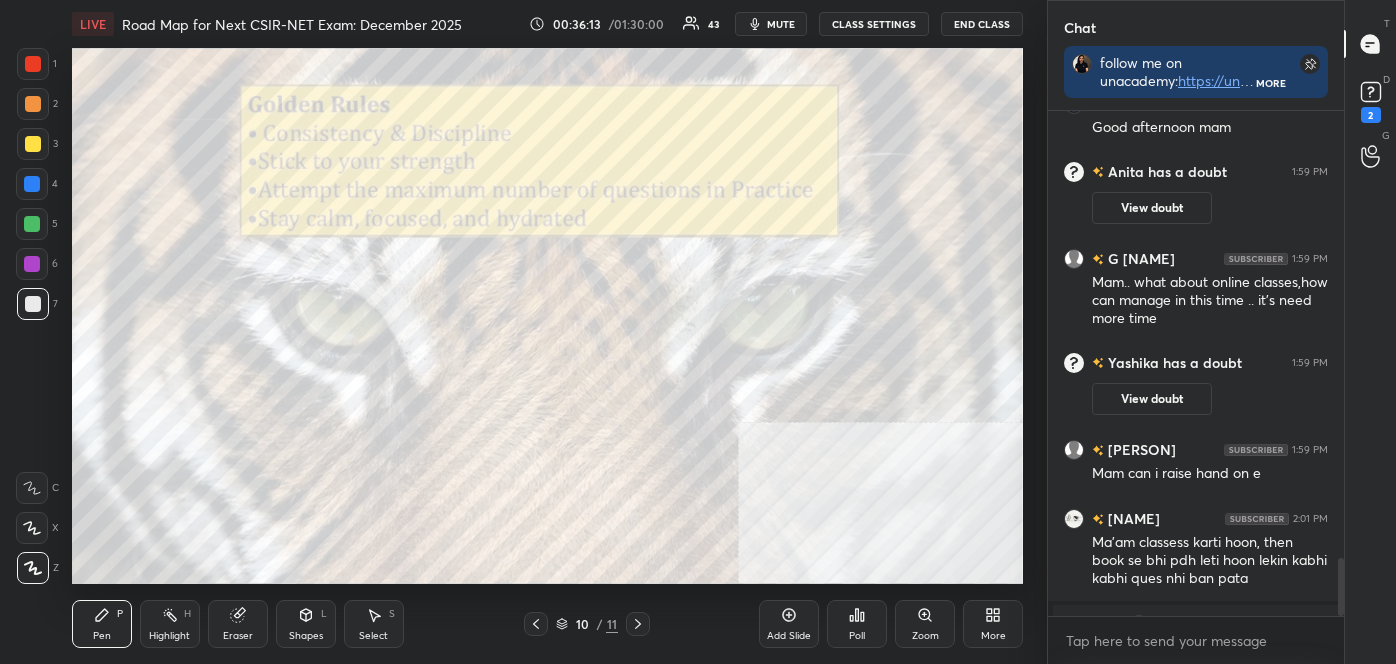 scroll, scrollTop: 3880, scrollLeft: 0, axis: vertical 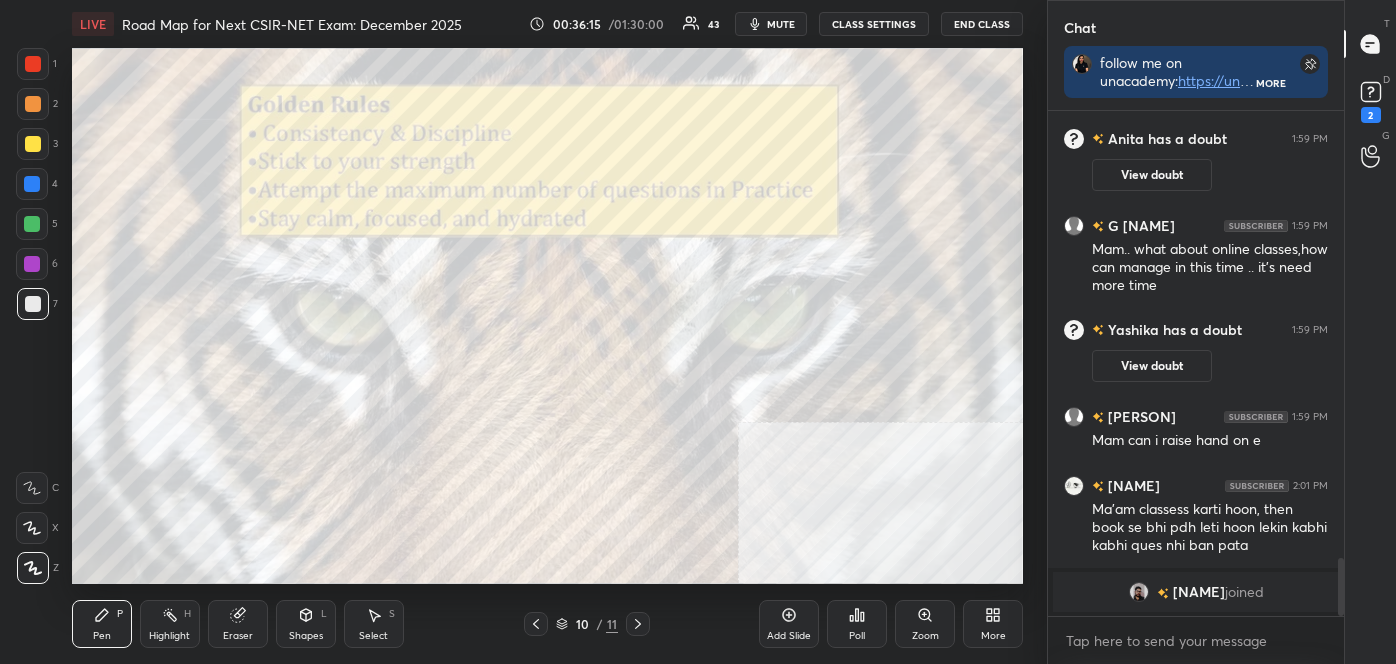 click on "Pen" at bounding box center (102, 636) 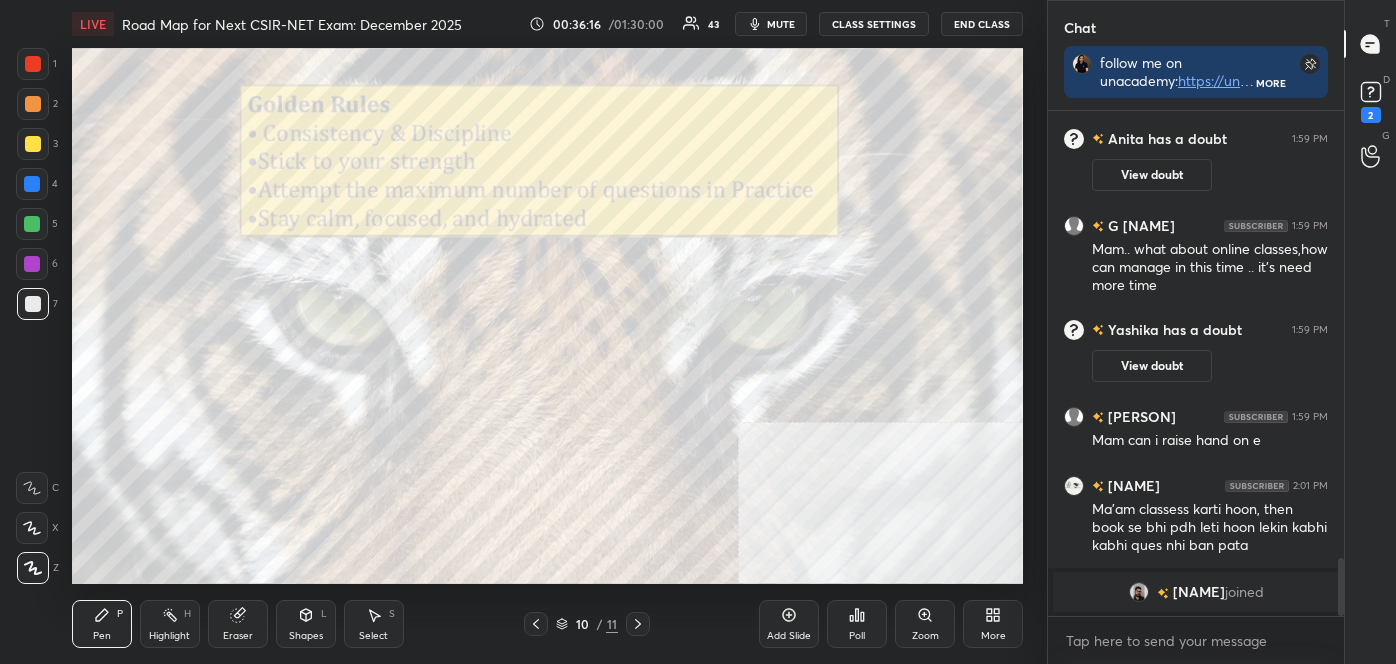 click 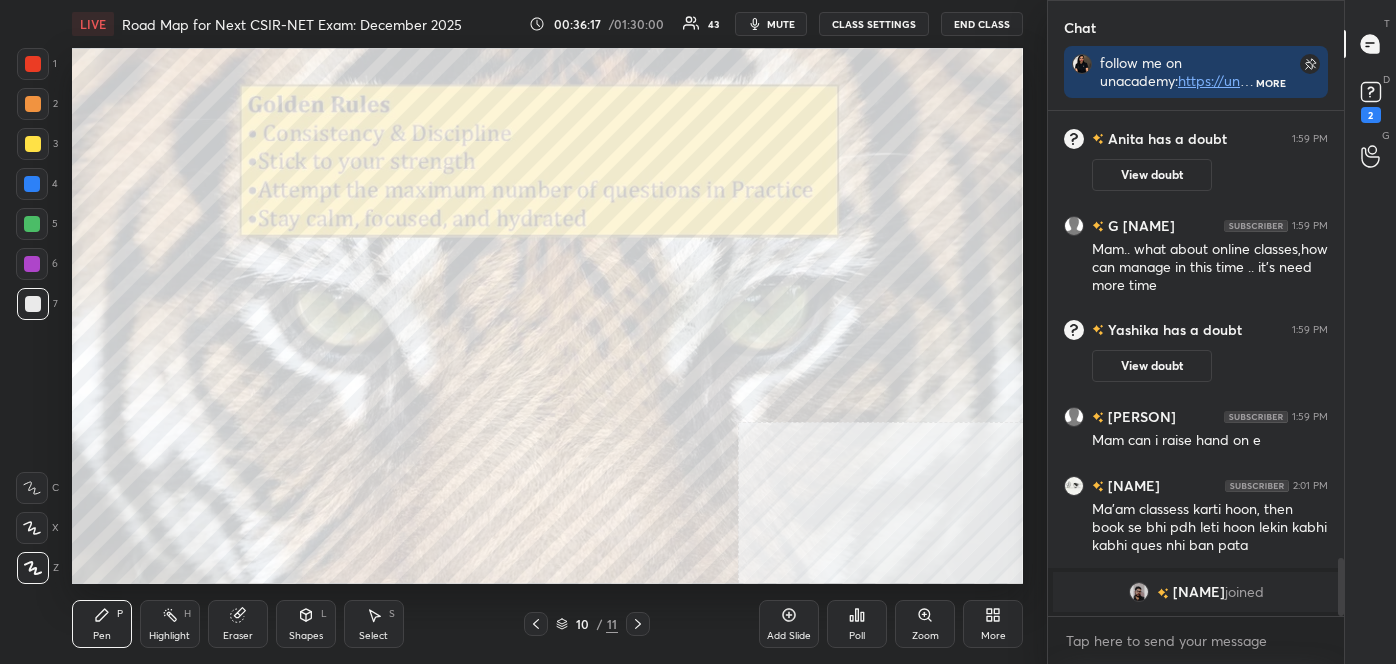 drag, startPoint x: 29, startPoint y: 66, endPoint x: 31, endPoint y: 76, distance: 10.198039 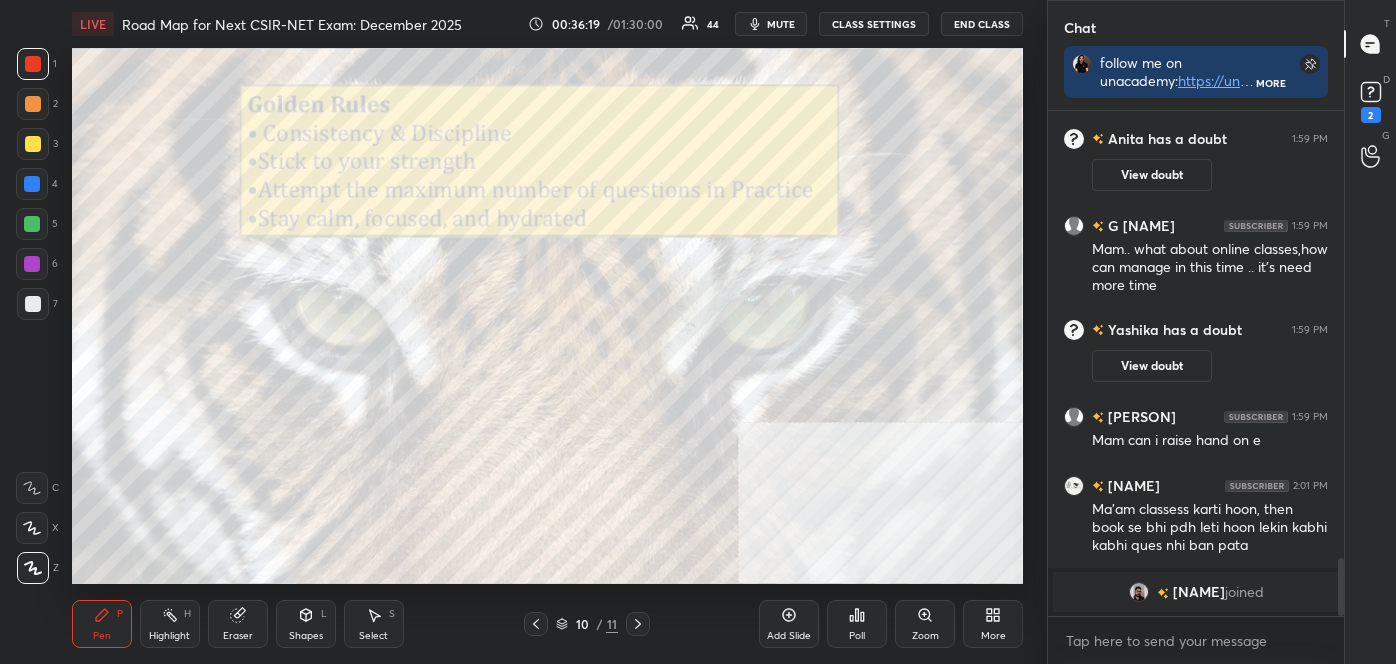 drag, startPoint x: 30, startPoint y: 191, endPoint x: 29, endPoint y: 179, distance: 12.0415945 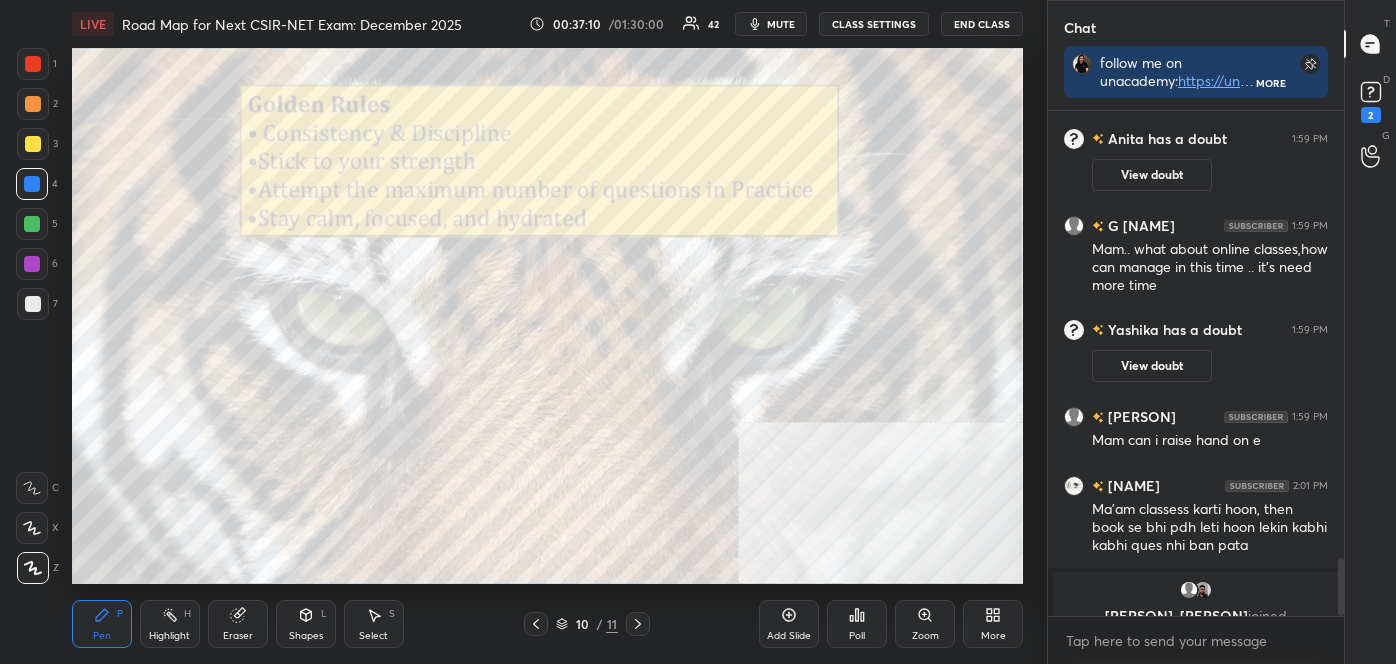 scroll, scrollTop: 3904, scrollLeft: 0, axis: vertical 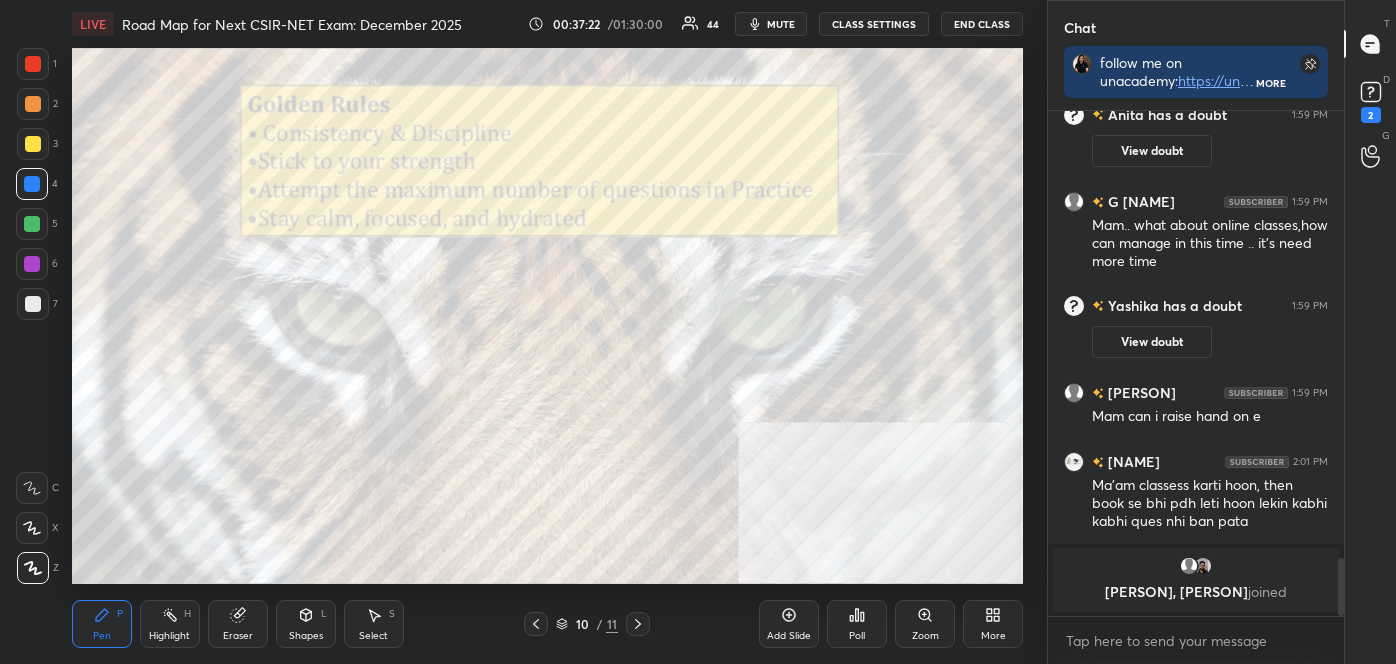 click 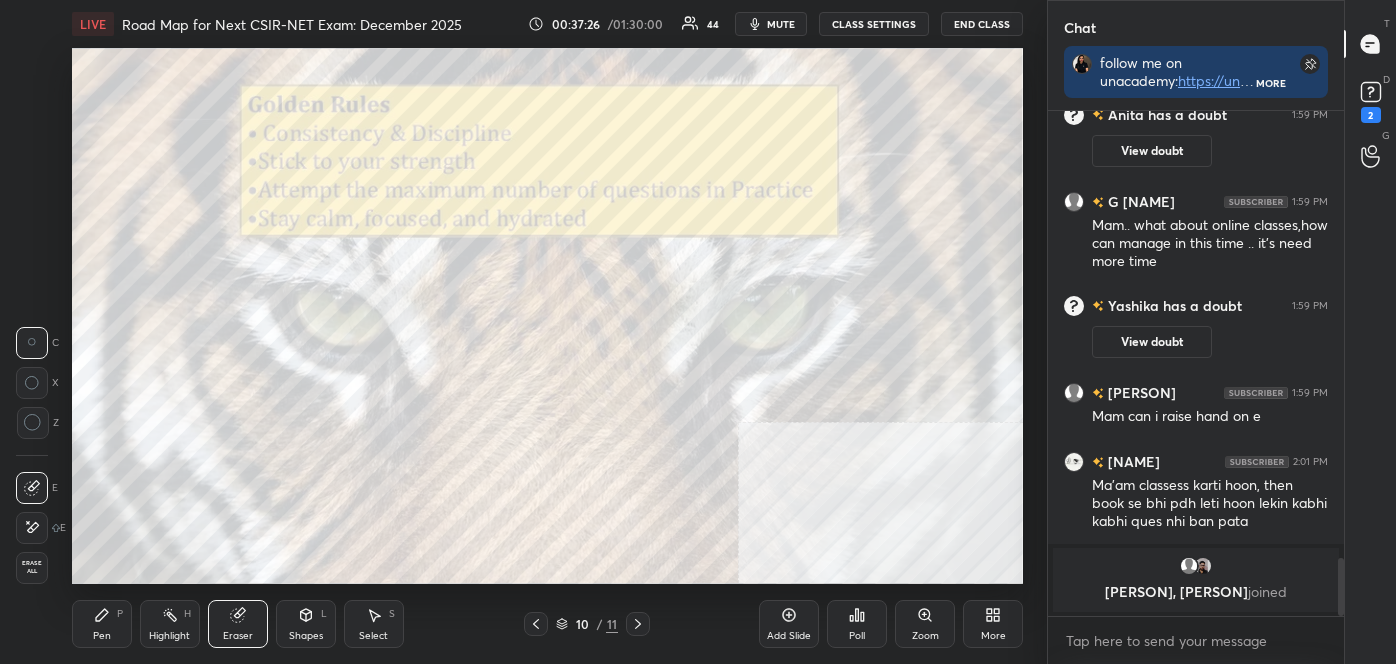 click 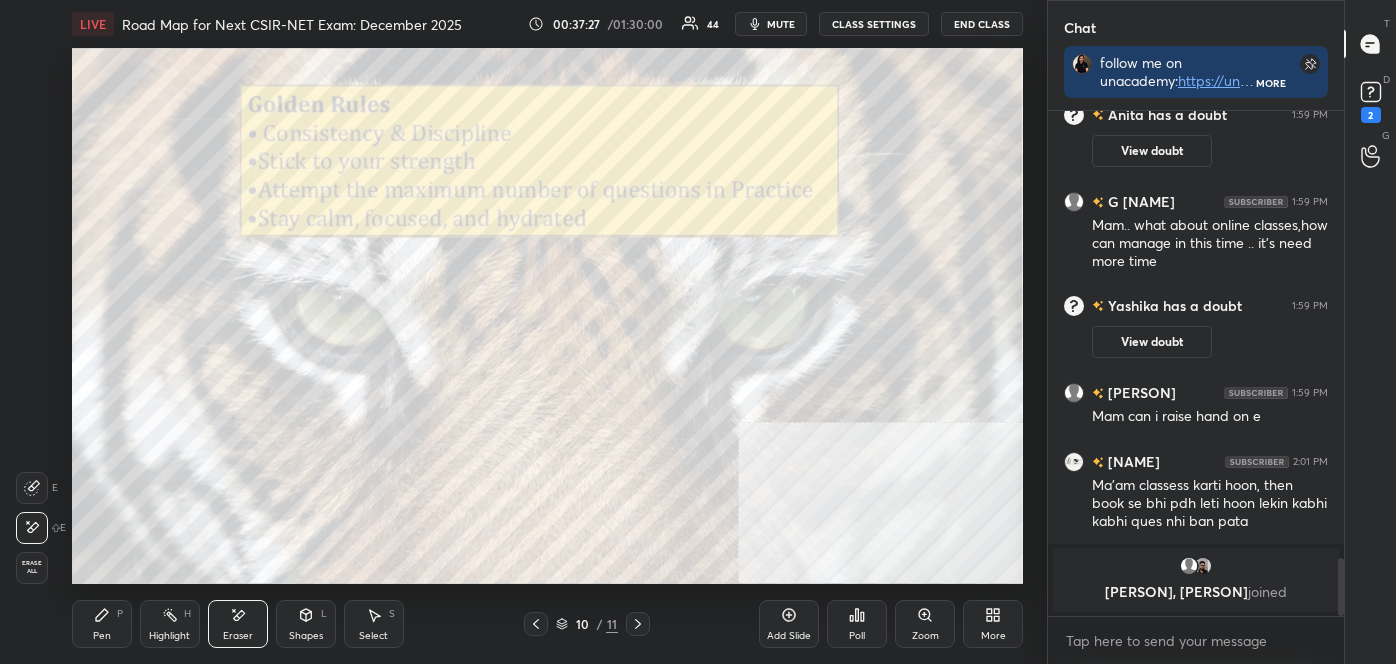 click on "Highlight" at bounding box center (169, 636) 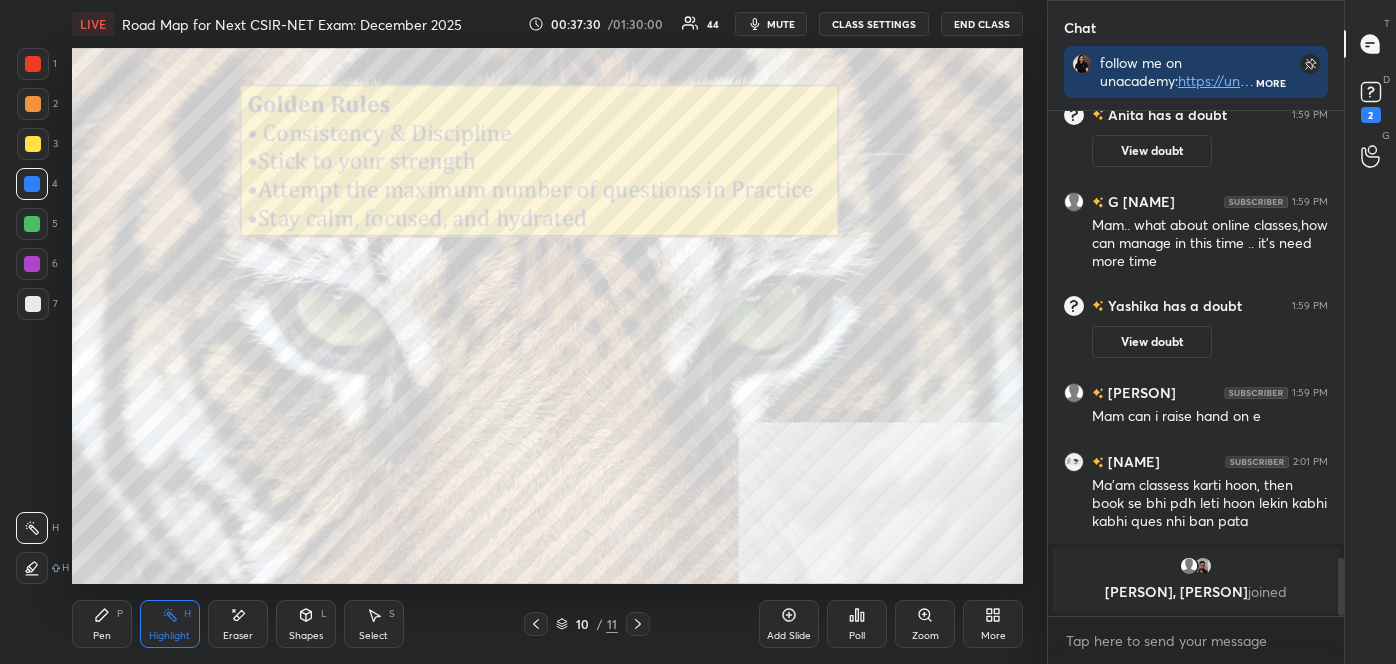 click 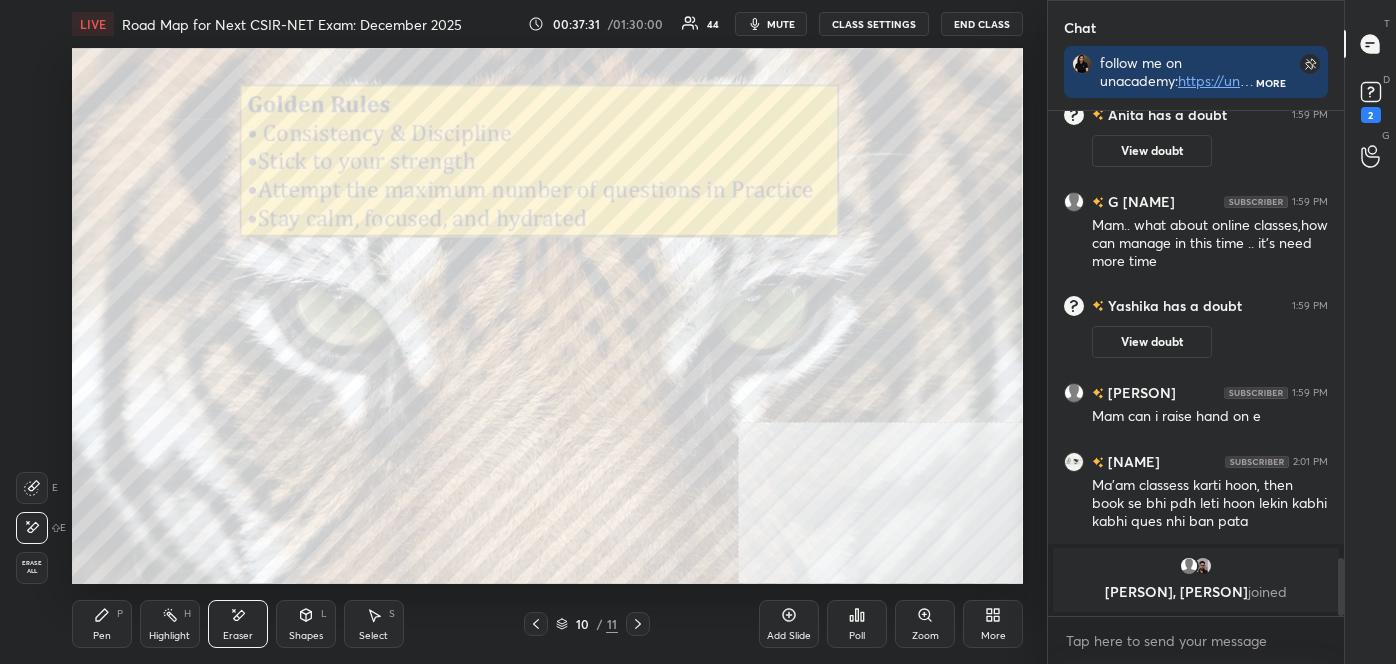 click on "Erase all" at bounding box center (32, 568) 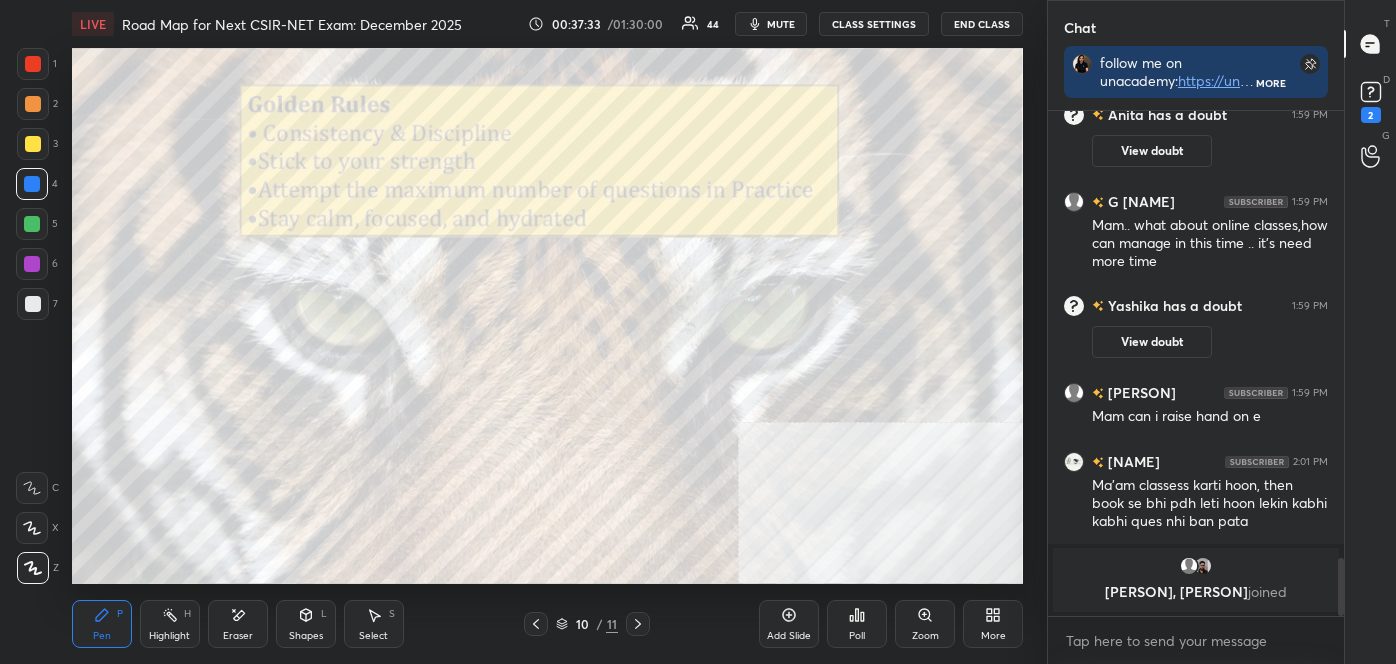 click on "Pen" at bounding box center (102, 636) 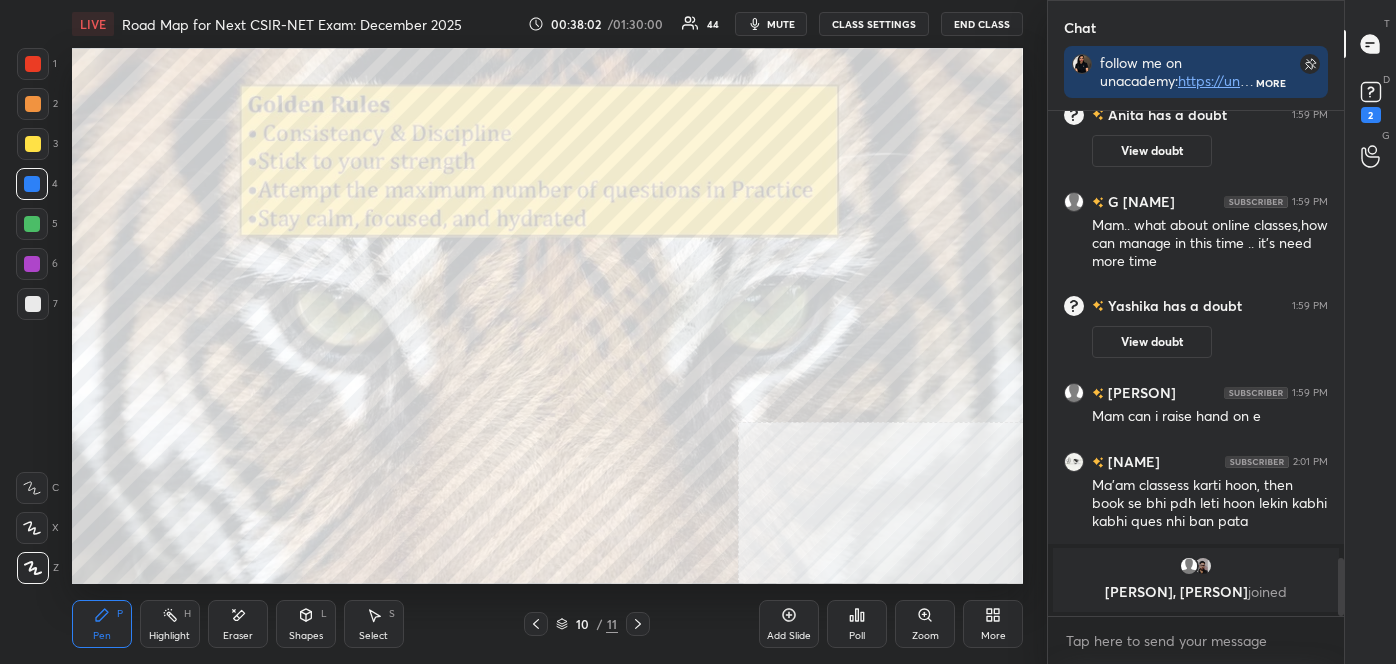 click 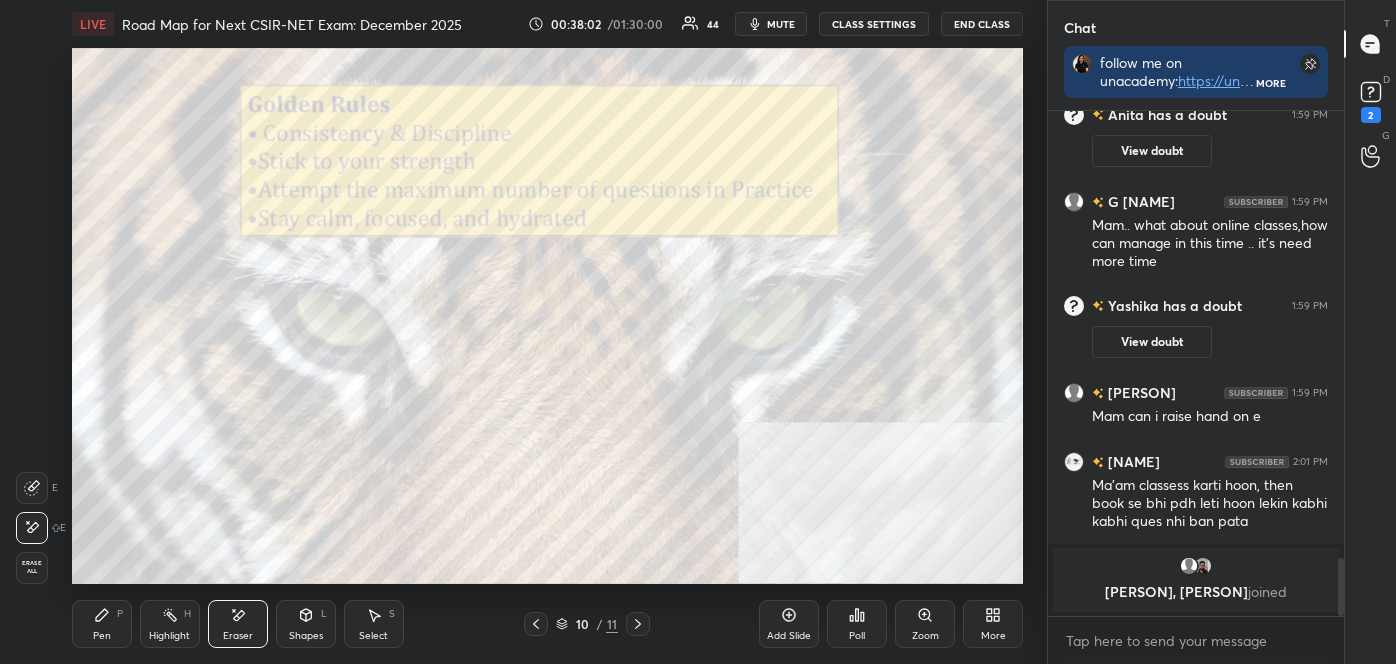 click on "Erase all" at bounding box center (32, 568) 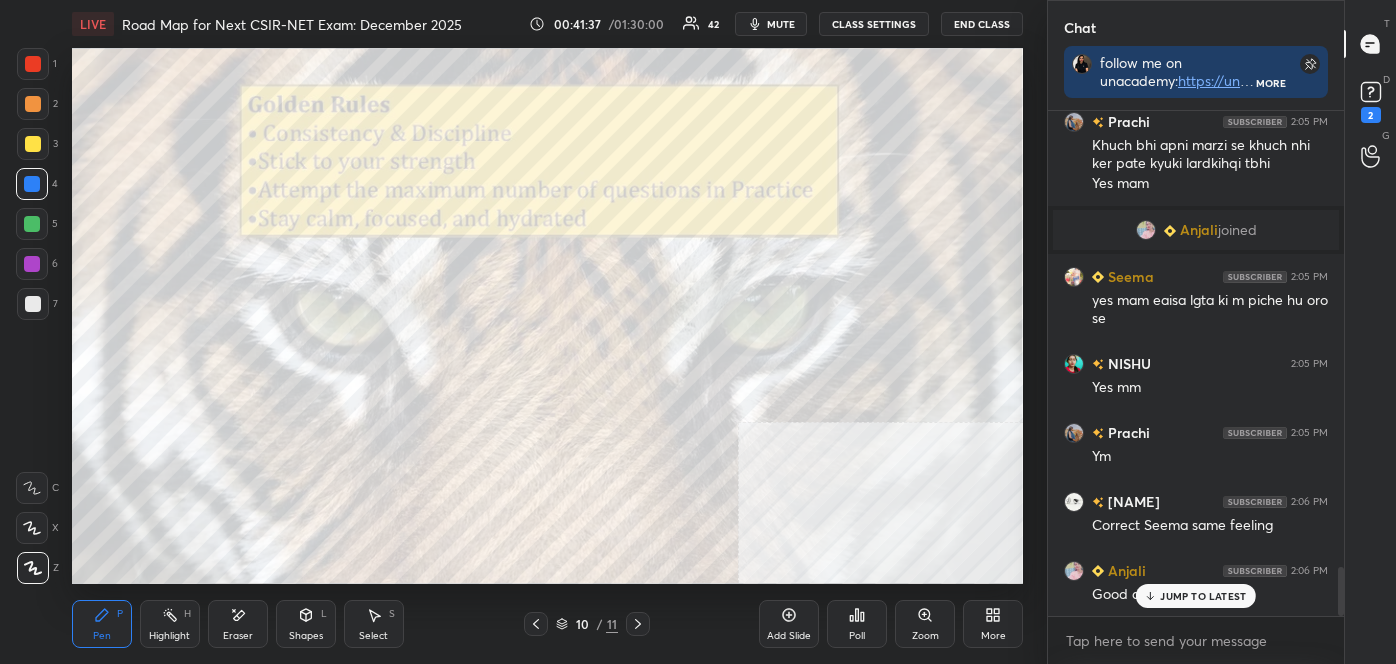 scroll, scrollTop: 4741, scrollLeft: 0, axis: vertical 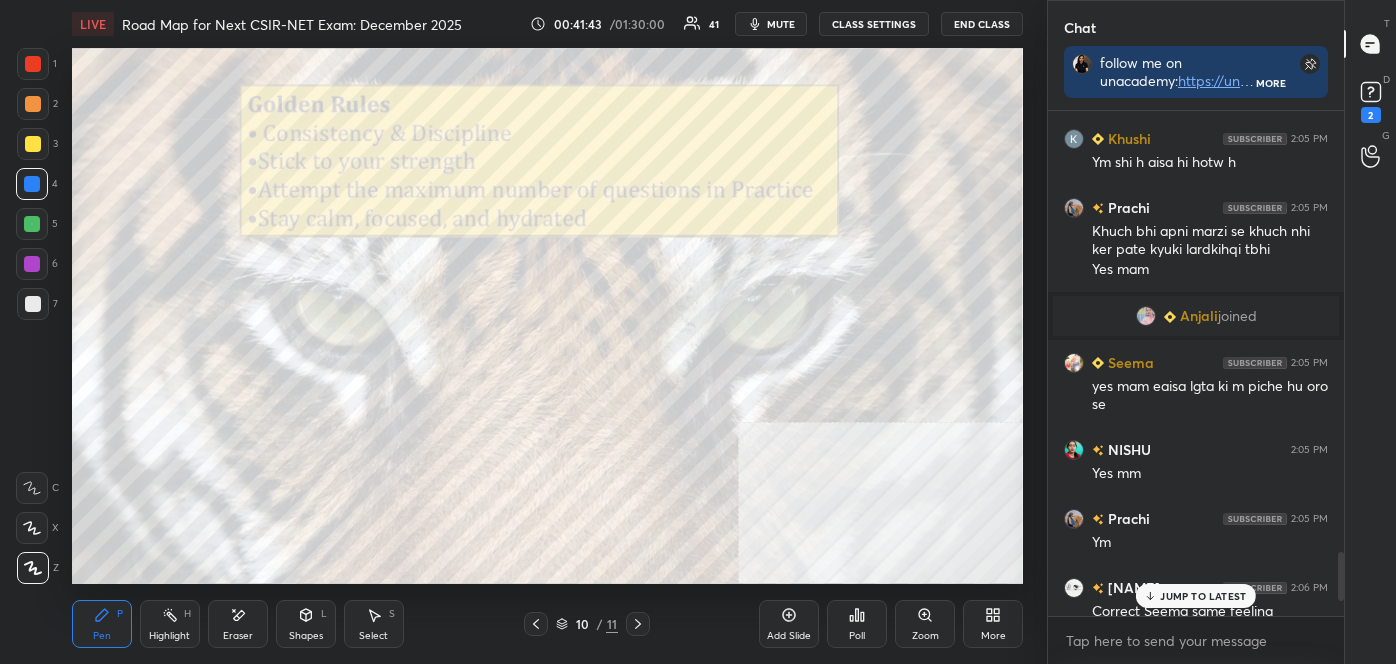 drag, startPoint x: 1340, startPoint y: 600, endPoint x: 1343, endPoint y: 585, distance: 15.297058 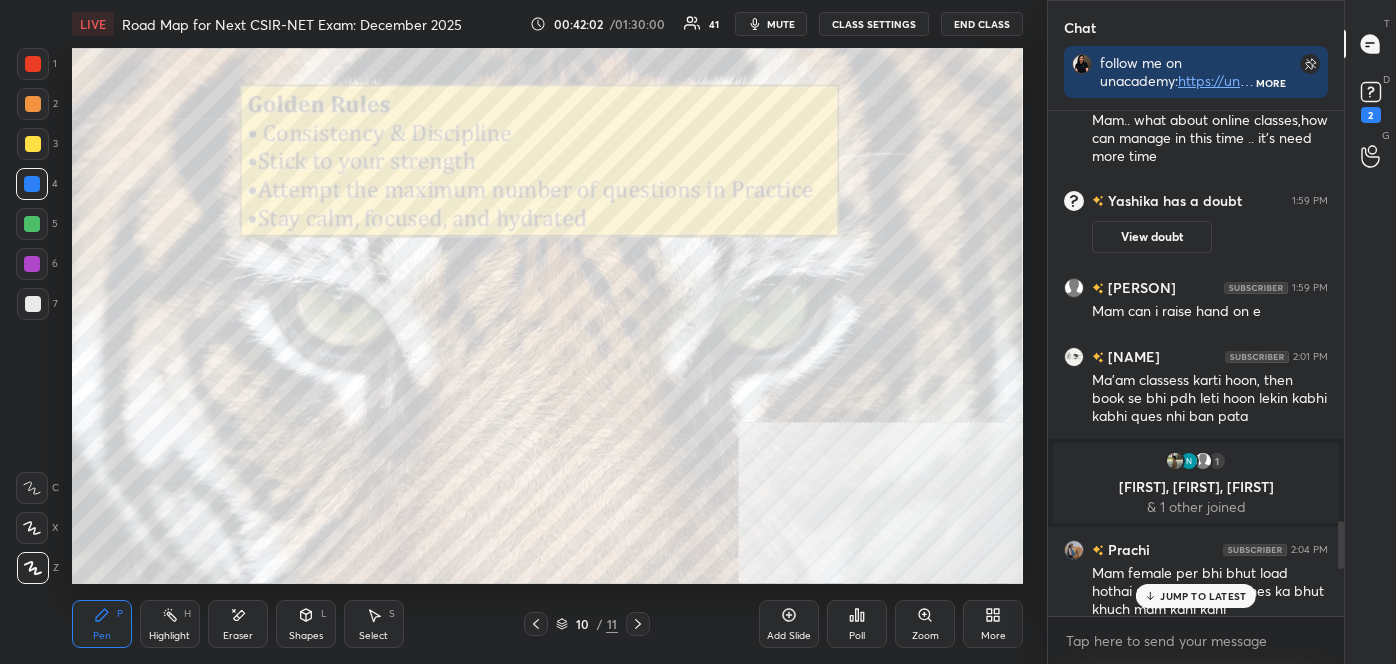 scroll, scrollTop: 3962, scrollLeft: 0, axis: vertical 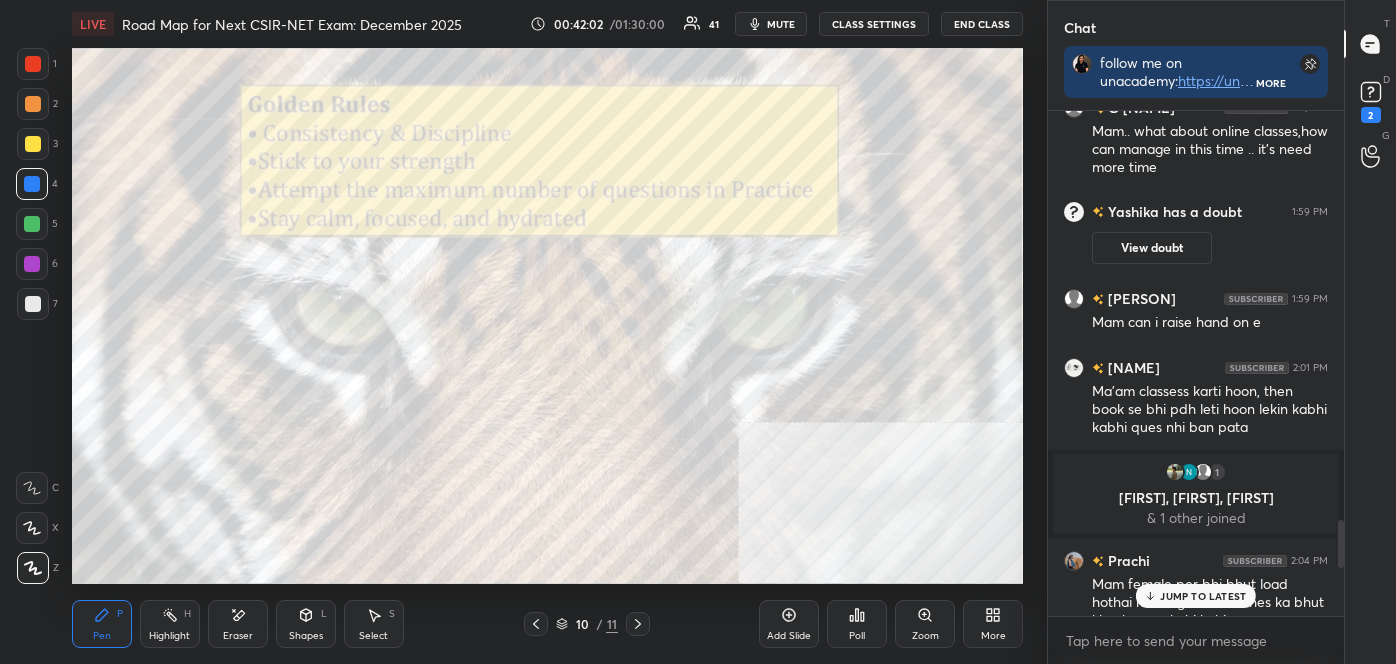 drag, startPoint x: 1341, startPoint y: 589, endPoint x: 1333, endPoint y: 529, distance: 60.530983 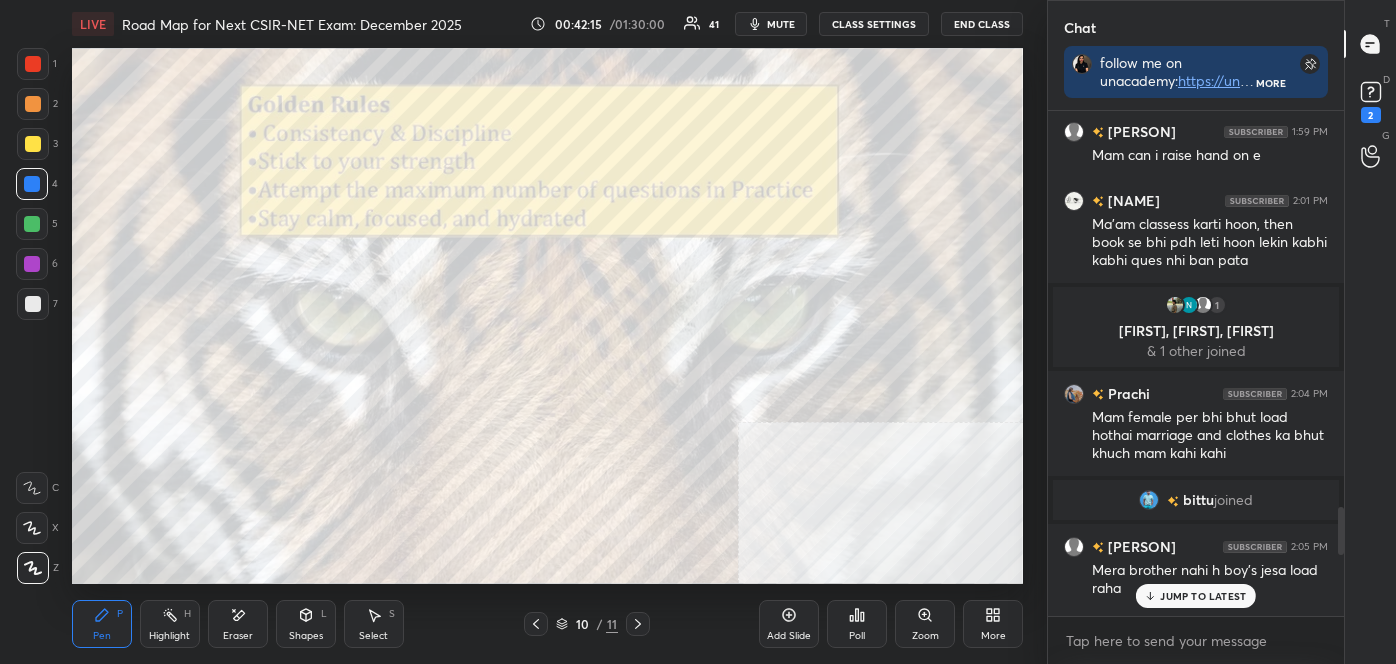 scroll, scrollTop: 4139, scrollLeft: 0, axis: vertical 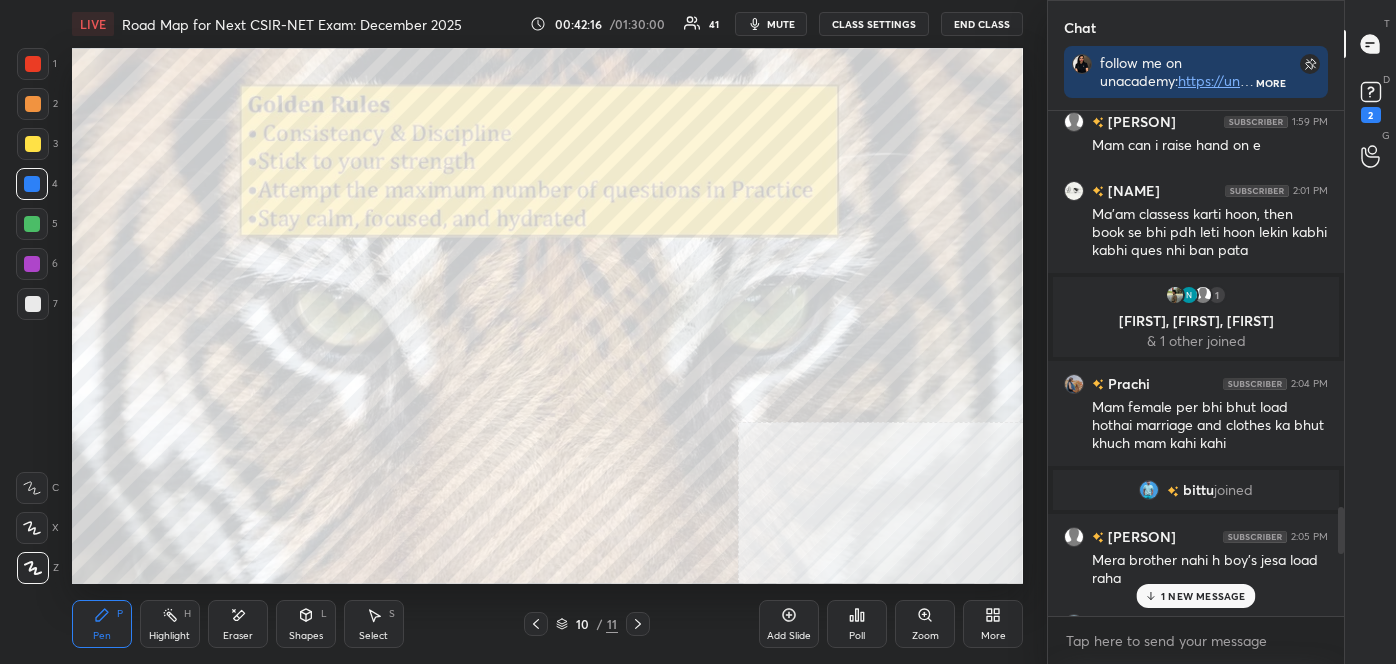 drag, startPoint x: 1343, startPoint y: 538, endPoint x: 1341, endPoint y: 555, distance: 17.117243 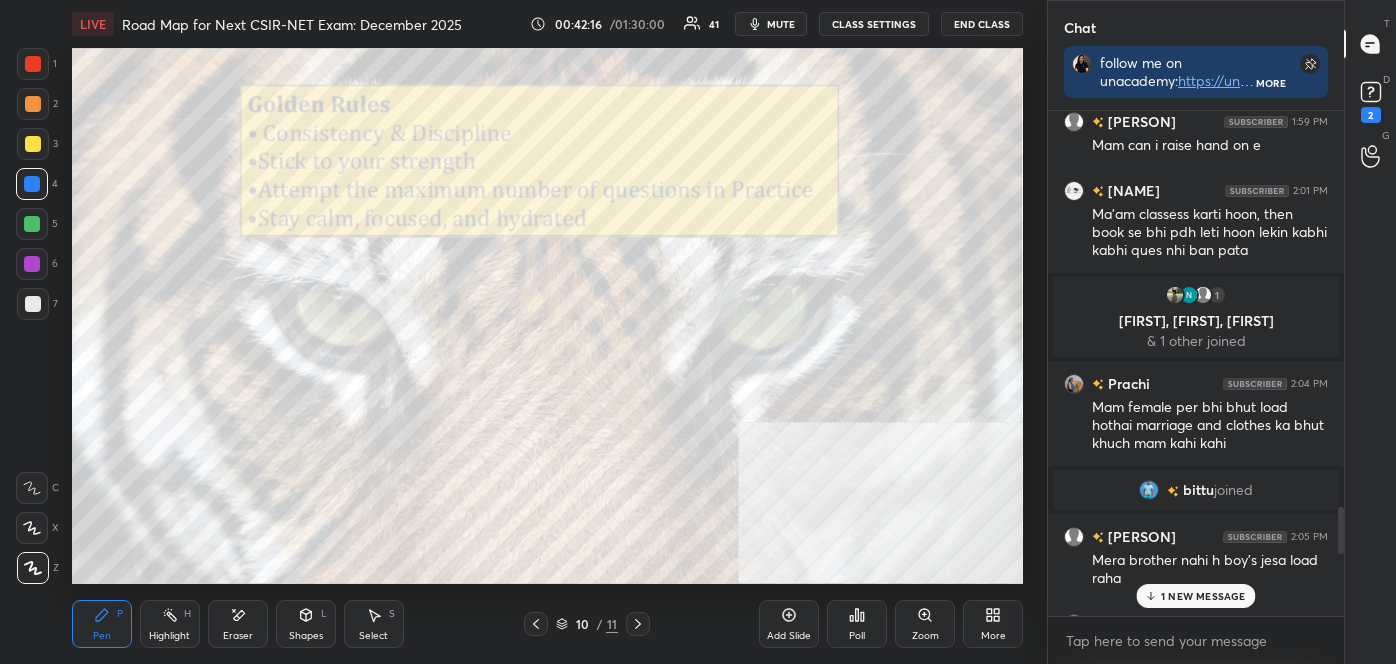 click at bounding box center (1338, 363) 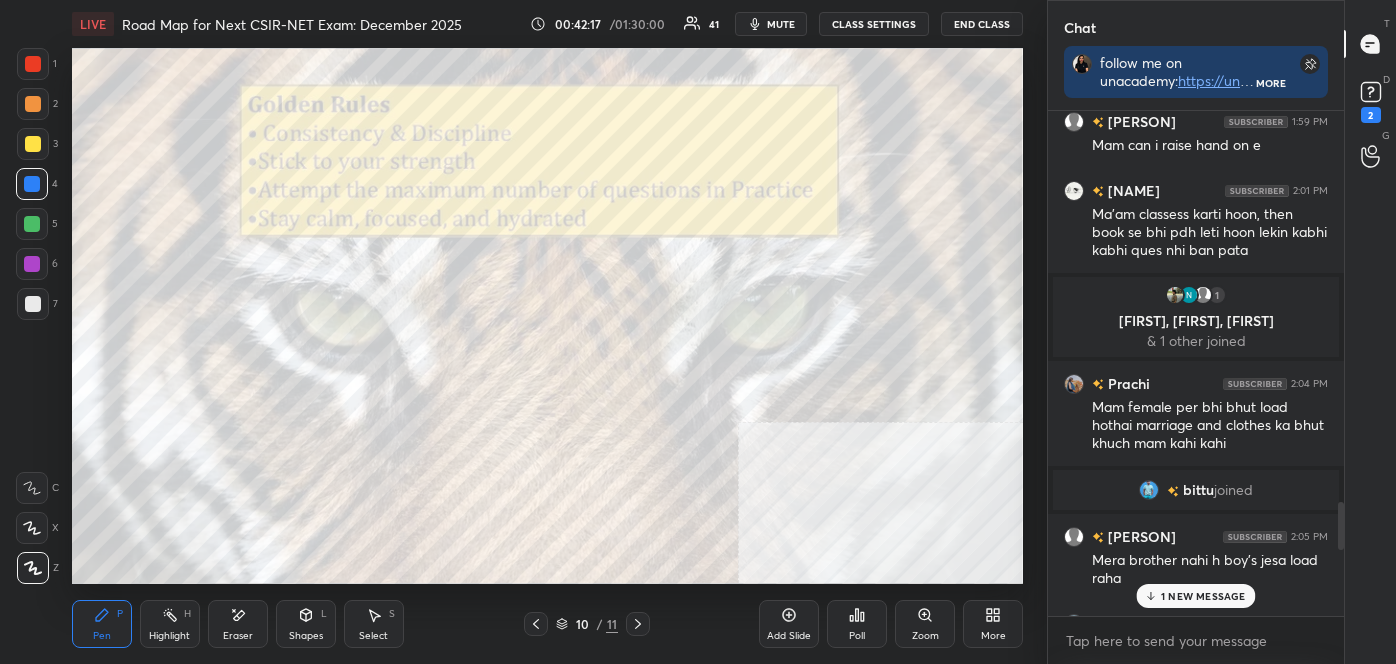 scroll, scrollTop: 4142, scrollLeft: 0, axis: vertical 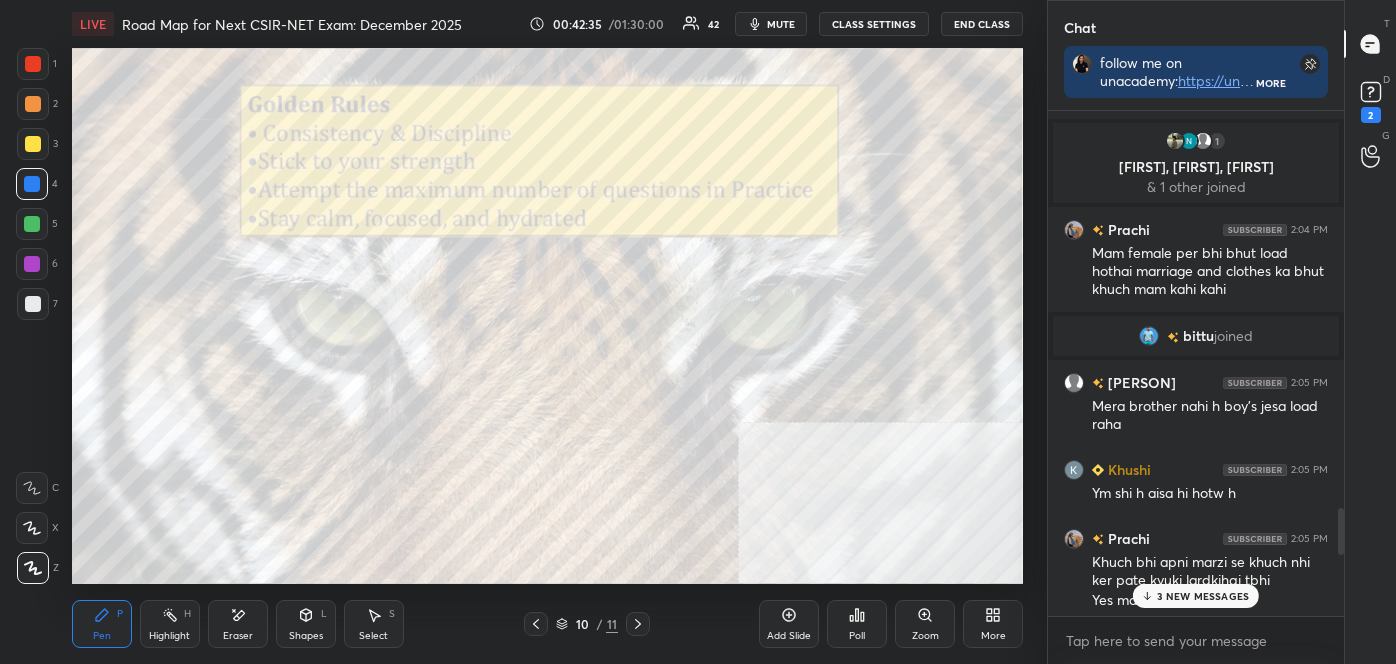 drag, startPoint x: 1341, startPoint y: 530, endPoint x: 1339, endPoint y: 542, distance: 12.165525 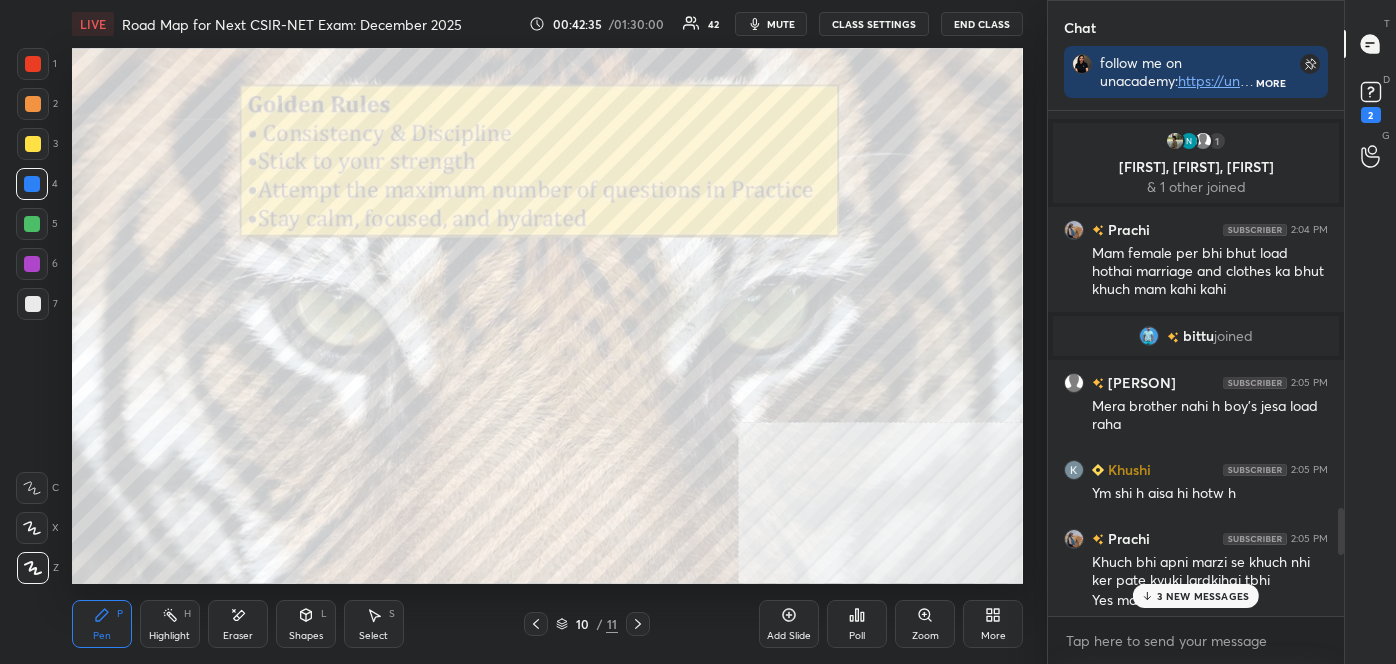 click at bounding box center [1341, 531] 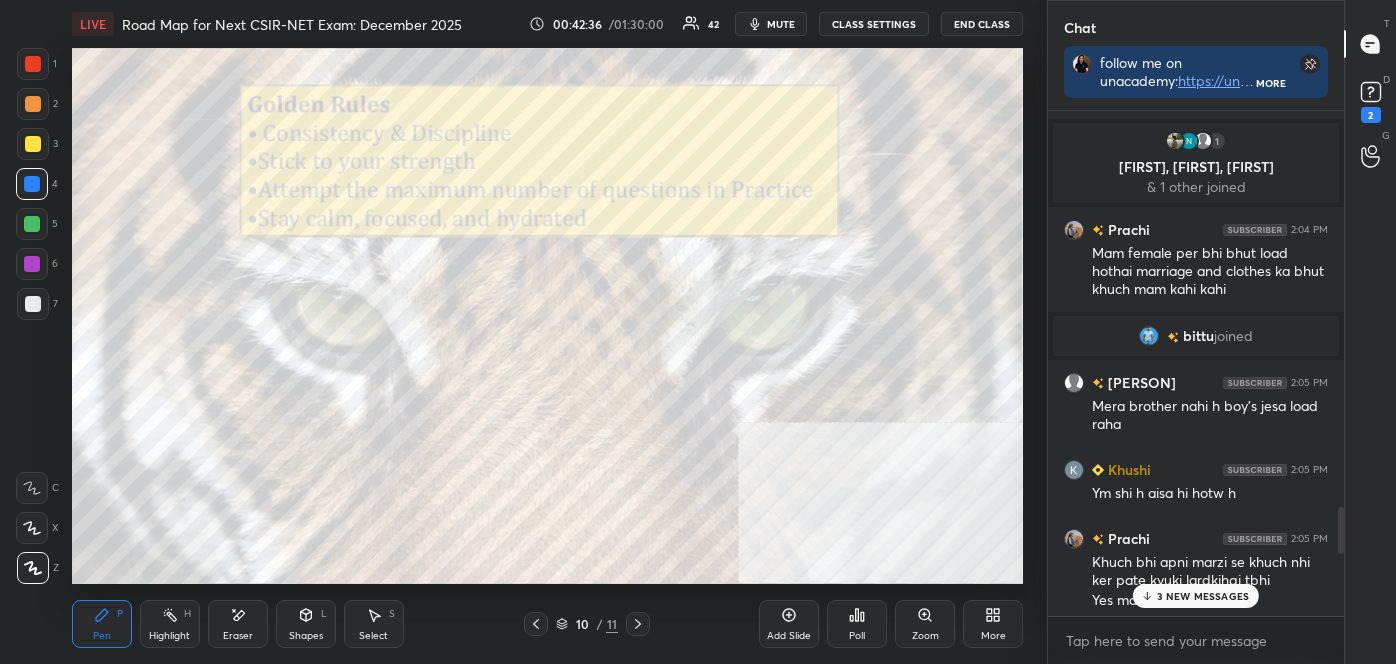 scroll, scrollTop: 4282, scrollLeft: 0, axis: vertical 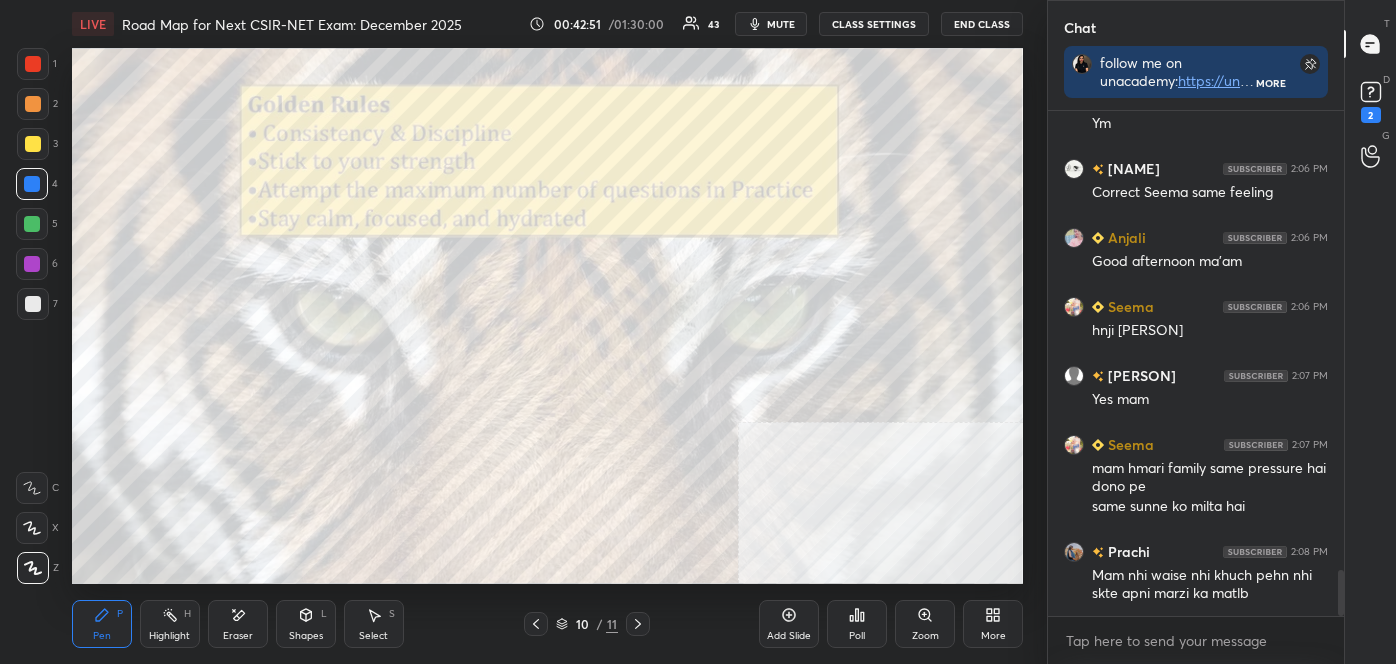 drag, startPoint x: 1339, startPoint y: 528, endPoint x: 1346, endPoint y: 611, distance: 83.294655 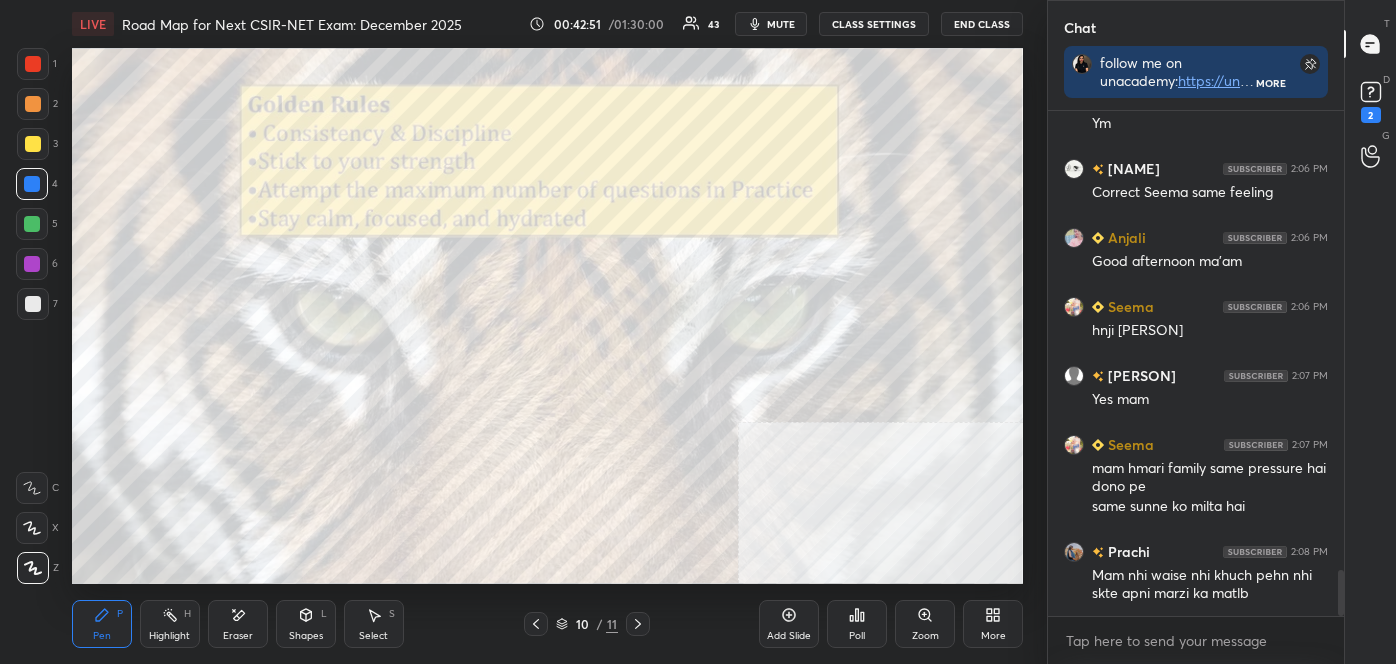 click on "Chat follow me on unacademy:  https://unacademy.com/@tanejanehaofficial-9729
join me on telegram:  https://t.me/nehacsirlifescience More NISHU 2:05 PM Yes mm Prachi 2:05 PM Ym Nishita 2:06 PM Correct seema same feeling Anjali 2:06 PM Good afternoon ma'am Seema 2:06 PM hnji nishita kamalnima 2:07 PM Yes mam Seema 2:07 PM mam hmari family same pressure hai dono pe same sunne ko milta hai Prachi 2:08 PM Mam nhi waise nhi khuch pehn nhi skte apni marzi ka matlb JUMP TO LATEST Enable hand raising Enable raise hand to speak to learners. Once enabled, chat will be turned off temporarily. Enable x   introducing Raise a hand with a doubt Now learners can raise their hand along with a doubt  How it works? Anku Asked a doubt 6 Mam mujhse graph wale question  km bnte h Pick this doubt Ansari Asked a doubt 4 Ma'am questions k answer ko choose karne me key points kiya ho sakte hai Pick this doubt Ansari Asked a doubt 3 Ma'am key points kiya ho sakte hai Pick this doubt Seema Asked a doubt 3 Pick this doubt Yashika 2 2 2" at bounding box center [1221, 332] 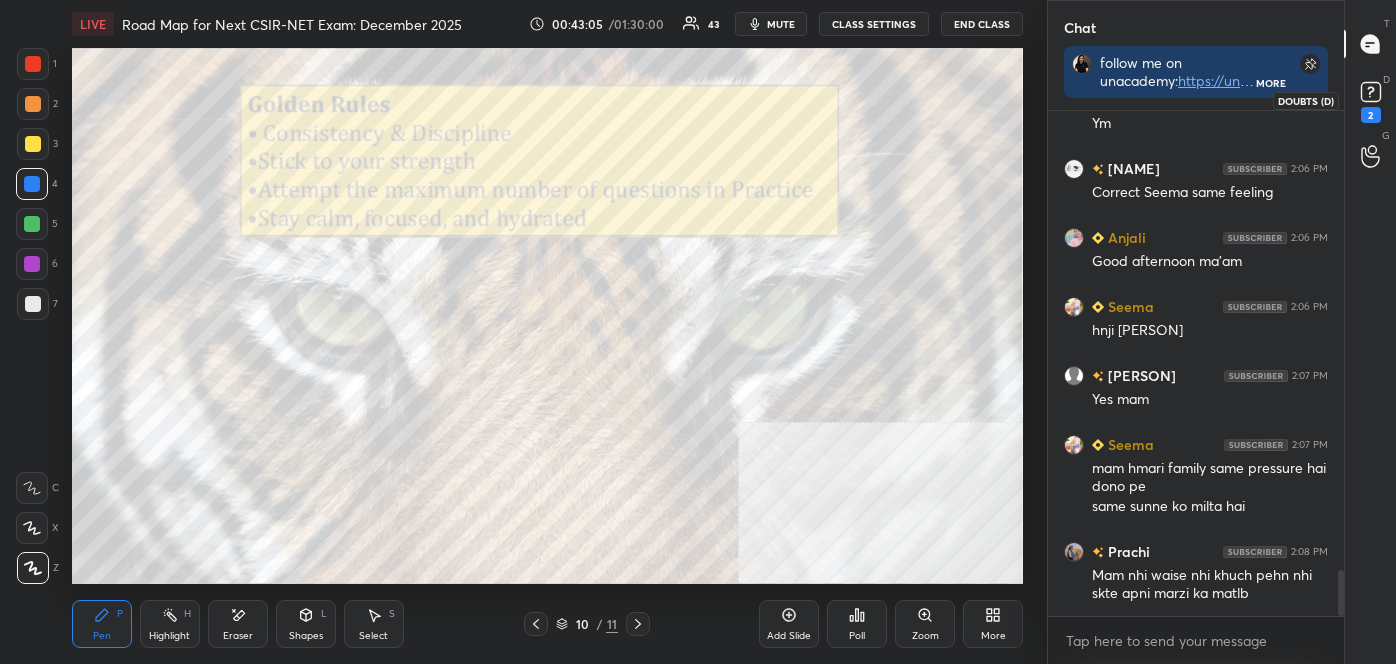 click 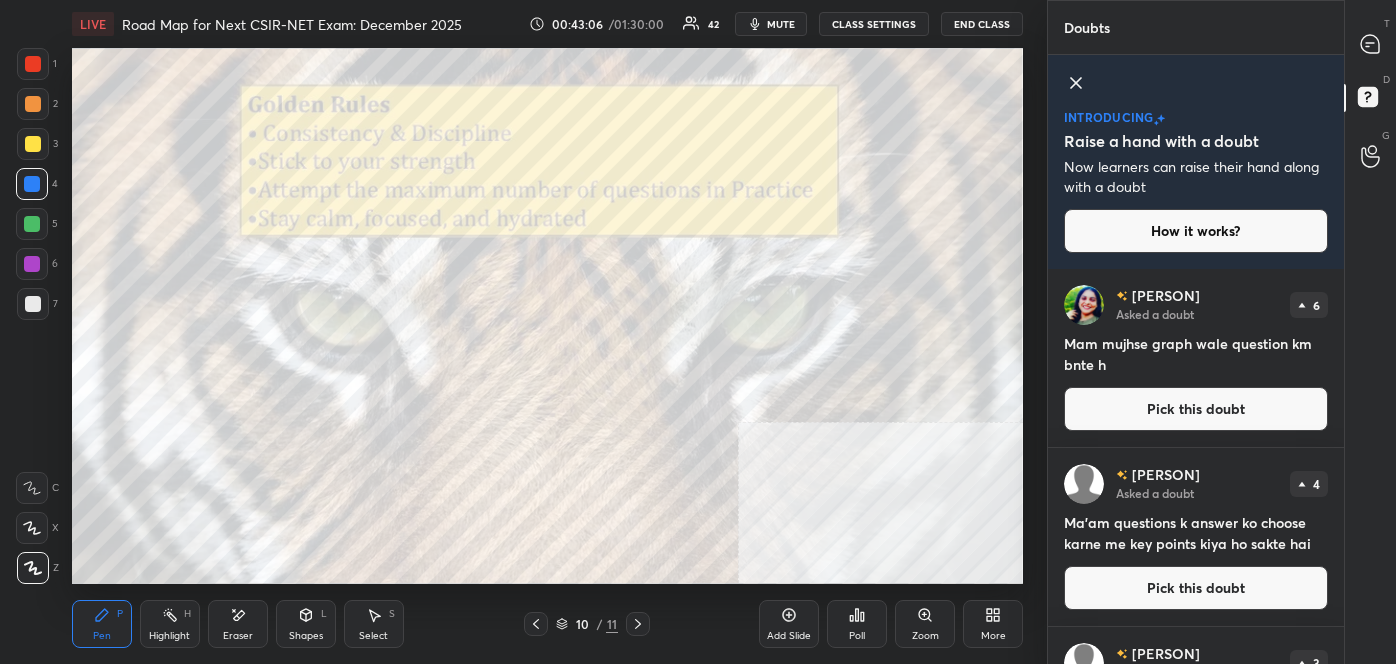click on "Pick this doubt" at bounding box center (1196, 409) 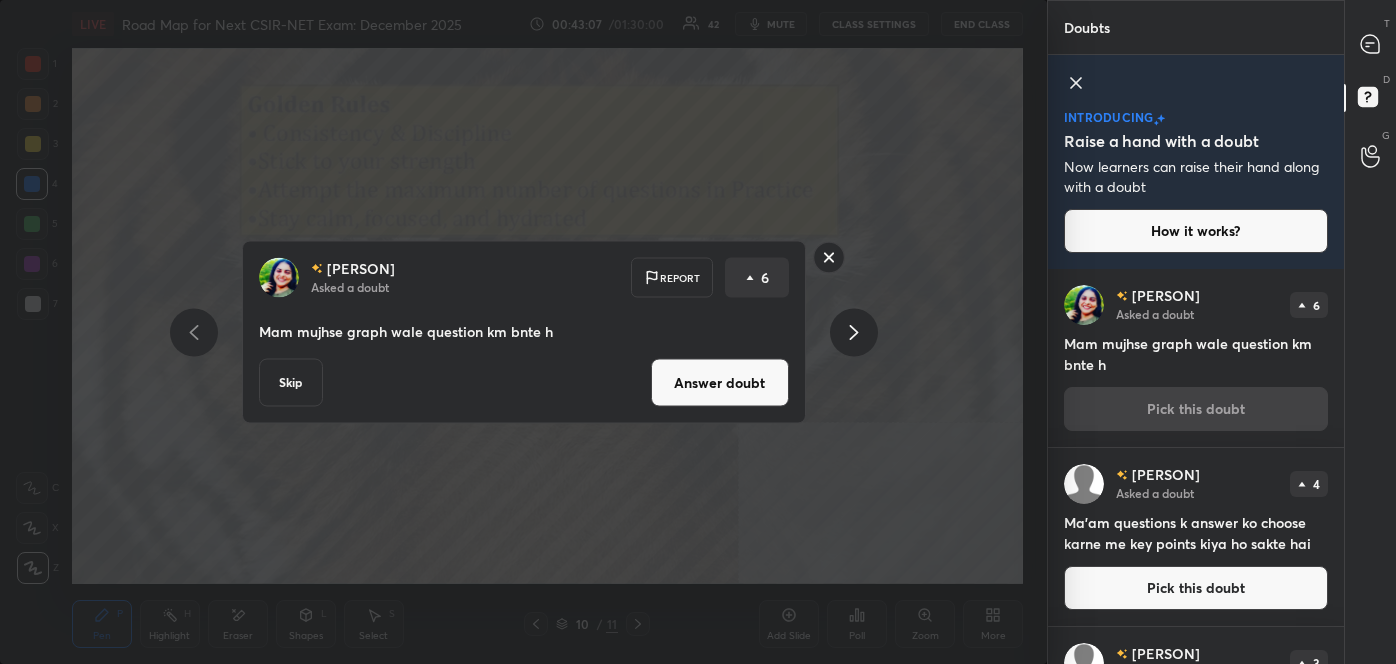 click on "Answer doubt" at bounding box center [720, 383] 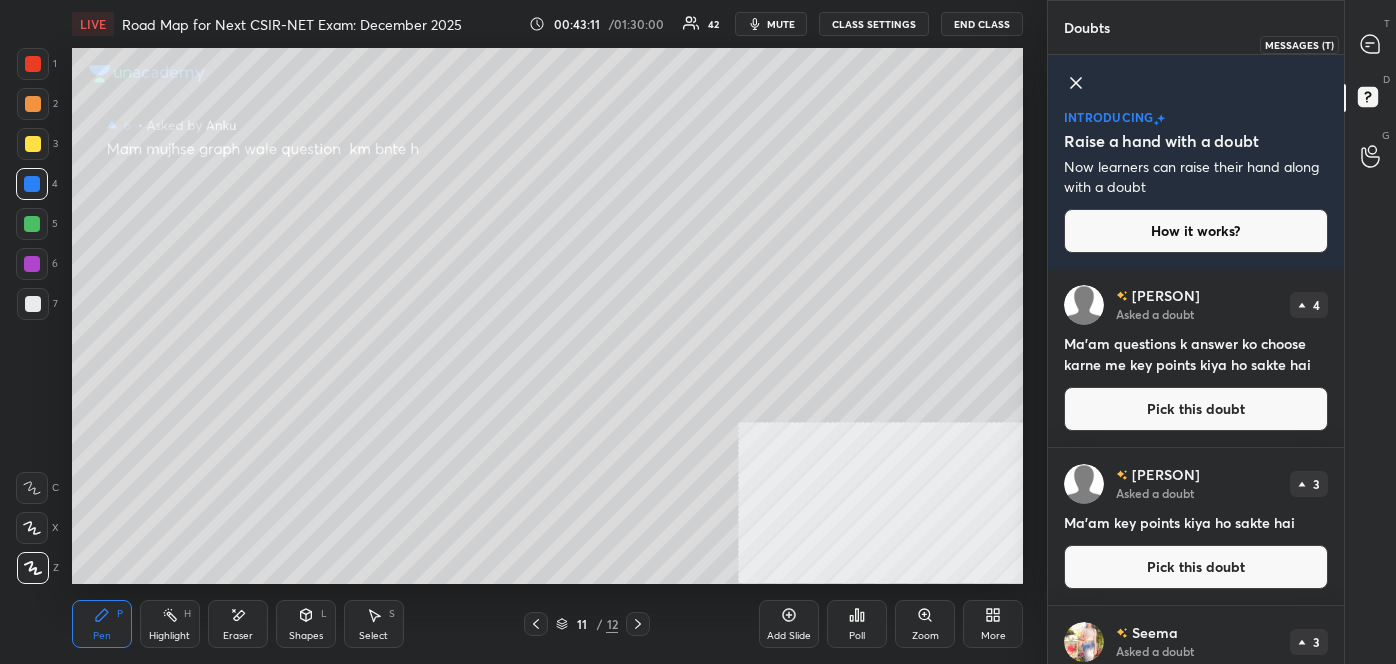 click at bounding box center [1371, 44] 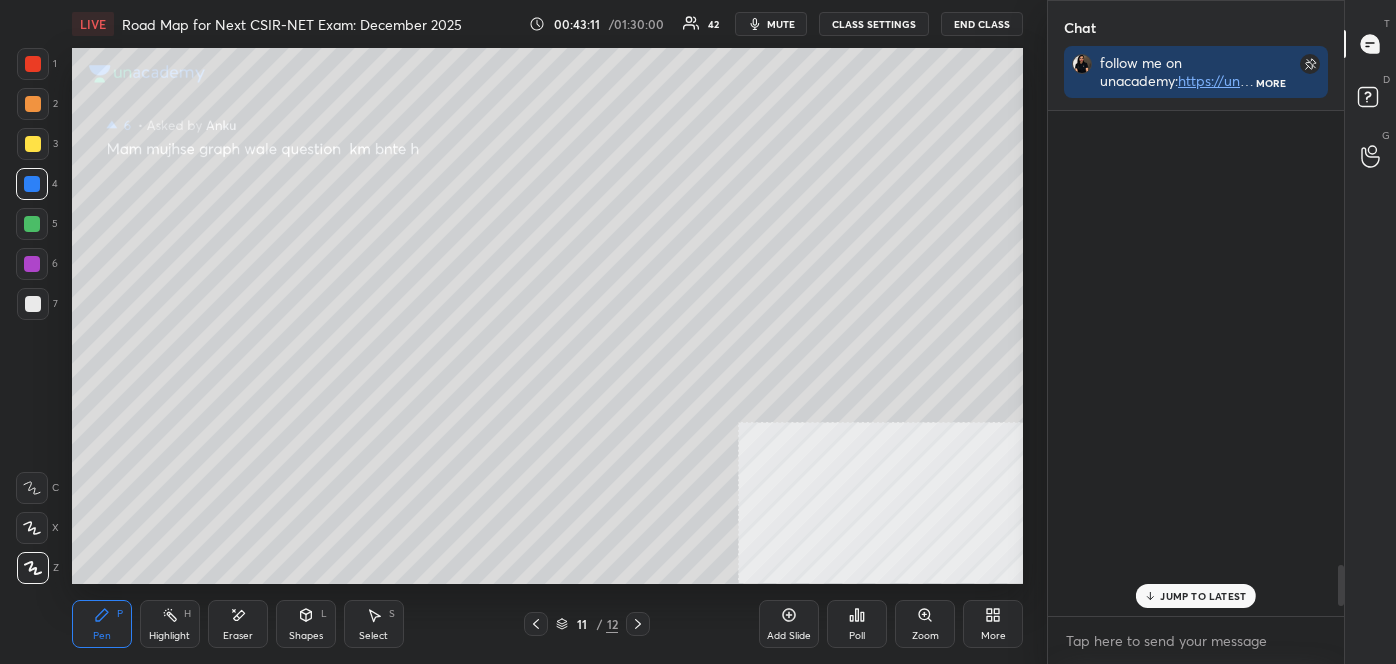 scroll, scrollTop: 333, scrollLeft: 290, axis: both 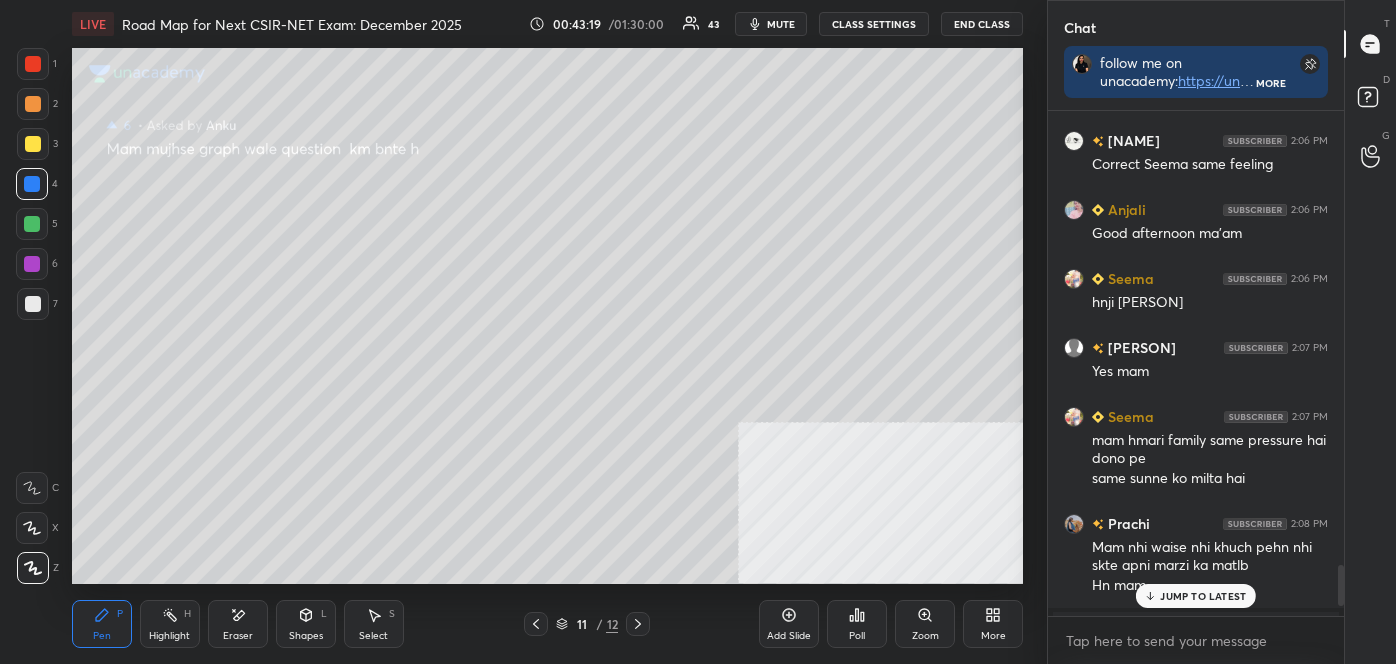 click on "Eraser" at bounding box center [238, 636] 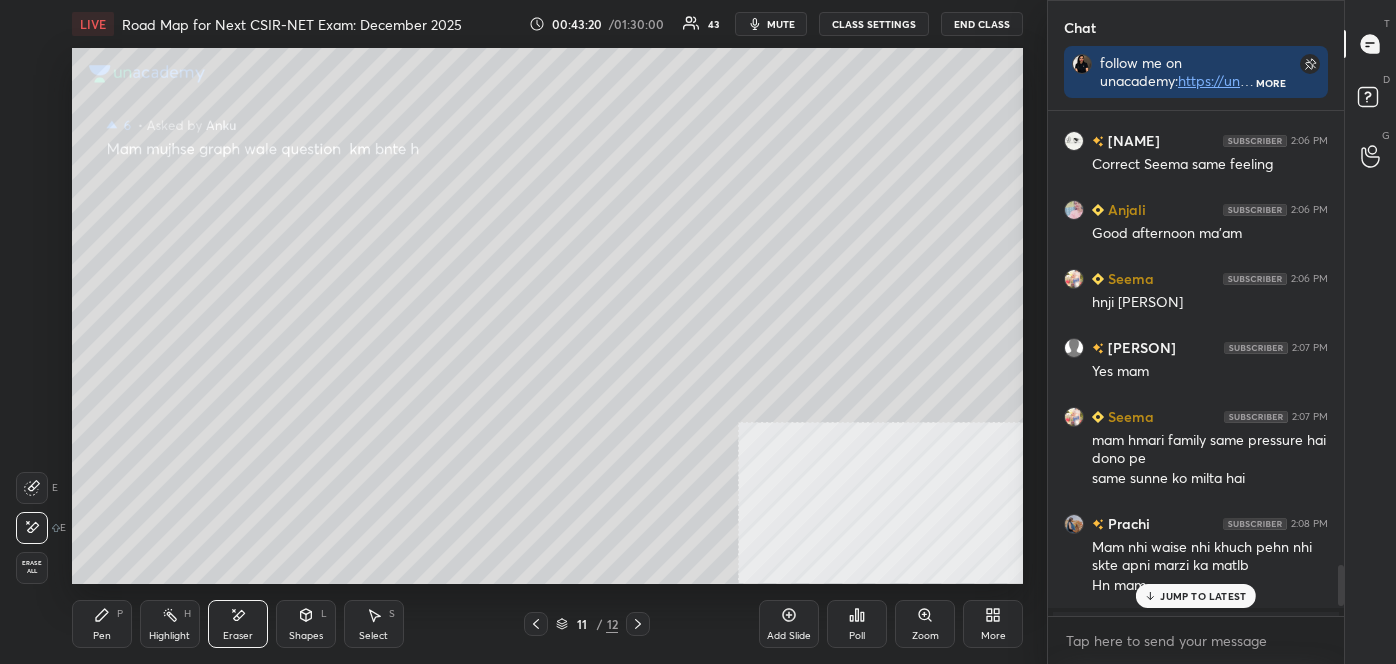 click on "Shapes" at bounding box center (306, 636) 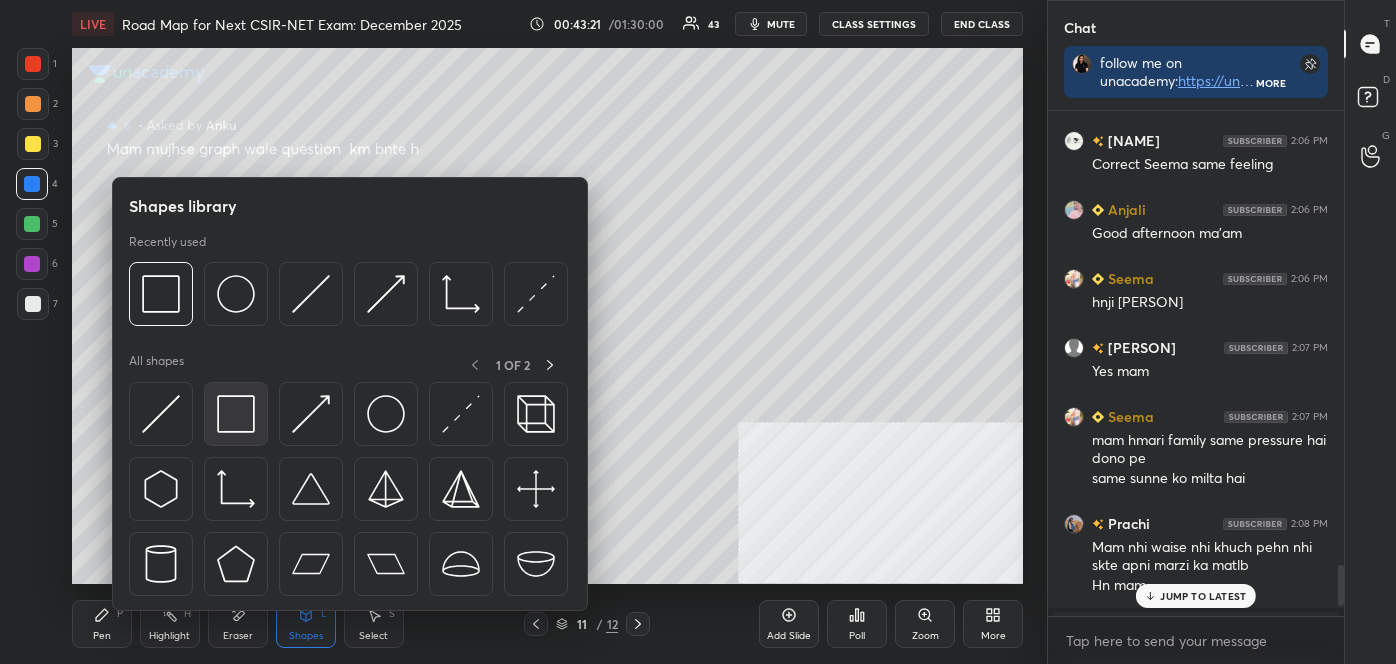 click at bounding box center (236, 414) 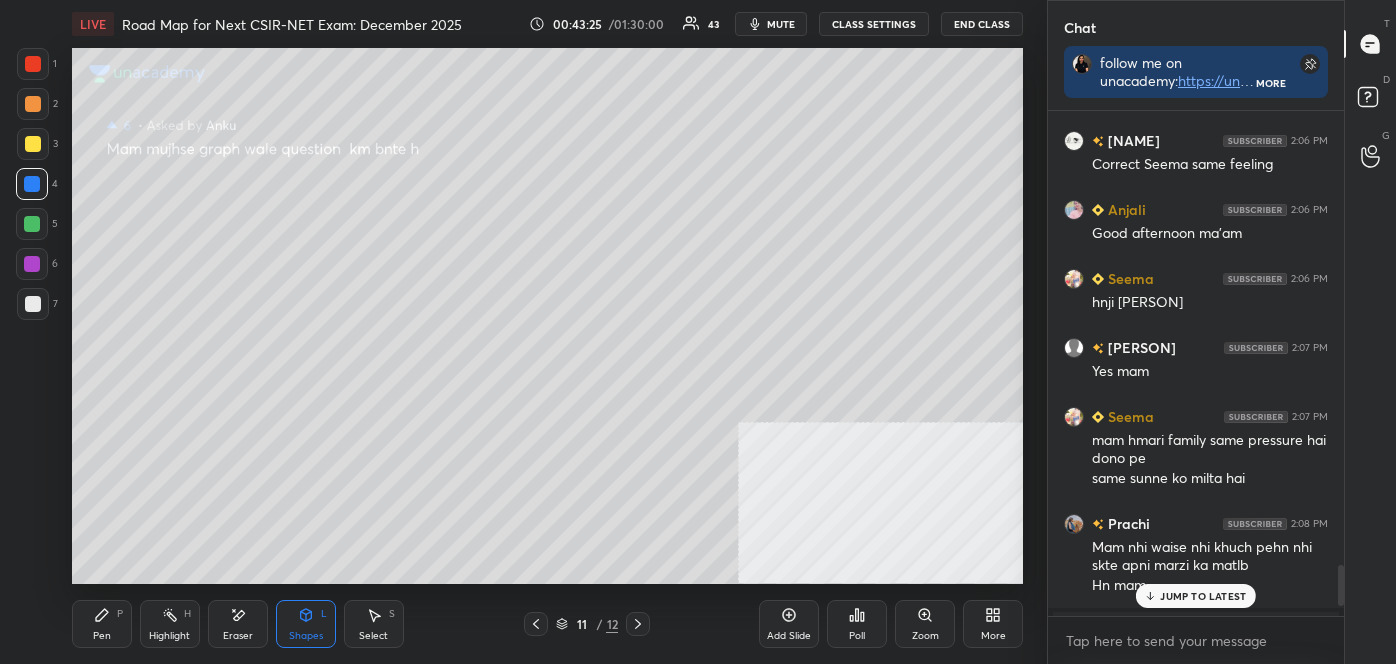 click on "JUMP TO LATEST" at bounding box center [1196, 596] 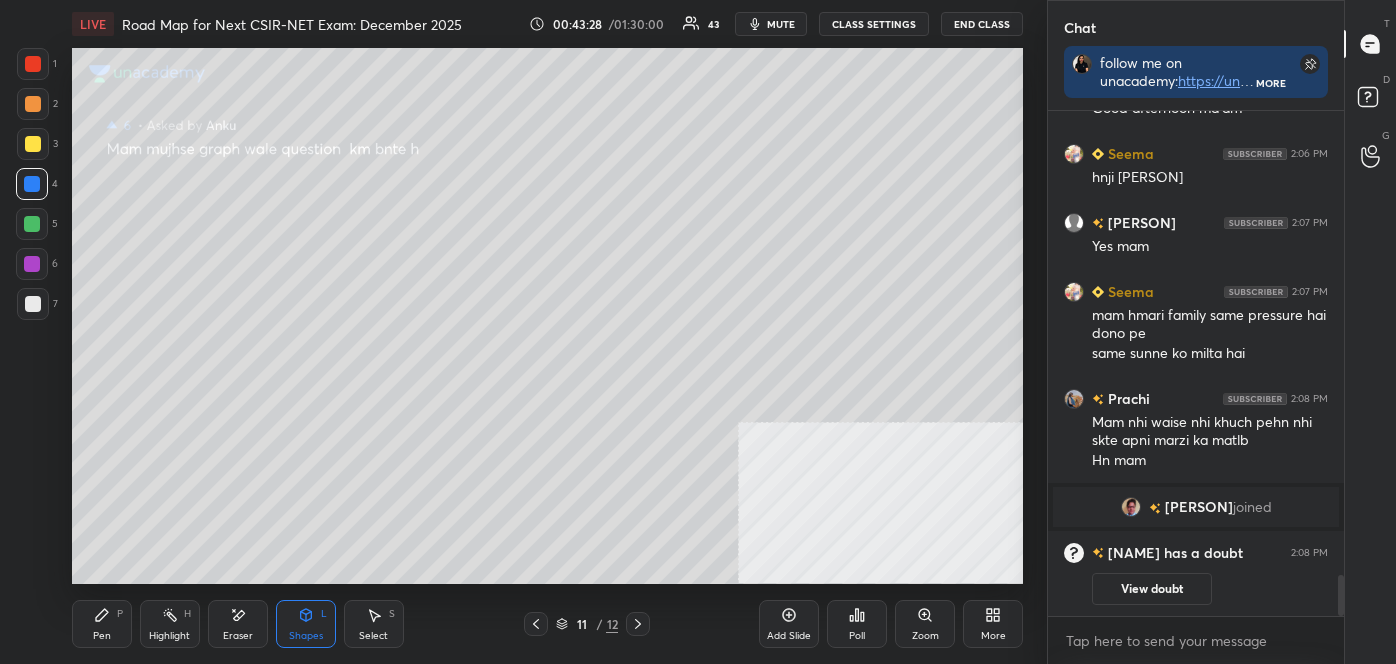 click on "Pen" at bounding box center [102, 636] 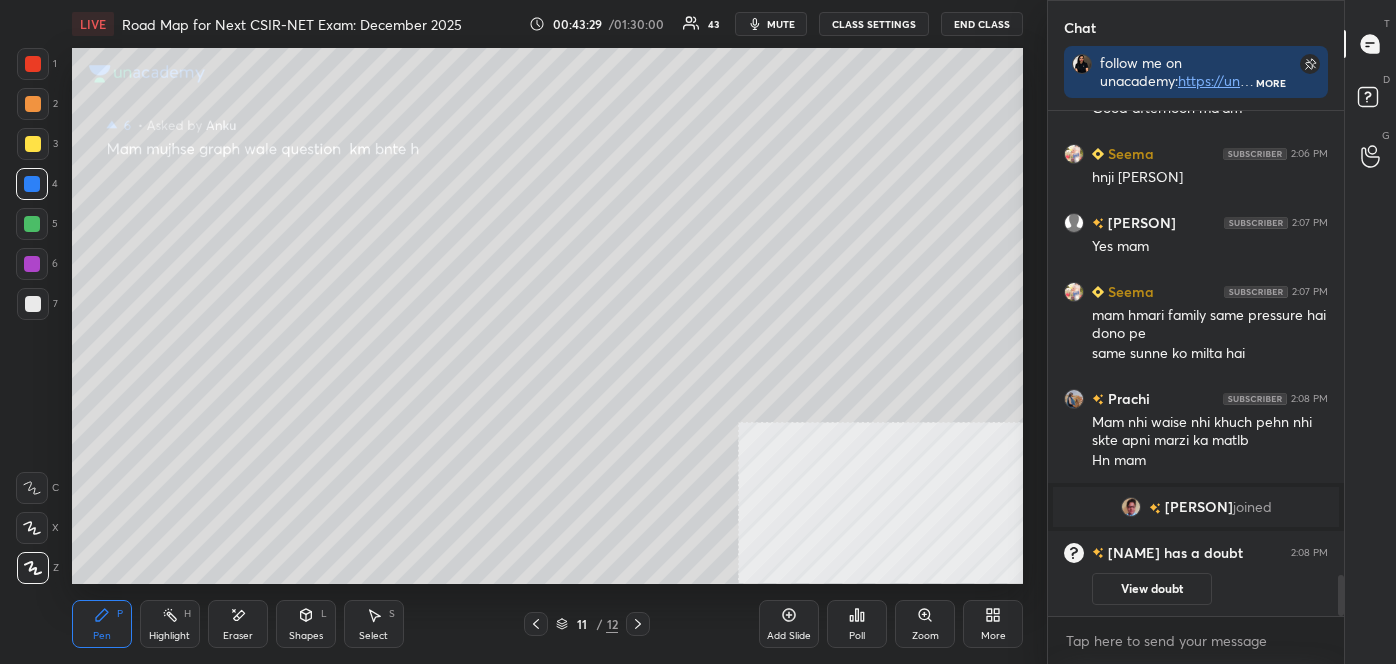 click at bounding box center [33, 568] 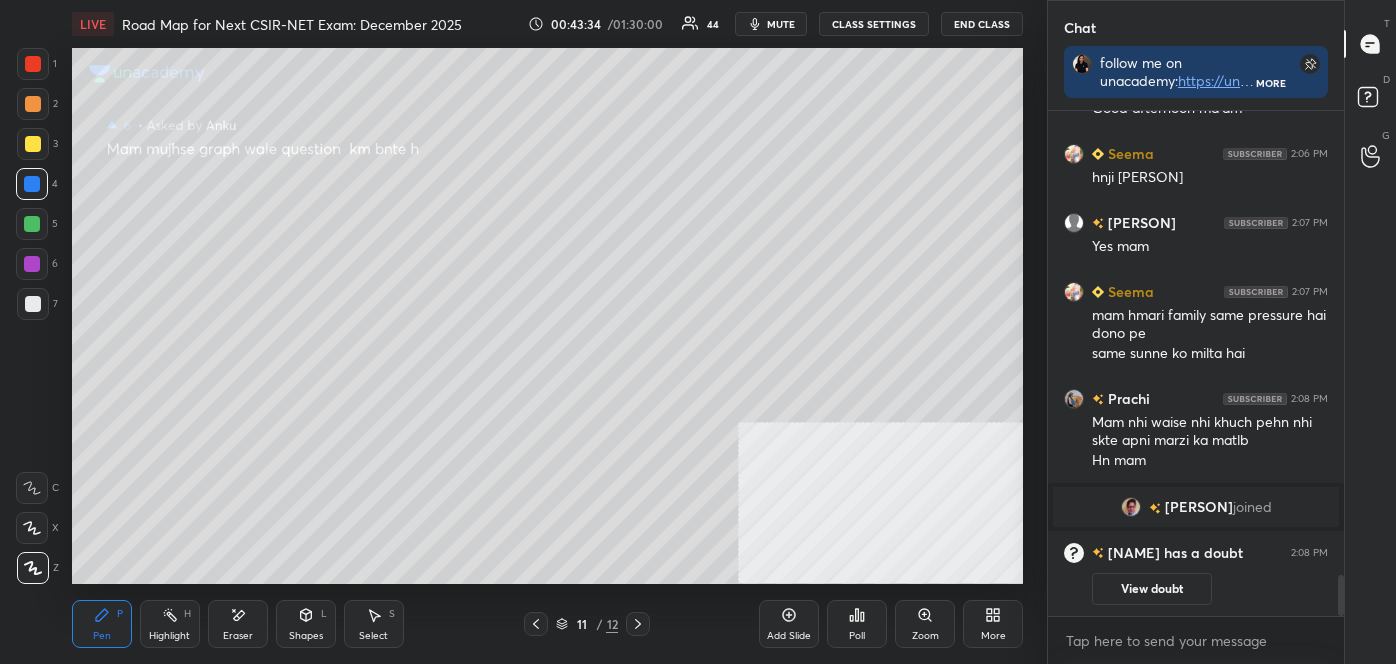 click at bounding box center [33, 64] 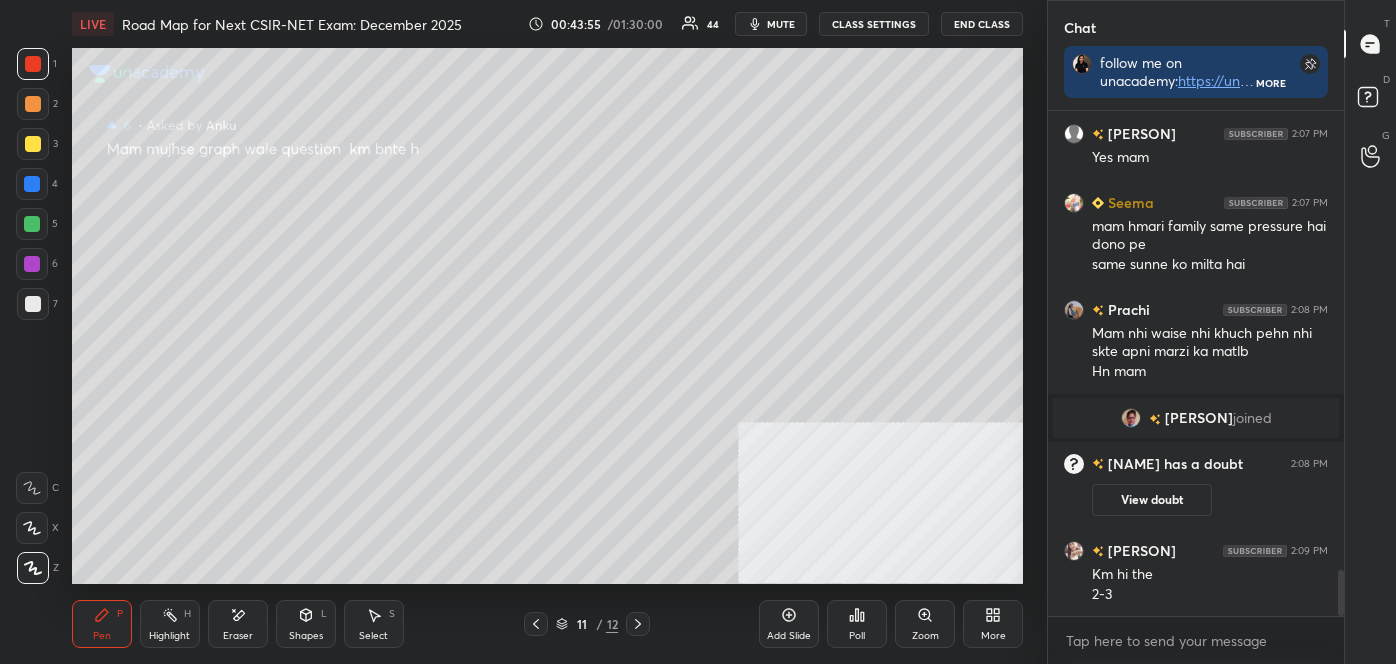 scroll, scrollTop: 5064, scrollLeft: 0, axis: vertical 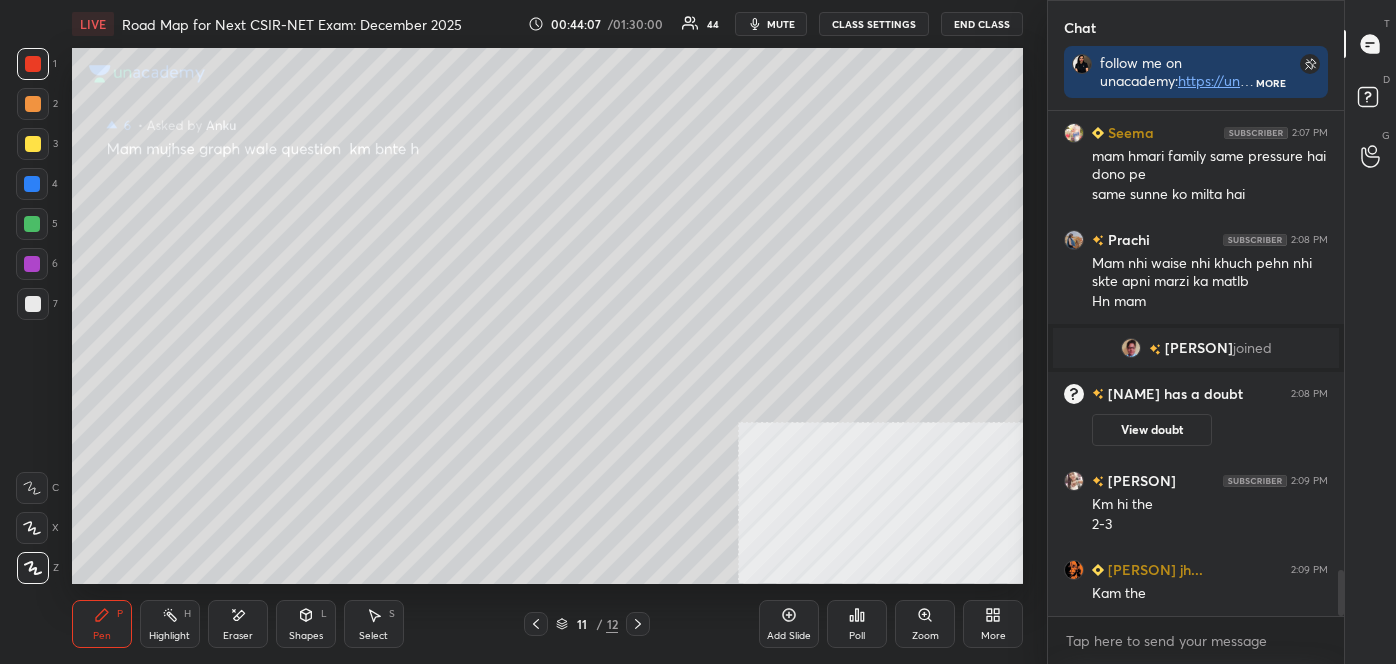 click at bounding box center (33, 304) 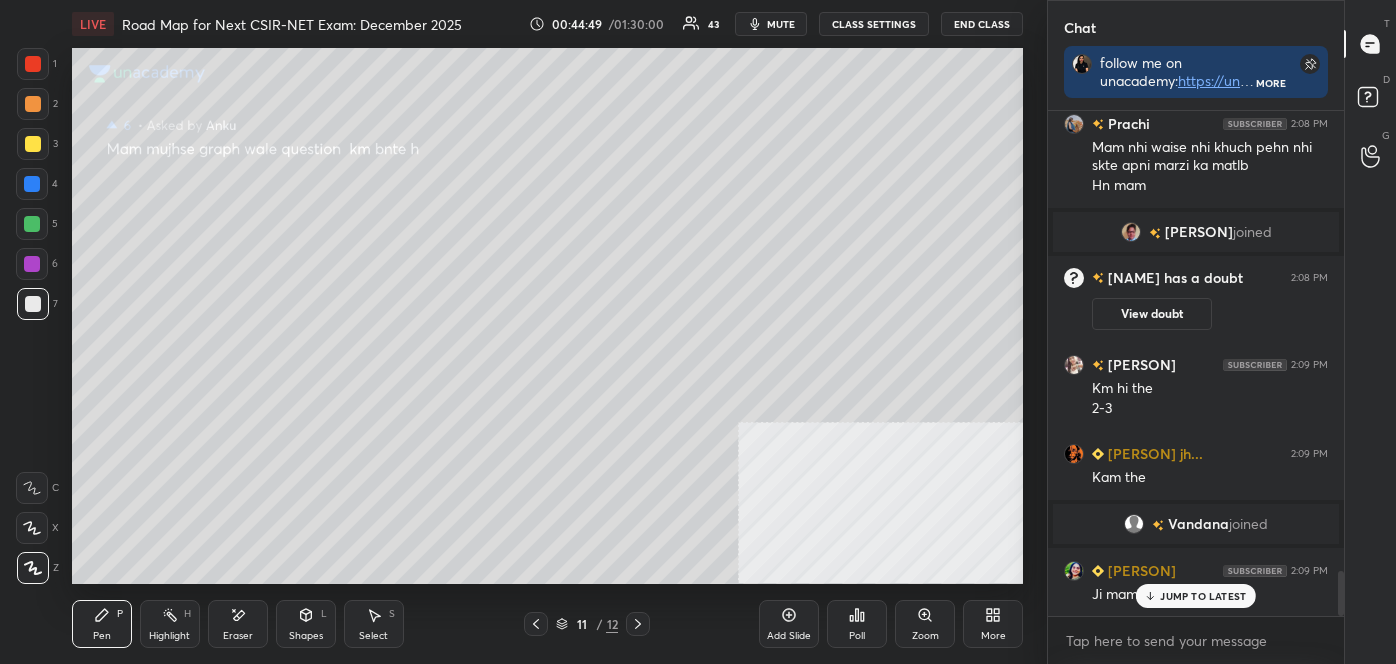 scroll, scrollTop: 5173, scrollLeft: 0, axis: vertical 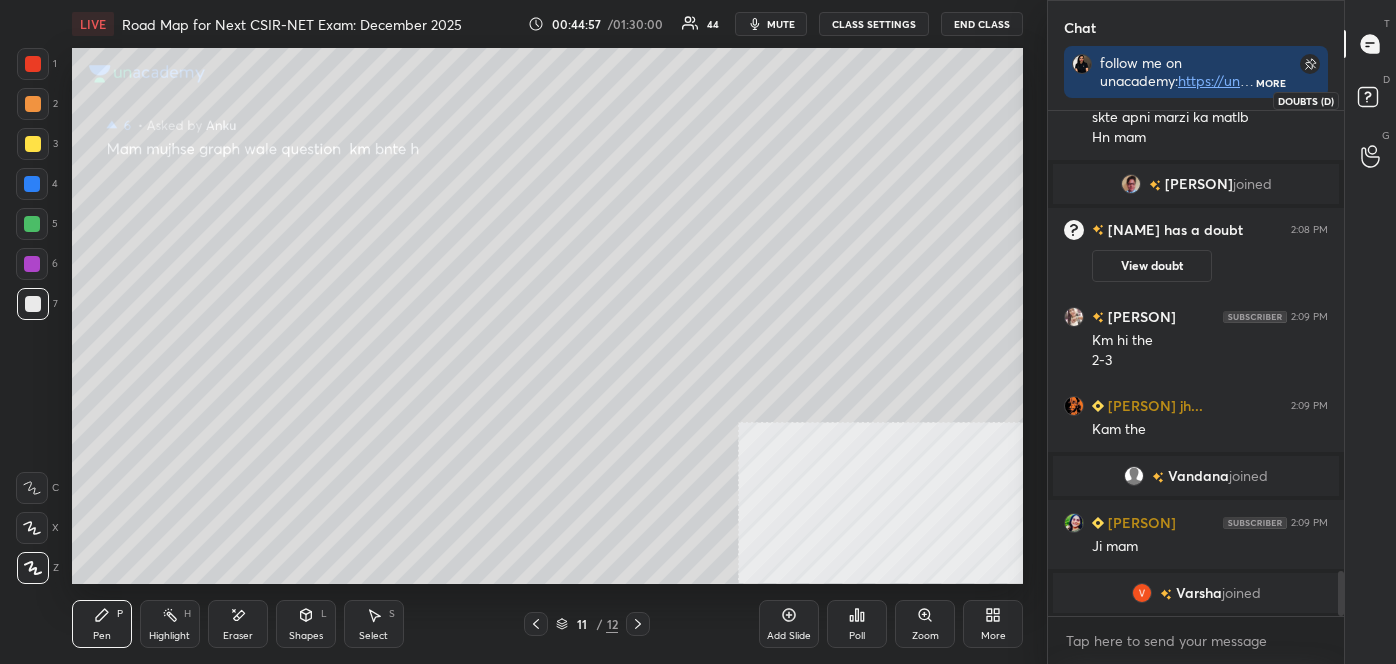 click 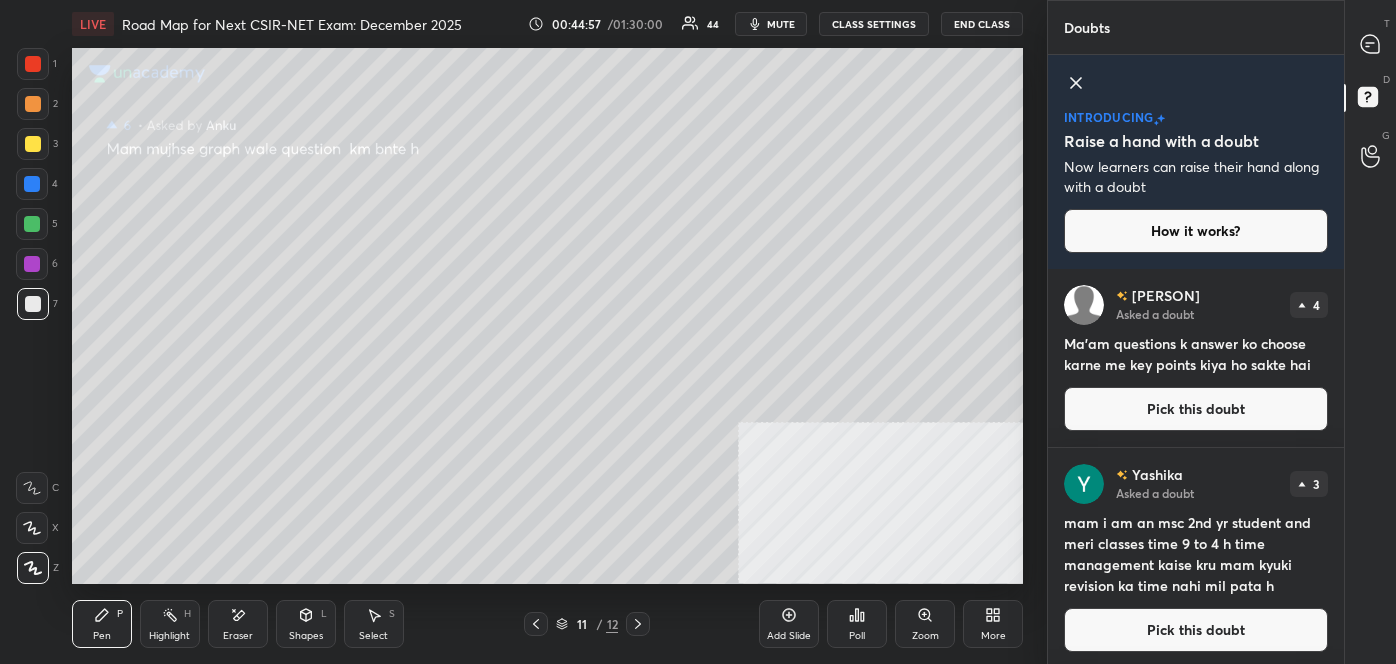 scroll, scrollTop: 7, scrollLeft: 5, axis: both 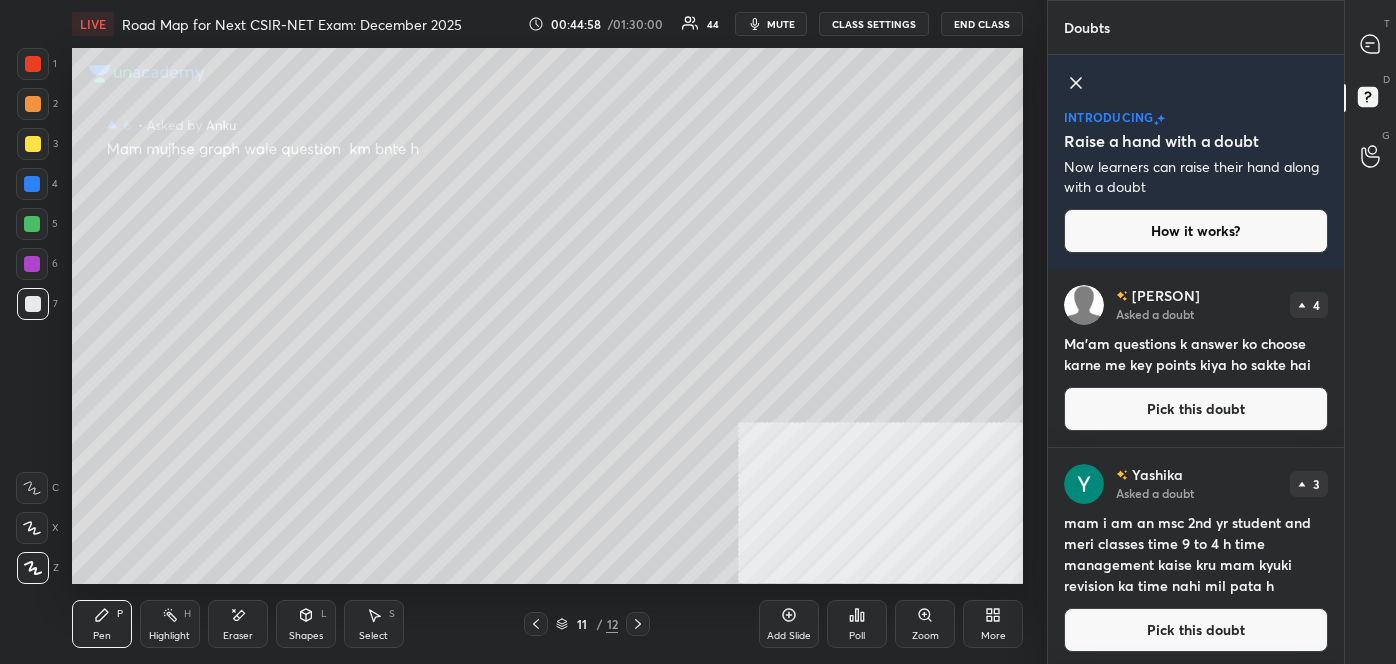 click on "Pick this doubt" at bounding box center [1196, 409] 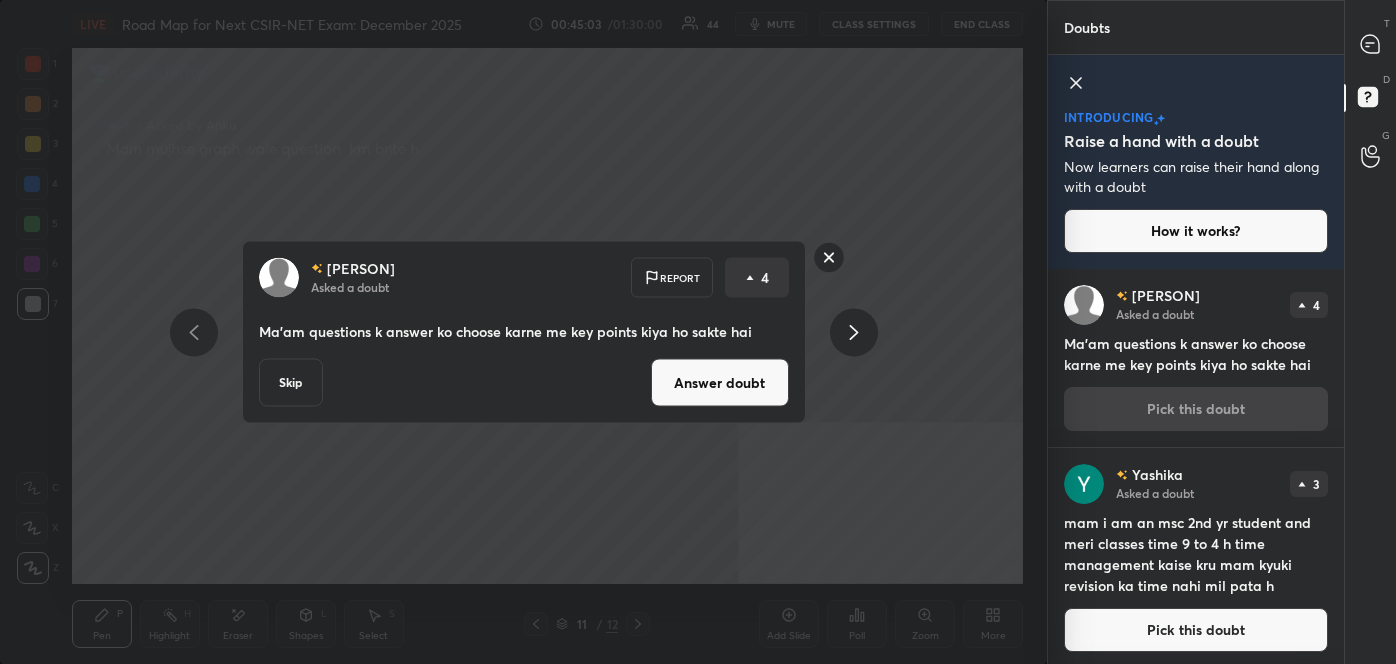 click on "Answer doubt" at bounding box center [720, 383] 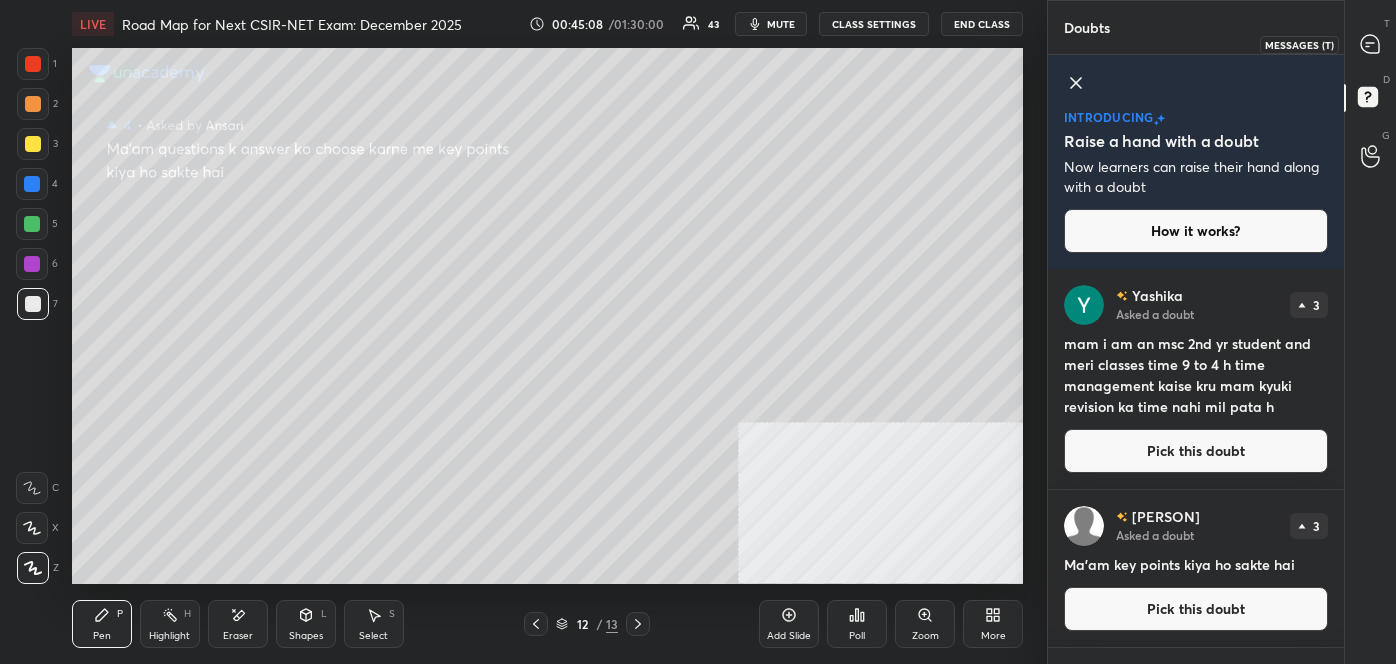 click 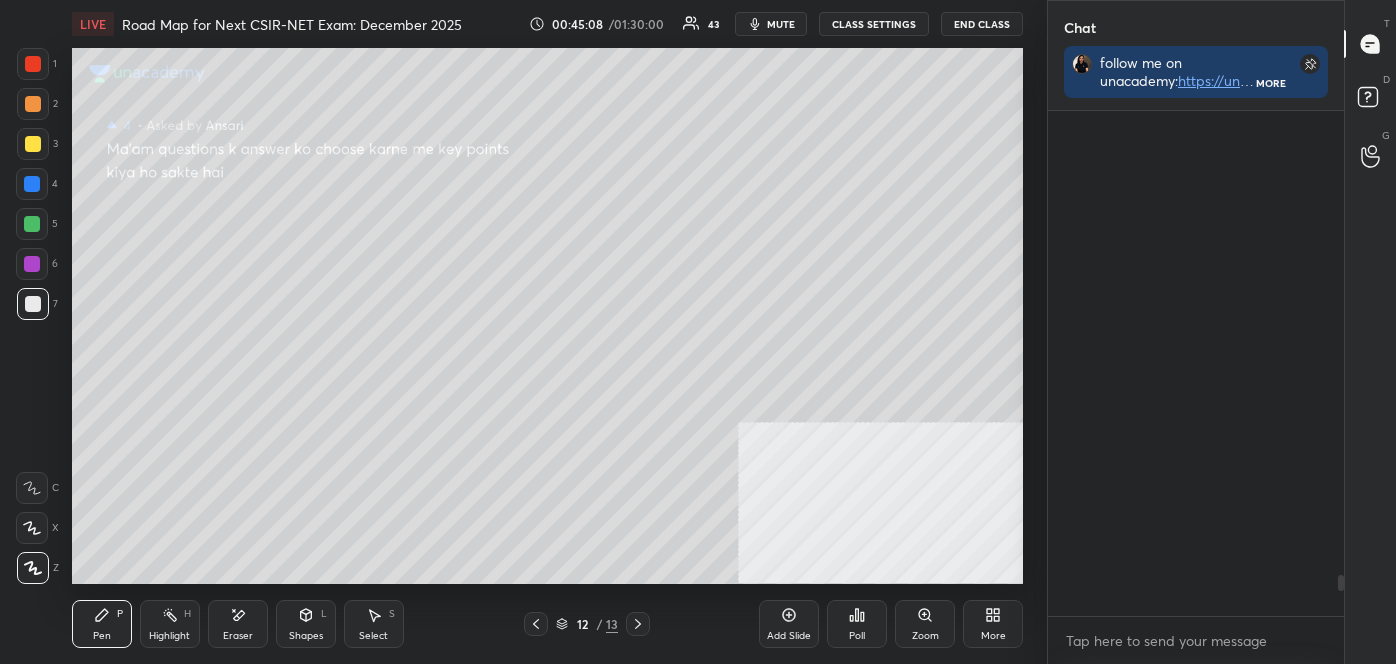 scroll, scrollTop: 499, scrollLeft: 290, axis: both 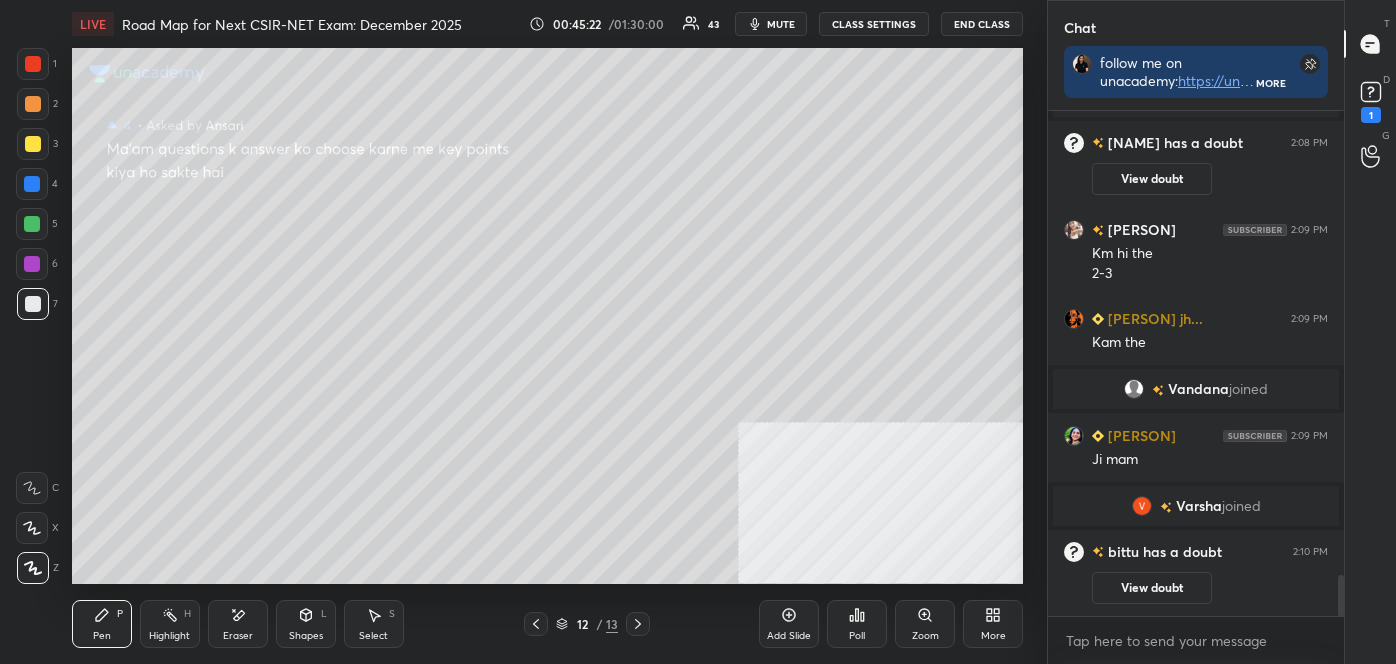 click at bounding box center (33, 144) 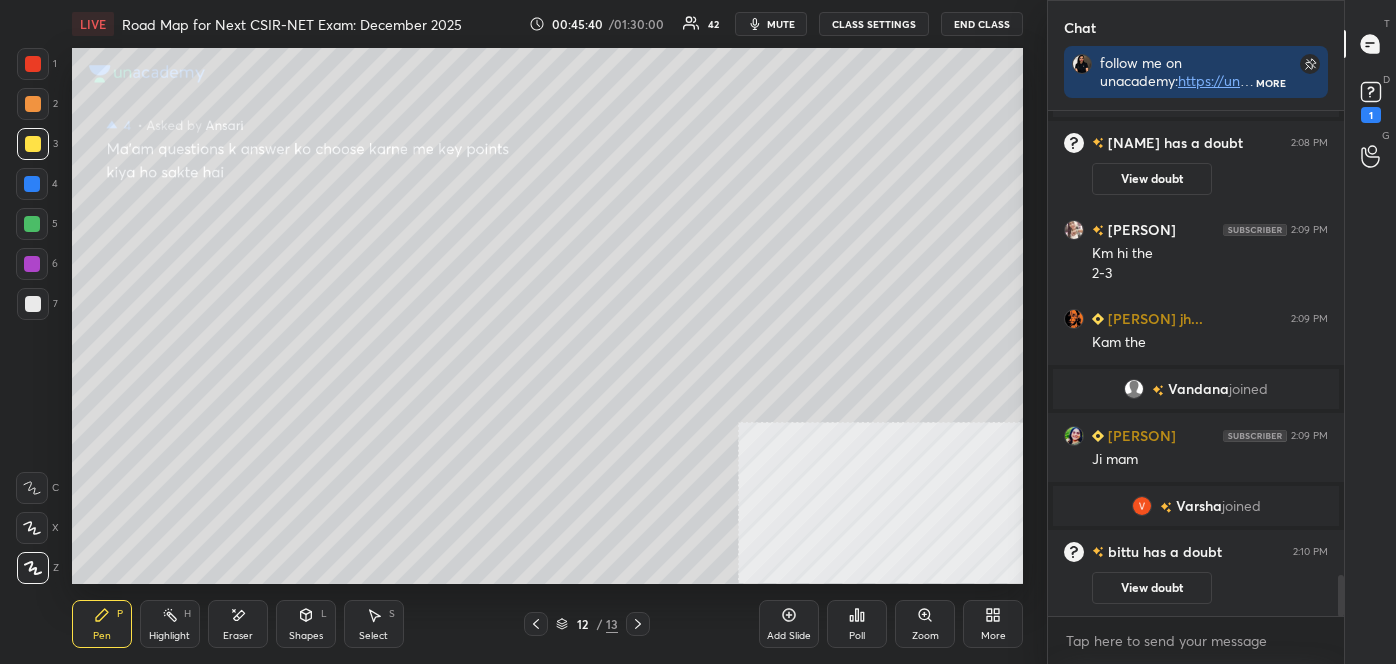 scroll, scrollTop: 5077, scrollLeft: 0, axis: vertical 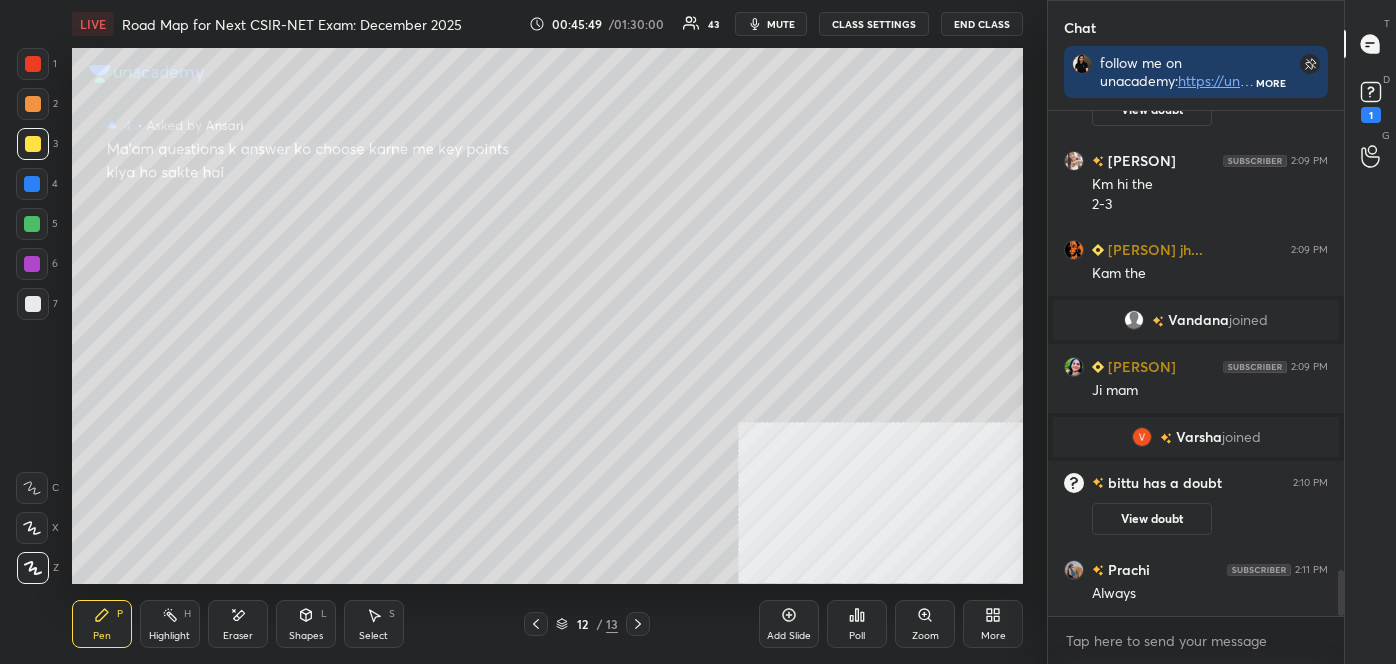 click at bounding box center [32, 224] 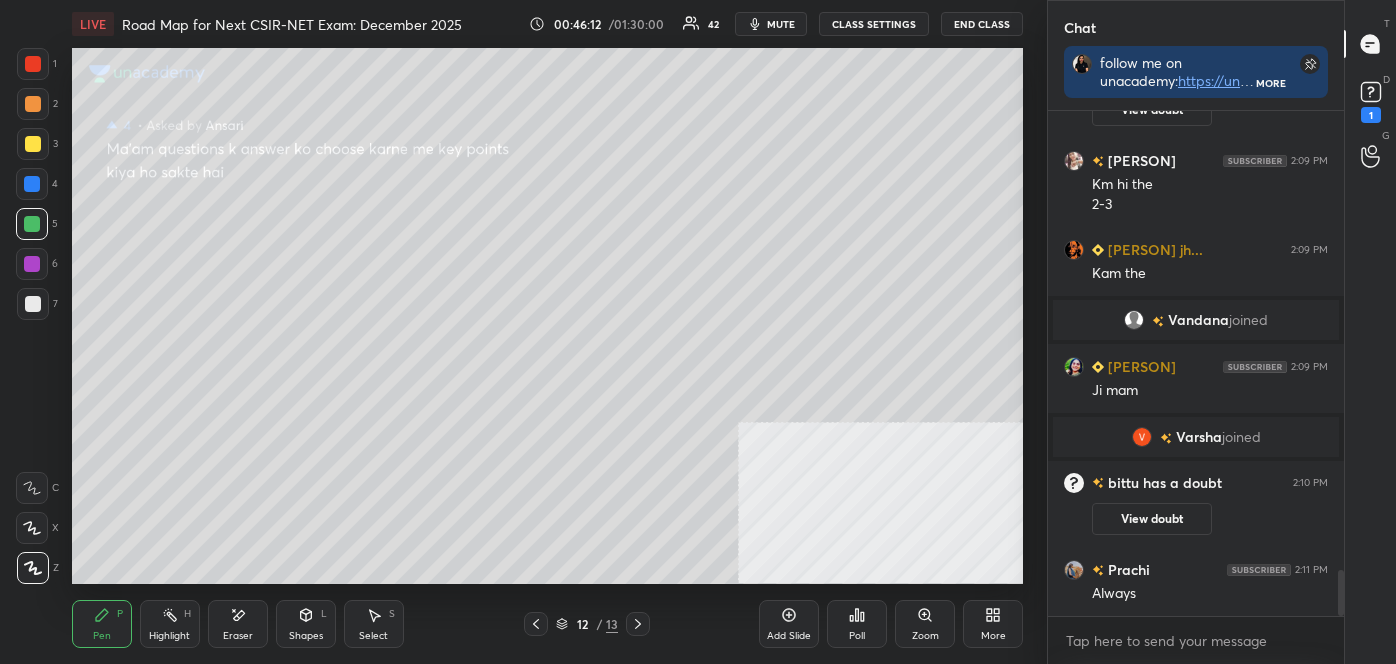 scroll, scrollTop: 5200, scrollLeft: 0, axis: vertical 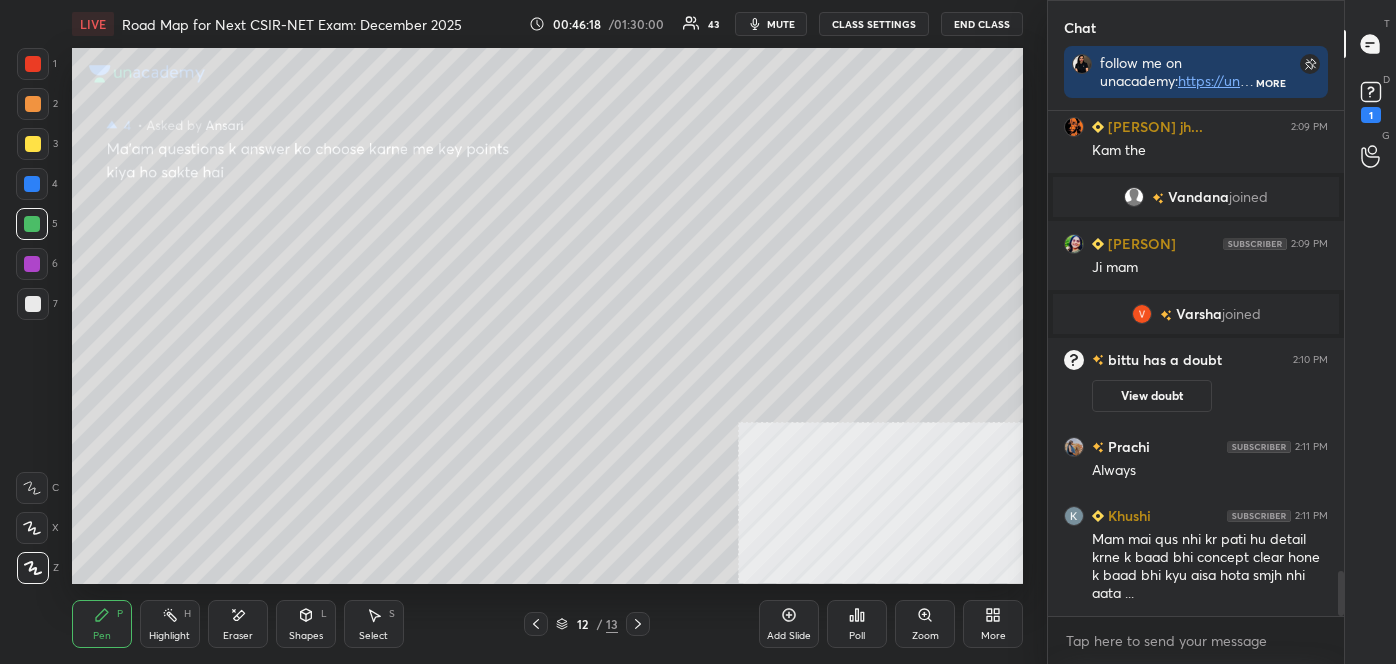 click at bounding box center (33, 304) 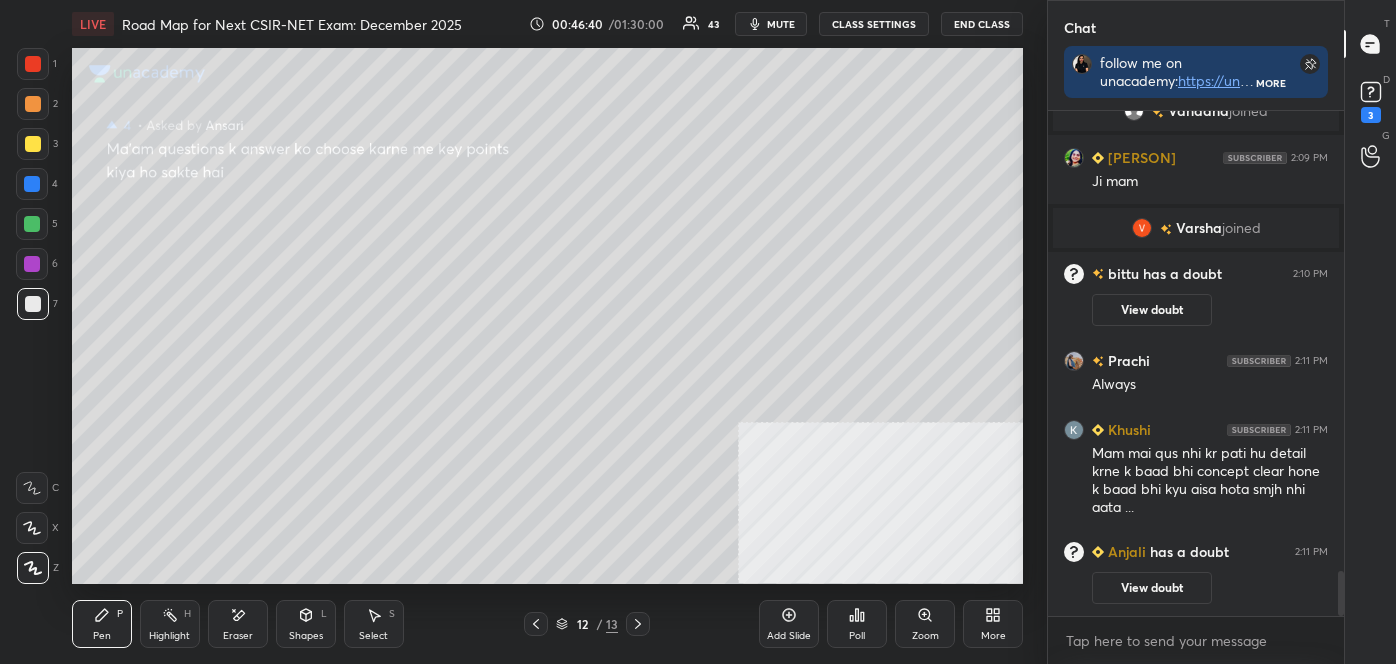 scroll, scrollTop: 5156, scrollLeft: 0, axis: vertical 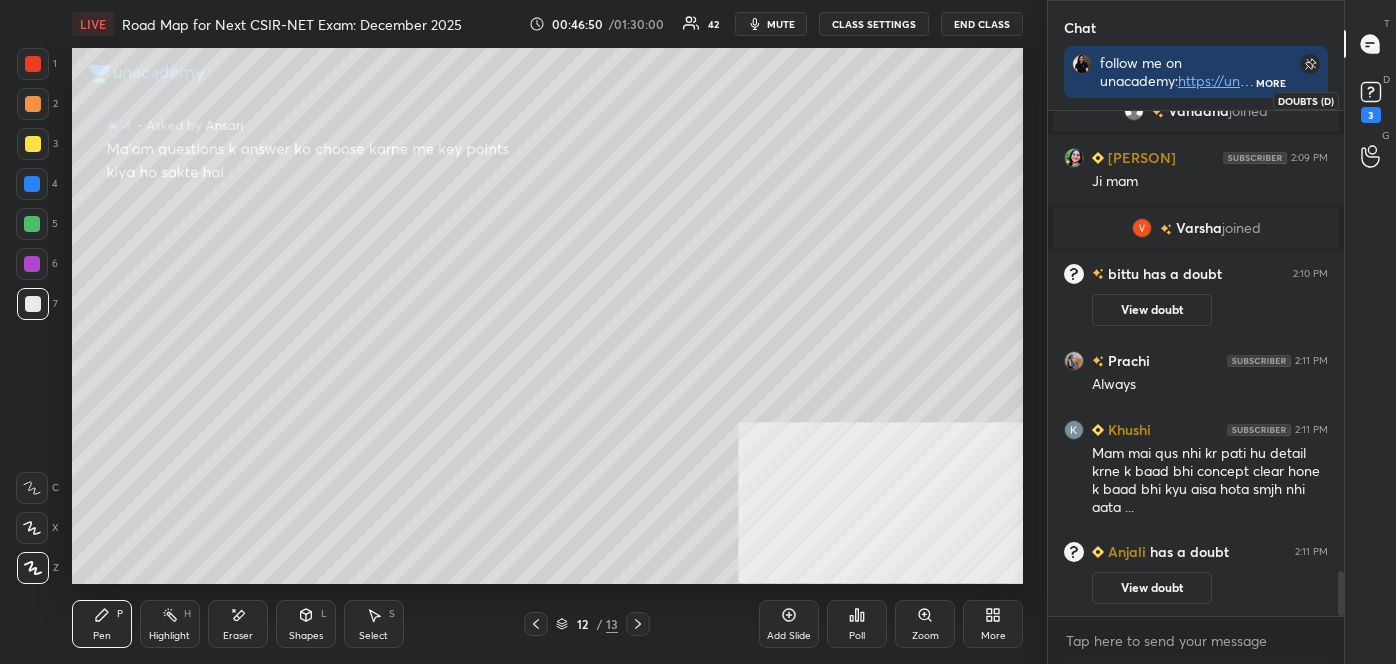 click 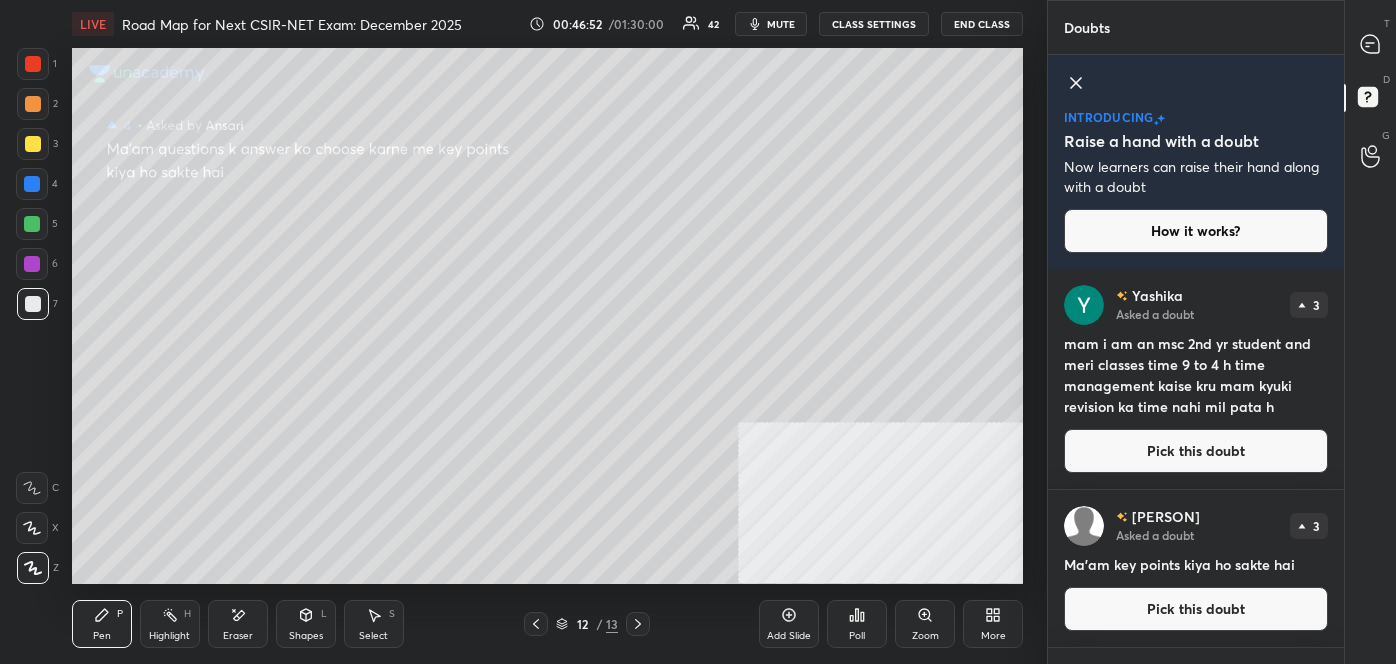 click on "Pick this doubt" at bounding box center (1196, 451) 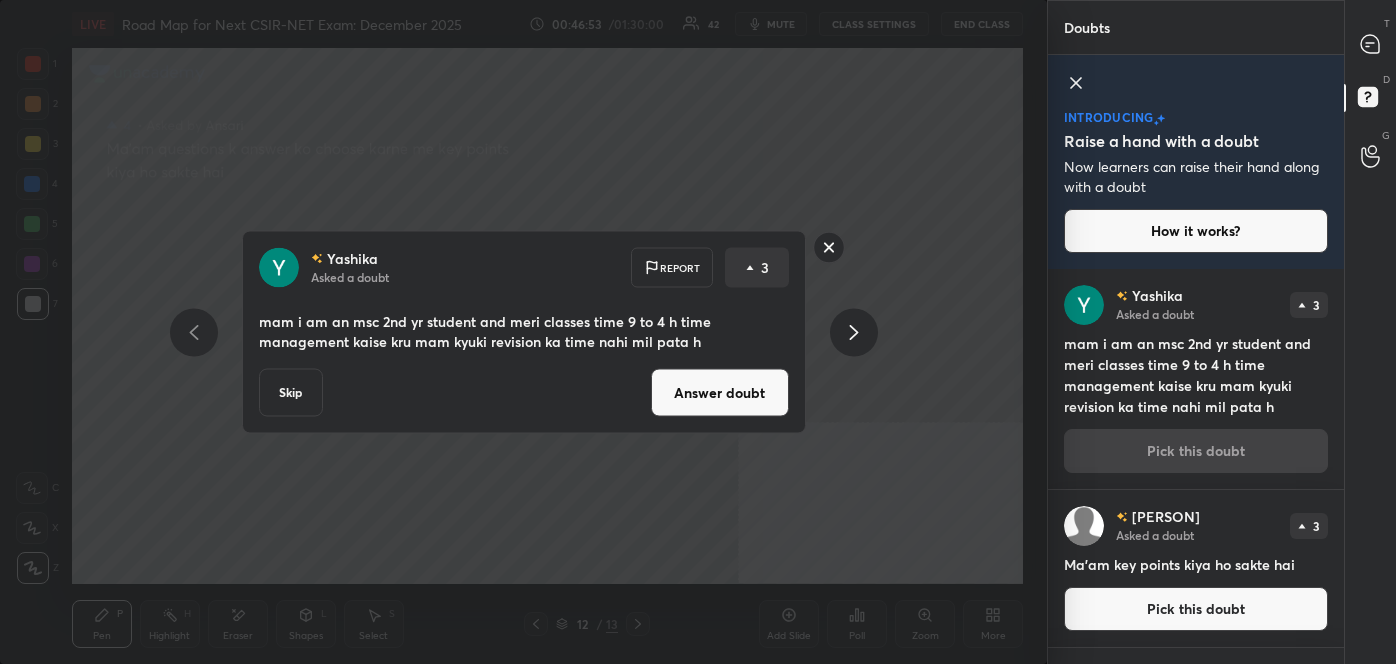 click on "Answer doubt" at bounding box center [720, 393] 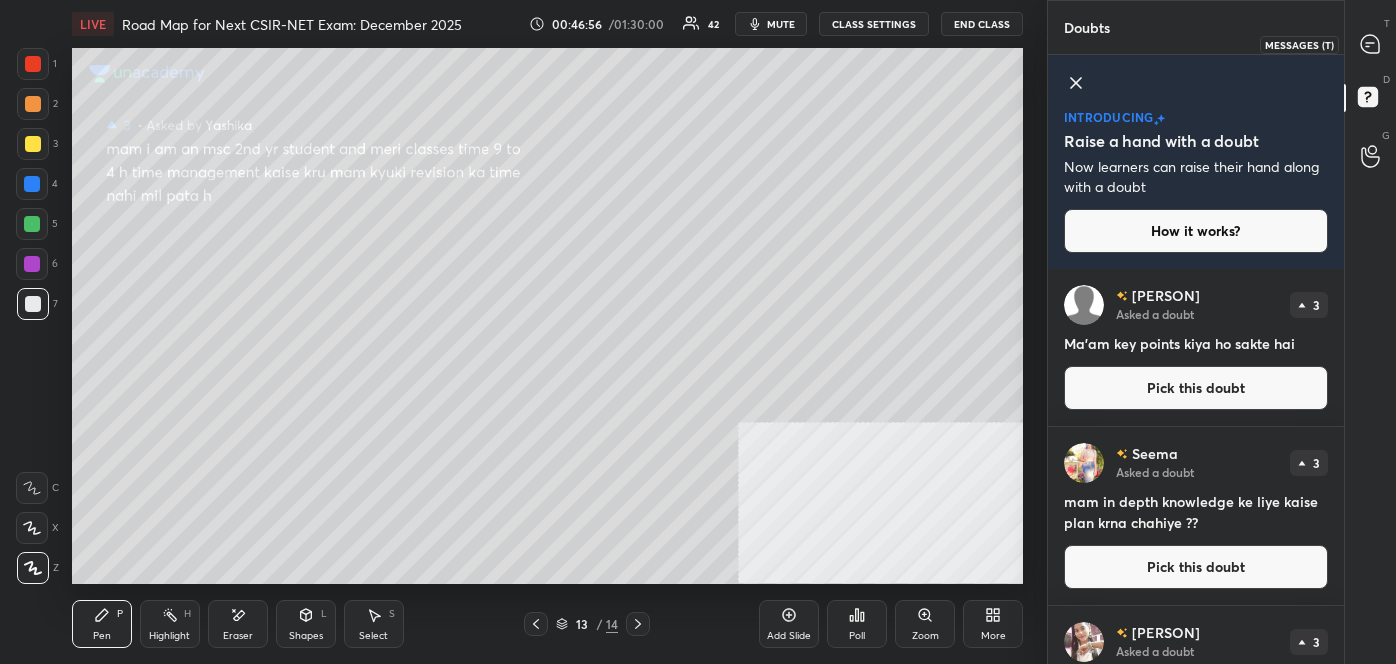 click at bounding box center [1371, 44] 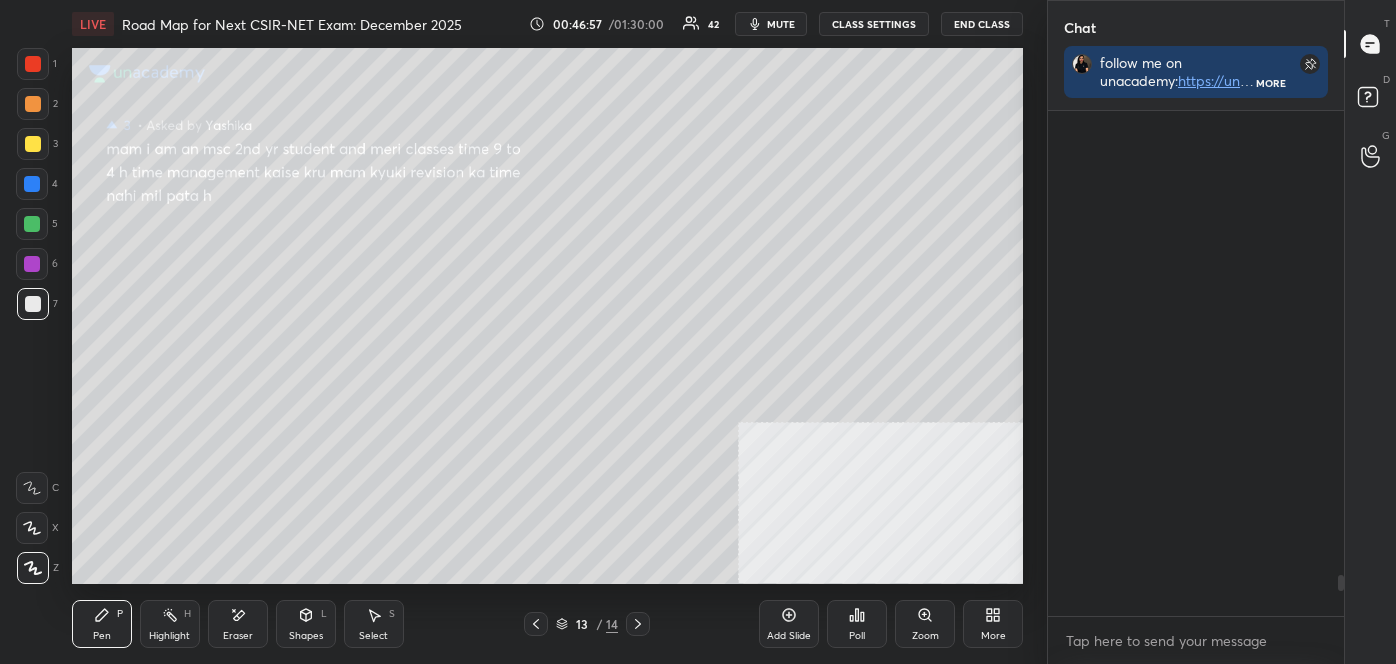 scroll, scrollTop: 333, scrollLeft: 290, axis: both 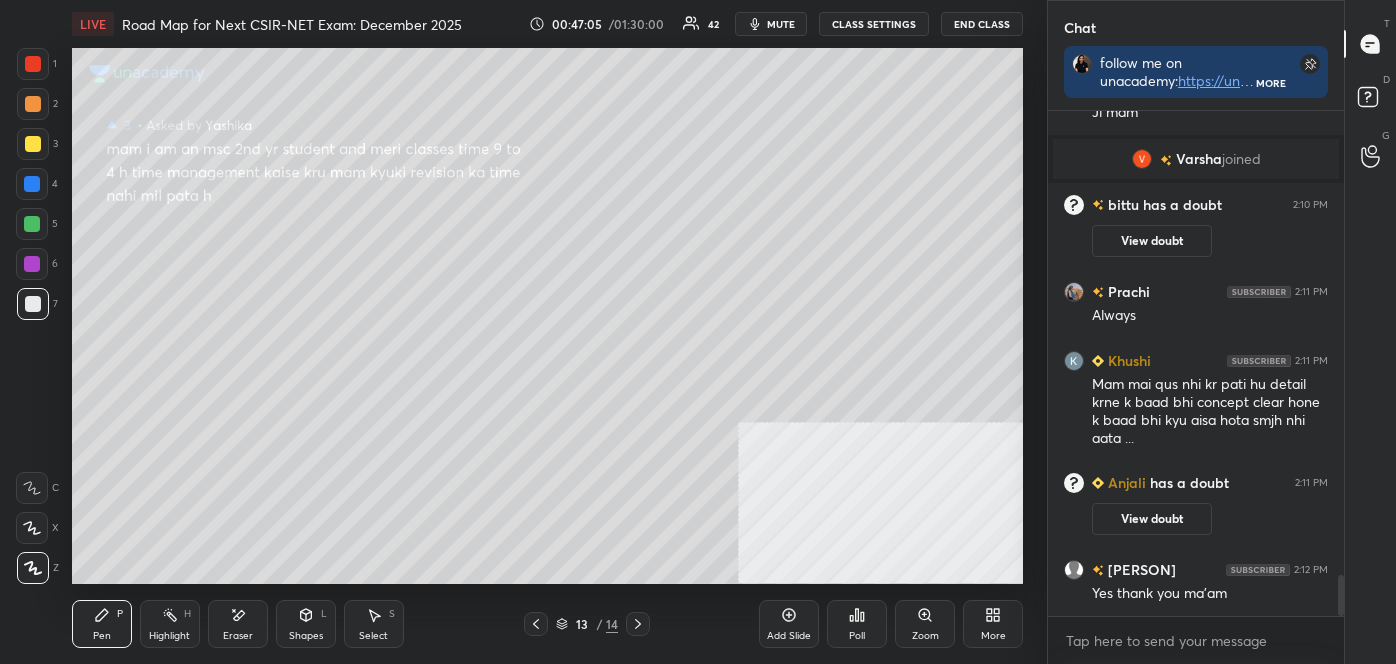click at bounding box center (33, 144) 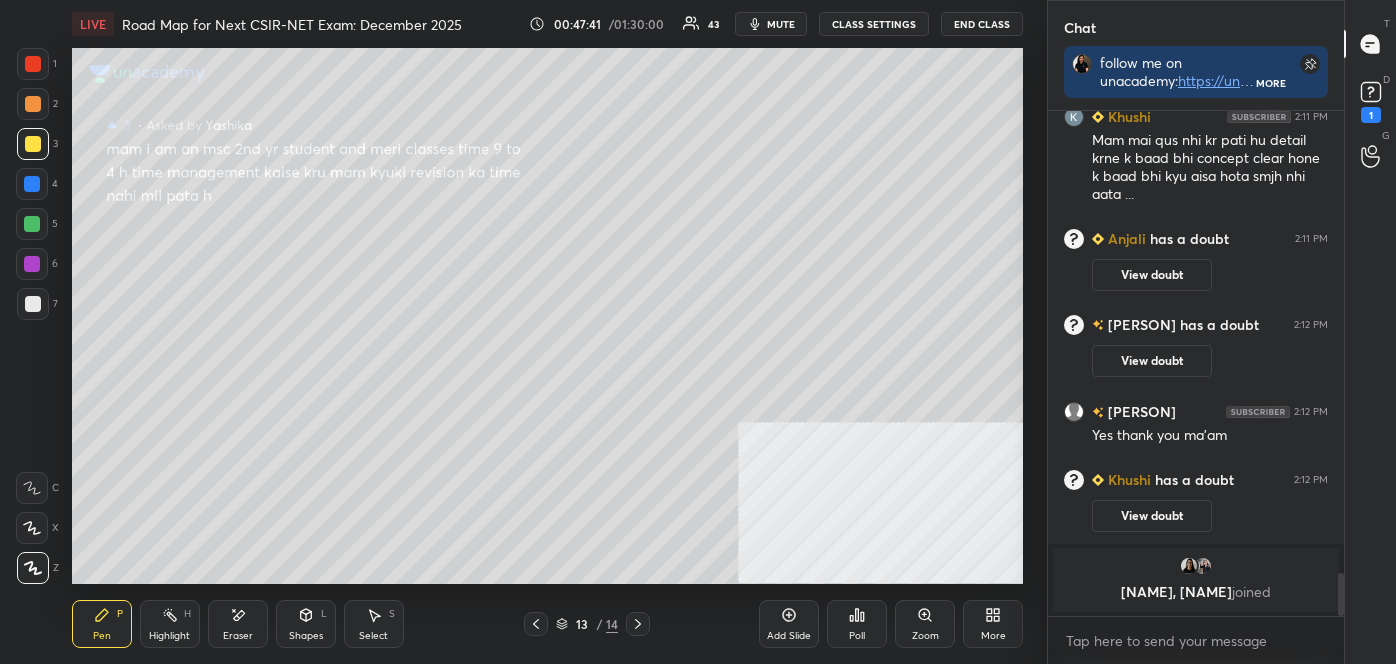 scroll, scrollTop: 5466, scrollLeft: 0, axis: vertical 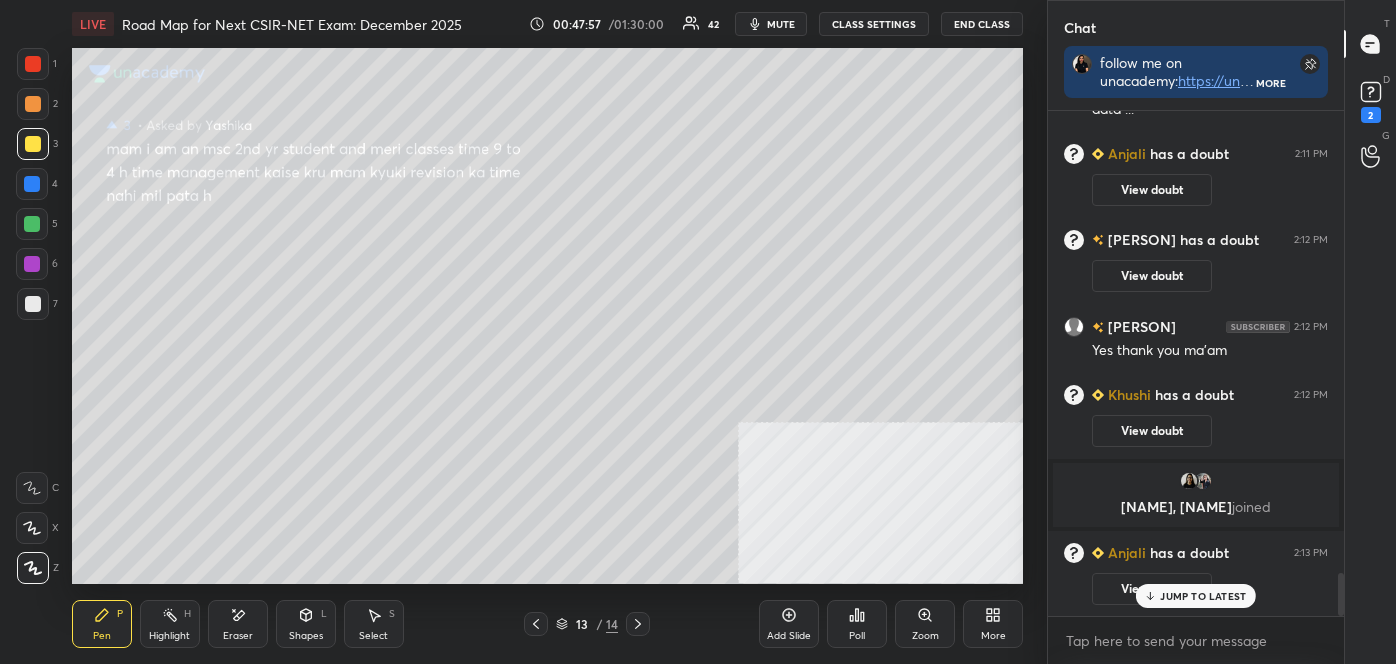 click at bounding box center [33, 104] 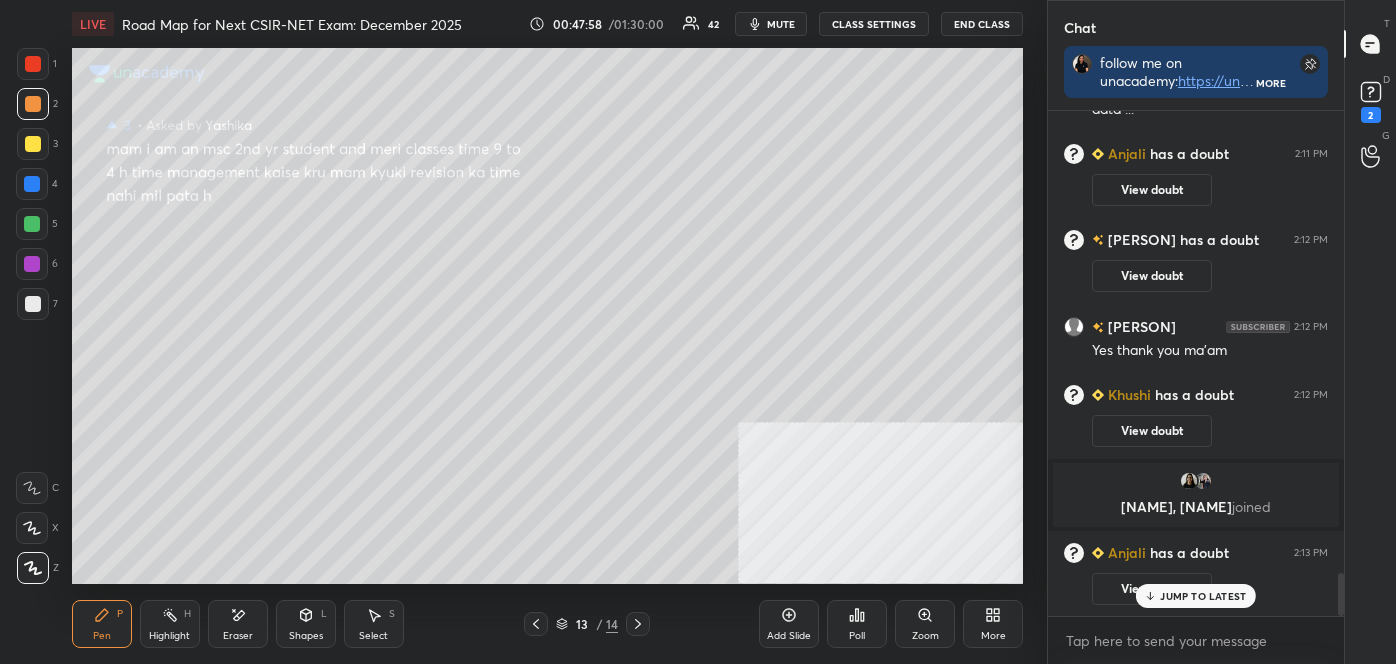click at bounding box center (33, 104) 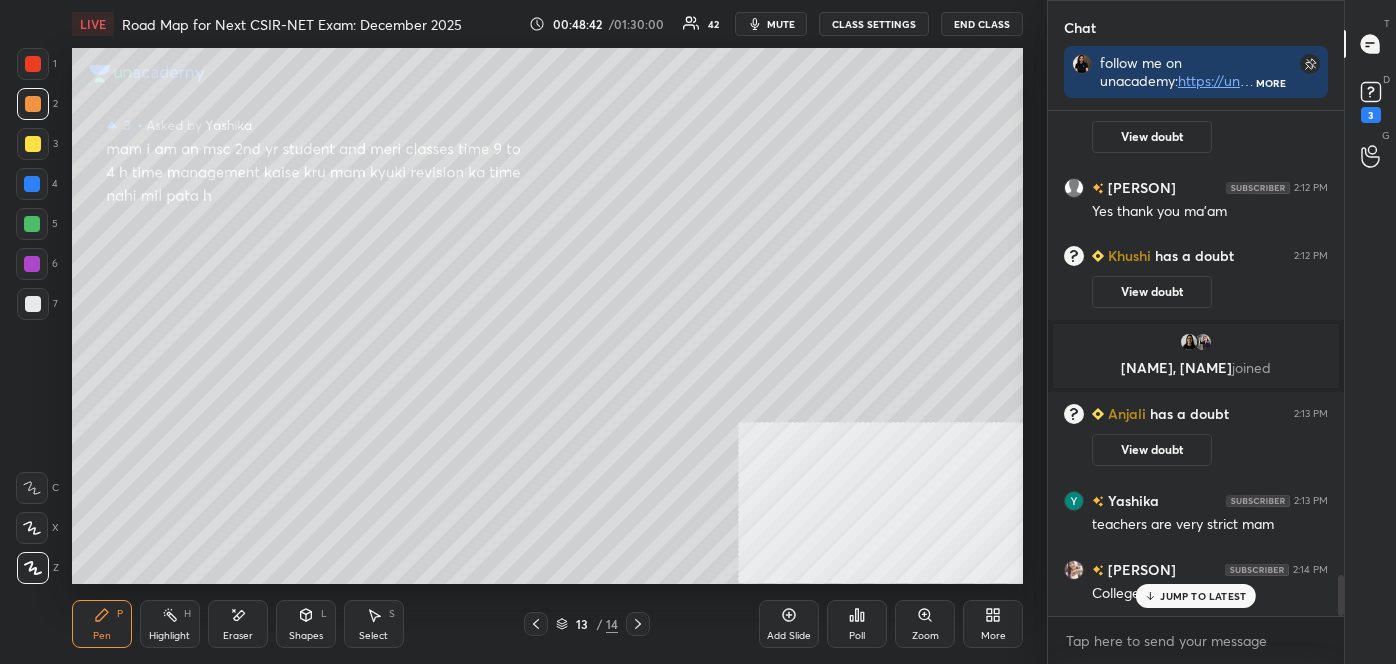 scroll, scrollTop: 5690, scrollLeft: 0, axis: vertical 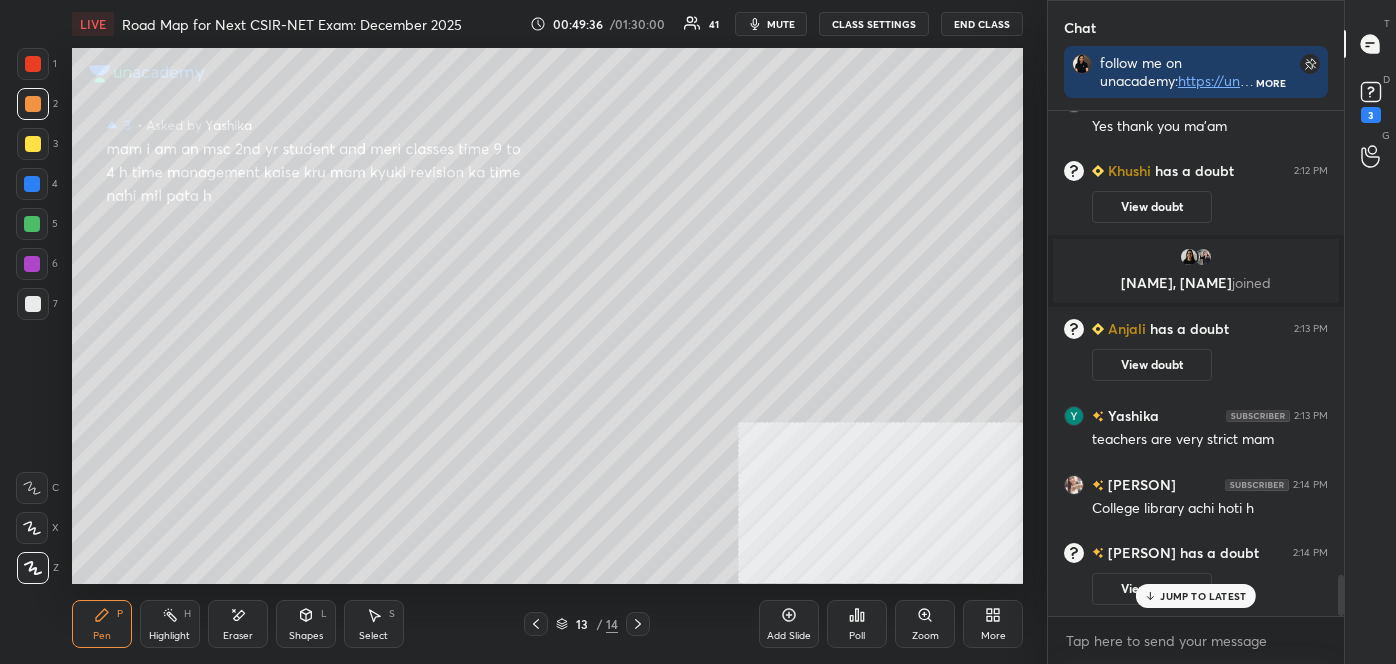 click at bounding box center [33, 304] 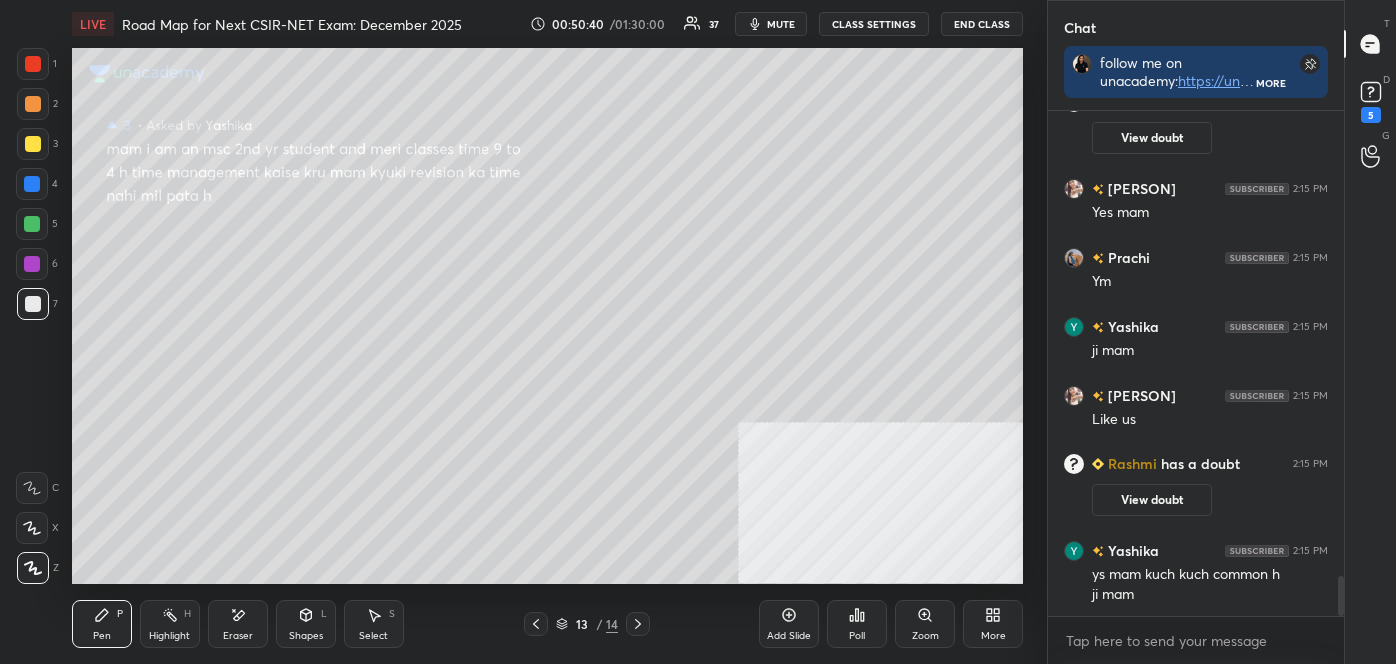 scroll, scrollTop: 5952, scrollLeft: 0, axis: vertical 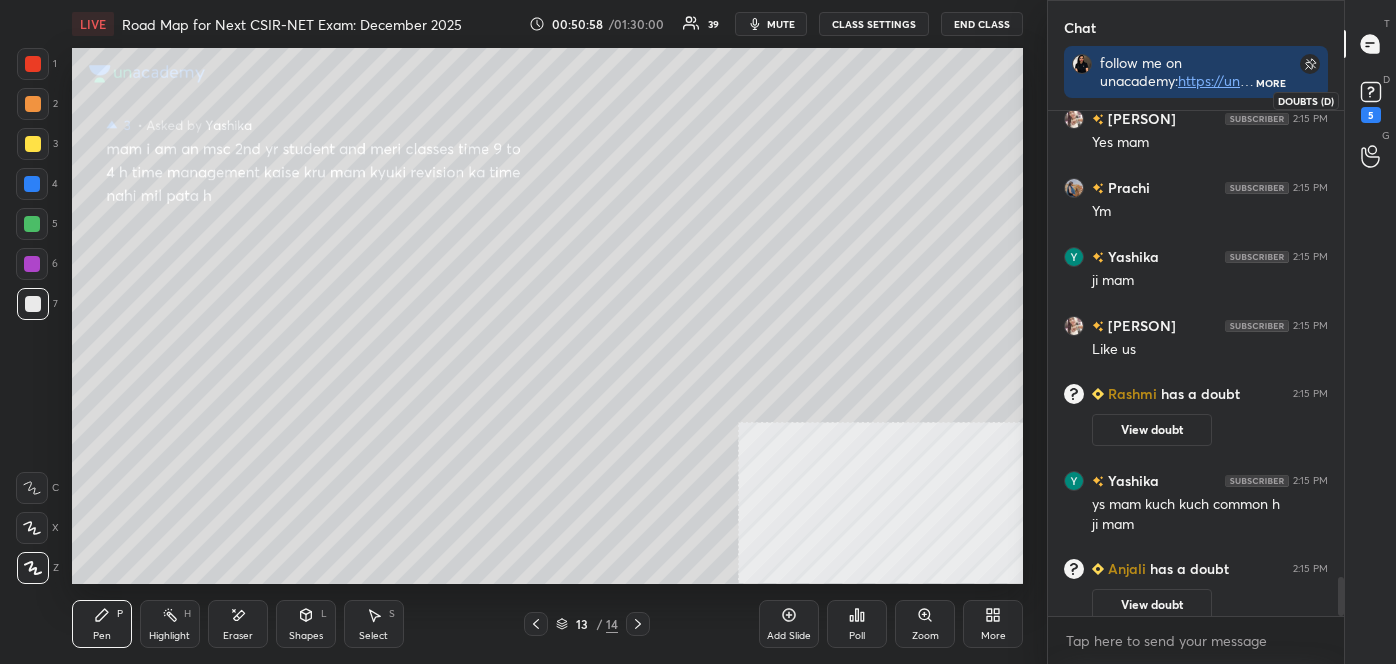 click 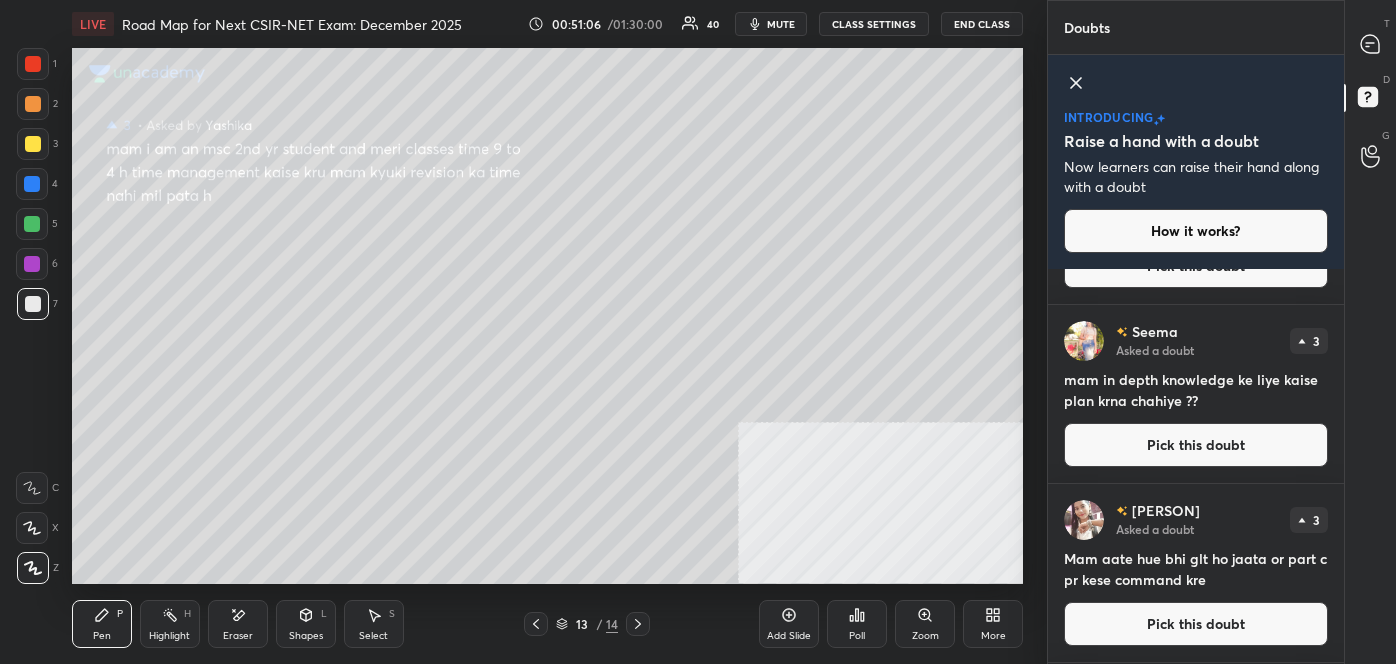 scroll, scrollTop: 139, scrollLeft: 0, axis: vertical 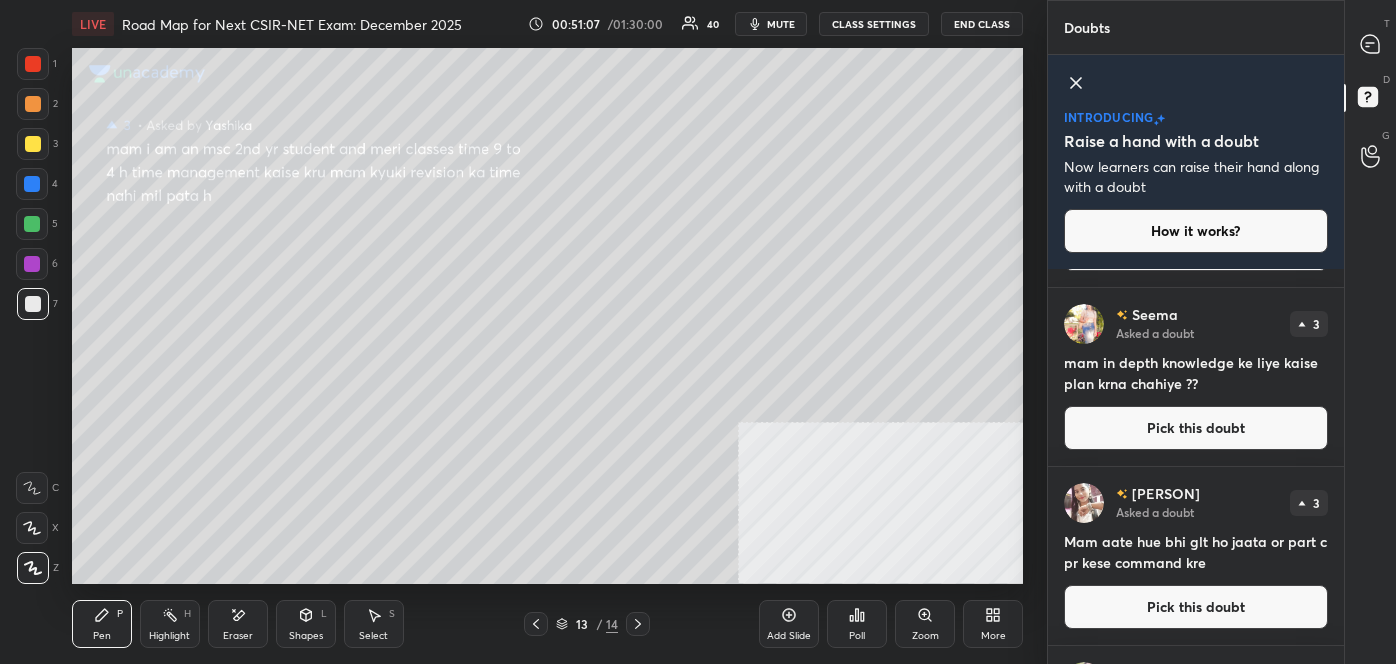 click on "Pick this doubt" at bounding box center [1196, 428] 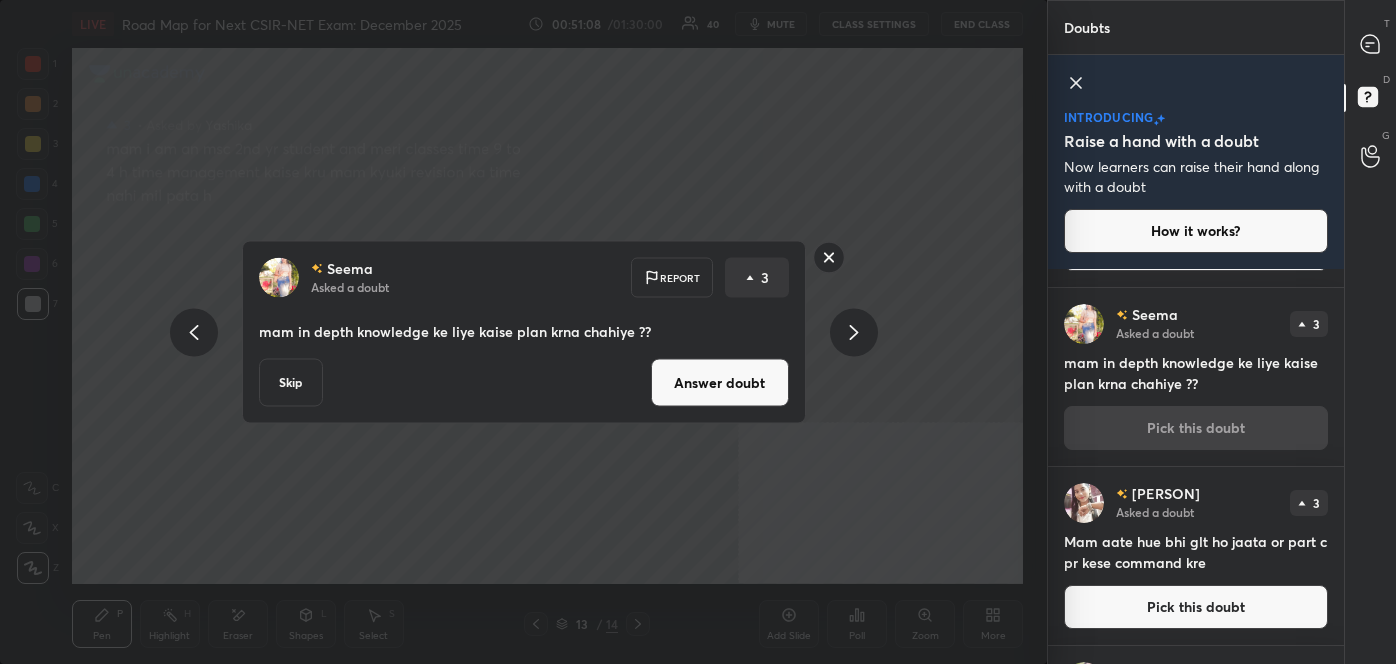 click on "Answer doubt" at bounding box center (720, 383) 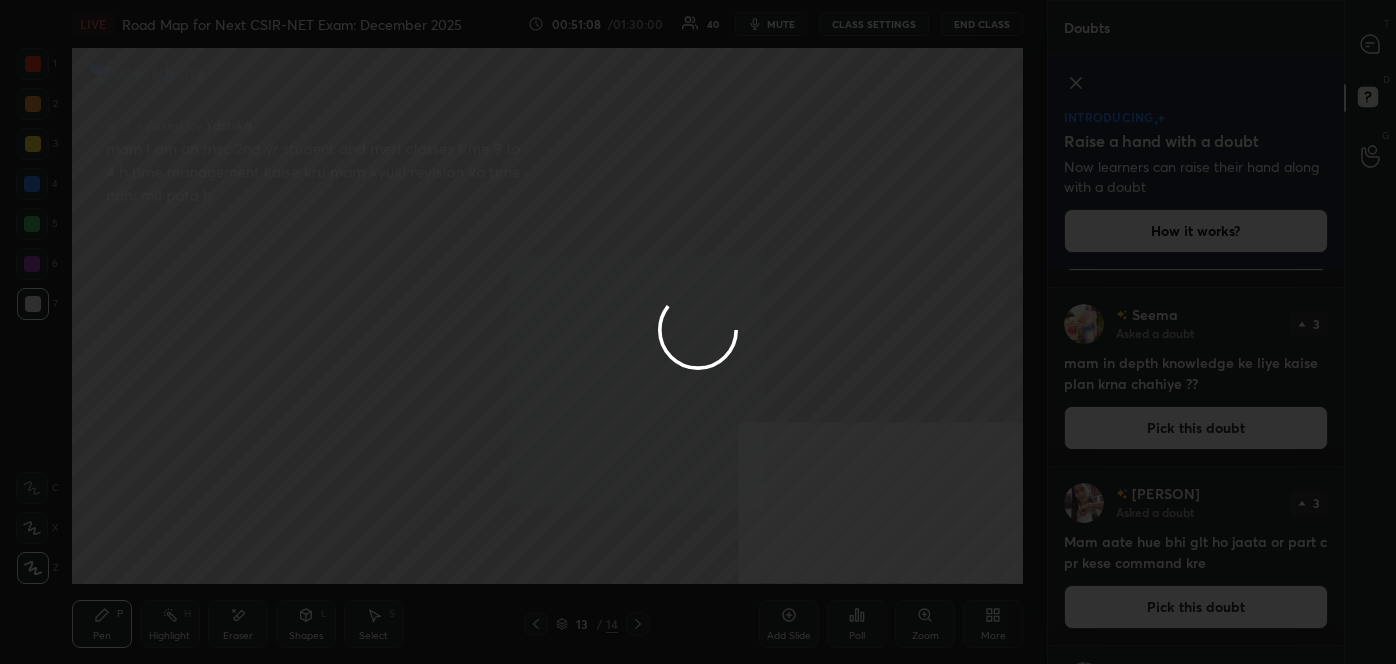 scroll, scrollTop: 0, scrollLeft: 0, axis: both 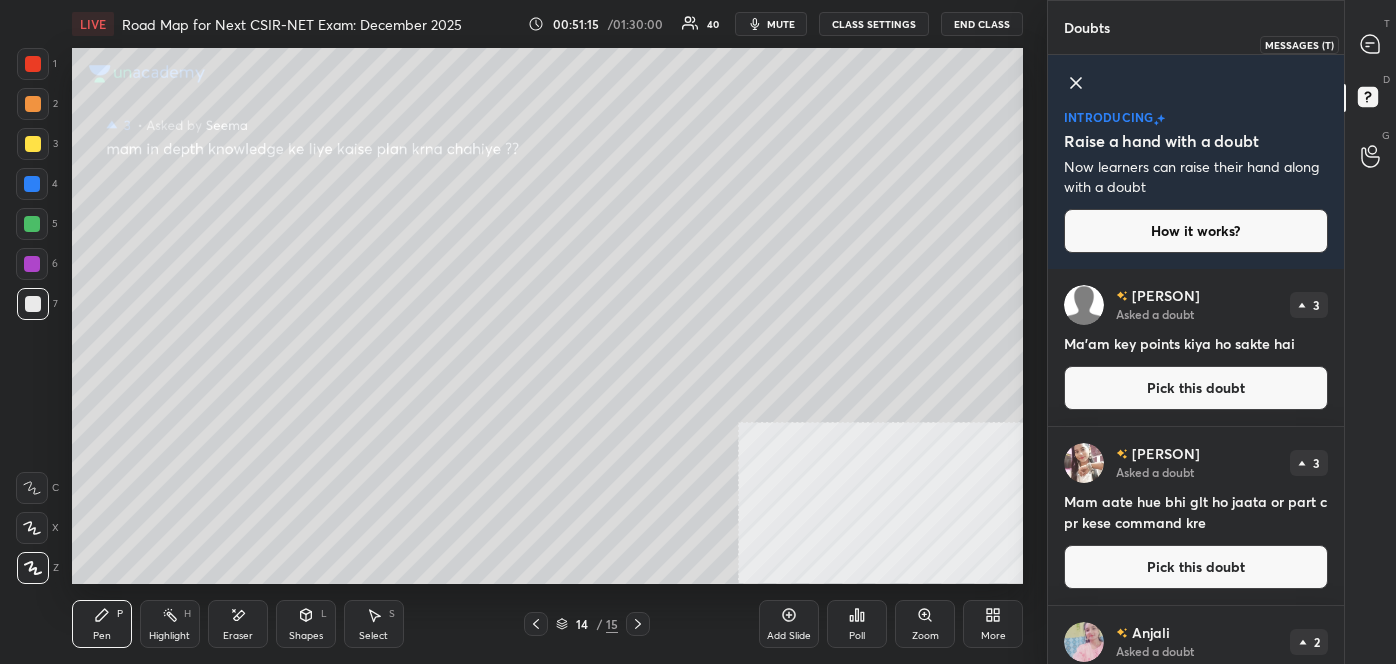 drag, startPoint x: 1389, startPoint y: 43, endPoint x: 1352, endPoint y: 42, distance: 37.01351 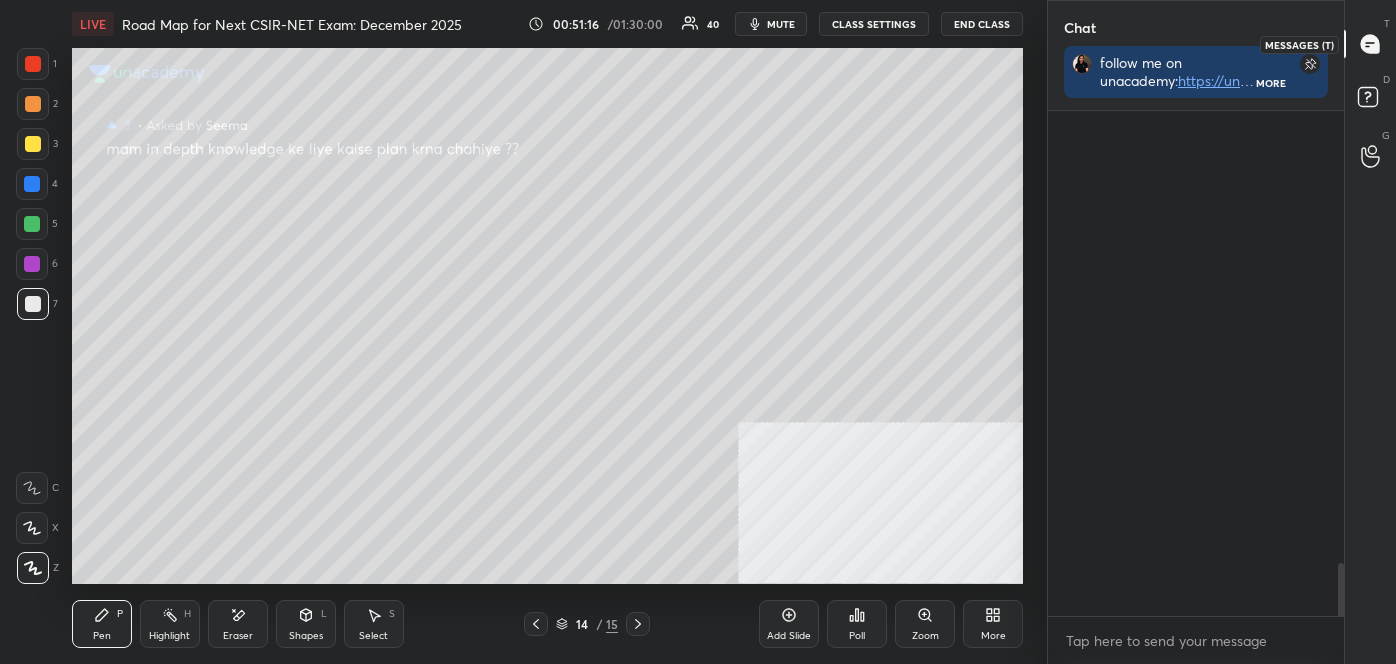 scroll, scrollTop: 333, scrollLeft: 290, axis: both 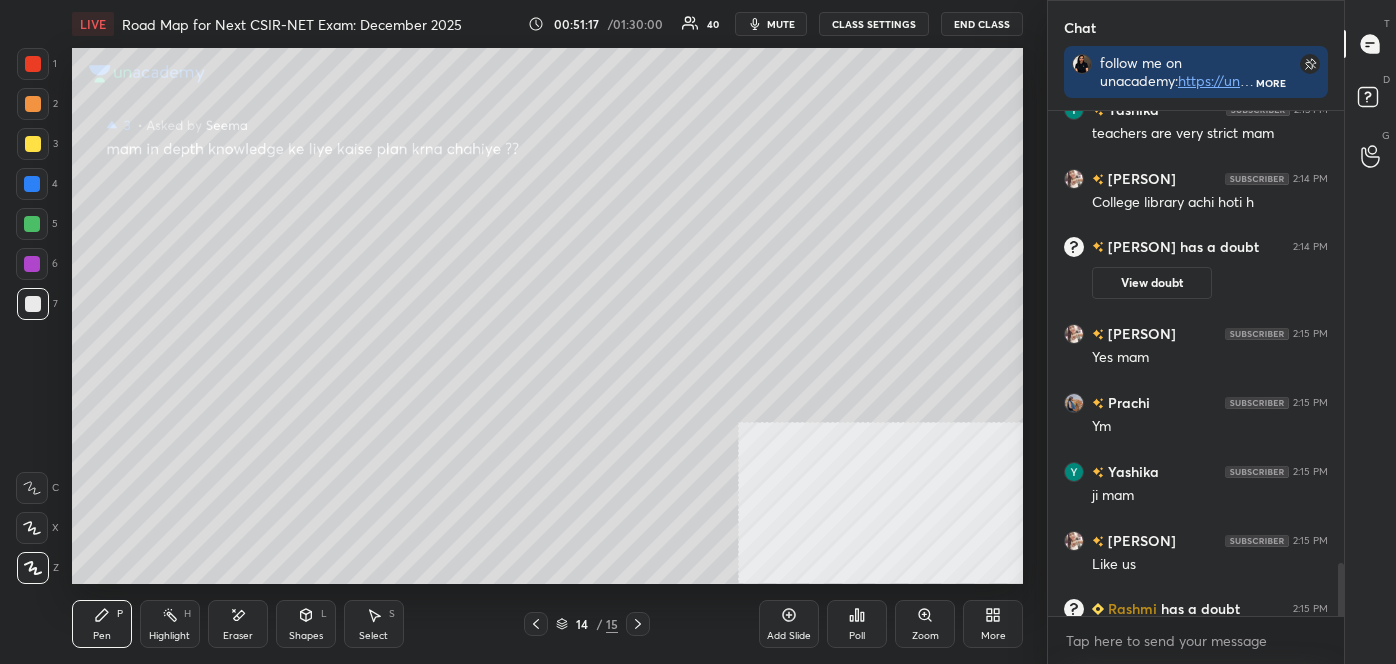 click at bounding box center [33, 64] 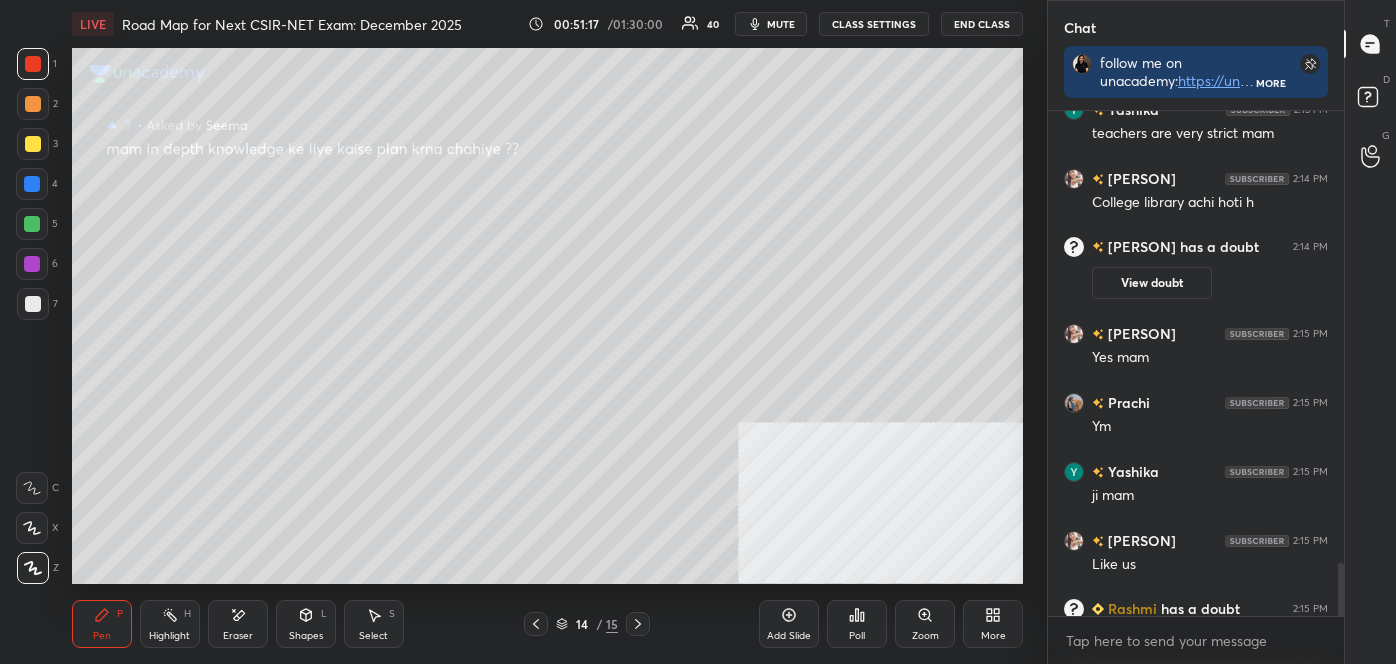 click at bounding box center (33, 64) 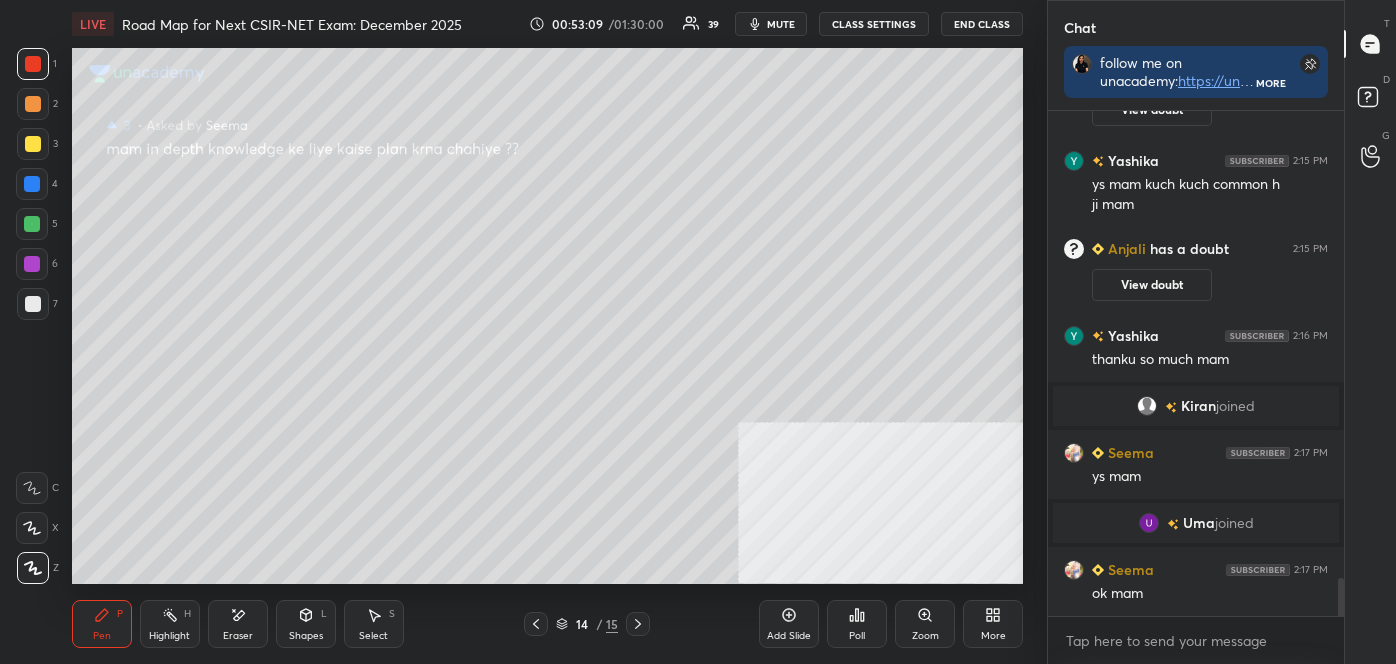 scroll, scrollTop: 6234, scrollLeft: 0, axis: vertical 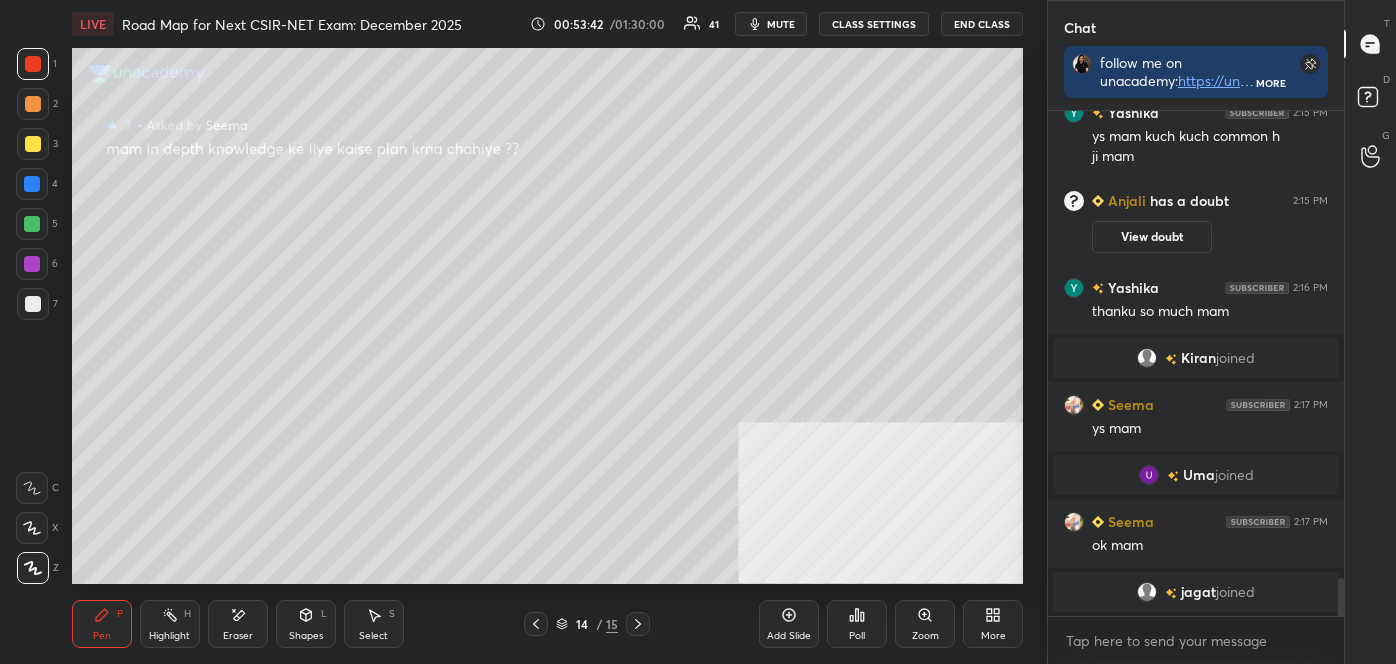 click on "Eraser" at bounding box center [238, 624] 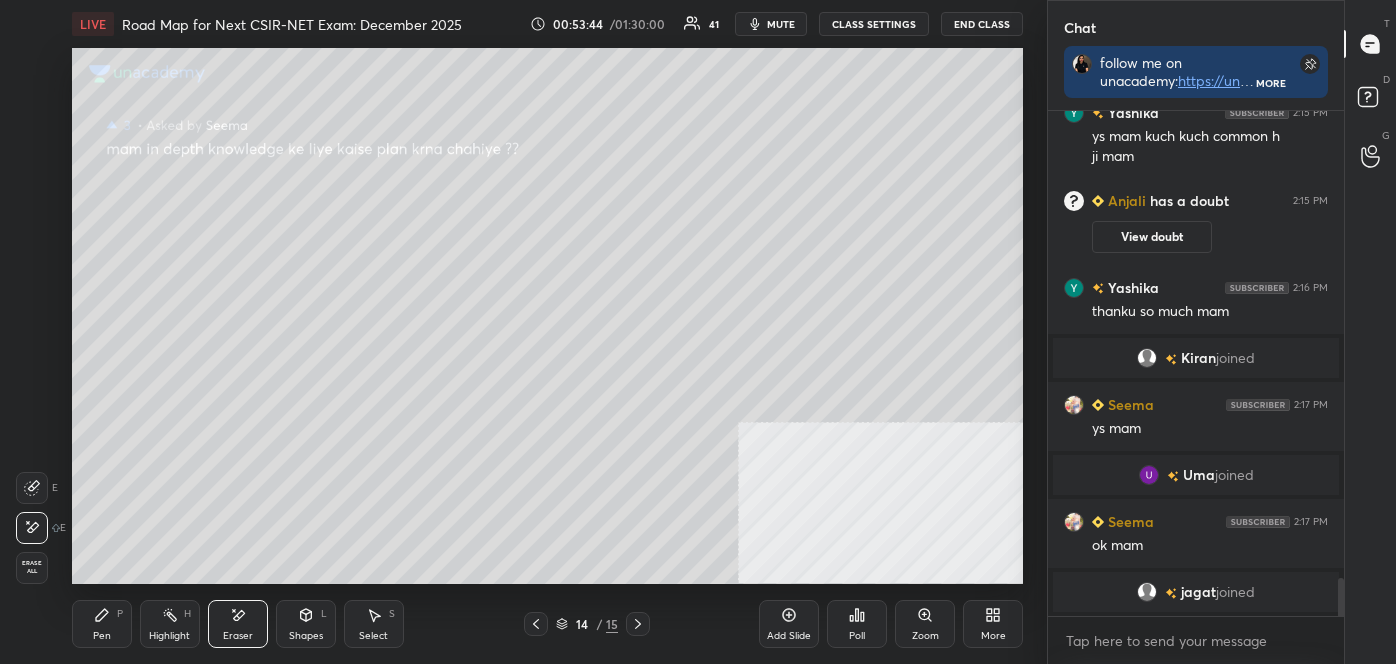 click 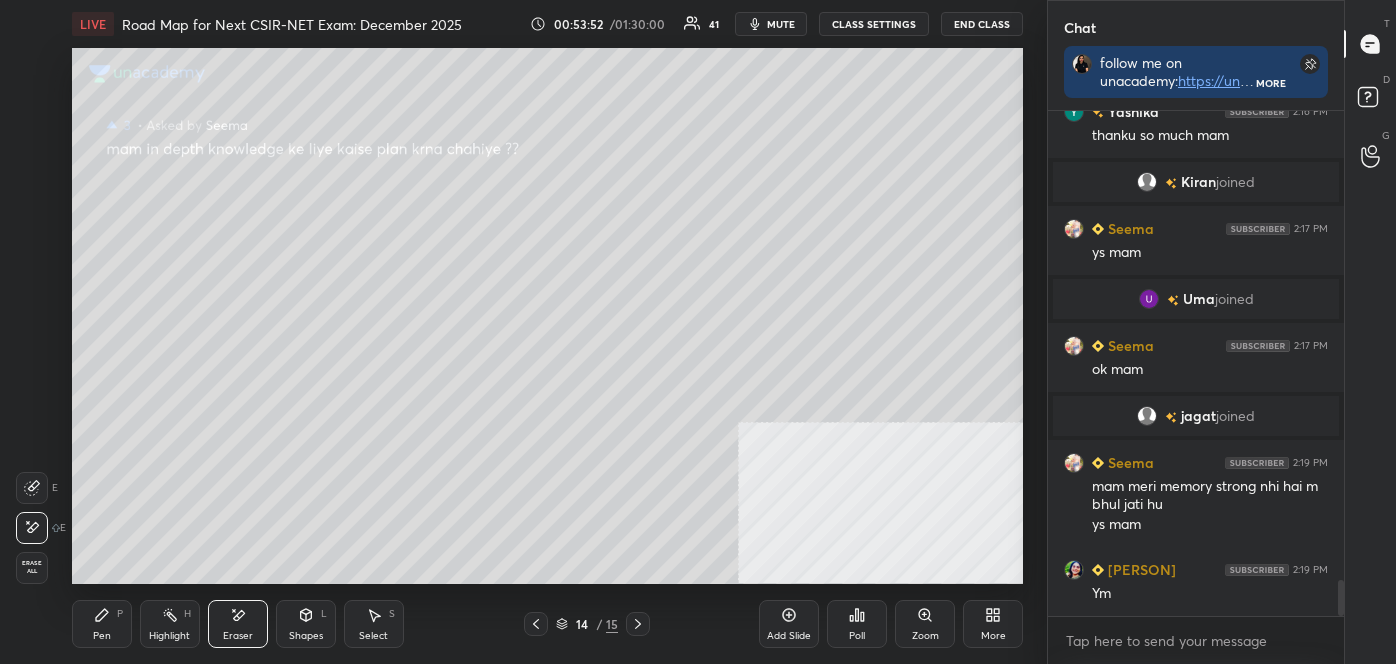 scroll, scrollTop: 6479, scrollLeft: 0, axis: vertical 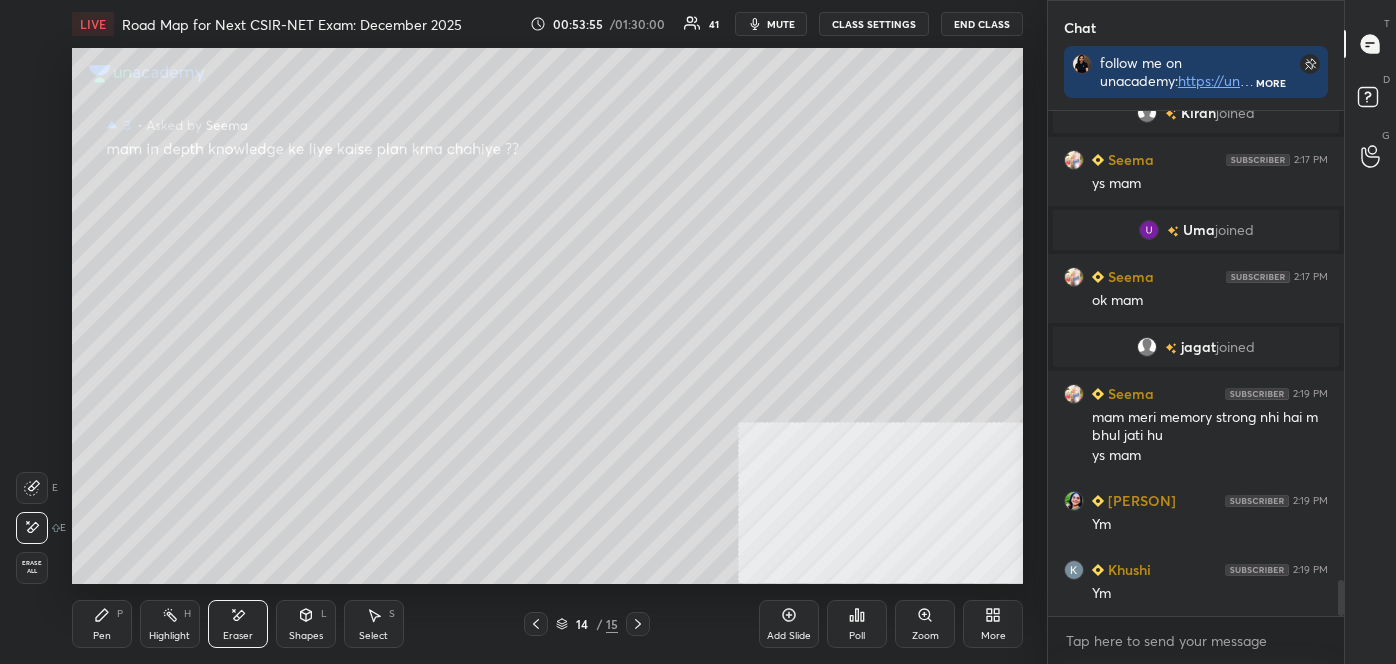 click on "Highlight" at bounding box center [169, 636] 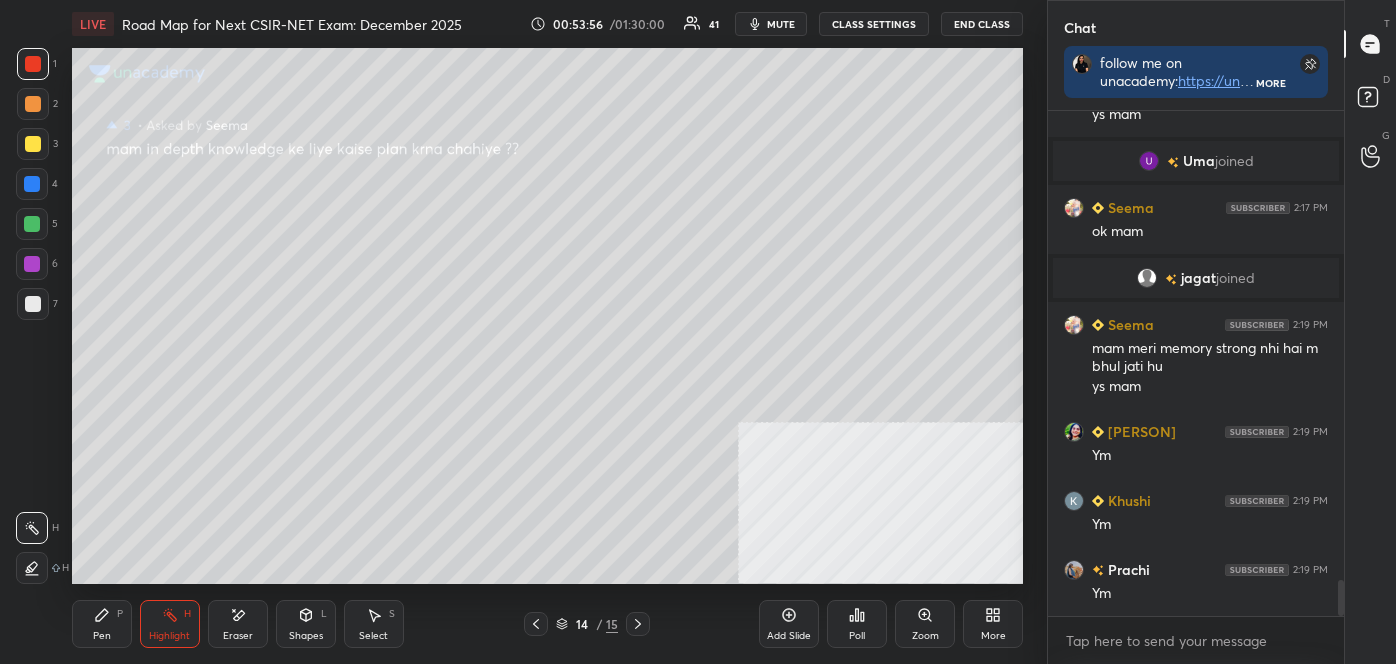 click 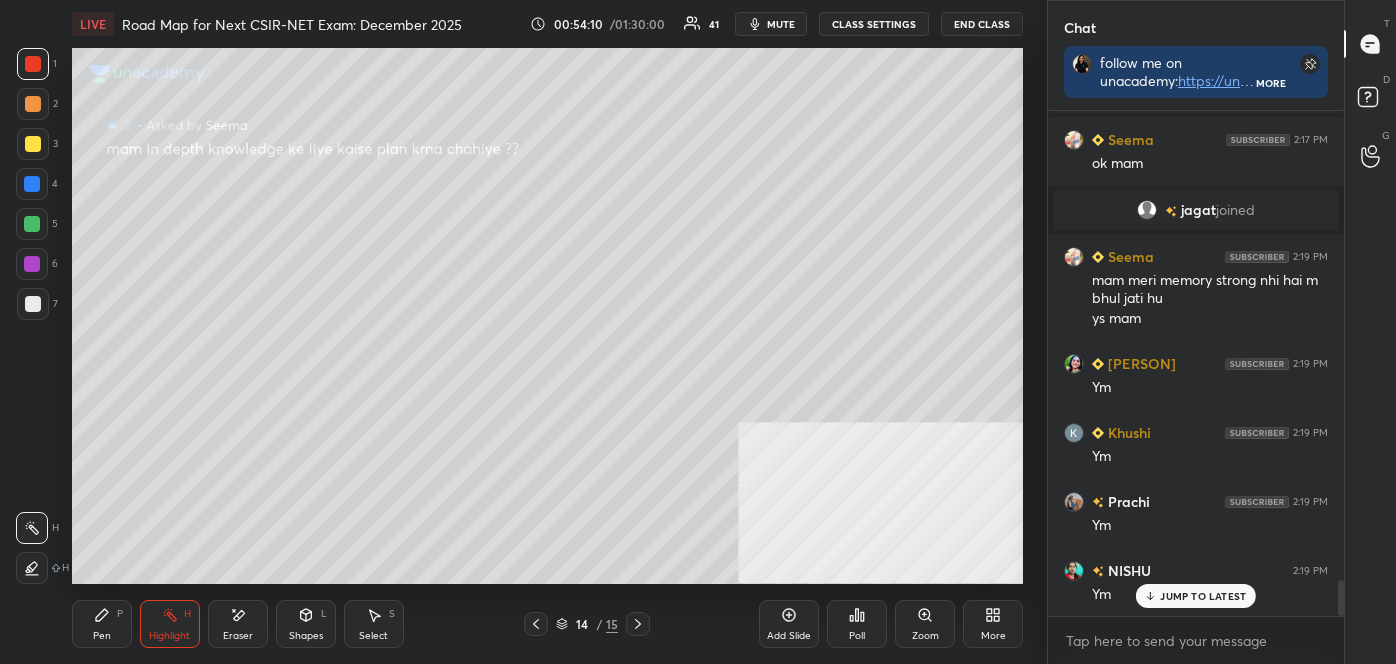 scroll, scrollTop: 6685, scrollLeft: 0, axis: vertical 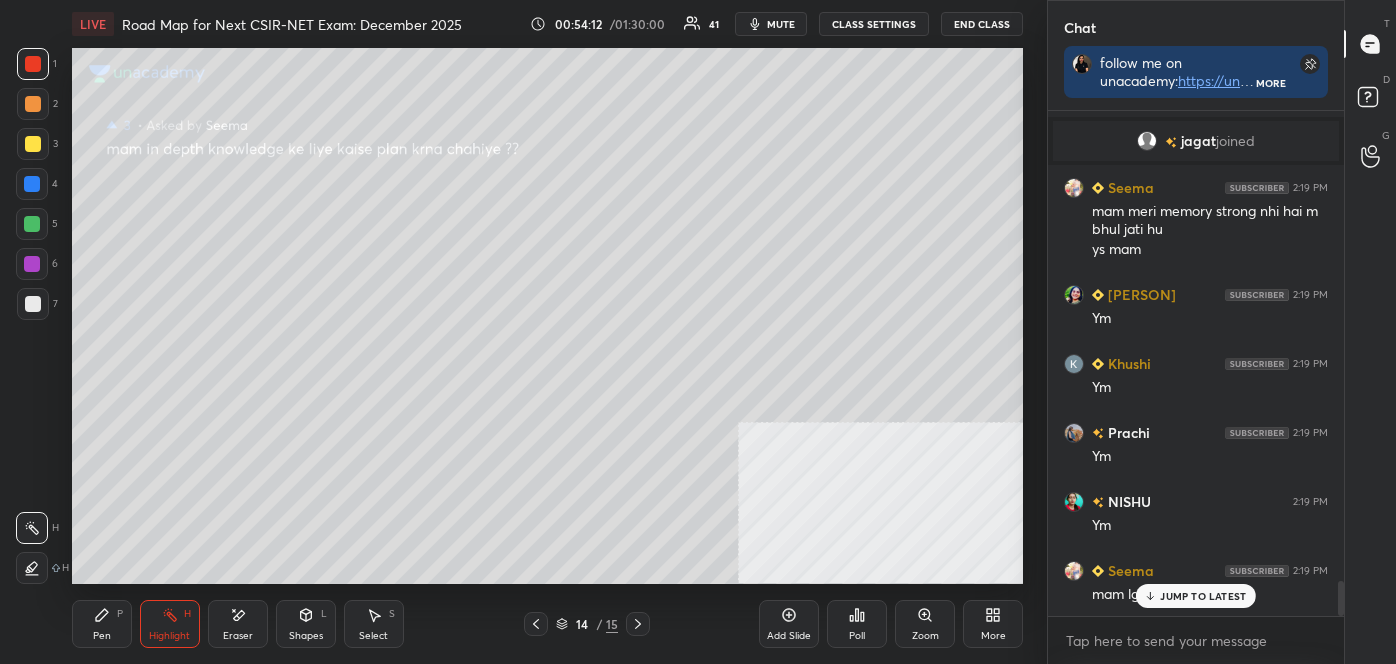 click on "JUMP TO LATEST" at bounding box center [1203, 596] 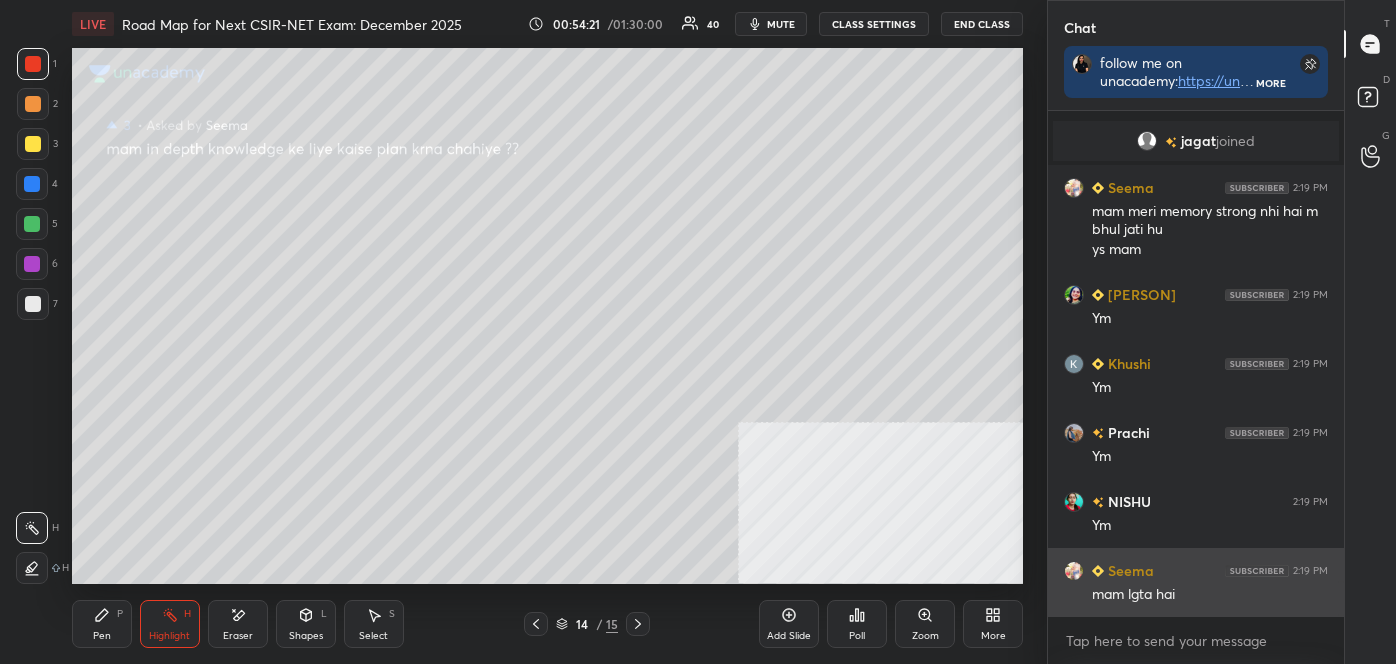 scroll, scrollTop: 6754, scrollLeft: 0, axis: vertical 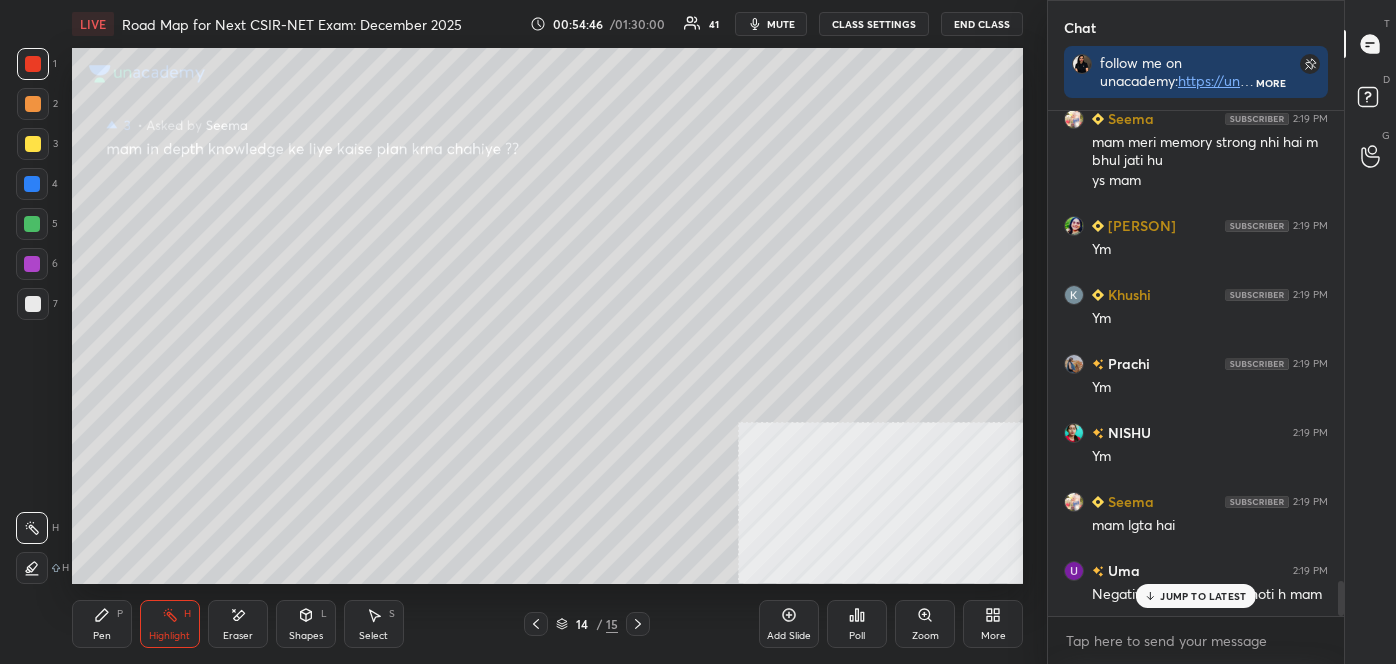 click 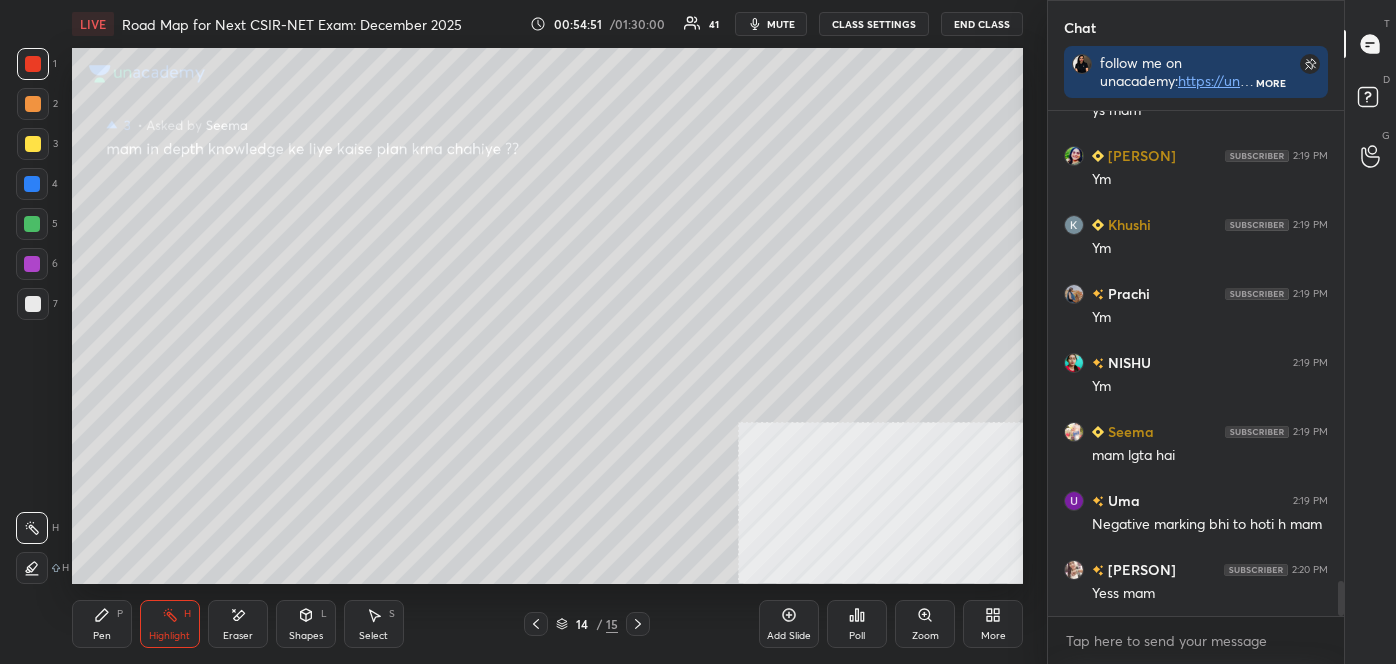 click at bounding box center (33, 304) 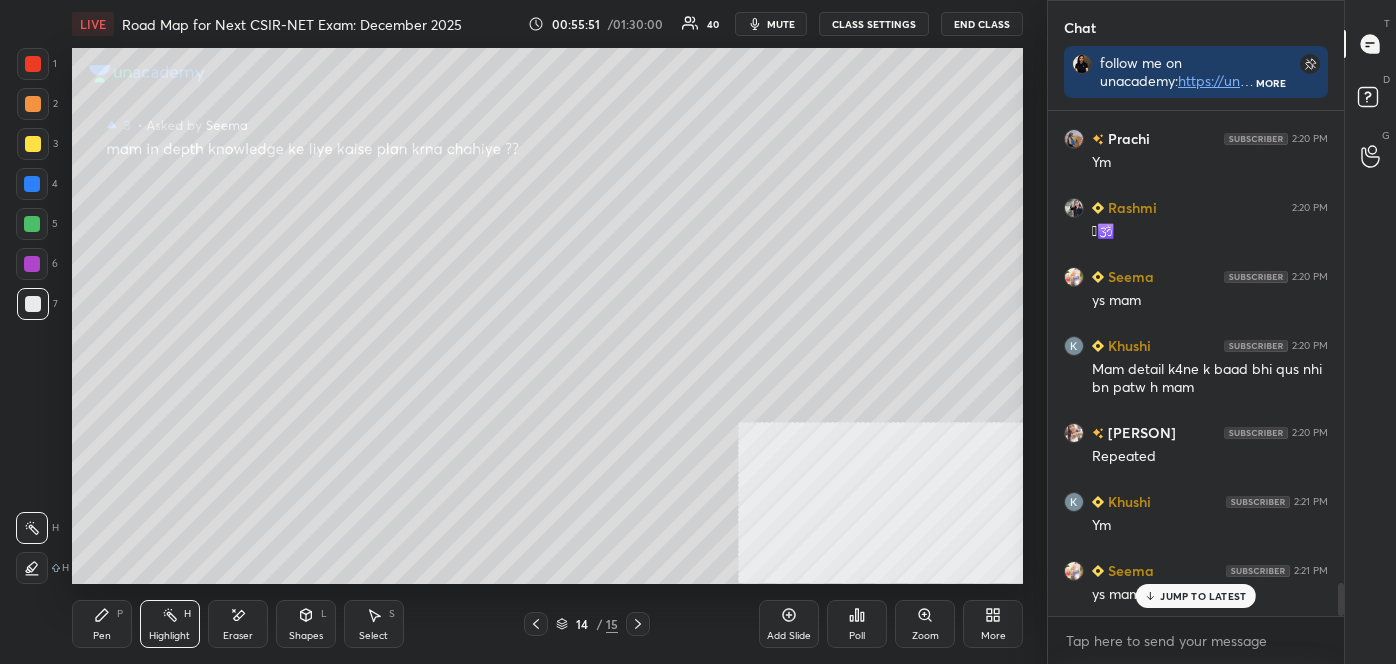 scroll, scrollTop: 7413, scrollLeft: 0, axis: vertical 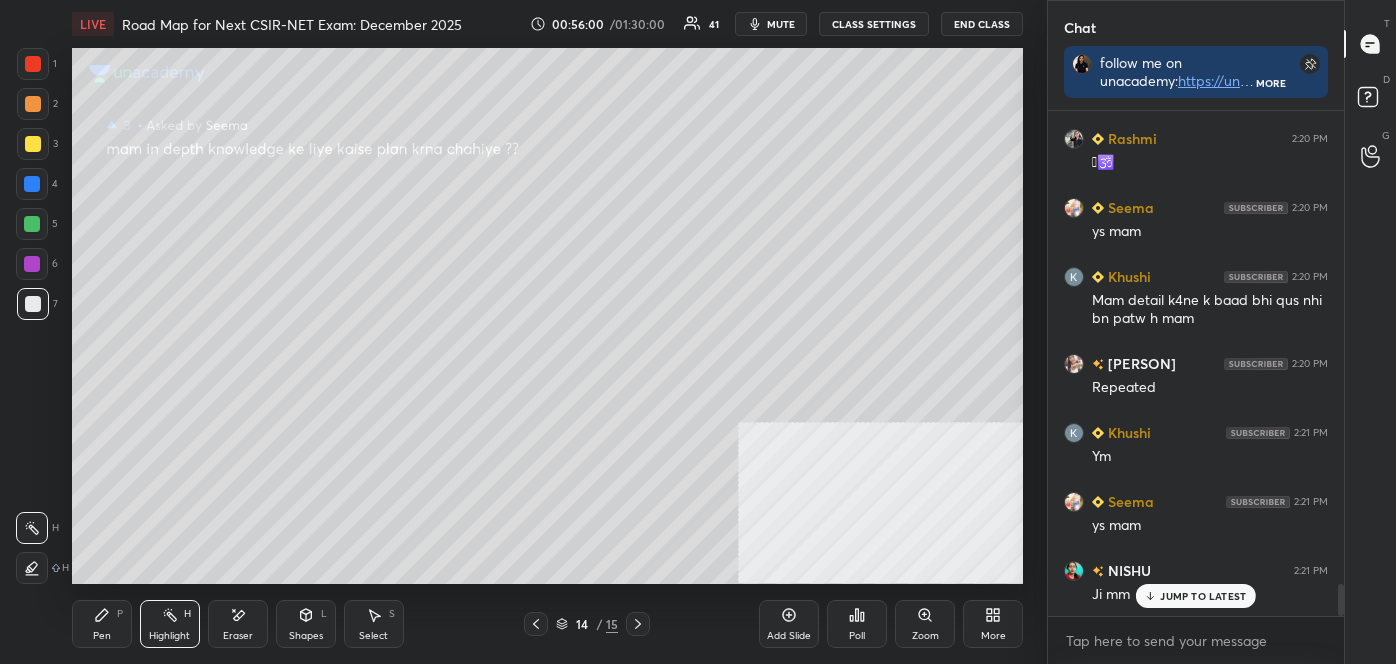 click on "Pen P" at bounding box center [102, 624] 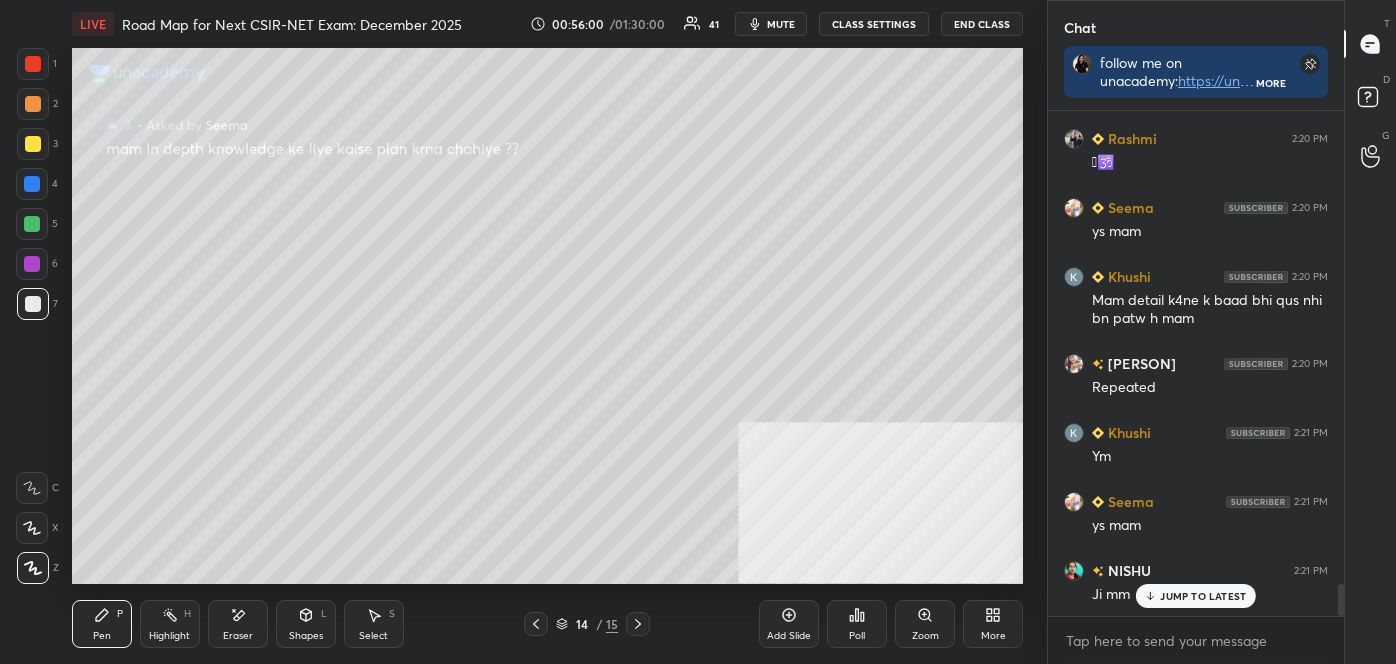 click 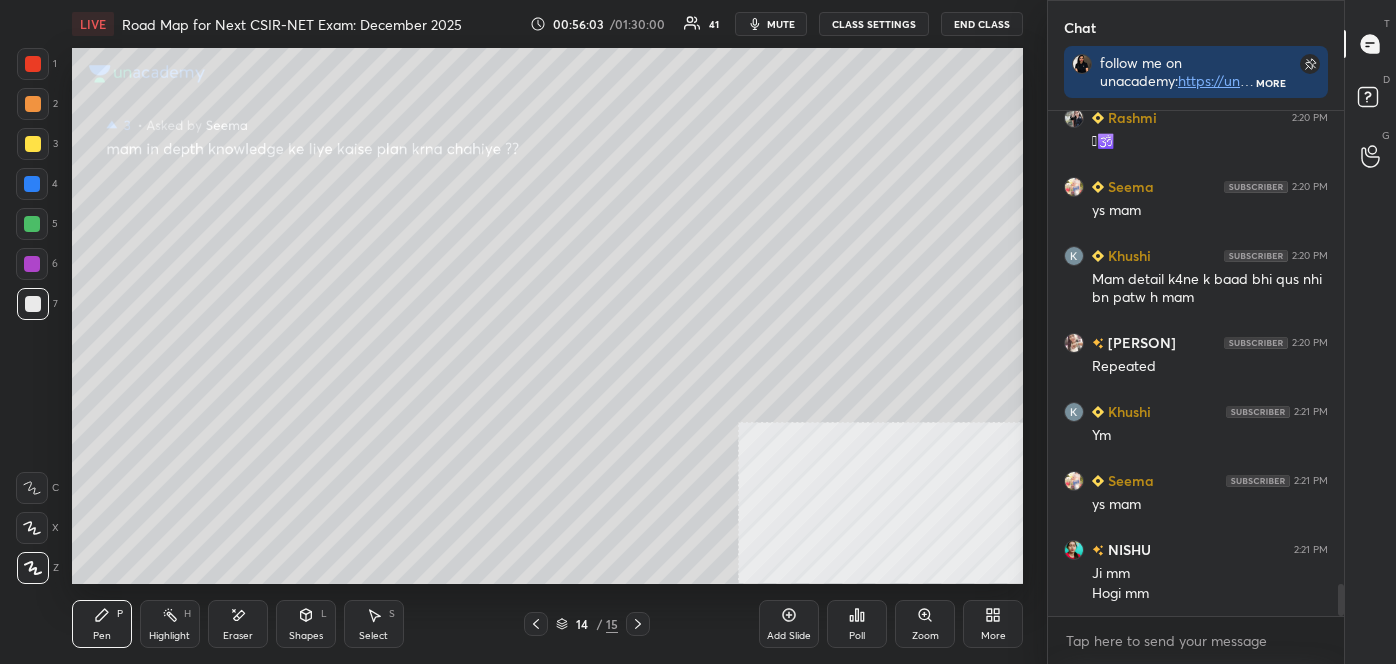 click at bounding box center [33, 144] 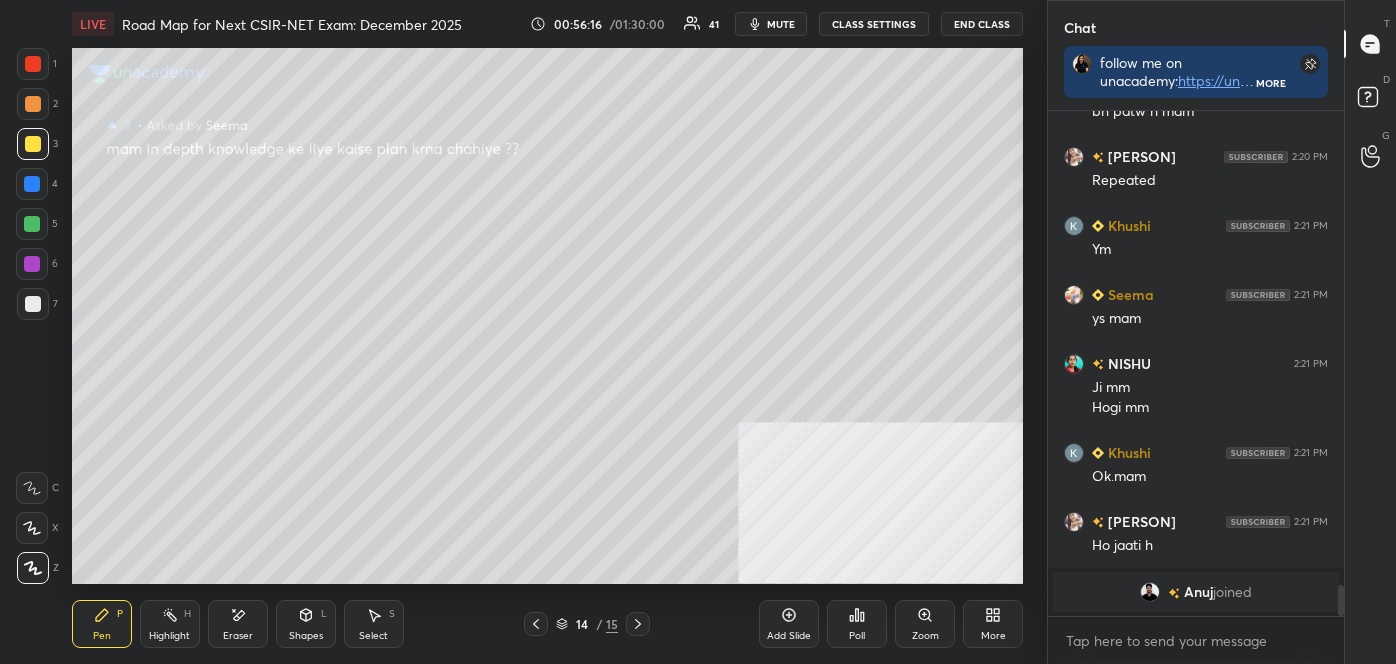 scroll, scrollTop: 7098, scrollLeft: 0, axis: vertical 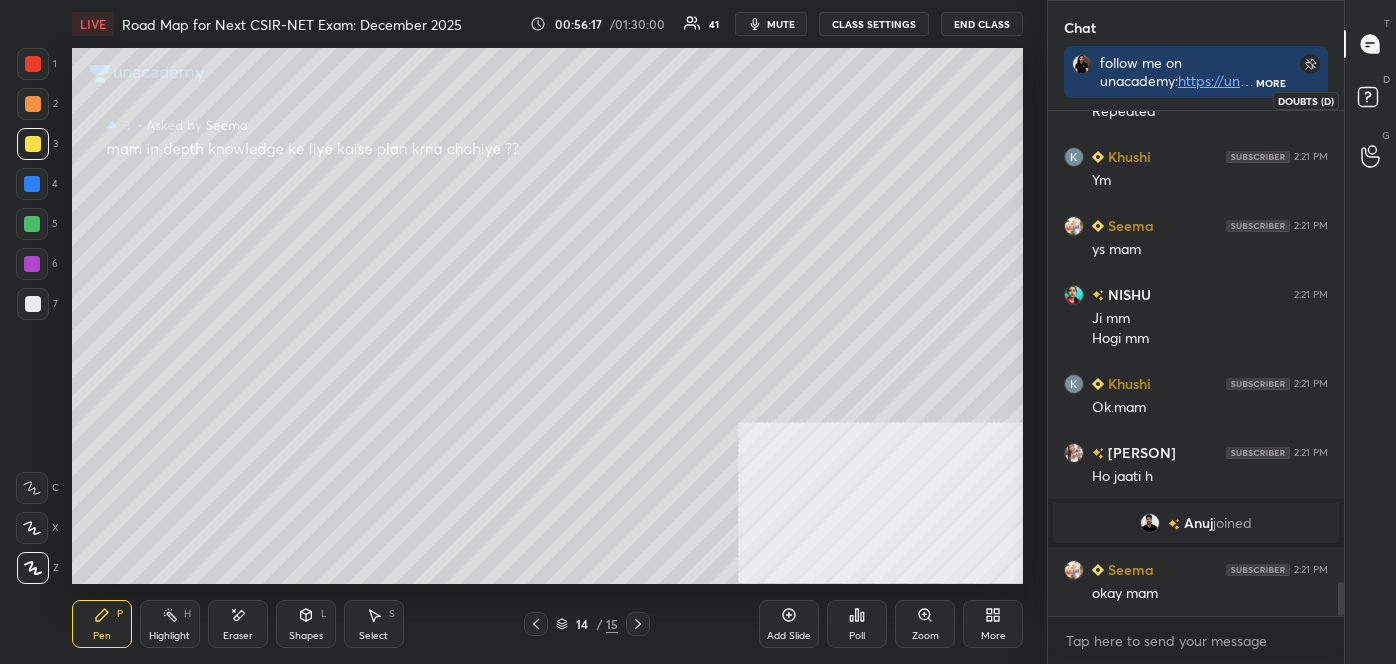 click 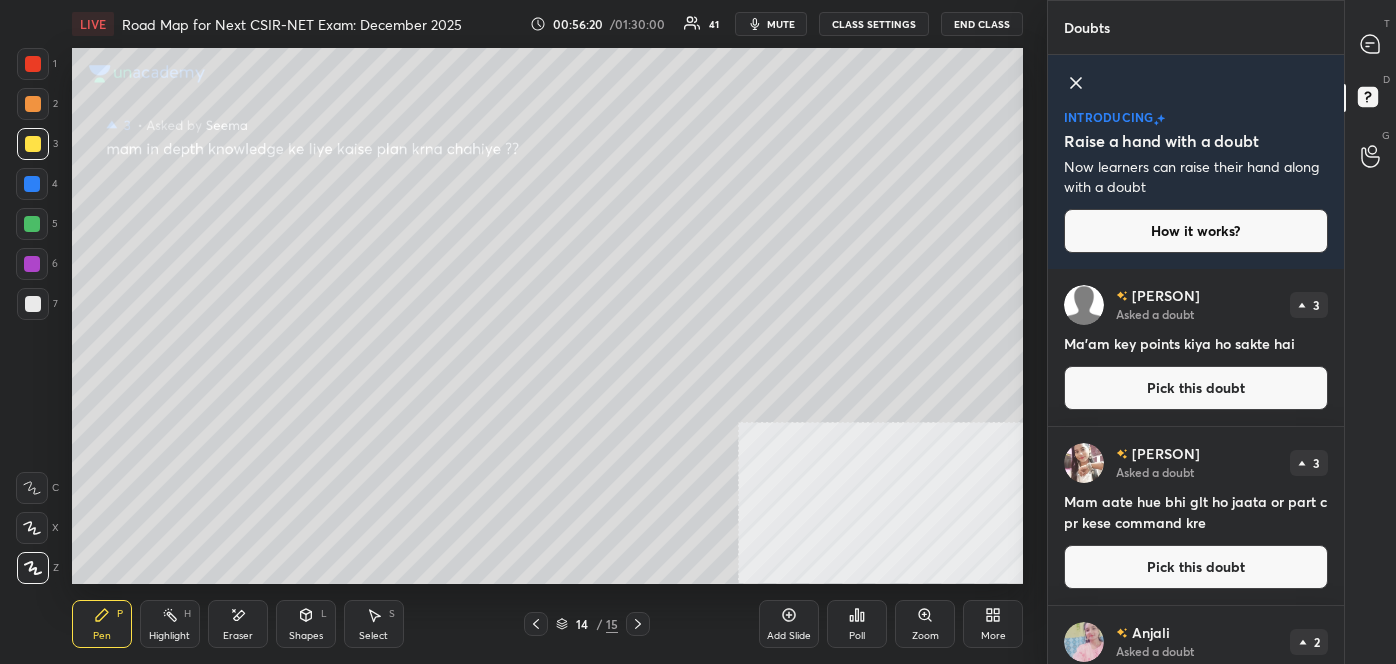 click on "Pick this doubt" at bounding box center (1196, 567) 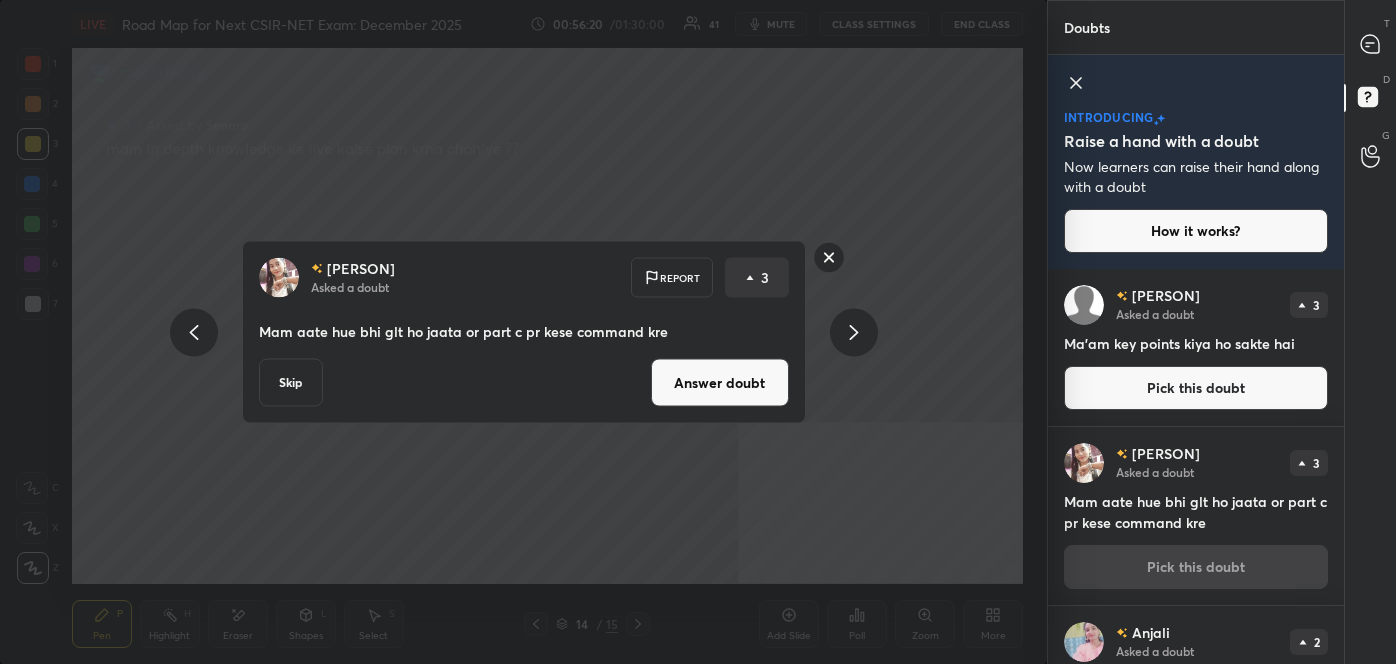 click on "Answer doubt" at bounding box center (720, 383) 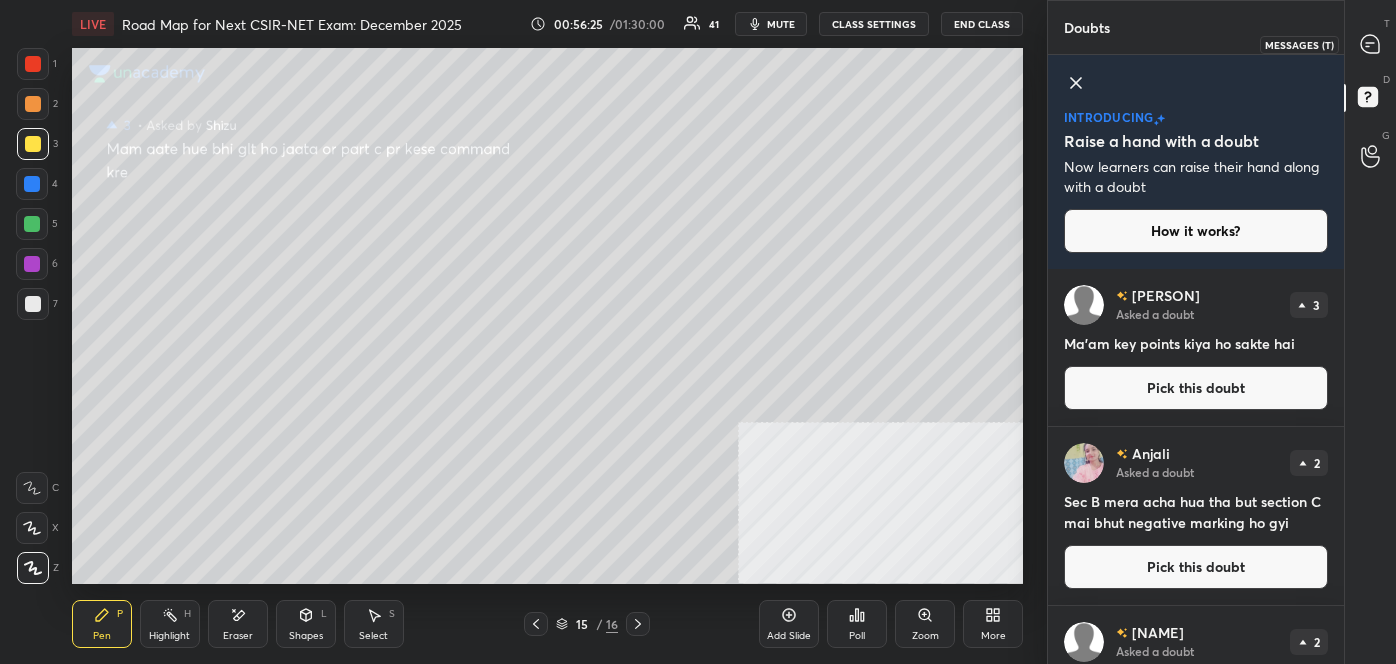 drag, startPoint x: 1375, startPoint y: 40, endPoint x: 1381, endPoint y: 30, distance: 11.661903 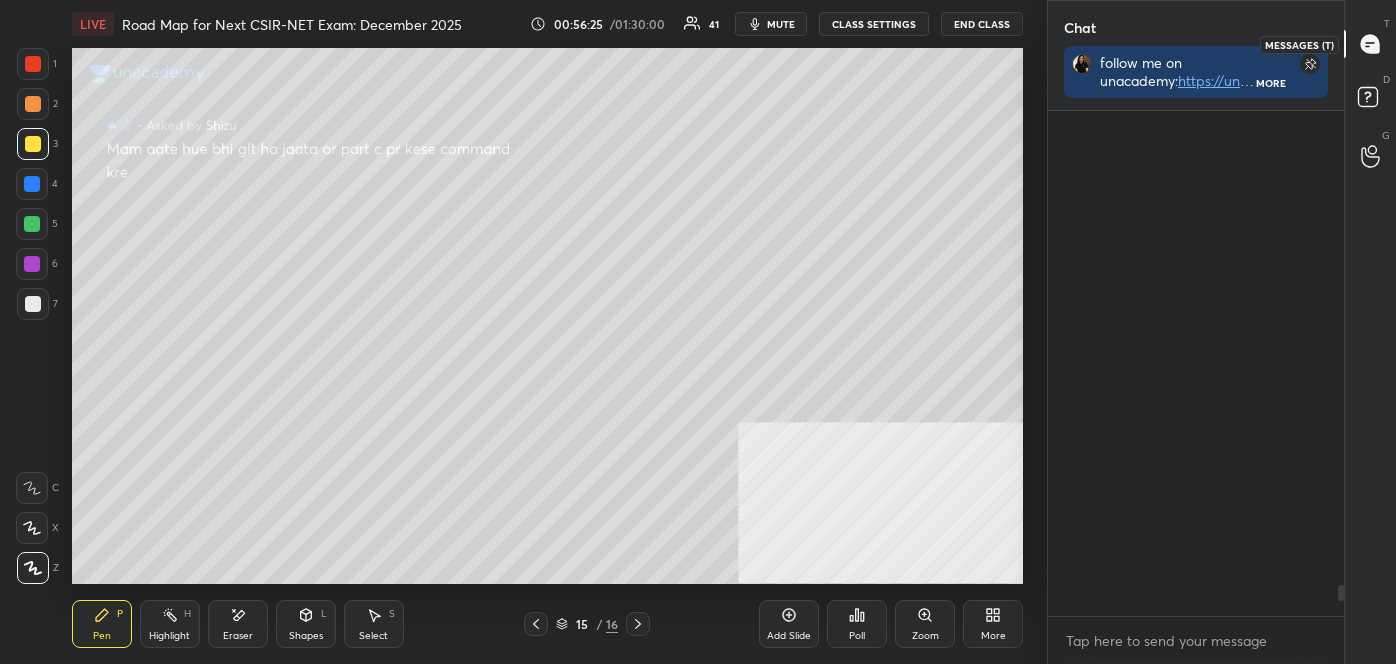 scroll, scrollTop: 333, scrollLeft: 290, axis: both 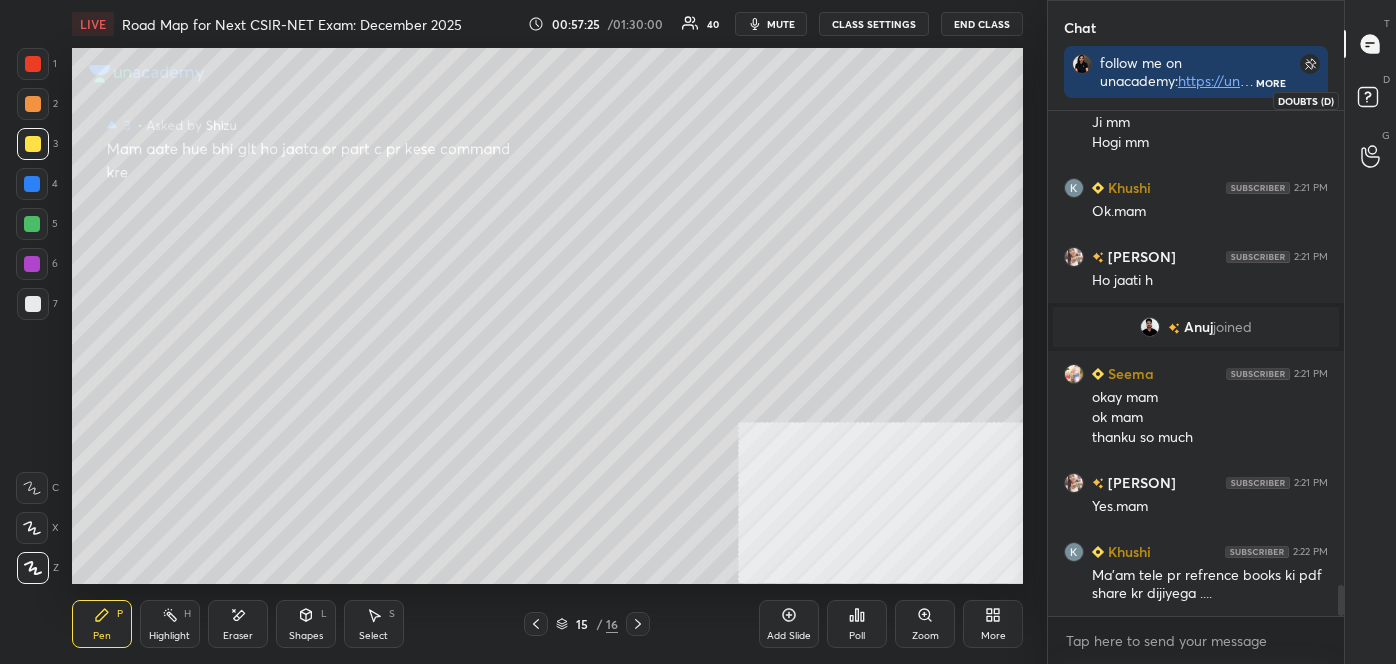 click 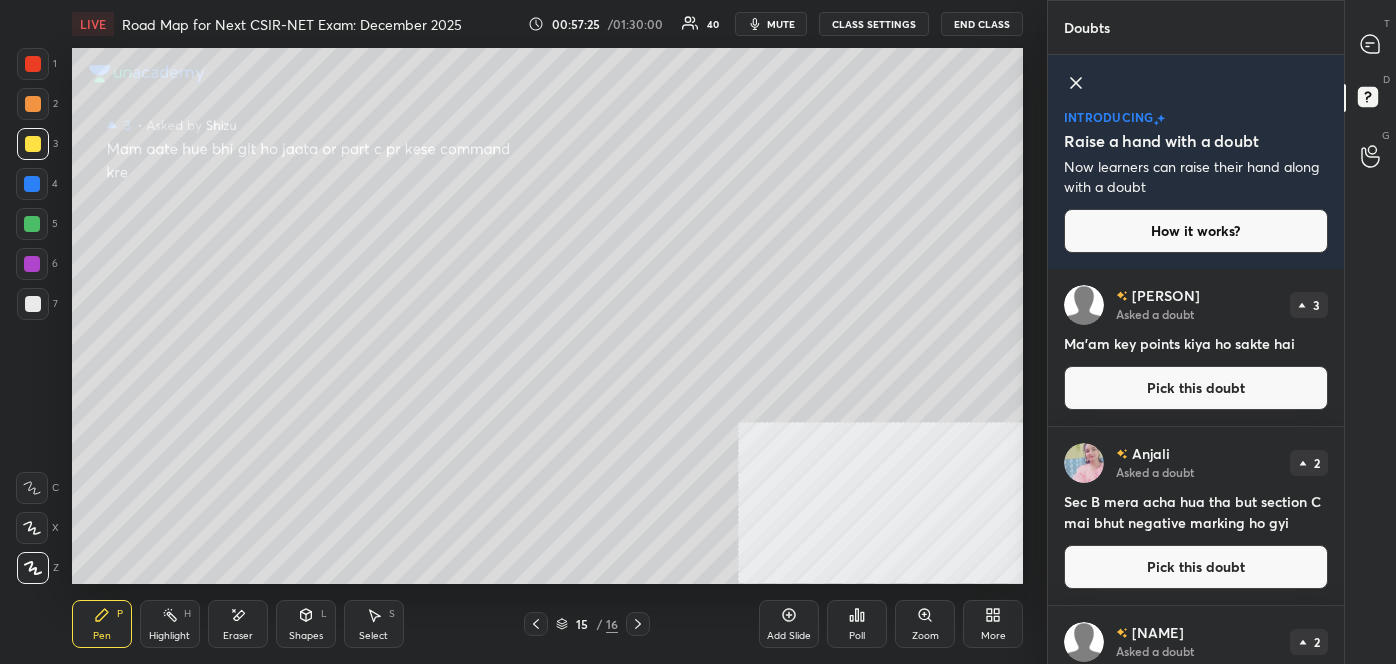 scroll, scrollTop: 7, scrollLeft: 5, axis: both 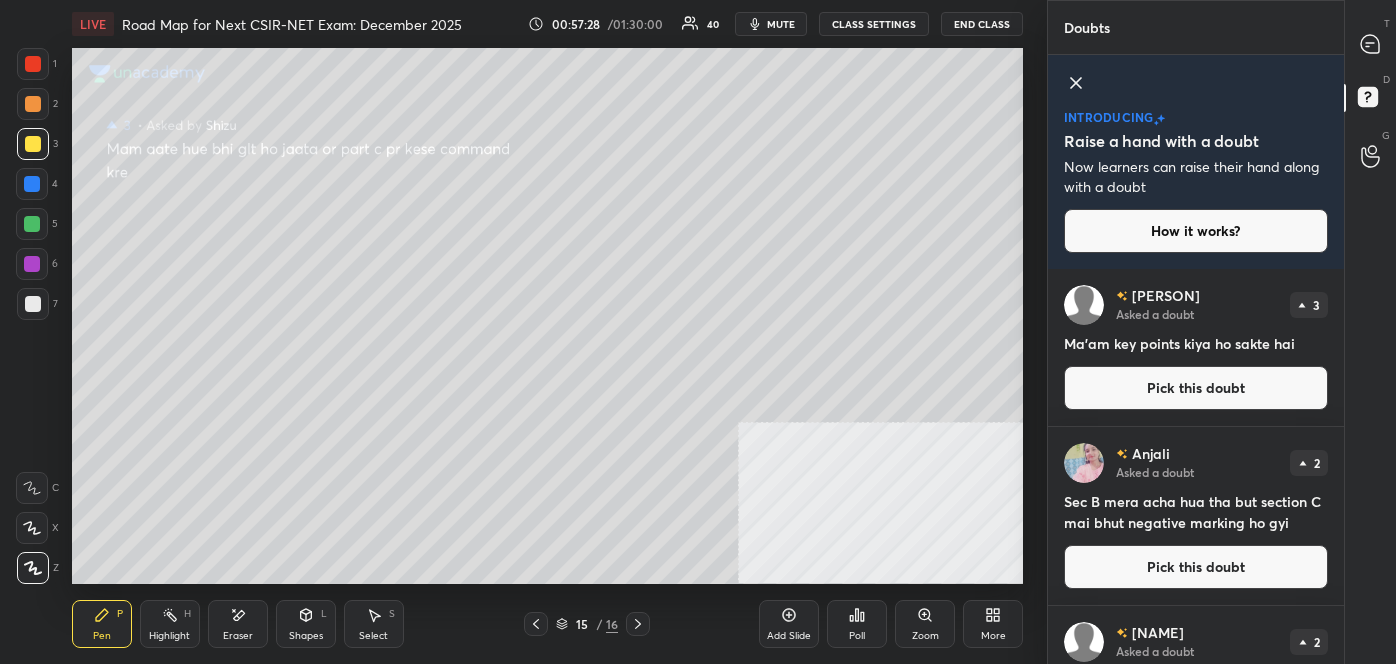 click on "Pick this doubt" at bounding box center (1196, 567) 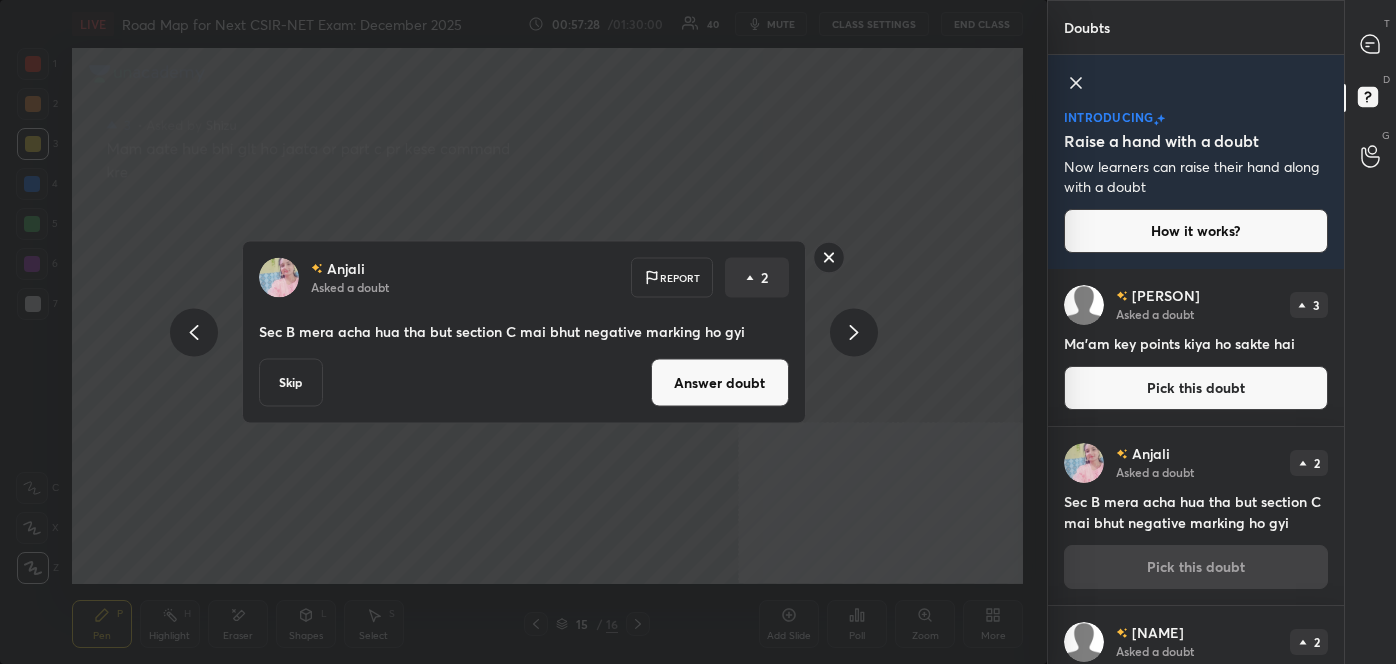 click on "Answer doubt" at bounding box center [720, 383] 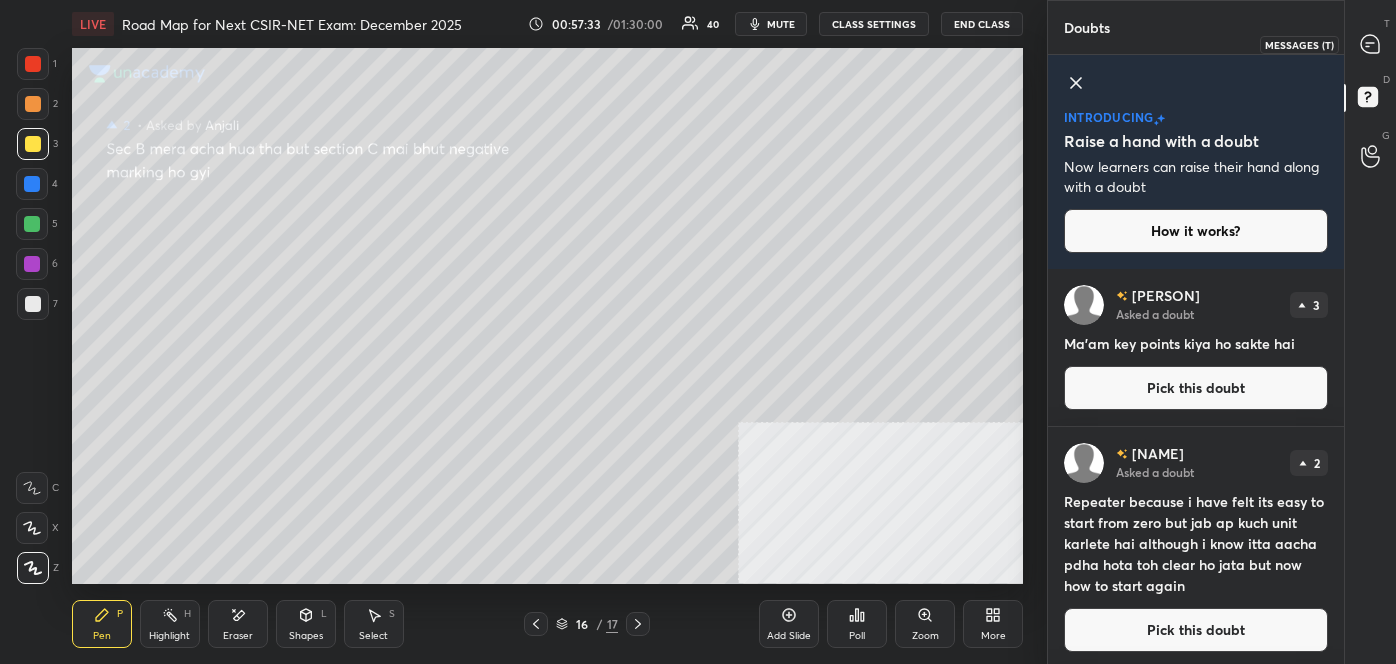 click at bounding box center [1371, 44] 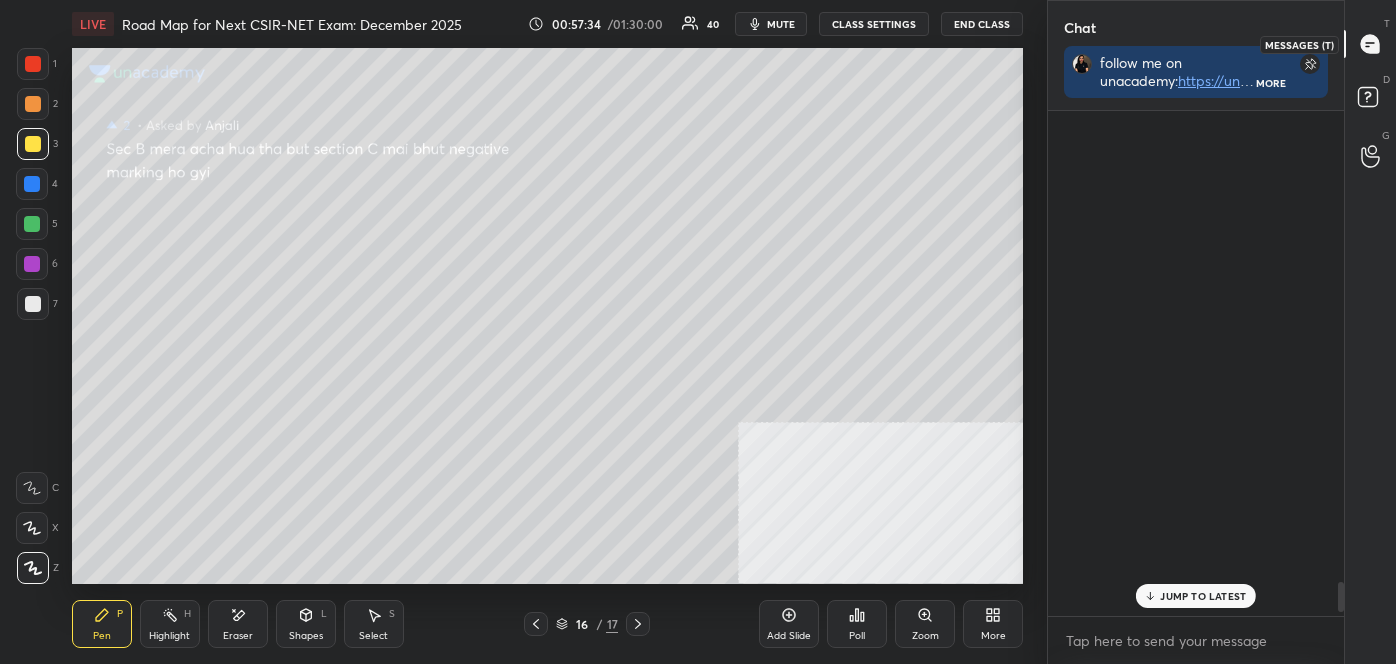 scroll, scrollTop: 333, scrollLeft: 290, axis: both 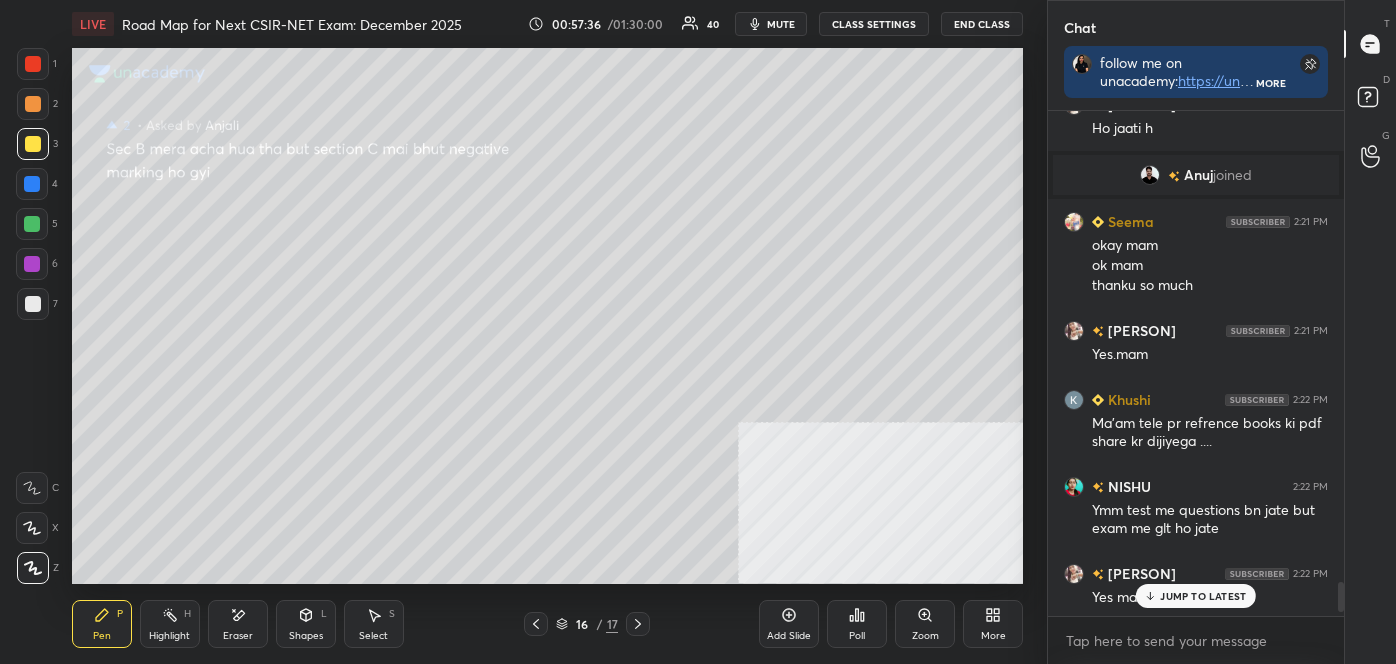 click on "JUMP TO LATEST" at bounding box center (1196, 596) 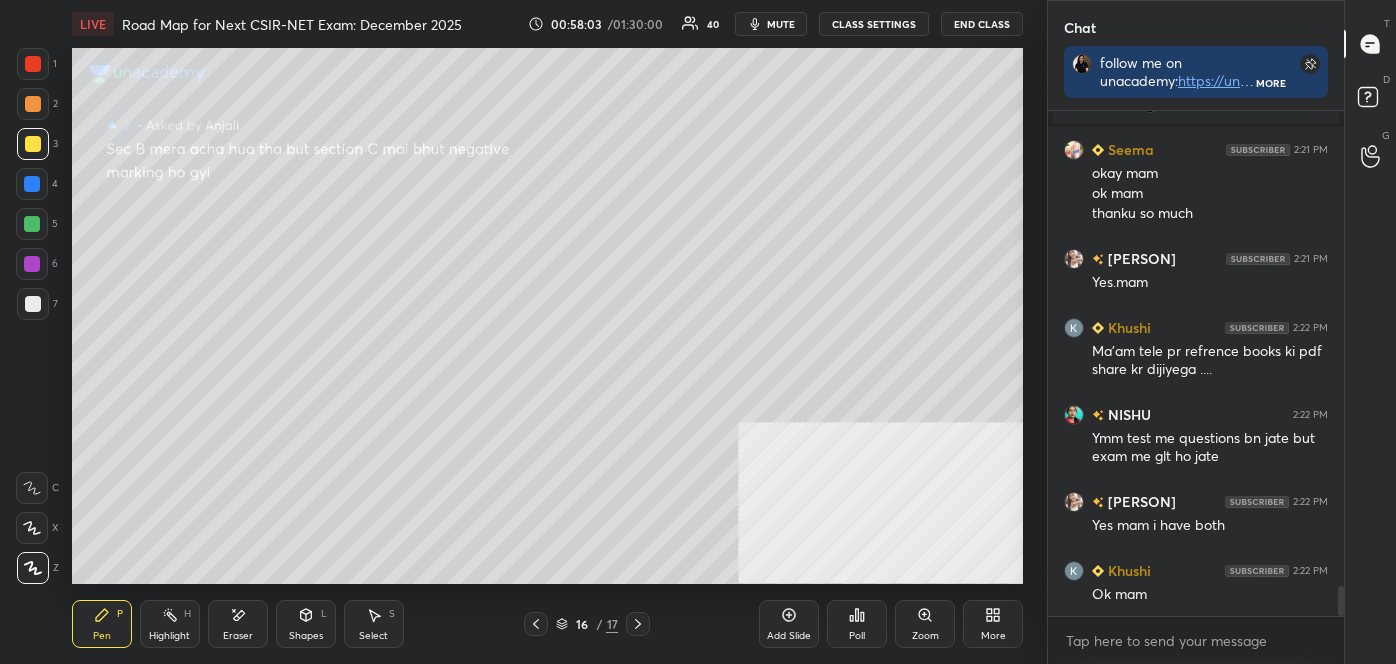 scroll, scrollTop: 8101, scrollLeft: 0, axis: vertical 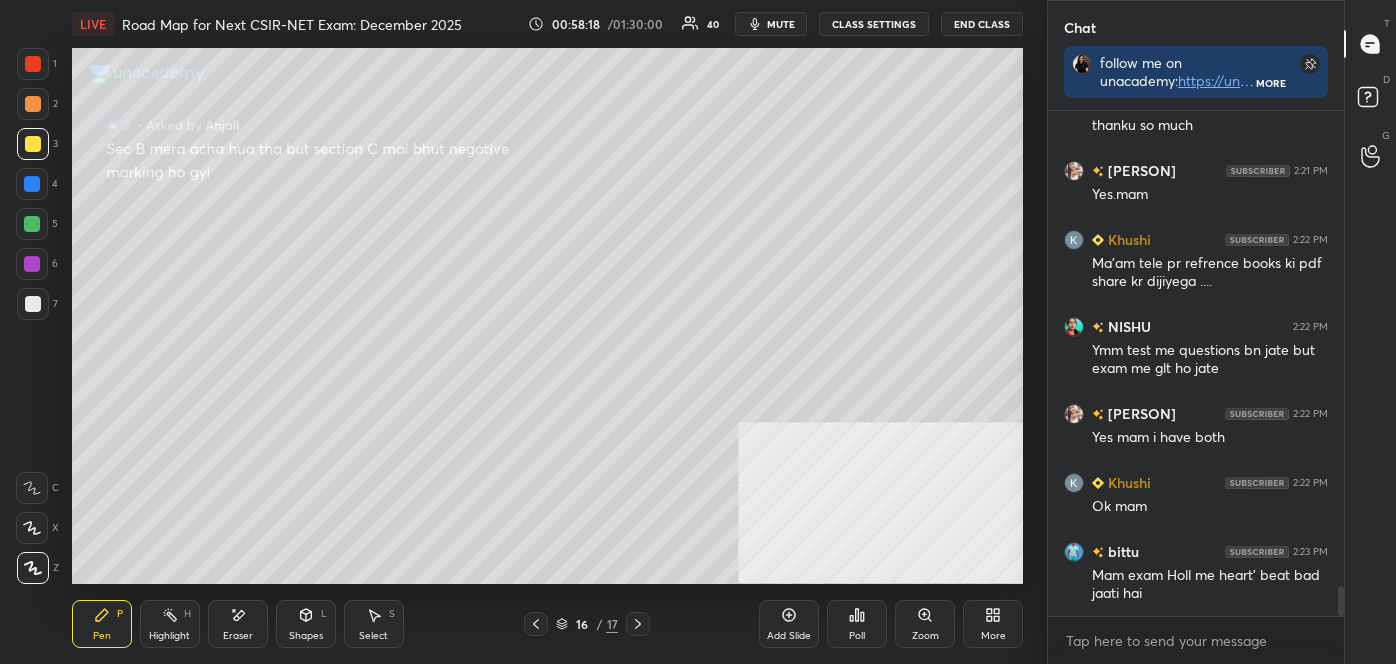 click at bounding box center (33, 64) 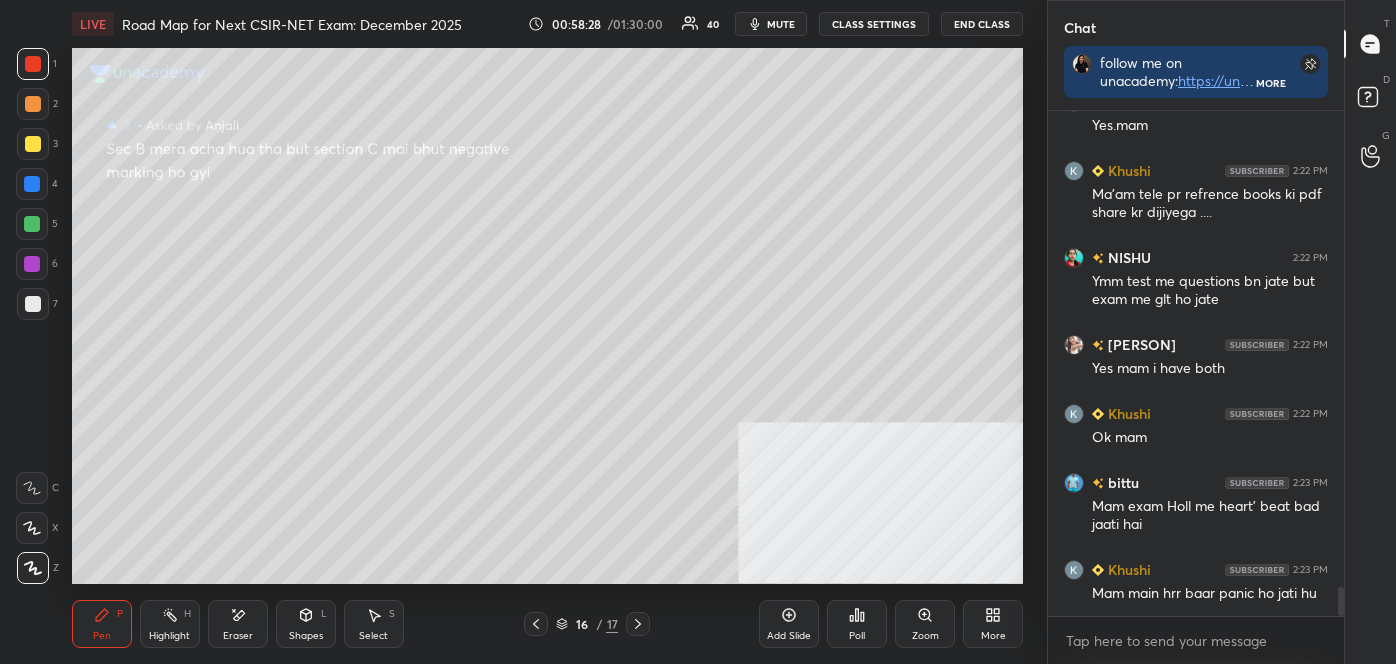 scroll, scrollTop: 8239, scrollLeft: 0, axis: vertical 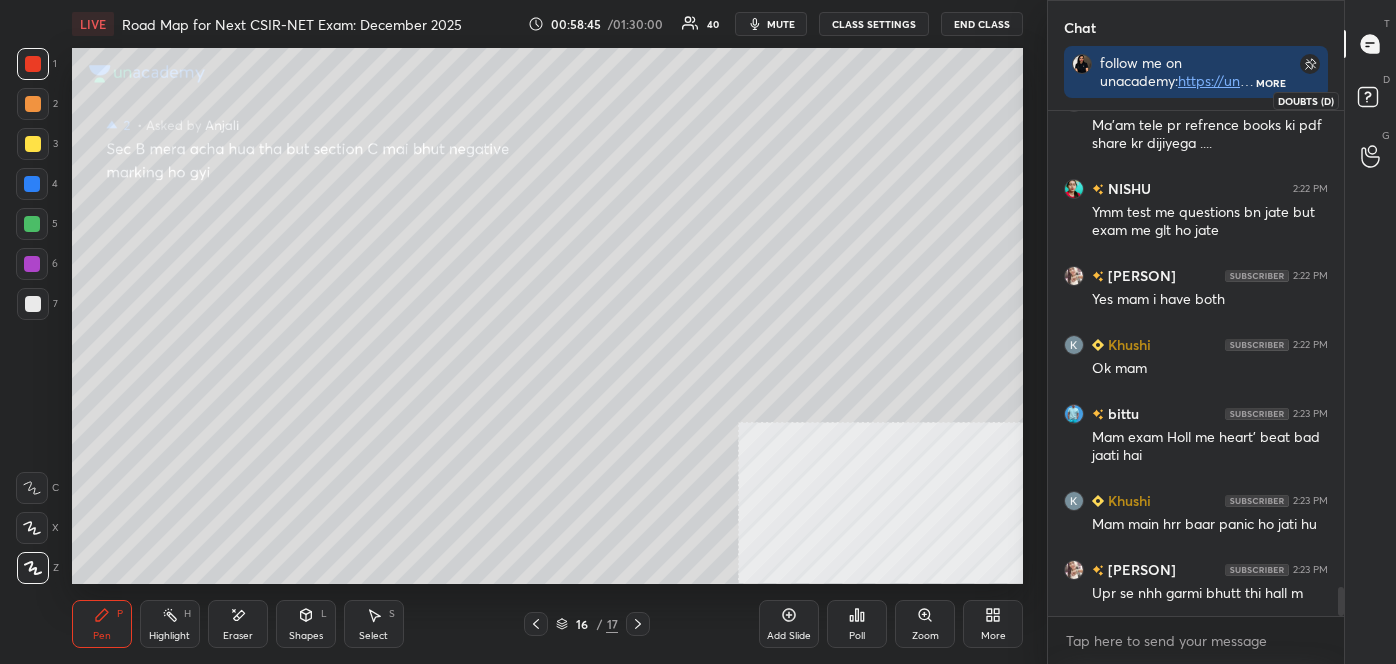click 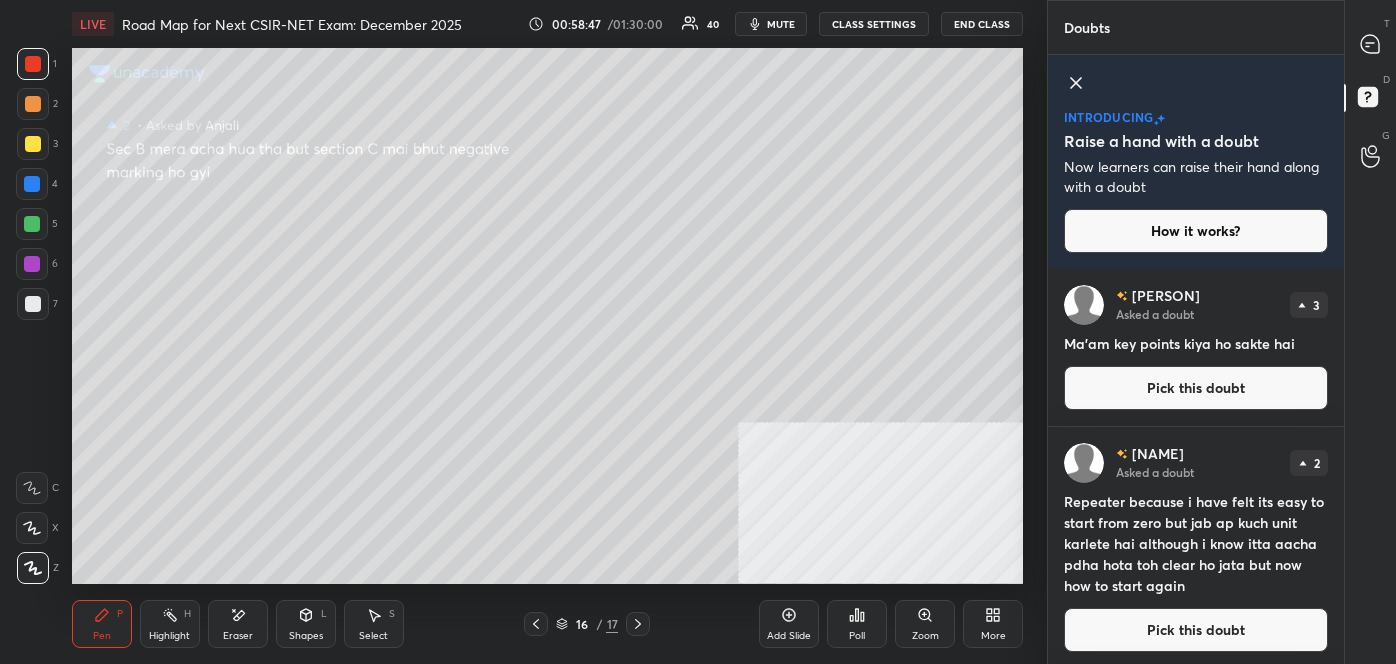 click on "Pick this doubt" at bounding box center (1196, 630) 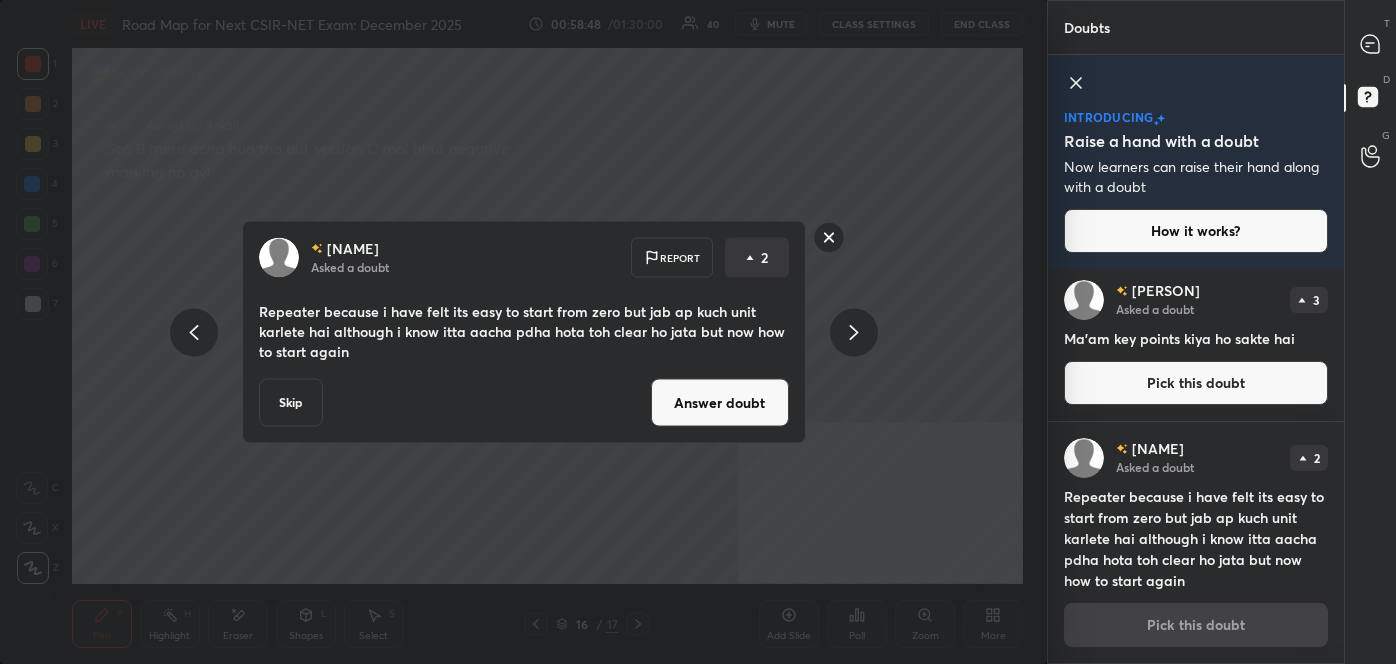 click on "Answer doubt" at bounding box center [720, 403] 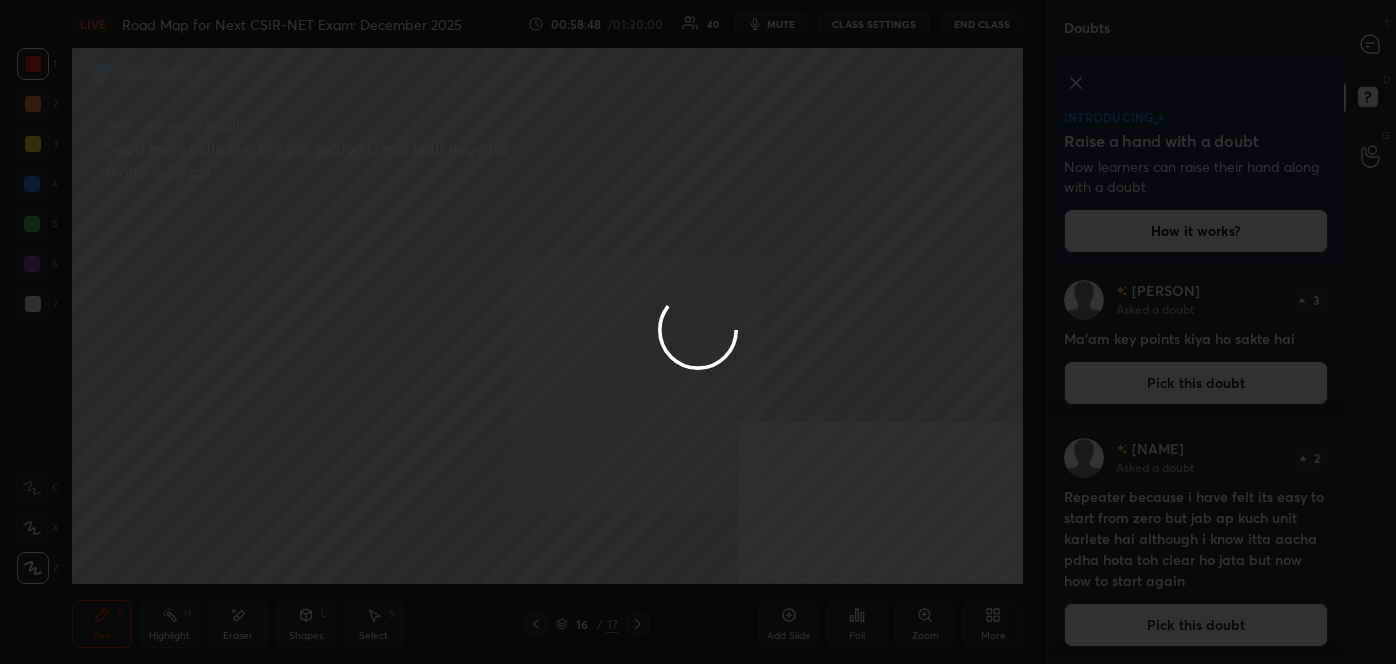 scroll, scrollTop: 0, scrollLeft: 0, axis: both 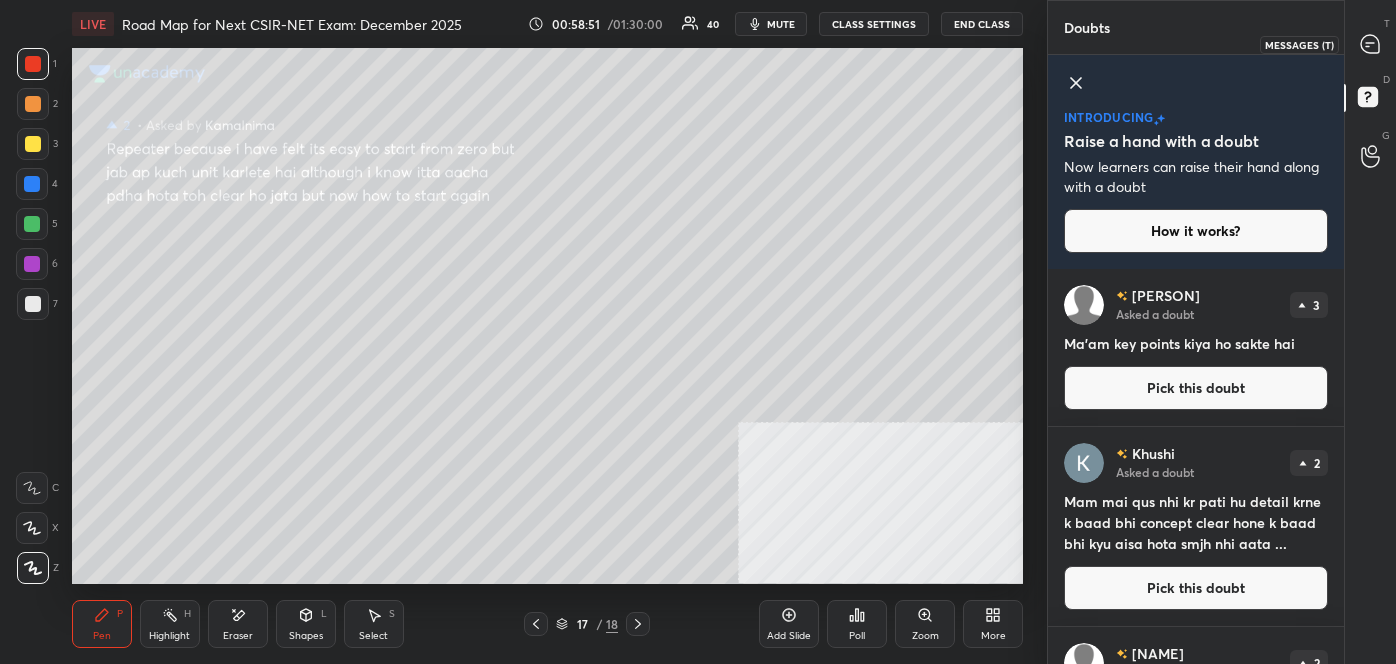click at bounding box center (1371, 44) 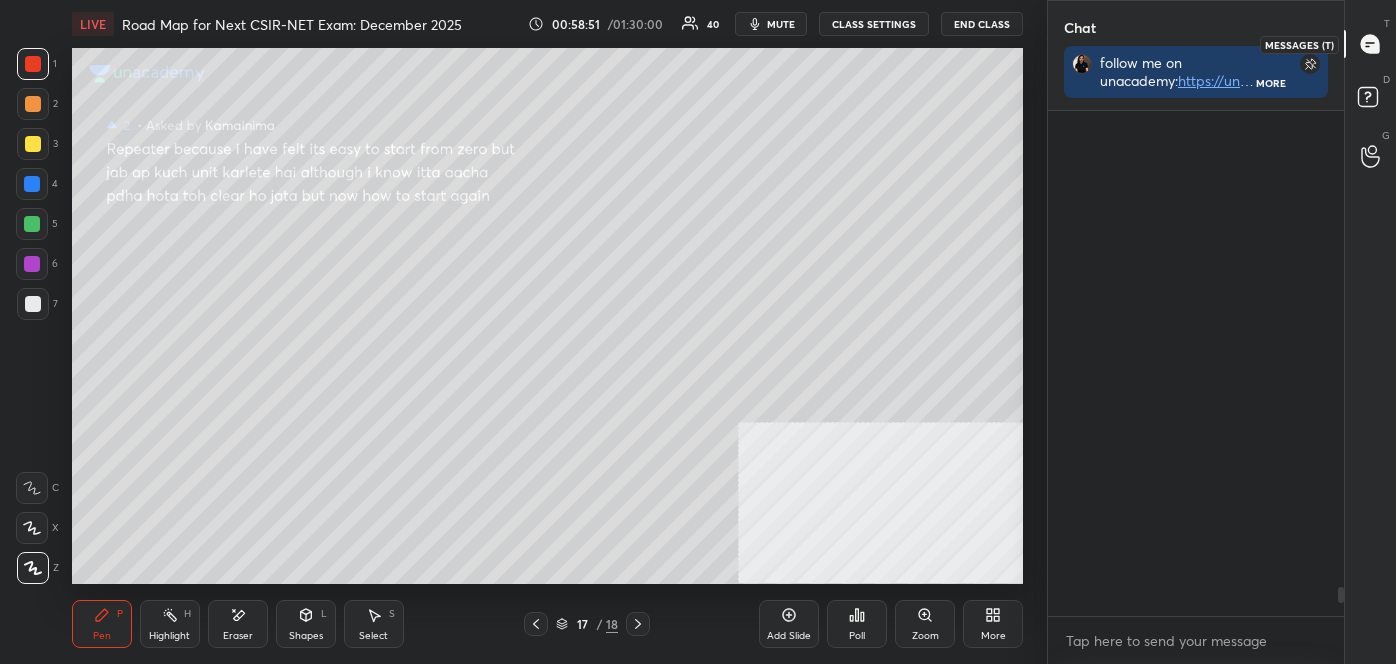 scroll, scrollTop: 8191, scrollLeft: 0, axis: vertical 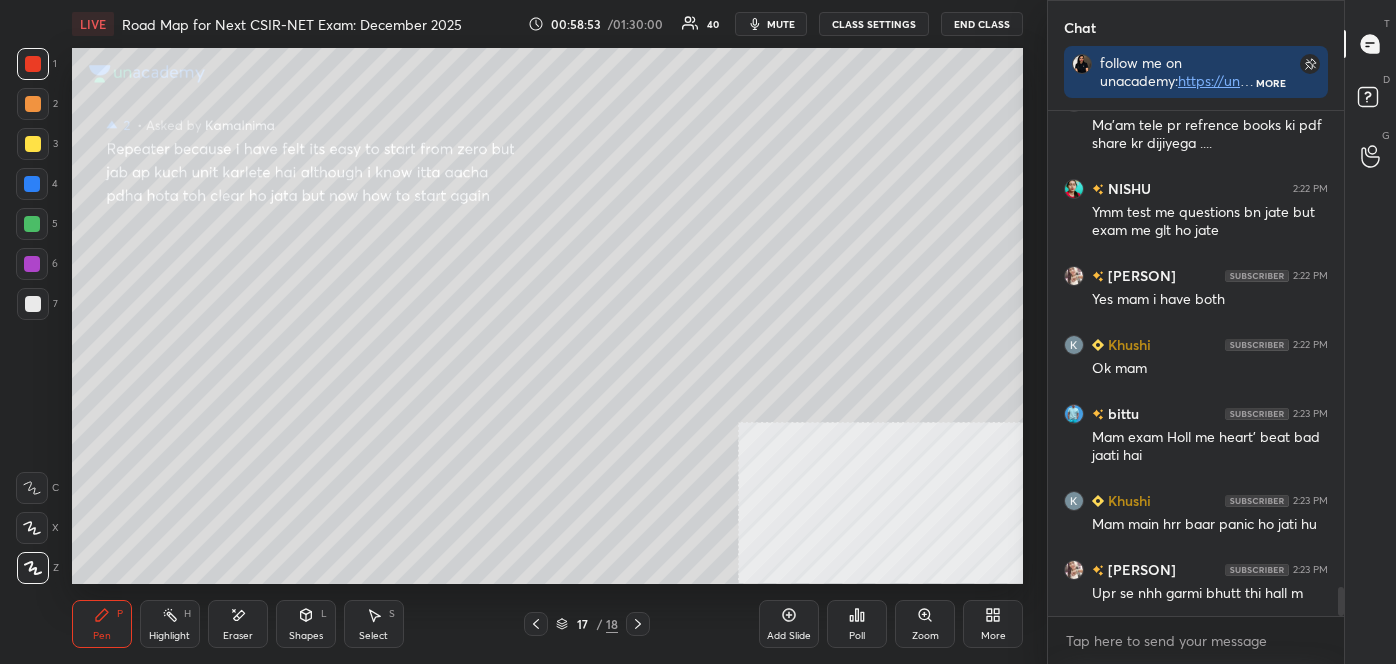drag, startPoint x: 1341, startPoint y: 596, endPoint x: 1342, endPoint y: 617, distance: 21.023796 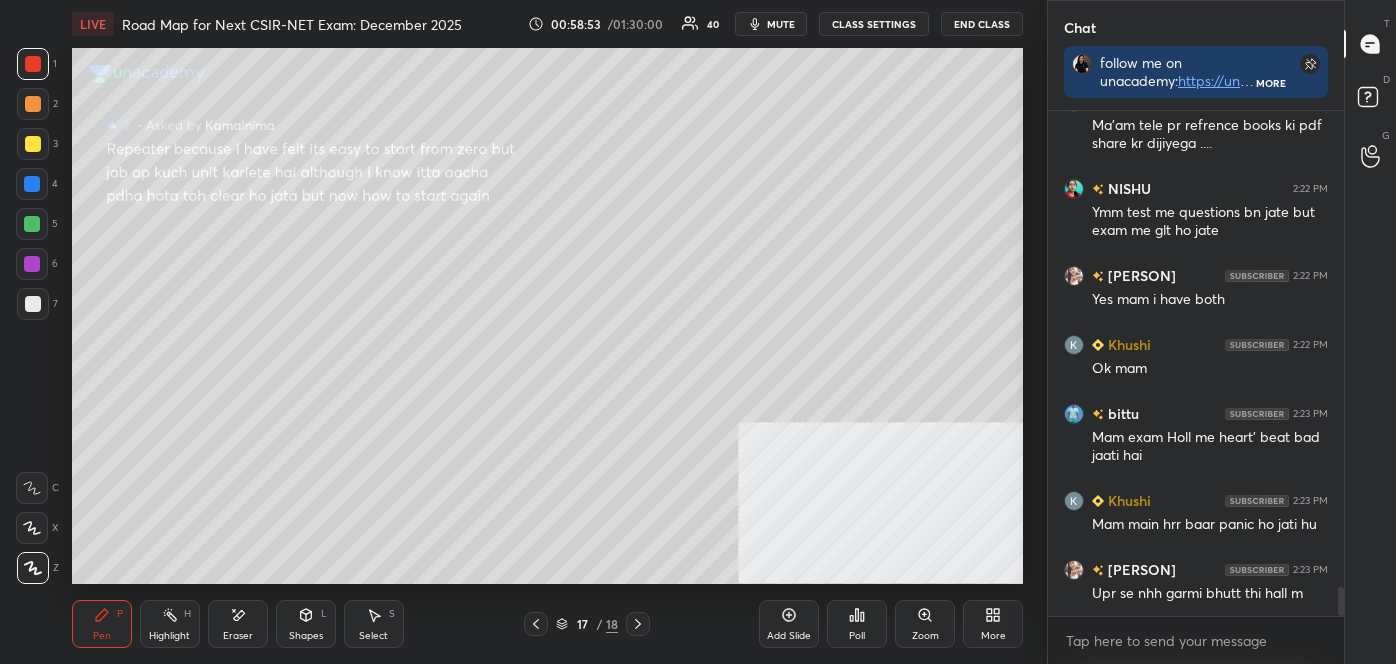 click on "Shizu 2:21 PM Yes.mam Khushi 2:22 PM Ma'am tele pr refrence books ki pdf share kr dijiyega .... NISHU 2:22 PM Ymm test me questions bn jate but exam me glt ho jate Shizu 2:22 PM Yes mam i have both Khushi 2:22 PM Ok mam bittu 2:23 PM Mam exam Holl me heart' beat bad jaati hai Khushi 2:23 PM Mam main hrr baar panic ho jati hu Shizu 2:23 PM Upr se nhh garmi bhutt thi hall m JUMP TO LATEST Enable hand raising Enable raise hand to speak to learners. Once enabled, chat will be turned off temporarily. Enable x" at bounding box center (1196, 387) 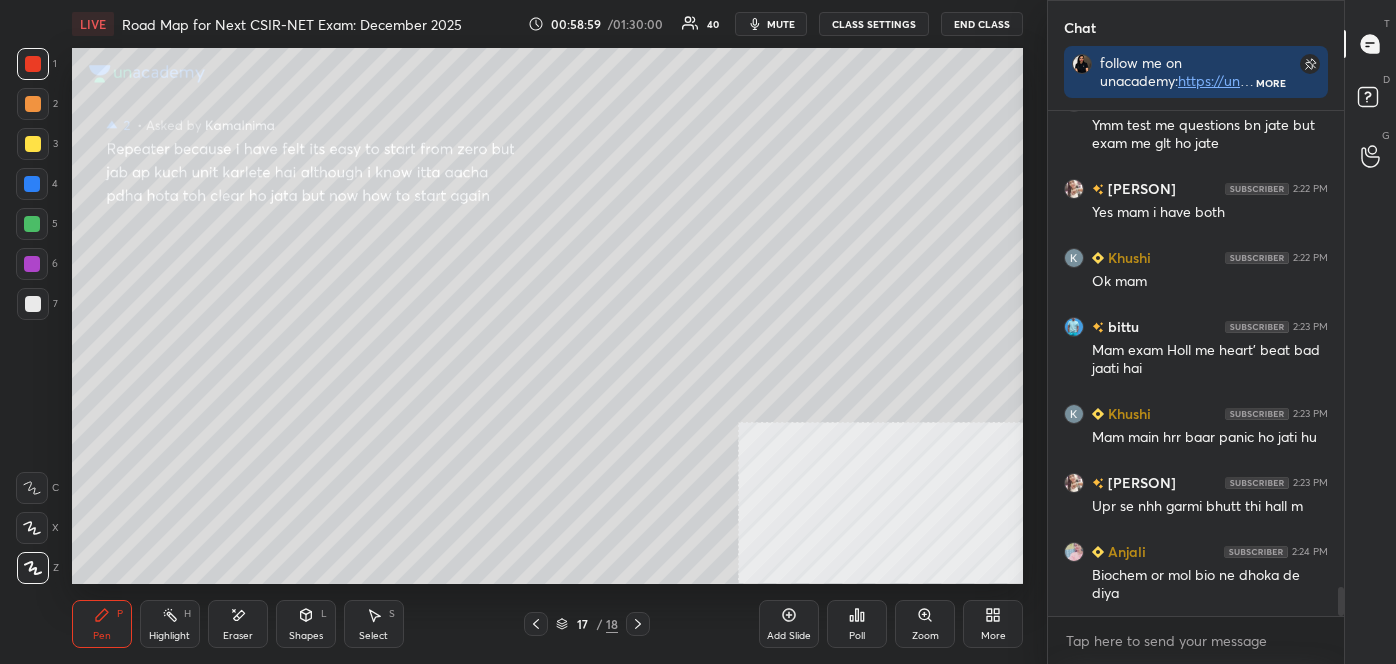 scroll, scrollTop: 8344, scrollLeft: 0, axis: vertical 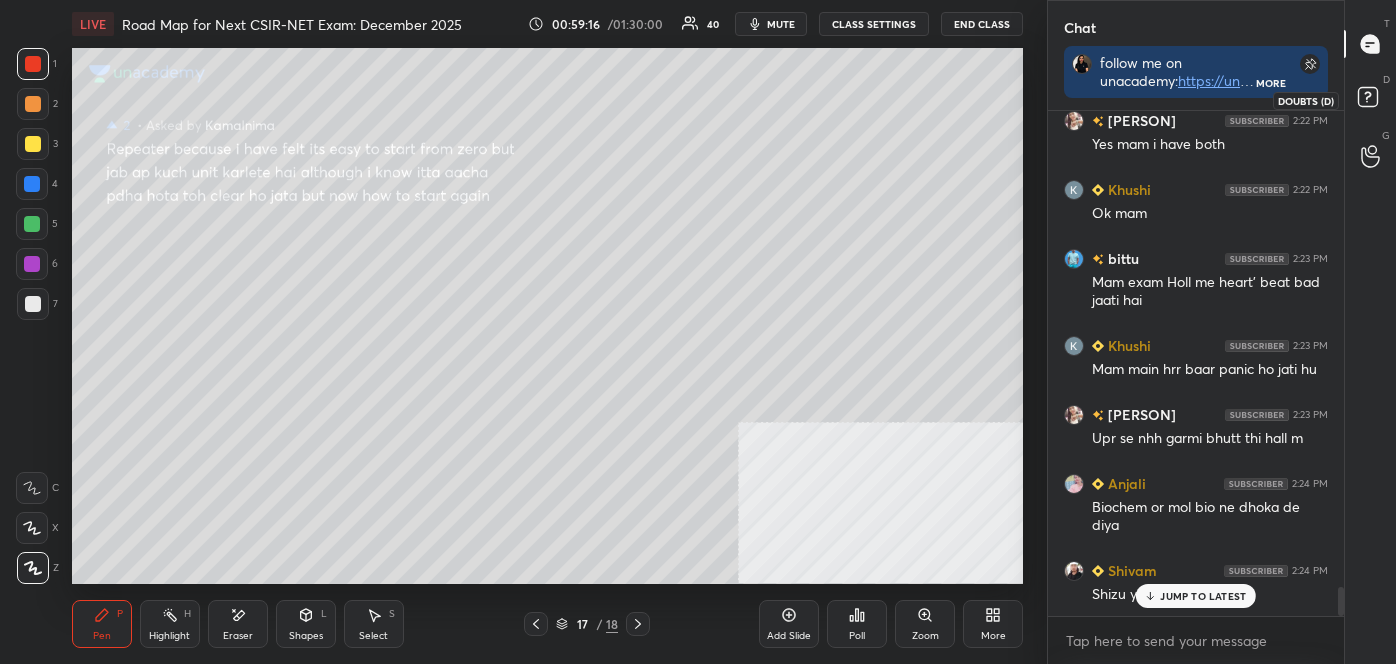 click 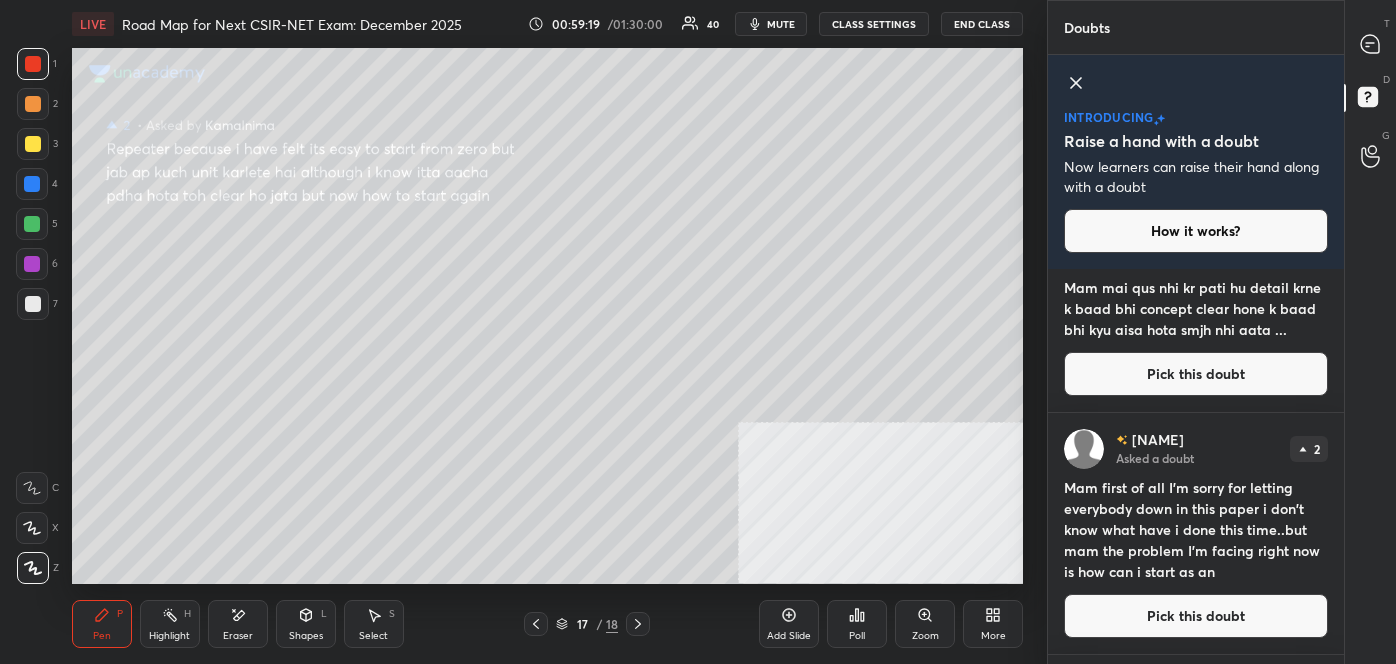 scroll, scrollTop: 219, scrollLeft: 0, axis: vertical 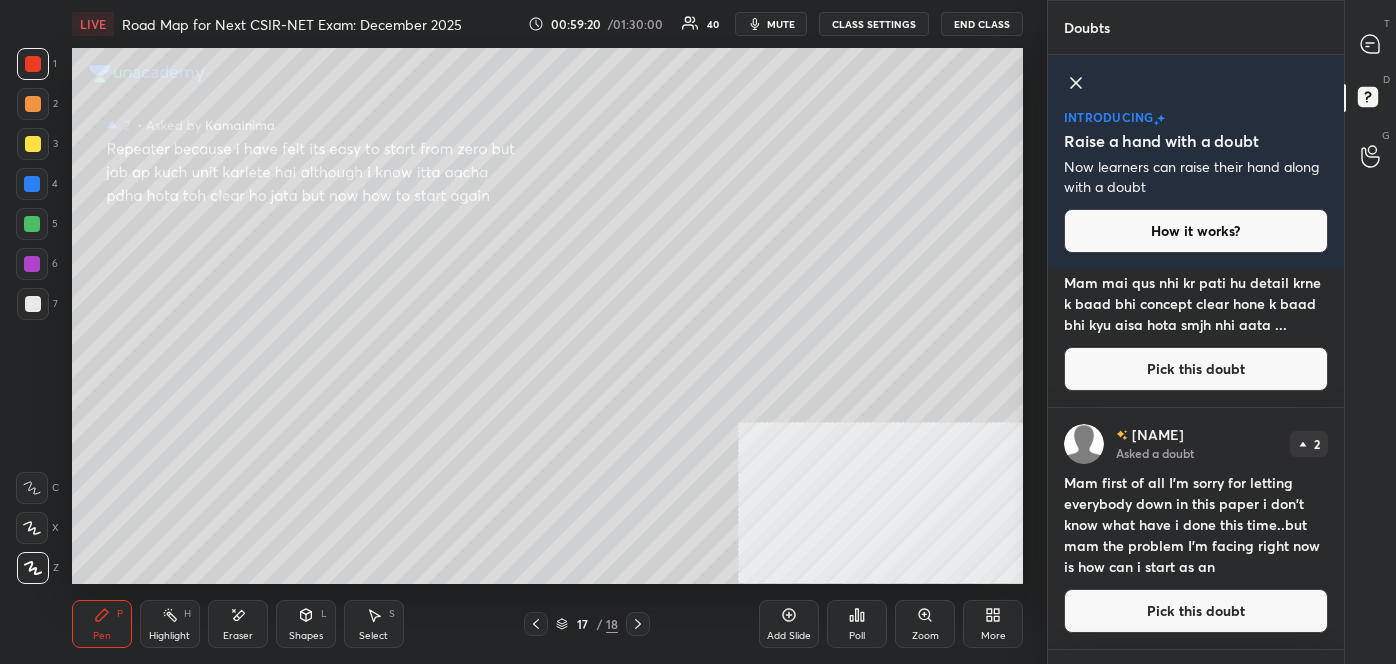 click on "Pick this doubt" at bounding box center [1196, 611] 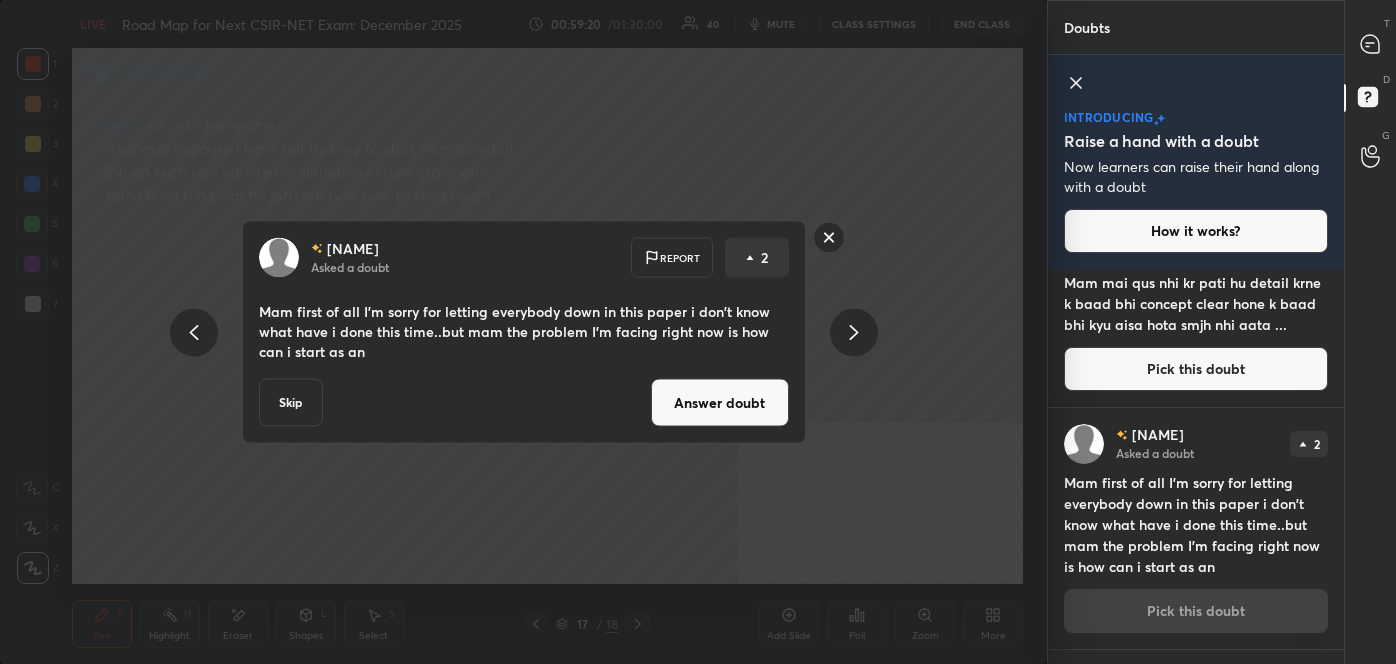 click on "Answer doubt" at bounding box center (720, 403) 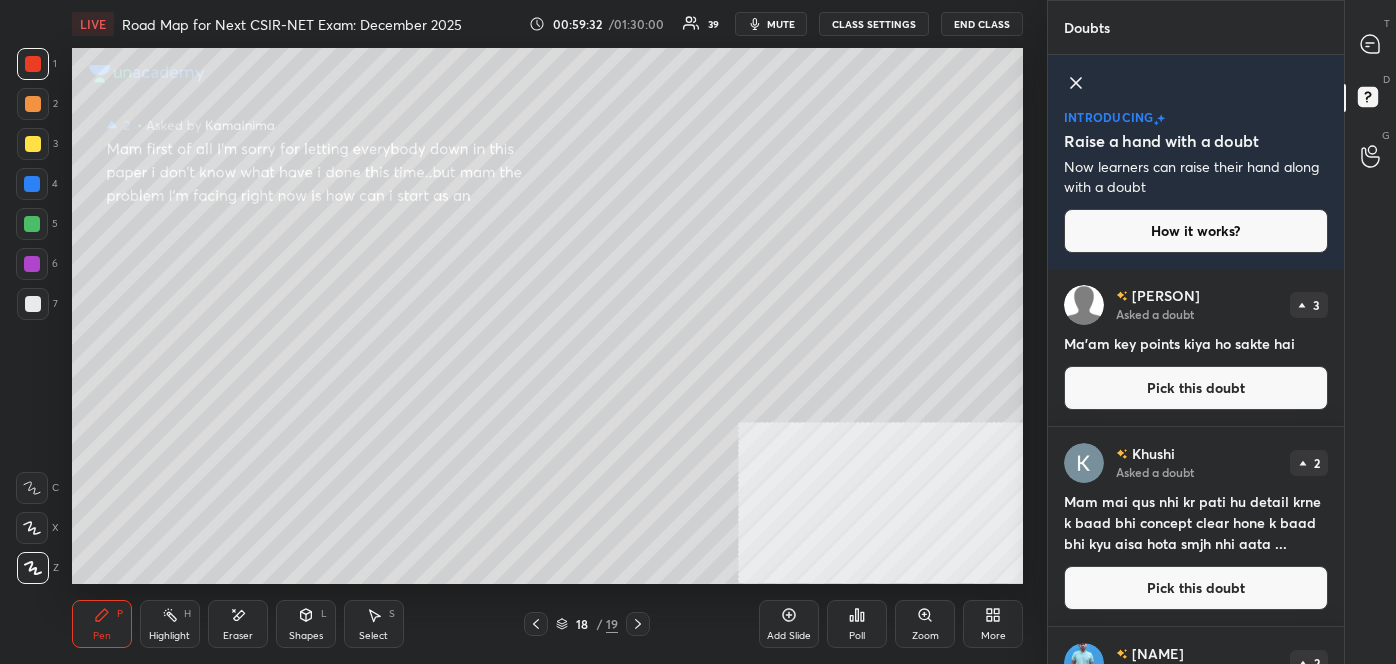 click 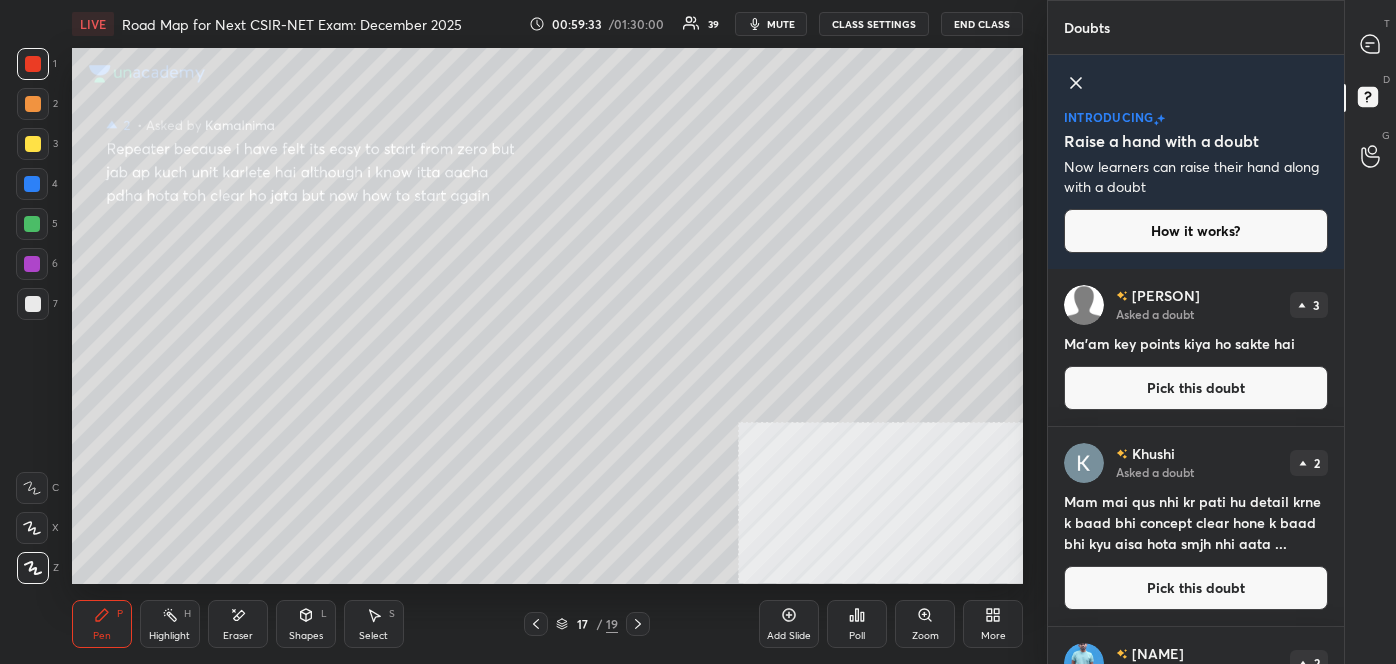 click 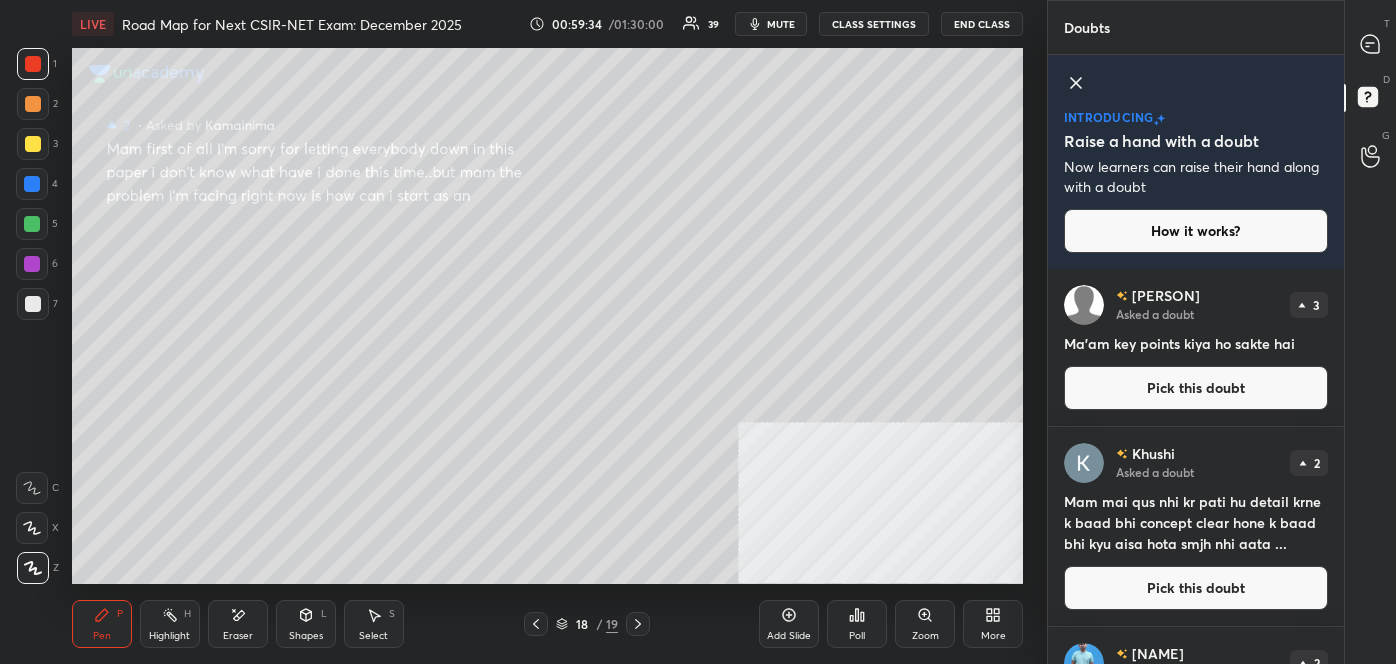 click 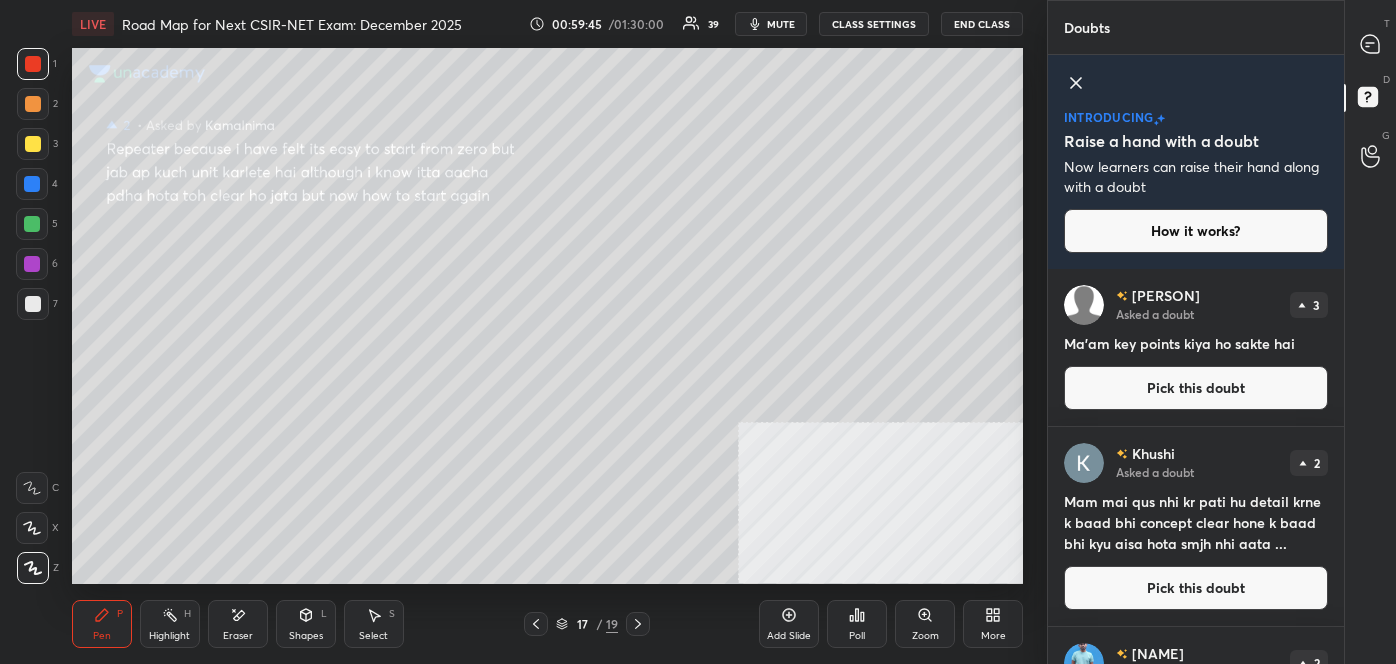 click 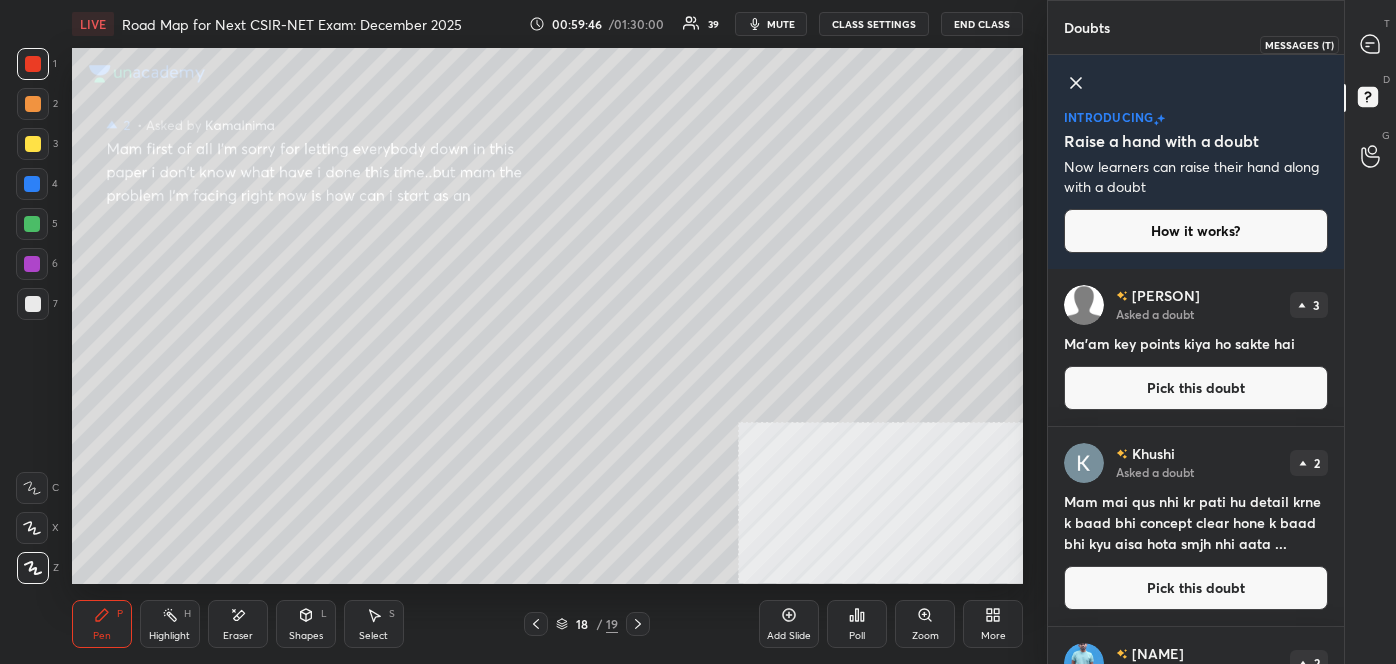 click at bounding box center (1371, 44) 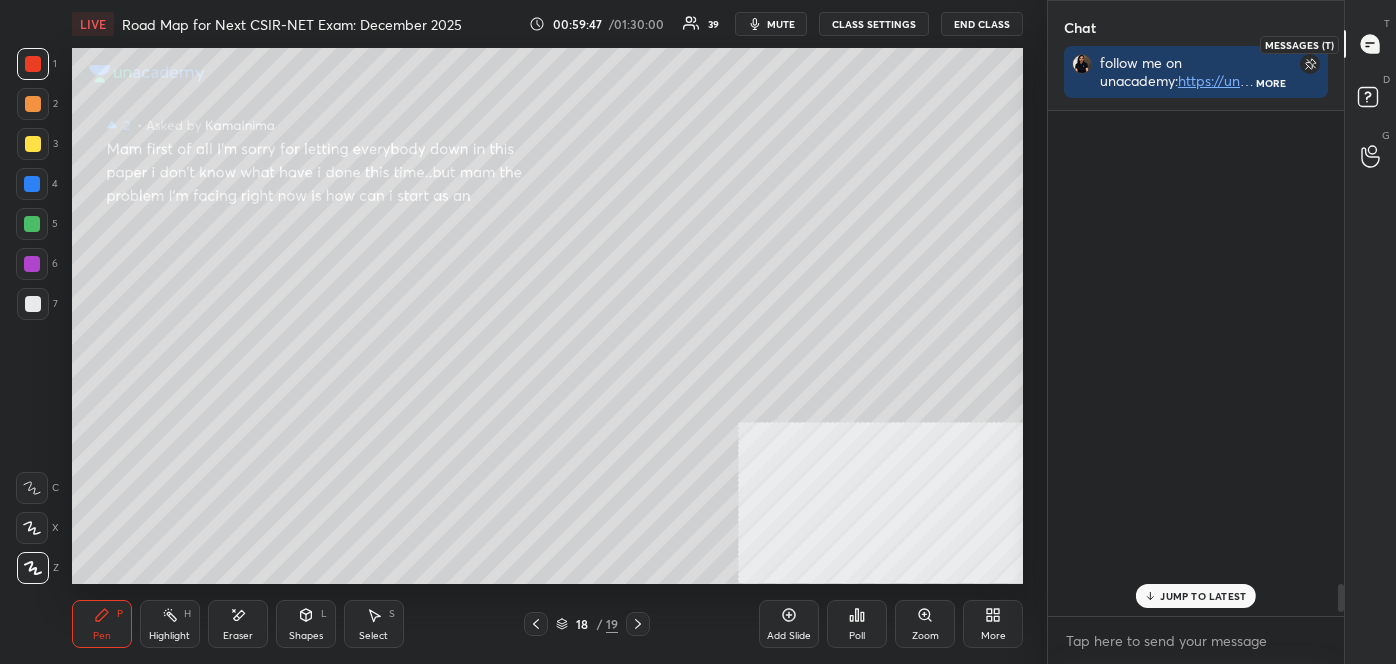 scroll, scrollTop: 333, scrollLeft: 290, axis: both 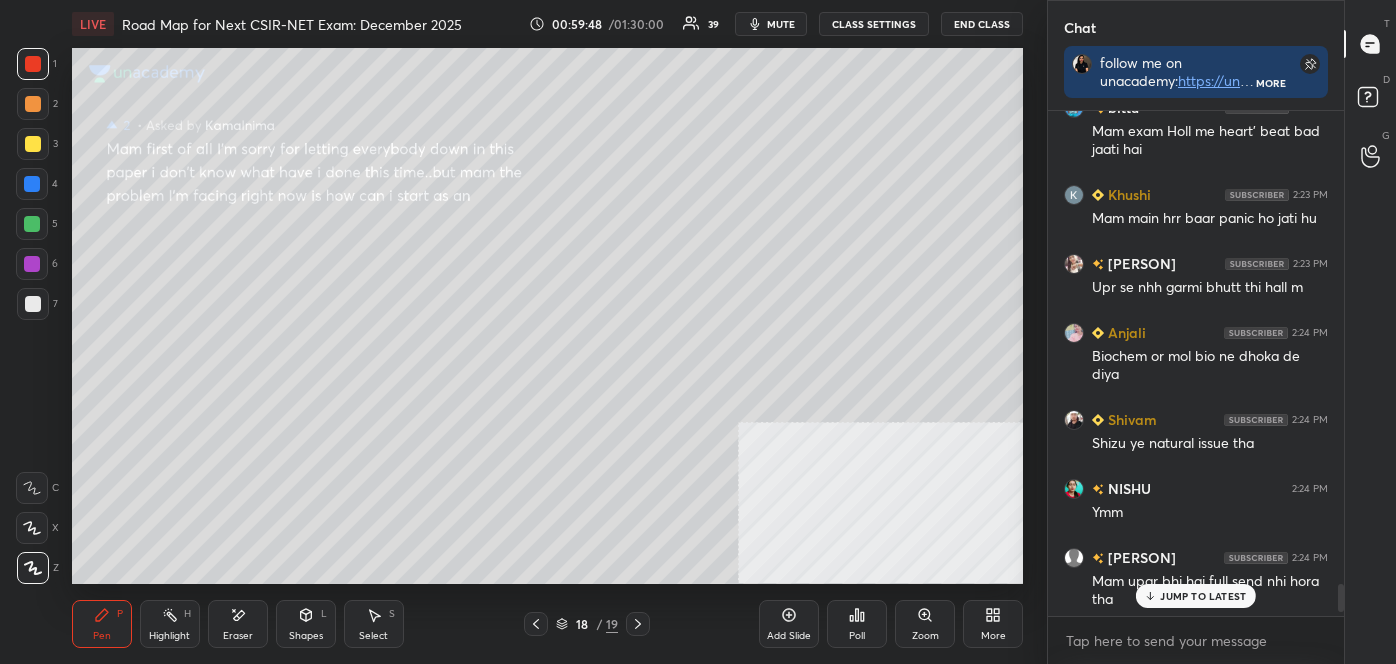click on "JUMP TO LATEST" at bounding box center (1203, 596) 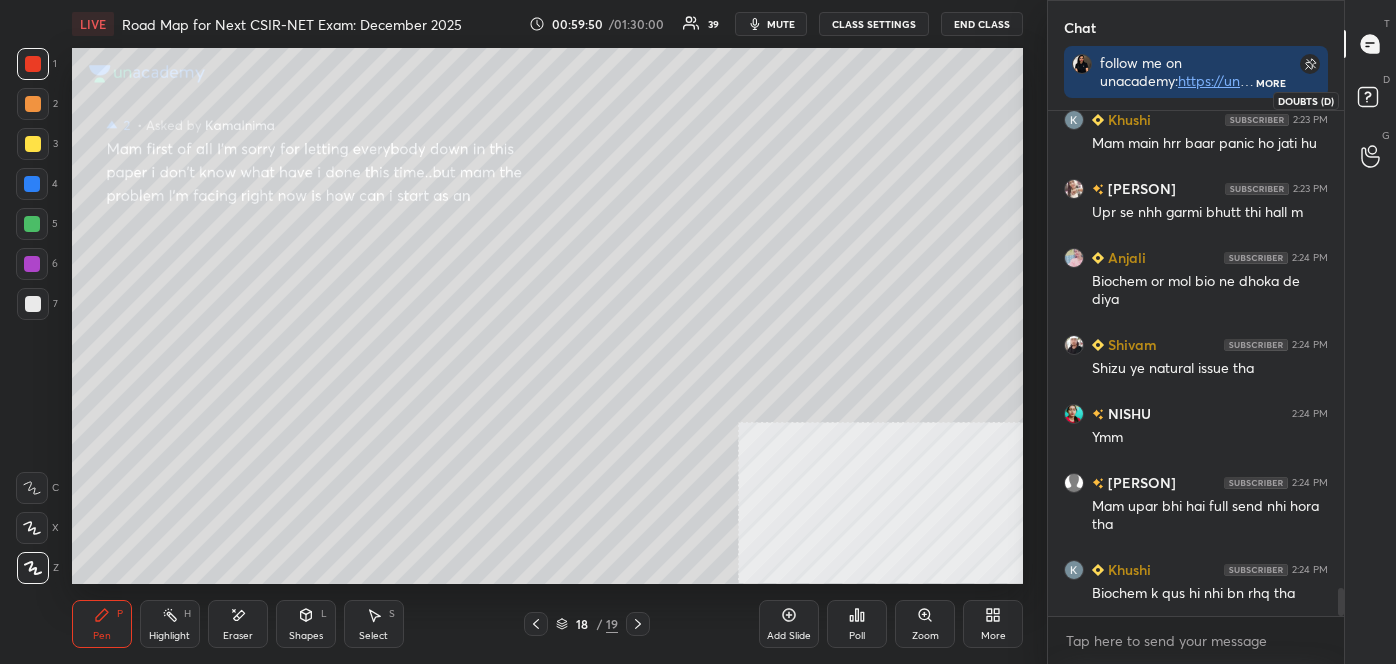 drag, startPoint x: 1373, startPoint y: 101, endPoint x: 1369, endPoint y: 88, distance: 13.601471 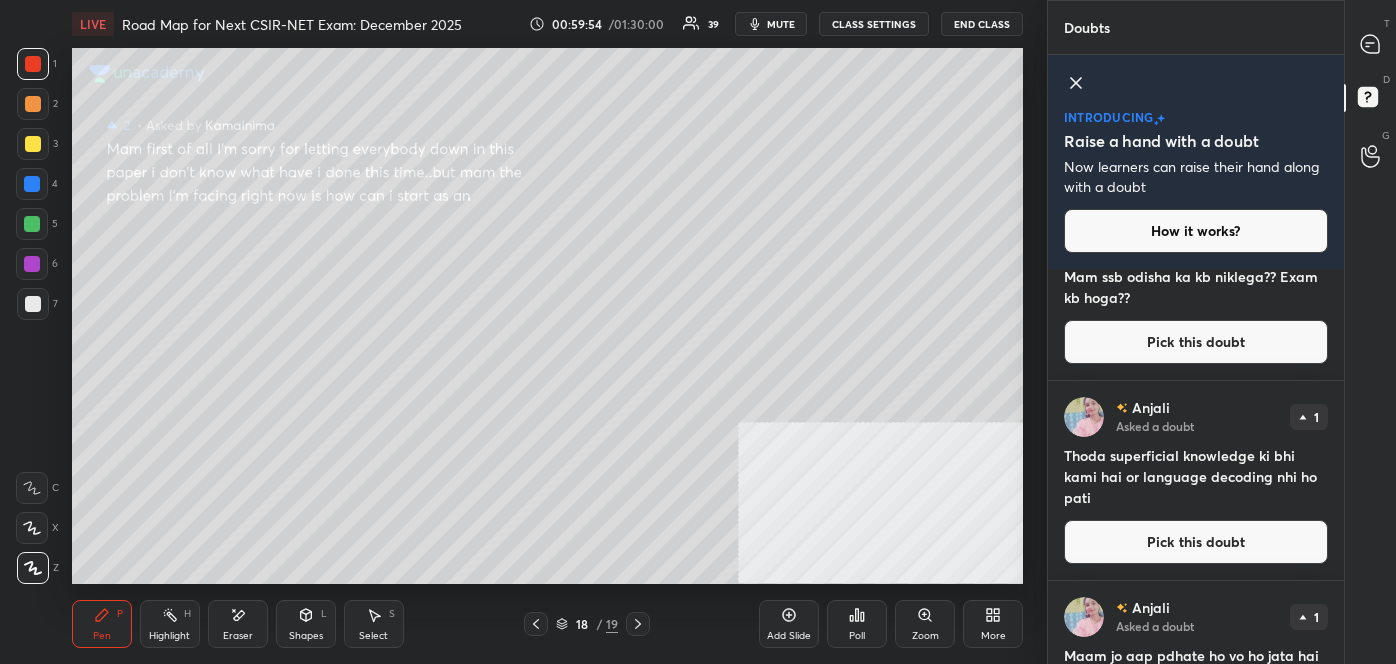 scroll, scrollTop: 1246, scrollLeft: 0, axis: vertical 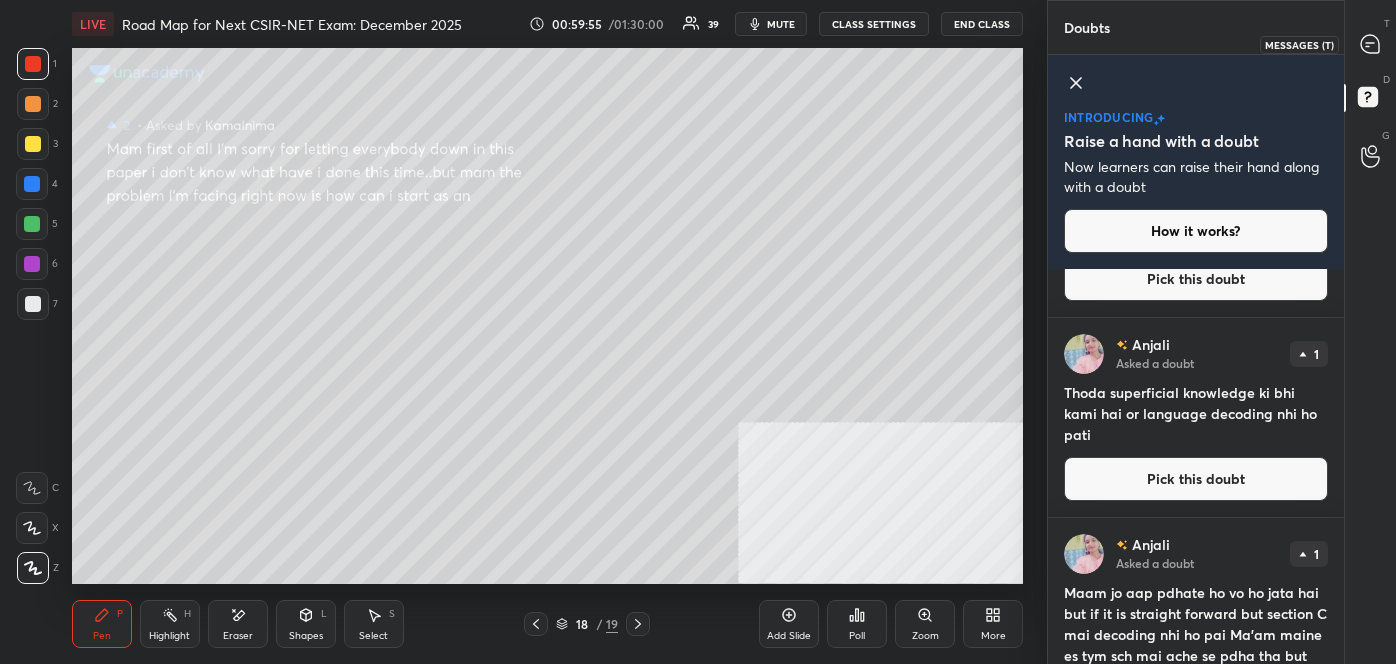 click at bounding box center [1371, 44] 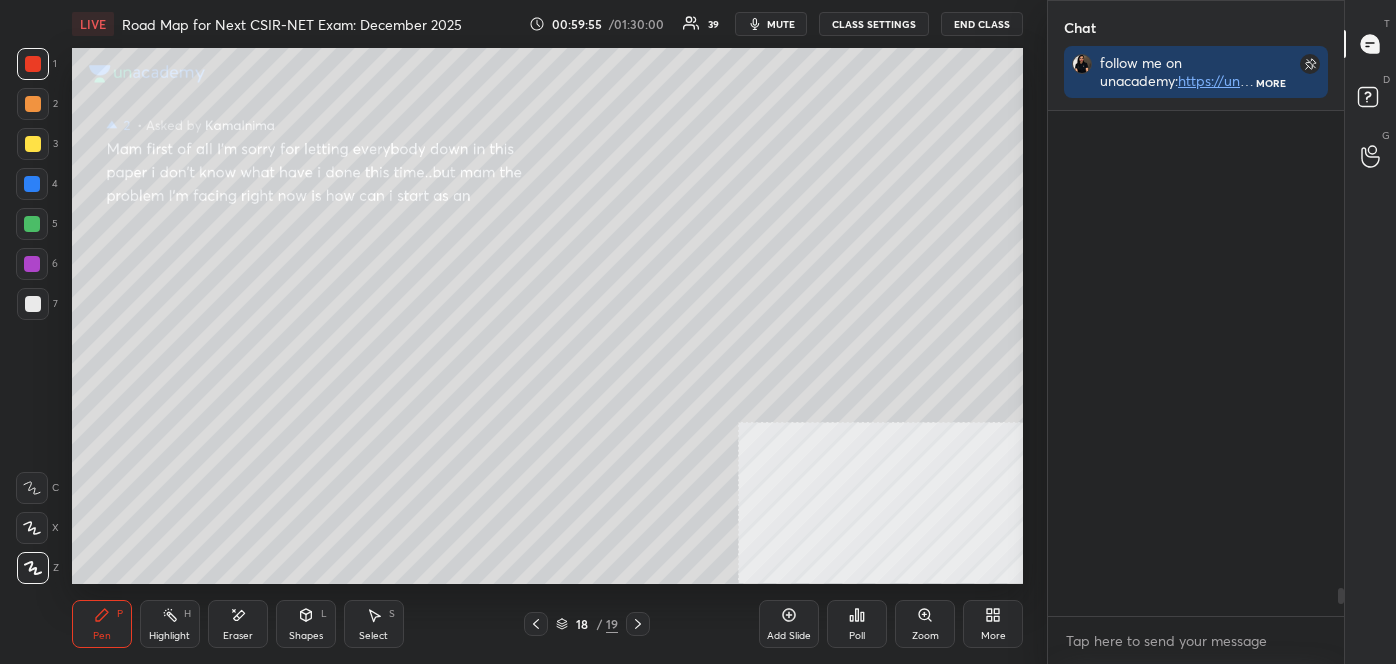 scroll, scrollTop: 333, scrollLeft: 290, axis: both 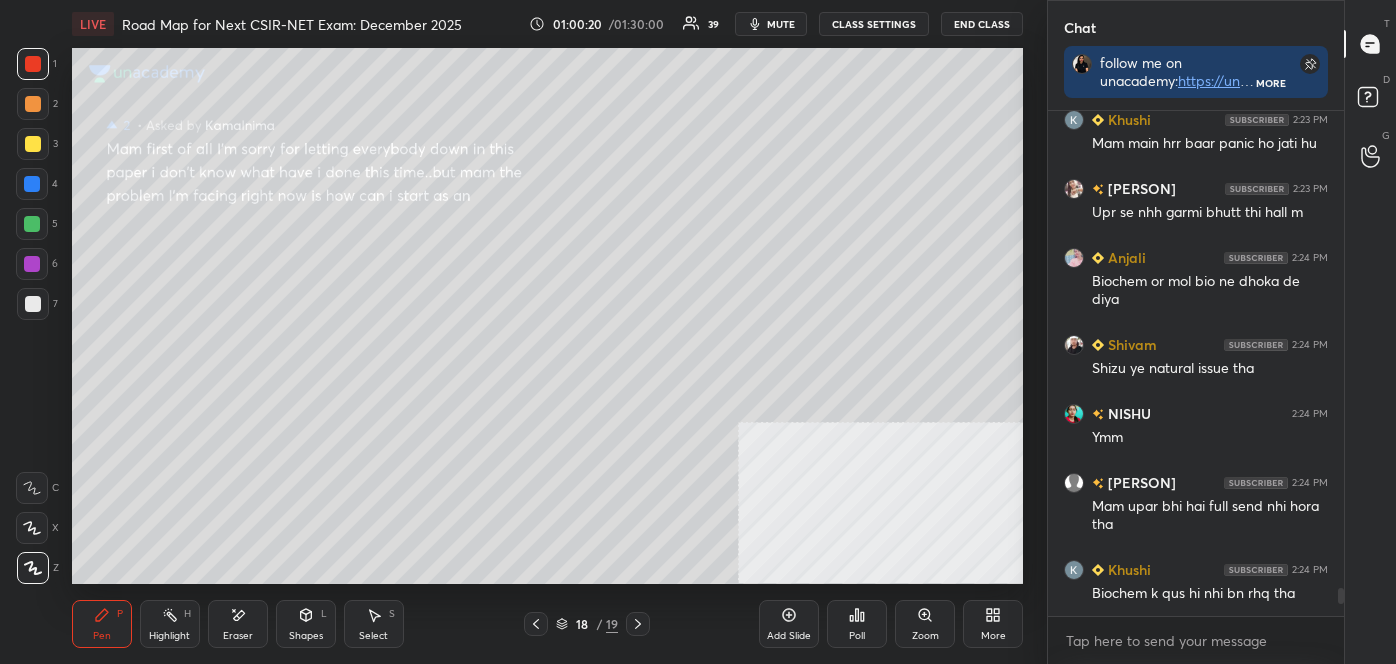 click at bounding box center (33, 304) 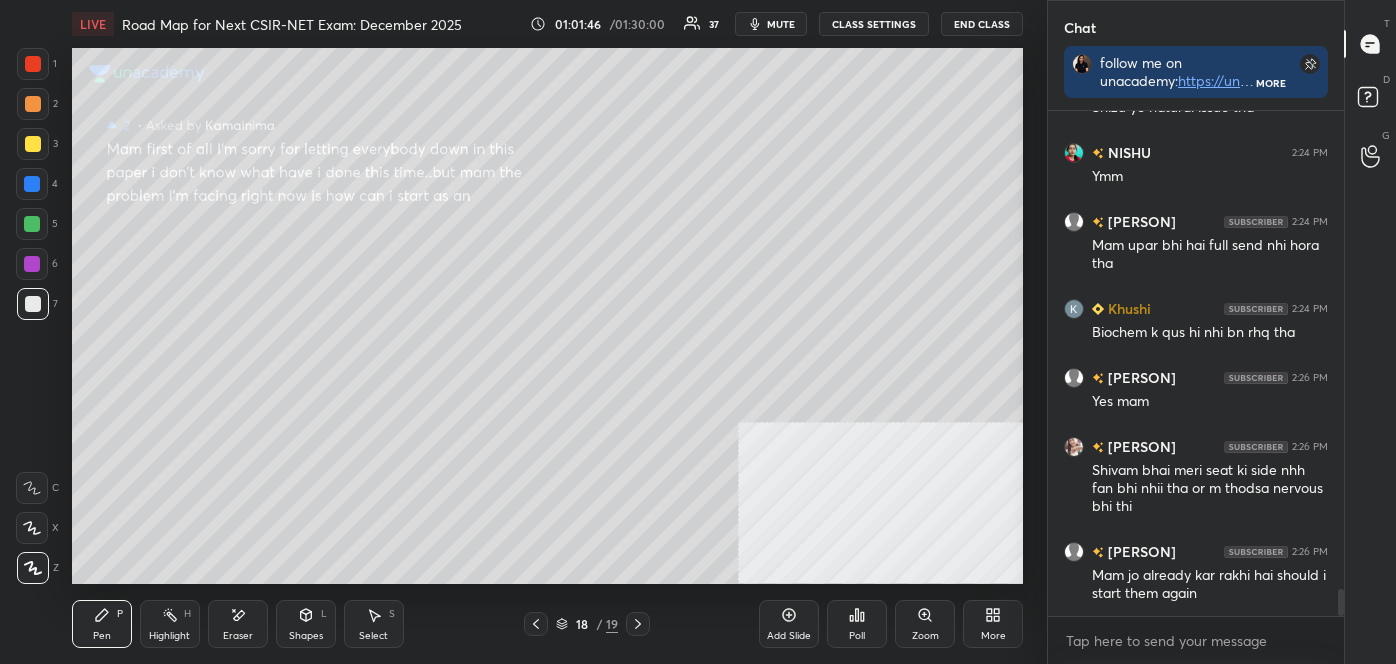 scroll, scrollTop: 8850, scrollLeft: 0, axis: vertical 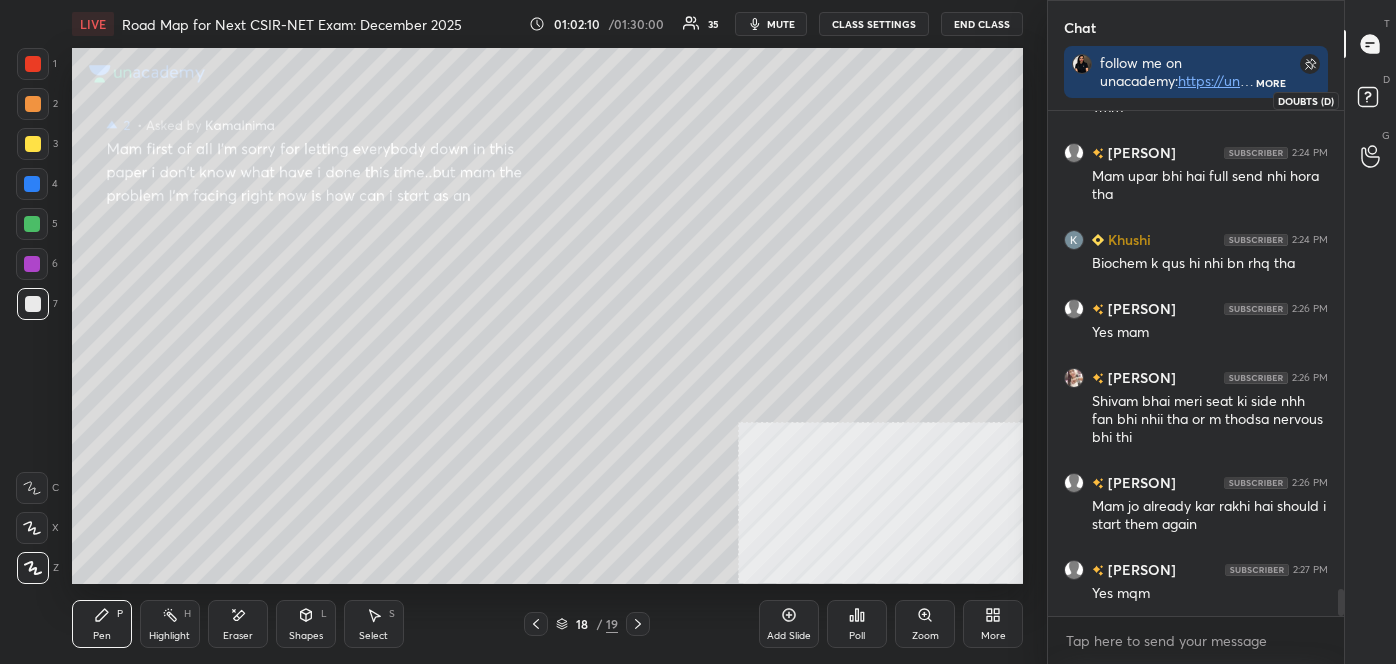 click 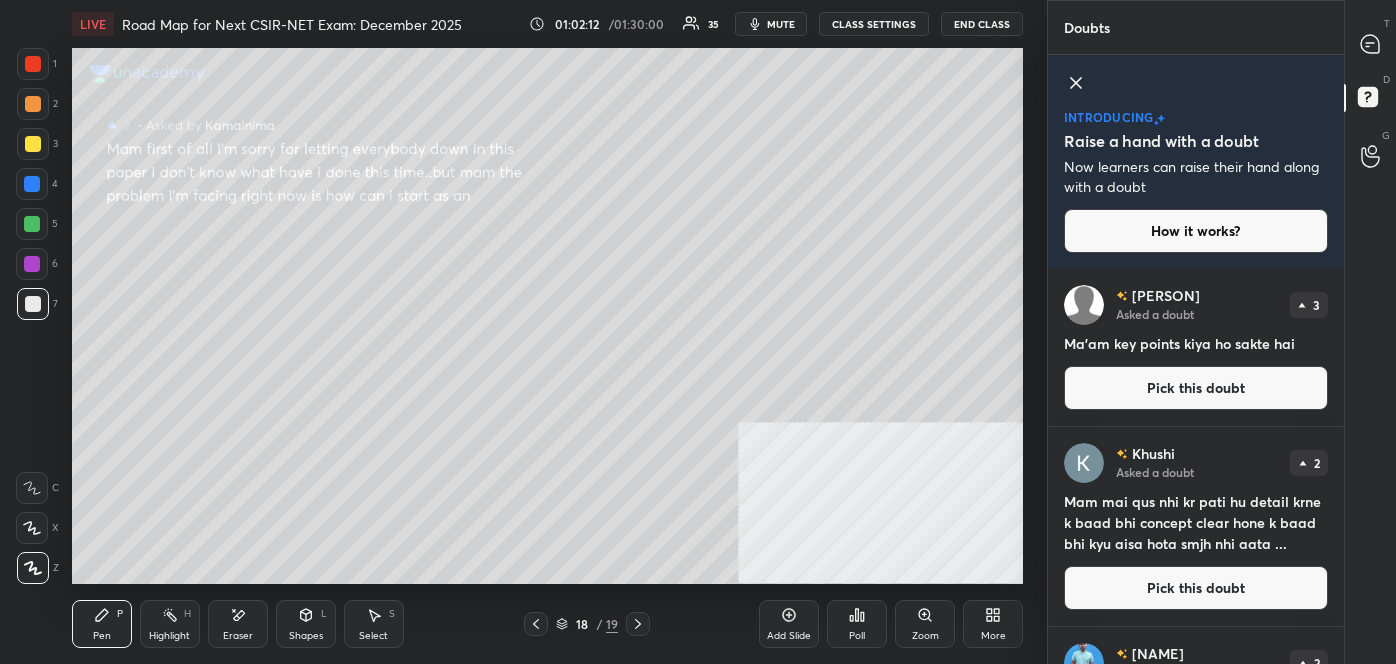 click on "Pick this doubt" at bounding box center (1196, 588) 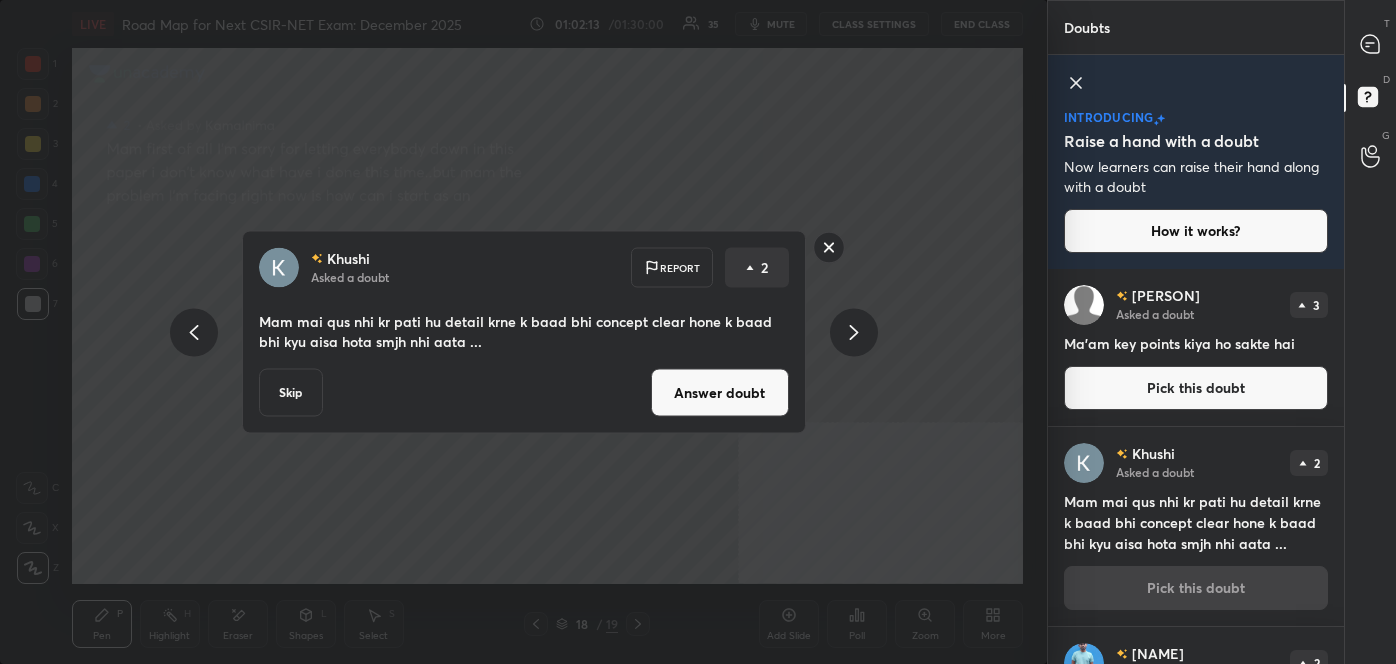 click on "Answer doubt" at bounding box center (720, 393) 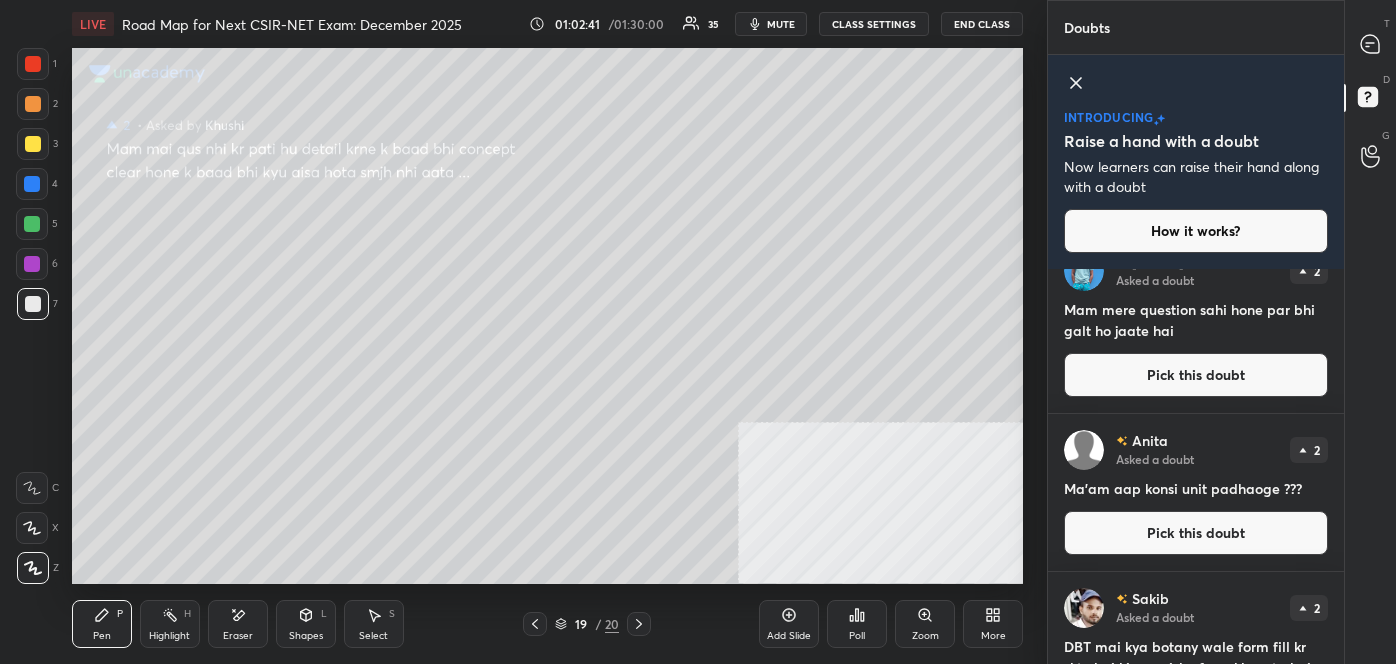 click on "Pick this doubt" at bounding box center [1196, 375] 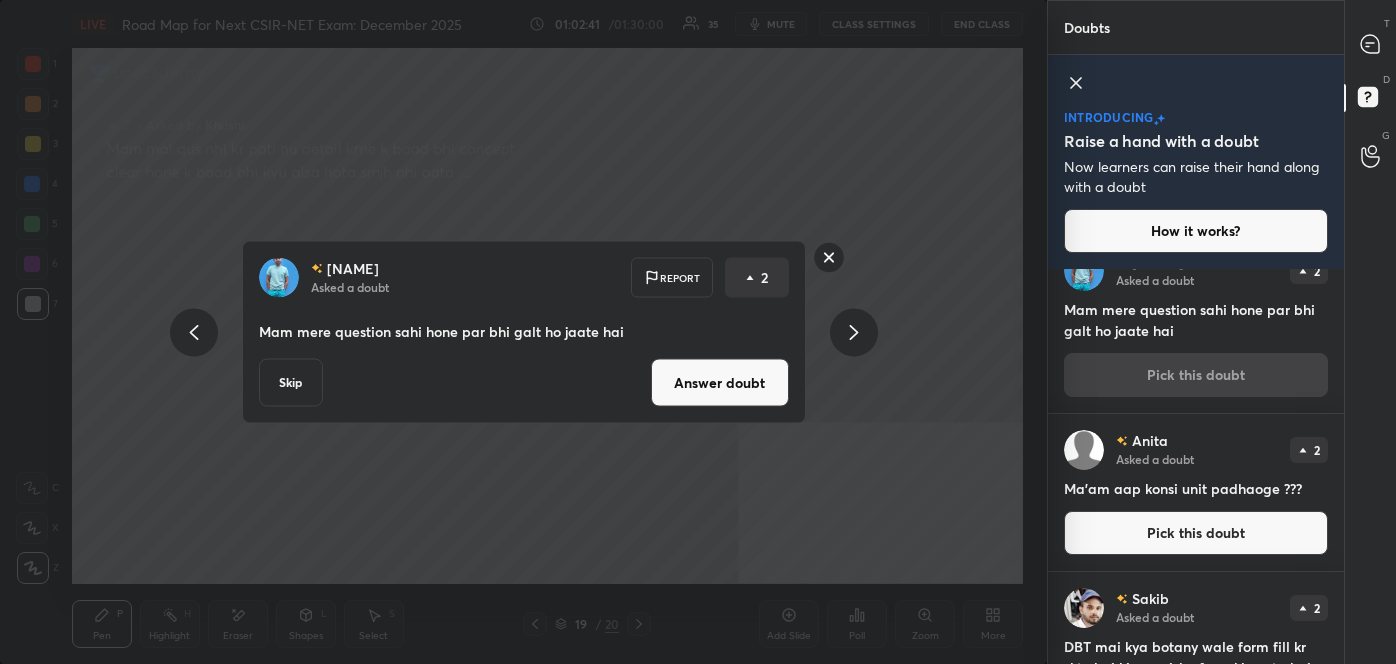 scroll, scrollTop: 157, scrollLeft: 0, axis: vertical 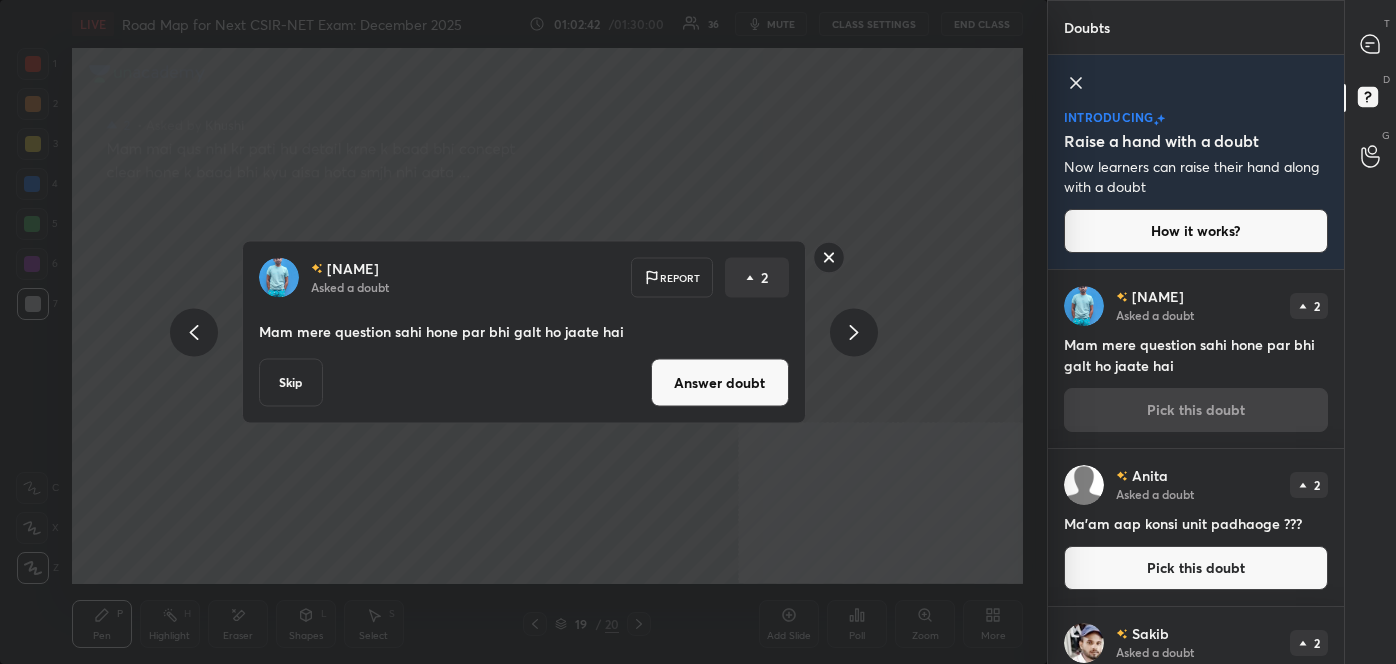 click on "Answer doubt" at bounding box center [720, 383] 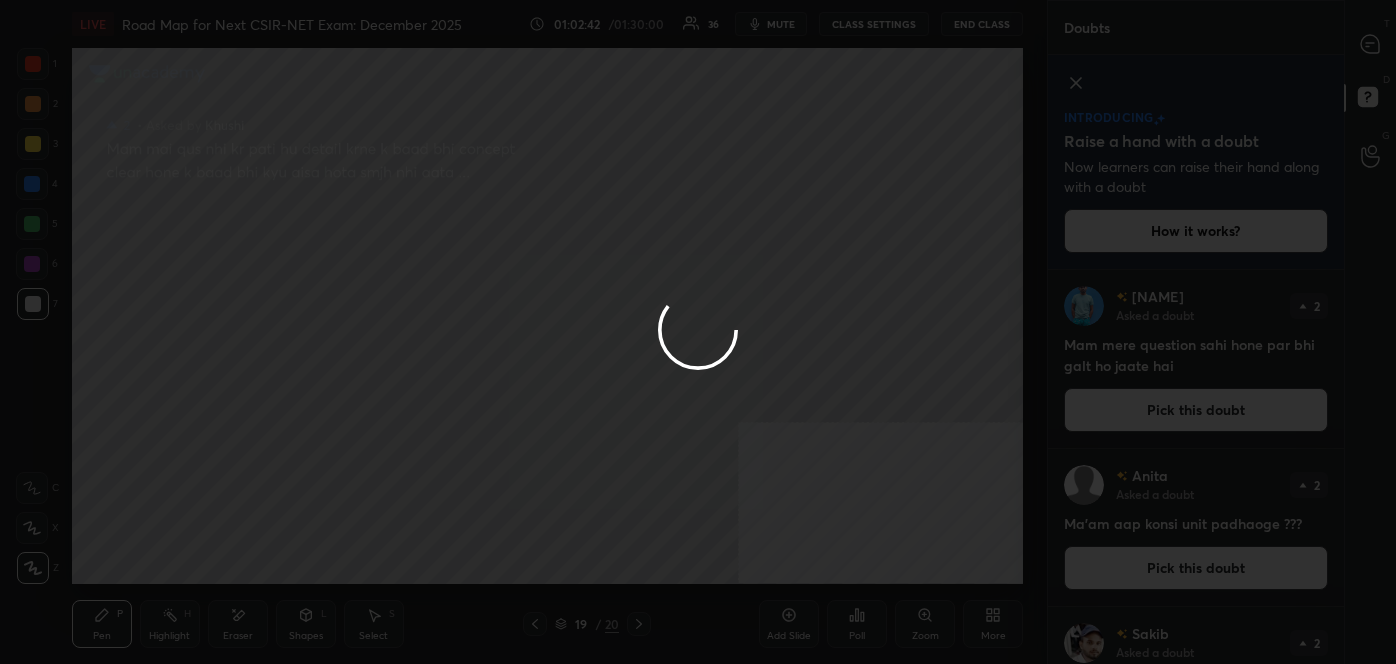 scroll, scrollTop: 0, scrollLeft: 0, axis: both 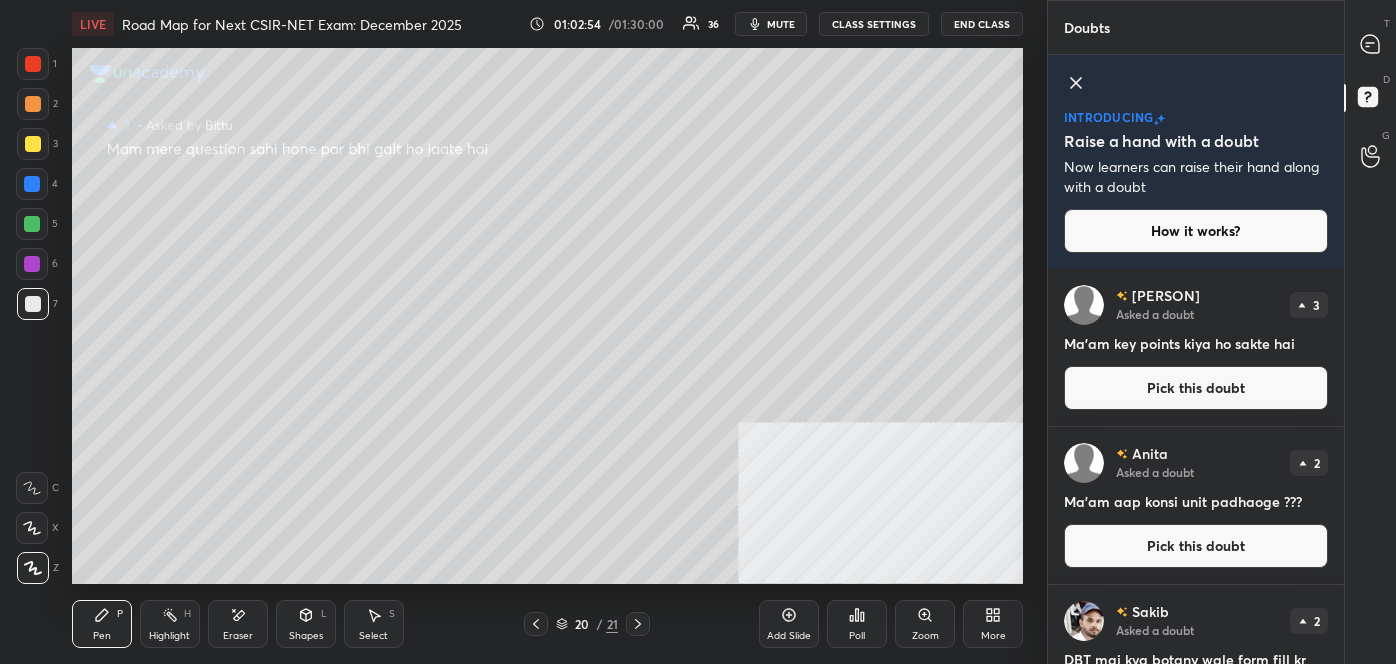click on "Pick this doubt" at bounding box center [1196, 546] 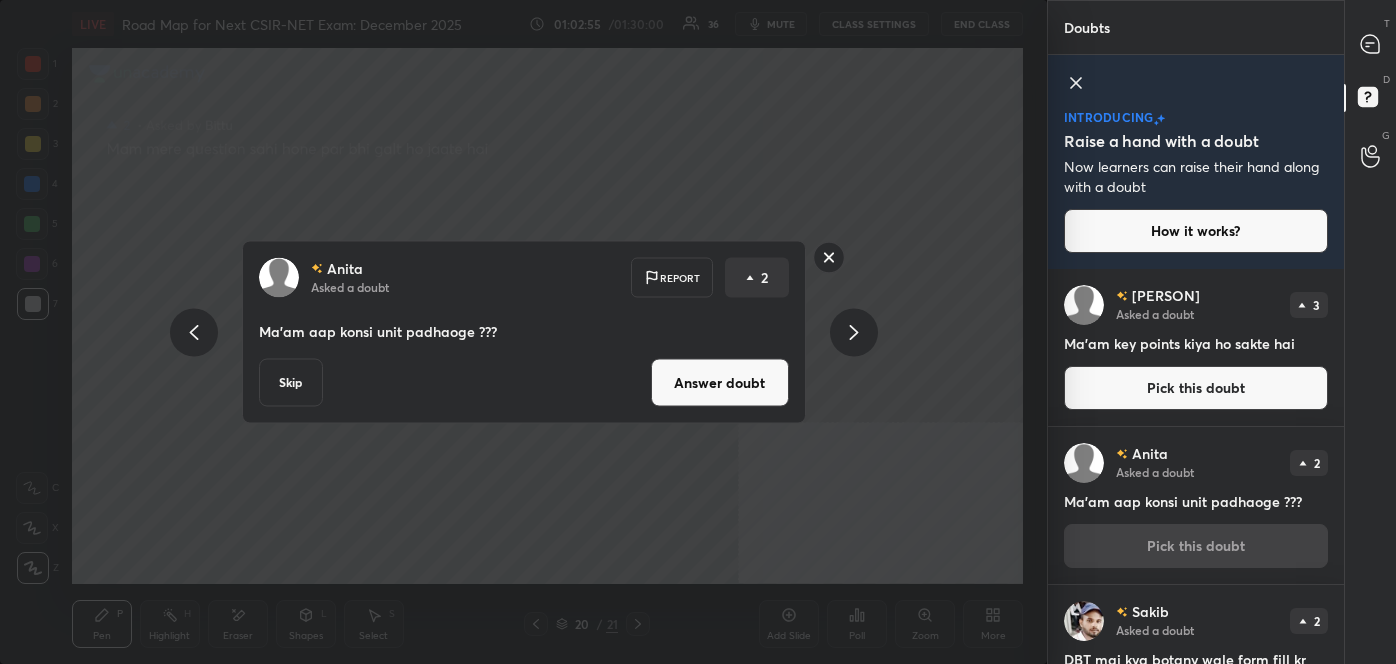 click on "Answer doubt" at bounding box center (720, 383) 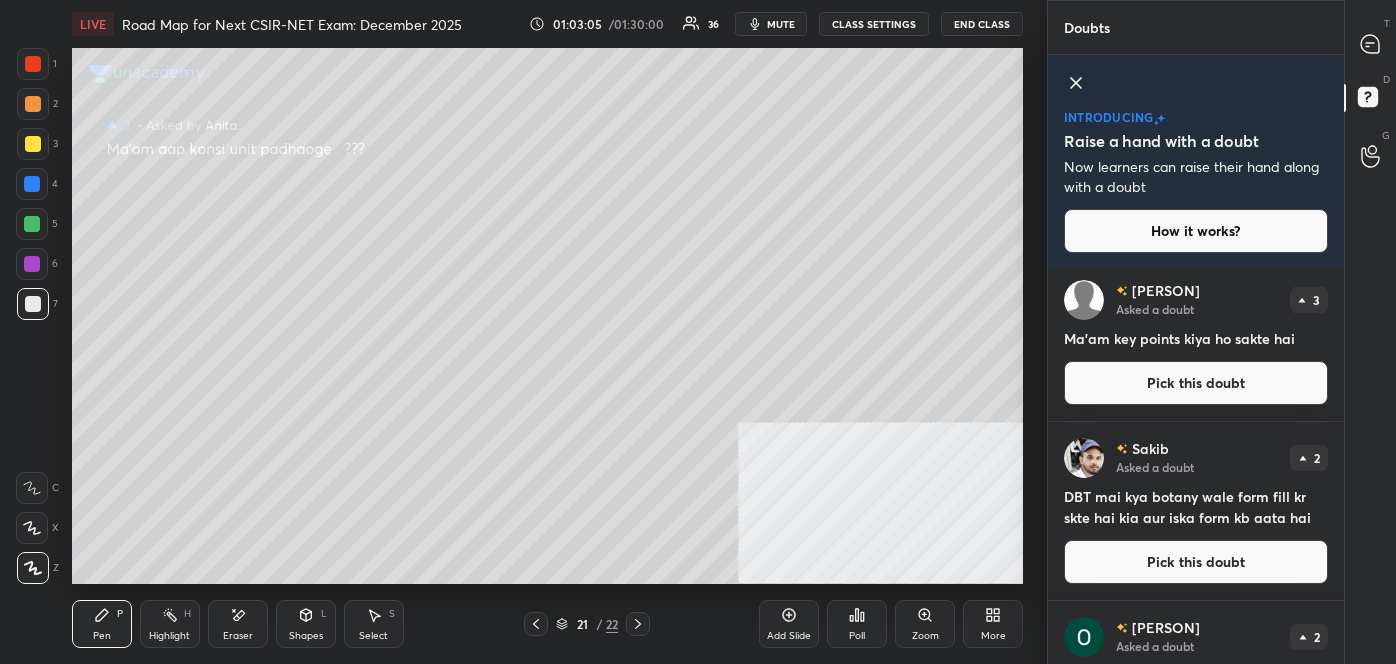 scroll, scrollTop: 0, scrollLeft: 0, axis: both 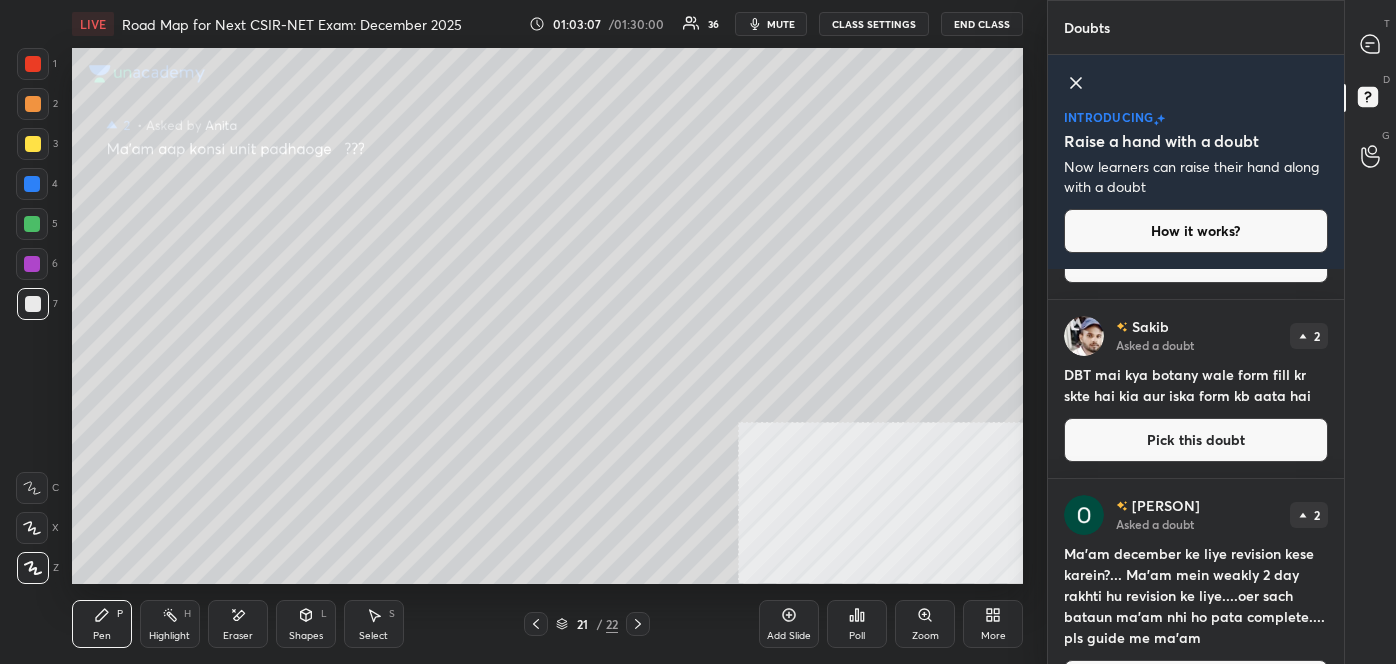 click on "Pick this doubt" at bounding box center [1196, 440] 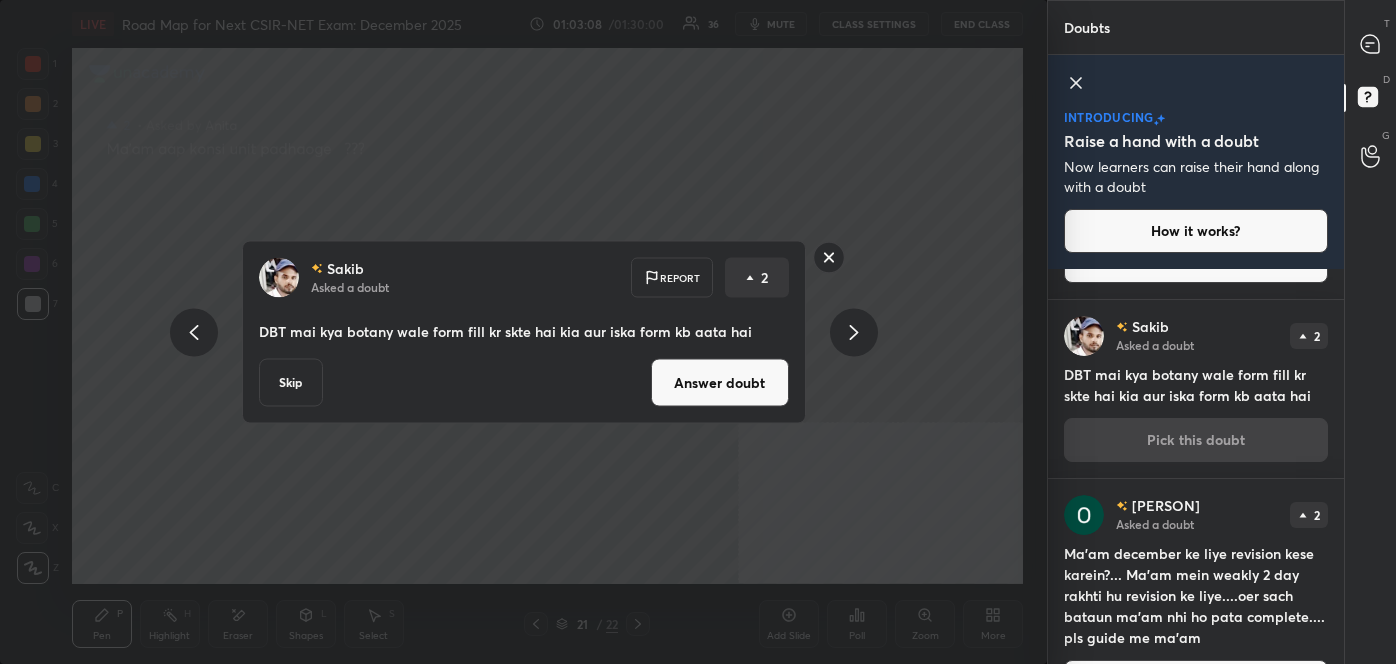 click on "Answer doubt" at bounding box center (720, 383) 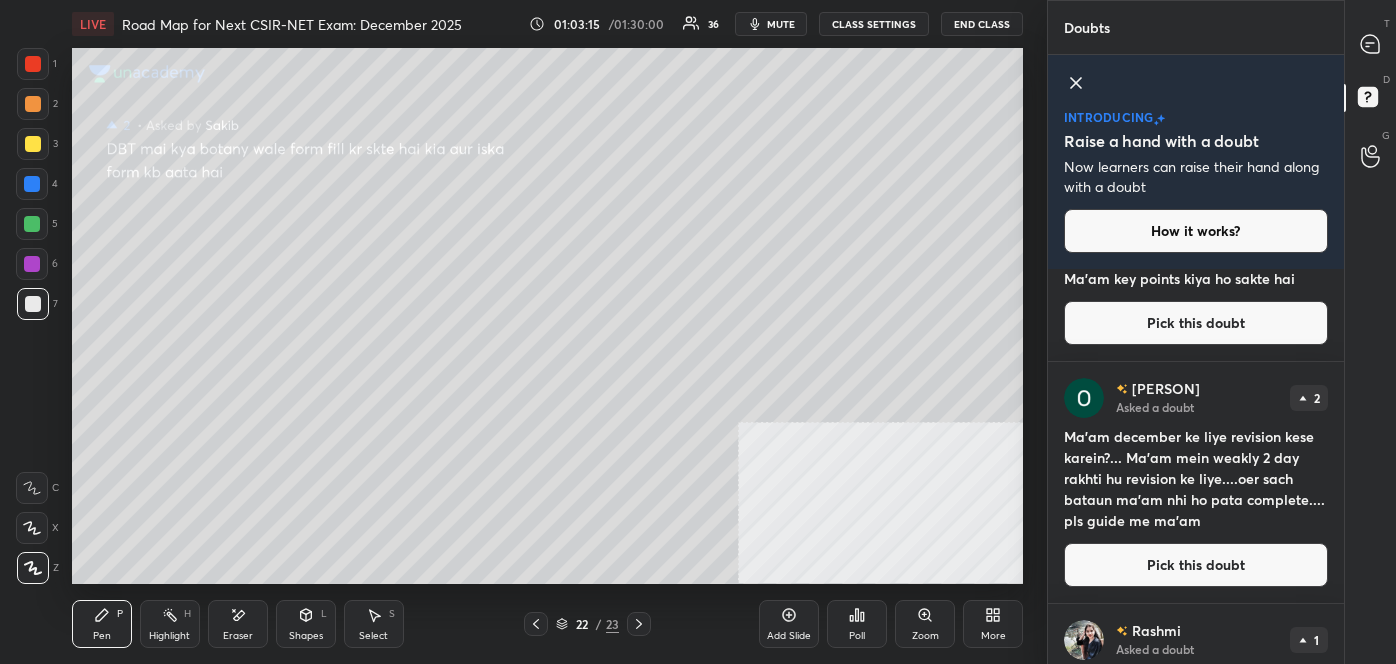 scroll, scrollTop: 83, scrollLeft: 0, axis: vertical 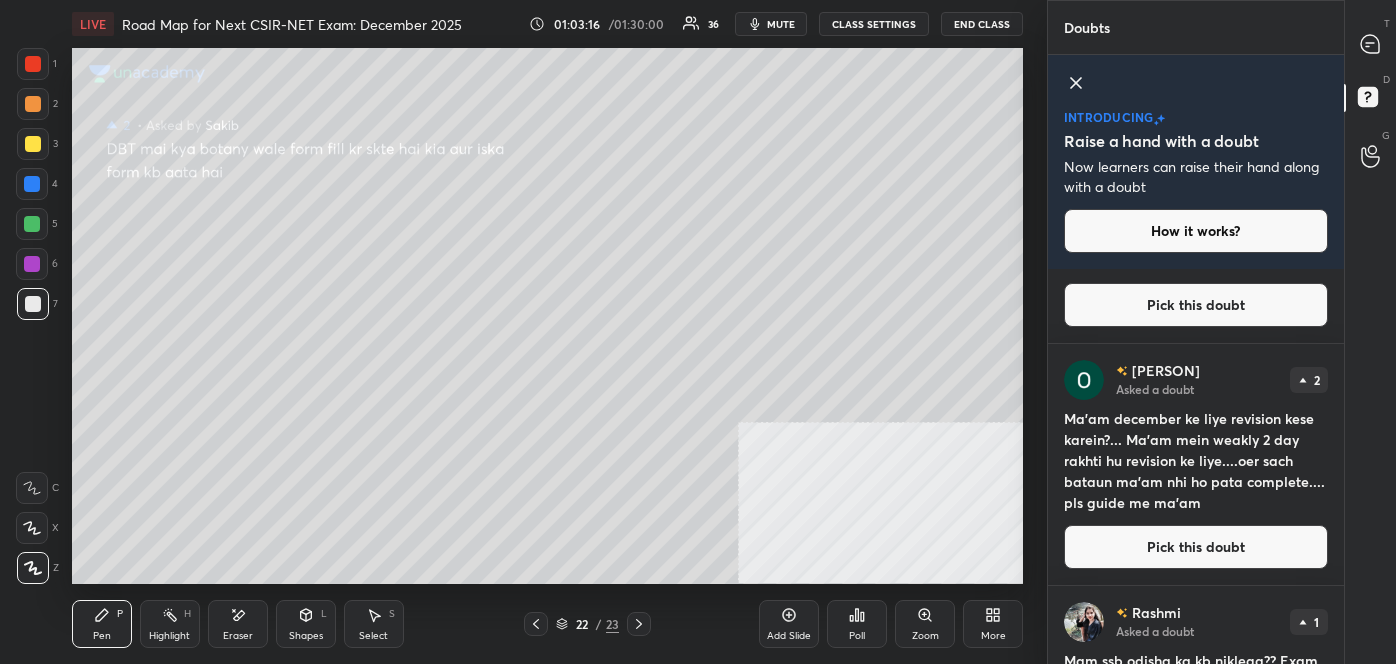 click on "Pick this doubt" at bounding box center [1196, 547] 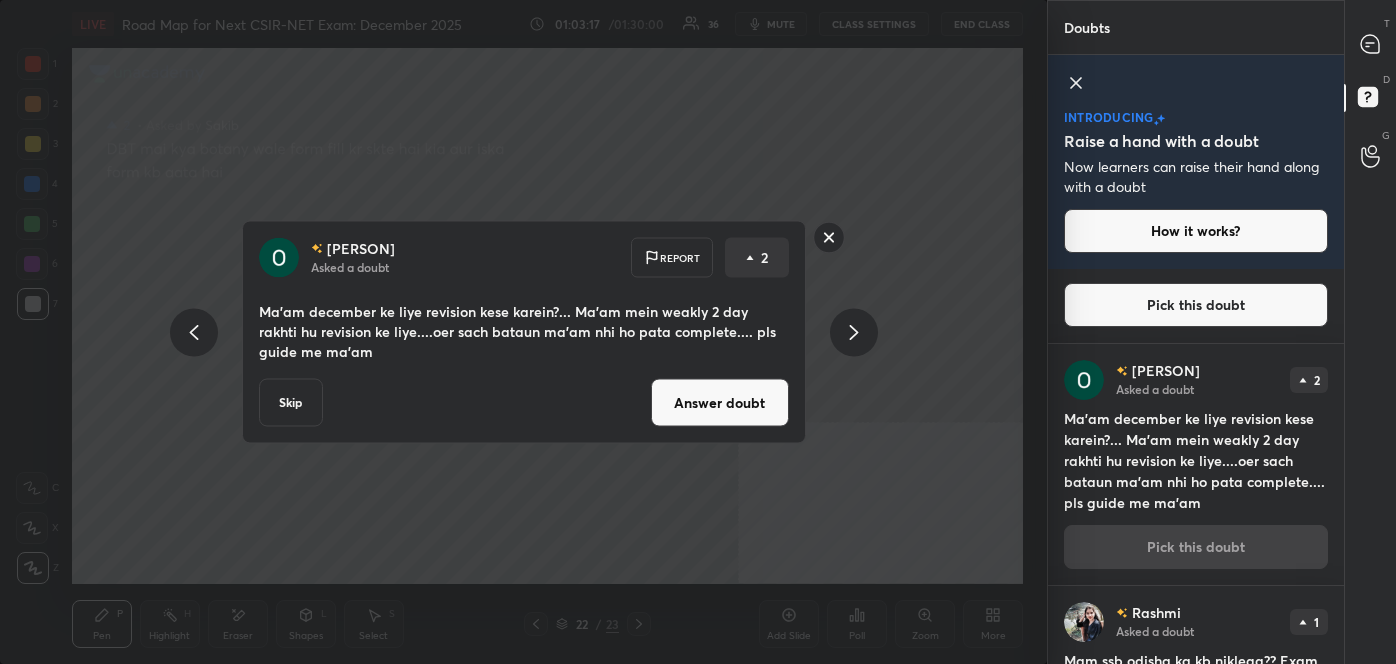 click on "Answer doubt" at bounding box center [720, 403] 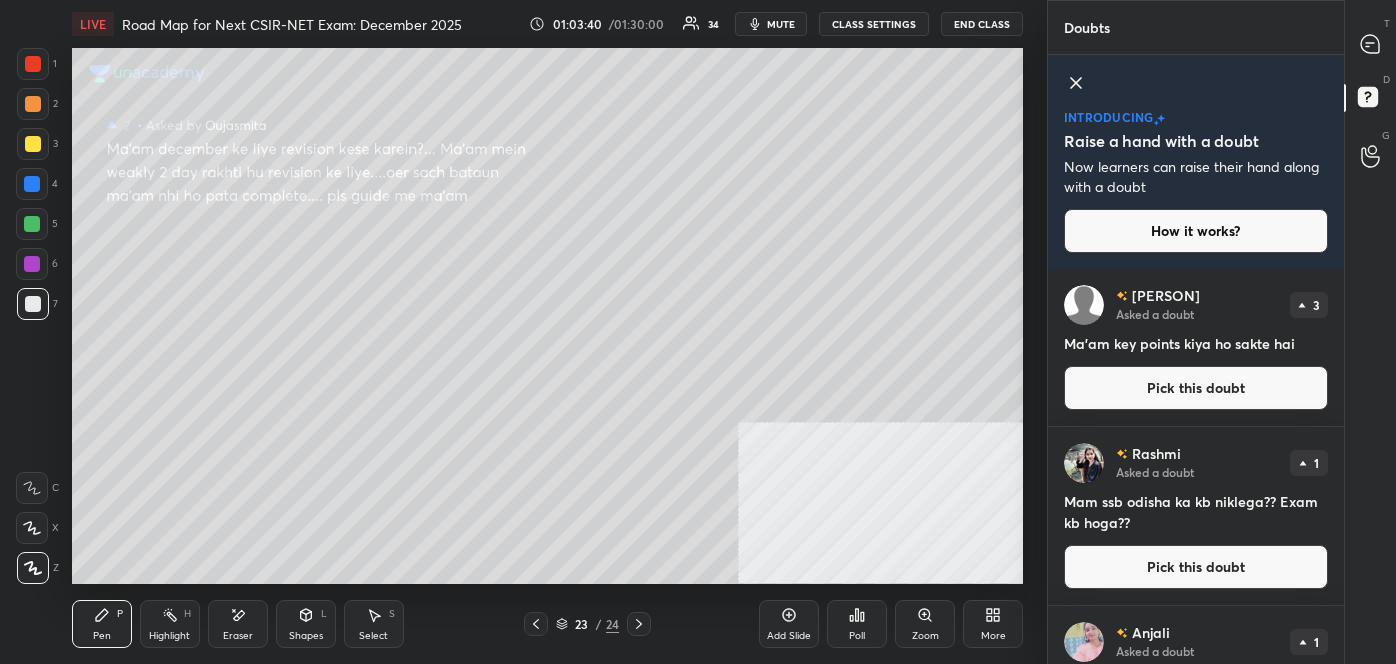click on "T Messages (T)" at bounding box center [1370, 44] 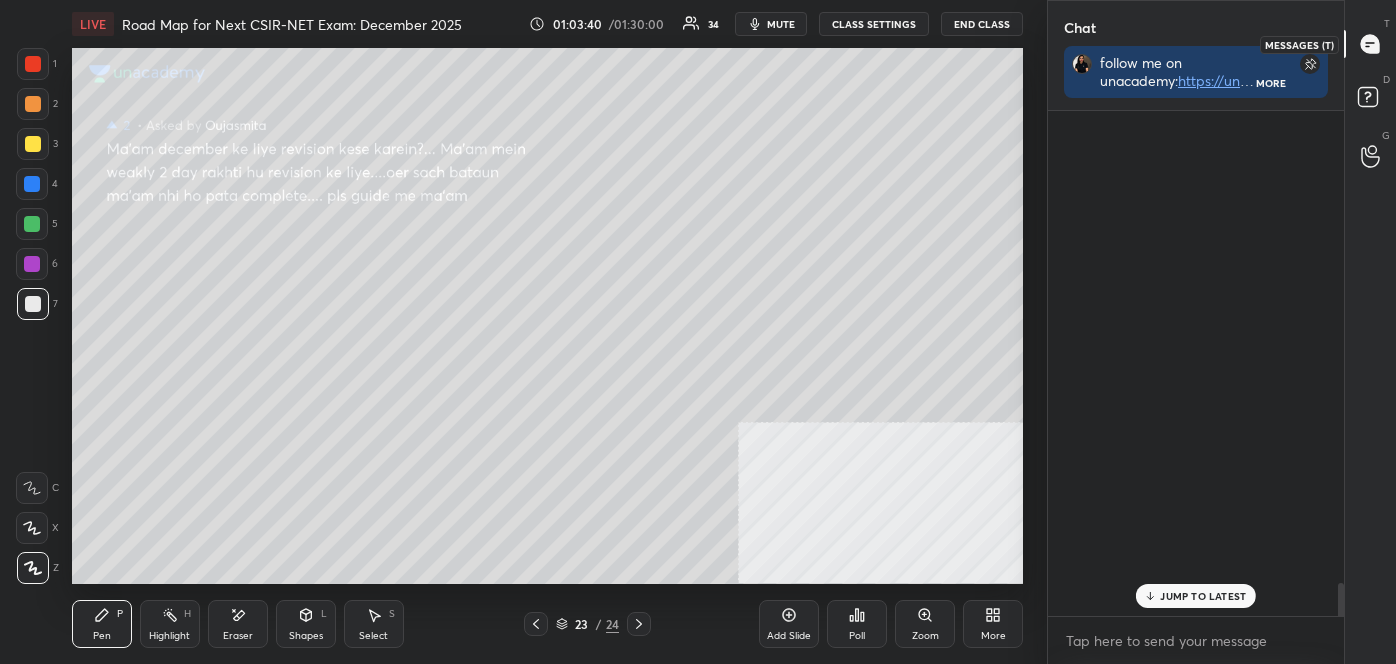scroll, scrollTop: 333, scrollLeft: 290, axis: both 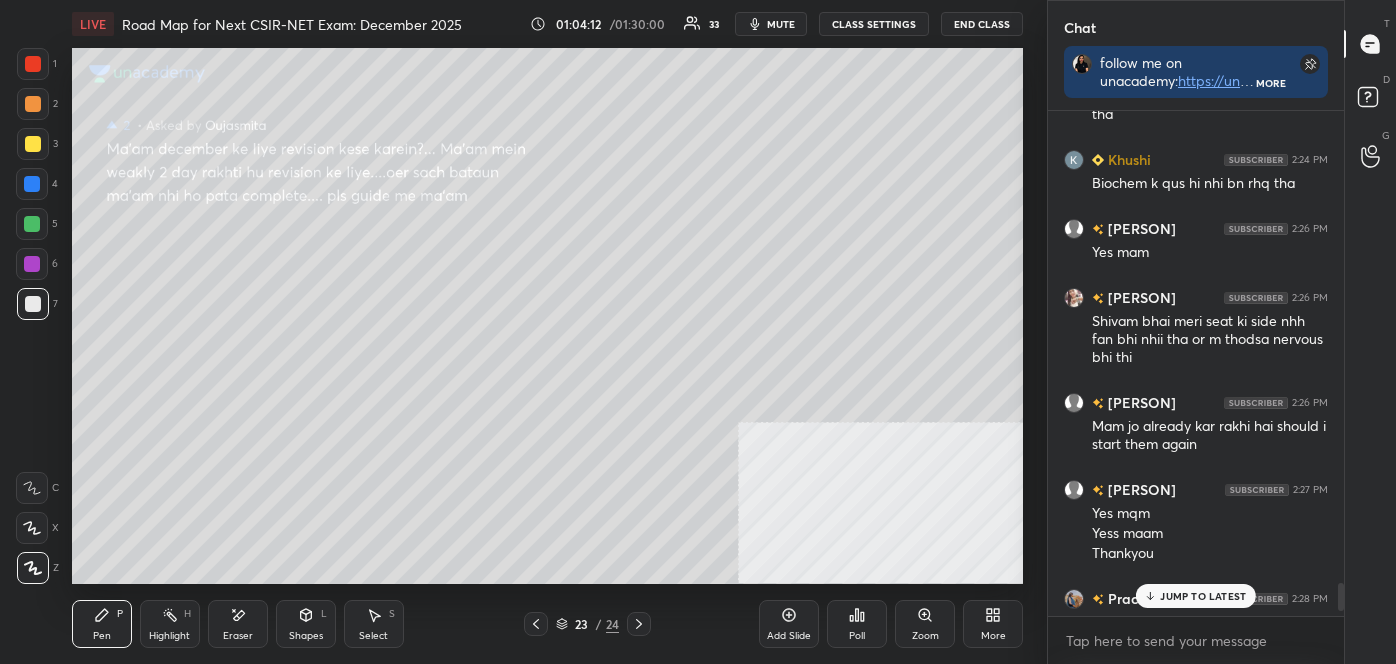 click on "JUMP TO LATEST" at bounding box center (1196, 596) 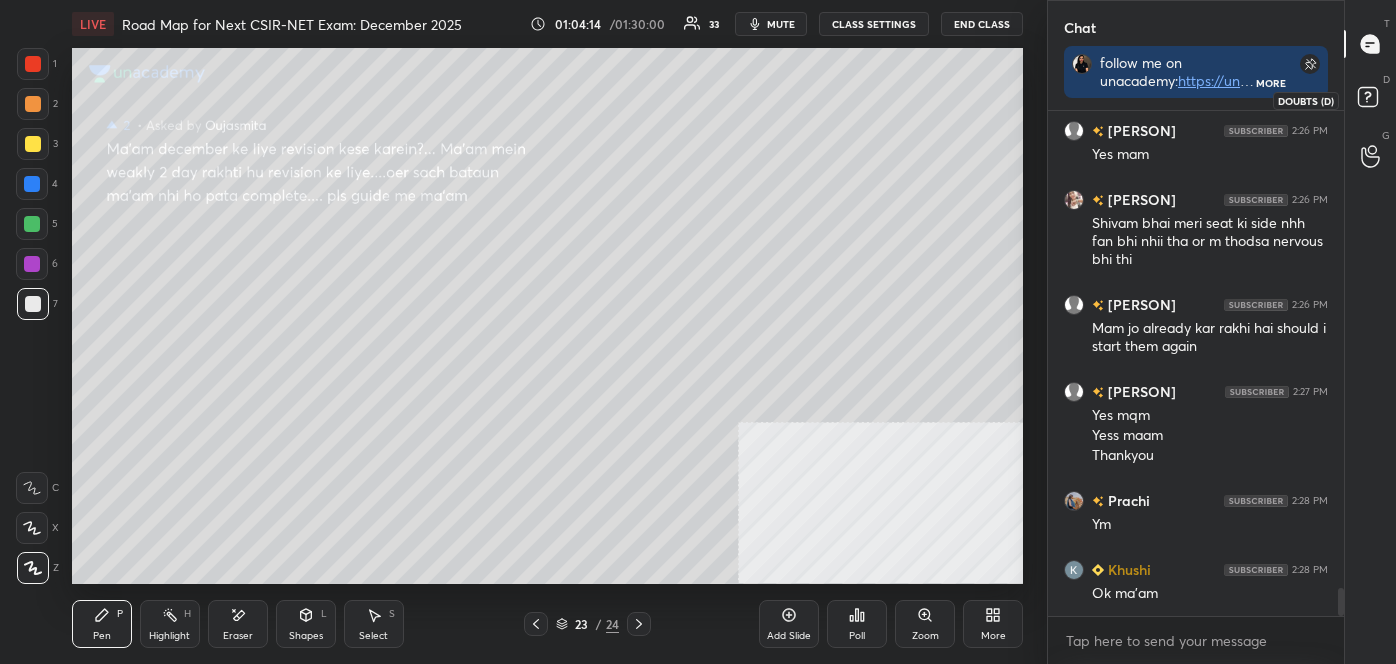 click 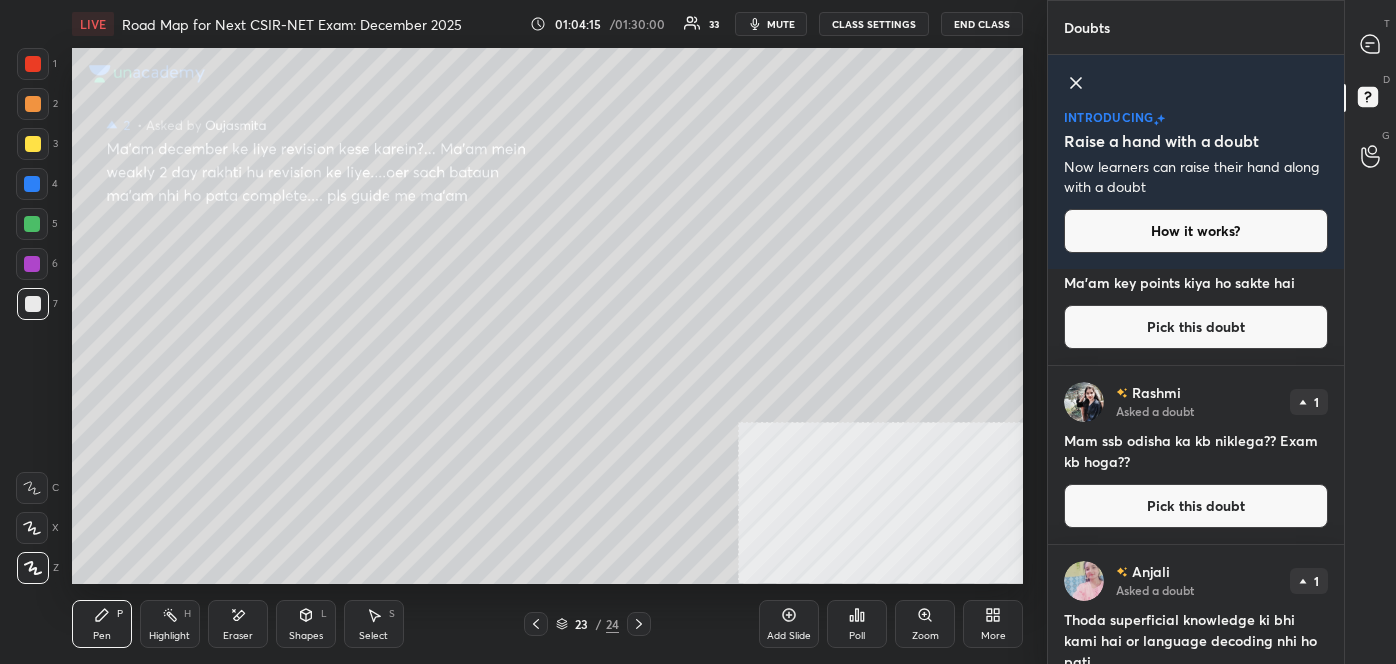 scroll, scrollTop: 62, scrollLeft: 0, axis: vertical 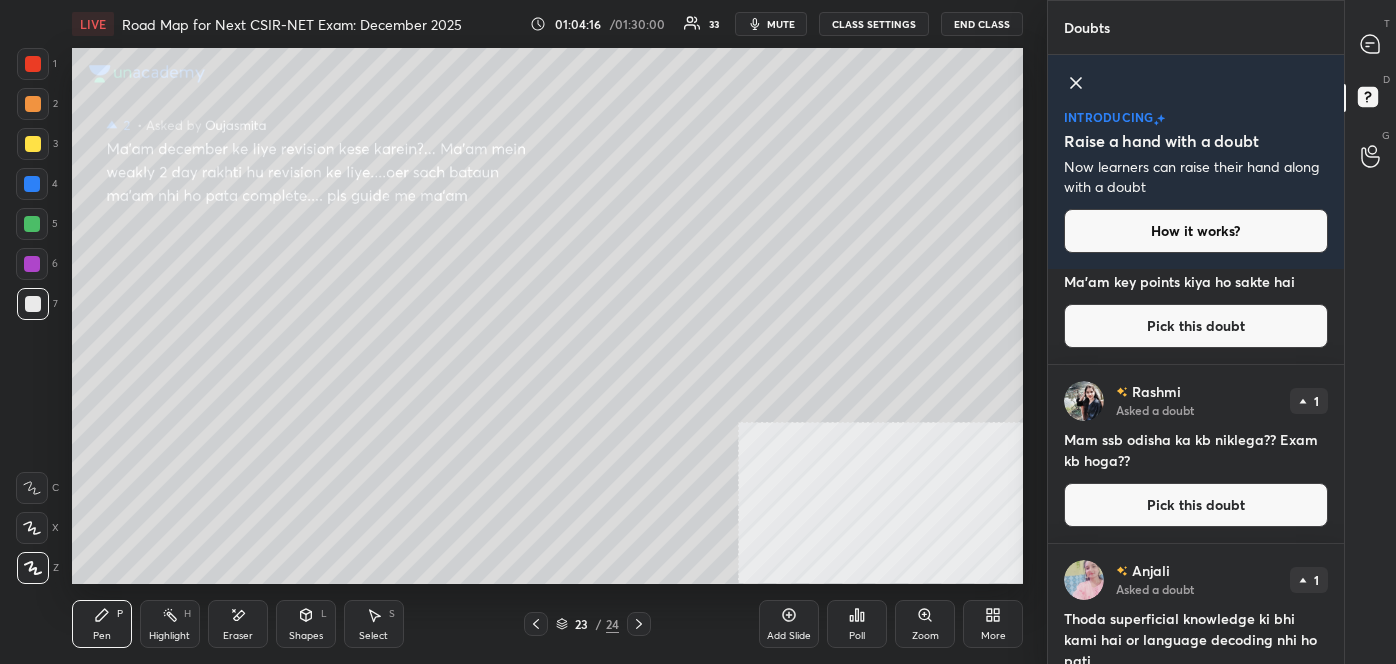 click on "Pick this doubt" at bounding box center (1196, 505) 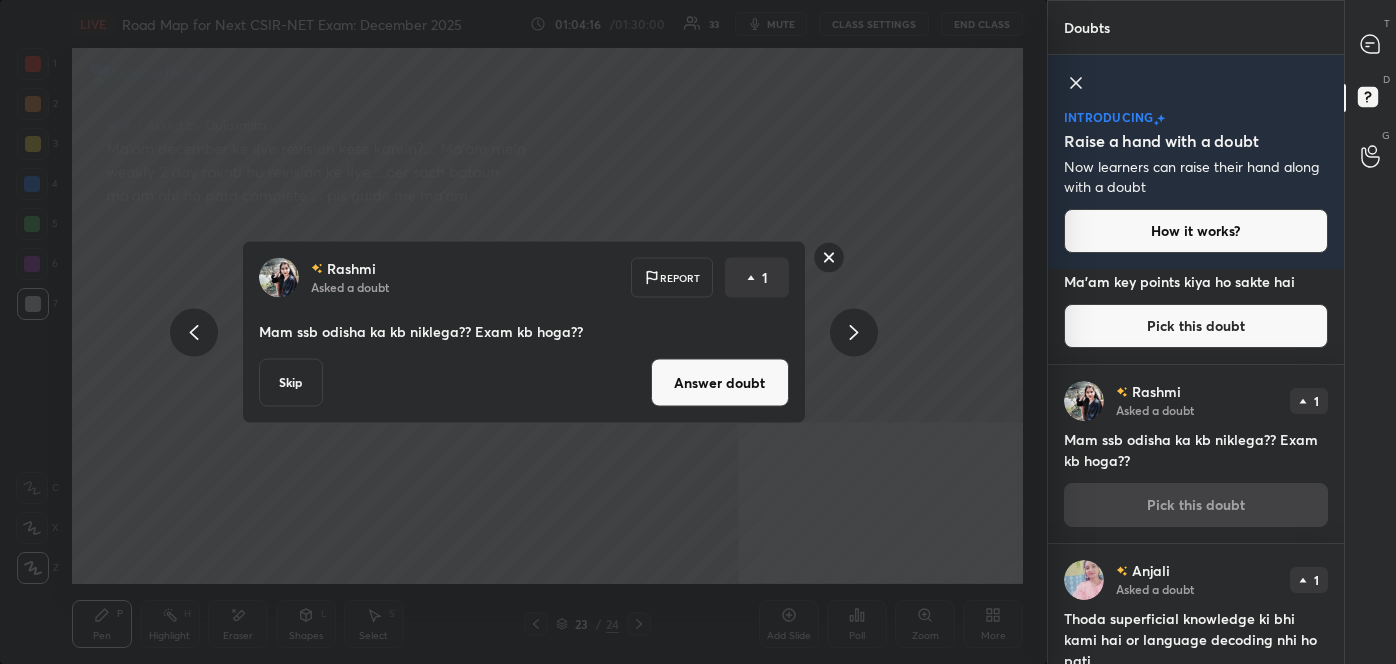 click on "Answer doubt" at bounding box center (720, 383) 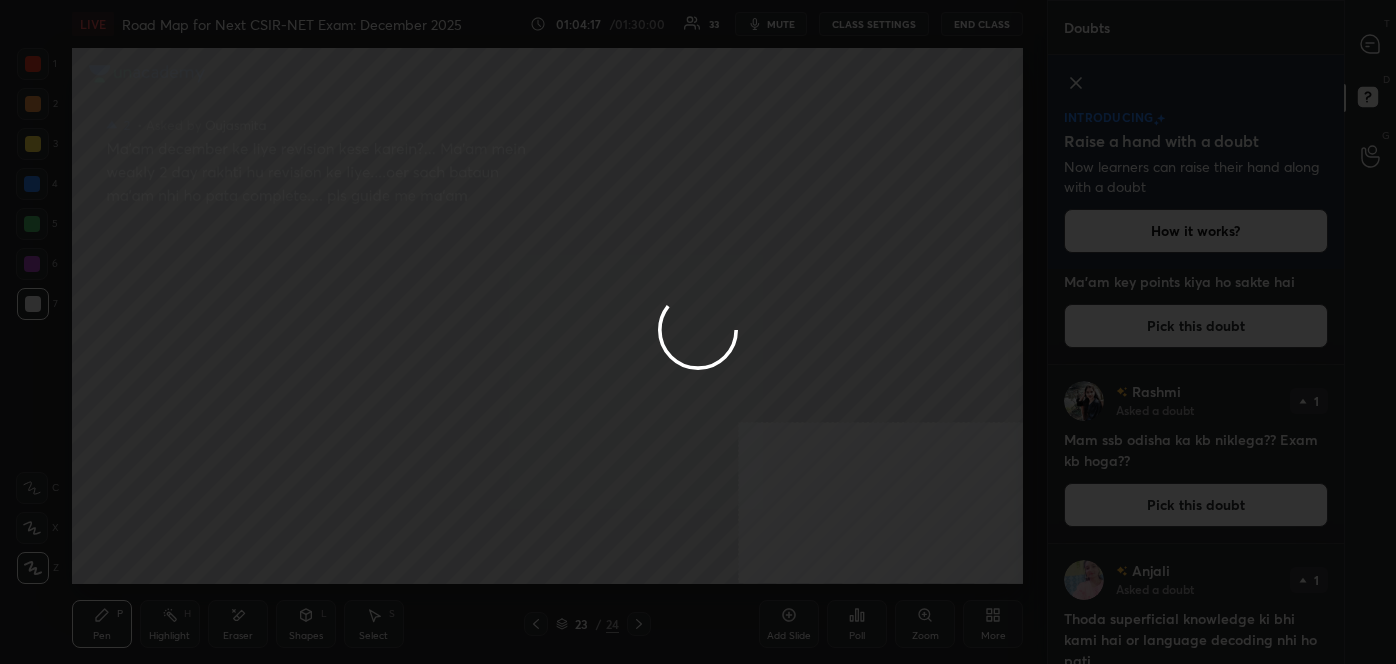 scroll, scrollTop: 0, scrollLeft: 0, axis: both 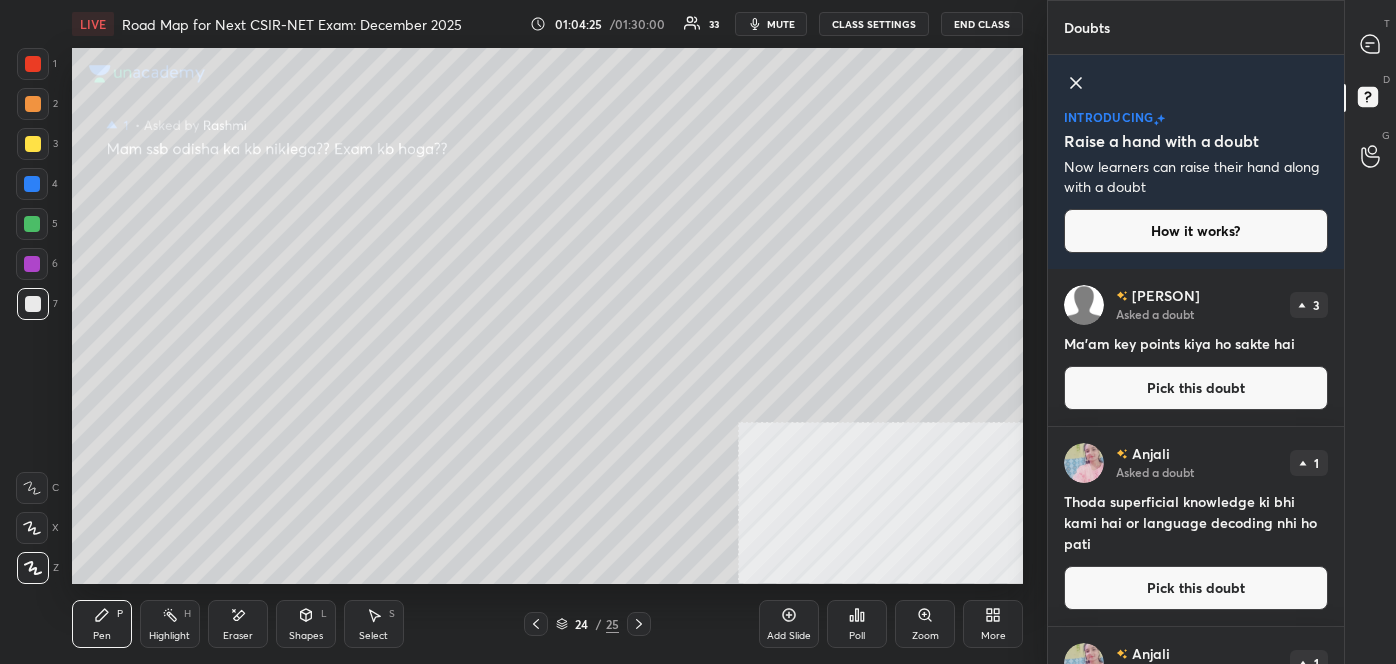 click on "Pick this doubt" at bounding box center [1196, 588] 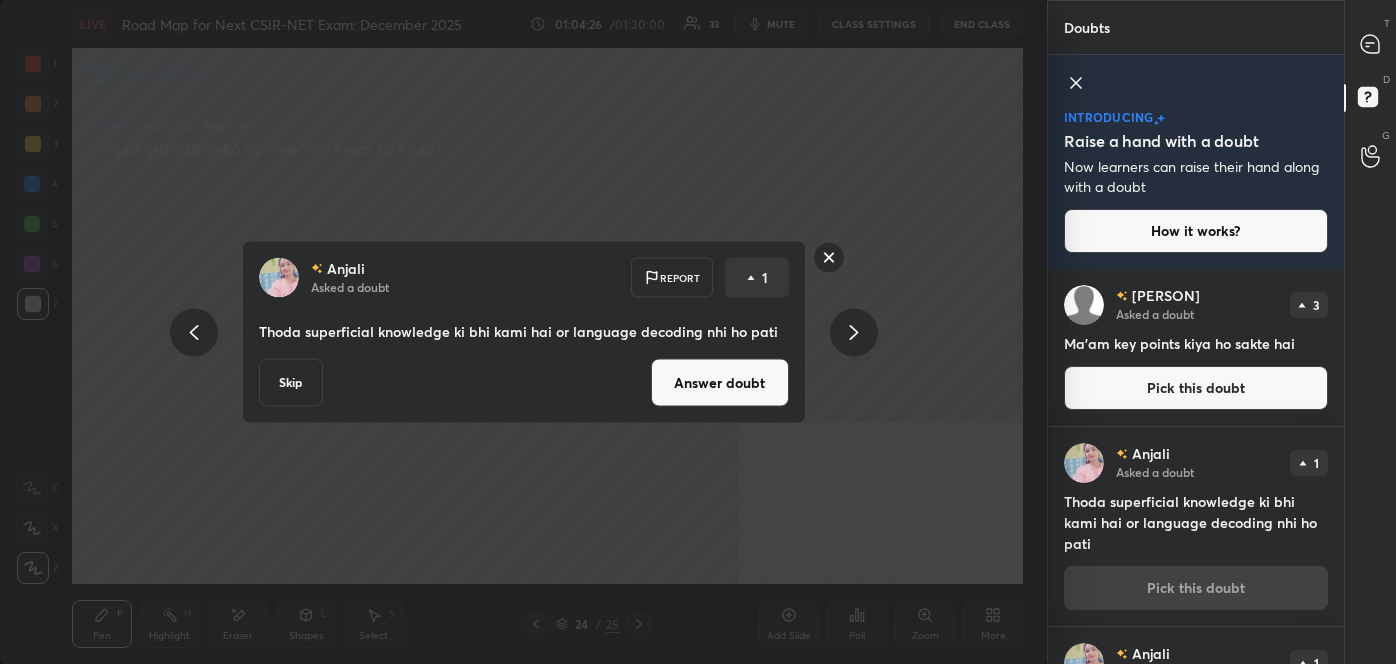 click on "Answer doubt" at bounding box center (720, 383) 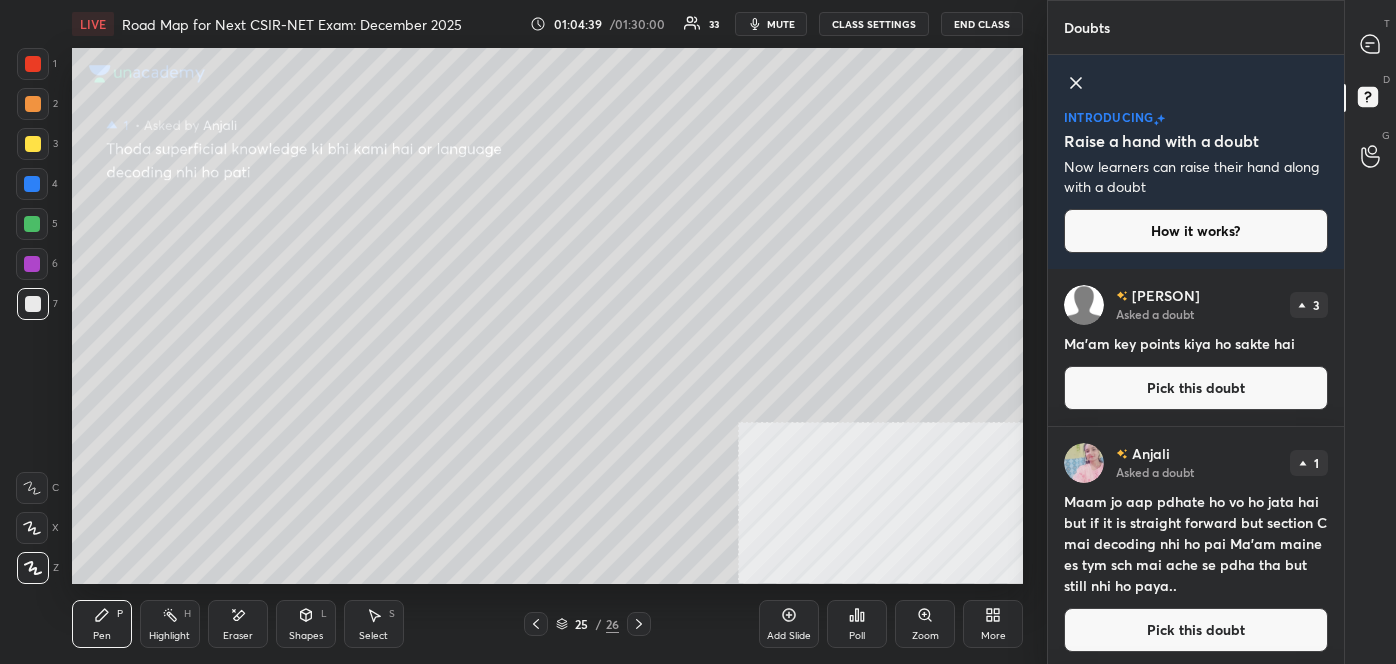 click on "Pick this doubt" at bounding box center (1196, 630) 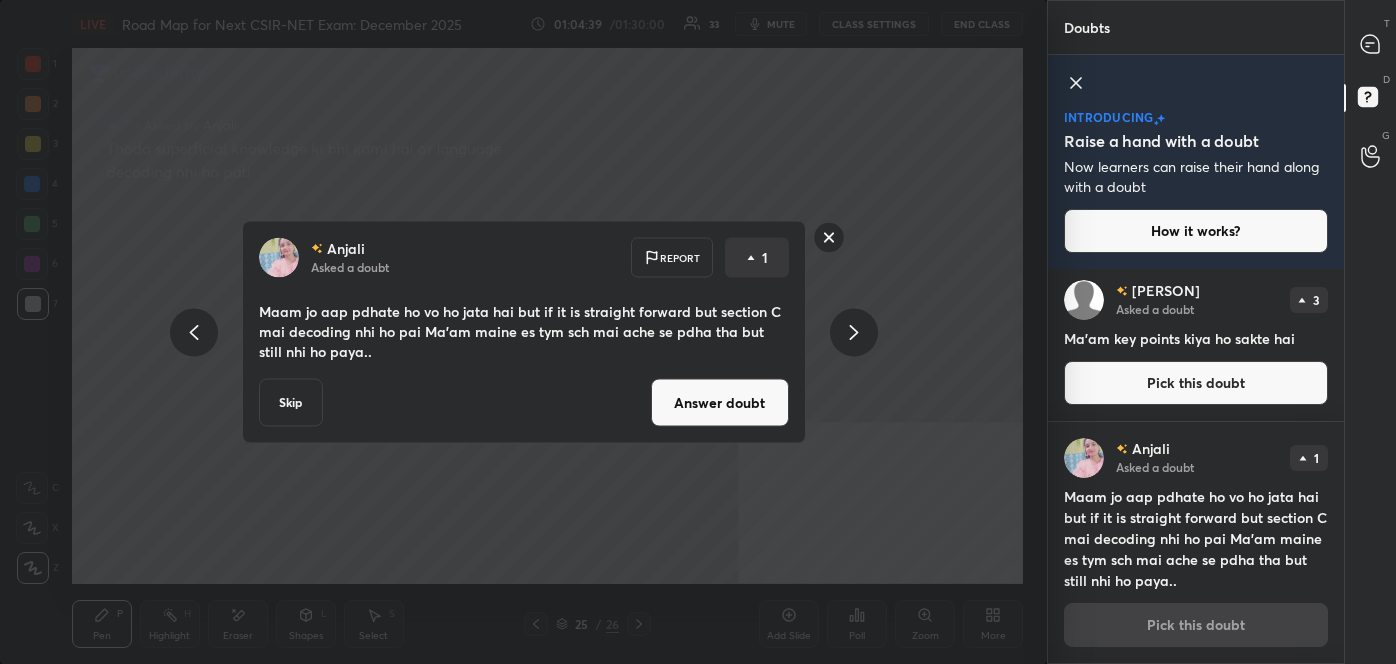 click on "Anjali Asked a doubt Report 1 Maam jo aap pdhate ho vo ho jata hai but if it is straight forward but section C mai decoding nhi ho pai
Ma'am maine es tym sch mai ache se pdha tha but still nhi ho paya.. Skip Answer doubt" at bounding box center [524, 332] 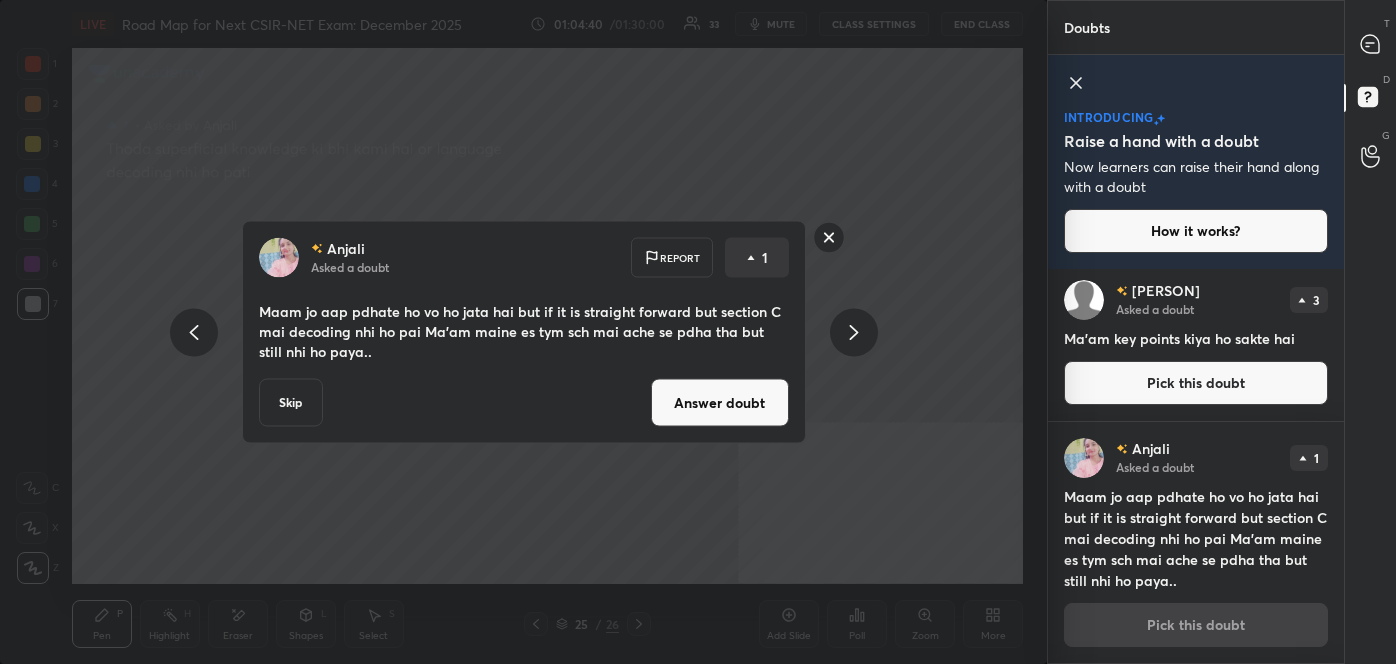 click on "Answer doubt" at bounding box center (720, 403) 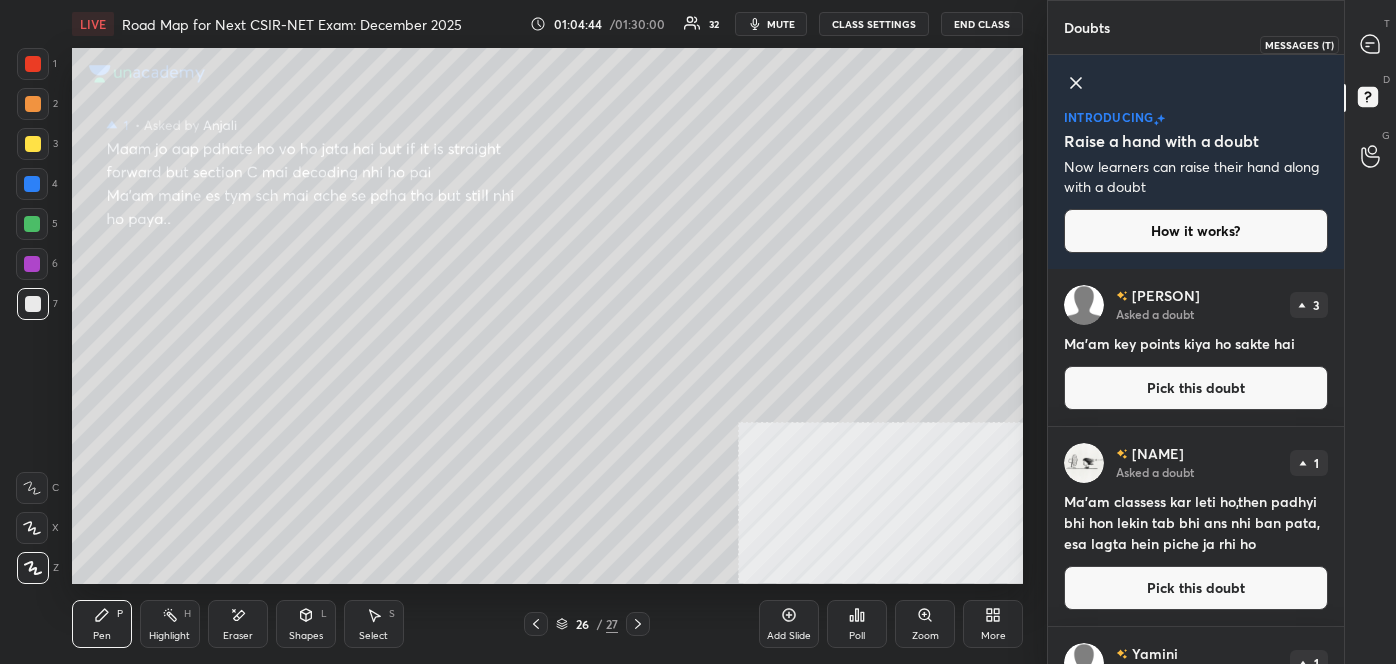 click 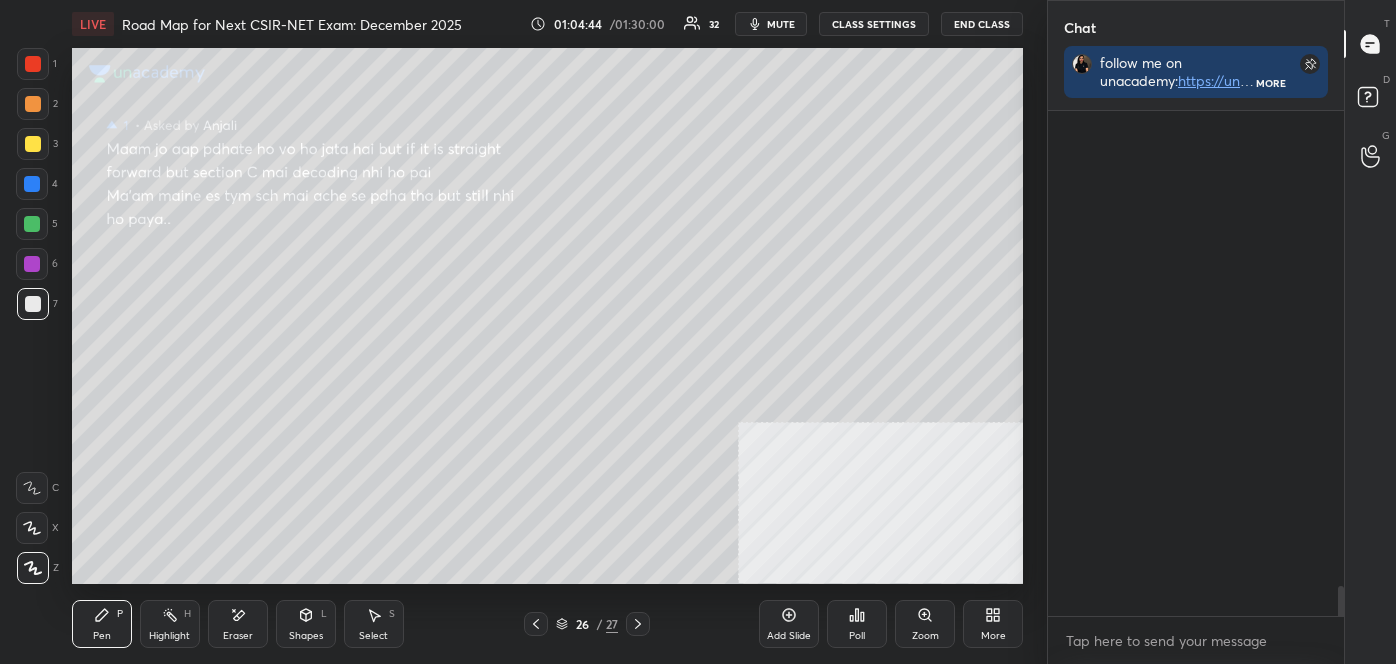 scroll, scrollTop: 333, scrollLeft: 290, axis: both 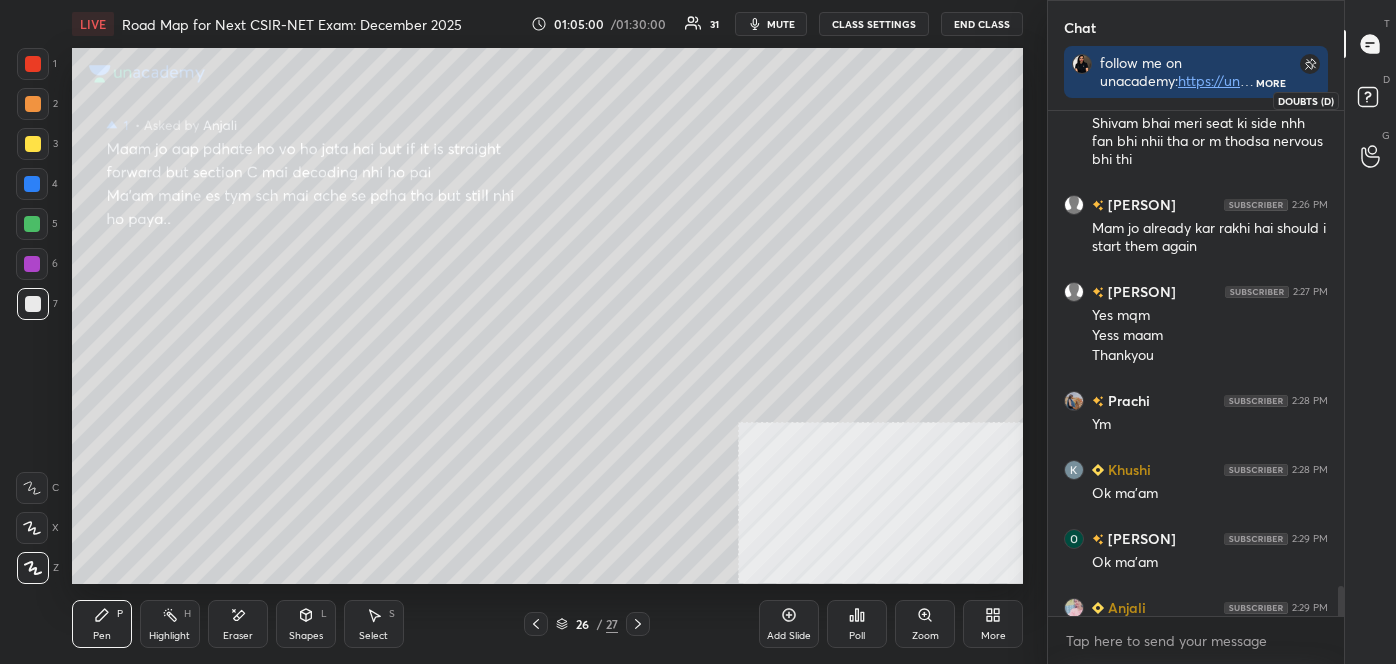 click 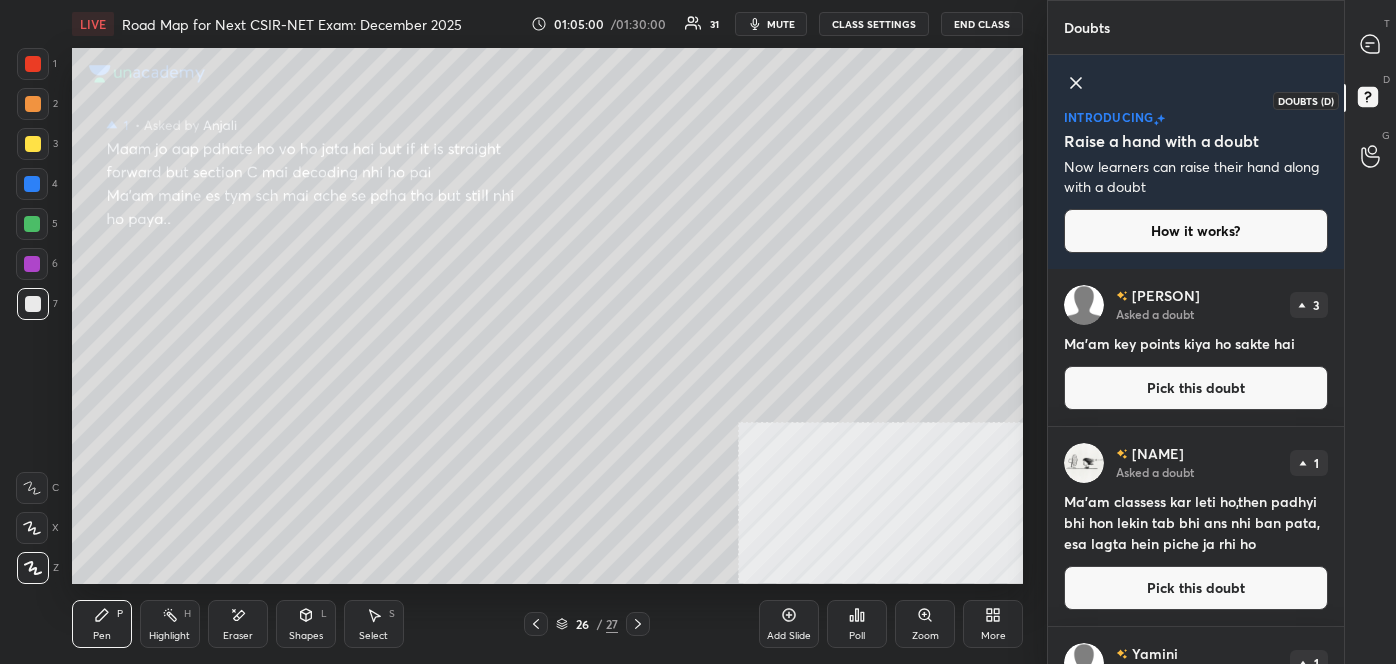 scroll, scrollTop: 7, scrollLeft: 5, axis: both 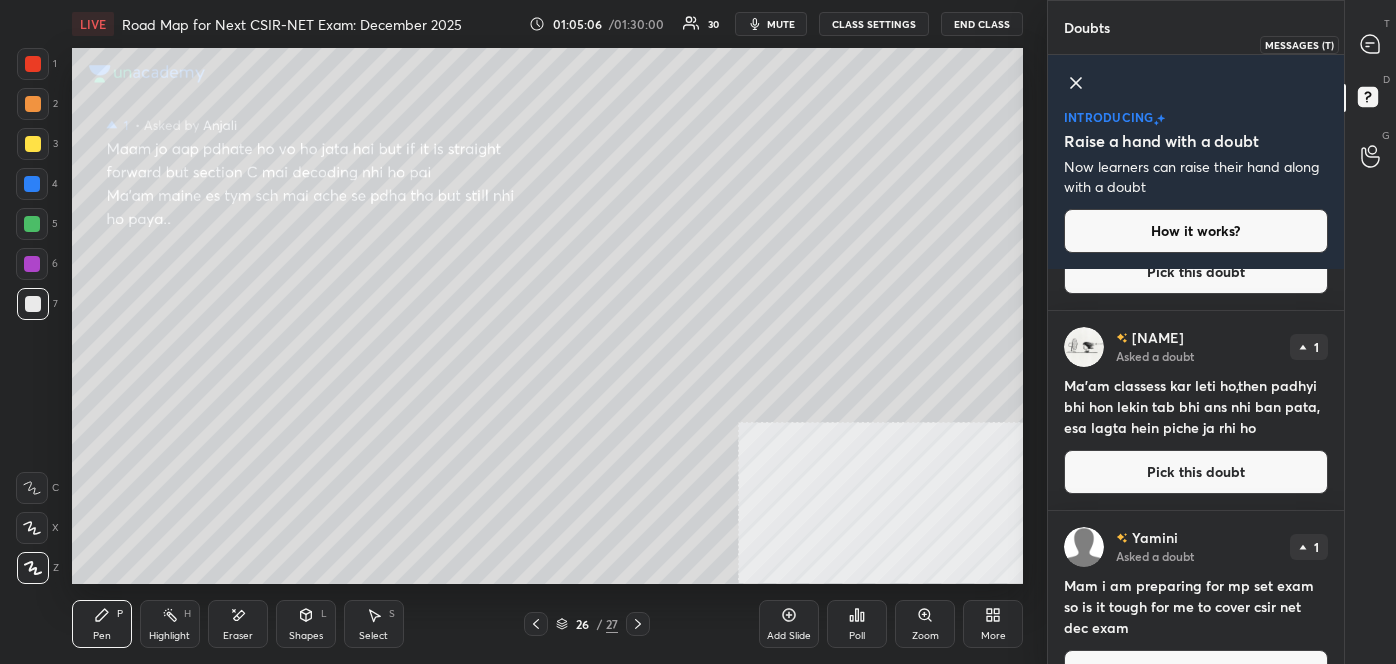 click 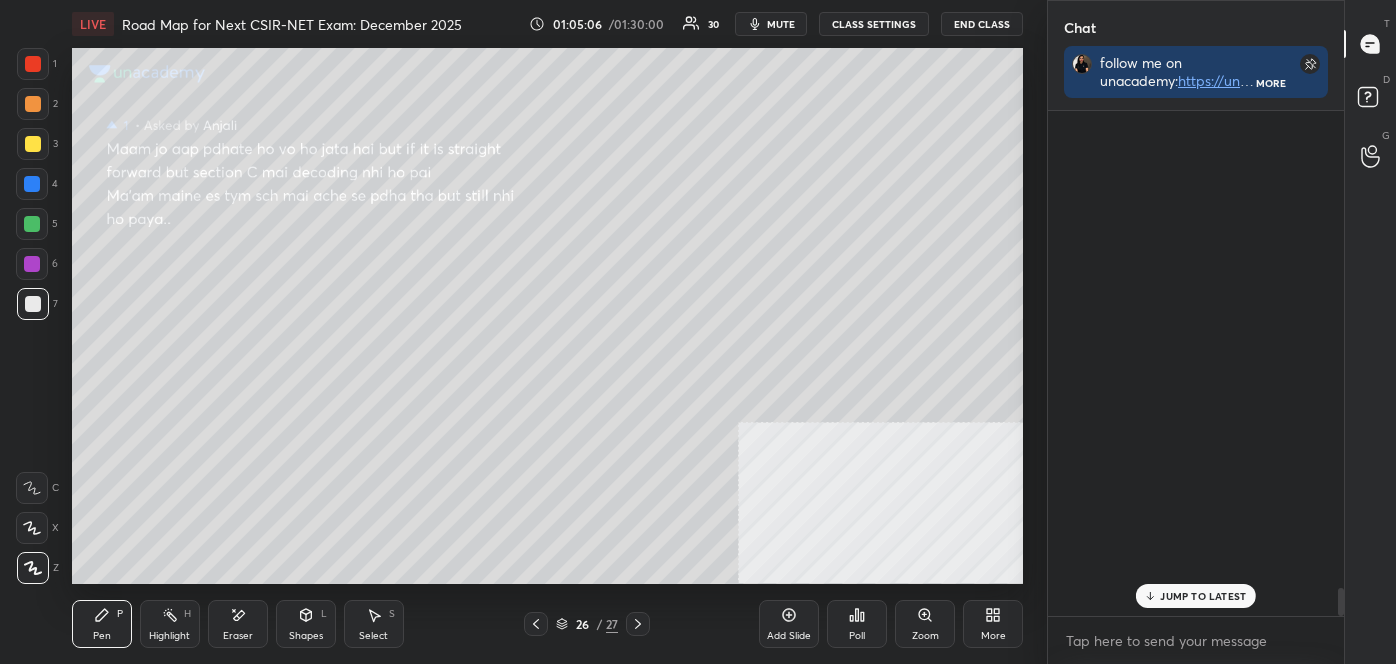scroll, scrollTop: 333, scrollLeft: 290, axis: both 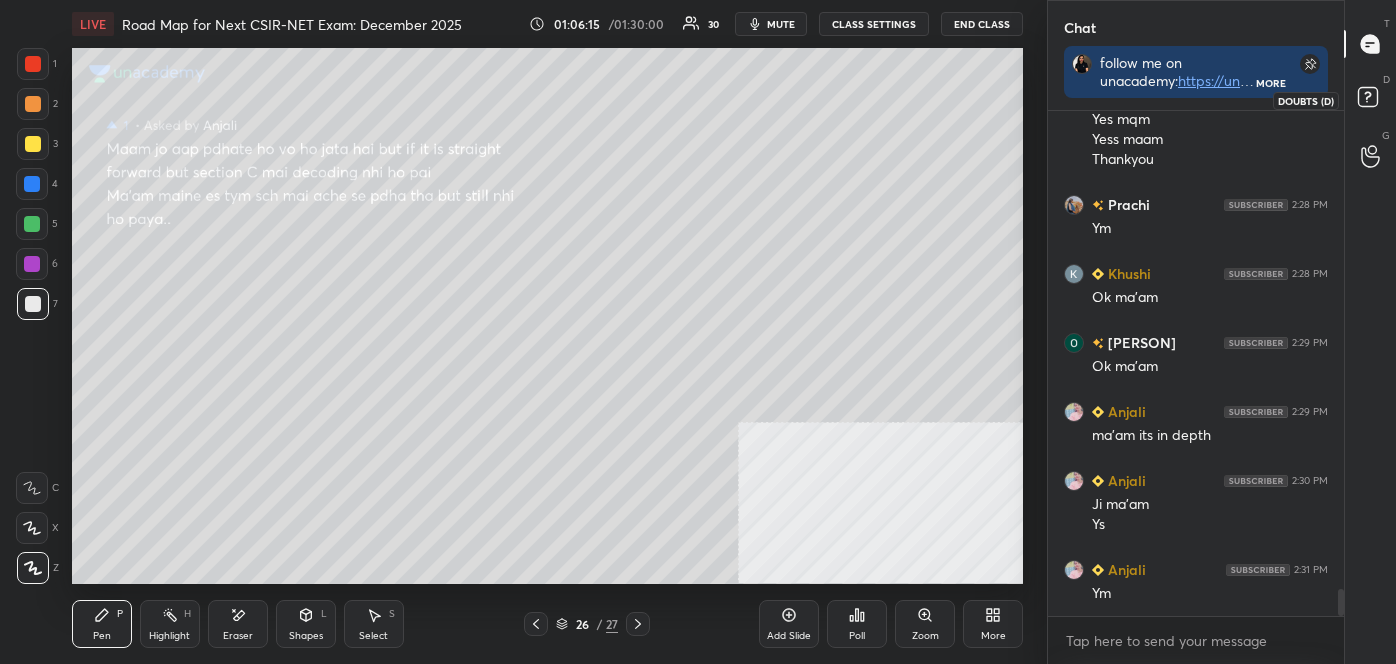 click 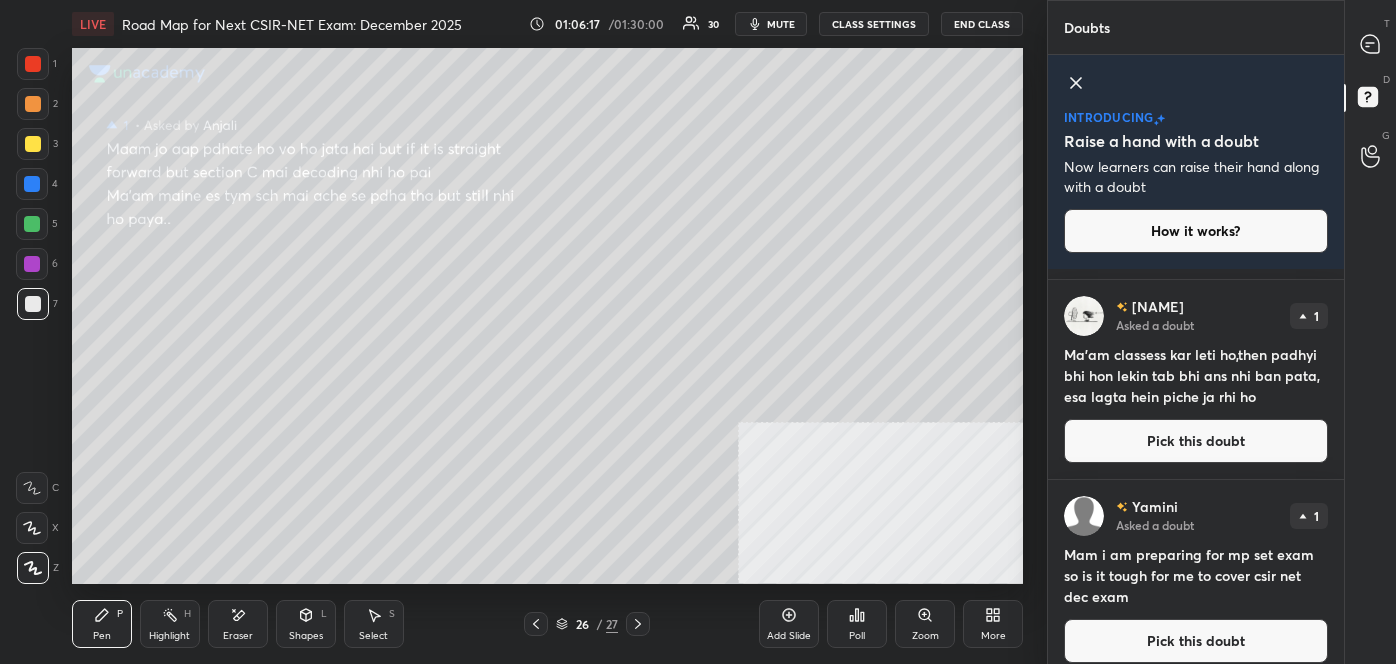 scroll, scrollTop: 146, scrollLeft: 0, axis: vertical 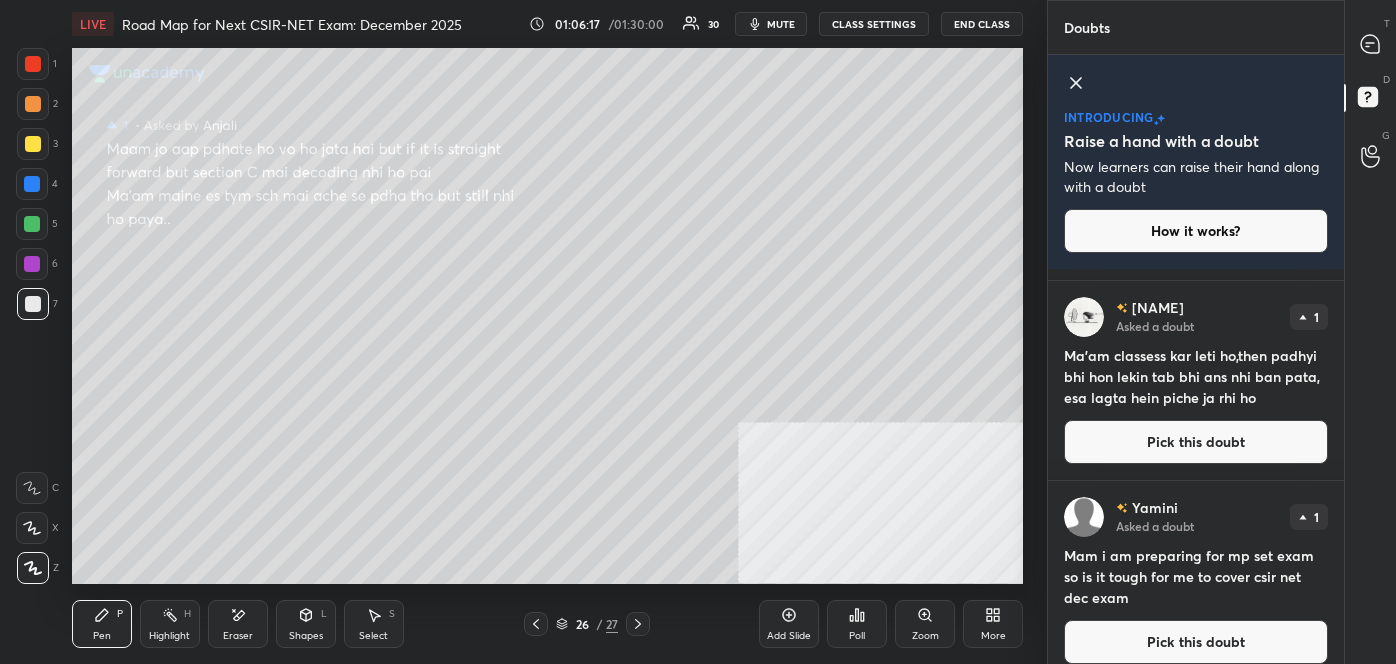 click on "Pick this doubt" at bounding box center [1196, 442] 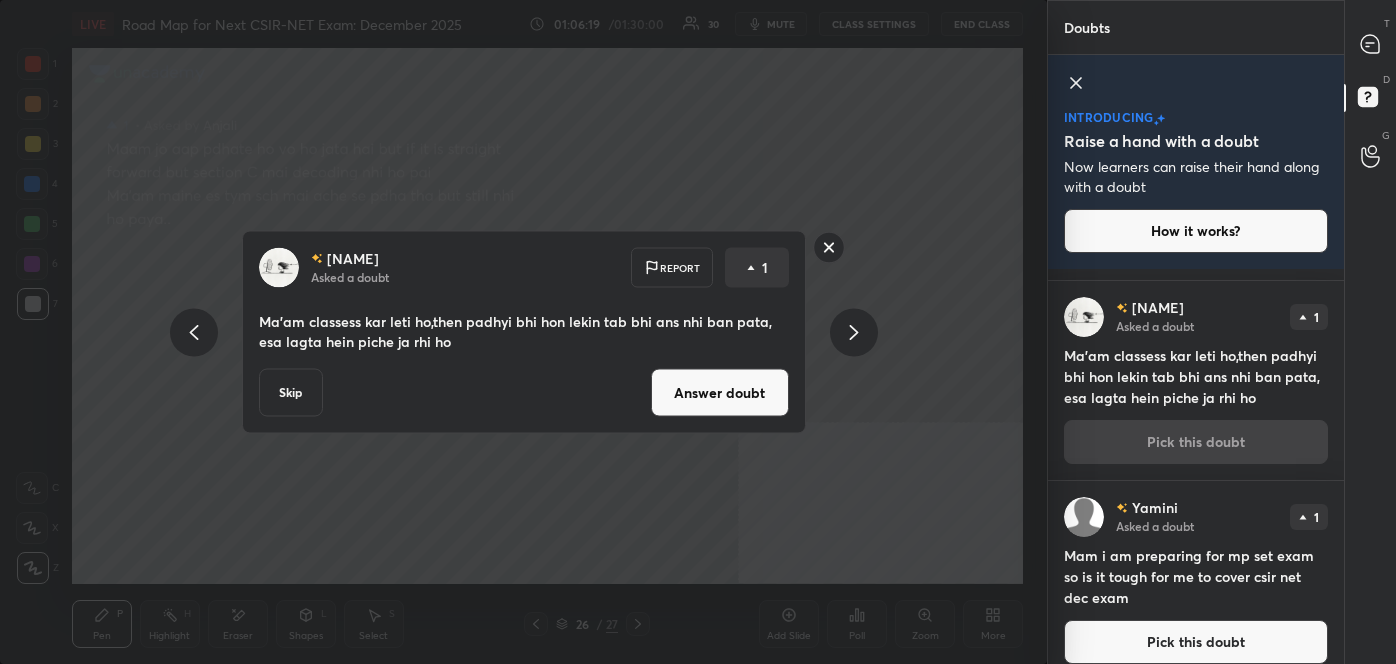 click on "Answer doubt" at bounding box center [720, 393] 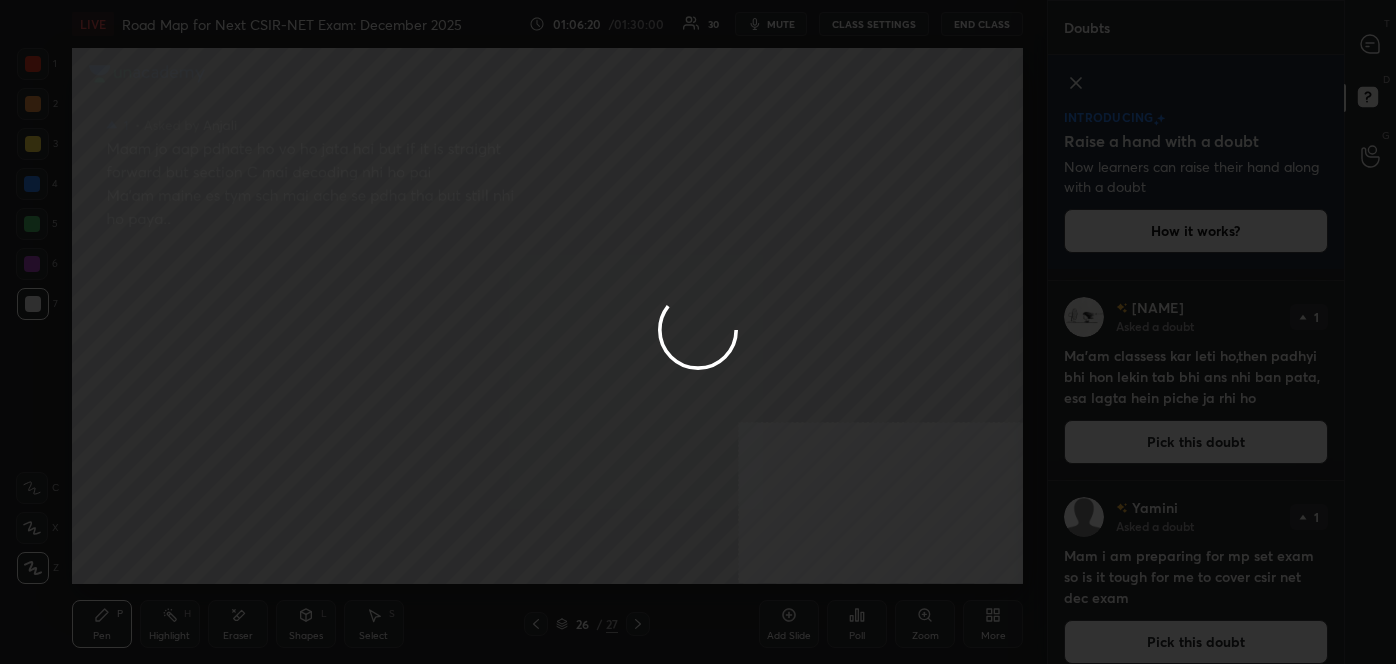 scroll, scrollTop: 0, scrollLeft: 0, axis: both 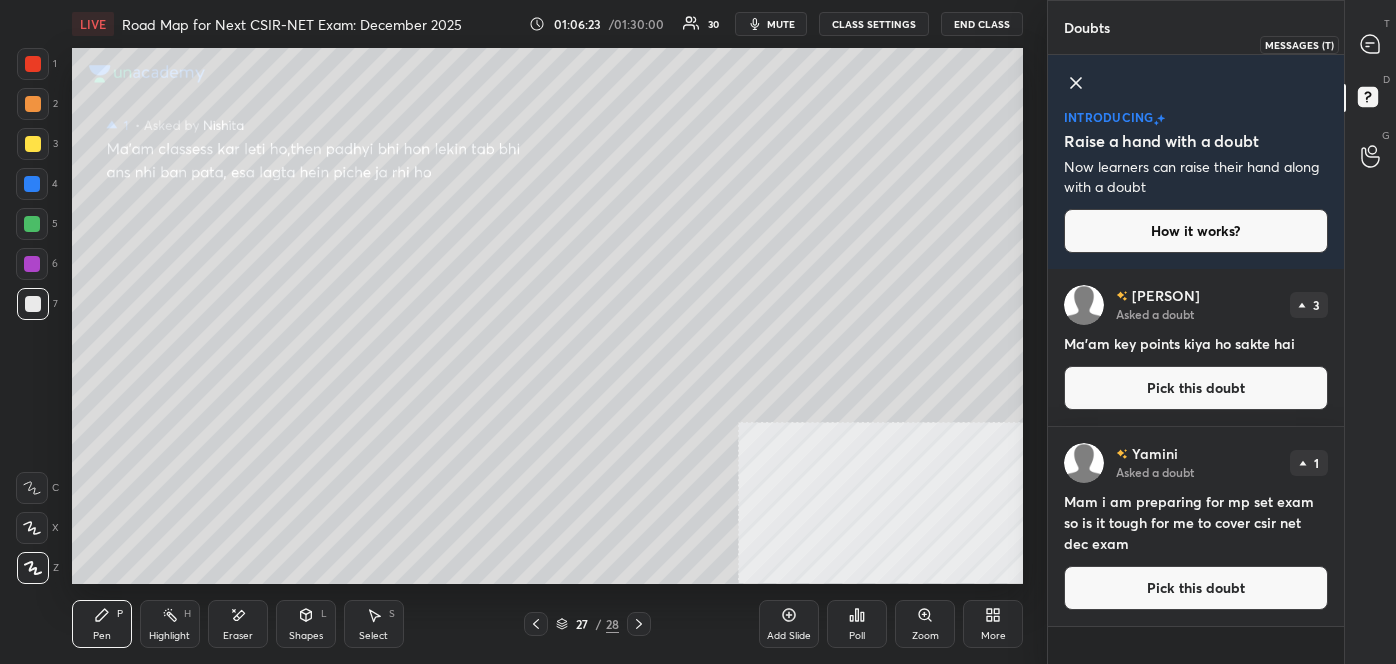 click 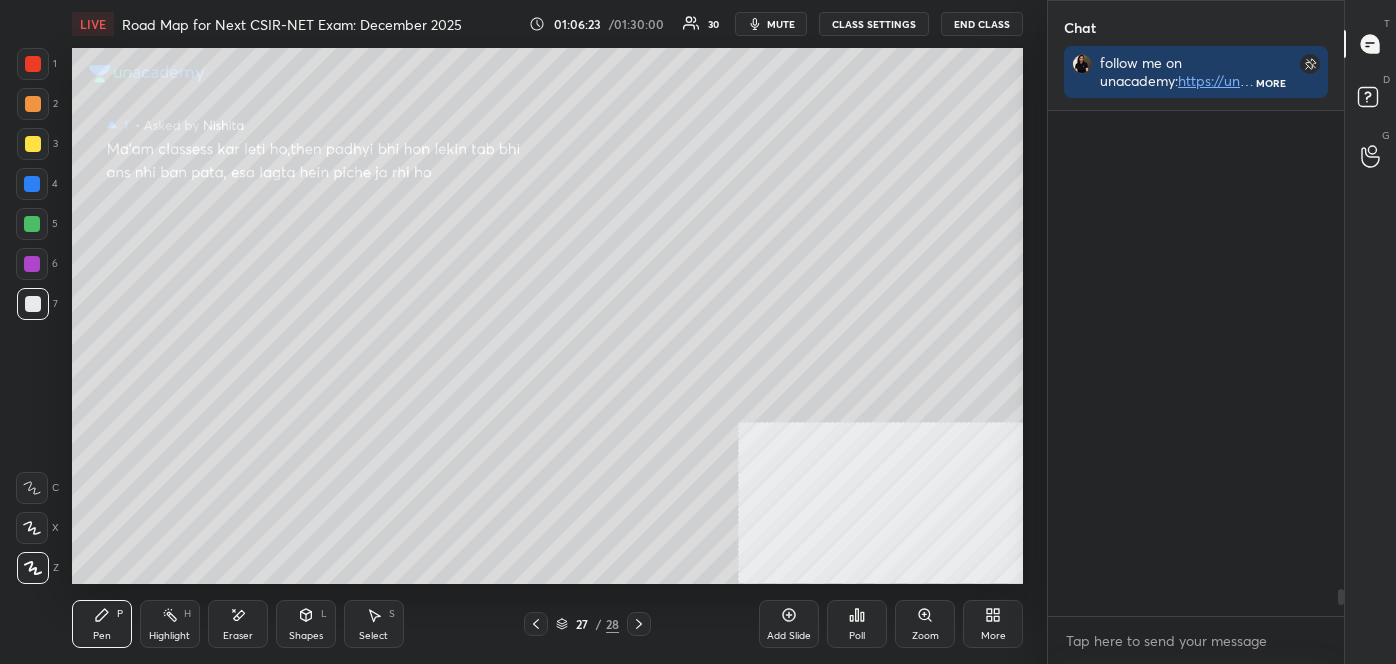 scroll, scrollTop: 8826, scrollLeft: 0, axis: vertical 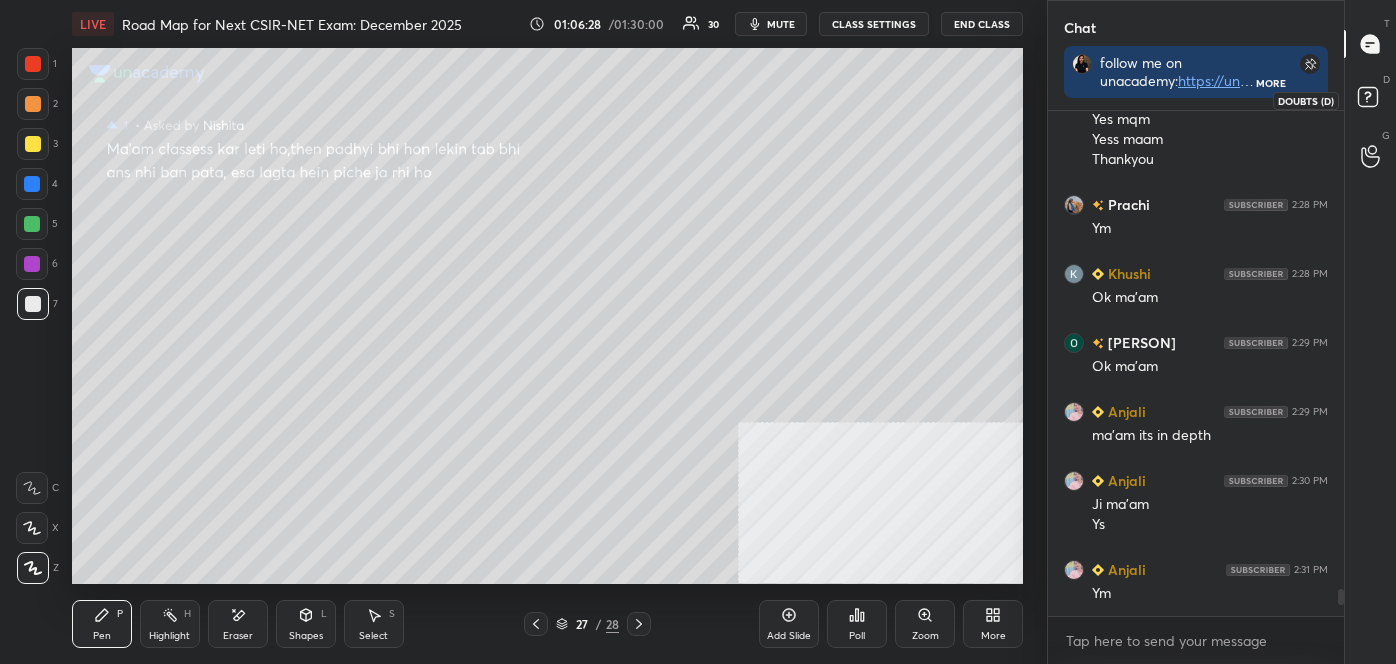 click 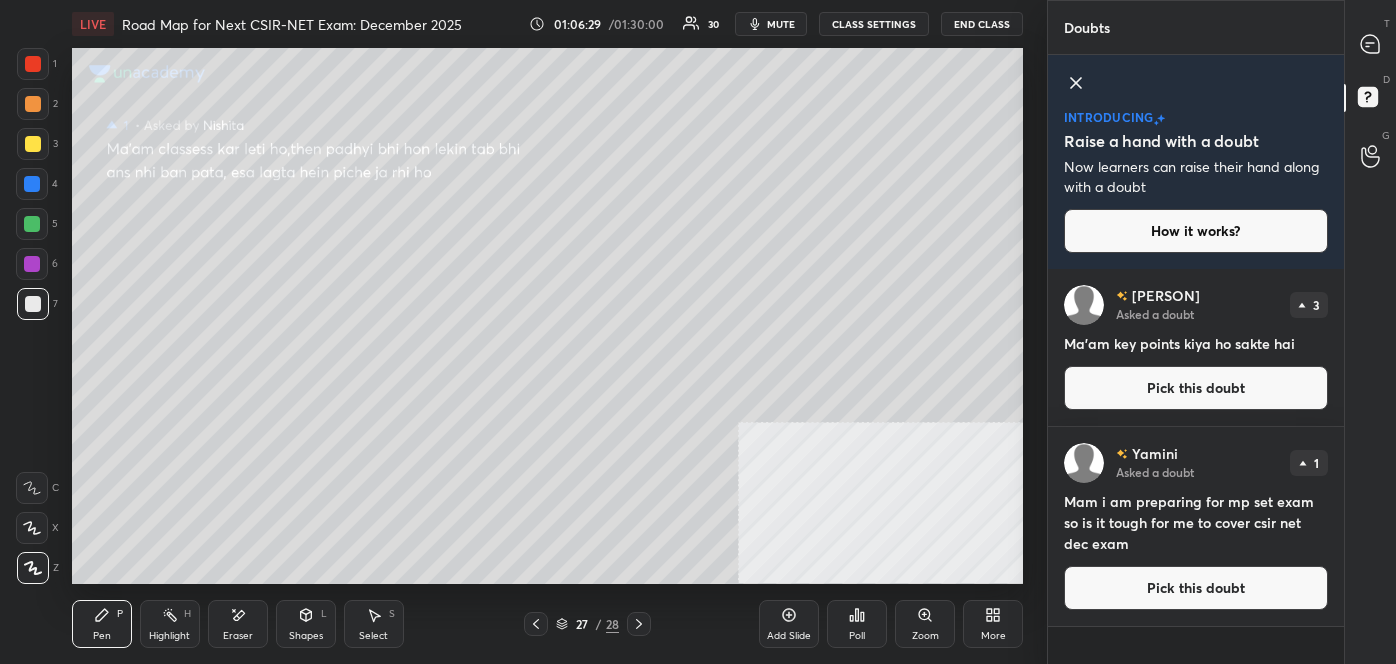 click on "Pick this doubt" at bounding box center [1196, 588] 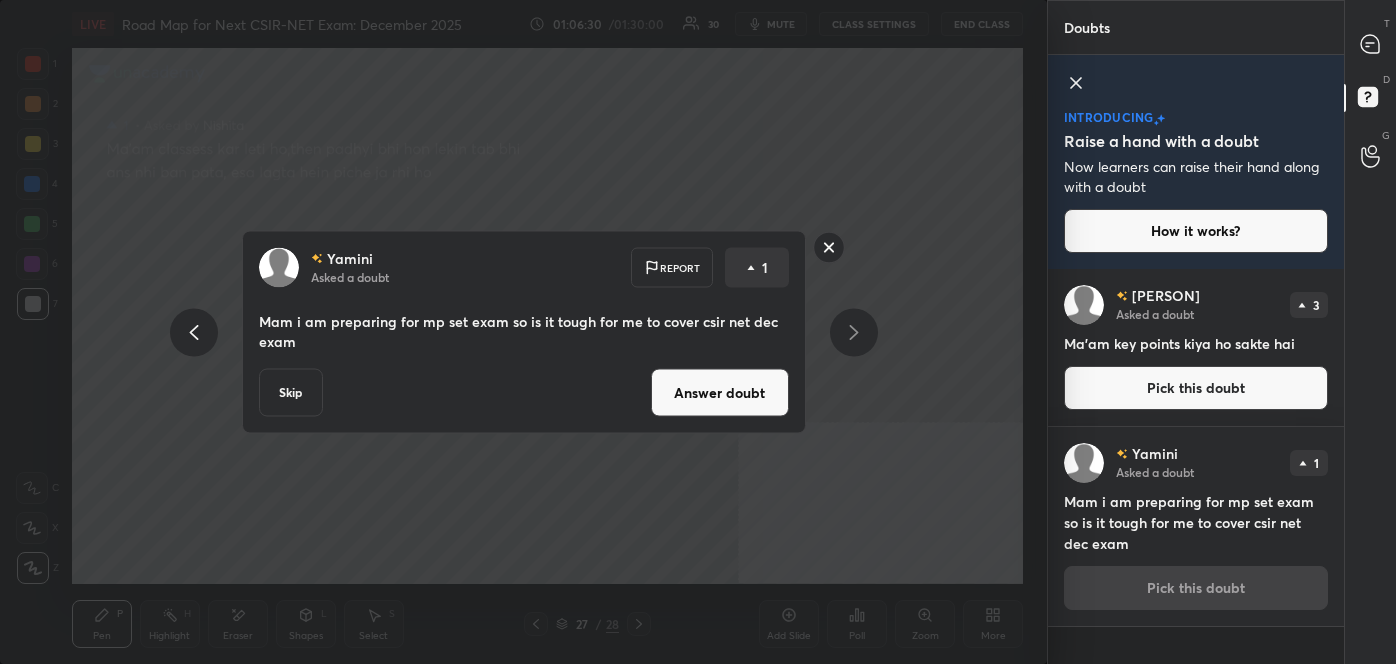 click on "Answer doubt" at bounding box center (720, 393) 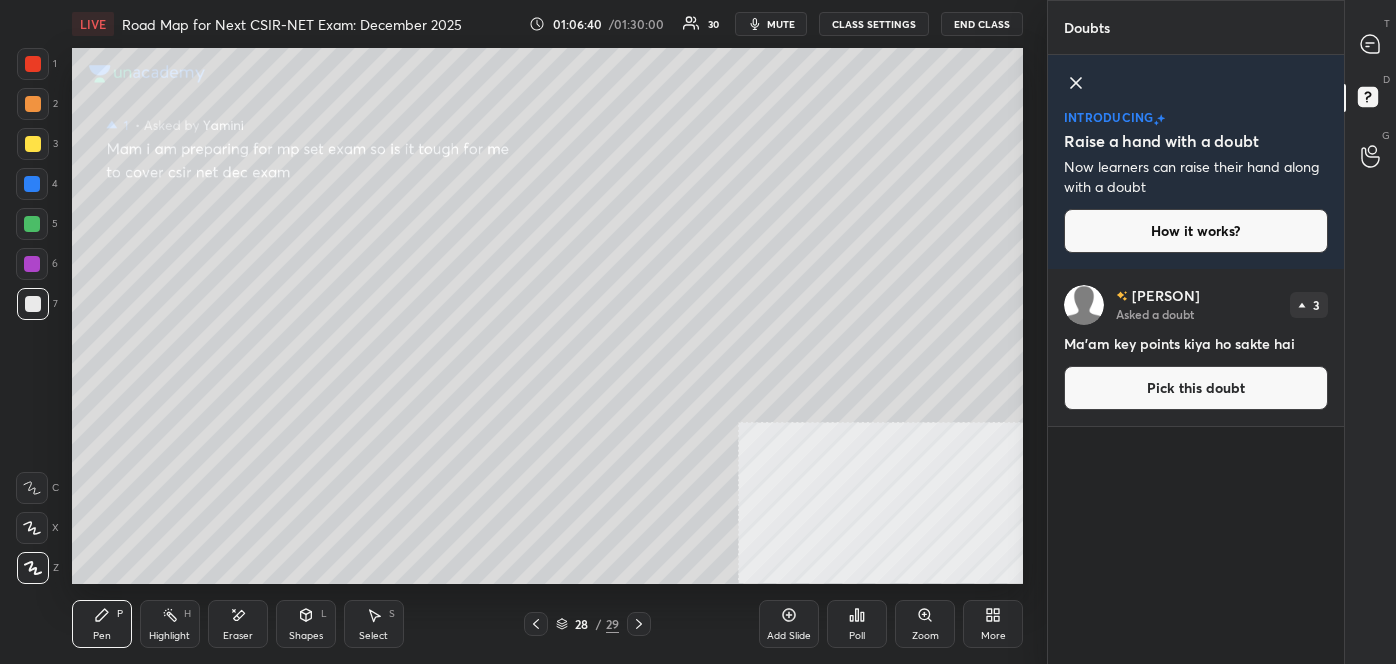 drag, startPoint x: 1063, startPoint y: 81, endPoint x: 1376, endPoint y: 74, distance: 313.07828 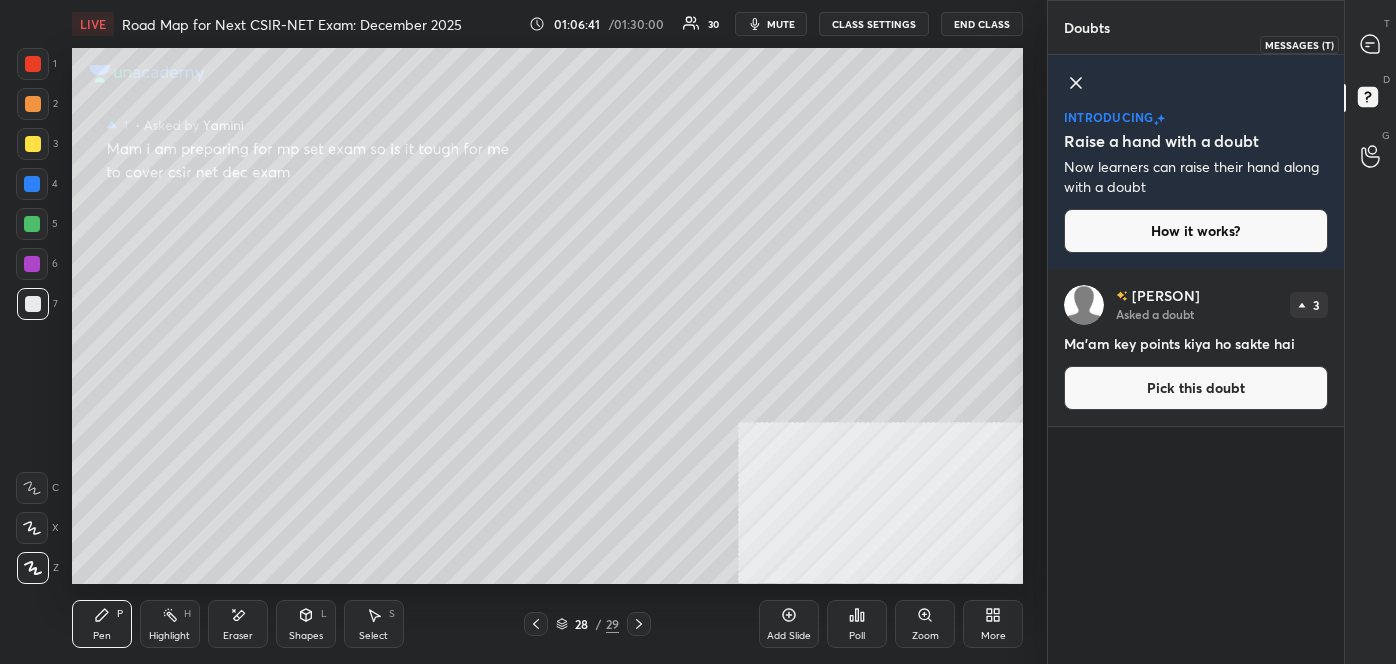 drag, startPoint x: 1382, startPoint y: 32, endPoint x: 1368, endPoint y: 32, distance: 14 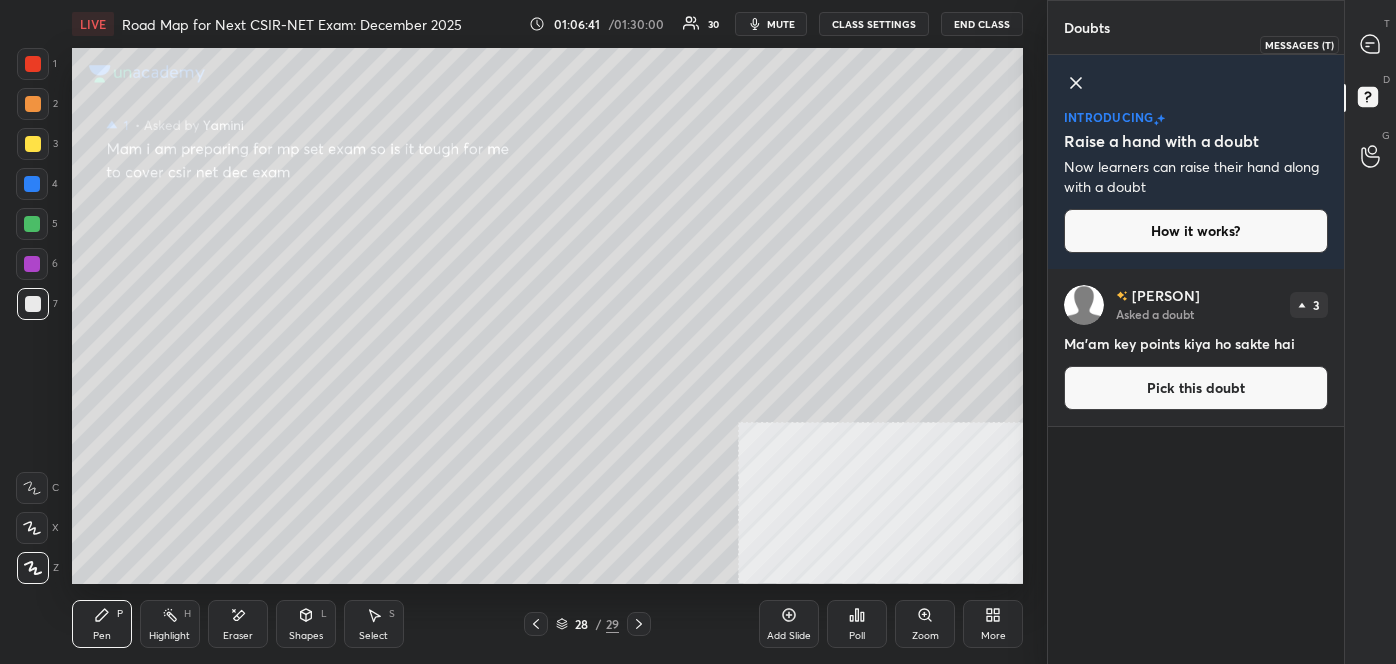 click at bounding box center (1371, 44) 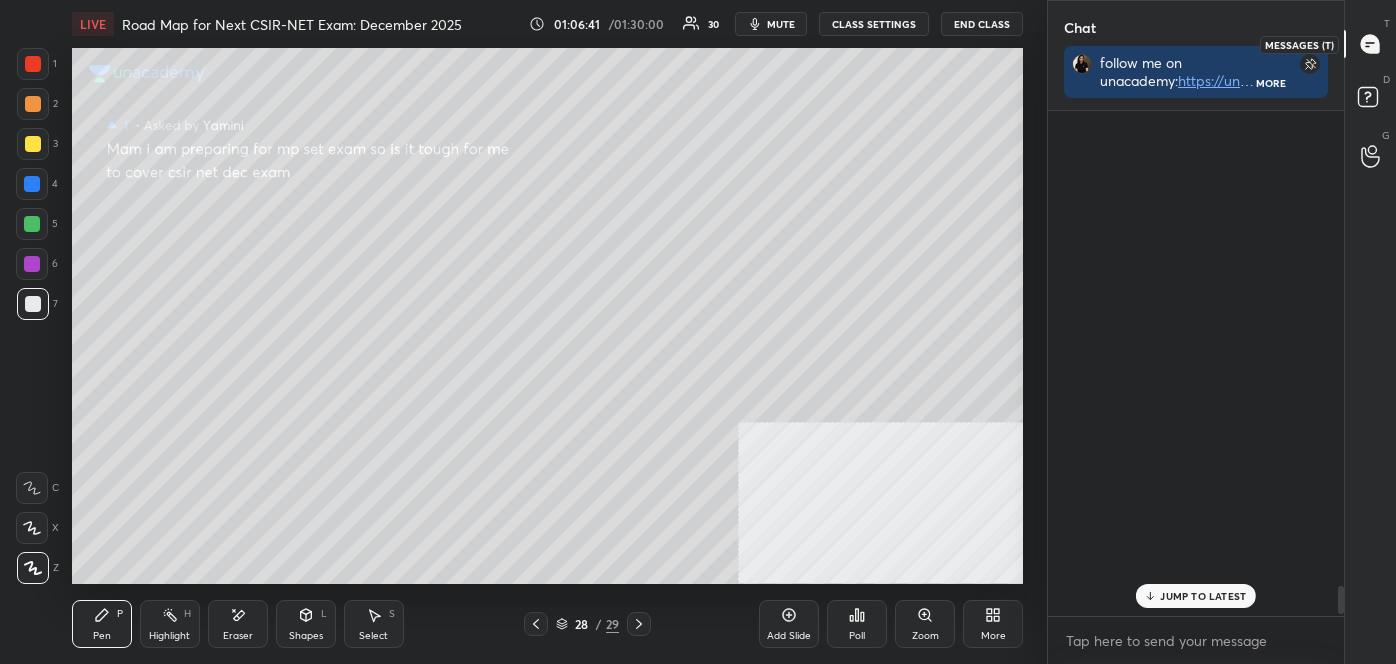 scroll, scrollTop: 333, scrollLeft: 290, axis: both 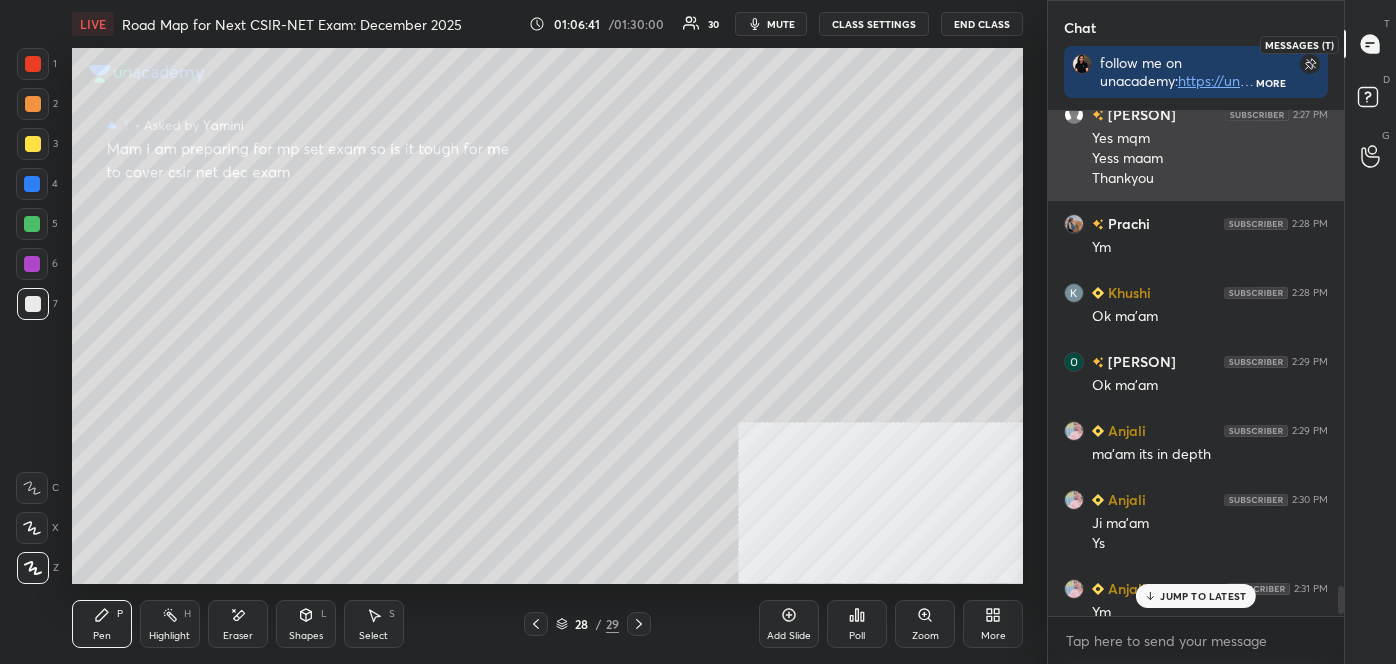 click on "Chat follow me on unacademy:  https://unacademy.com/@tanejanehaofficial-9729
join me on telegram:  https://t.me/nehacsirlifescience More kamalnima 2:26 PM Mam jo already kar rakhi hai should i start them again kamalnima 2:27 PM Yes mqm Yess maam Thankyou Prachi 2:28 PM Ym Khushi 2:28 PM Ok ma'am Oujasmita 2:29 PM Ok ma'am Anjali 2:29 PM ma'am its in depth Anjali 2:30 PM Ji ma'am Ys Anjali 2:31 PM Ym Ym JUMP TO LATEST Enable hand raising Enable raise hand to speak to learners. Once enabled, chat will be turned off temporarily. Enable x   introducing Raise a hand with a doubt Now learners can raise their hand along with a doubt  How it works? Ansari Asked a doubt 3 Ma'am key points kiya ho sakte hai Pick this doubt NEW DOUBTS ASKED No one has raised a hand yet Can't raise hand Looks like educator just invited you to speak. Please wait before you can raise your hand again. Got it" at bounding box center (1195, 332) 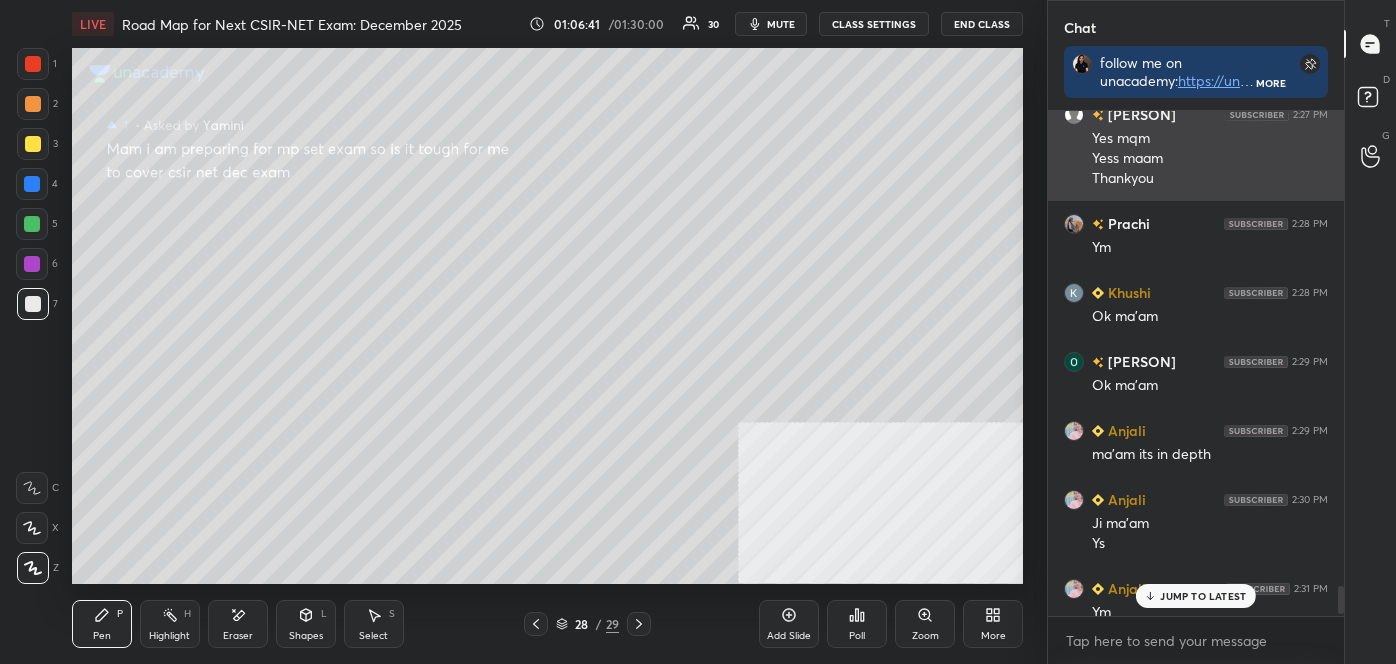 scroll, scrollTop: 499, scrollLeft: 290, axis: both 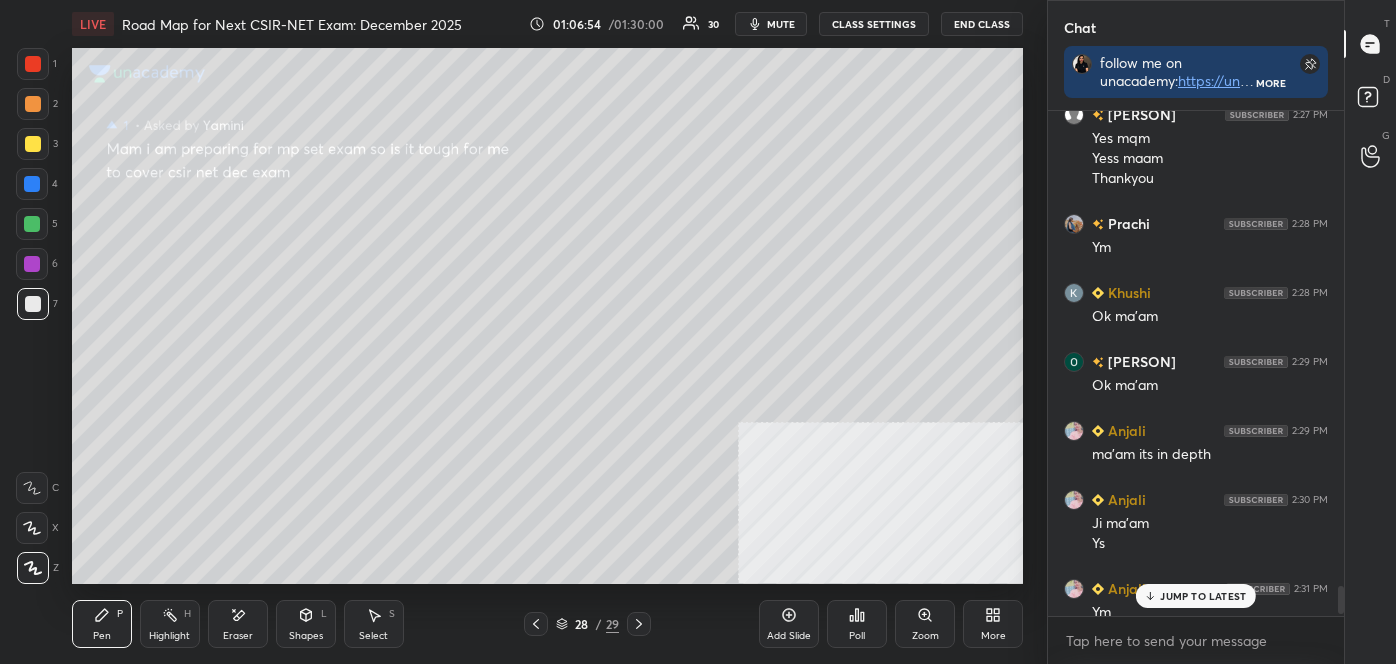 click on "JUMP TO LATEST" at bounding box center (1203, 596) 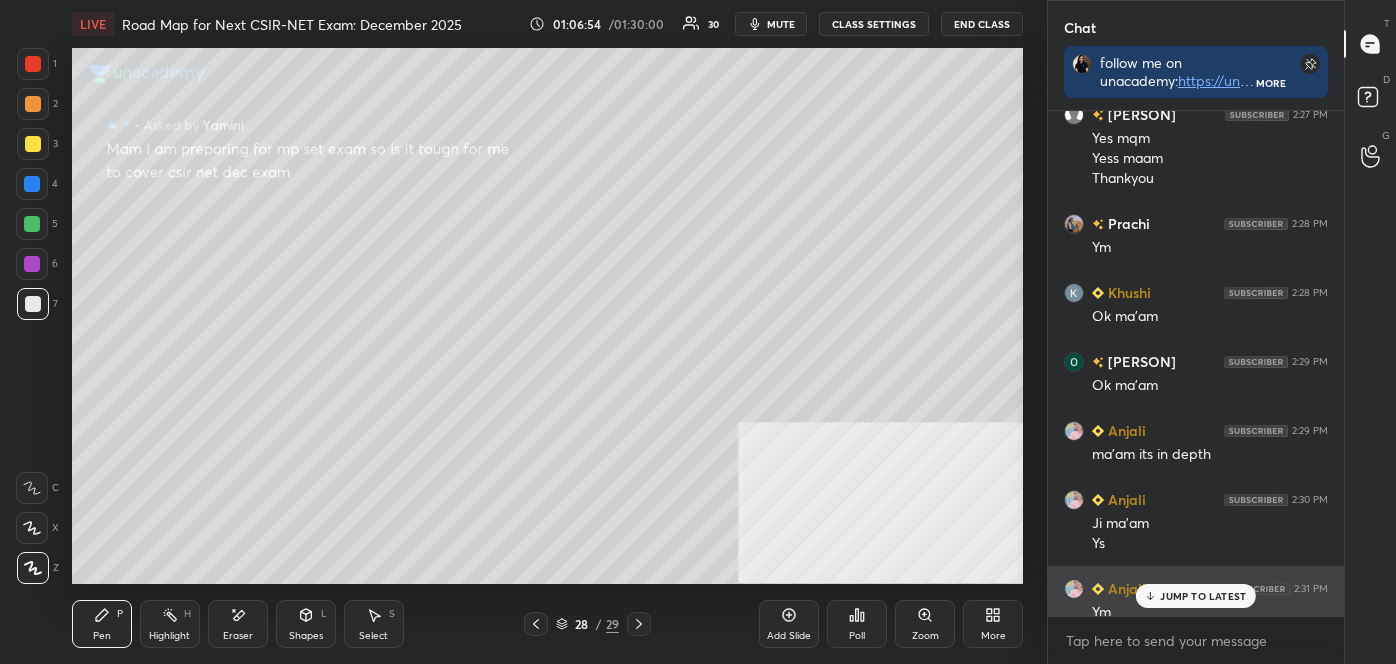 scroll, scrollTop: 8796, scrollLeft: 0, axis: vertical 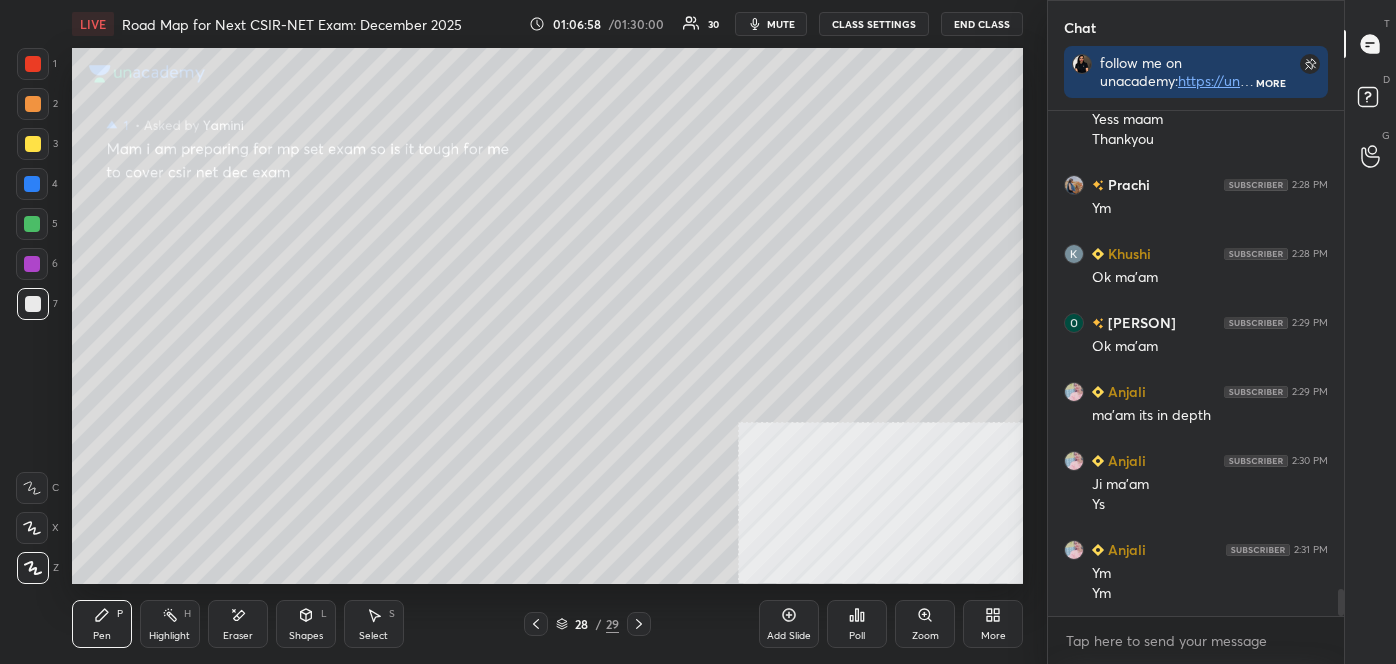 click at bounding box center (536, 624) 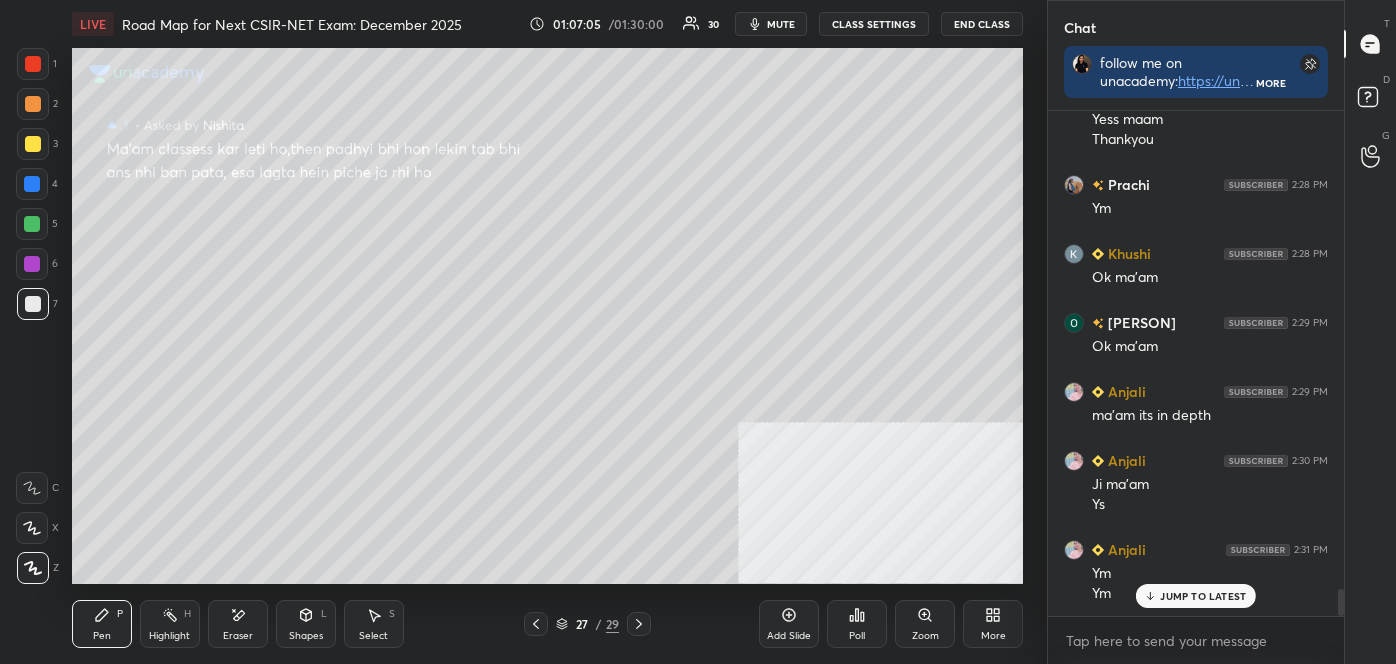 scroll, scrollTop: 8864, scrollLeft: 0, axis: vertical 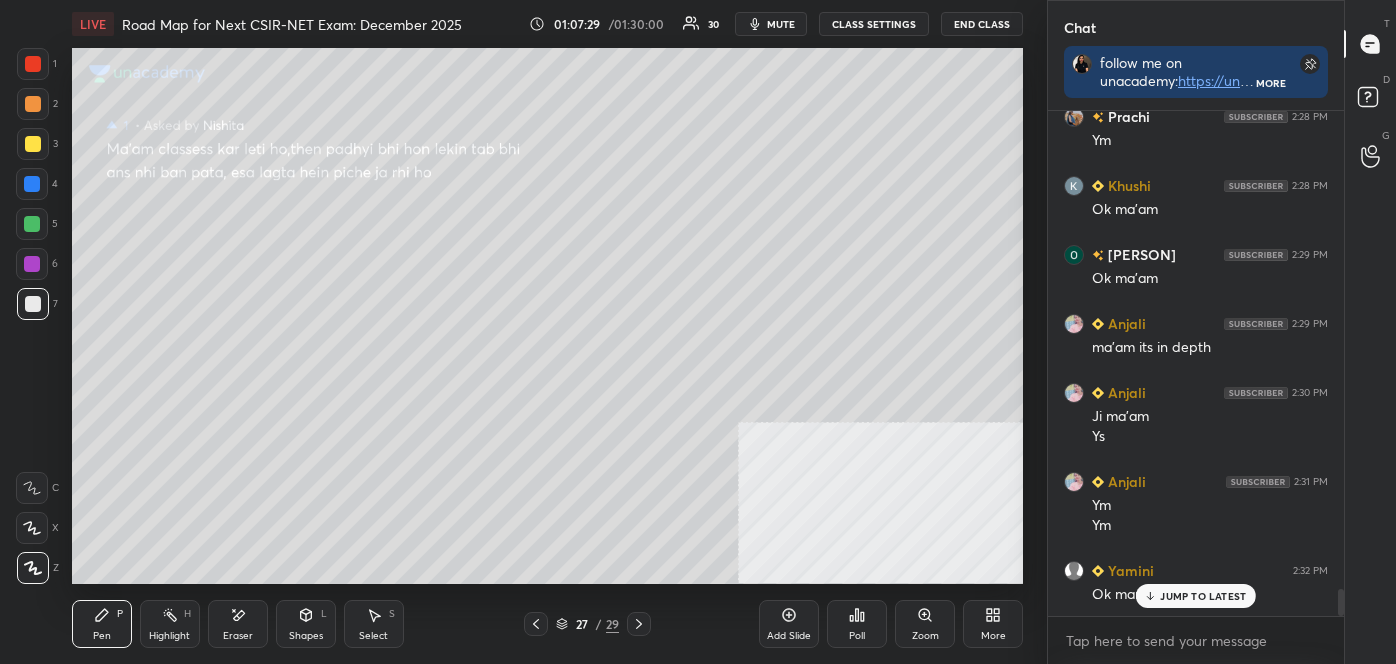 click 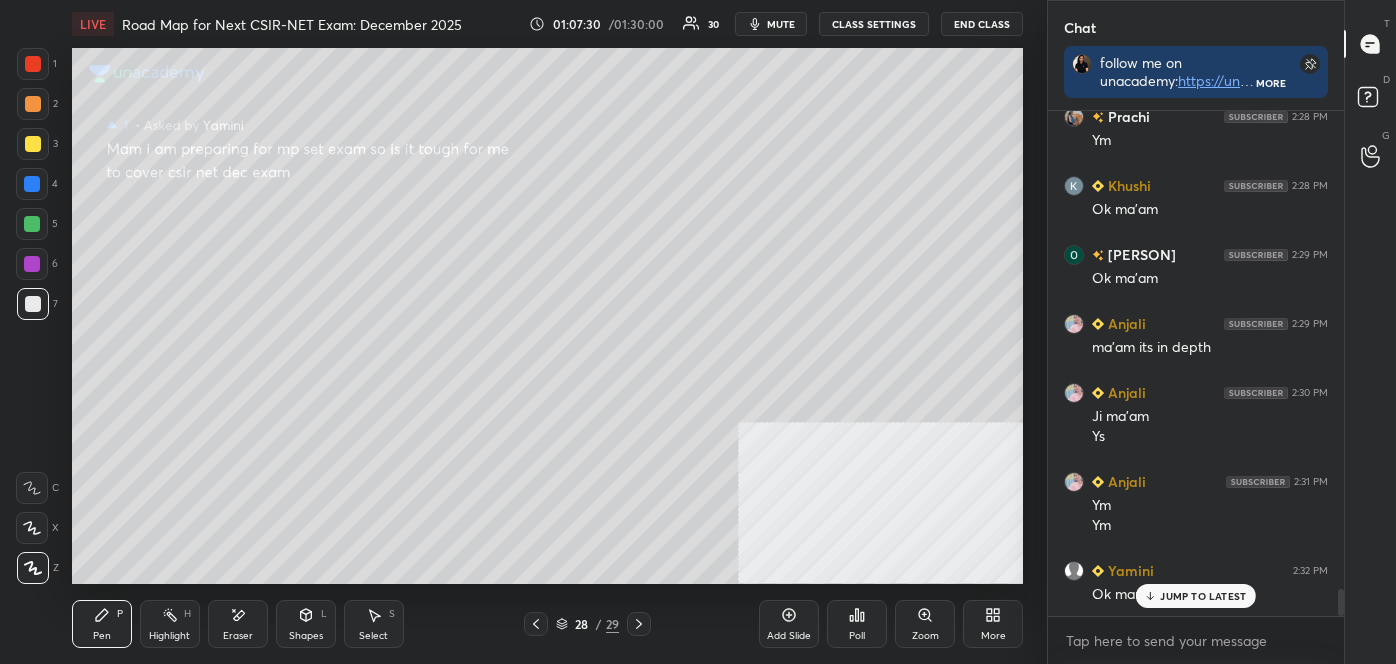 click 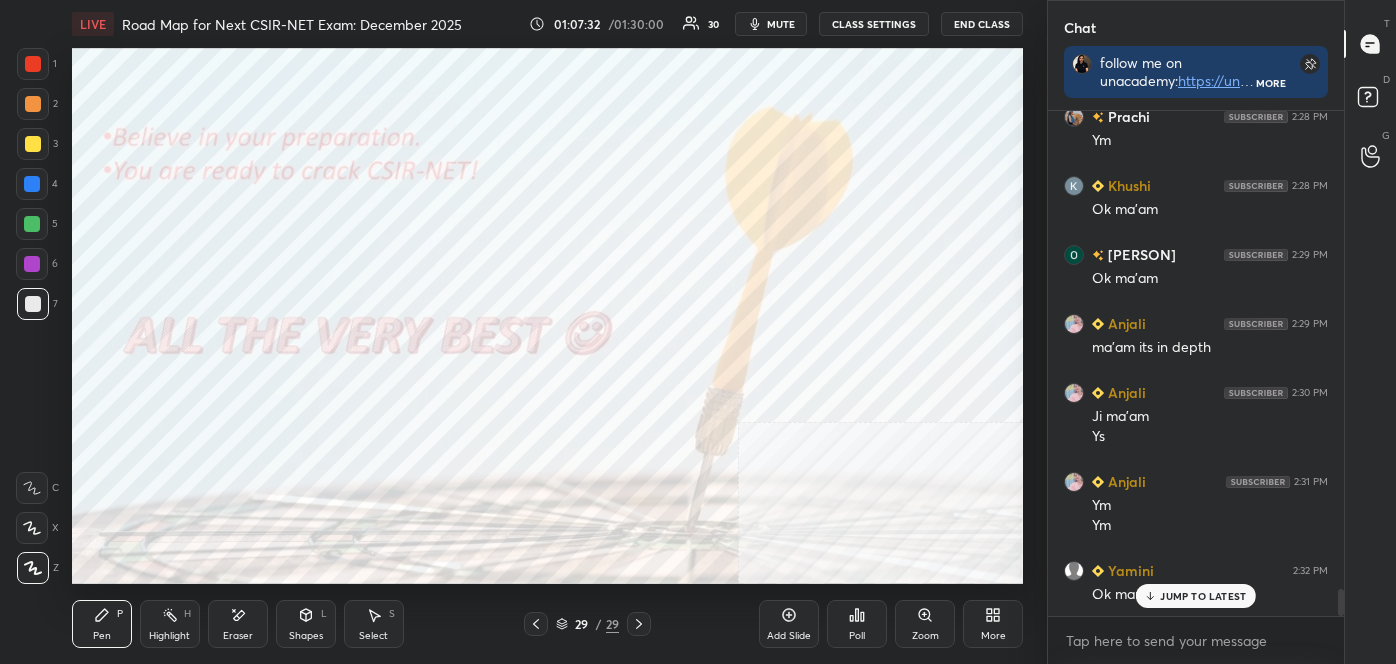 click at bounding box center (33, 64) 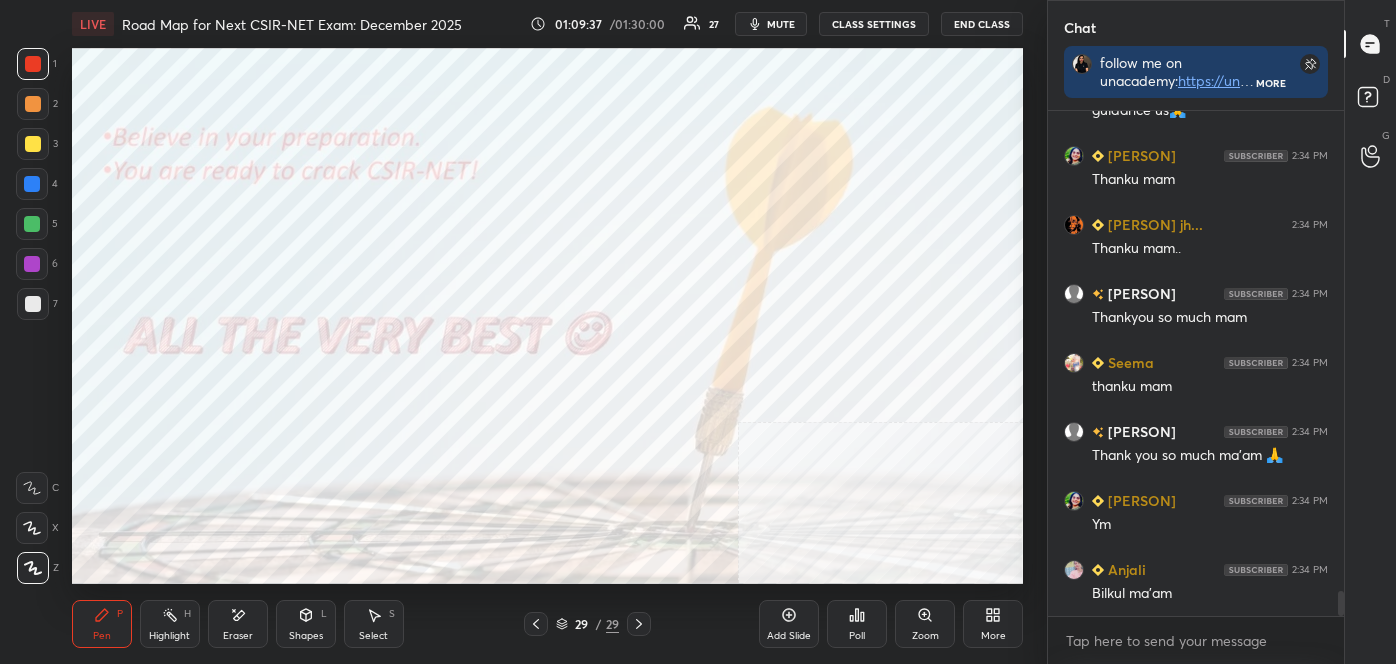 scroll, scrollTop: 9714, scrollLeft: 0, axis: vertical 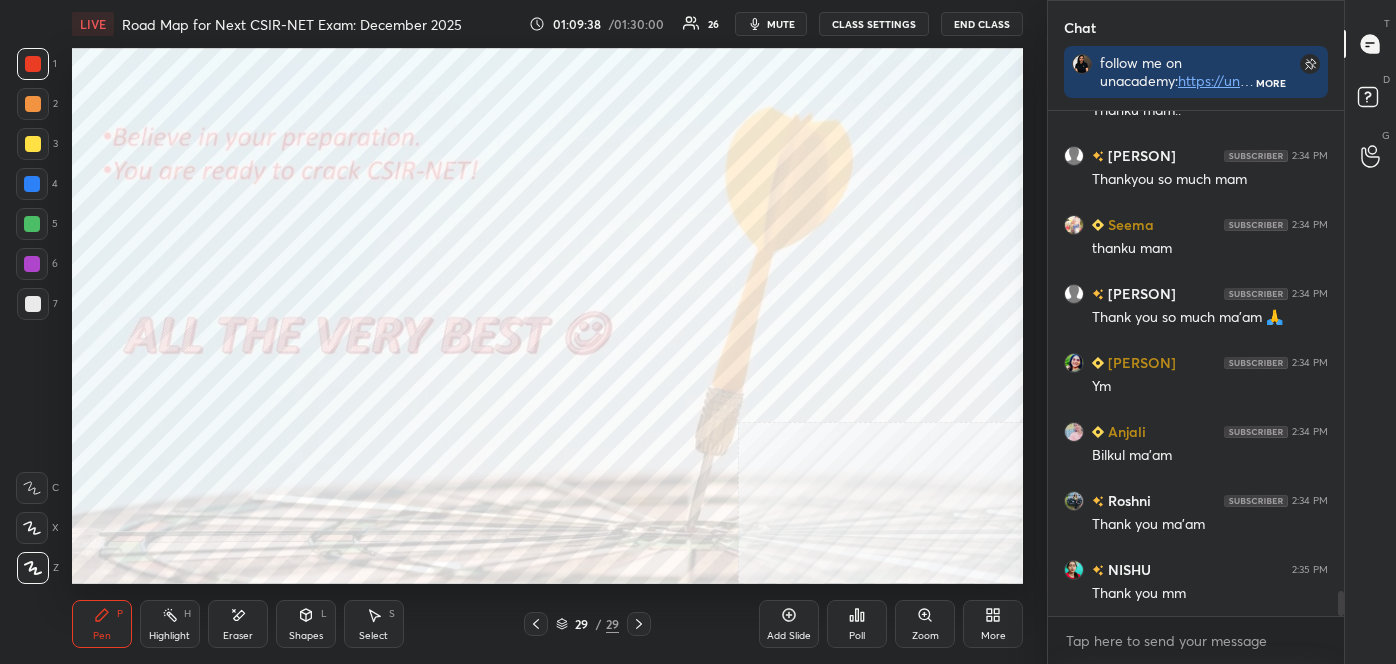 click on "End Class" at bounding box center (982, 24) 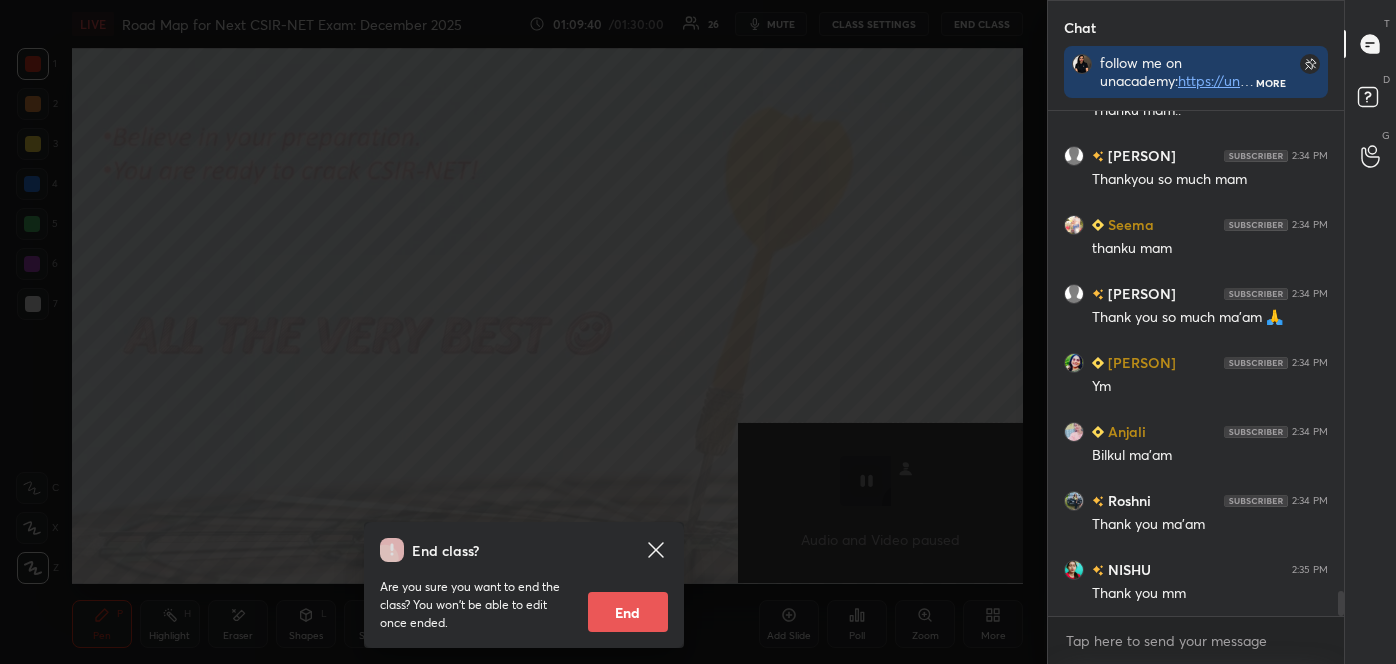 click on "End" at bounding box center (628, 612) 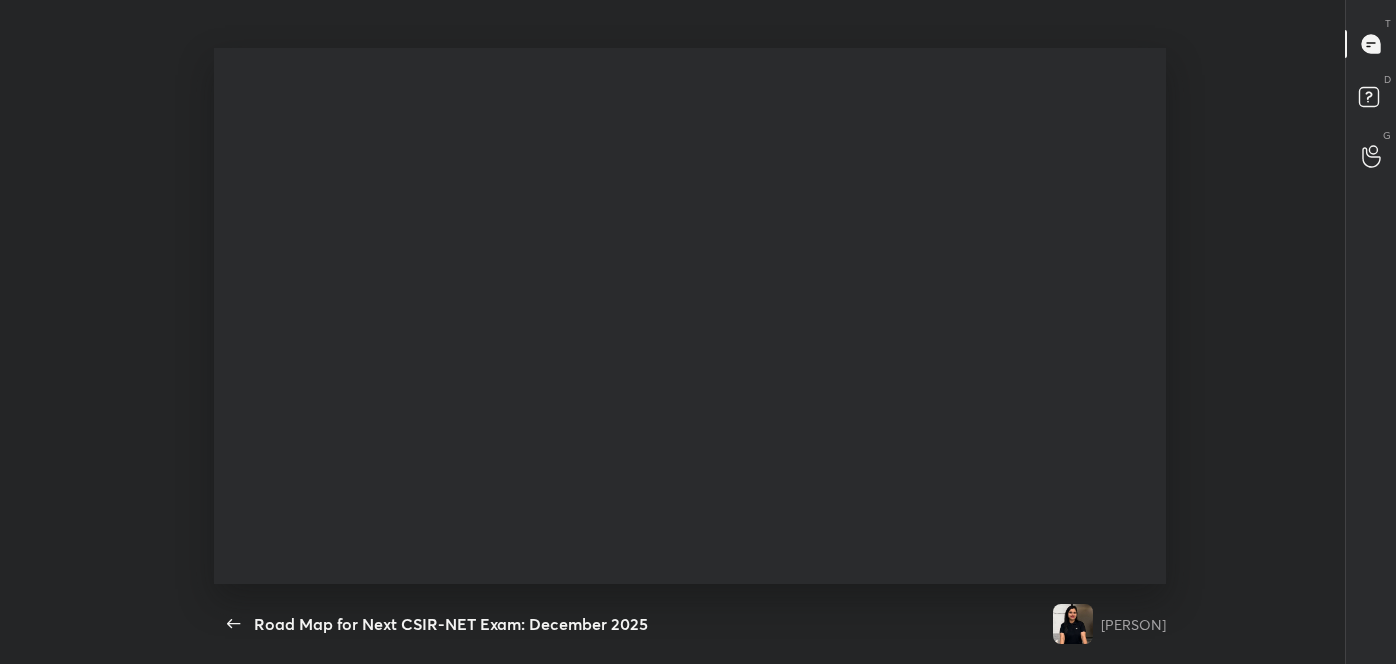 scroll, scrollTop: 99464, scrollLeft: 98956, axis: both 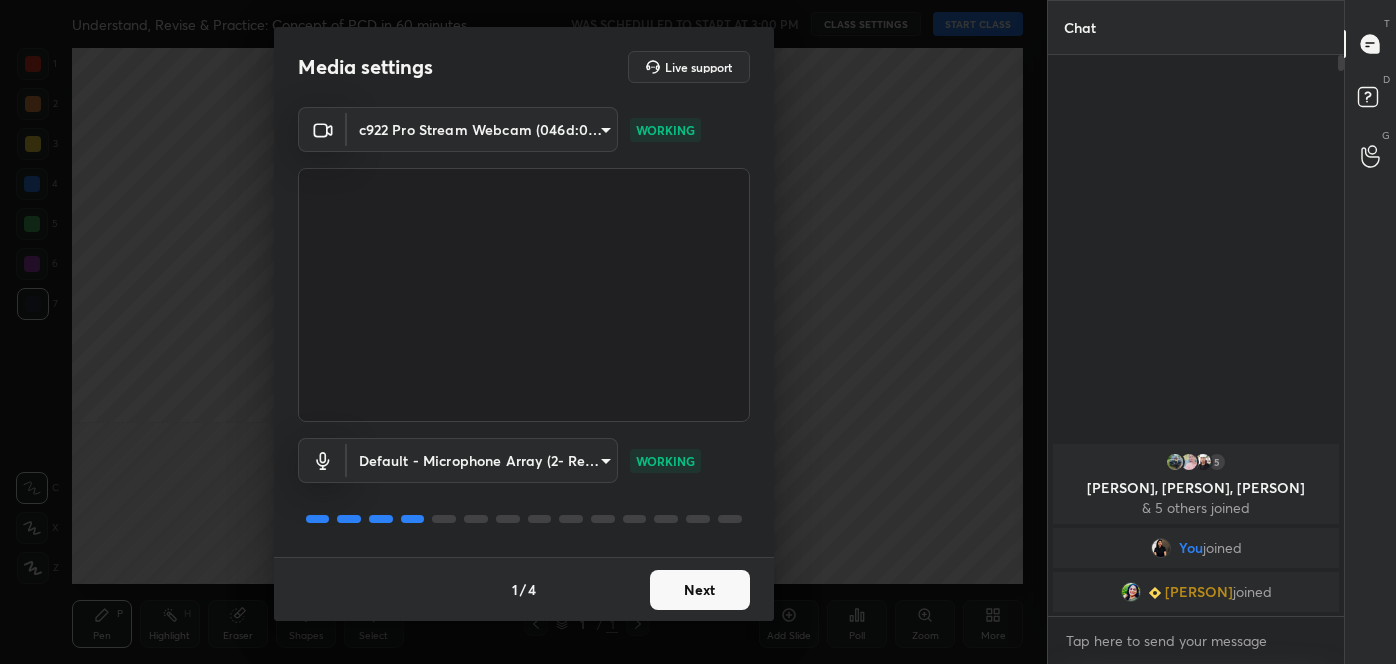 click on "Next" at bounding box center [700, 590] 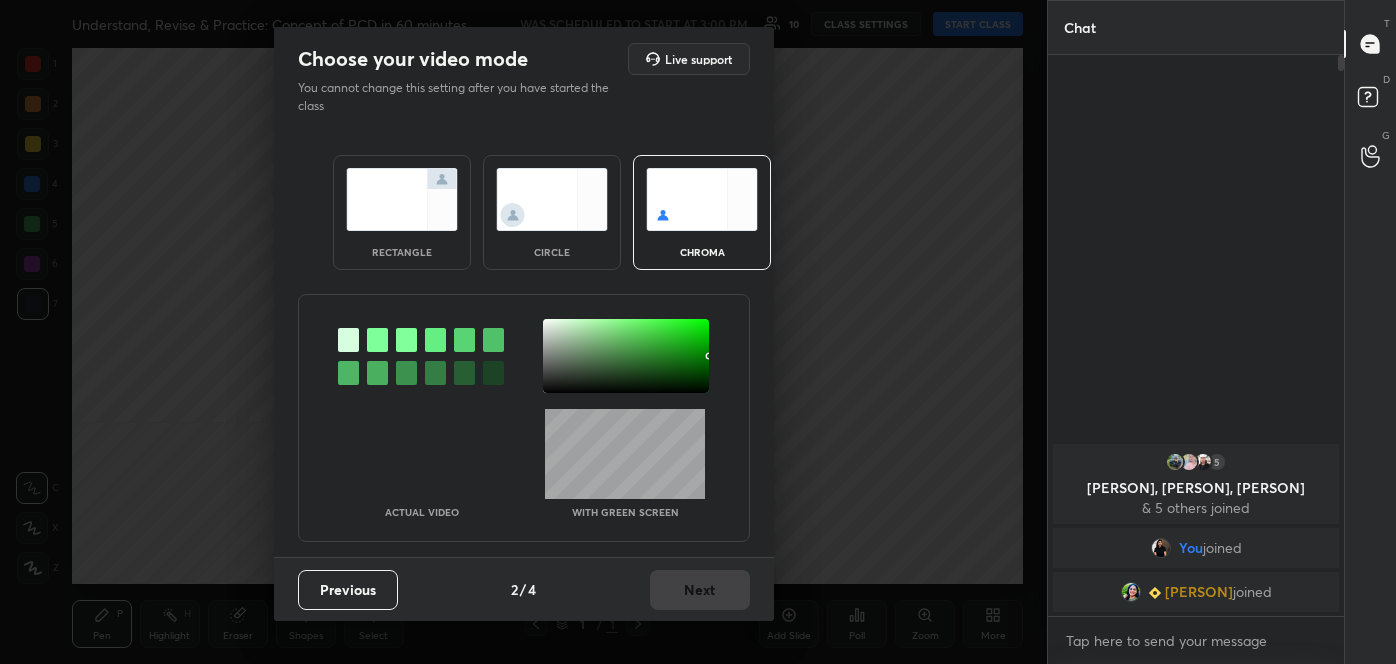 click at bounding box center (348, 373) 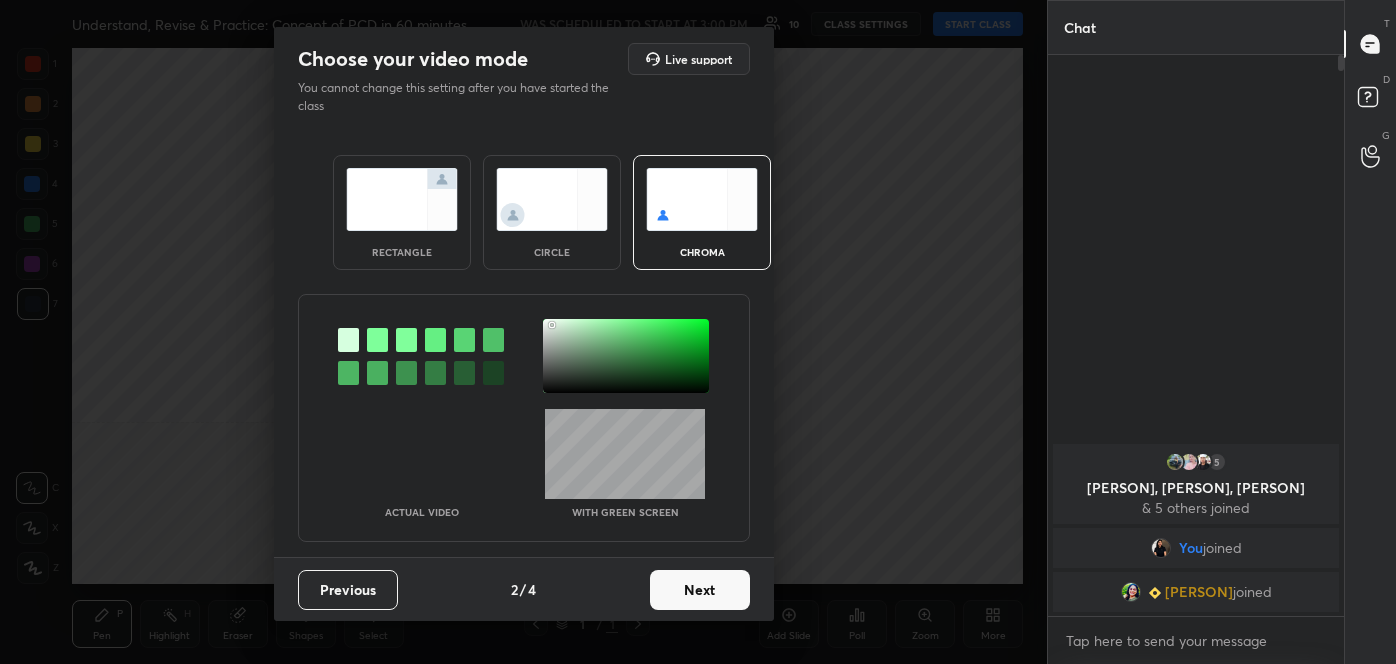 click at bounding box center (626, 356) 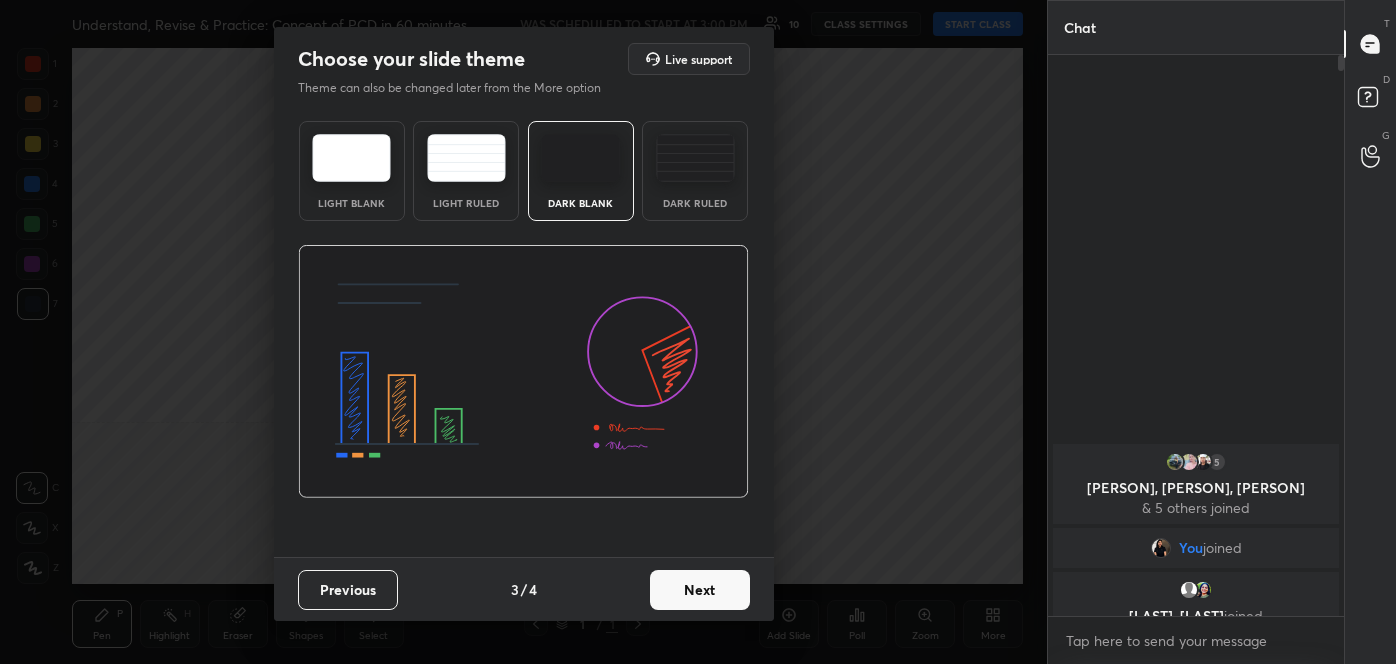 click on "Next" at bounding box center (700, 590) 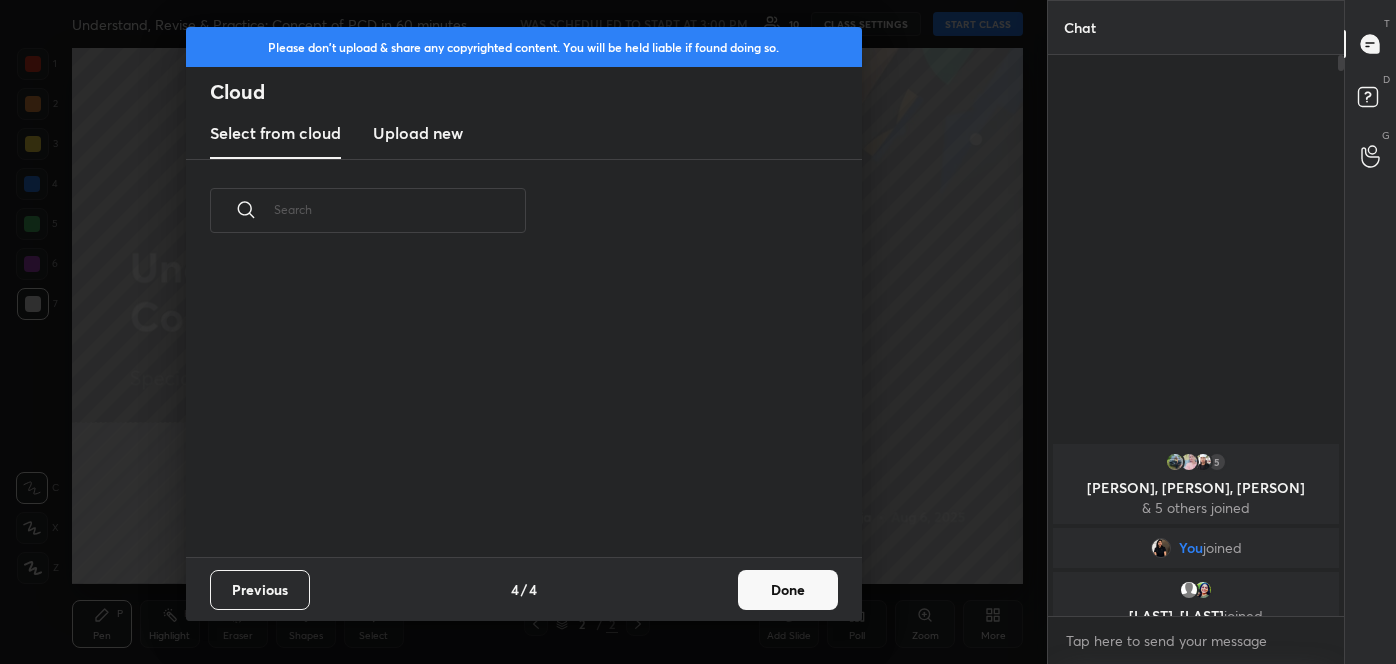 scroll, scrollTop: 7, scrollLeft: 10, axis: both 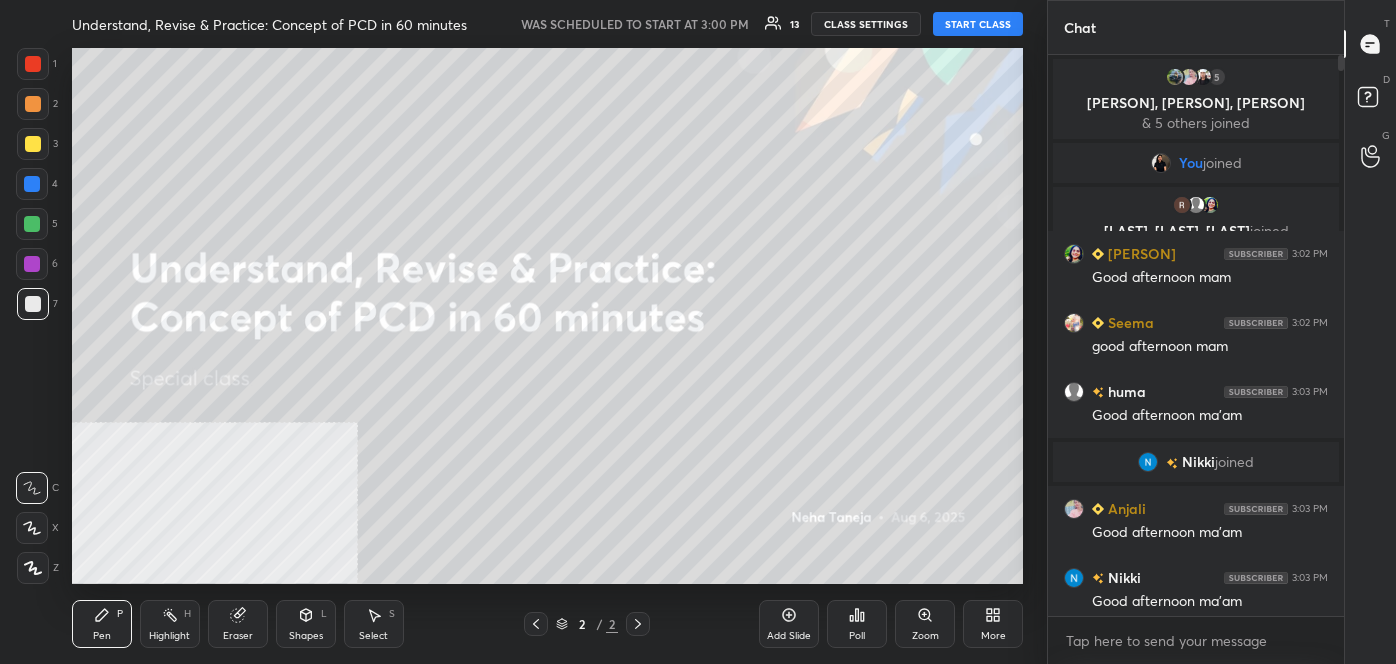 click on "START CLASS" at bounding box center (978, 24) 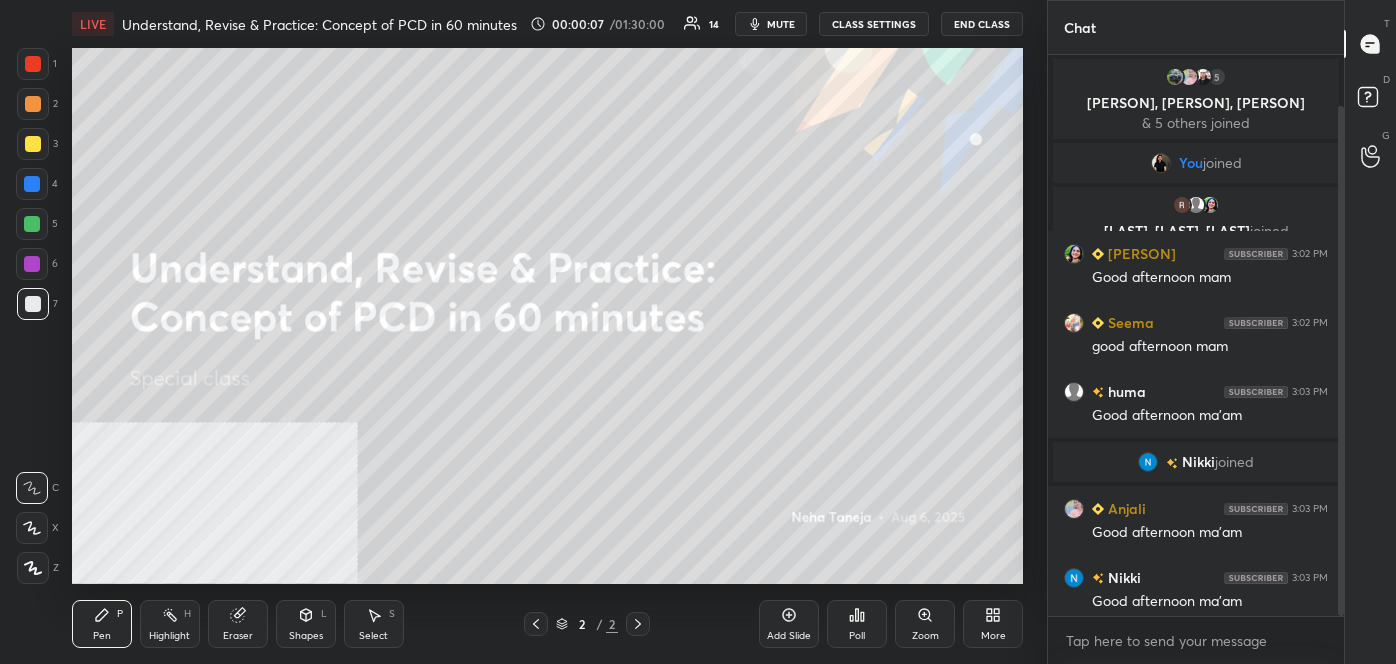 scroll, scrollTop: 56, scrollLeft: 0, axis: vertical 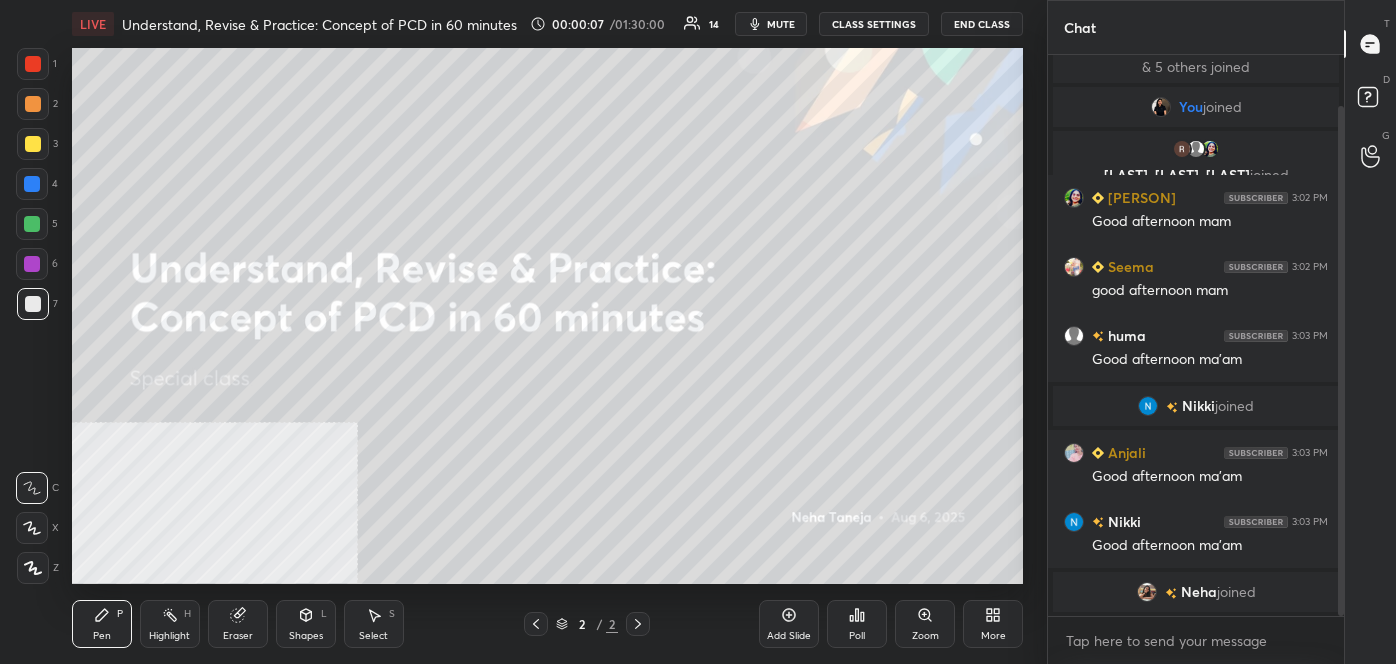 drag, startPoint x: 1341, startPoint y: 489, endPoint x: 1354, endPoint y: 578, distance: 89.94443 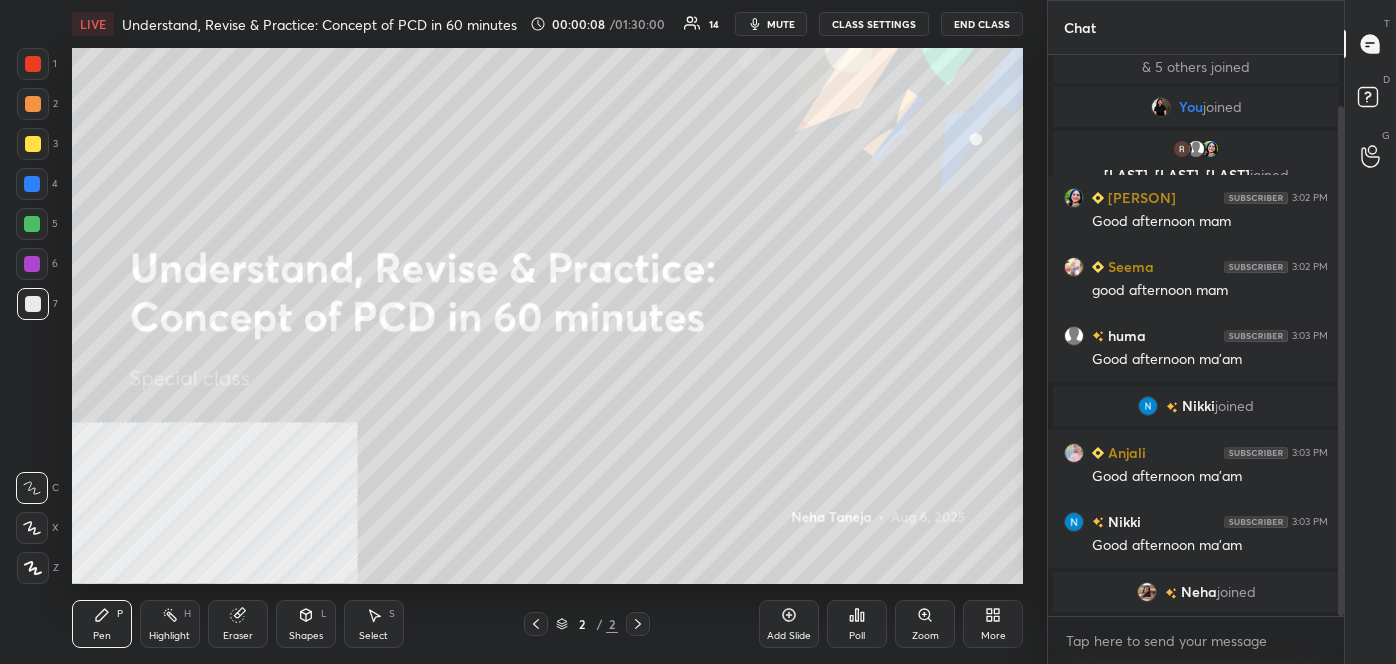 click on "1 2 3 4 5 6 7 C X Z C X Z E E Erase all   H H LIVE Understand, Revise & Practice: Concept of PCD in 60 minutes 00:00:08 /  01:30:00 14 mute CLASS SETTINGS End Class Setting up your live class Poll for   secs No correct answer Start poll Back Understand, Revise & Practice: Concept of PCD in 60 minutes [PERSON] Pen P Highlight H Eraser Shapes L Select S 2 / 2 Add Slide Poll Zoom More Chat 5 [LAST], [LAST], [LAST] &  5 others  joined You  joined [LAST], [LAST], [LAST]  joined [LAST] 3:02 PM Good afternoon mam [LAST] 3:02 PM good afternoon mam [LAST] 3:03 PM Good afternoon ma'am [LAST]  joined [LAST] 3:03 PM Good afternoon ma'am [LAST] 3:03 PM Good afternoon ma'am [LAST]  joined JUMP TO LATEST Enable hand raising Enable raise hand to speak to learners. Once enabled, chat will be turned off temporarily. Enable x   introducing Raise a hand with a doubt Now learners can raise their hand along with a doubt  How it works? Doubts asked by learners will show up here NEW DOUBTS ASKED No one has raised a hand yet Can't raise hand T" at bounding box center (698, 332) 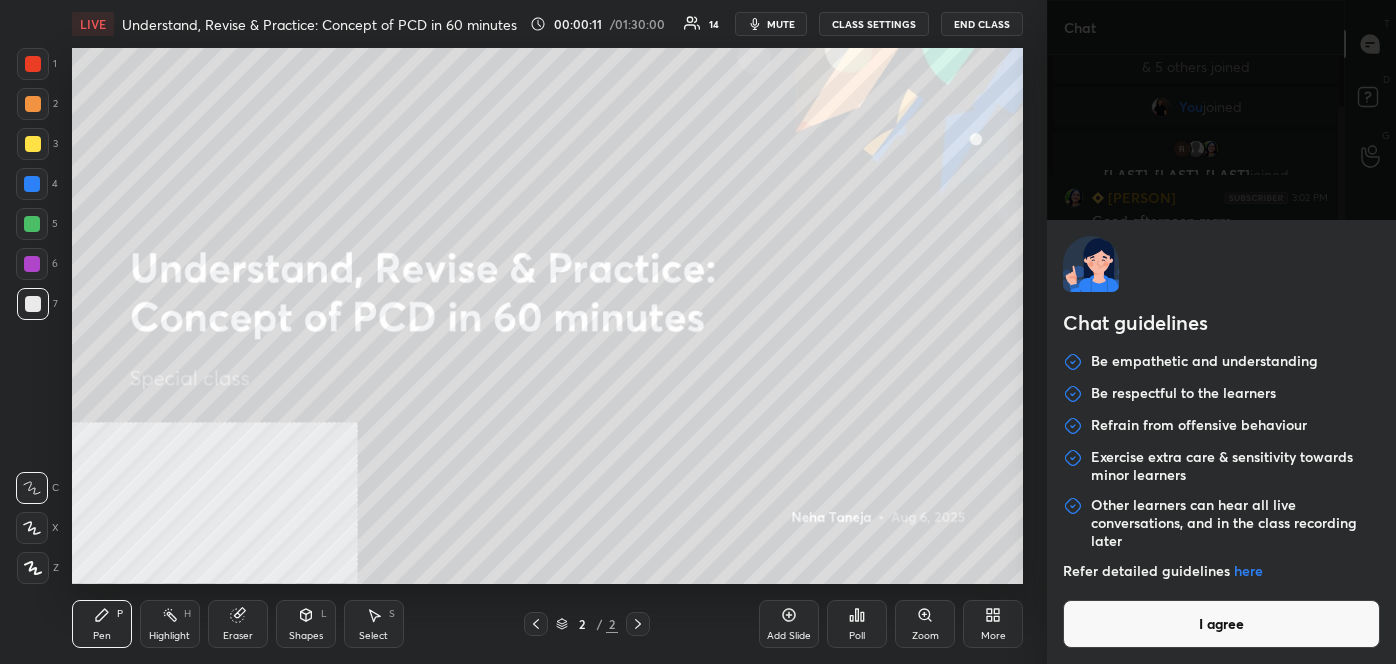 click on "I agree" at bounding box center (1221, 624) 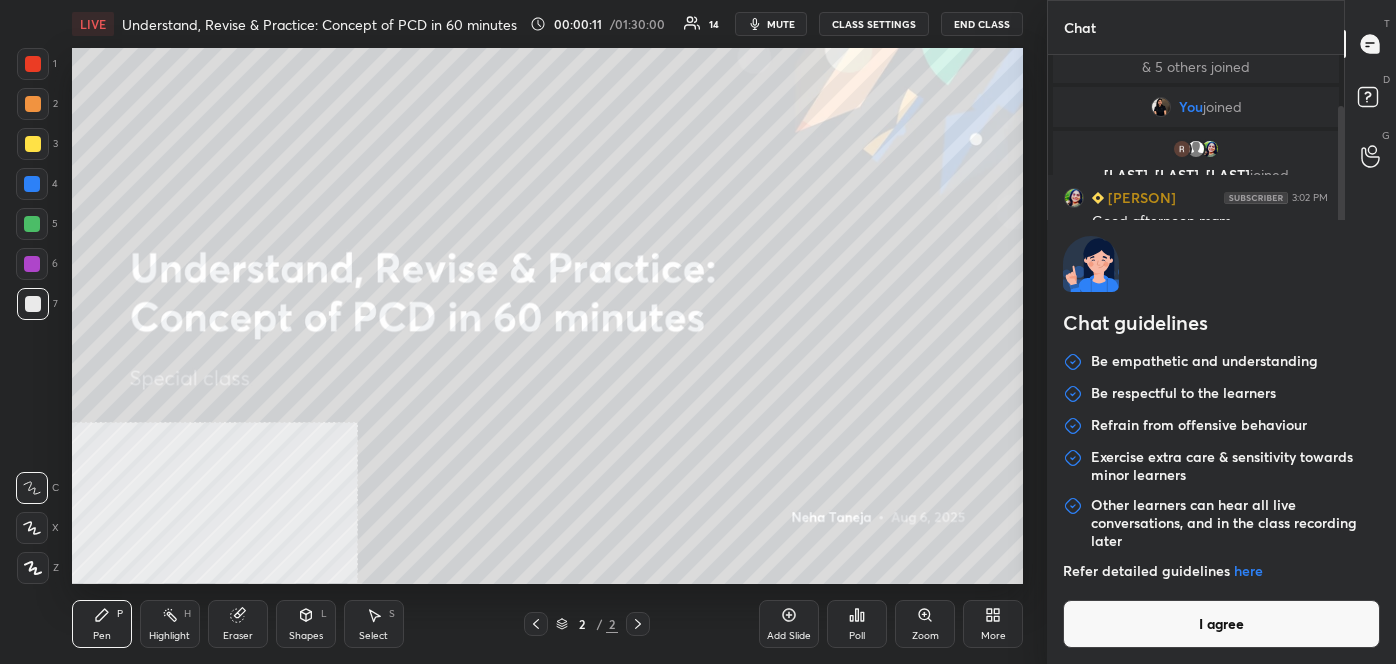 type on "x" 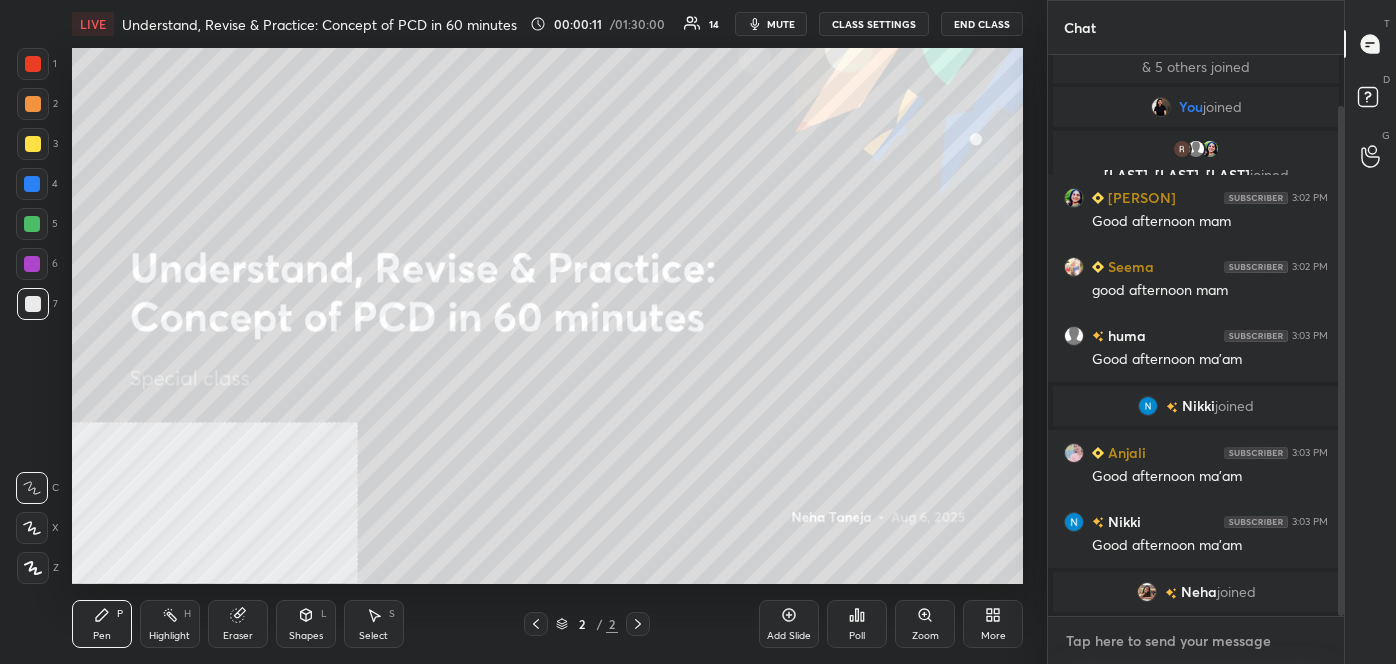 scroll, scrollTop: 104, scrollLeft: 0, axis: vertical 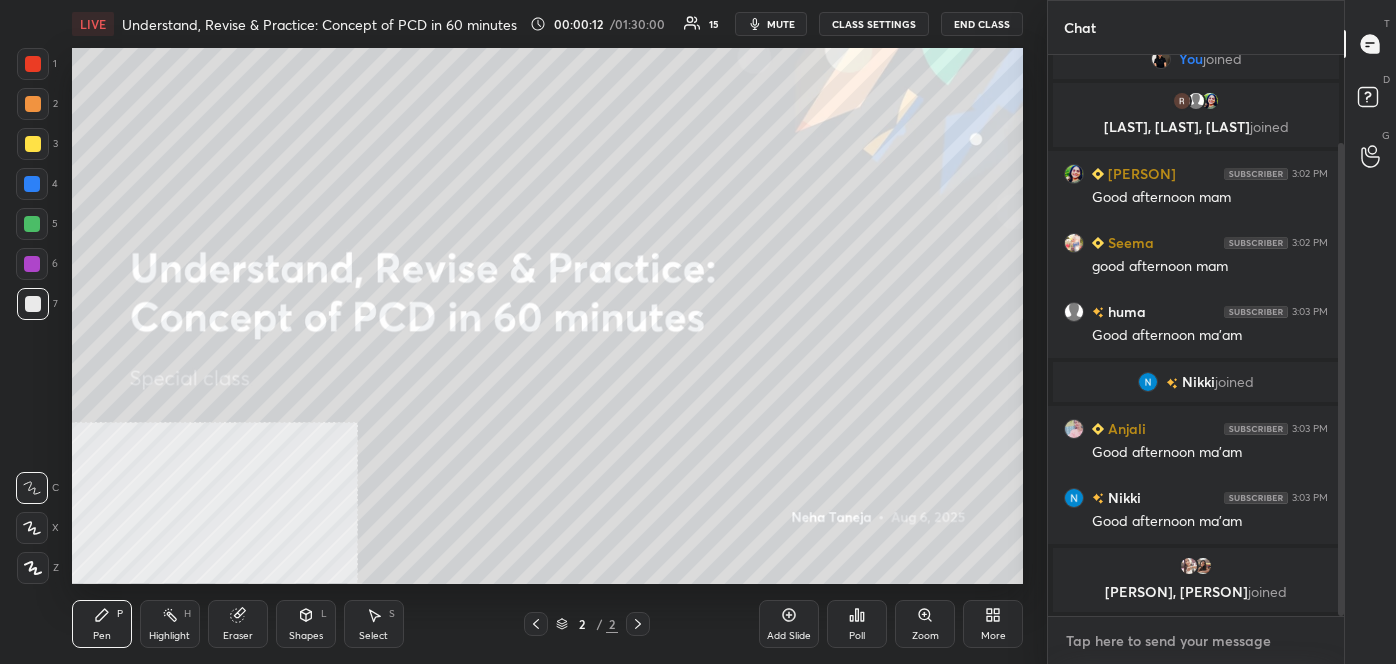 paste on "follow me on unacademy: https://unacademy.com/@tanejanehaofficial-9729
join me on telegram: https://t.me/nehacsirlifescience" 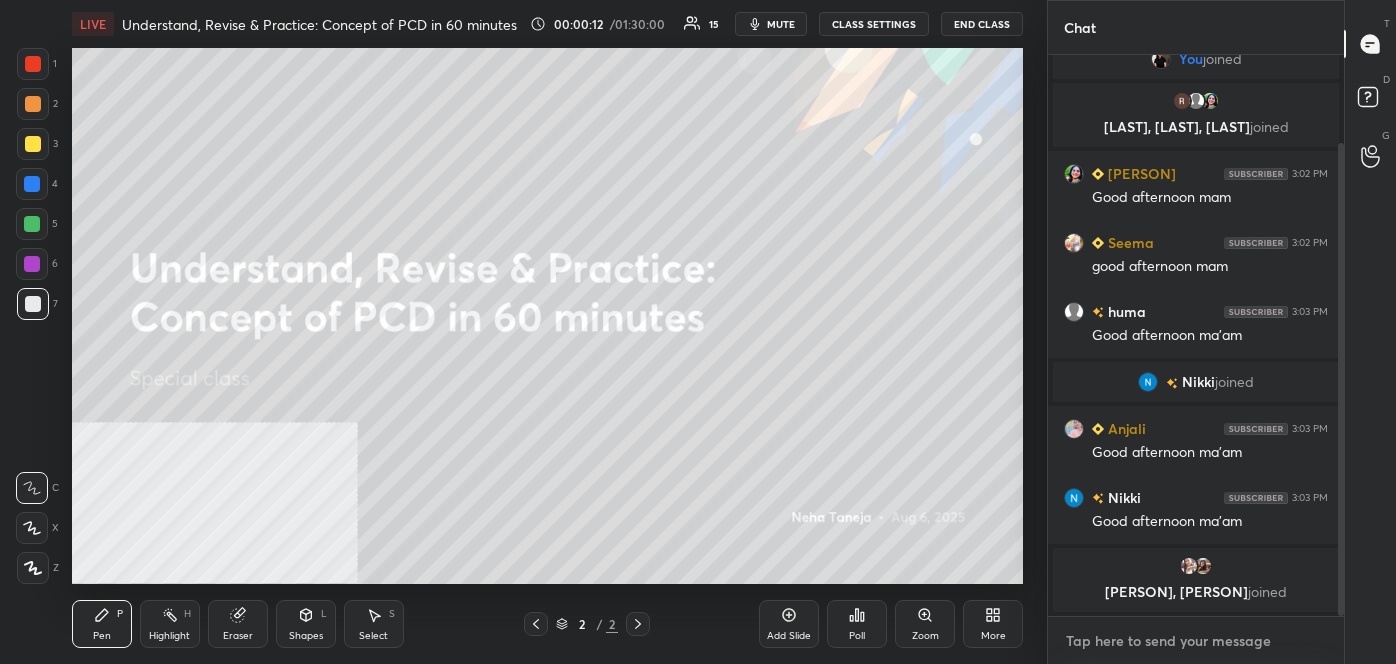 type on "follow me on unacademy: https://unacademy.com/@tanejanehaofficial-9729
join me on telegram: https://t.me/nehacsirlifescience" 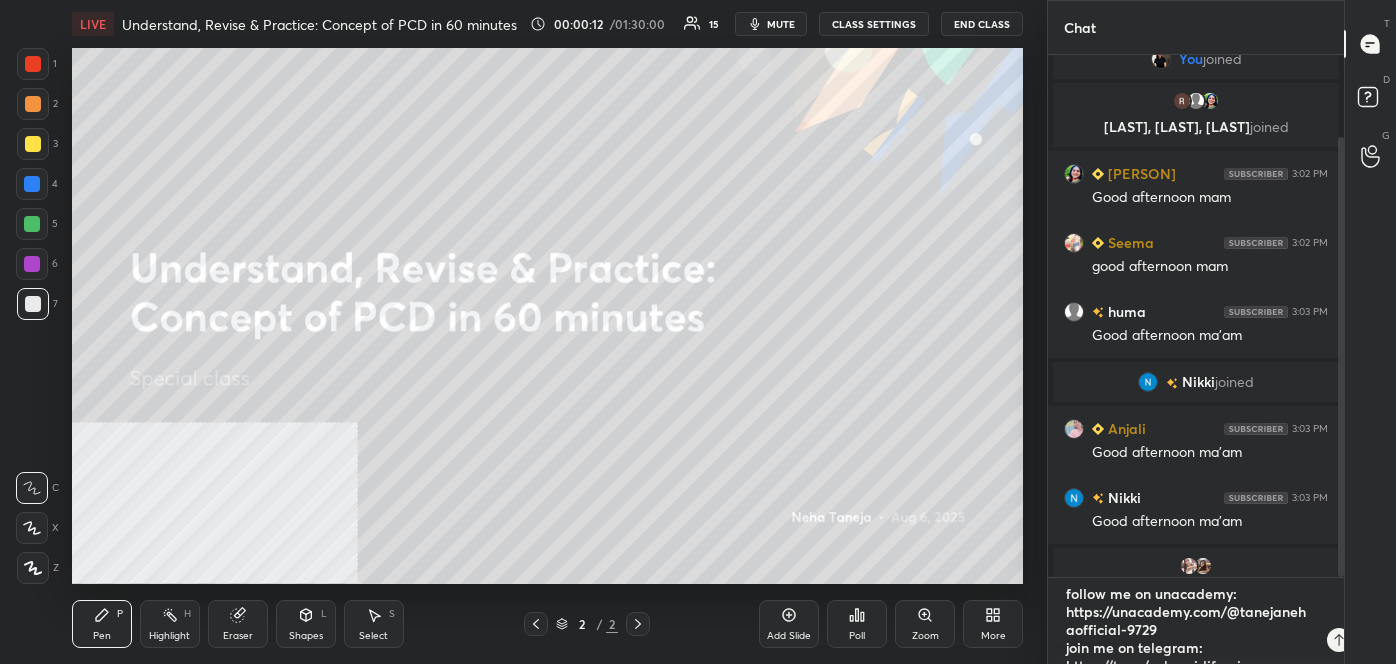 scroll, scrollTop: 18, scrollLeft: 0, axis: vertical 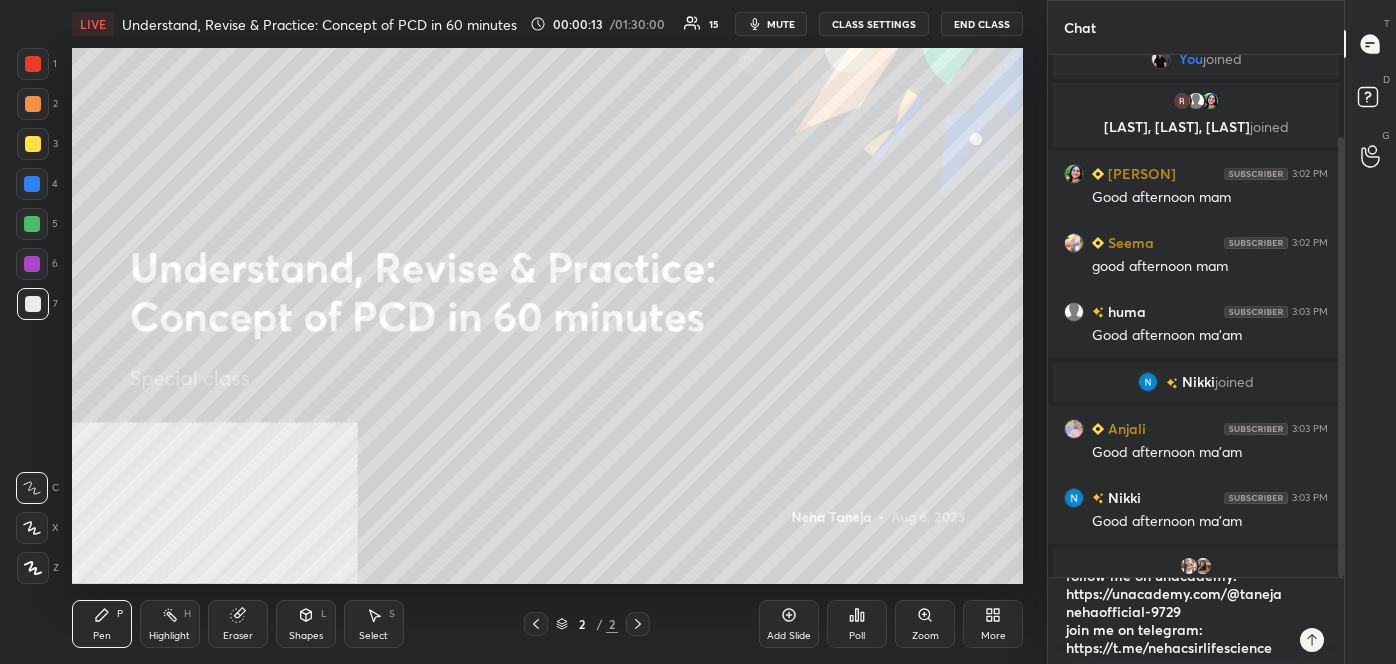 type 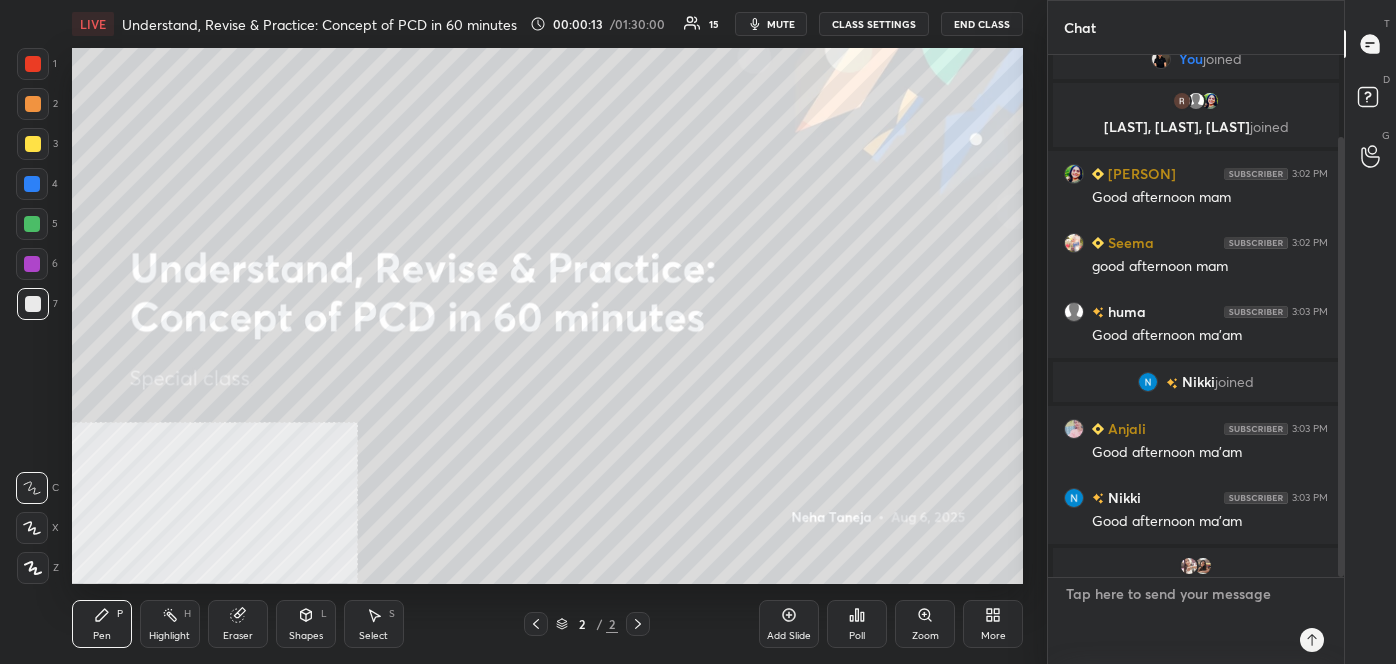 scroll, scrollTop: 0, scrollLeft: 0, axis: both 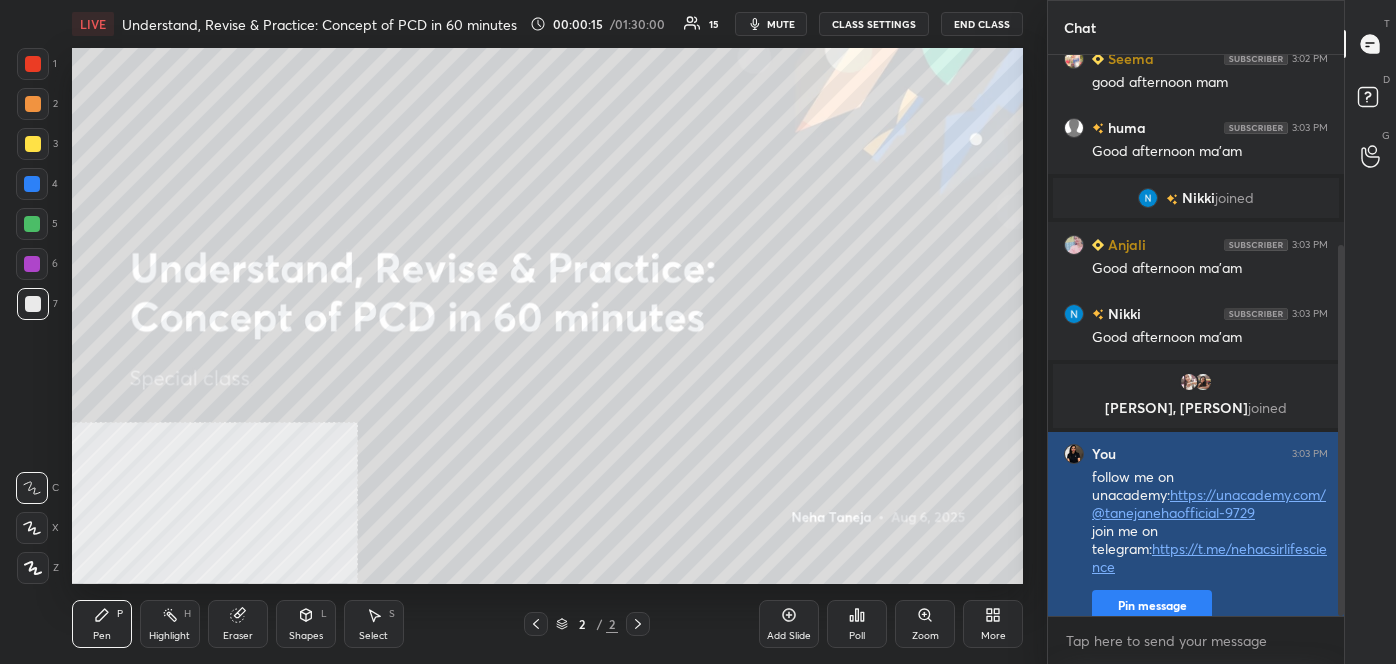 click on "Pin message" at bounding box center [1152, 606] 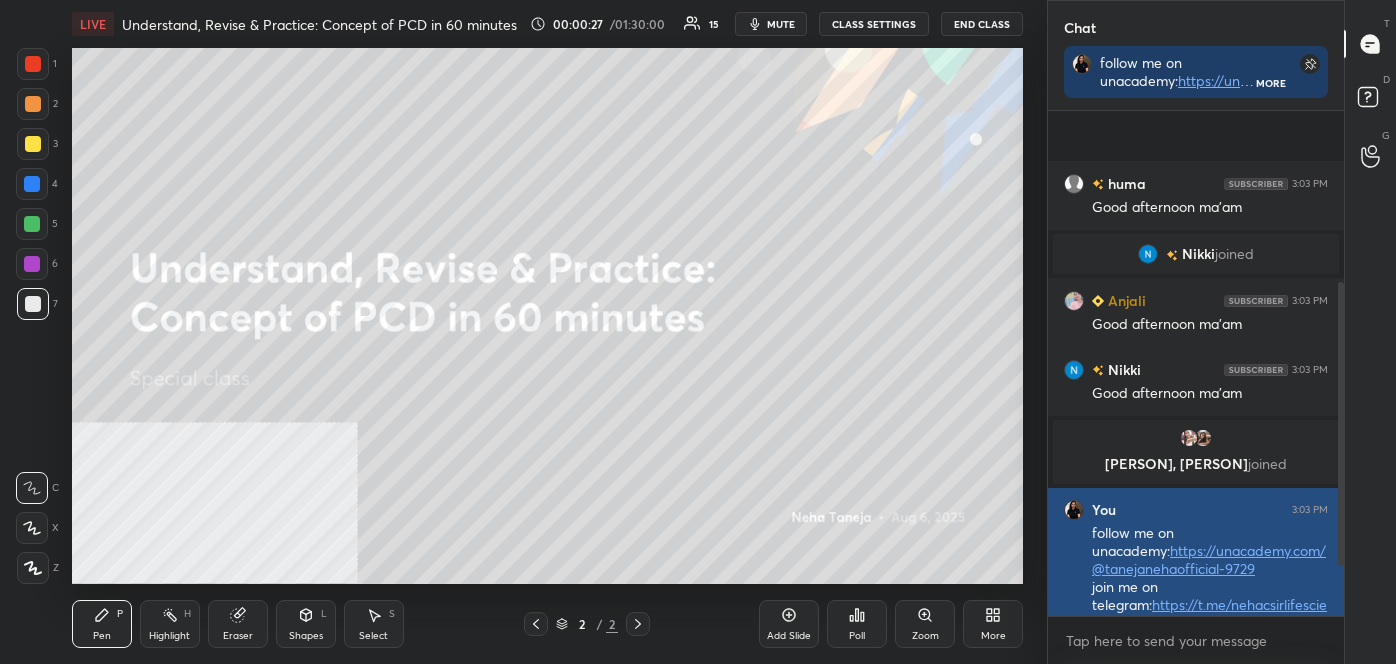 scroll, scrollTop: 413, scrollLeft: 0, axis: vertical 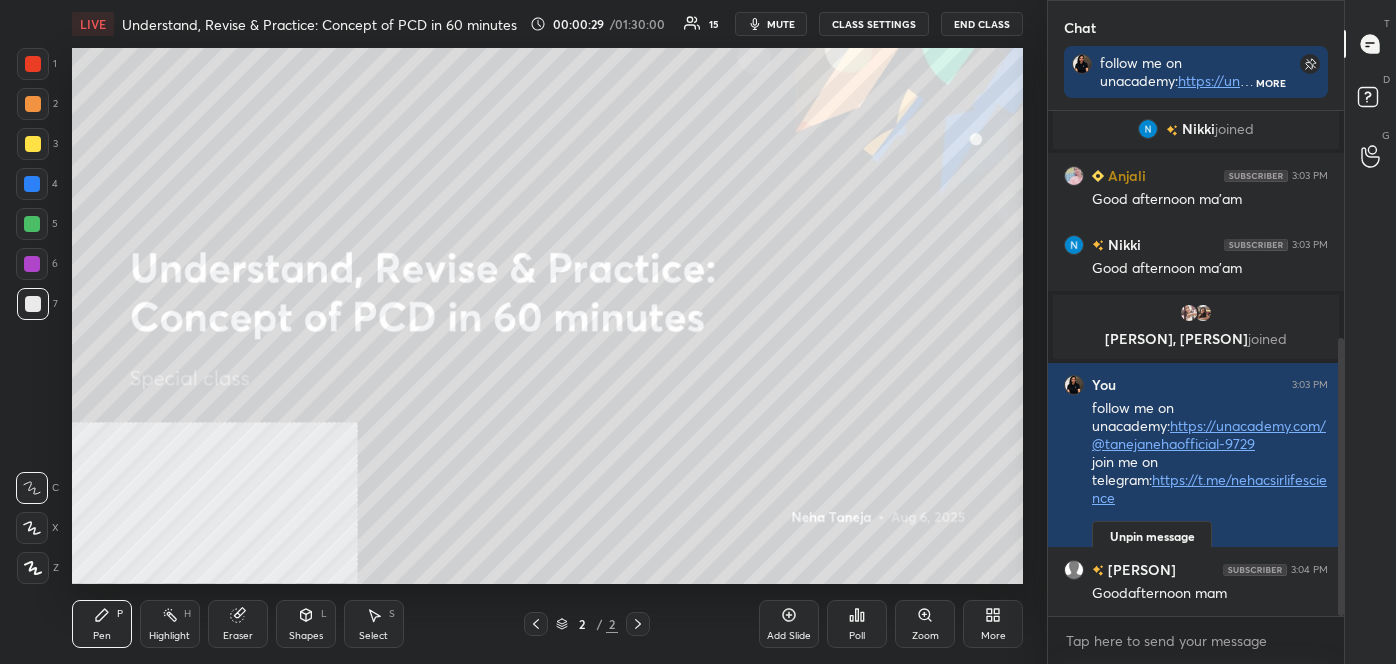 click on "More" at bounding box center [993, 624] 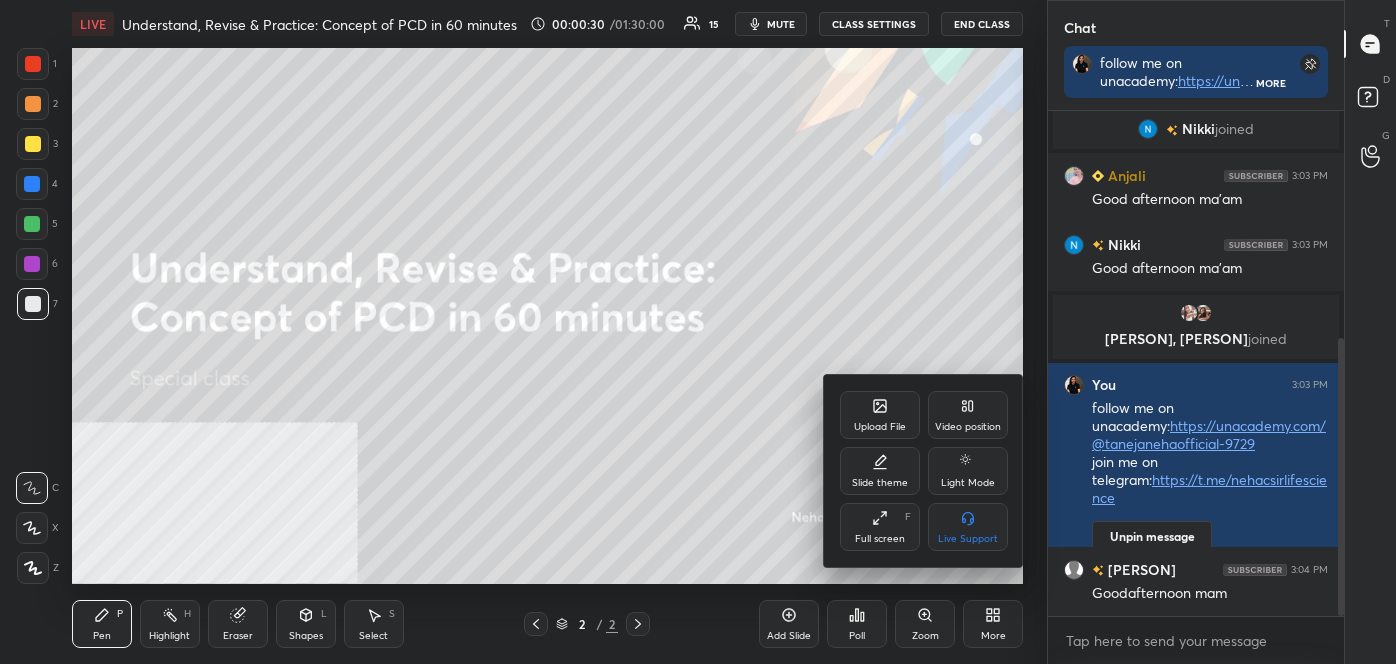 click on "Upload File" at bounding box center (880, 427) 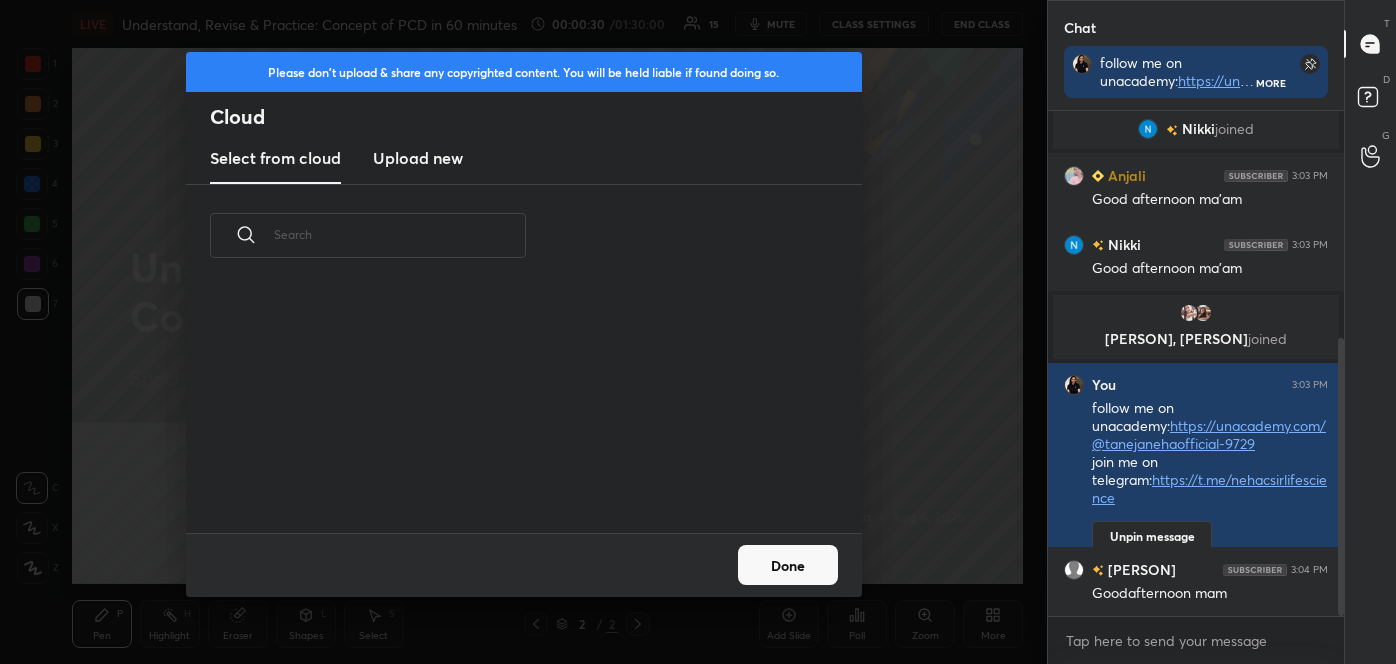 scroll, scrollTop: 7, scrollLeft: 10, axis: both 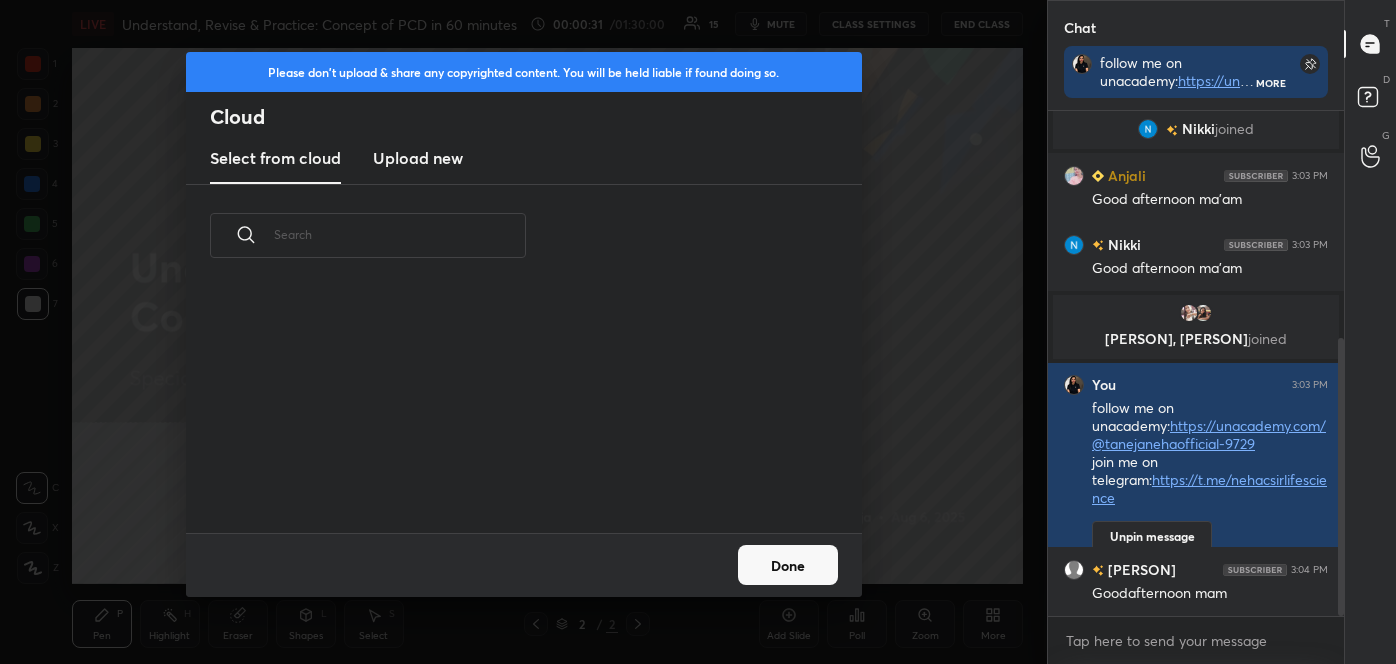 drag, startPoint x: 402, startPoint y: 166, endPoint x: 403, endPoint y: 176, distance: 10.049875 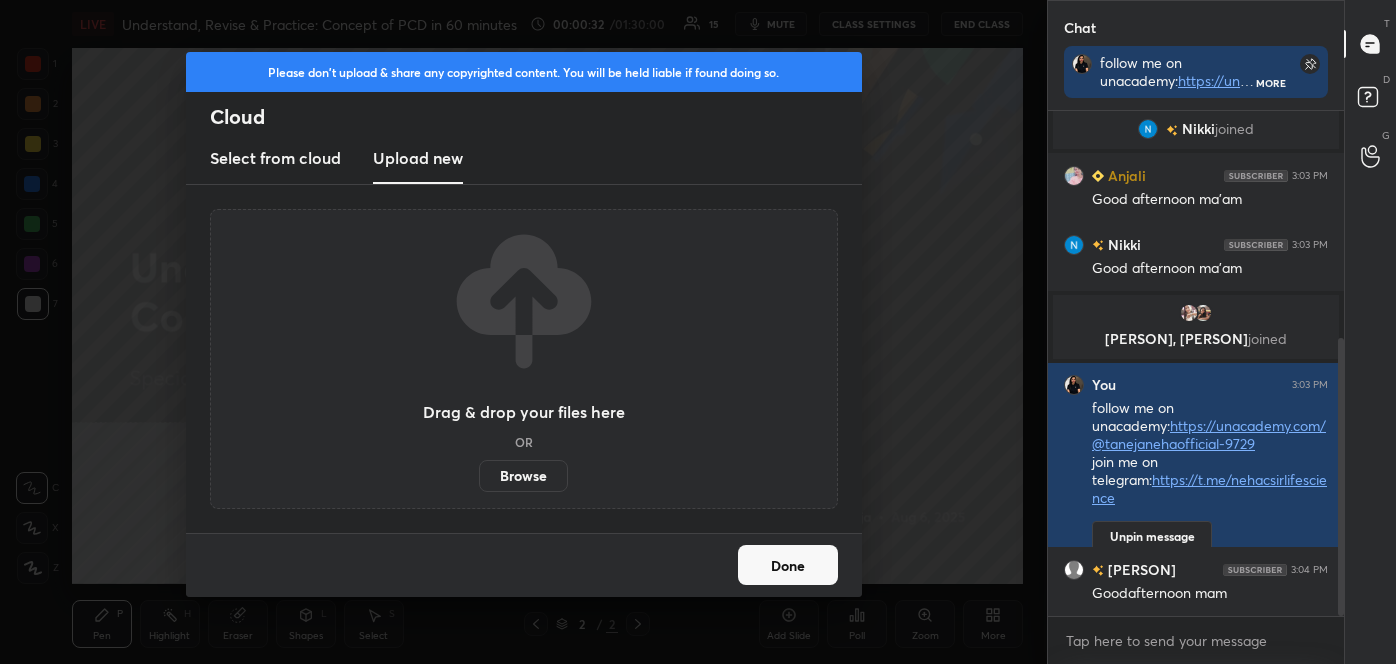 click on "Browse" at bounding box center [523, 476] 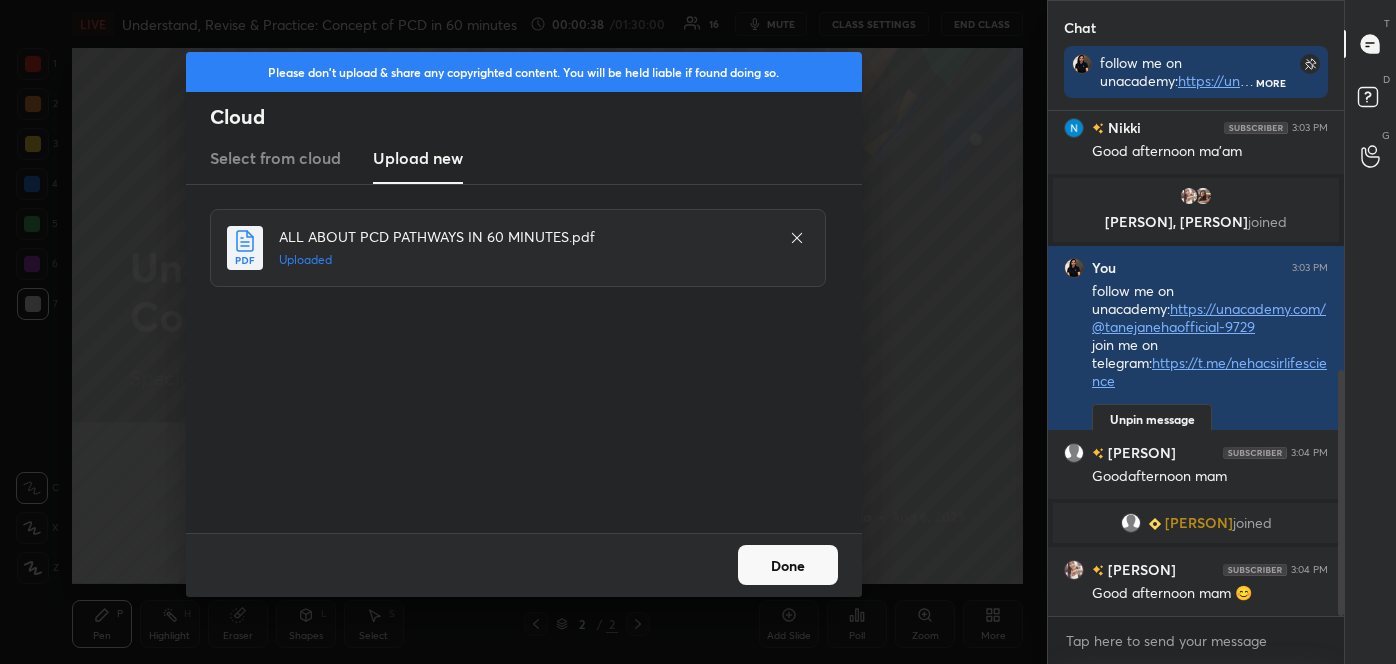 scroll, scrollTop: 578, scrollLeft: 0, axis: vertical 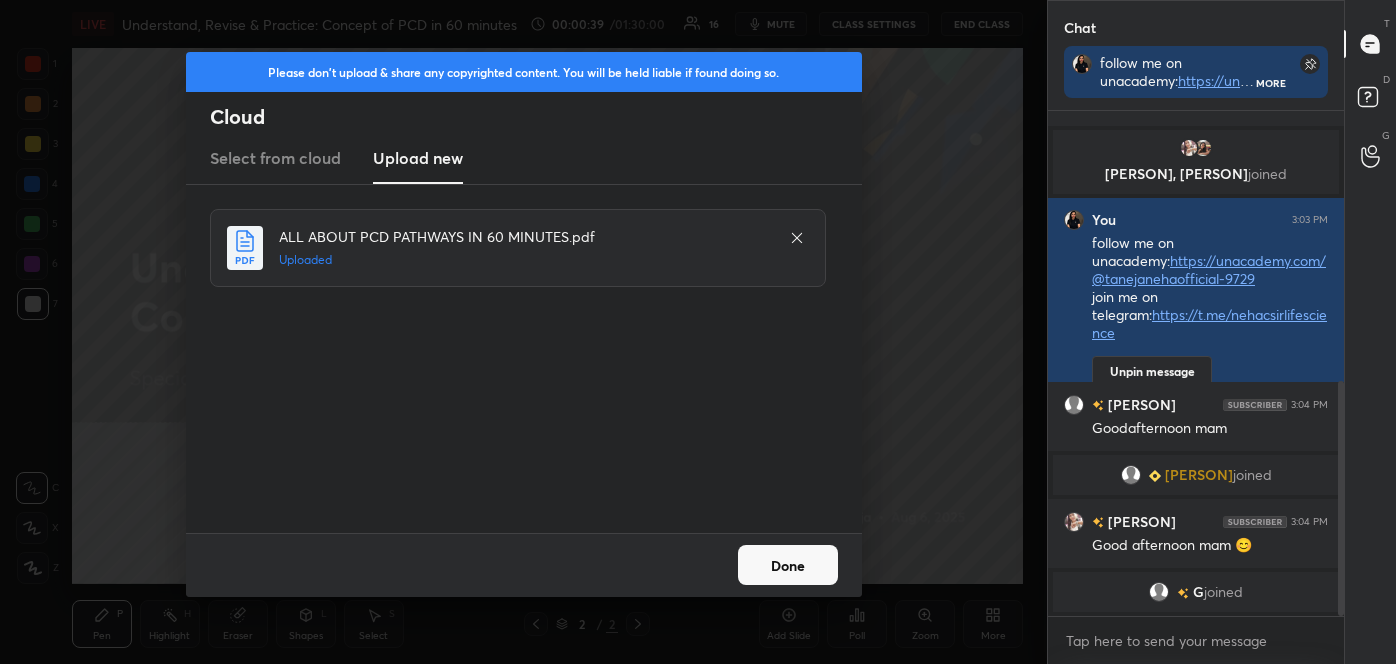click on "Done" at bounding box center (788, 565) 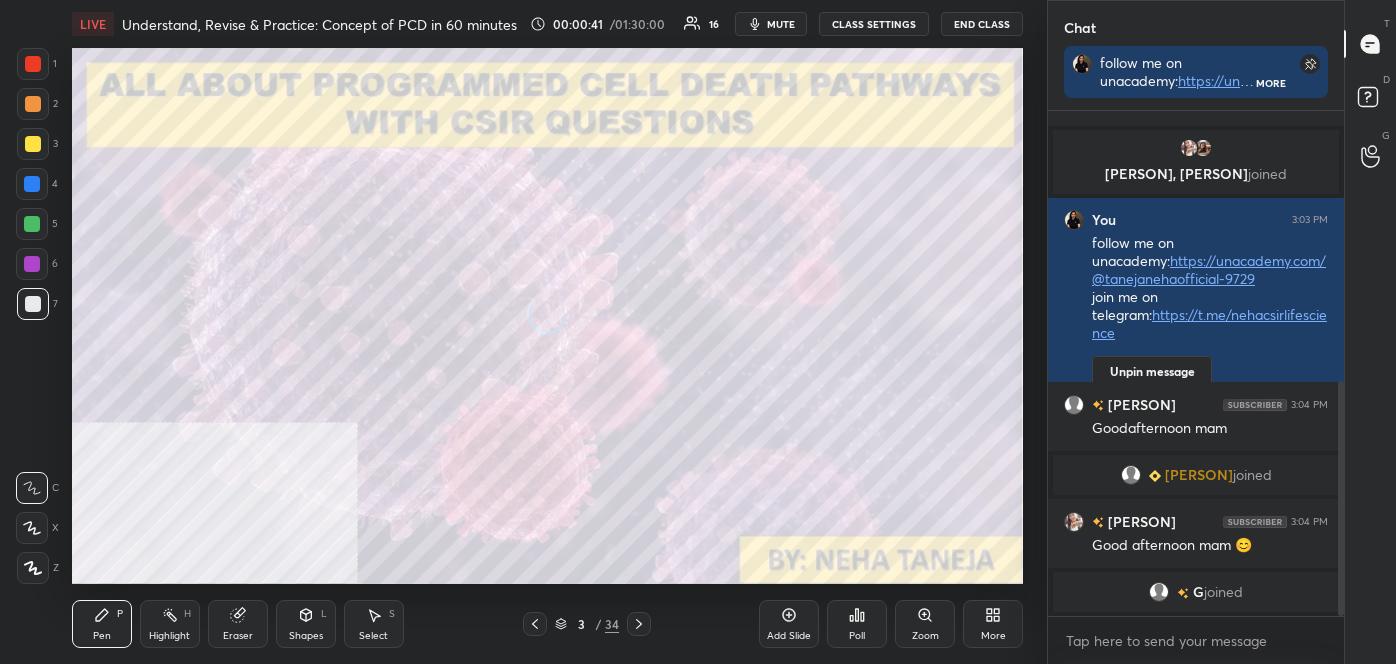 scroll, scrollTop: 647, scrollLeft: 0, axis: vertical 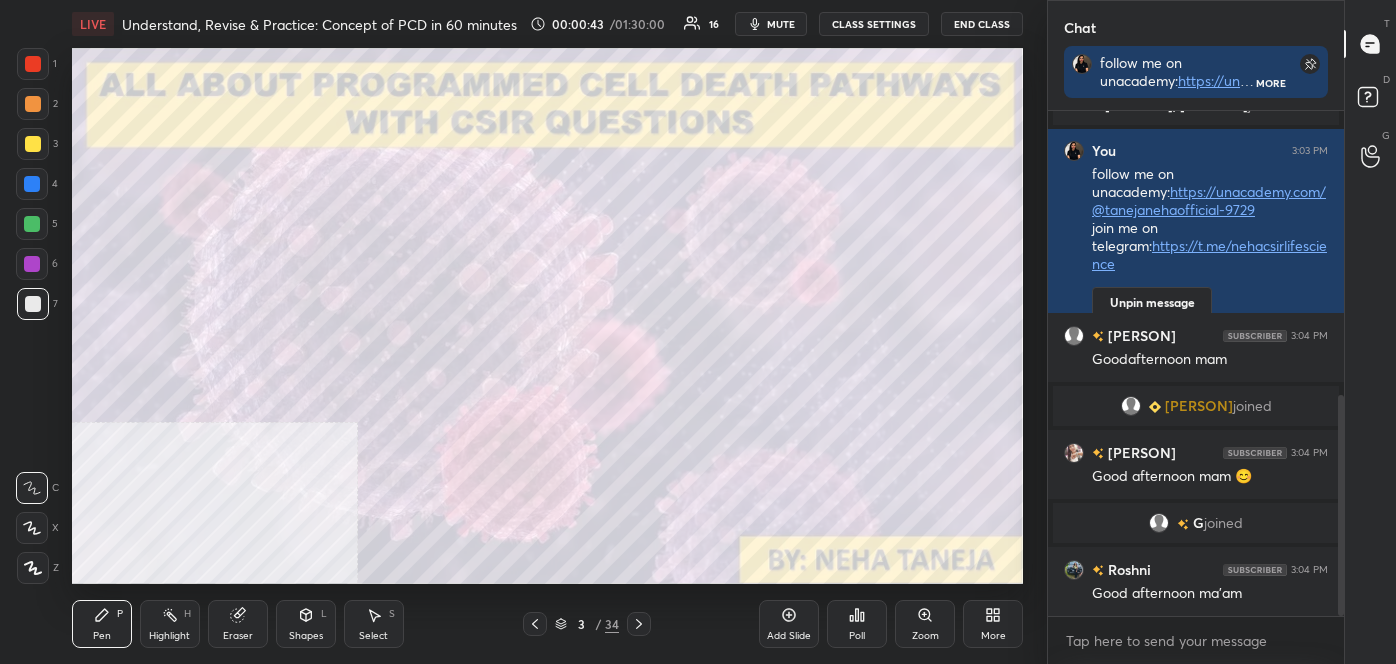 click 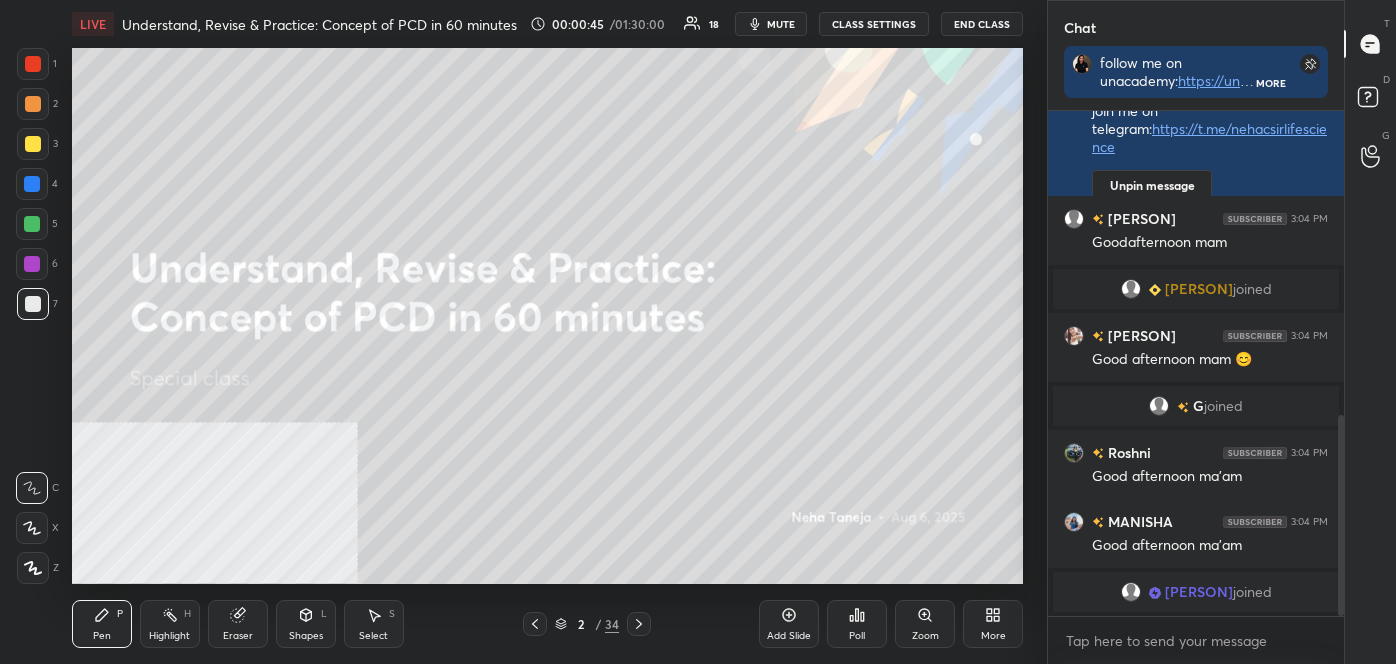 scroll, scrollTop: 832, scrollLeft: 0, axis: vertical 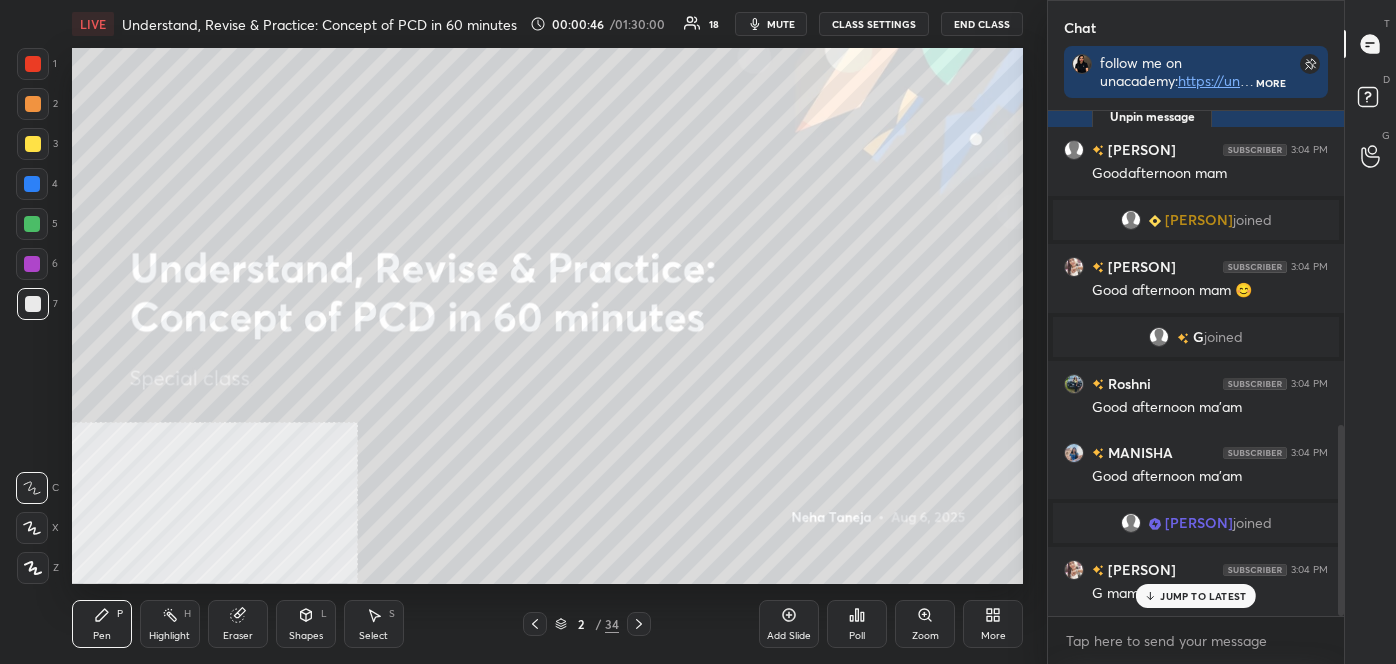 click on "More" at bounding box center [993, 624] 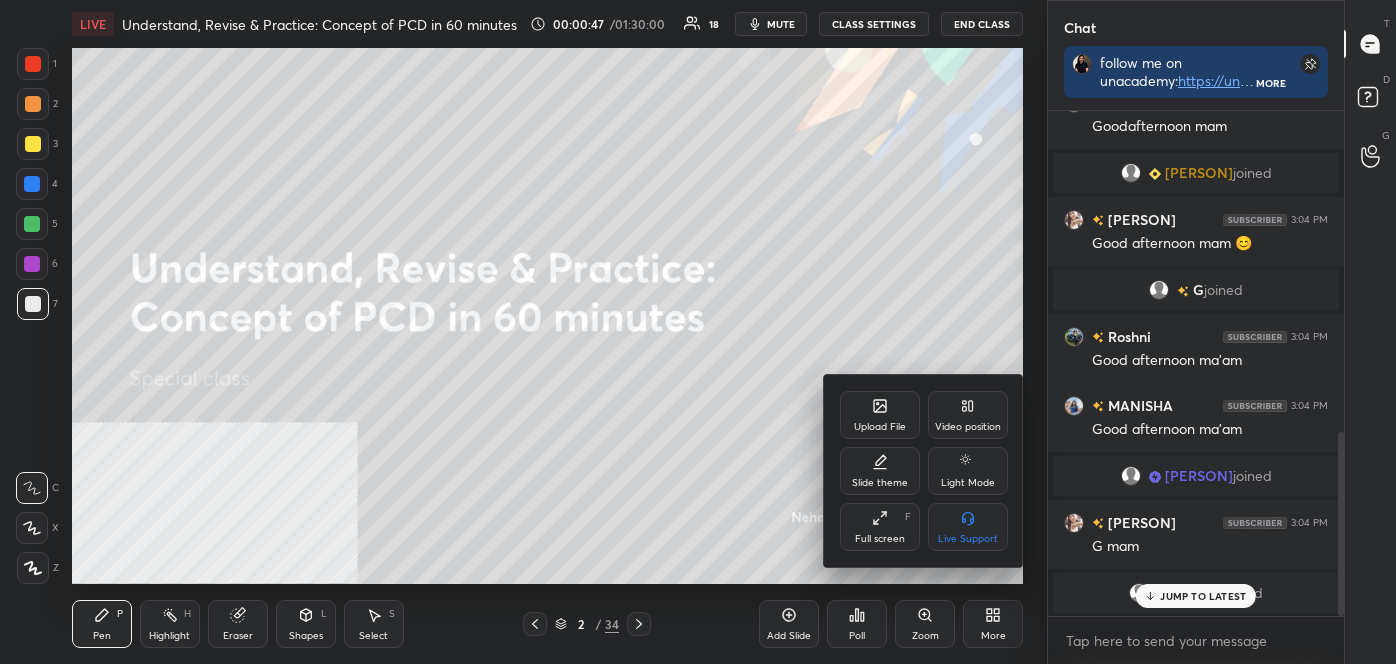 click on "Video position" at bounding box center (968, 415) 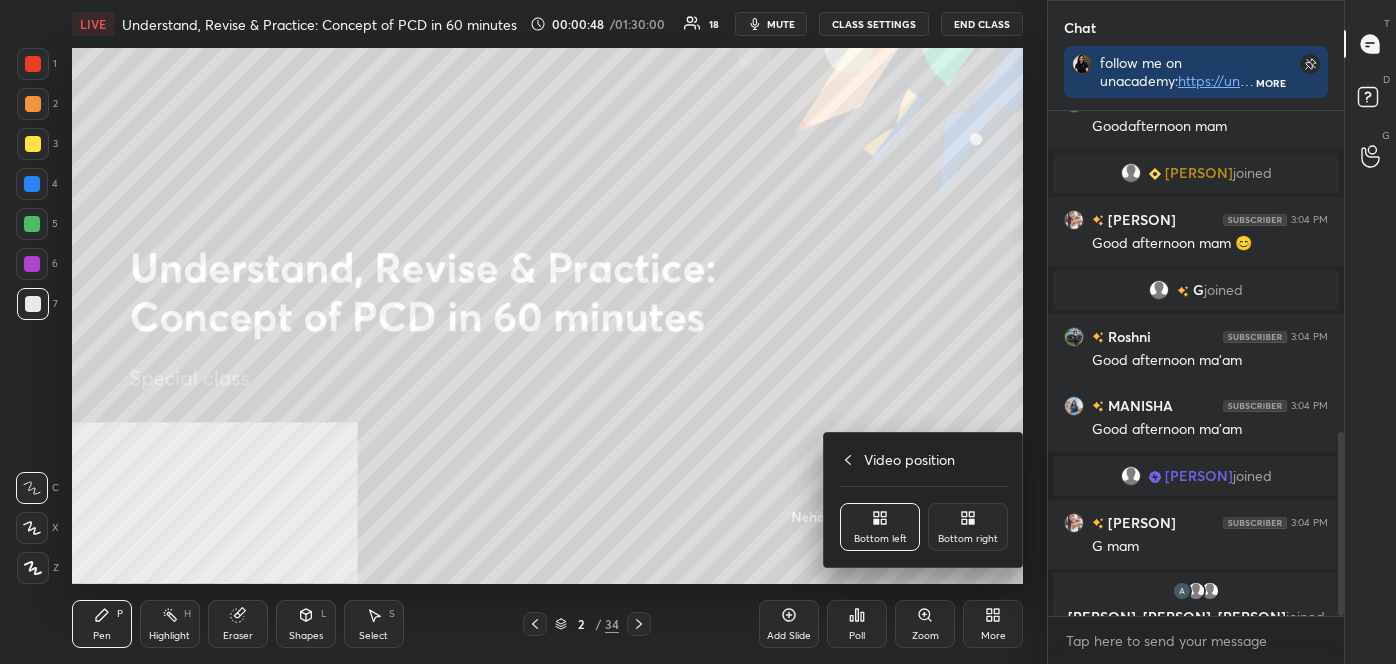click 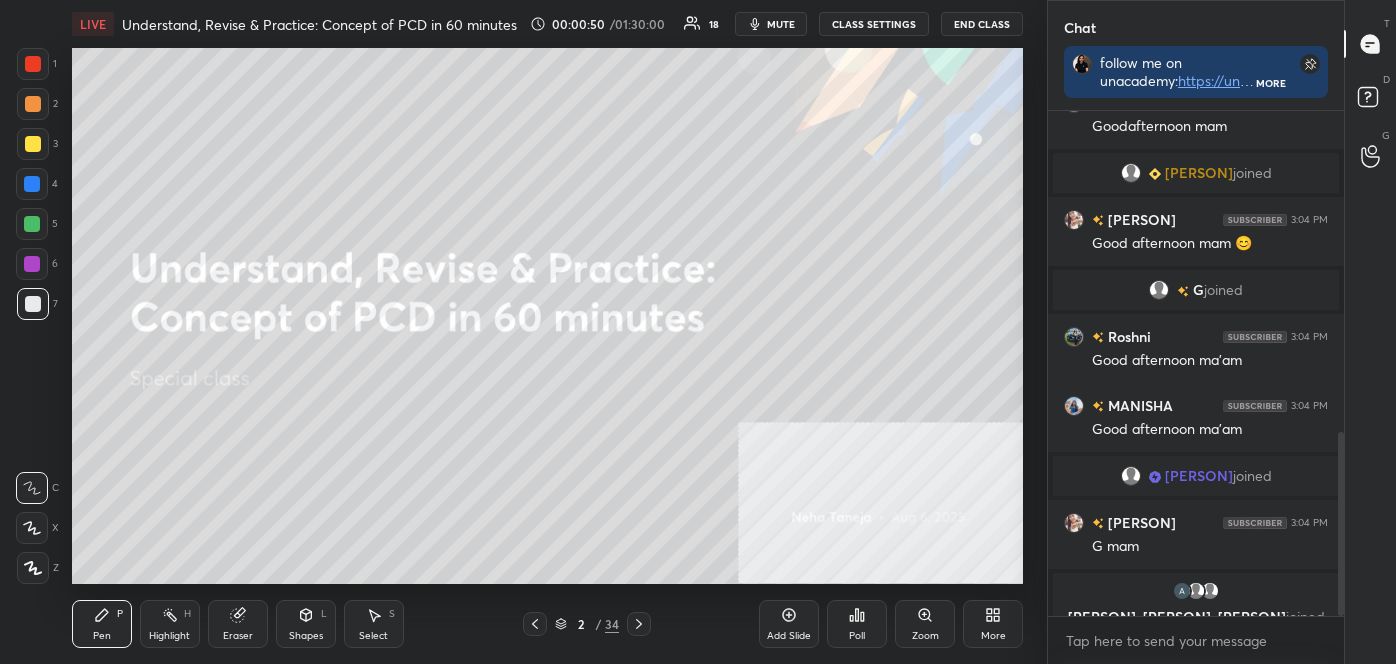 scroll, scrollTop: 920, scrollLeft: 0, axis: vertical 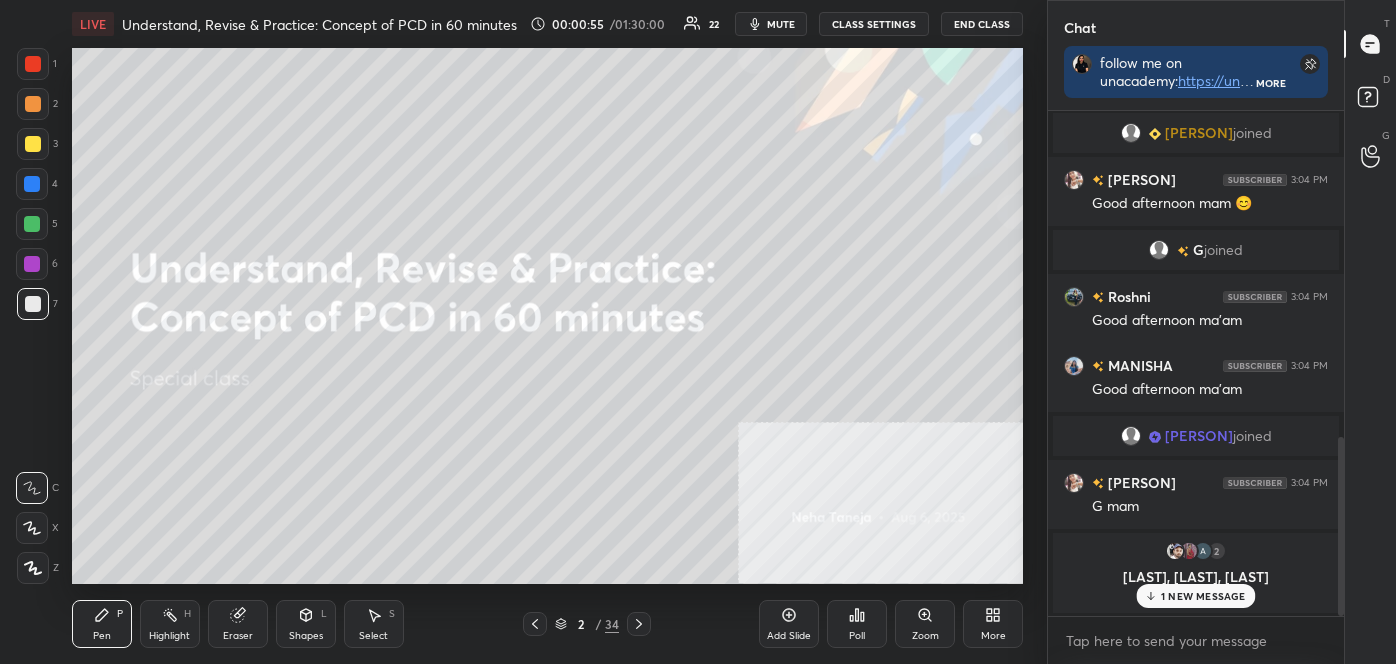click on "Shapes L" at bounding box center (306, 624) 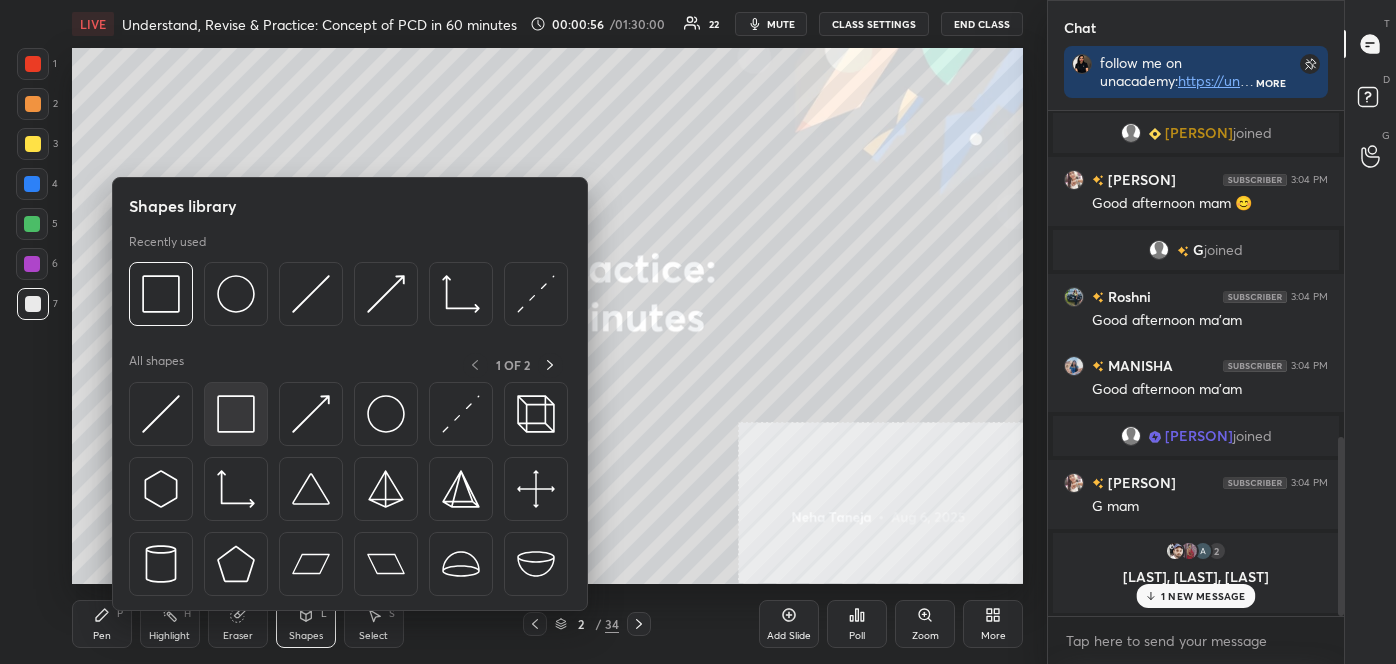 click at bounding box center [236, 414] 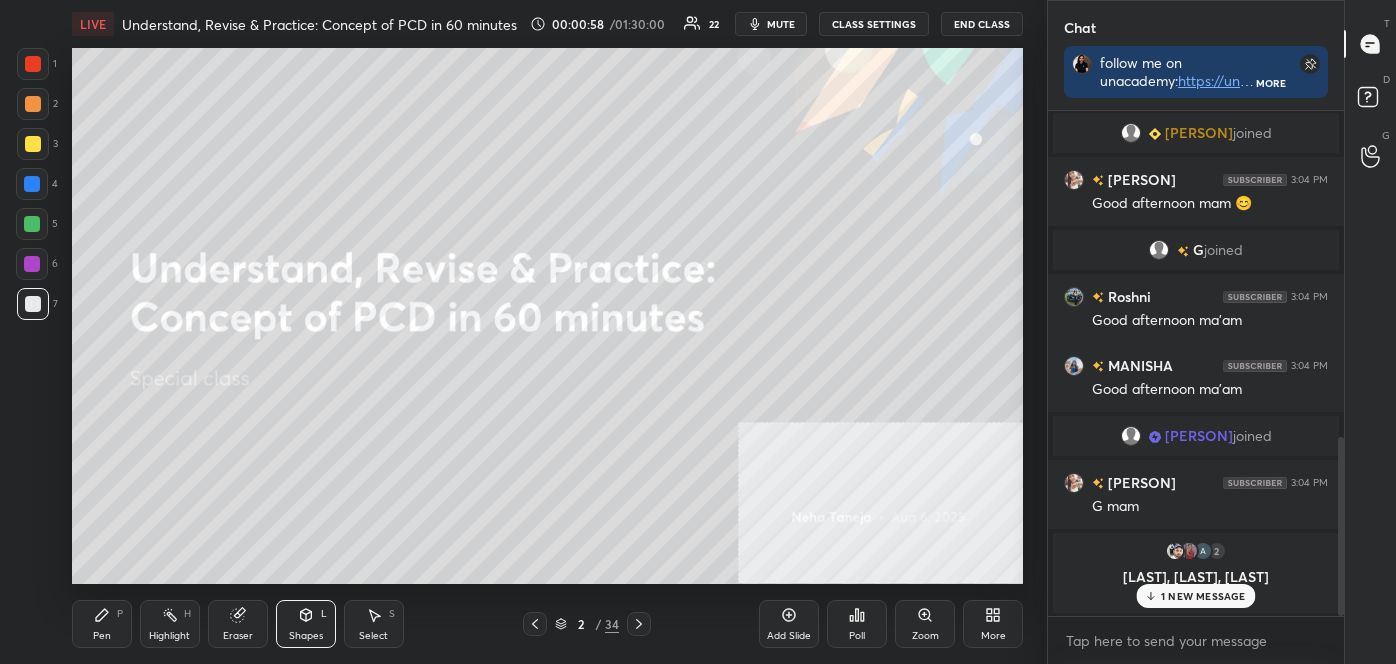 drag, startPoint x: 42, startPoint y: 107, endPoint x: 46, endPoint y: 97, distance: 10.770329 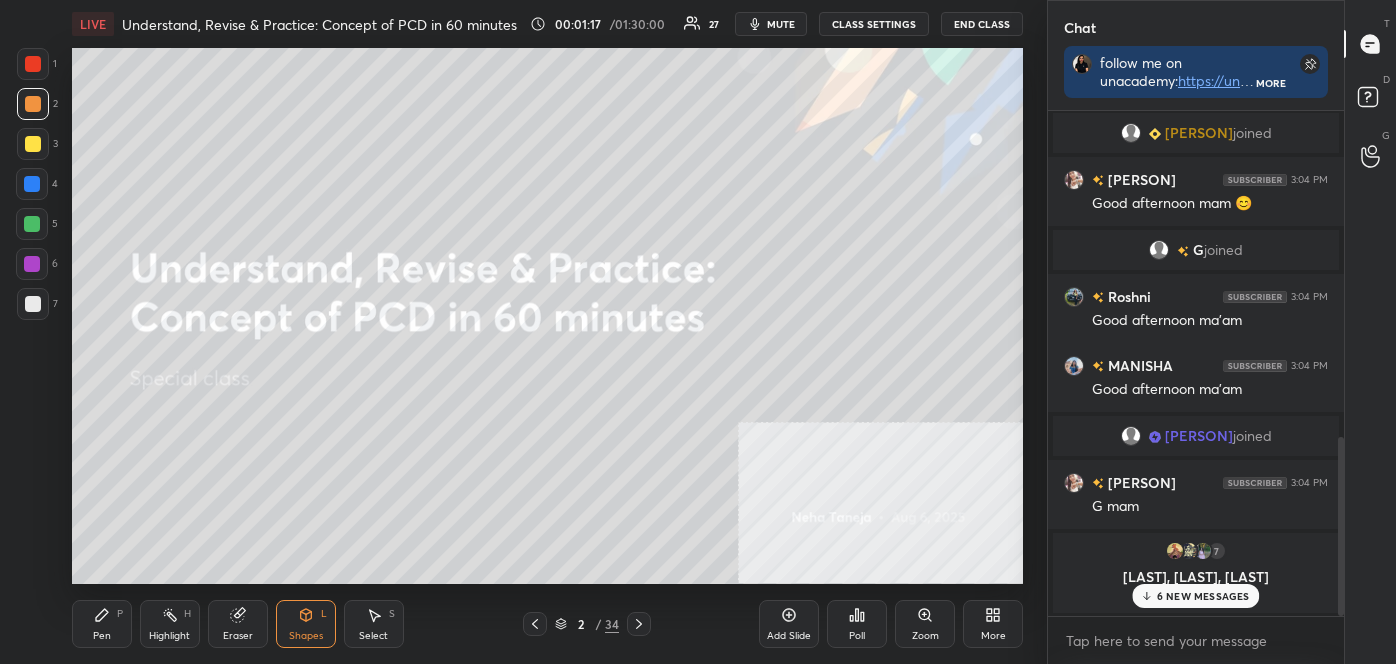 click on "6 NEW MESSAGES" at bounding box center [1203, 596] 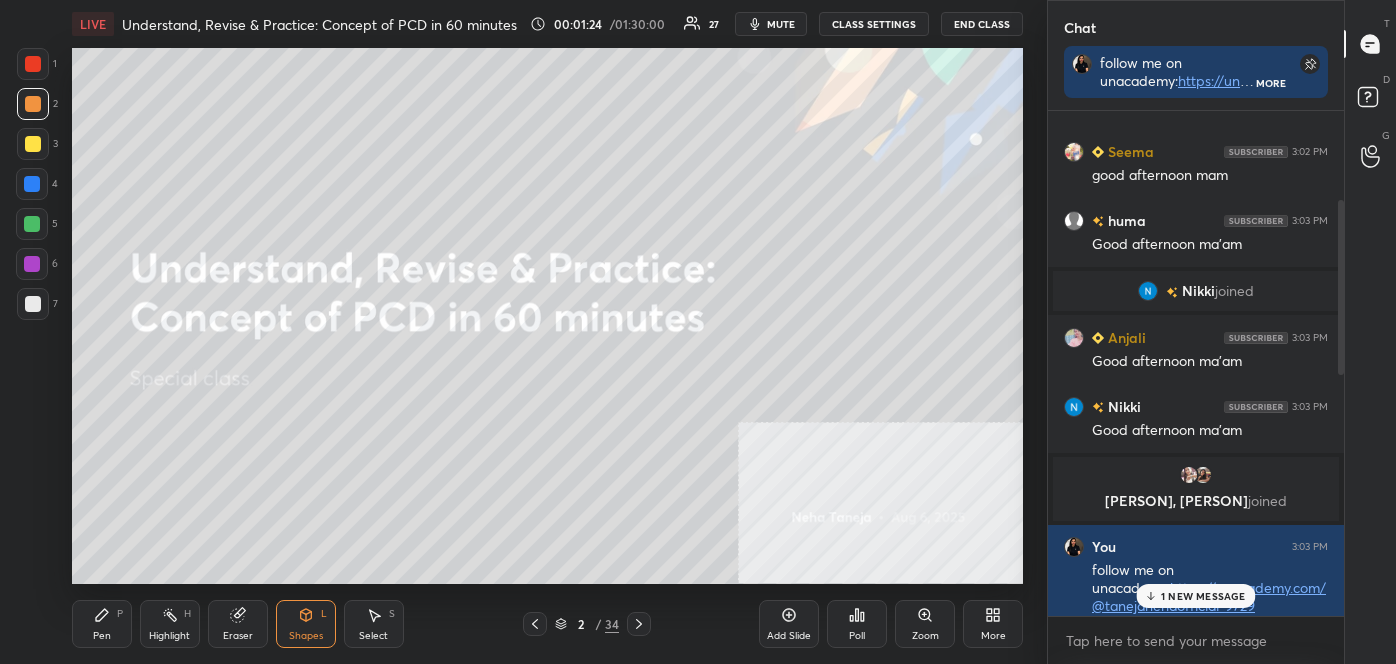 scroll, scrollTop: 229, scrollLeft: 0, axis: vertical 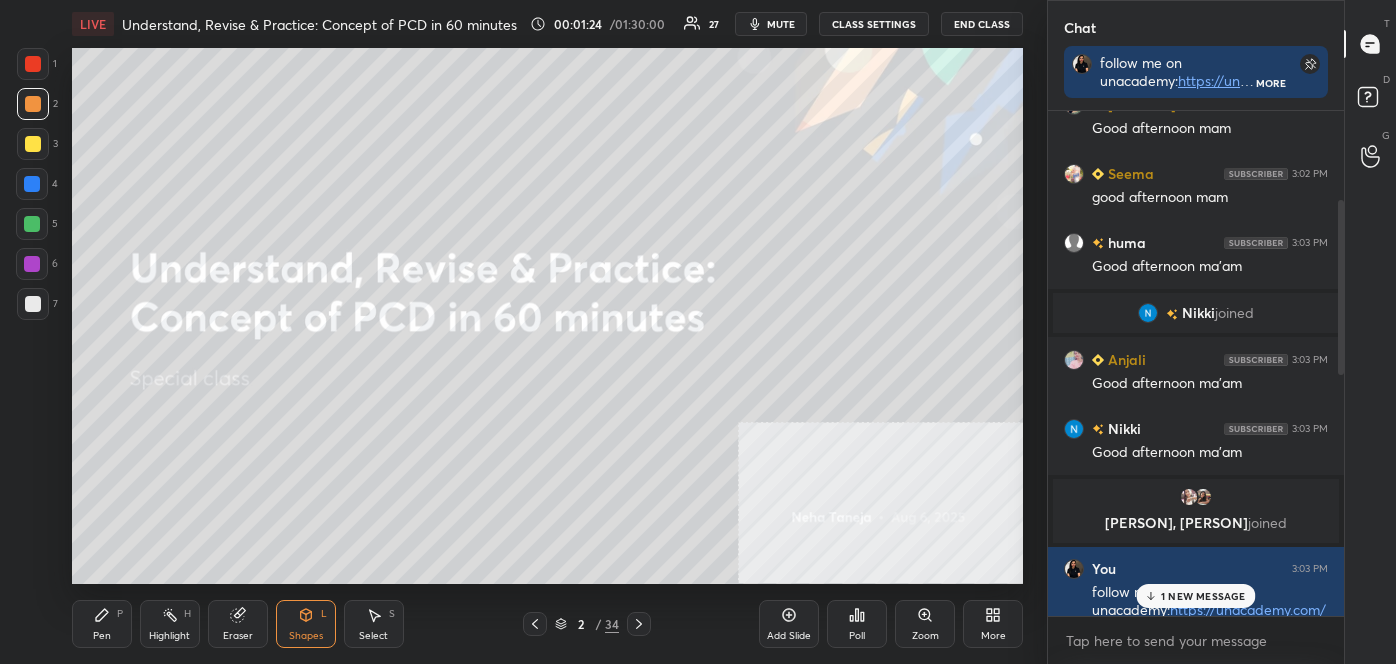 drag, startPoint x: 1338, startPoint y: 598, endPoint x: 1343, endPoint y: 353, distance: 245.05101 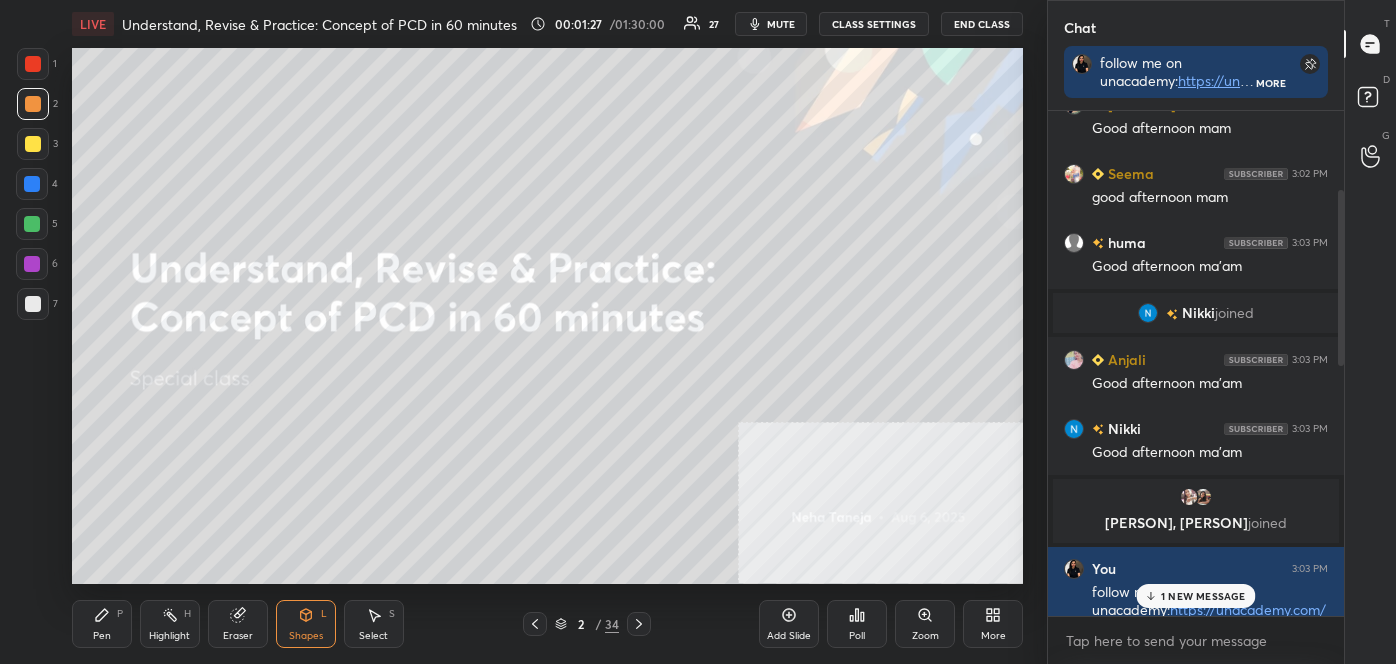 drag, startPoint x: 1344, startPoint y: 347, endPoint x: 1343, endPoint y: 319, distance: 28.01785 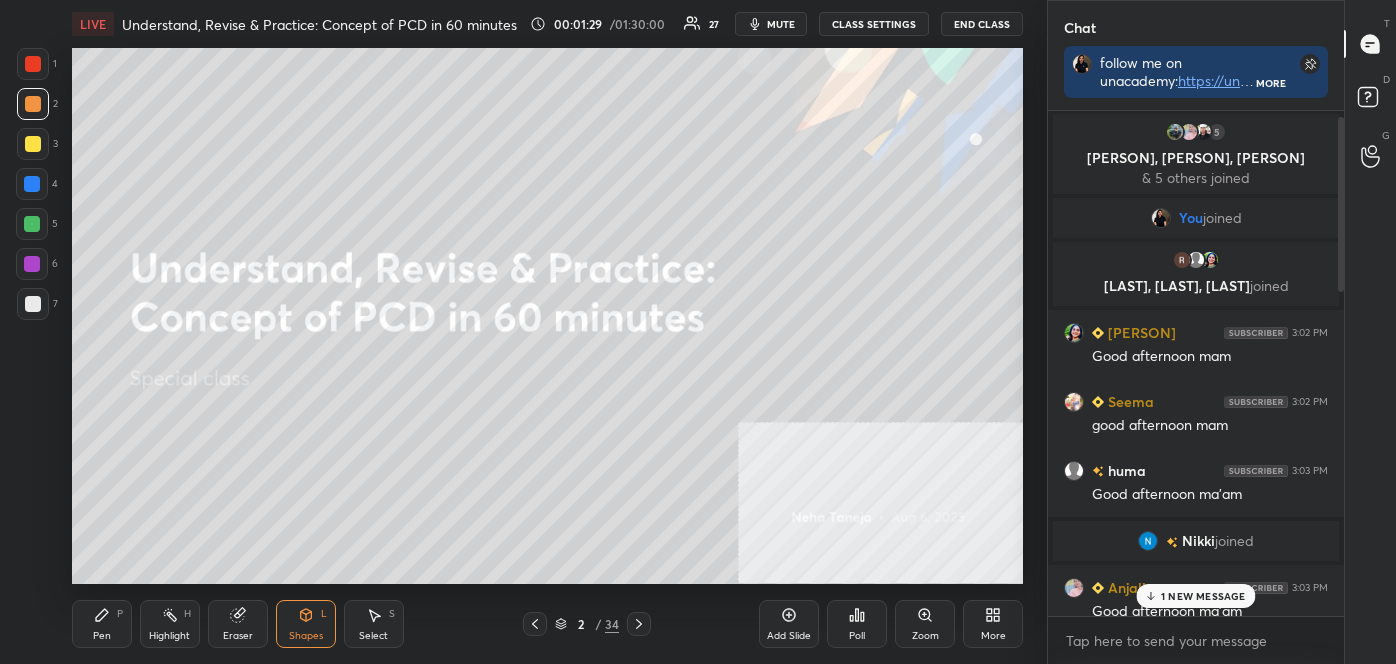 scroll, scrollTop: 0, scrollLeft: 0, axis: both 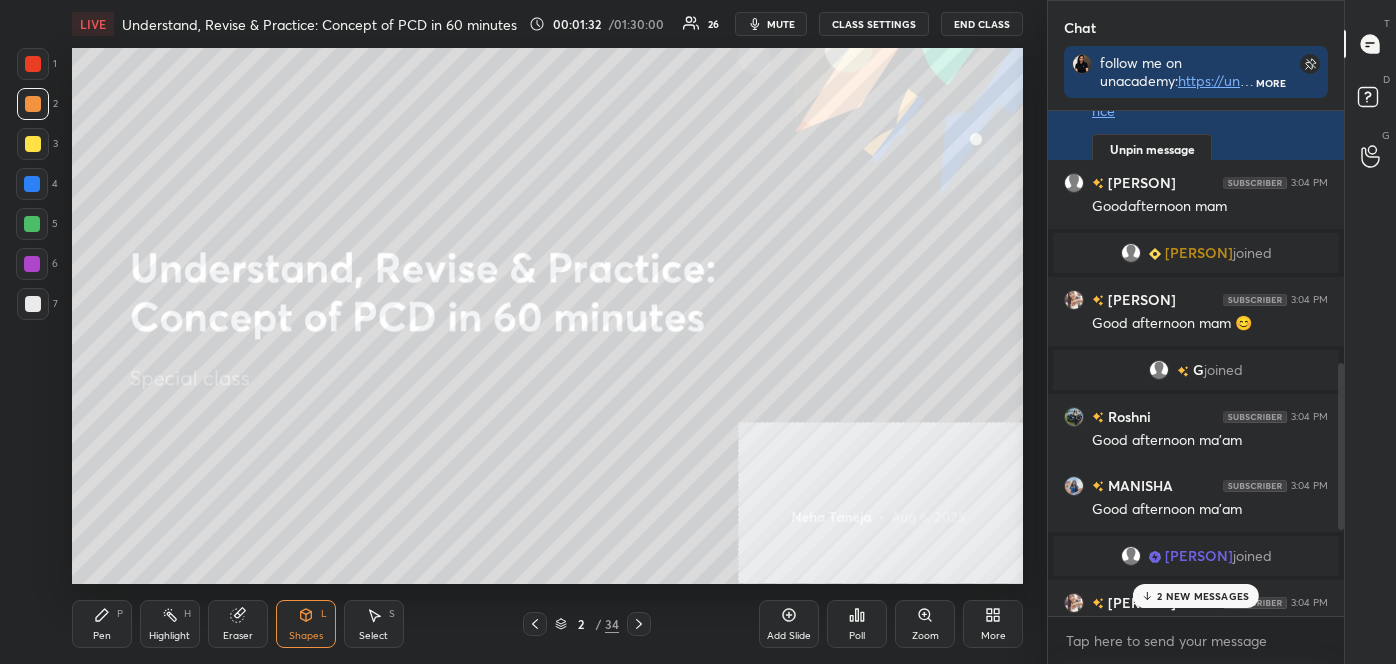 drag, startPoint x: 1343, startPoint y: 349, endPoint x: 1358, endPoint y: 528, distance: 179.6274 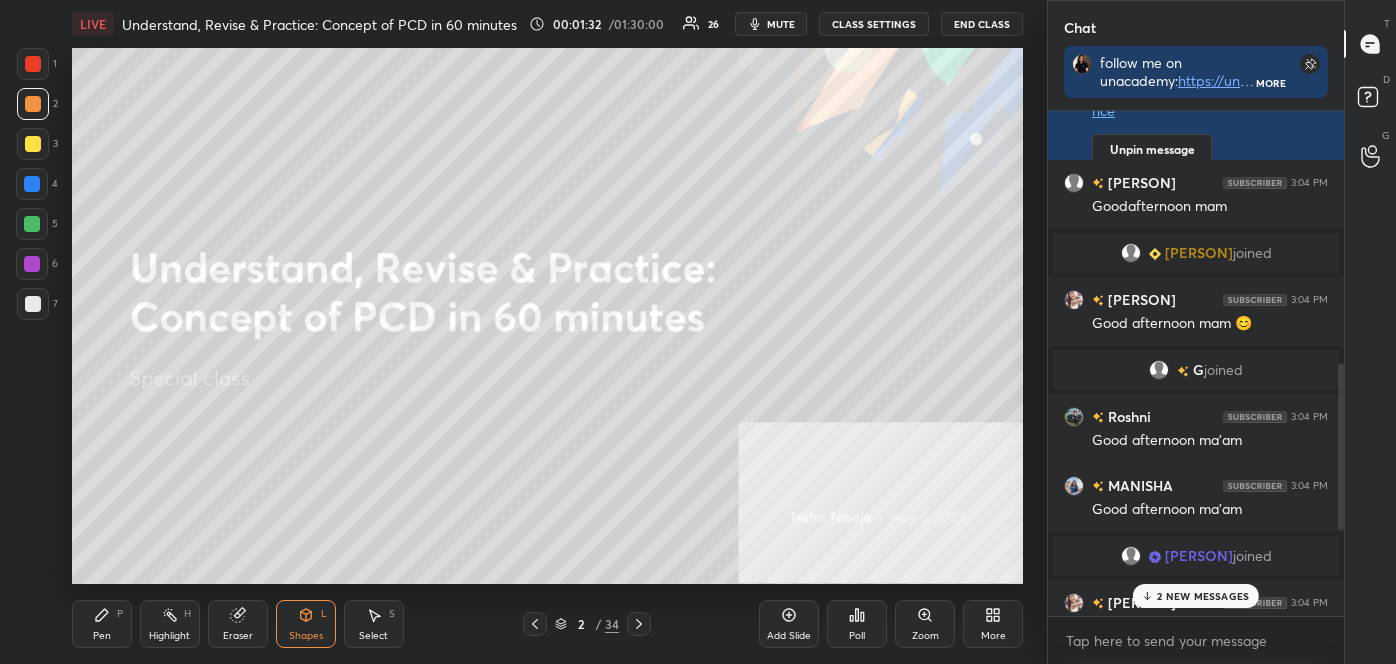 click on "Chat follow me on unacademy:  https://unacademy.com/@tanejanehaofficial-9729
join me on telegram:  https://t.me/nehacsirlifescience More [PERSON], [PERSON]  joined You 3:03 PM follow me on unacademy:  https://unacademy.com/@tanejanehaofficial-9729
join me on telegram:  https://t.me/nehacsirlifescience Unpin message [PERSON] 3:04 PM Goodafternoon mam [PERSON]  joined [PERSON] 3:04 PM Good afternoon mam 😊 G  joined [PERSON] 3:04 PM Good afternoon ma'am [PERSON] 3:04 PM Good afternoon ma'am [PERSON]  joined [PERSON] 3:04 PM G mam 7 [PERSON], [PERSON], [PERSON] &  7 others  joined [PERSON] 3:04 PM Good afternoon ma'am ... [PERSON] 3:05 PM Good noon mam 2 NEW MESSAGES Enable hand raising Enable raise hand to speak to learners. Once enabled, chat will be turned off temporarily. Enable x   introducing Raise a hand with a doubt Now learners can raise their hand along with a doubt  How it works? Doubts asked by learners will show up here NEW DOUBTS ASKED No one has raised a hand yet Can't raise hand Got it T Messages (T) D Doubts (D) G" at bounding box center [1221, 332] 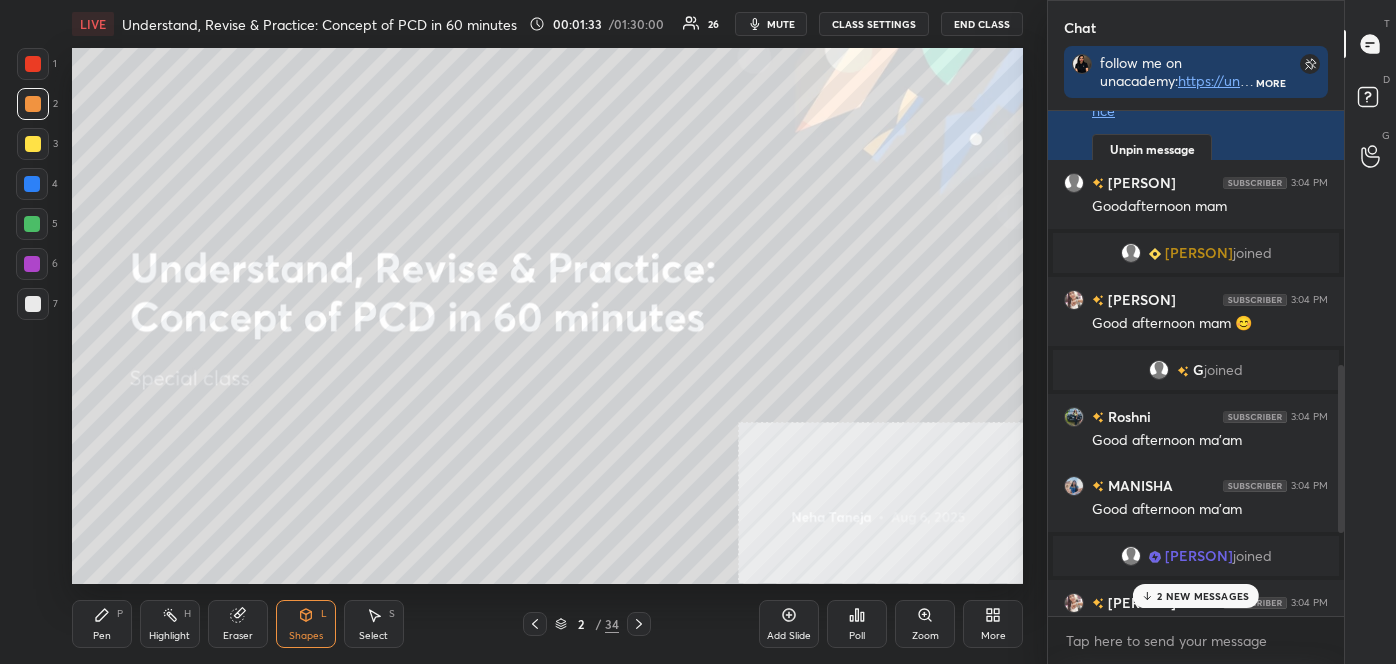 scroll, scrollTop: 787, scrollLeft: 0, axis: vertical 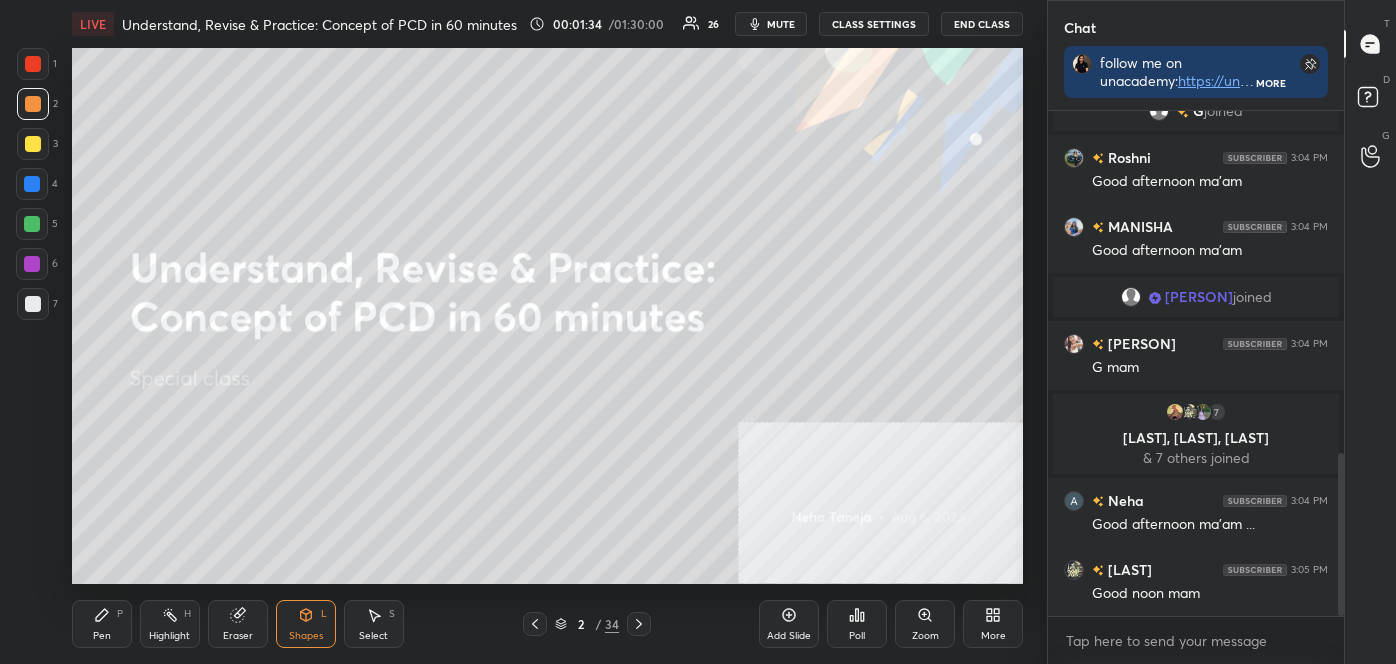 drag, startPoint x: 1339, startPoint y: 499, endPoint x: 1373, endPoint y: 667, distance: 171.40594 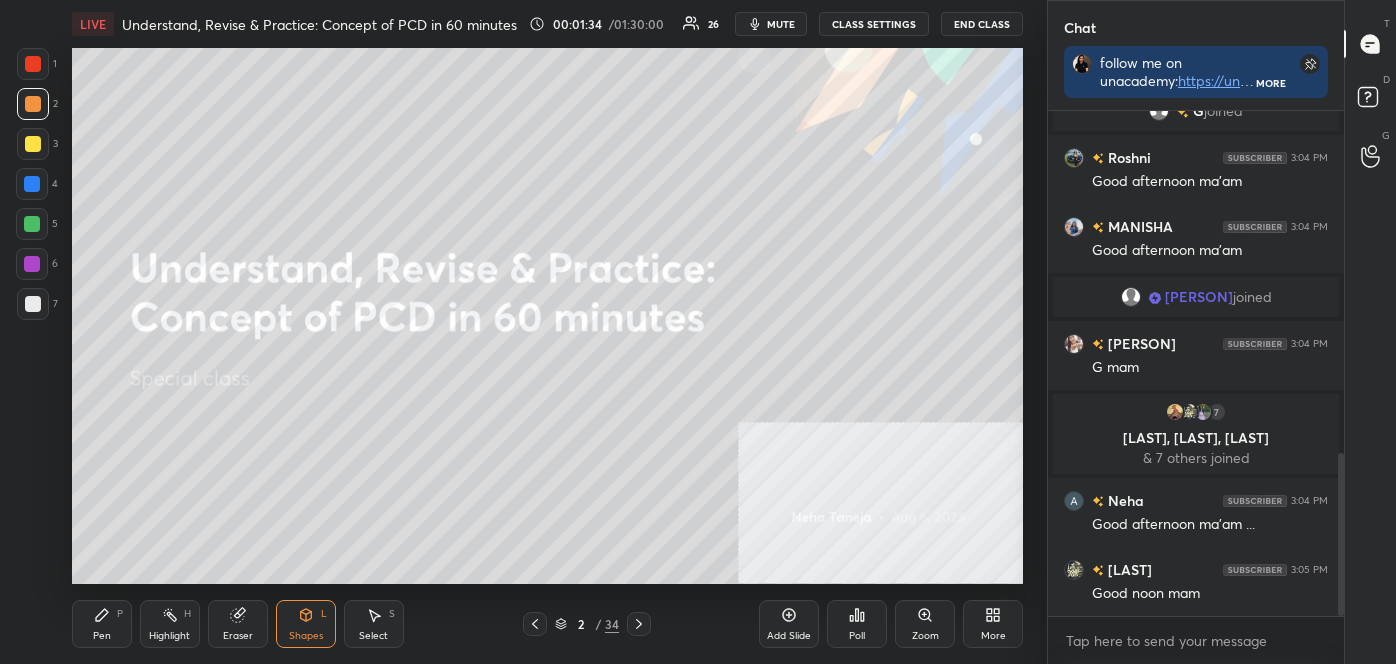 click on "[NUMBER] [NUMBER] [NUMBER] [NUMBER] [NUMBER] [NUMBER] [NUMBER] C X Z C X Z E E Erase all   H H LIVE Understand, Revise & Practice: Concept of PCD in 60 minutes 00:01:34 /  01:30:00 26 mute CLASS SETTINGS End Class Setting up your live class Poll for   secs No correct answer Start poll Back Understand, Revise & Practice: Concept of PCD in 60 minutes [PERSON] Pen P Highlight H Eraser Shapes L Select S 2 / 34 Add Slide Poll Zoom More Chat follow me on unacademy:  https://unacademy.com/@tanejanehaofficial-9729
join me on telegram:  https://t.me/nehacsirlifescience More [PERSON] 3:04 PM Good afternoon mam 😊 G  joined [PERSON] 3:04 PM Good afternoon ma'am [PERSON] 3:04 PM Good afternoon ma'am [PERSON]  joined [PERSON], [PERSON], [PERSON] &  7 others  joined [PERSON] 3:04 PM Good afternoon ma'am ... [PERSON] 3:05 PM Good noon mam JUMP TO LATEST Enable hand raising Enable raise hand to speak to learners. Once enabled, chat will be turned off temporarily. Enable x   introducing Raise a hand with a doubt How it works? NEW DOUBTS ASKED Can't raise hand T" at bounding box center (698, 0) 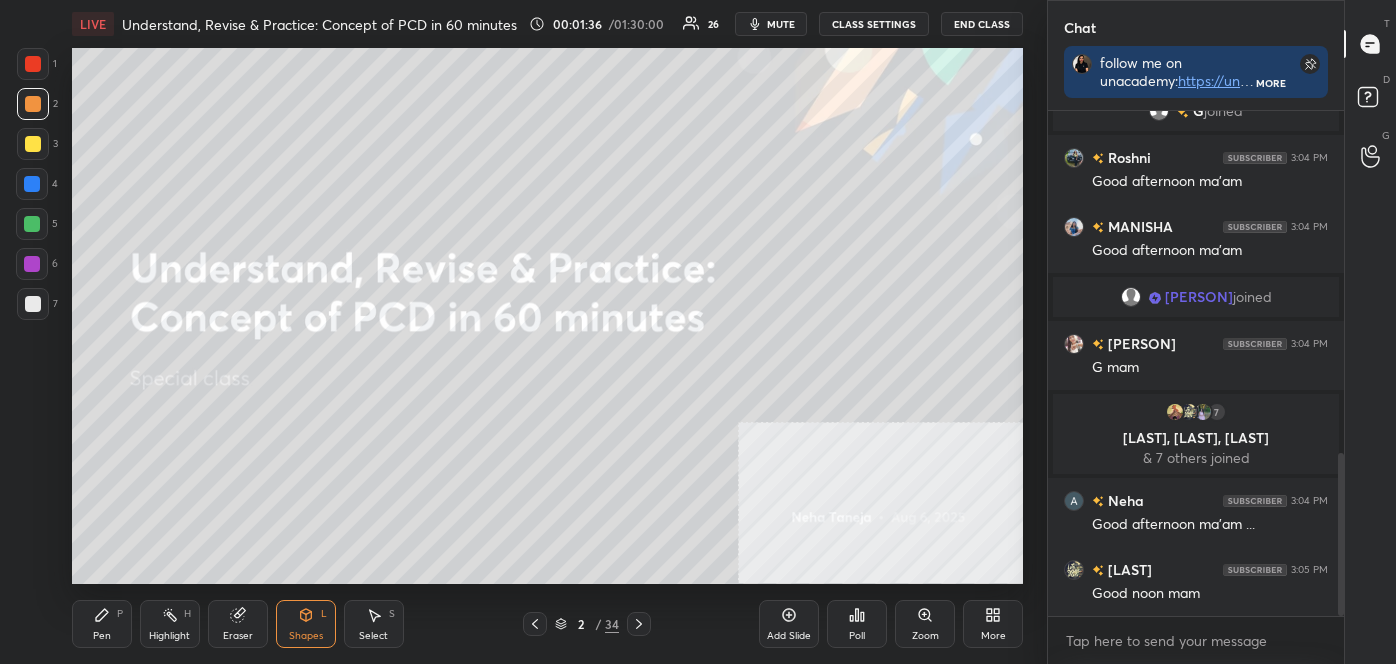 scroll, scrollTop: 1106, scrollLeft: 0, axis: vertical 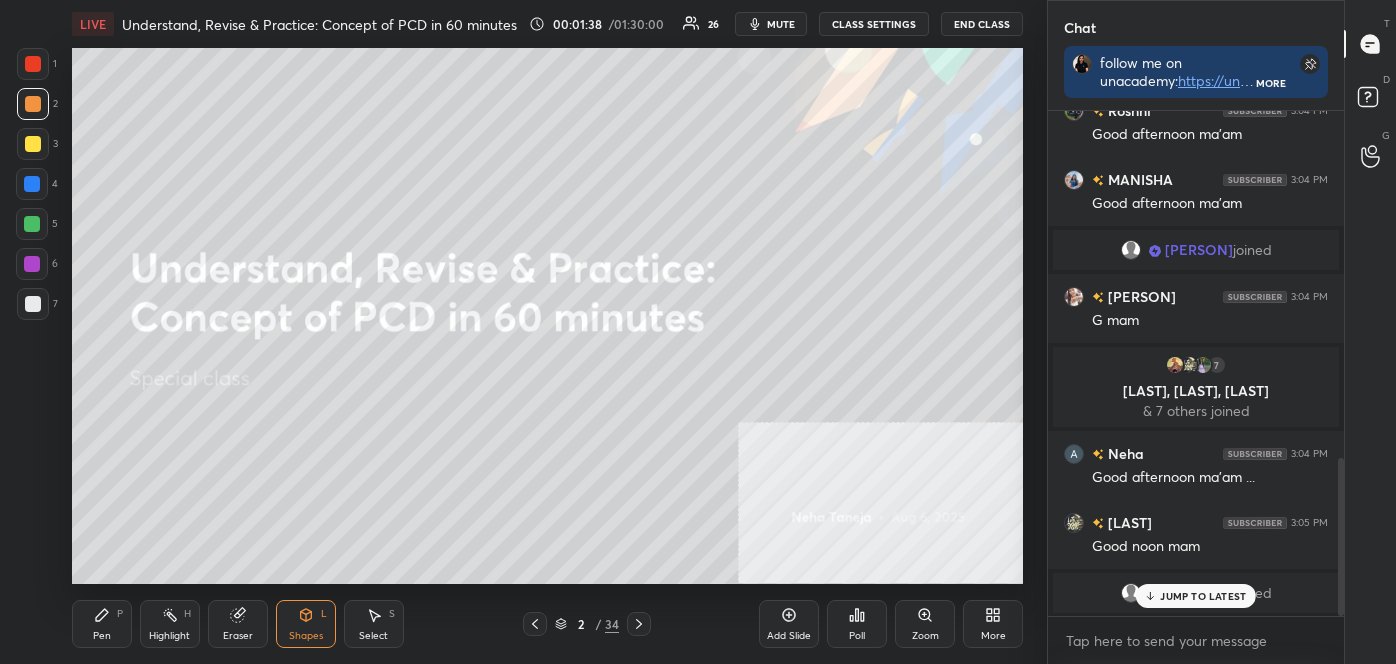 click on "JUMP TO LATEST" at bounding box center [1203, 596] 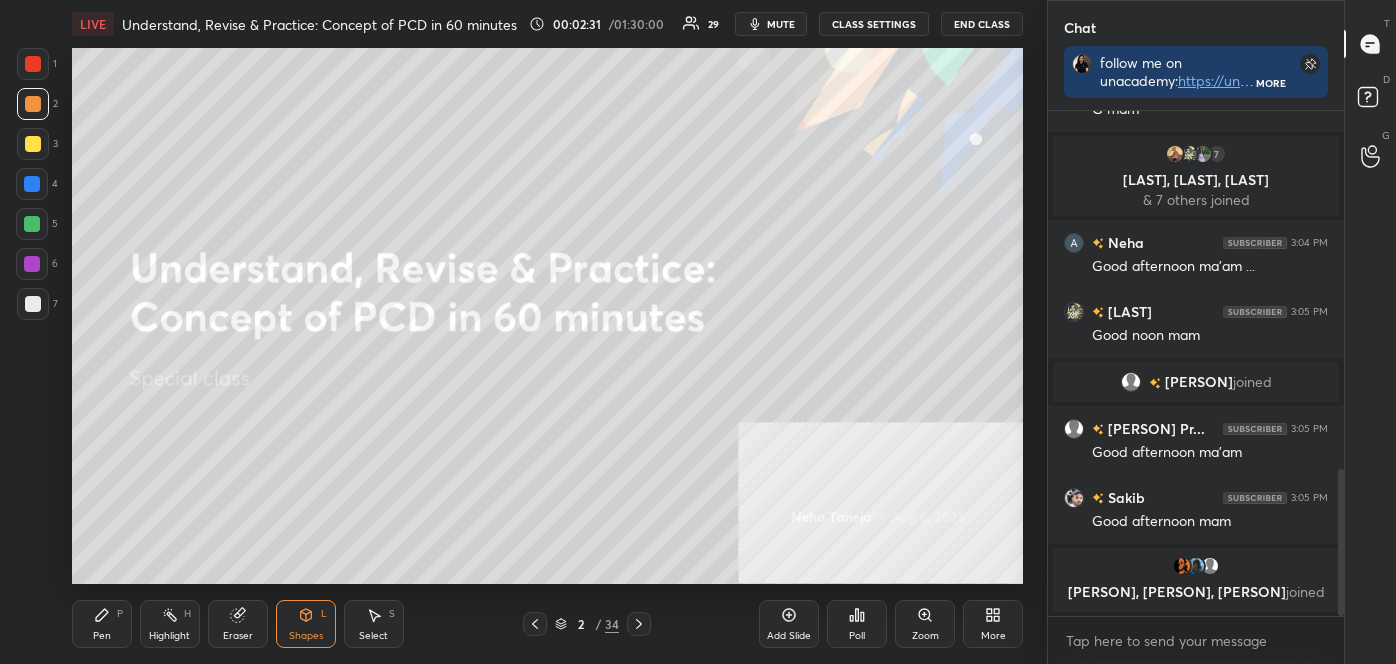 scroll, scrollTop: 1245, scrollLeft: 0, axis: vertical 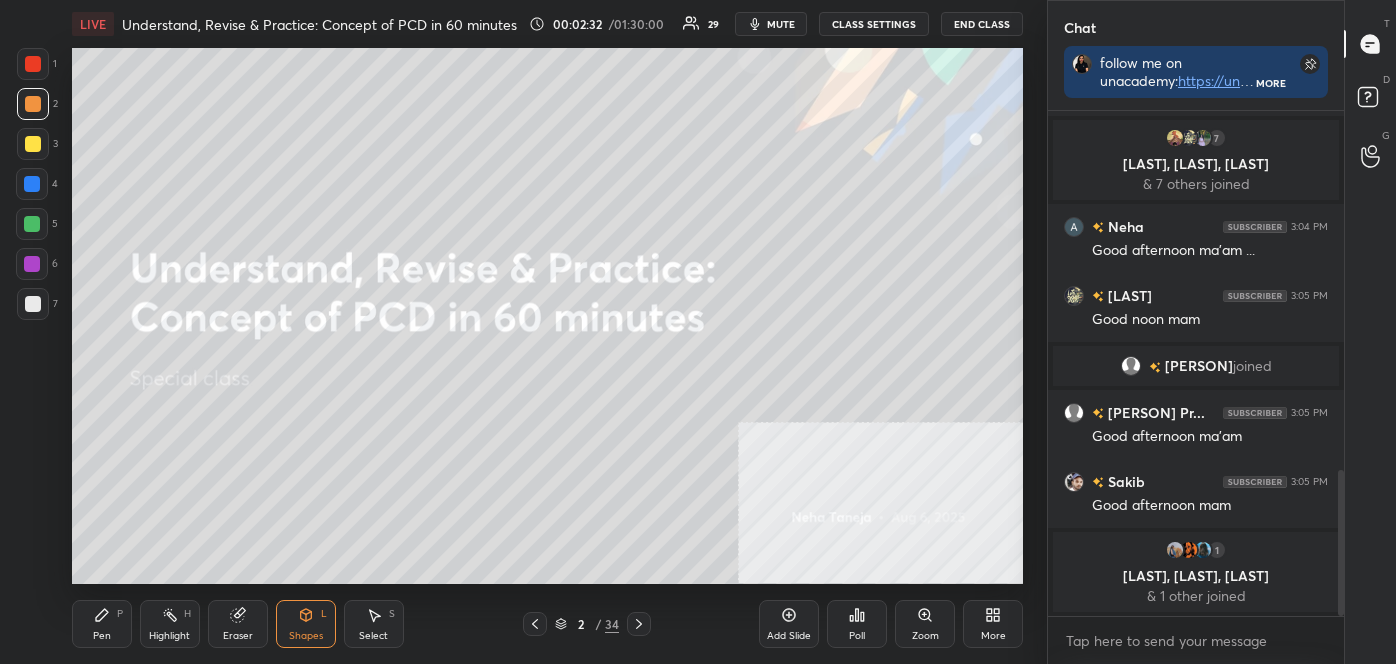 click on "Highlight H" at bounding box center (170, 624) 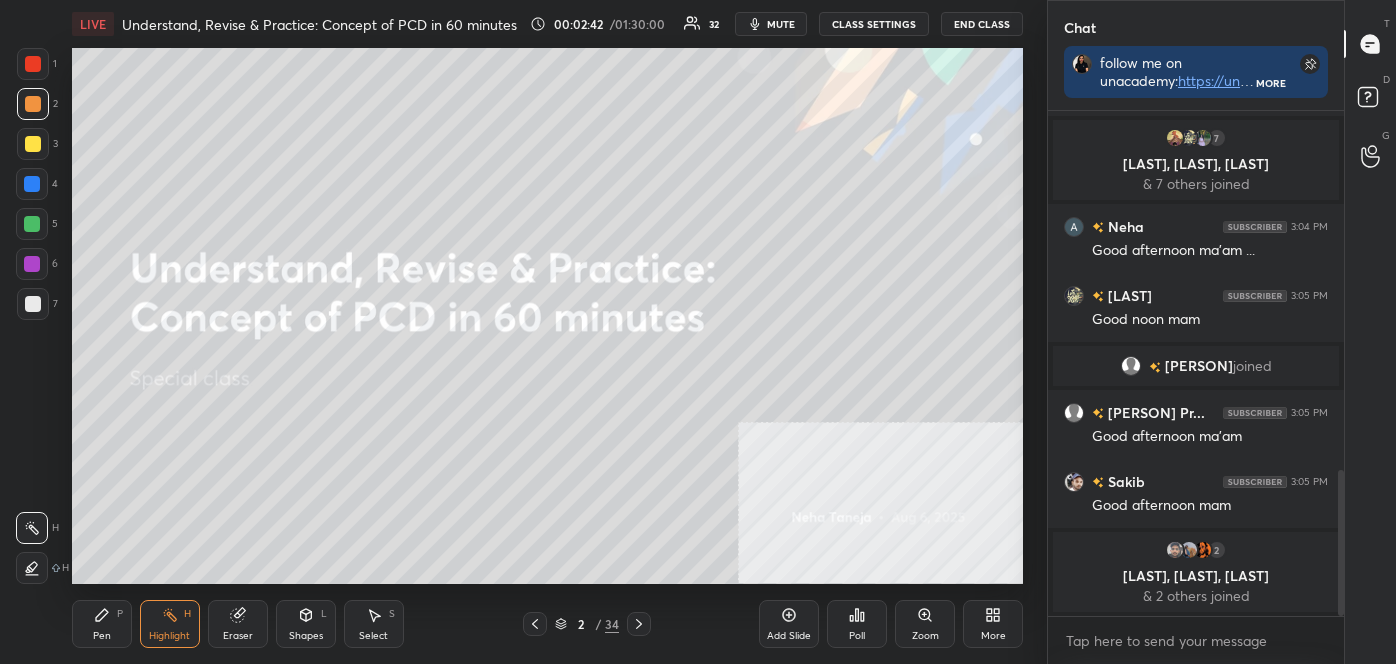 scroll, scrollTop: 1314, scrollLeft: 0, axis: vertical 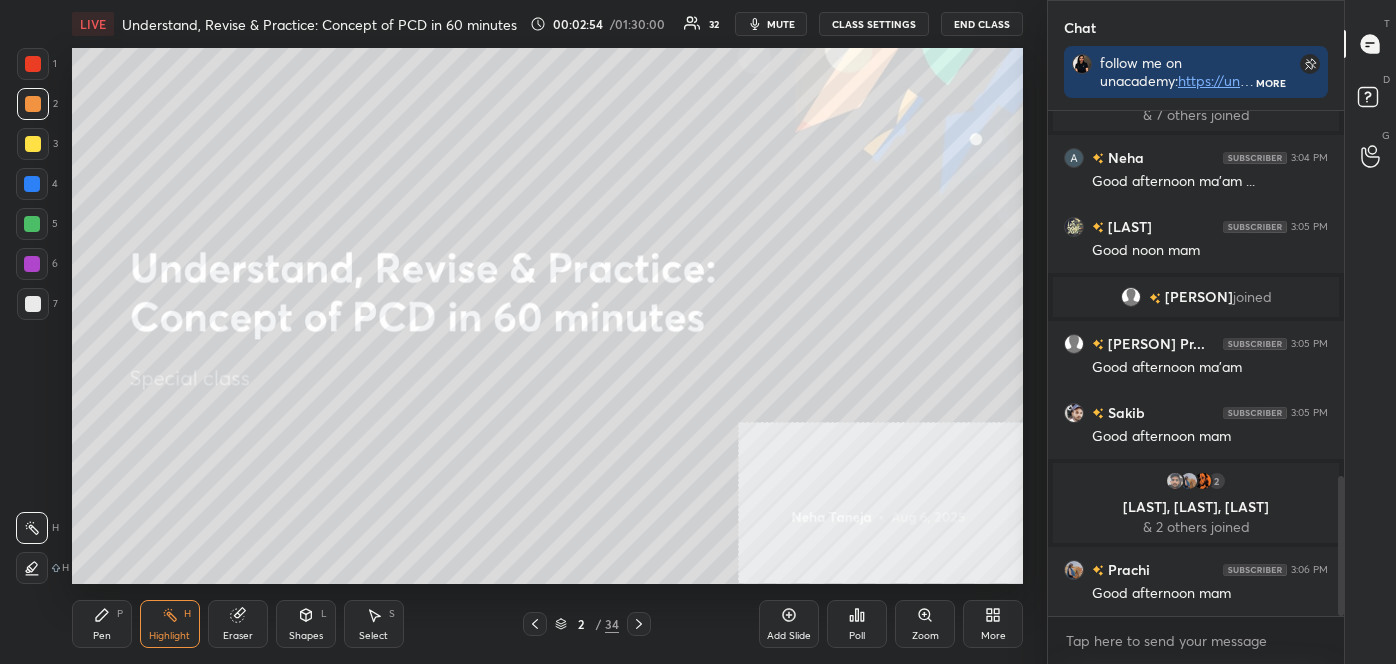 click 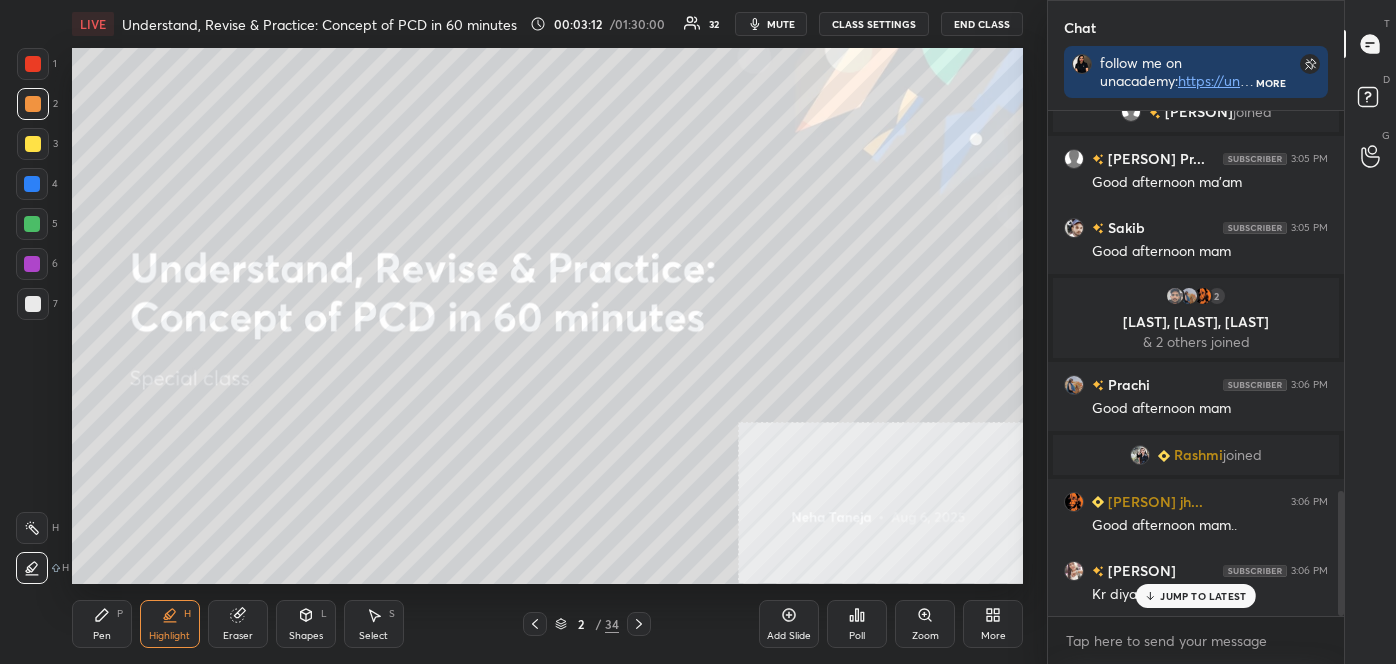 scroll, scrollTop: 1530, scrollLeft: 0, axis: vertical 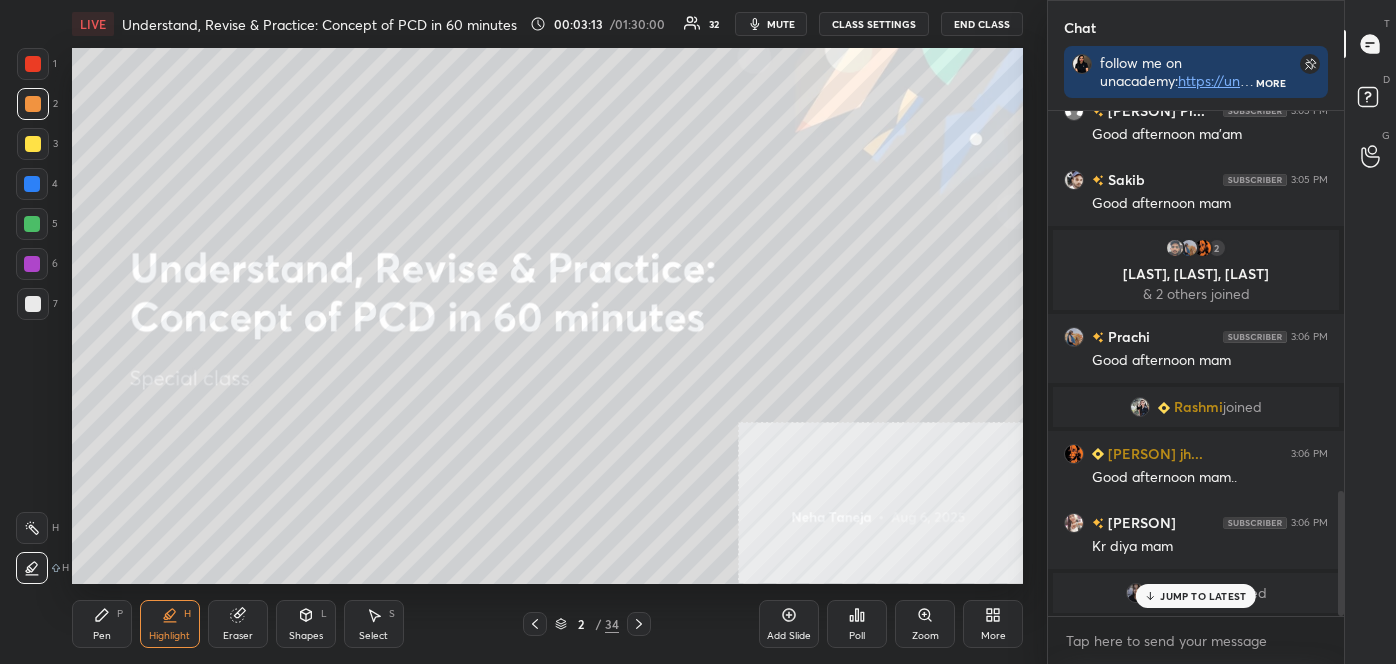 click 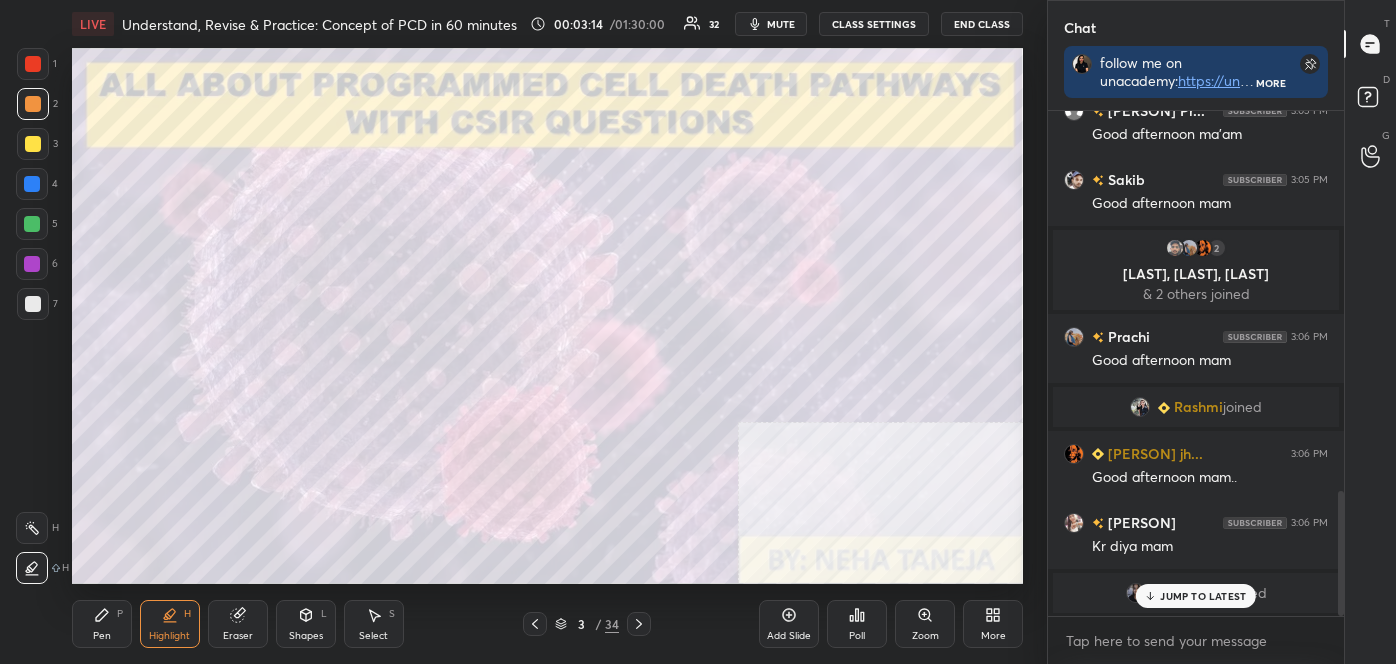 click on "Highlight H" at bounding box center [170, 624] 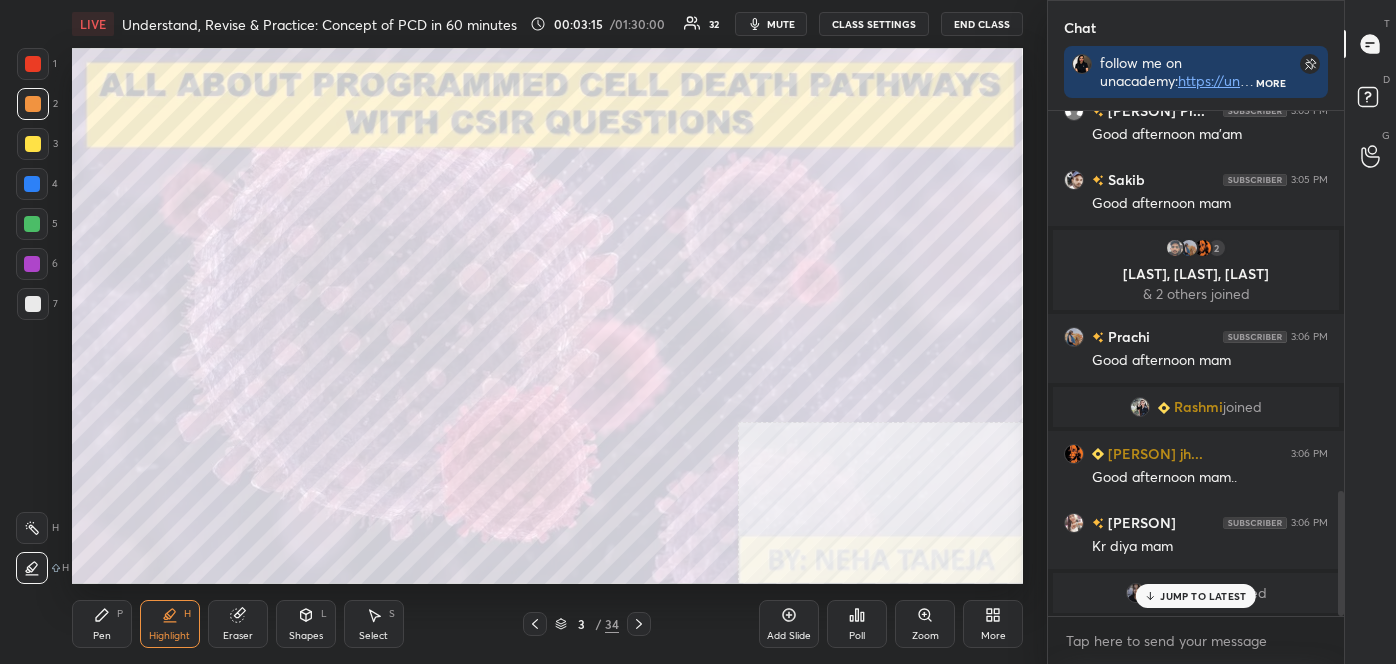 click at bounding box center (33, 64) 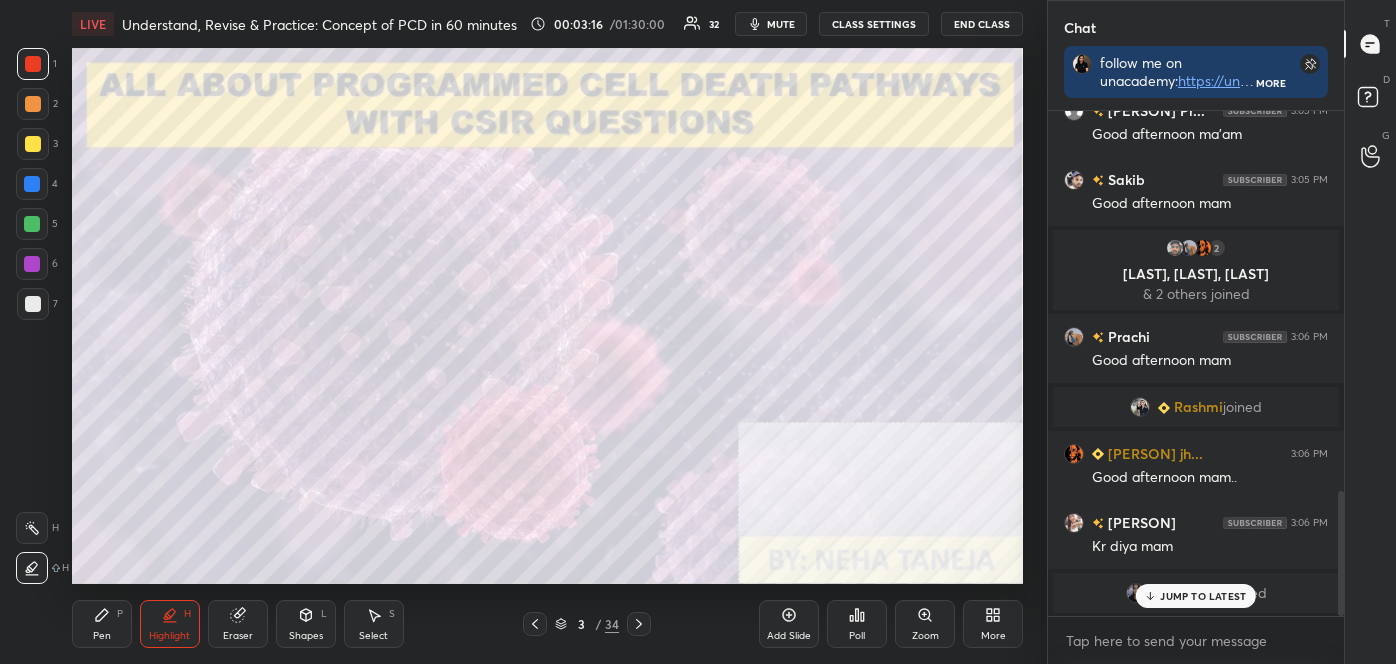 click 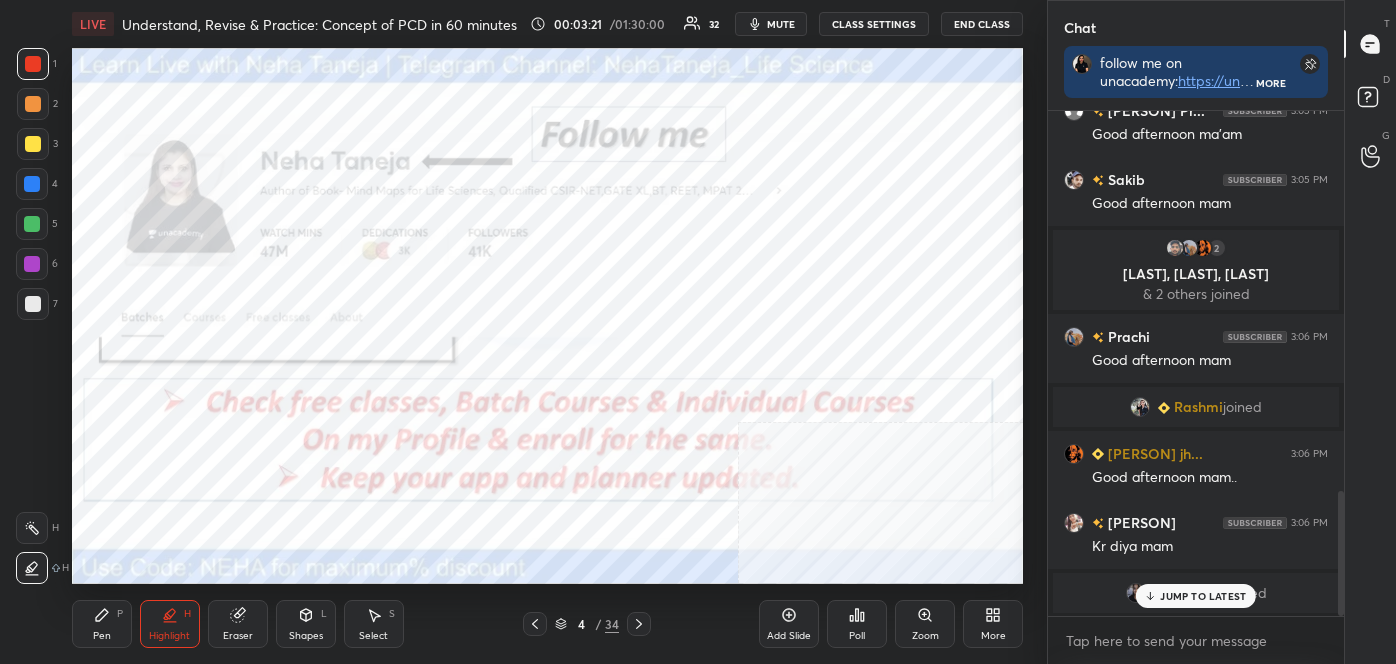 drag, startPoint x: 45, startPoint y: 533, endPoint x: 61, endPoint y: 515, distance: 24.083189 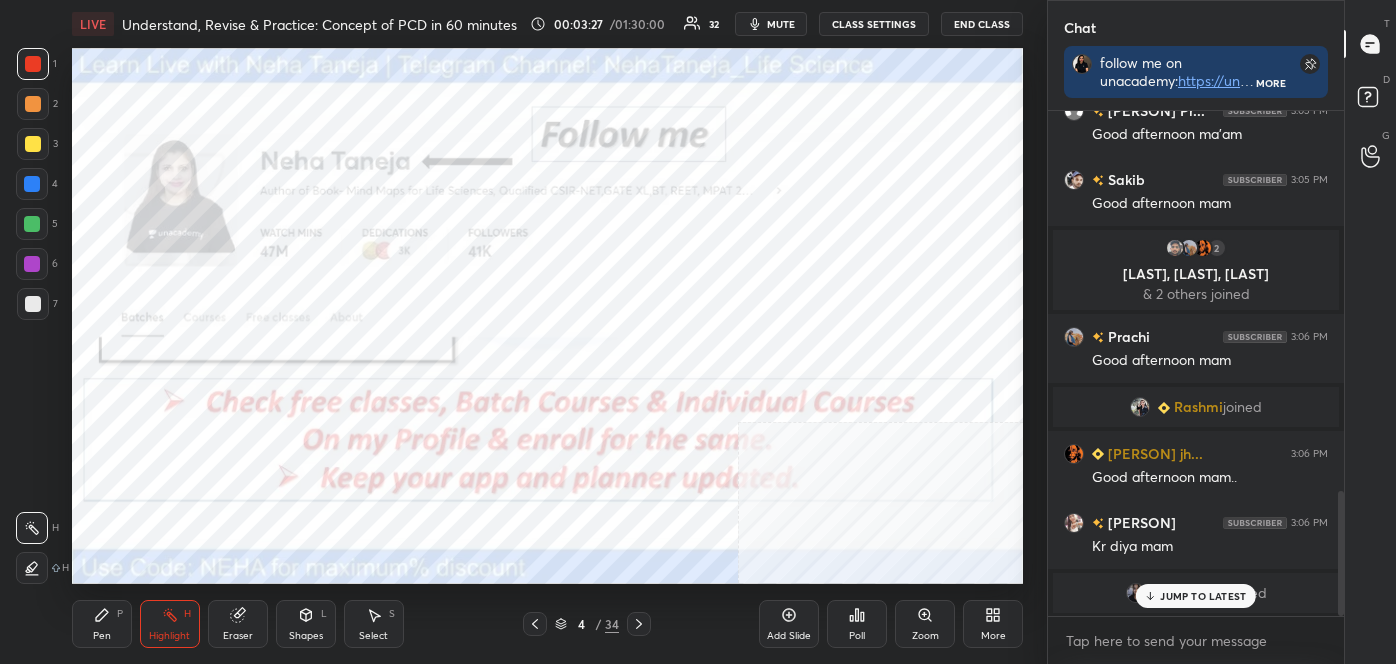 click 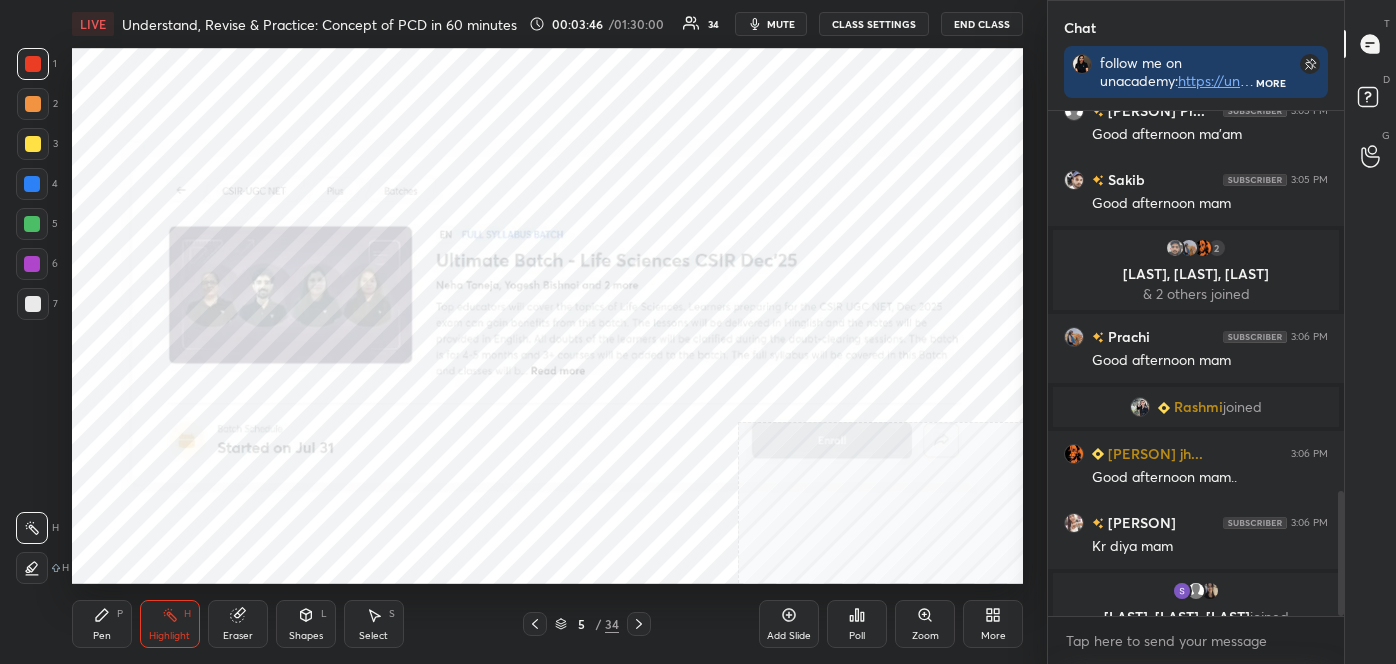 click at bounding box center (639, 624) 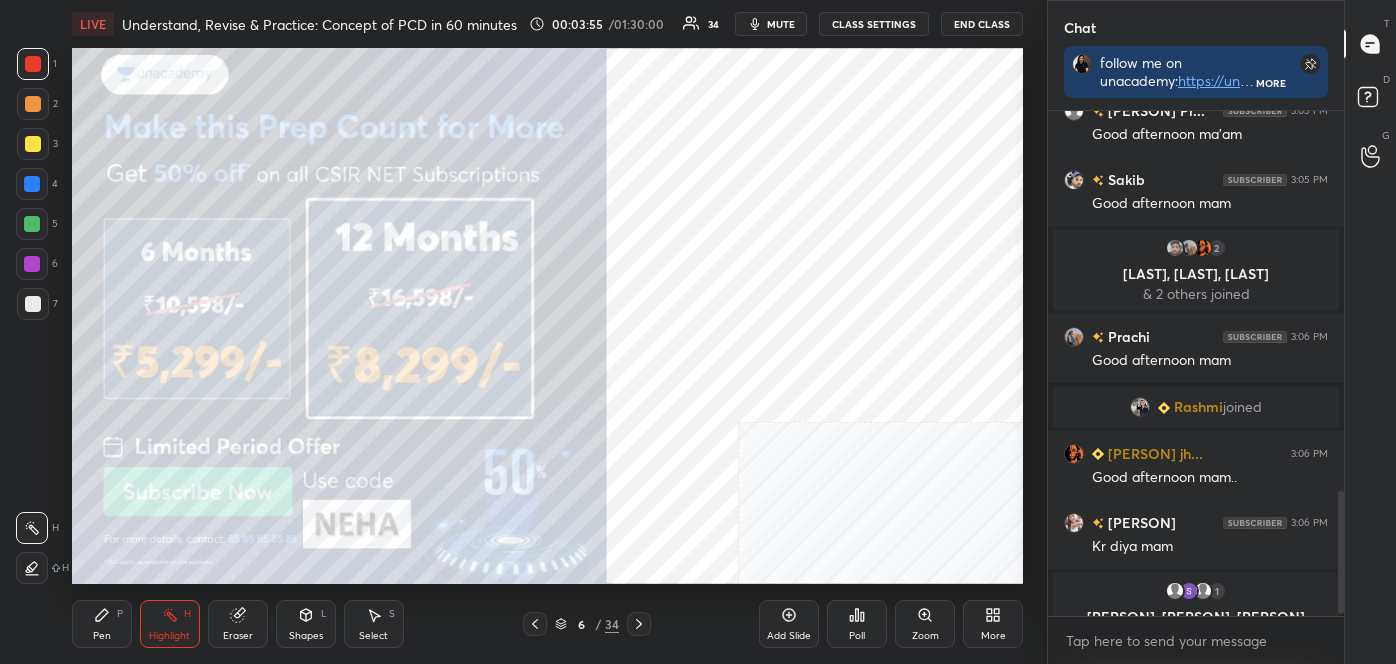 scroll, scrollTop: 1570, scrollLeft: 0, axis: vertical 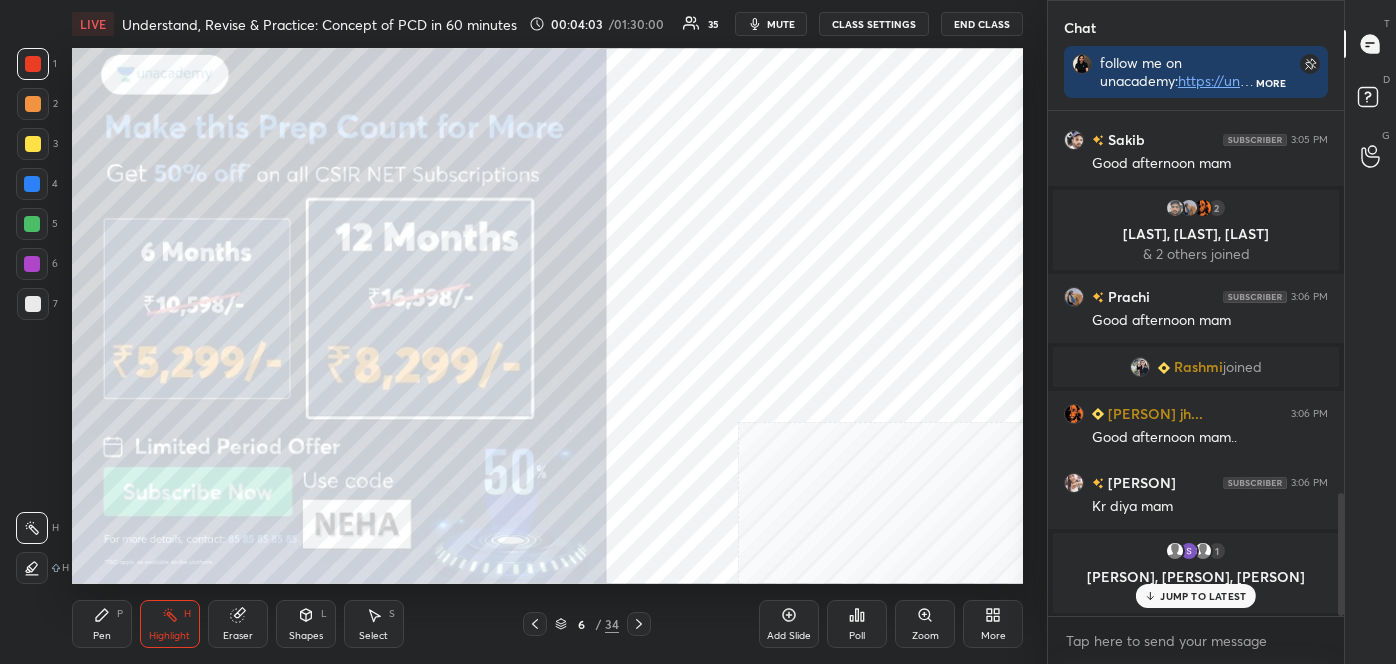click on "Add Slide" at bounding box center (789, 624) 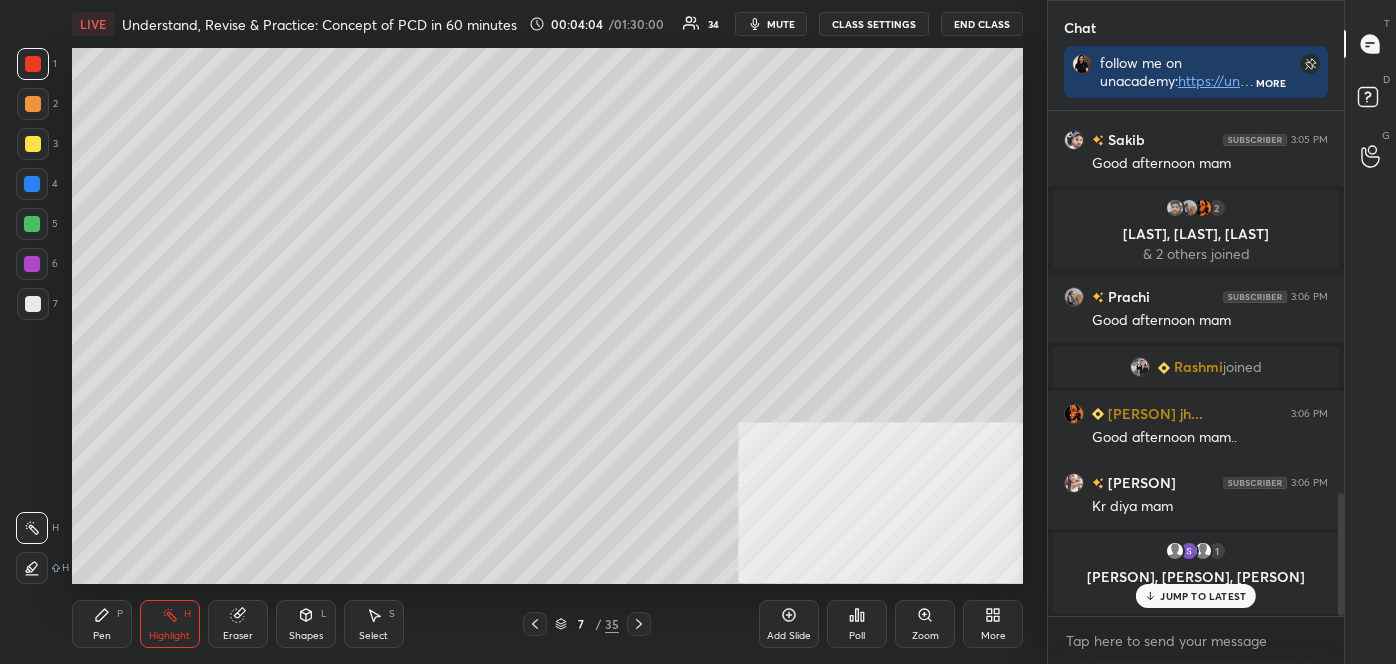 click on "Pen P" at bounding box center [102, 624] 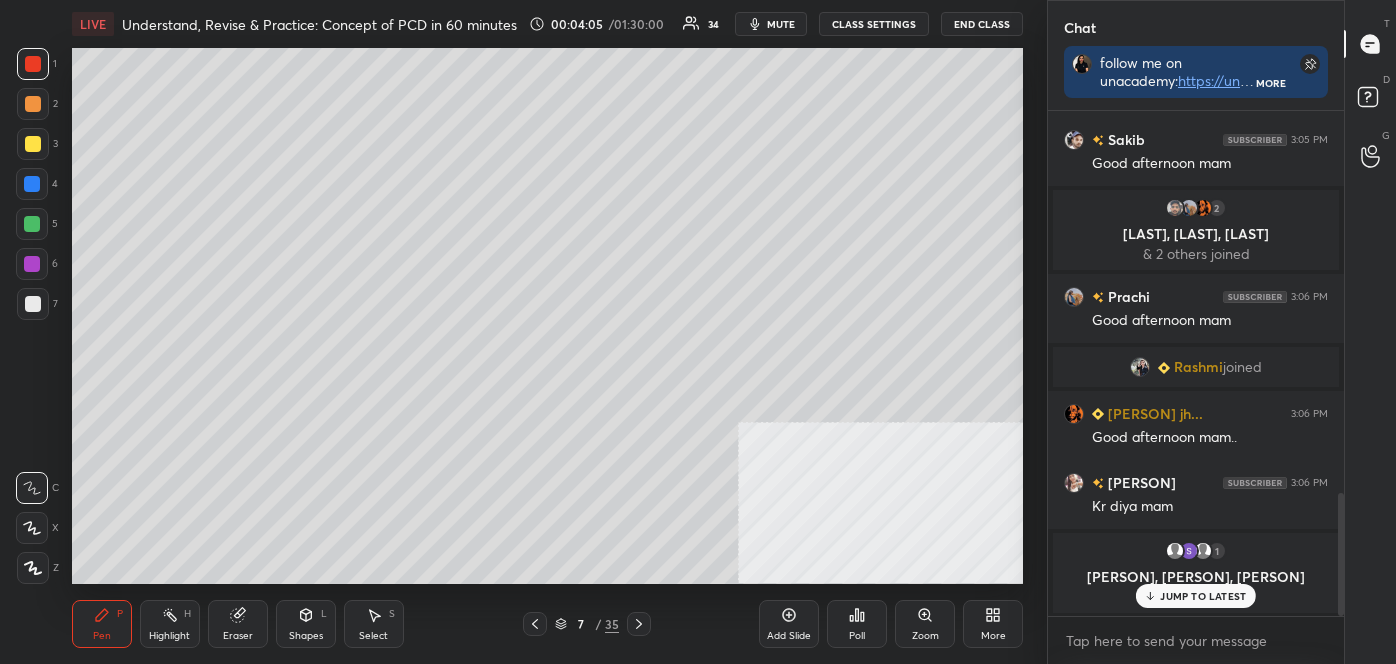 click 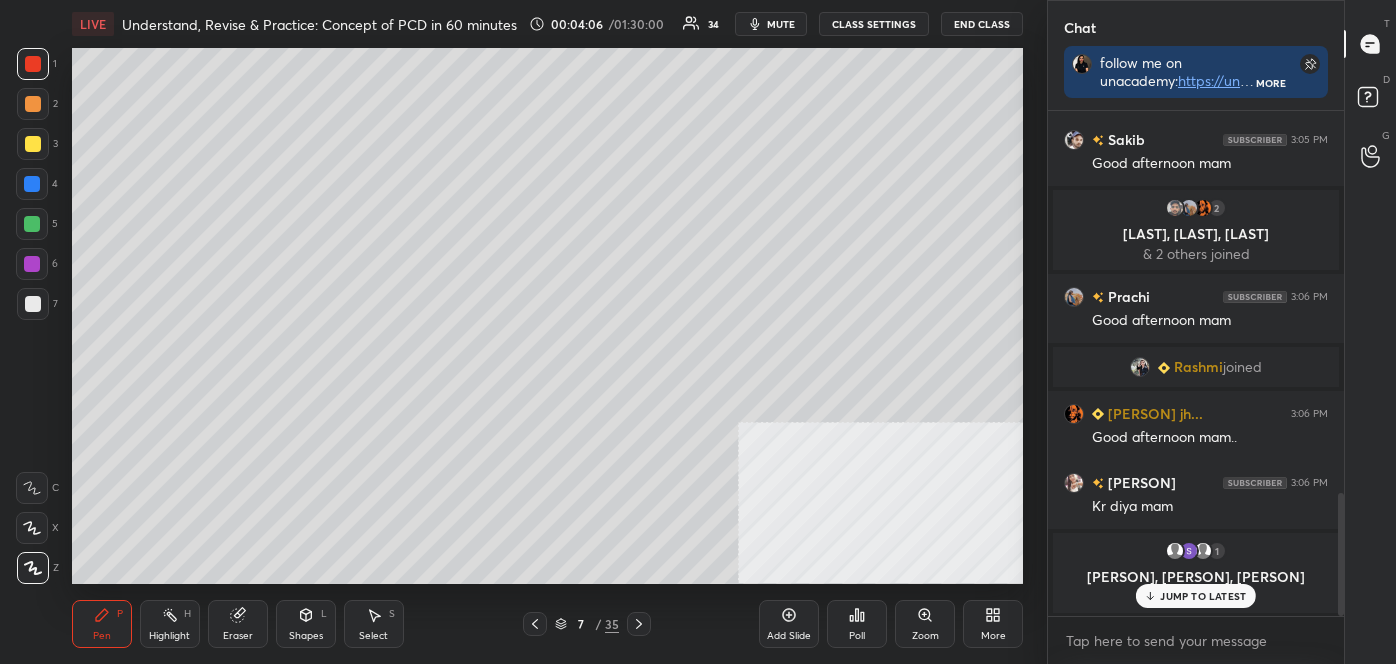 click at bounding box center [33, 104] 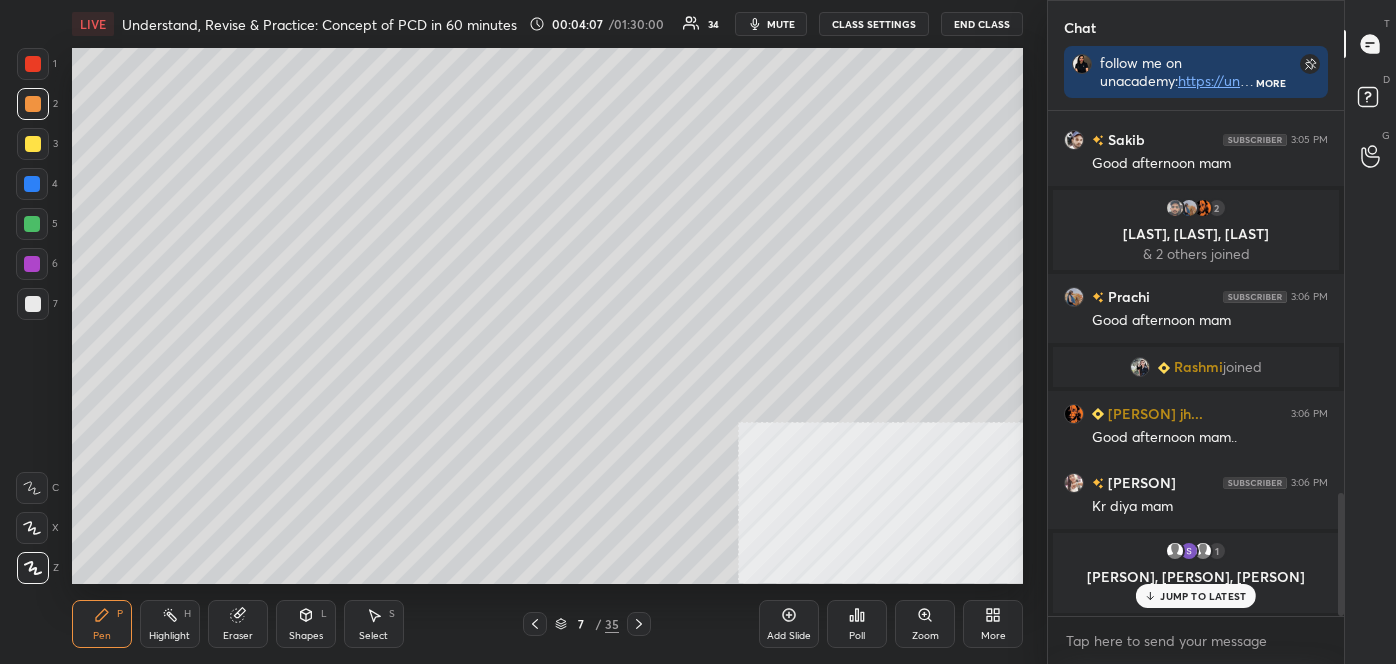 click at bounding box center [33, 304] 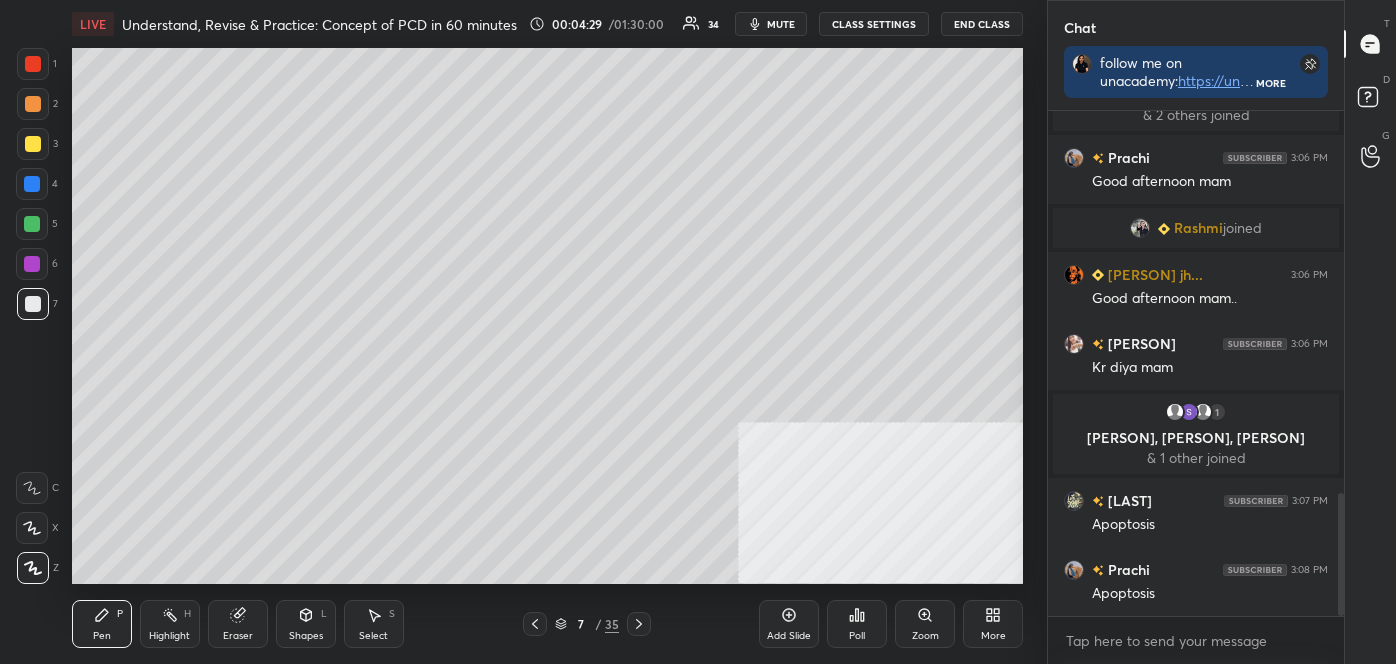 scroll, scrollTop: 1567, scrollLeft: 0, axis: vertical 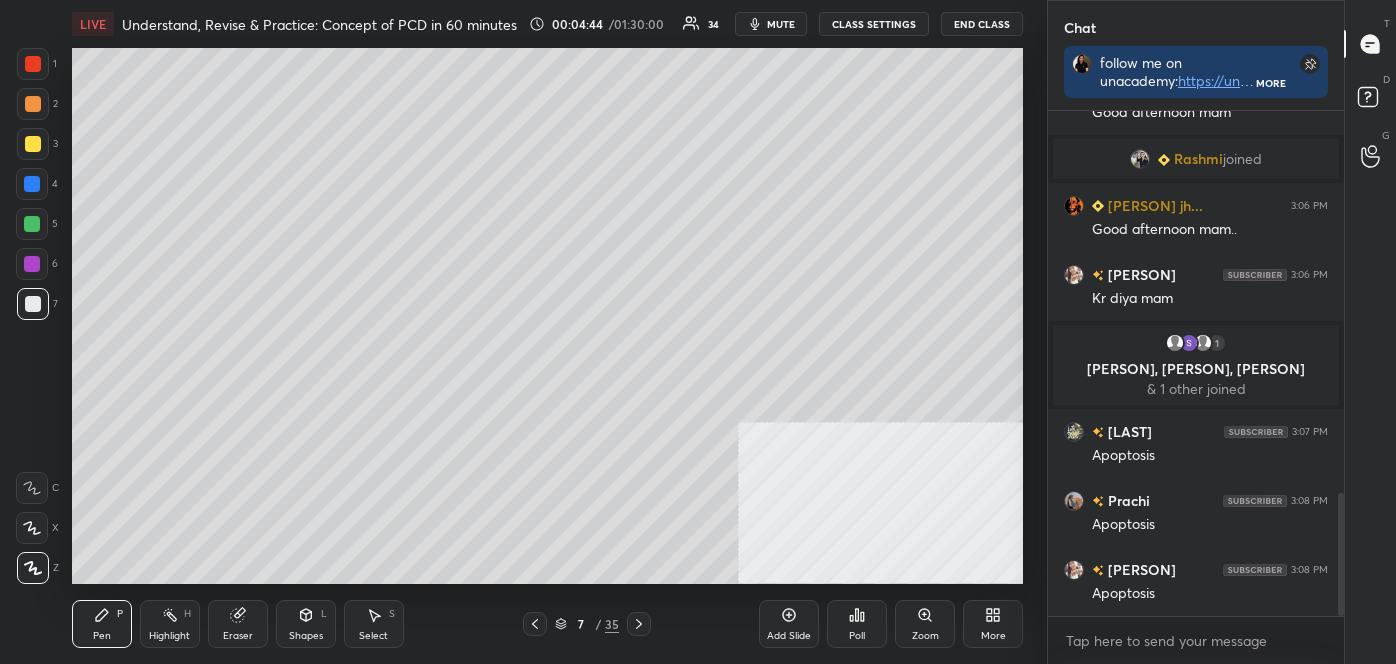 click on "Highlight" at bounding box center (169, 636) 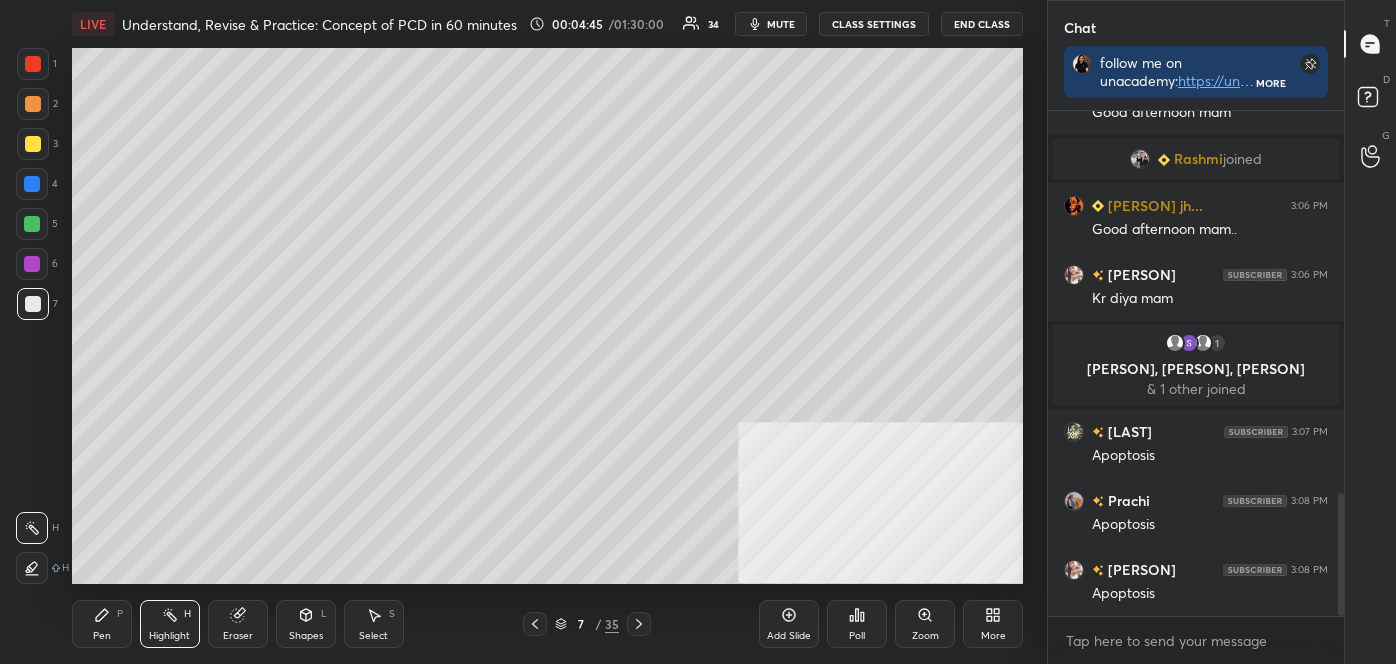 click 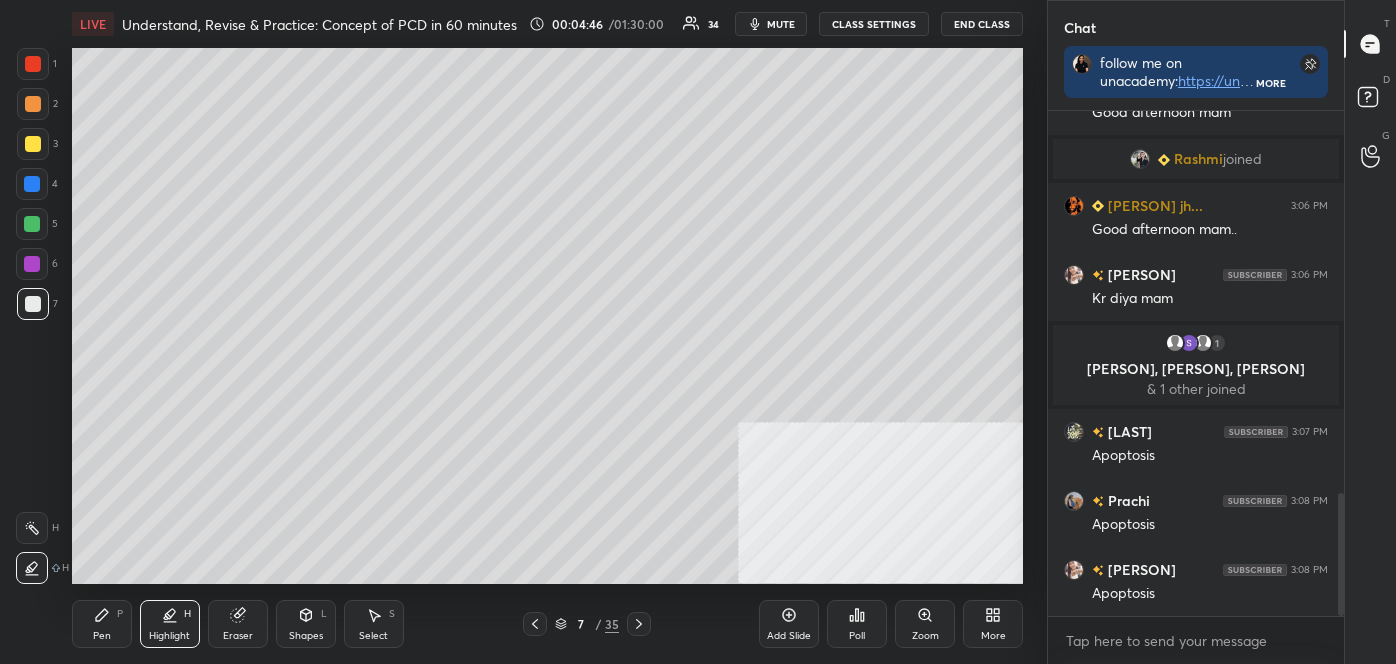 click at bounding box center (33, 304) 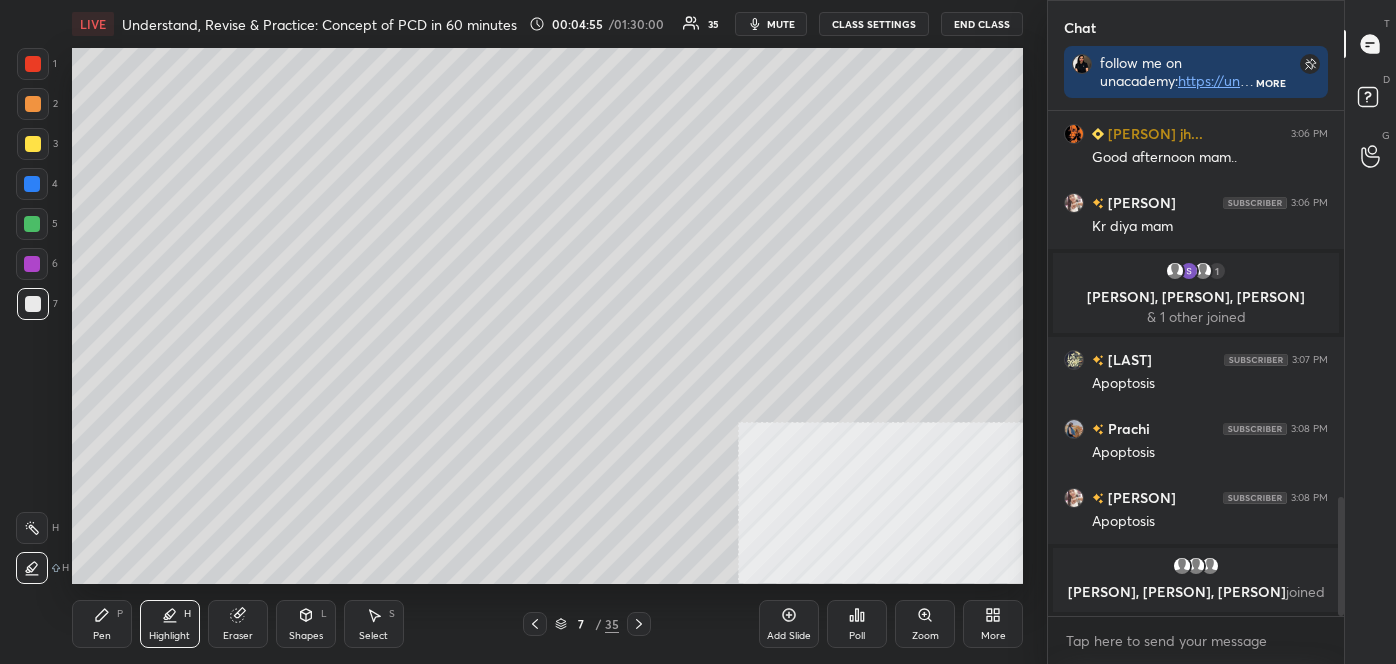 scroll, scrollTop: 1655, scrollLeft: 0, axis: vertical 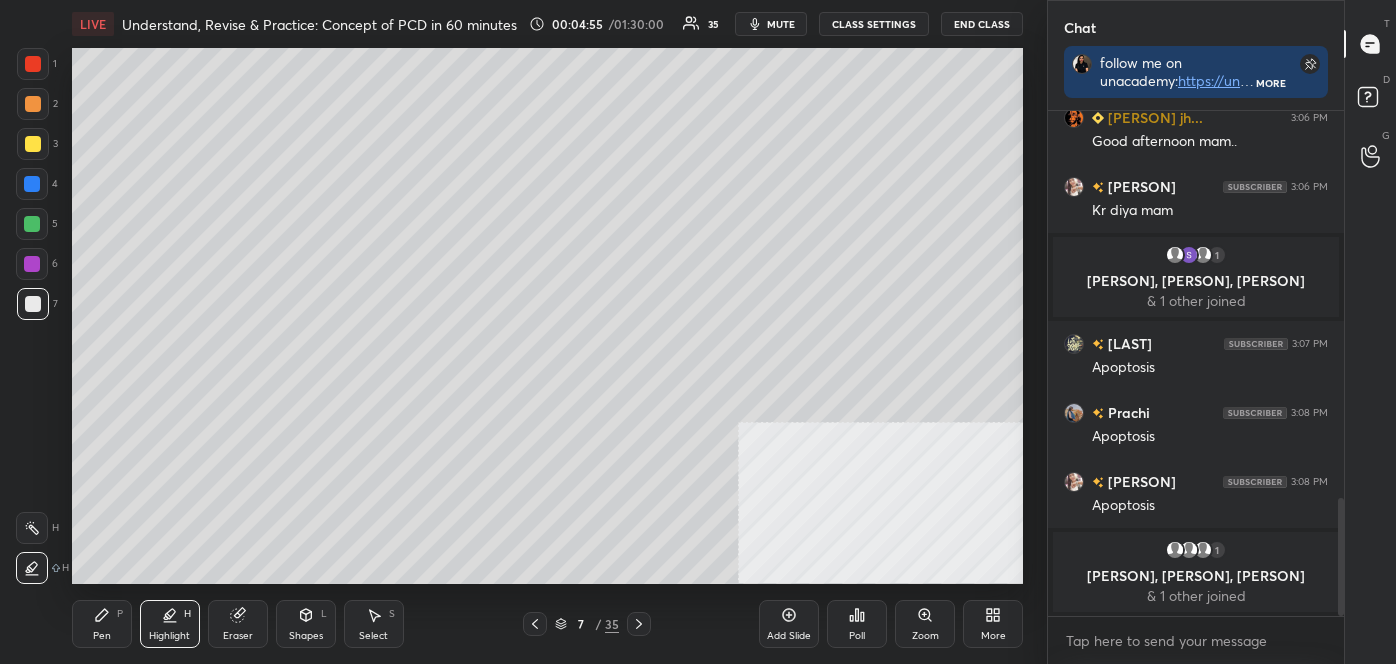 click on "Pen P" at bounding box center (102, 624) 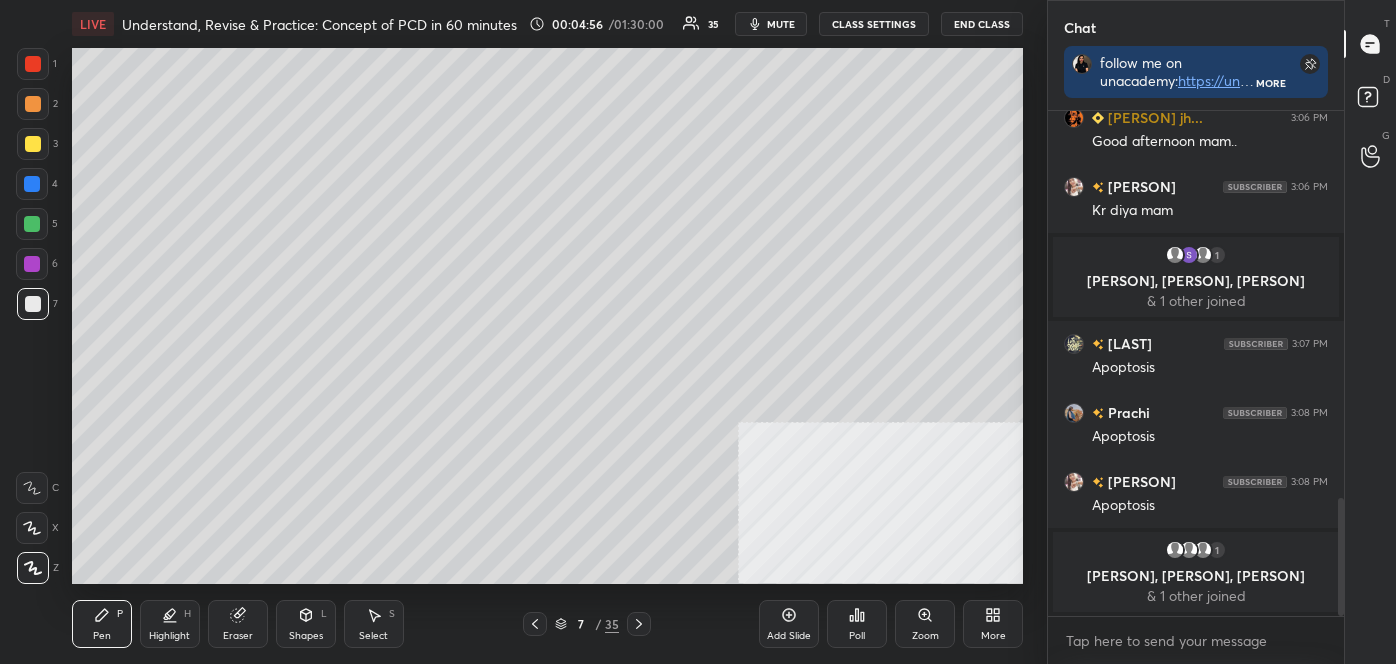 click 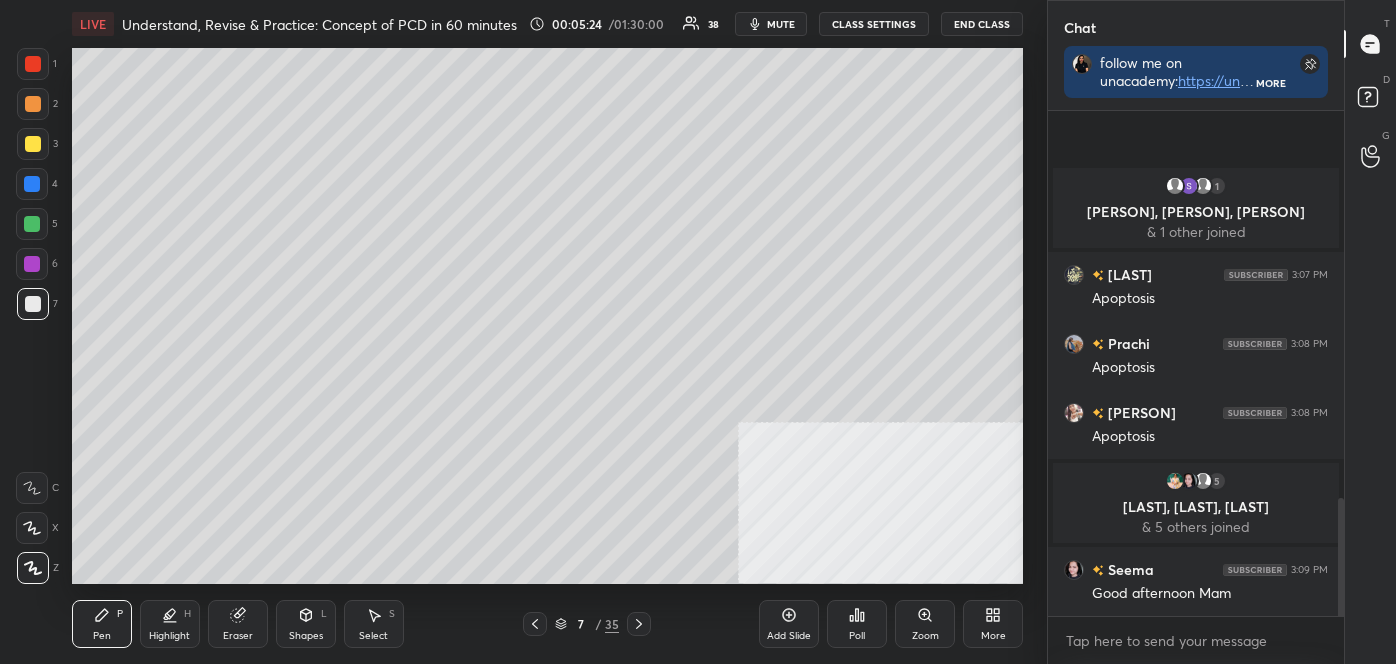 scroll, scrollTop: 1706, scrollLeft: 0, axis: vertical 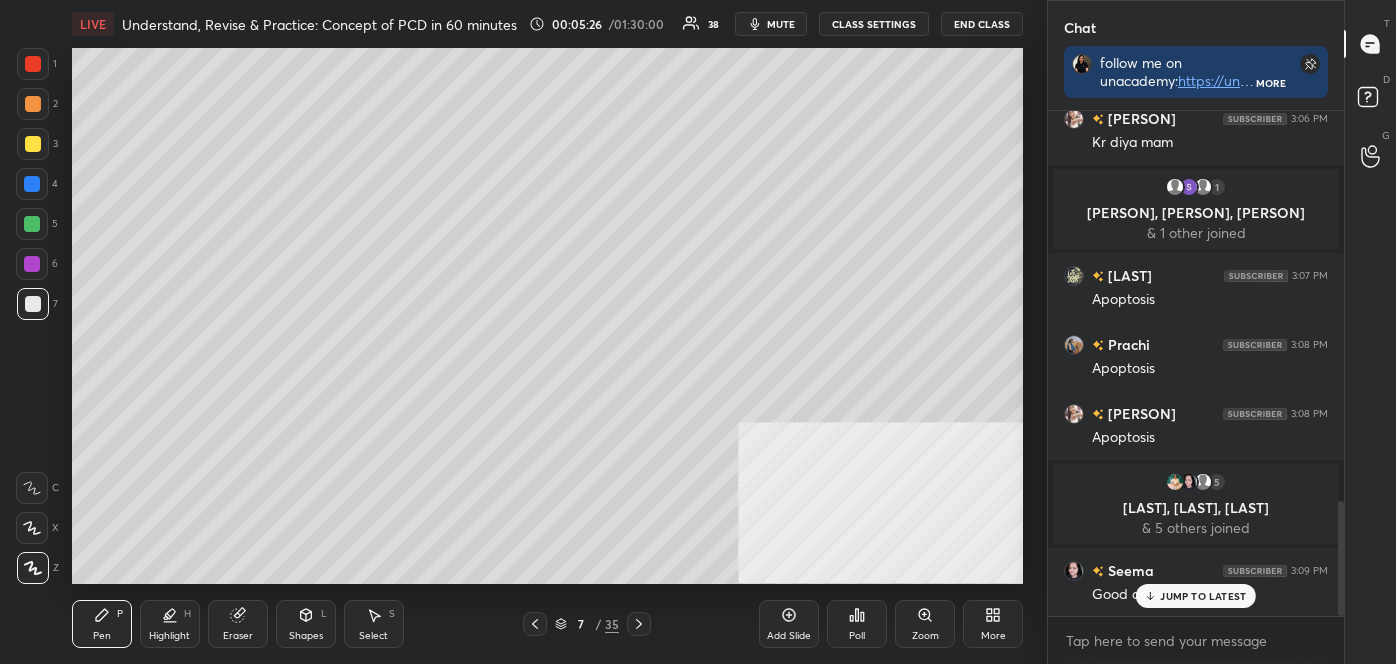 click on "Shapes" at bounding box center (306, 636) 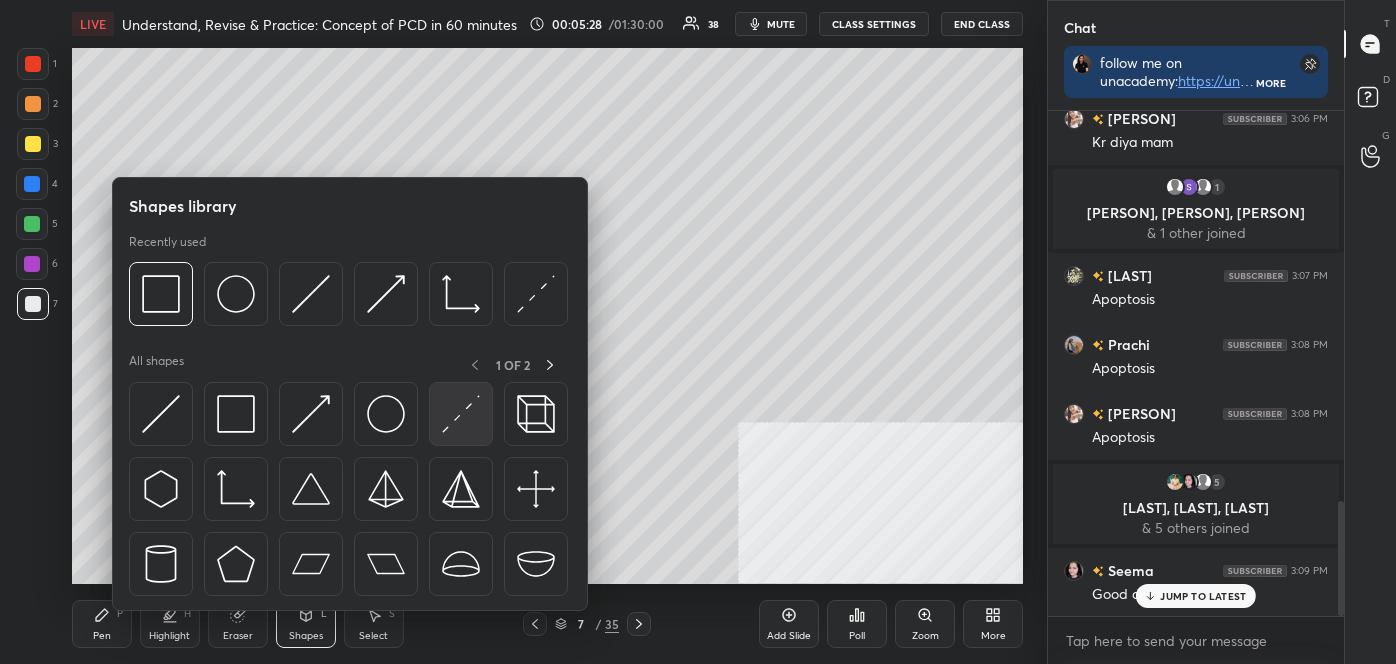 click at bounding box center (461, 414) 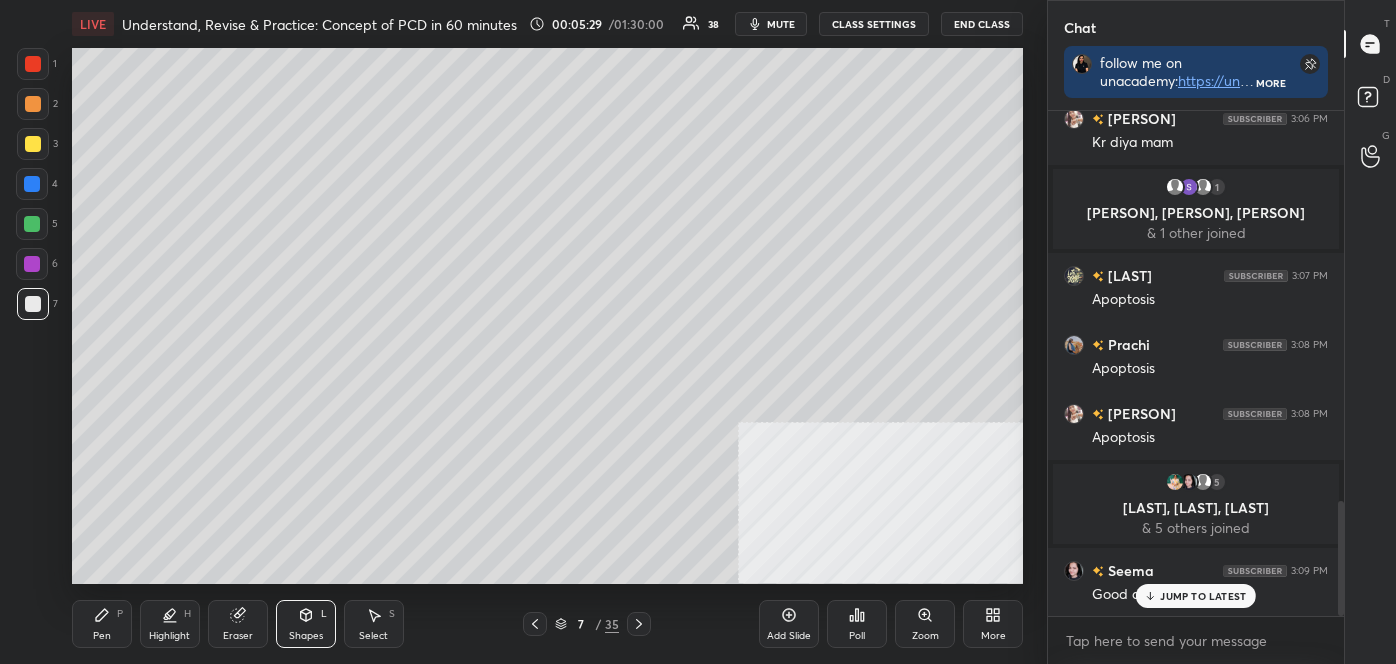 click on "Shapes L" at bounding box center [306, 624] 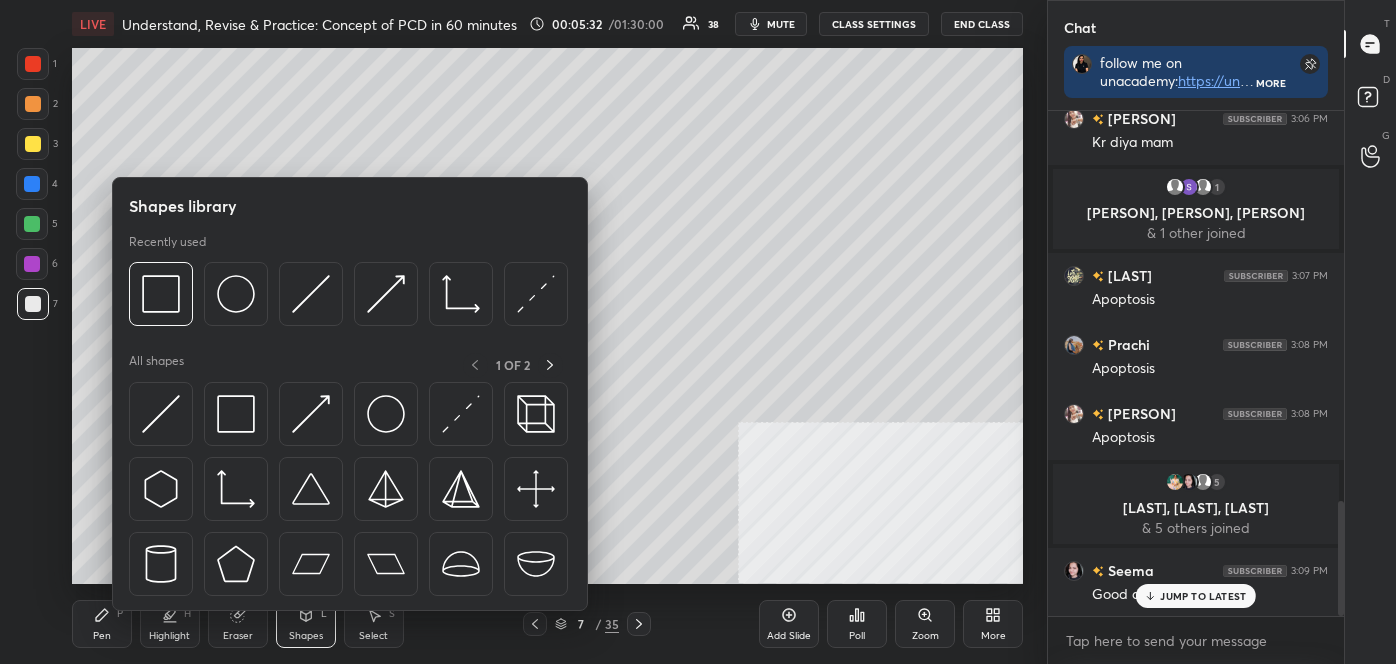 click on "Highlight H" at bounding box center (170, 624) 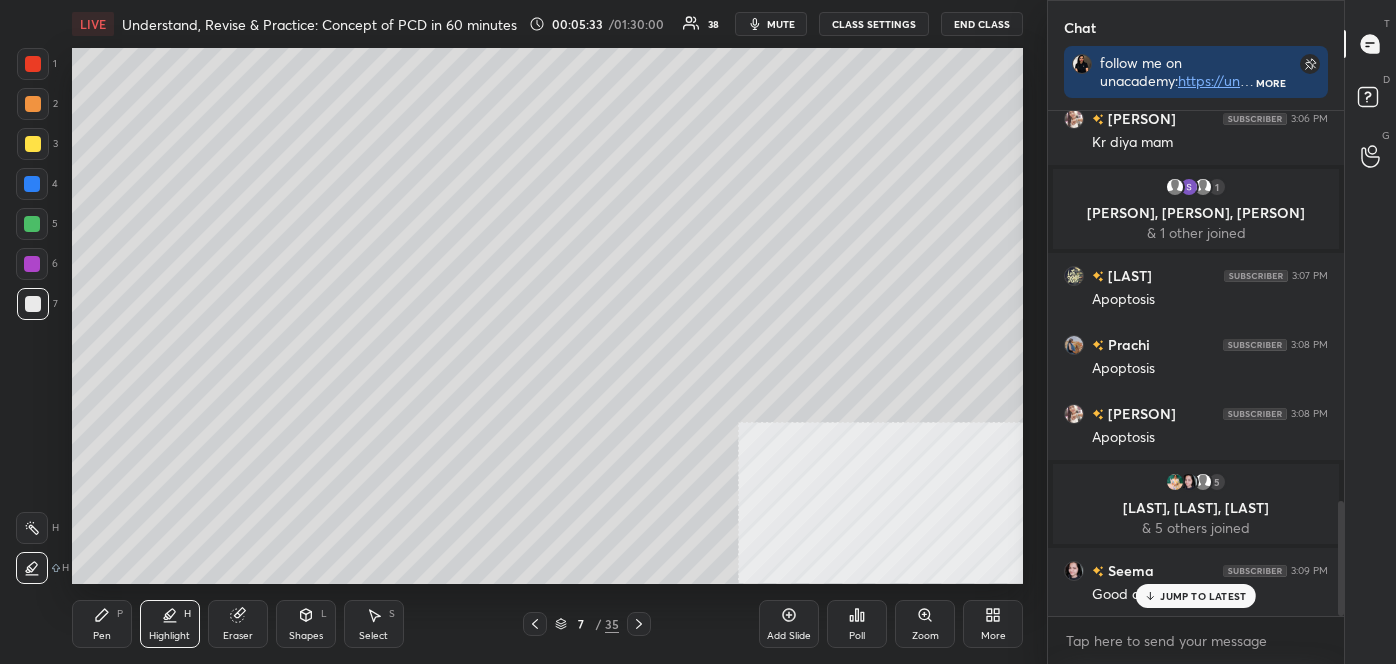 click at bounding box center [32, 568] 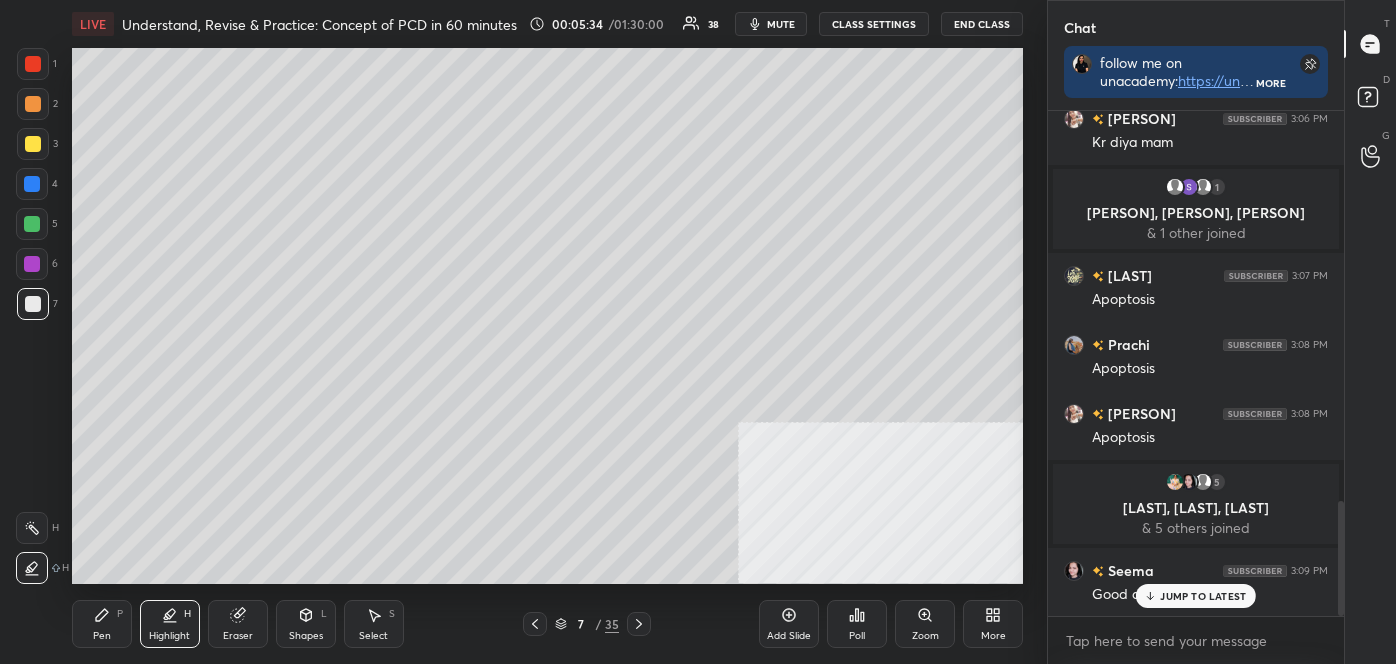 click at bounding box center (33, 304) 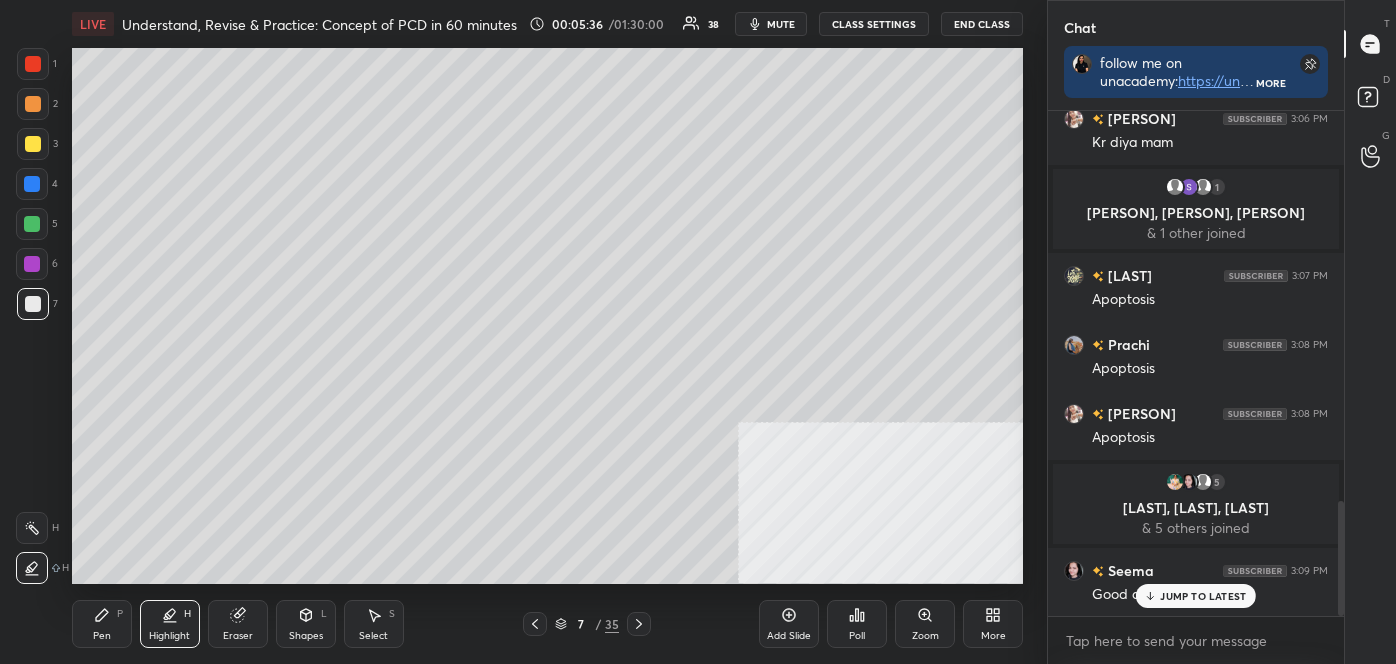click on "Shapes L" at bounding box center (306, 624) 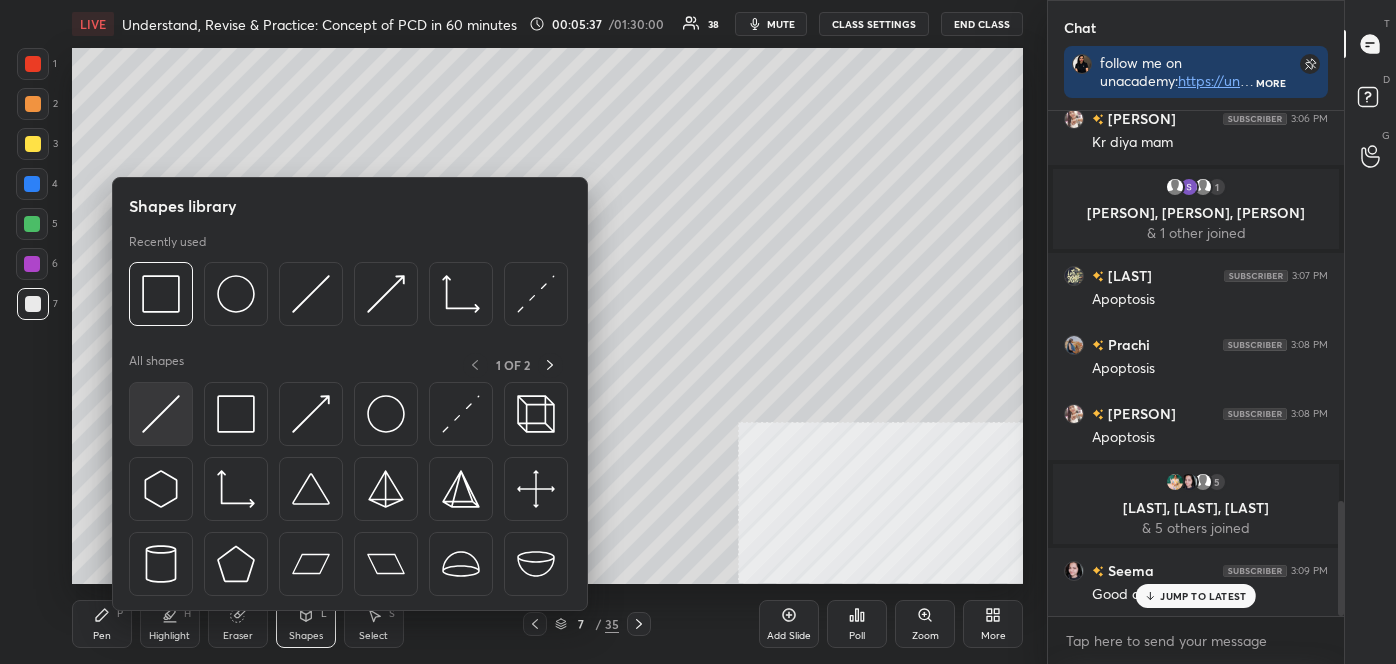click at bounding box center (161, 414) 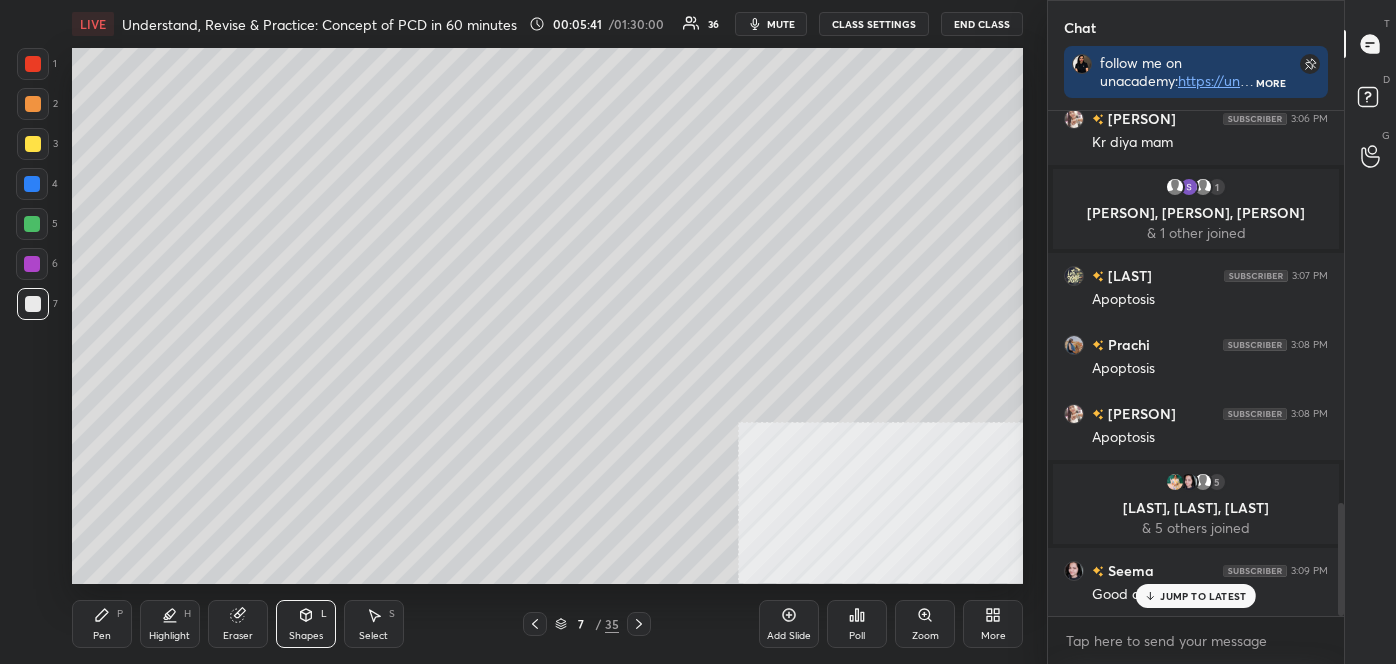 scroll, scrollTop: 1754, scrollLeft: 0, axis: vertical 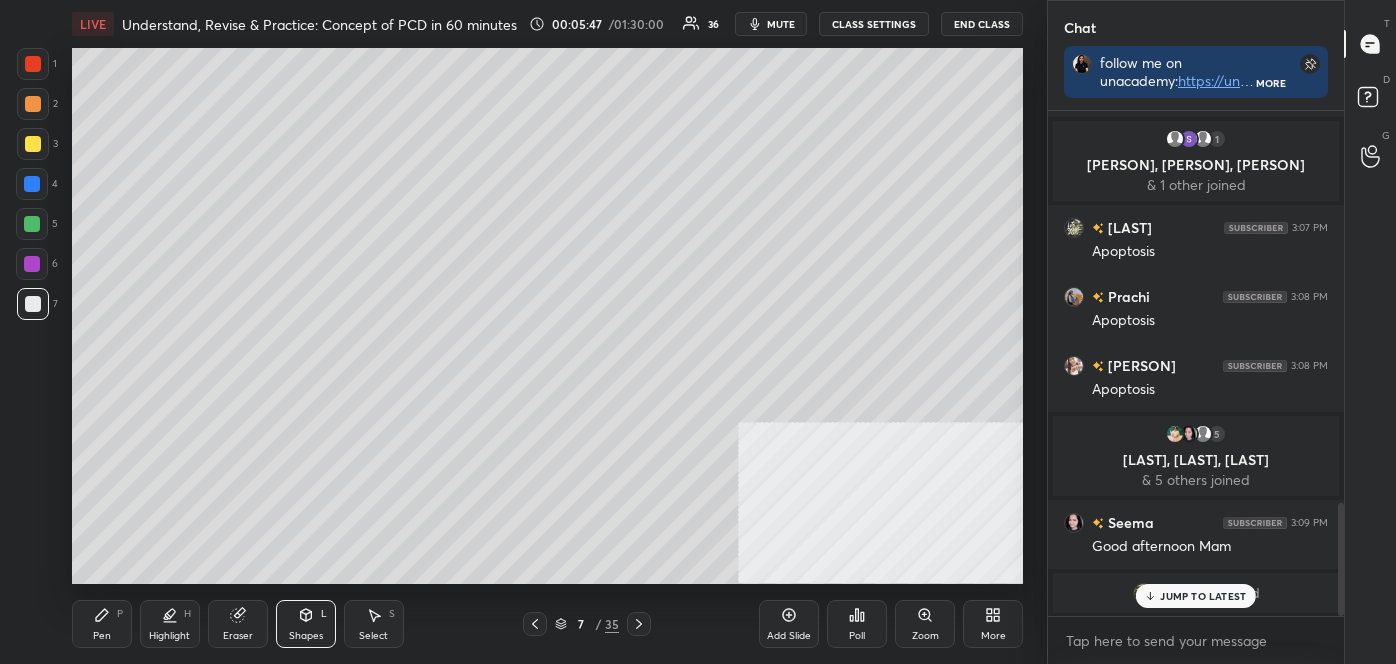 click 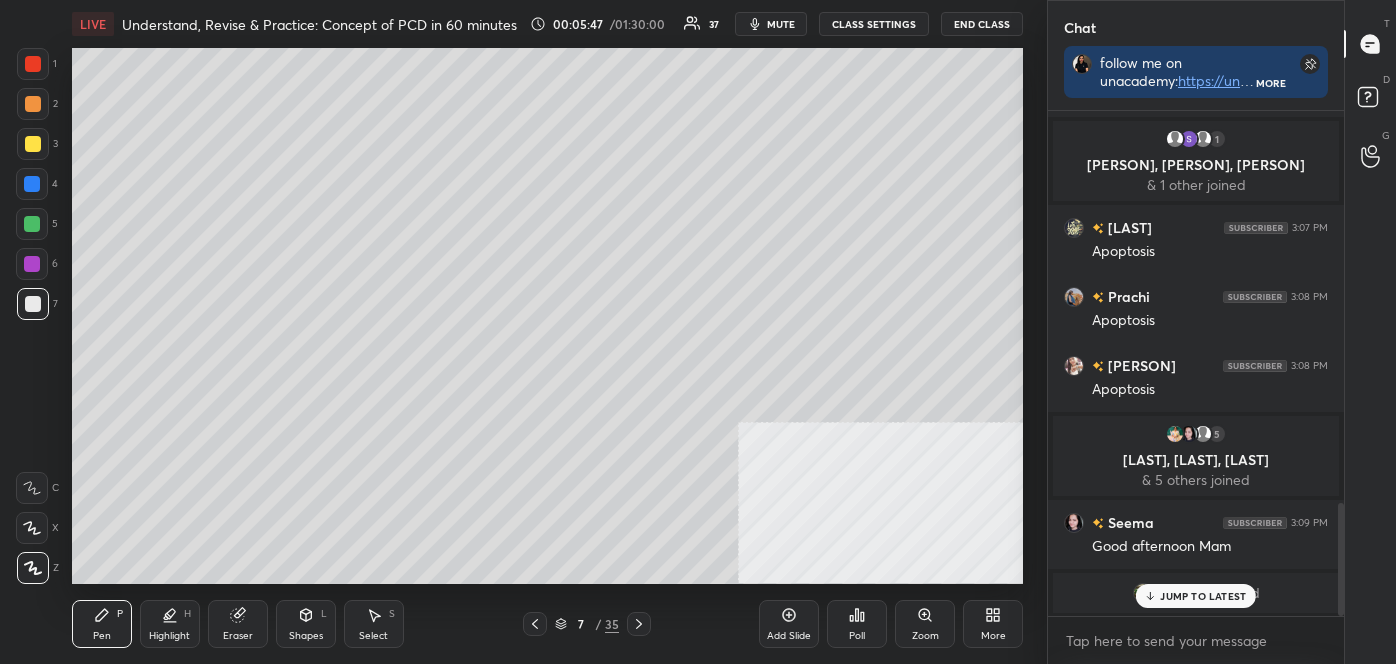 click 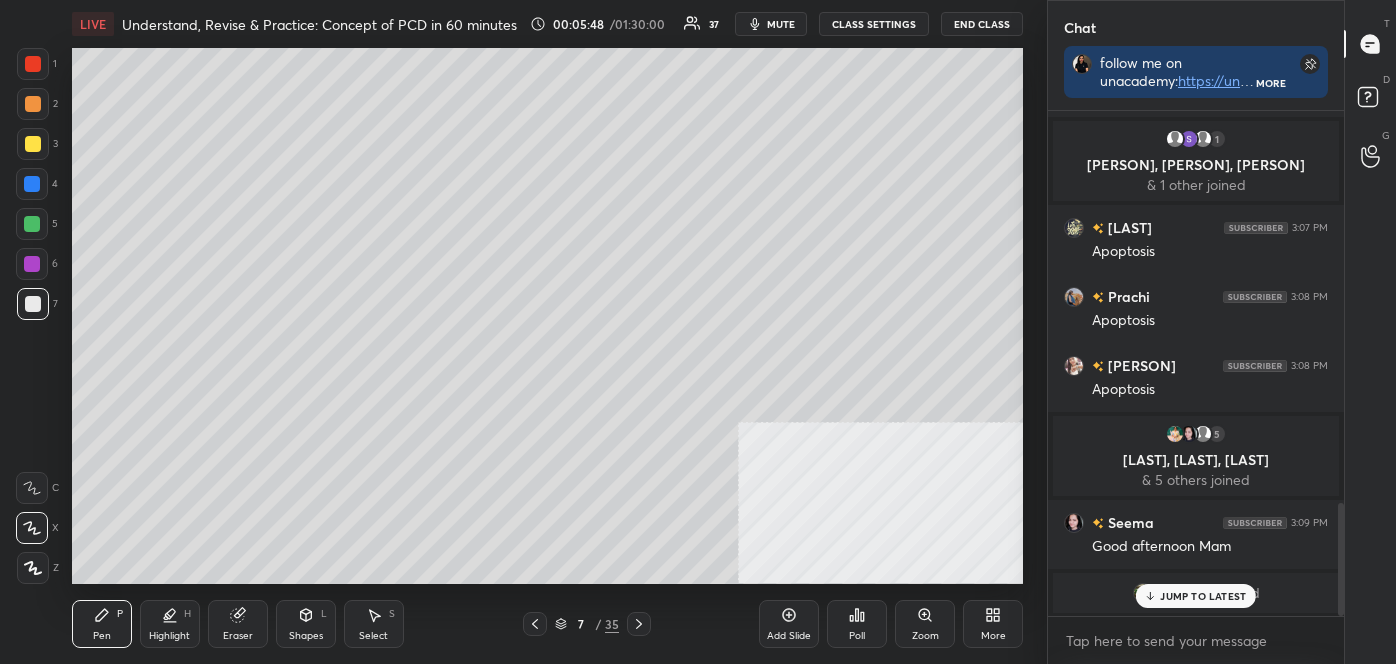 click at bounding box center [32, 488] 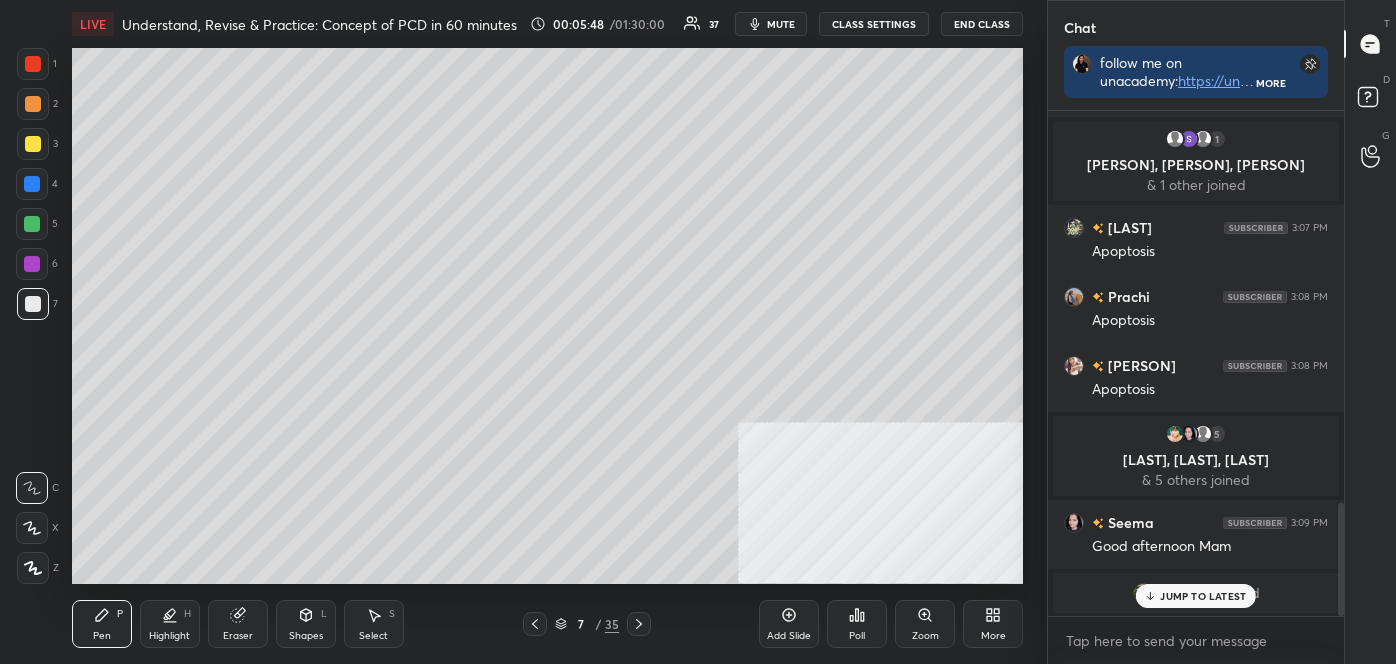click 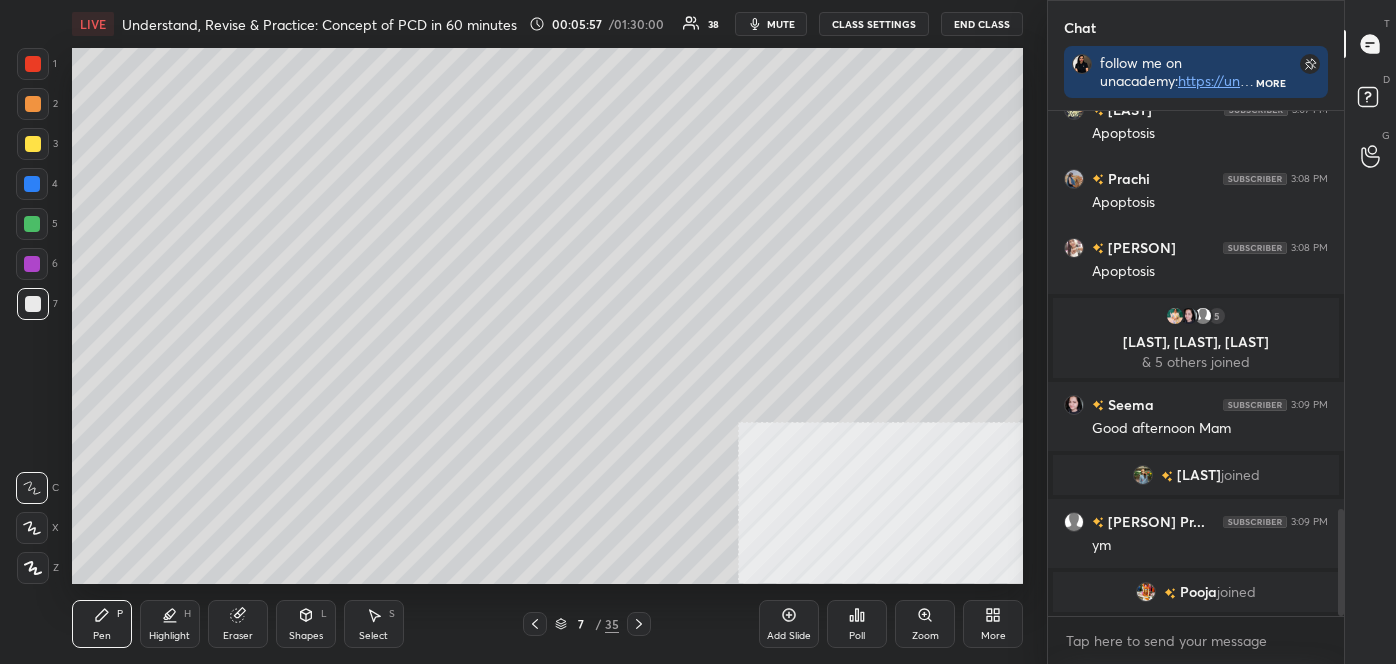 scroll, scrollTop: 1896, scrollLeft: 0, axis: vertical 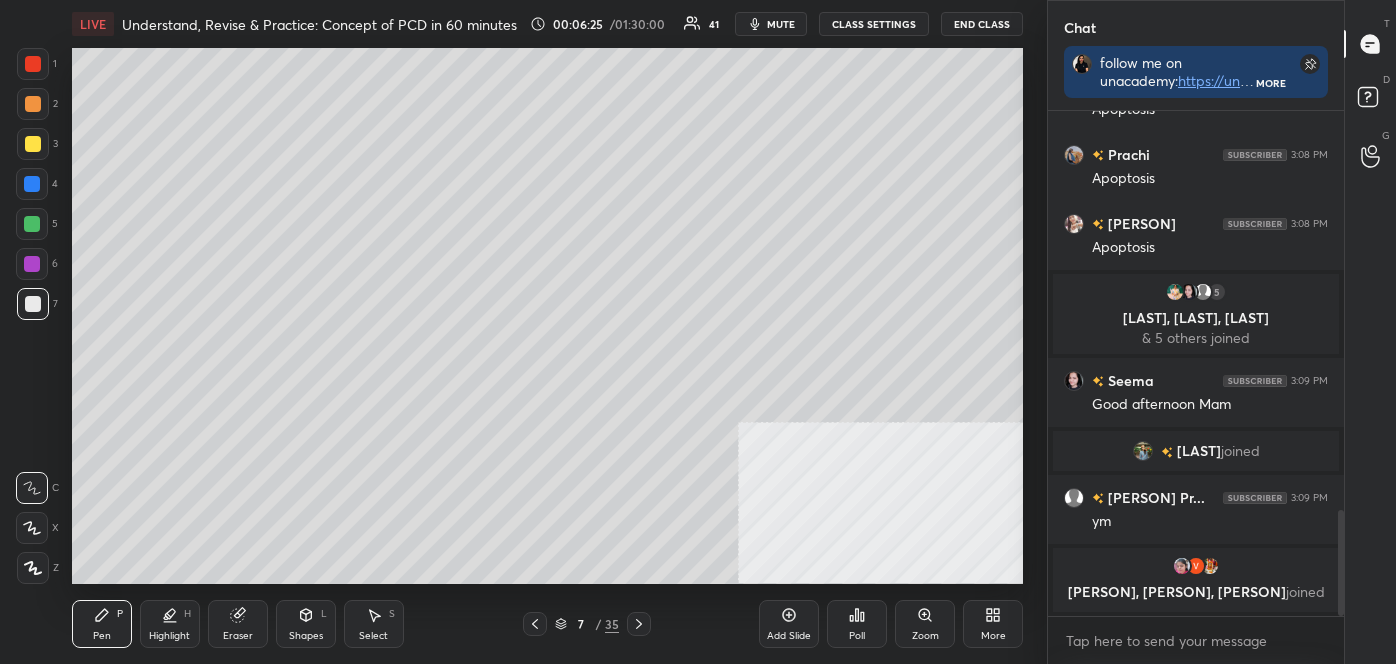 drag, startPoint x: 149, startPoint y: 613, endPoint x: 160, endPoint y: 618, distance: 12.083046 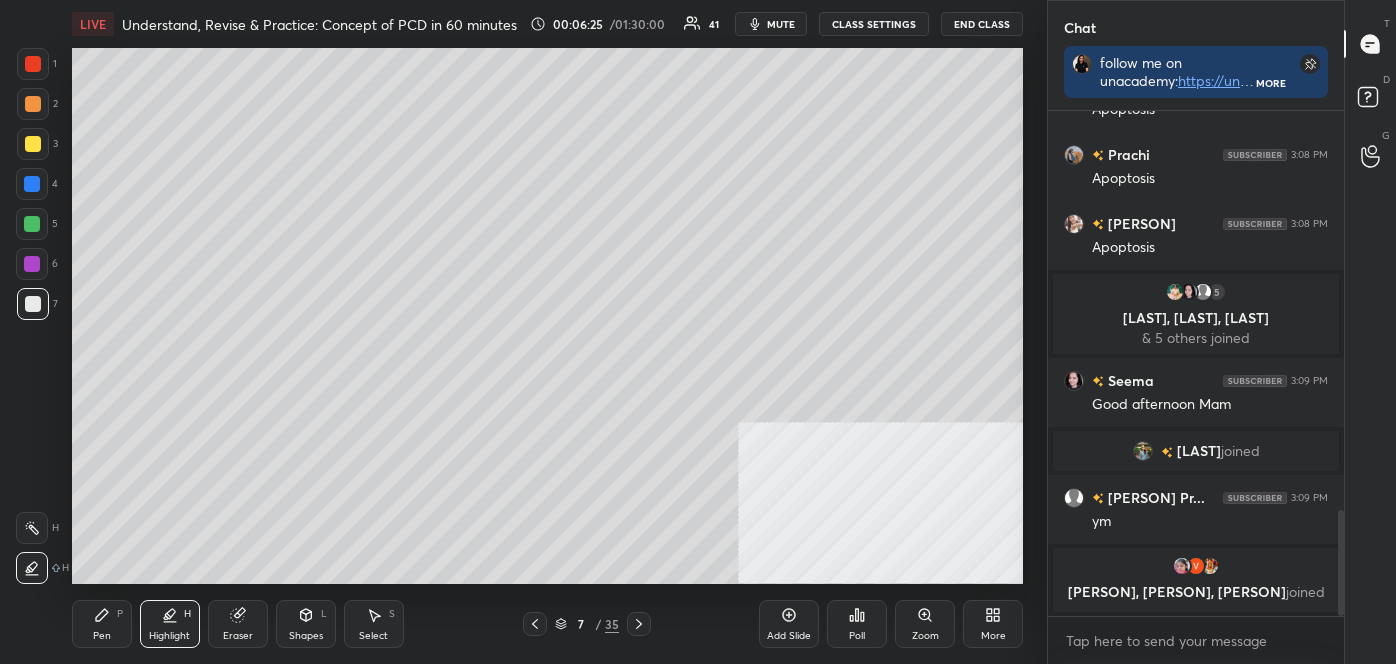 click on "1 2 3 4 5 6 7 C X Z C X Z E E Erase all   H H" at bounding box center (32, 315) 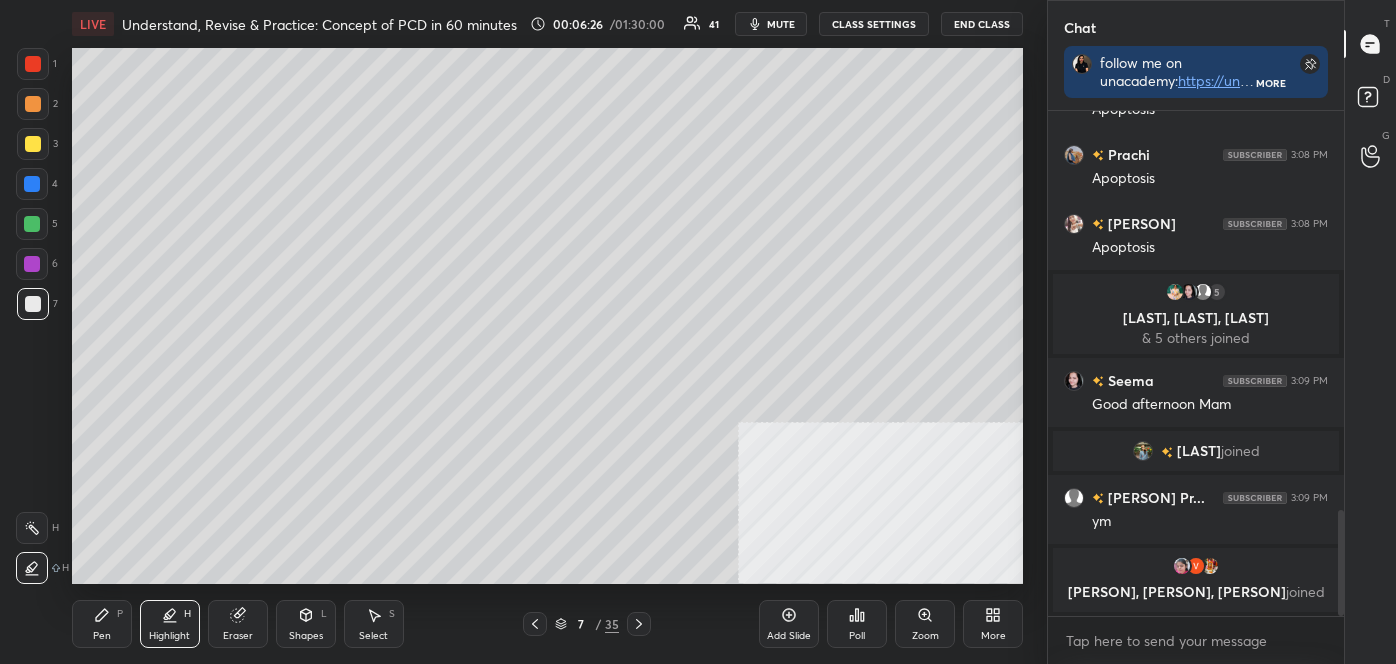 click 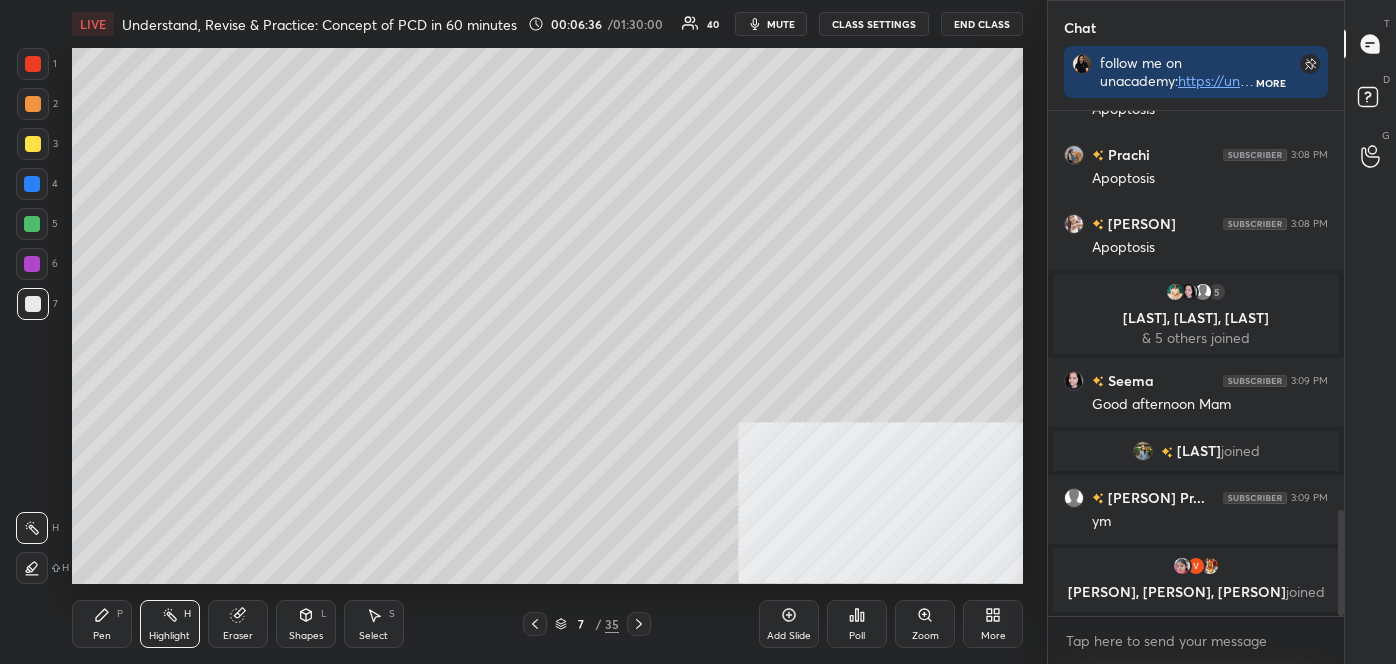 click 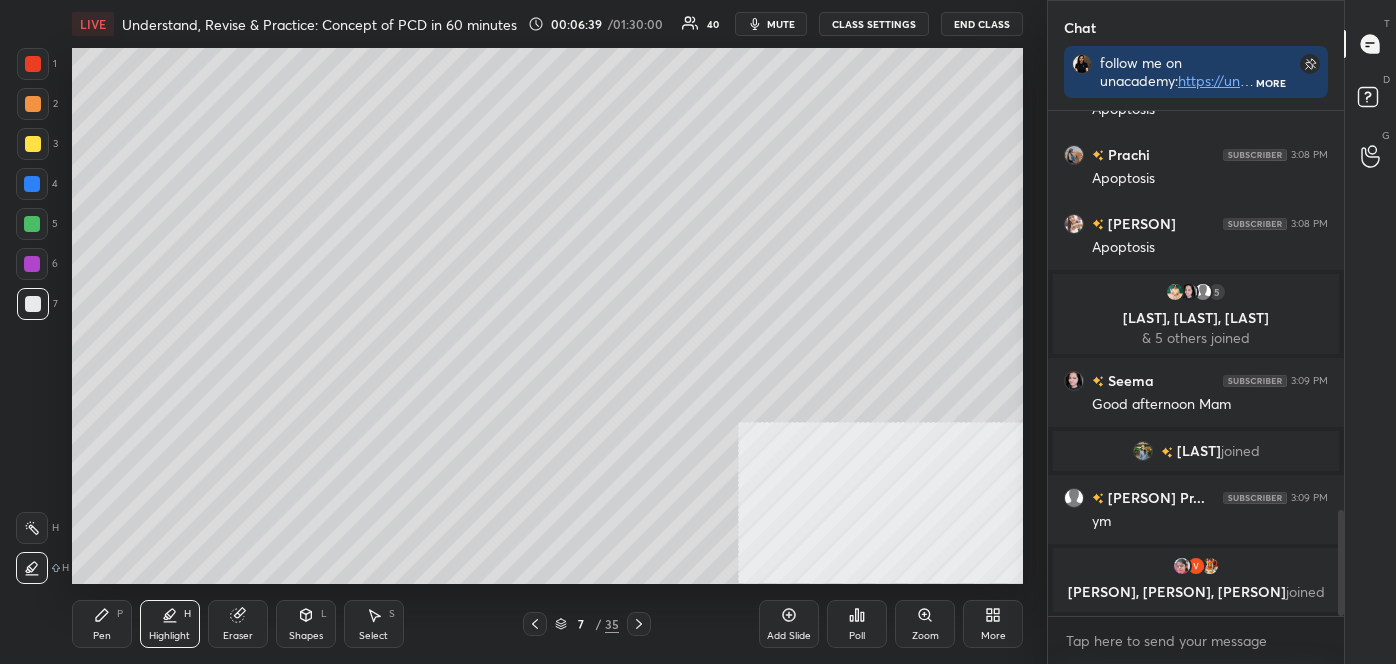 scroll, scrollTop: 1912, scrollLeft: 0, axis: vertical 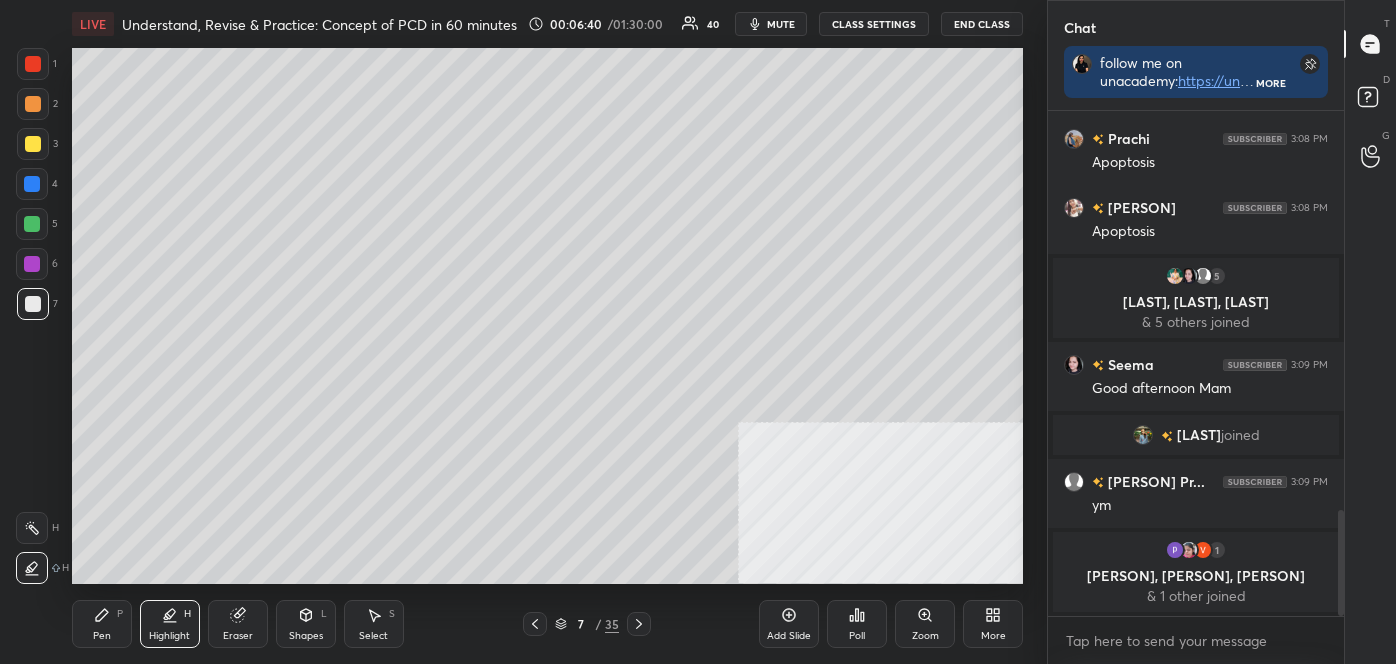 click on "P" at bounding box center [120, 614] 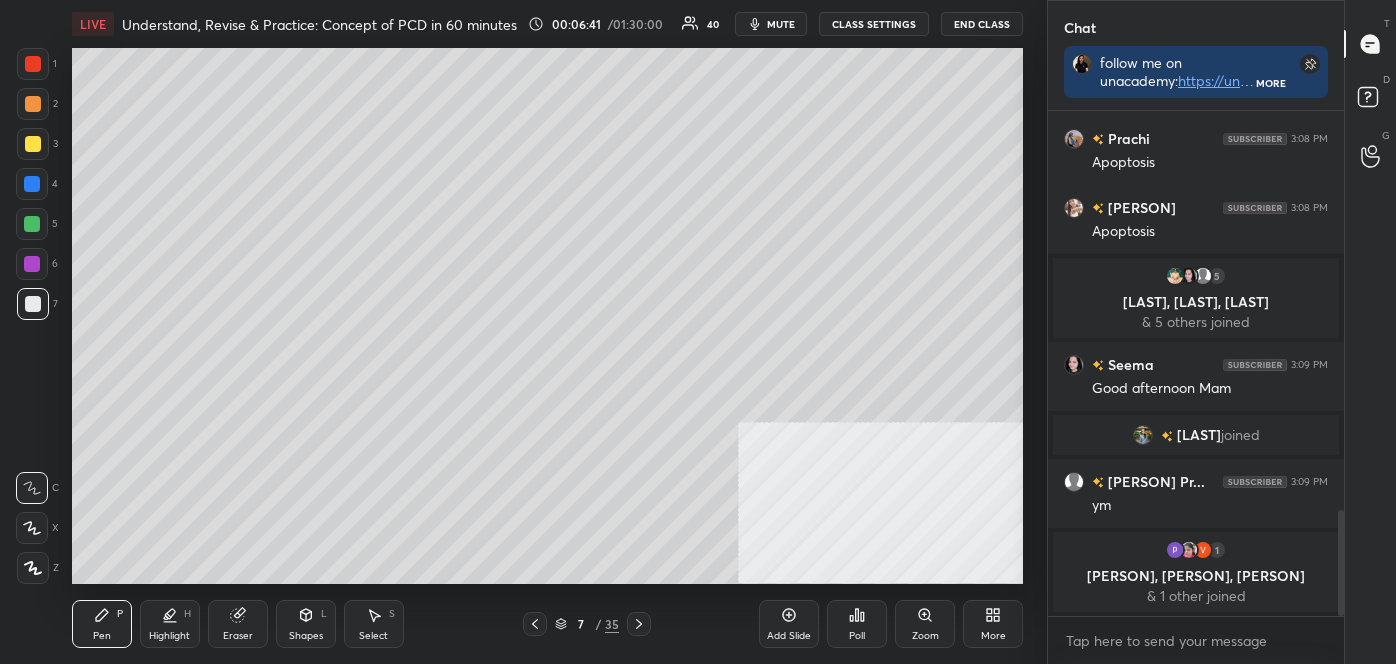 drag, startPoint x: 34, startPoint y: 565, endPoint x: 39, endPoint y: 547, distance: 18.681541 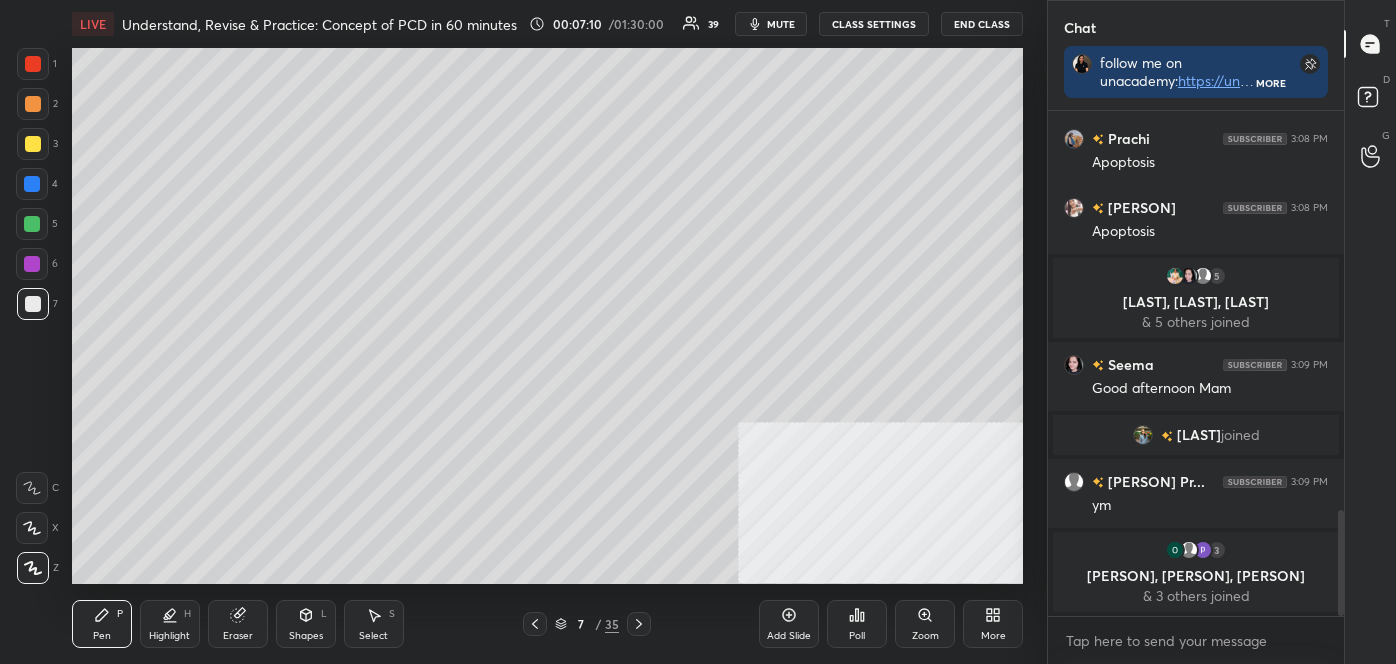 click 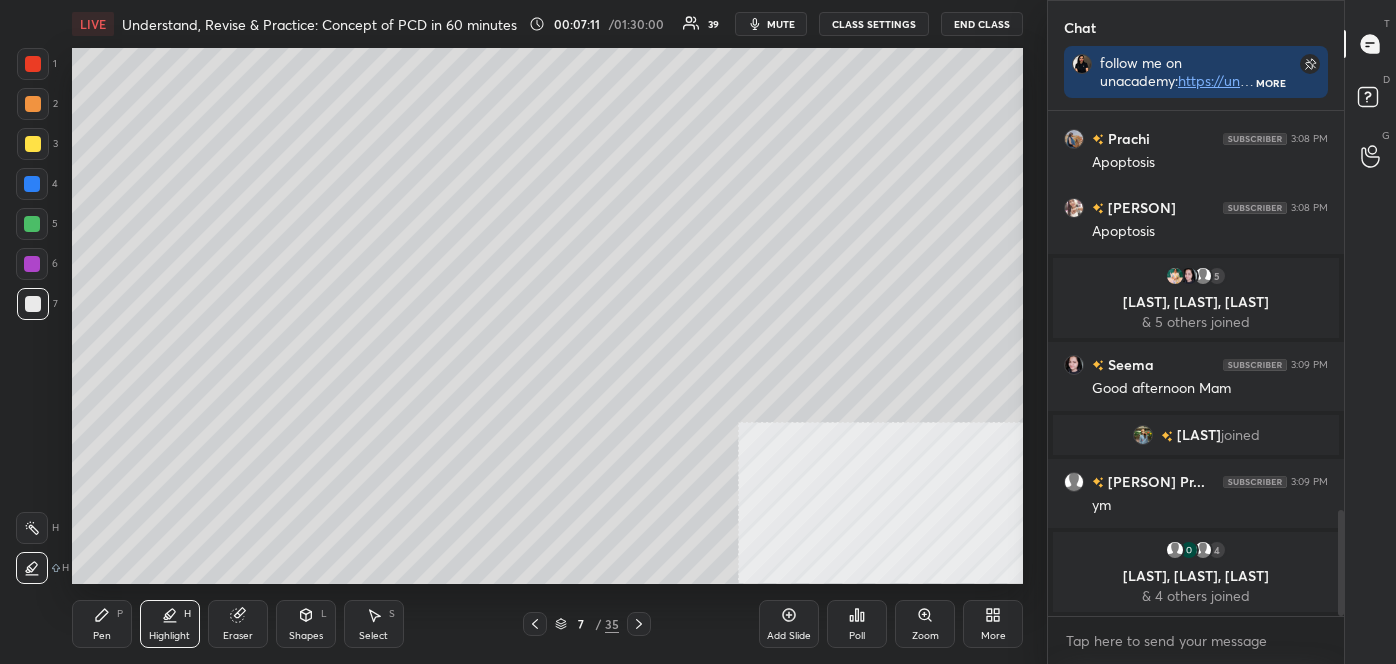 drag, startPoint x: 34, startPoint y: 527, endPoint x: 30, endPoint y: 514, distance: 13.601471 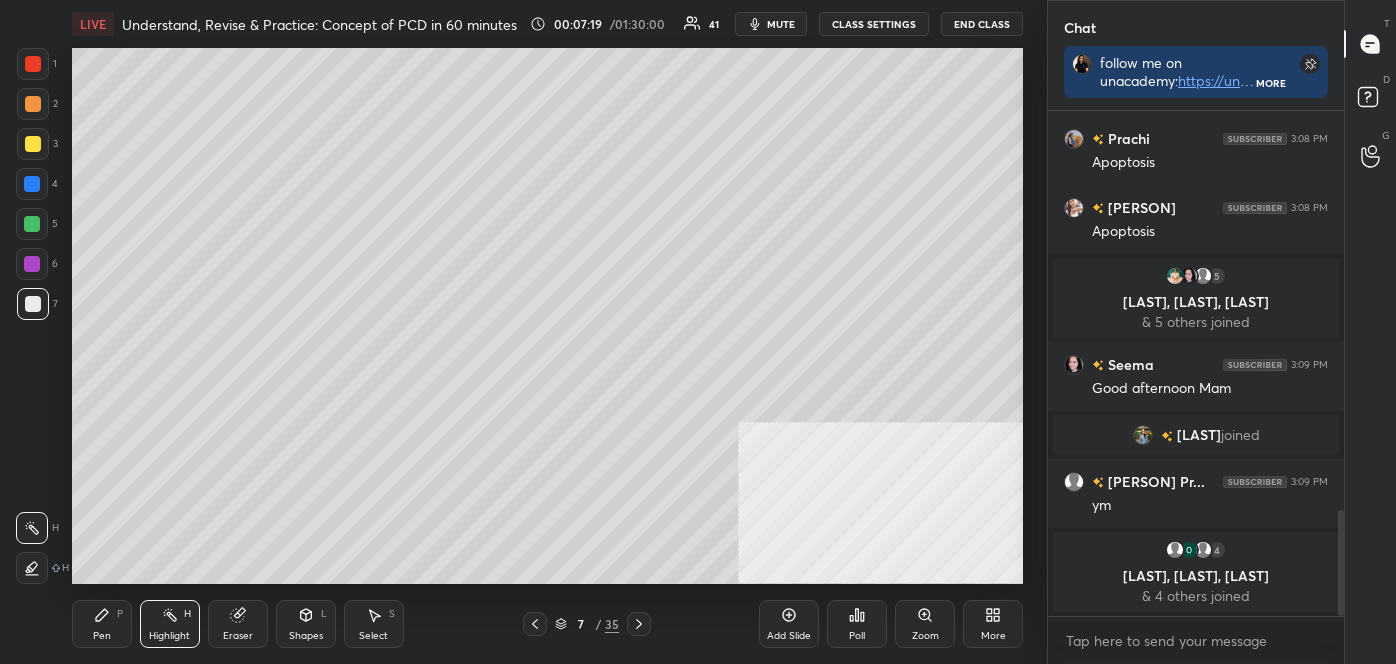 click on "Pen" at bounding box center (102, 636) 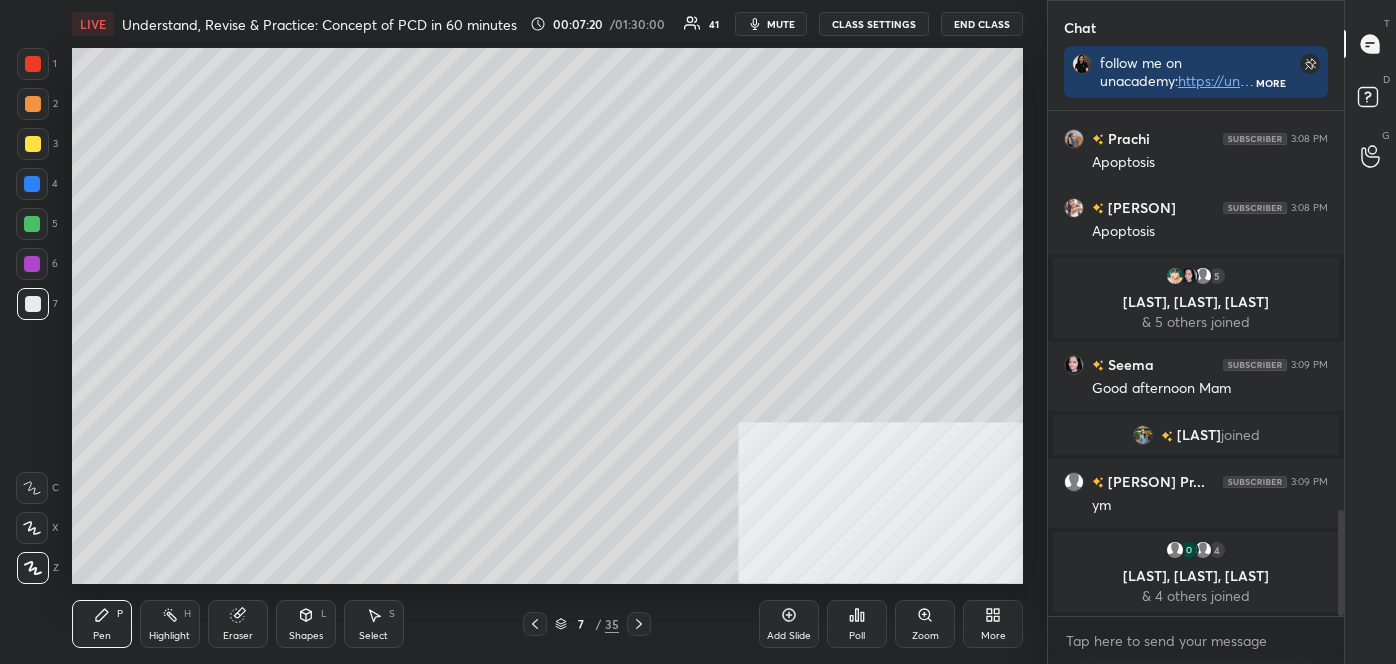 click at bounding box center (33, 568) 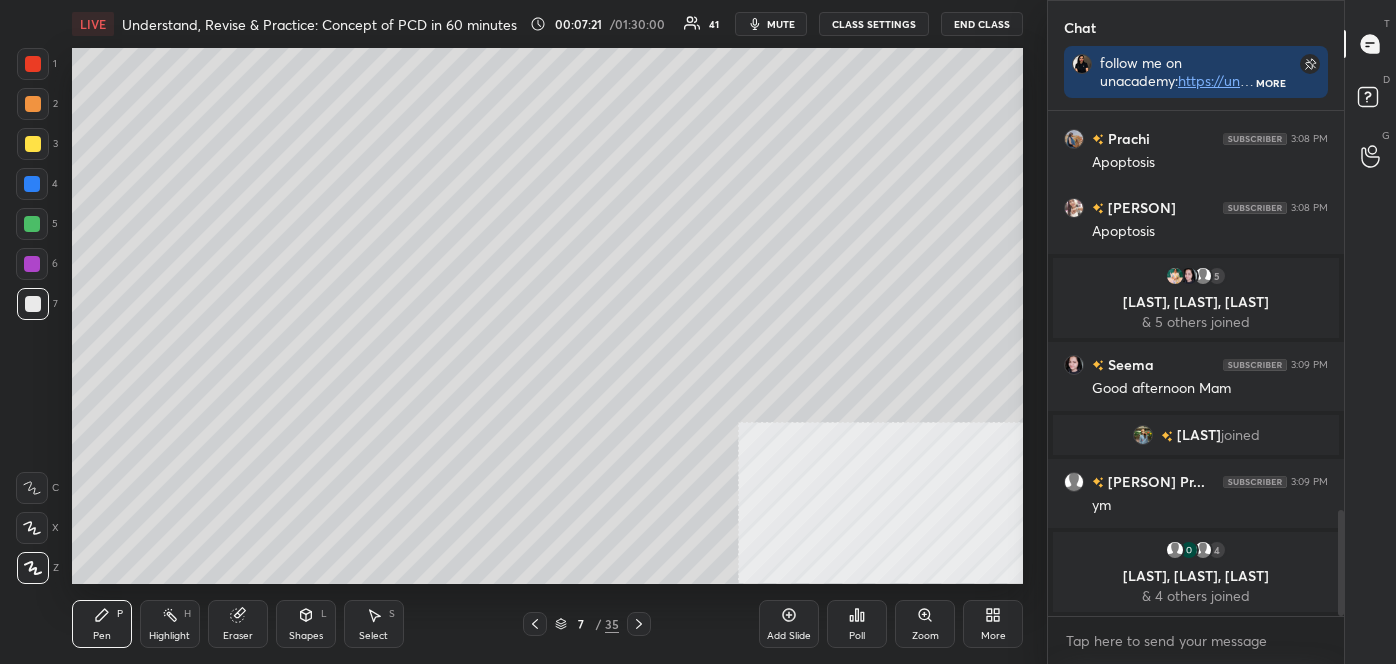 click at bounding box center [33, 104] 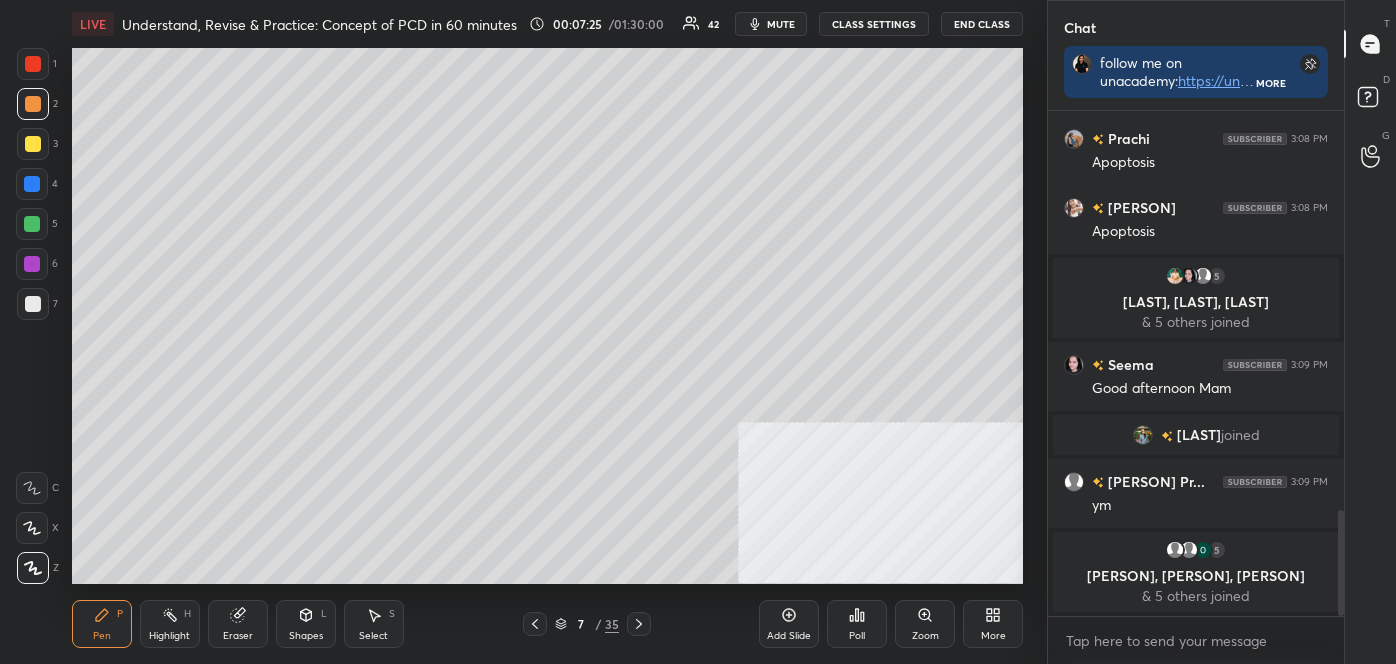 click at bounding box center (33, 64) 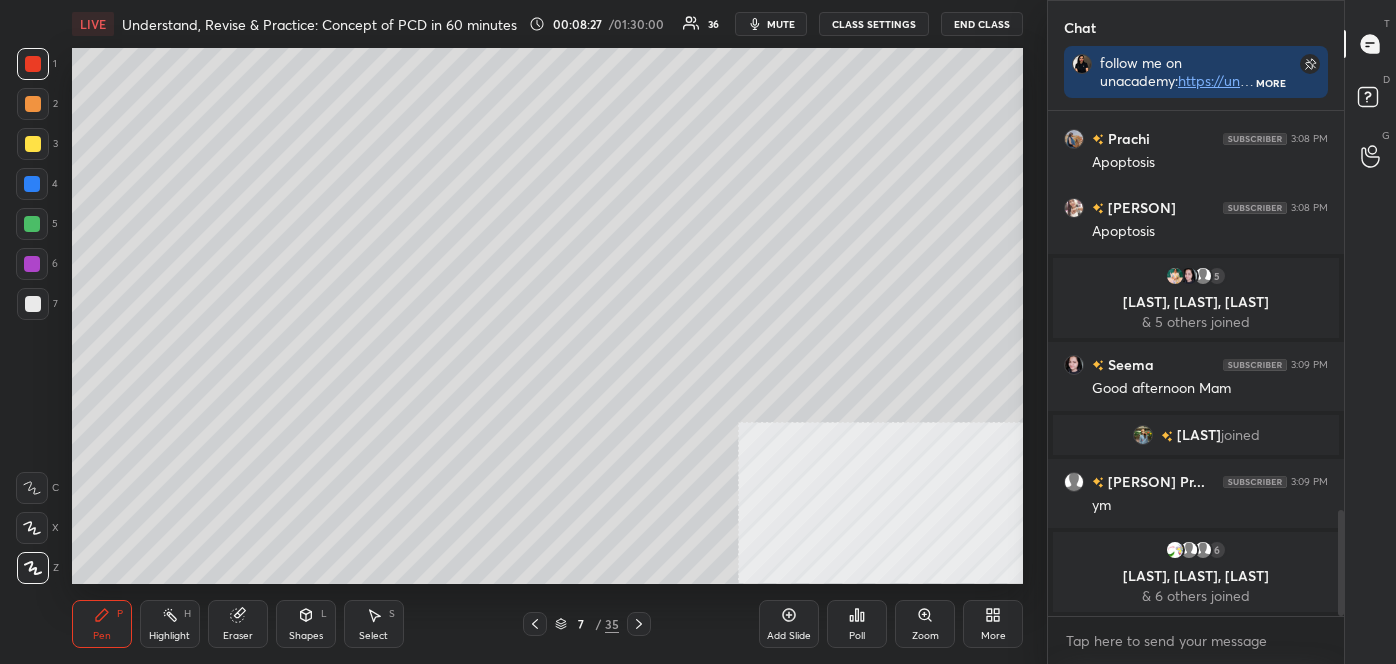 click on "H" at bounding box center [187, 614] 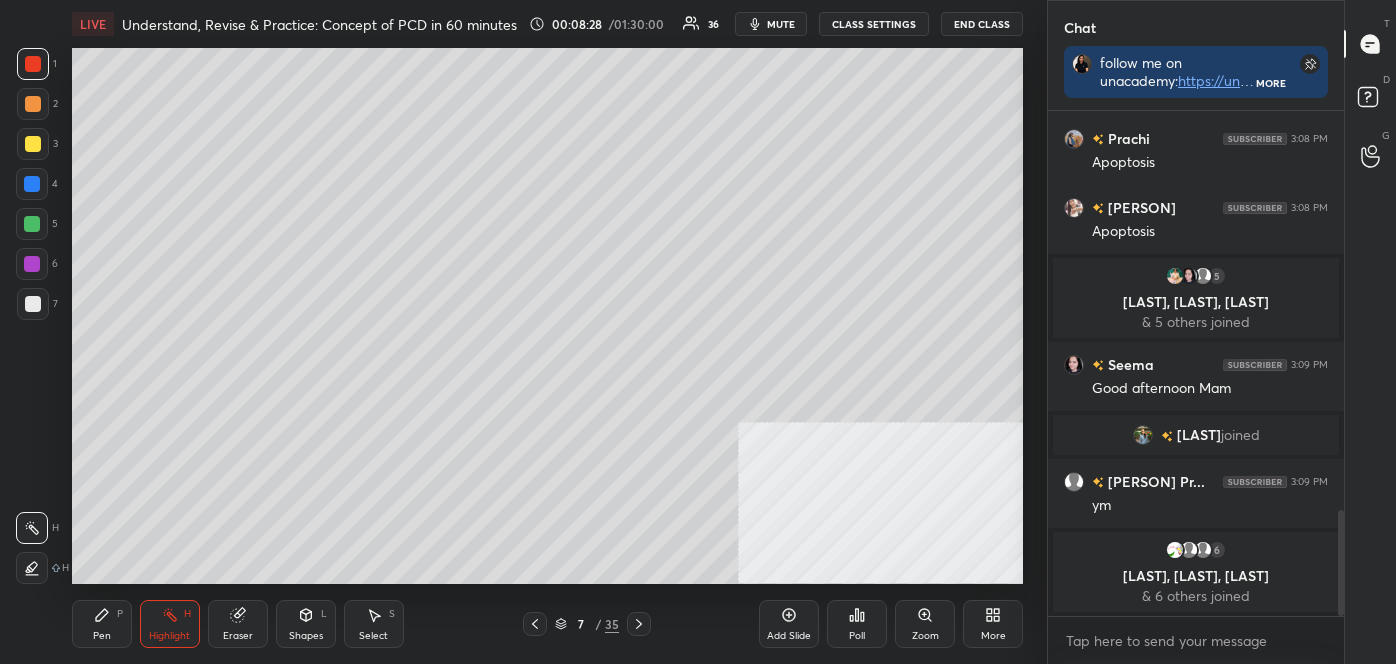 drag, startPoint x: 37, startPoint y: 567, endPoint x: 39, endPoint y: 557, distance: 10.198039 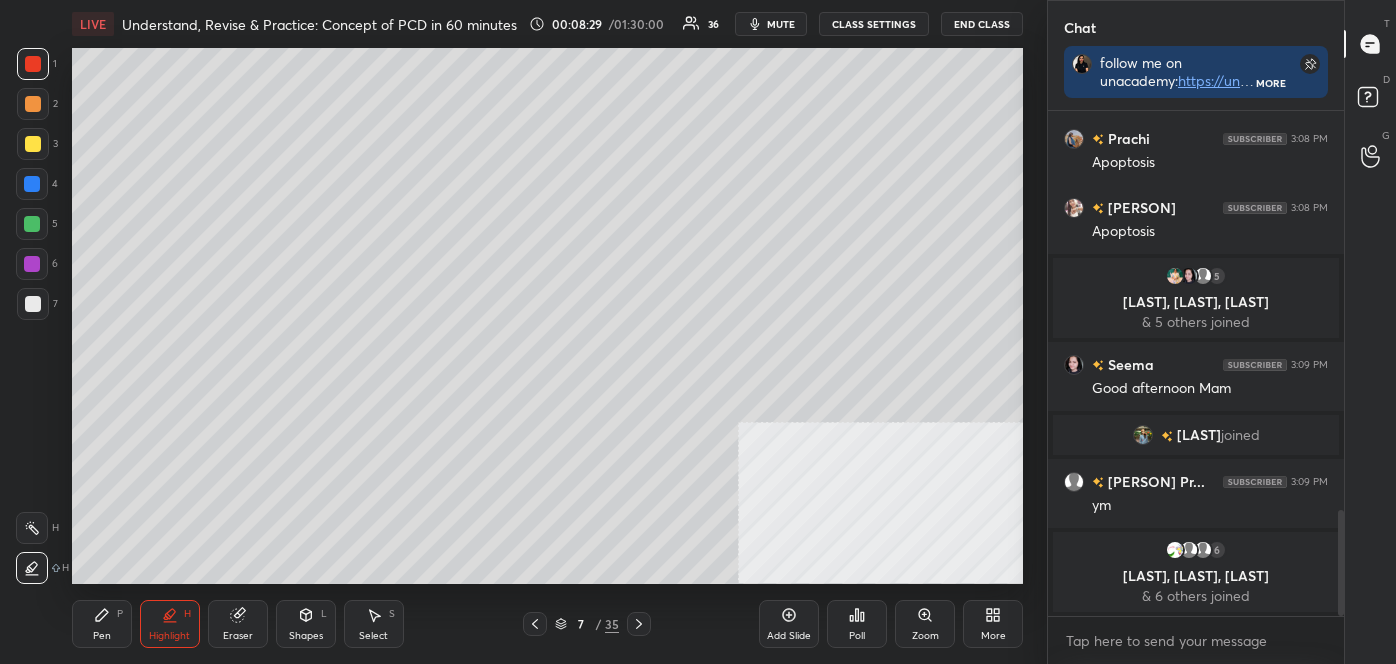 click at bounding box center (33, 144) 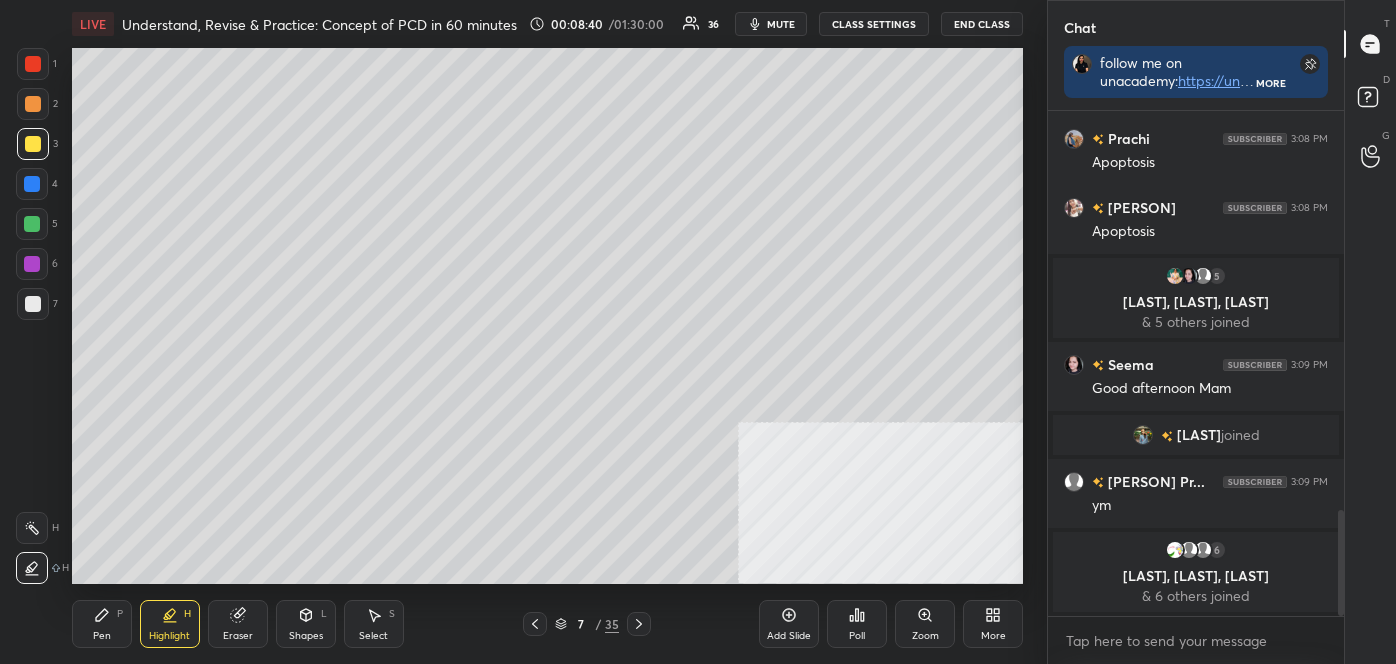 click on "Pen P" at bounding box center [102, 624] 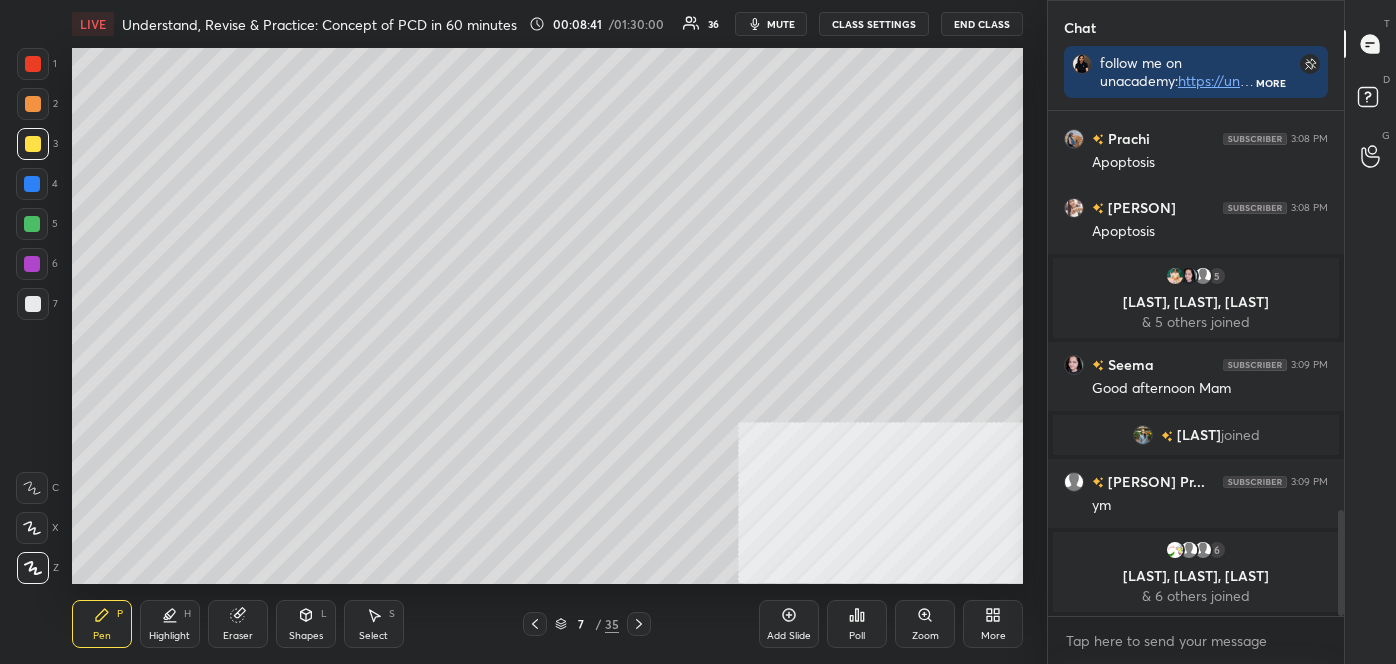 click 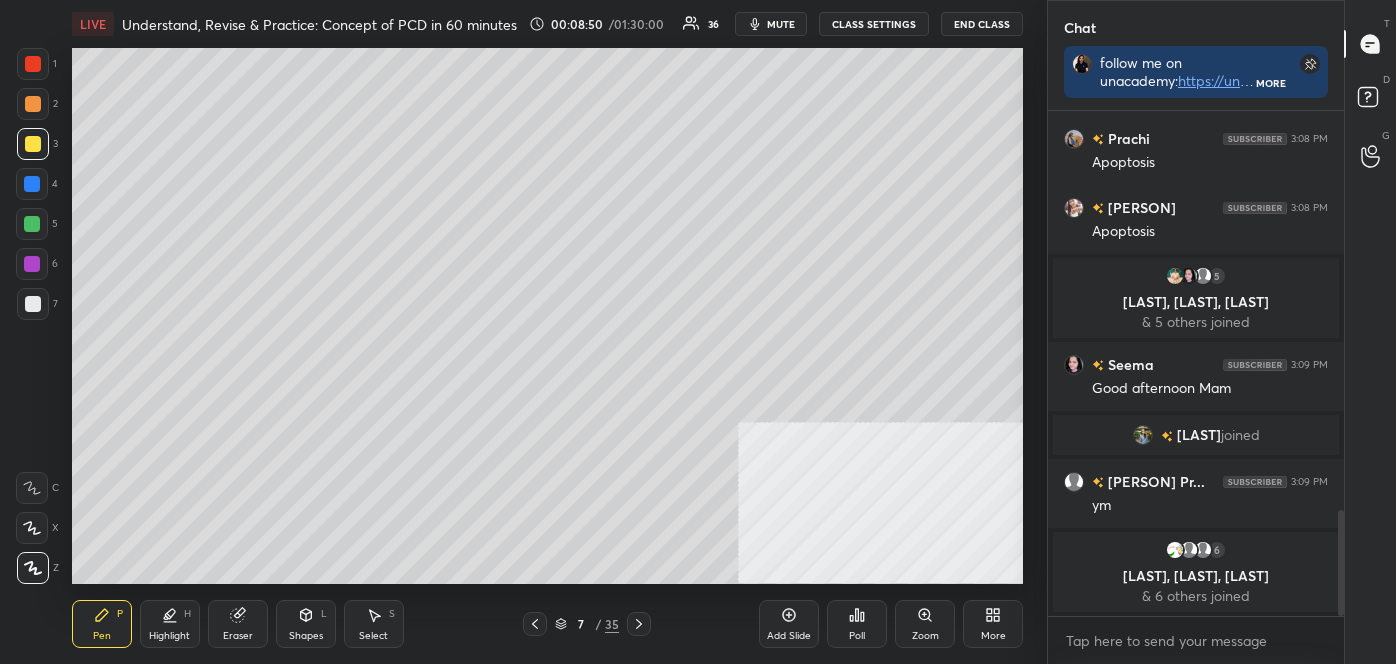 scroll, scrollTop: 1888, scrollLeft: 0, axis: vertical 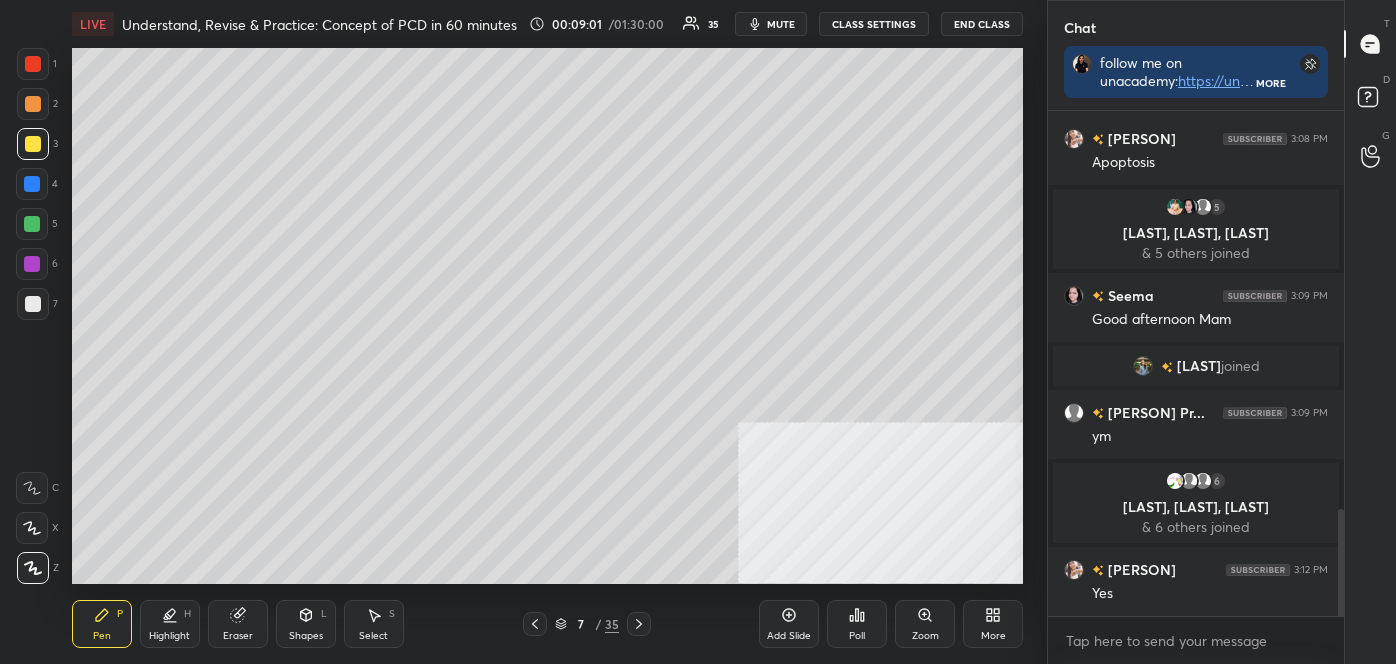 click at bounding box center [32, 224] 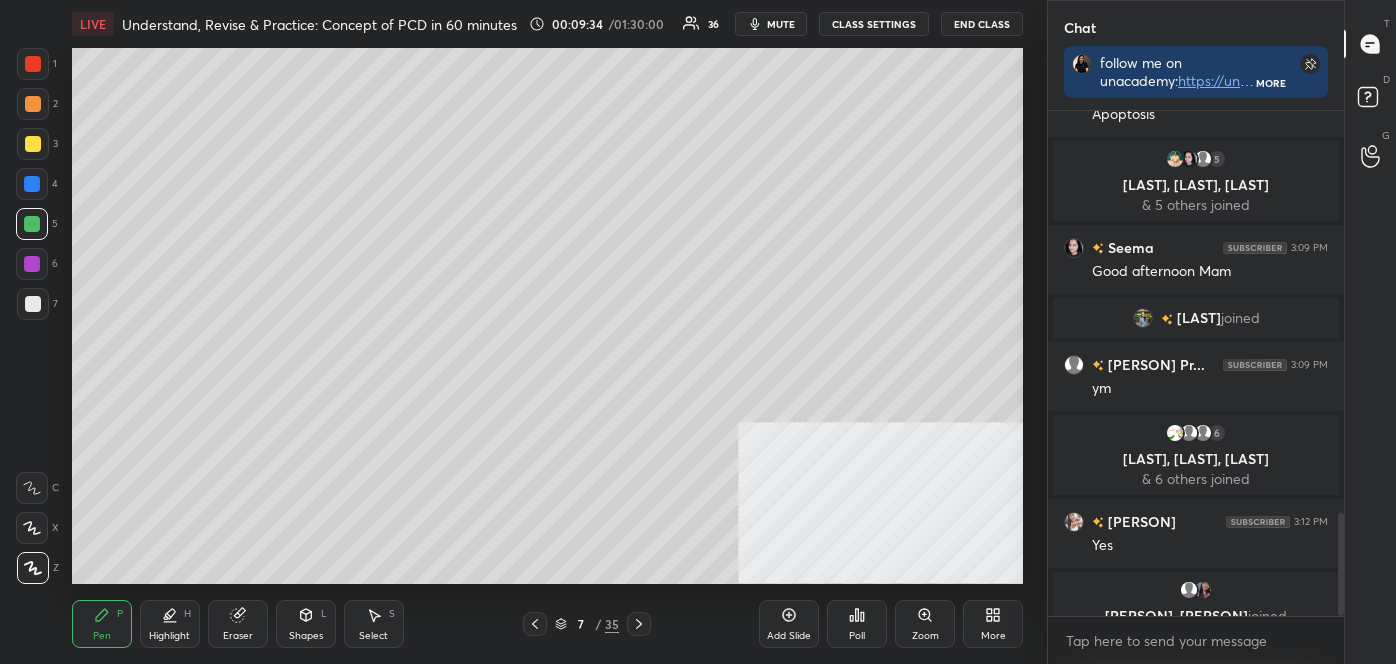 scroll, scrollTop: 1960, scrollLeft: 0, axis: vertical 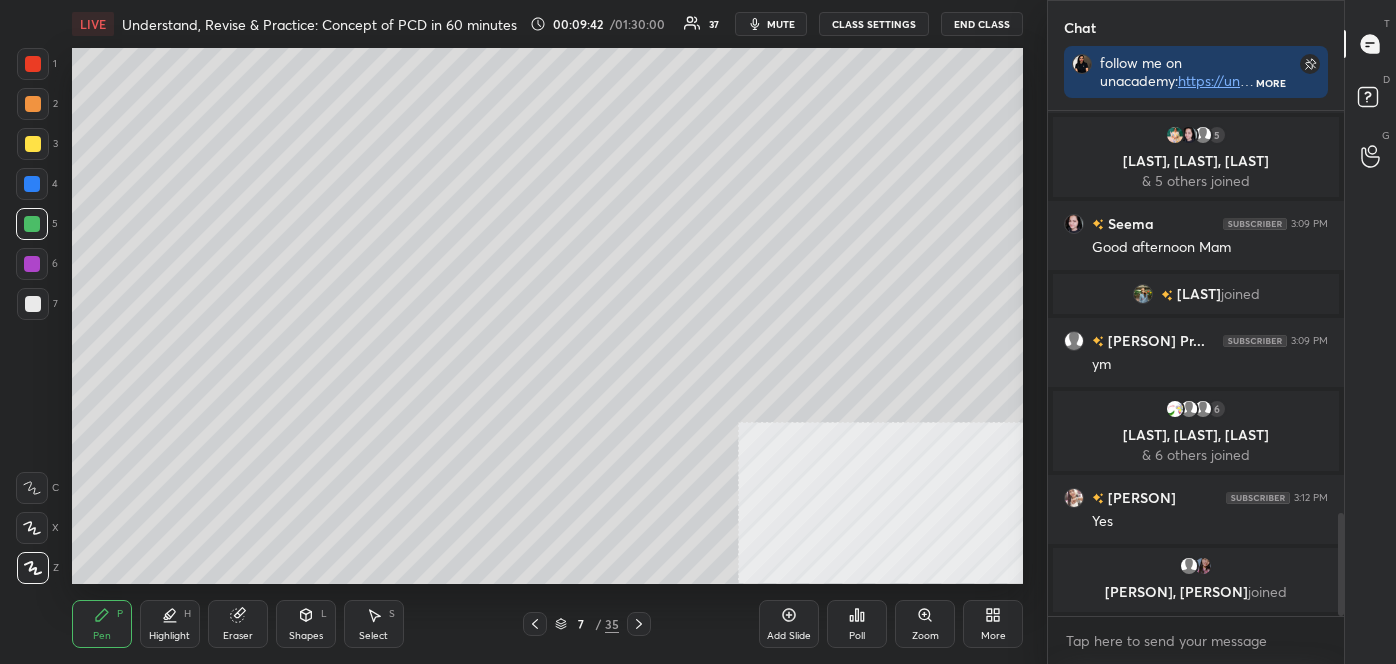 click at bounding box center [33, 104] 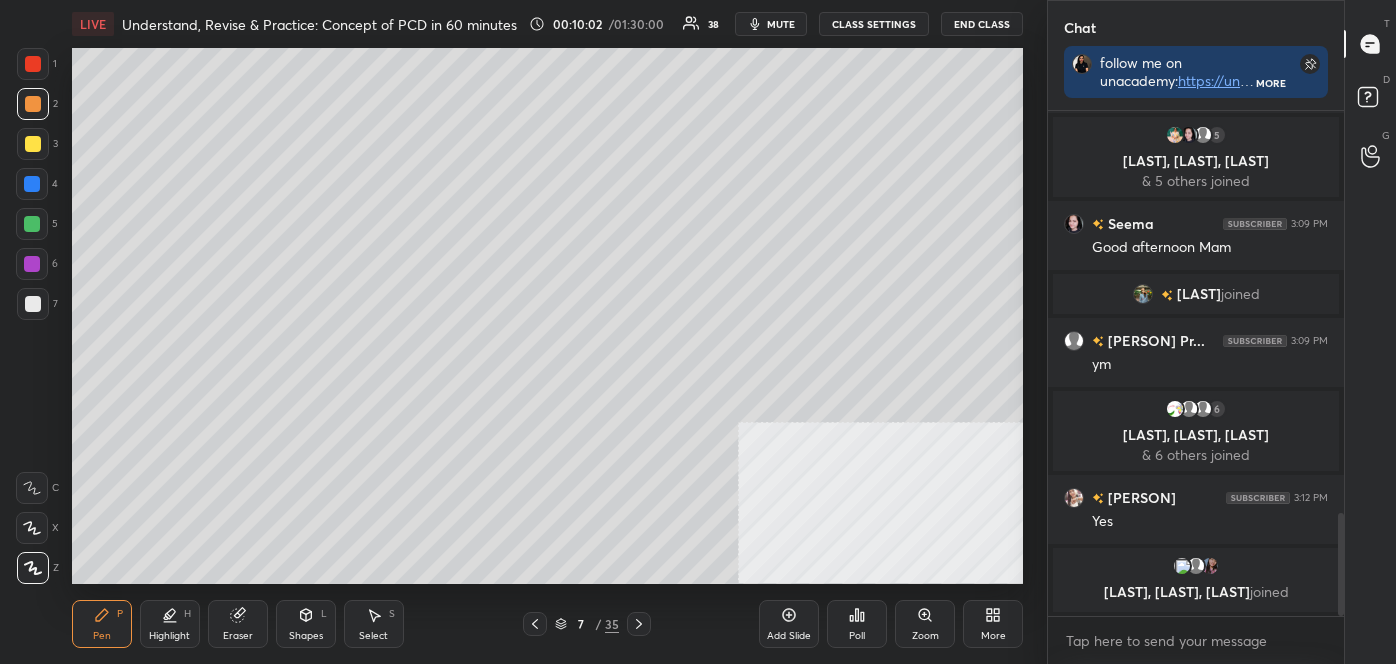 click 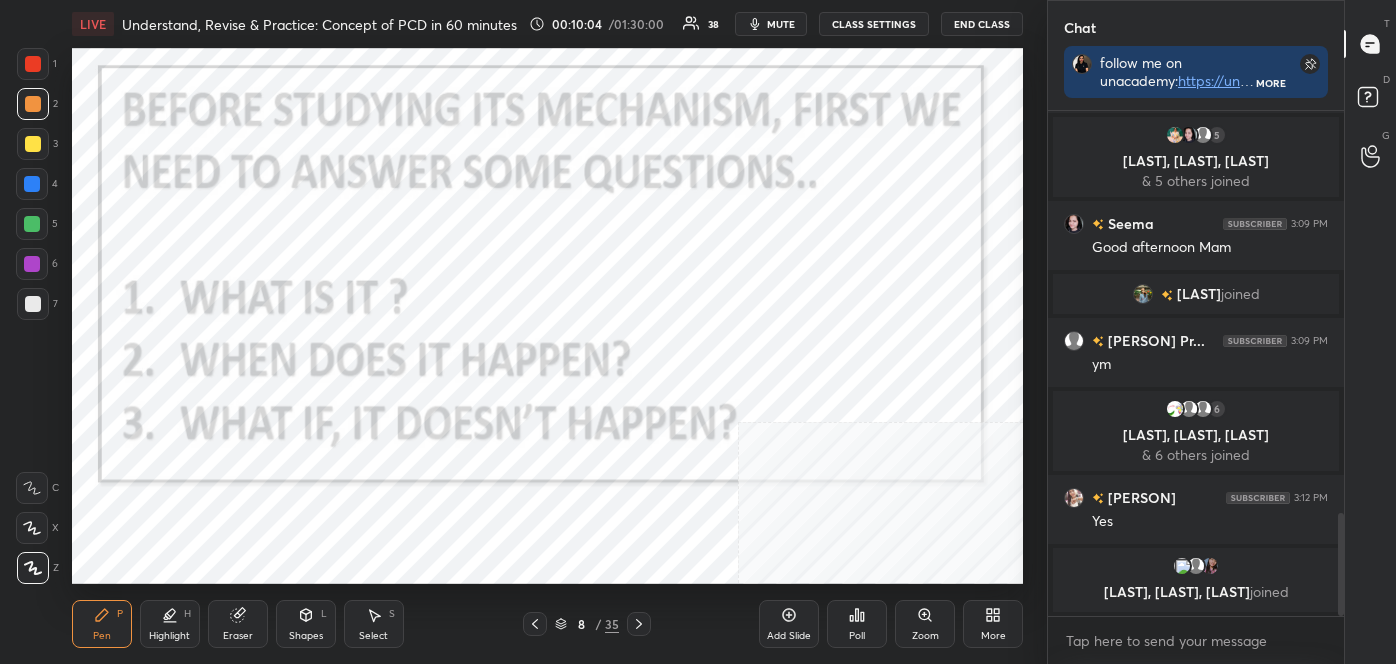 click on "Highlight" at bounding box center [169, 636] 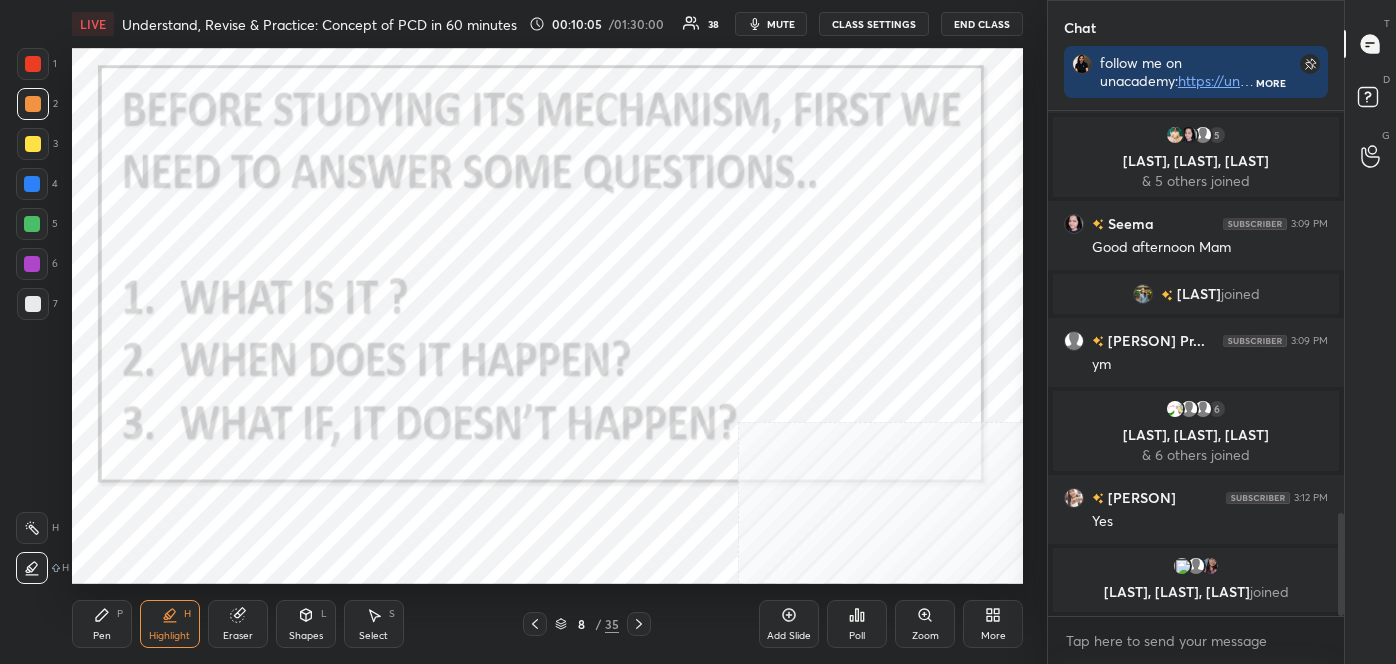 click 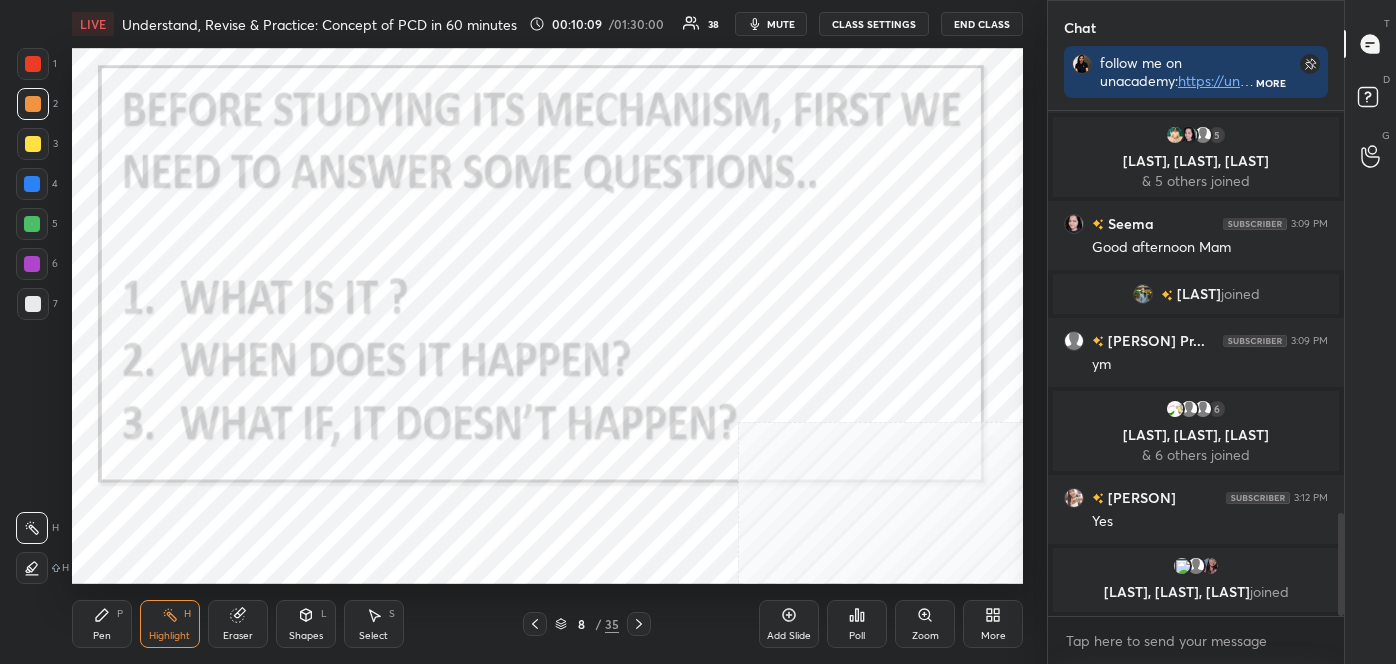 click 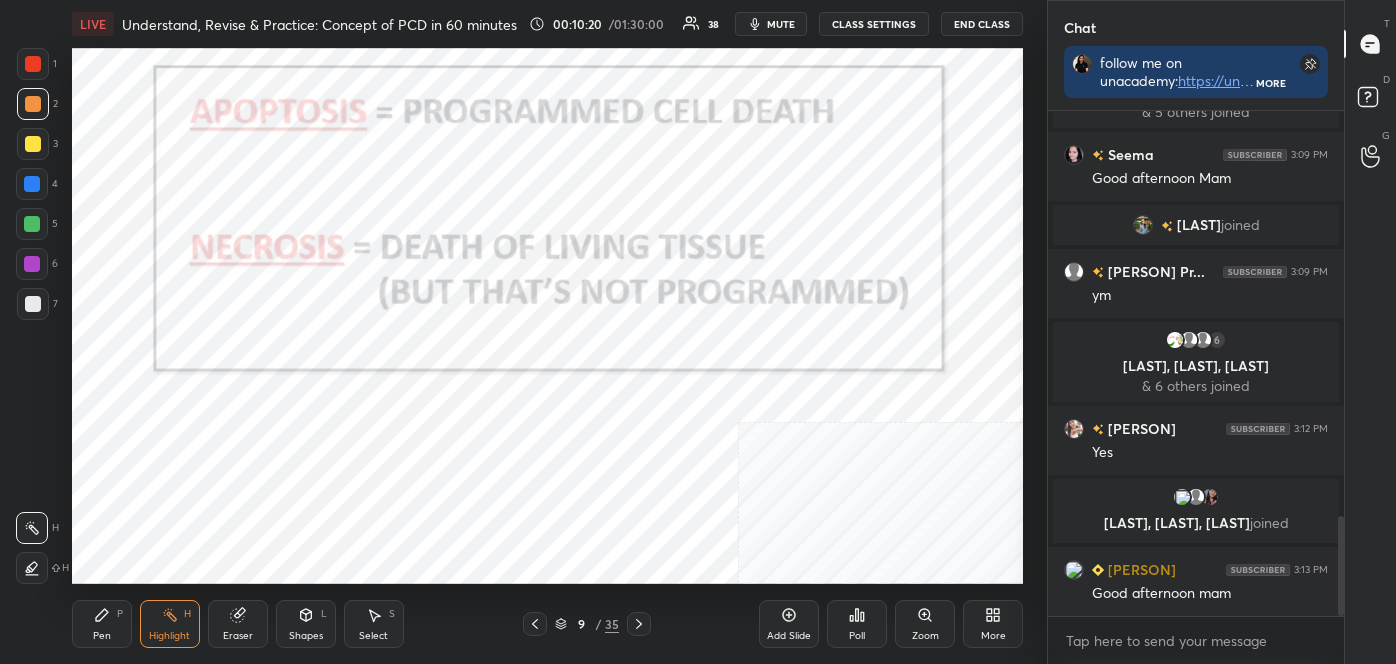 scroll, scrollTop: 2039, scrollLeft: 0, axis: vertical 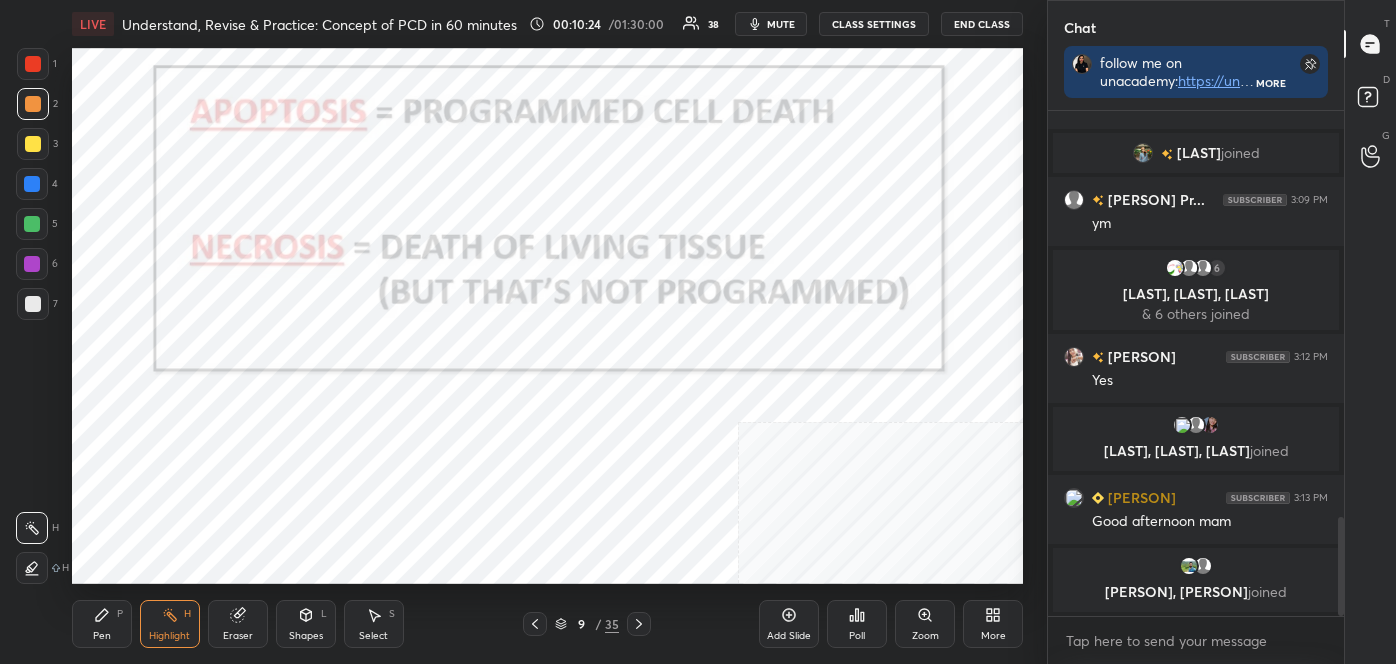 click 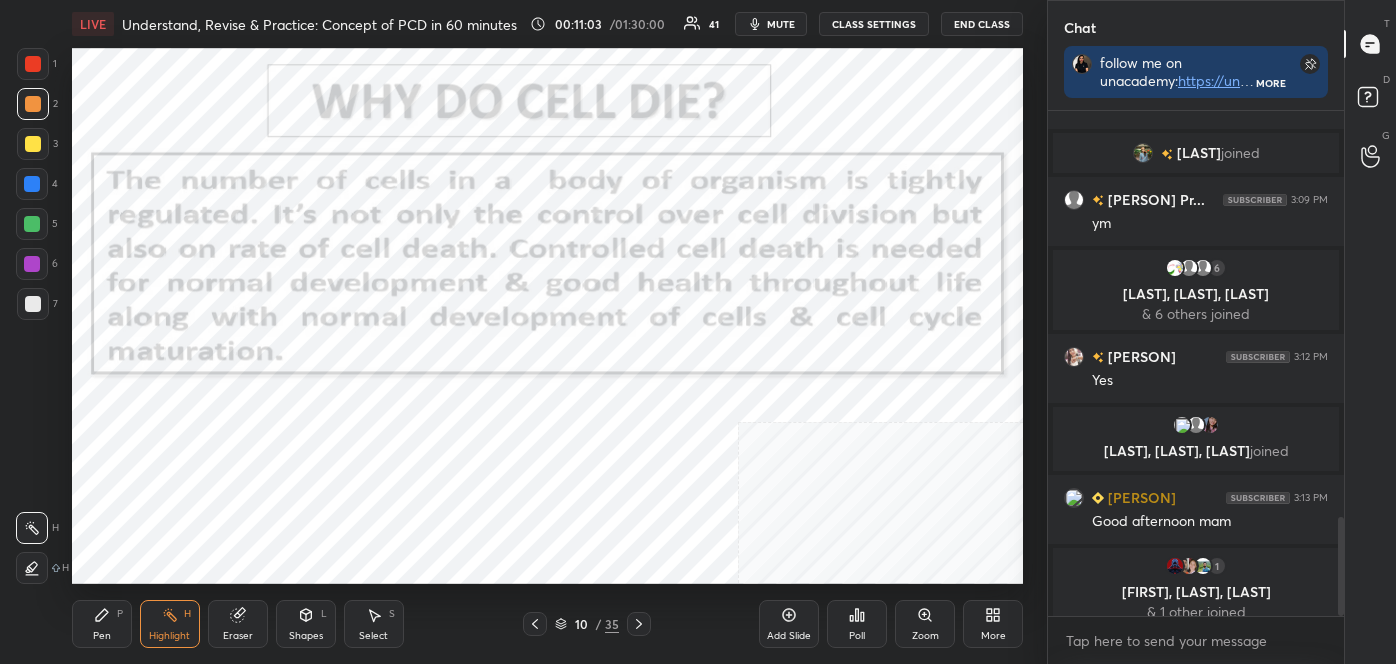 scroll, scrollTop: 2079, scrollLeft: 0, axis: vertical 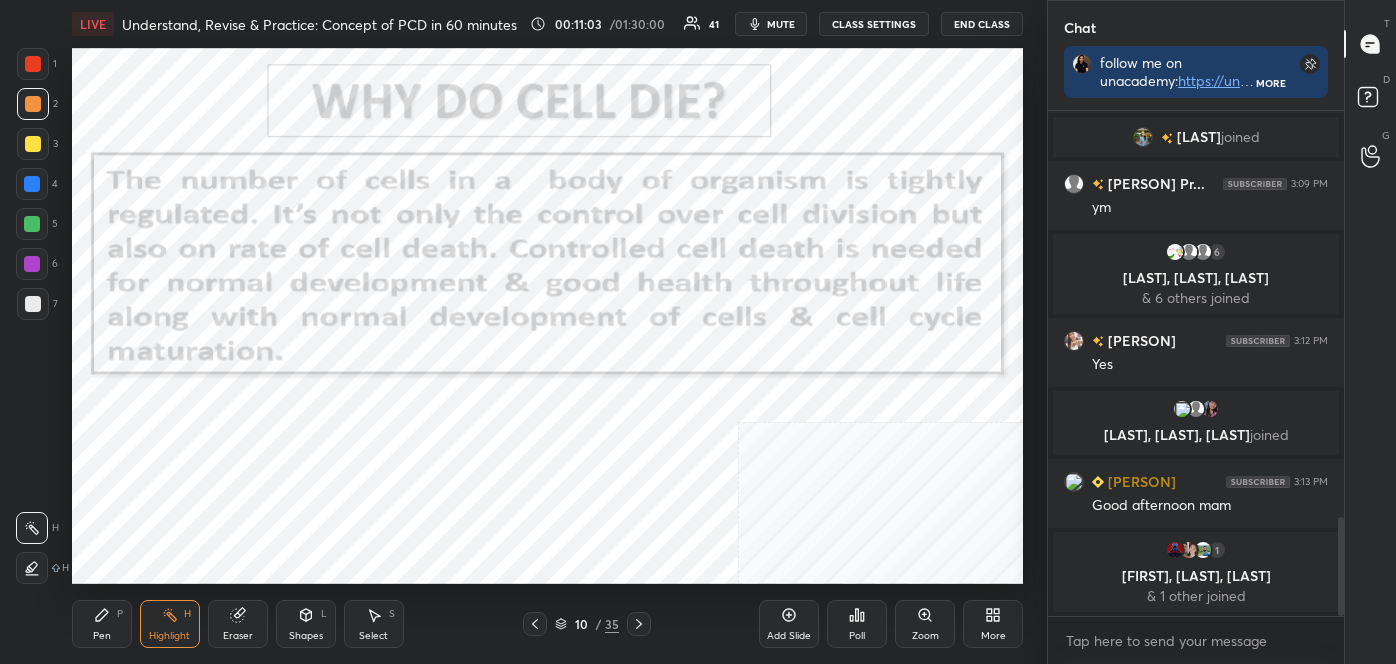 click on "Highlight H" at bounding box center (170, 624) 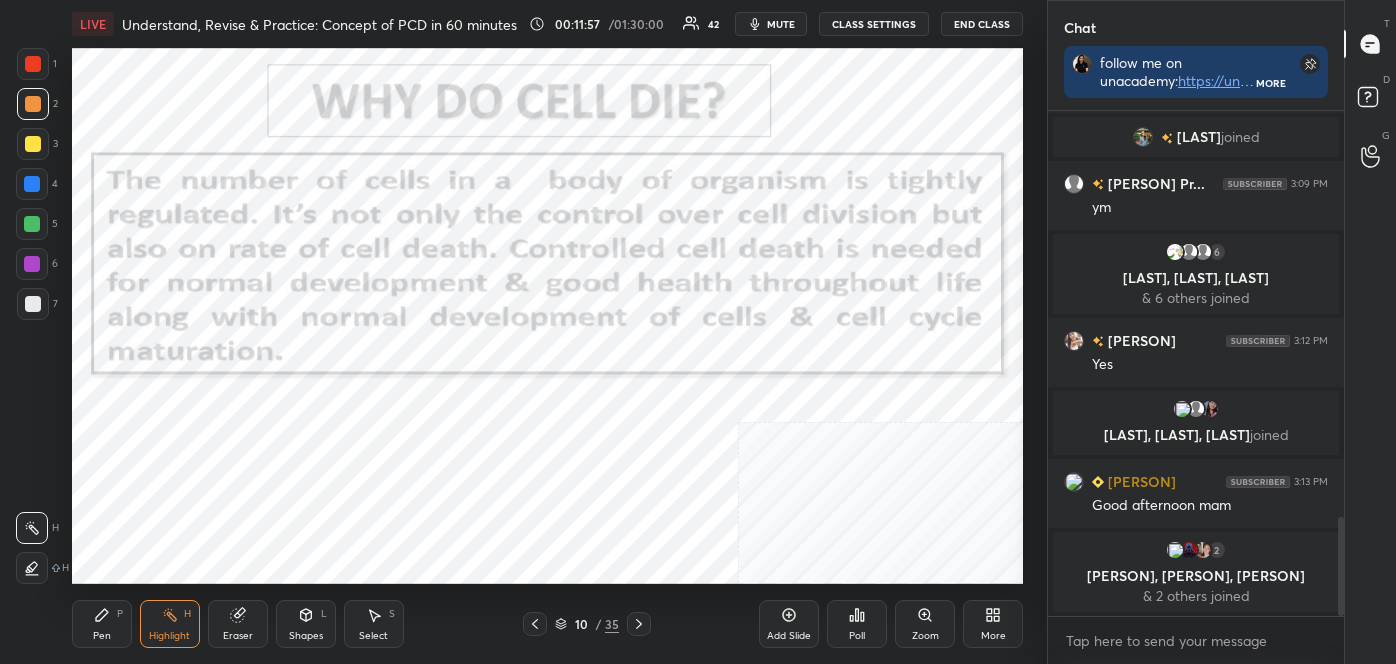 click 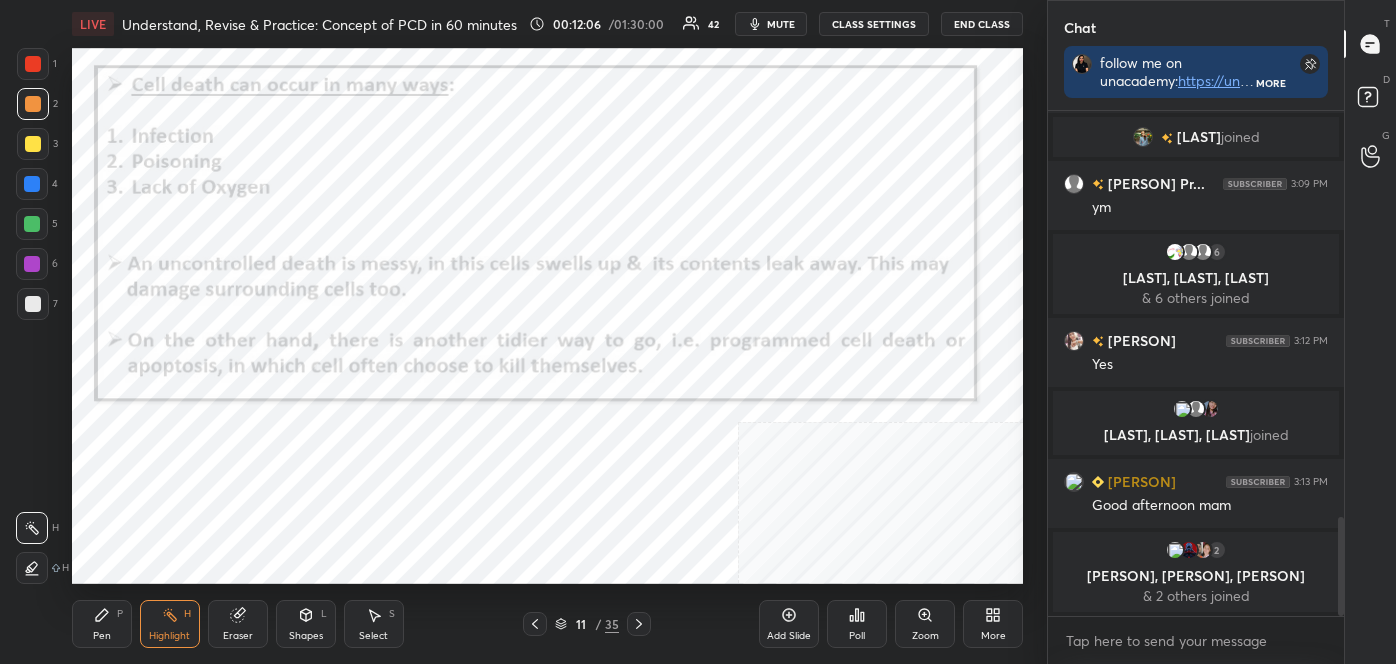 click on "Pen" at bounding box center (102, 636) 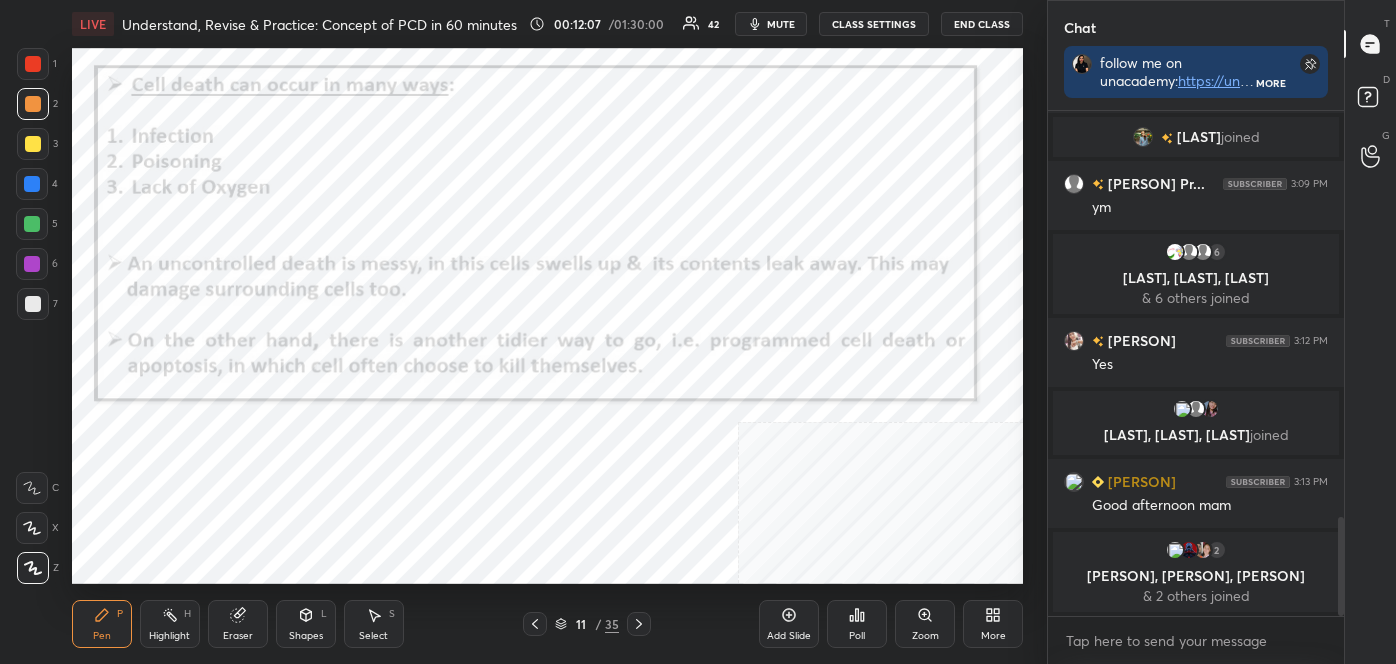 click at bounding box center [33, 568] 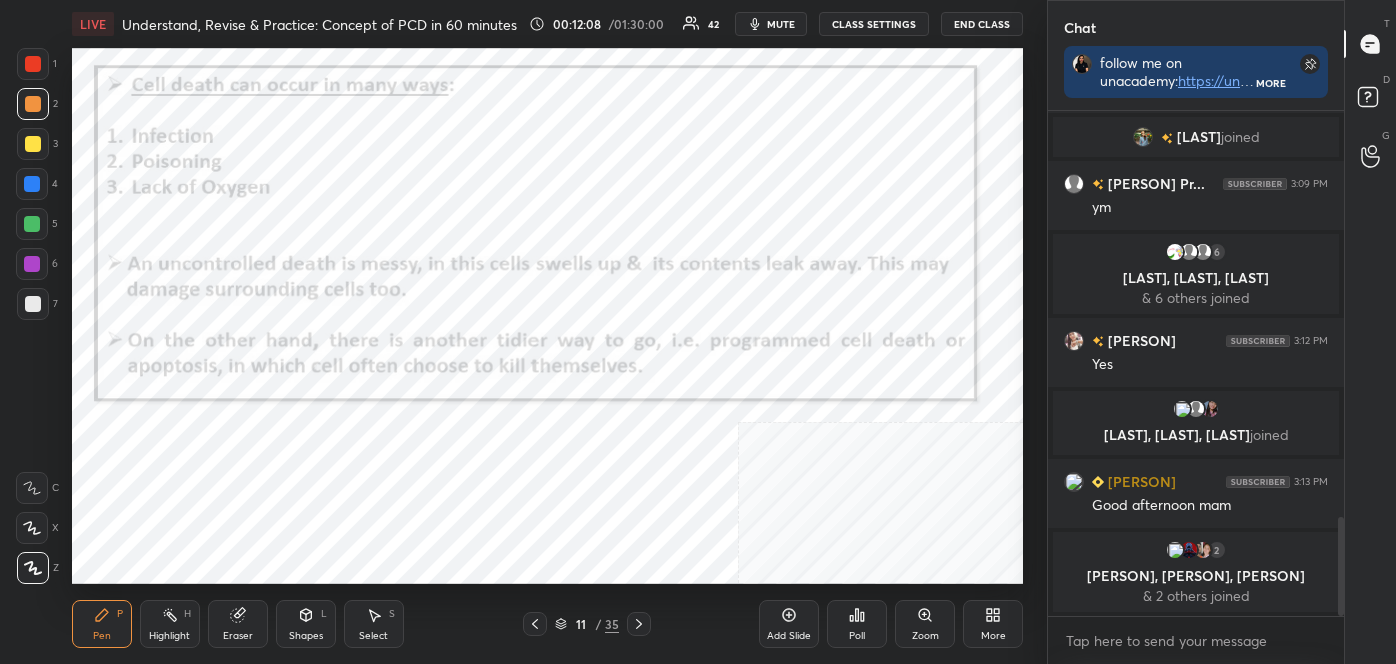 click at bounding box center (33, 64) 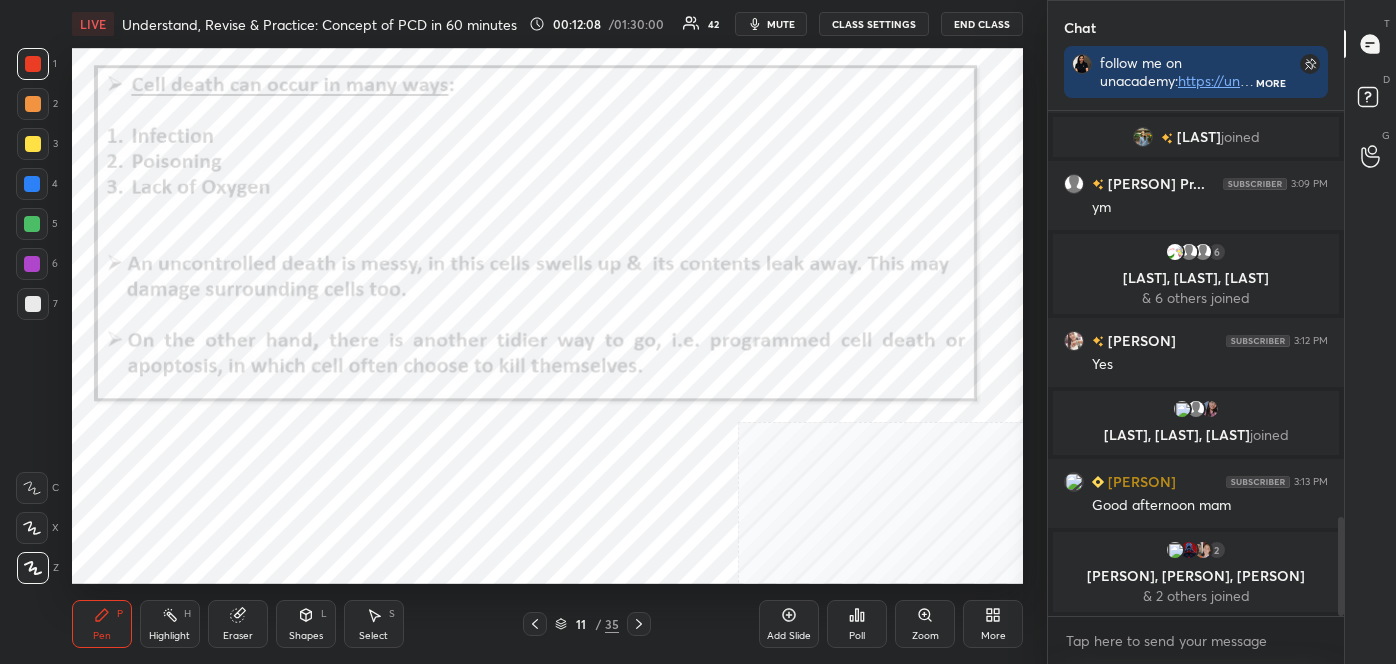 scroll, scrollTop: 2149, scrollLeft: 0, axis: vertical 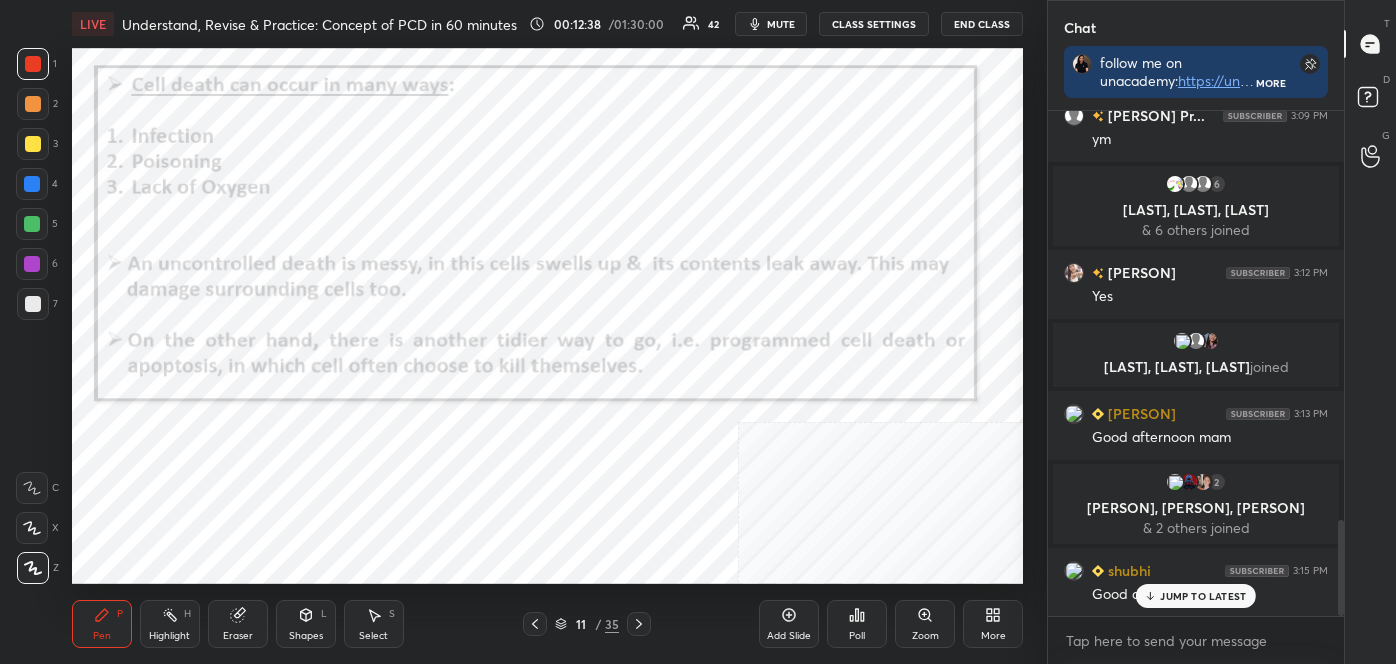 click on "Highlight H" at bounding box center [170, 624] 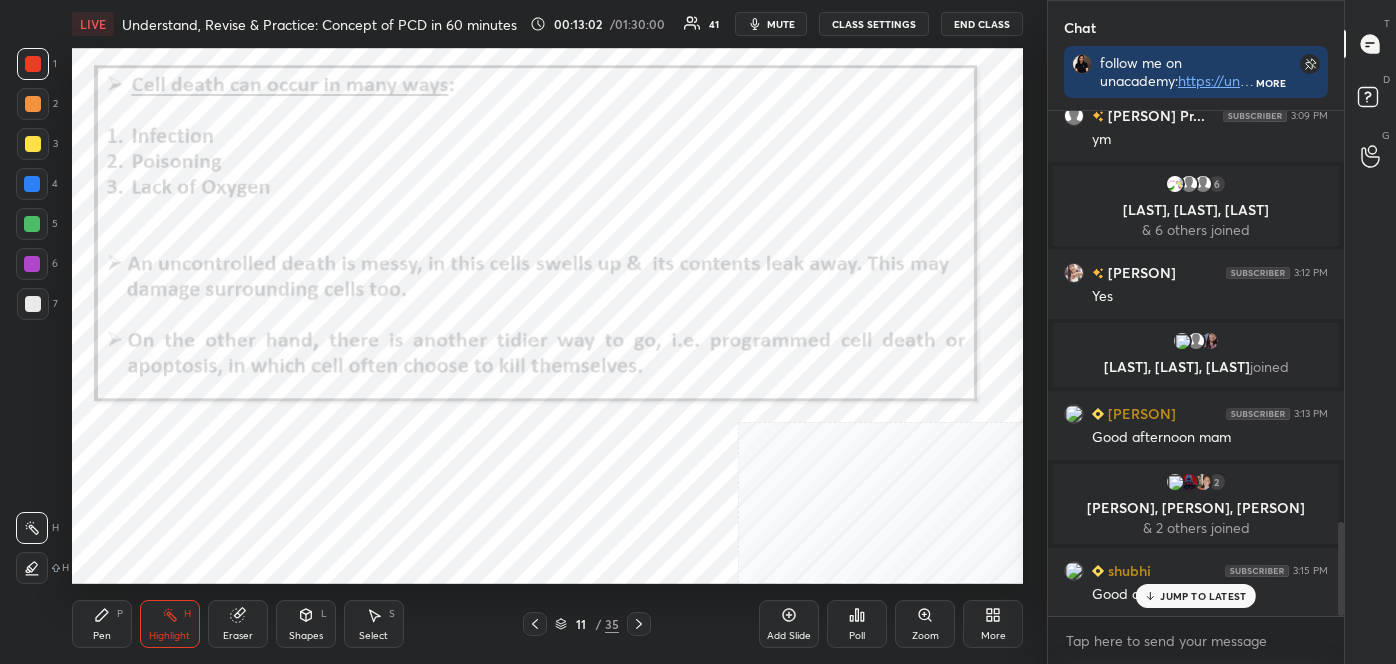 scroll, scrollTop: 2197, scrollLeft: 0, axis: vertical 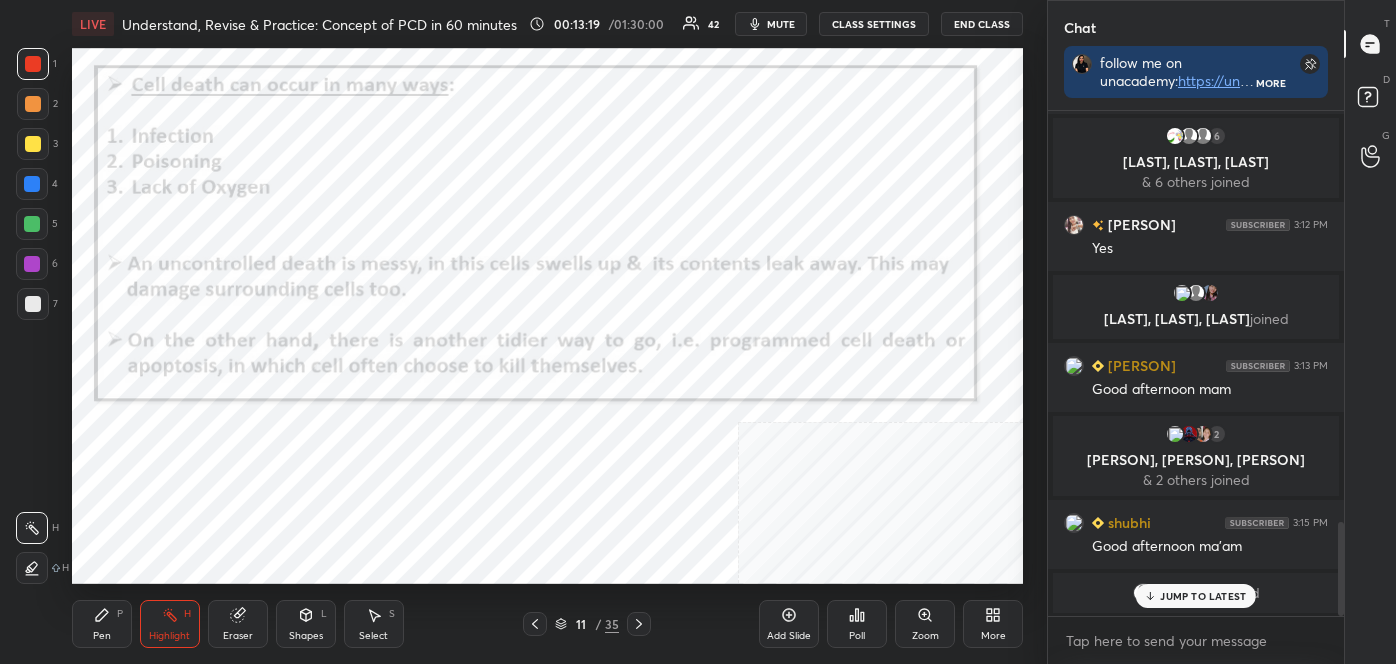 click 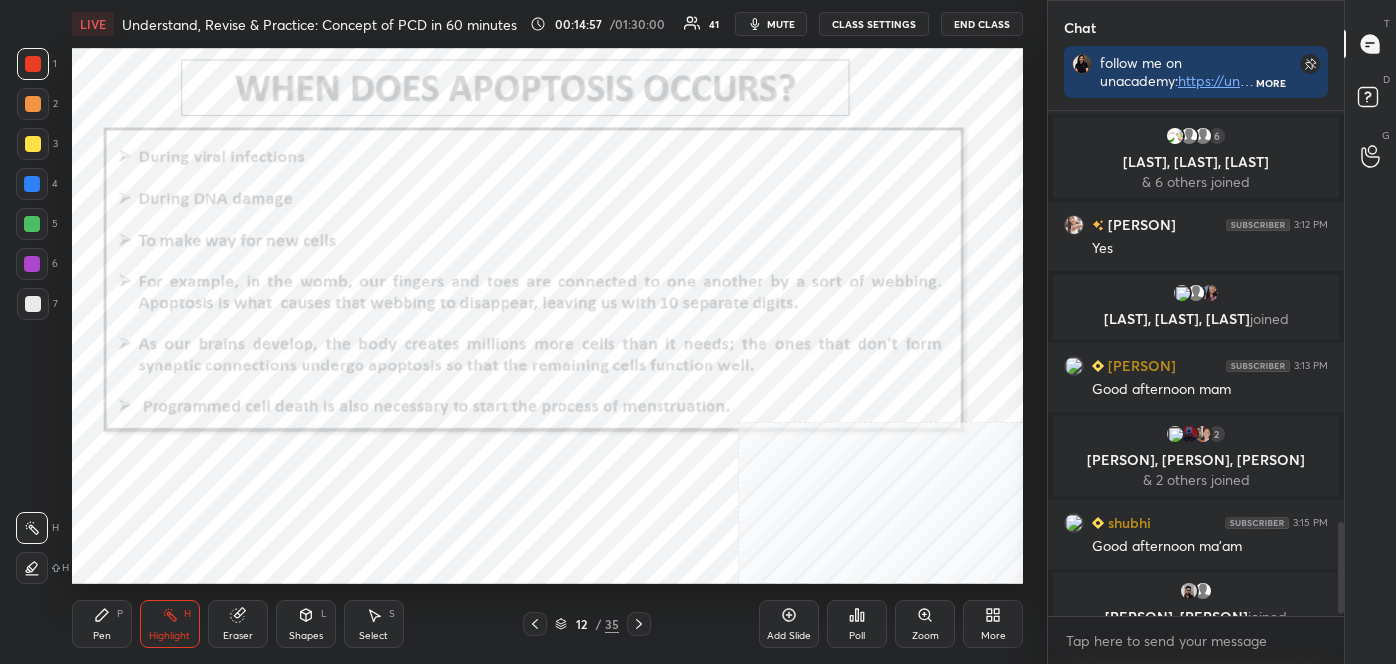 scroll, scrollTop: 2266, scrollLeft: 0, axis: vertical 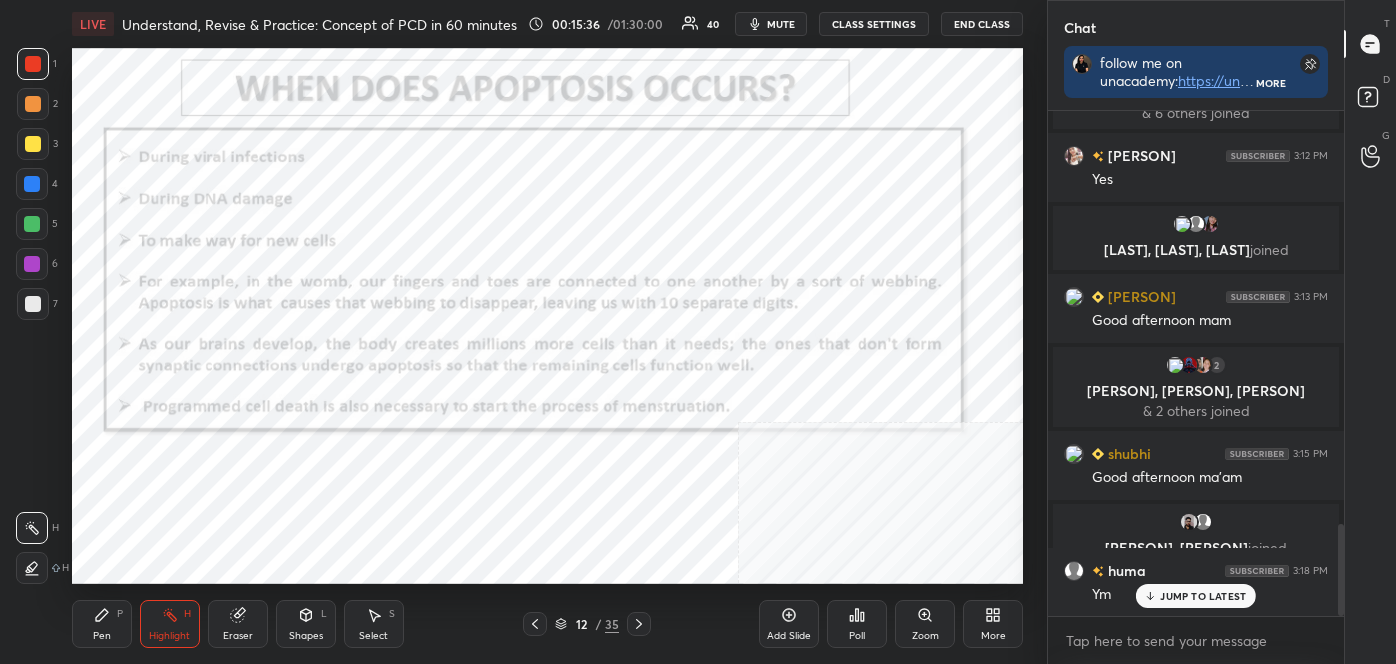 drag, startPoint x: 21, startPoint y: 566, endPoint x: 56, endPoint y: 551, distance: 38.078865 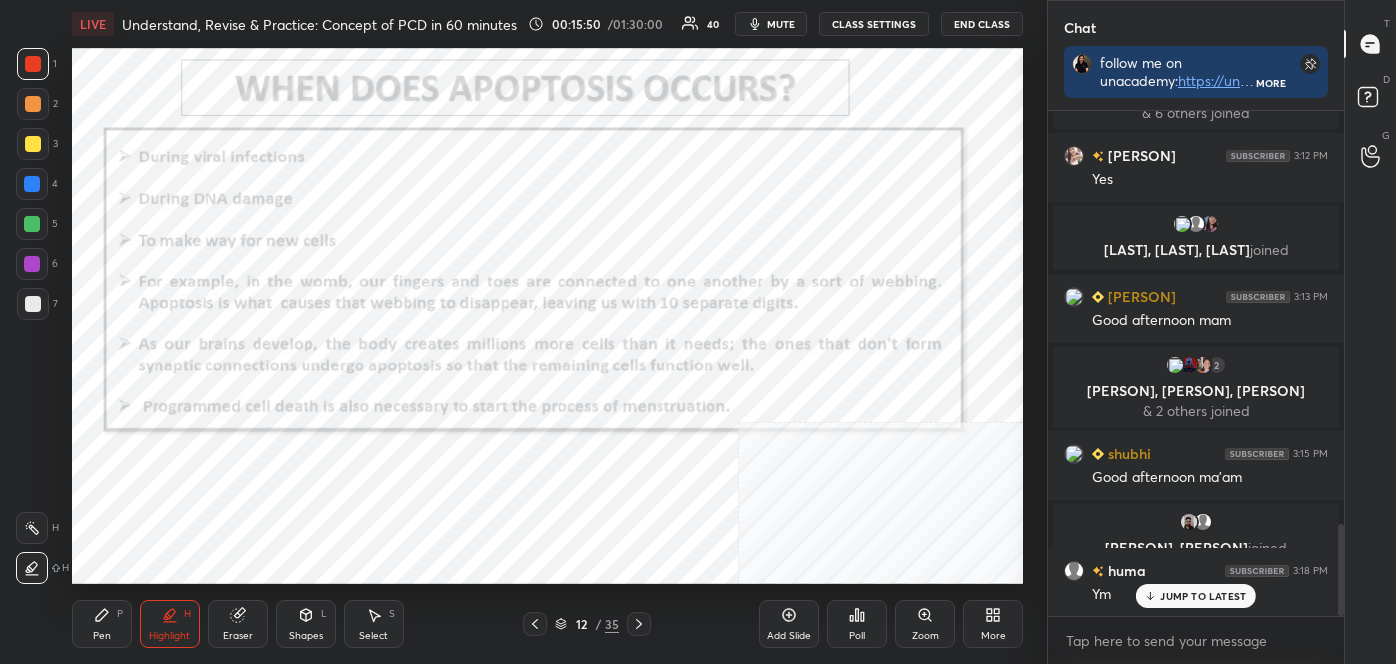 click at bounding box center (32, 184) 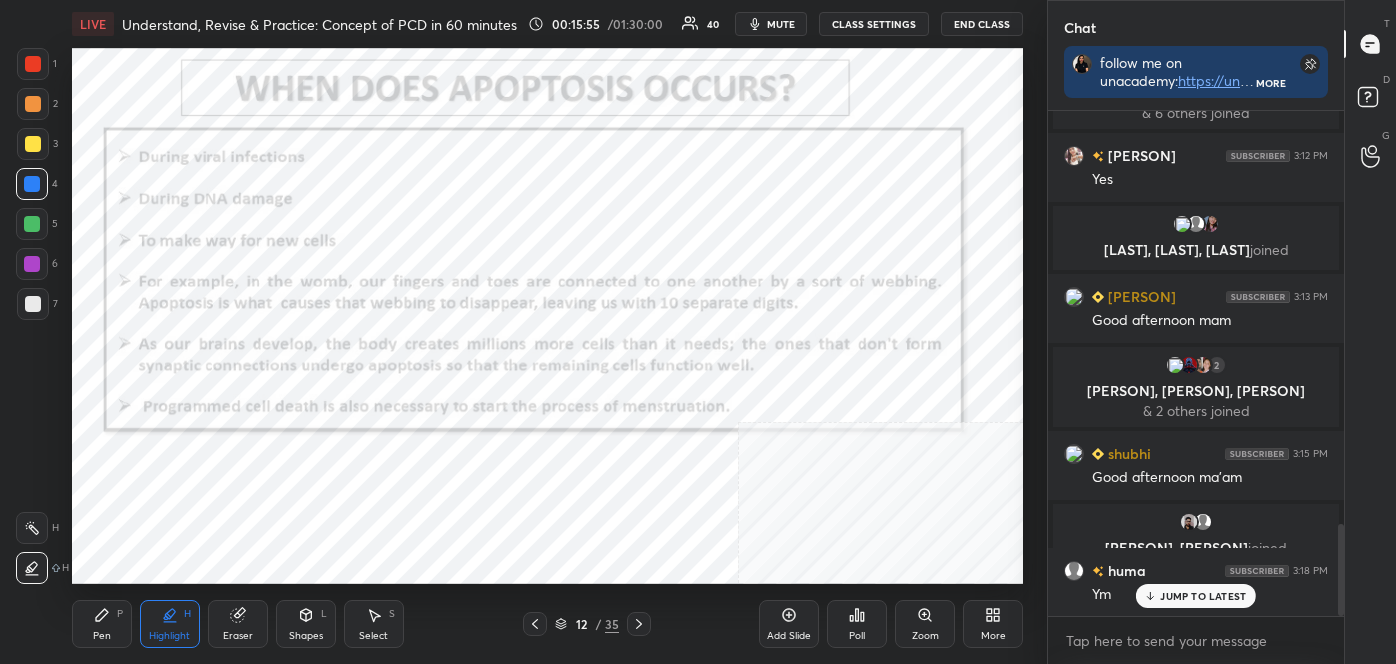 scroll, scrollTop: 2336, scrollLeft: 0, axis: vertical 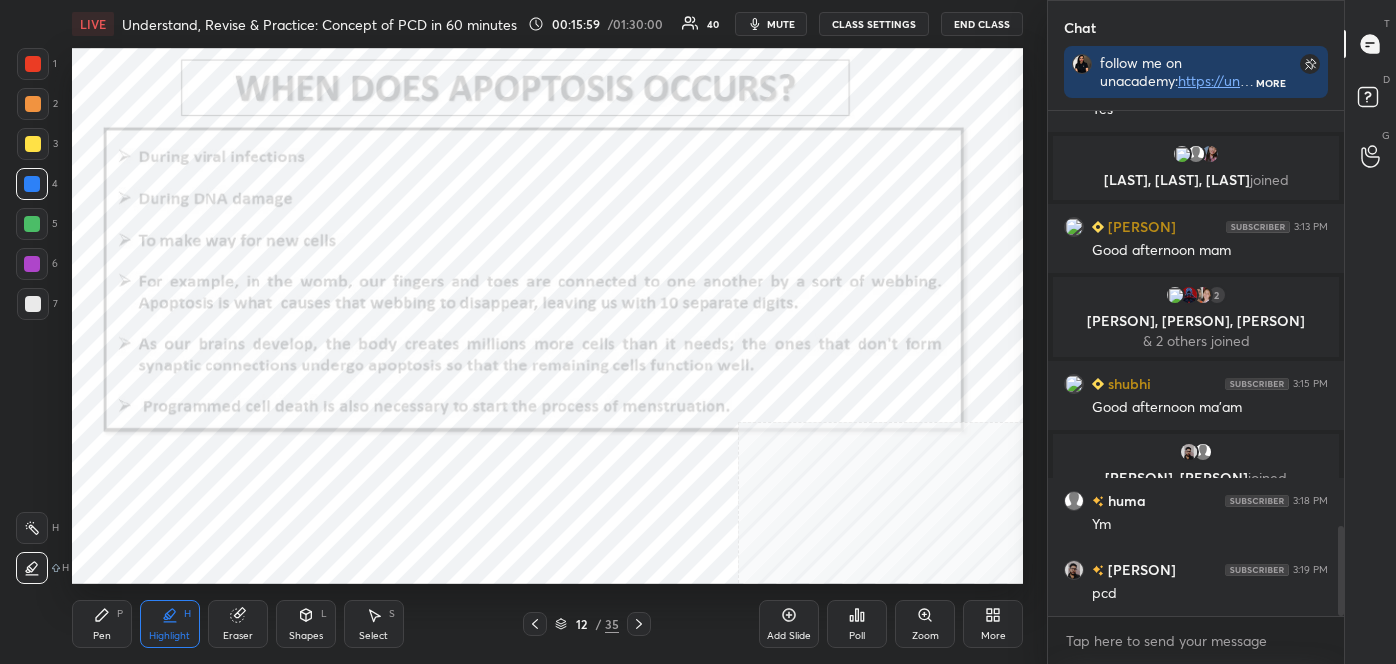 click on "Pen P" at bounding box center (102, 624) 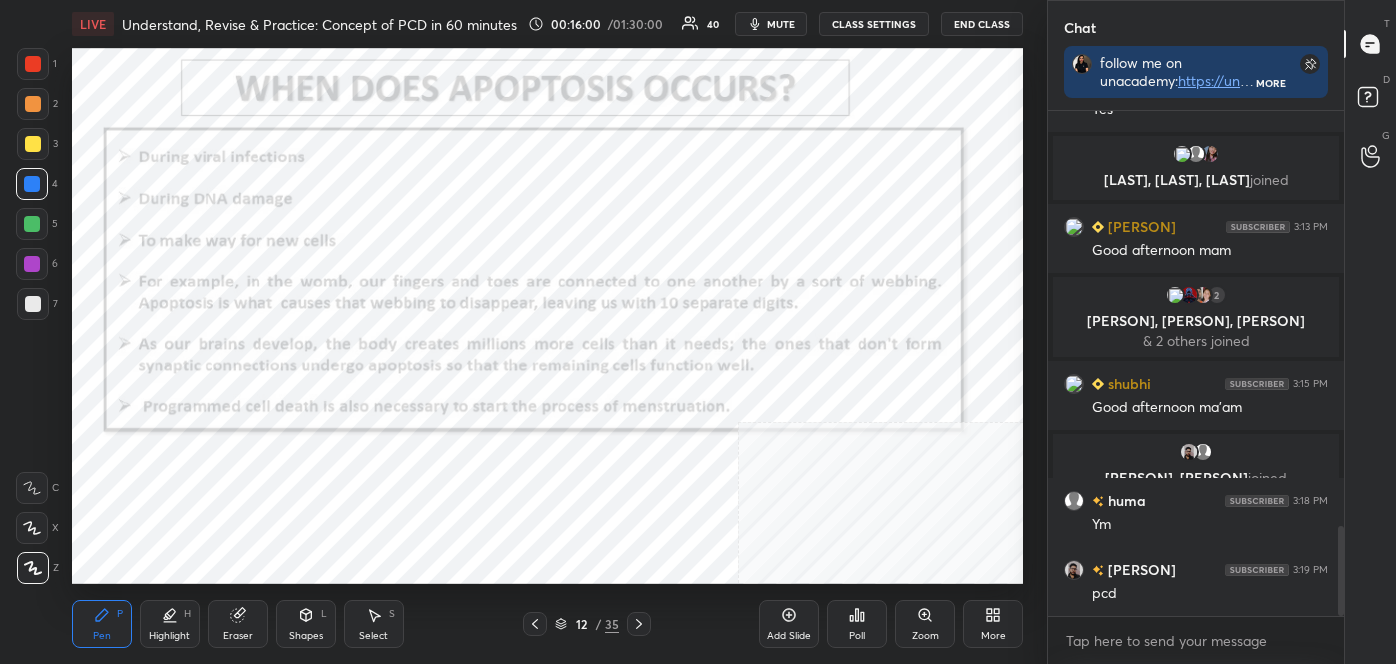 click 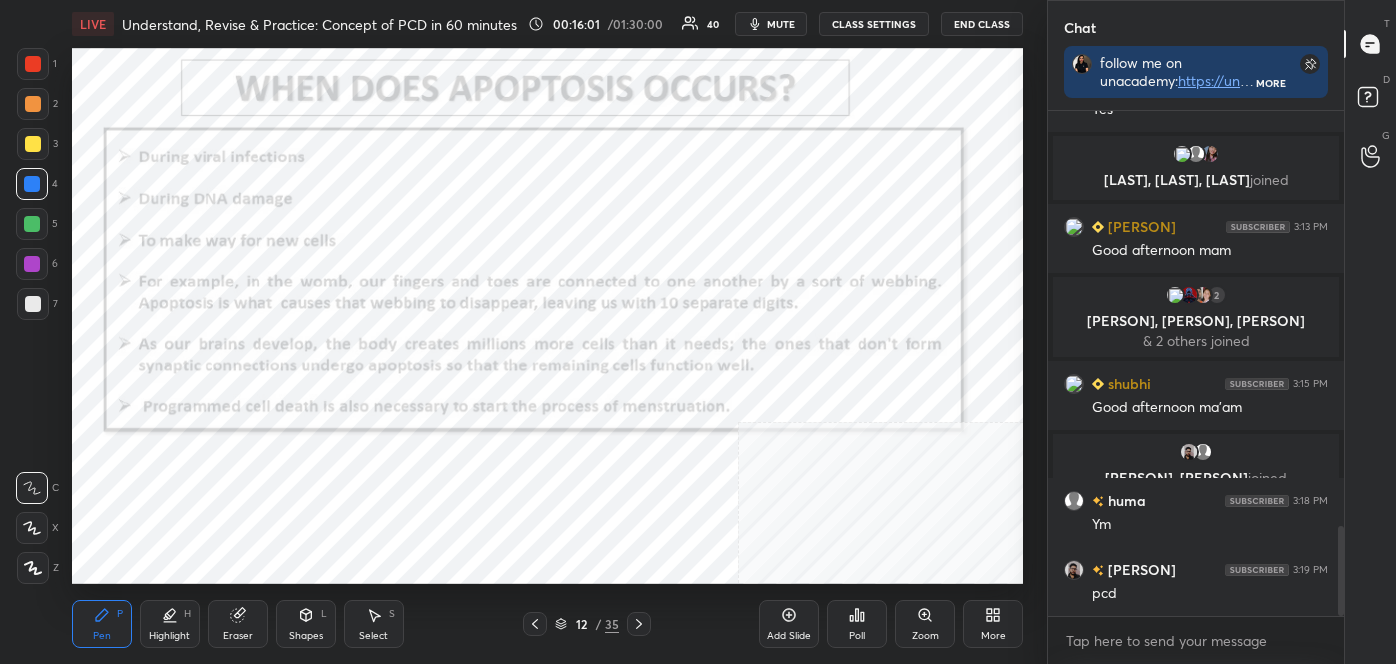 click at bounding box center (32, 224) 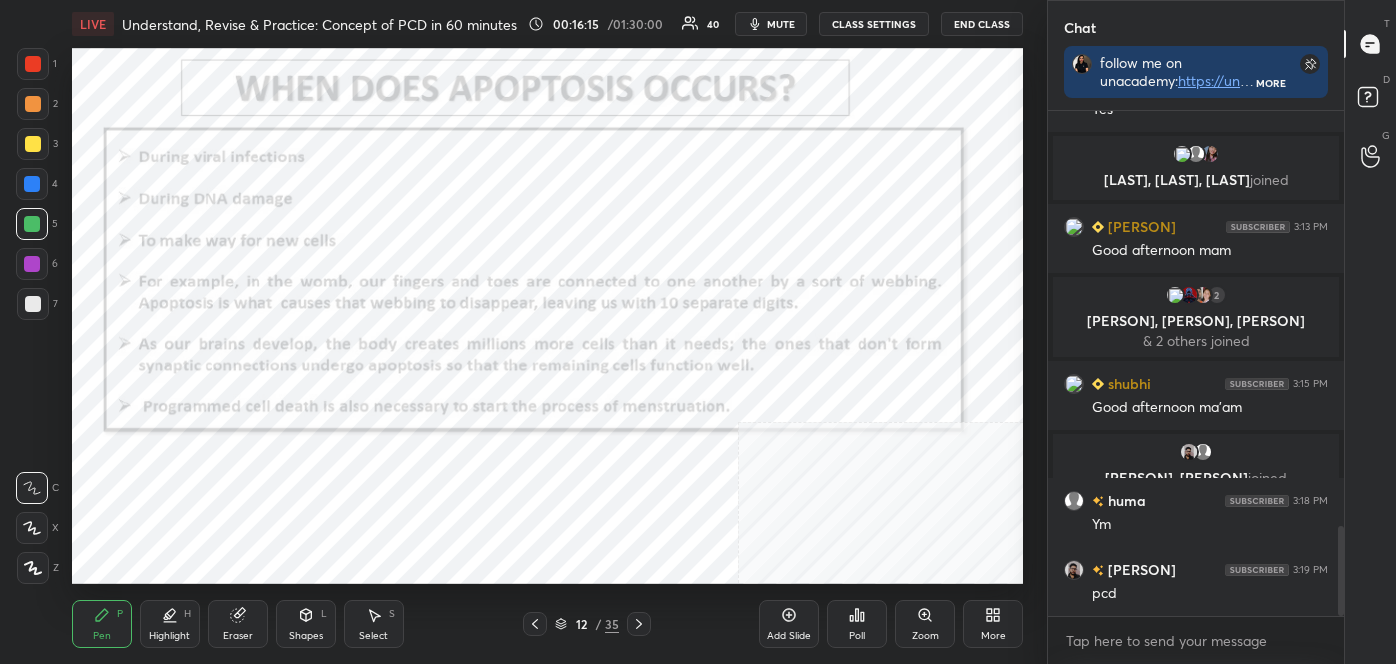 click at bounding box center (33, 64) 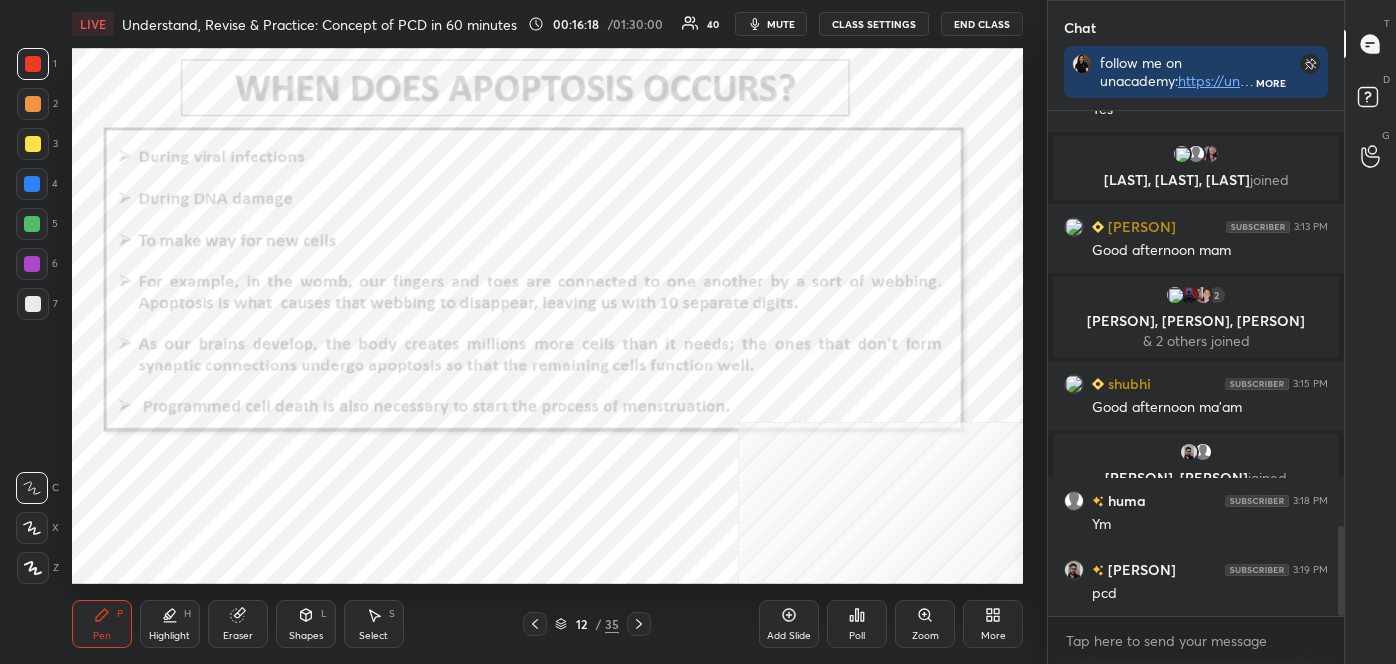 click at bounding box center [32, 184] 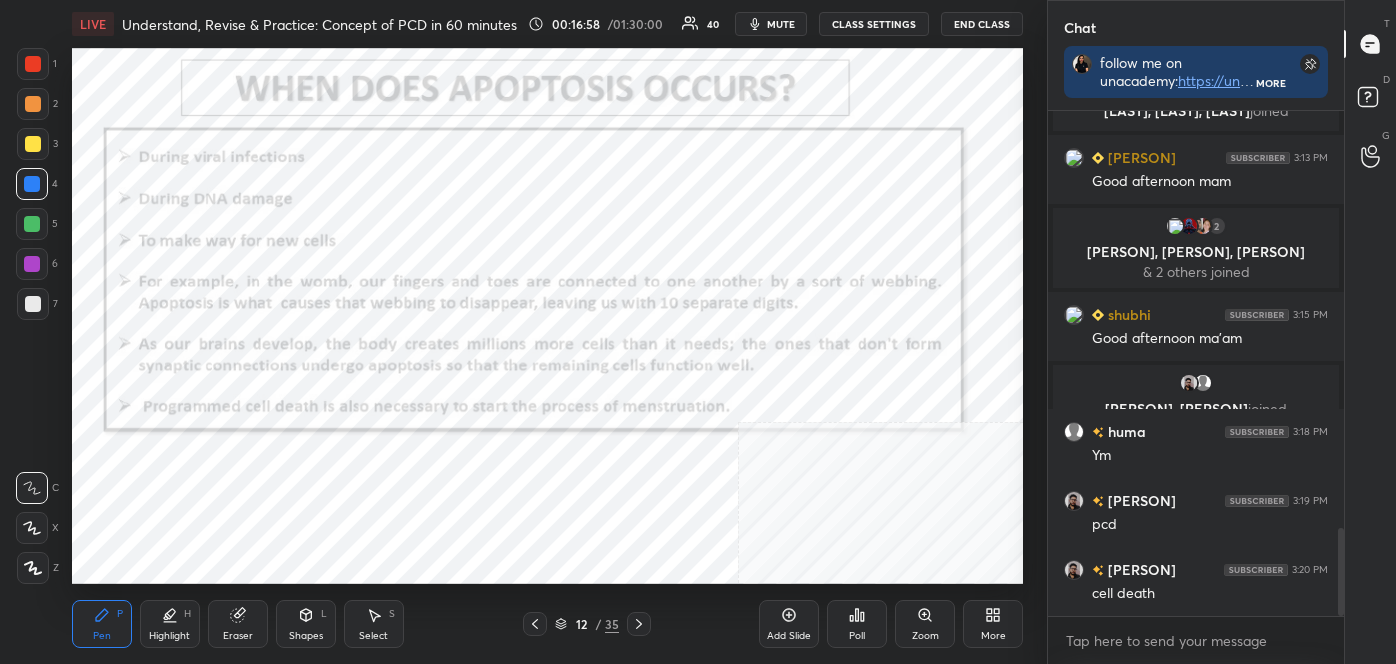 scroll, scrollTop: 2477, scrollLeft: 0, axis: vertical 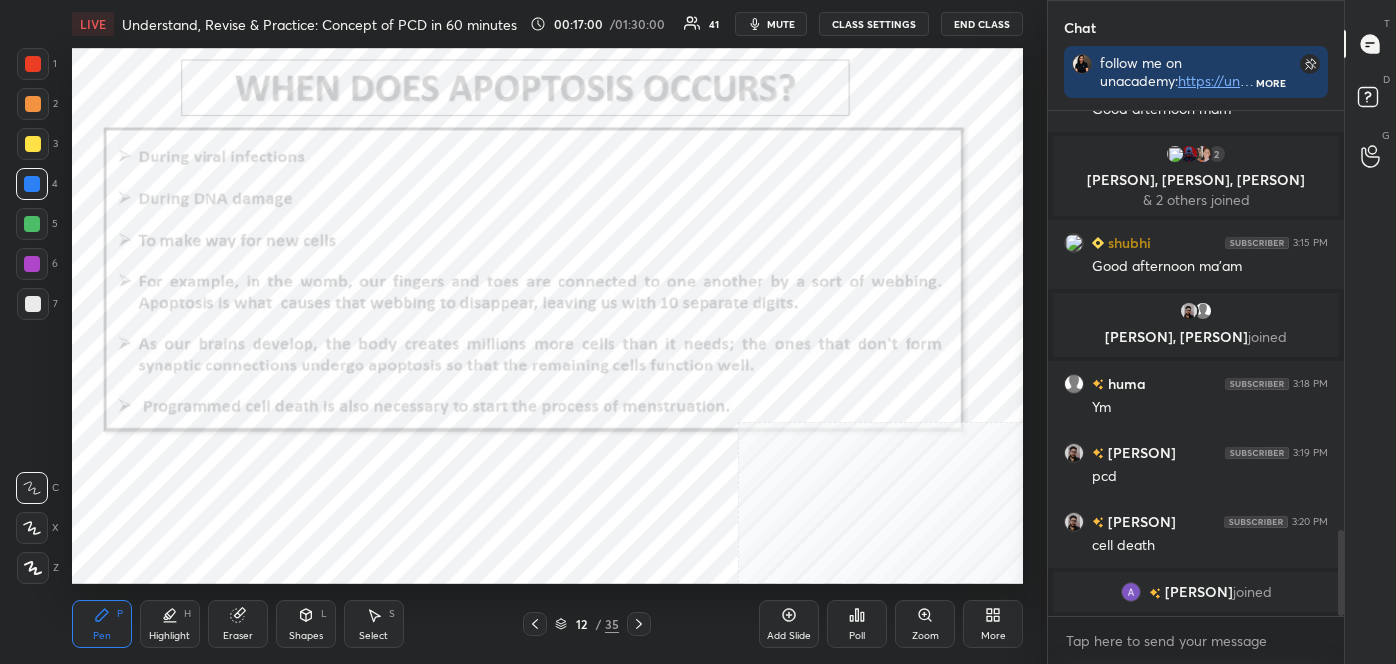 click on "Eraser" at bounding box center [238, 636] 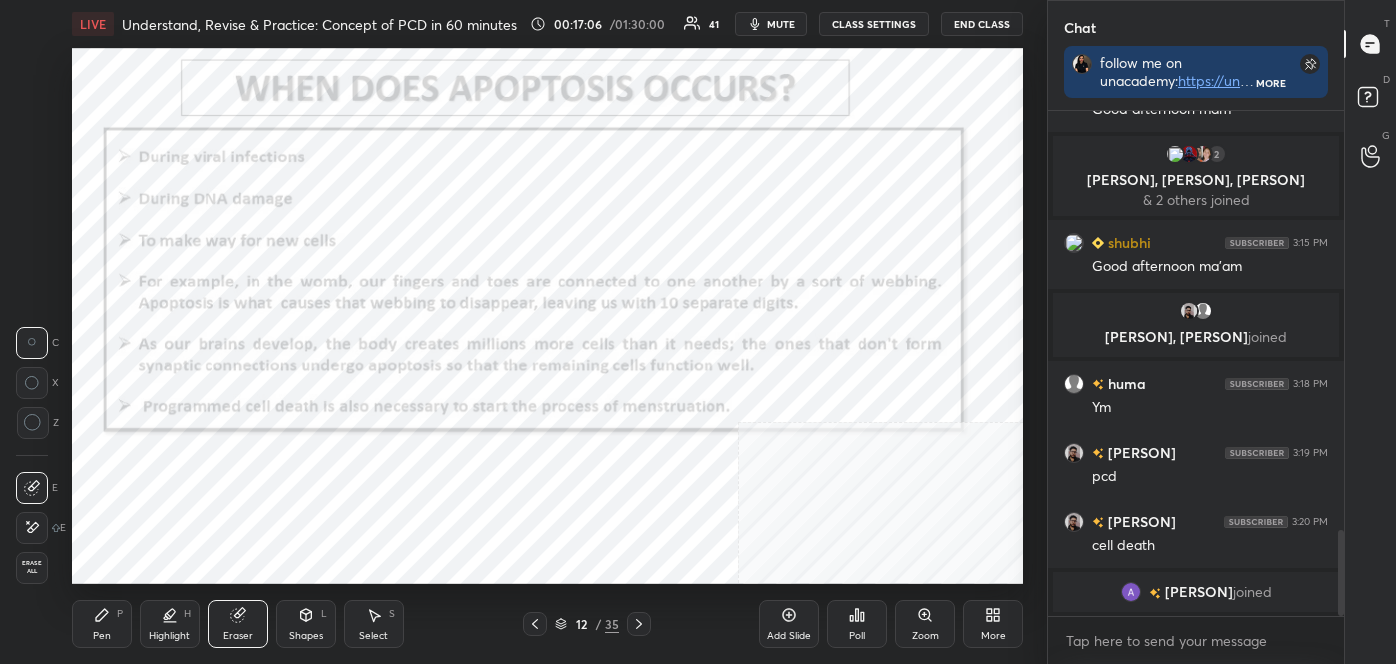 click on "Pen P Highlight H Eraser Shapes L Select S 12 / 35 Add Slide Poll Zoom More" at bounding box center [547, 624] 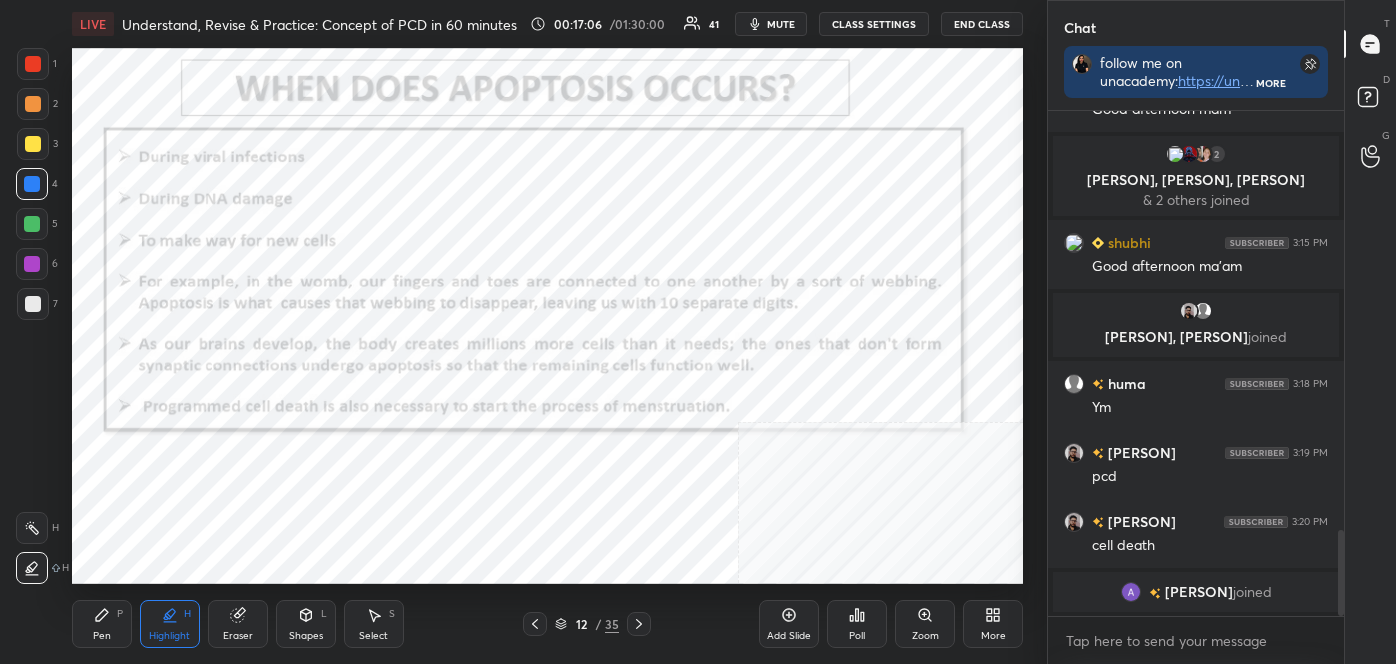 scroll, scrollTop: 2501, scrollLeft: 0, axis: vertical 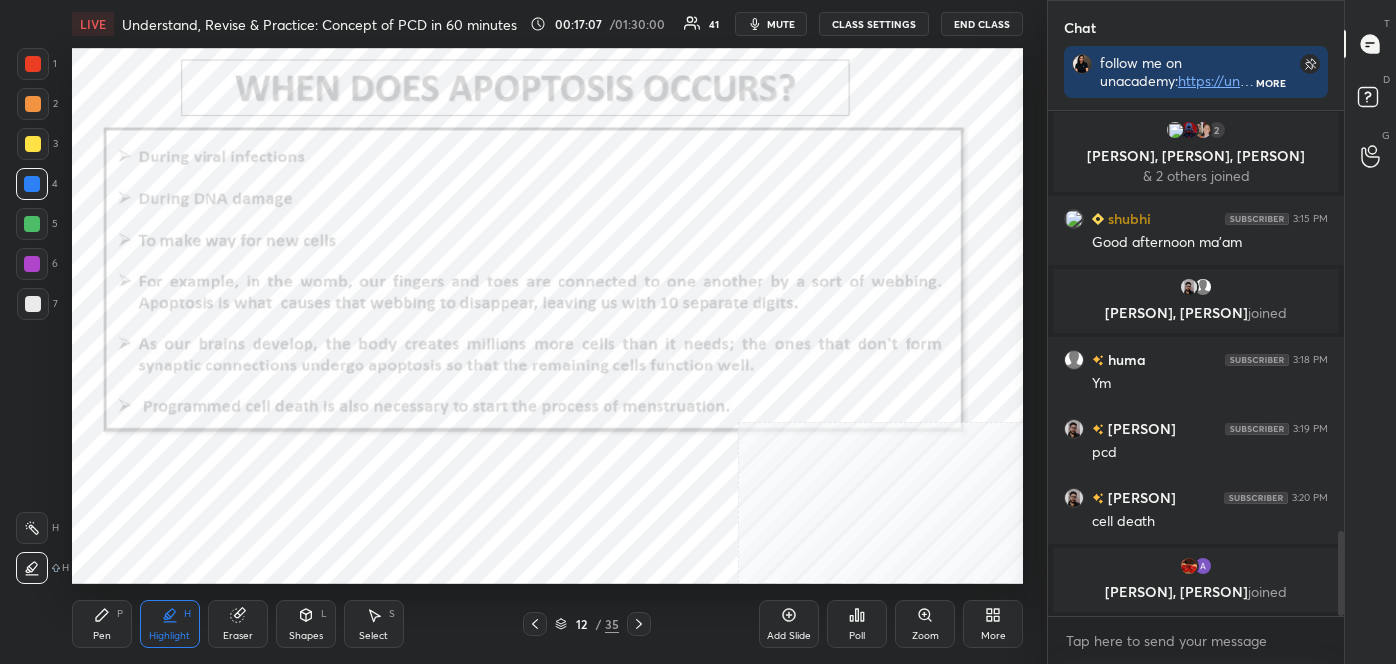 drag, startPoint x: 29, startPoint y: 42, endPoint x: 33, endPoint y: 56, distance: 14.56022 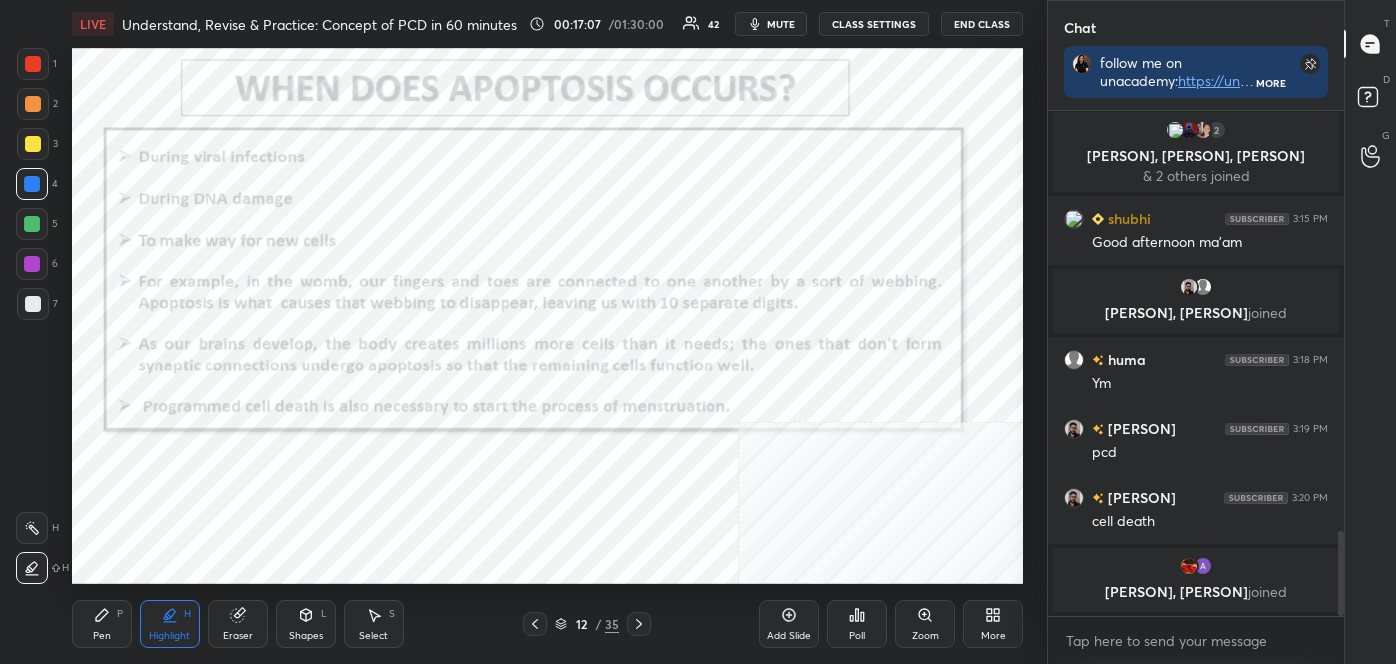 click at bounding box center (33, 64) 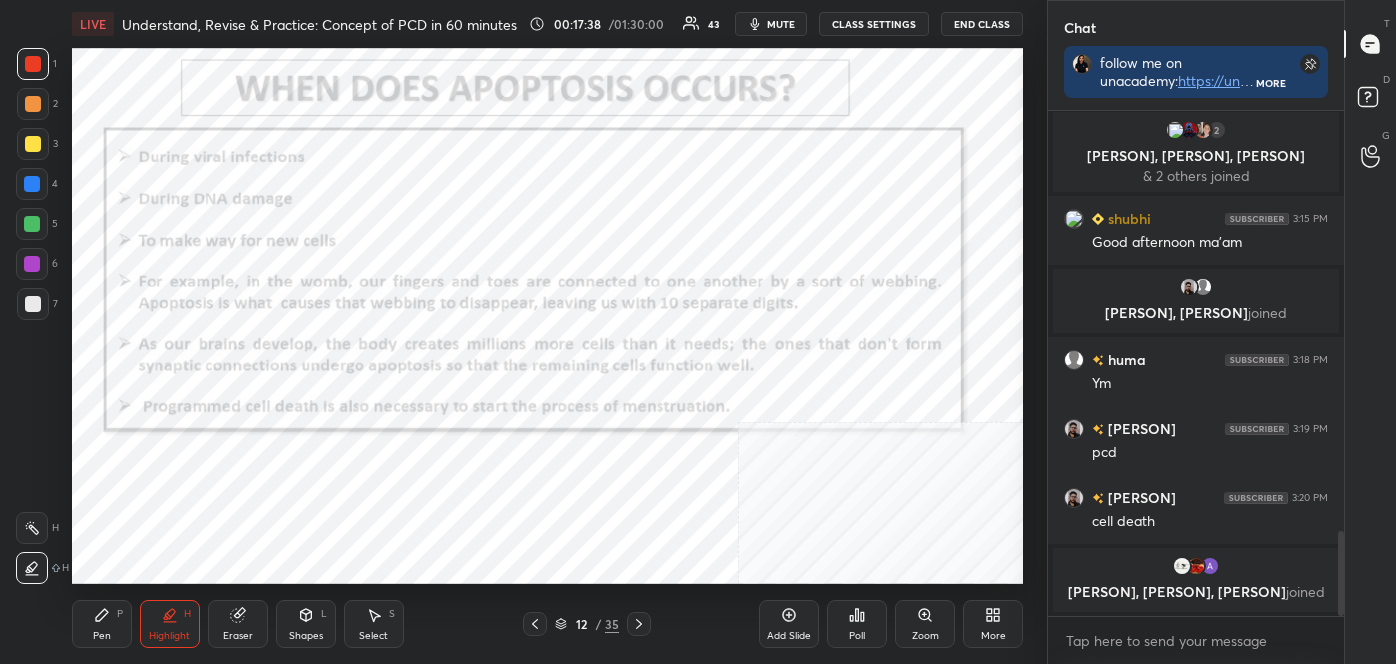 click on "Pen P Highlight H Eraser Shapes L Select S 12 / 35 Add Slide Poll Zoom More" at bounding box center [547, 624] 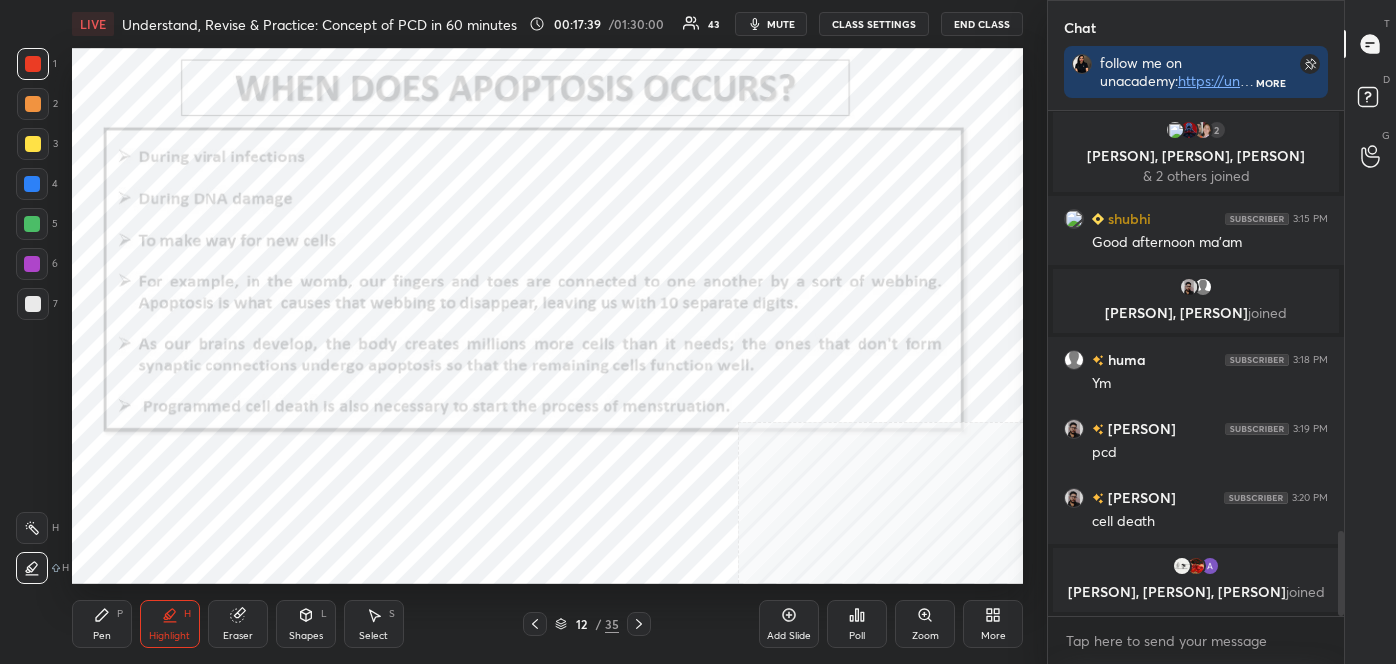 click on "Eraser" at bounding box center [238, 624] 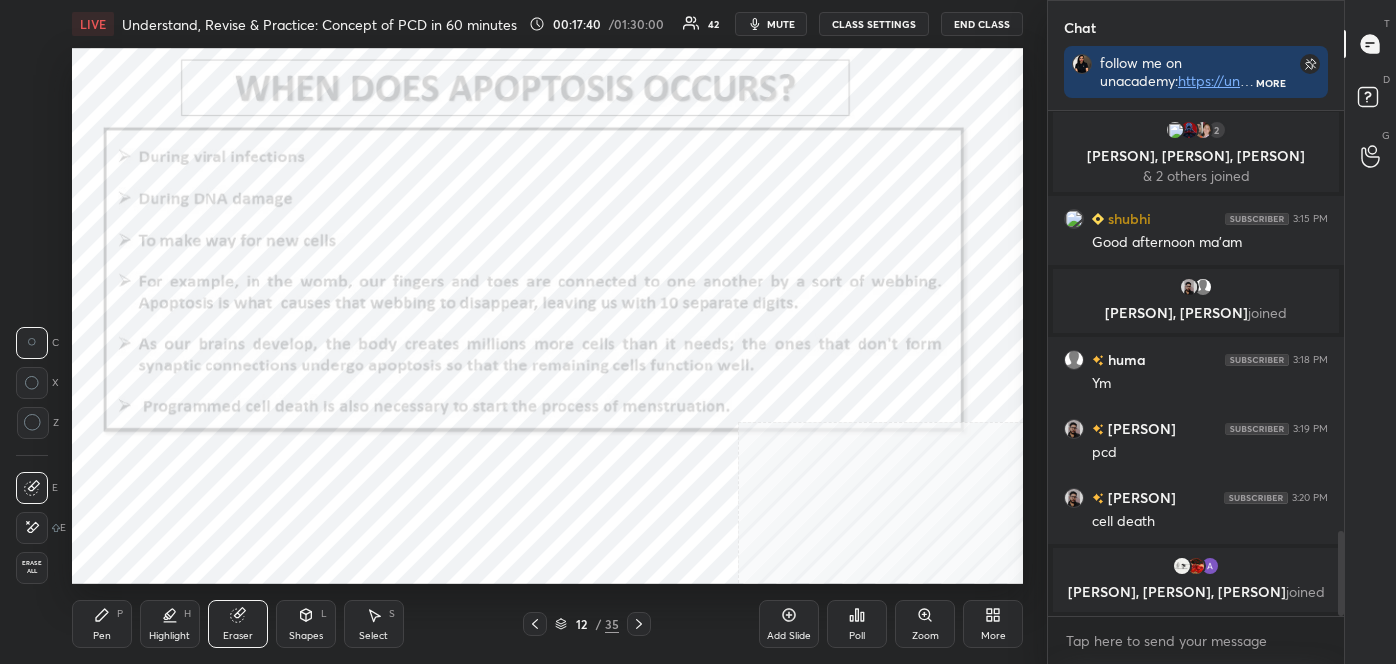 click on "1 2 3 4 5 6 7 C X Z C X Z E E Erase all   H H" at bounding box center (32, 315) 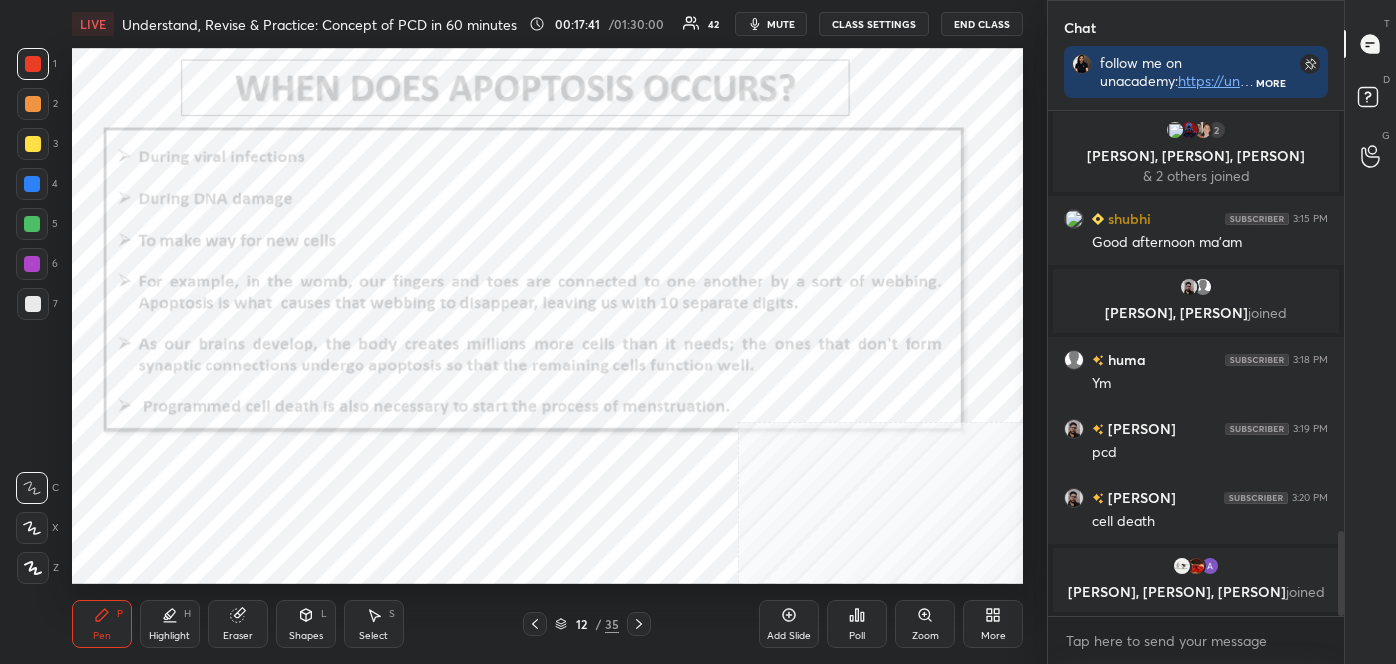 click on "Highlight" at bounding box center (169, 636) 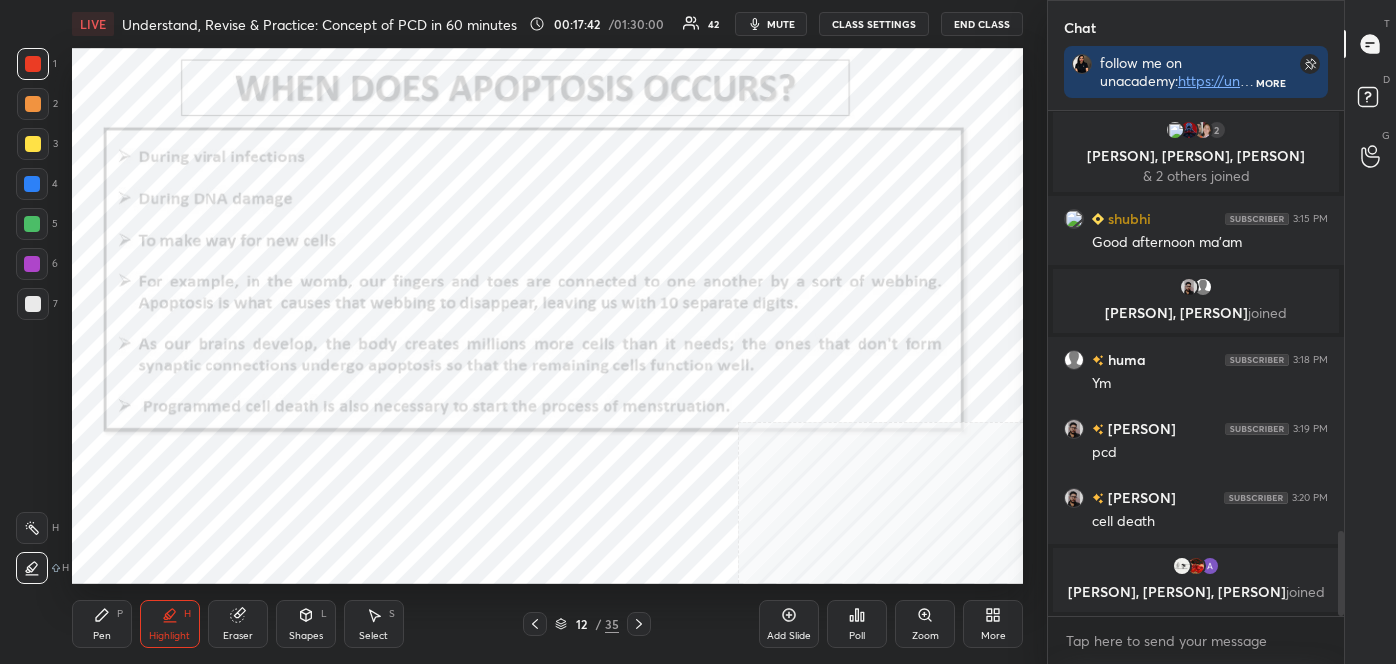 click 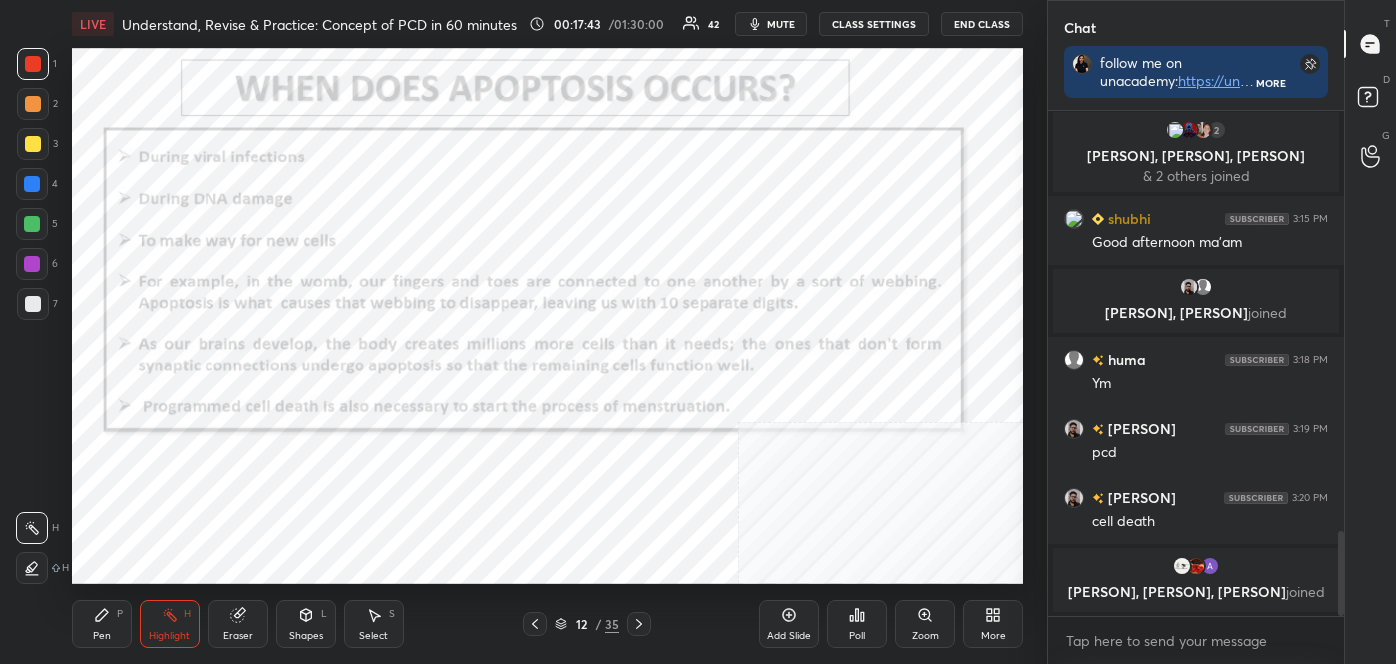 click at bounding box center (639, 624) 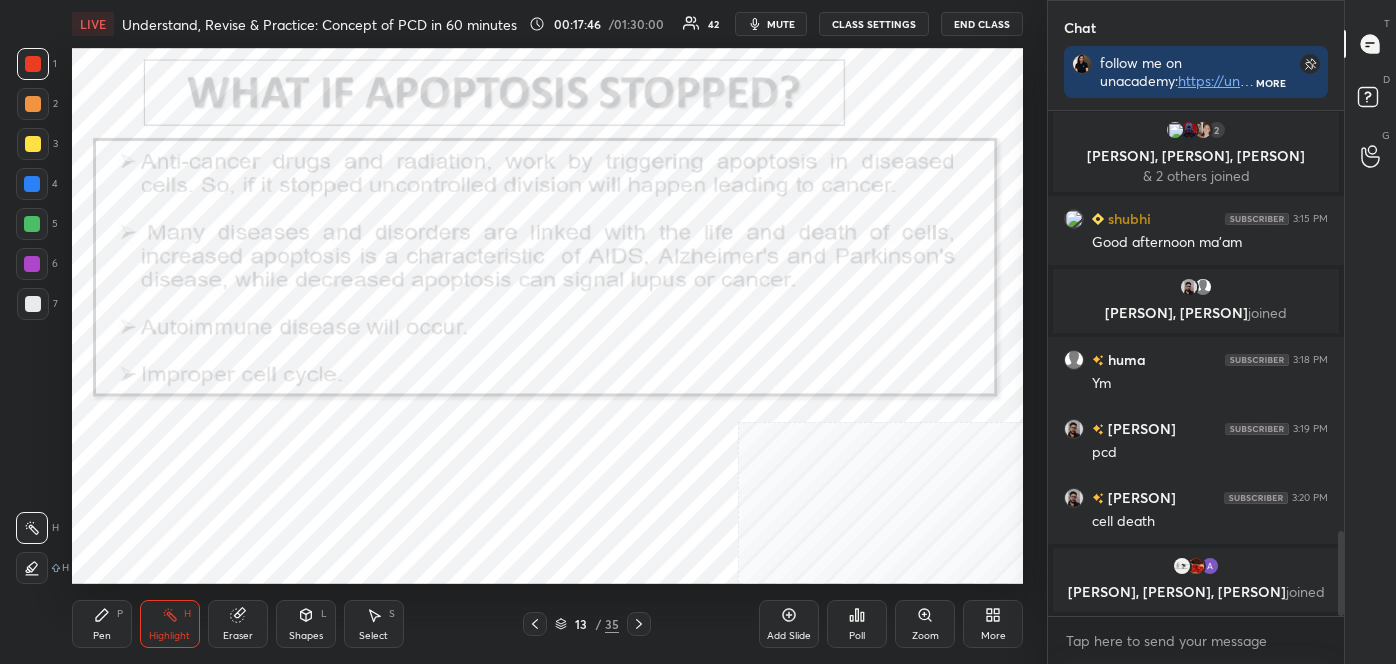 click 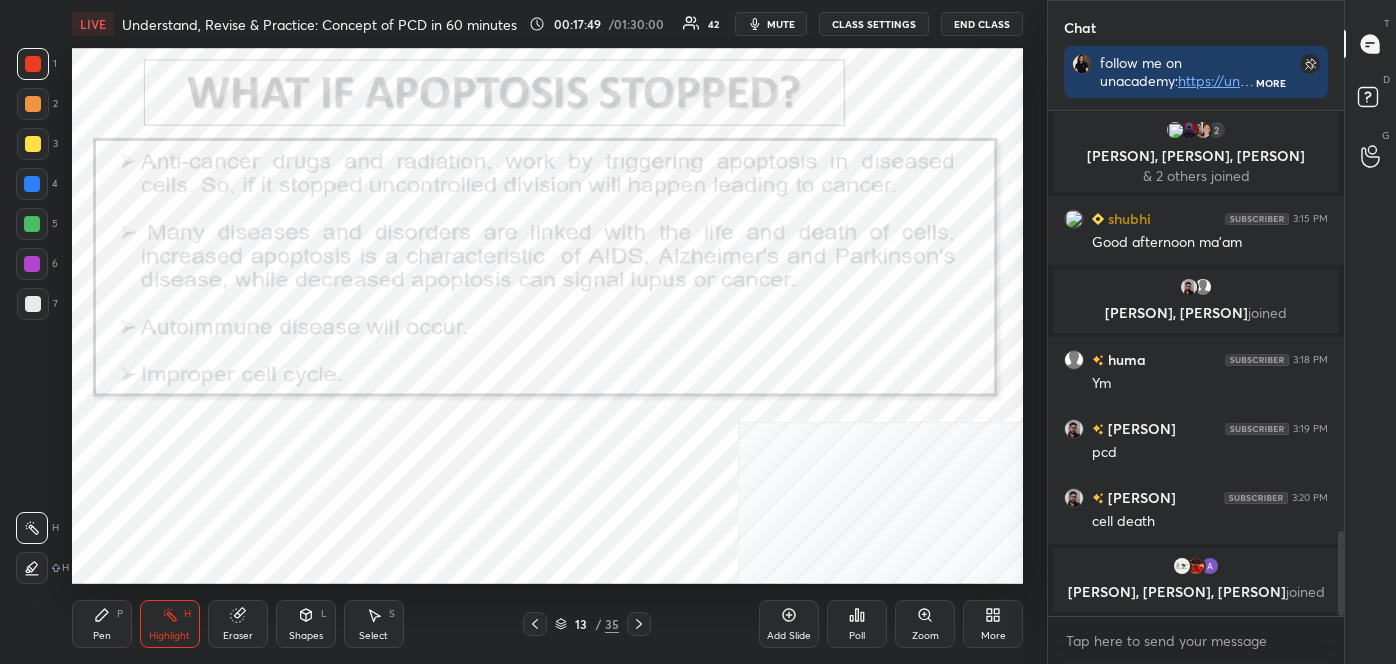 click on "H H" at bounding box center [42, 544] 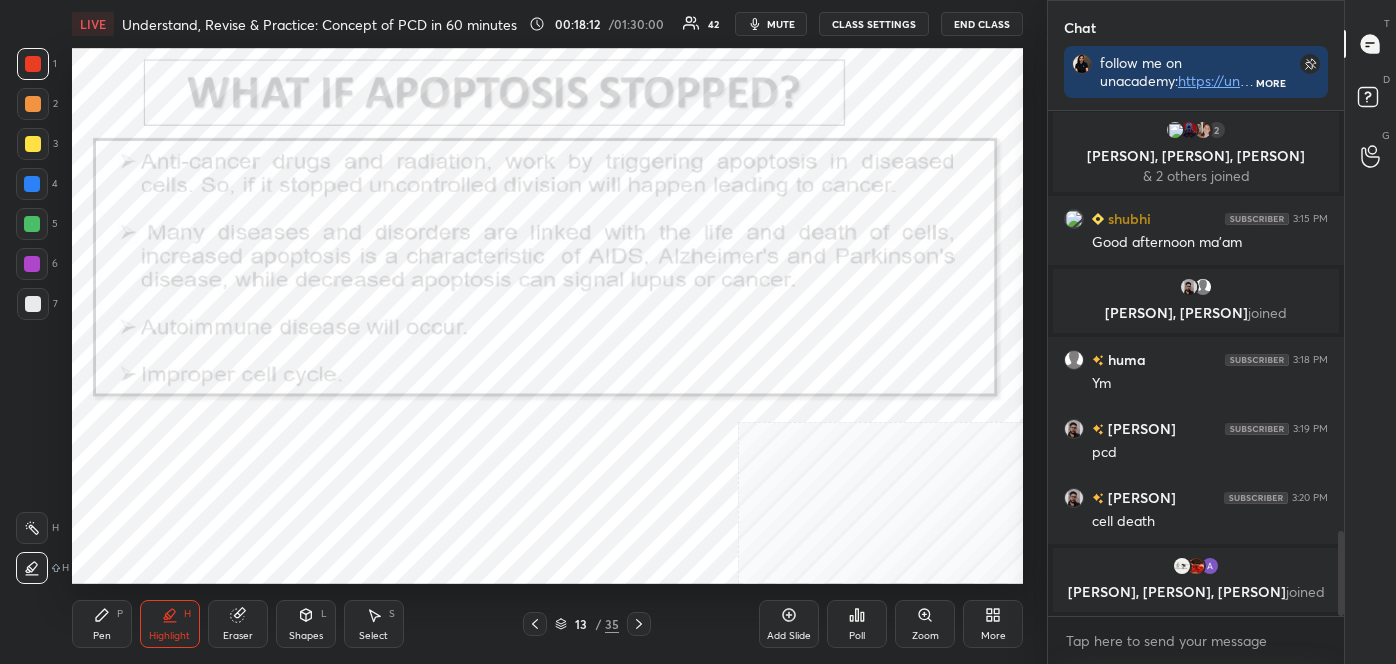 scroll, scrollTop: 2458, scrollLeft: 0, axis: vertical 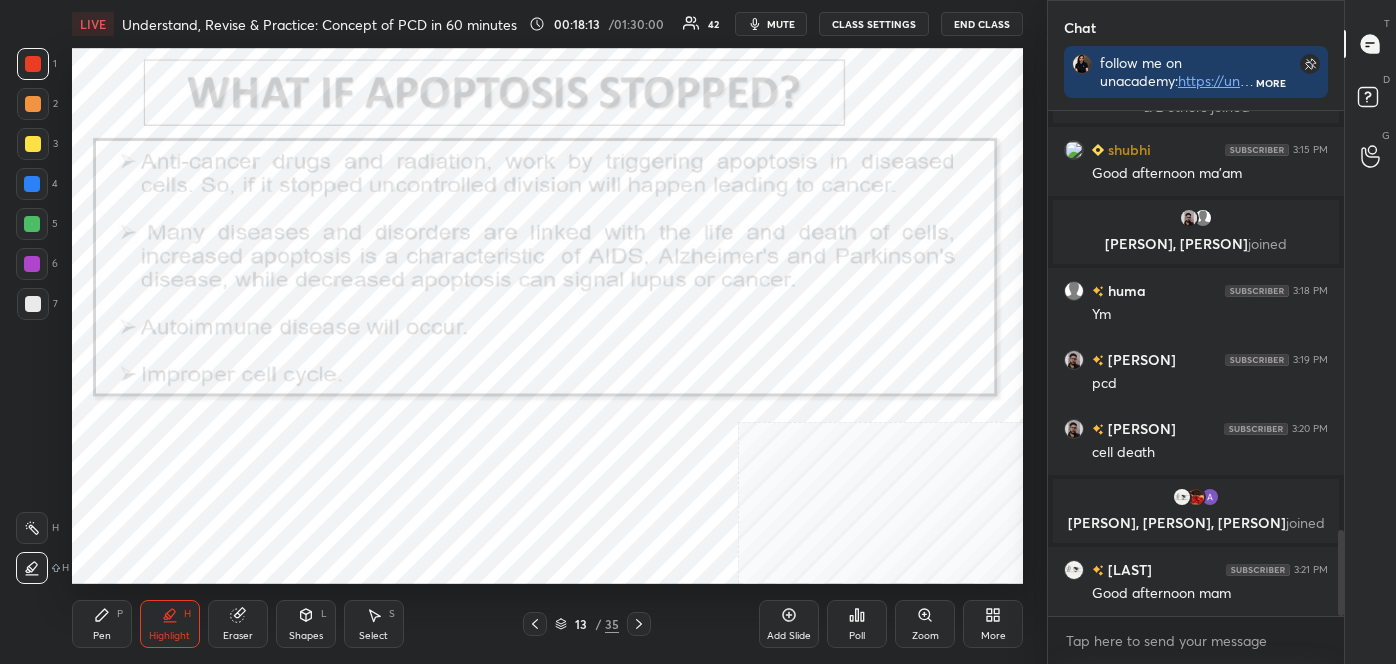 click on "Eraser" at bounding box center [238, 636] 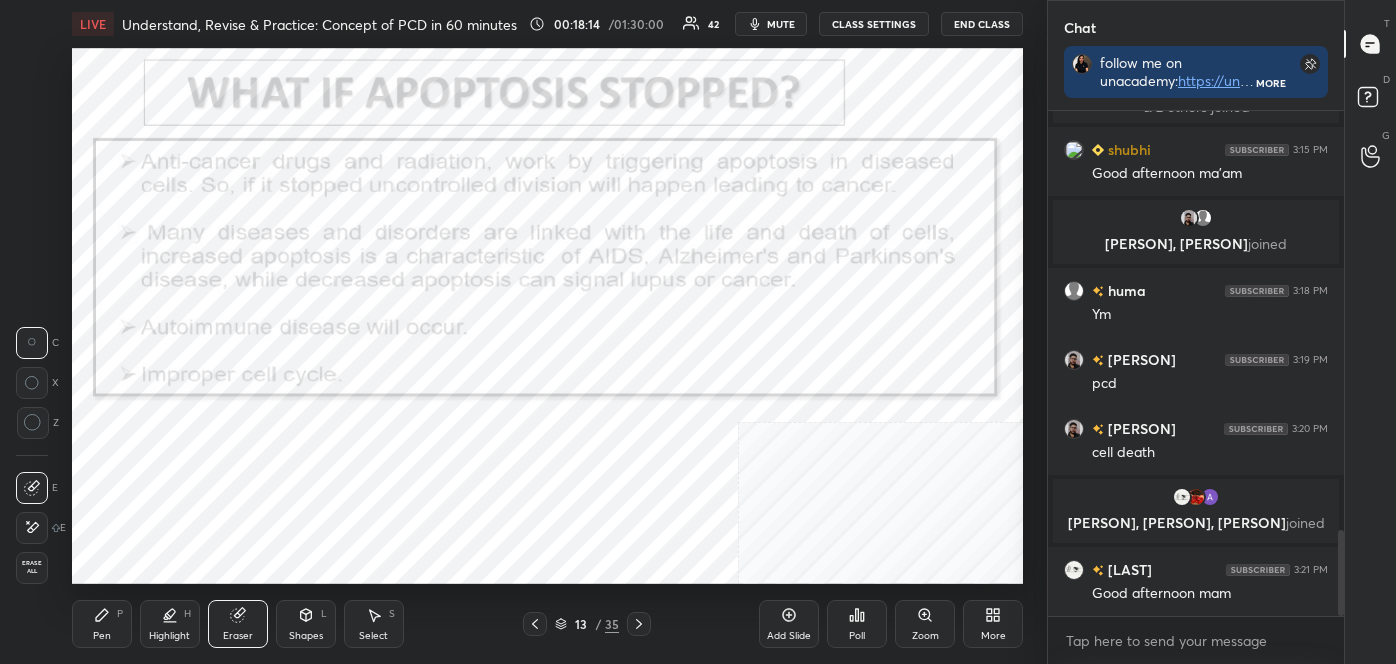 click on "Erase all" at bounding box center (32, 568) 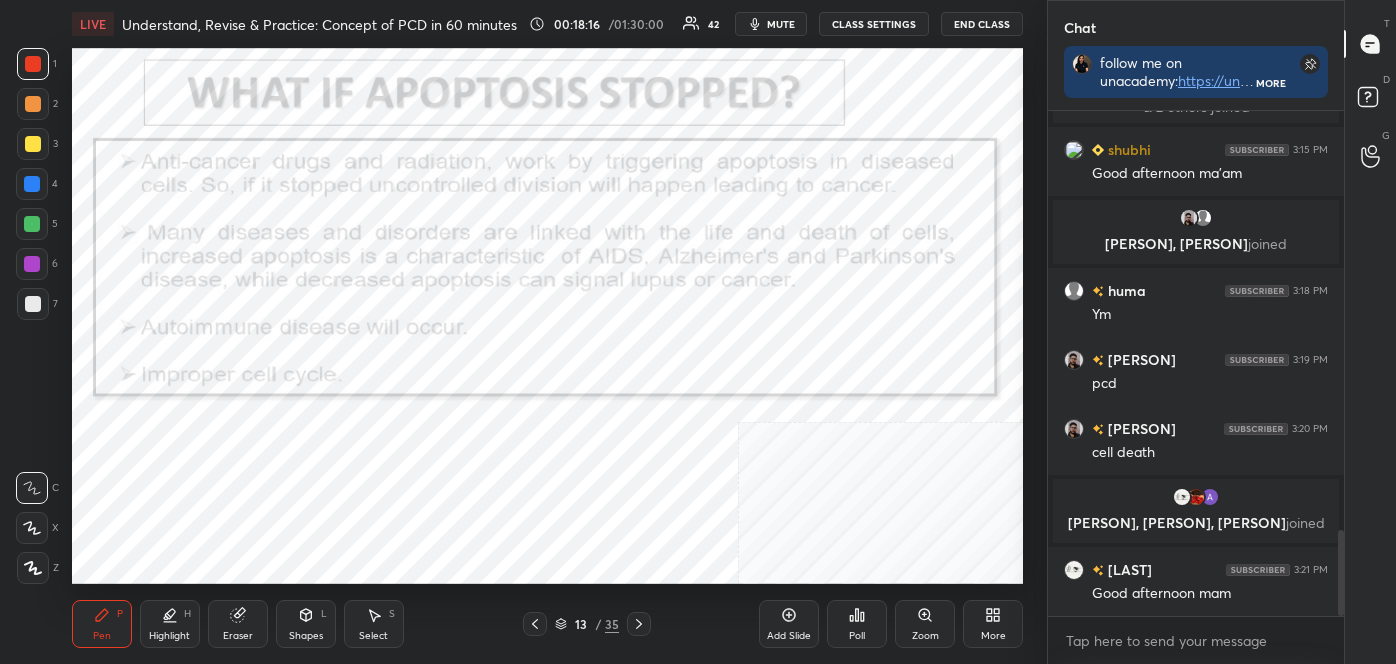 click 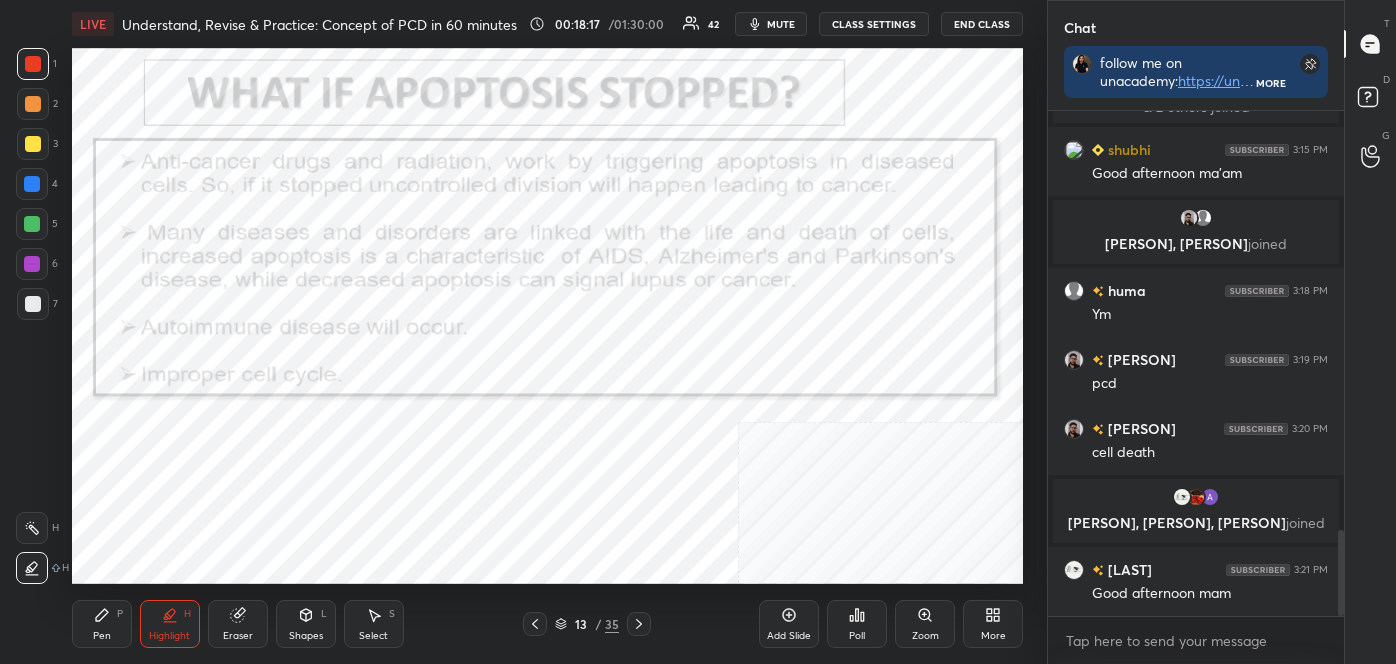 click at bounding box center [32, 528] 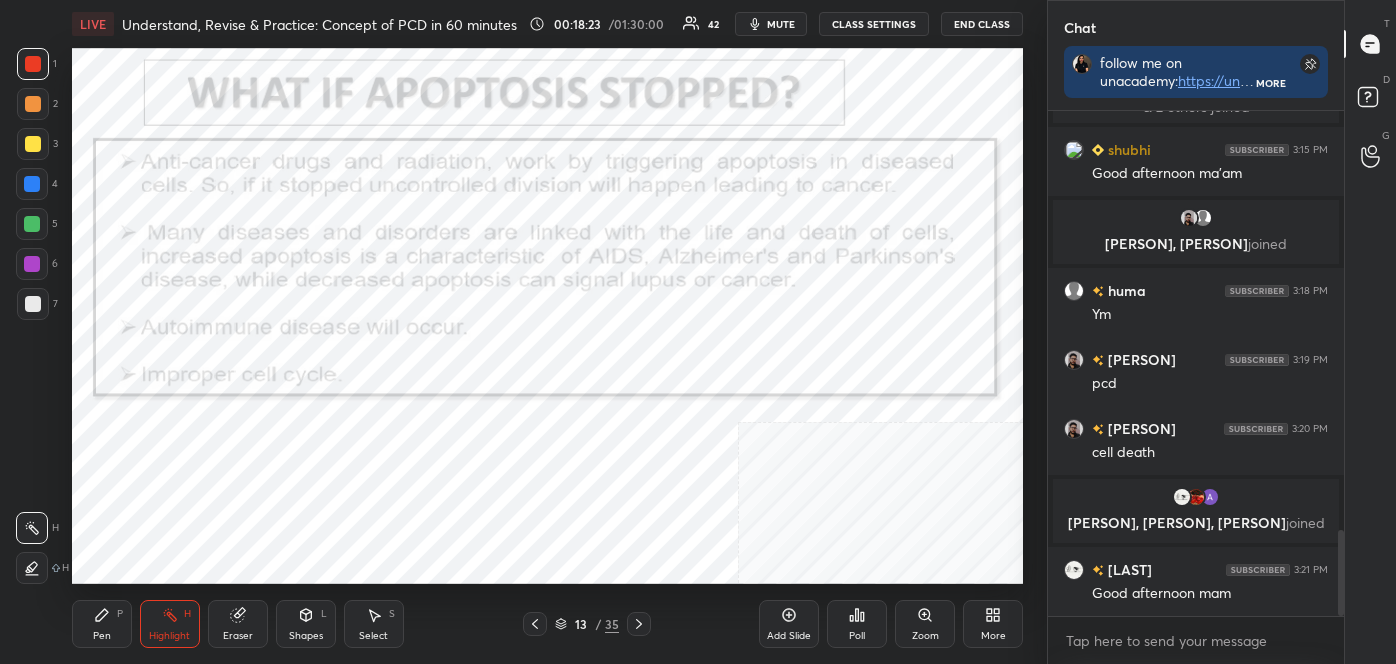 click on "Add Slide" at bounding box center [789, 624] 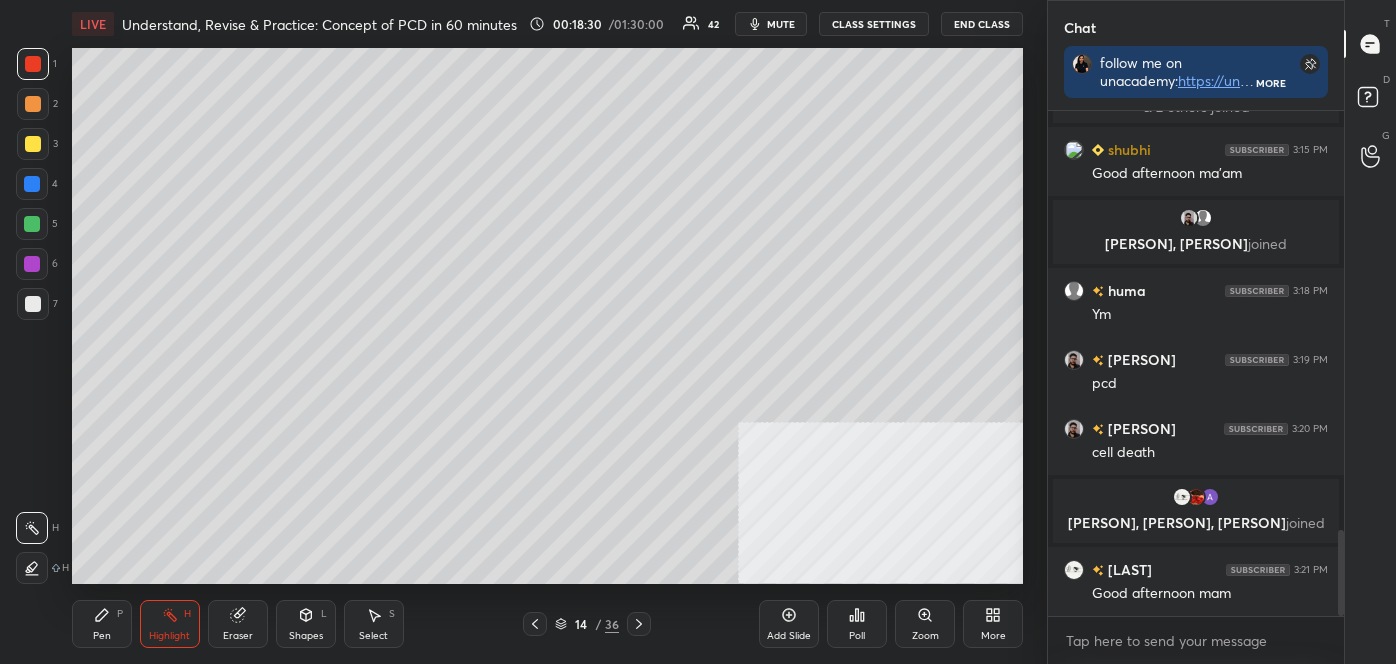 click on "Pen P Highlight H Eraser Shapes L Select S 14 / 36 Add Slide Poll Zoom More" at bounding box center (547, 624) 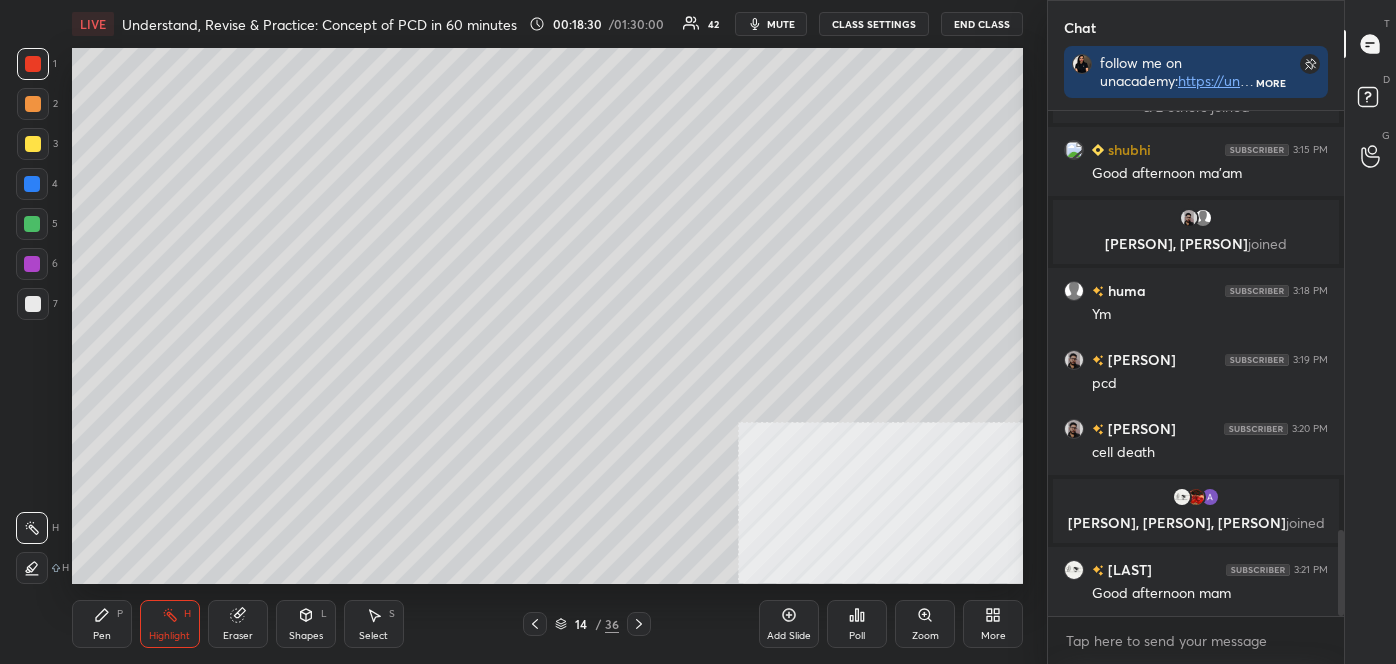 click on "Pen" at bounding box center (102, 636) 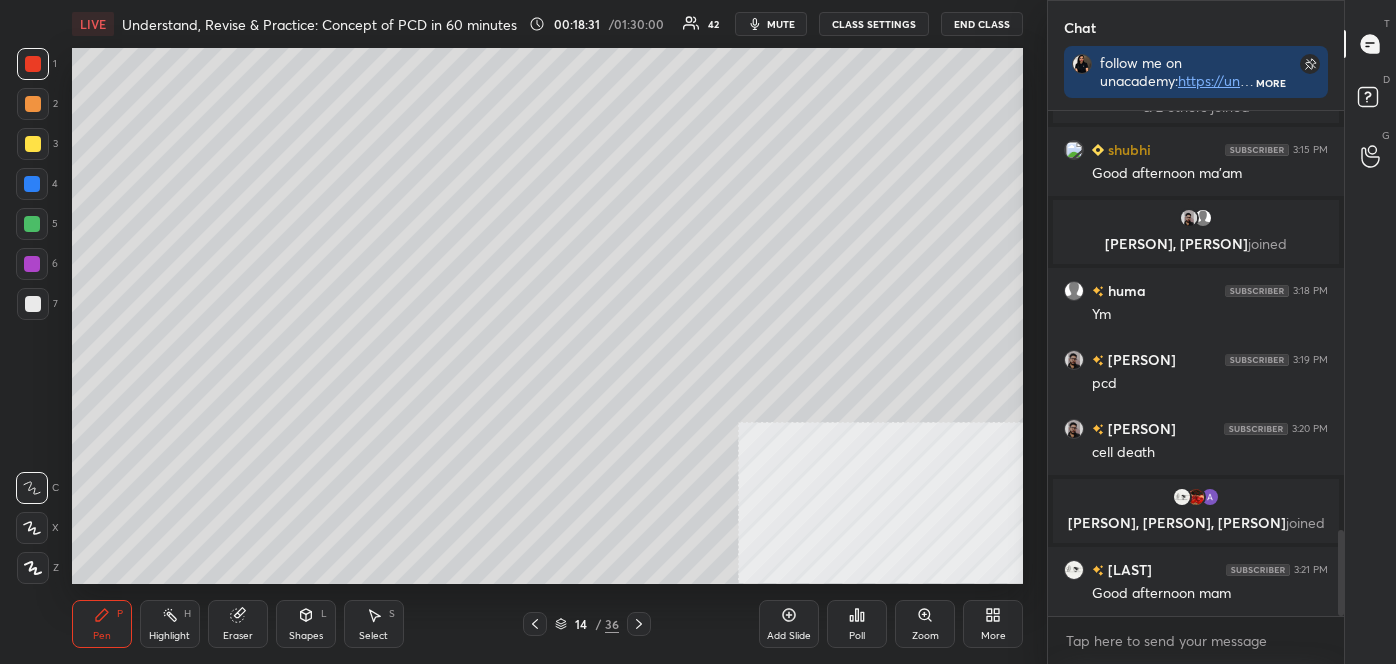 click on "1 2 3 4 5 6 7 C X Z C X Z E E Erase all   H H" at bounding box center [32, 315] 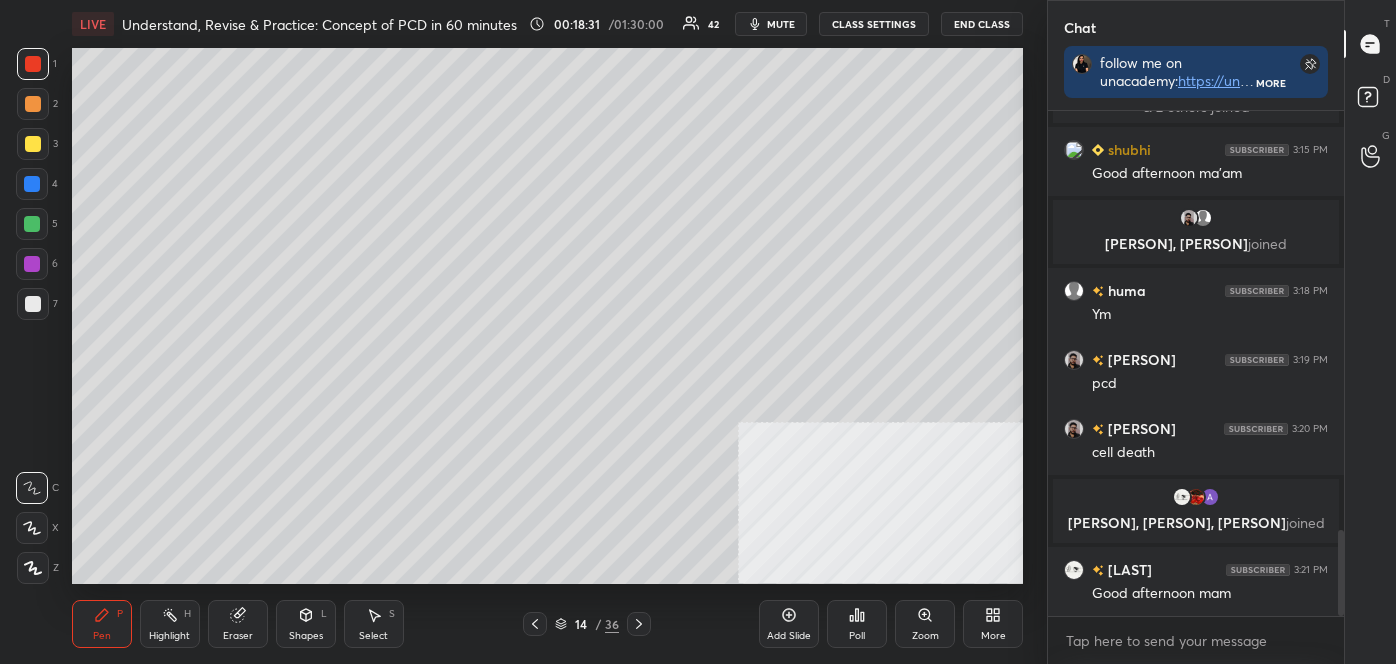 click 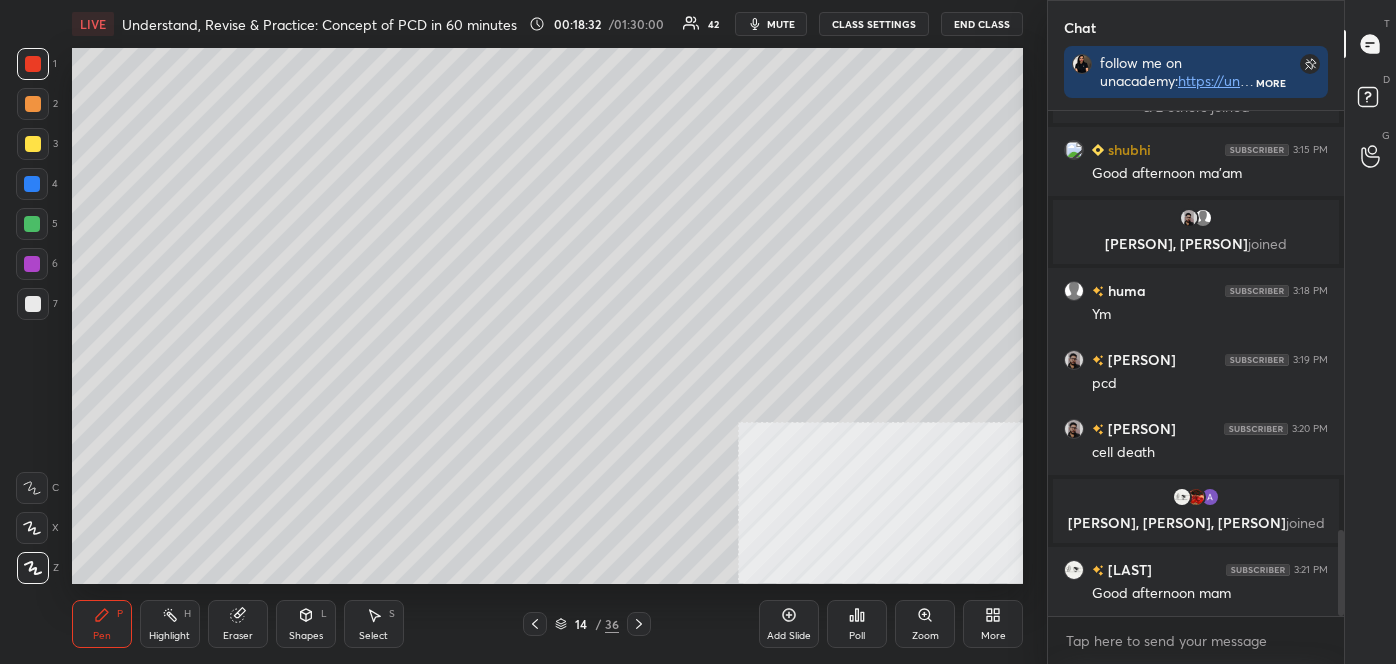 click at bounding box center [33, 304] 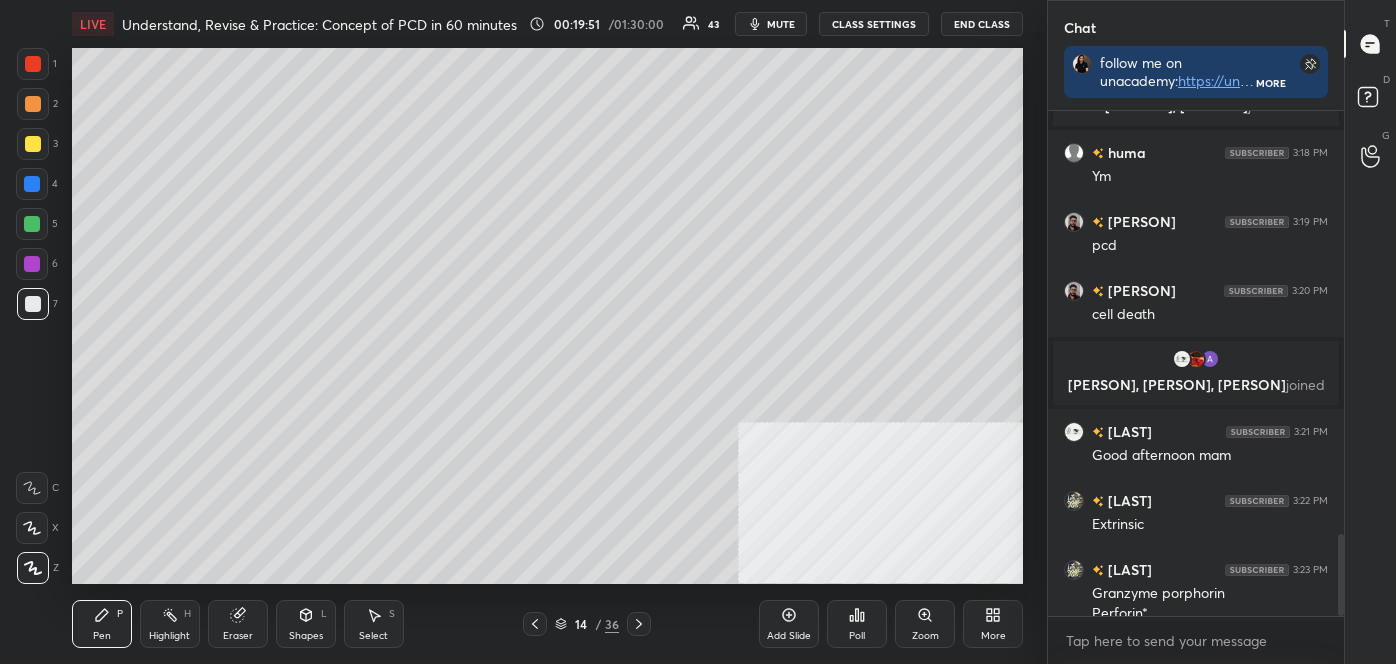 scroll, scrollTop: 2616, scrollLeft: 0, axis: vertical 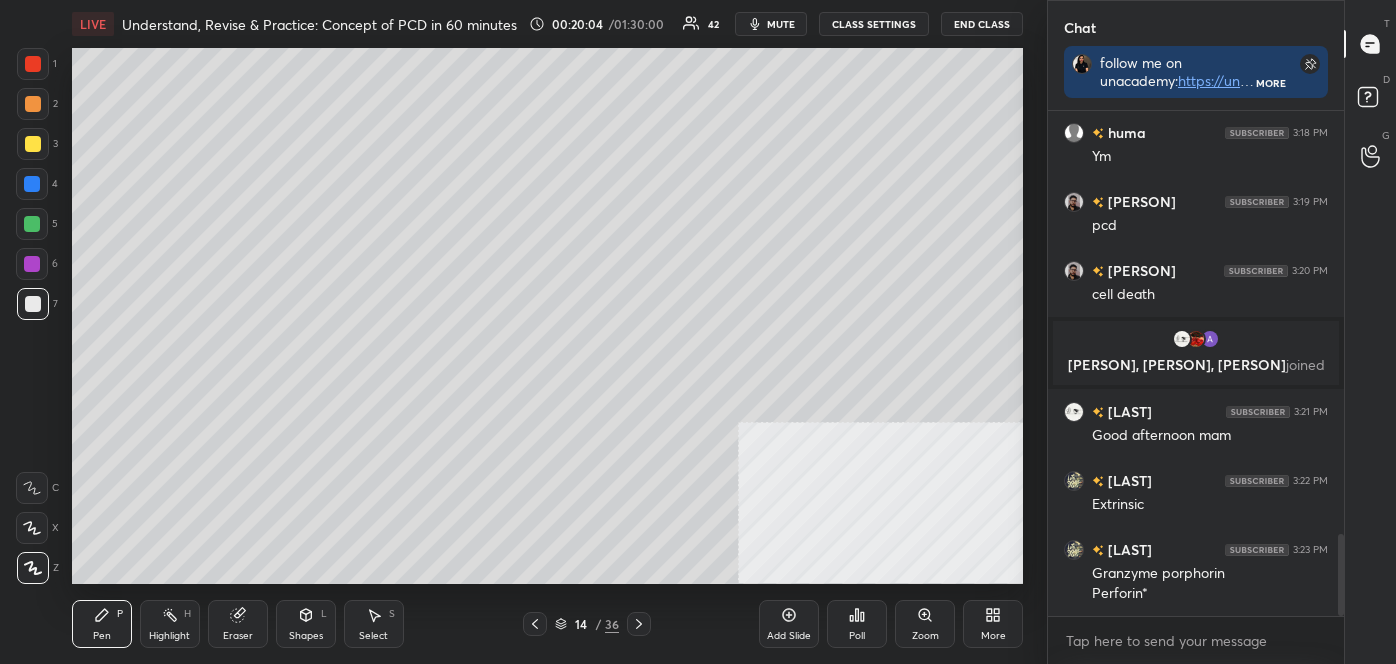 click at bounding box center [33, 144] 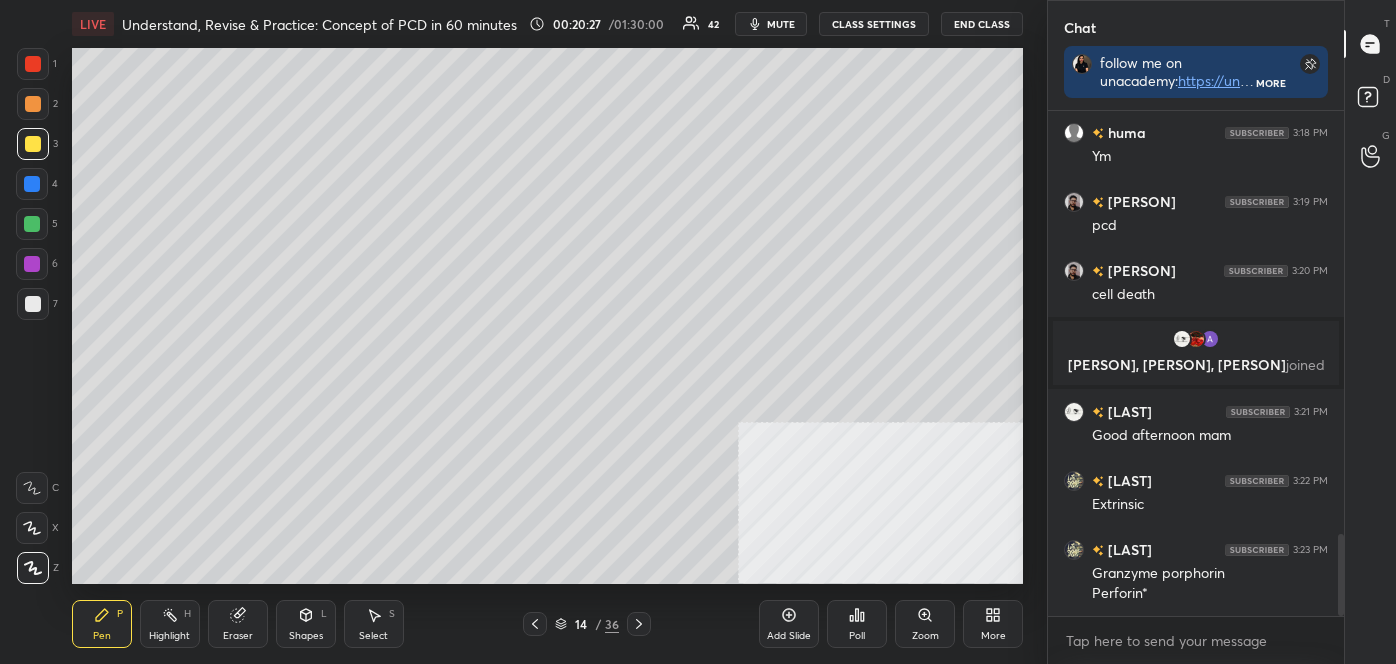 click at bounding box center [32, 224] 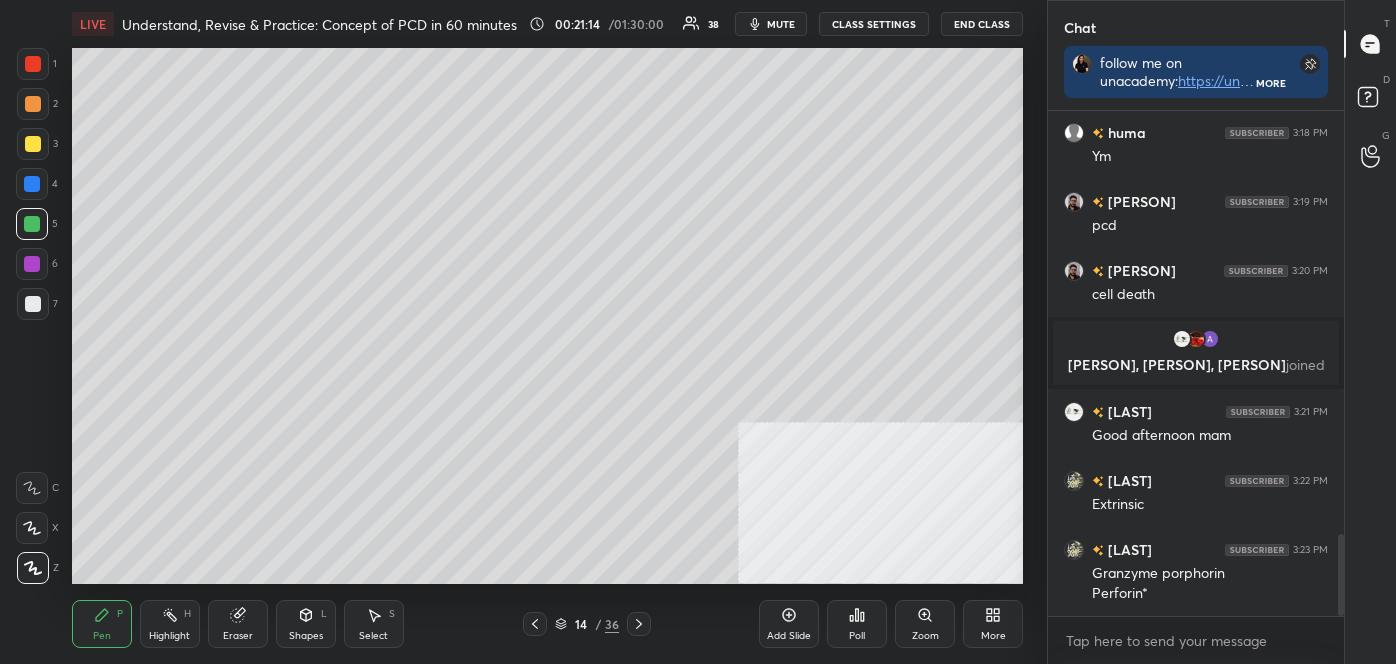 click on "Highlight H" at bounding box center (170, 624) 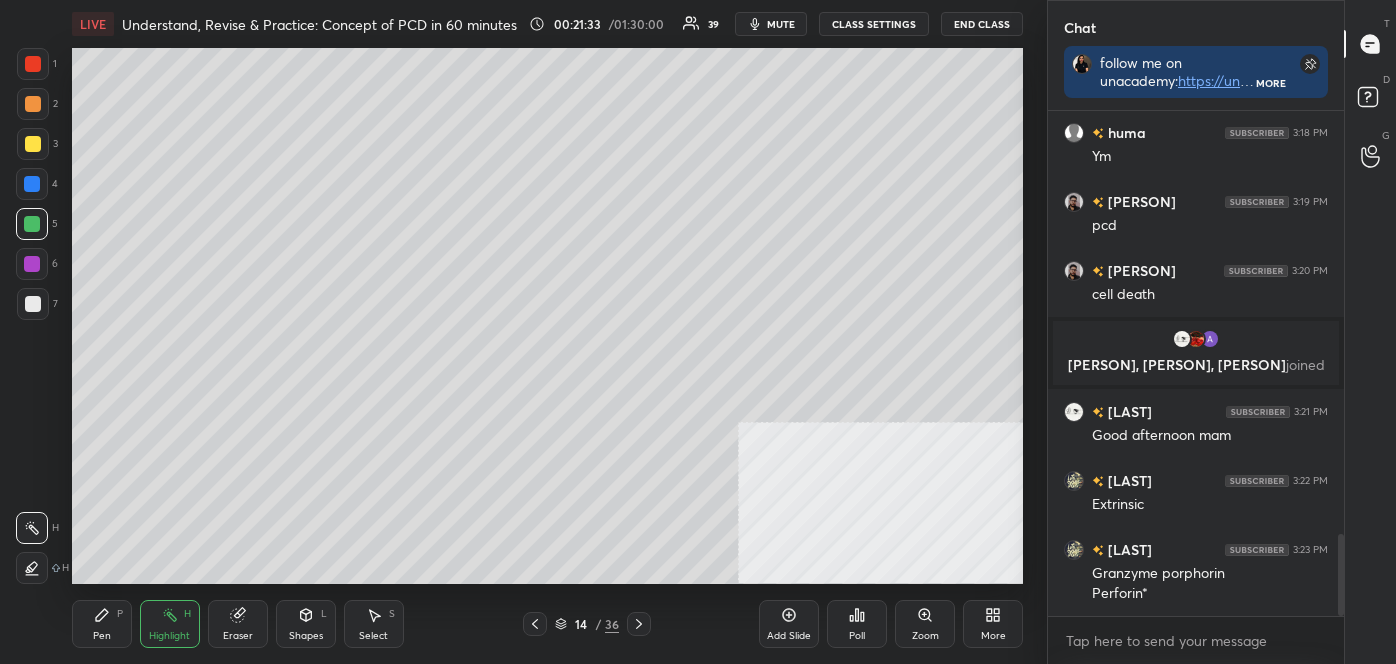 click 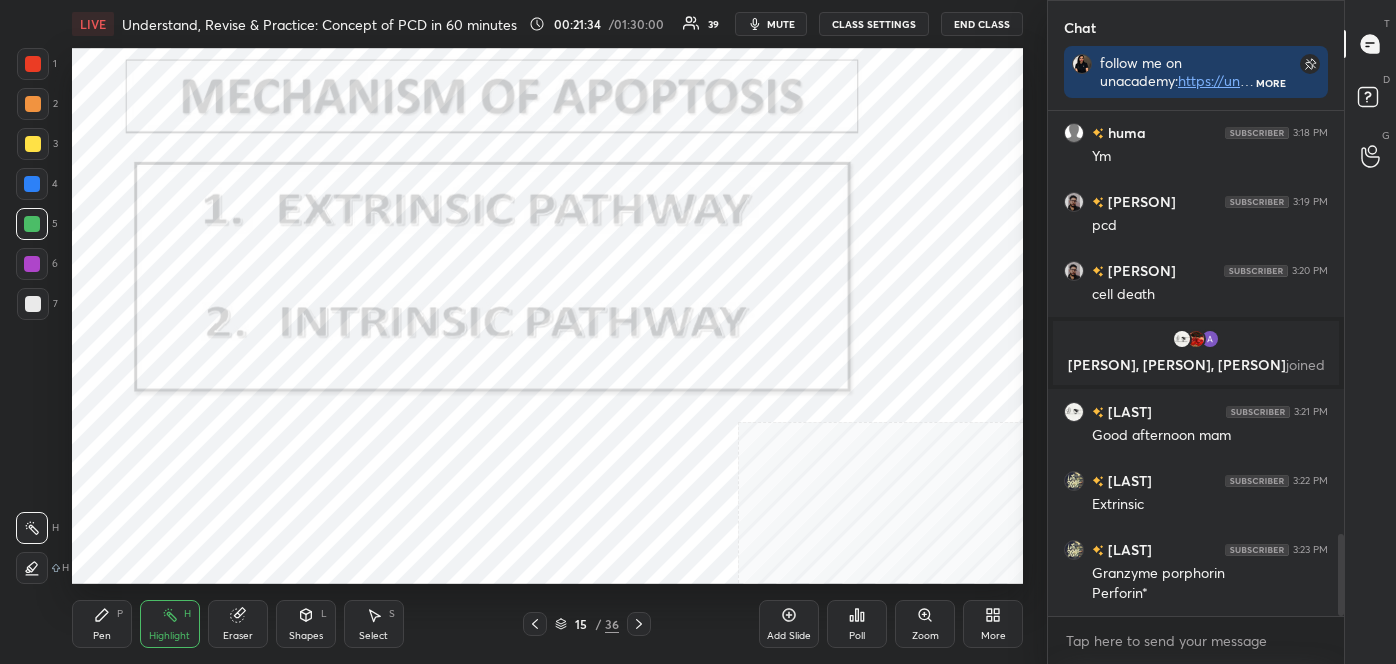 click 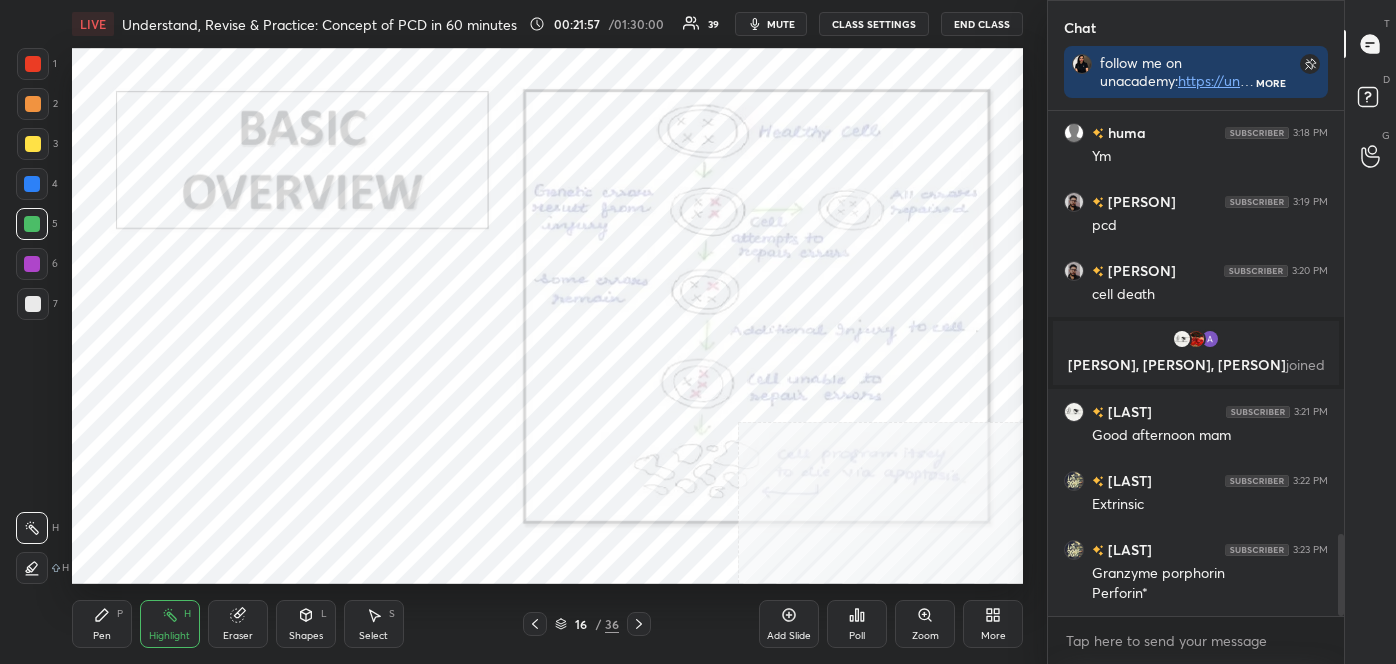 click 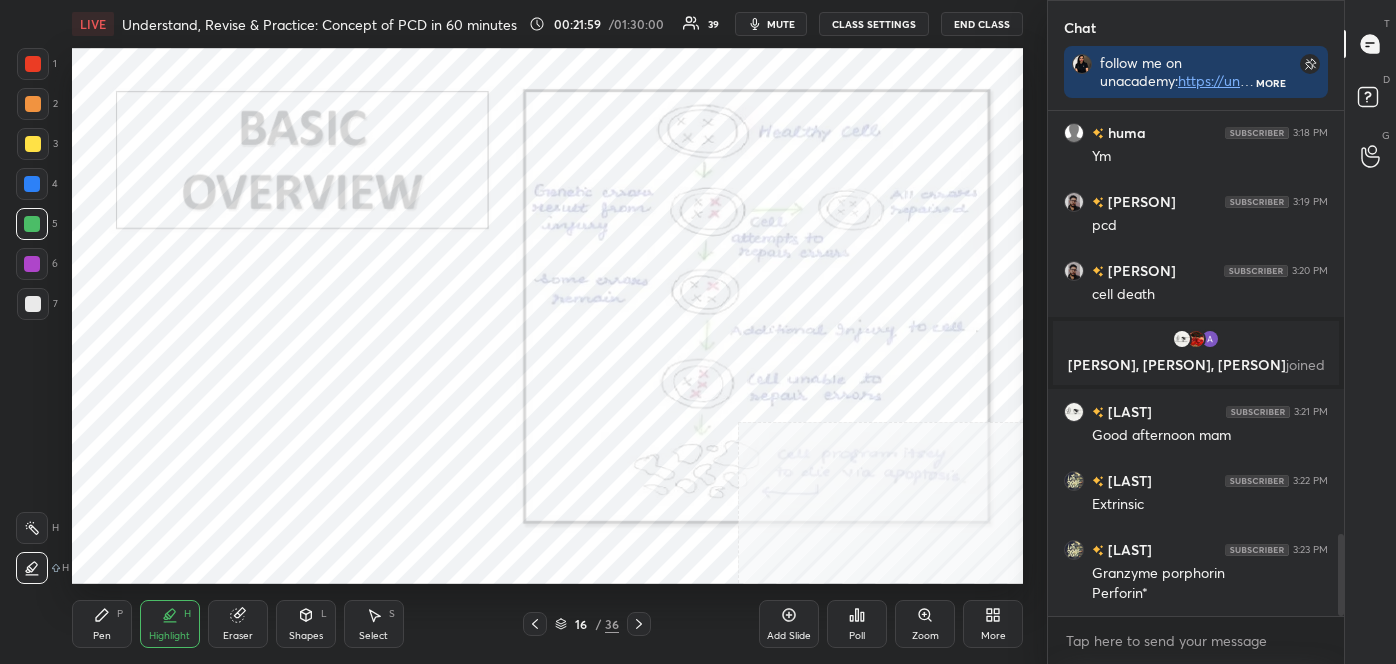click 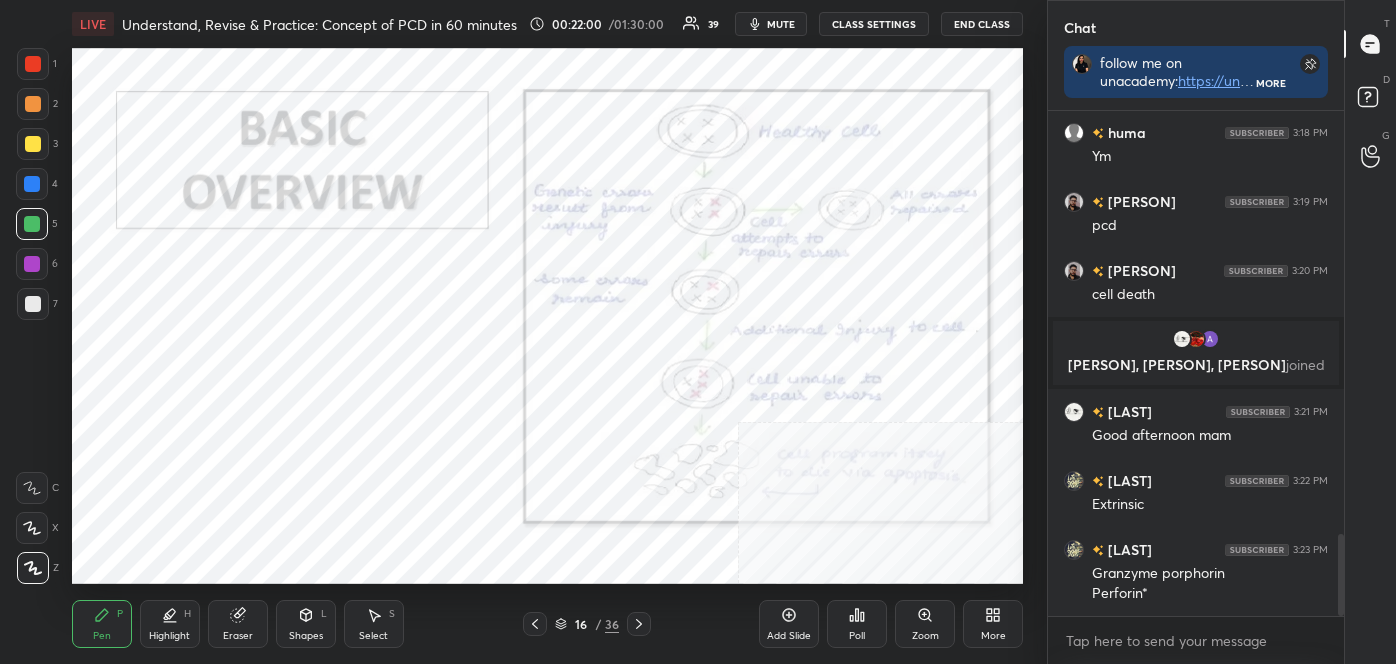 click at bounding box center [33, 568] 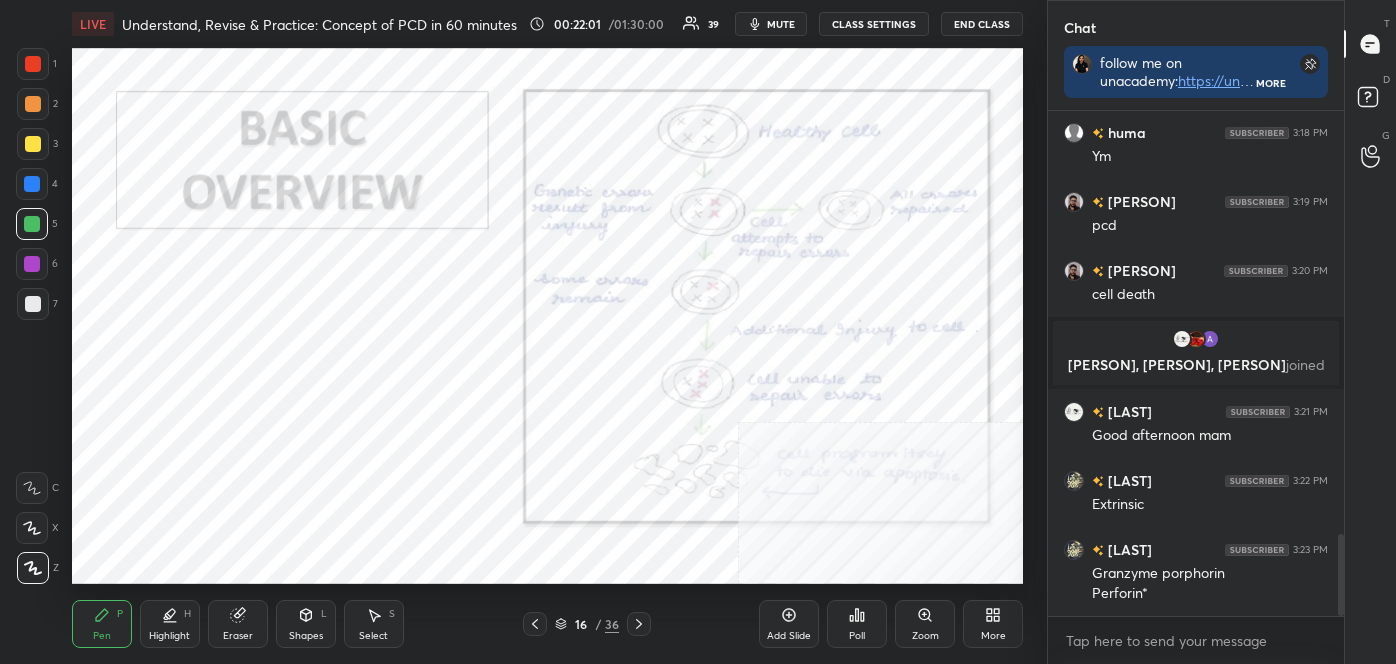 click at bounding box center [32, 184] 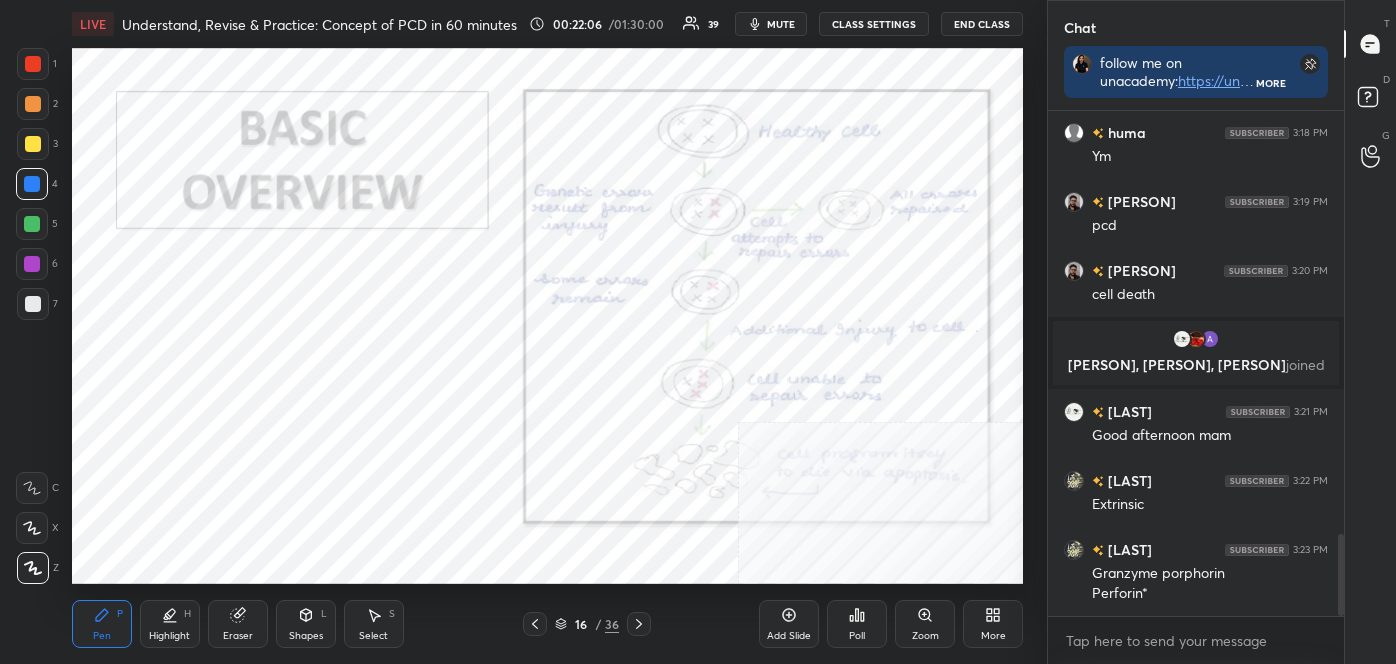 scroll, scrollTop: 2664, scrollLeft: 0, axis: vertical 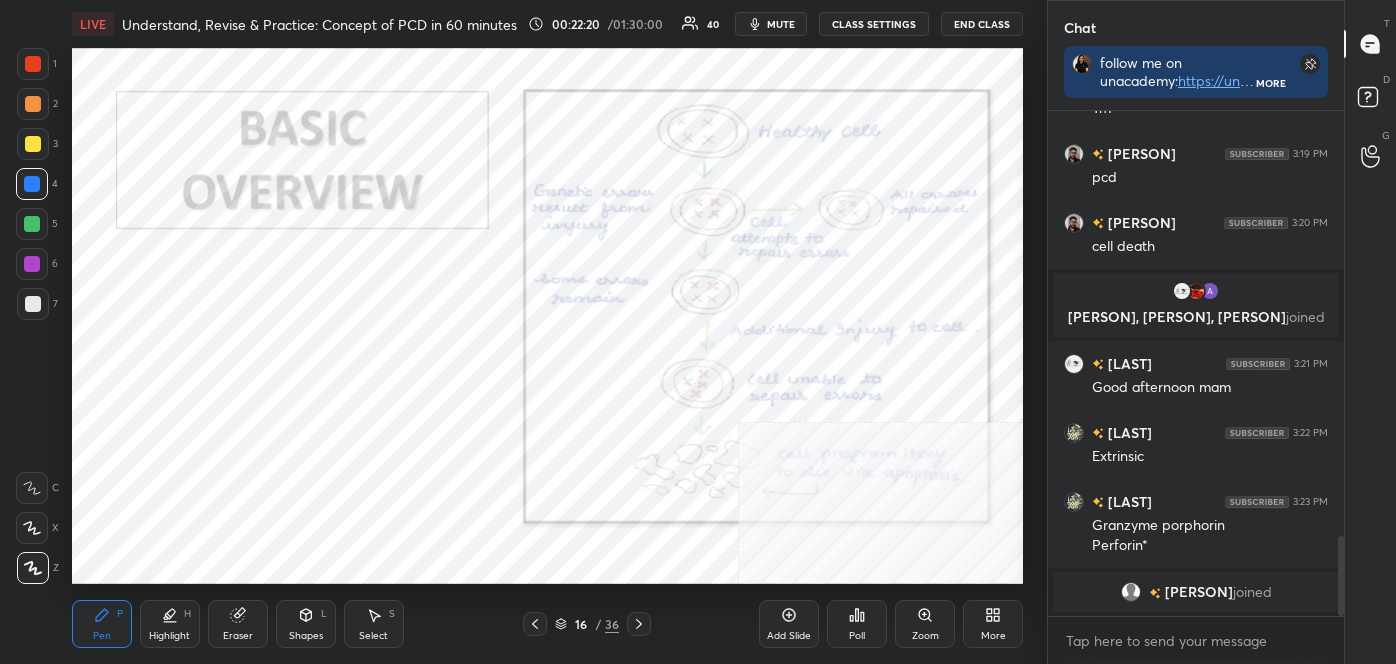 click 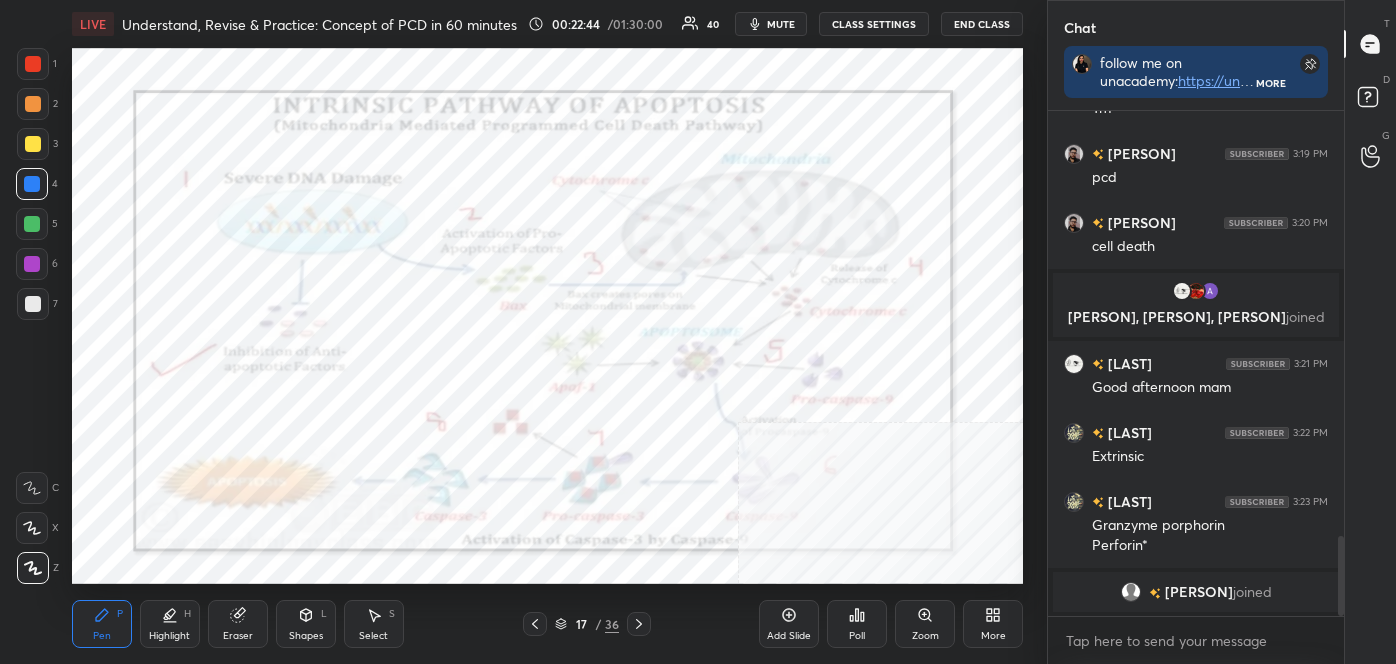 click on "Highlight" at bounding box center [169, 636] 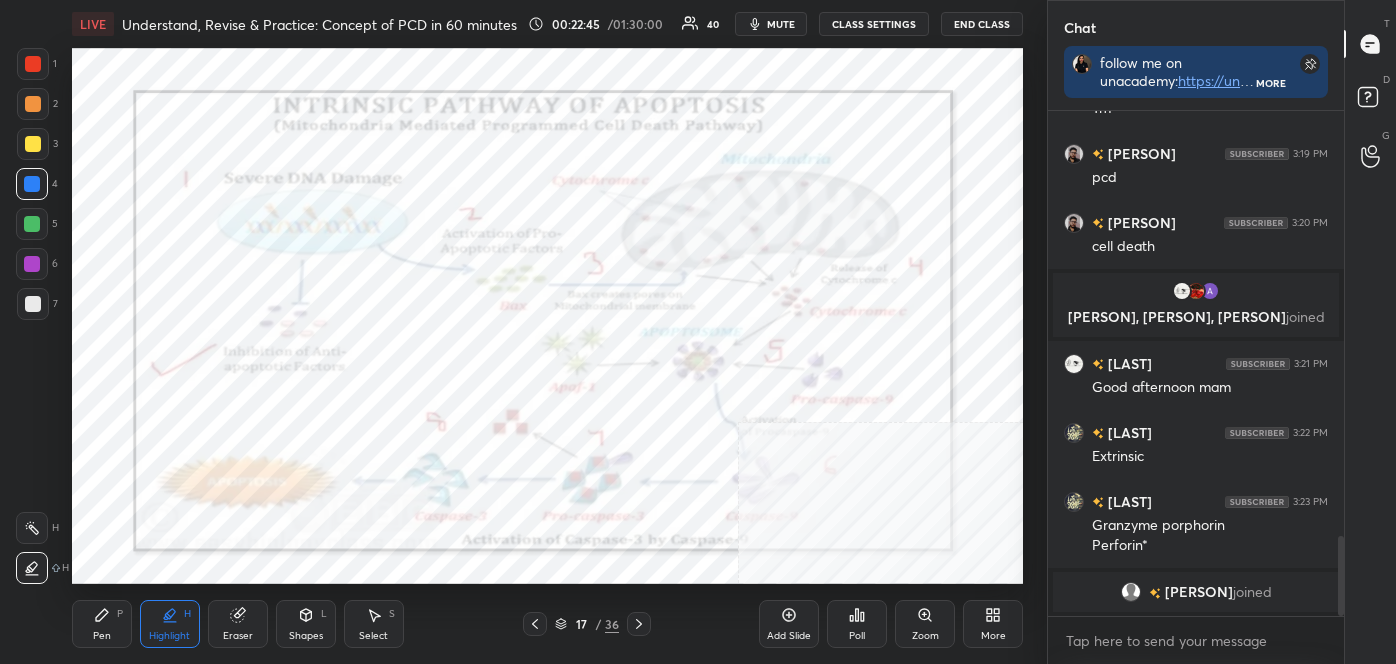 click 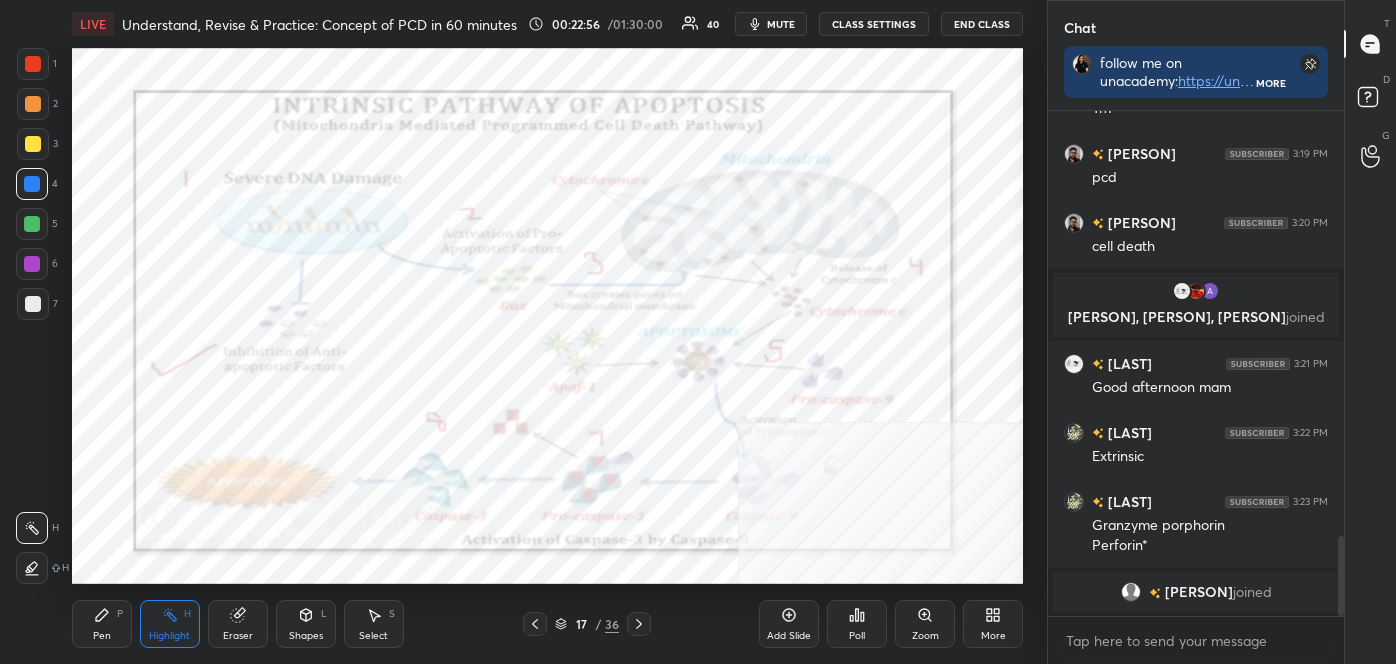 drag, startPoint x: 110, startPoint y: 624, endPoint x: 98, endPoint y: 591, distance: 35.1141 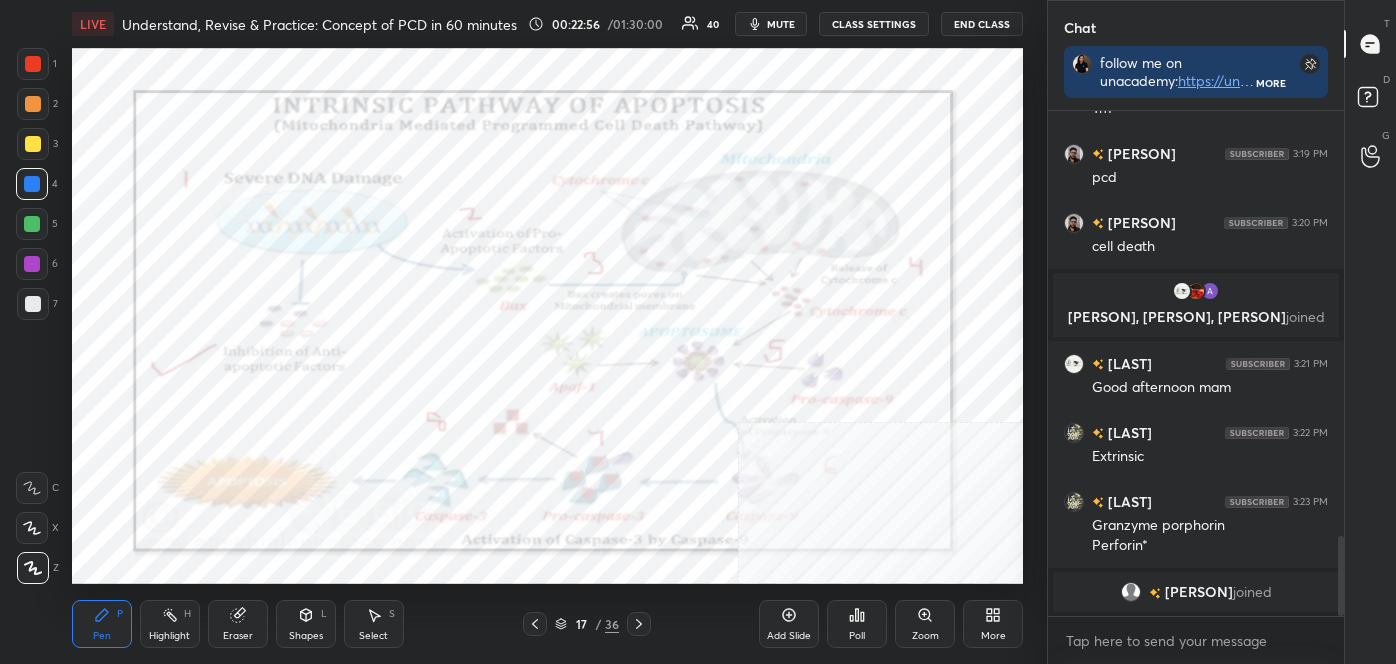 drag, startPoint x: 42, startPoint y: 566, endPoint x: 64, endPoint y: 521, distance: 50.08992 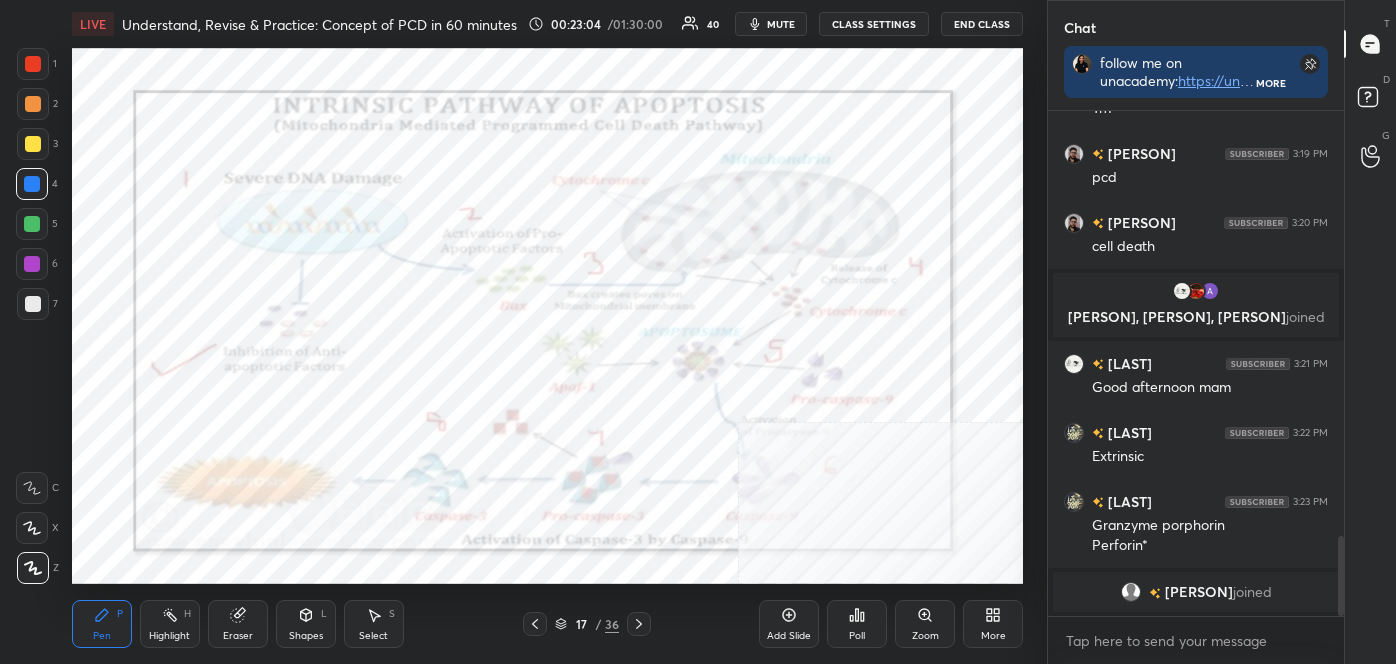 click on "Highlight" at bounding box center [169, 636] 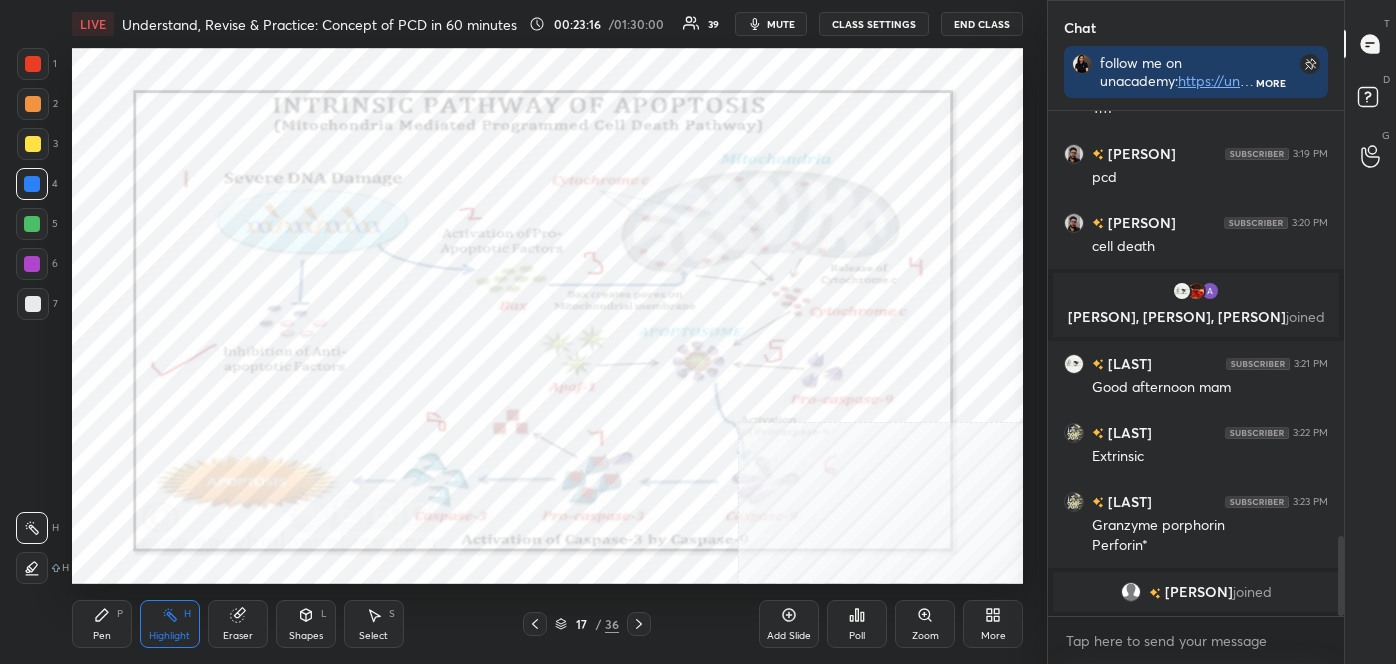 click on "Zoom" at bounding box center [925, 624] 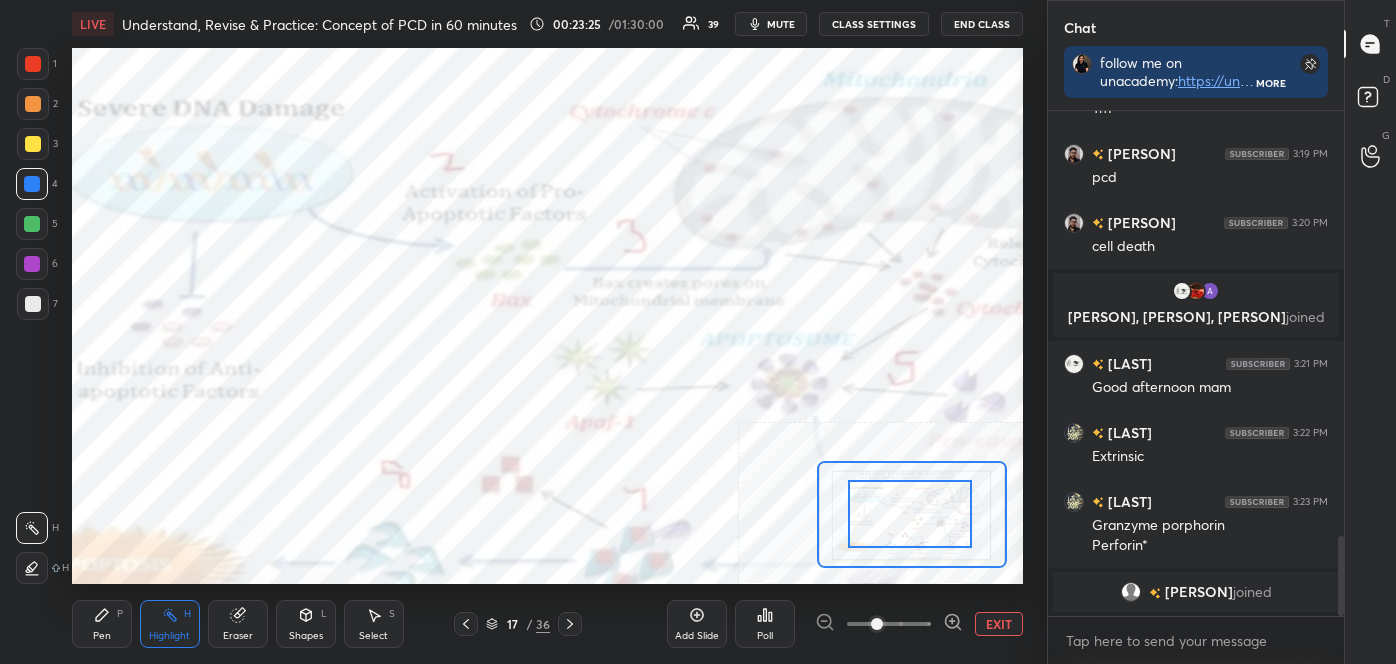 click on "Pen P" at bounding box center [102, 624] 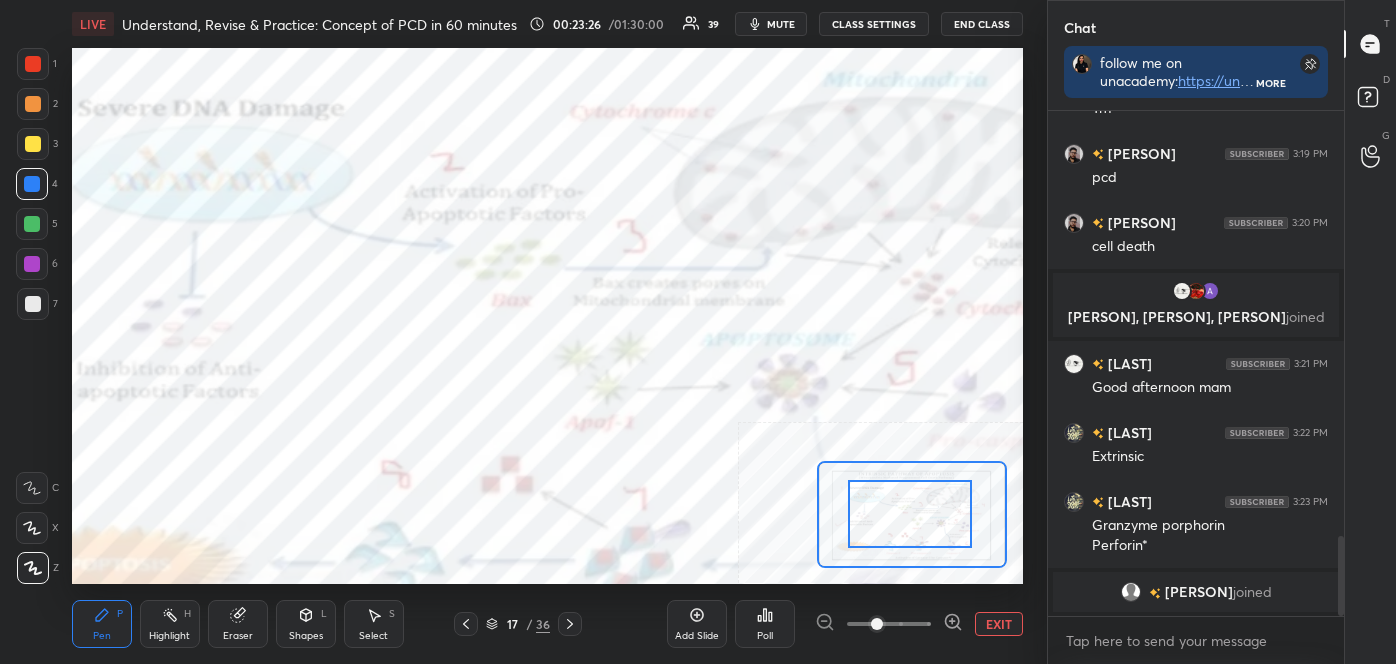click at bounding box center (32, 488) 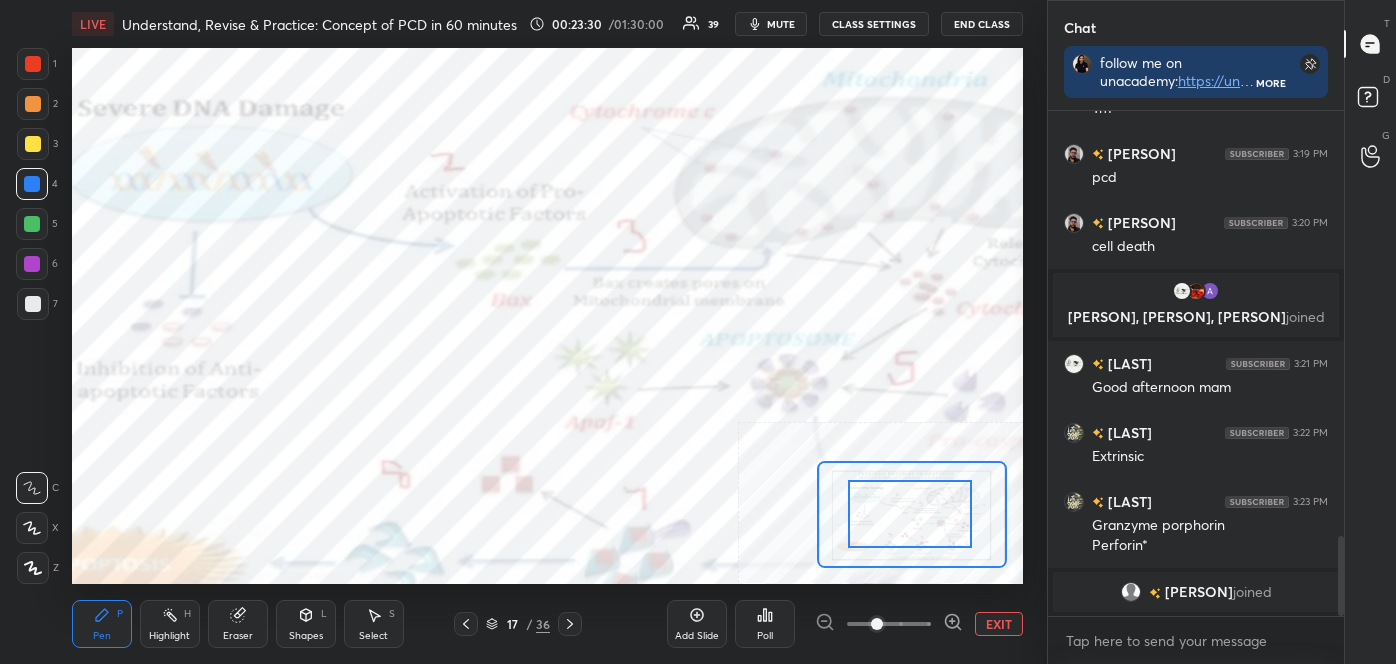 scroll, scrollTop: 2688, scrollLeft: 0, axis: vertical 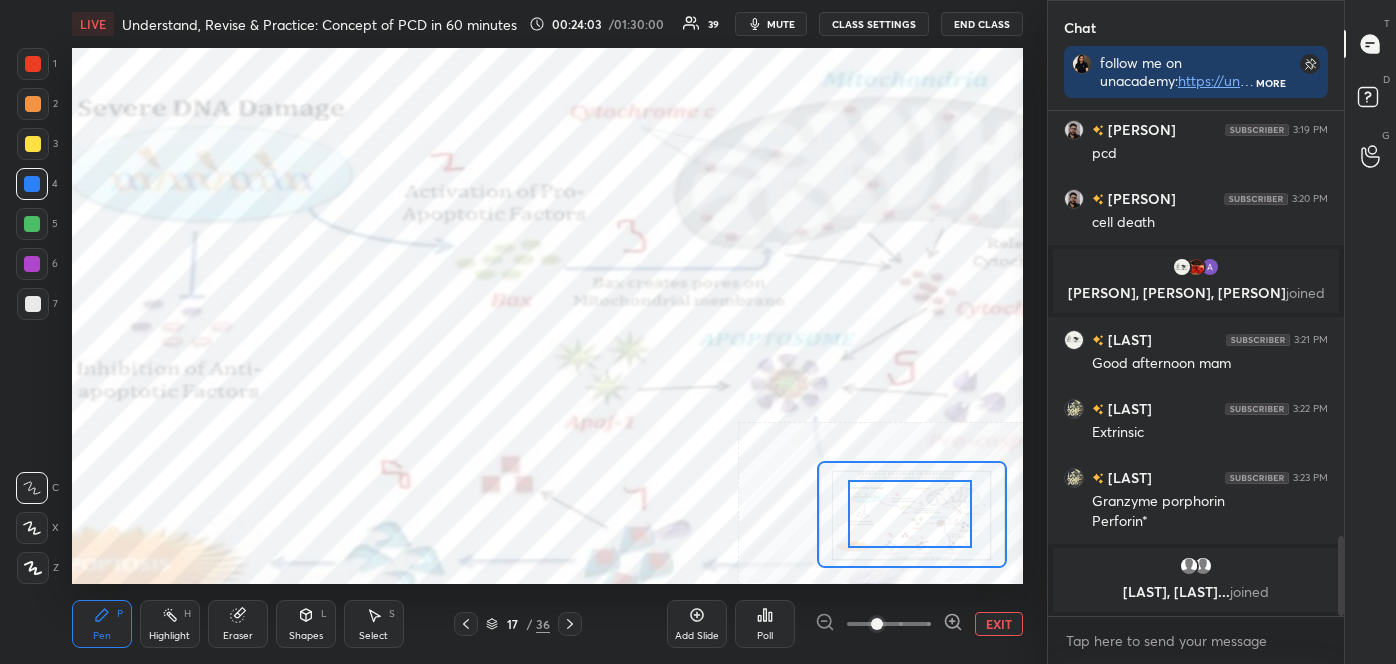 click 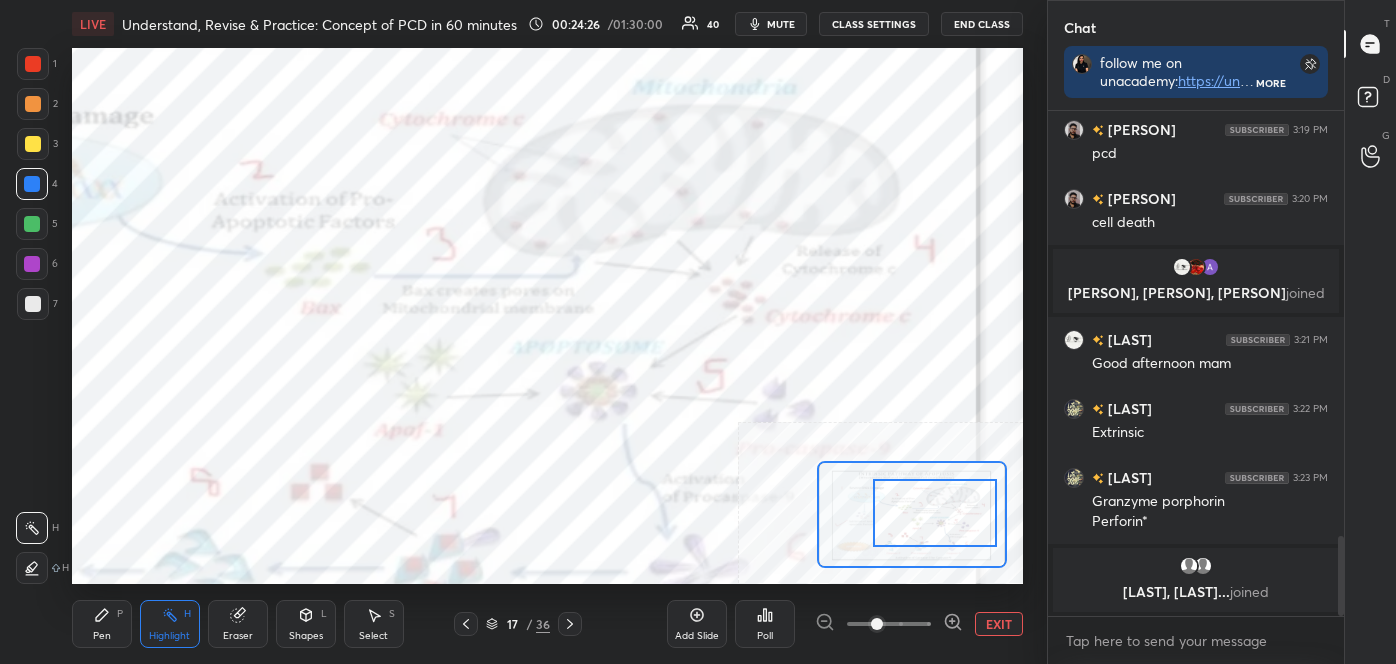drag, startPoint x: 920, startPoint y: 512, endPoint x: 941, endPoint y: 509, distance: 21.213203 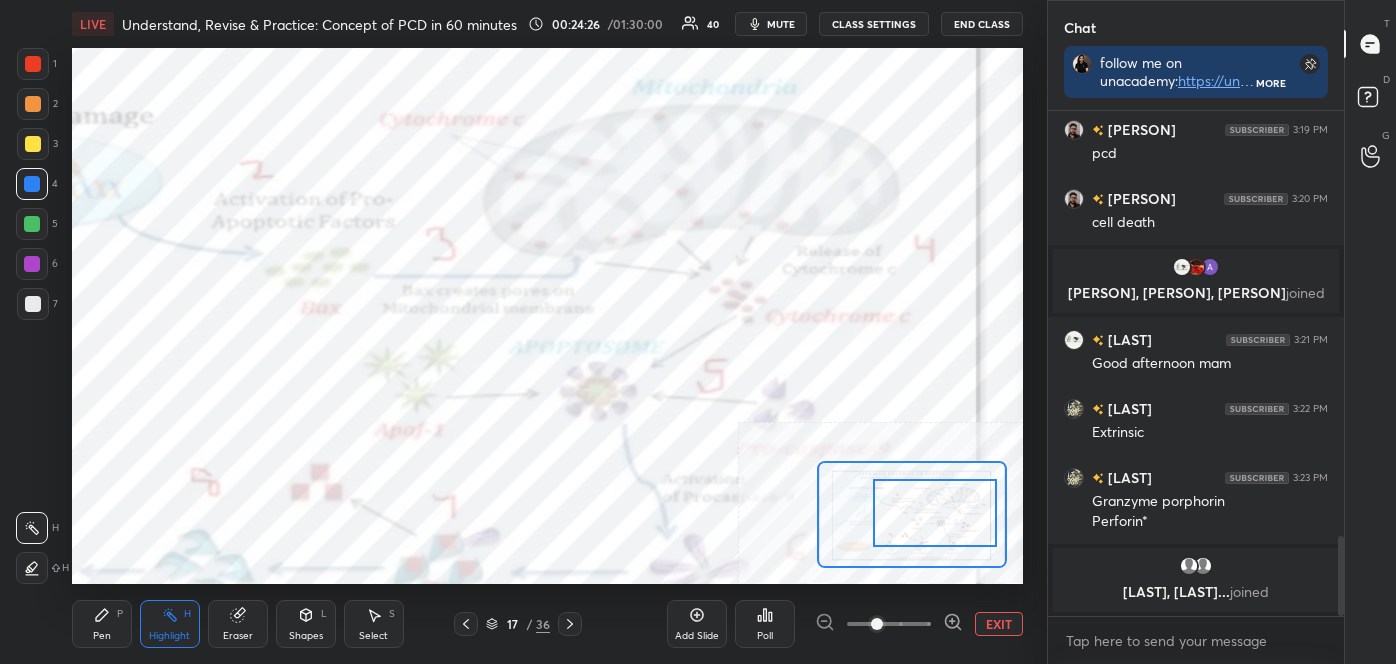 click at bounding box center [935, 513] 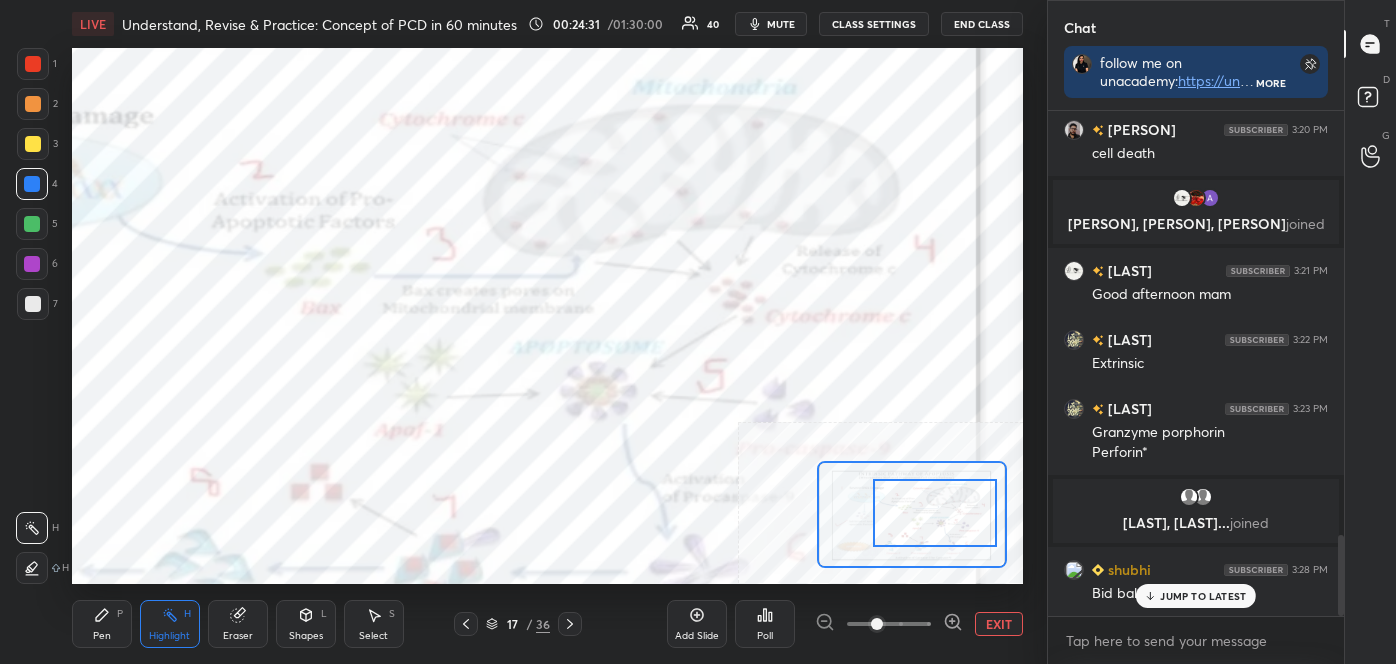 scroll, scrollTop: 2661, scrollLeft: 0, axis: vertical 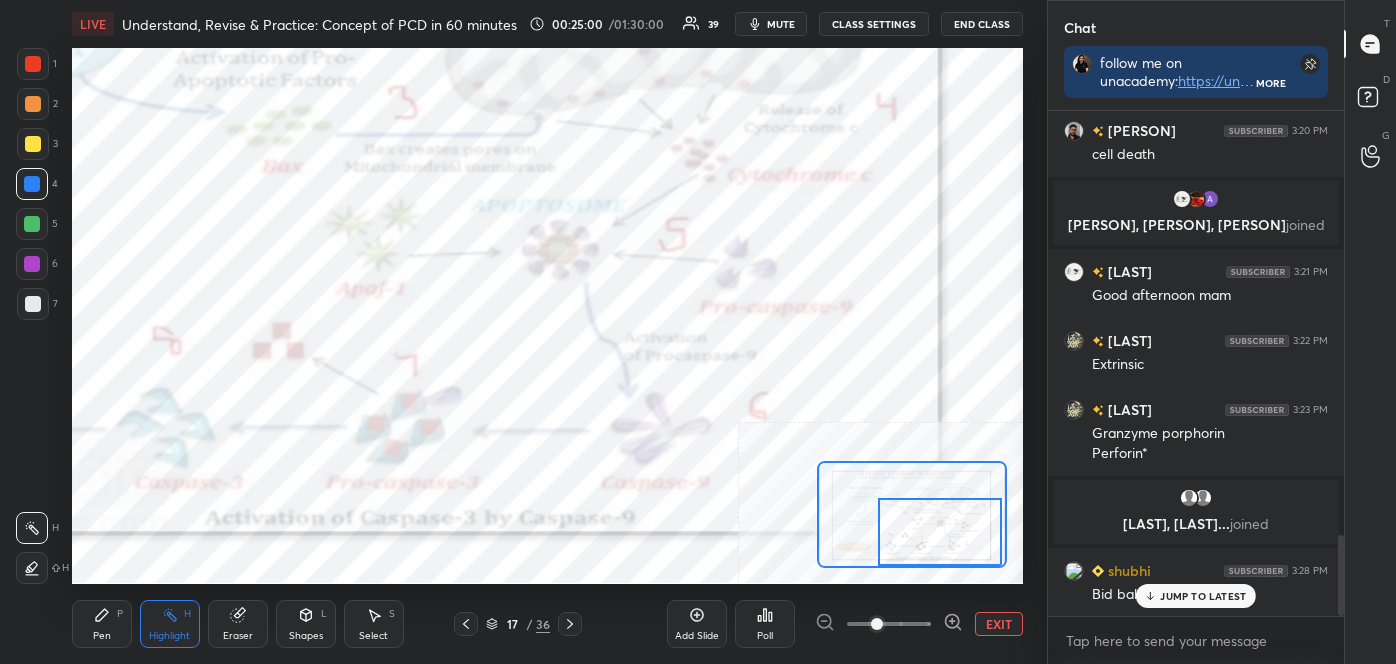 drag, startPoint x: 925, startPoint y: 524, endPoint x: 914, endPoint y: 499, distance: 27.313 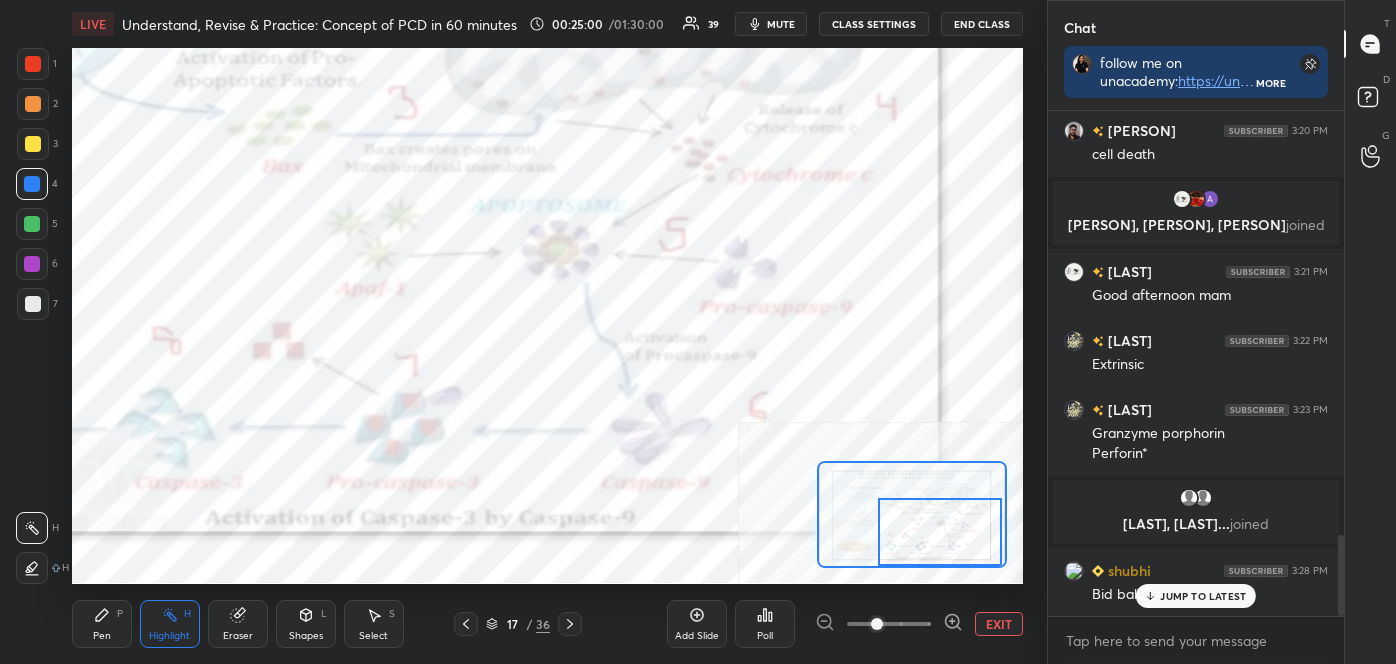 click at bounding box center (940, 532) 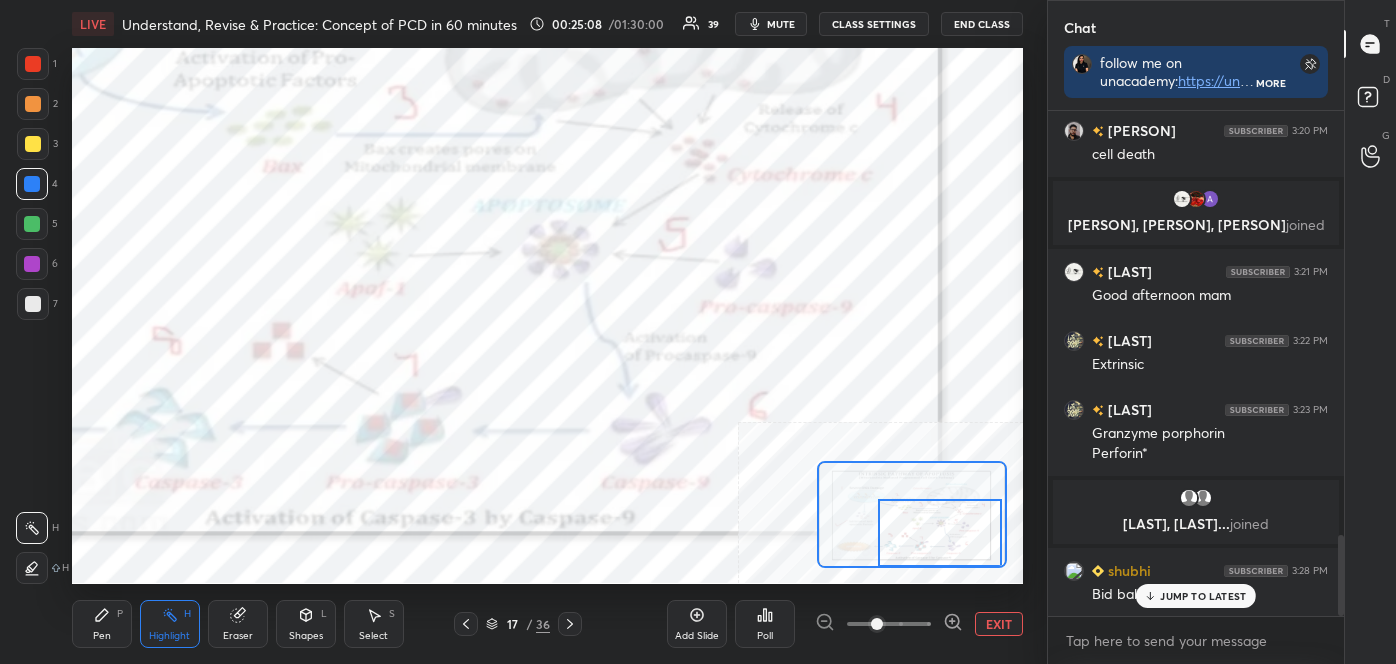 click on "Pen P" at bounding box center [102, 624] 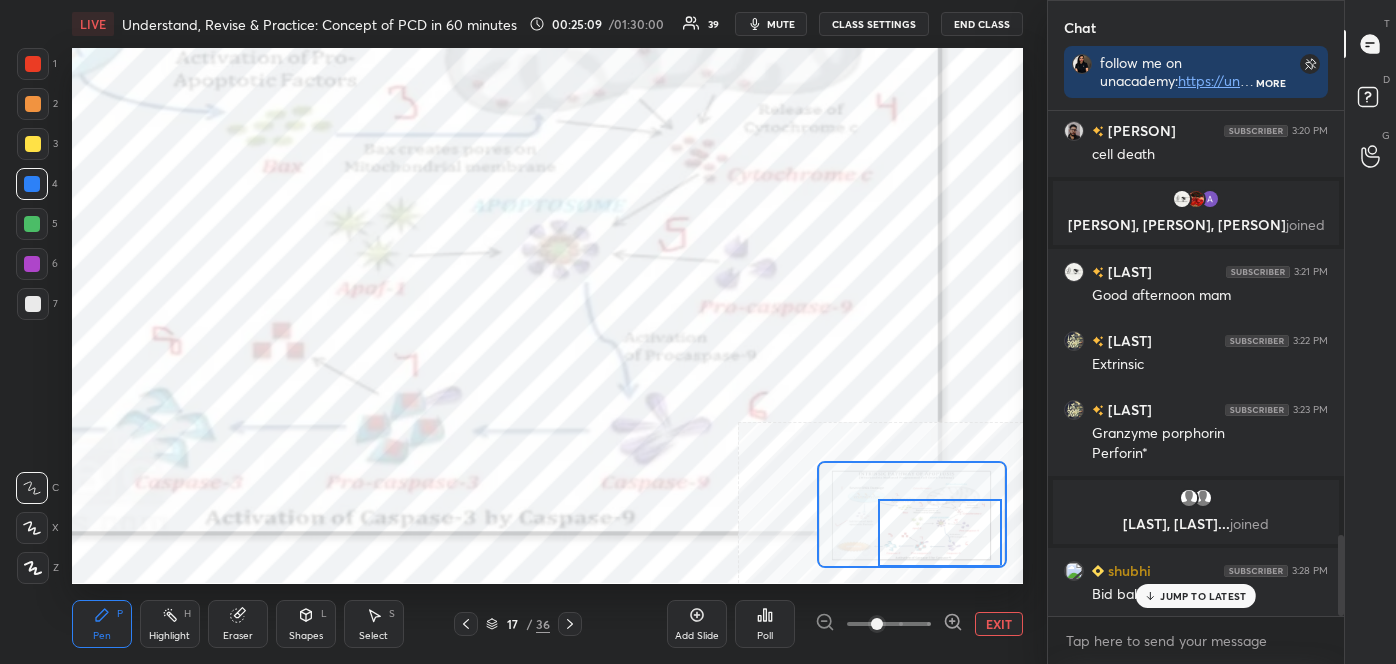 click 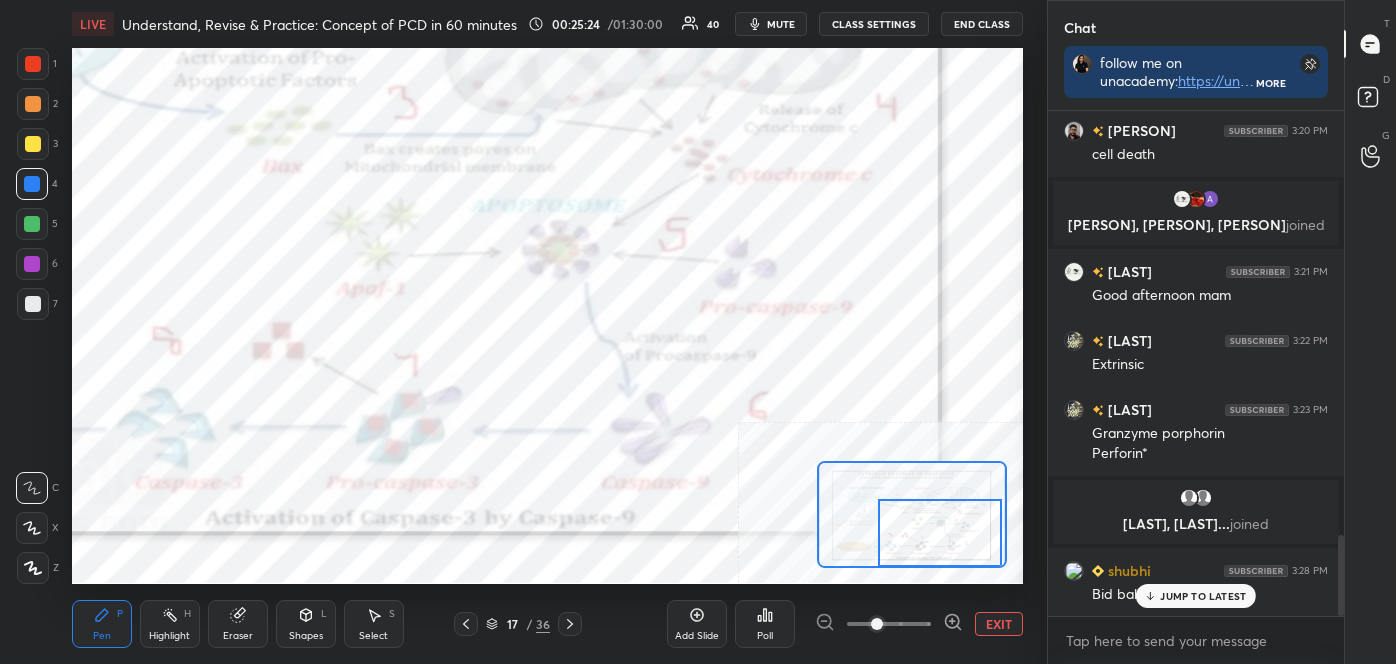 scroll, scrollTop: 2709, scrollLeft: 0, axis: vertical 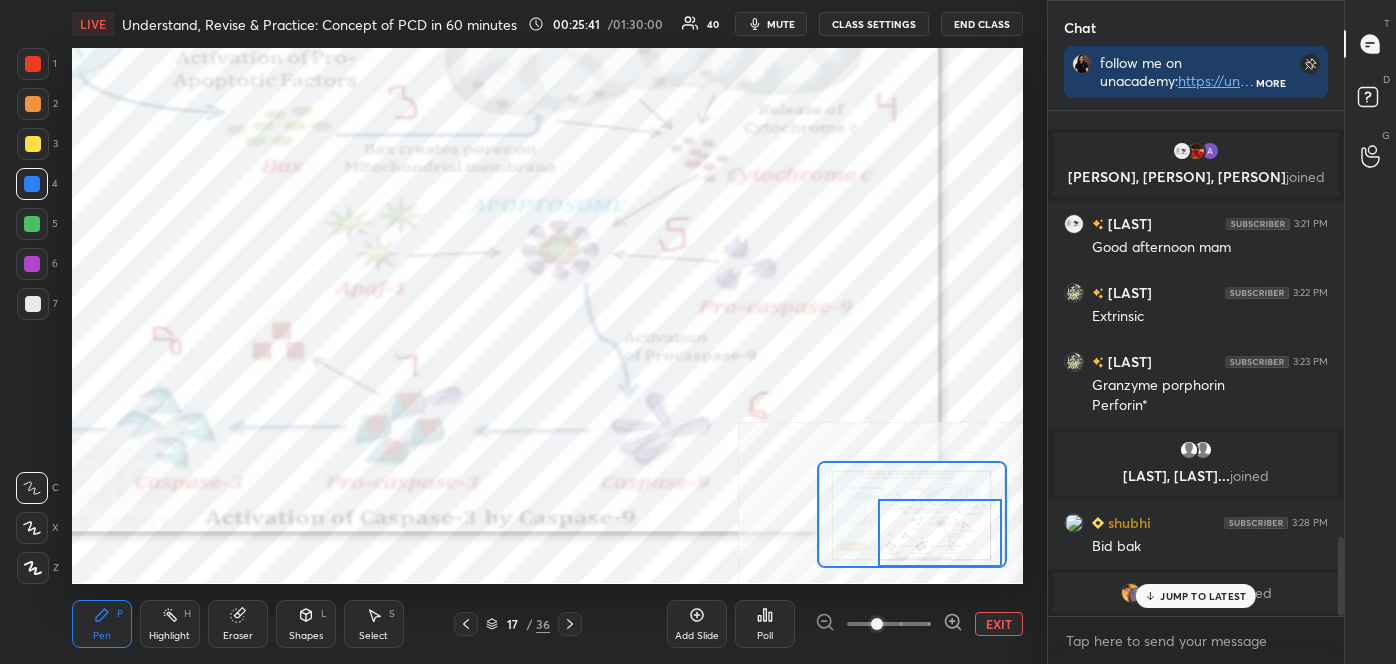 click on "Highlight H" at bounding box center [170, 624] 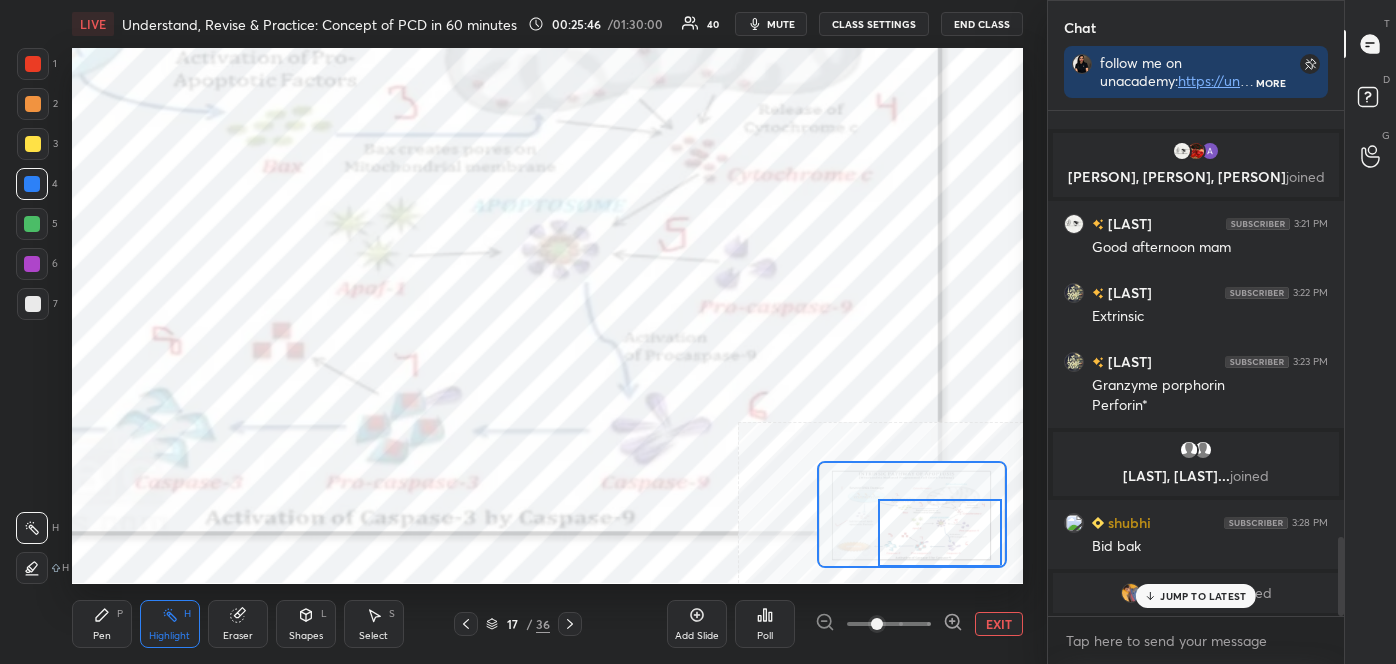 click at bounding box center (33, 64) 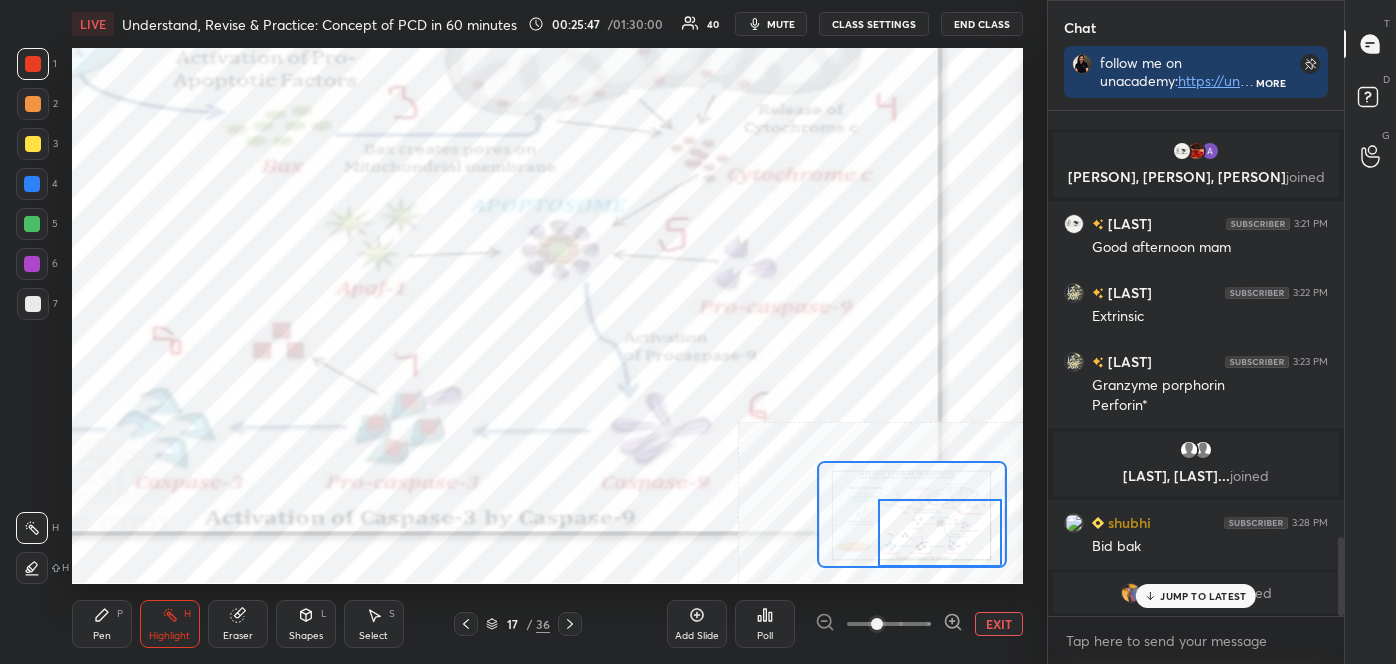 click at bounding box center [33, 64] 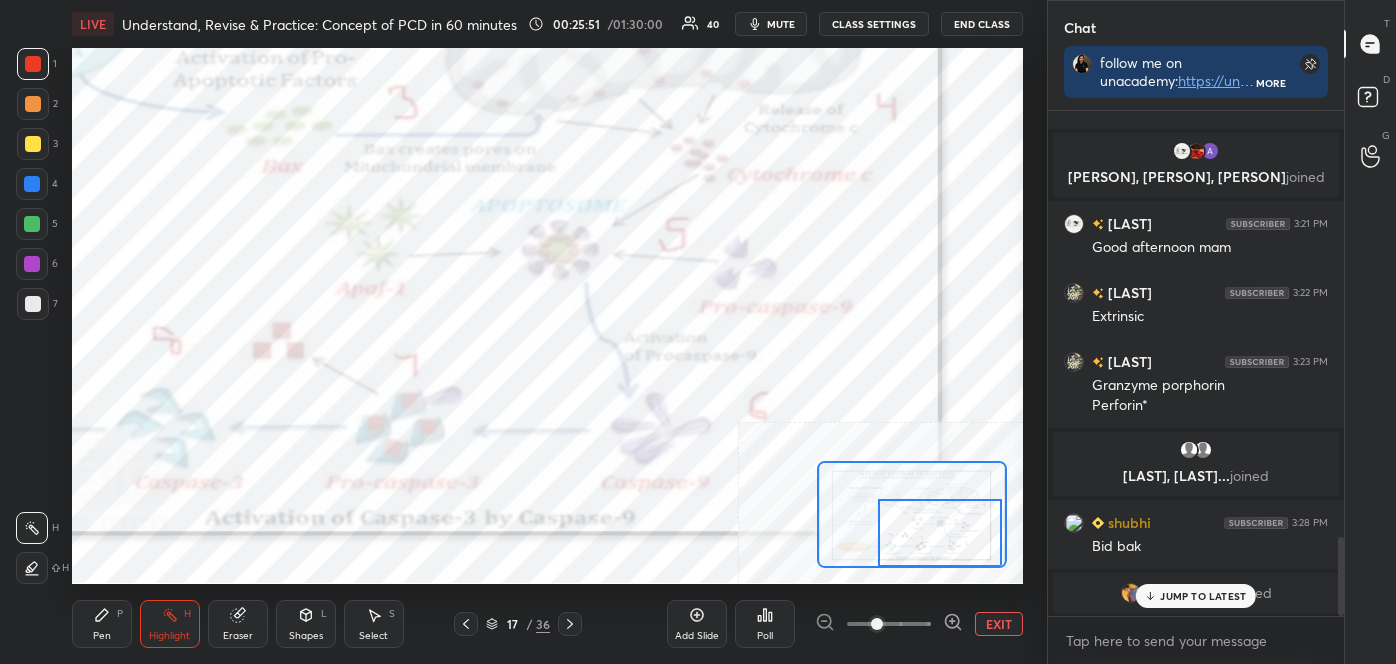 click at bounding box center [32, 264] 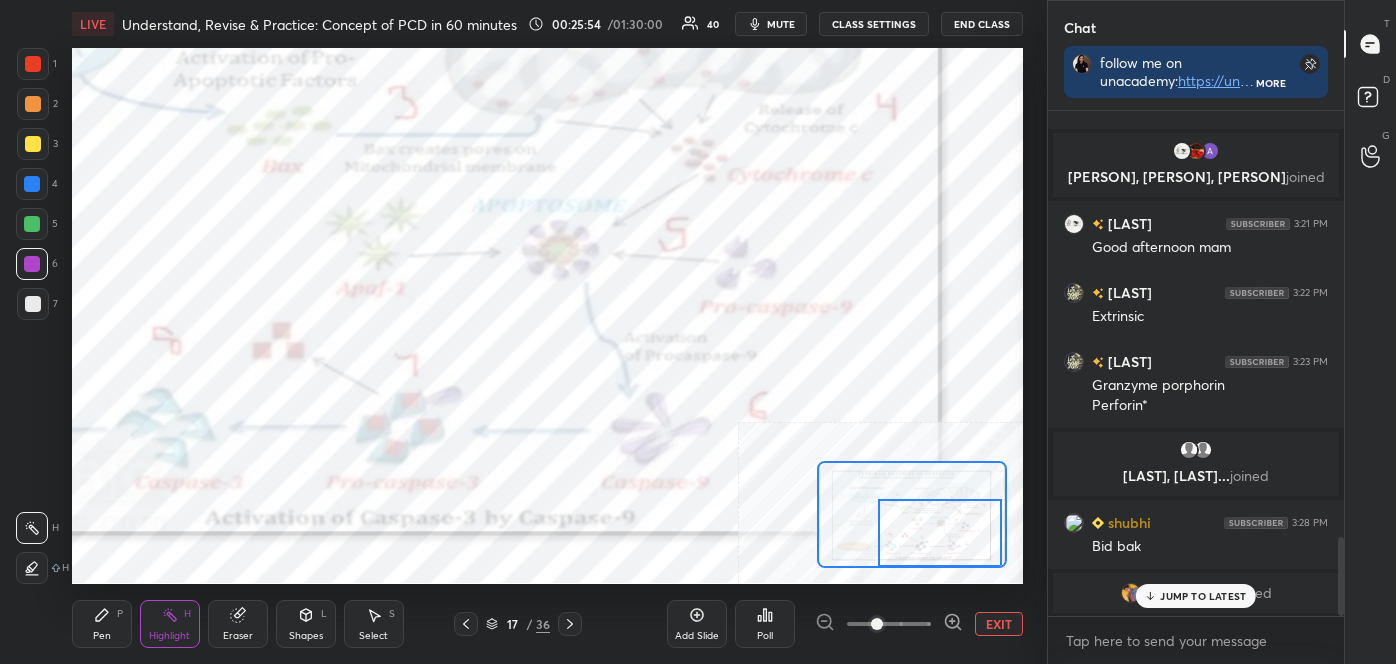 drag, startPoint x: 35, startPoint y: 235, endPoint x: 37, endPoint y: 217, distance: 18.110771 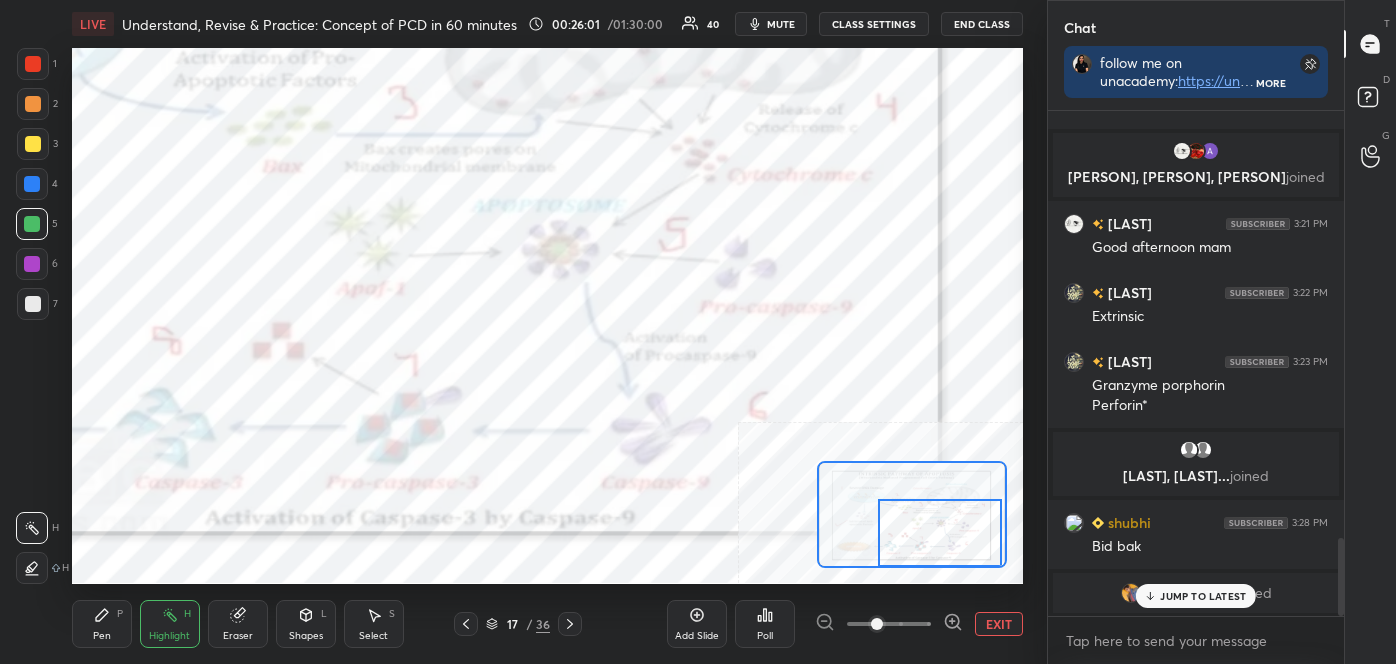 scroll, scrollTop: 2778, scrollLeft: 0, axis: vertical 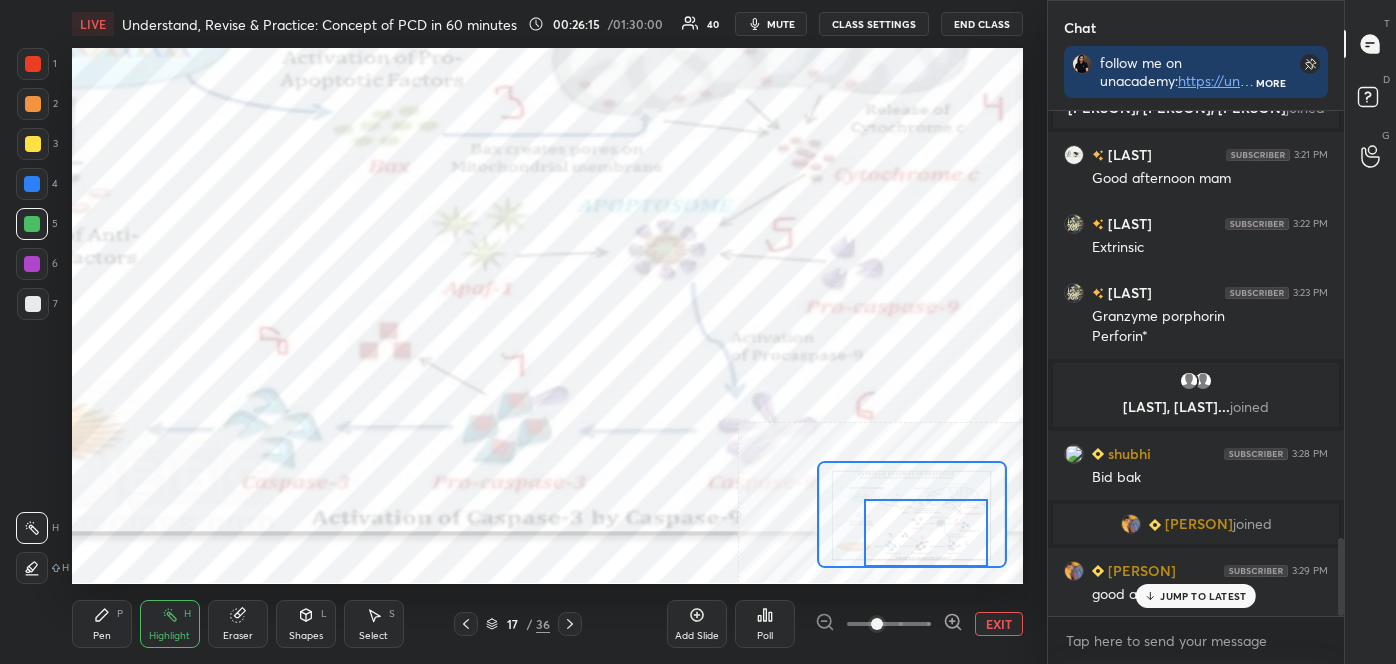 drag, startPoint x: 909, startPoint y: 537, endPoint x: 866, endPoint y: 547, distance: 44.14748 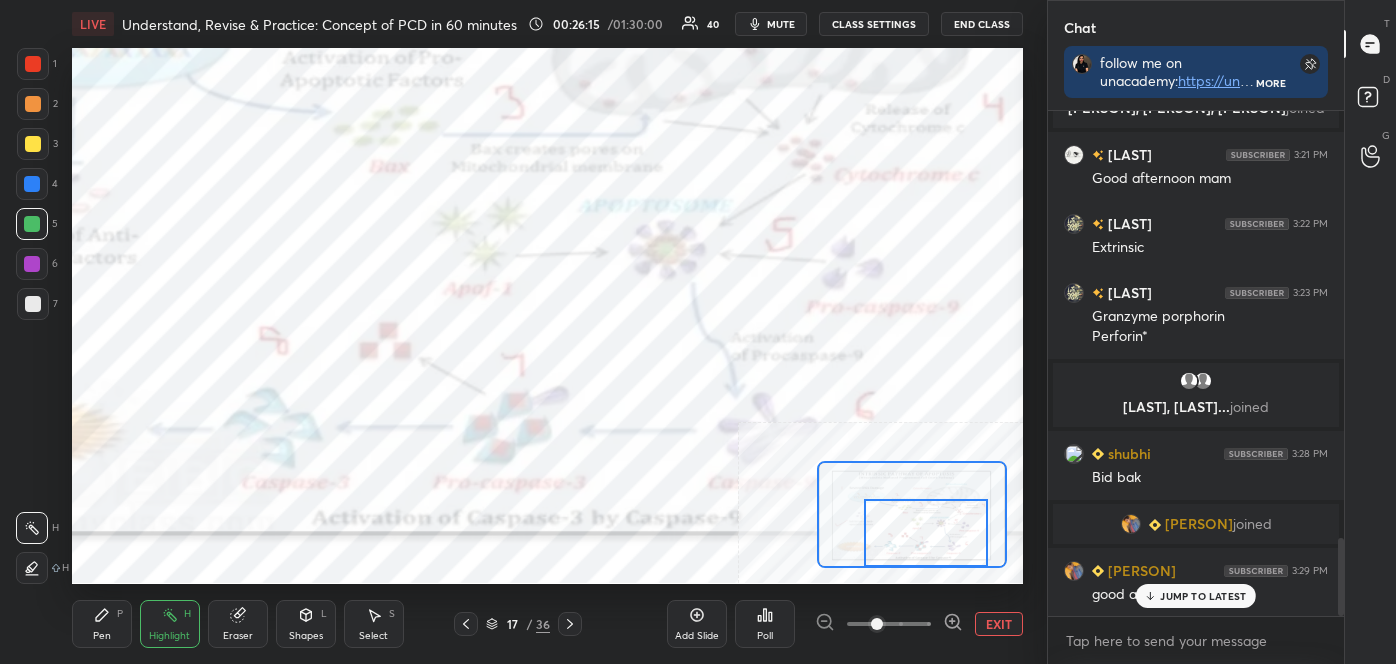 click at bounding box center (926, 533) 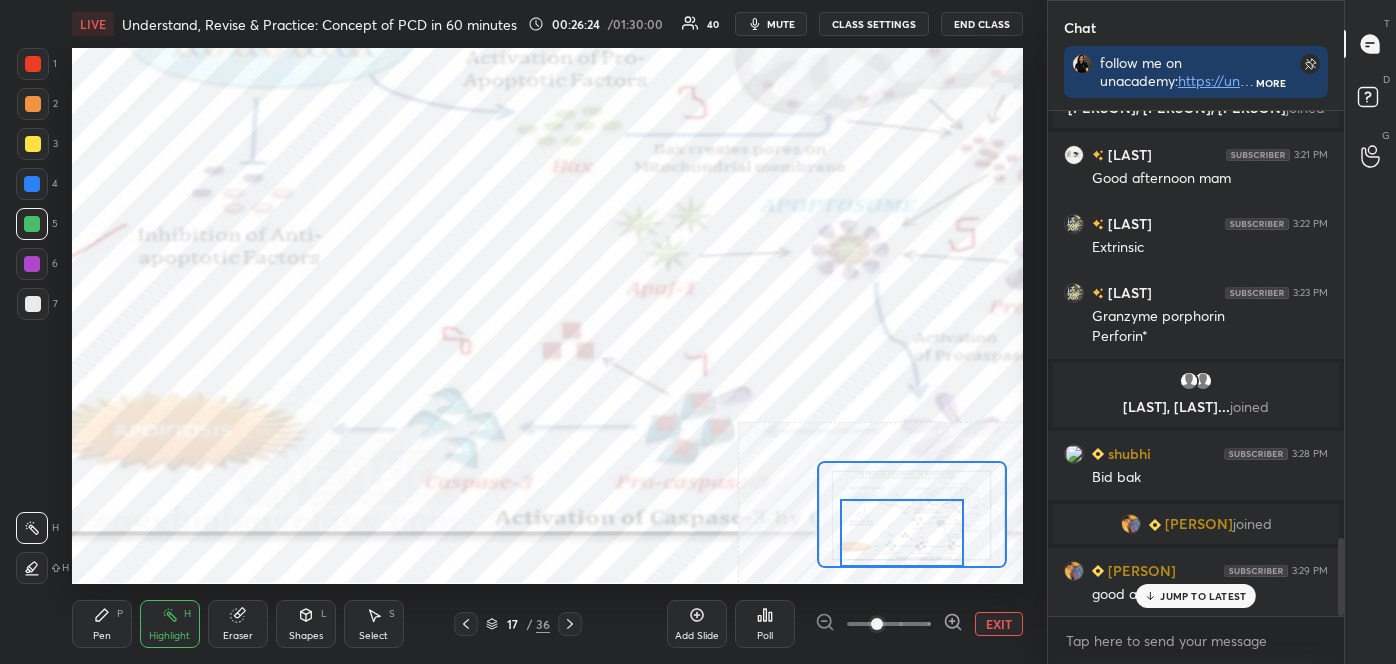 drag, startPoint x: 896, startPoint y: 531, endPoint x: 840, endPoint y: 528, distance: 56.0803 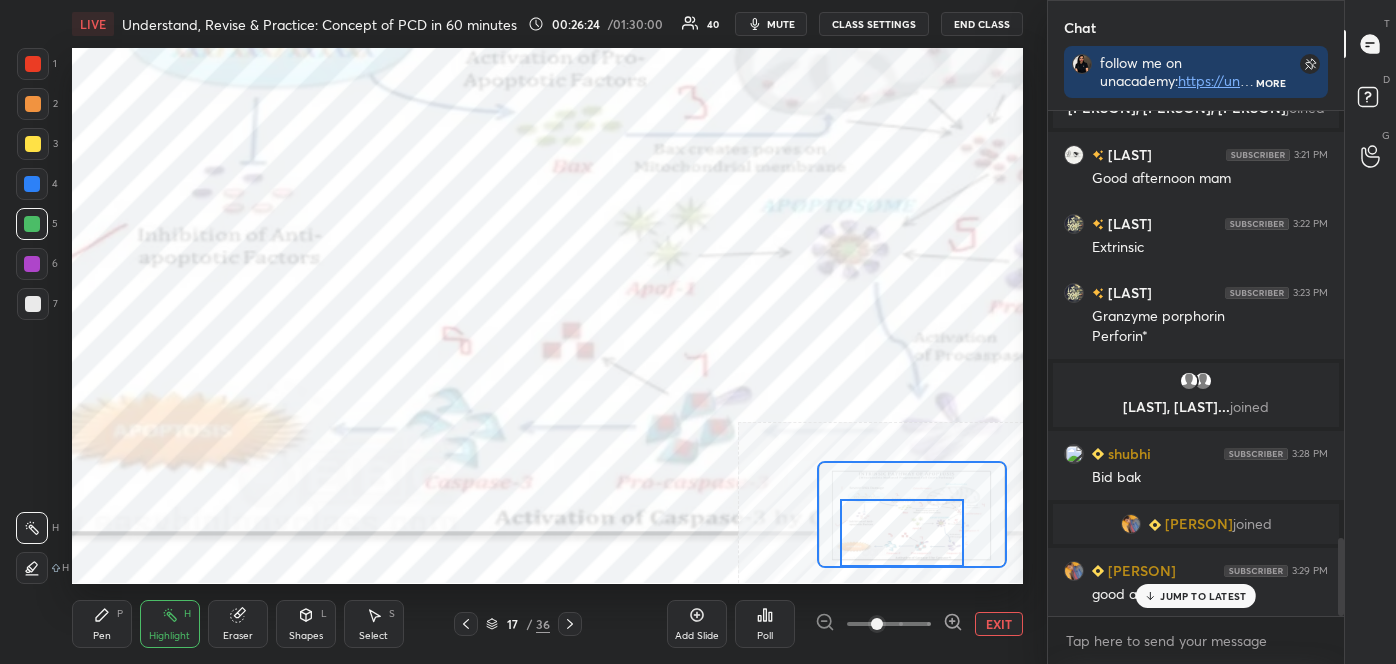 click at bounding box center [902, 533] 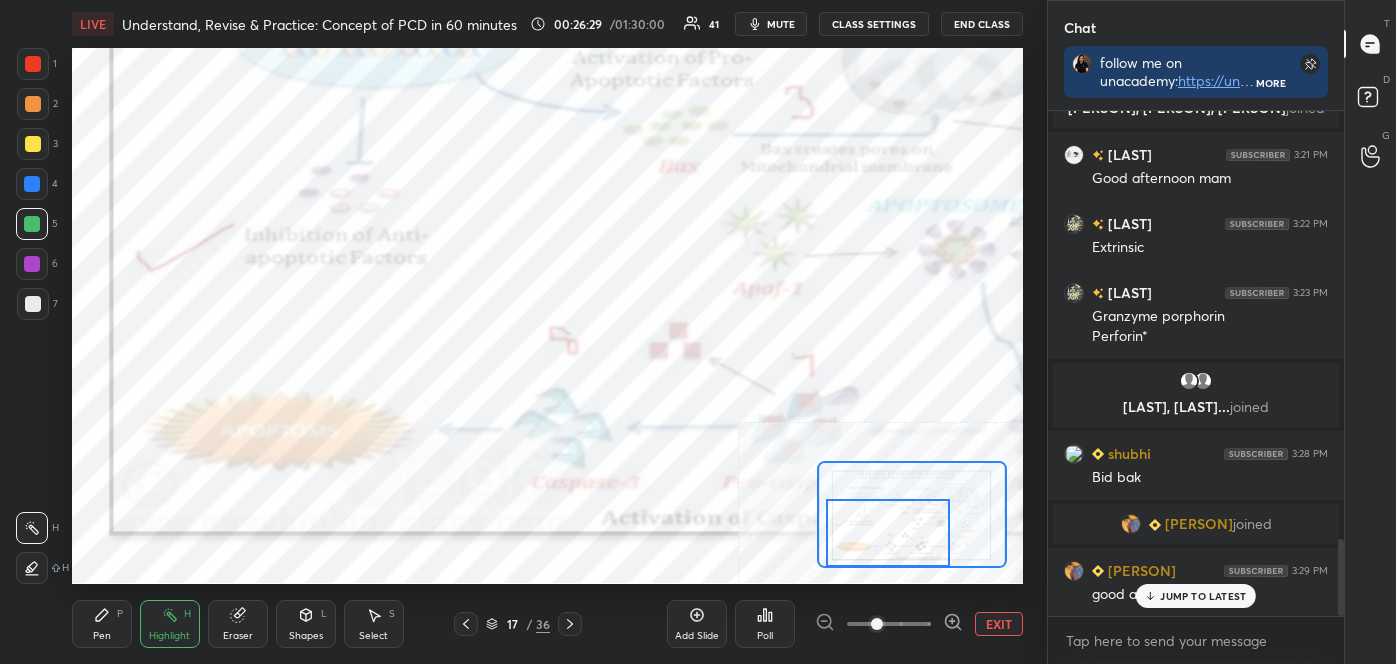 scroll, scrollTop: 2826, scrollLeft: 0, axis: vertical 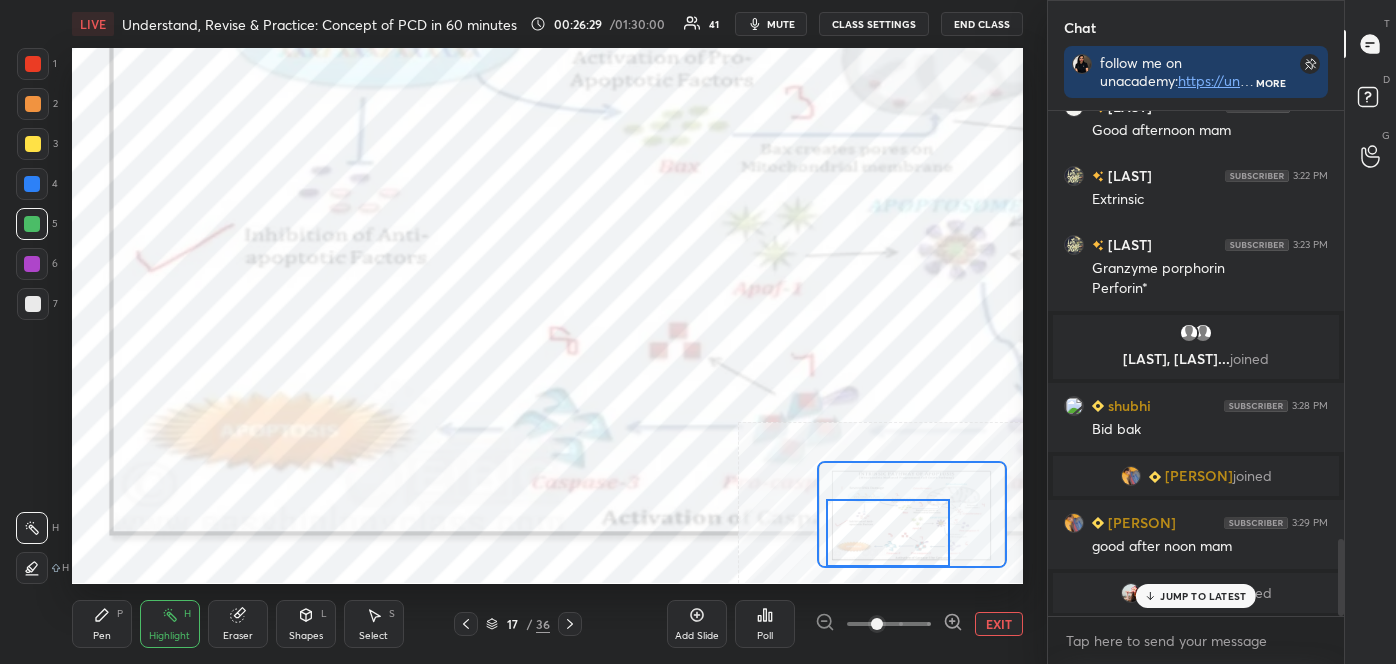 click on "Pen P" at bounding box center [102, 624] 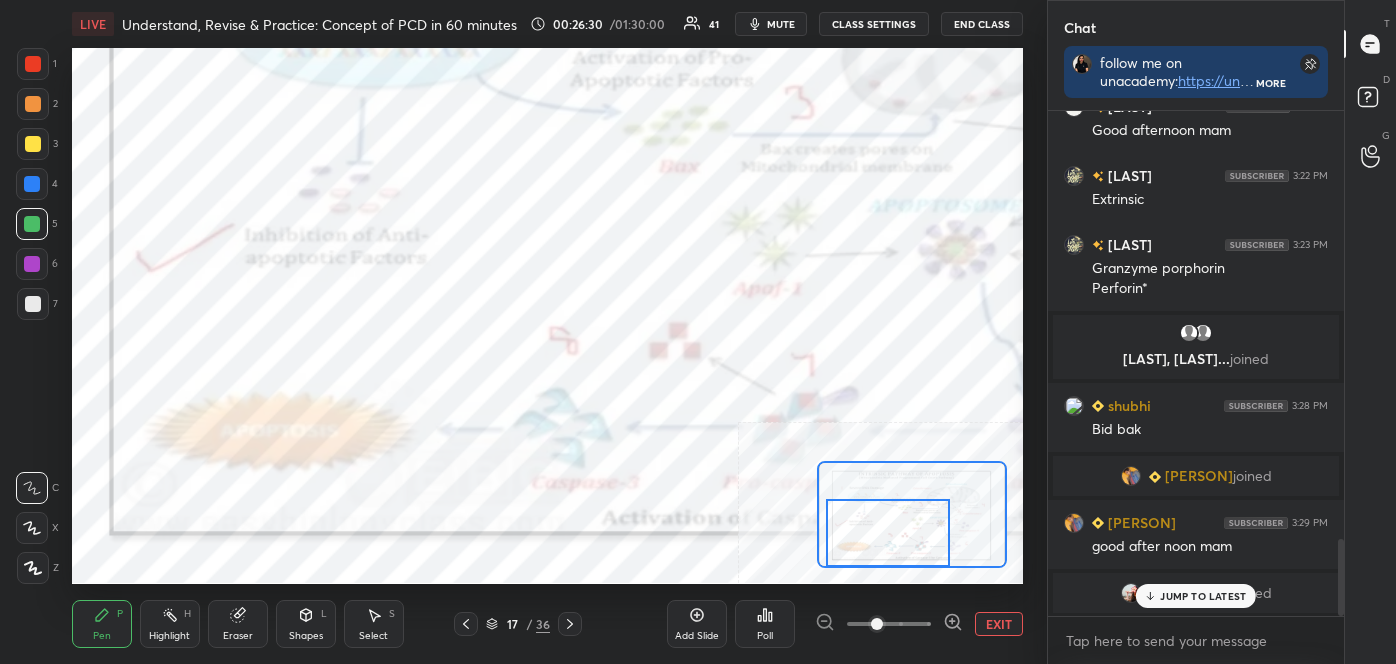 click 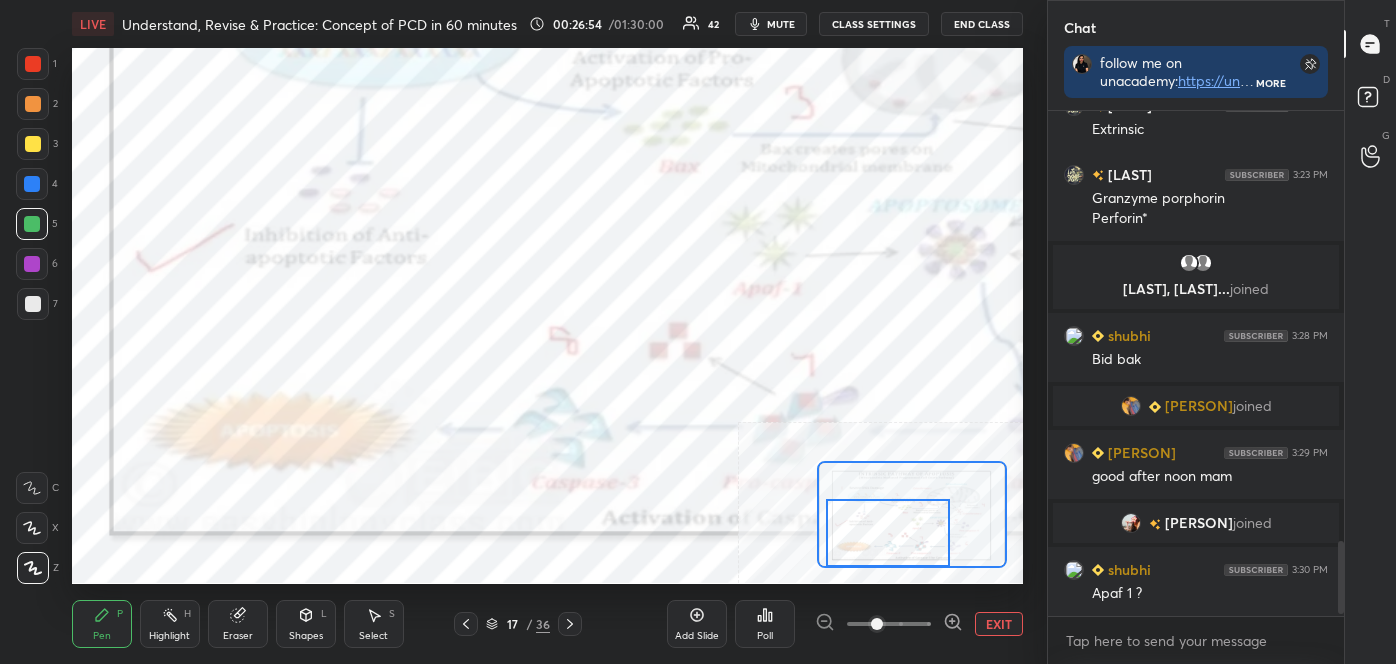 scroll, scrollTop: 2965, scrollLeft: 0, axis: vertical 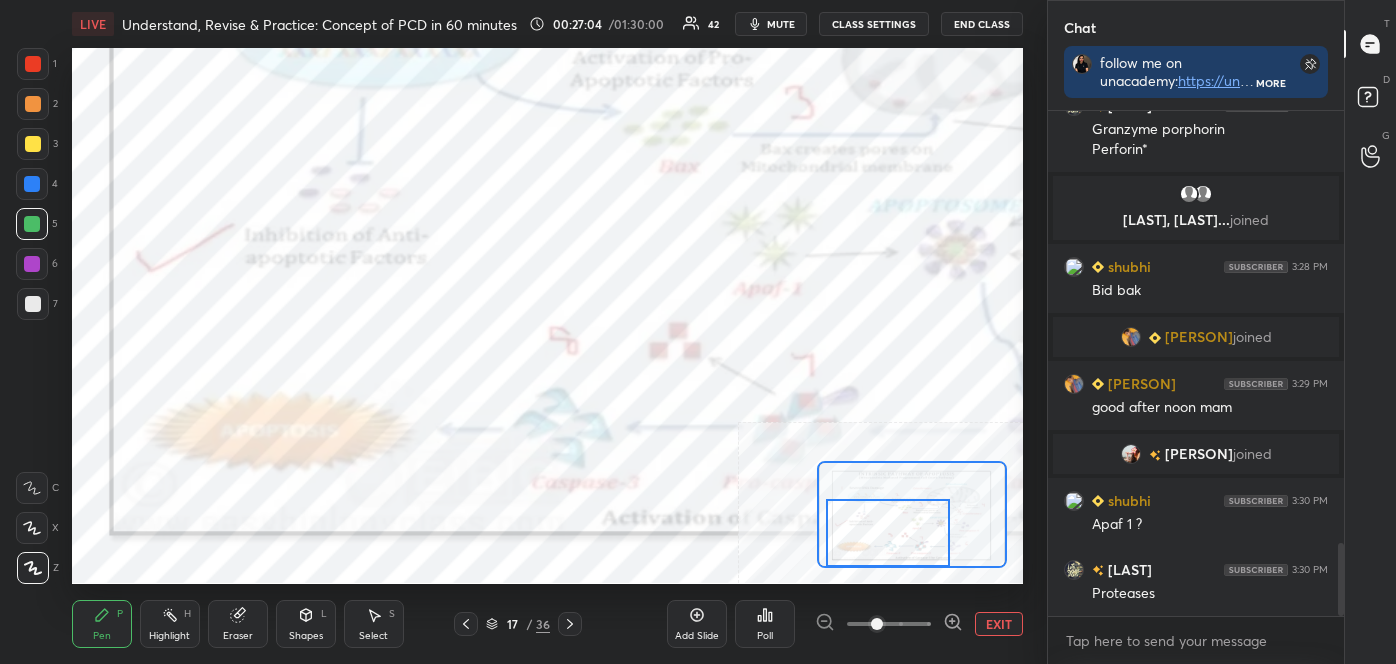 click on "EXIT" at bounding box center (999, 624) 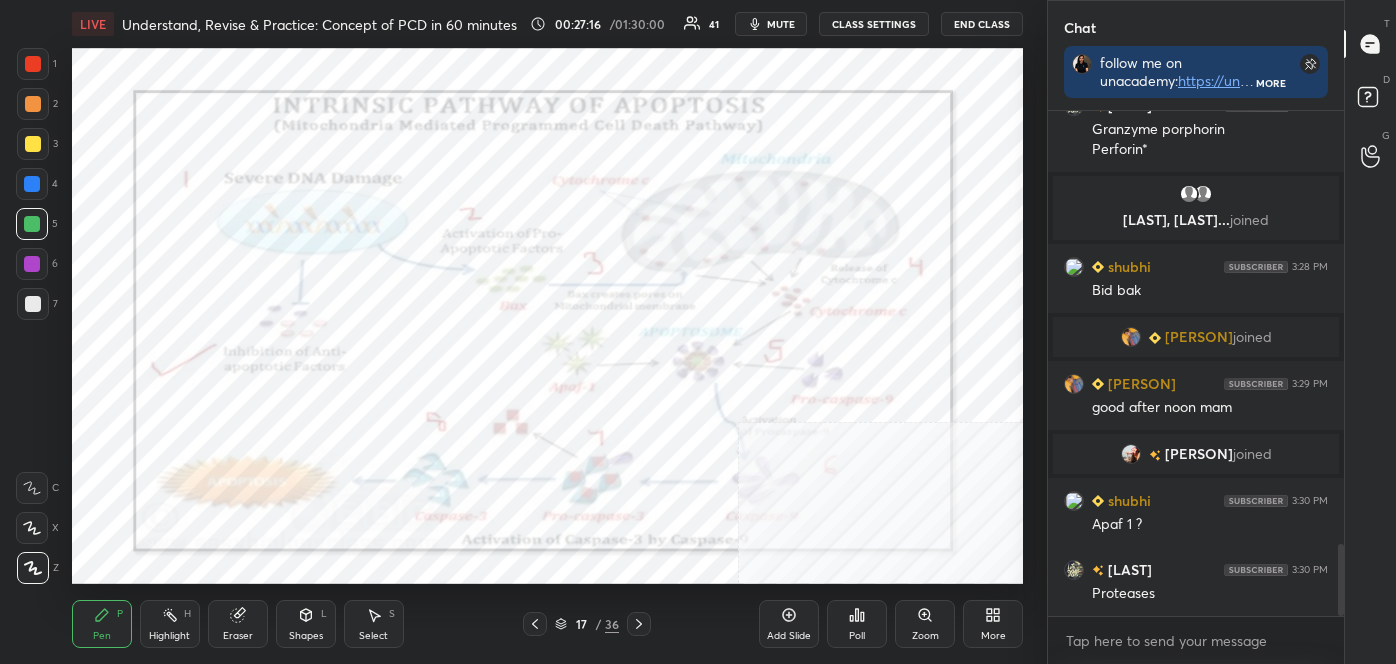 scroll, scrollTop: 3013, scrollLeft: 0, axis: vertical 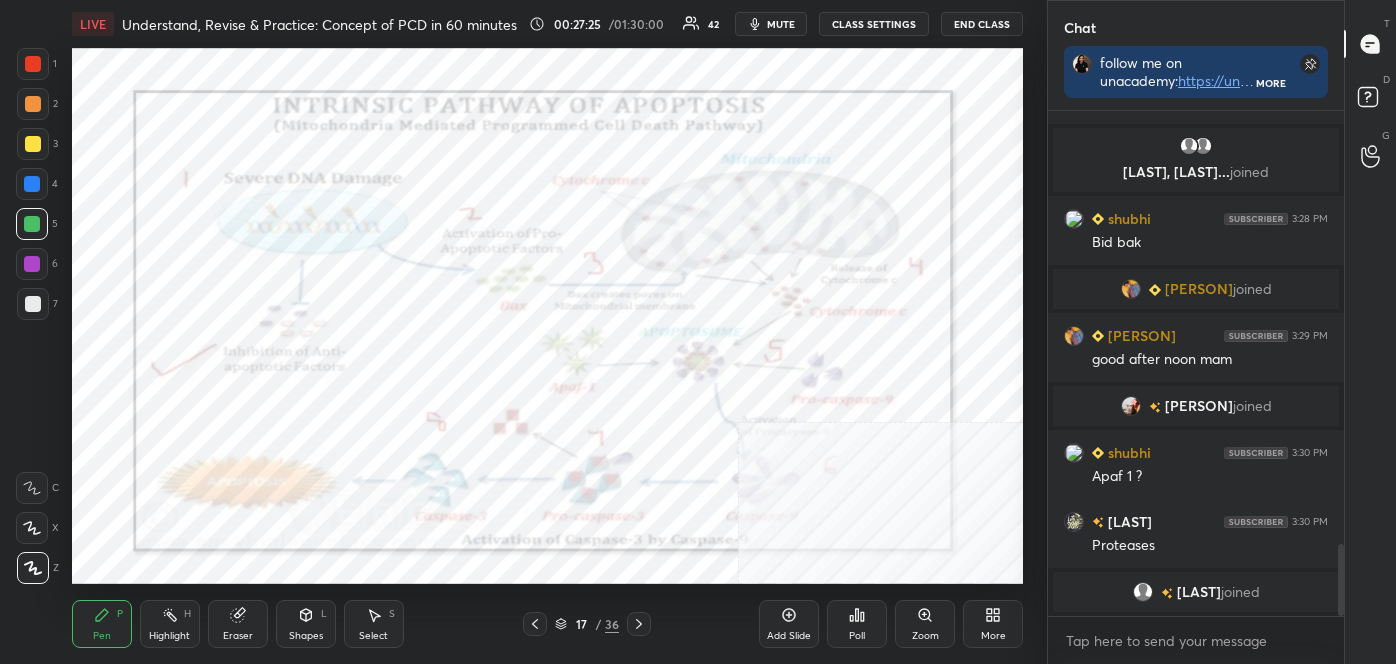 click on "Highlight" at bounding box center [169, 636] 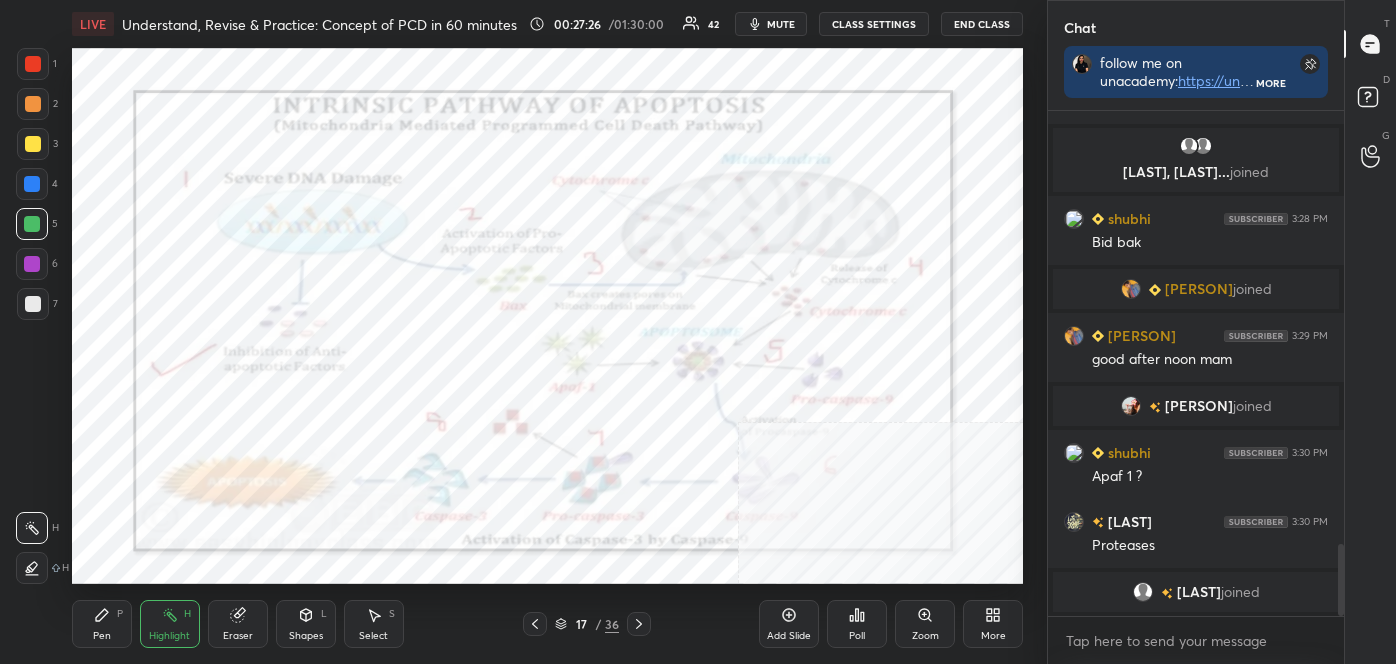click on "Eraser" at bounding box center [238, 624] 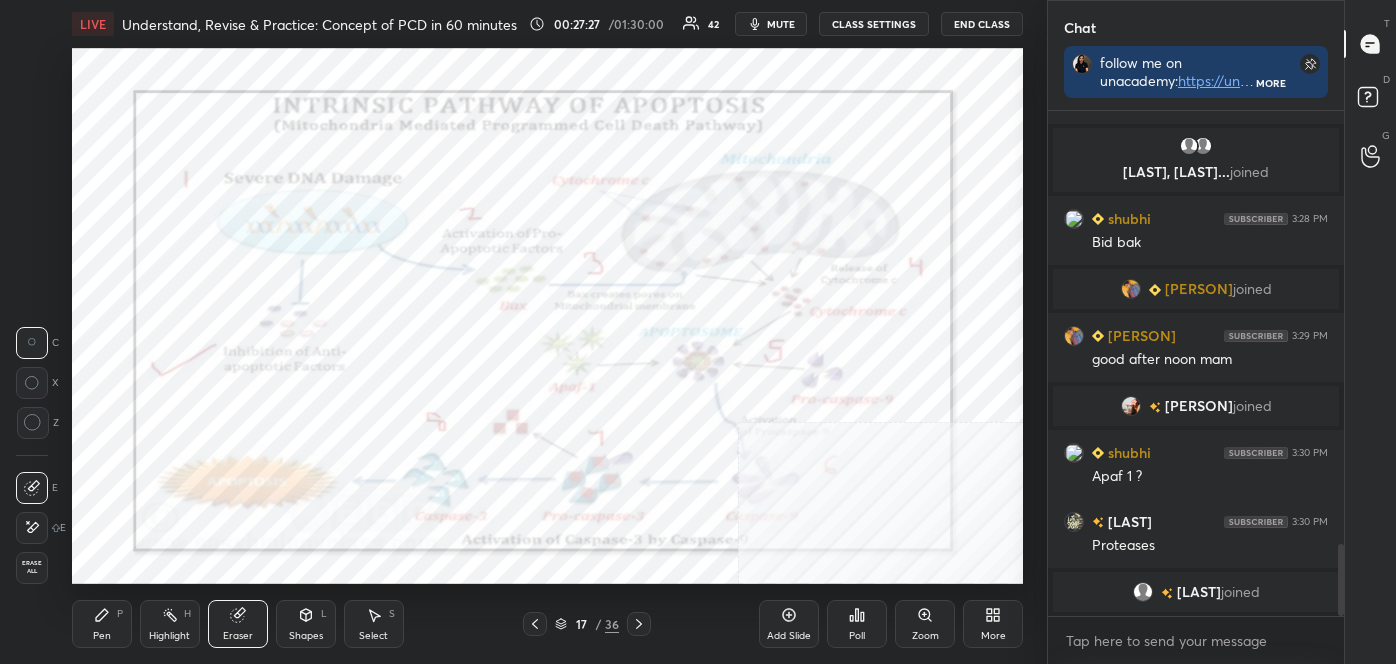 click 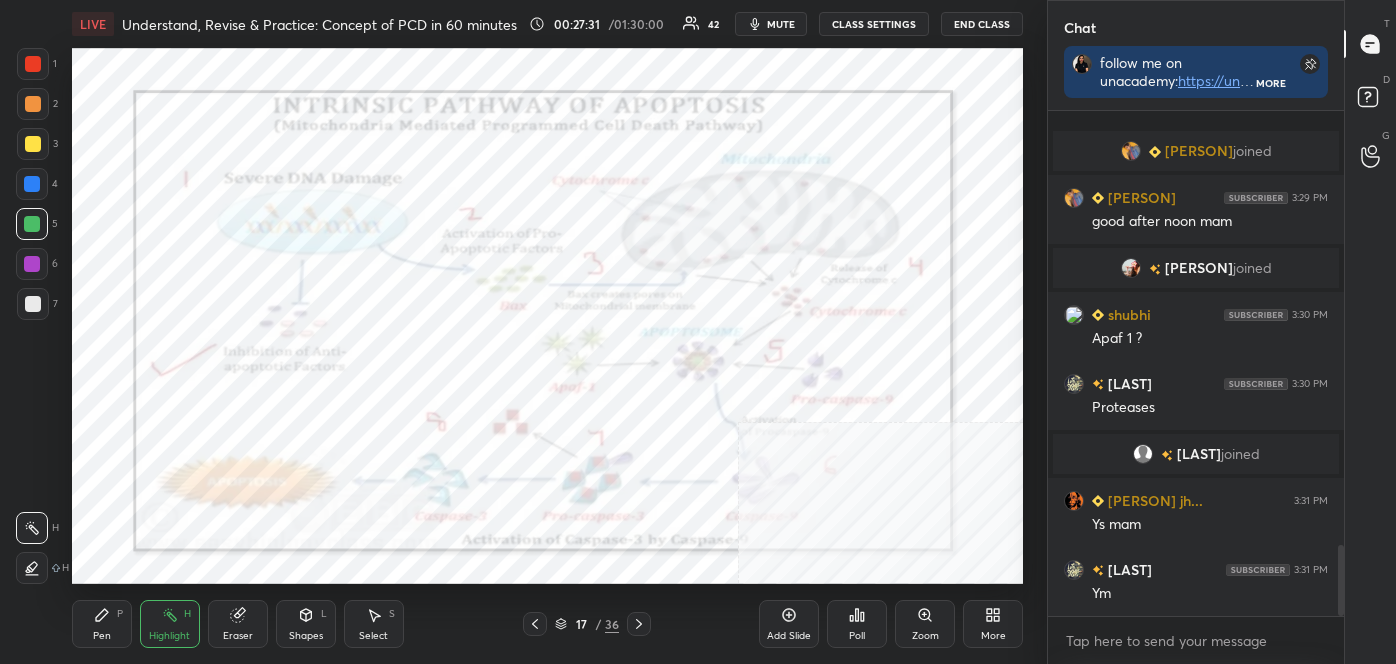 scroll, scrollTop: 3088, scrollLeft: 0, axis: vertical 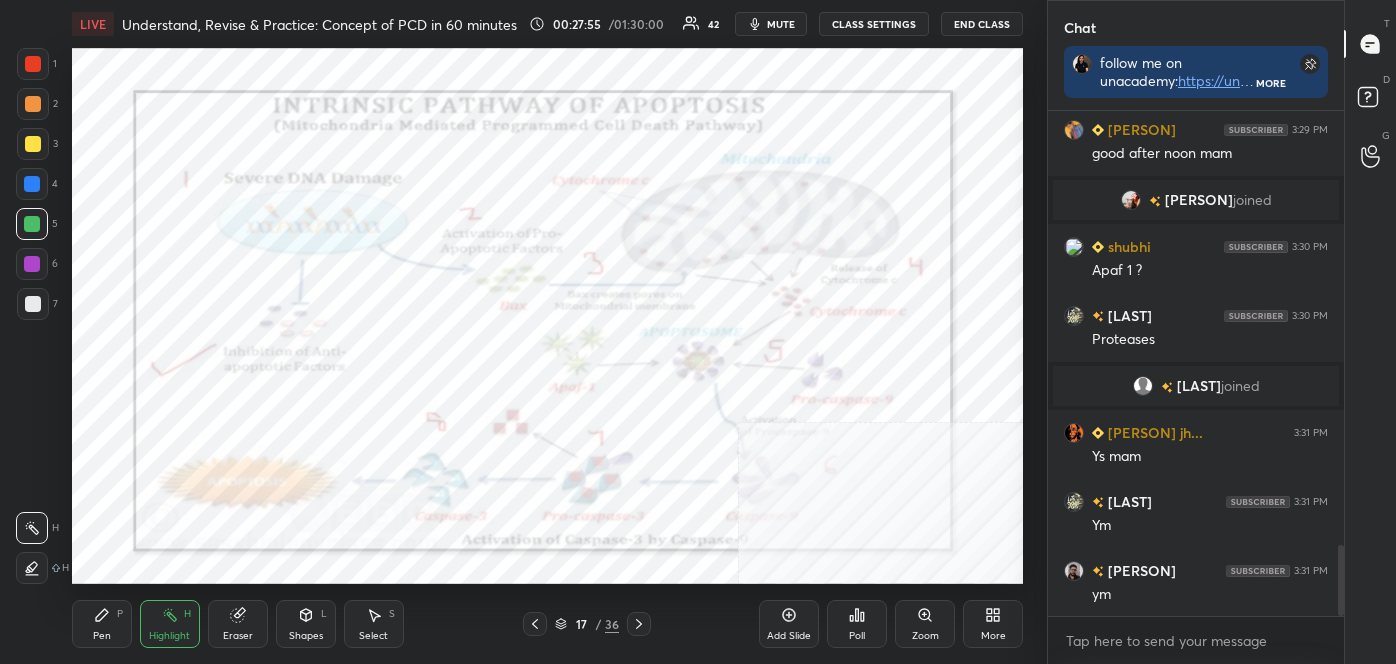 click on "Add Slide" at bounding box center (789, 624) 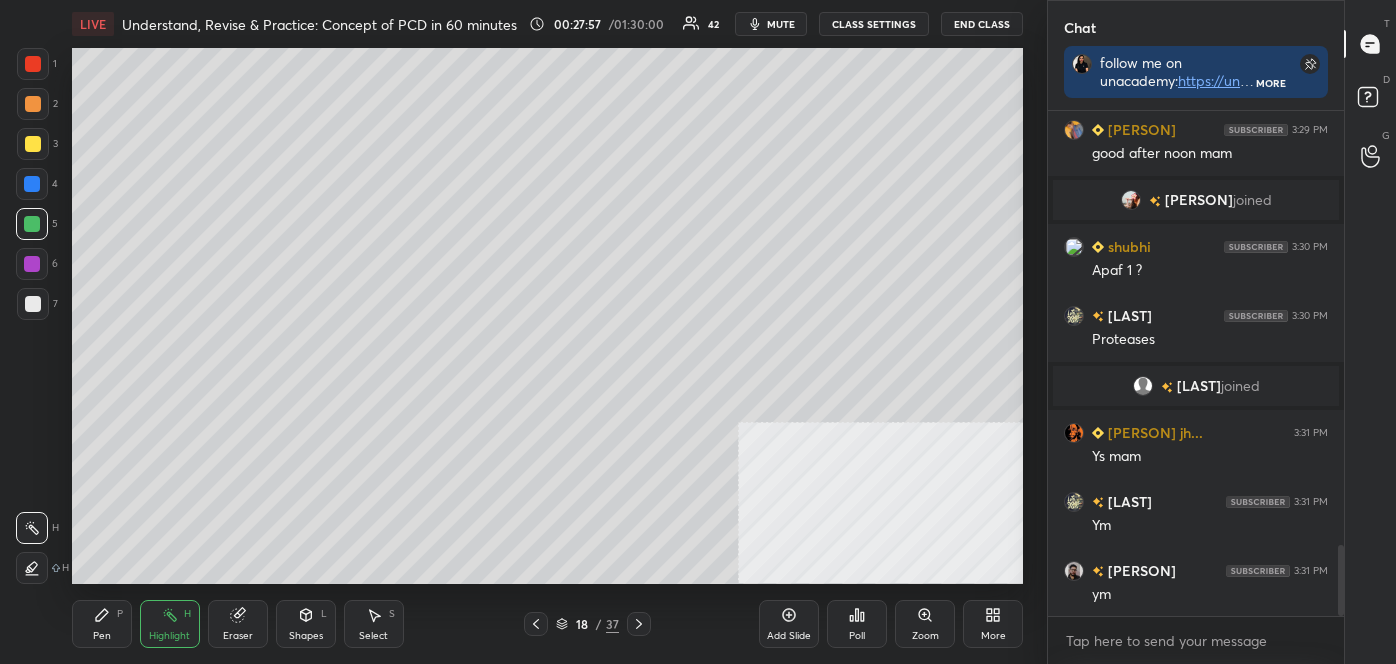 click on "Pen P" at bounding box center [102, 624] 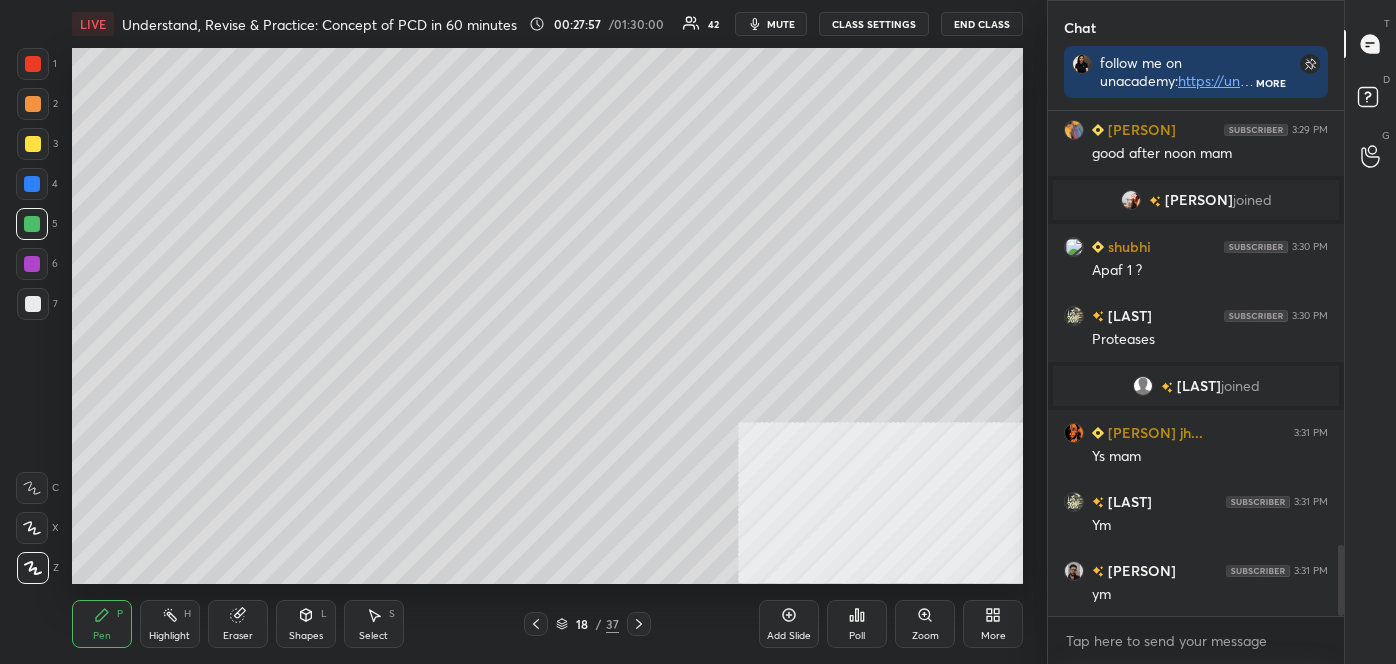 click 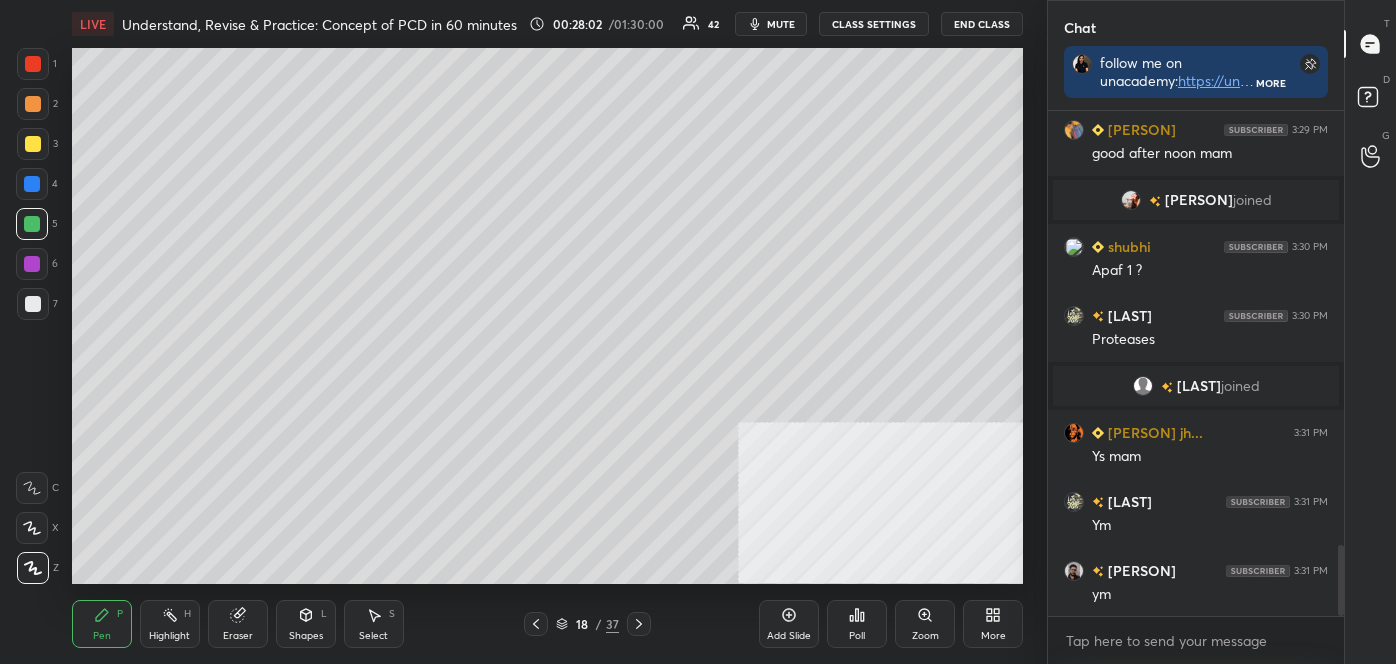 click at bounding box center (33, 304) 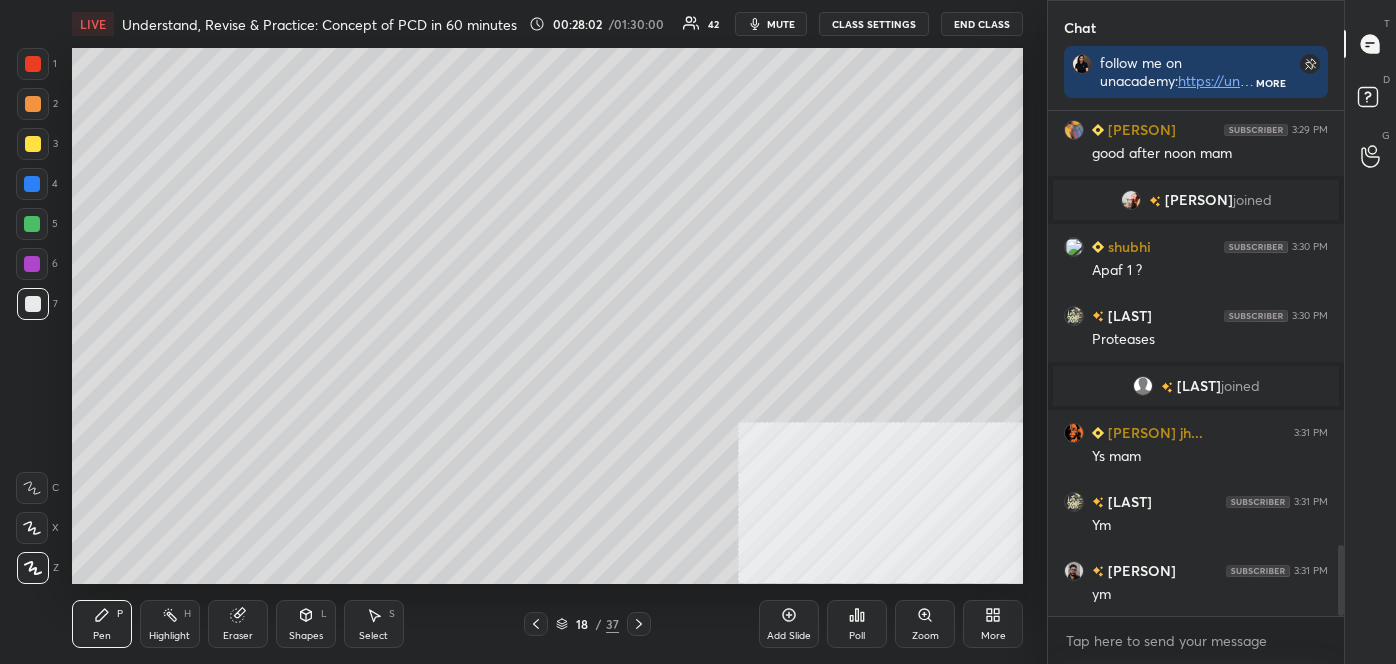 click 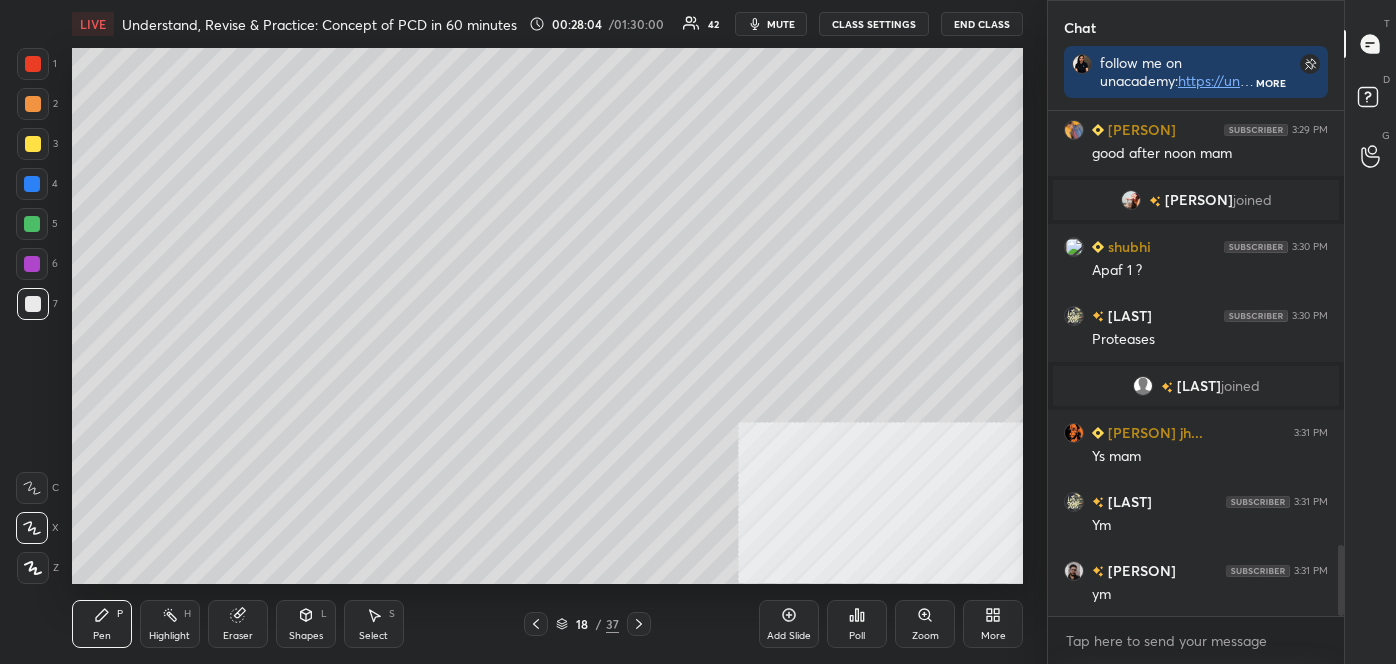 drag, startPoint x: 243, startPoint y: 636, endPoint x: 218, endPoint y: 601, distance: 43.011627 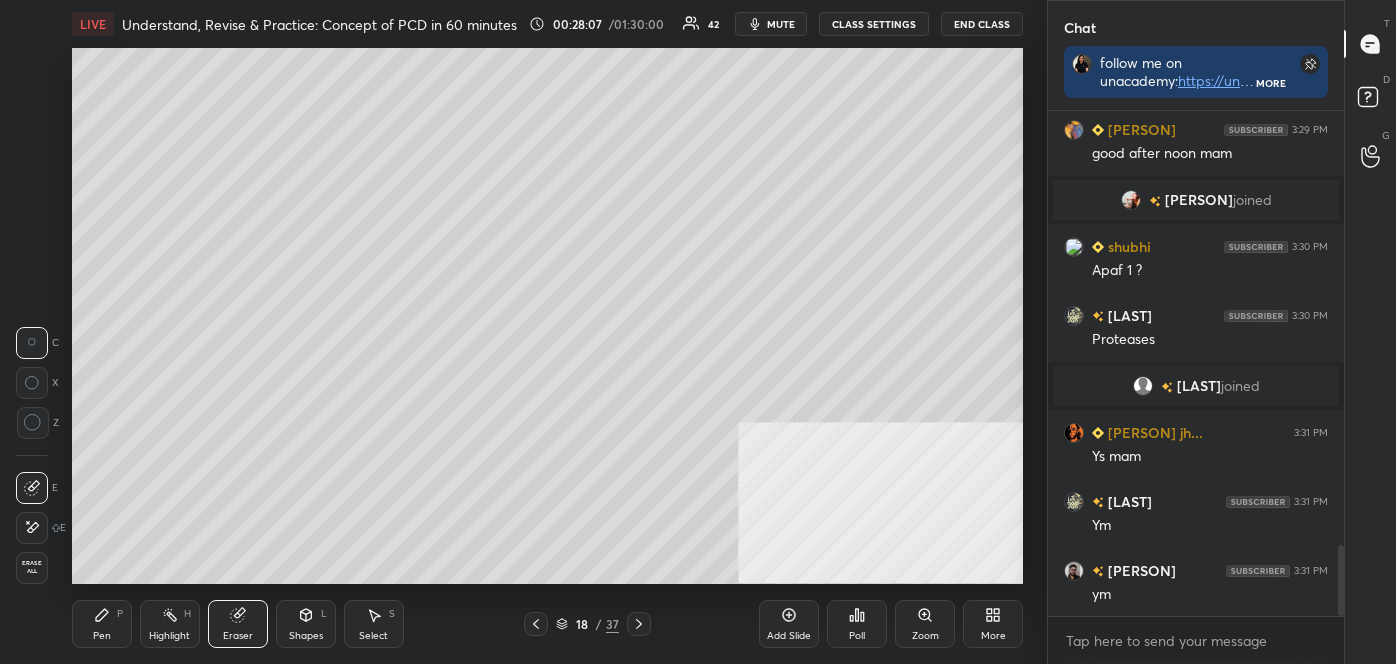 click on "Pen P" at bounding box center (102, 624) 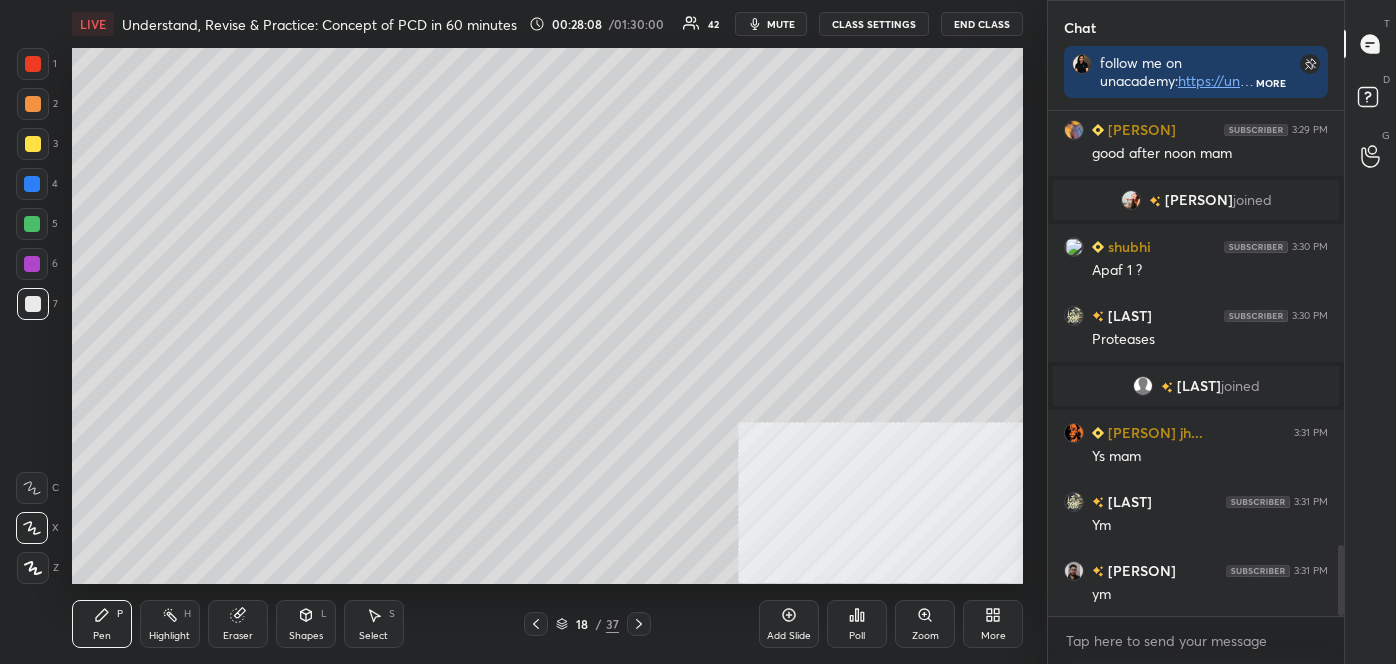 click 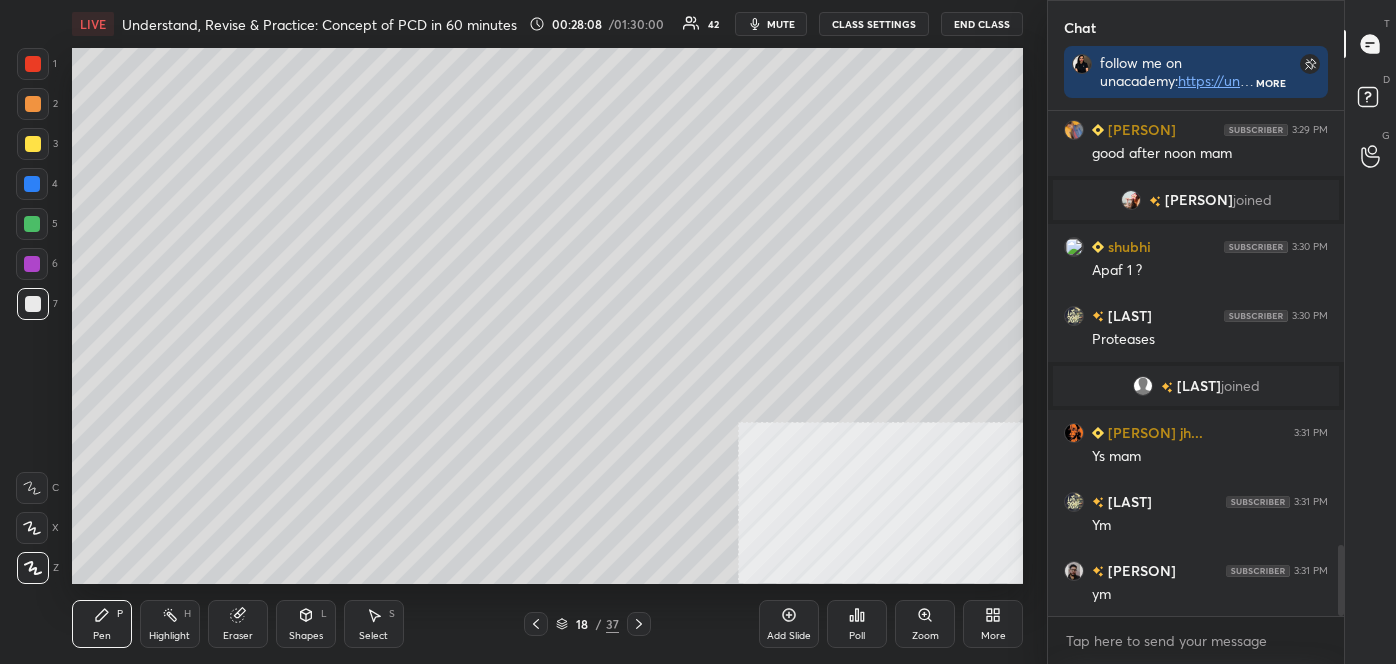 click 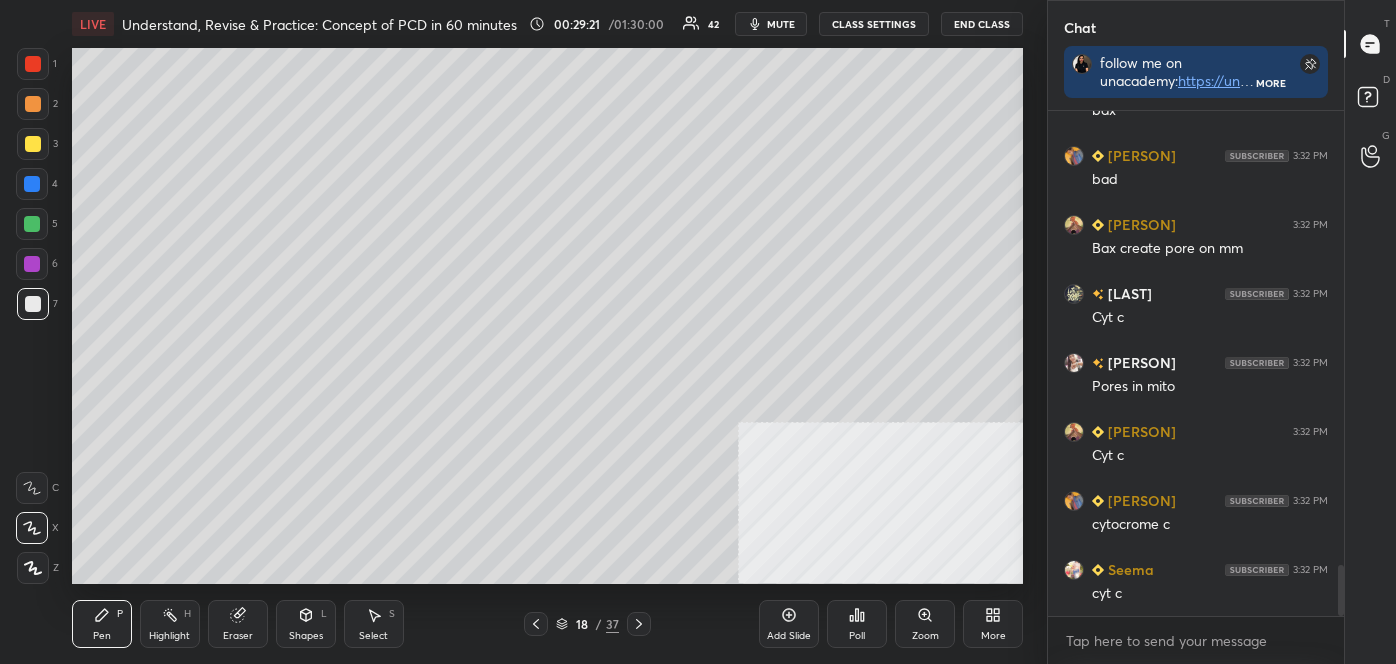 scroll, scrollTop: 4538, scrollLeft: 0, axis: vertical 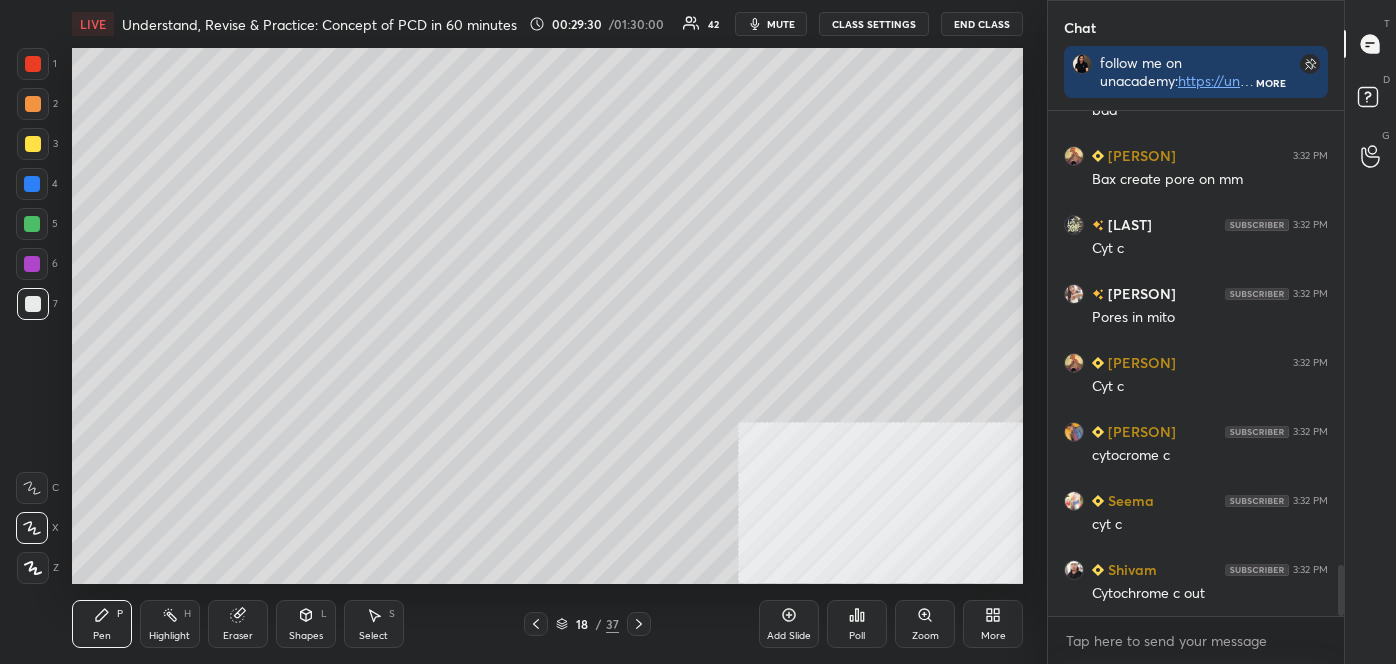 click on "More" at bounding box center (993, 636) 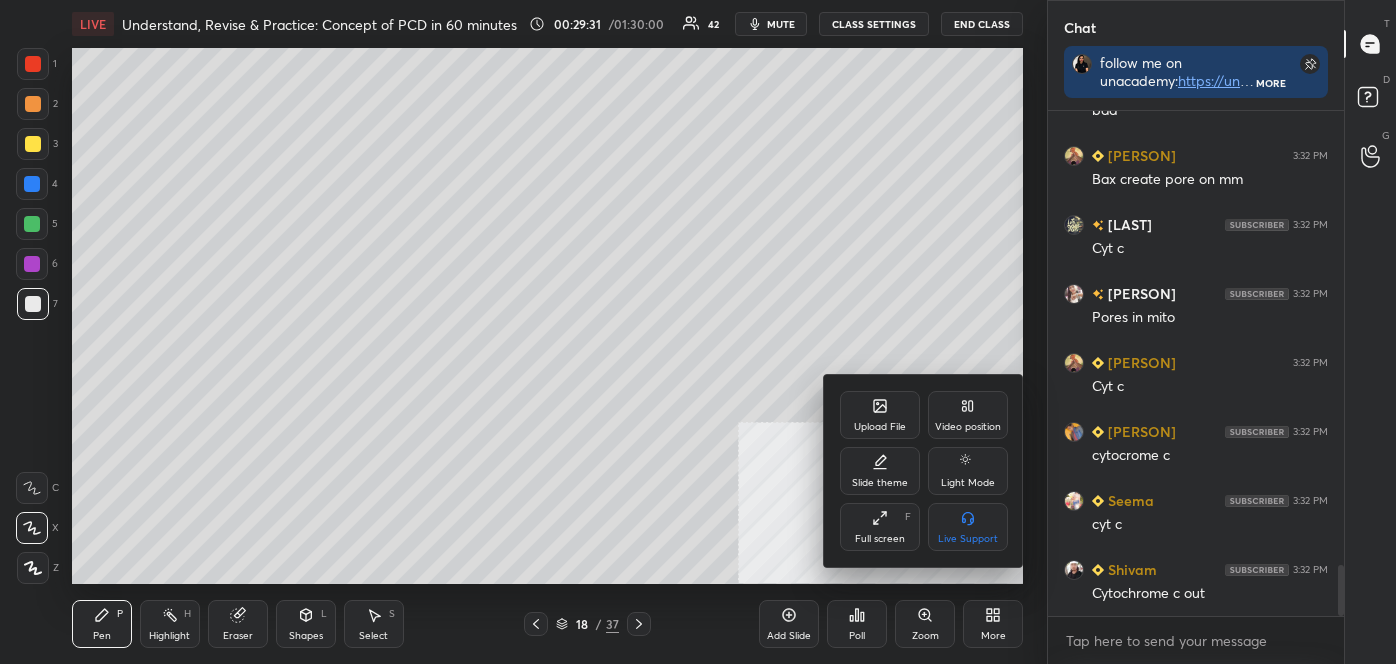 click on "Video position" at bounding box center (968, 427) 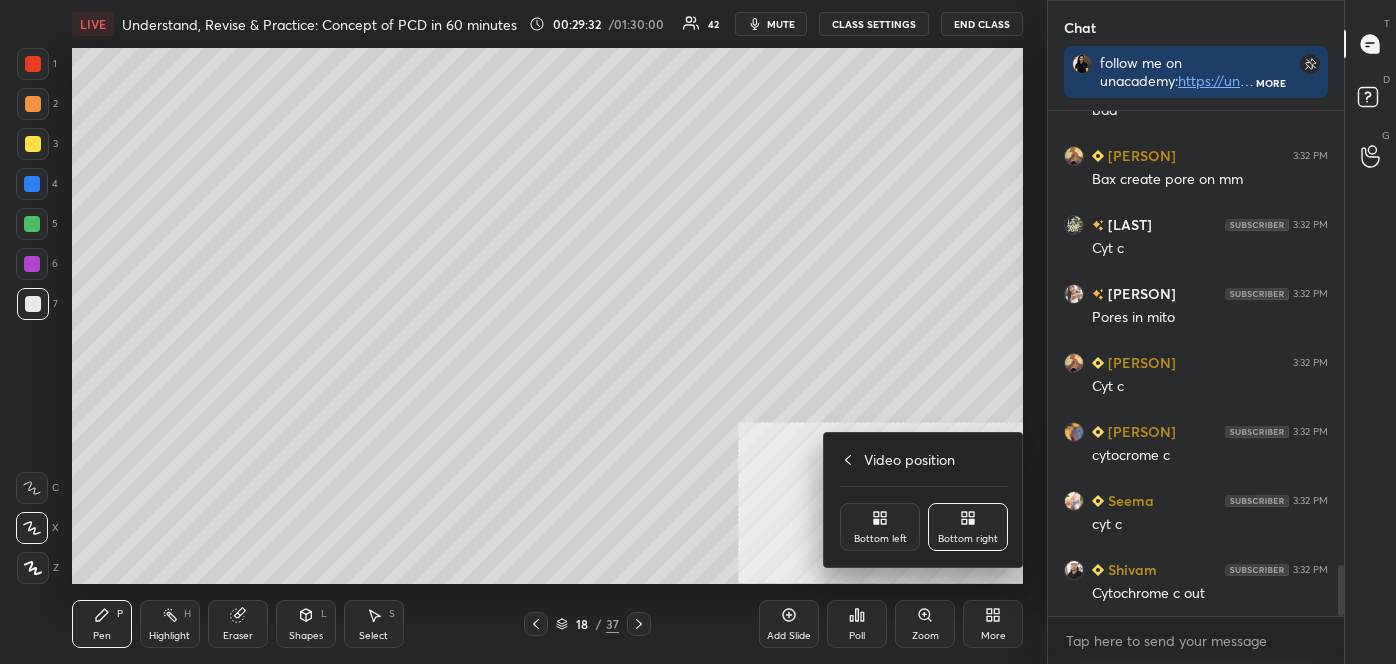 click on "Bottom left" at bounding box center [880, 539] 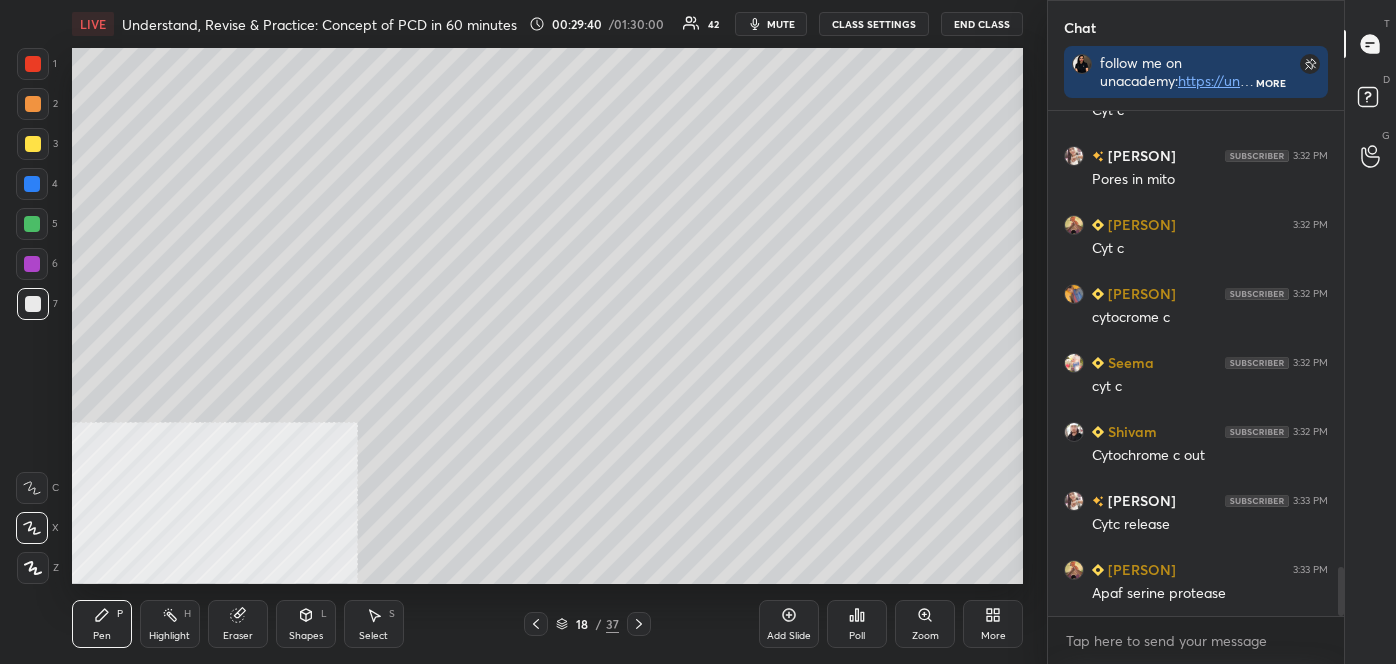 scroll, scrollTop: 4744, scrollLeft: 0, axis: vertical 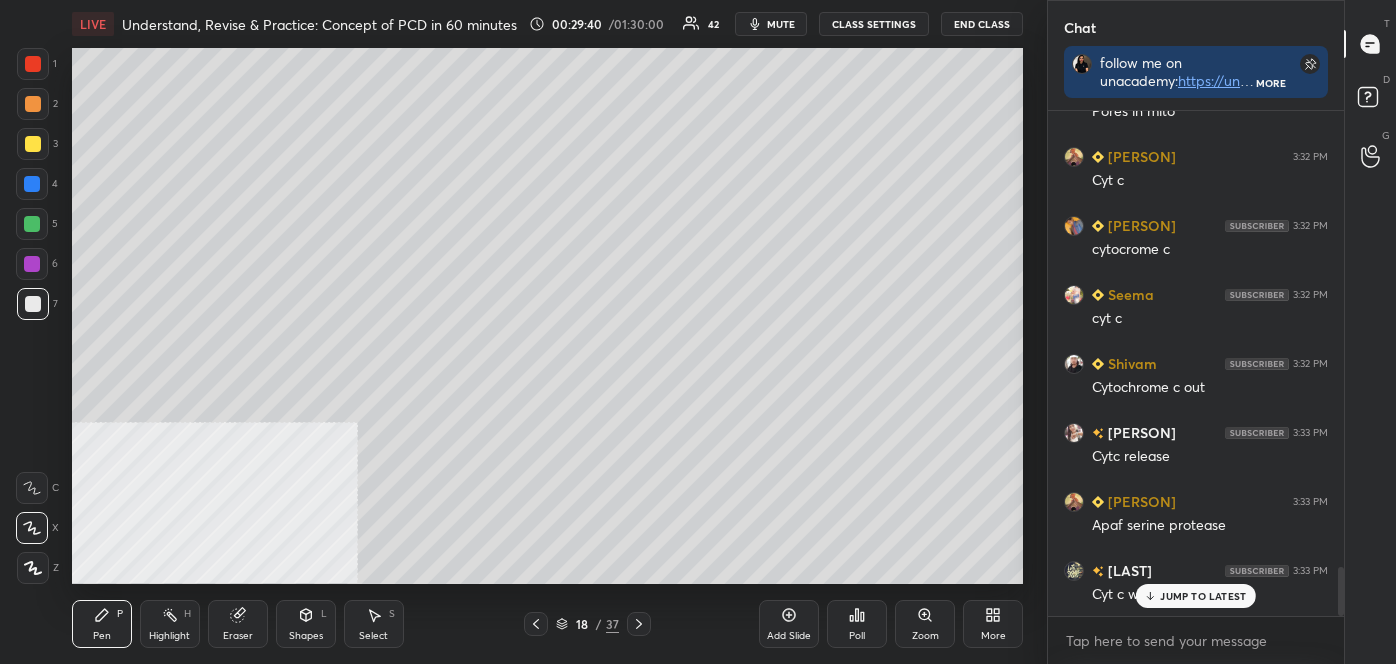 click at bounding box center (33, 144) 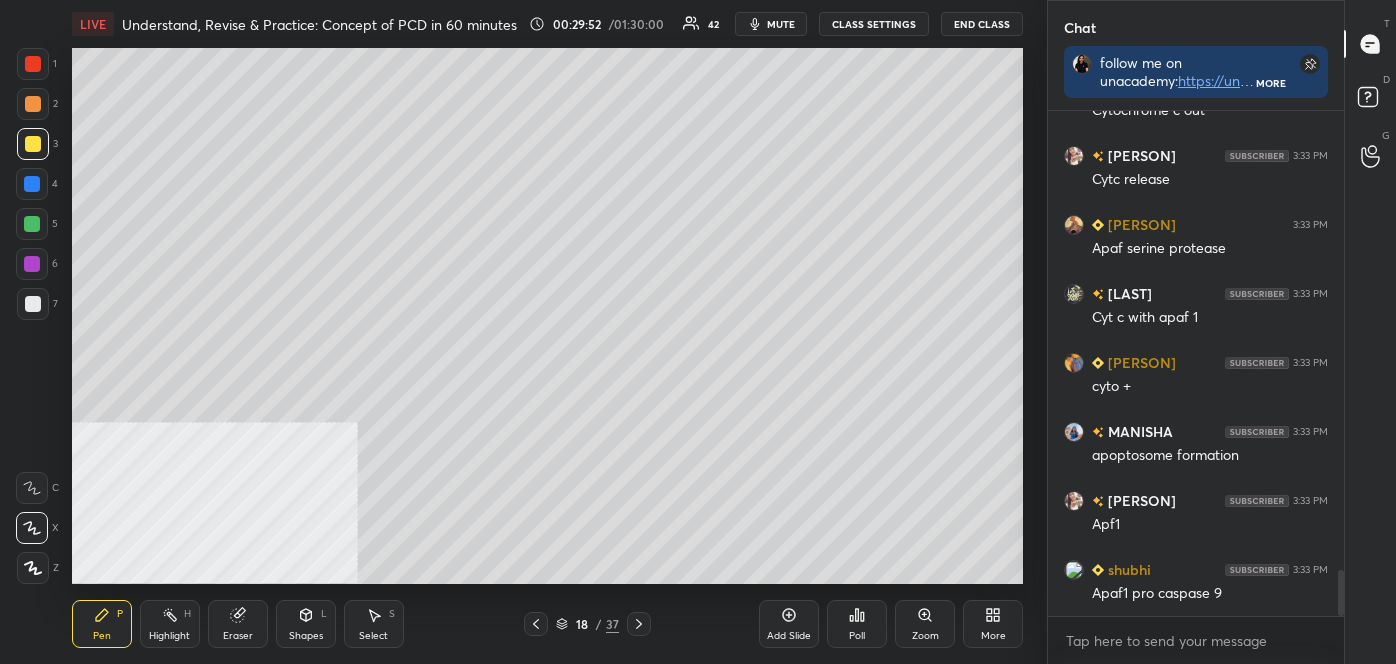 scroll, scrollTop: 5090, scrollLeft: 0, axis: vertical 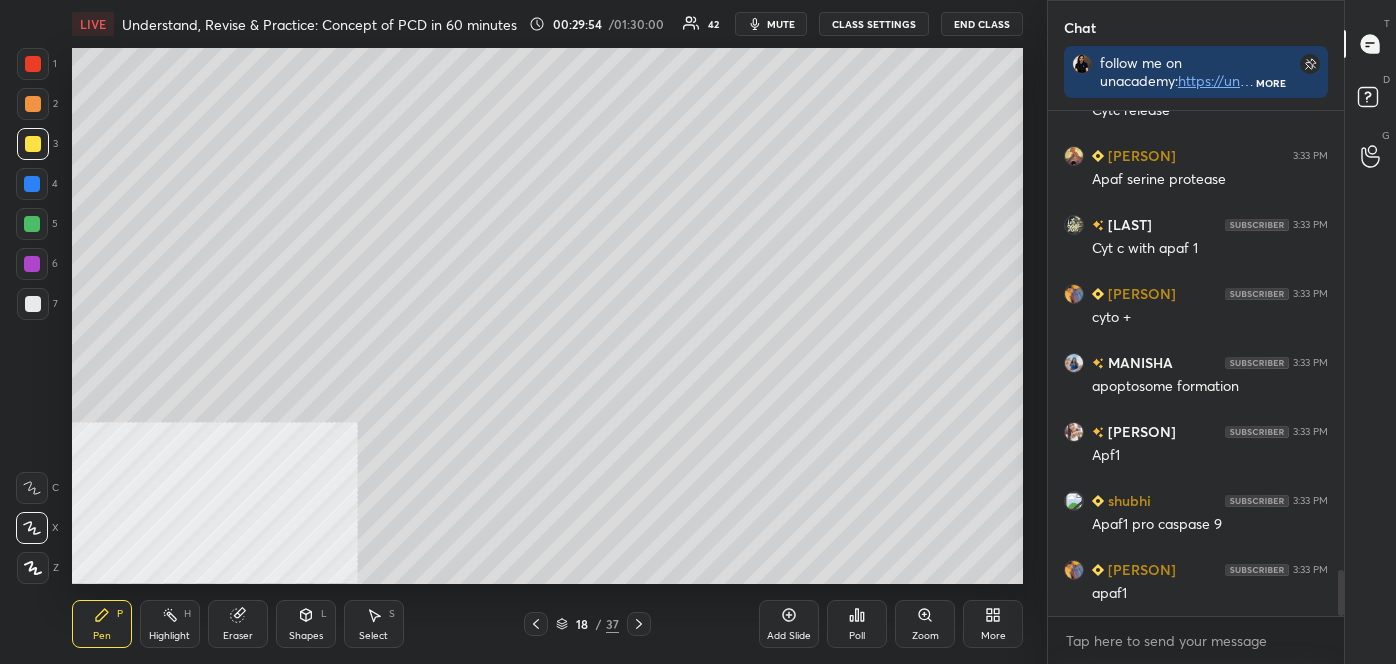 click on "More" at bounding box center (993, 624) 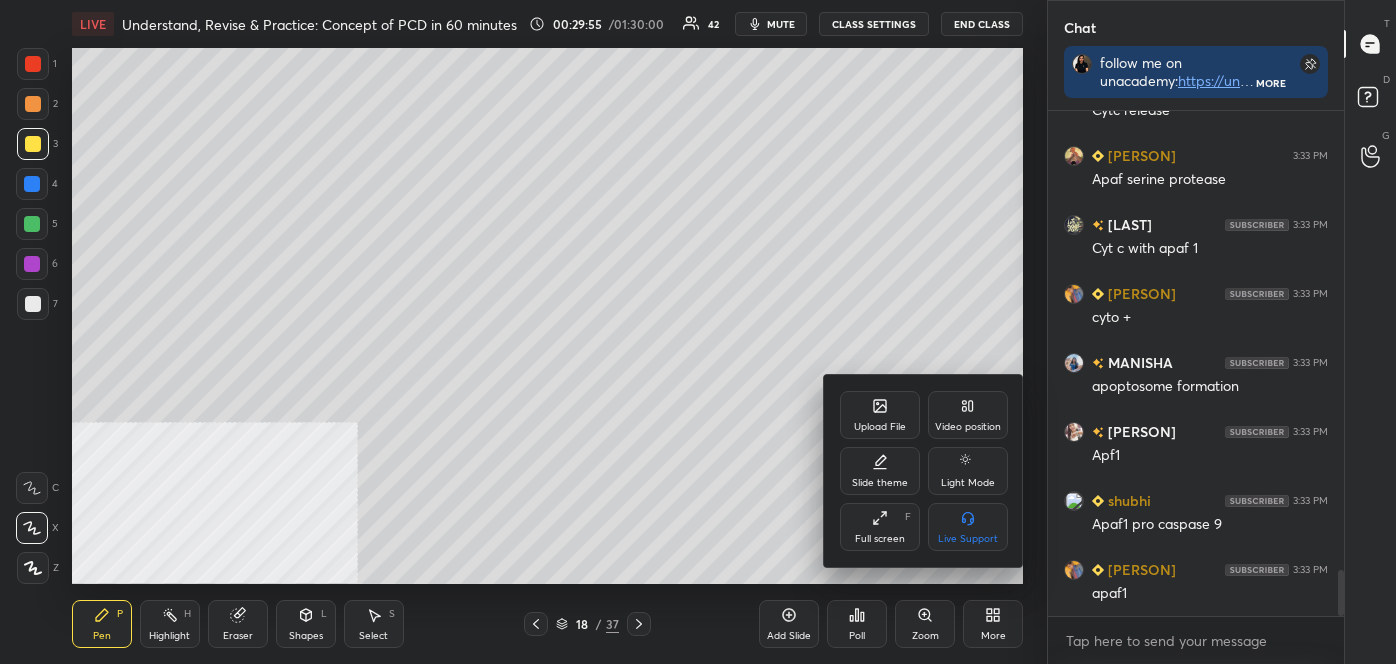 click on "Video position" at bounding box center (968, 415) 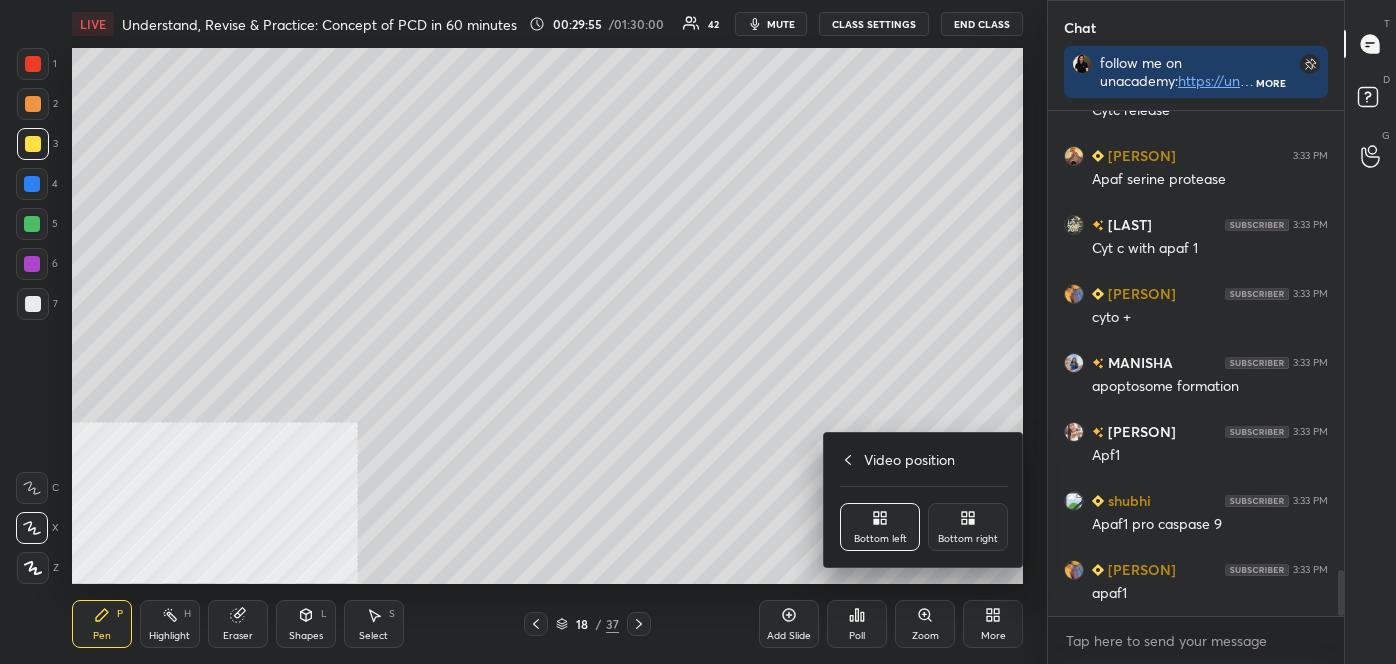click on "Bottom right" at bounding box center [968, 527] 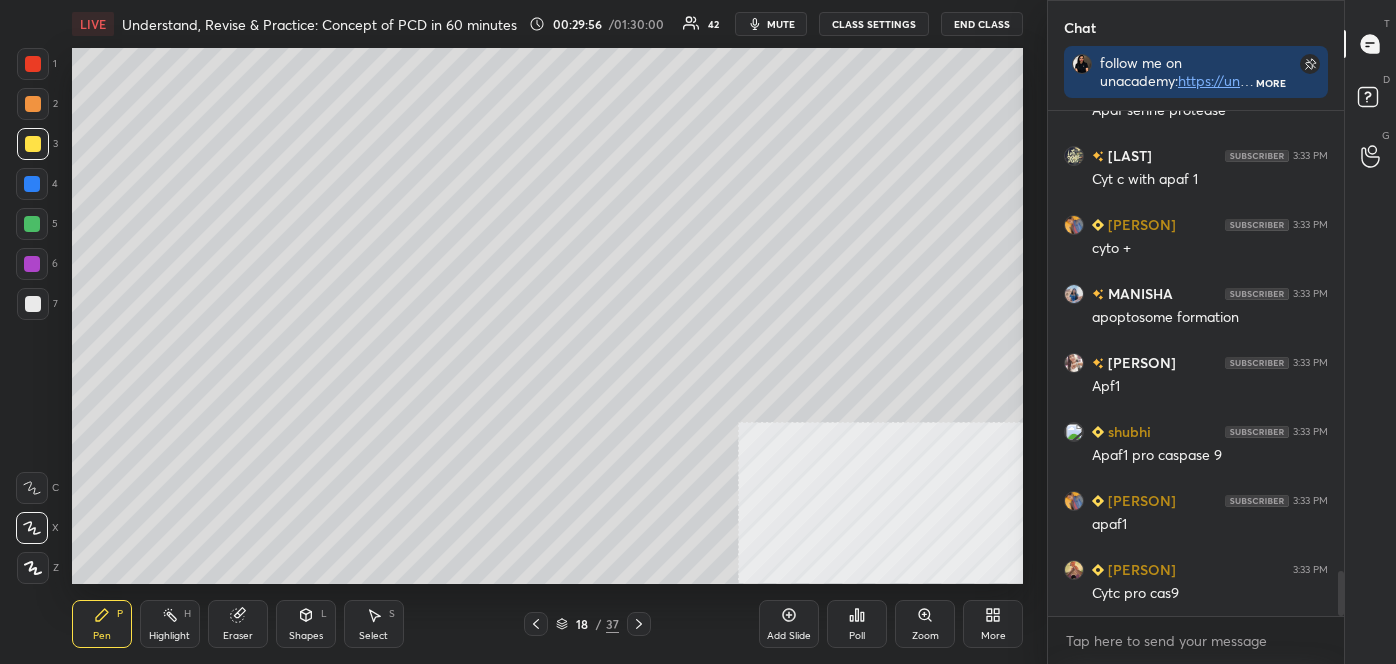 click at bounding box center [33, 304] 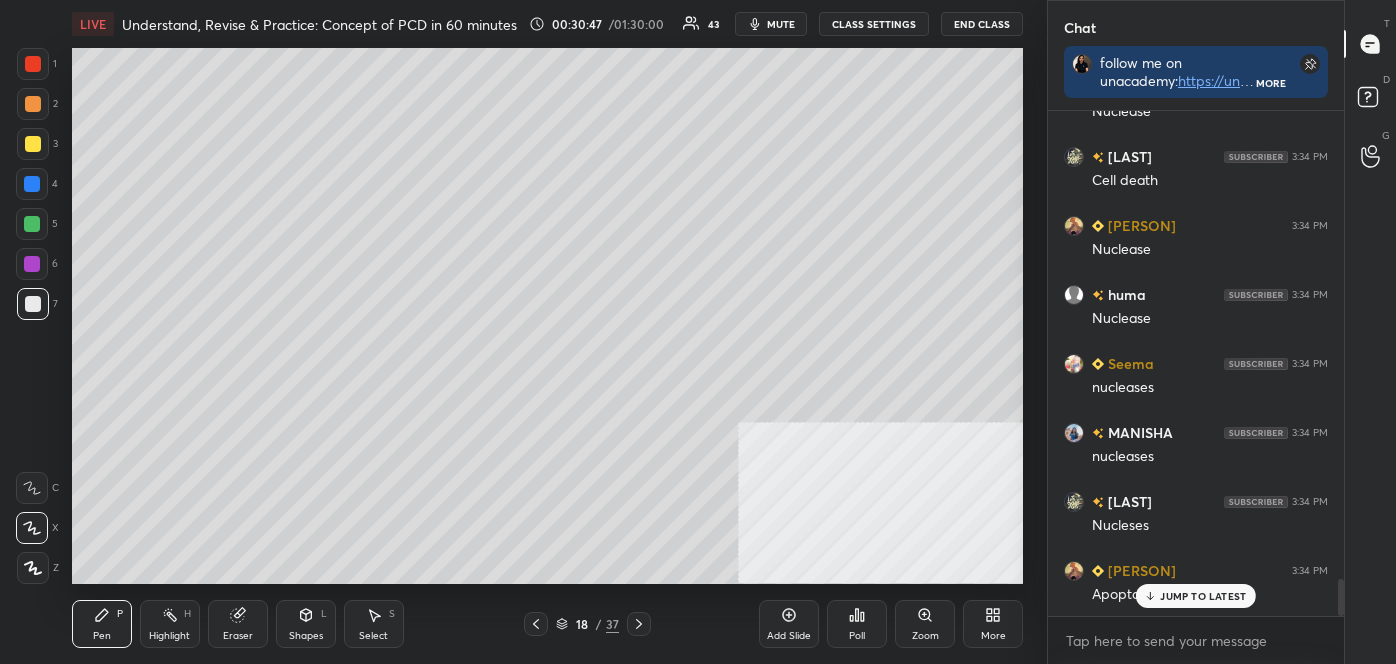 scroll, scrollTop: 6485, scrollLeft: 0, axis: vertical 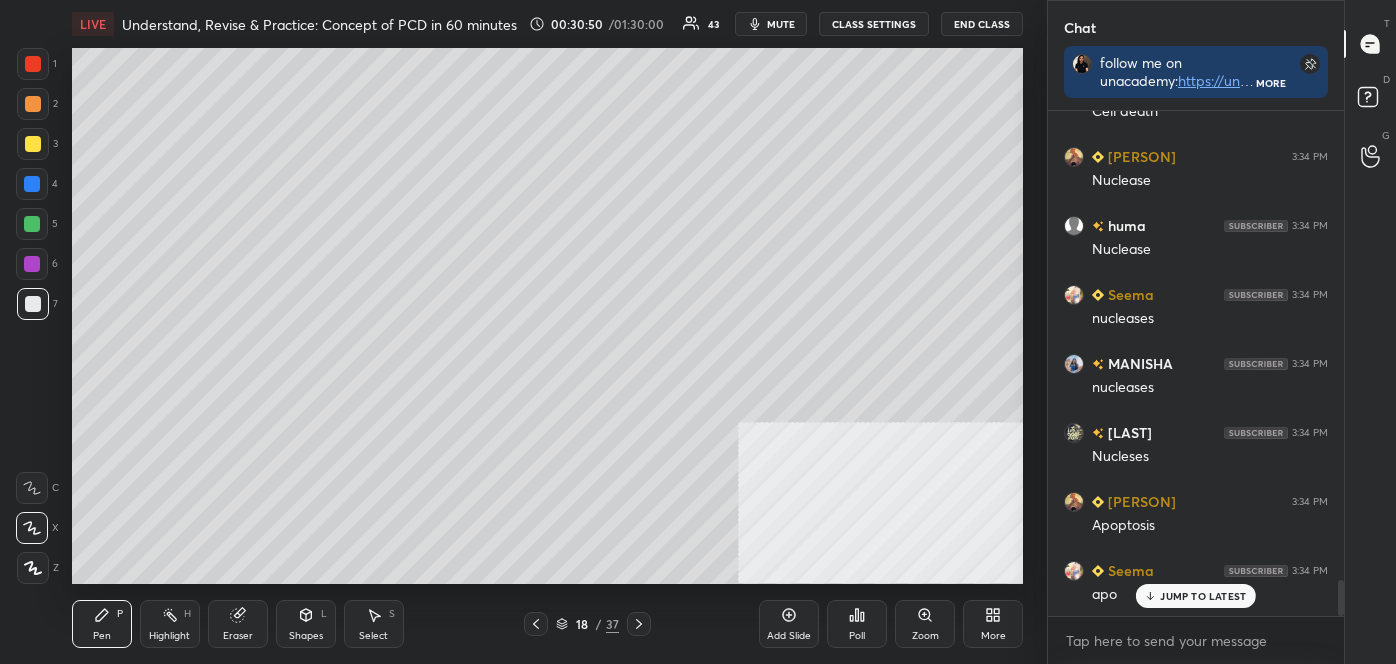 click at bounding box center (33, 104) 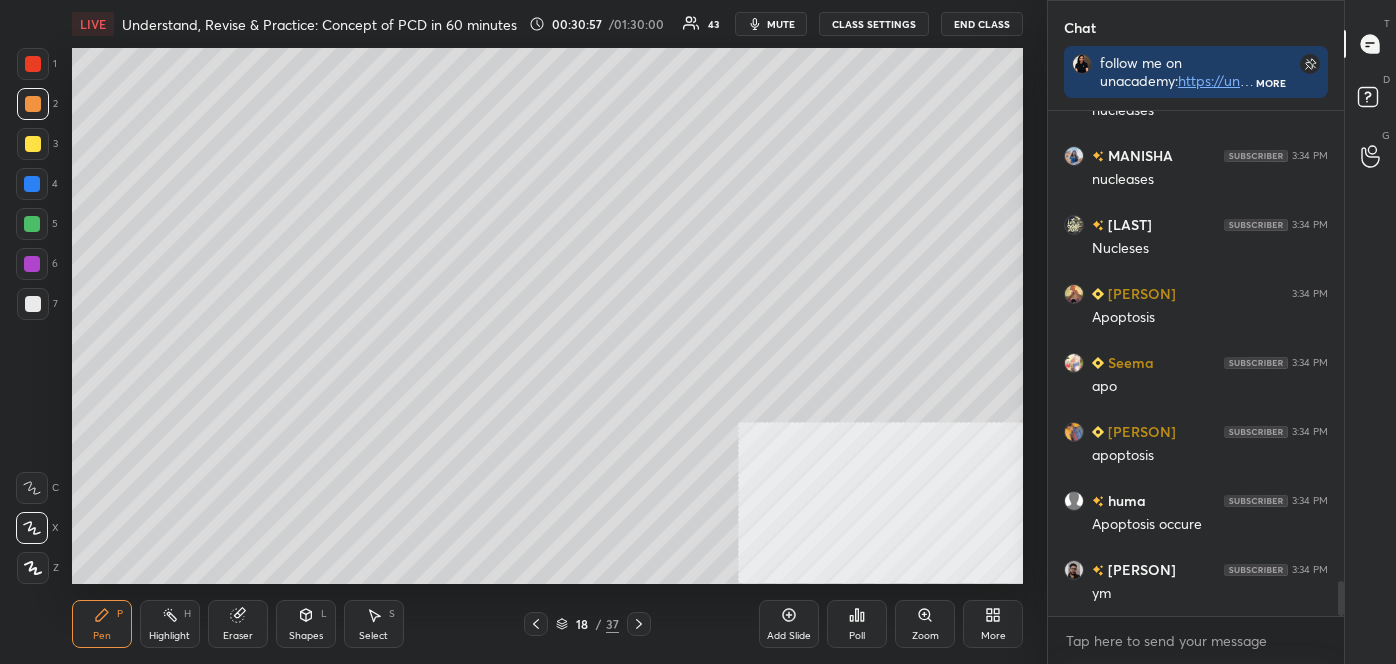 scroll, scrollTop: 6762, scrollLeft: 0, axis: vertical 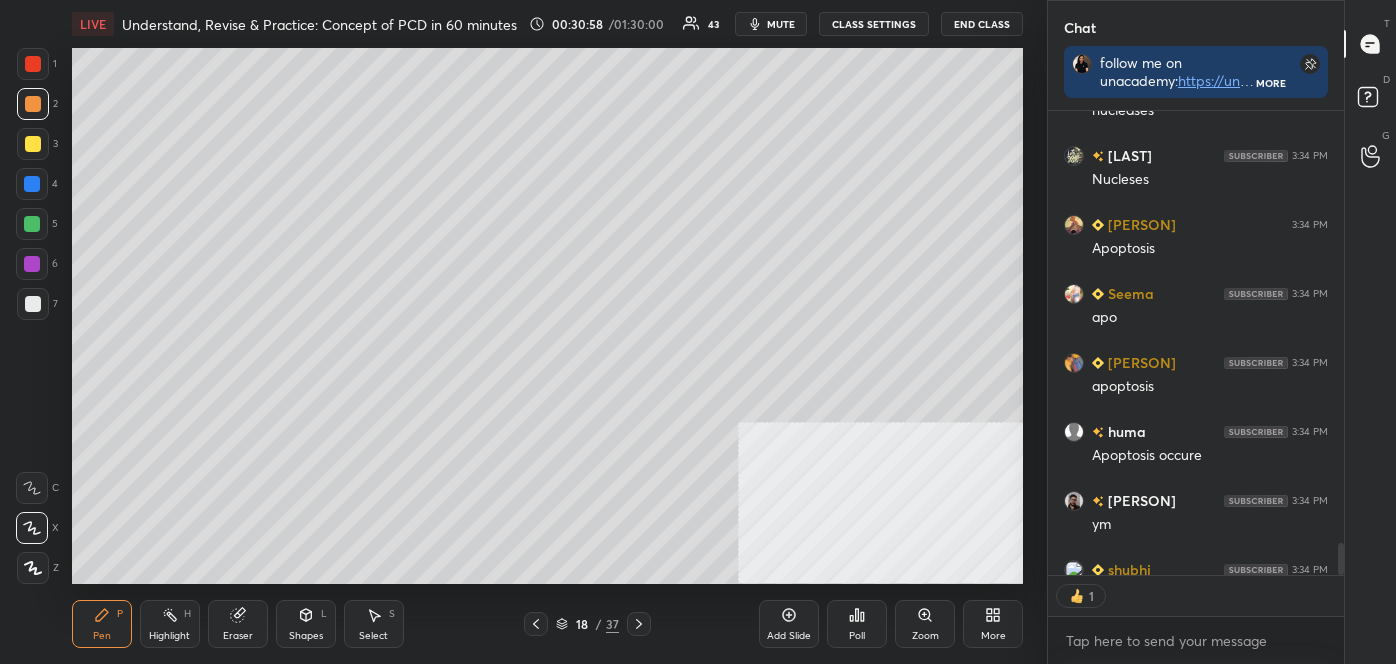 click 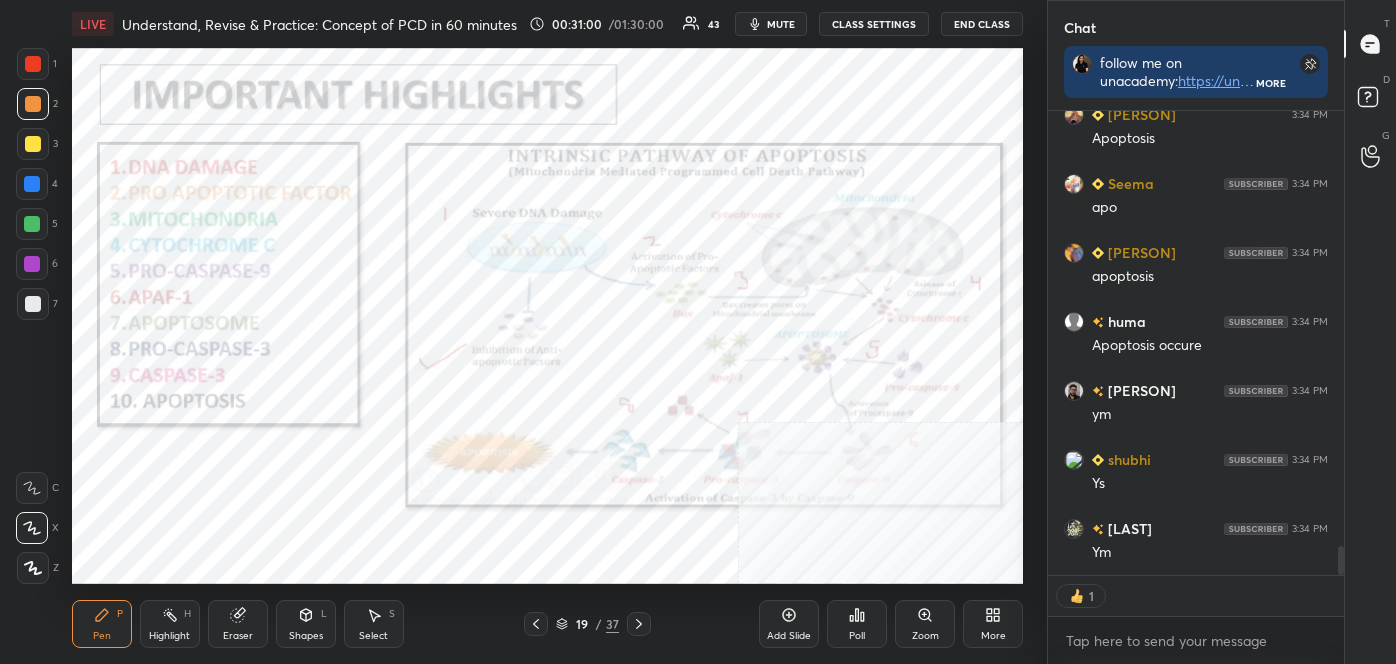 click on "Highlight" at bounding box center (169, 636) 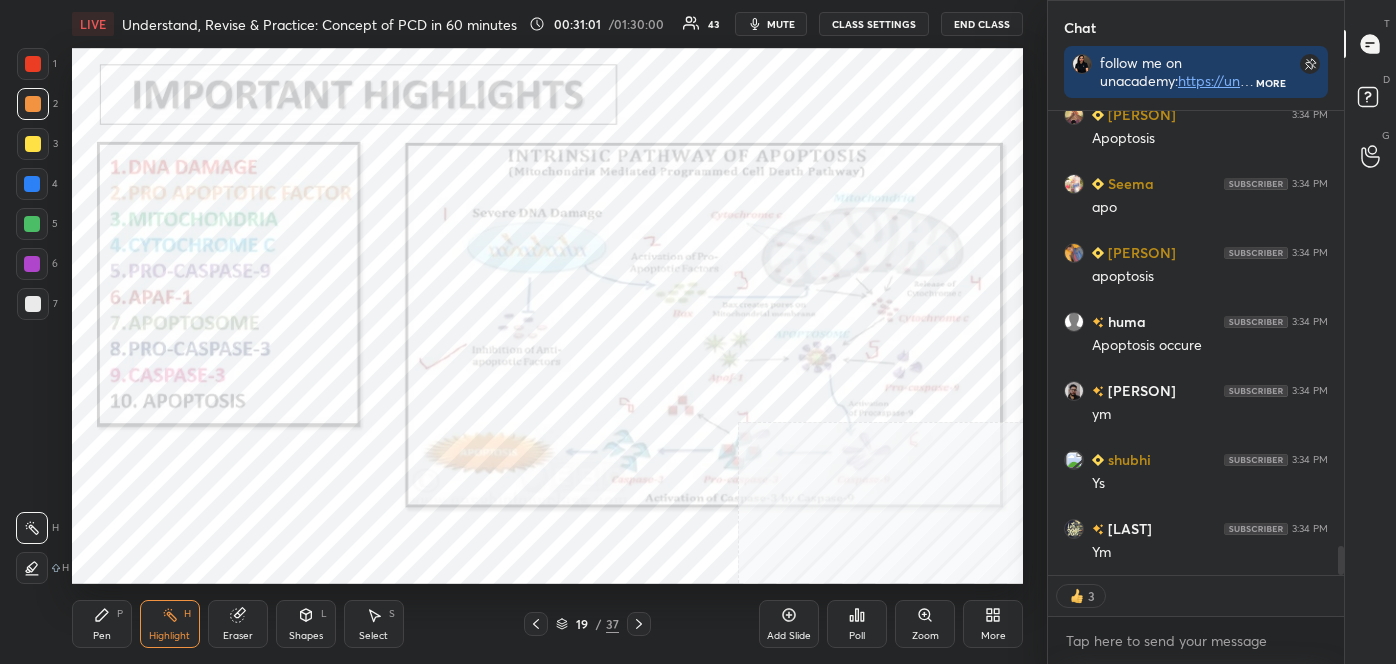 click 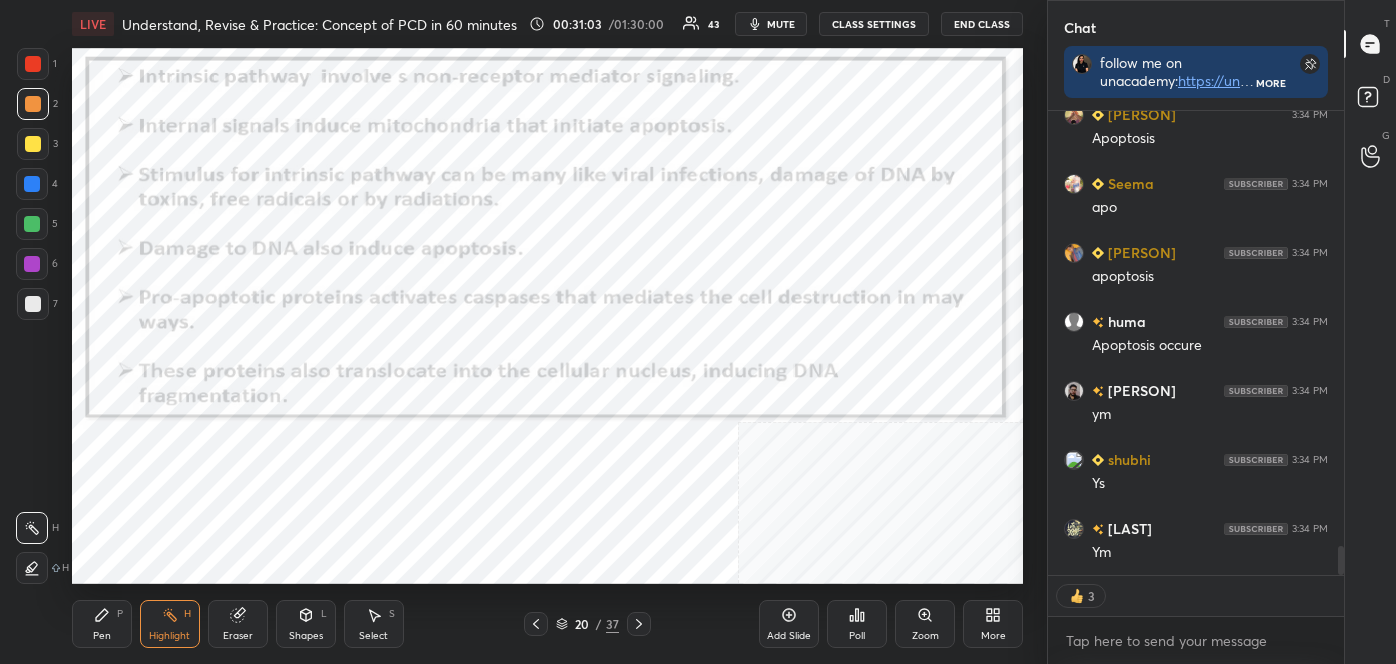 scroll, scrollTop: 6941, scrollLeft: 0, axis: vertical 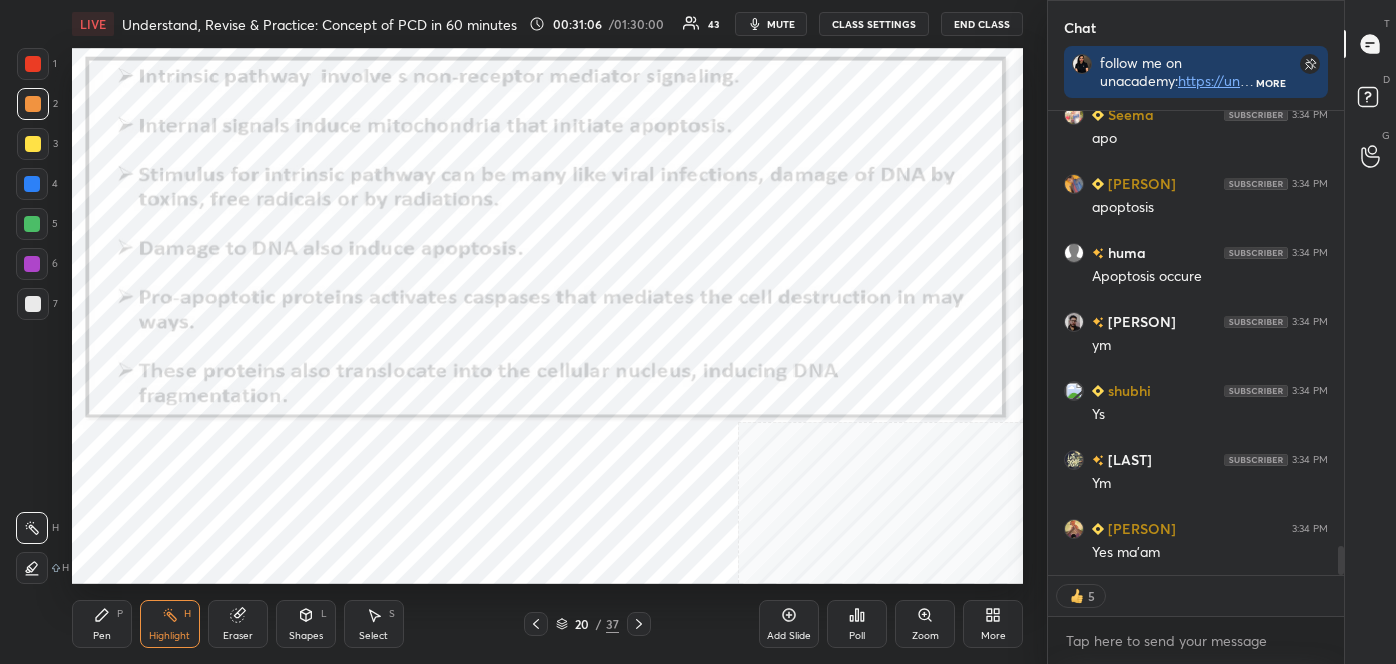 click at bounding box center (33, 64) 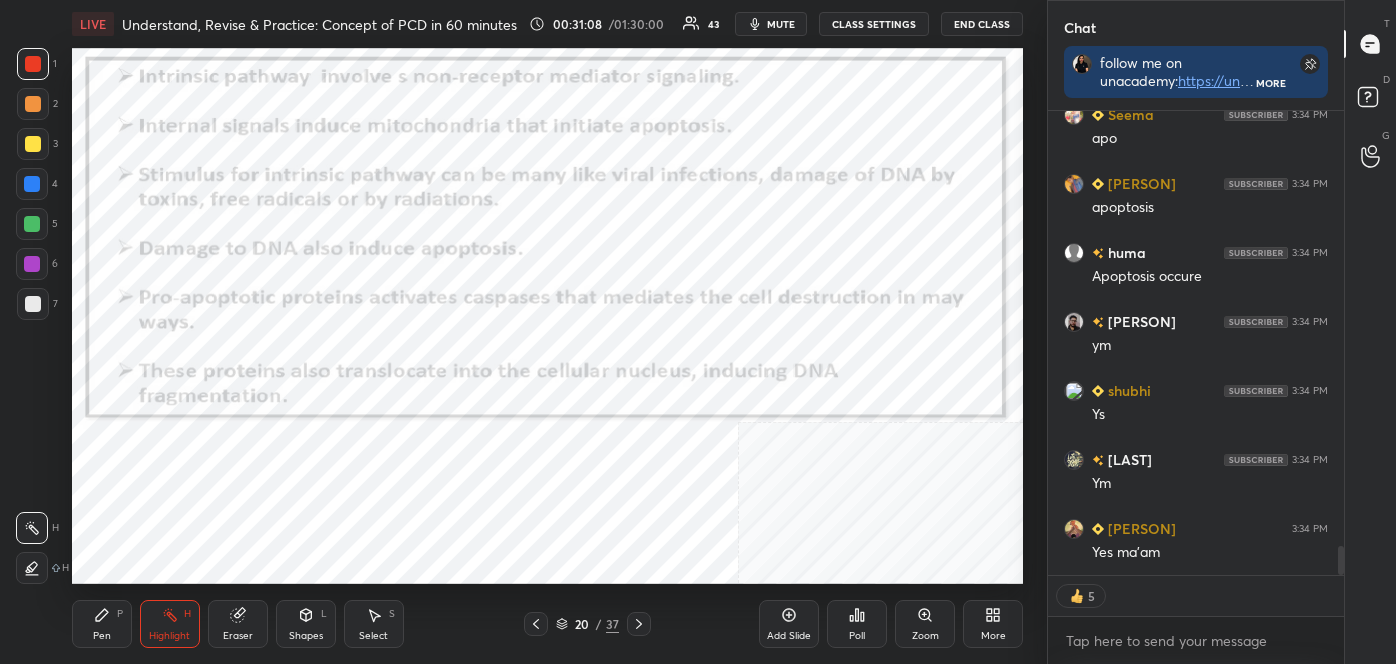 click on "Pen" at bounding box center (102, 636) 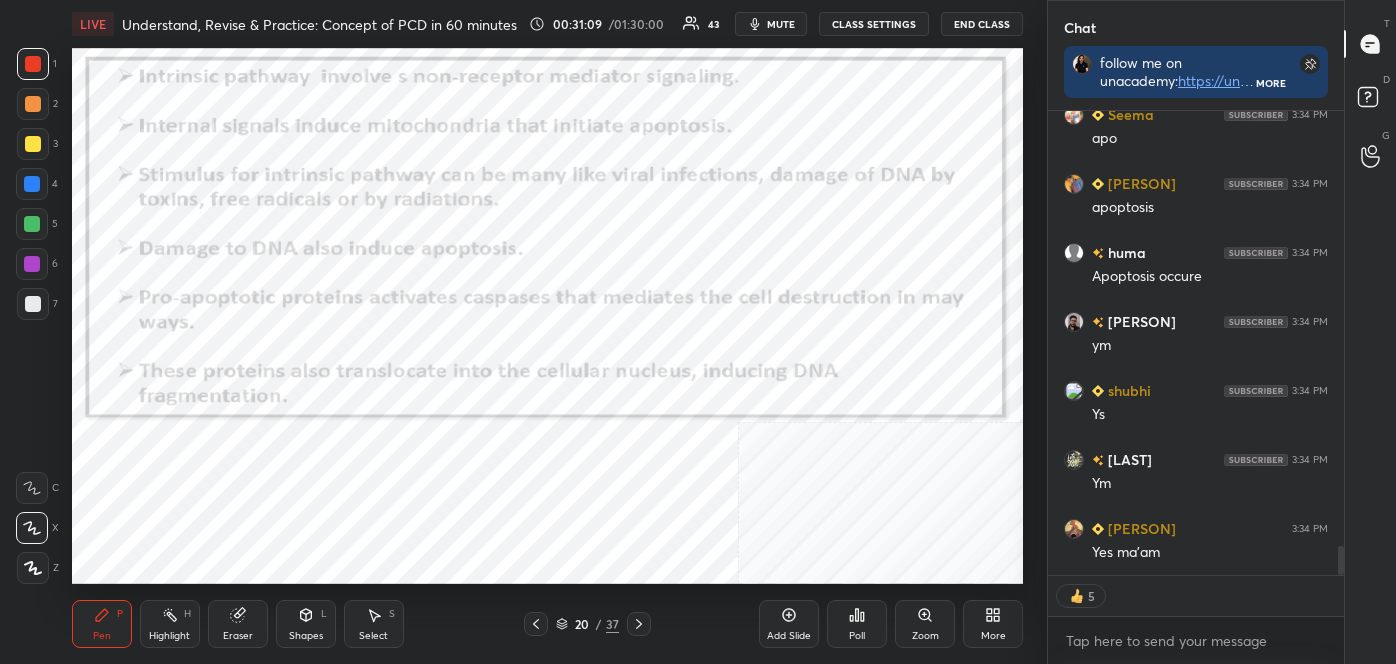 click at bounding box center (33, 568) 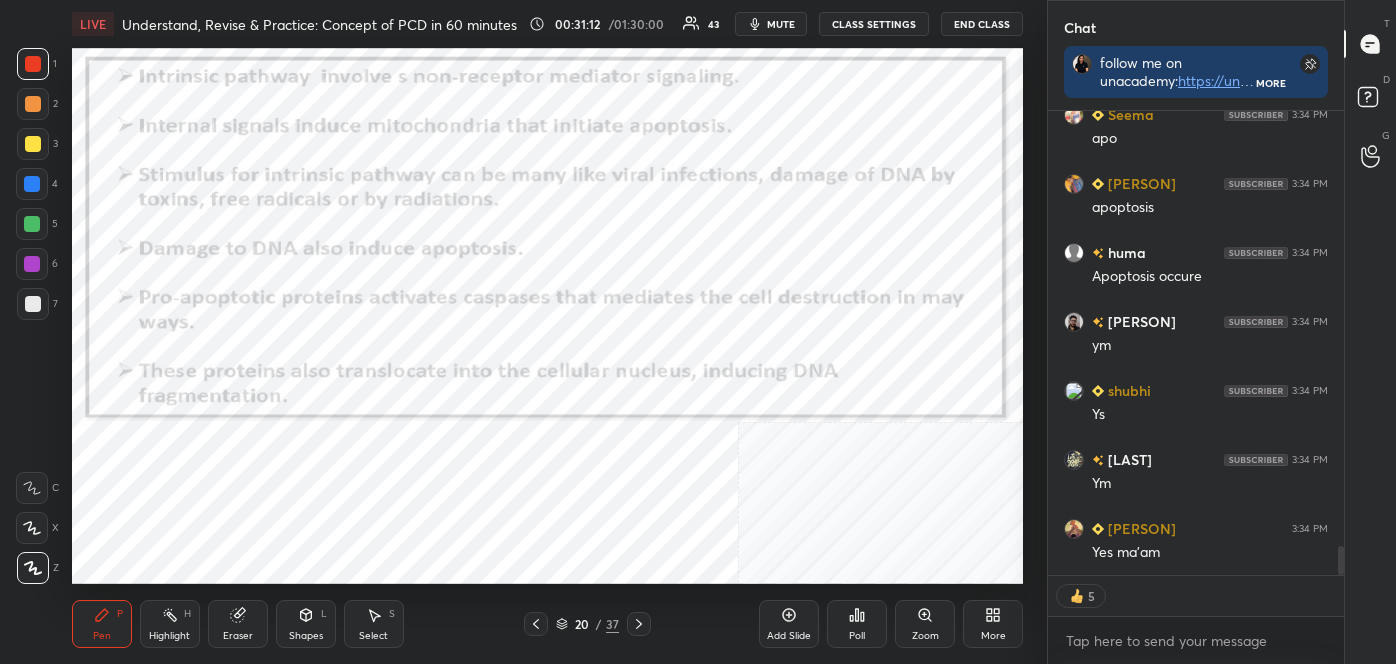 click 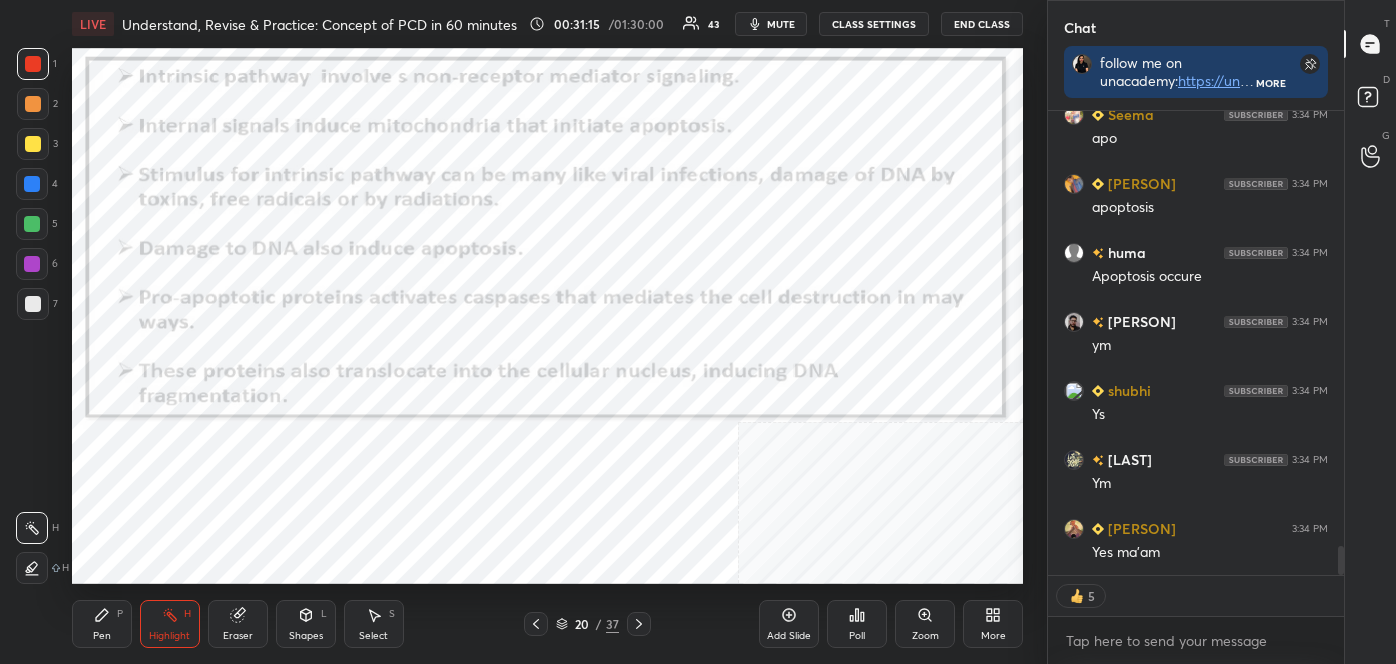 scroll, scrollTop: 6, scrollLeft: 5, axis: both 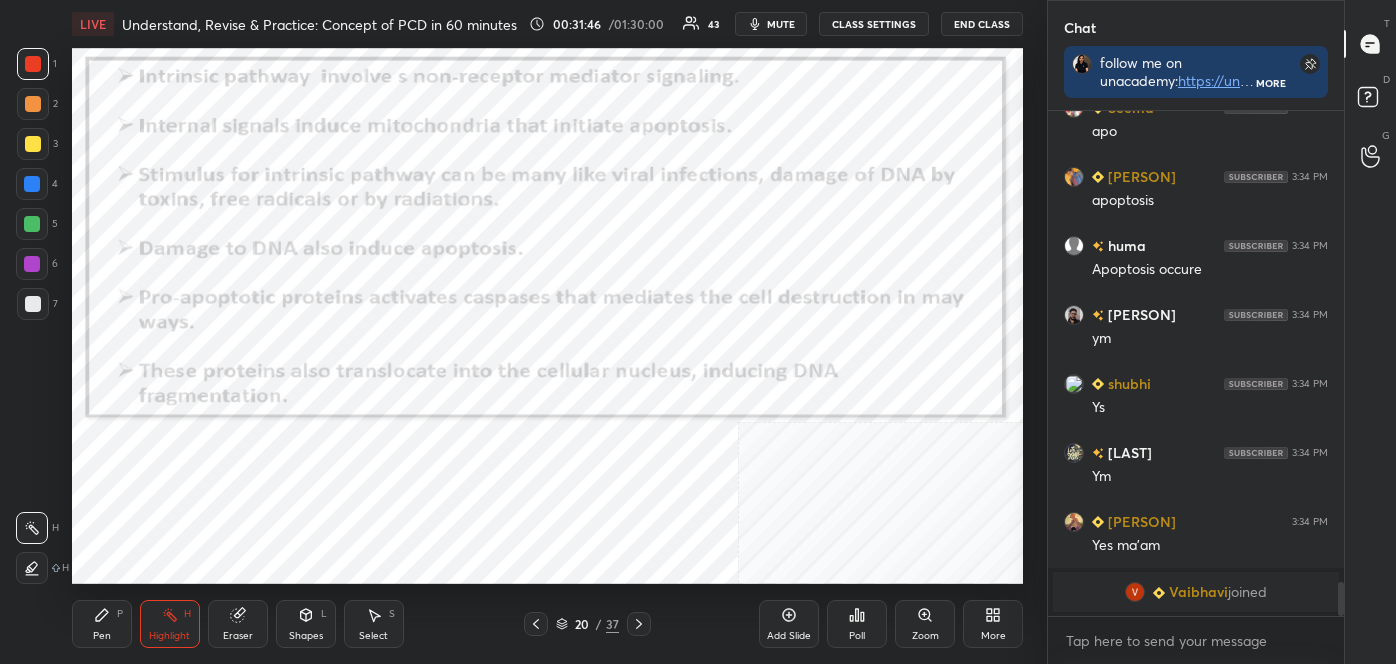 click 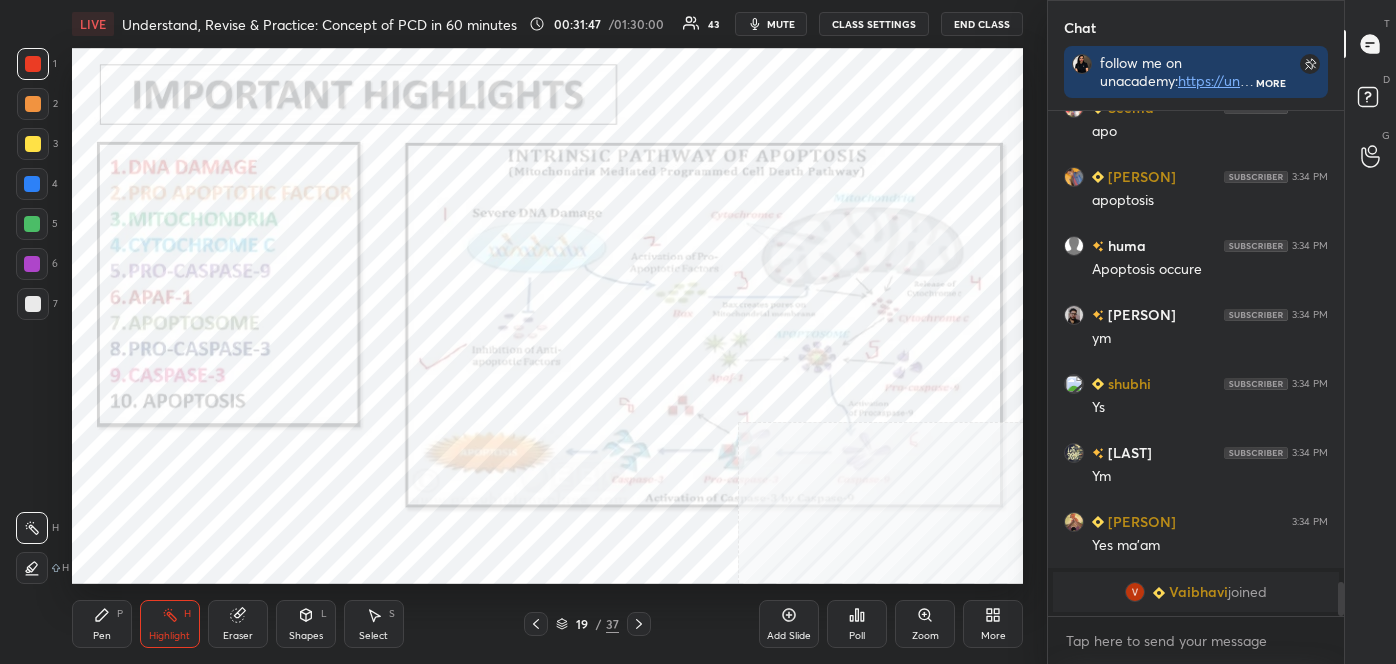 click 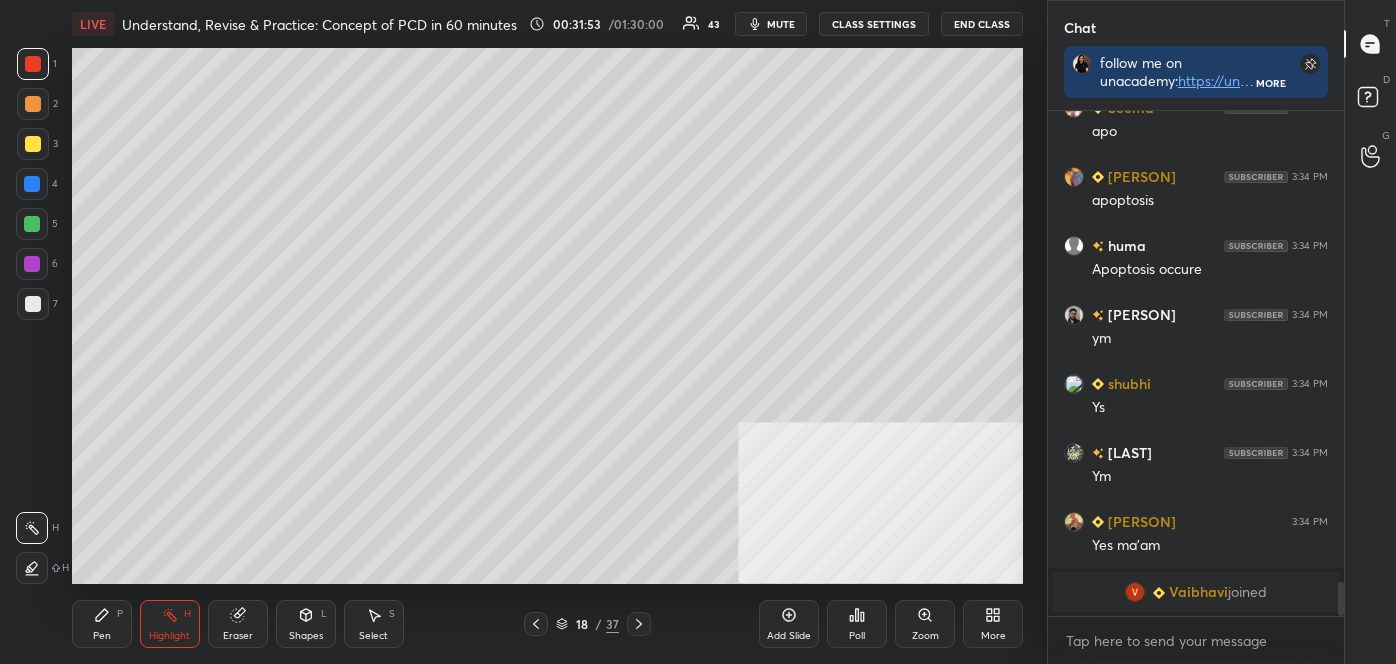click 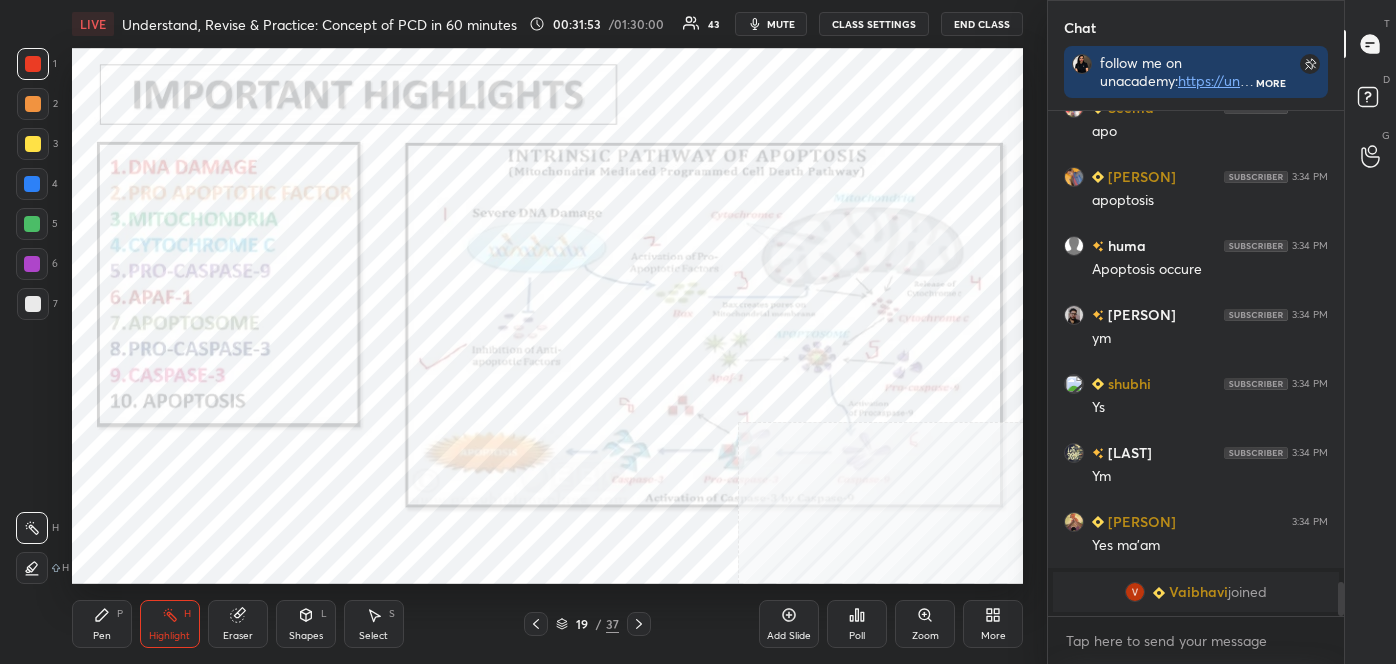 click 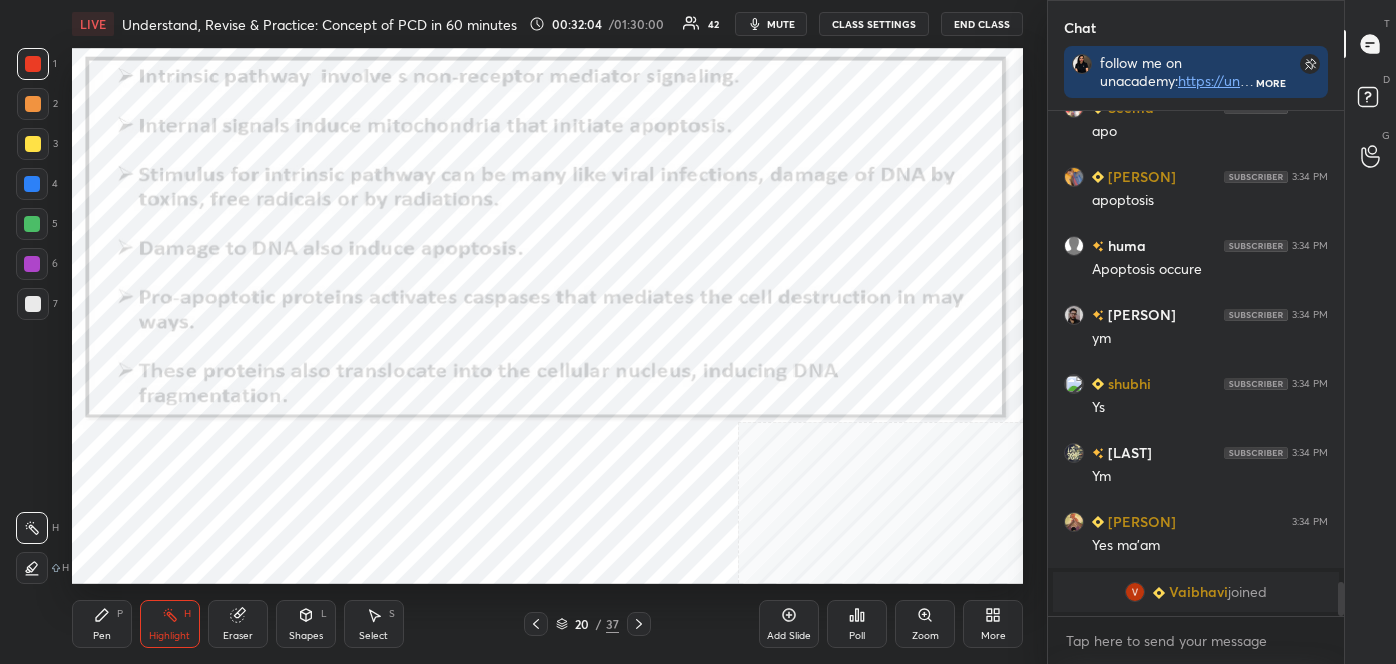 click 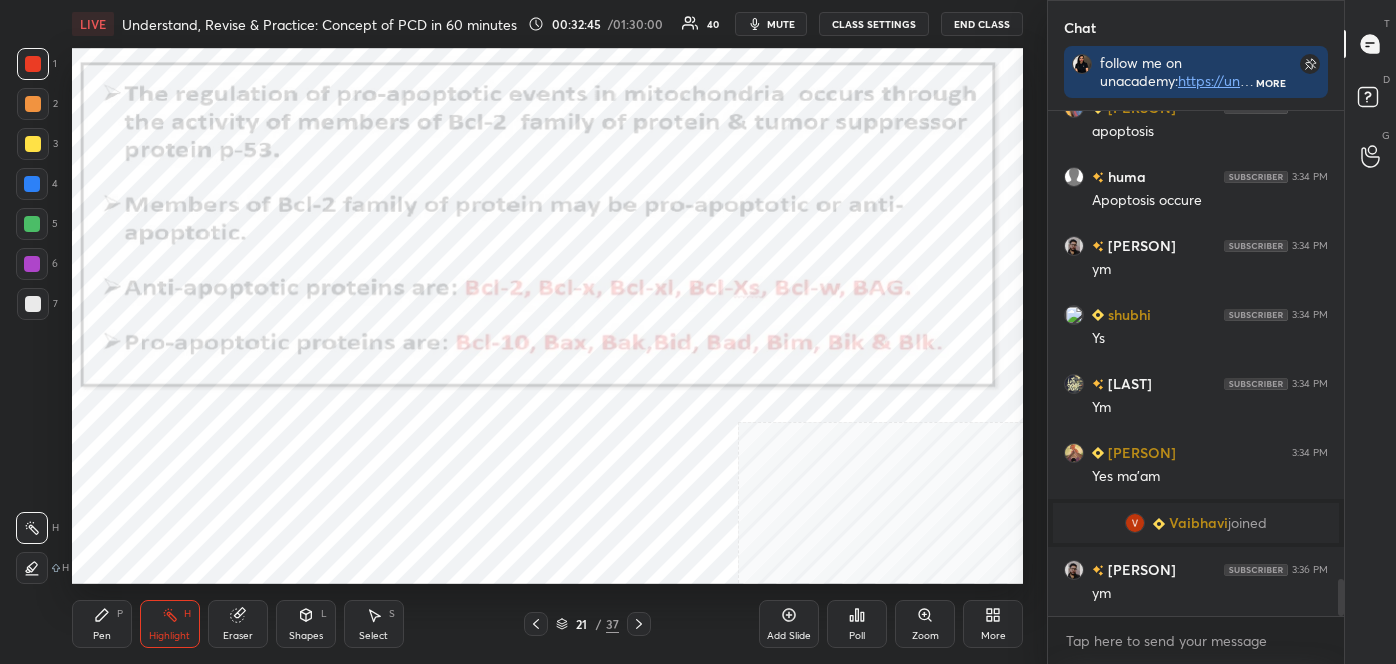 scroll, scrollTop: 6373, scrollLeft: 0, axis: vertical 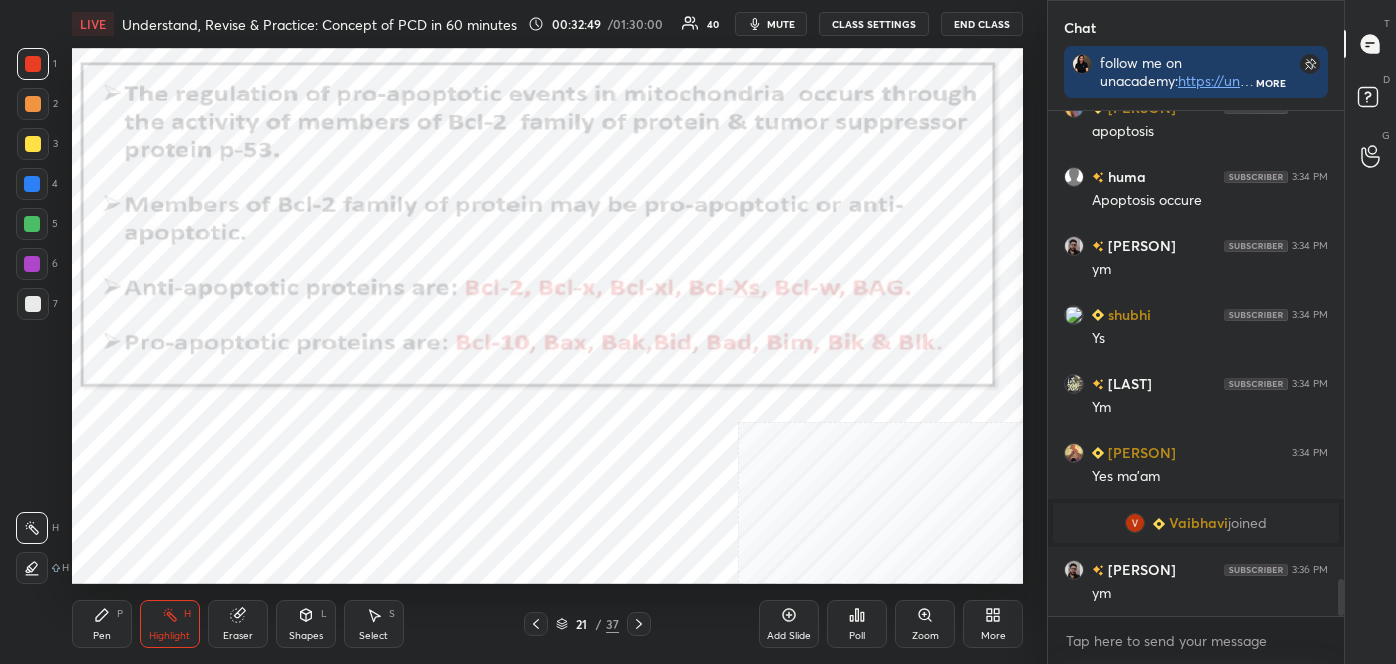 click 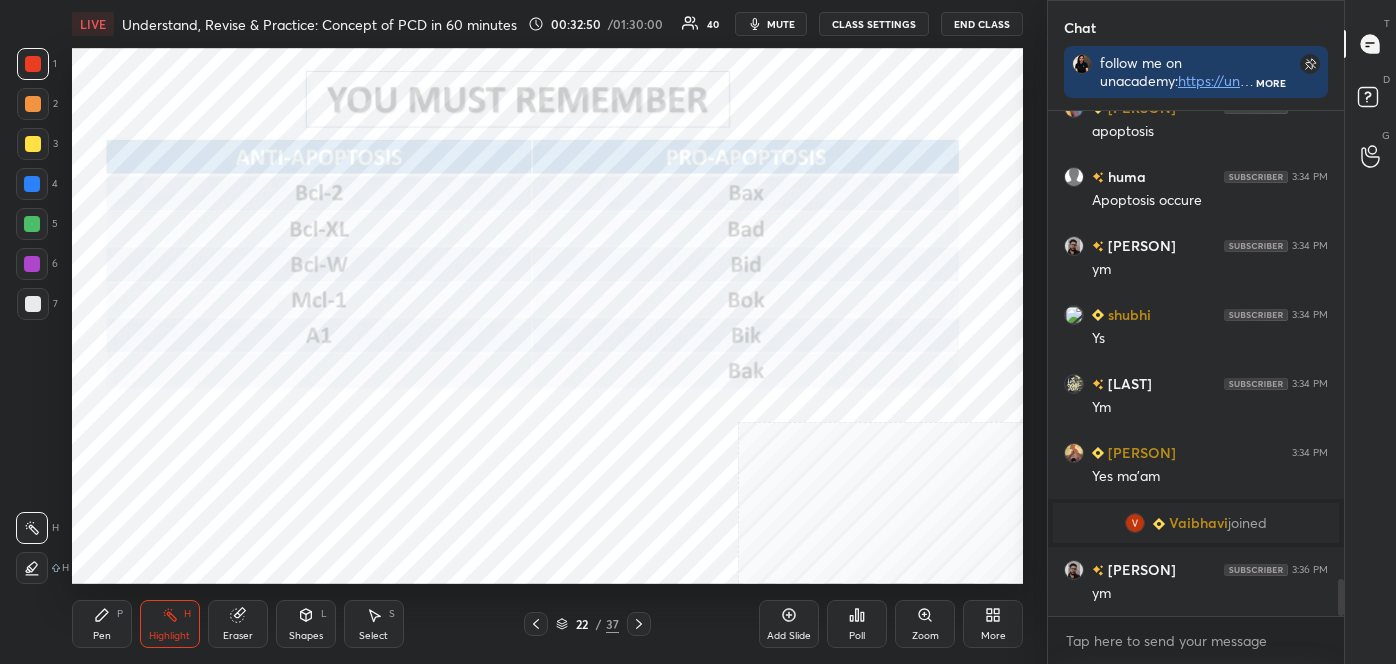 click 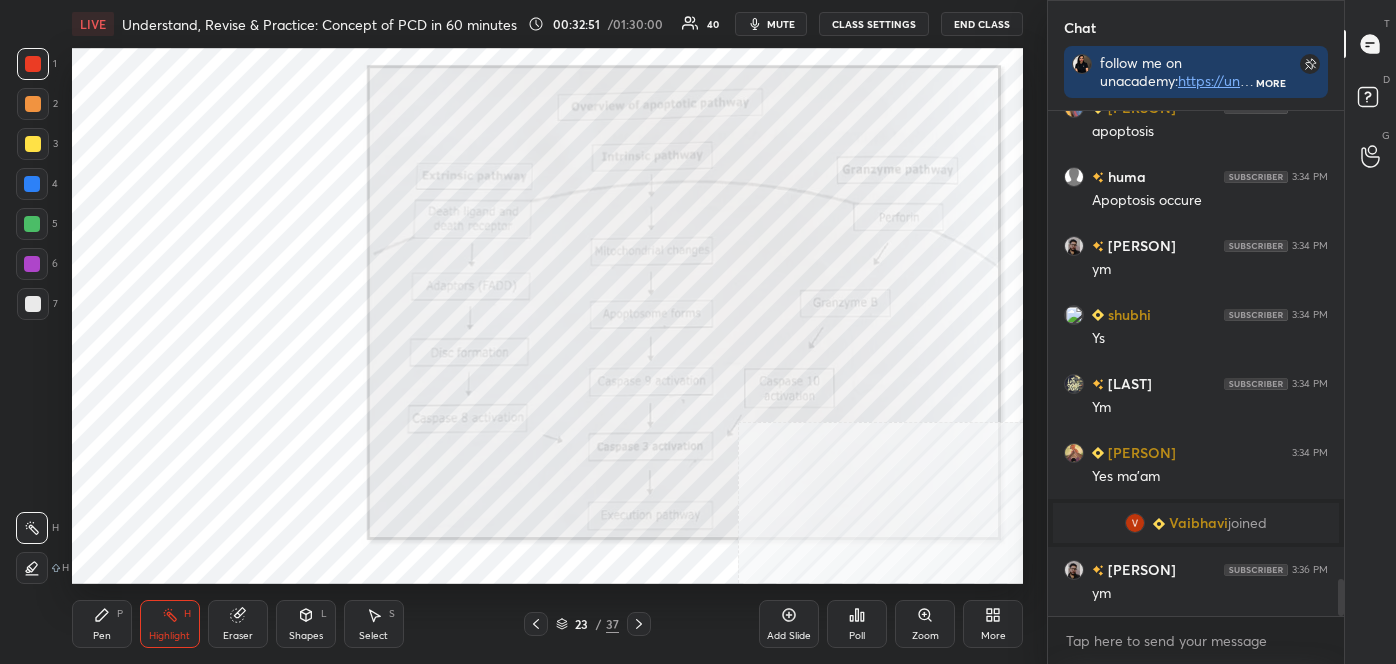 click at bounding box center (536, 624) 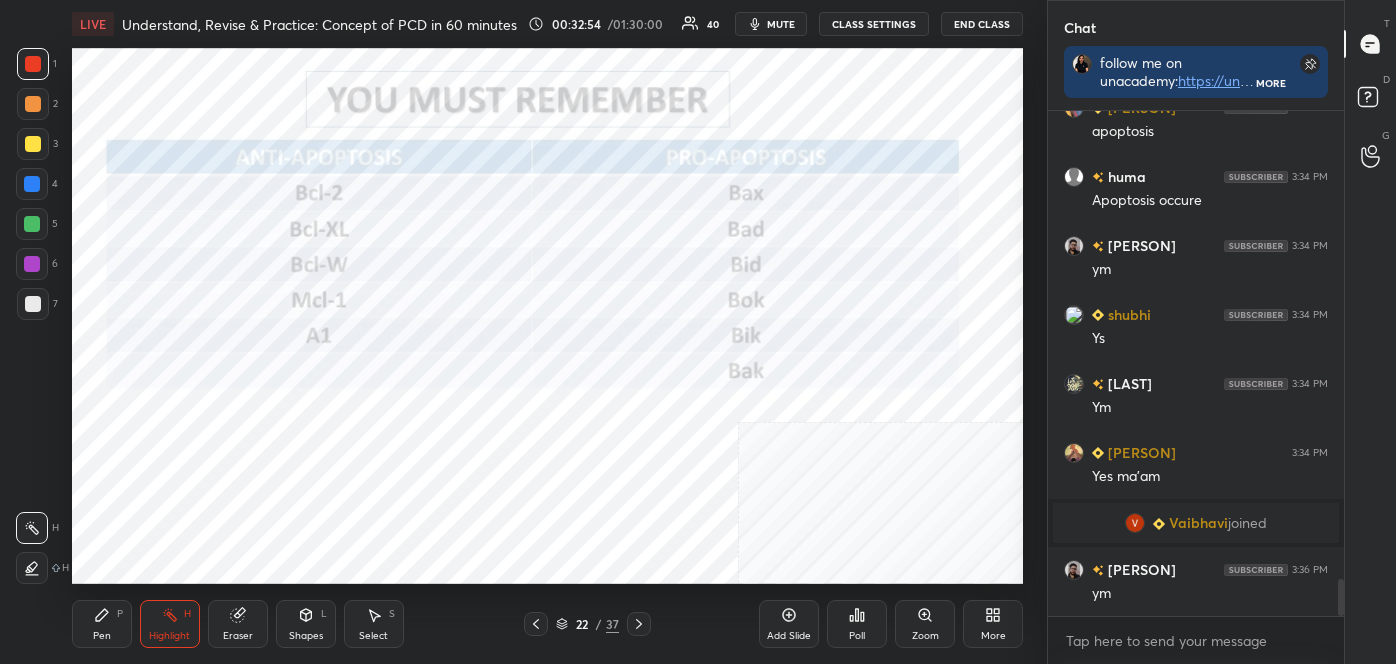 click 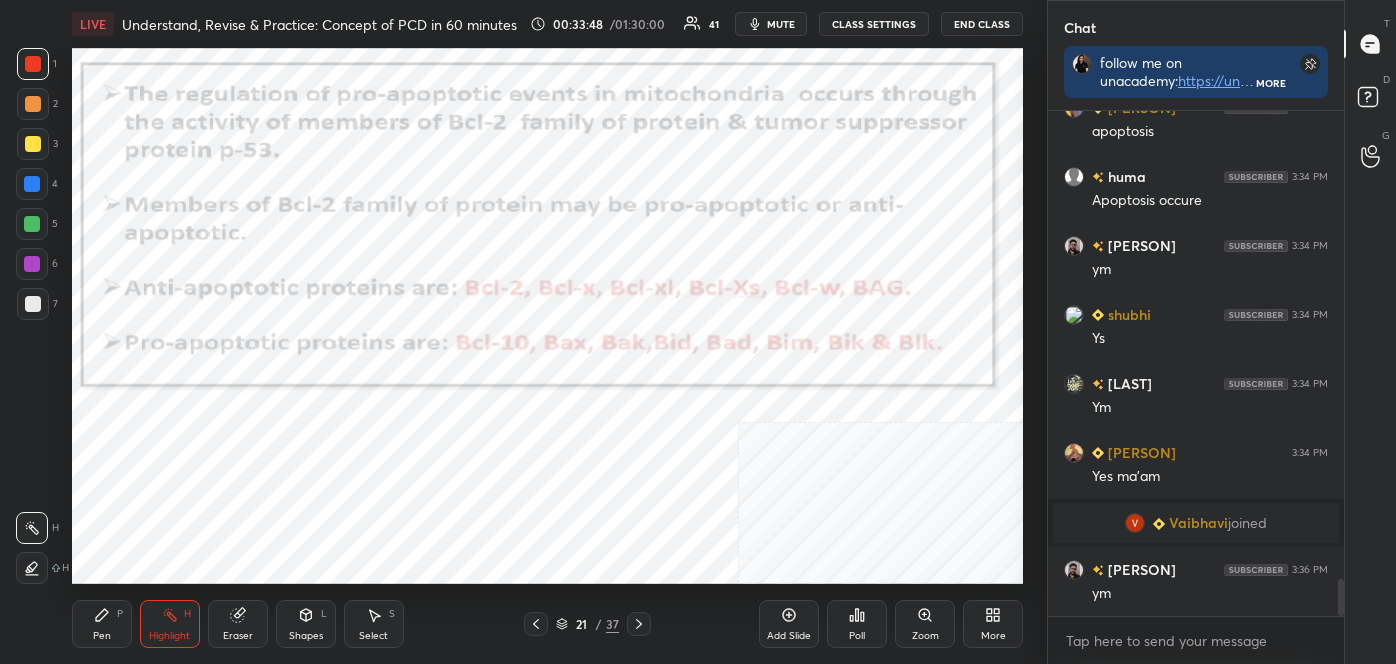click 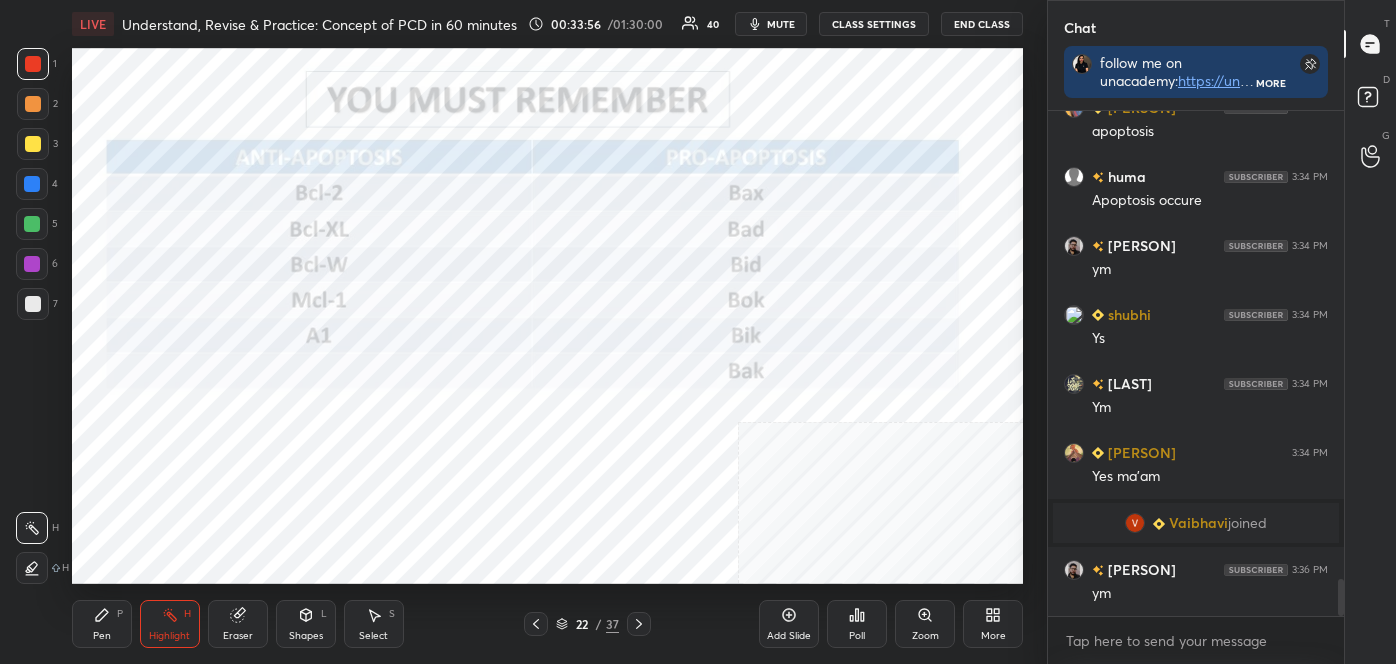 click 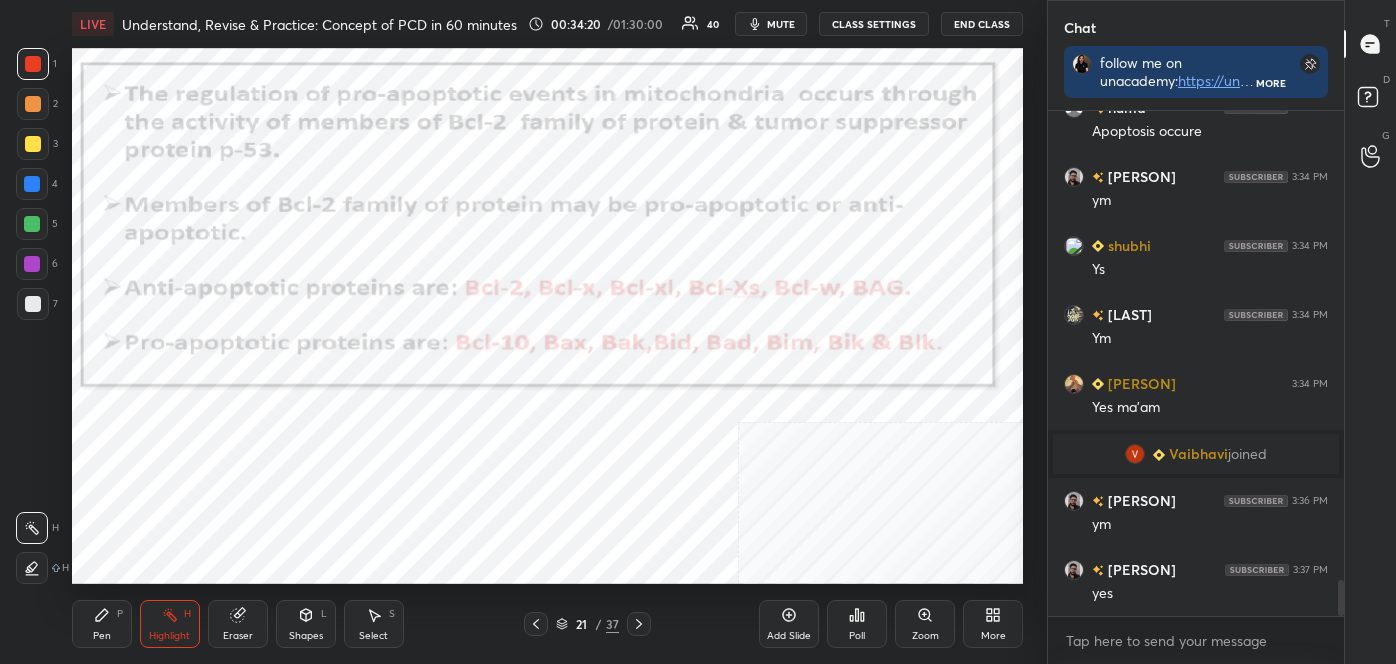 scroll, scrollTop: 6490, scrollLeft: 0, axis: vertical 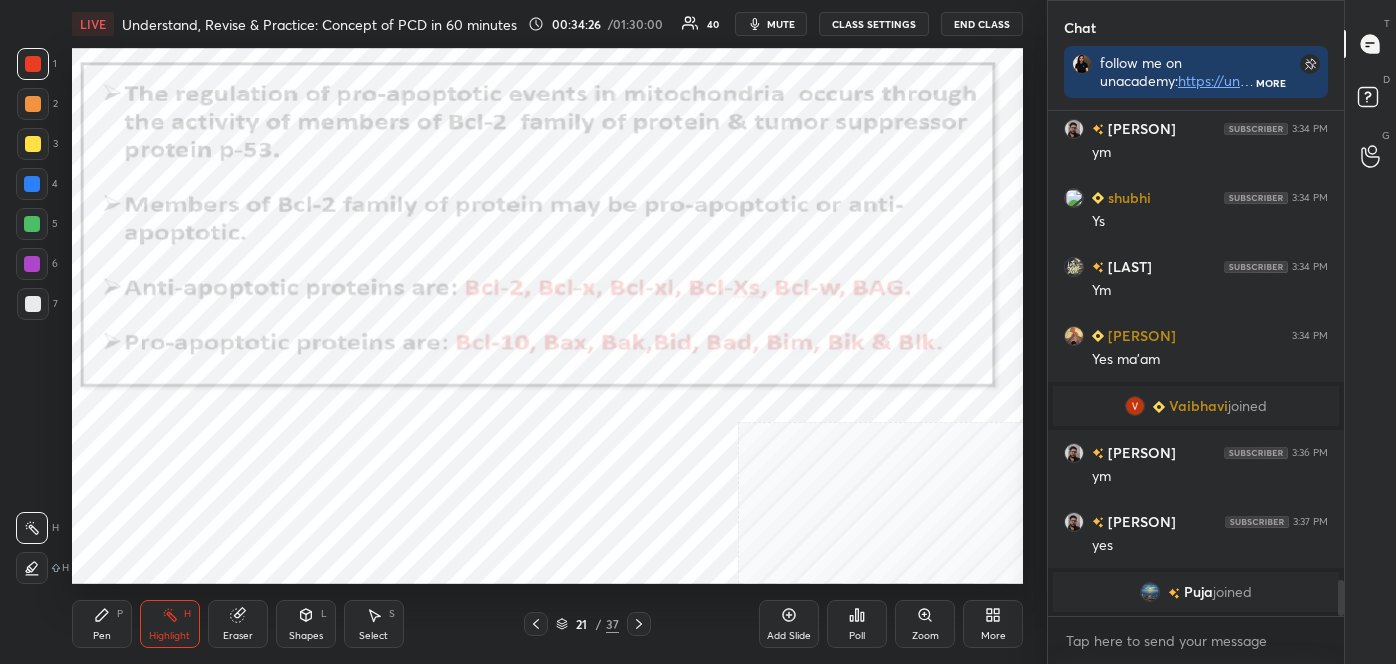 click at bounding box center (639, 624) 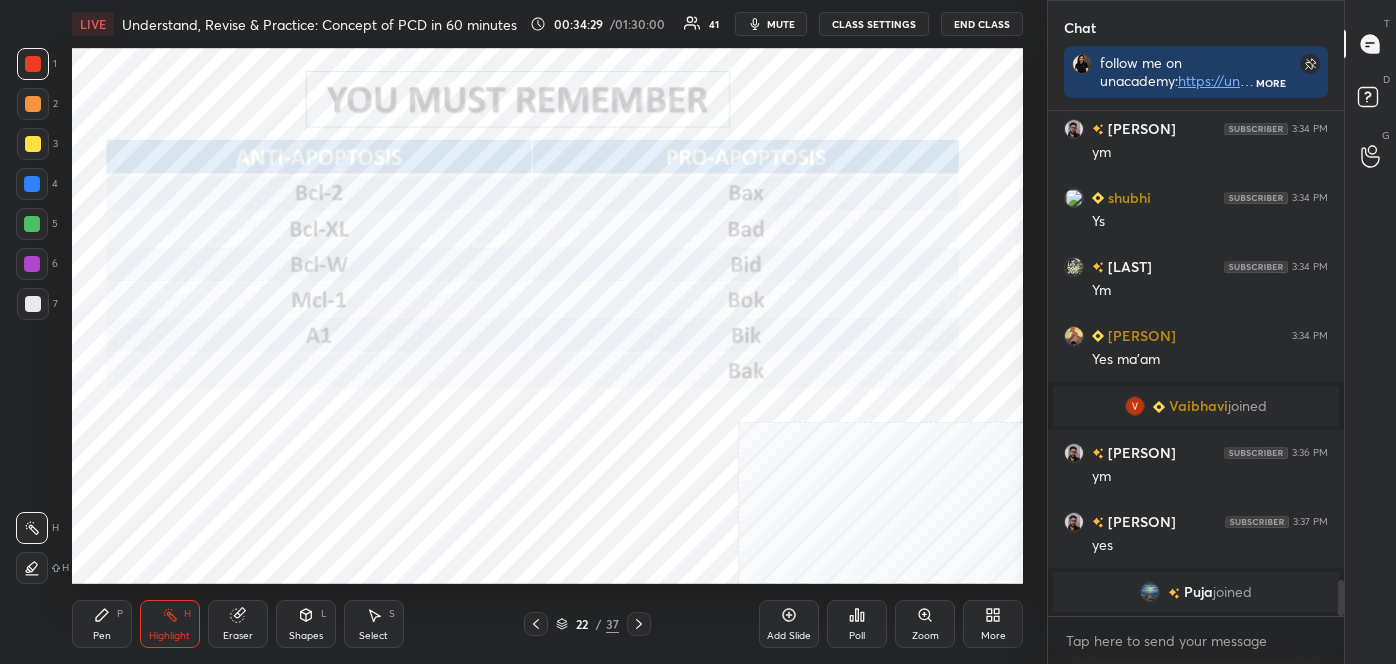 click 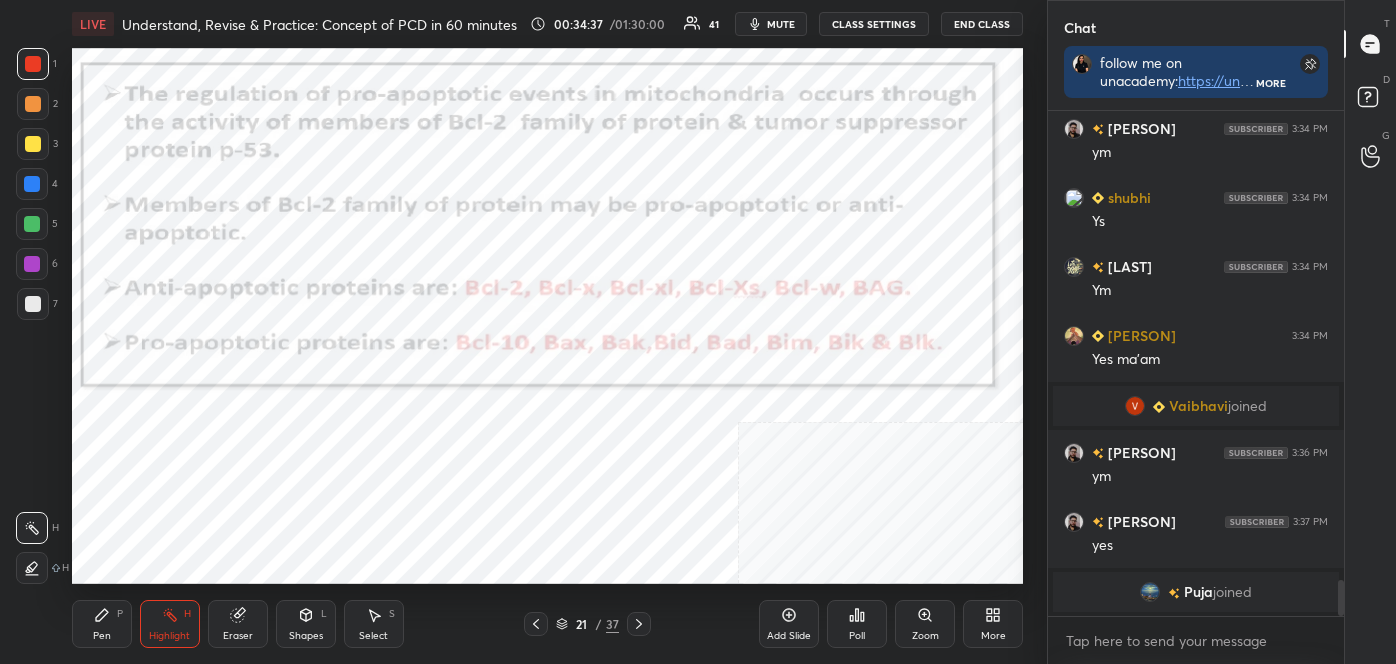 click on "Pen" at bounding box center [102, 636] 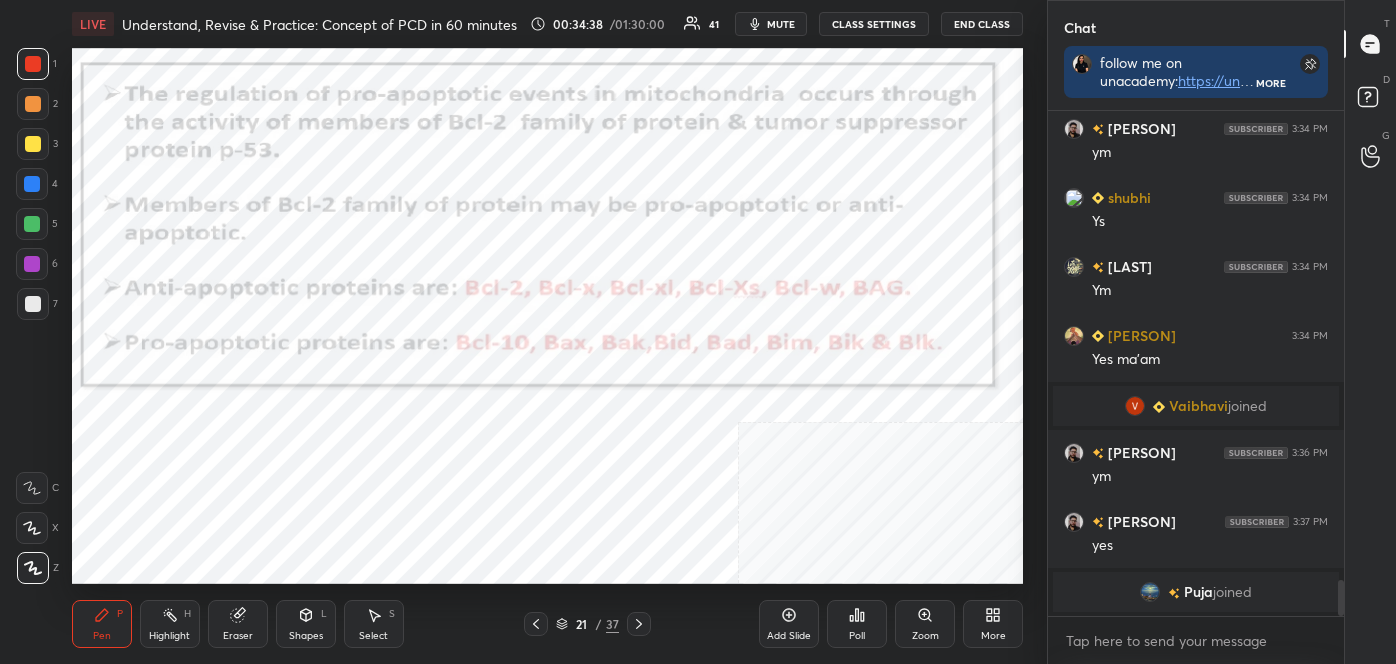 click 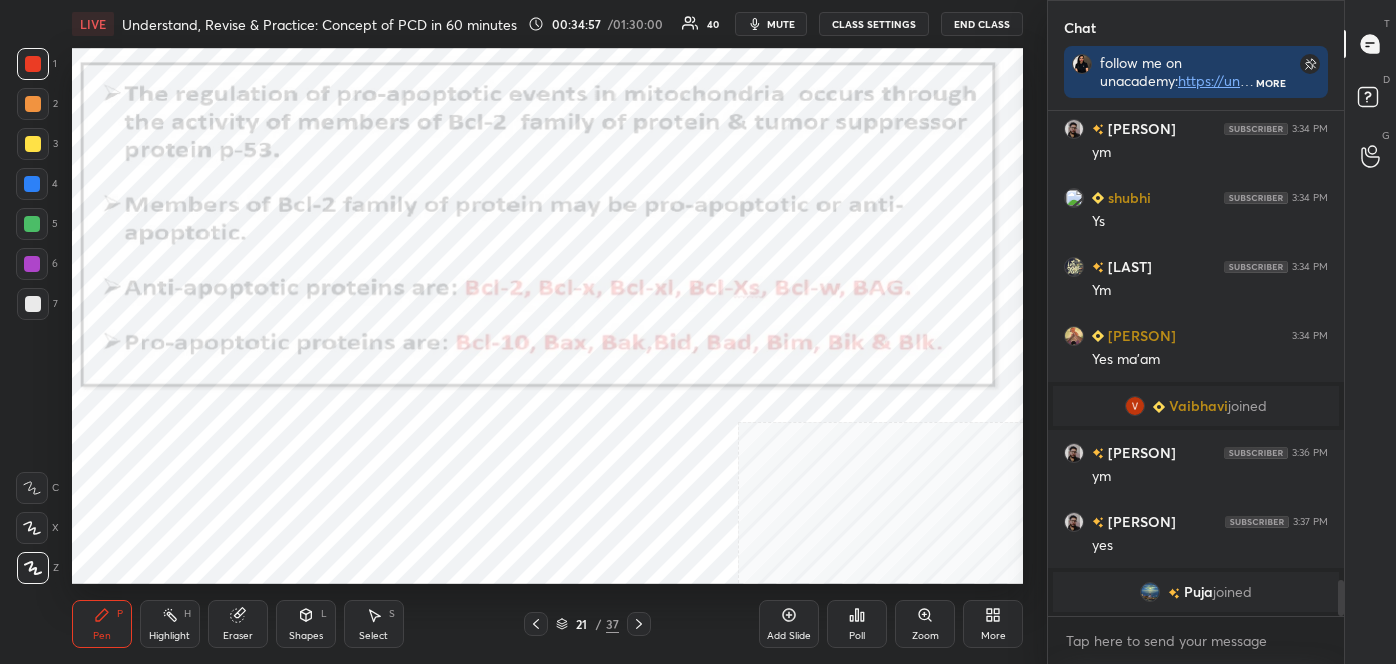 click 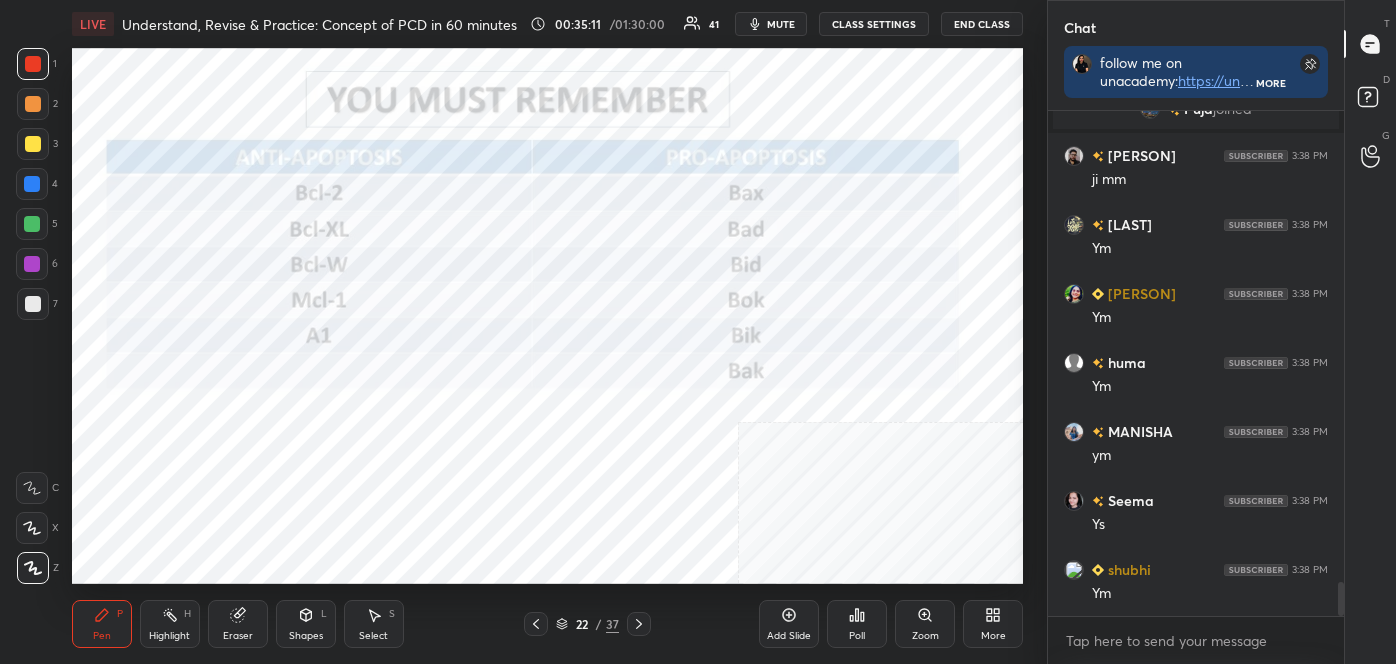 scroll, scrollTop: 6984, scrollLeft: 0, axis: vertical 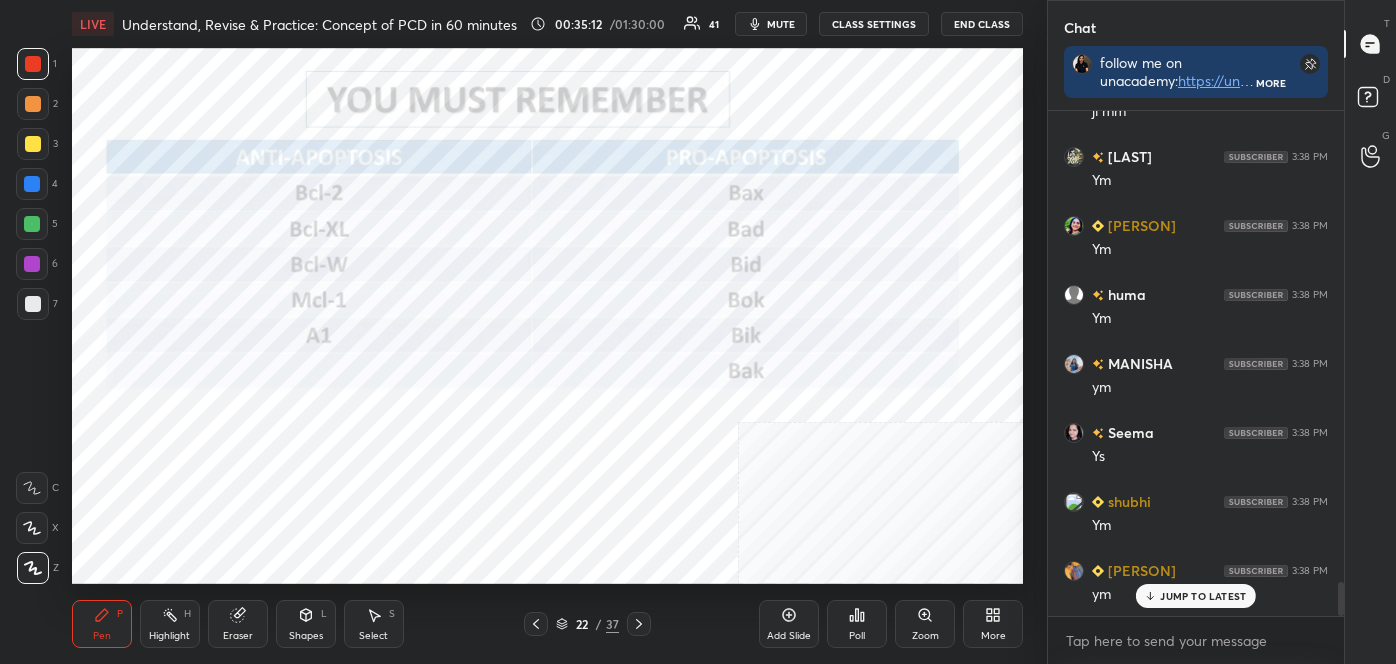 click 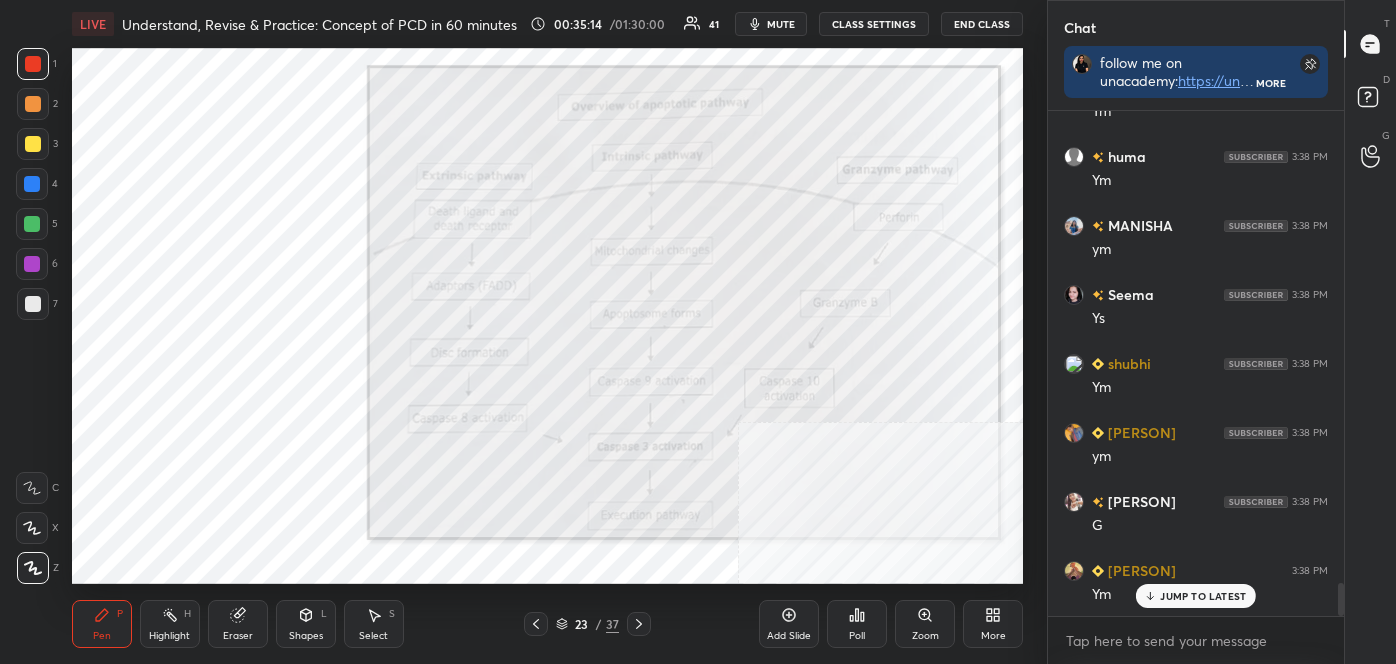 scroll, scrollTop: 7192, scrollLeft: 0, axis: vertical 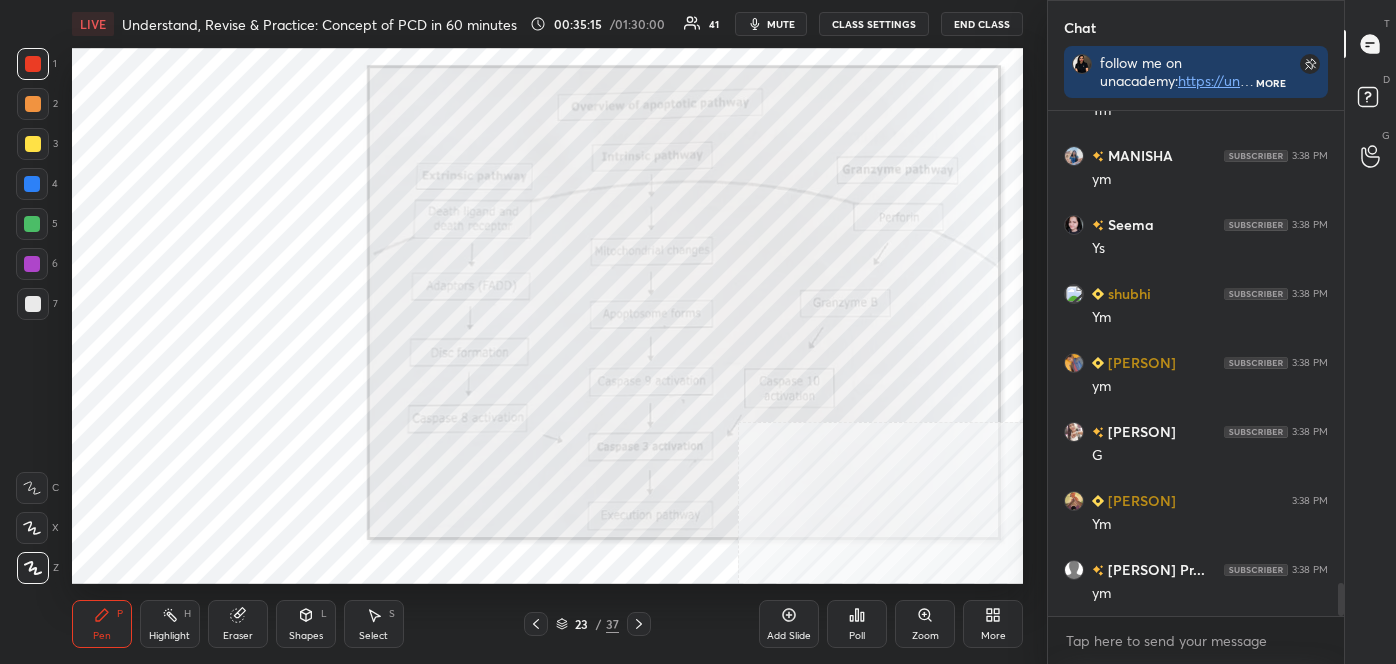 click on "Zoom" at bounding box center (925, 636) 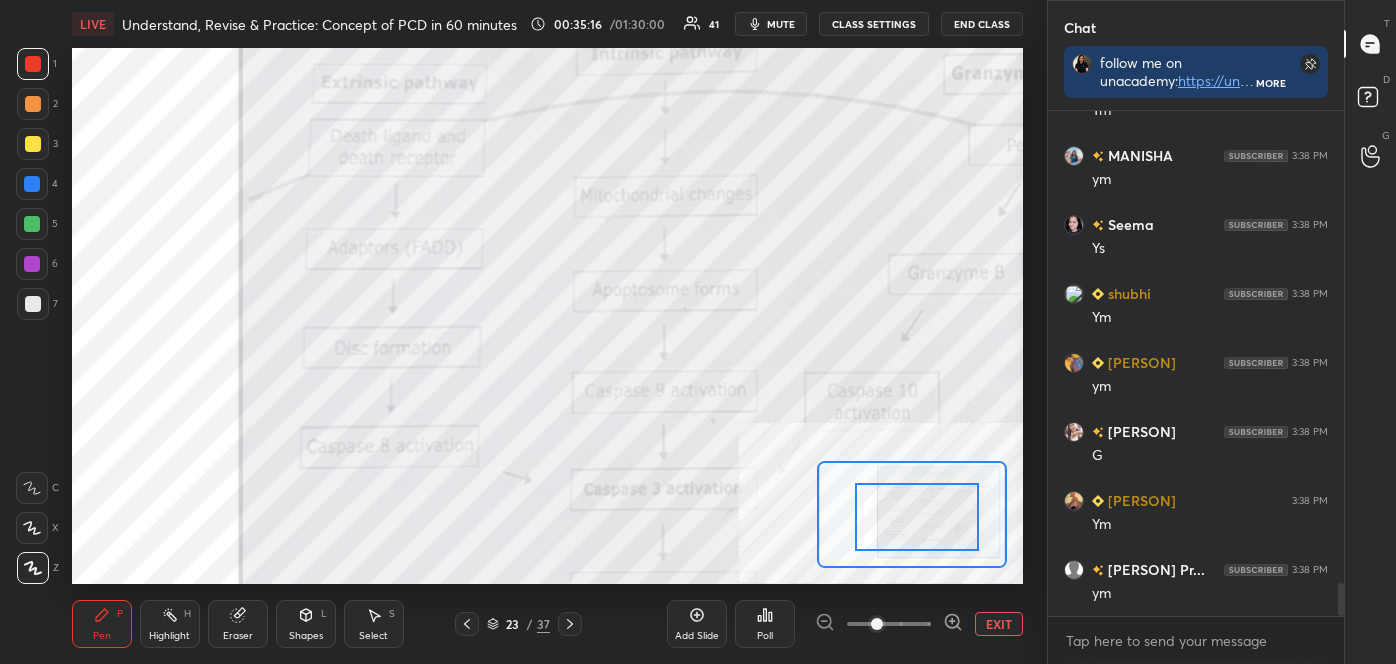 drag, startPoint x: 901, startPoint y: 520, endPoint x: 929, endPoint y: 527, distance: 28.86174 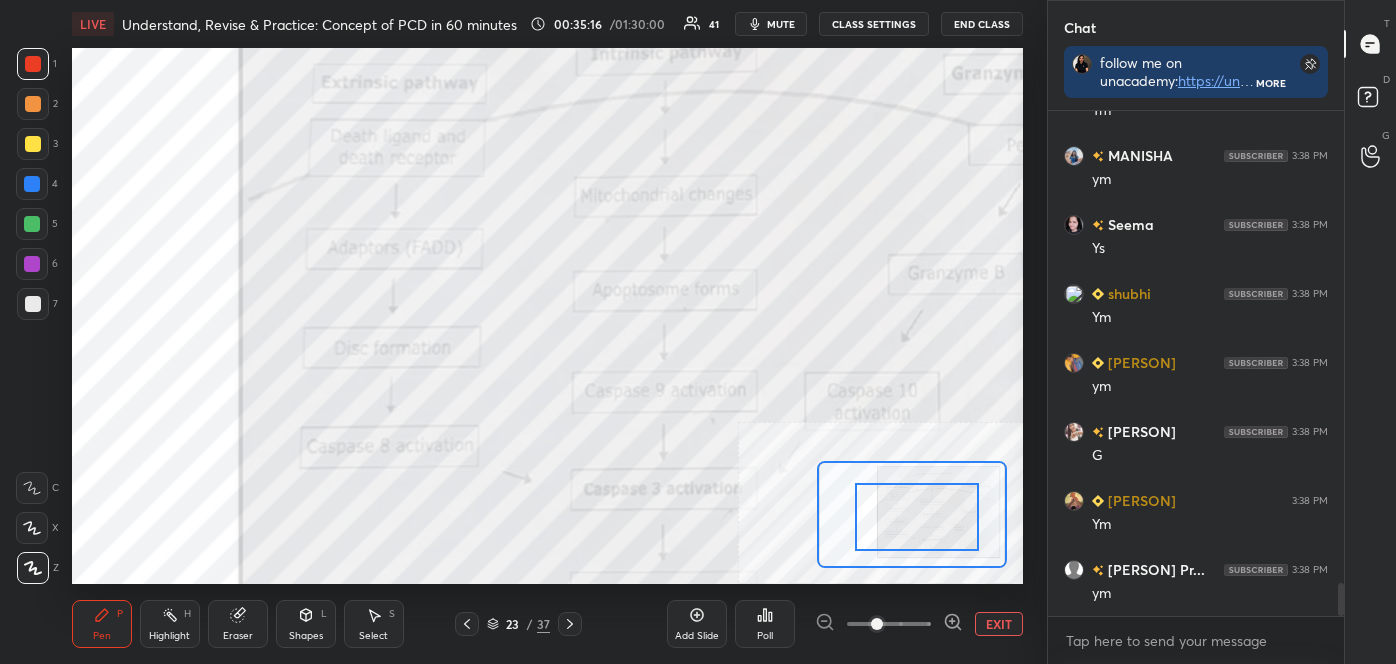 click at bounding box center [917, 517] 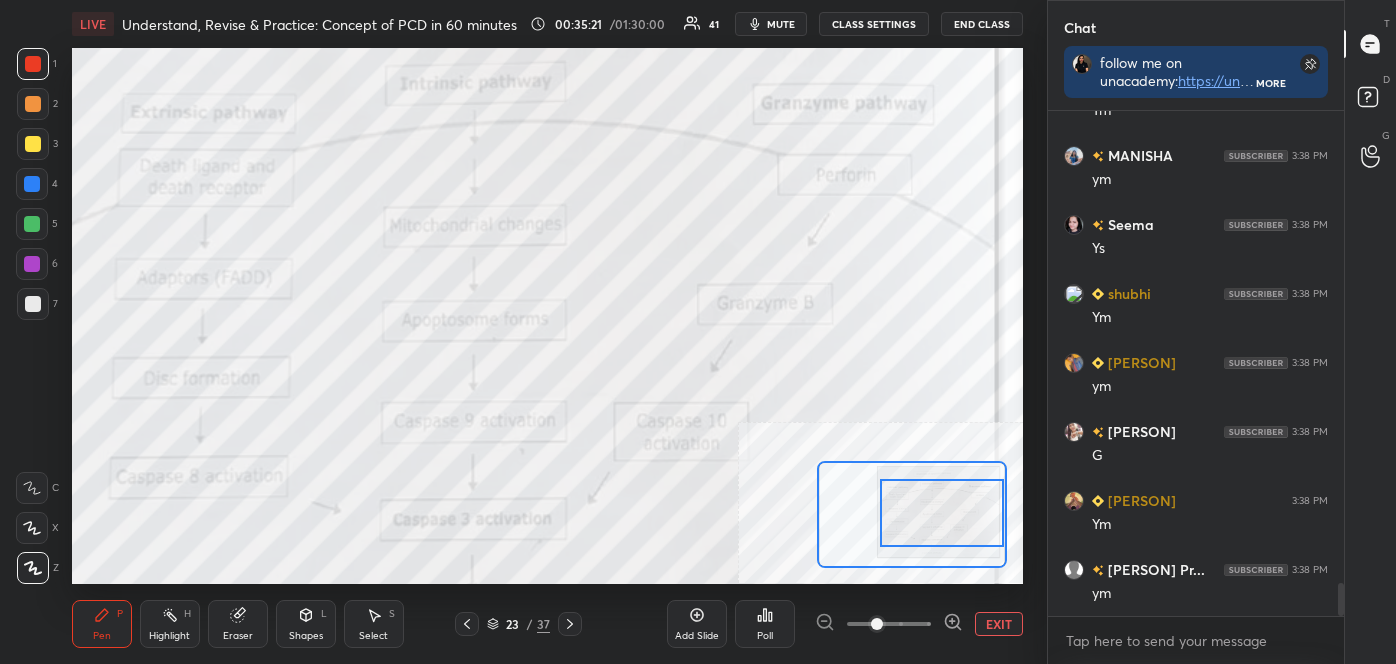 drag, startPoint x: 925, startPoint y: 525, endPoint x: 924, endPoint y: 513, distance: 12.0415945 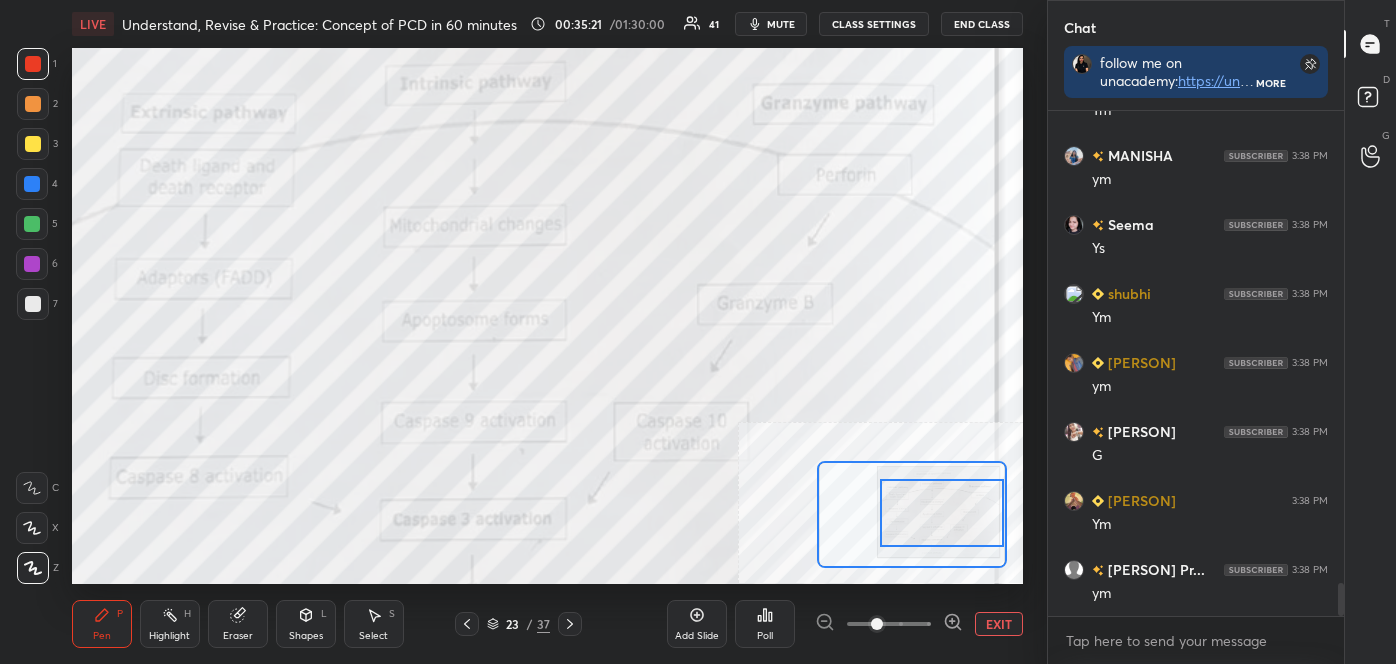 click at bounding box center [942, 513] 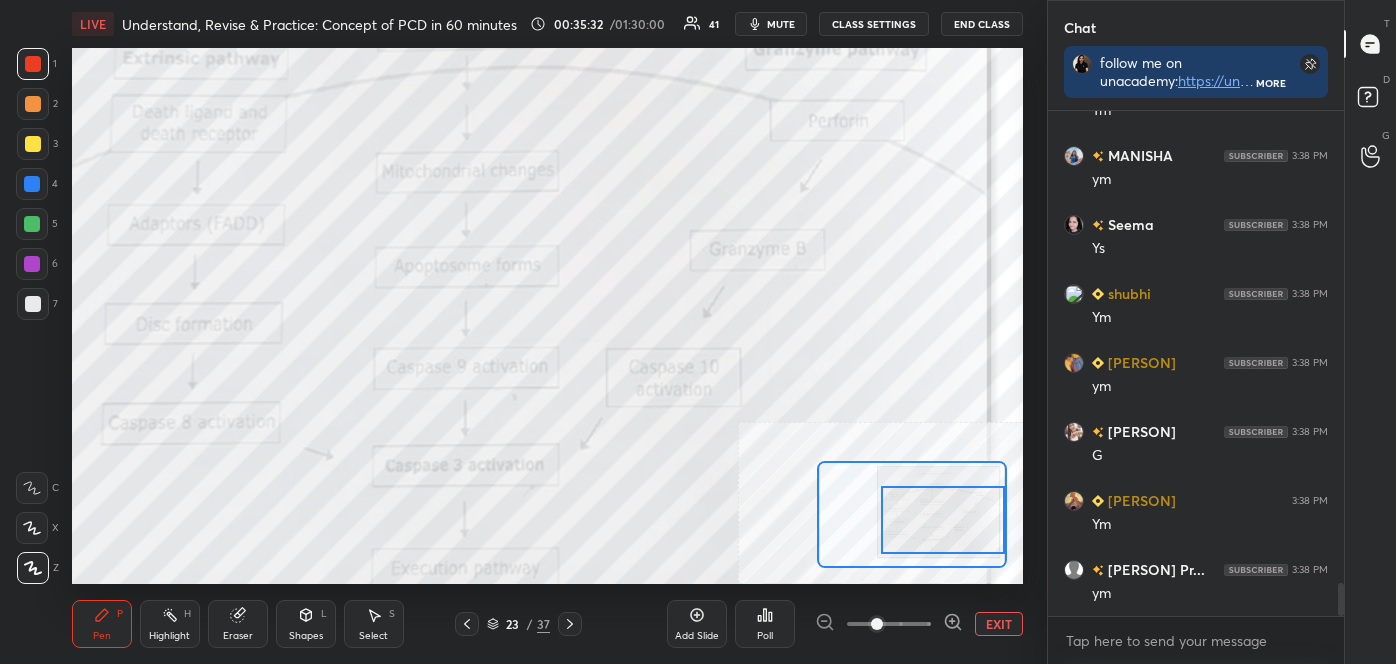 click at bounding box center (943, 520) 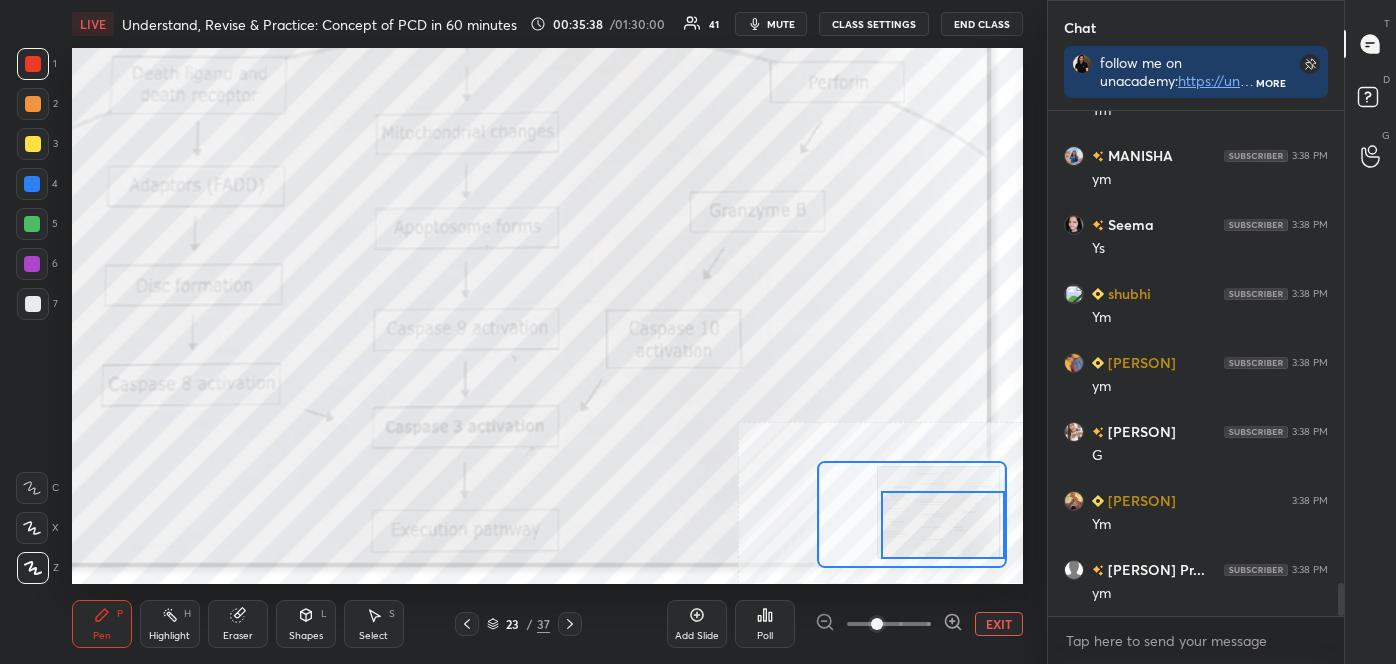 click at bounding box center (943, 525) 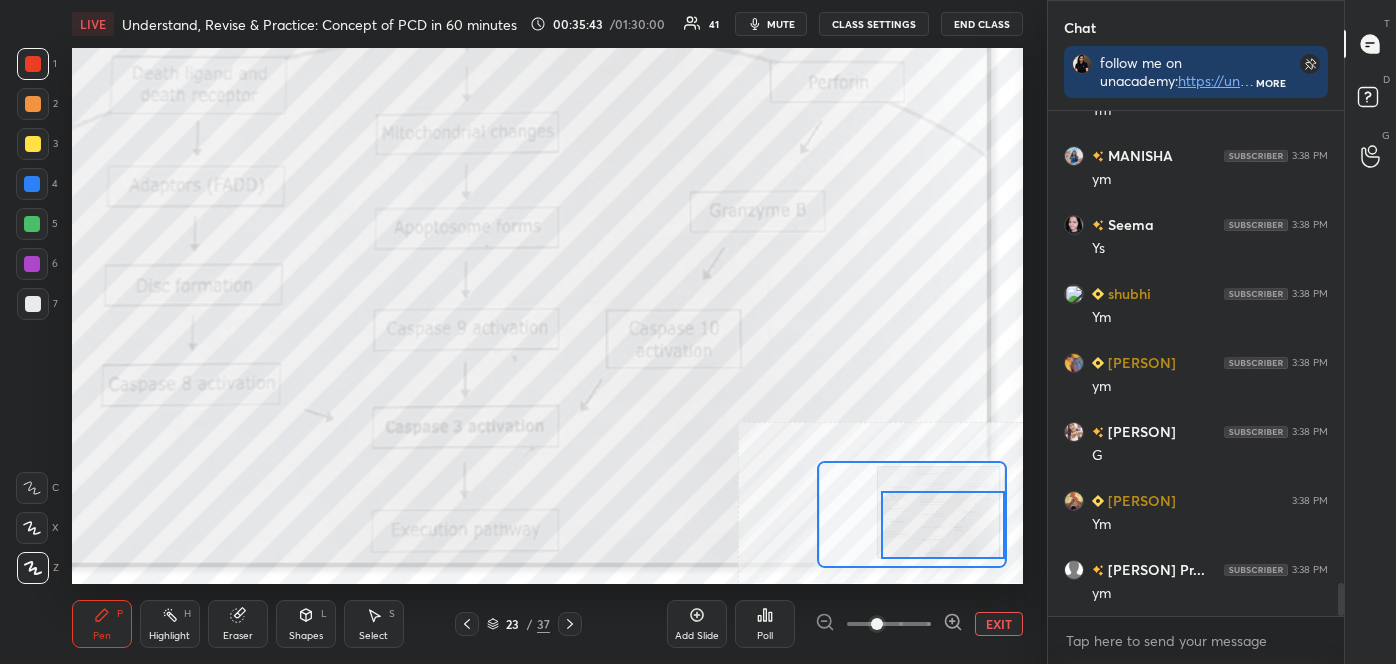 scroll, scrollTop: 7240, scrollLeft: 0, axis: vertical 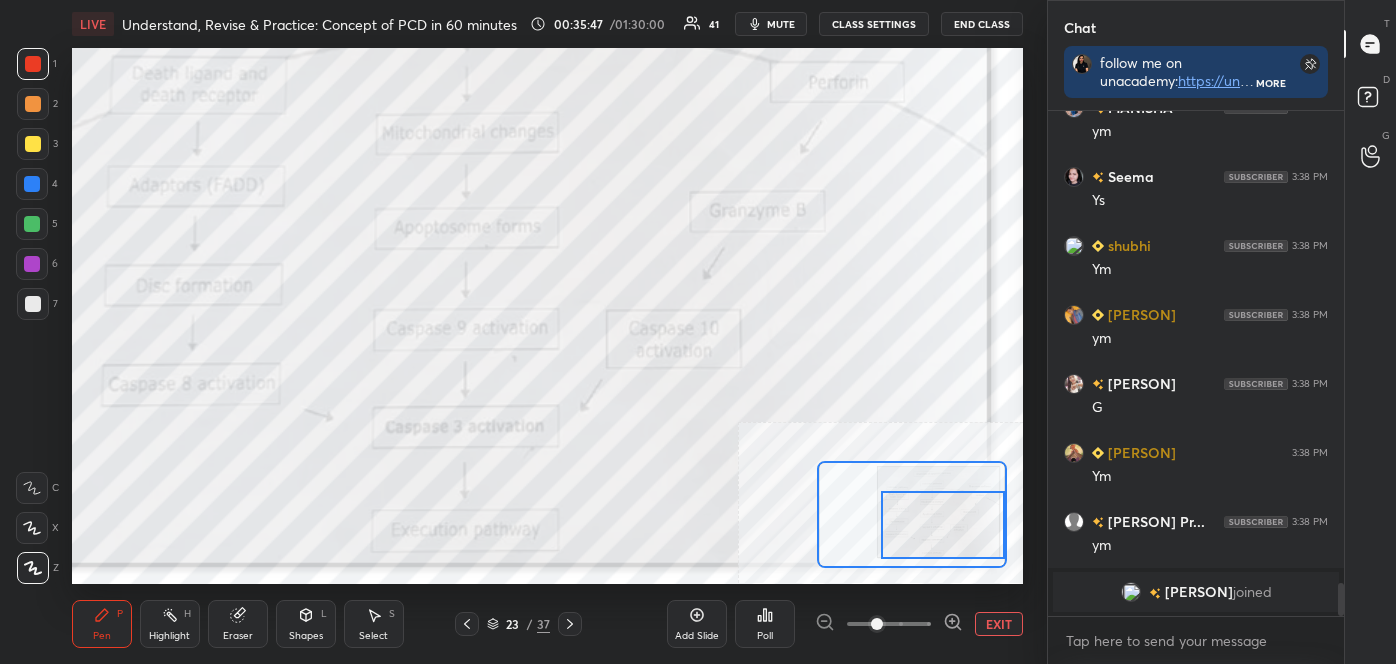 click 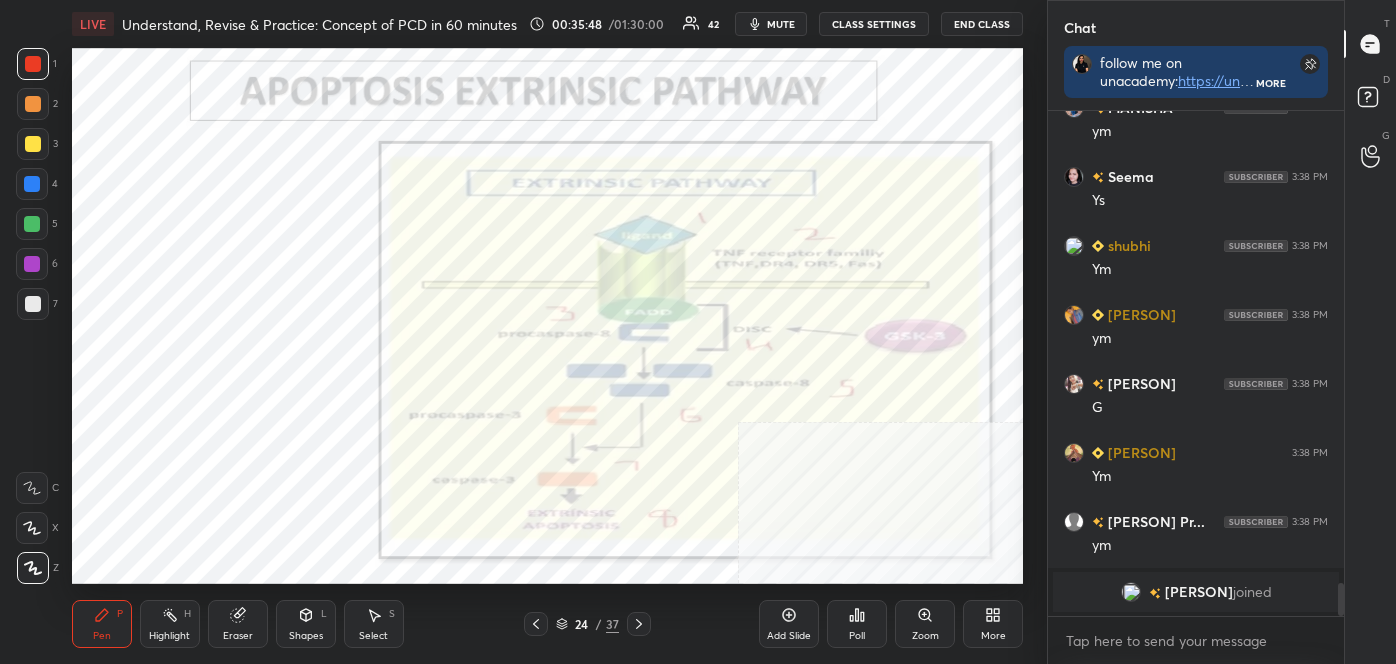 click at bounding box center [639, 624] 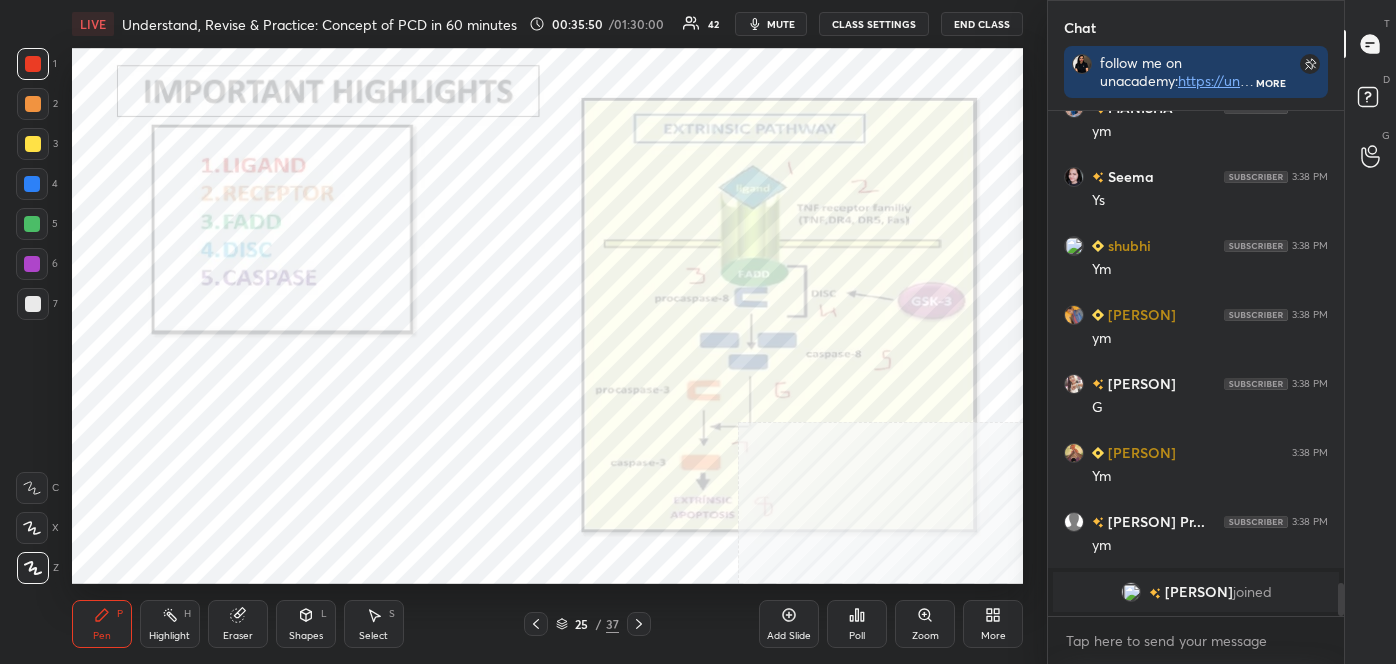 click at bounding box center [536, 624] 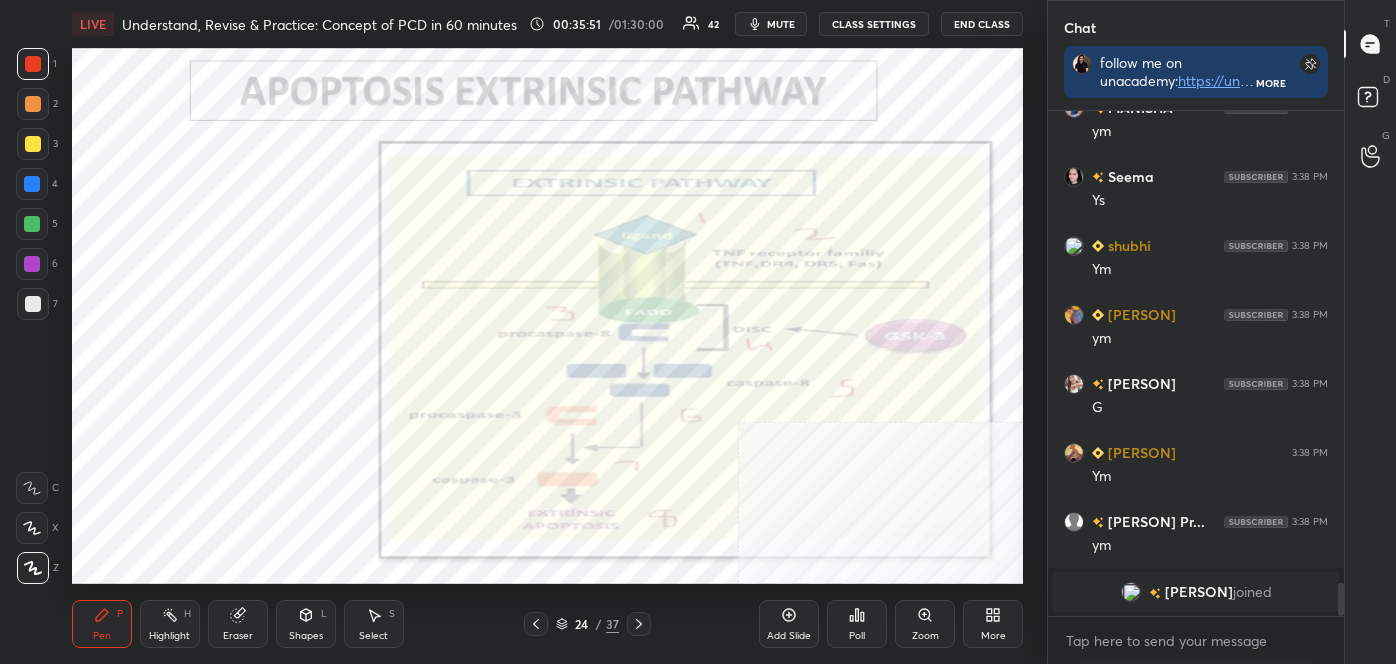 click 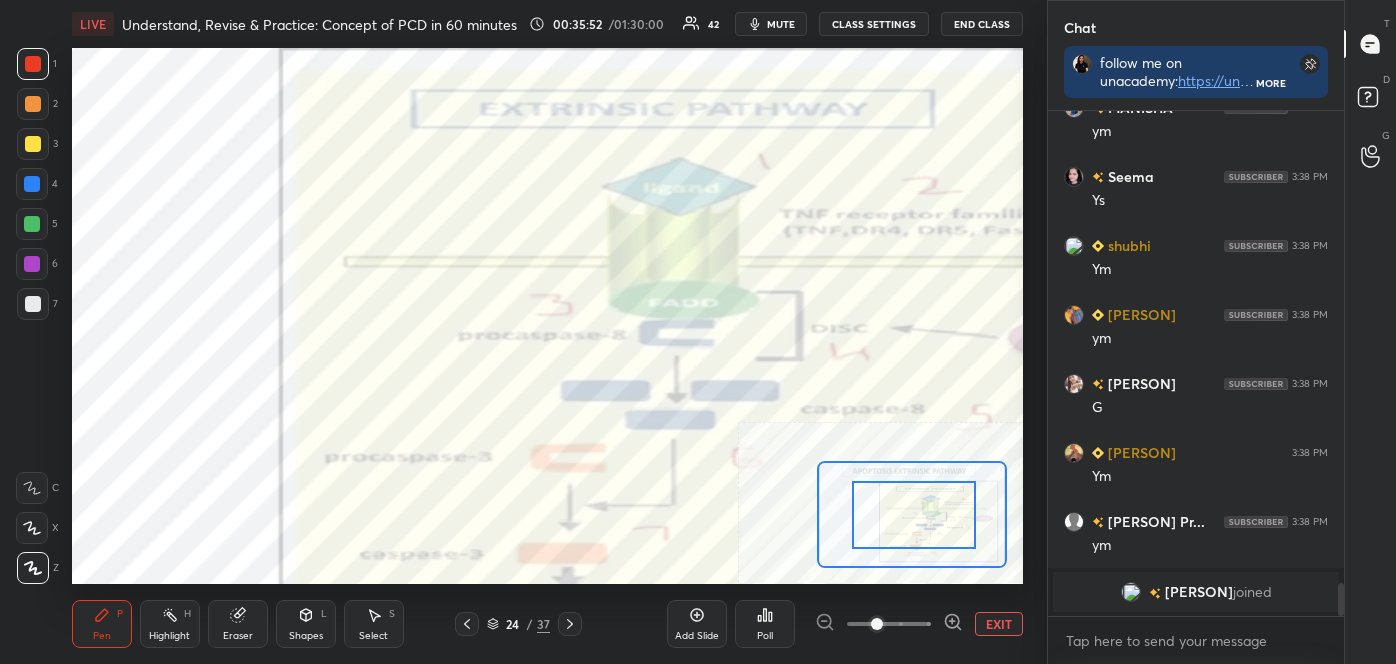drag, startPoint x: 899, startPoint y: 504, endPoint x: 941, endPoint y: 509, distance: 42.296574 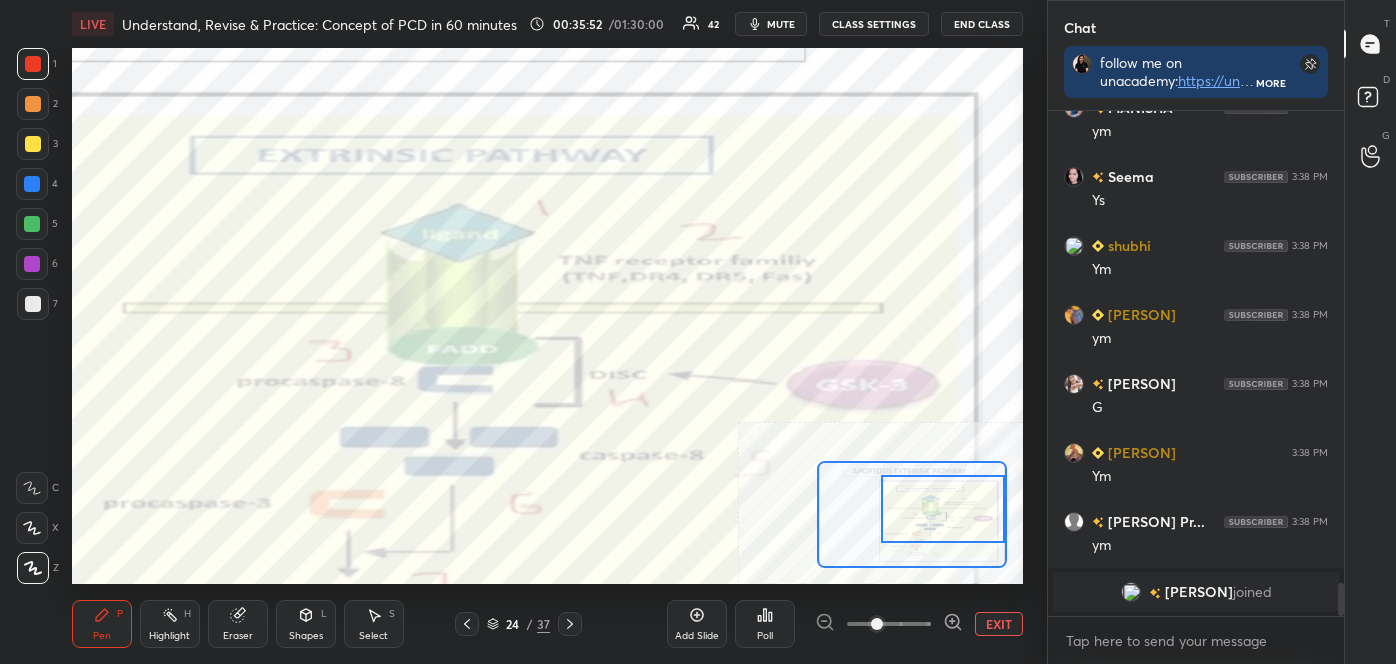 drag, startPoint x: 919, startPoint y: 508, endPoint x: 948, endPoint y: 502, distance: 29.614185 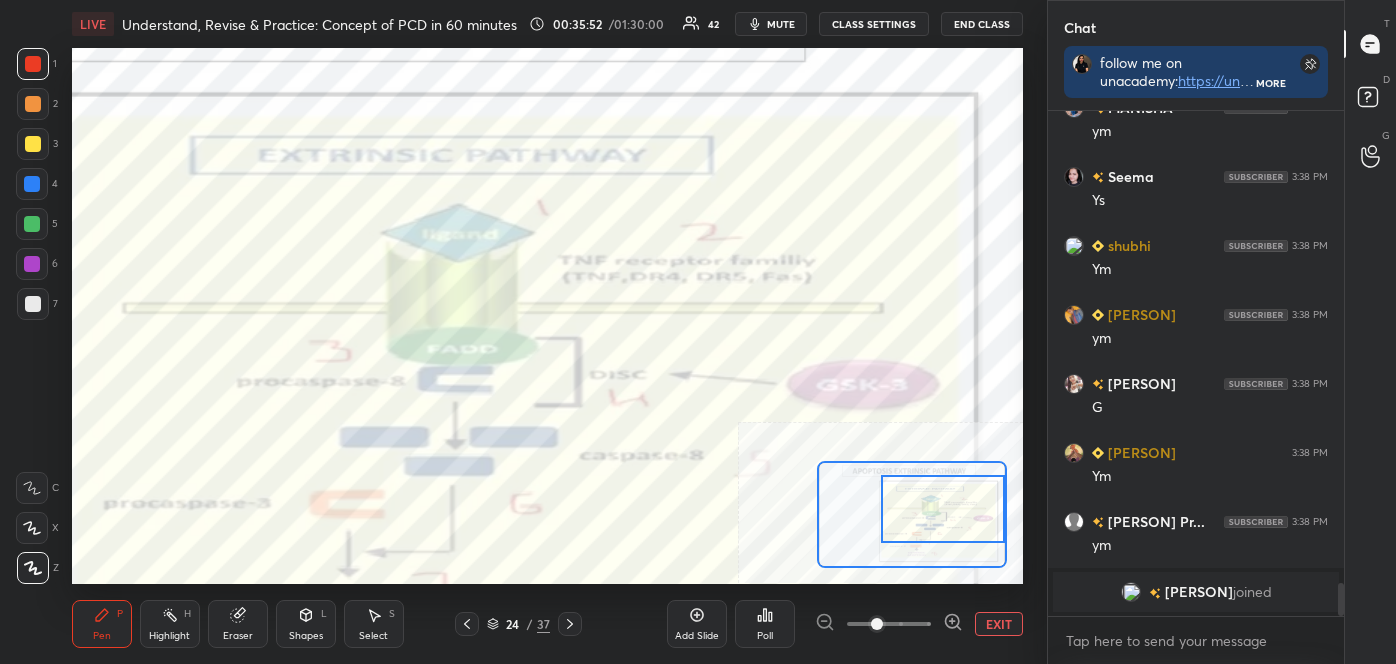 click at bounding box center [943, 509] 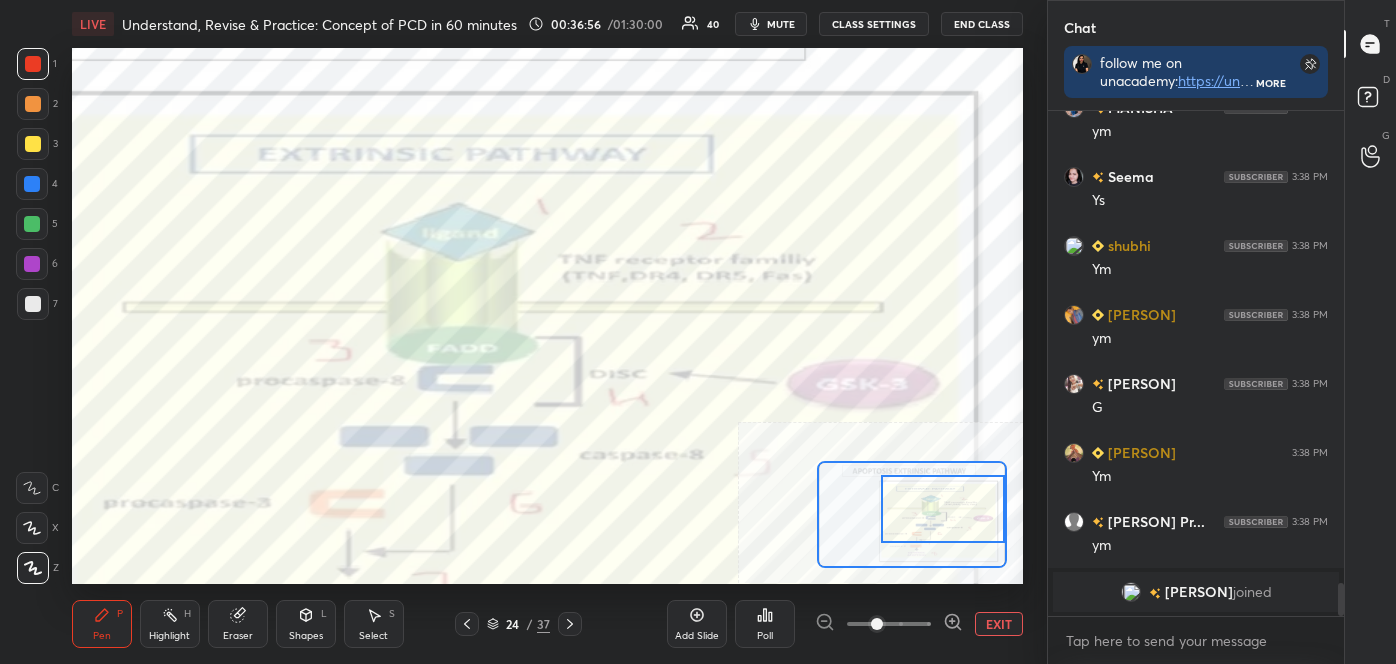 click on "Highlight" at bounding box center [169, 636] 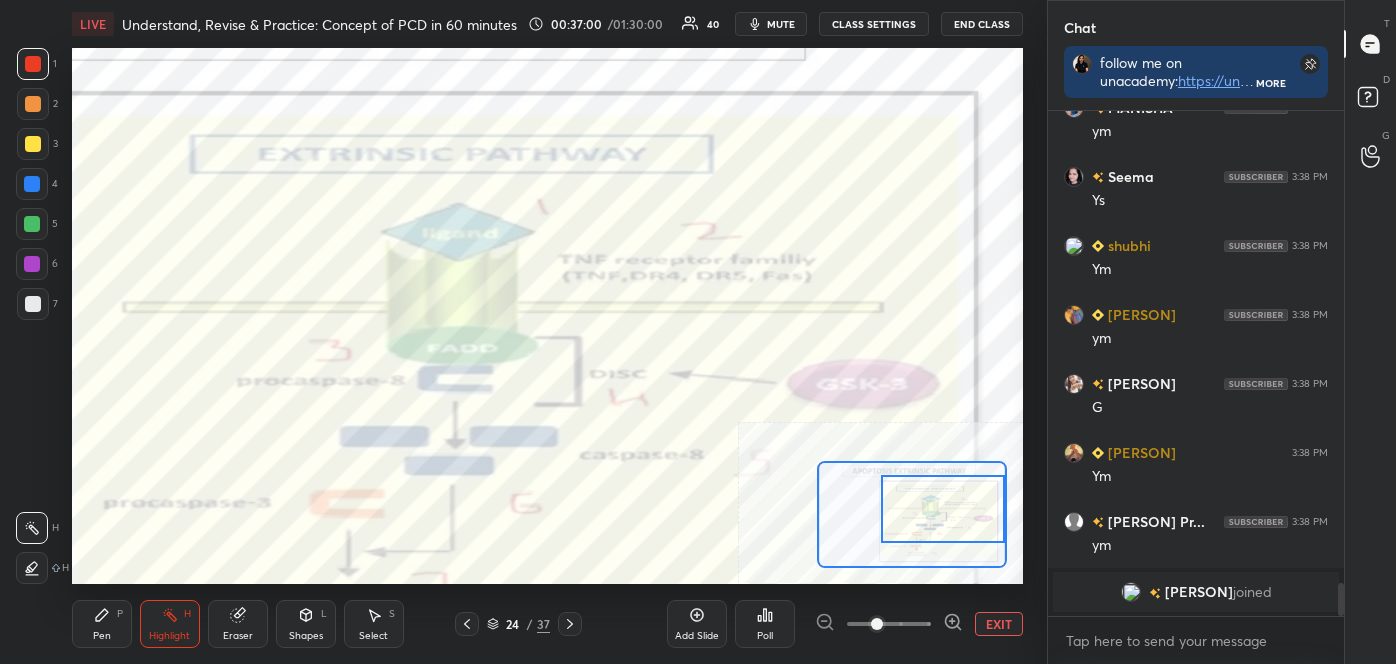 click on "Pen P" at bounding box center (102, 624) 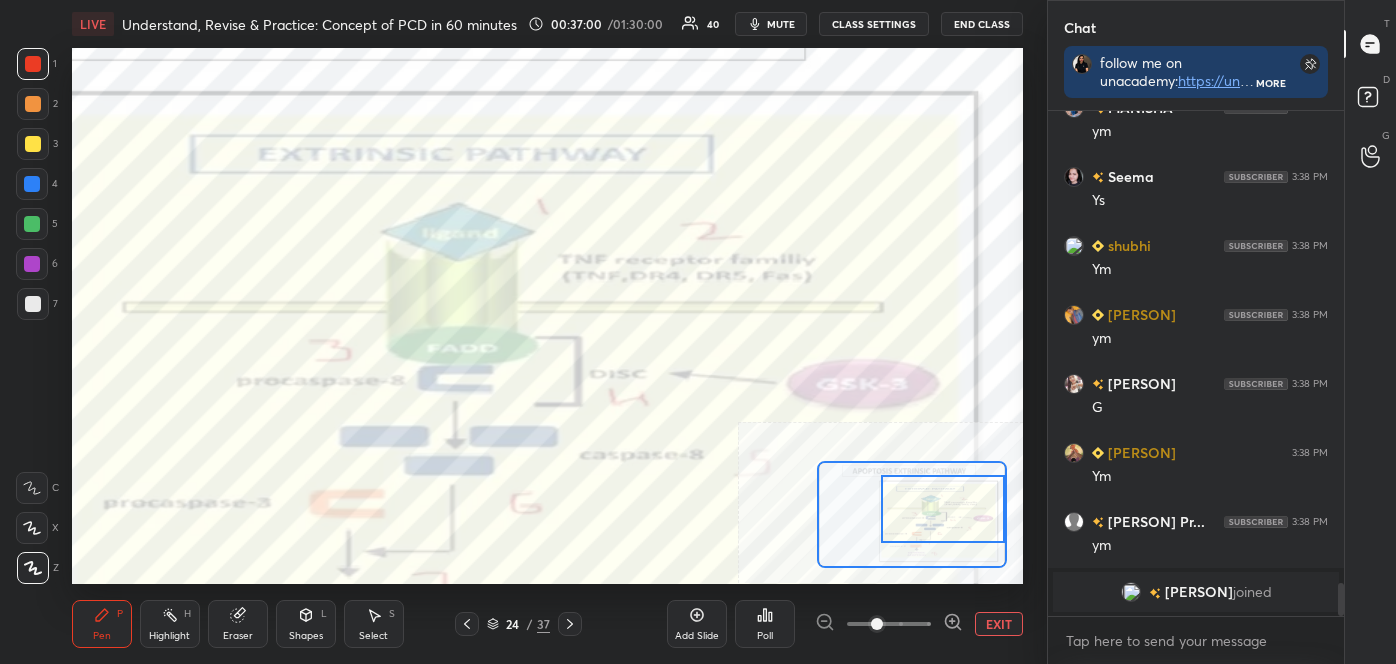 click 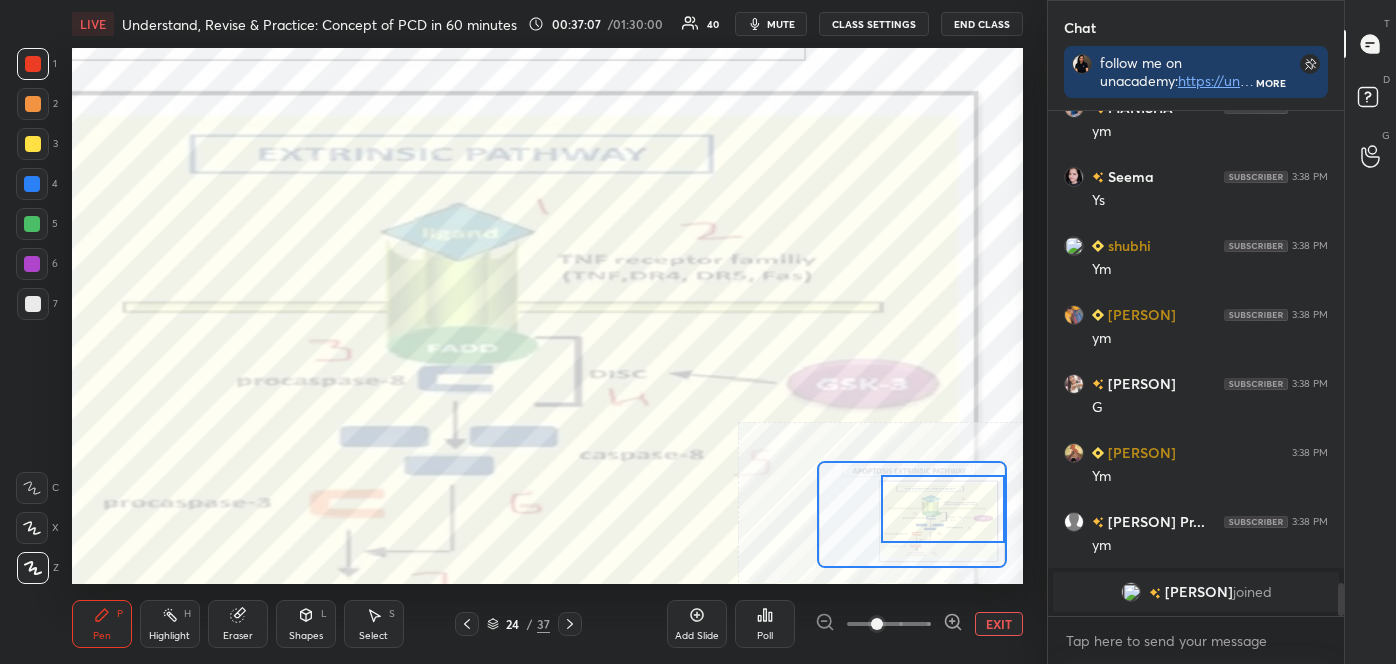 click on "Highlight H" at bounding box center (170, 624) 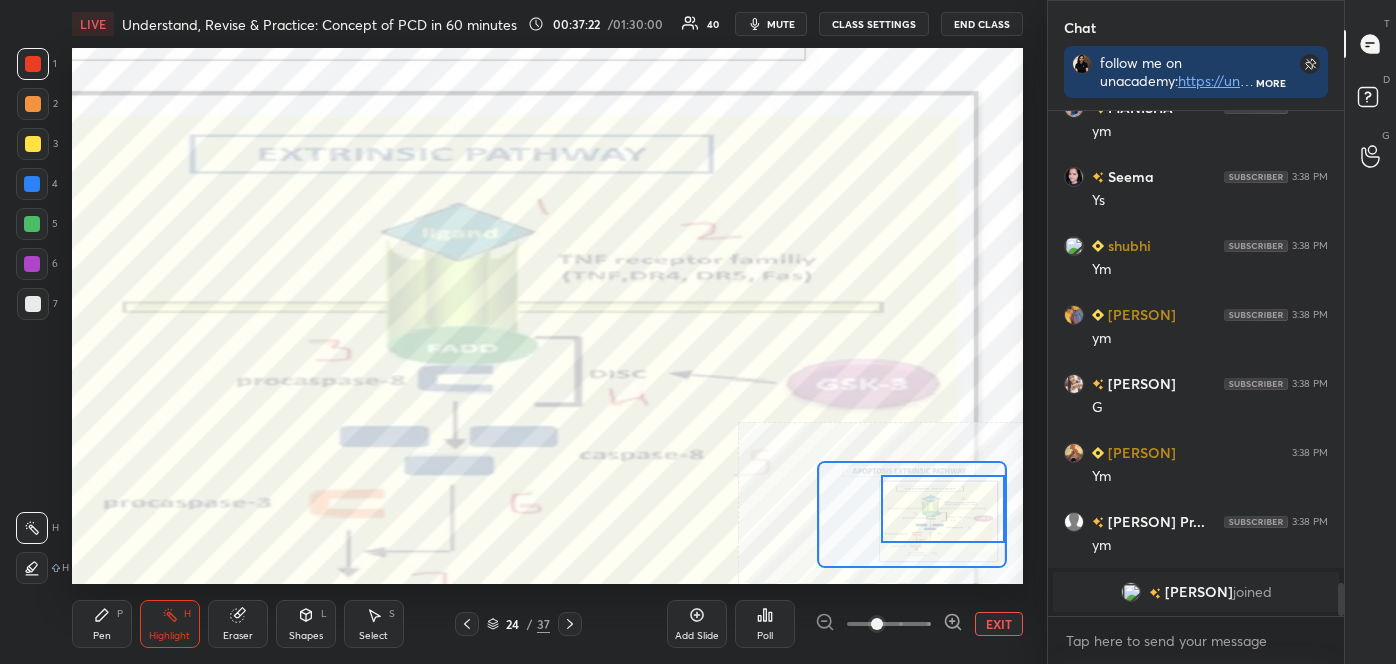 click on "Pen P" at bounding box center [102, 624] 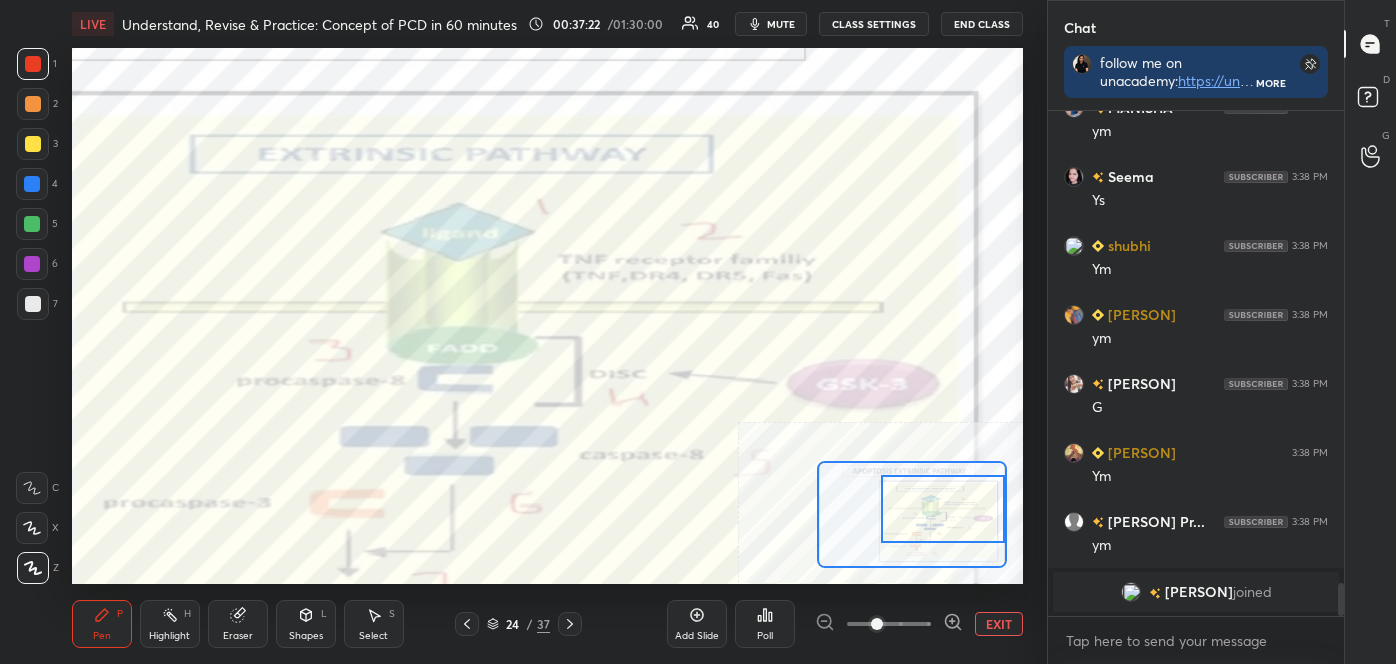 click at bounding box center (33, 568) 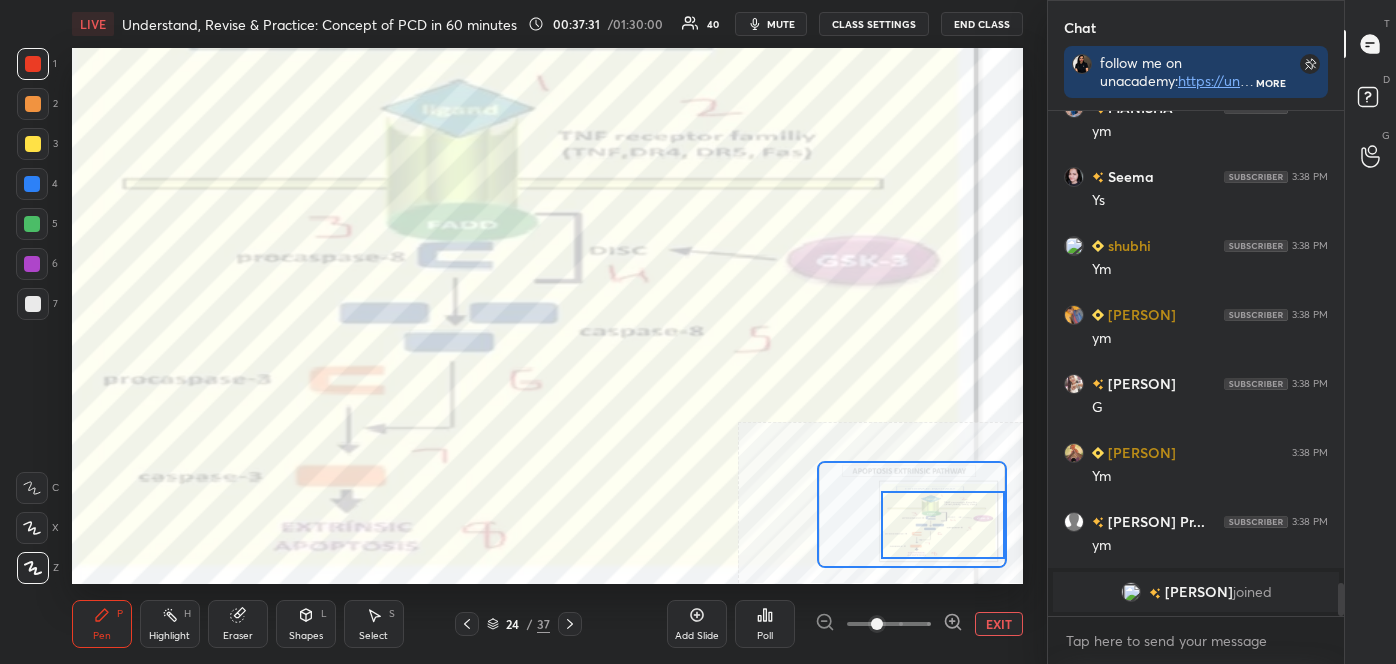 drag, startPoint x: 930, startPoint y: 526, endPoint x: 930, endPoint y: 544, distance: 18 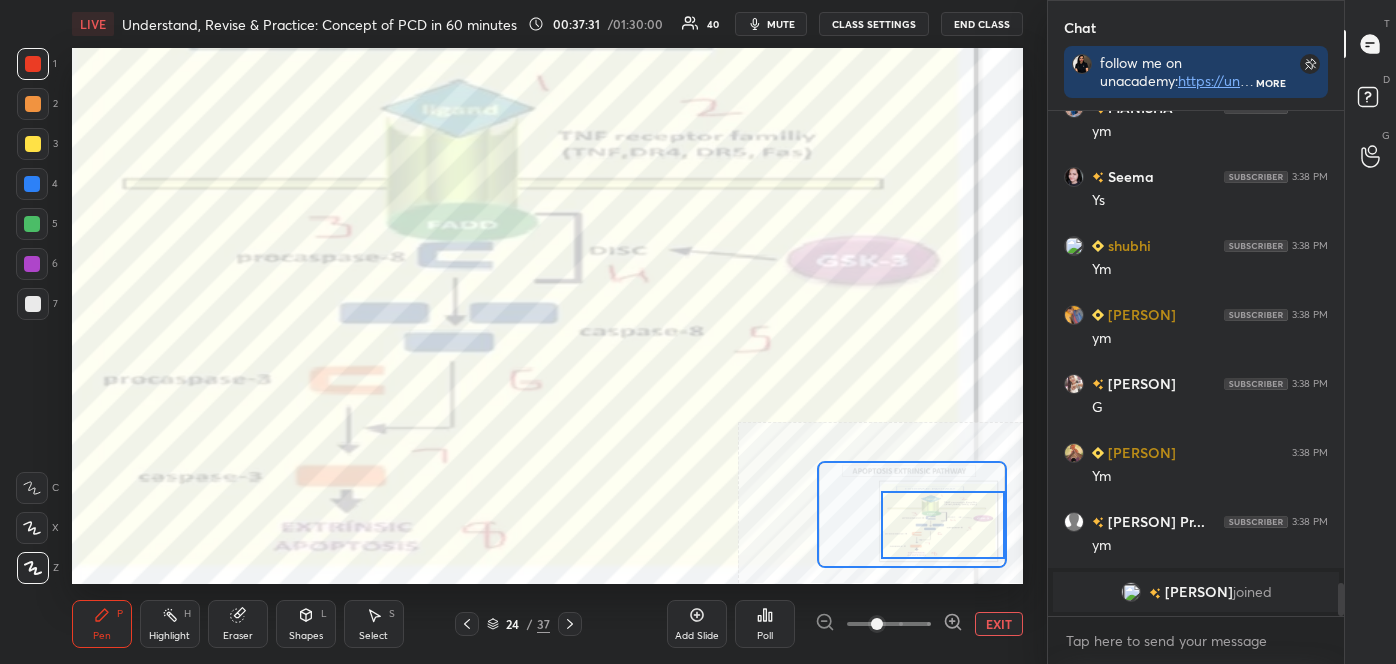 click at bounding box center [943, 525] 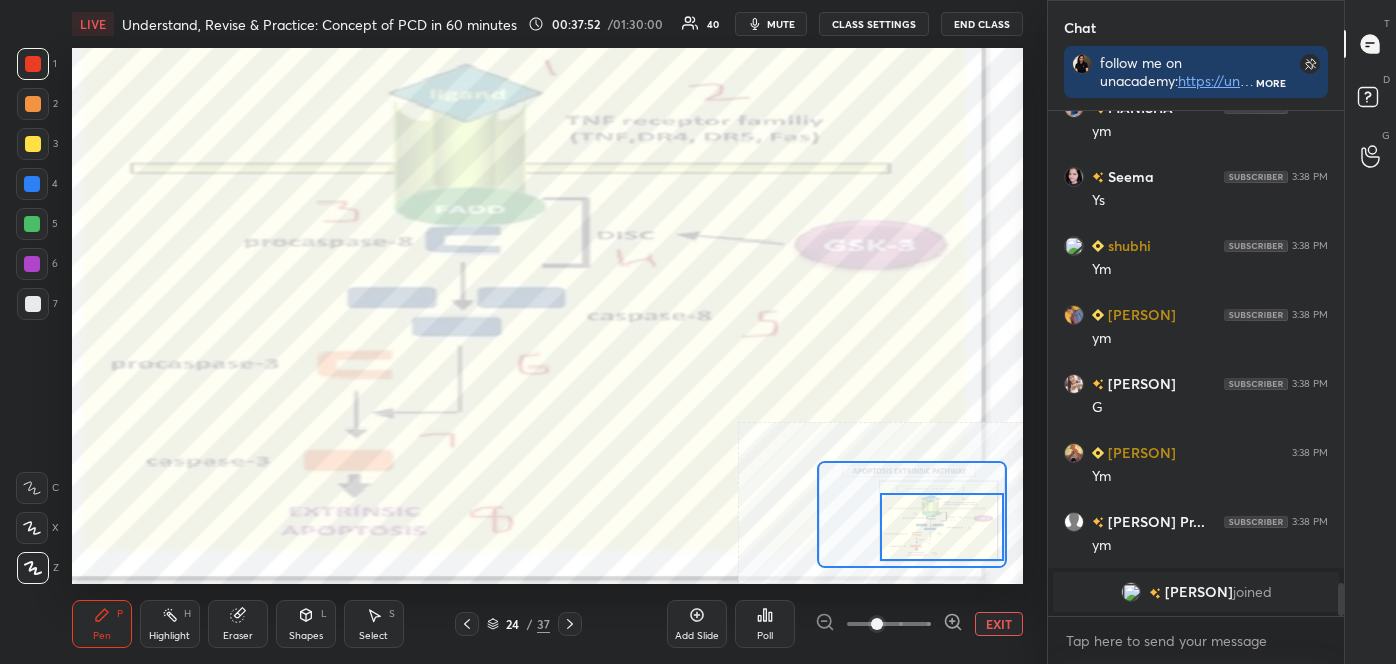 scroll, scrollTop: 7264, scrollLeft: 0, axis: vertical 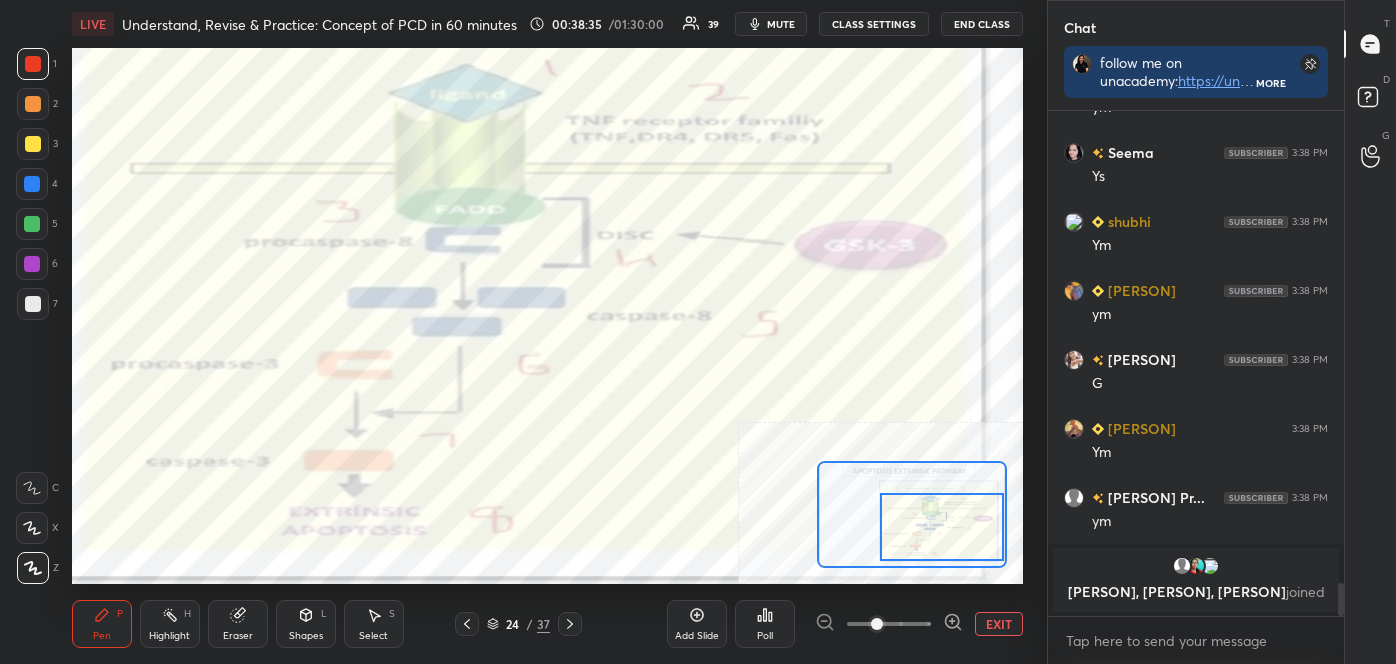 click on "Add Slide" at bounding box center (697, 636) 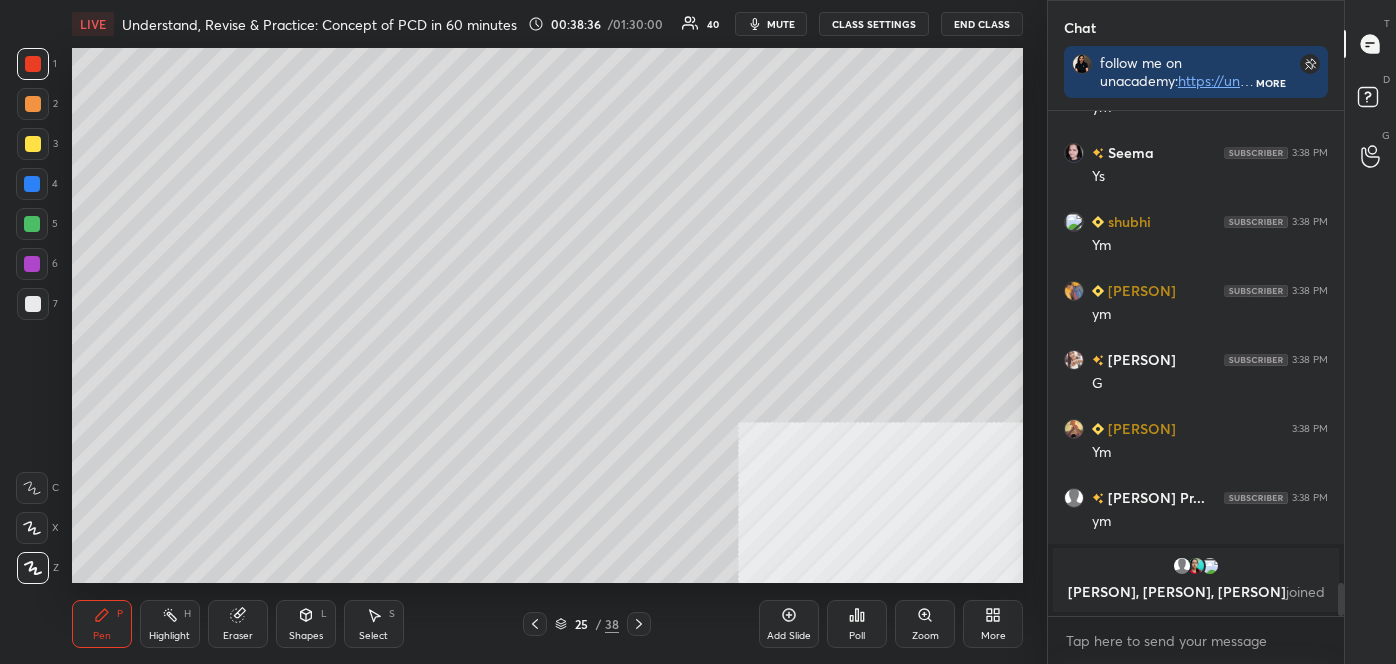 click at bounding box center (33, 304) 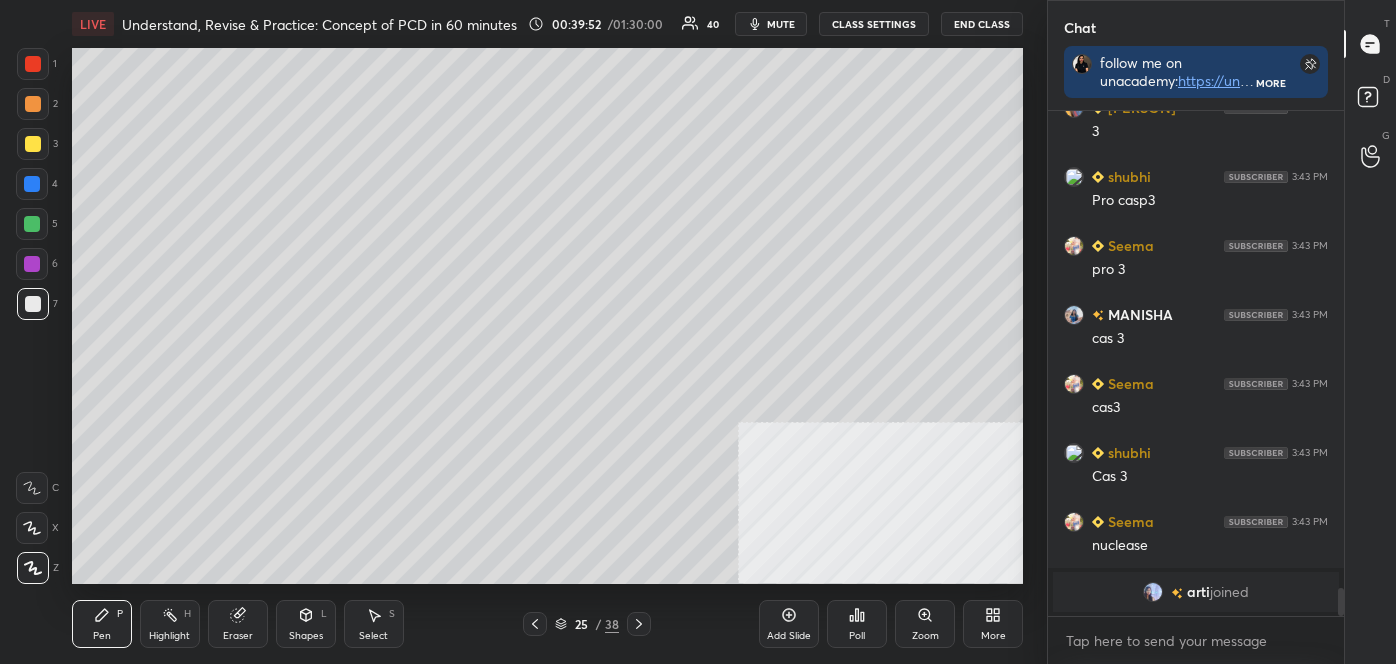 scroll, scrollTop: 8173, scrollLeft: 0, axis: vertical 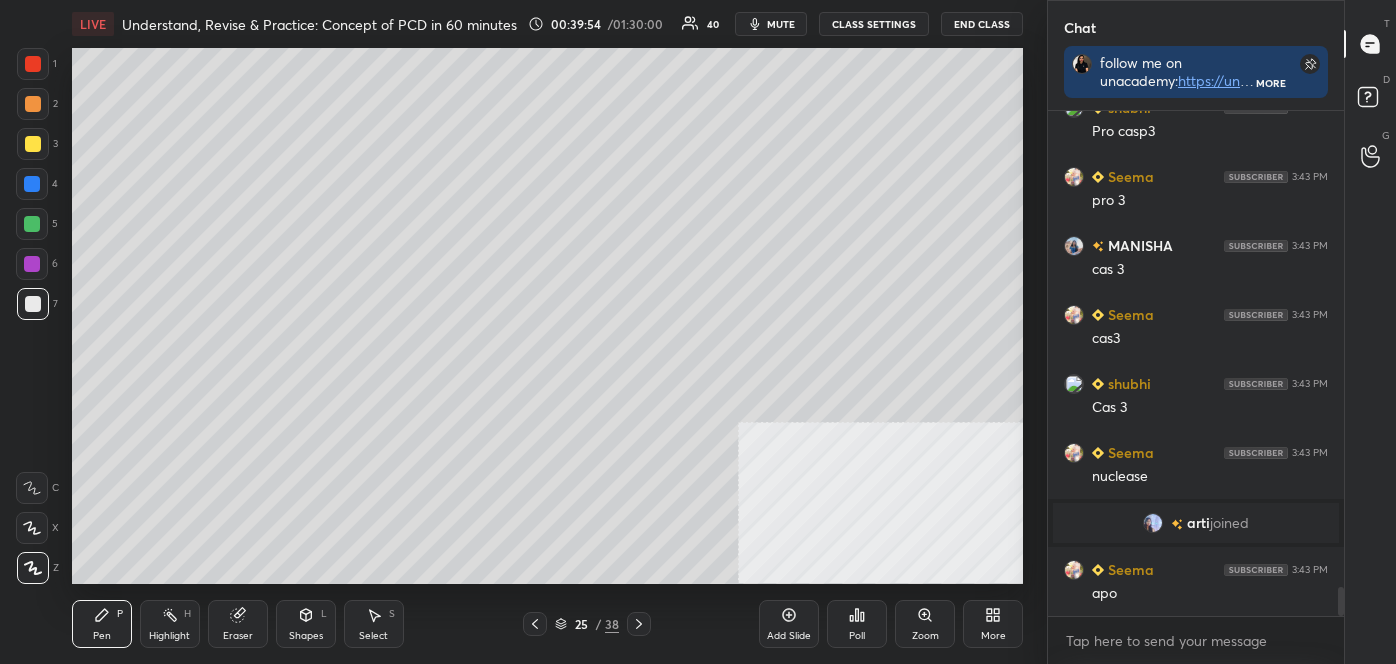 click 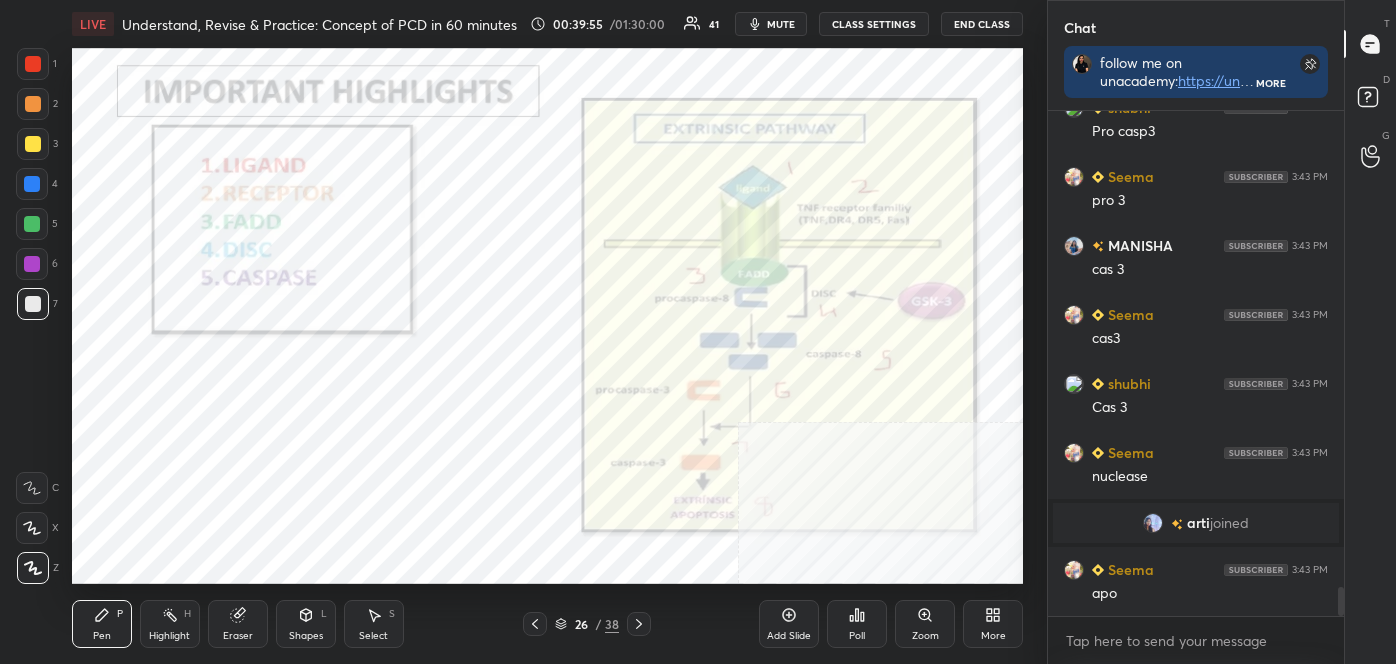 click 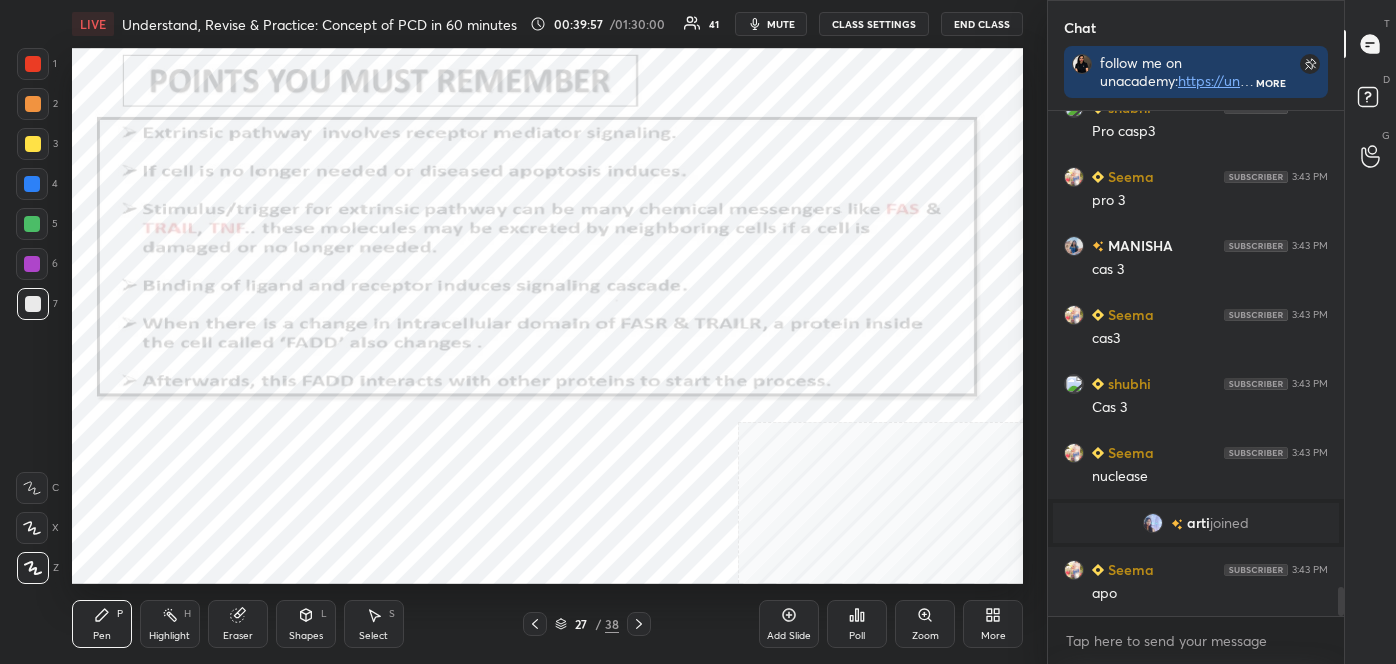 click on "Highlight" at bounding box center (169, 636) 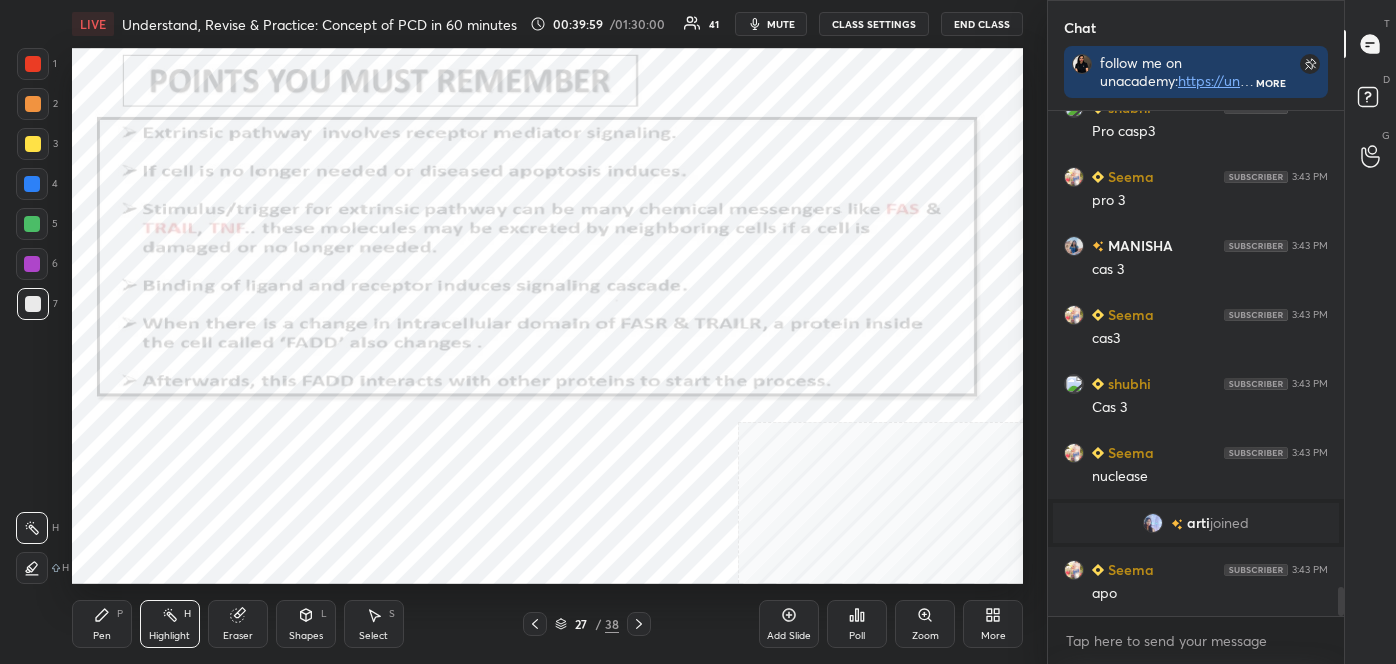 scroll, scrollTop: 8221, scrollLeft: 0, axis: vertical 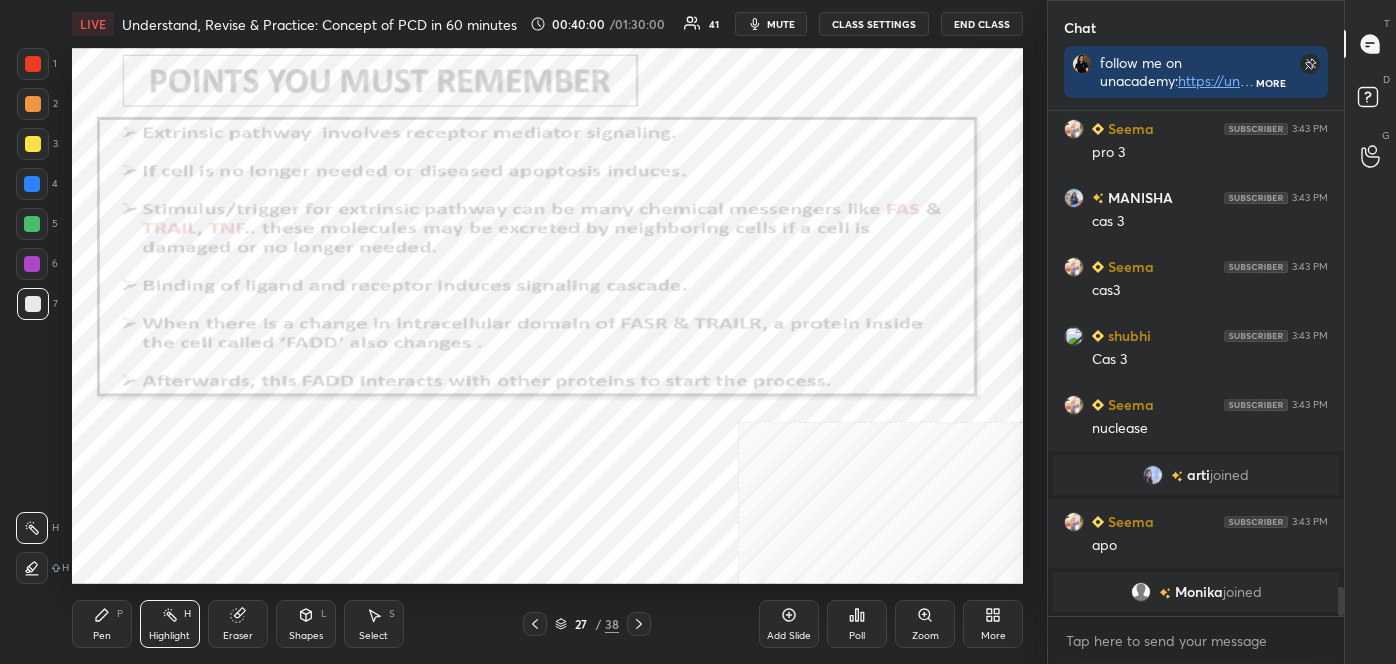 drag, startPoint x: 18, startPoint y: 64, endPoint x: 37, endPoint y: 64, distance: 19 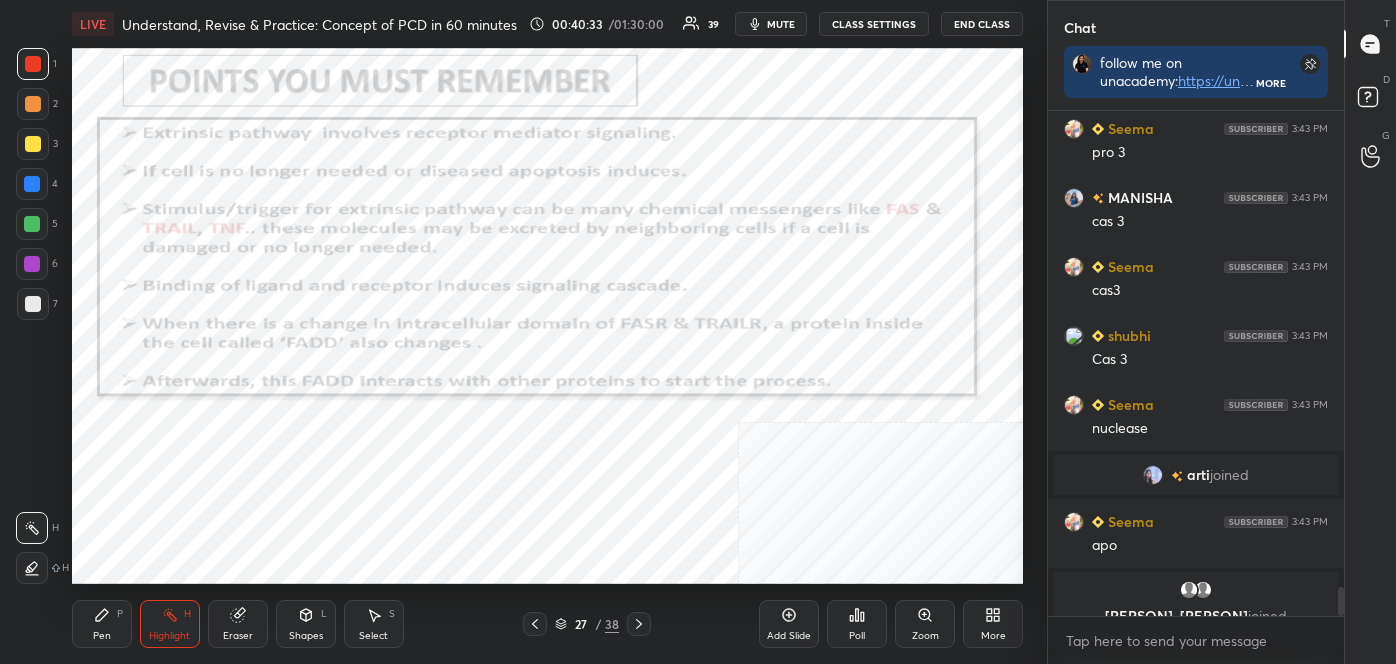 scroll, scrollTop: 8245, scrollLeft: 0, axis: vertical 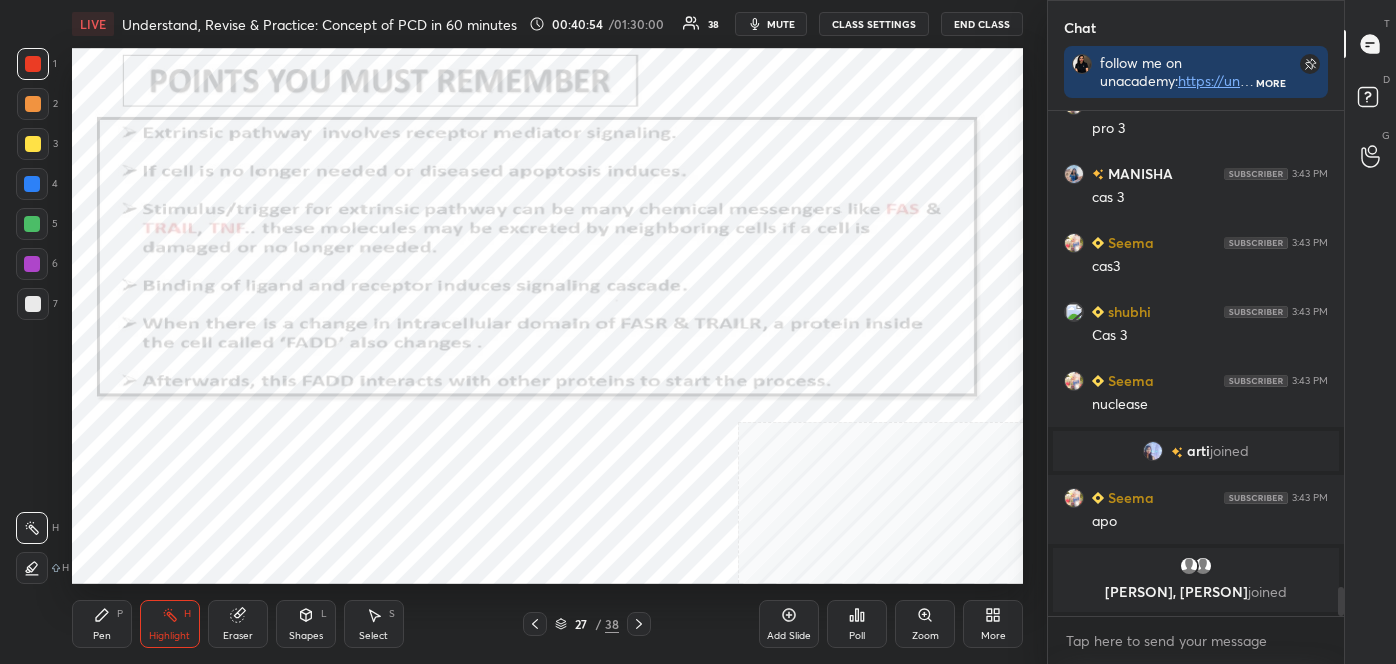 click 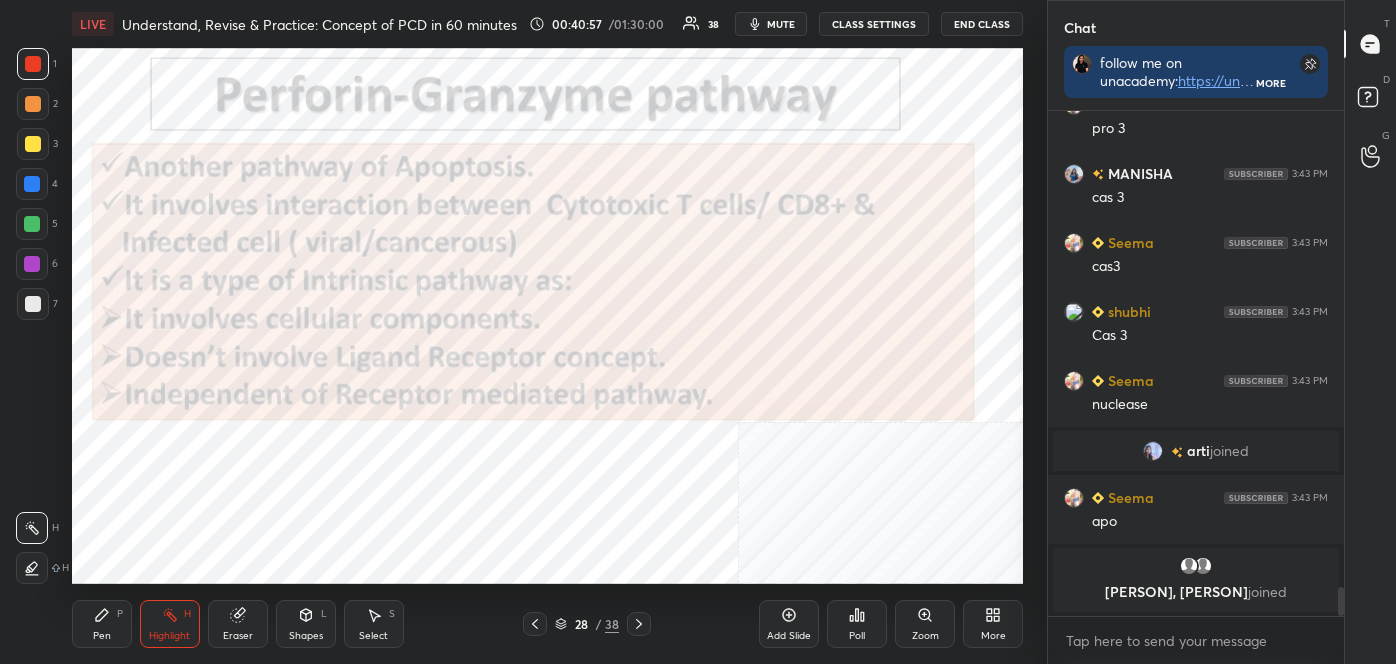 click on "Pen" at bounding box center [102, 636] 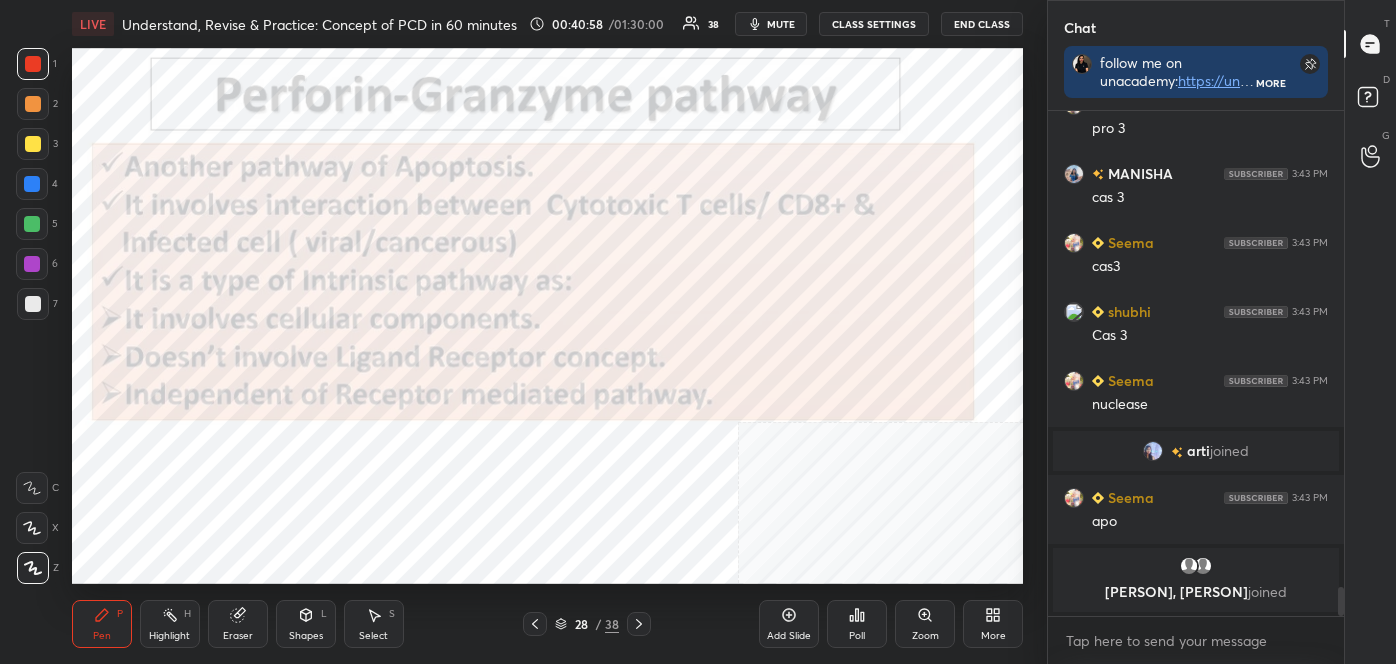 click at bounding box center (33, 568) 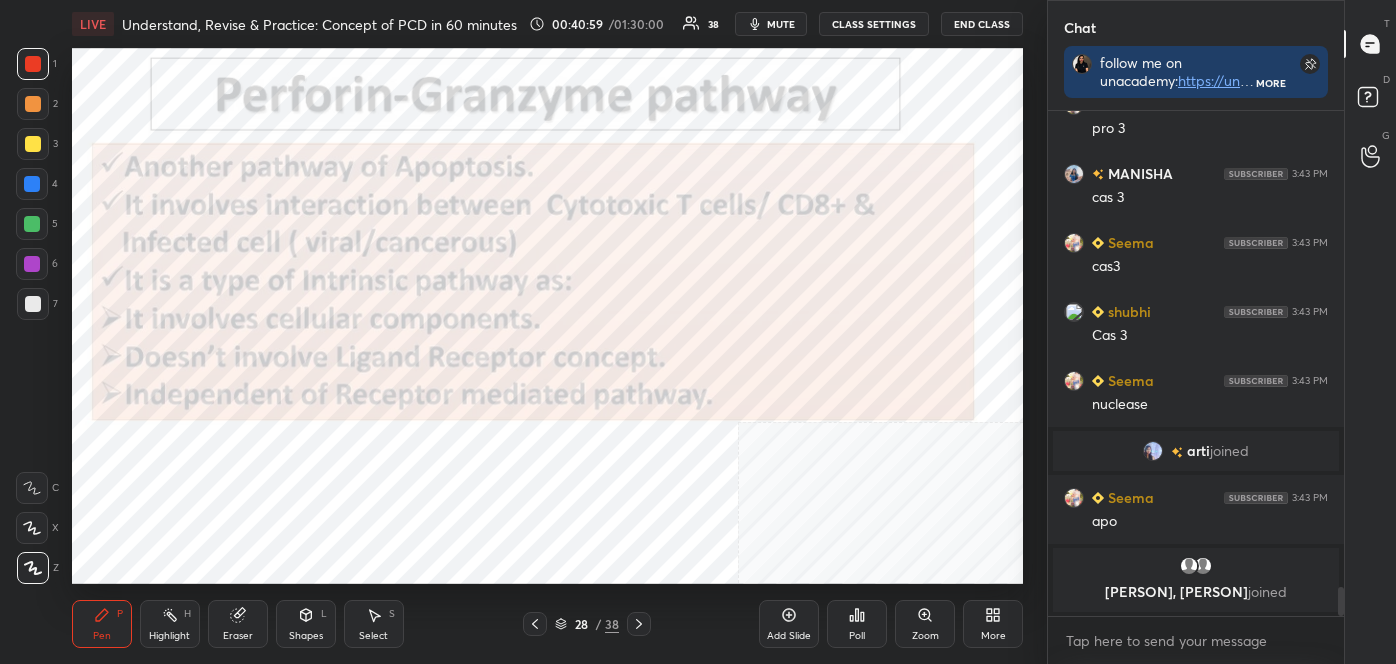 click at bounding box center [33, 64] 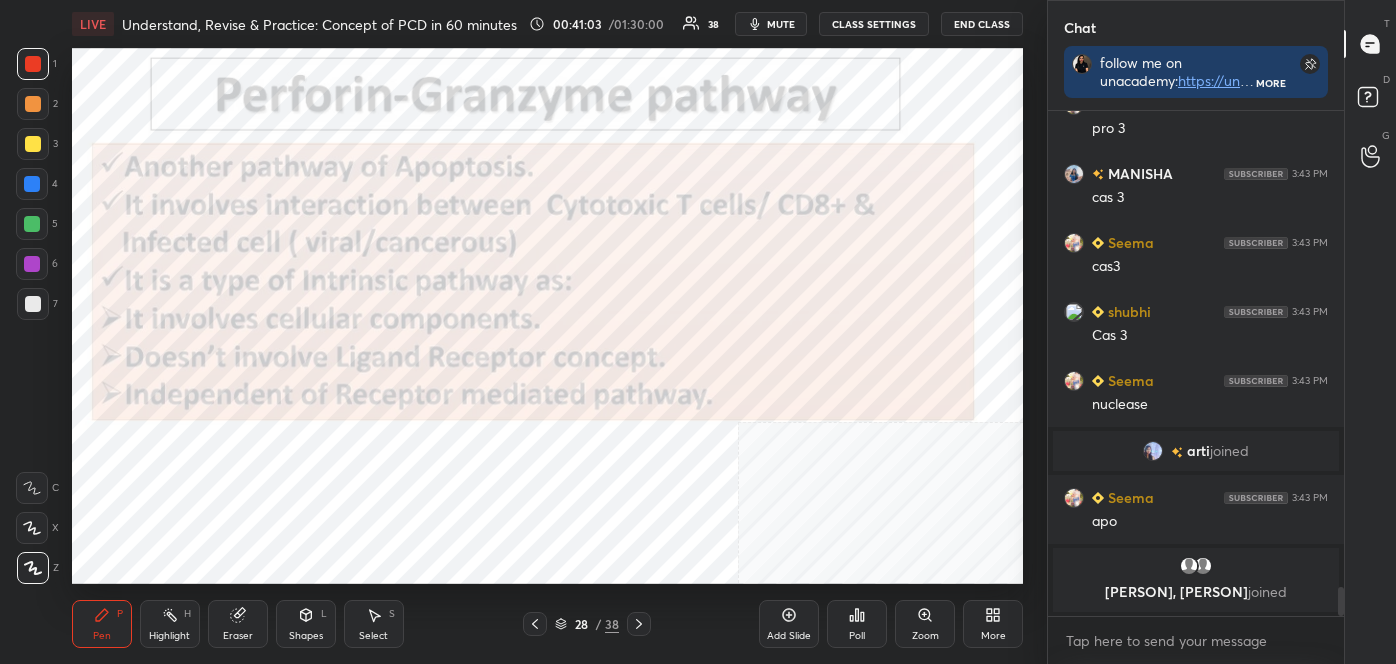 scroll, scrollTop: 8276, scrollLeft: 0, axis: vertical 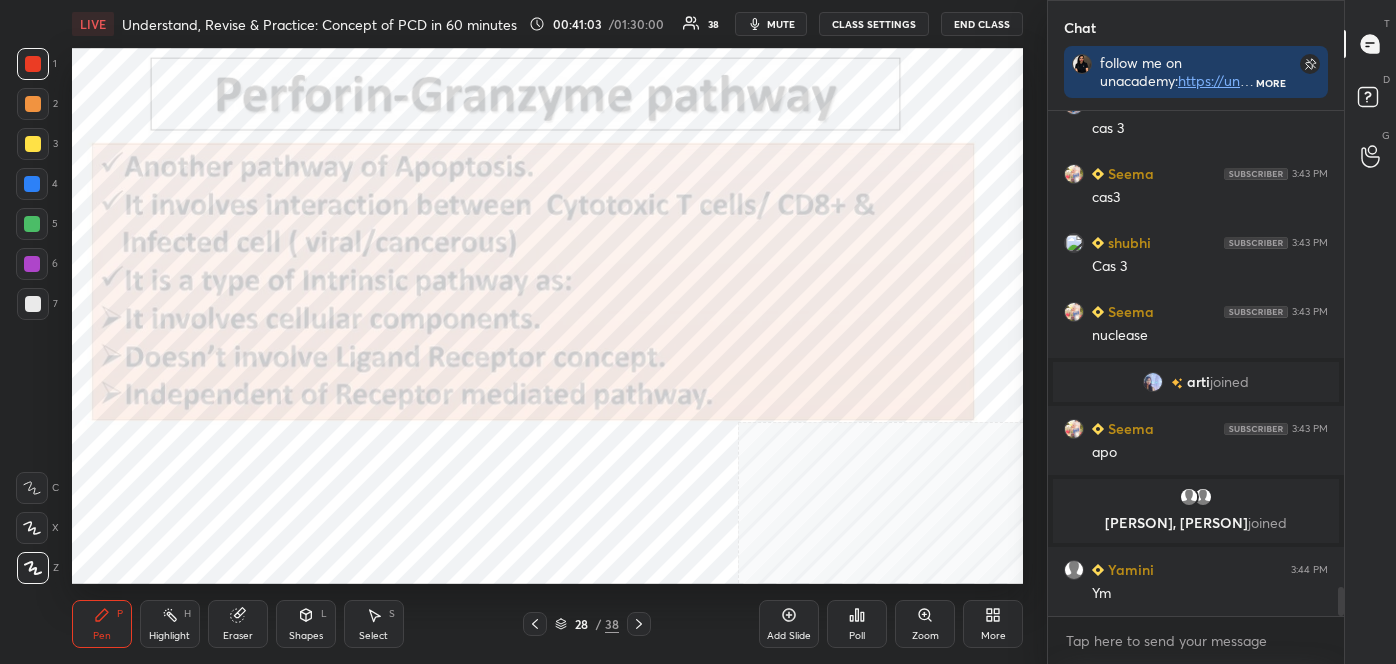click on "Highlight H" at bounding box center [170, 624] 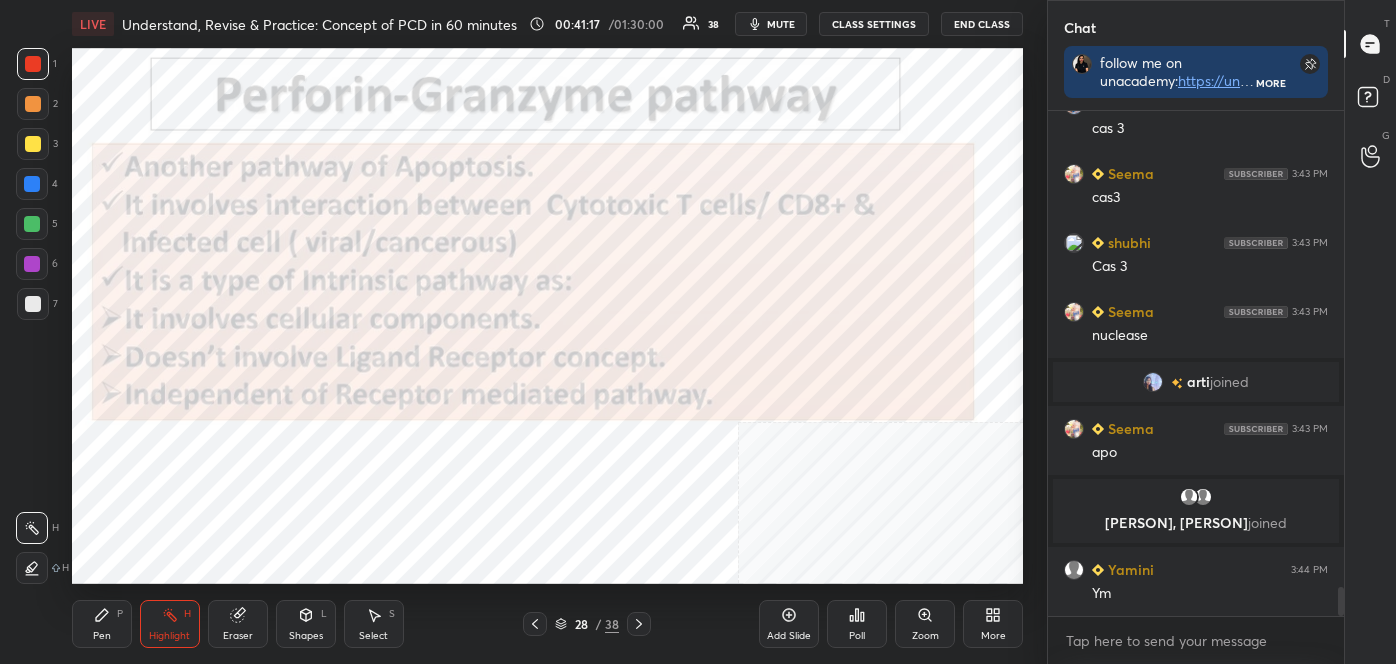 scroll, scrollTop: 8344, scrollLeft: 0, axis: vertical 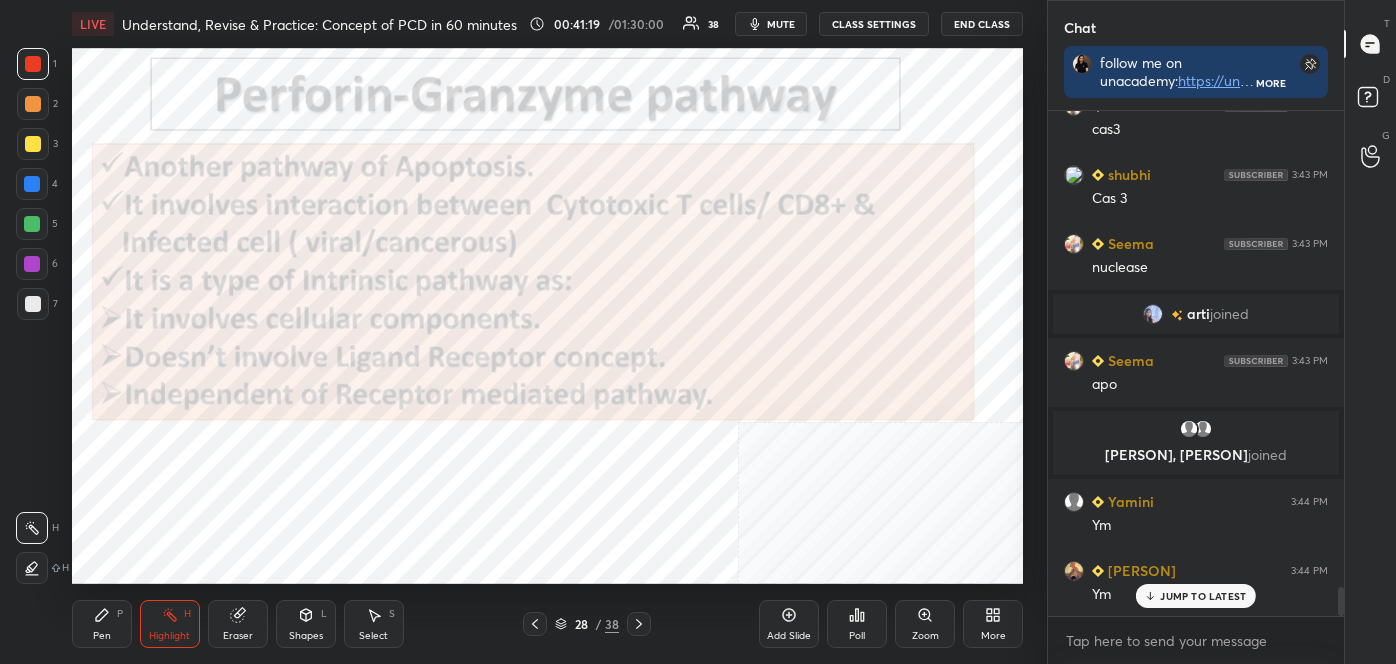 click on "Pen P" at bounding box center [102, 624] 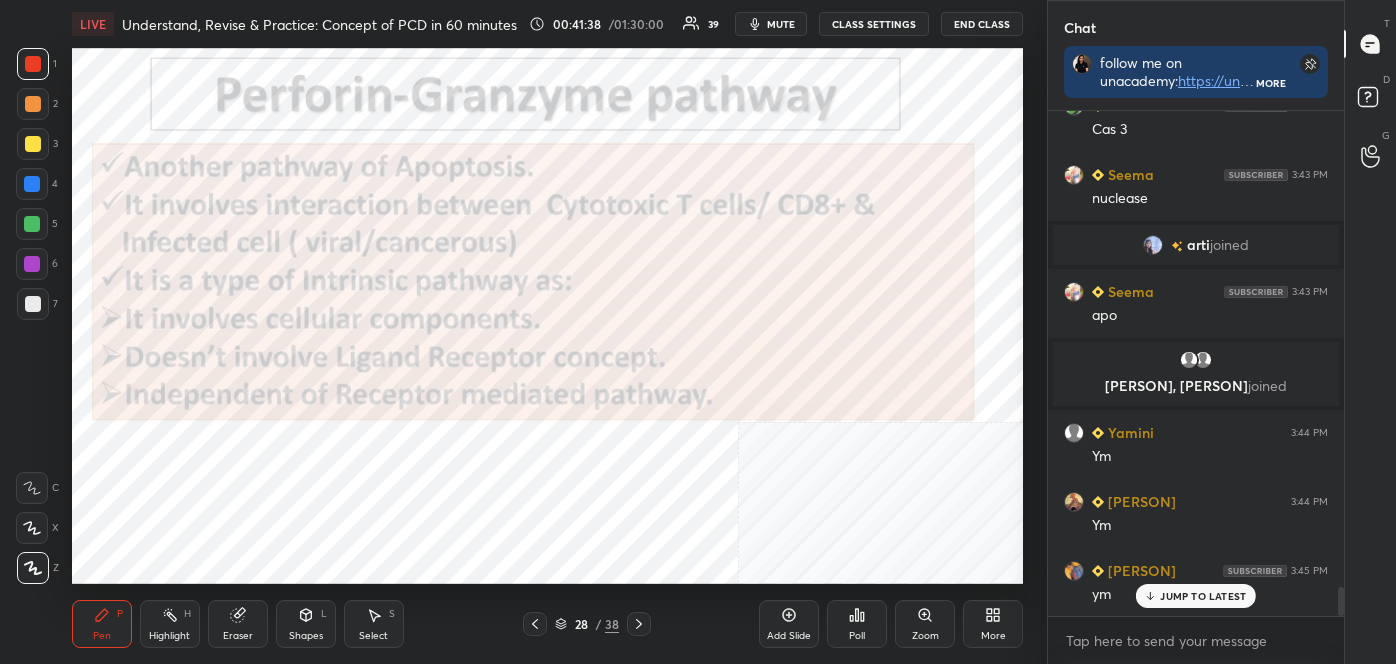 scroll, scrollTop: 8482, scrollLeft: 0, axis: vertical 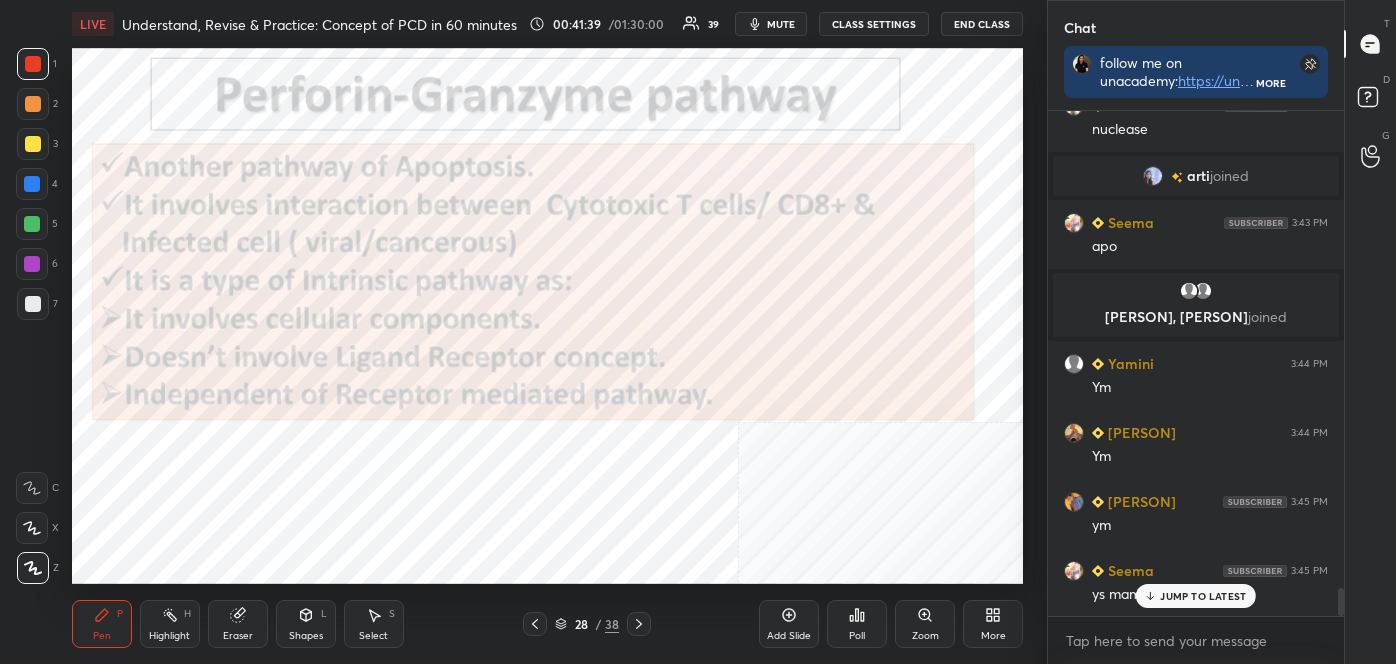 click at bounding box center (32, 264) 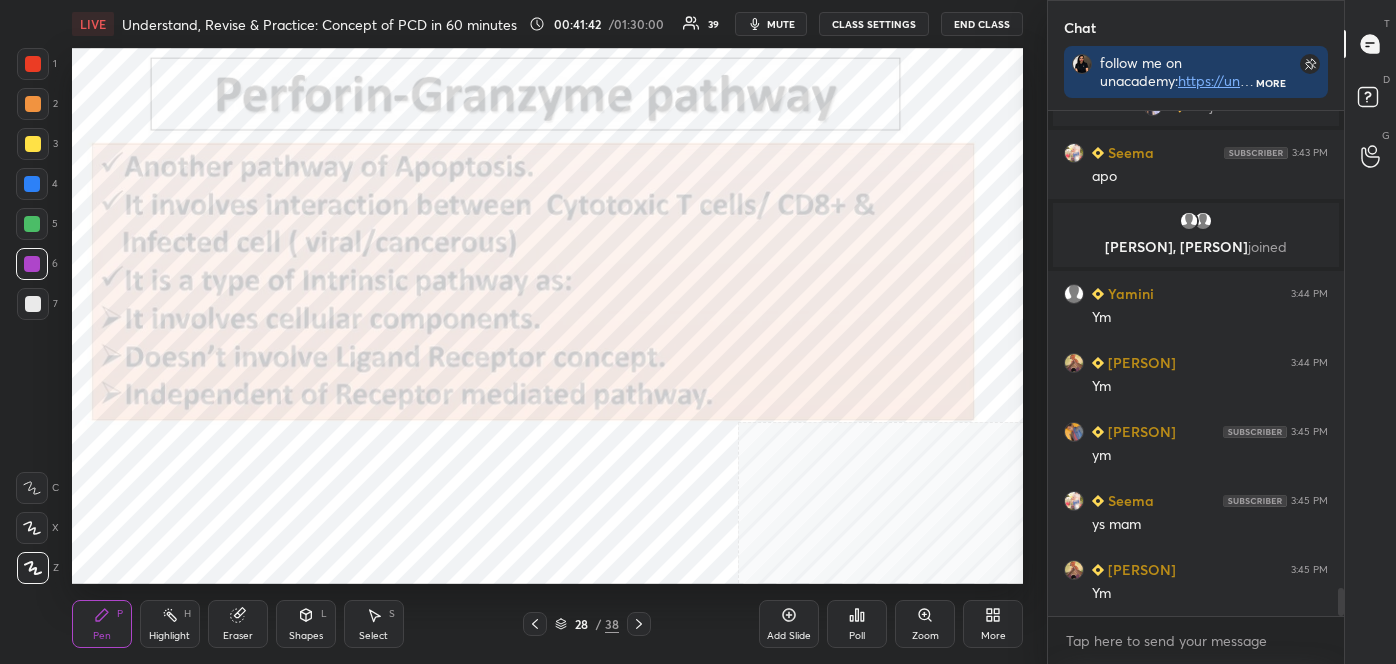 click on "1 2 3 4 5 6 7 C X Z C X Z E E Erase all   H H" at bounding box center (32, 315) 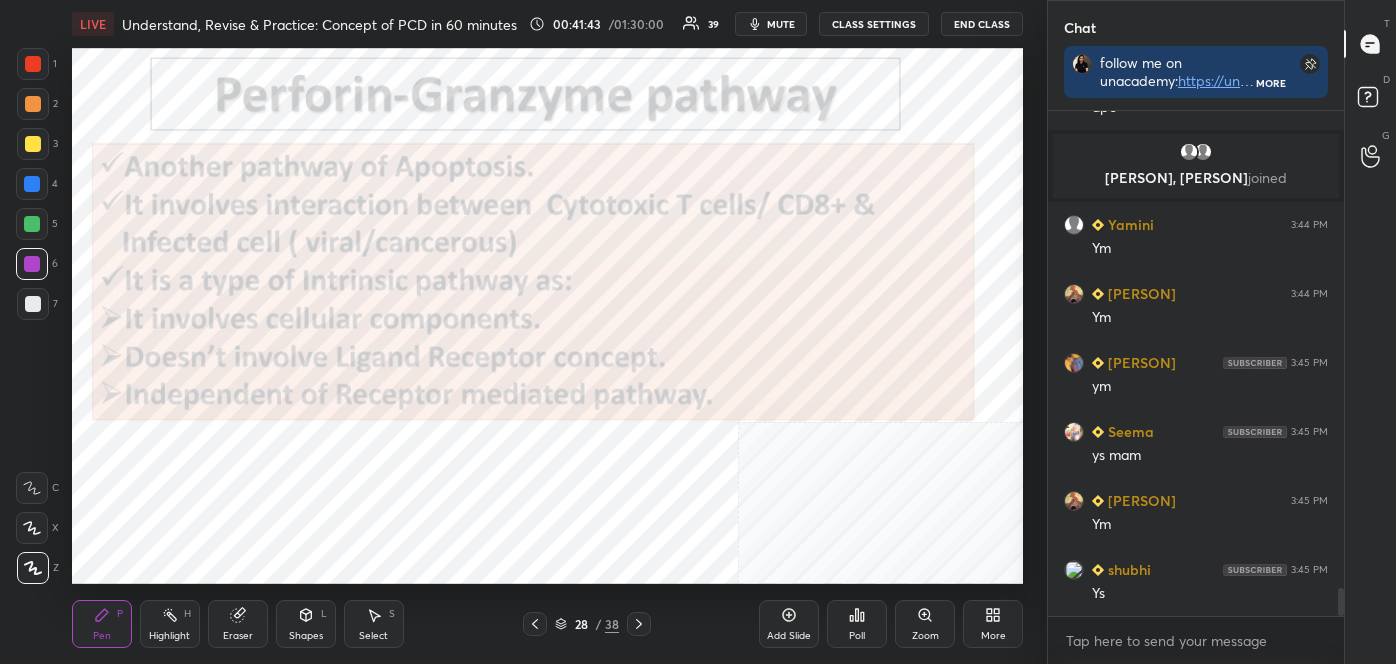 click at bounding box center [33, 64] 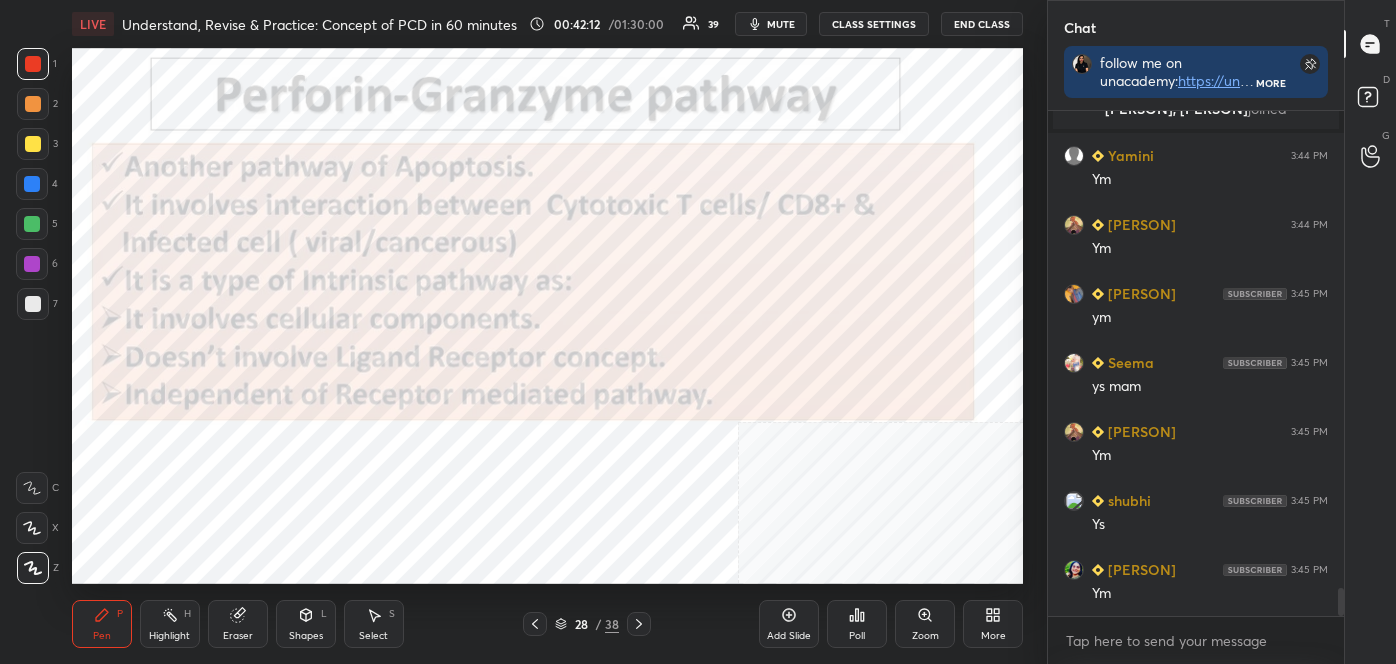 scroll, scrollTop: 8759, scrollLeft: 0, axis: vertical 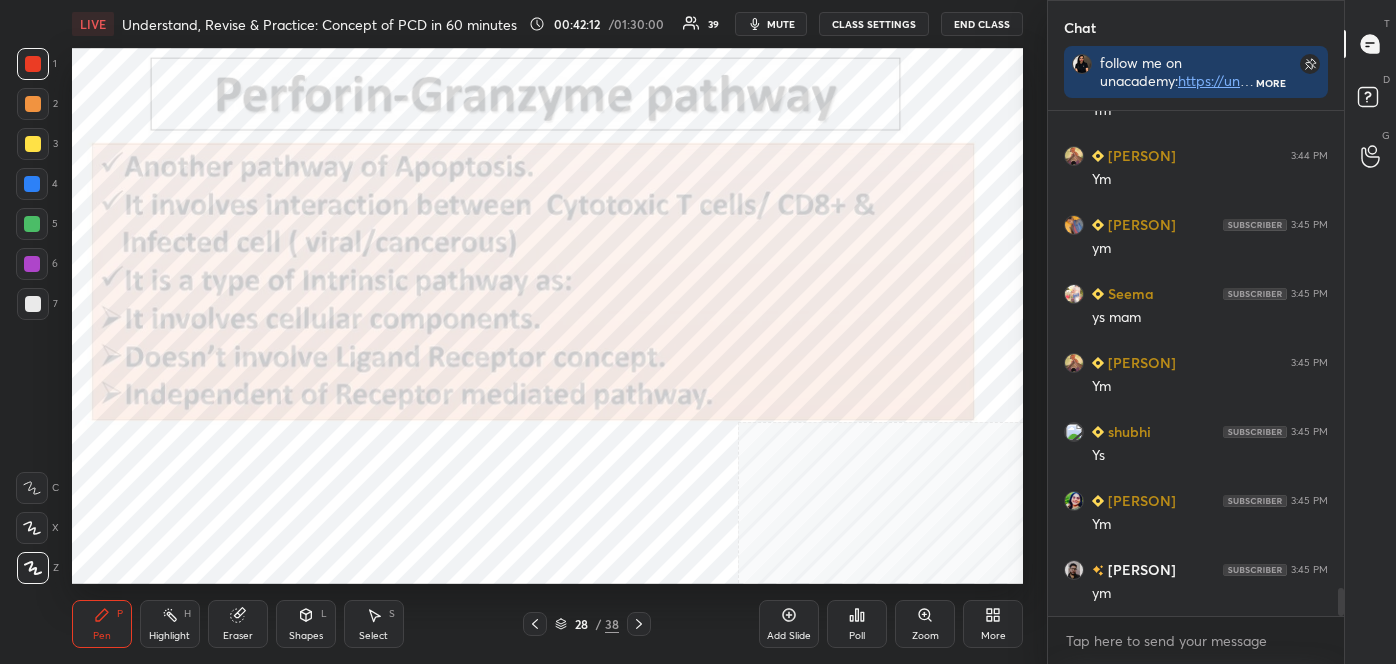 click on "Add Slide" at bounding box center [789, 624] 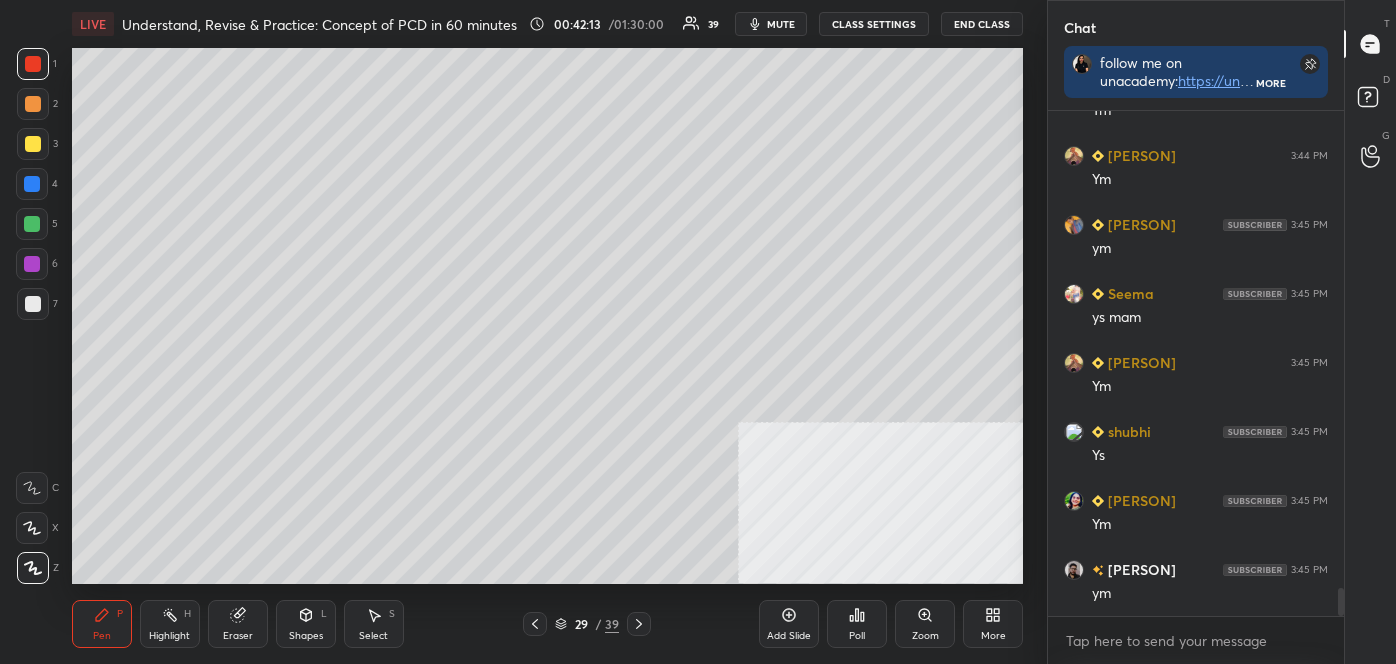 click on "Shapes L" at bounding box center (306, 624) 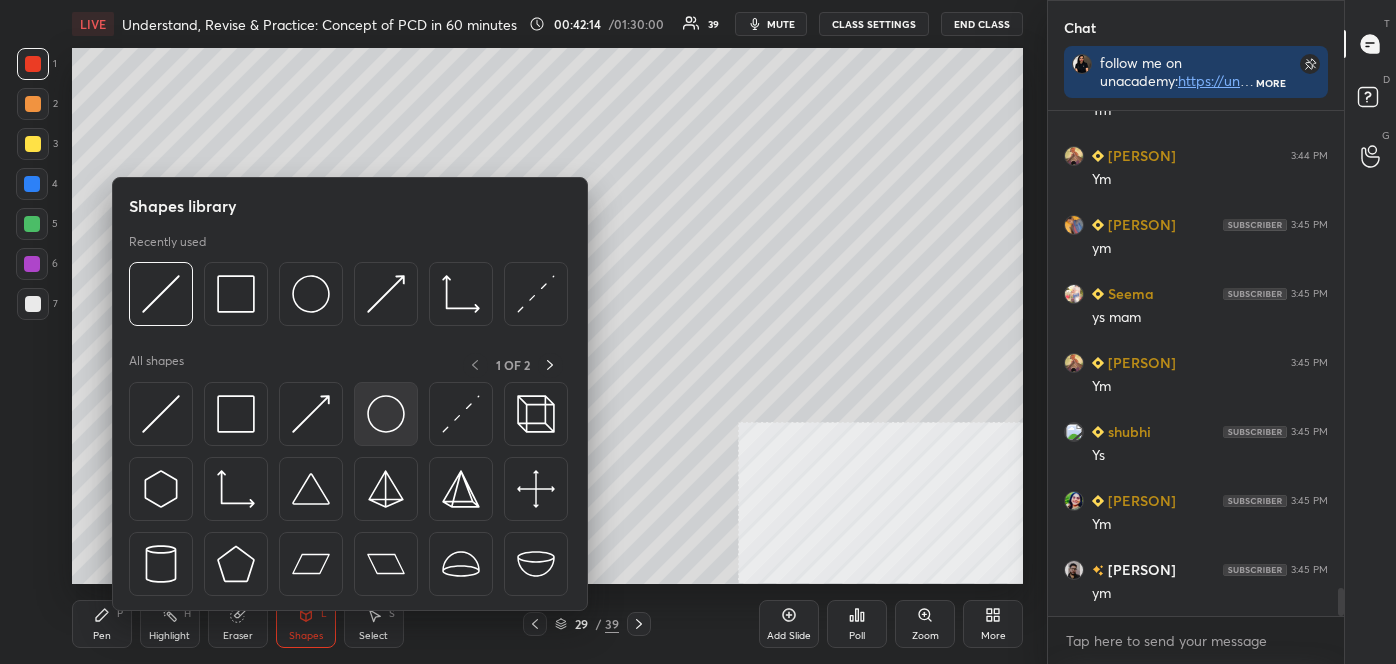 click at bounding box center [386, 414] 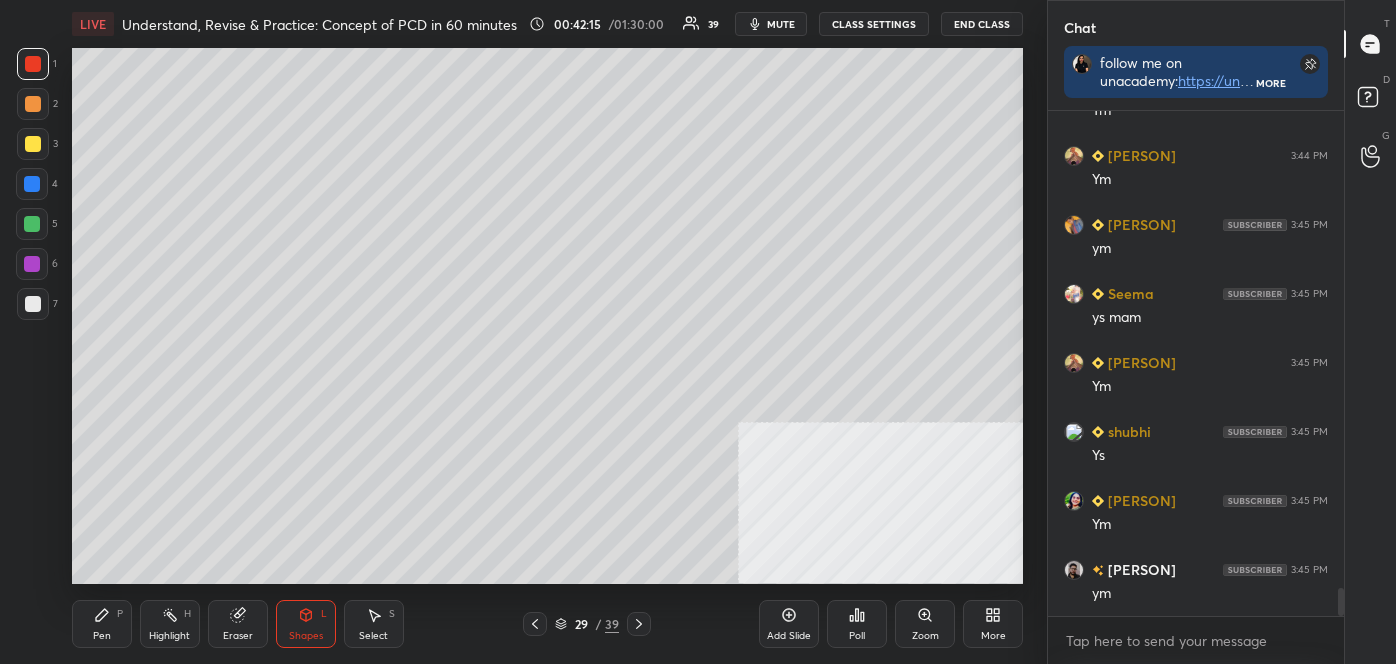 click at bounding box center (33, 304) 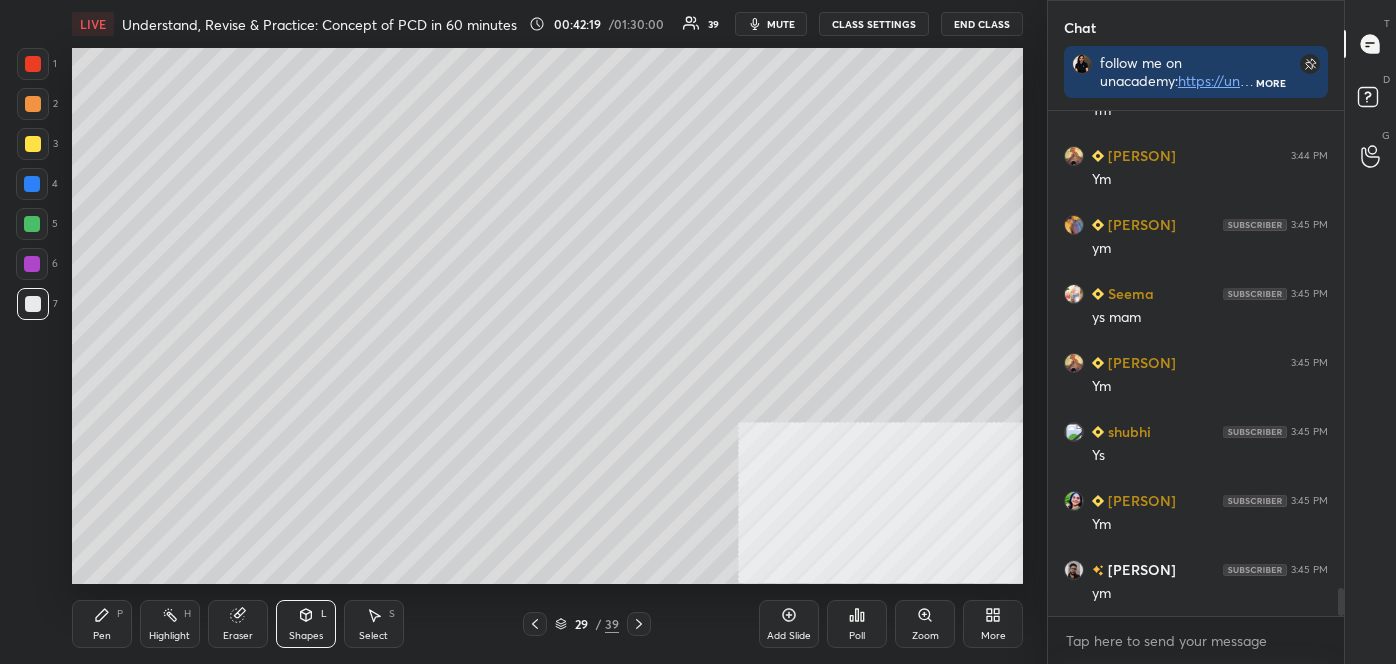 click 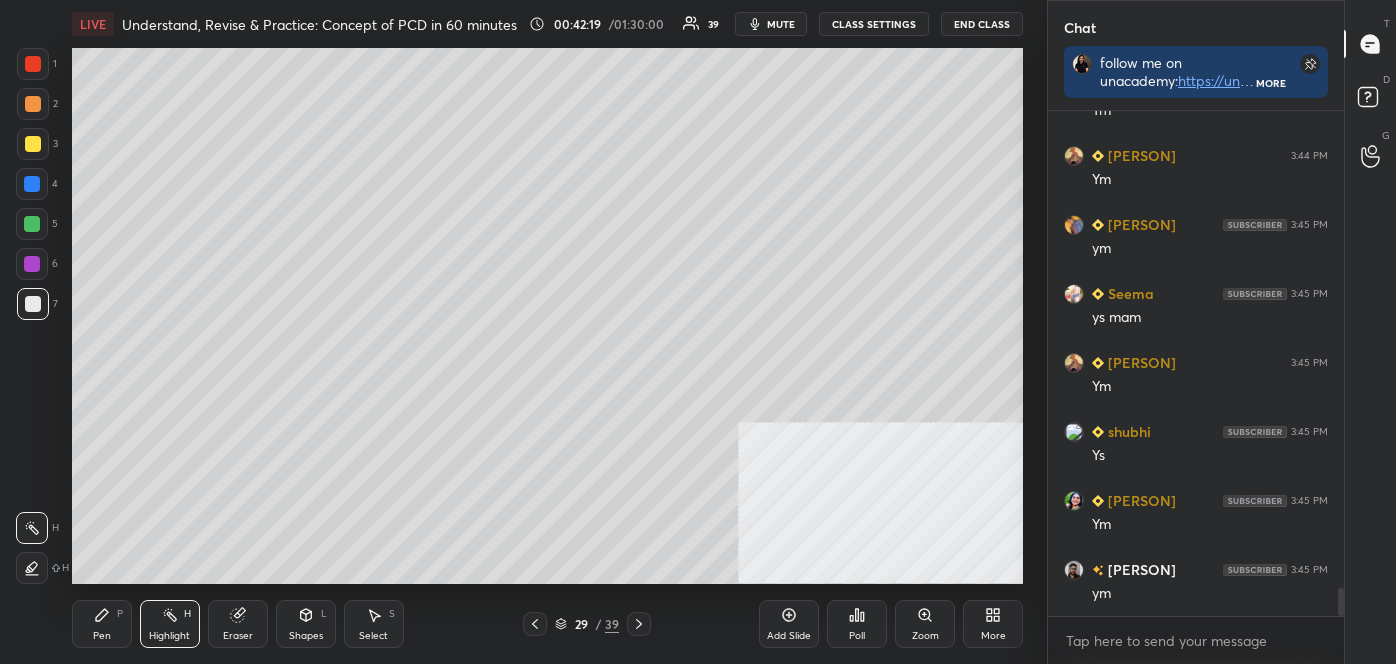 click 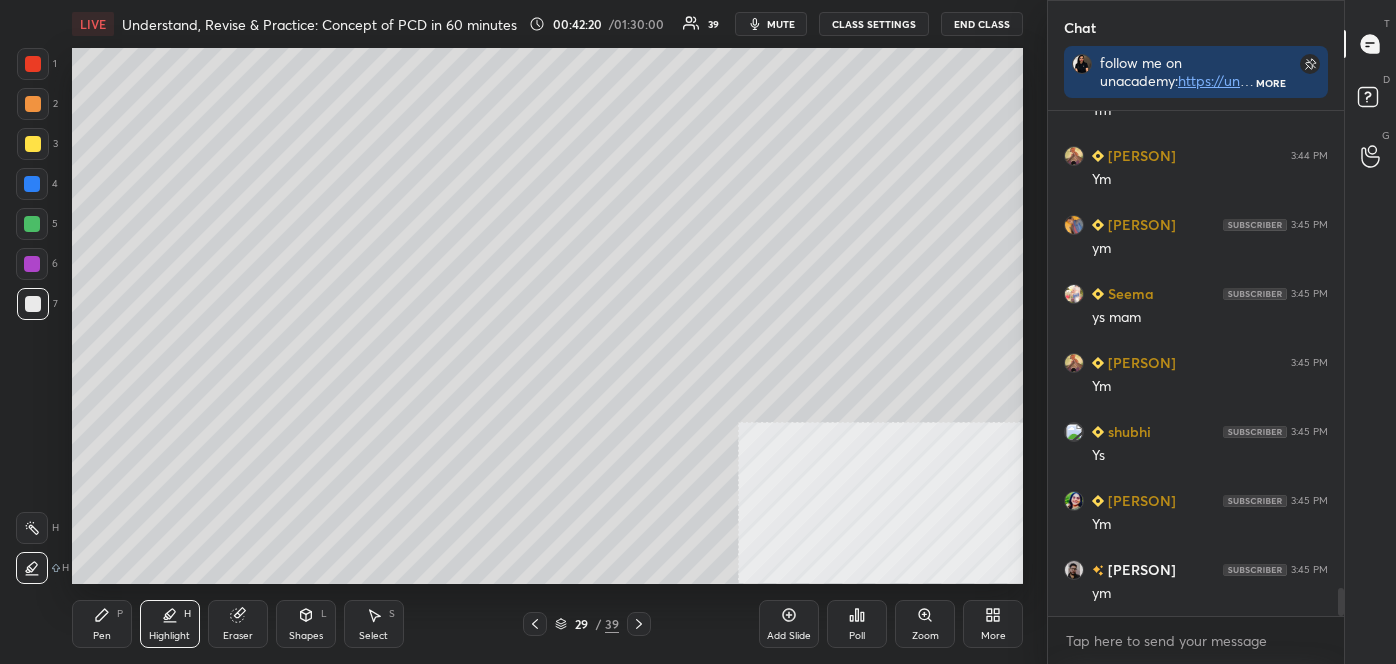 click at bounding box center (33, 64) 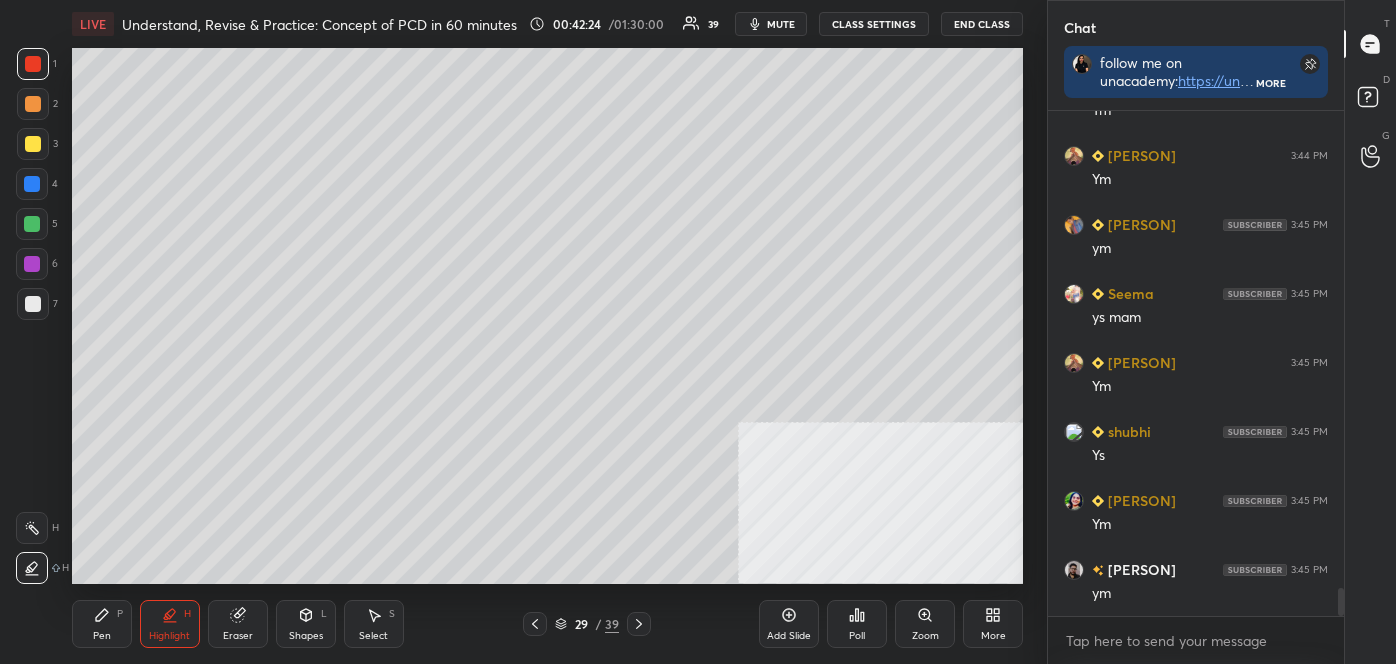 click 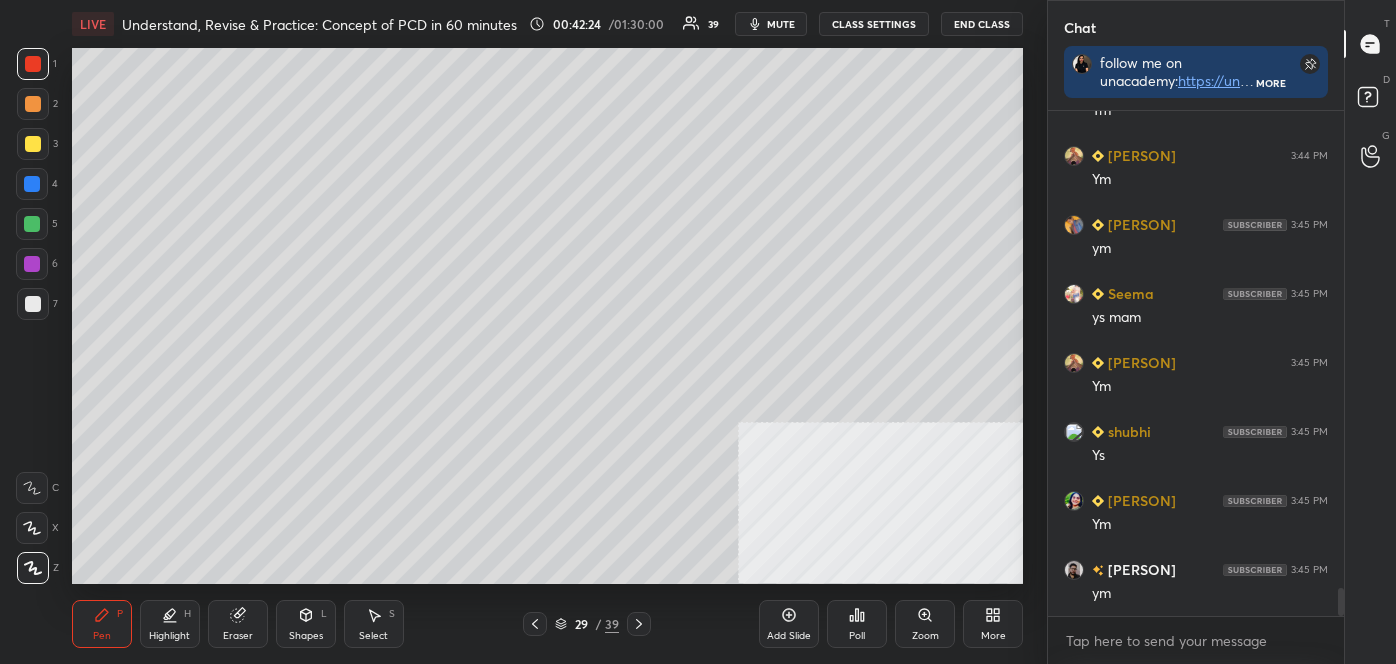 click at bounding box center [33, 568] 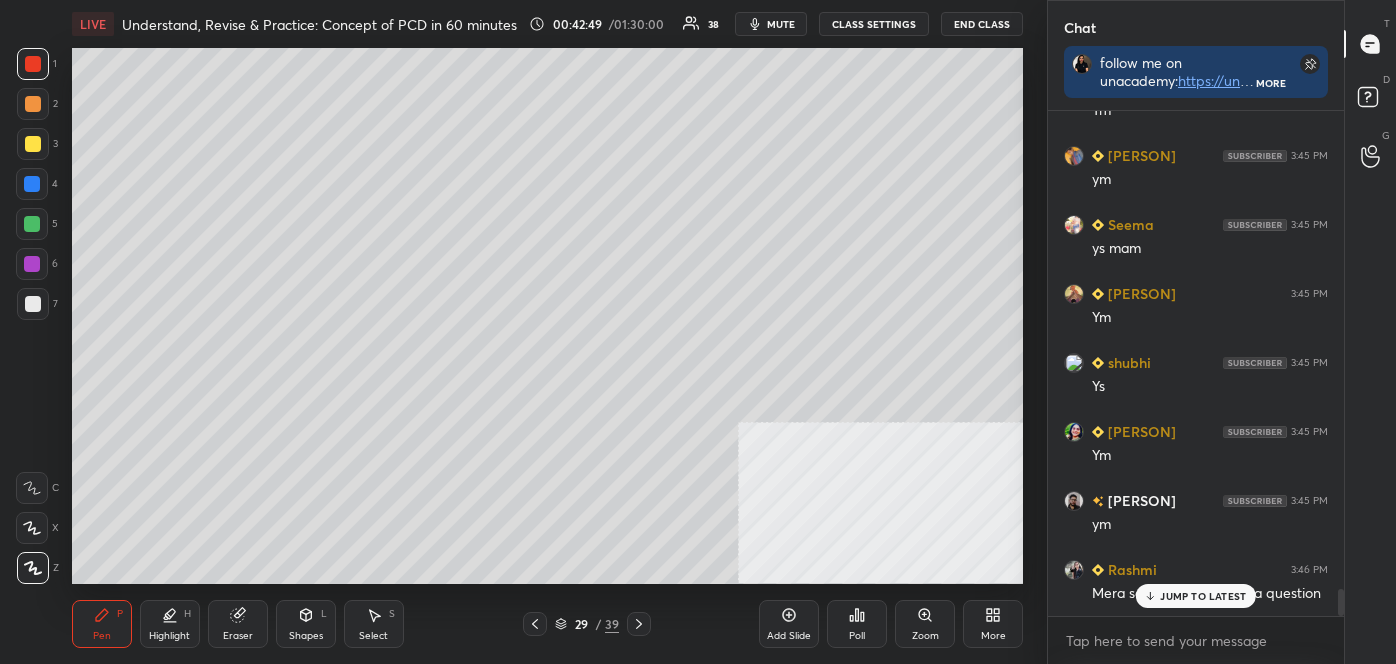 scroll, scrollTop: 8896, scrollLeft: 0, axis: vertical 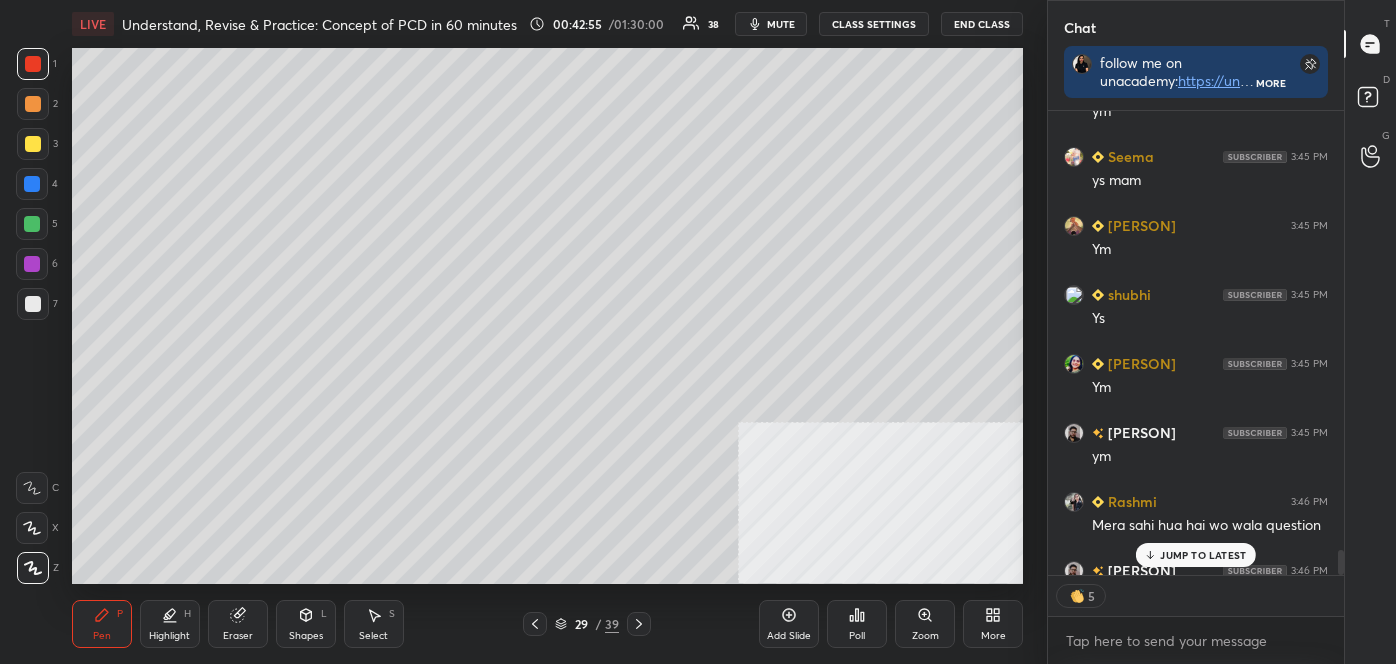 click at bounding box center (33, 144) 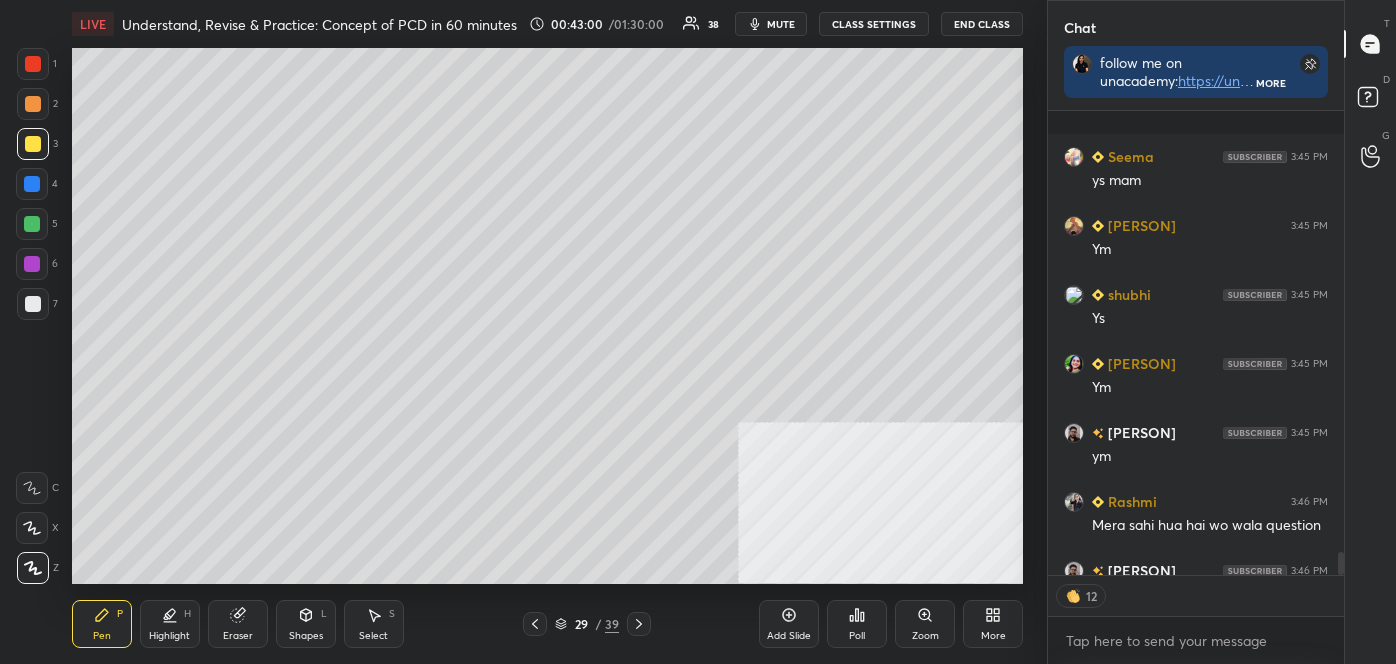scroll, scrollTop: 9007, scrollLeft: 0, axis: vertical 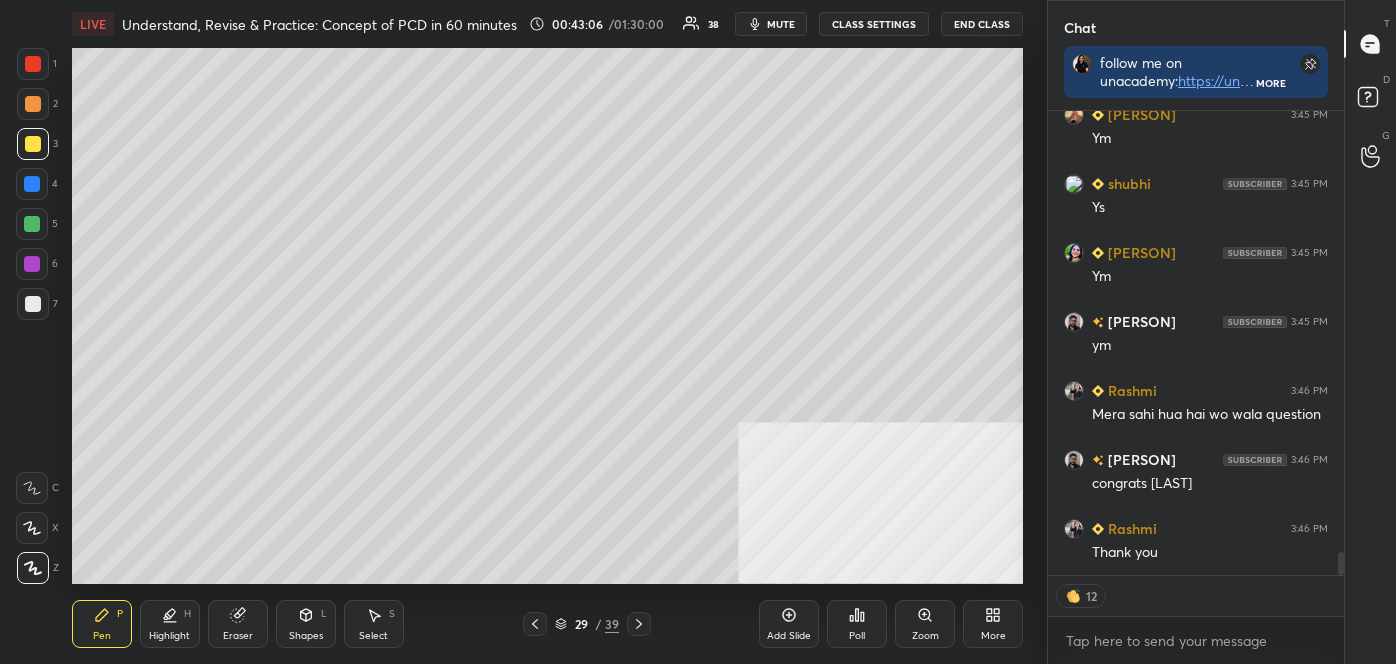 click at bounding box center (33, 64) 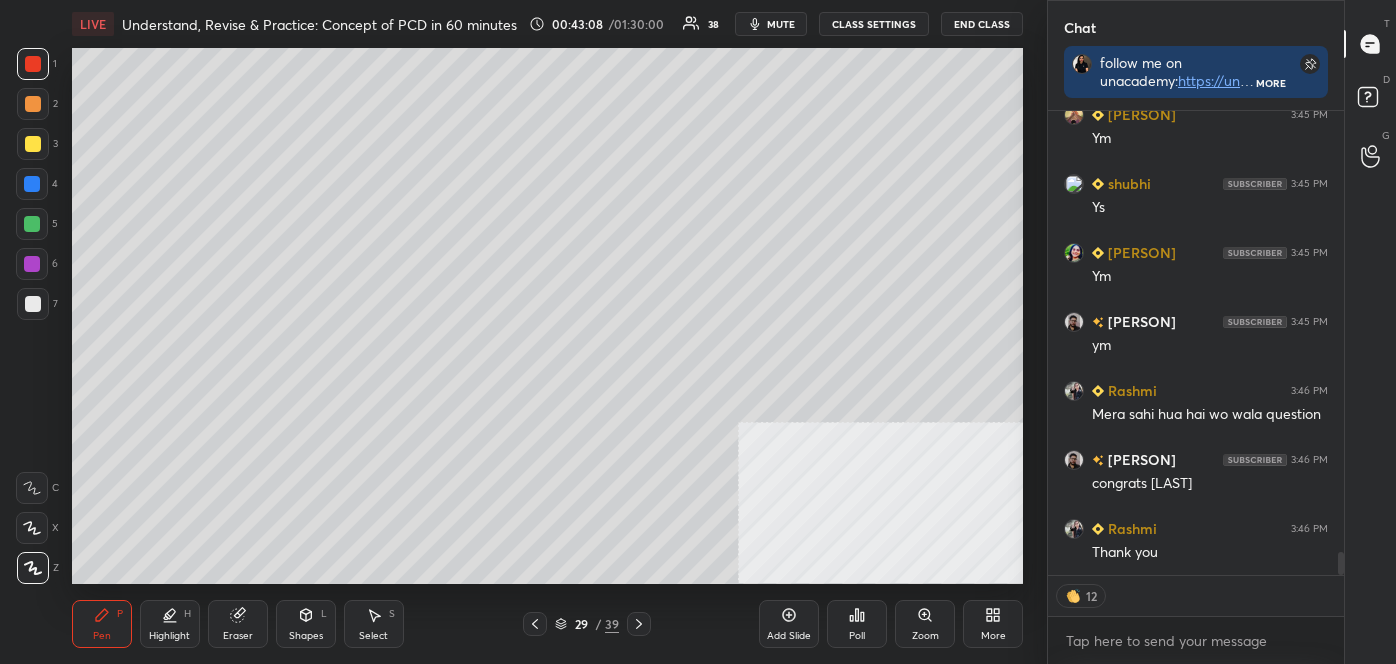 scroll, scrollTop: 6, scrollLeft: 5, axis: both 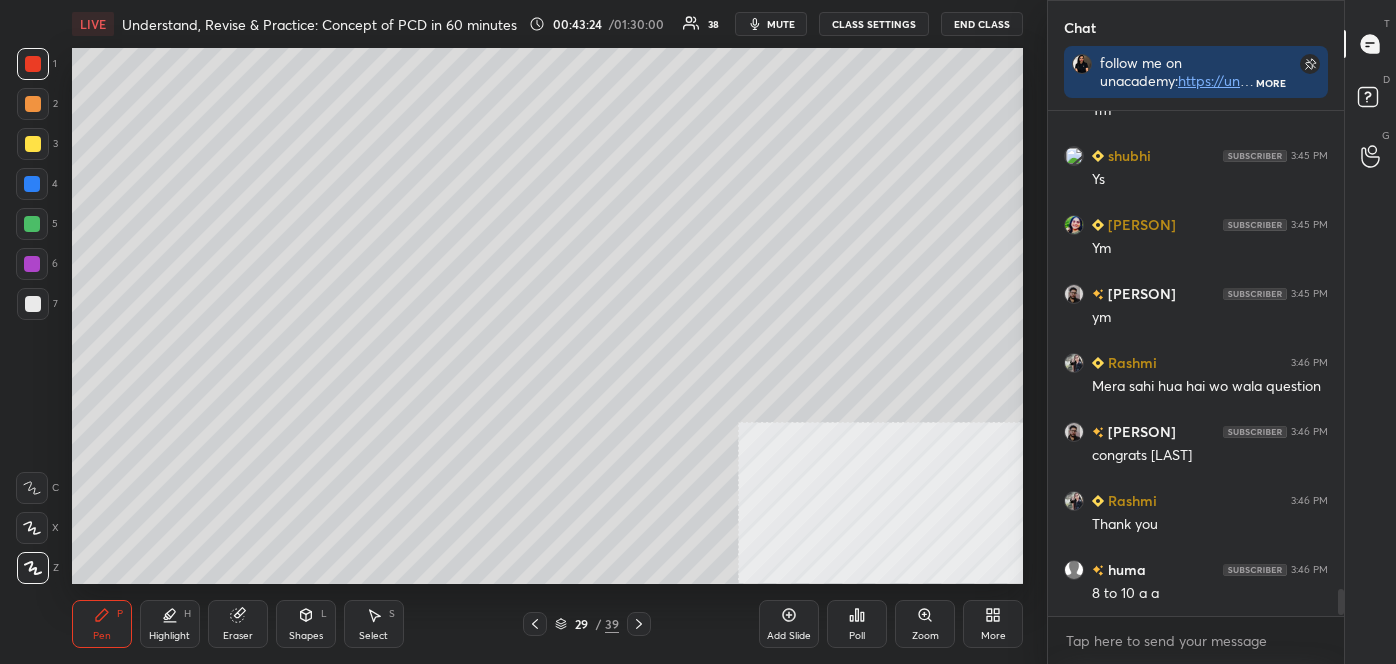 click 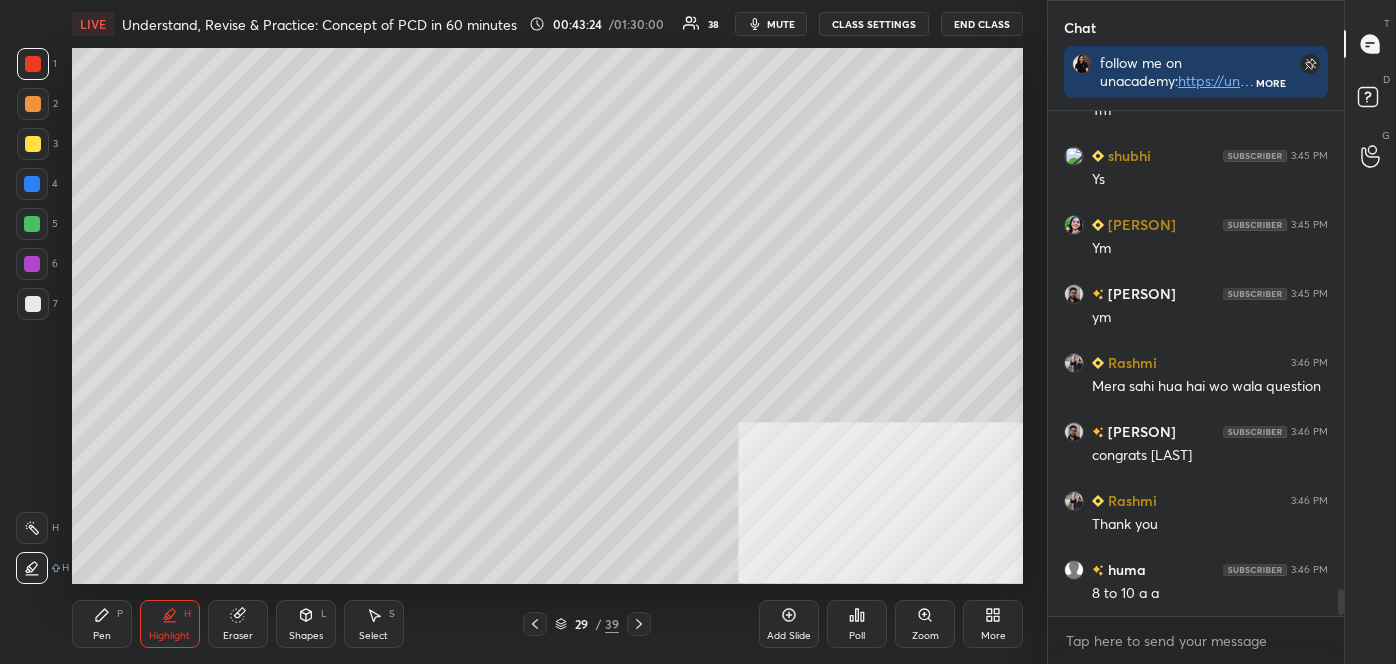 click on "Pen P Highlight H Eraser Shapes L Select S" at bounding box center (244, 624) 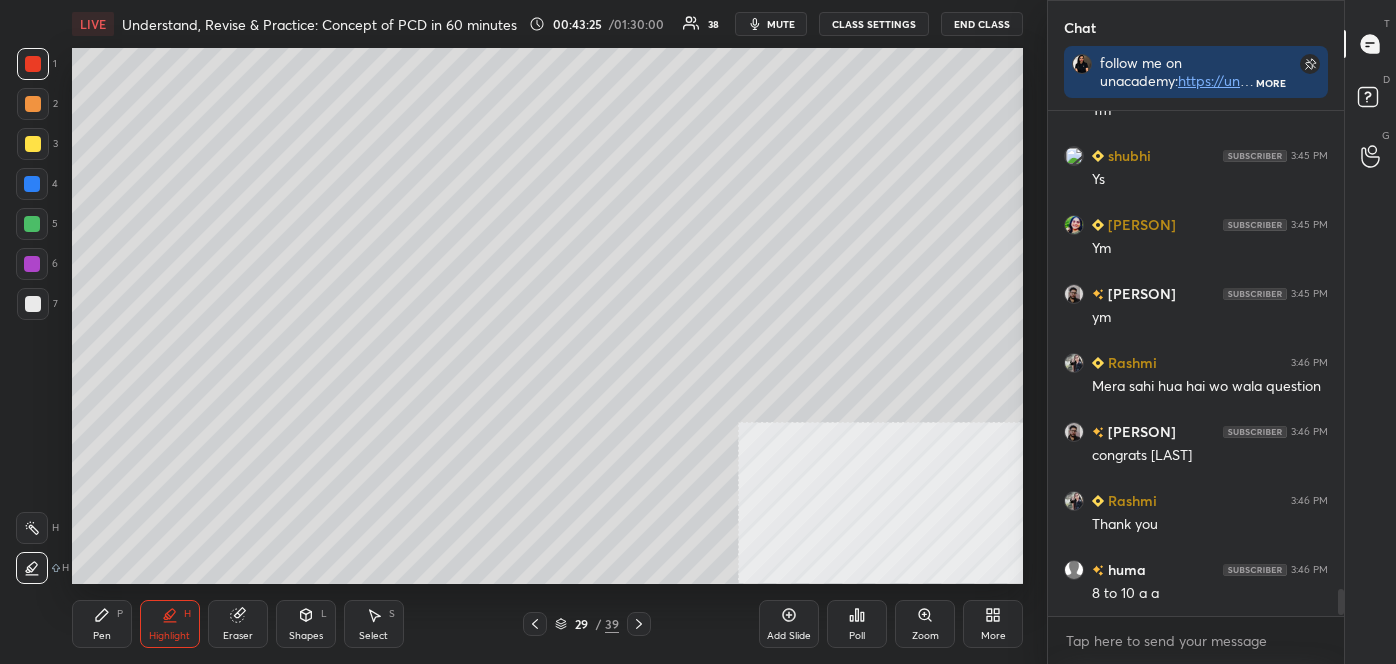 click 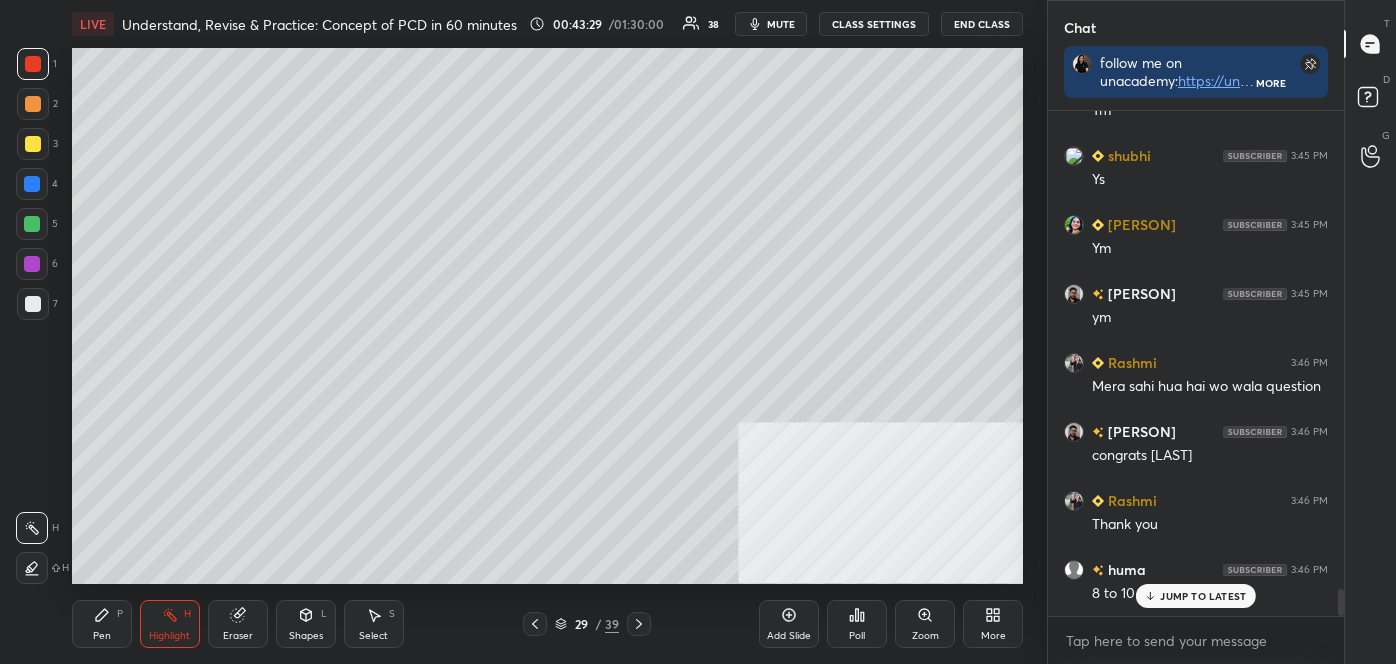 scroll, scrollTop: 9082, scrollLeft: 0, axis: vertical 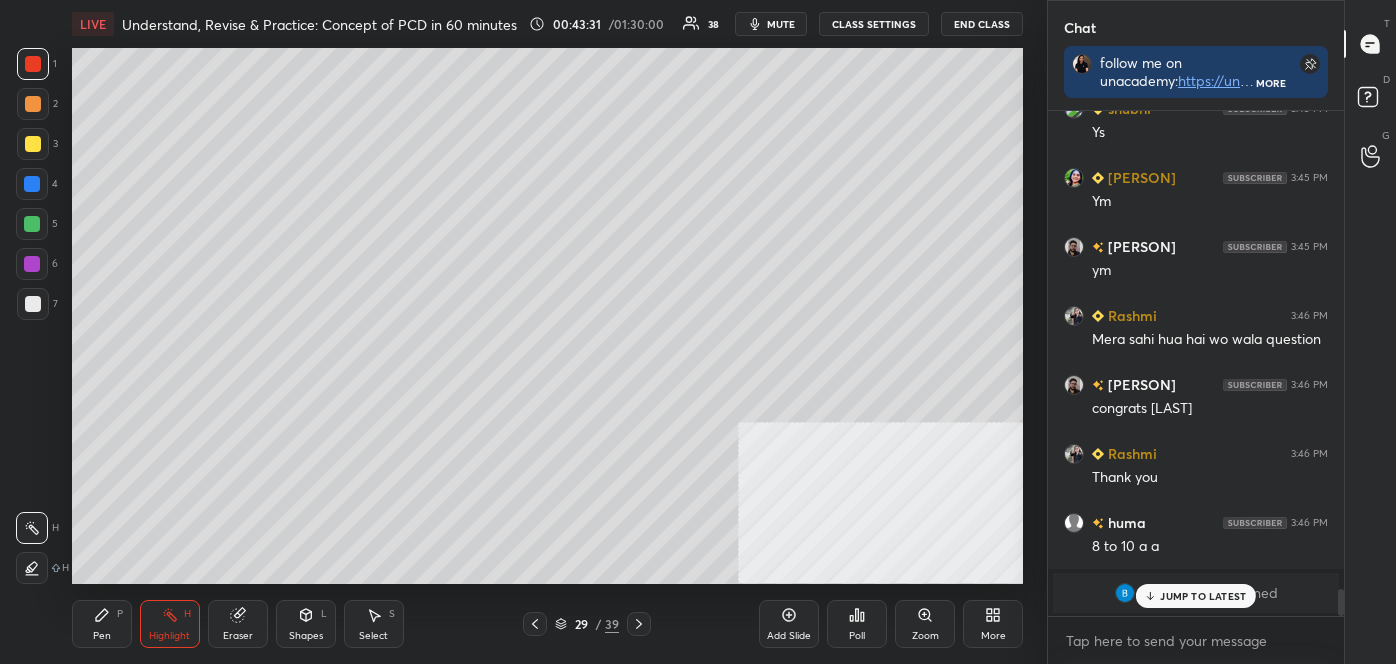 click on "Shapes L" at bounding box center [306, 624] 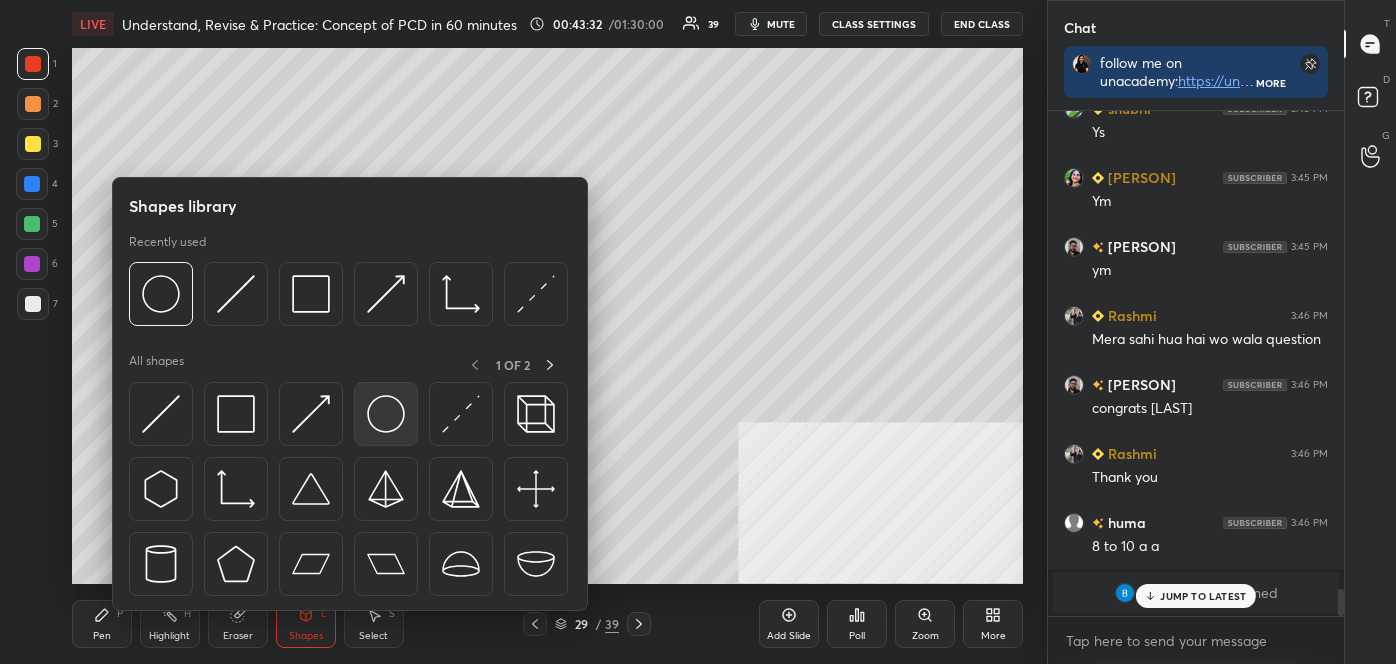 click at bounding box center (386, 414) 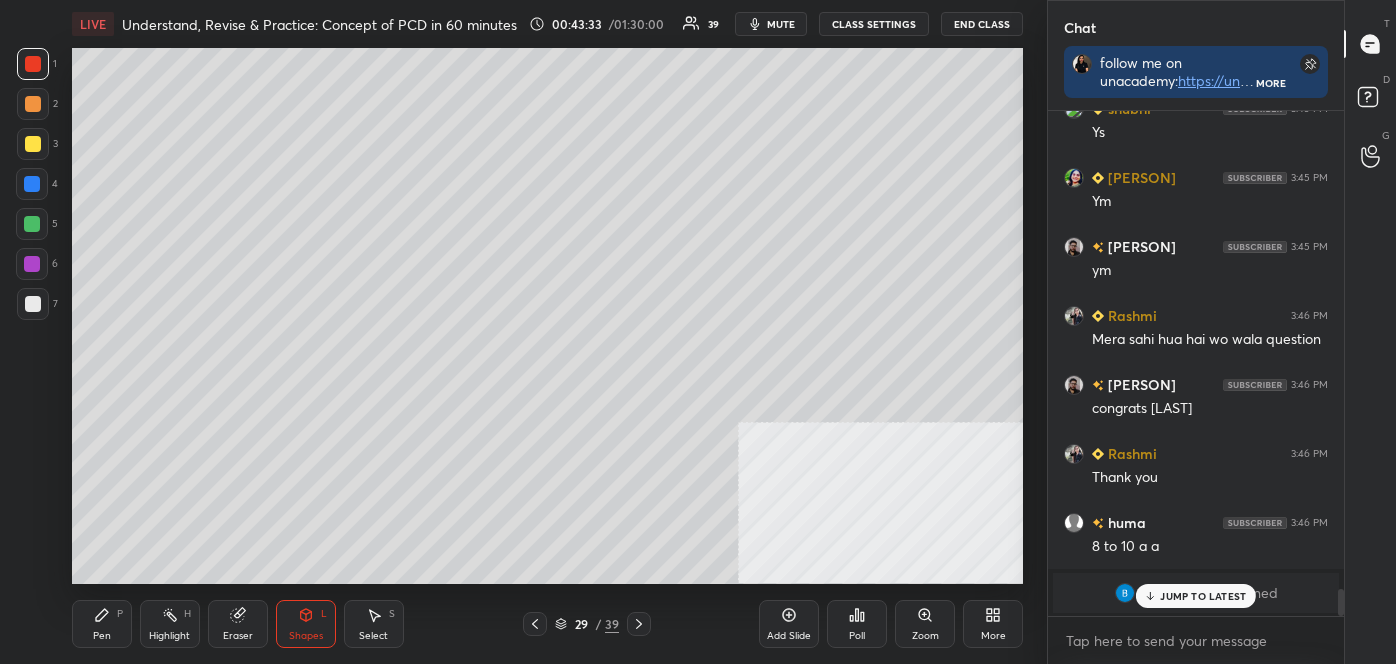 click at bounding box center (32, 224) 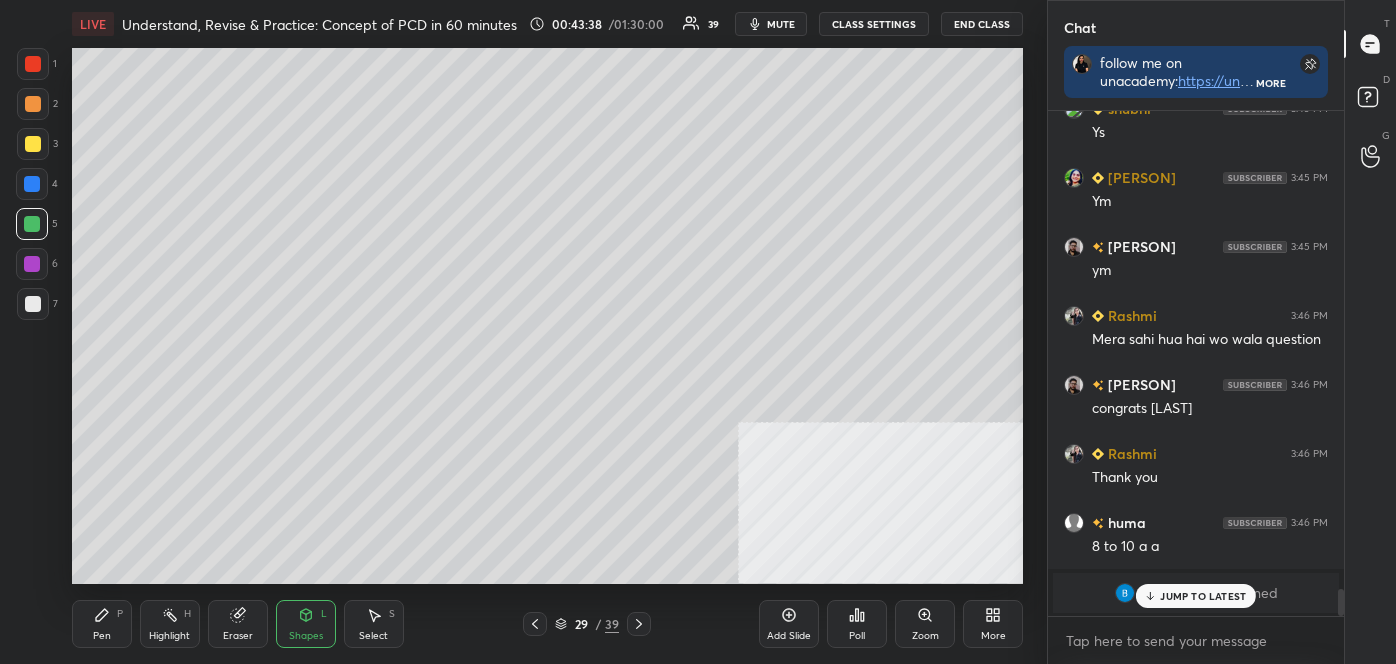 click on "Pen P" at bounding box center (102, 624) 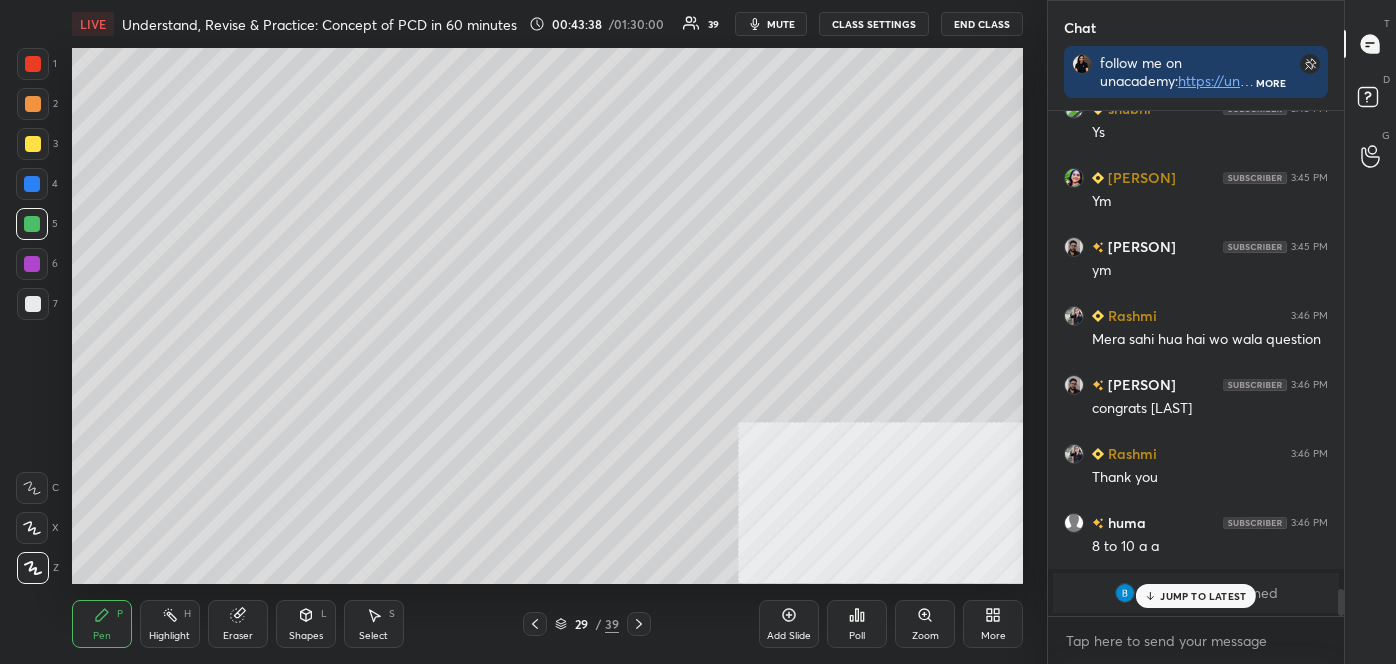 click on "1 2 3 4 5 6 7 C X Z C X Z E E Erase all   H H" at bounding box center (32, 315) 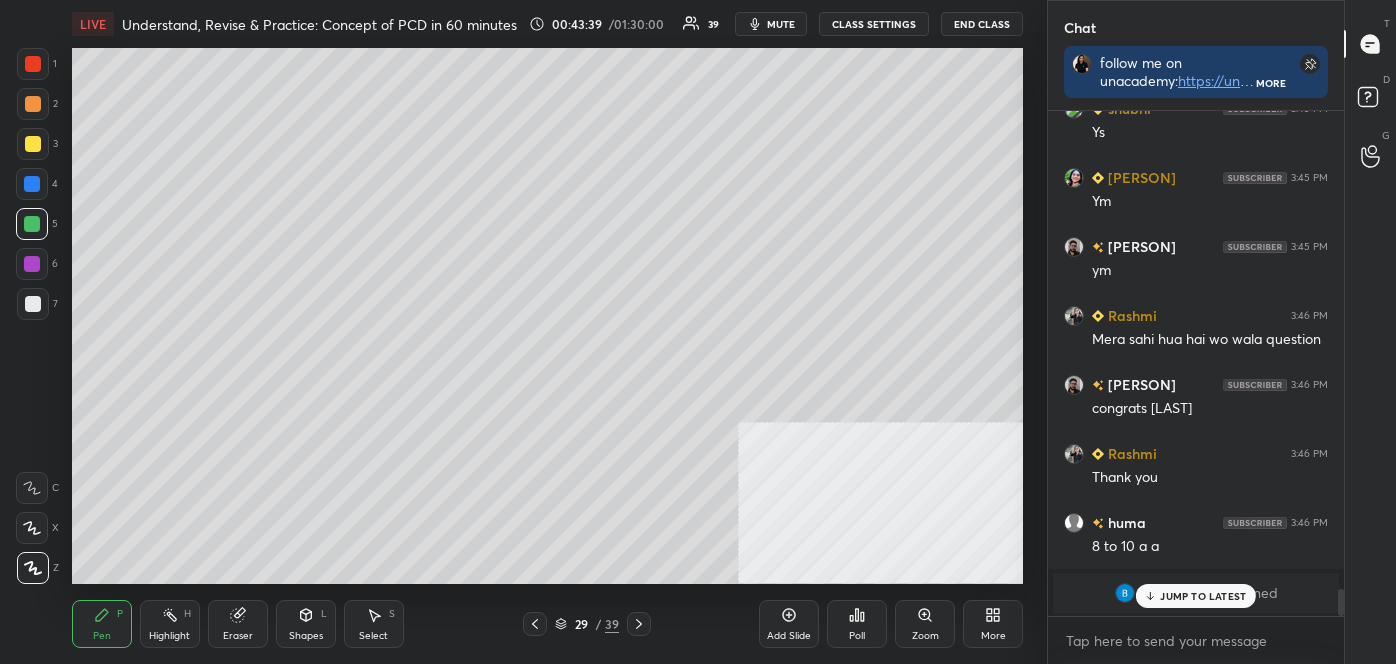 click 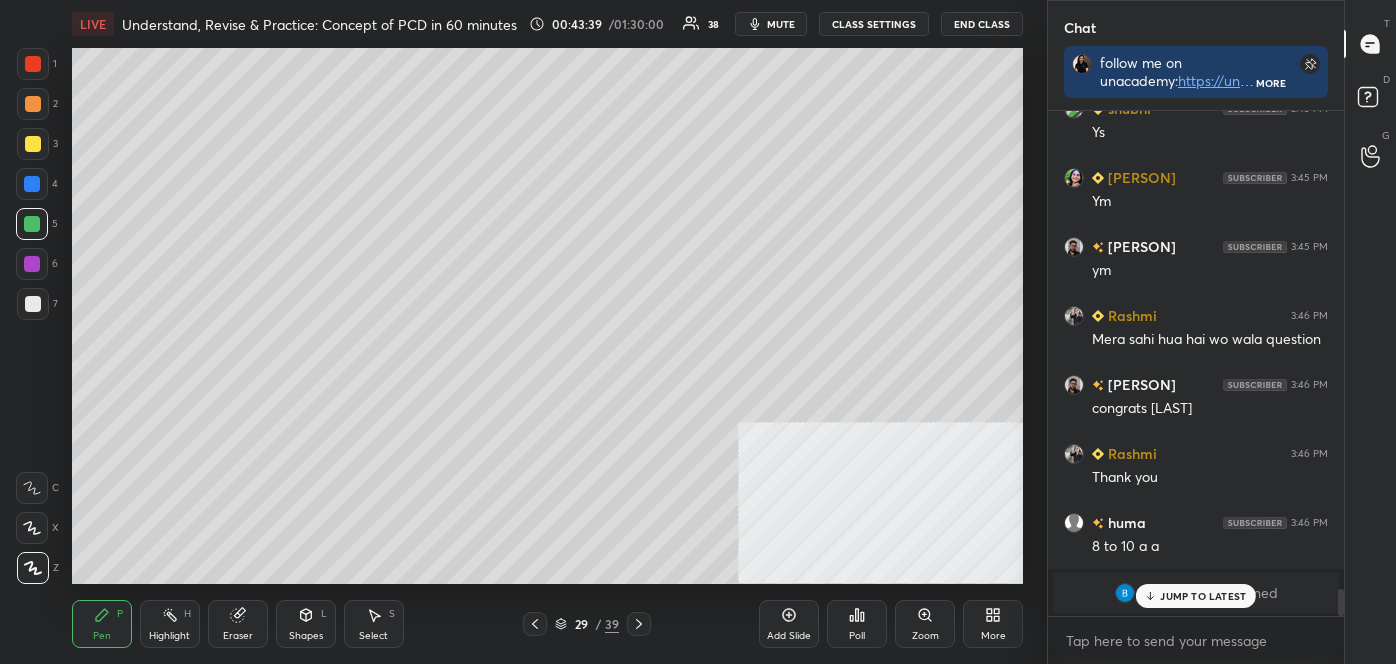 scroll, scrollTop: 8885, scrollLeft: 0, axis: vertical 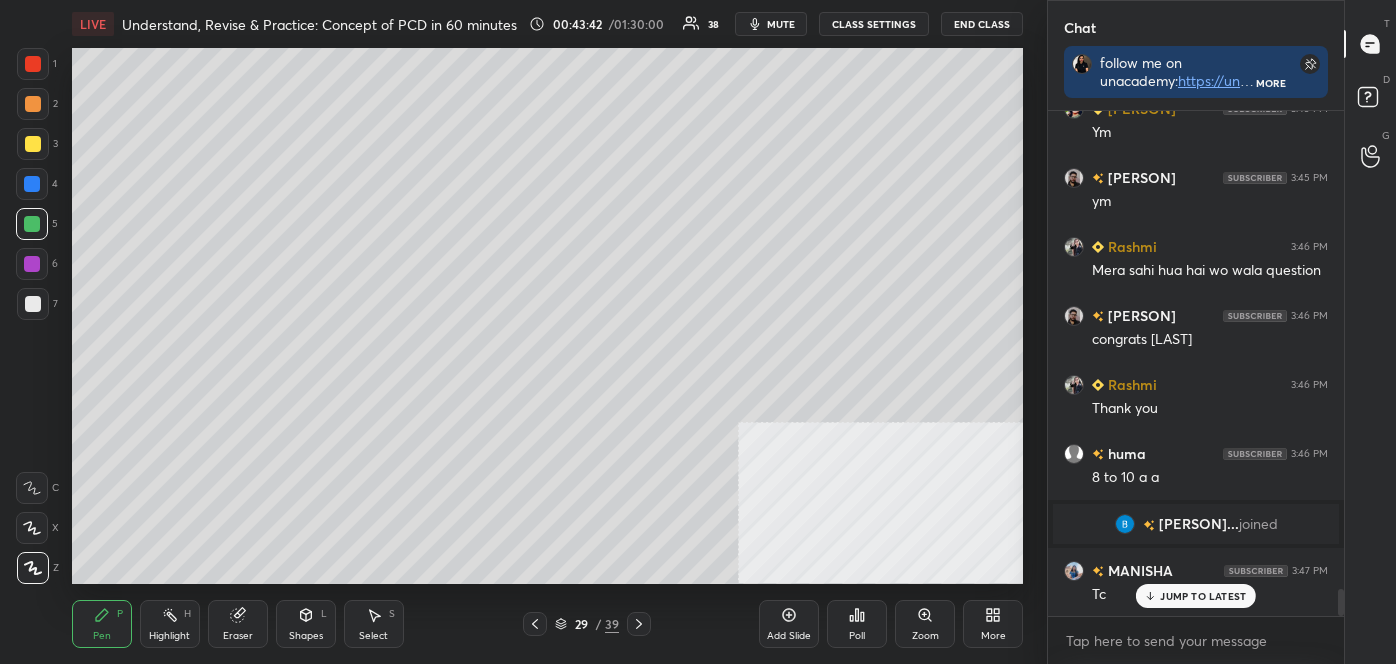 click on "Highlight H" at bounding box center [170, 624] 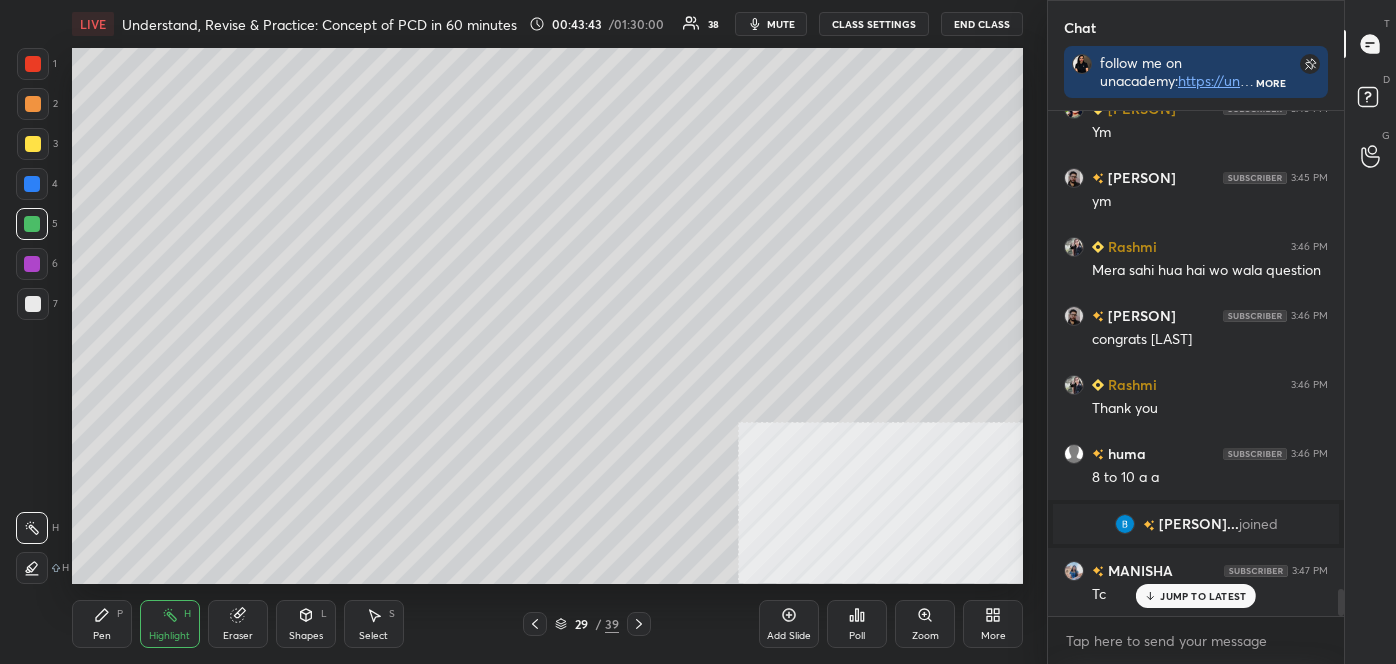 click 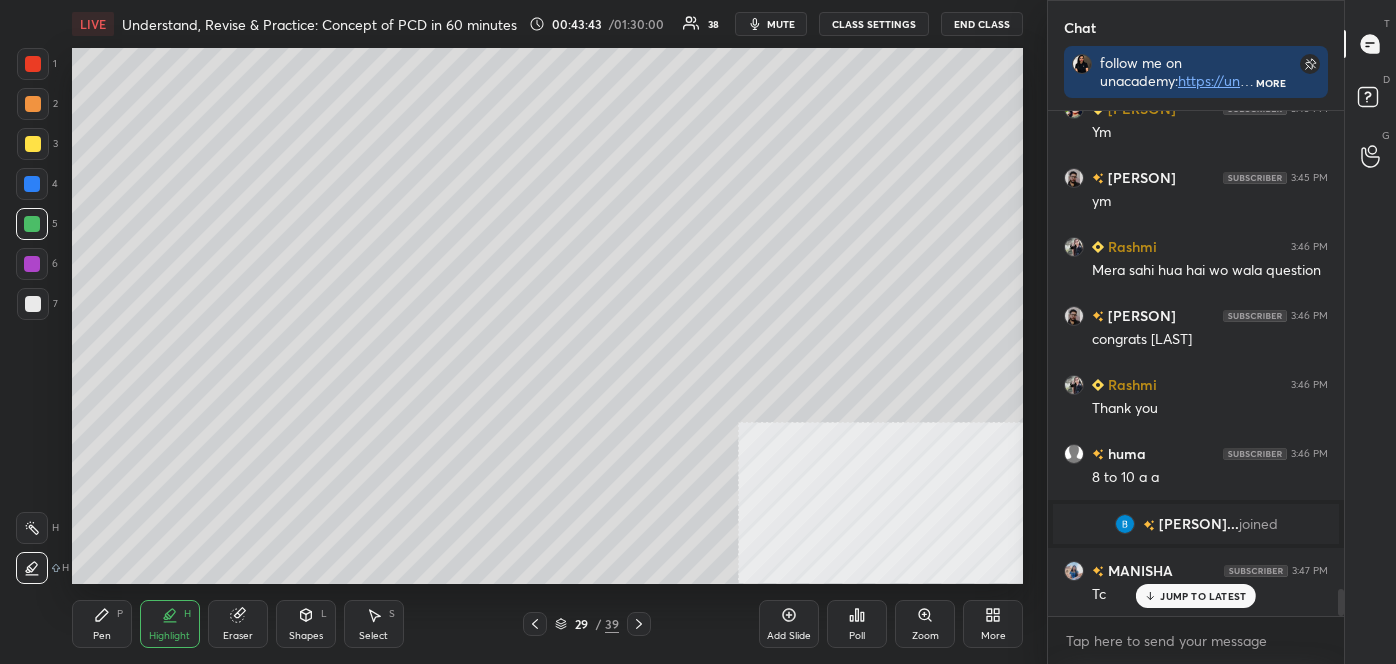 scroll, scrollTop: 8954, scrollLeft: 0, axis: vertical 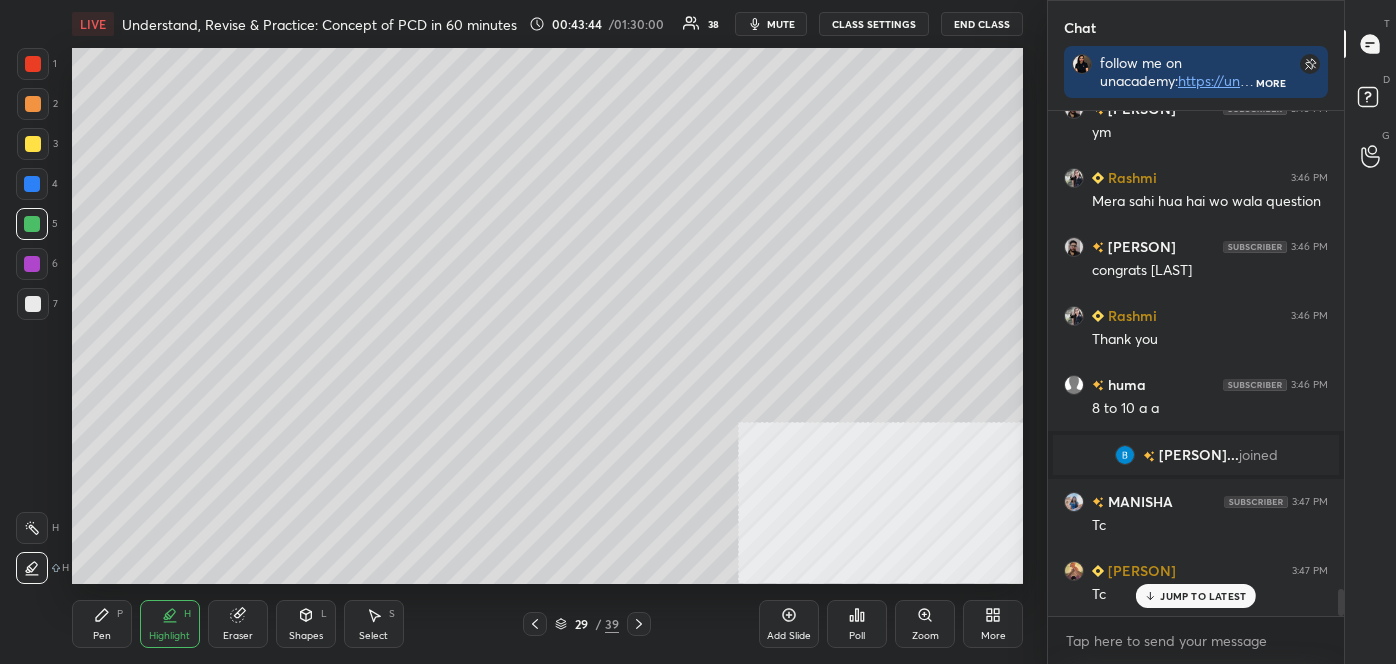 click at bounding box center [32, 184] 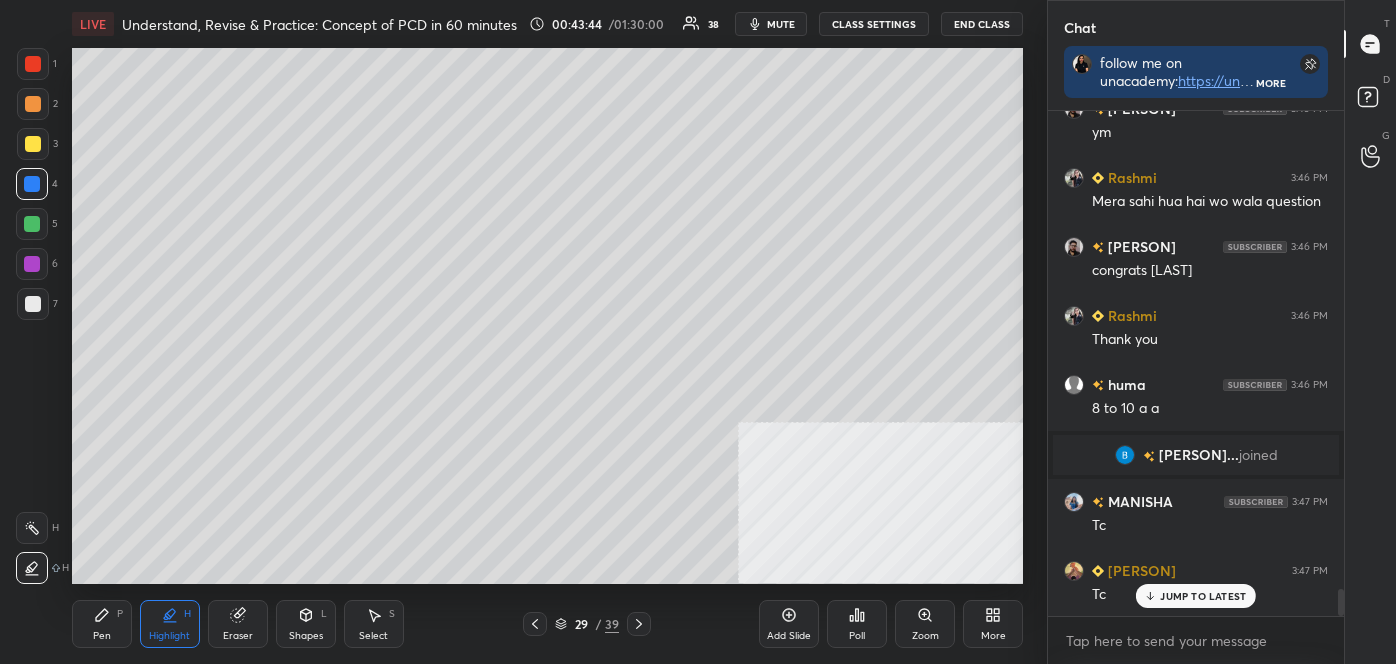scroll, scrollTop: 9024, scrollLeft: 0, axis: vertical 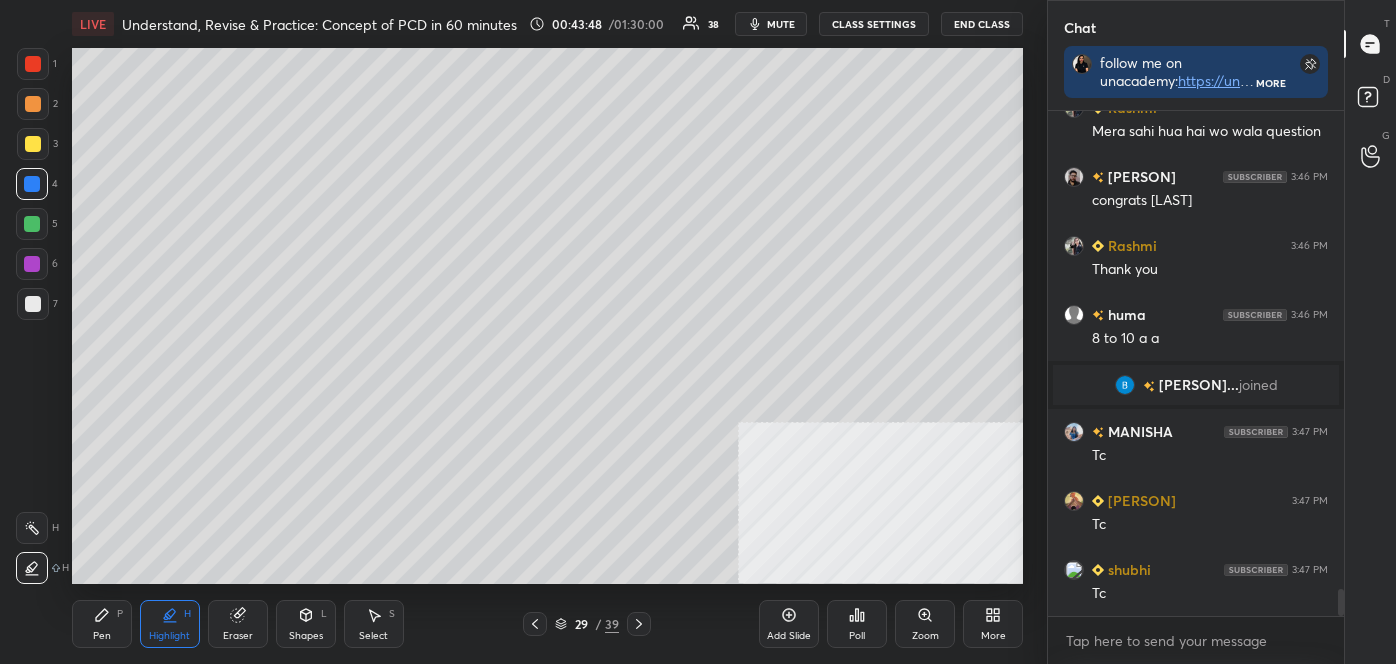 click at bounding box center (33, 104) 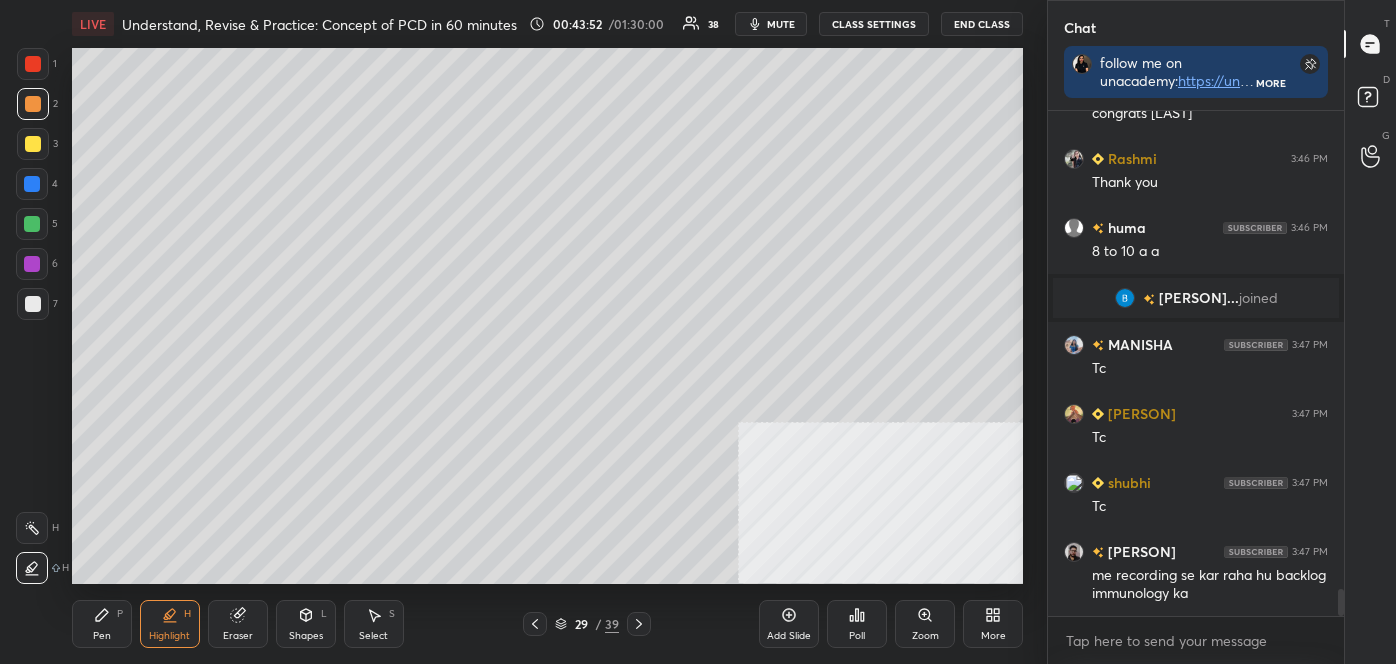 scroll, scrollTop: 9180, scrollLeft: 0, axis: vertical 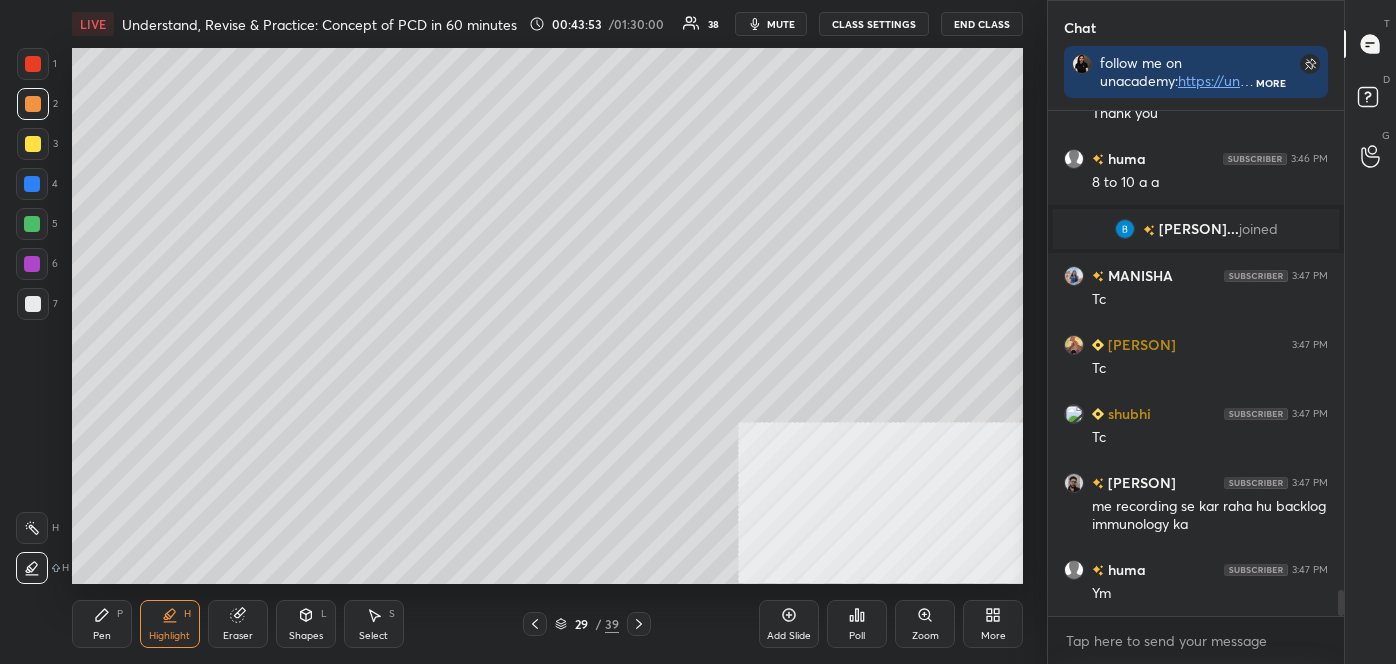 click 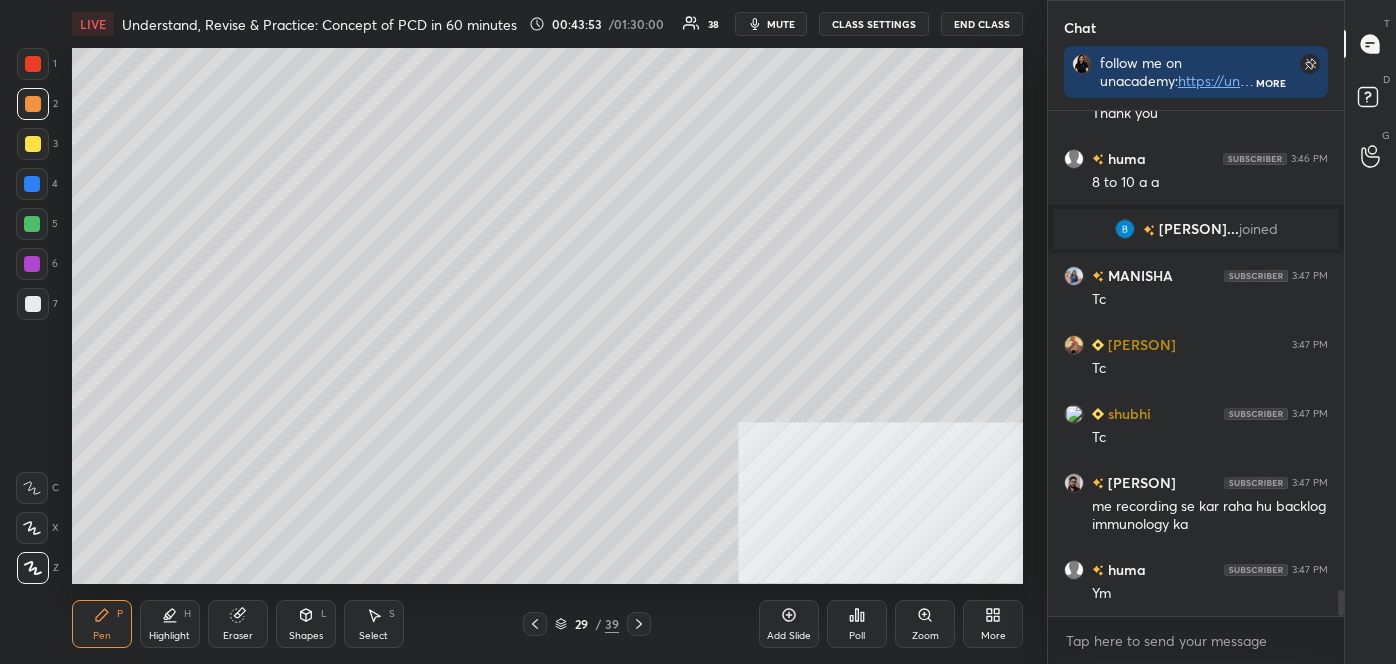 click on "1 2 3 4 5 6 7 C X Z C X Z E E Erase all   H H" at bounding box center [32, 315] 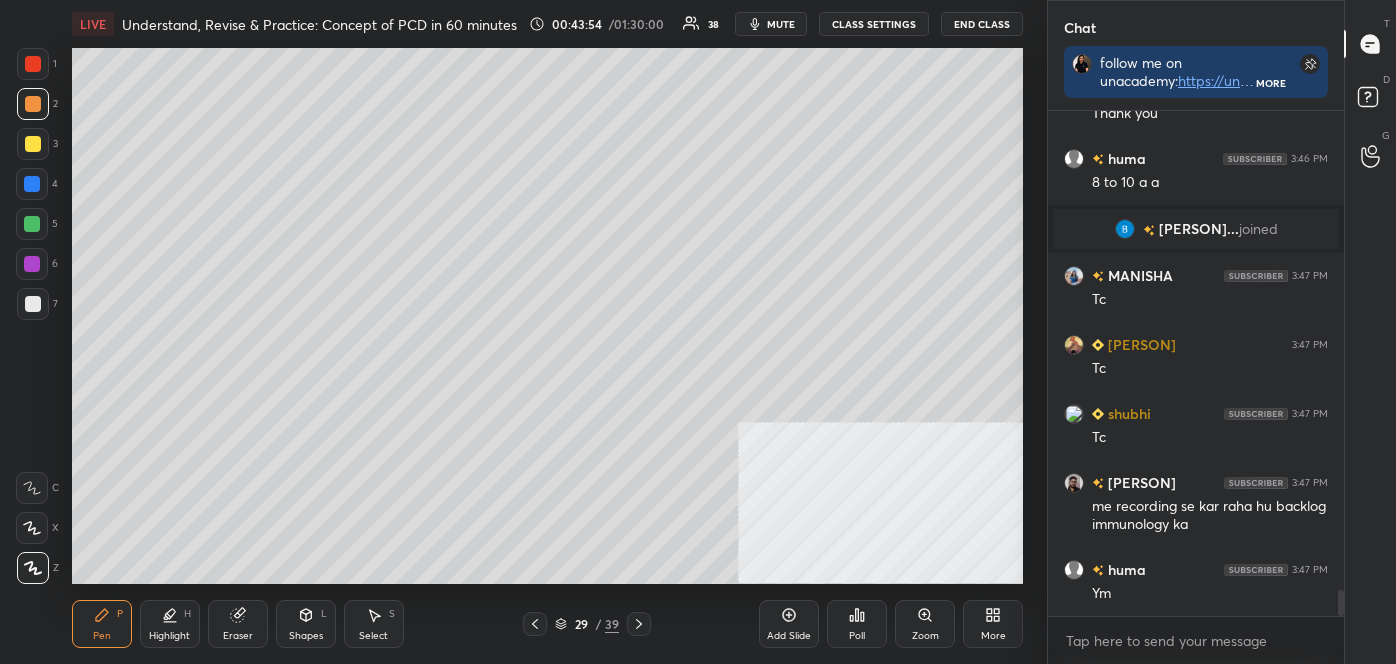 scroll, scrollTop: 9248, scrollLeft: 0, axis: vertical 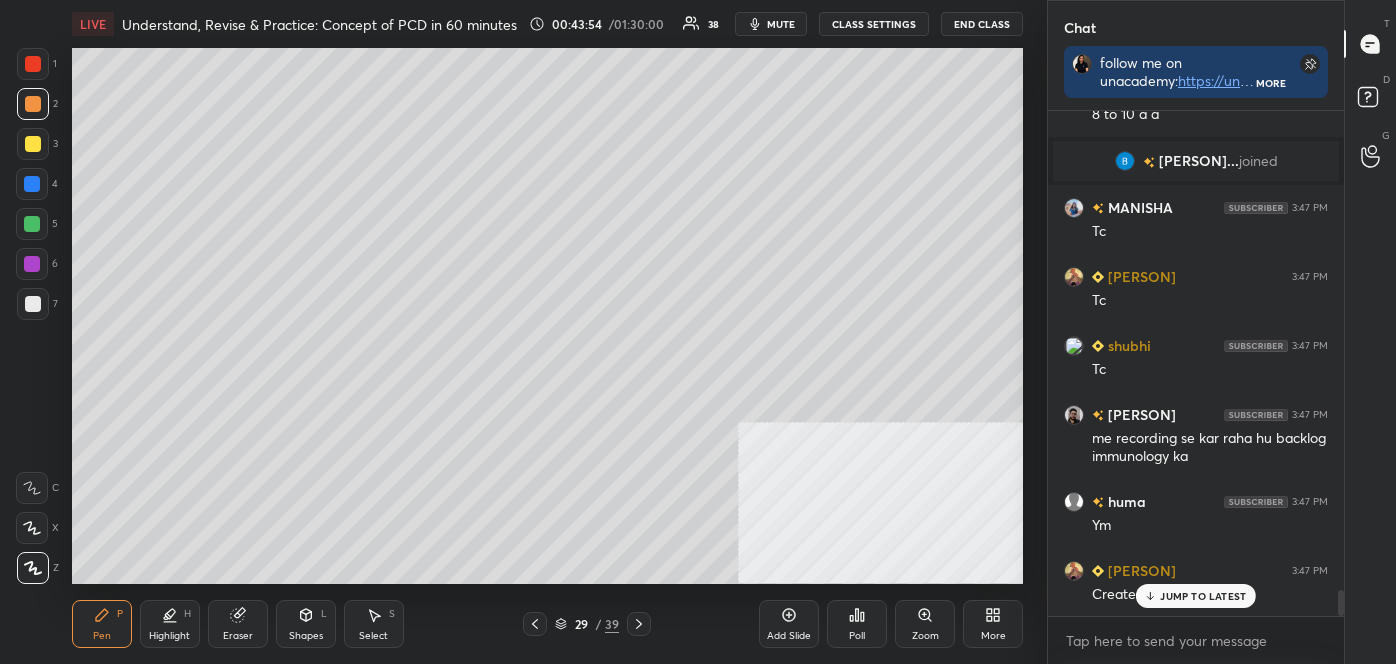 click at bounding box center [33, 304] 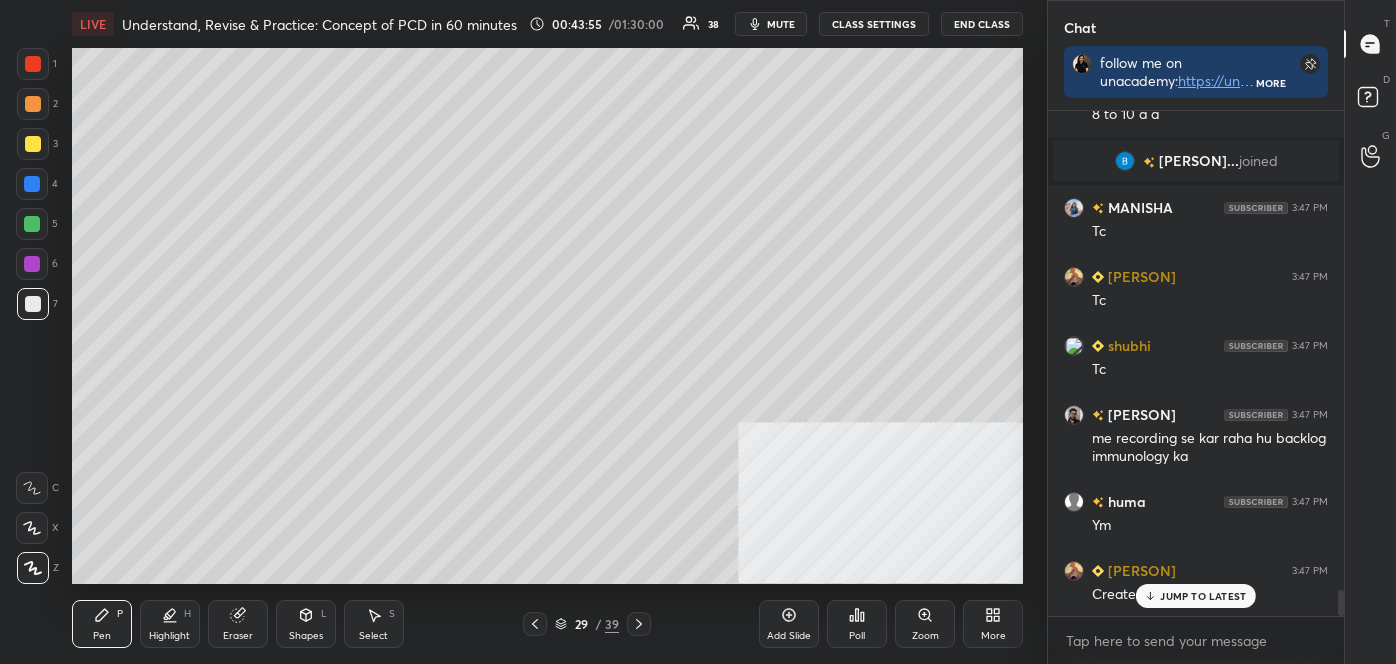 scroll, scrollTop: 9317, scrollLeft: 0, axis: vertical 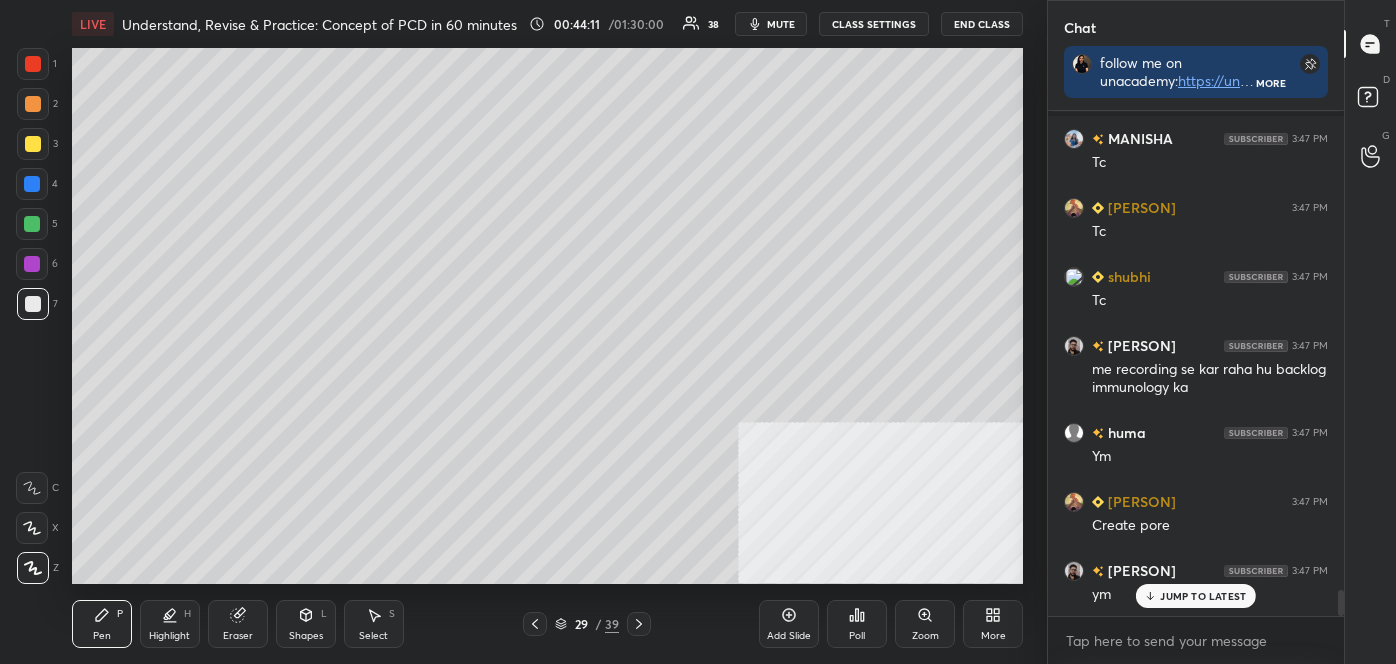 click on "Highlight H" at bounding box center (170, 624) 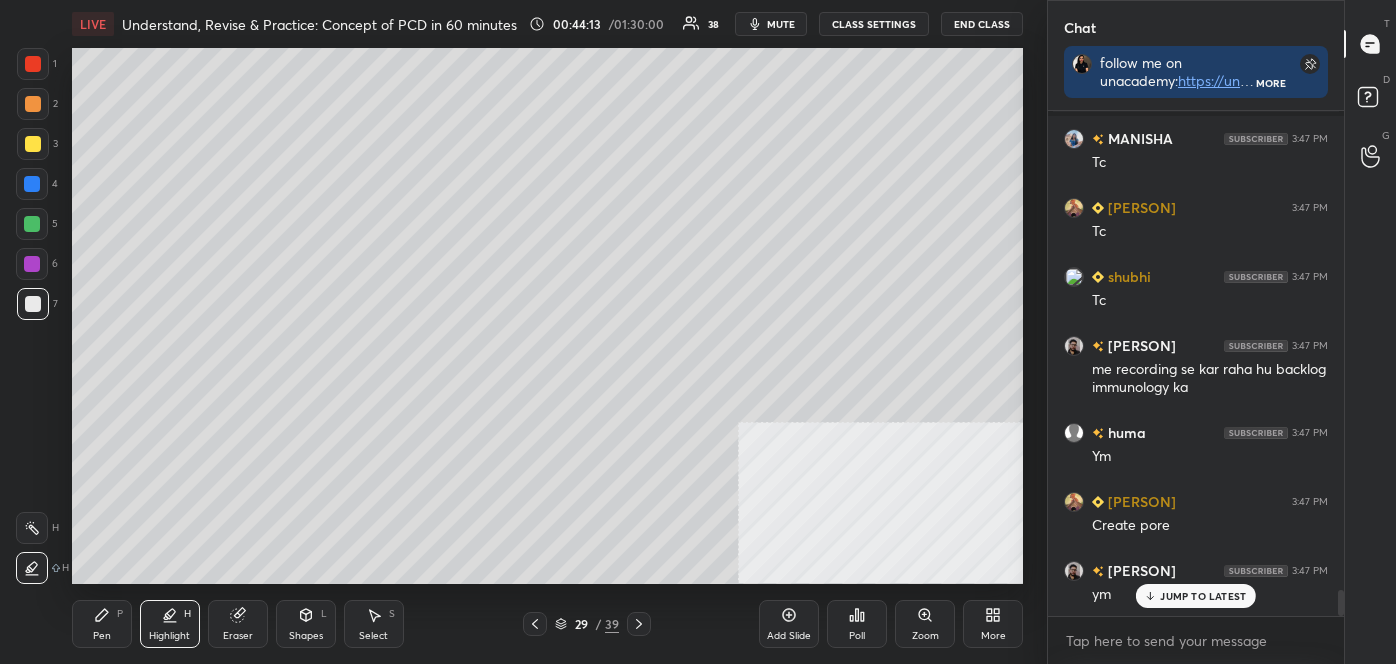 drag, startPoint x: 27, startPoint y: 187, endPoint x: 47, endPoint y: 184, distance: 20.22375 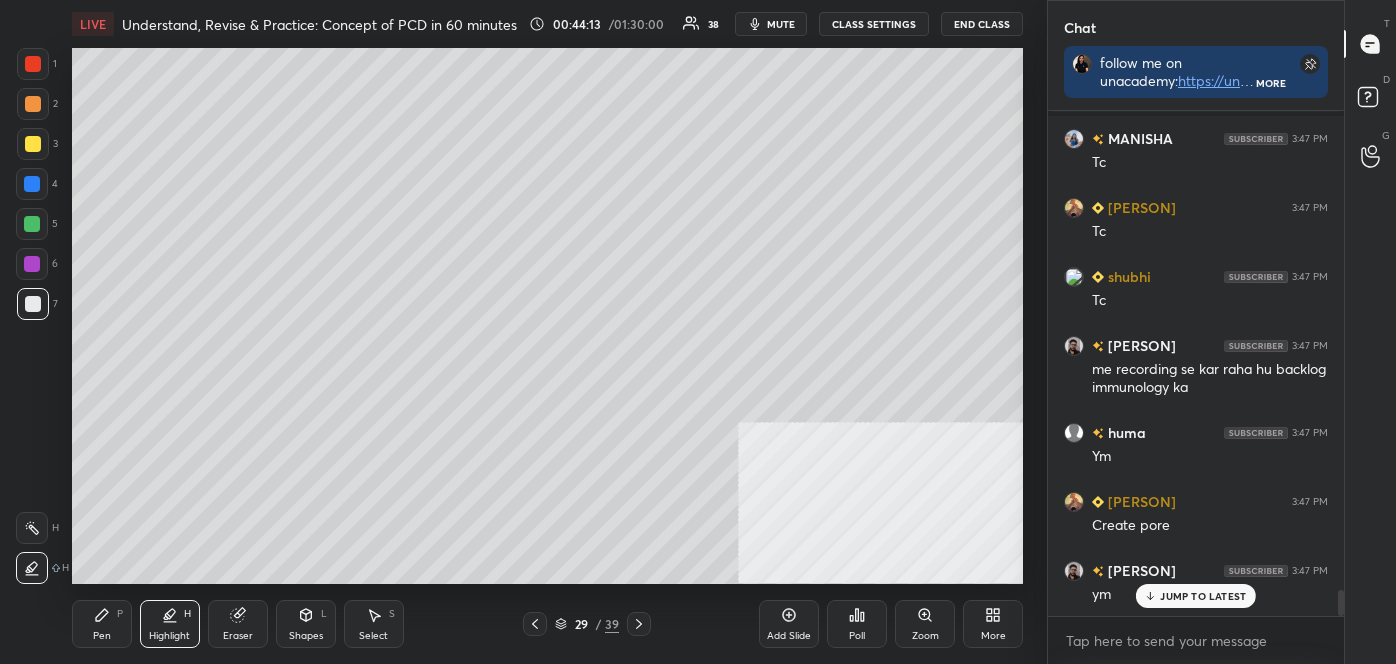 click at bounding box center (32, 184) 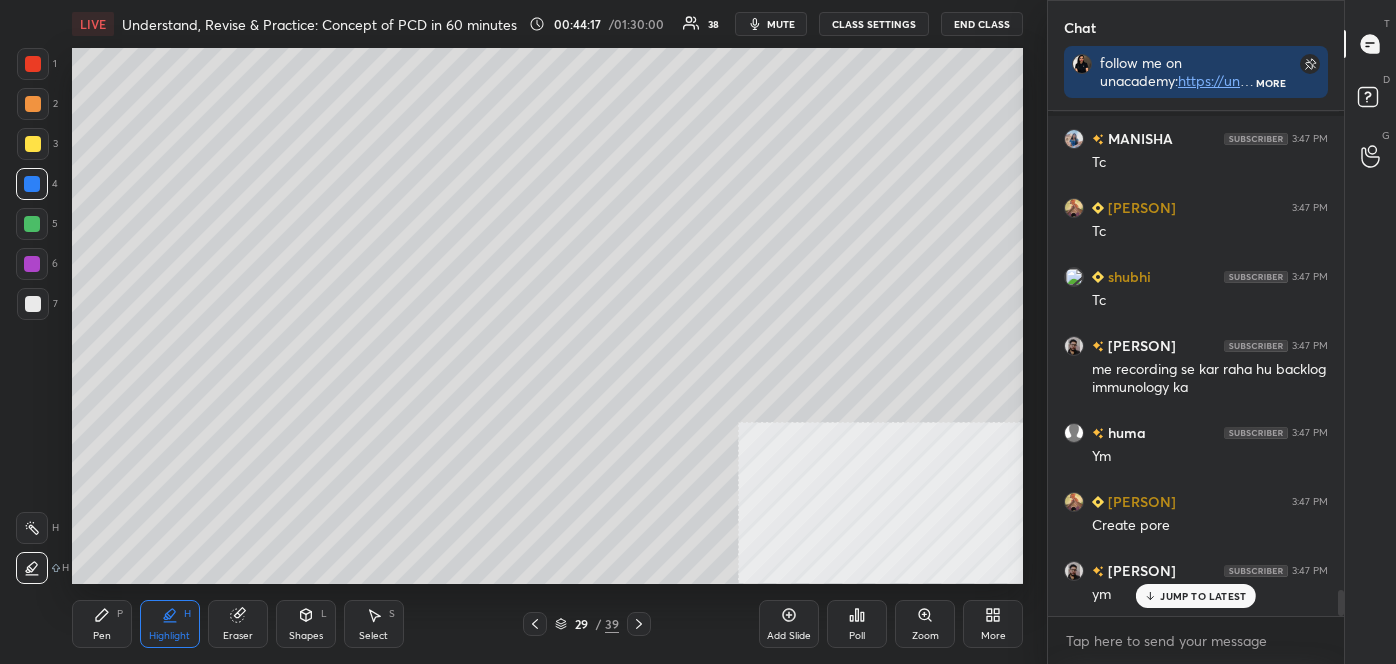 drag, startPoint x: 23, startPoint y: 96, endPoint x: 51, endPoint y: 96, distance: 28 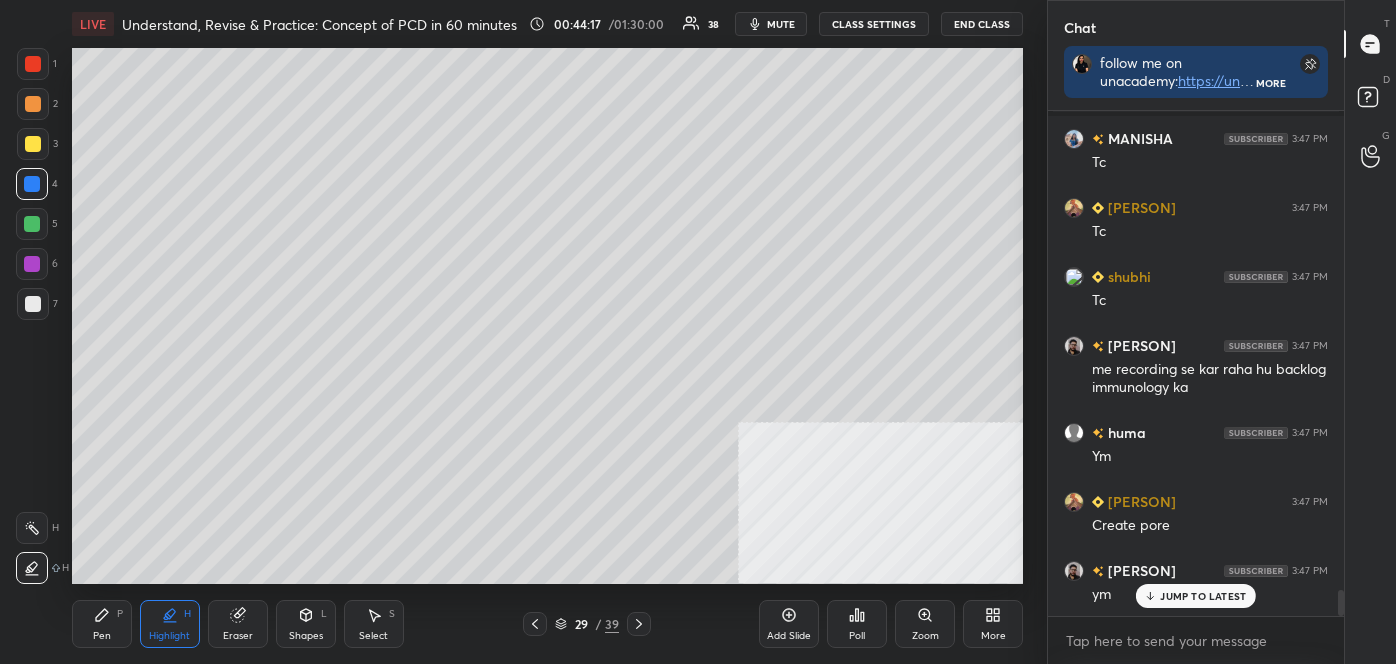 click at bounding box center [33, 104] 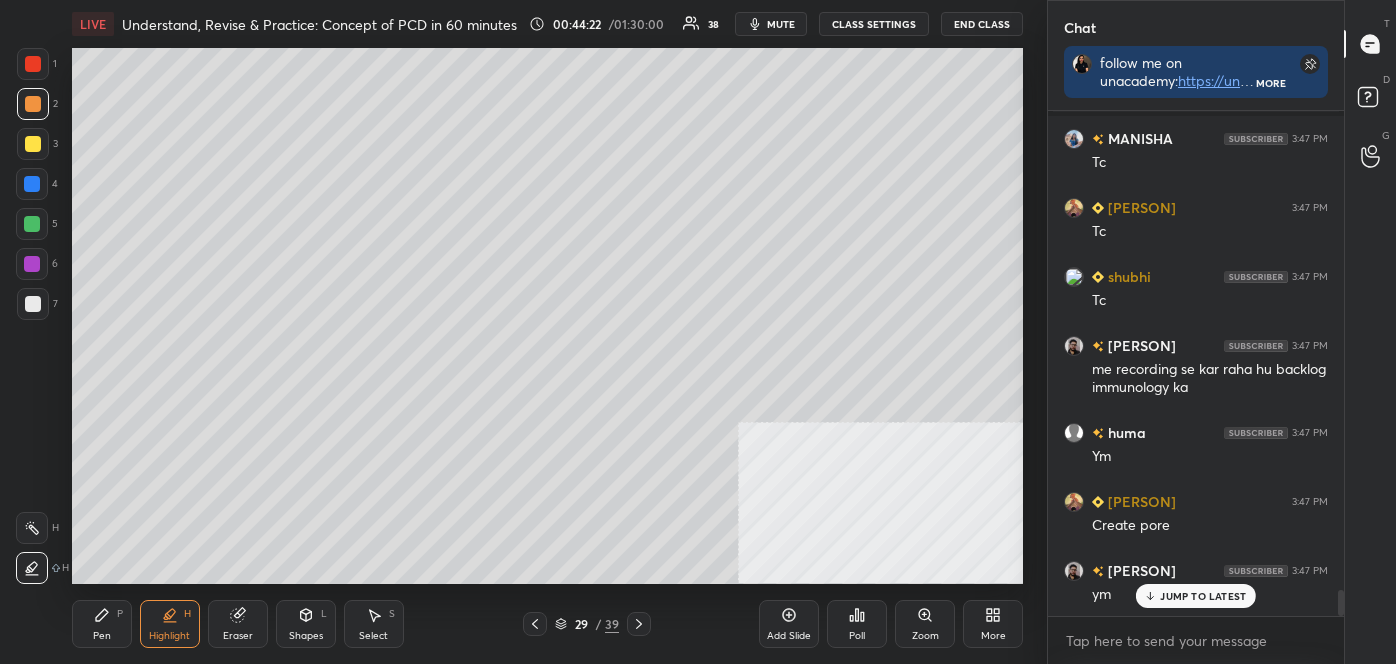 click 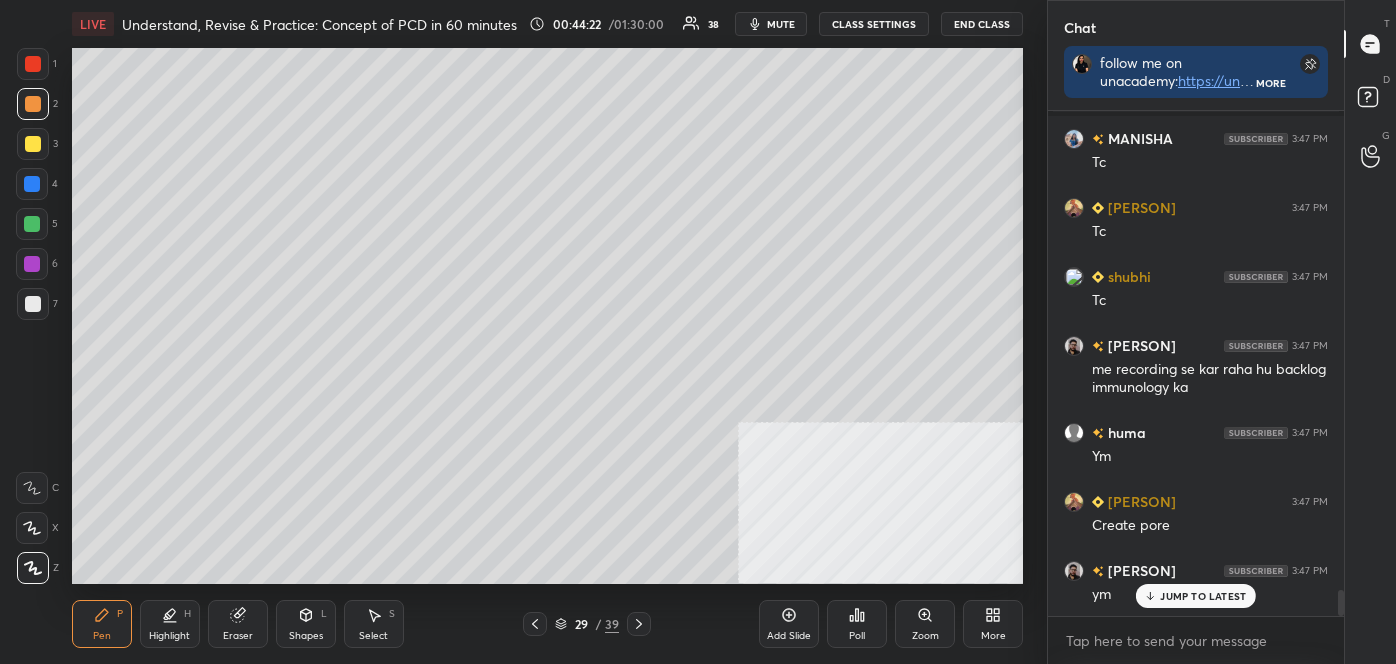 click 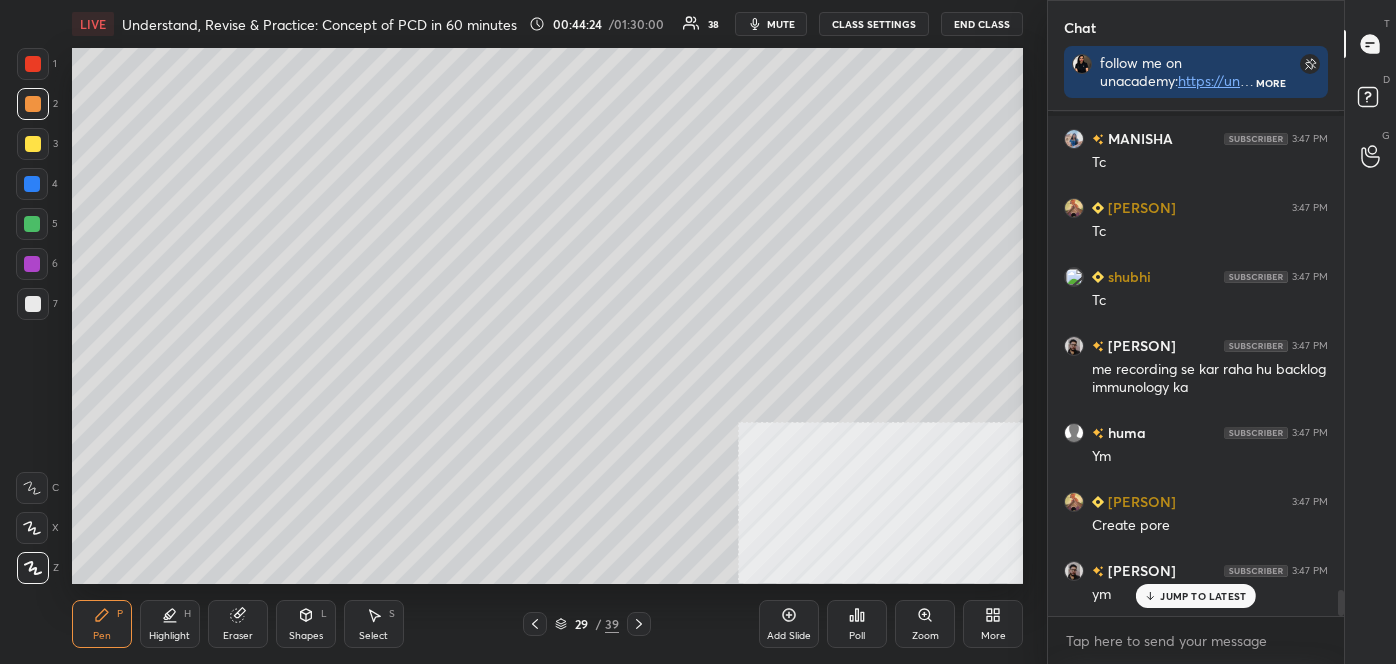 click at bounding box center (33, 304) 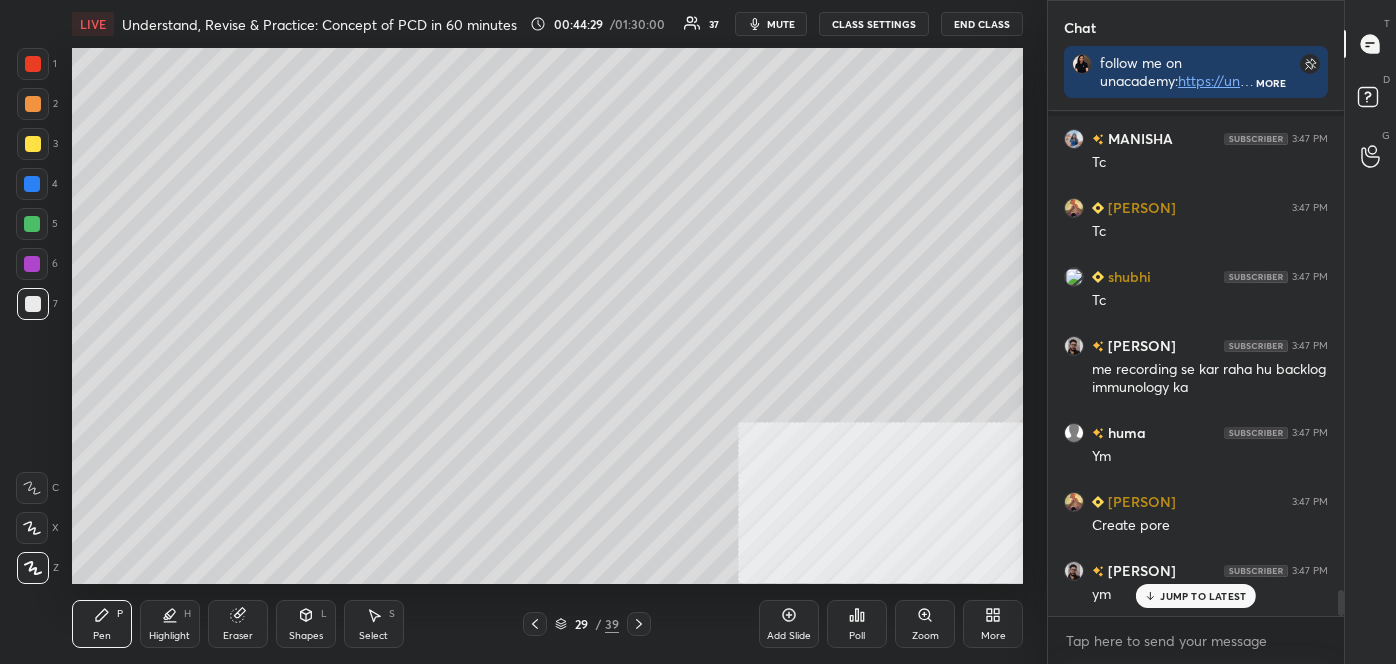 click on "Highlight" at bounding box center [169, 636] 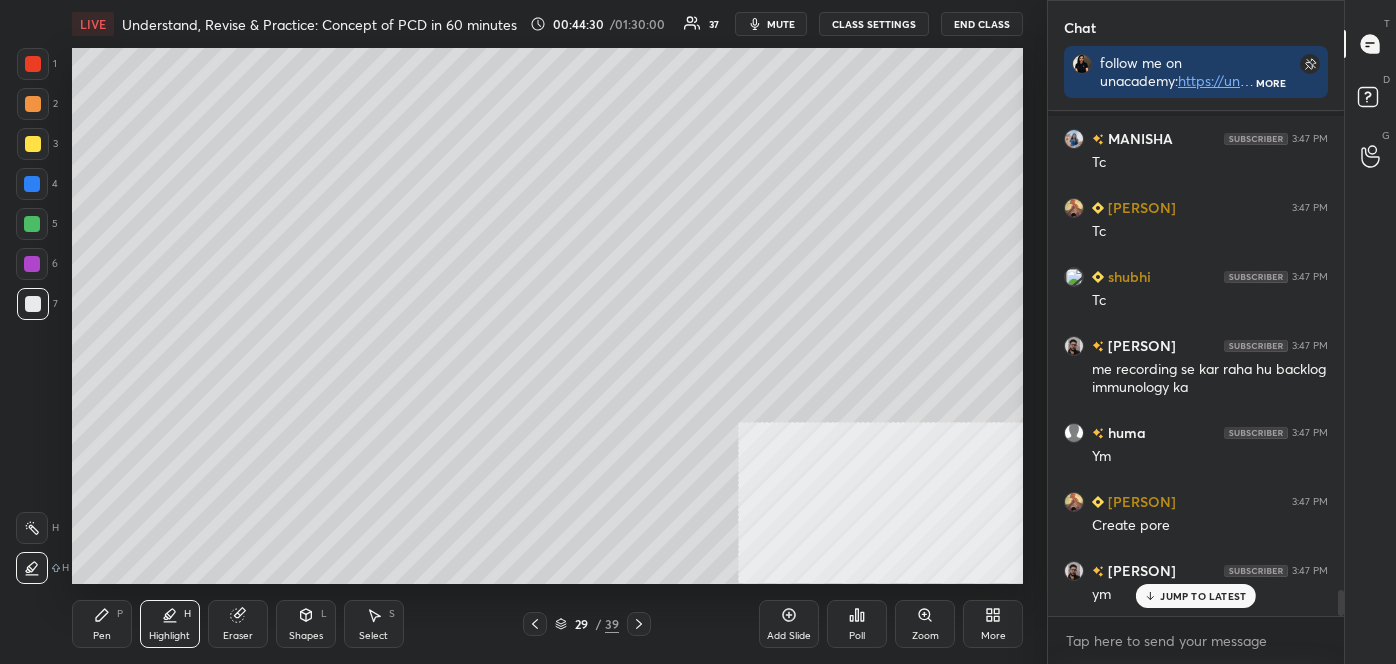 drag, startPoint x: 26, startPoint y: 186, endPoint x: 69, endPoint y: 201, distance: 45.54119 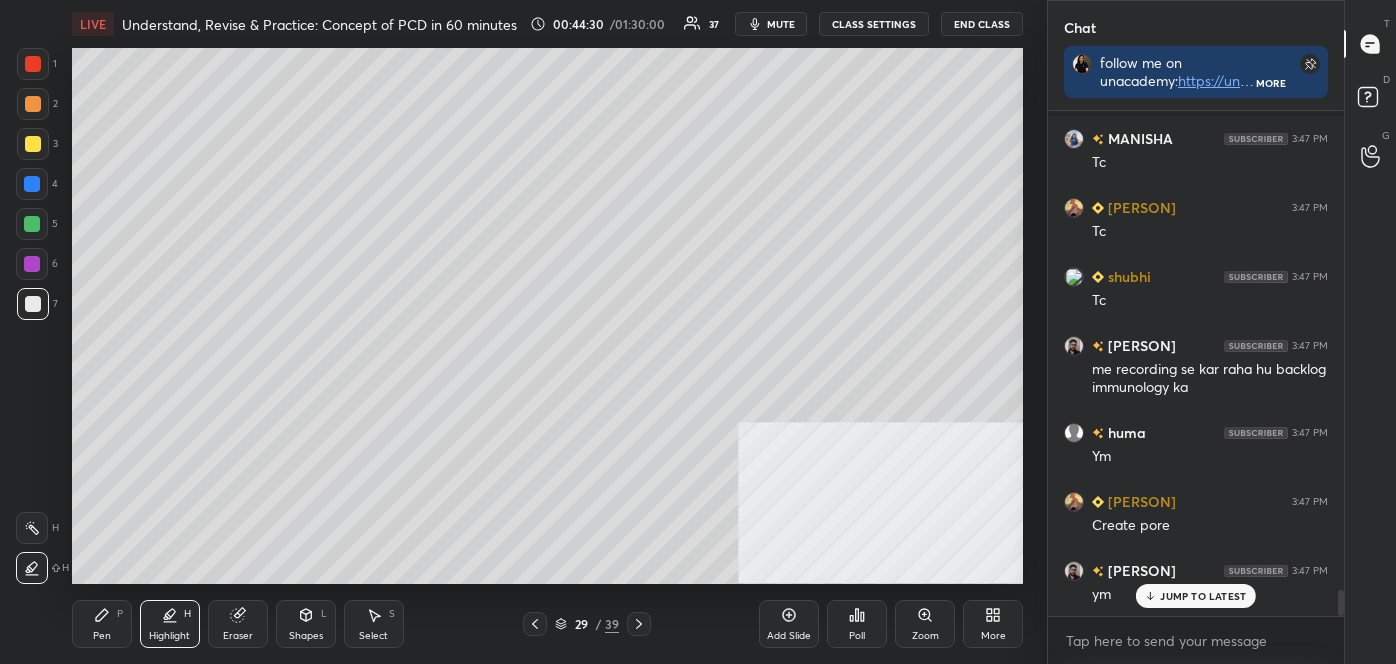 click at bounding box center (32, 184) 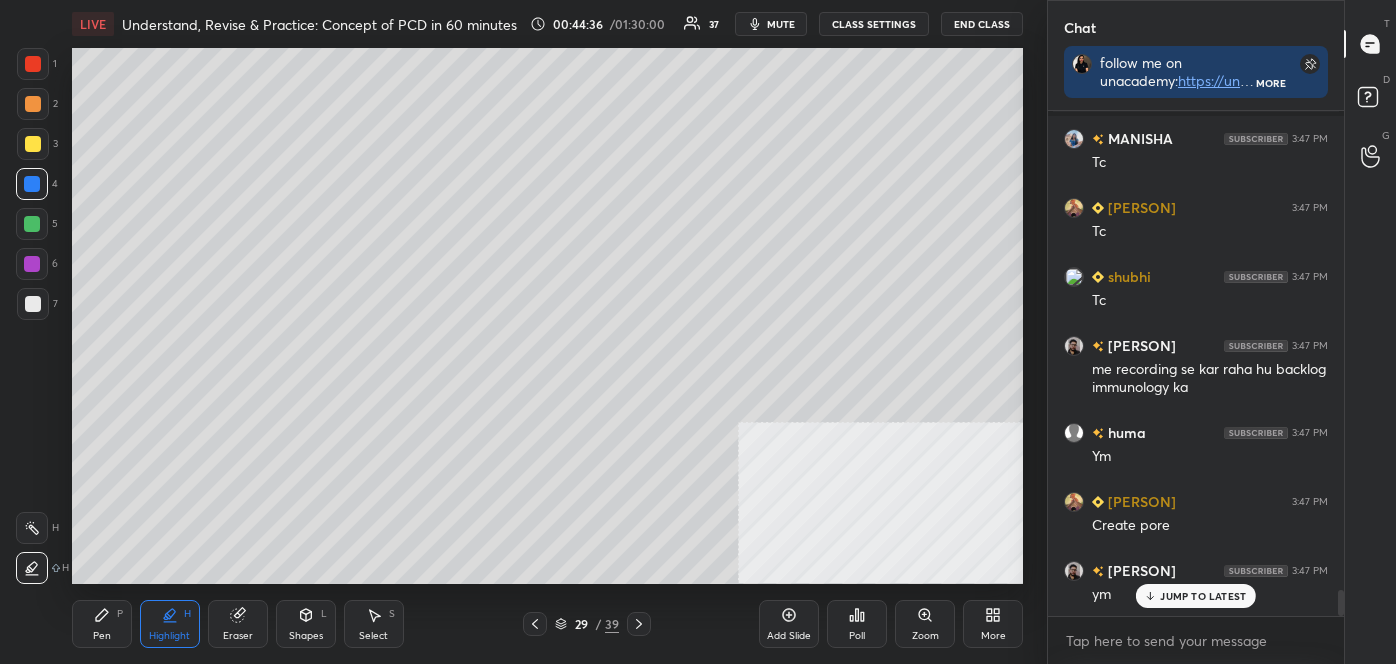click on "Pen P" at bounding box center [102, 624] 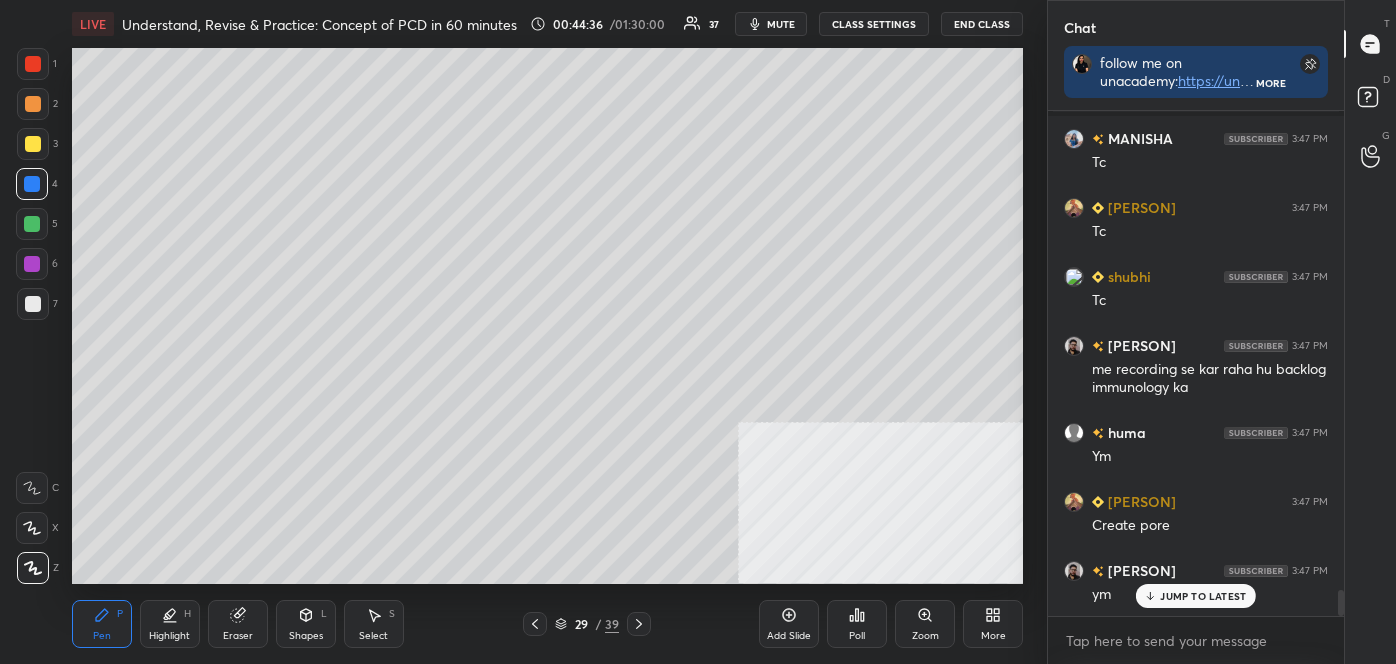 click at bounding box center (33, 568) 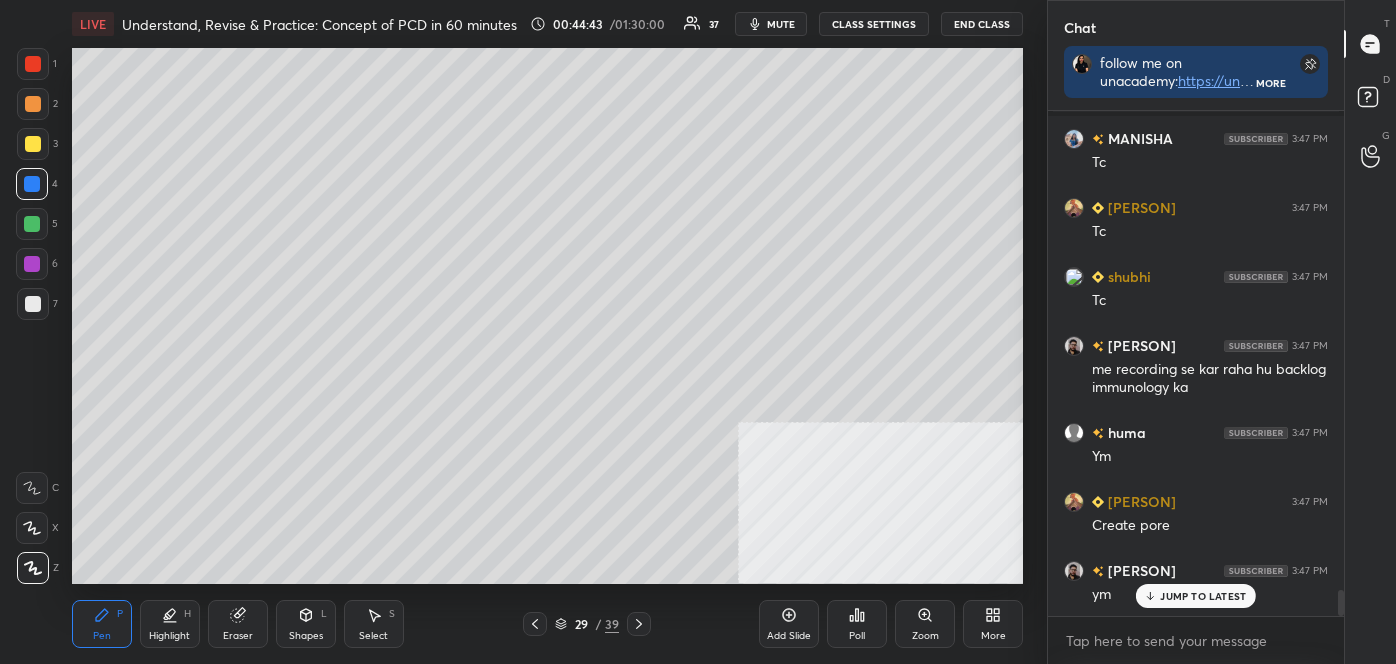 click on "Highlight H" at bounding box center (170, 624) 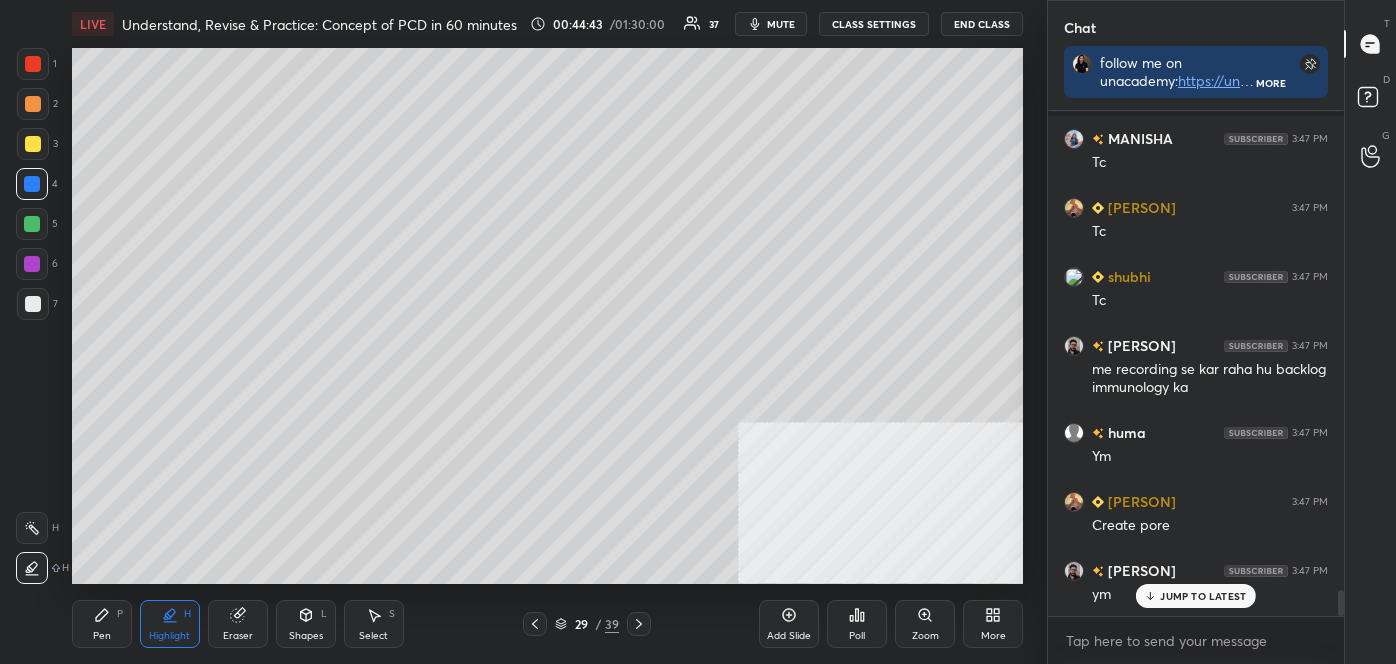 click on "1 2 3 4 5 6 7 C X Z C X Z E E Erase all   H H" at bounding box center (32, 315) 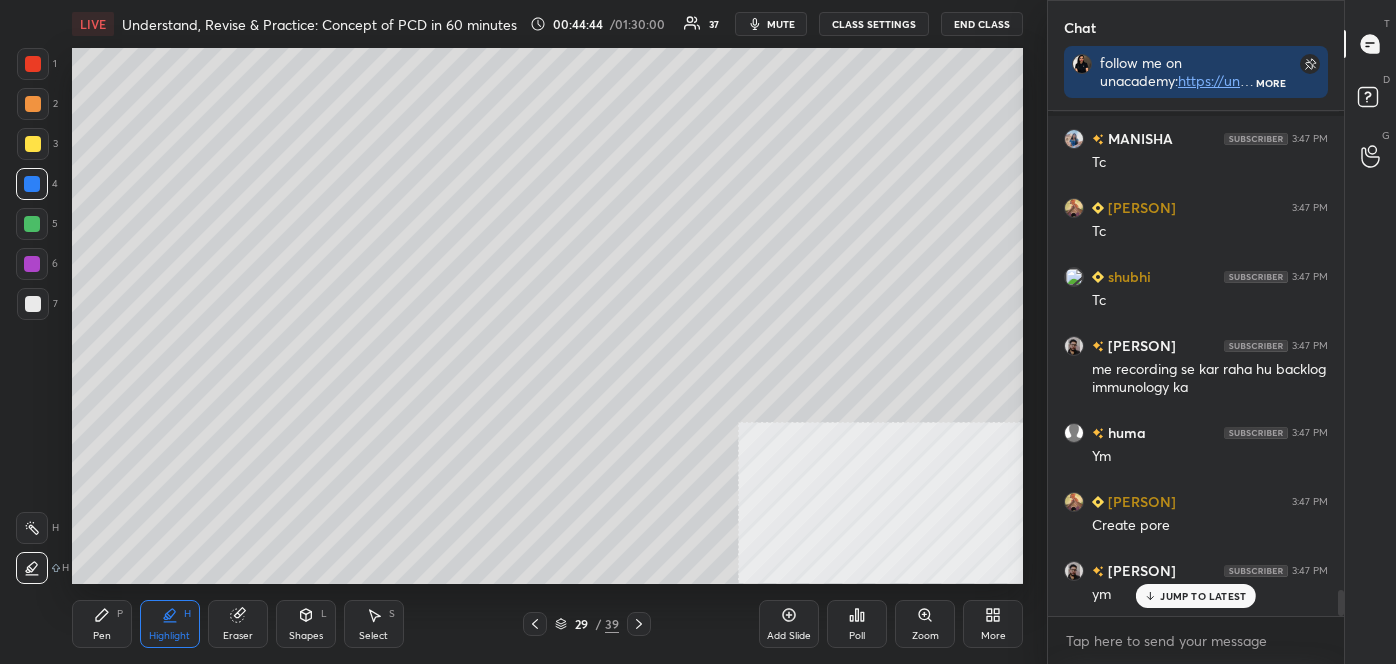 drag, startPoint x: 28, startPoint y: 518, endPoint x: 33, endPoint y: 530, distance: 13 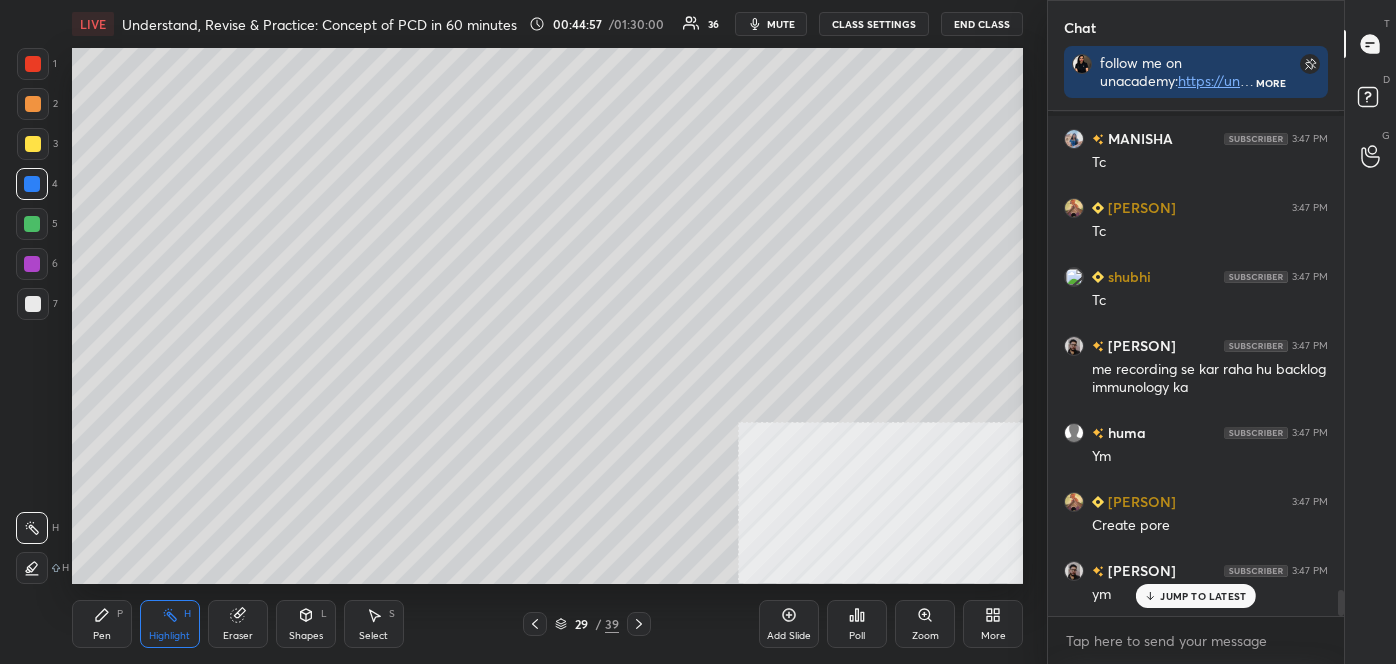 click at bounding box center [33, 104] 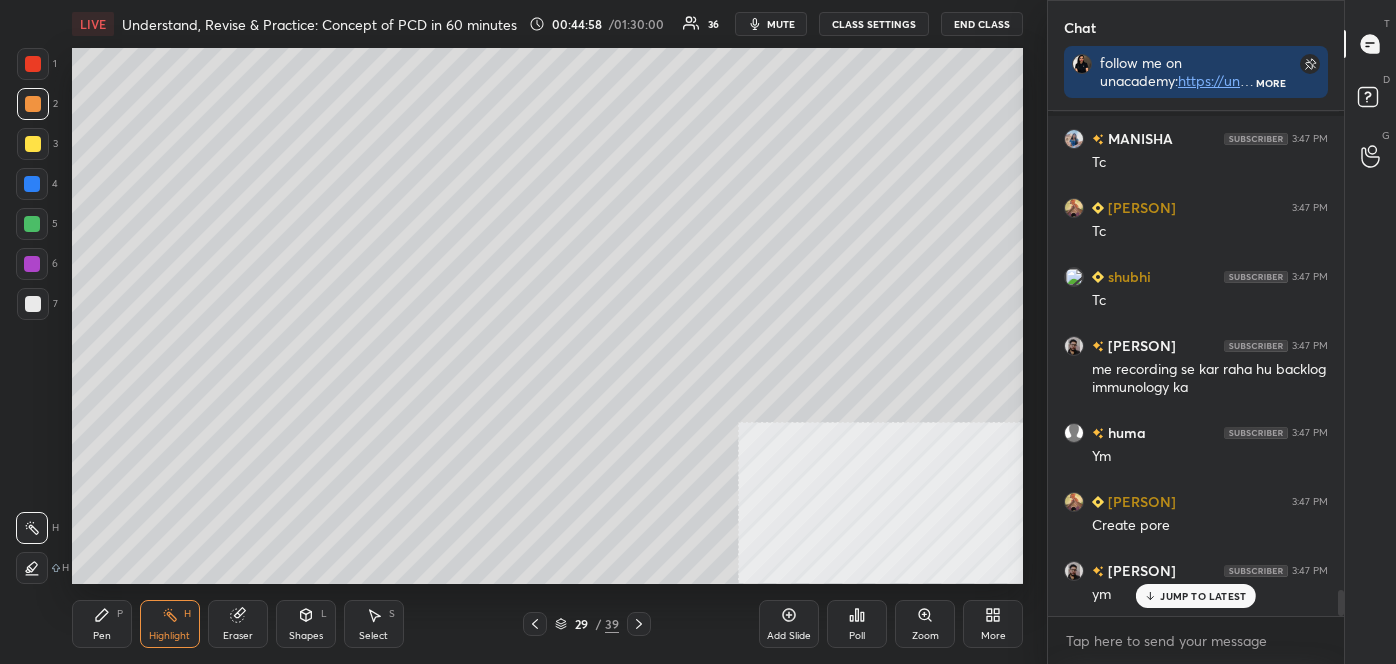 click at bounding box center [32, 568] 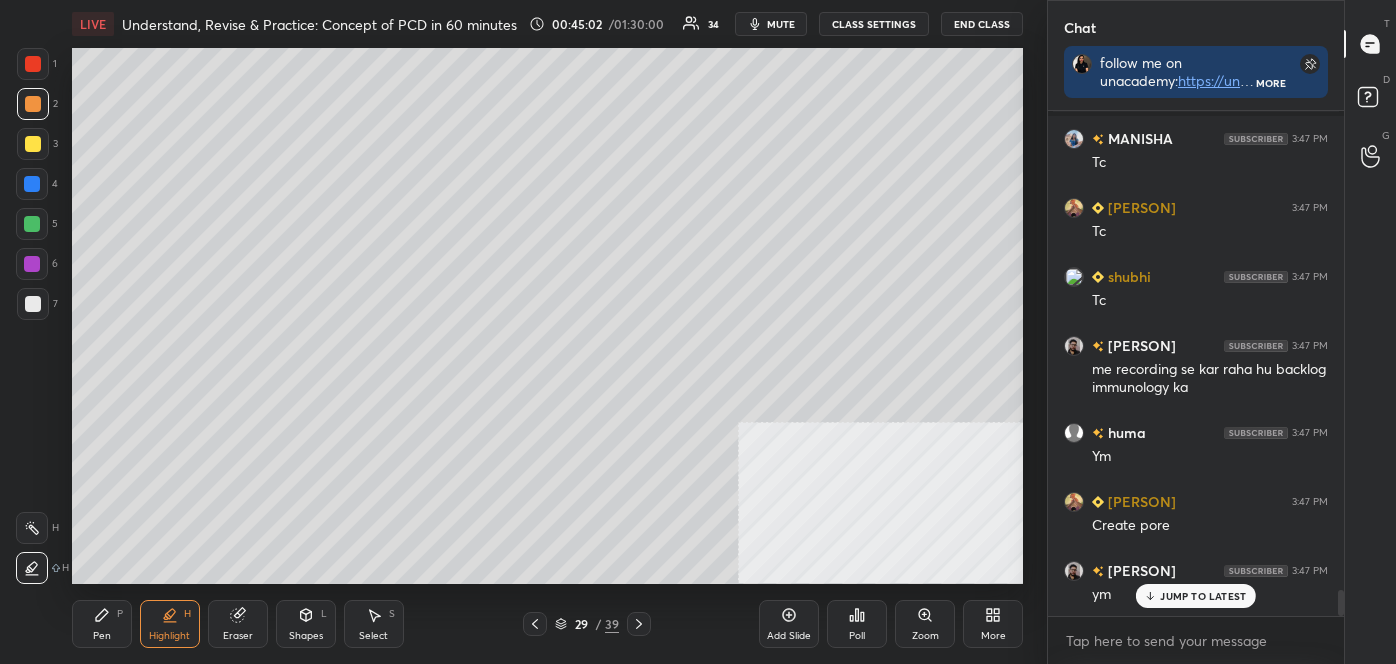 drag, startPoint x: 109, startPoint y: 626, endPoint x: 67, endPoint y: 615, distance: 43.416588 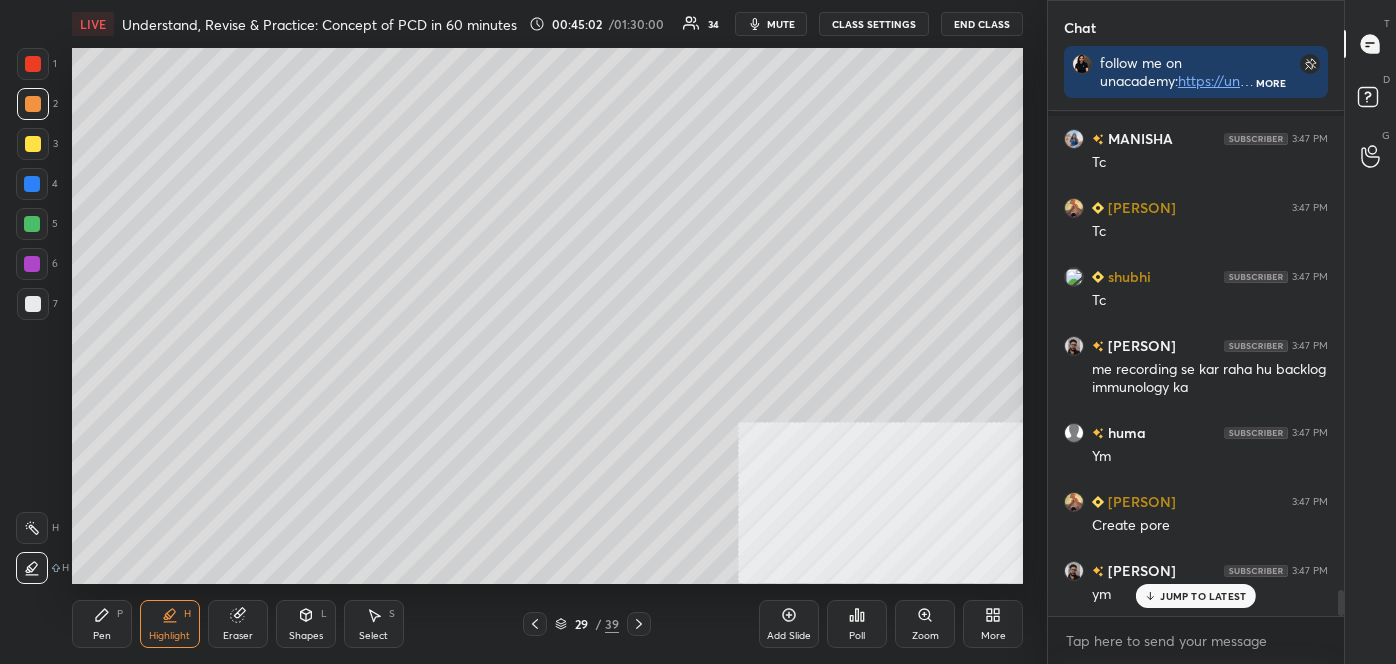 click on "Pen P" at bounding box center [102, 624] 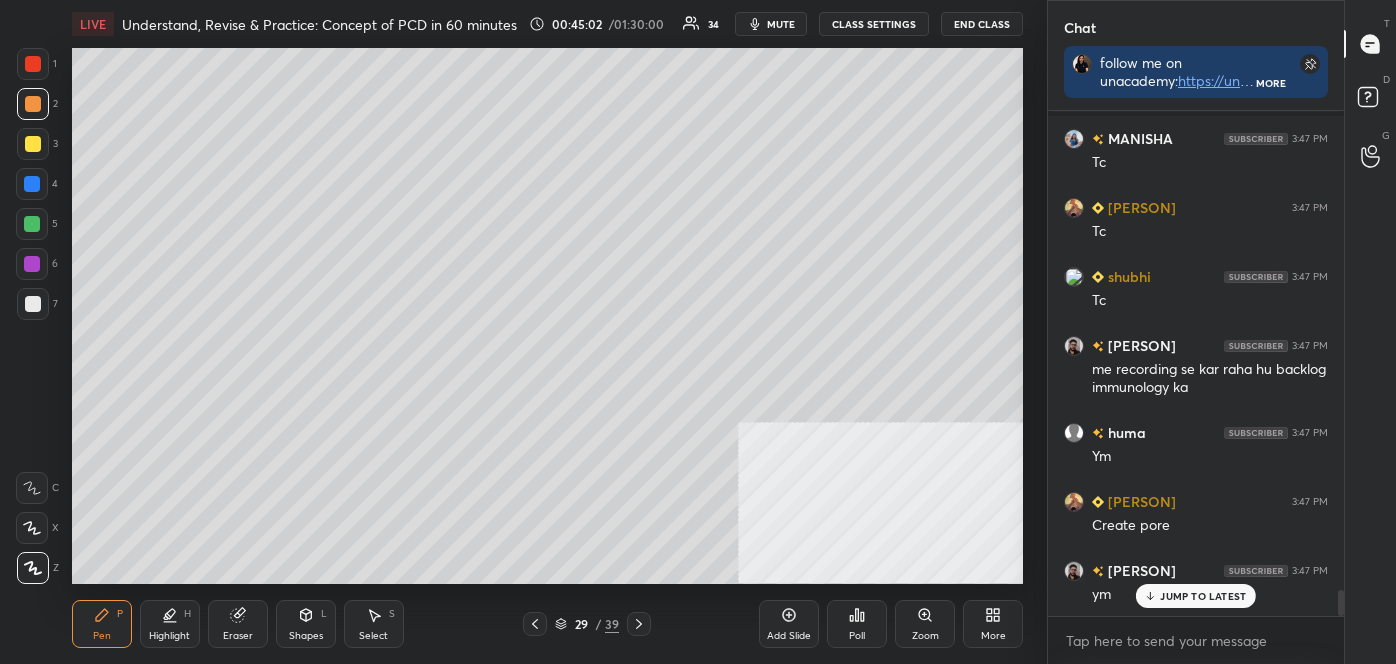 click 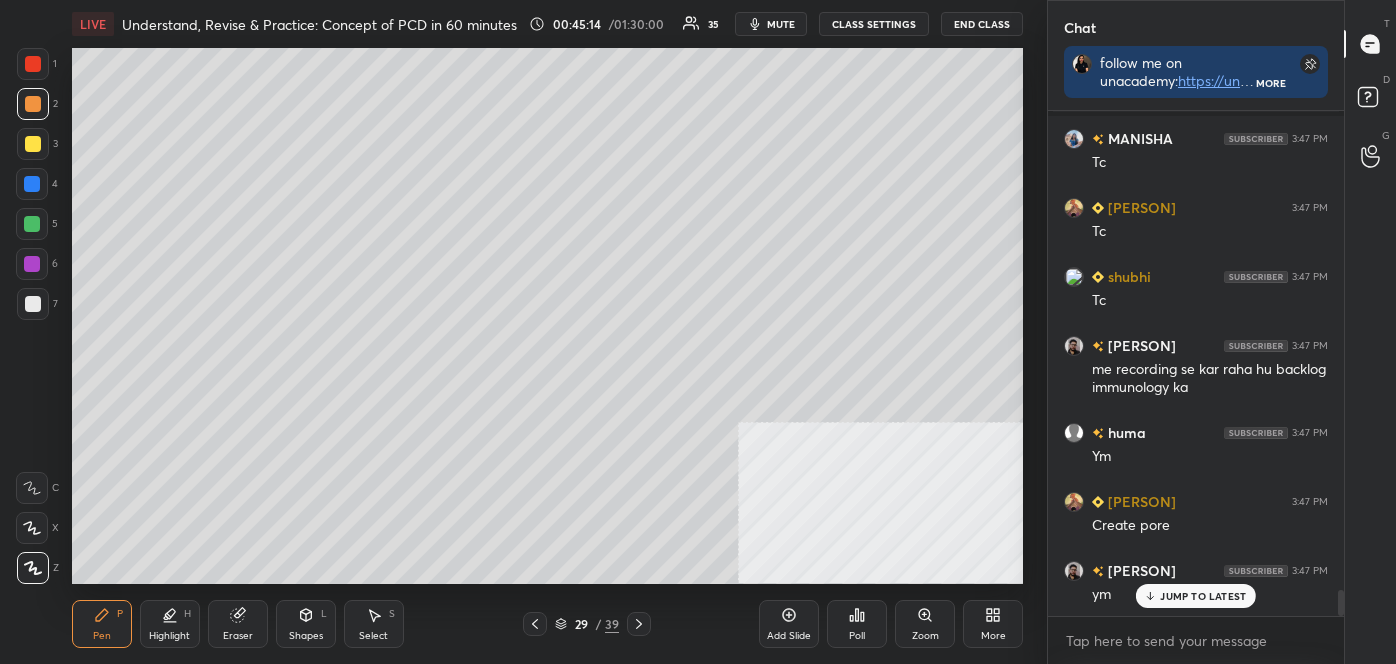 click at bounding box center (33, 64) 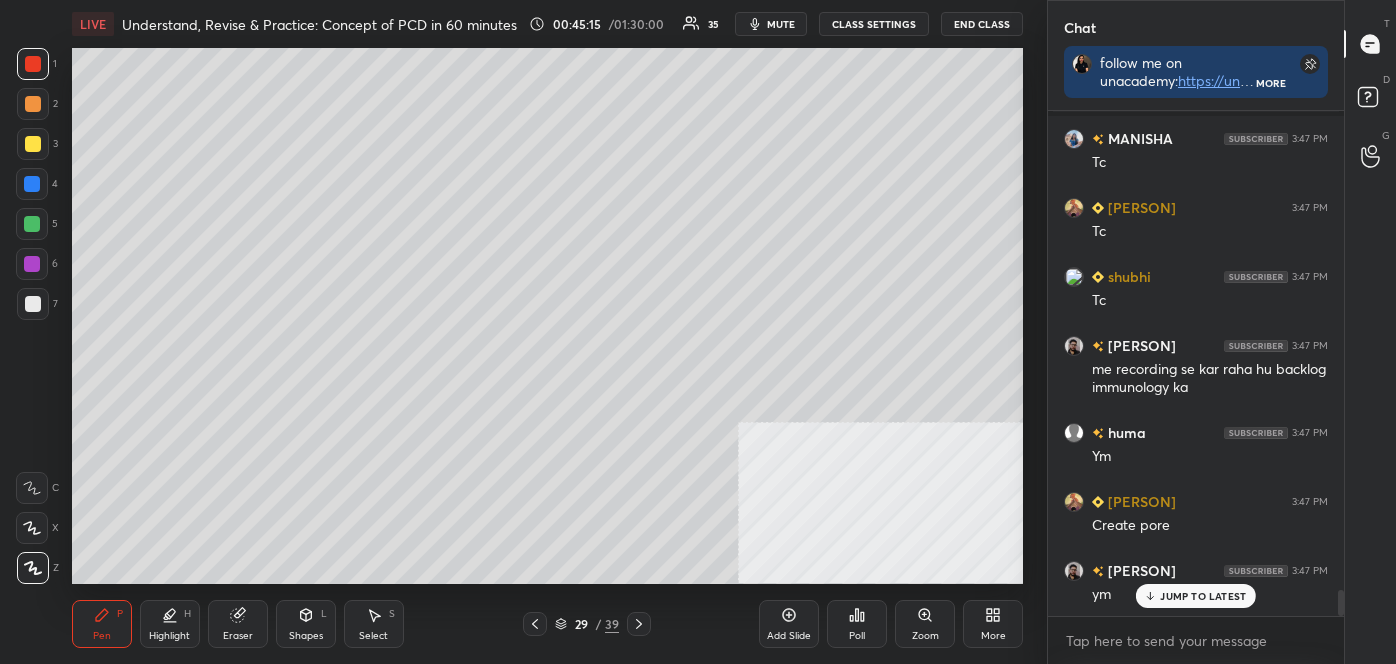 drag, startPoint x: 31, startPoint y: 147, endPoint x: 61, endPoint y: 150, distance: 30.149628 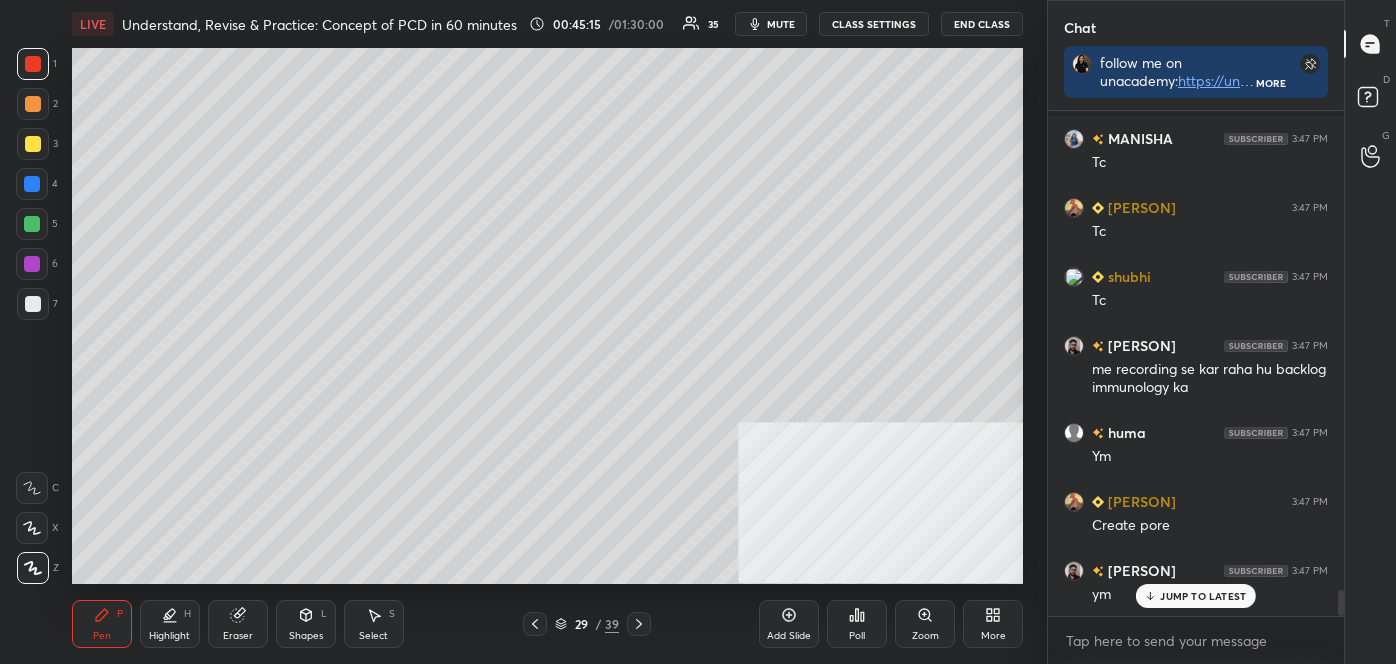 click at bounding box center [33, 144] 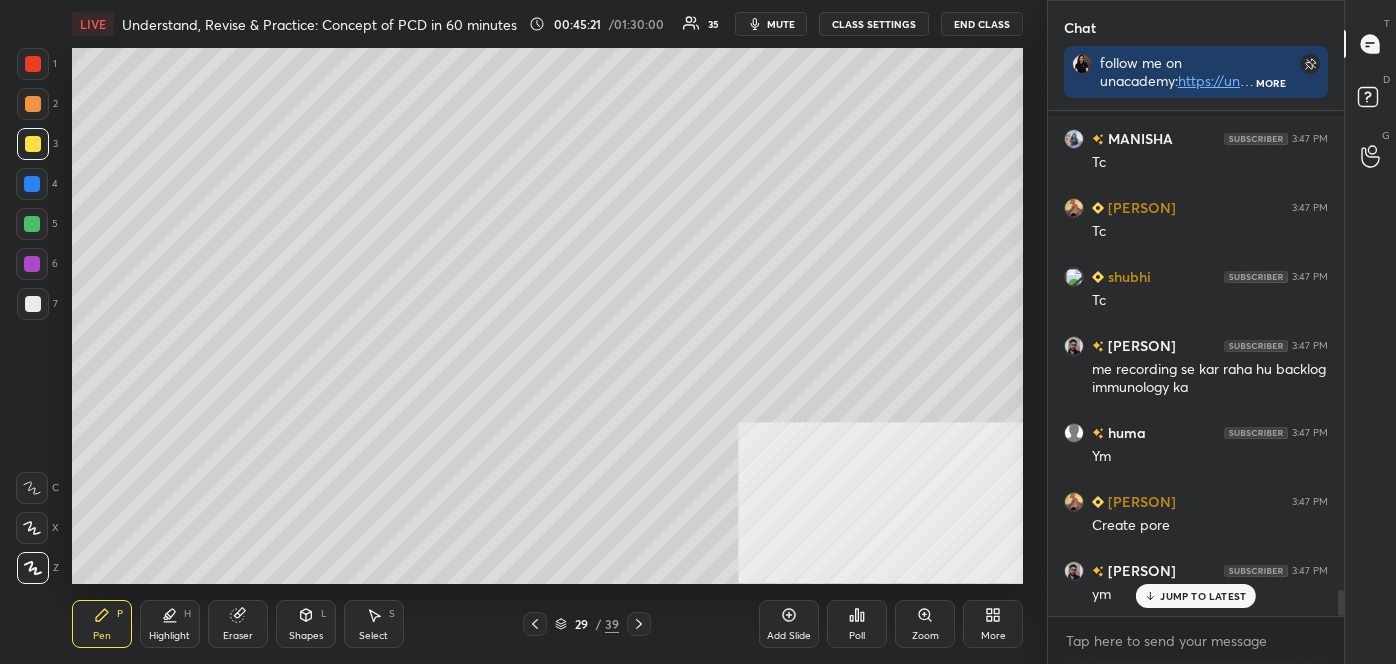 click 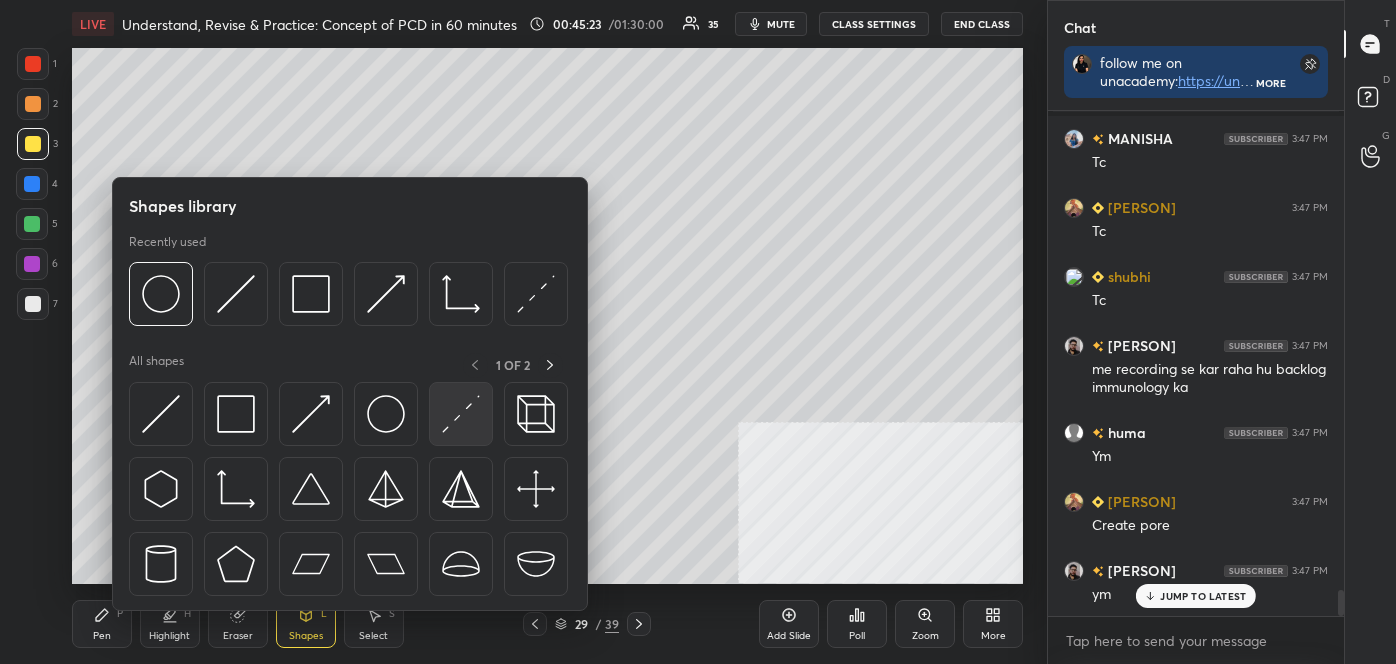 click at bounding box center (461, 414) 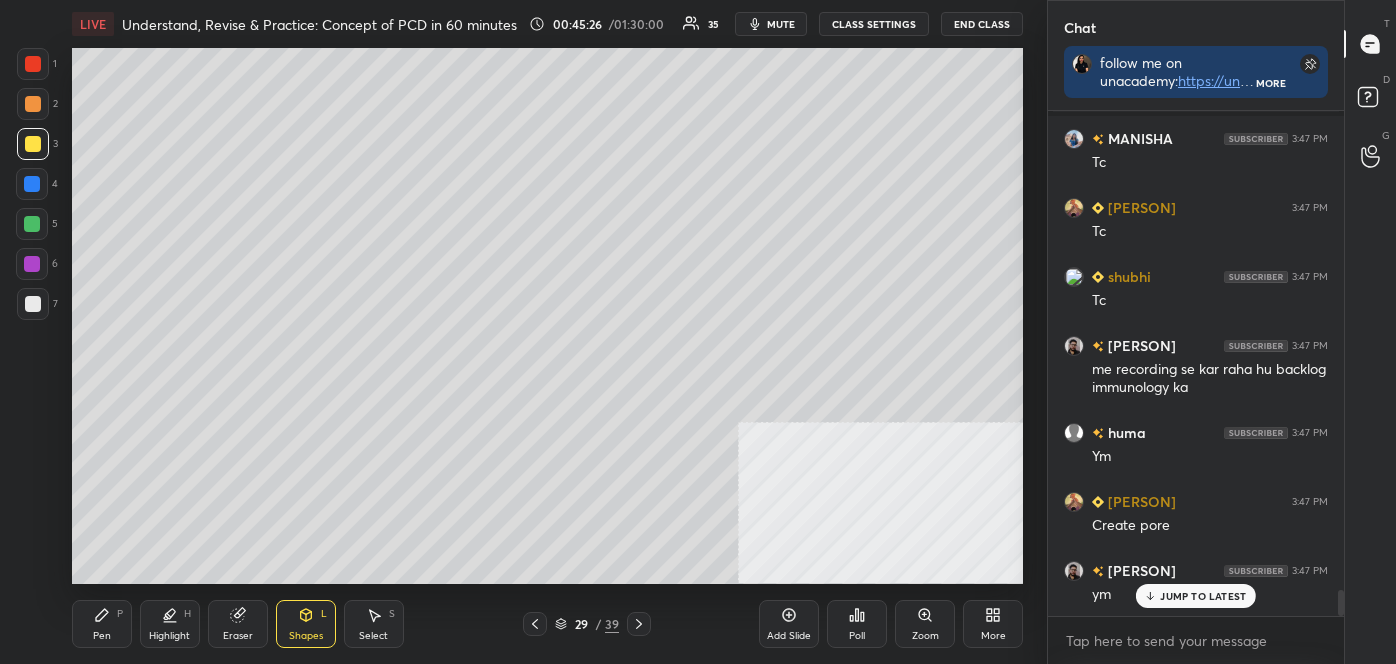 click at bounding box center (33, 304) 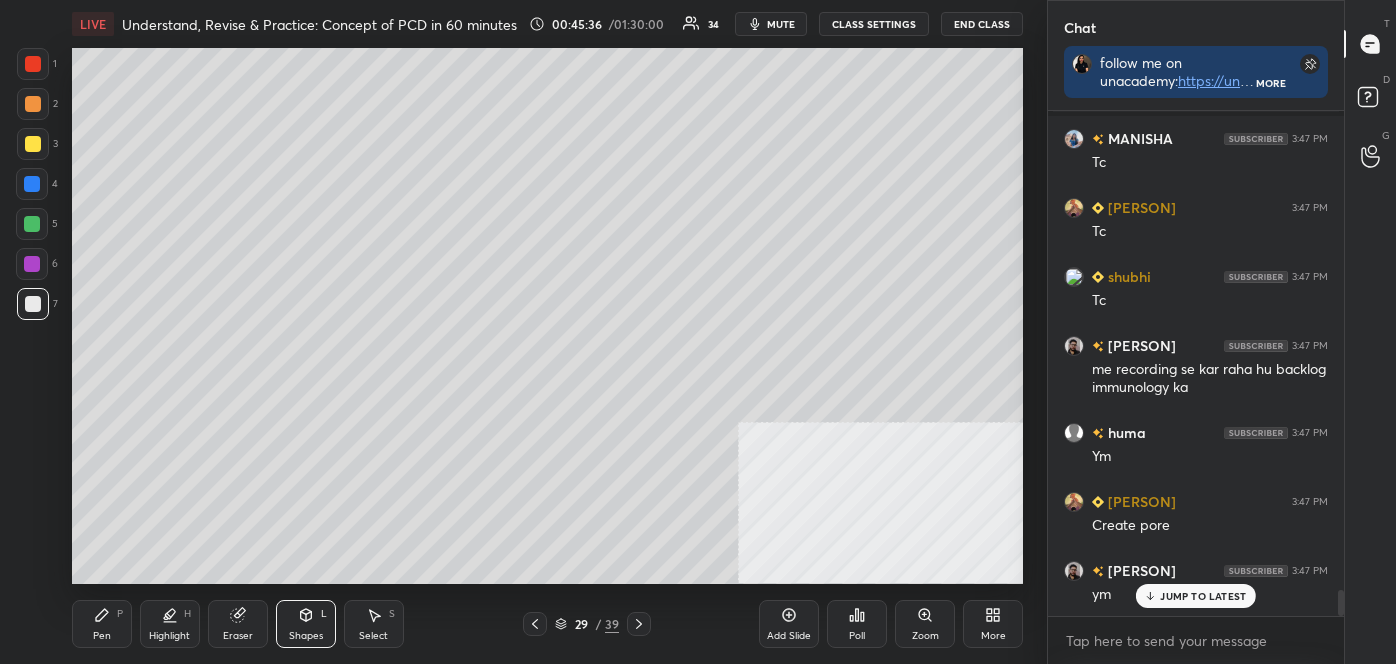 click on "Pen P" at bounding box center (102, 624) 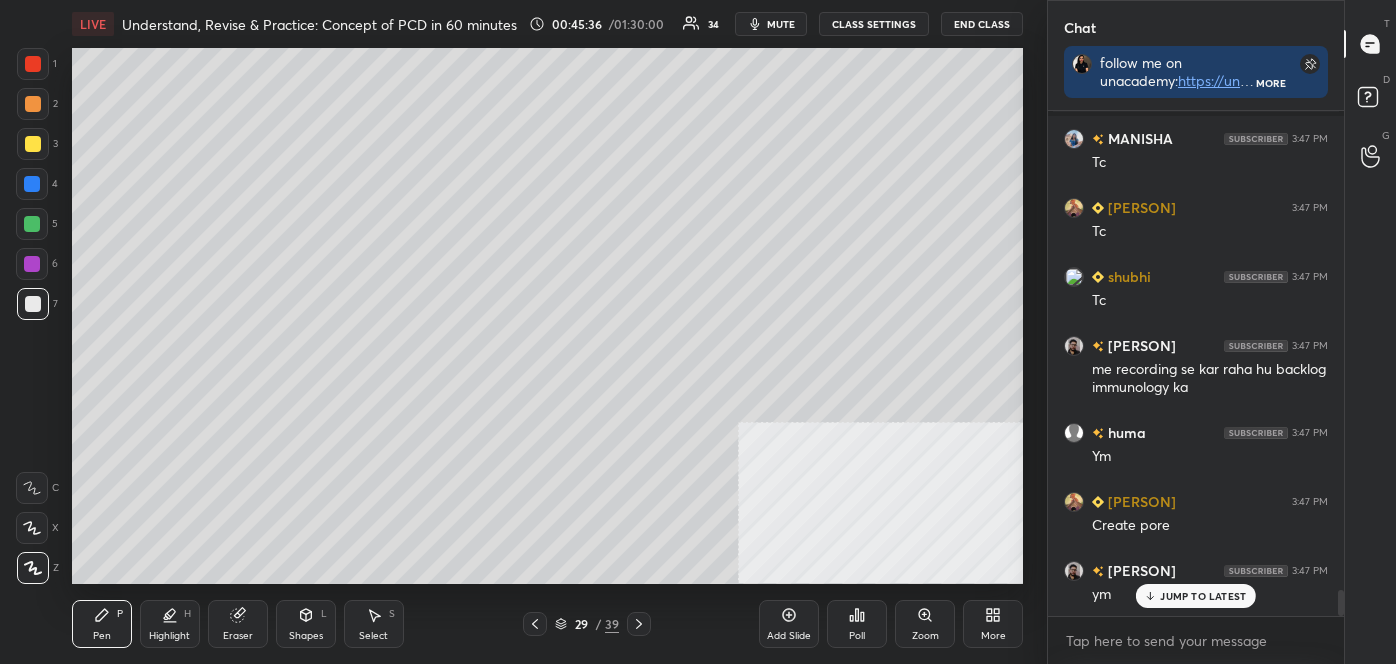 click 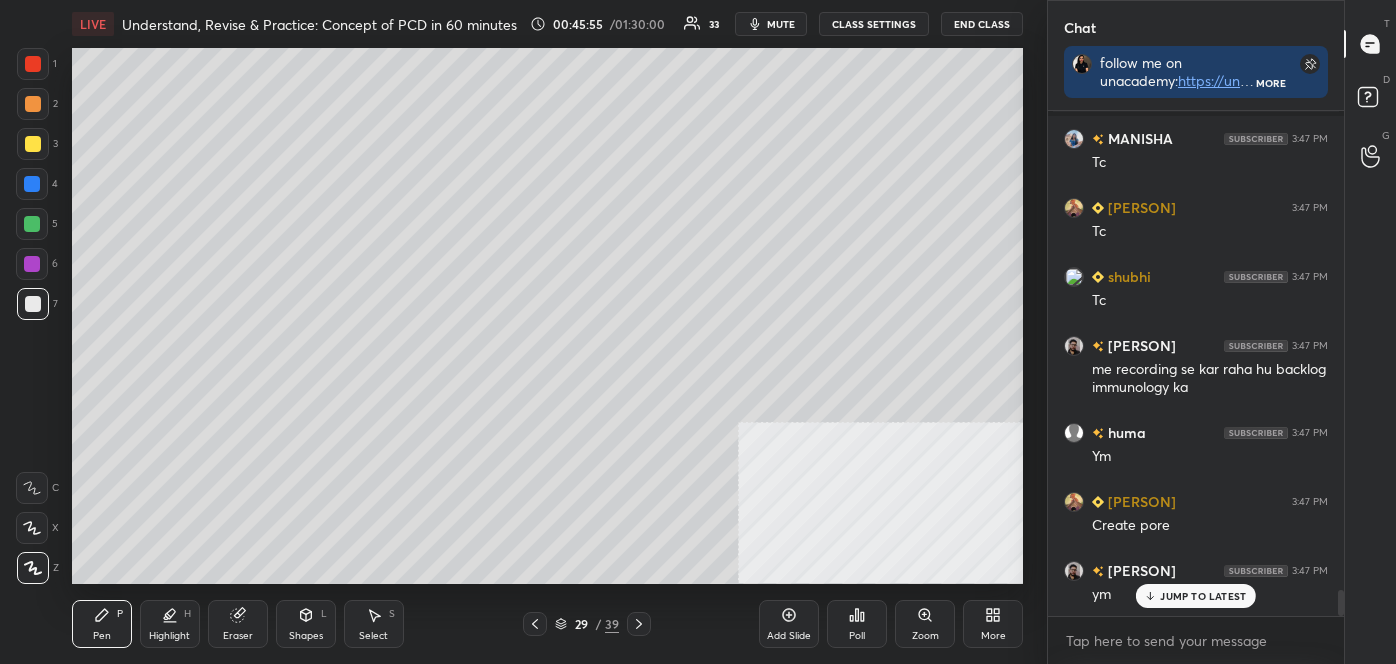 click 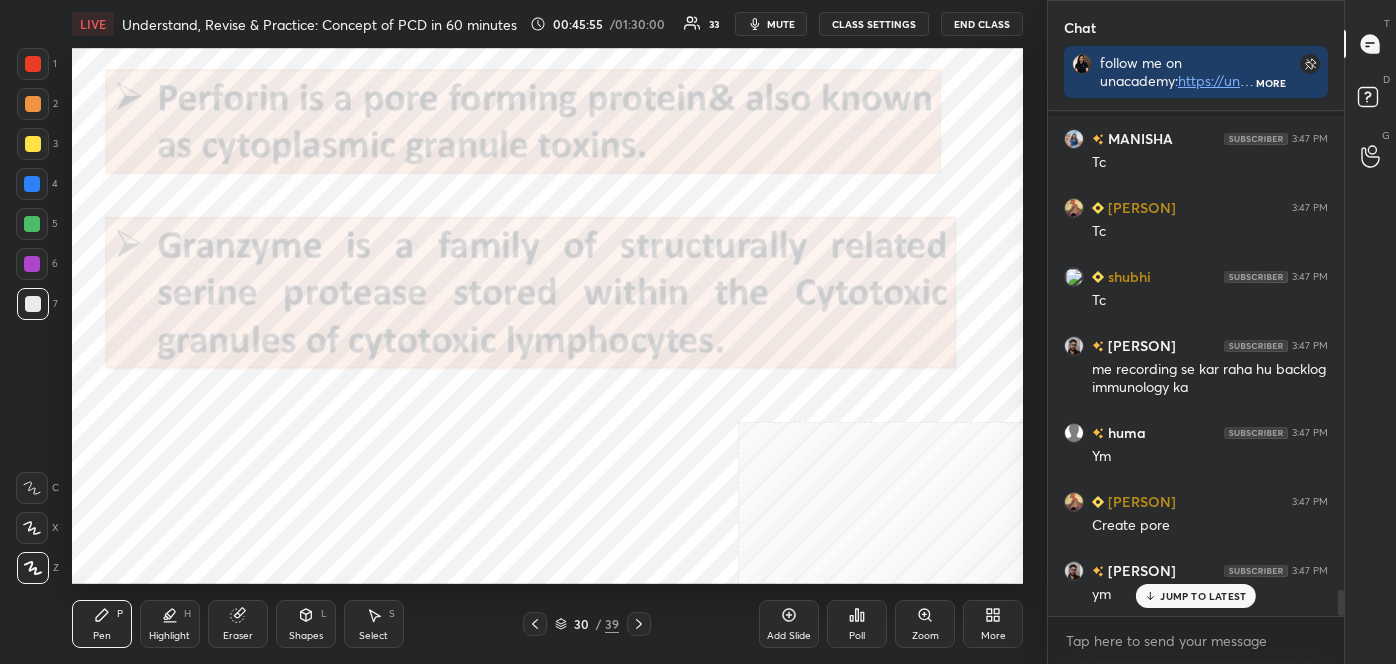 scroll, scrollTop: 9386, scrollLeft: 0, axis: vertical 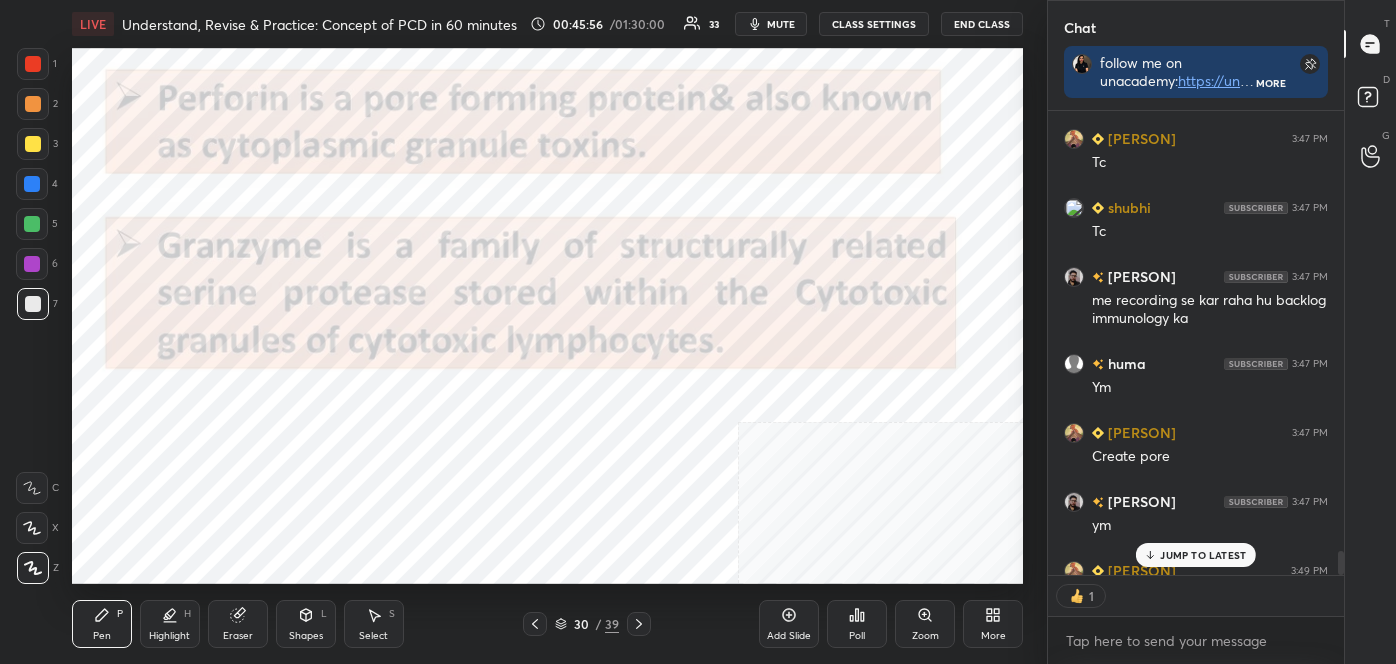 click on "Highlight" at bounding box center (169, 636) 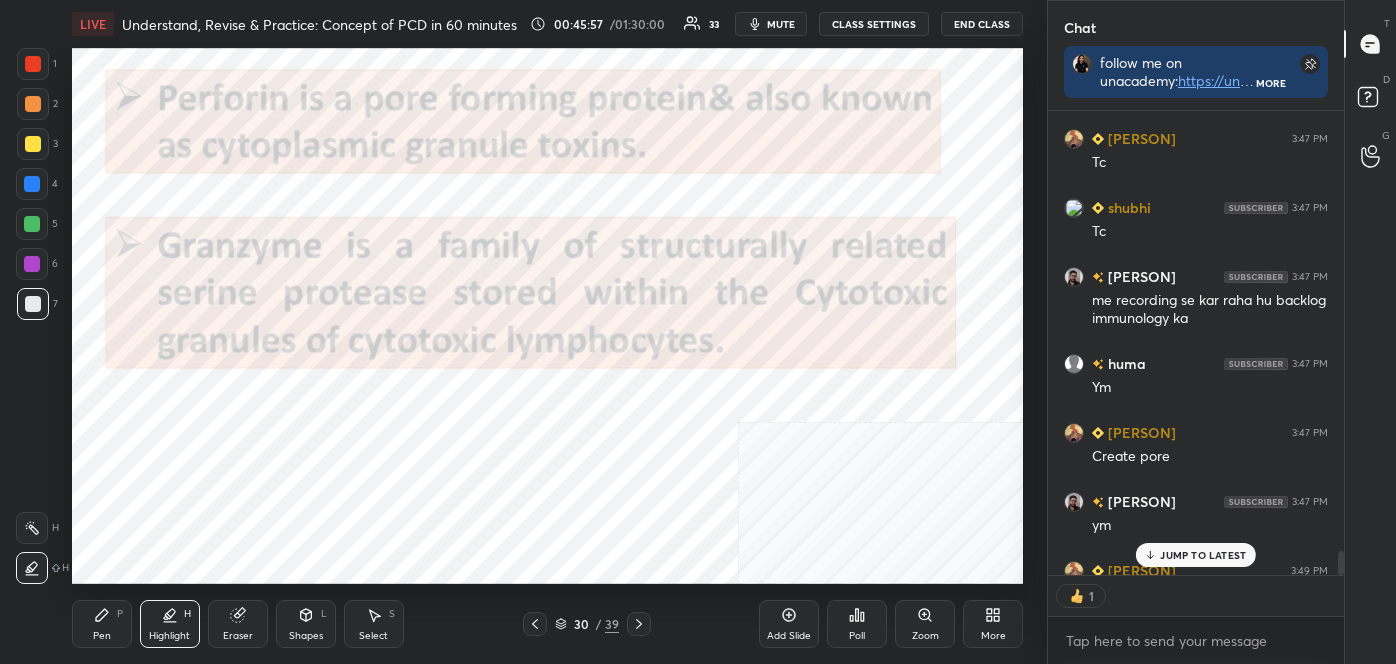 click 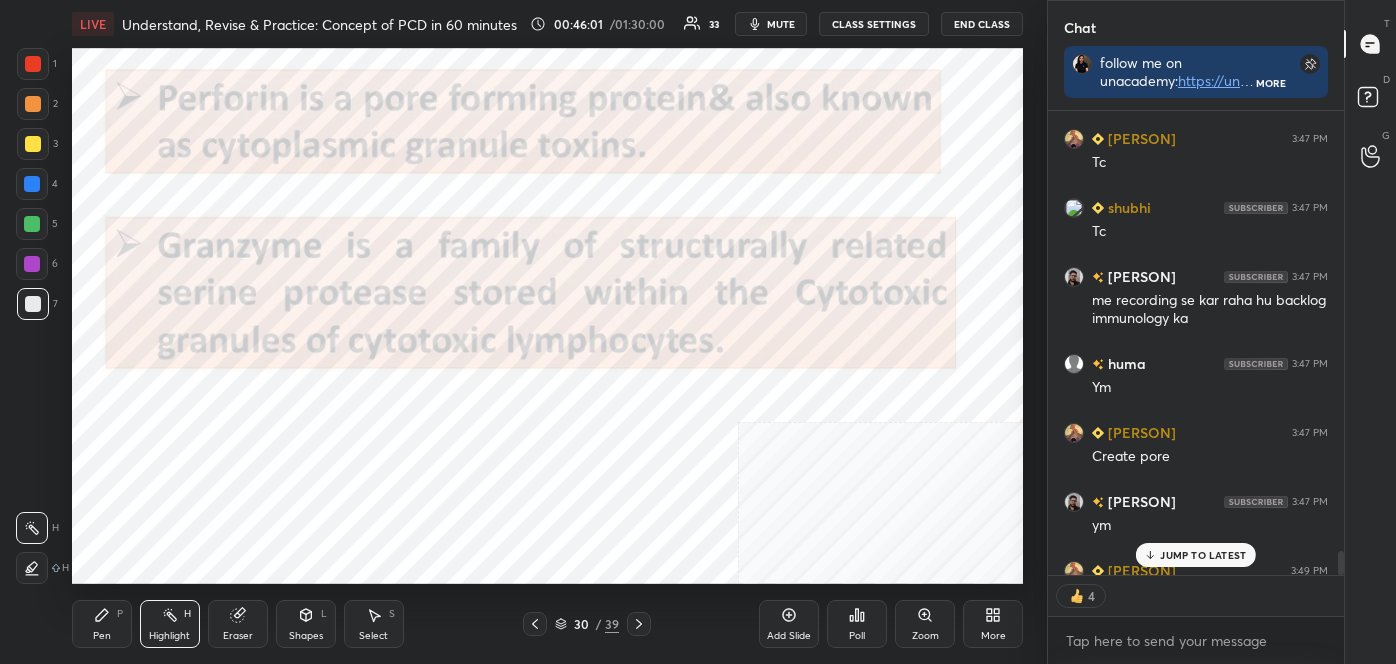 click at bounding box center [33, 64] 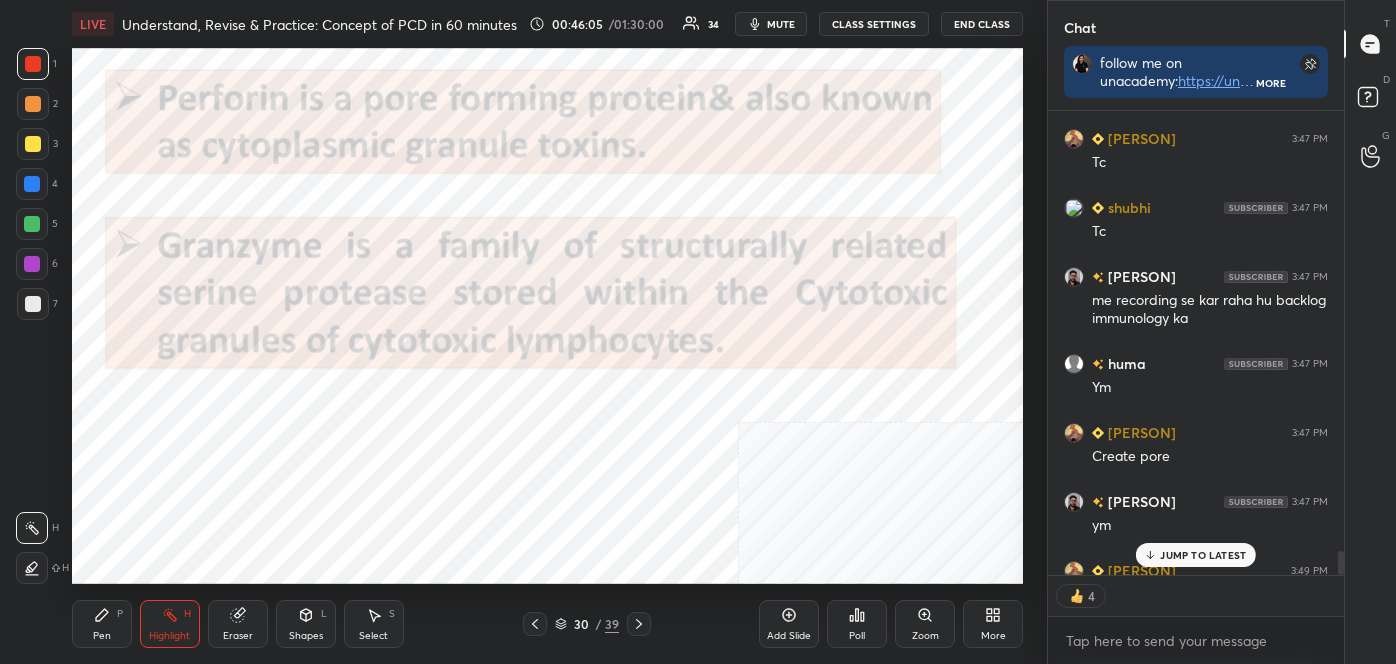 click 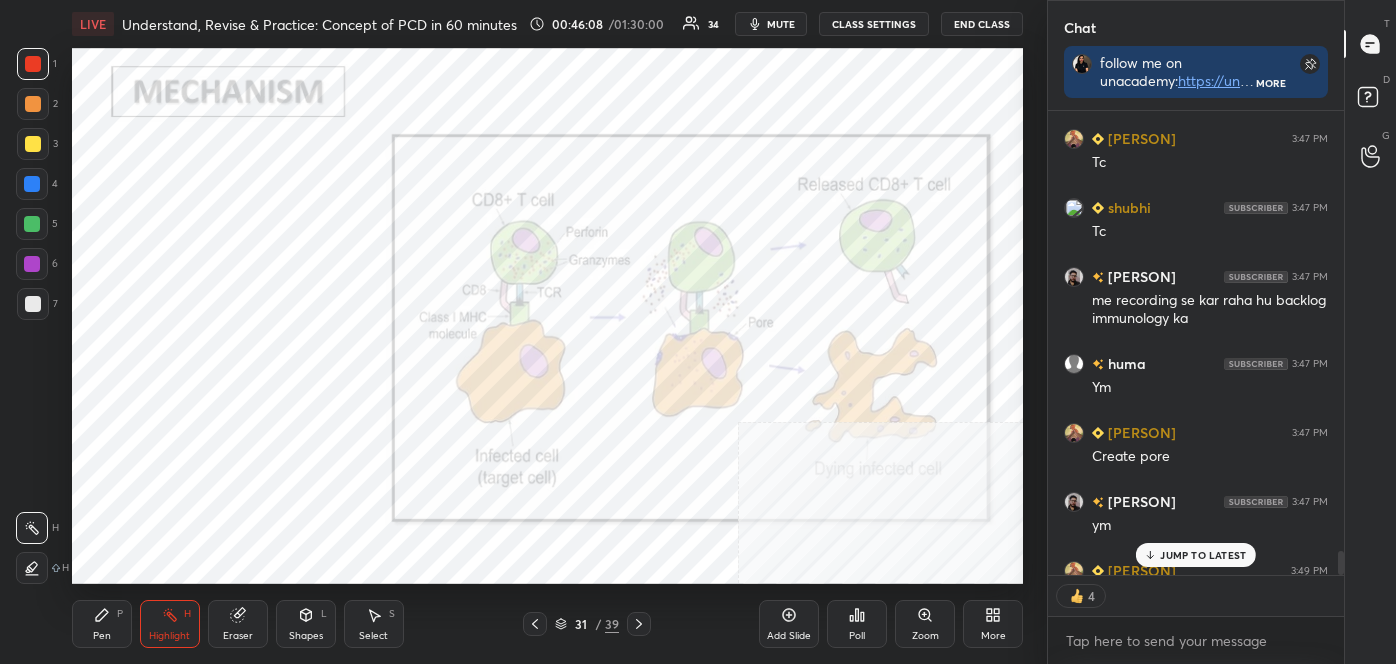 click 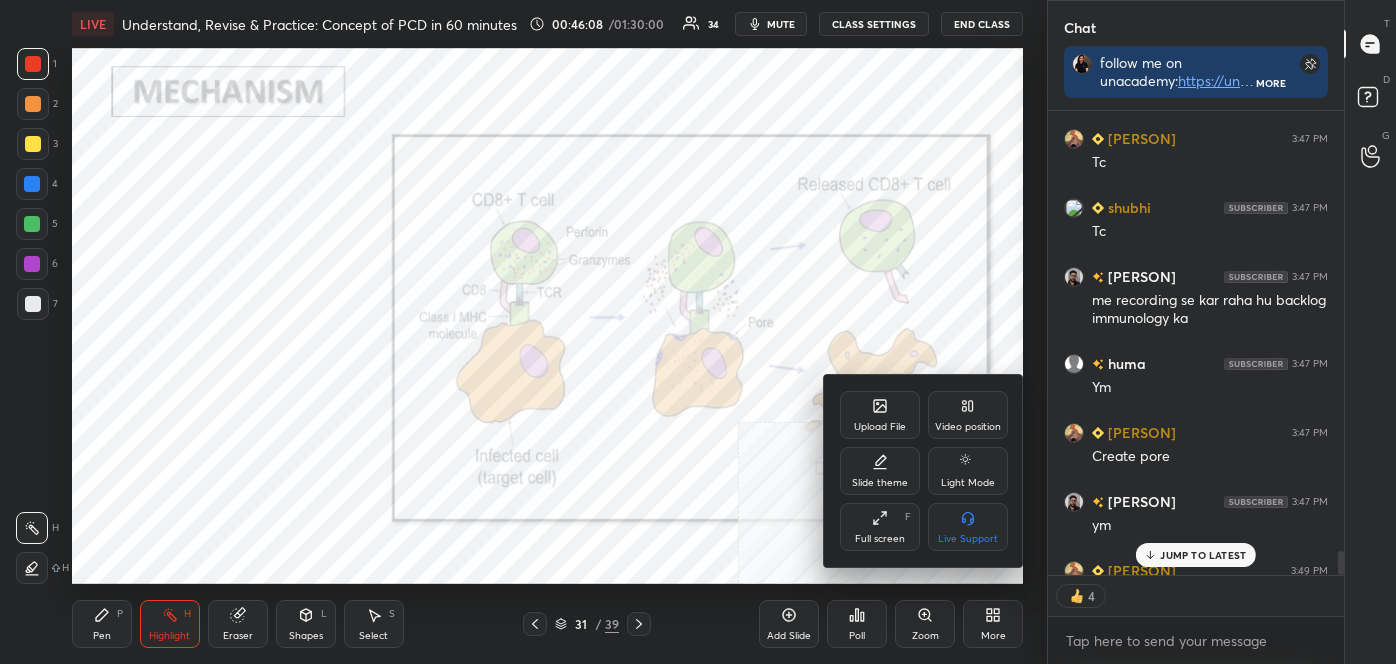 click on "Video position" at bounding box center [968, 415] 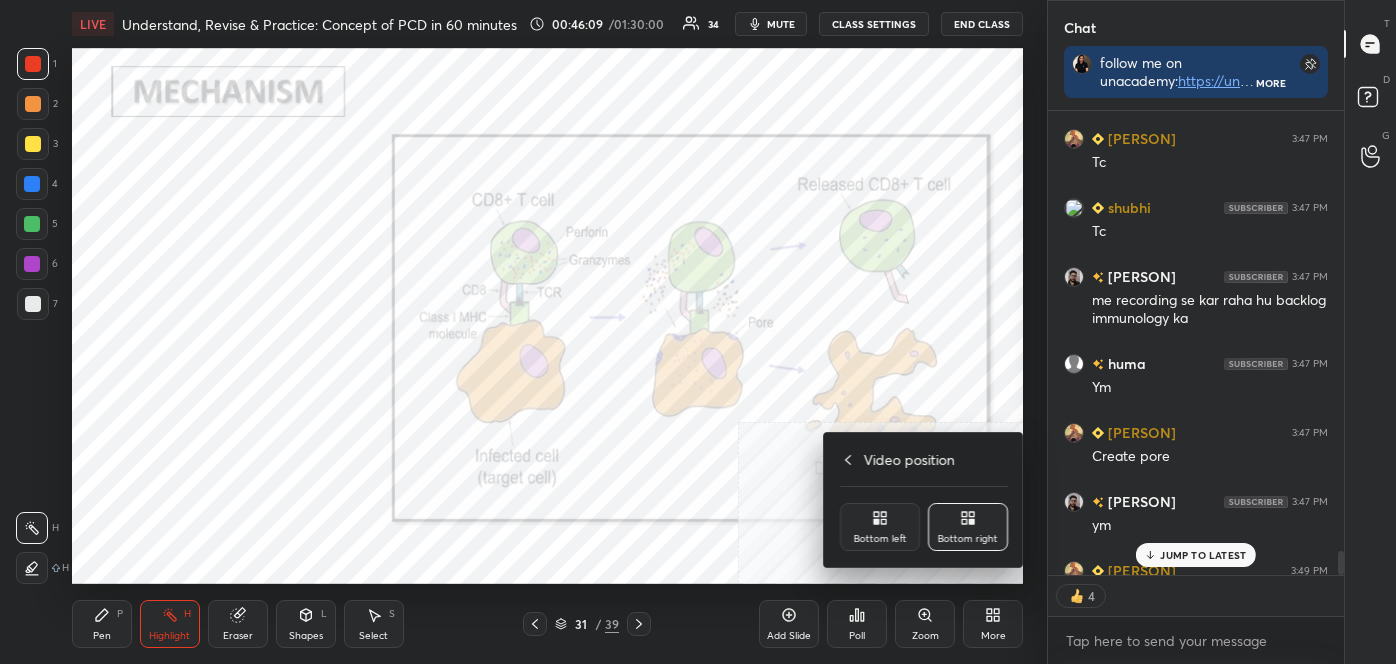 scroll, scrollTop: 6, scrollLeft: 5, axis: both 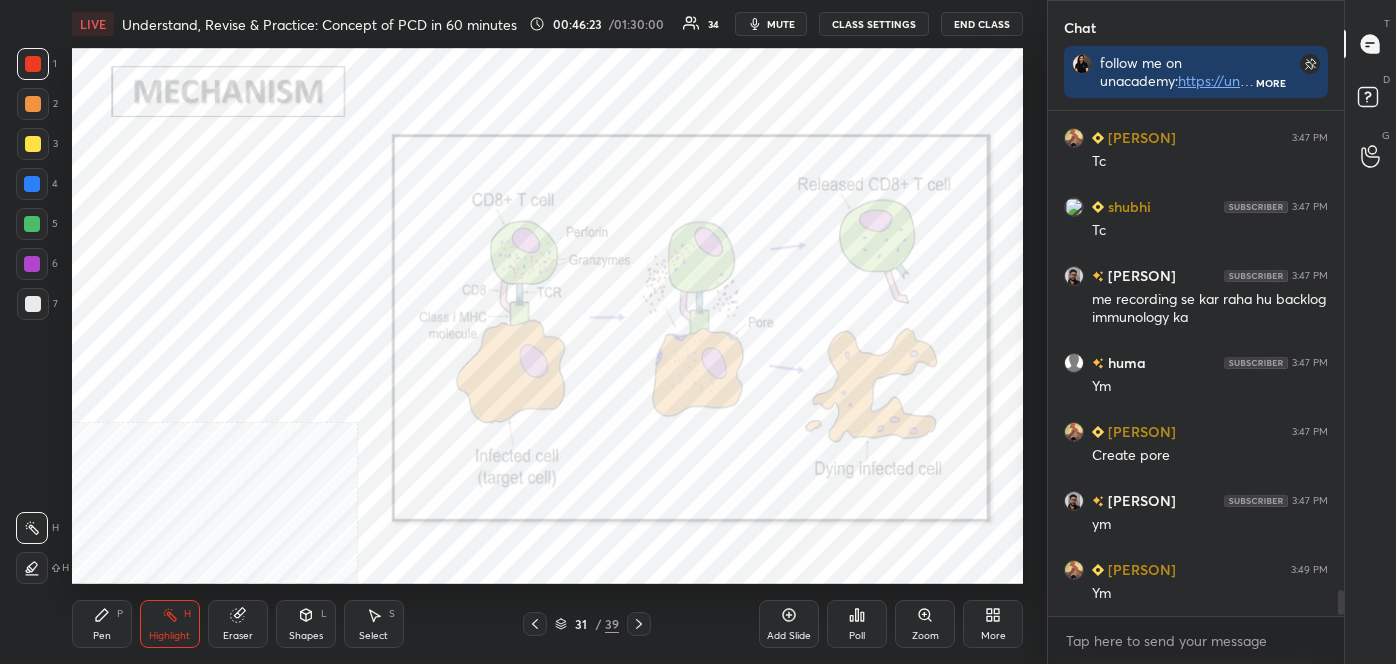 click 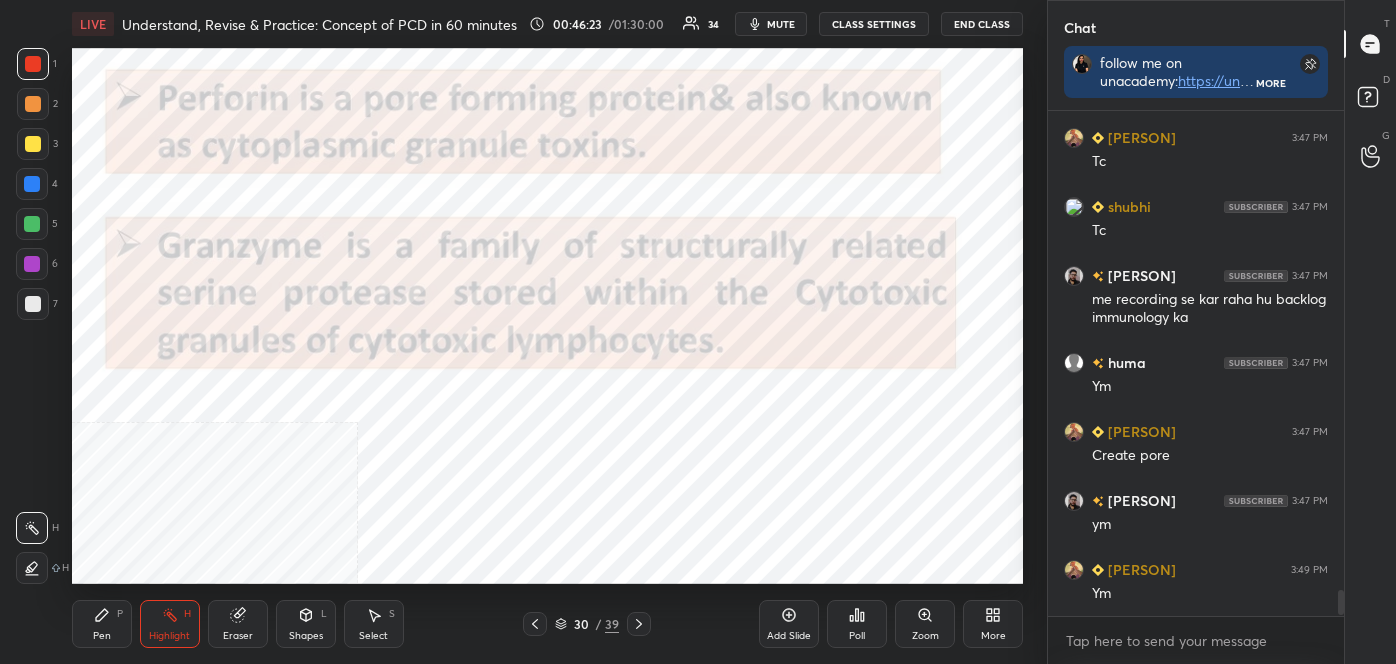 click 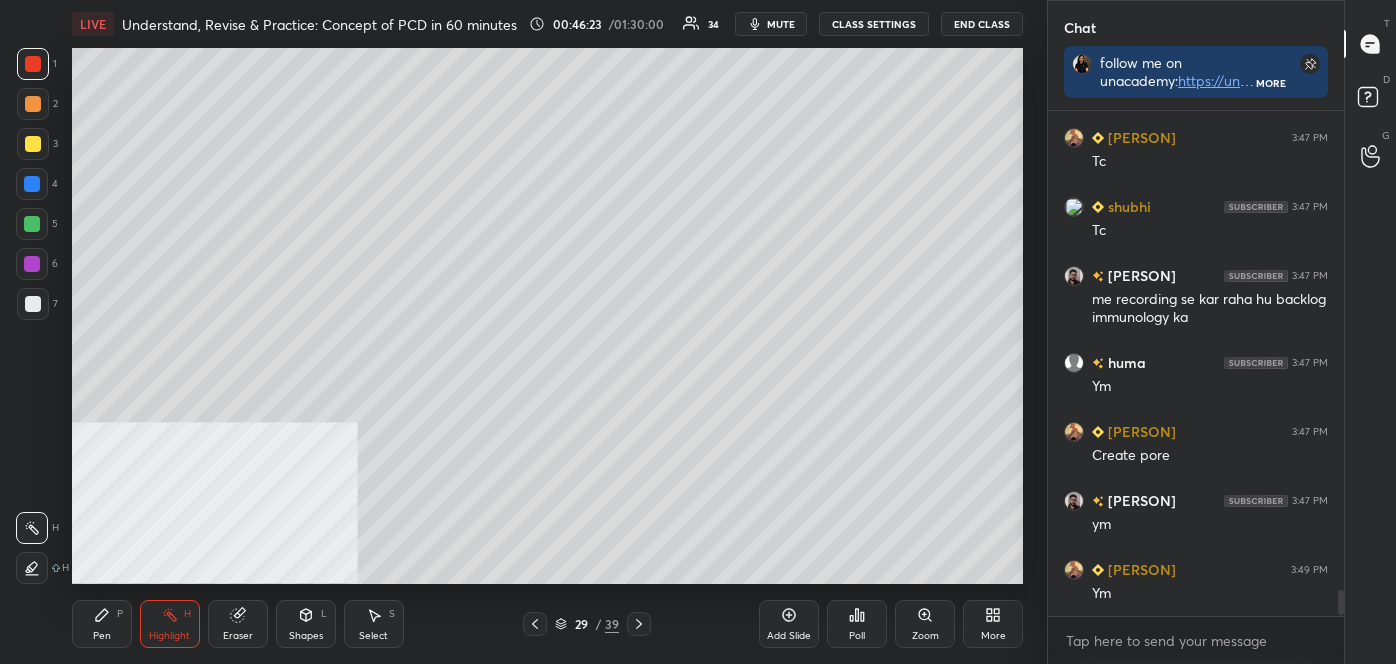 click 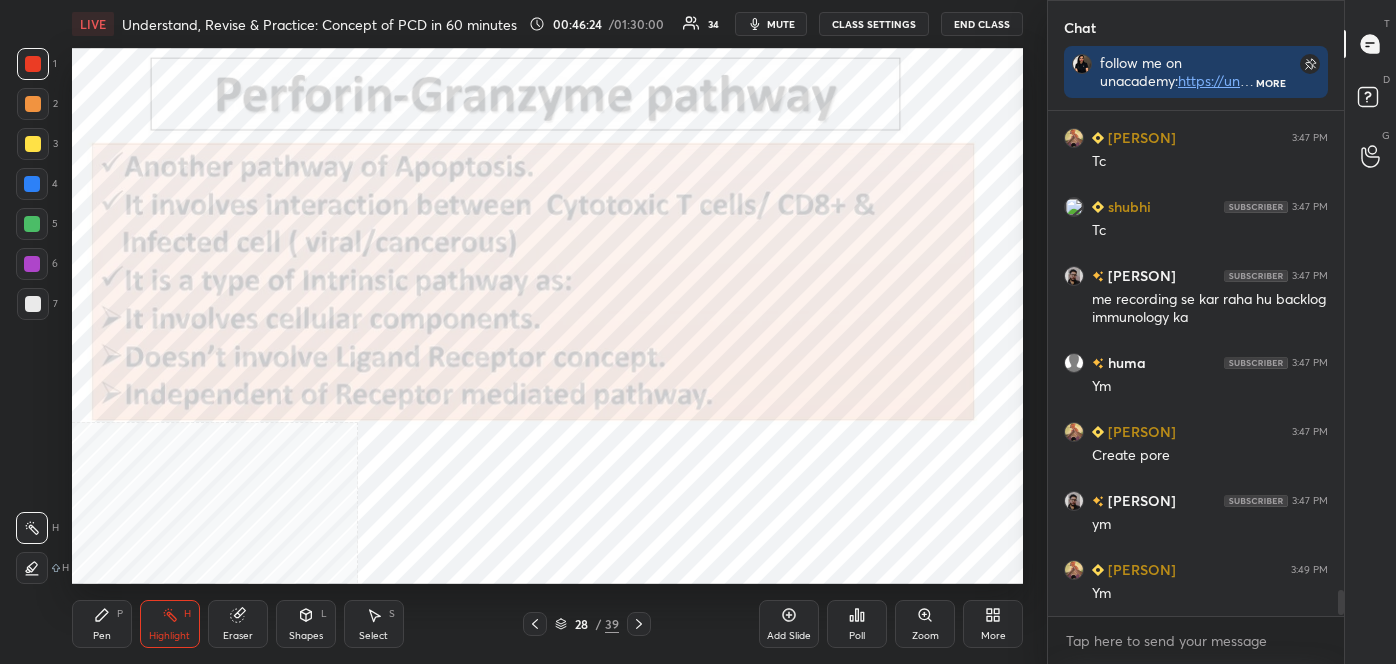 click 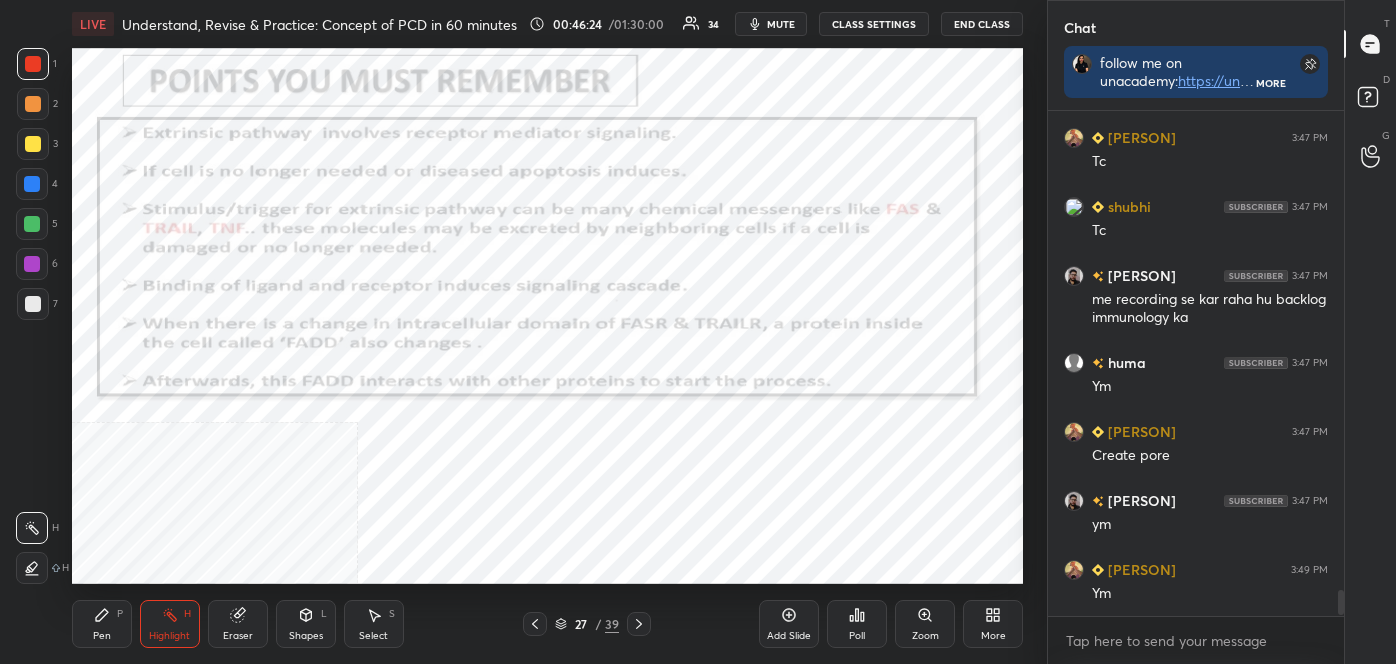 click 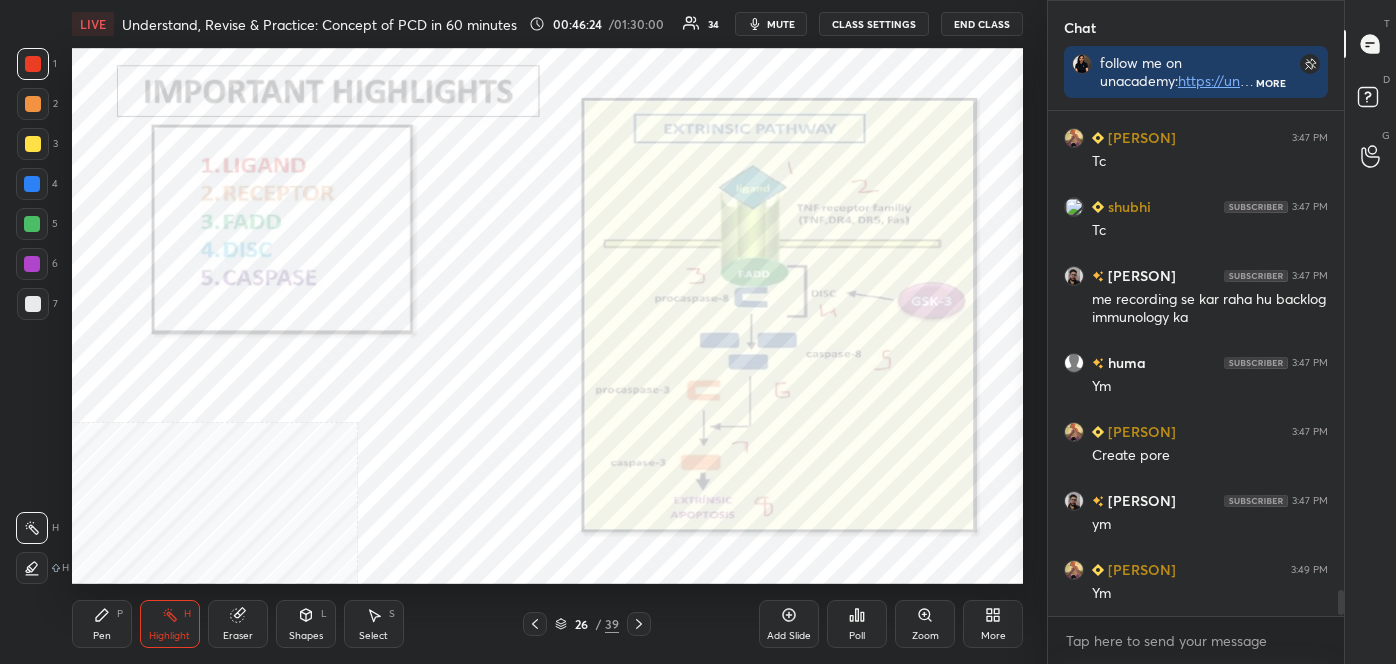 click 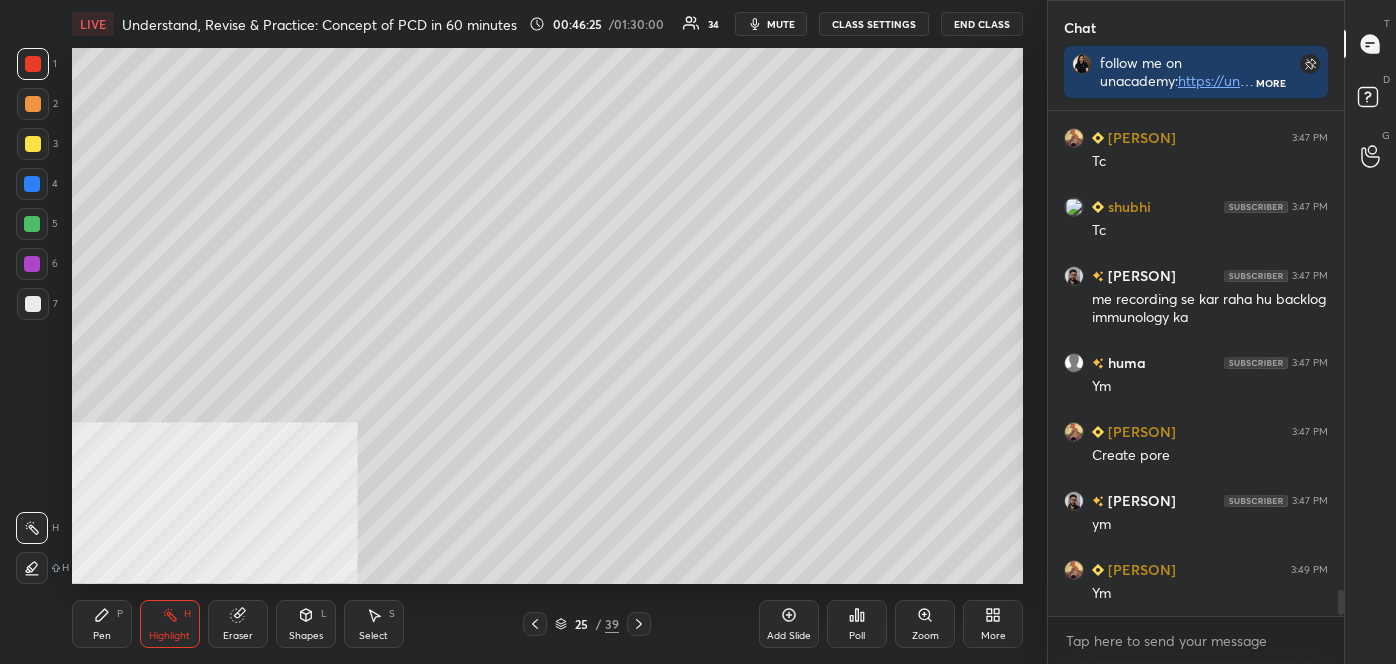 click 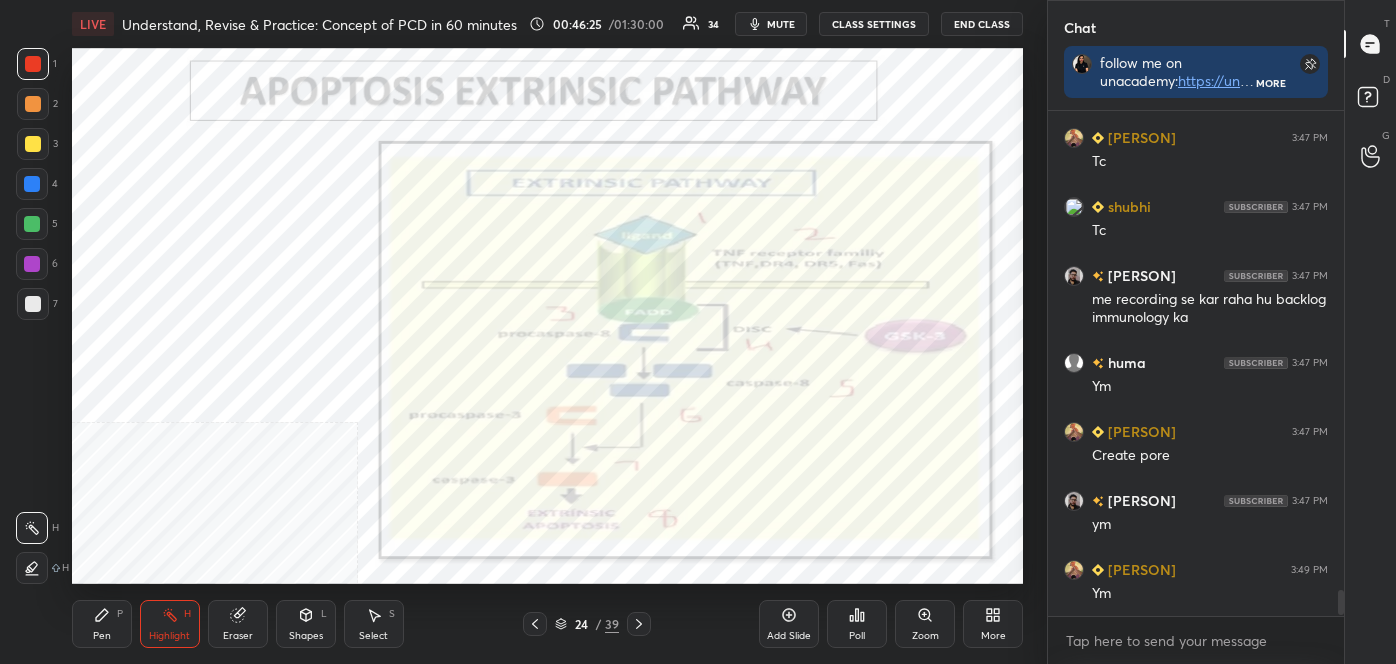 click 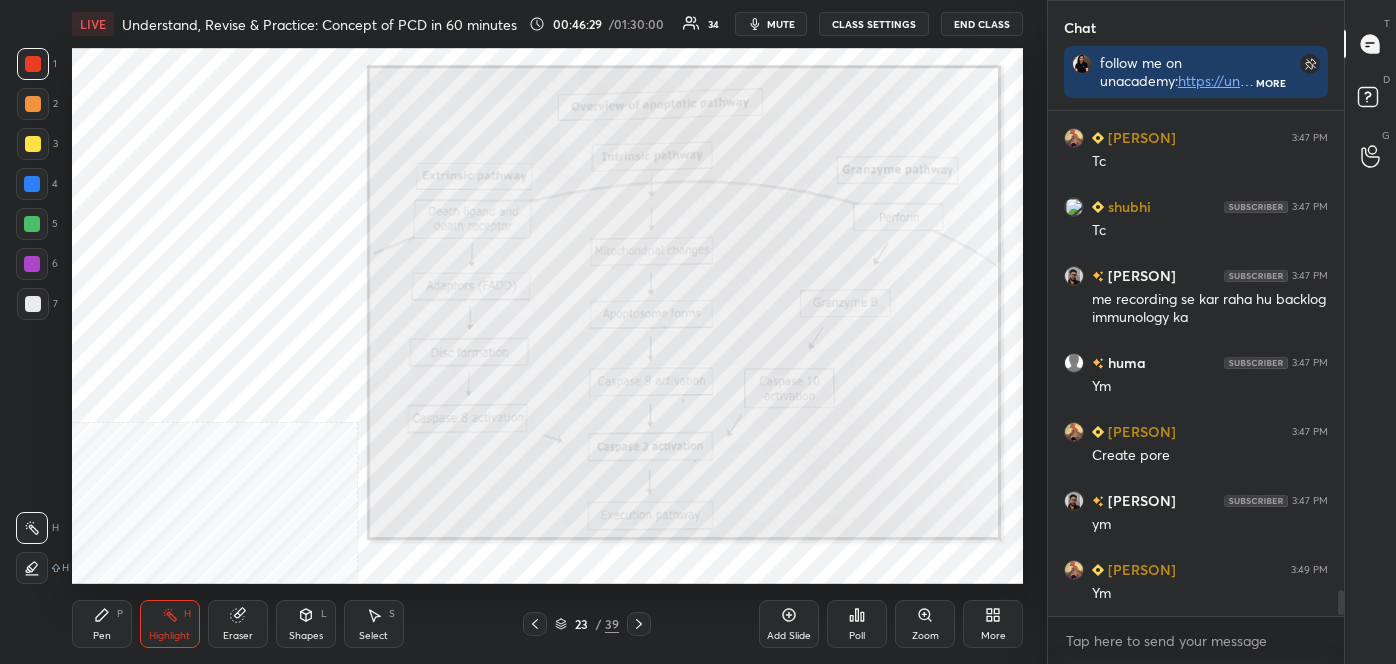 click on "Pen P" at bounding box center (102, 624) 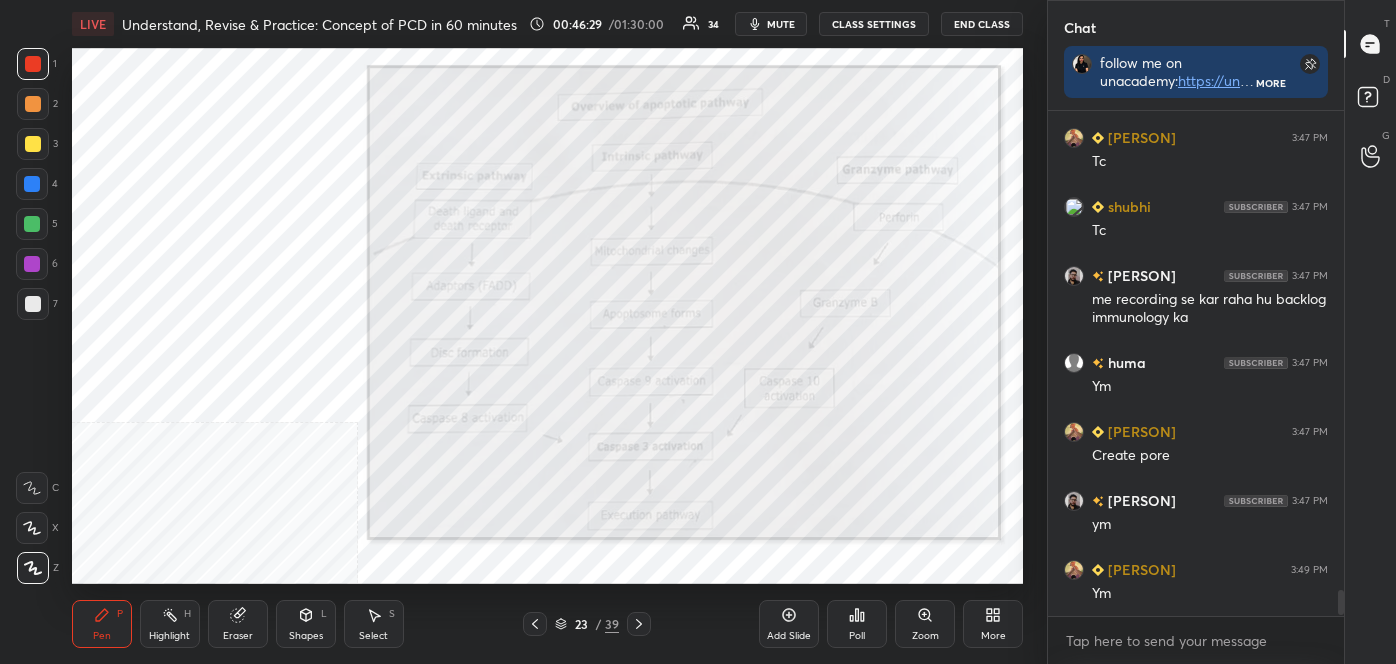 click at bounding box center [33, 568] 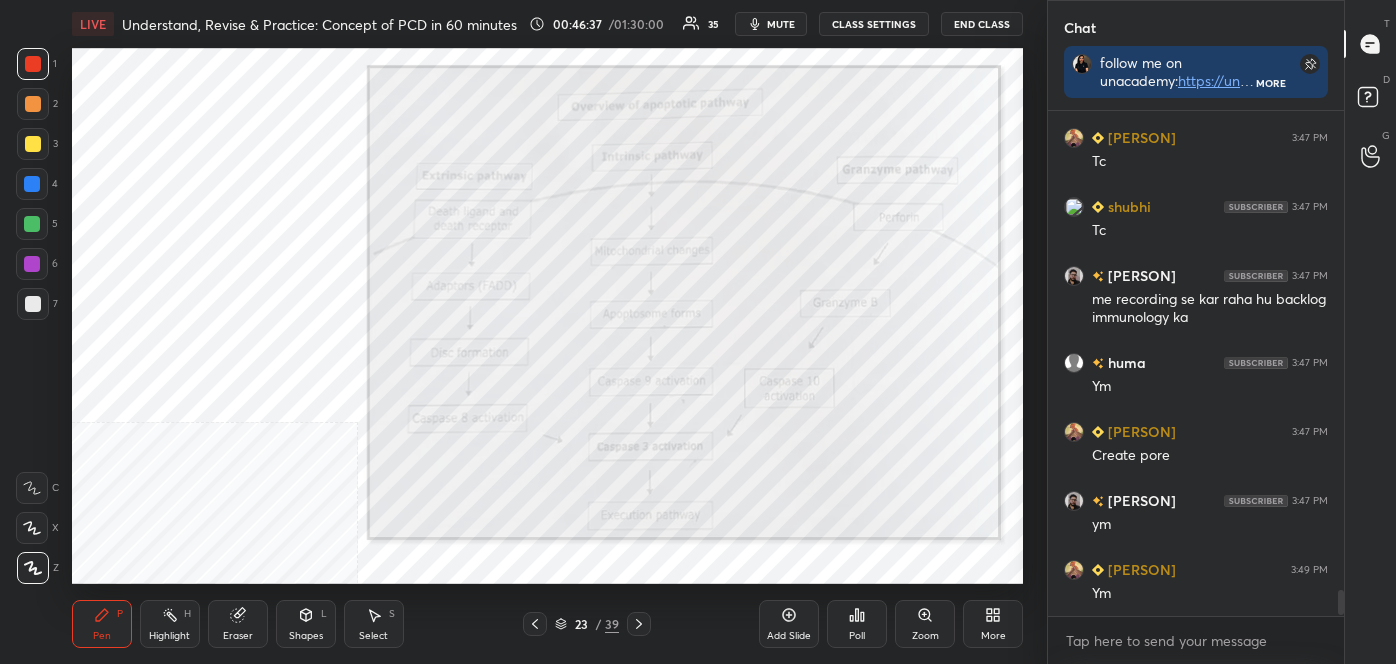click on "Highlight H" at bounding box center (170, 624) 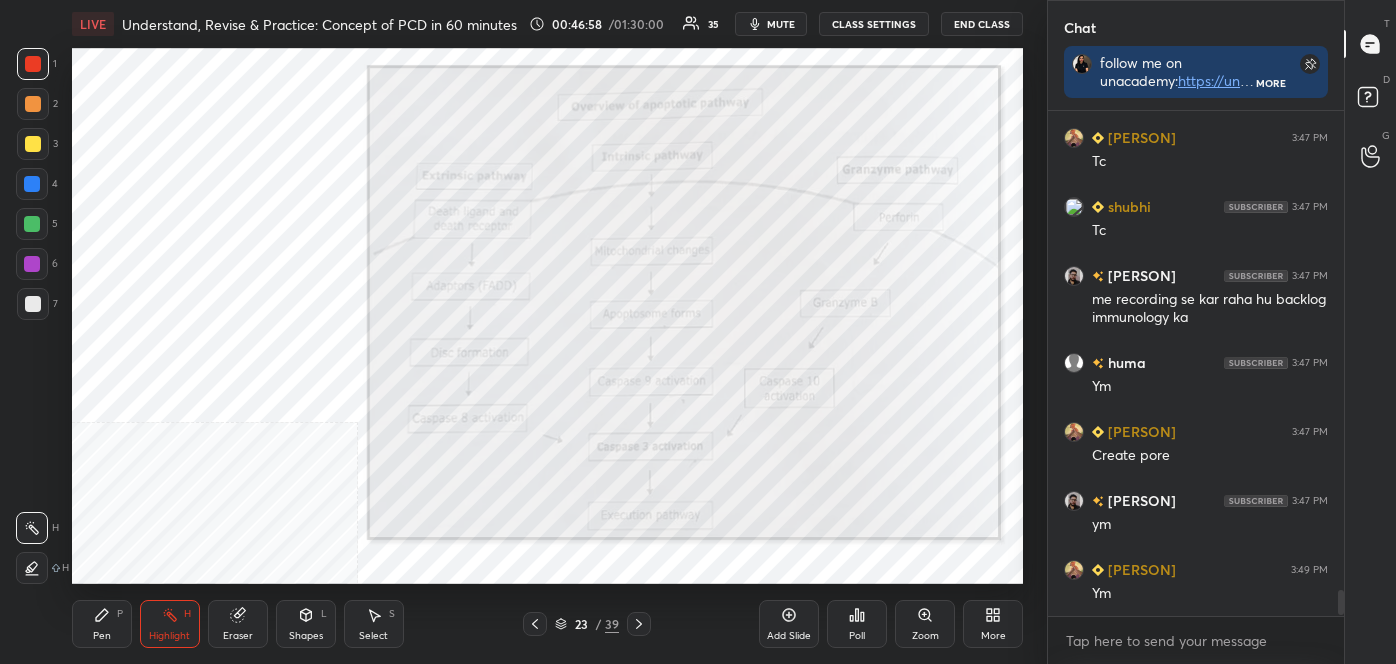 drag, startPoint x: 93, startPoint y: 614, endPoint x: 108, endPoint y: 601, distance: 19.849434 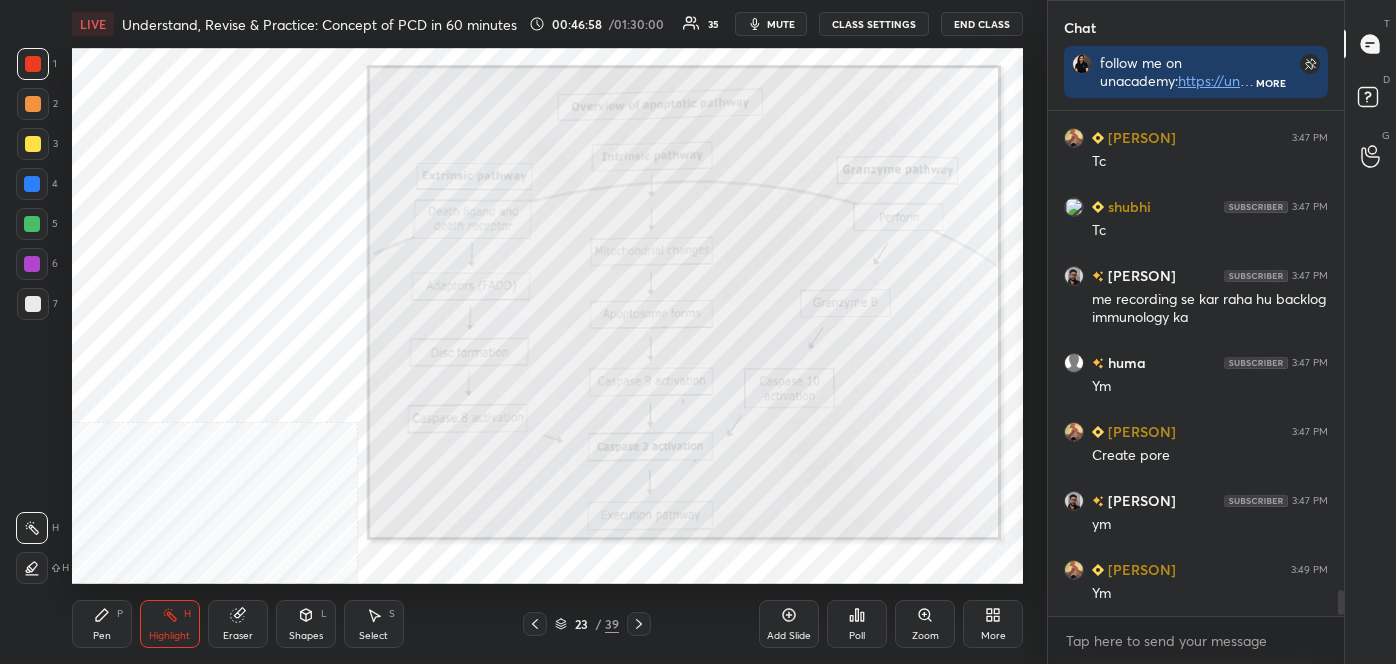 click 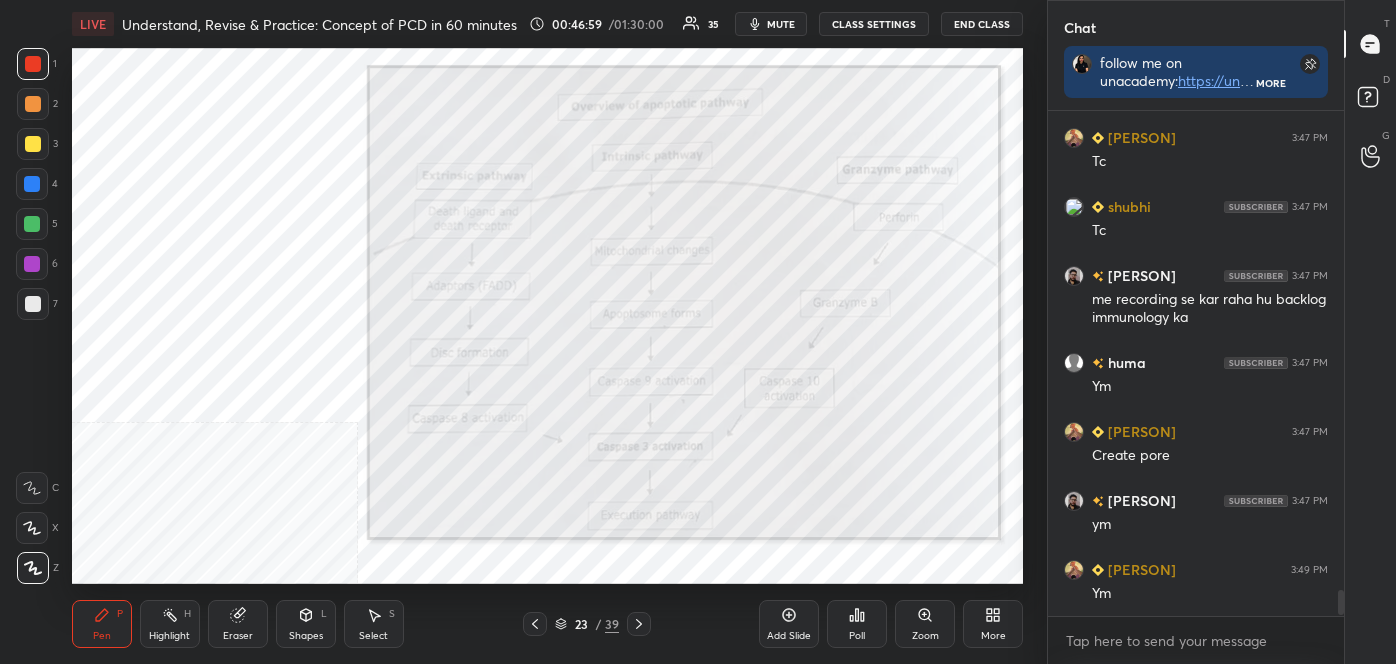 drag, startPoint x: 30, startPoint y: 564, endPoint x: 69, endPoint y: 539, distance: 46.32494 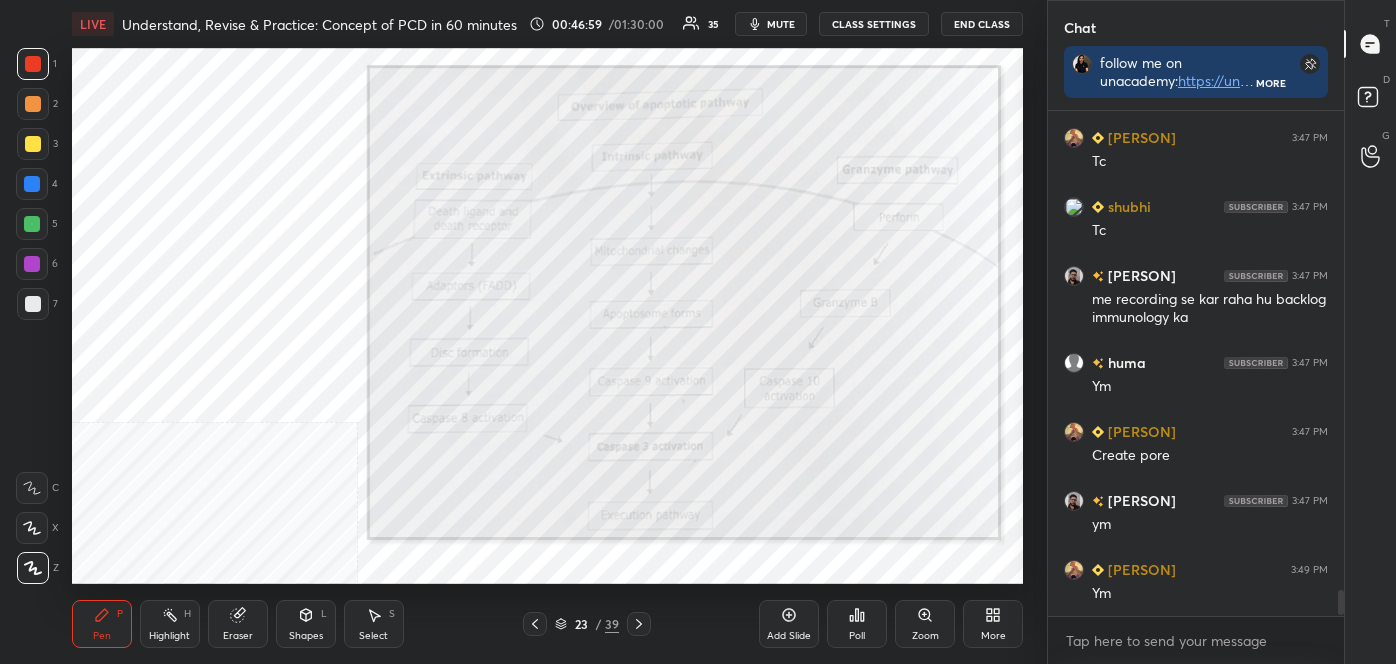 click 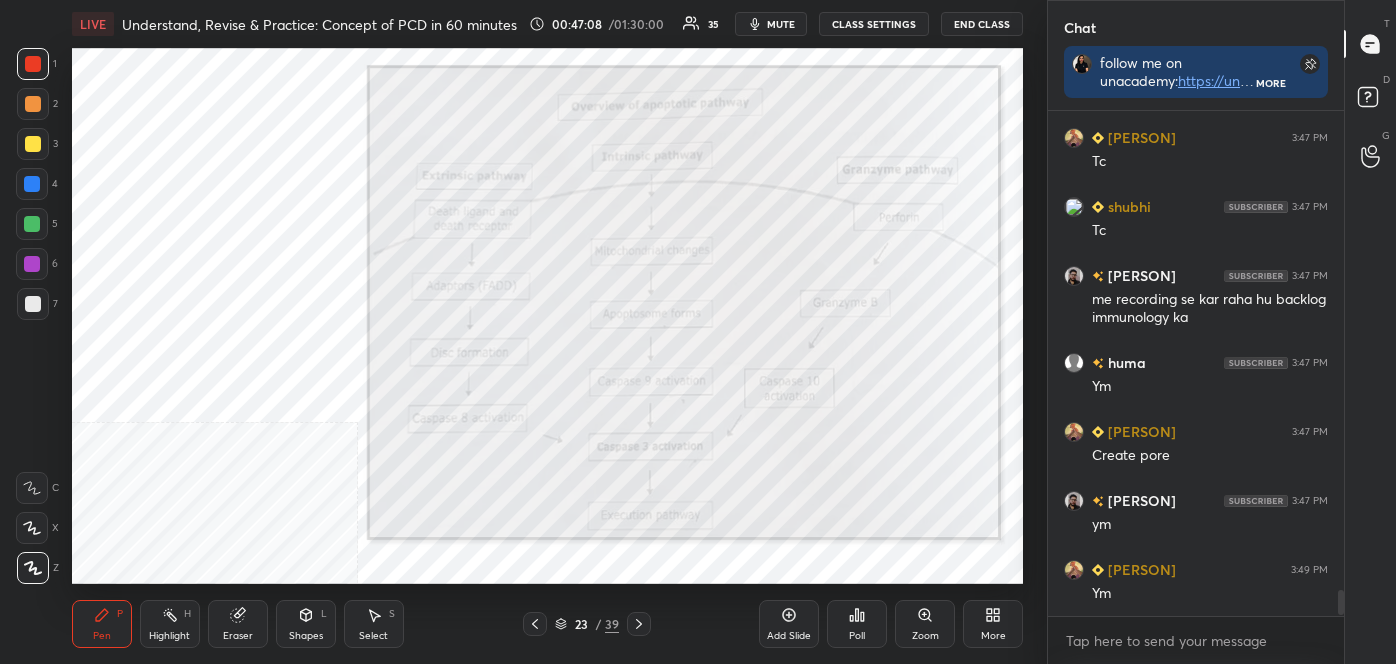 click on "Highlight" at bounding box center [169, 636] 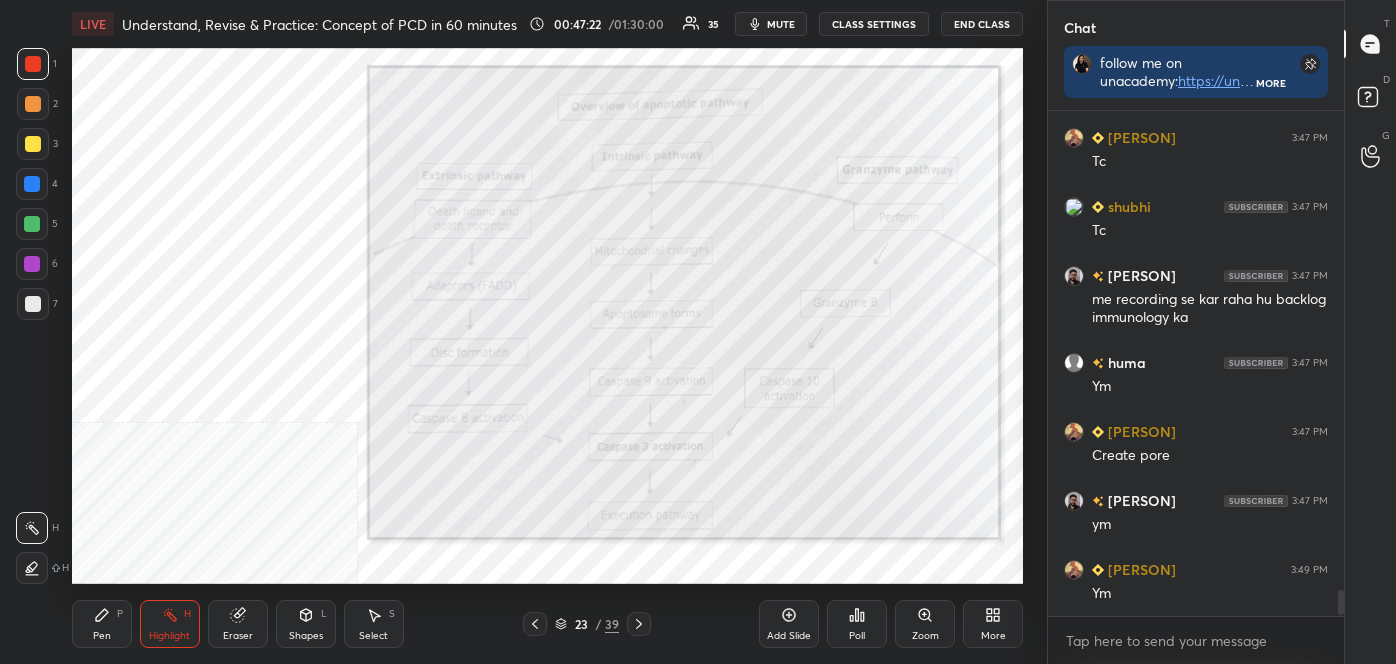 click 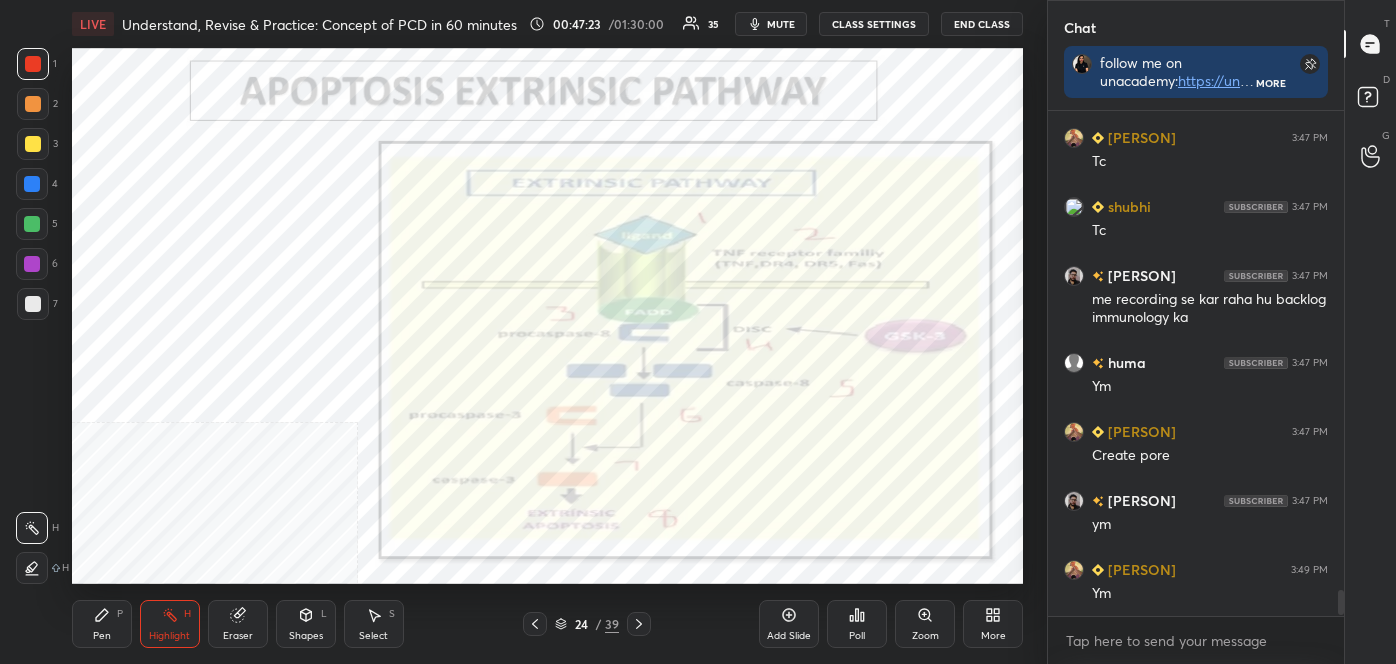 click 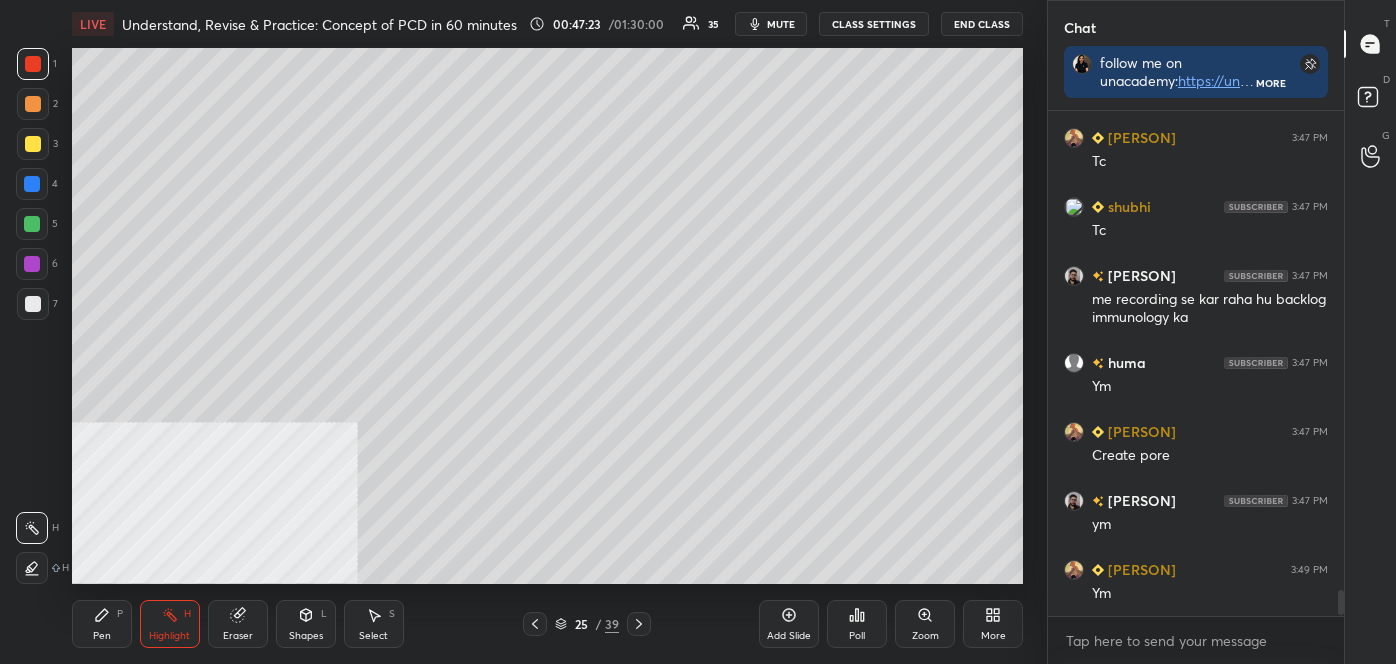 click 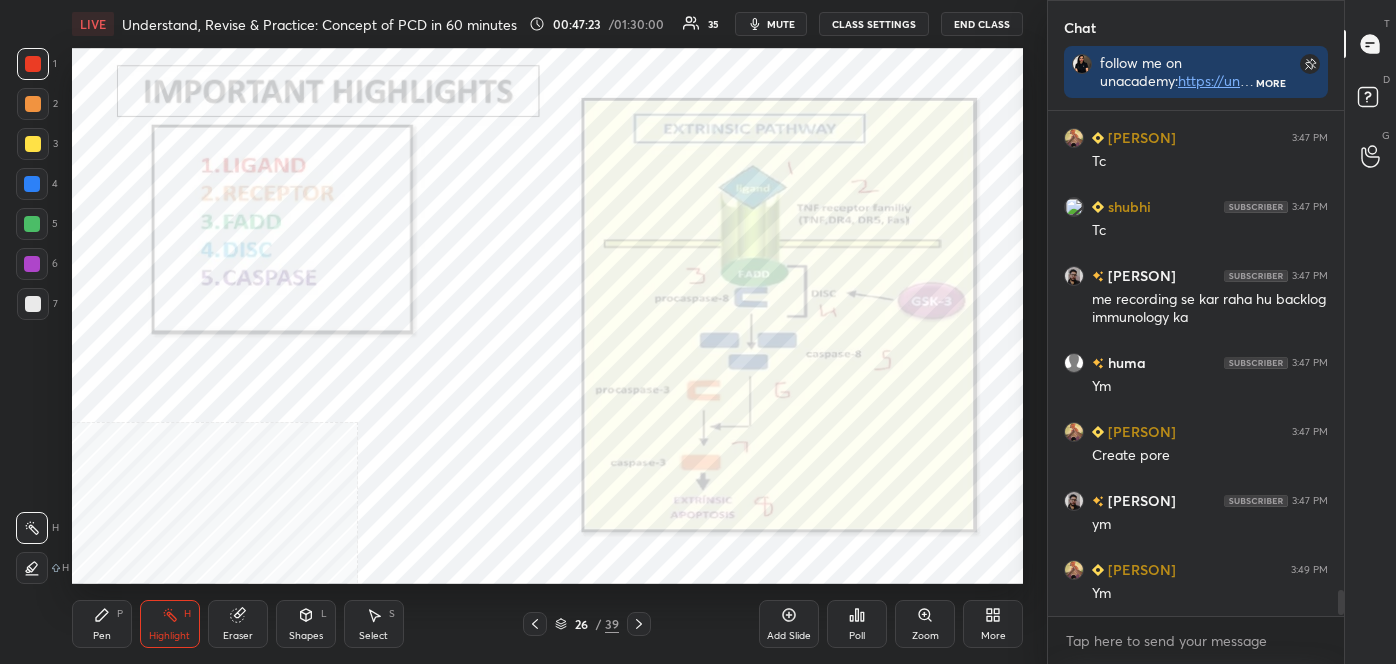 click 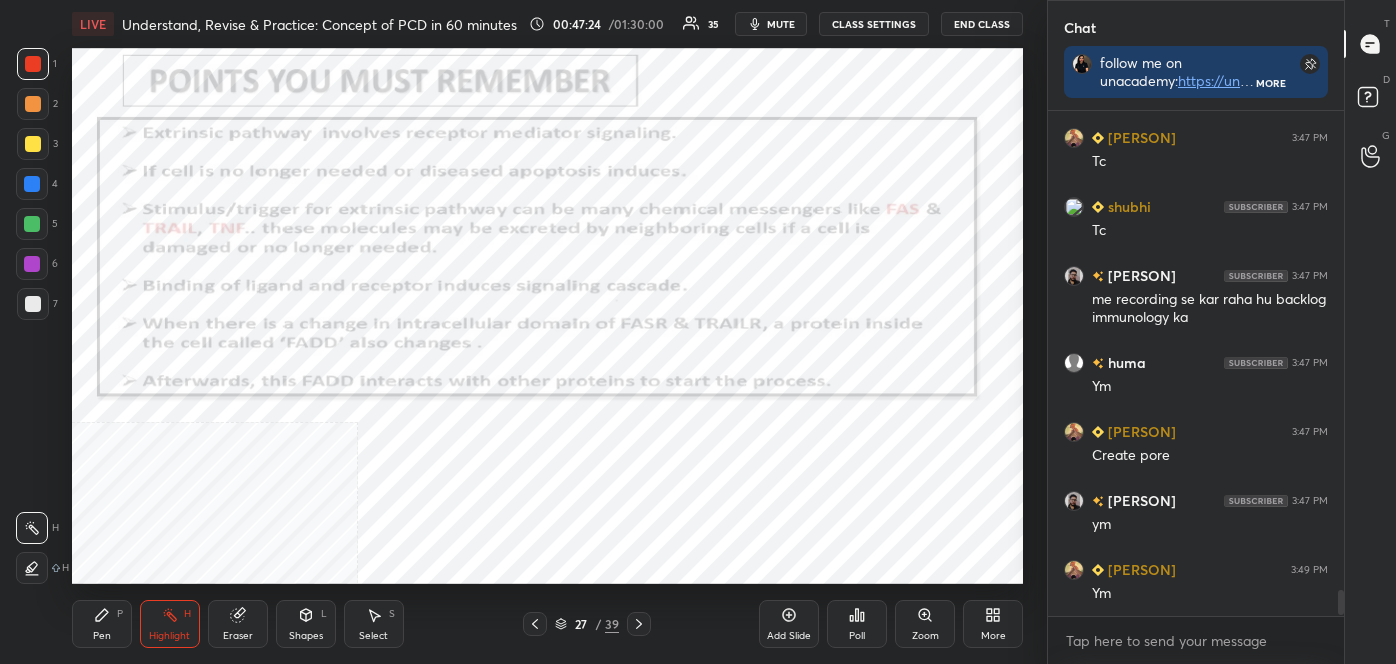 click 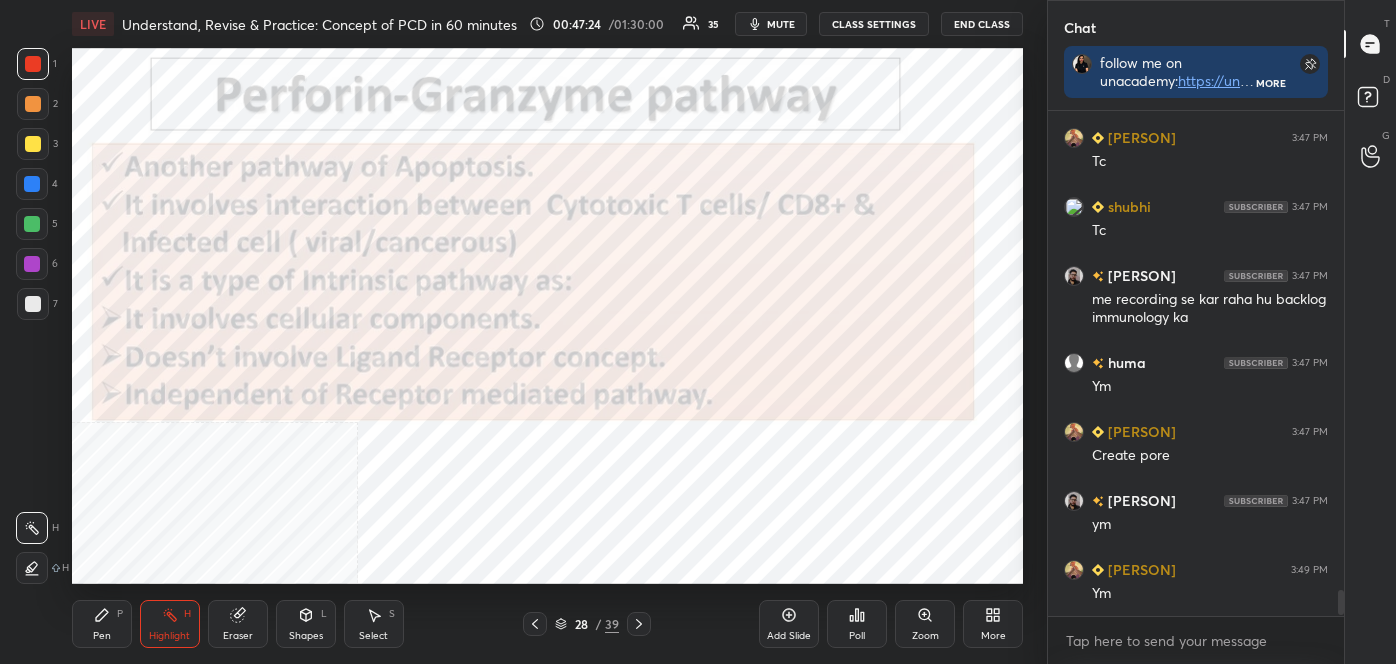 click 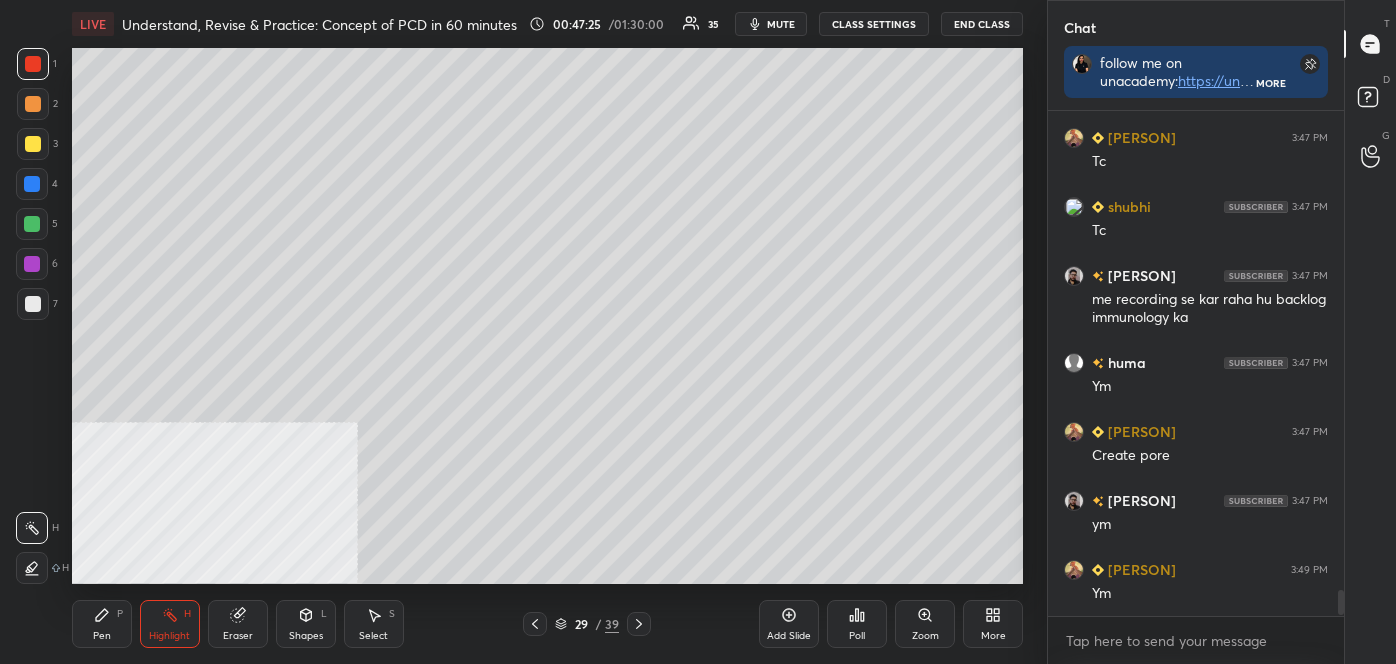 click 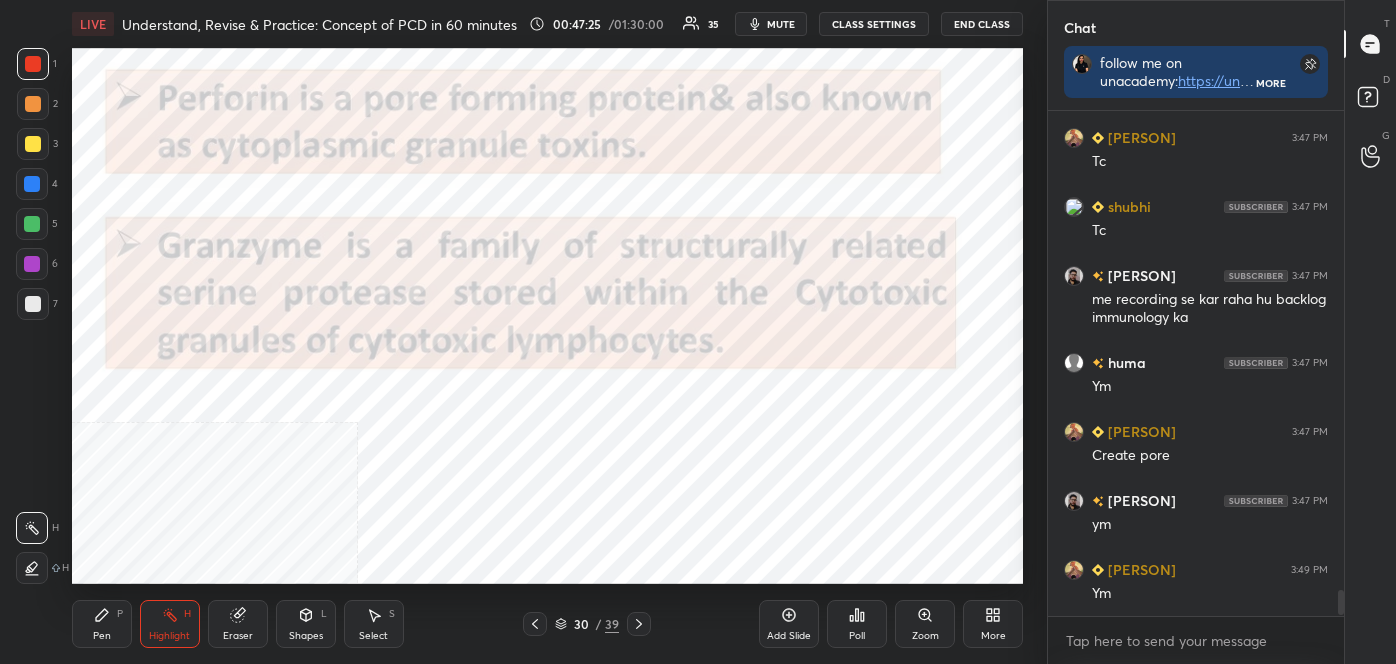 click 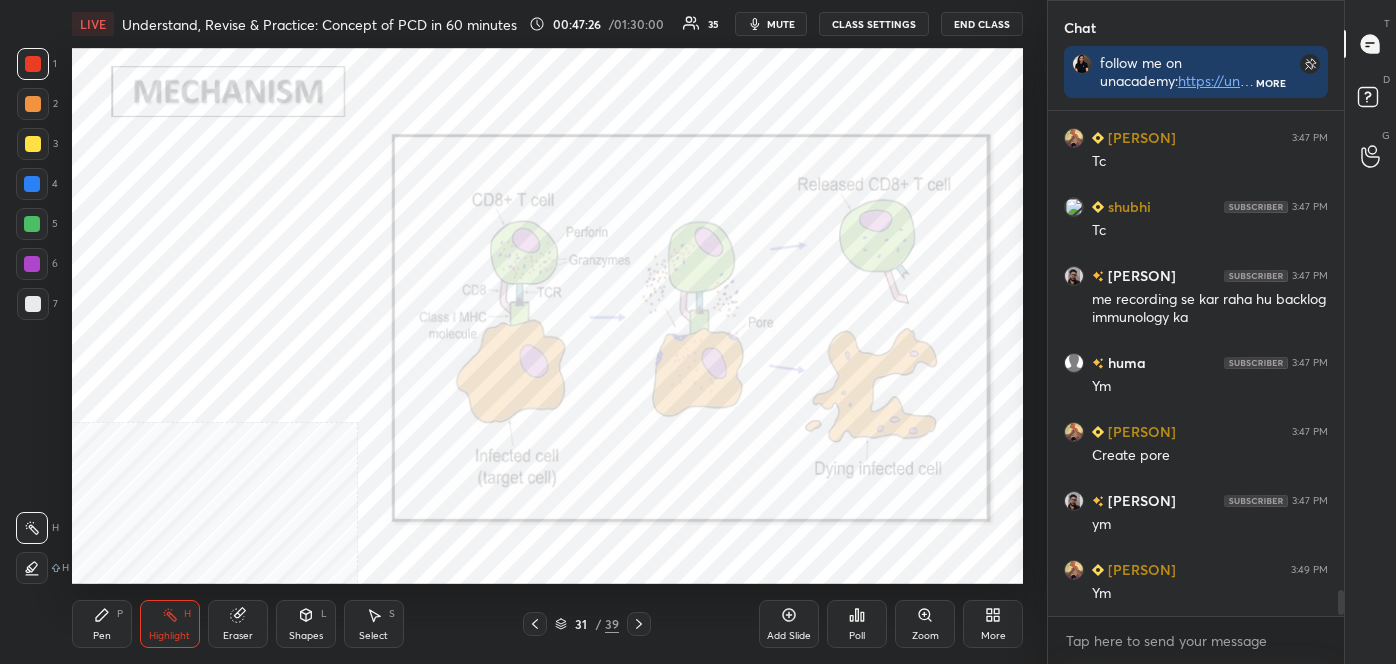 click 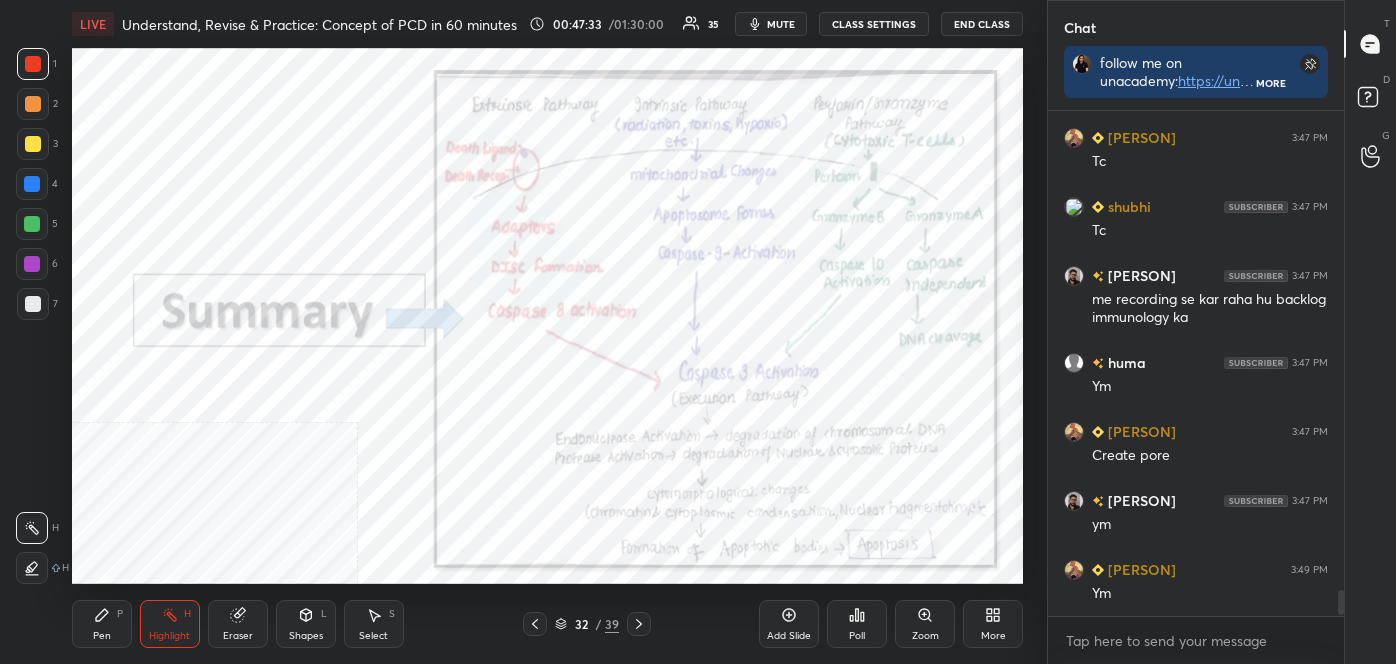 scroll, scrollTop: 9456, scrollLeft: 0, axis: vertical 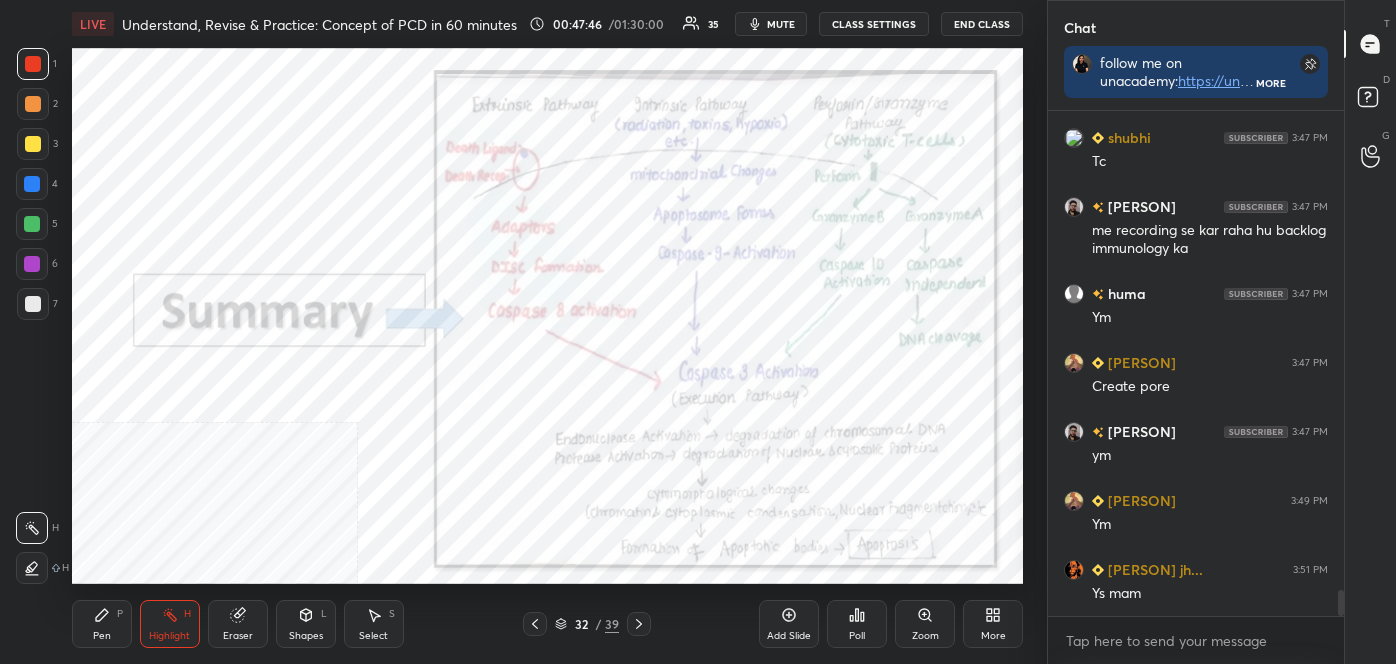 click 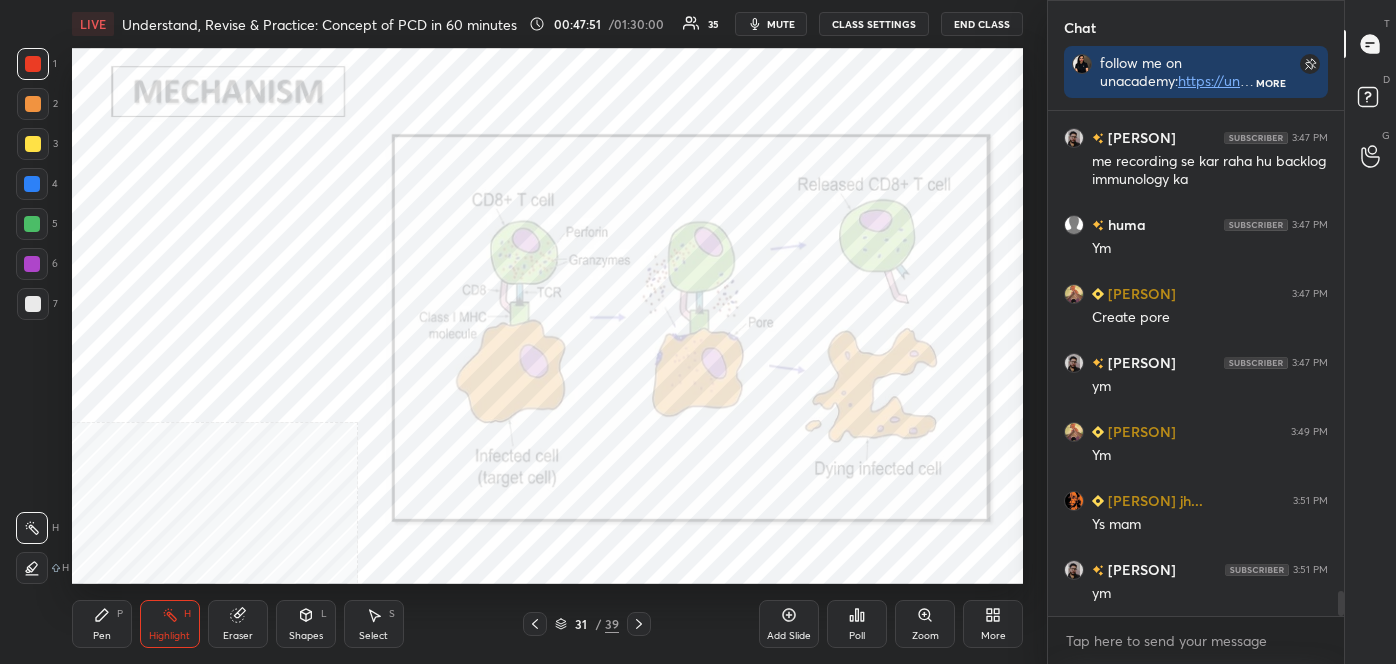 scroll, scrollTop: 9594, scrollLeft: 0, axis: vertical 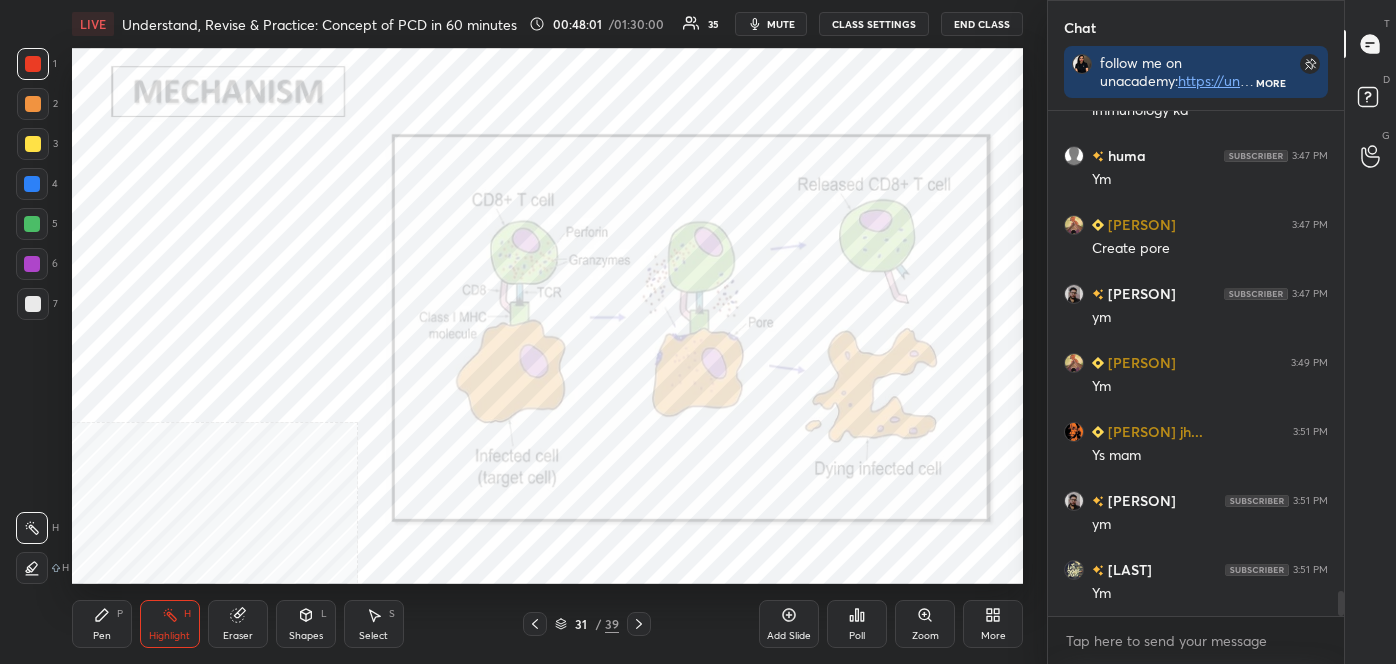 click 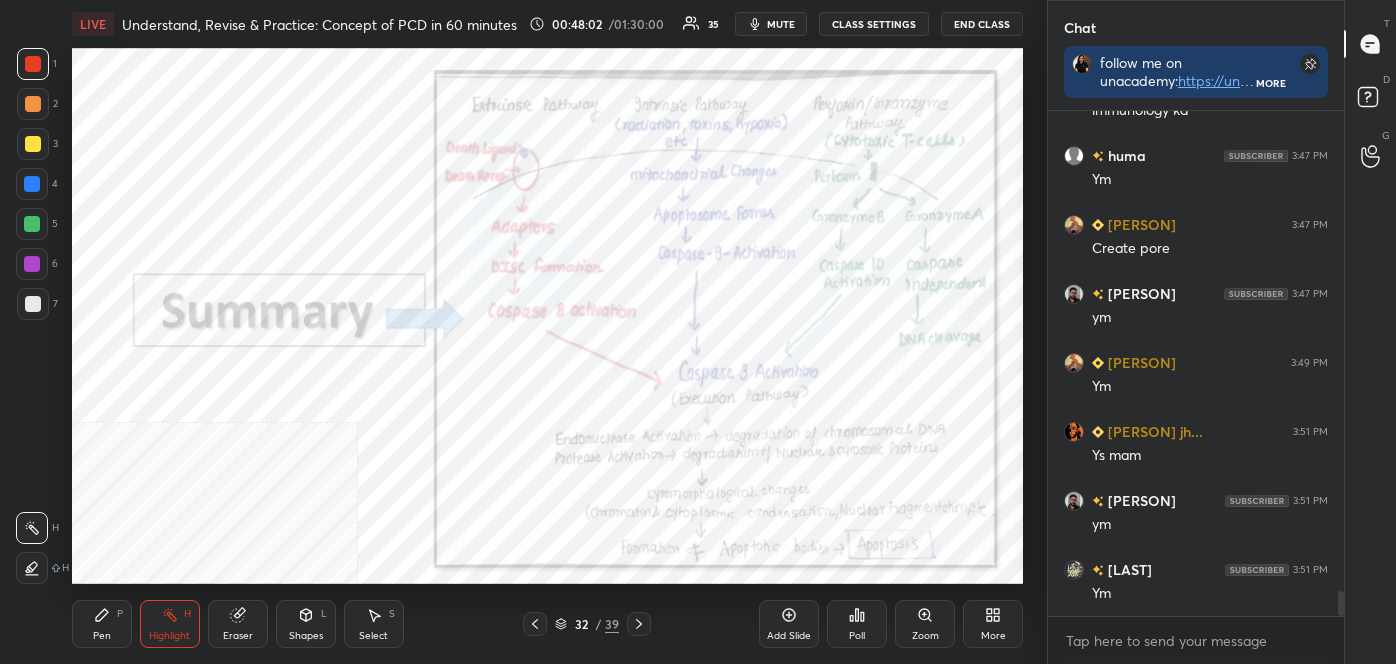 click 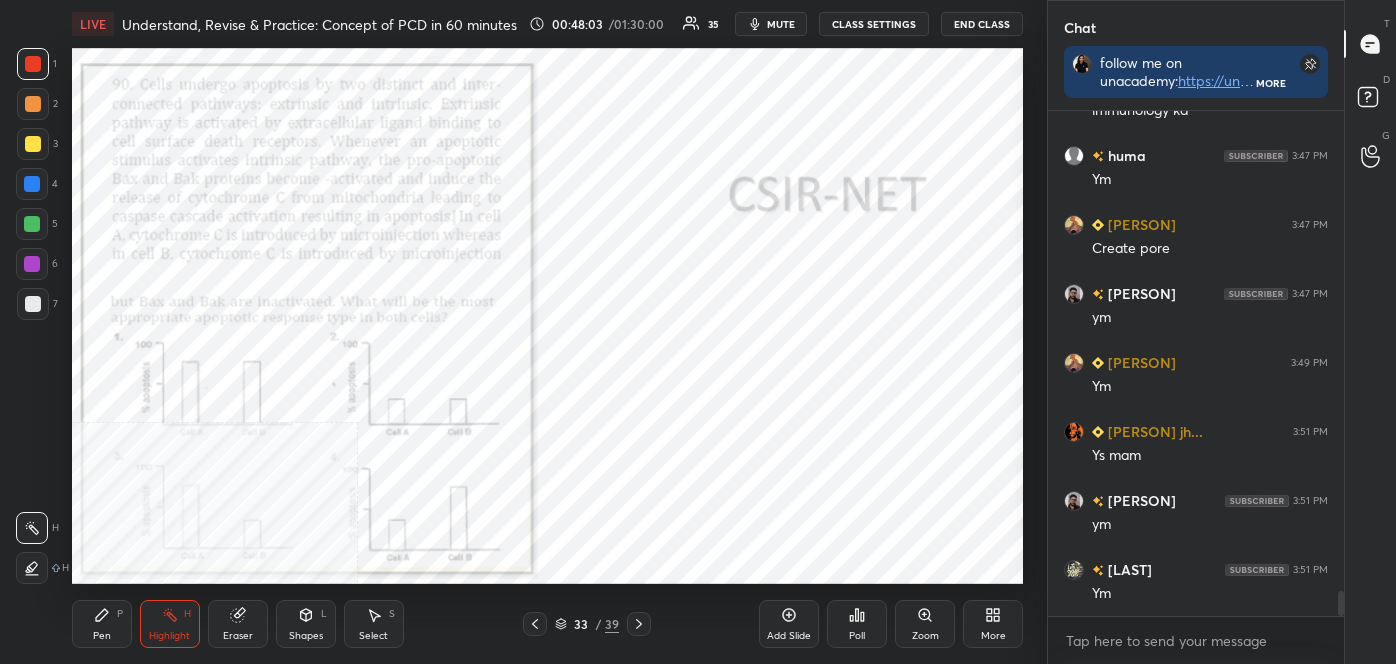 scroll, scrollTop: 9642, scrollLeft: 0, axis: vertical 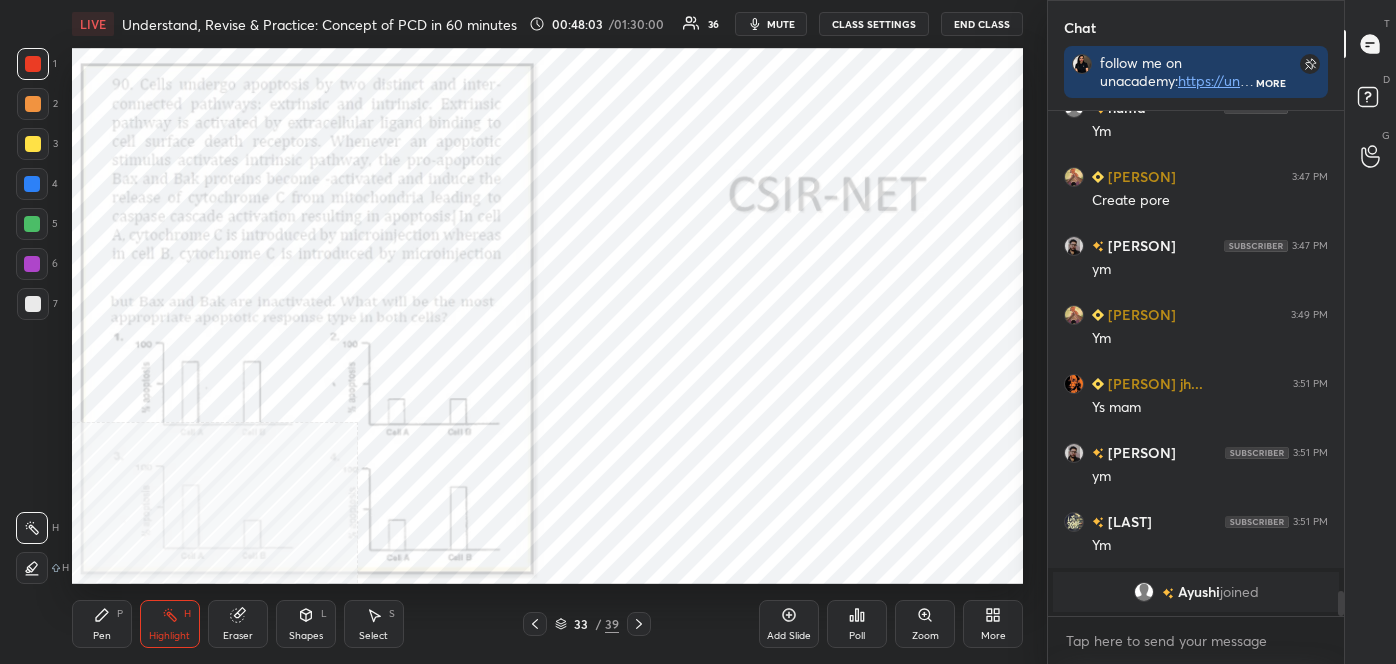 click 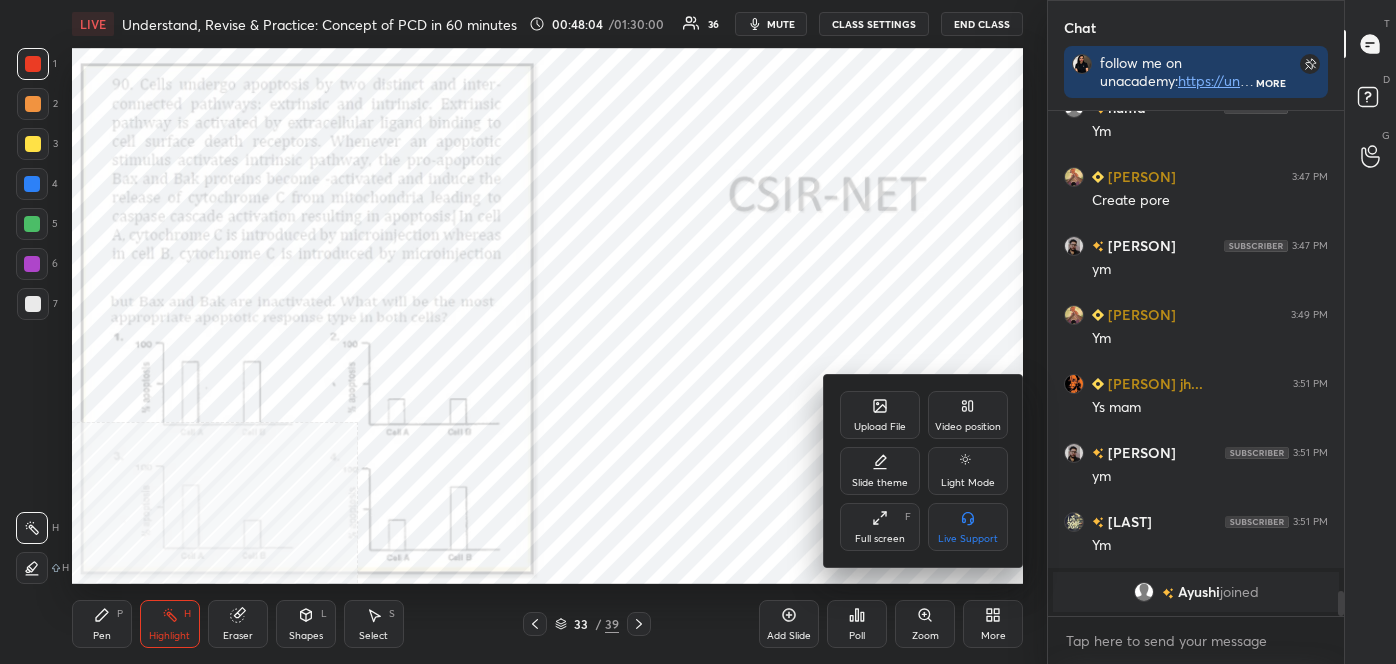 drag, startPoint x: 954, startPoint y: 409, endPoint x: 950, endPoint y: 464, distance: 55.145264 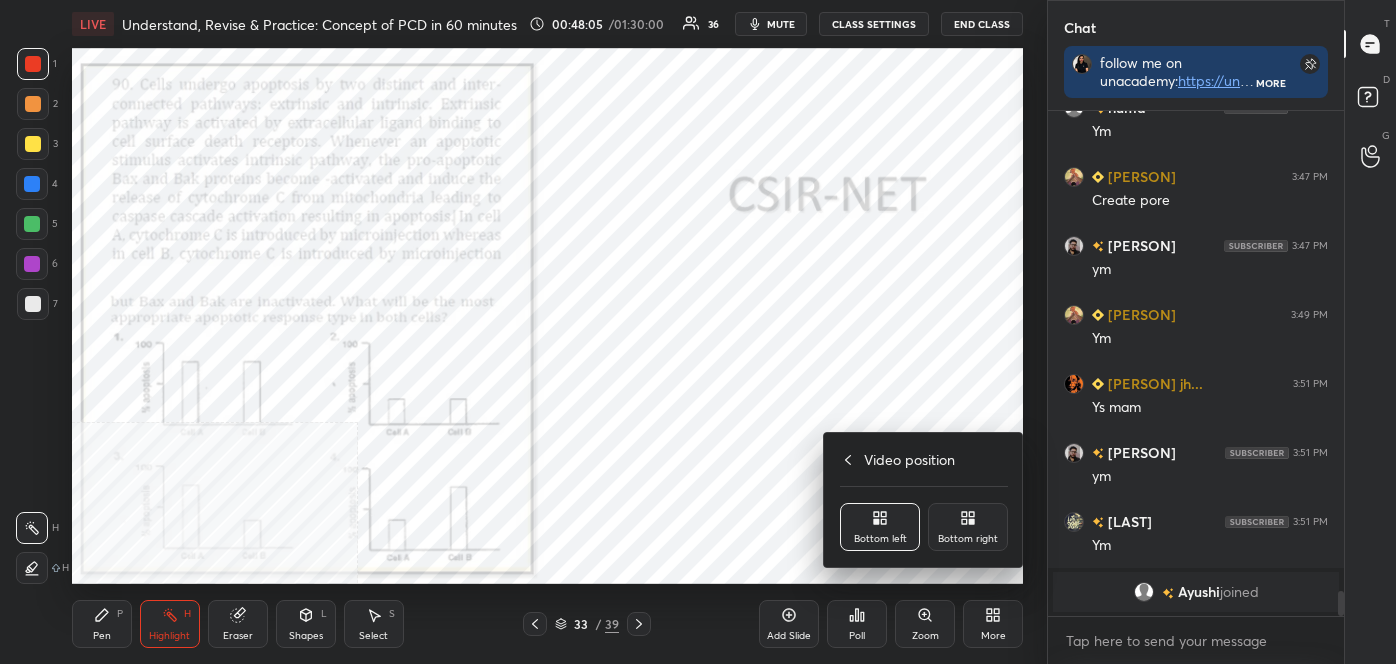 click on "Bottom right" at bounding box center (968, 539) 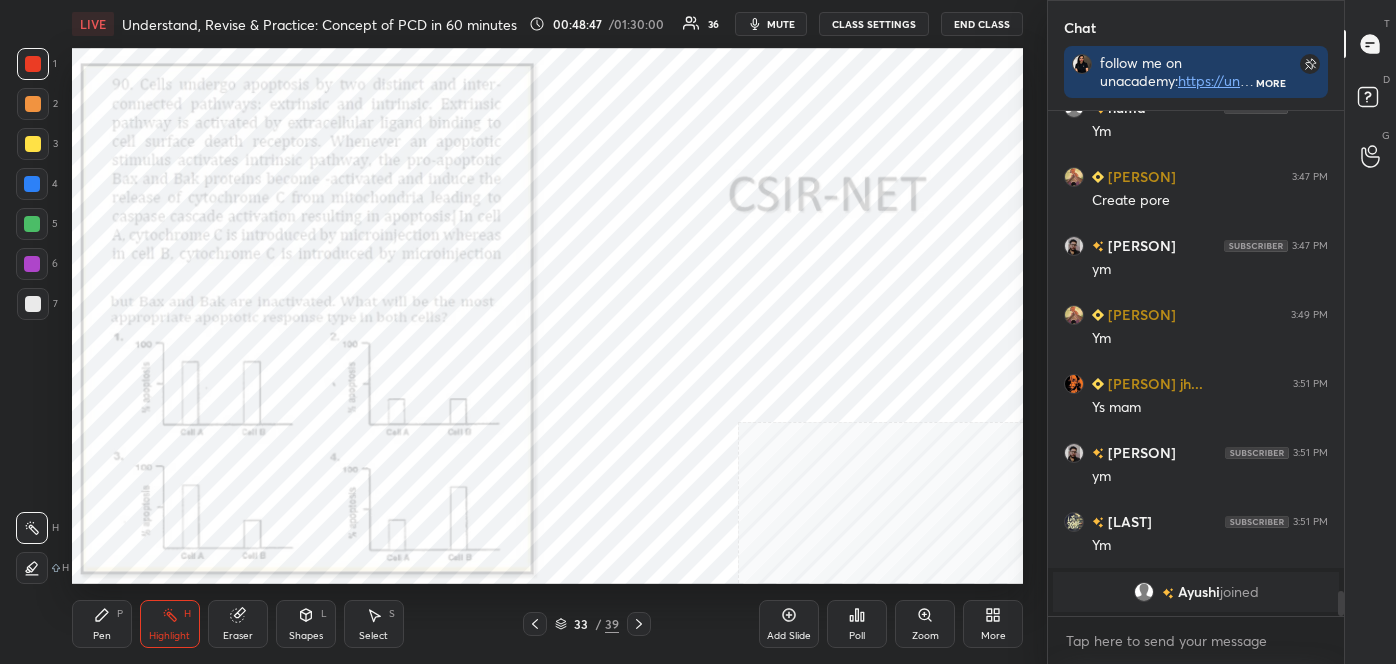 scroll, scrollTop: 9666, scrollLeft: 0, axis: vertical 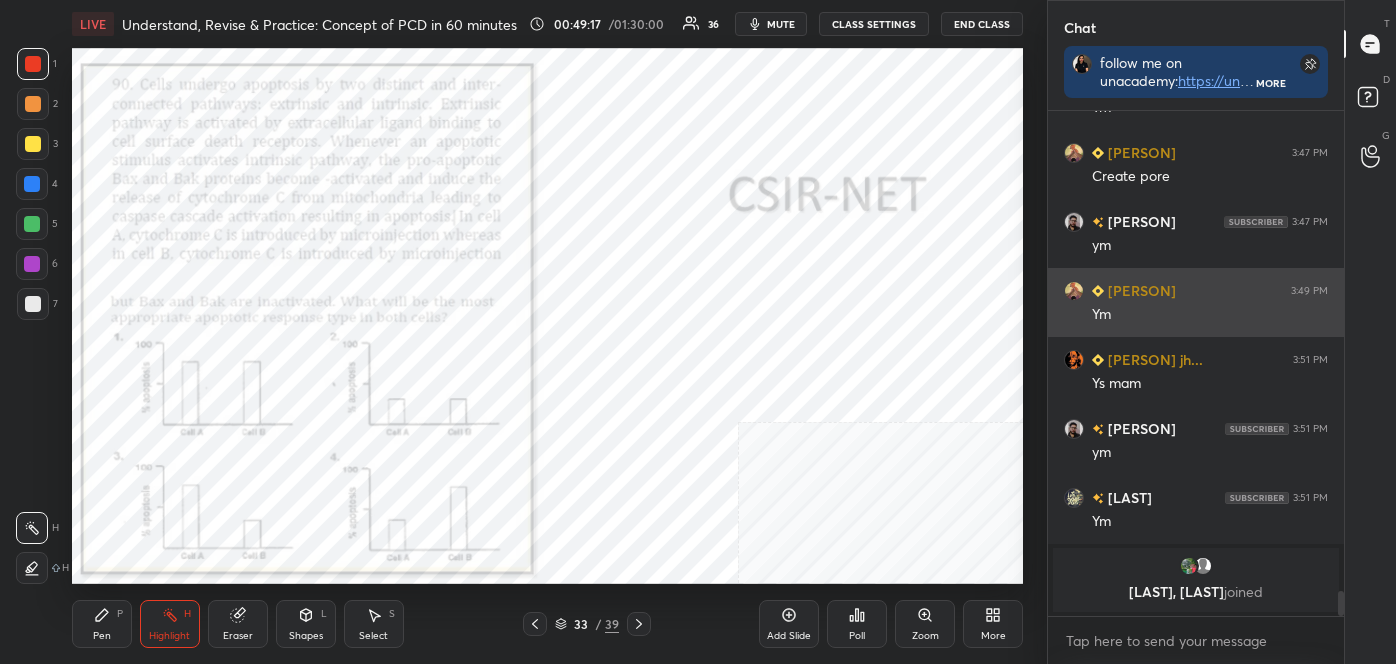click at bounding box center (1074, 291) 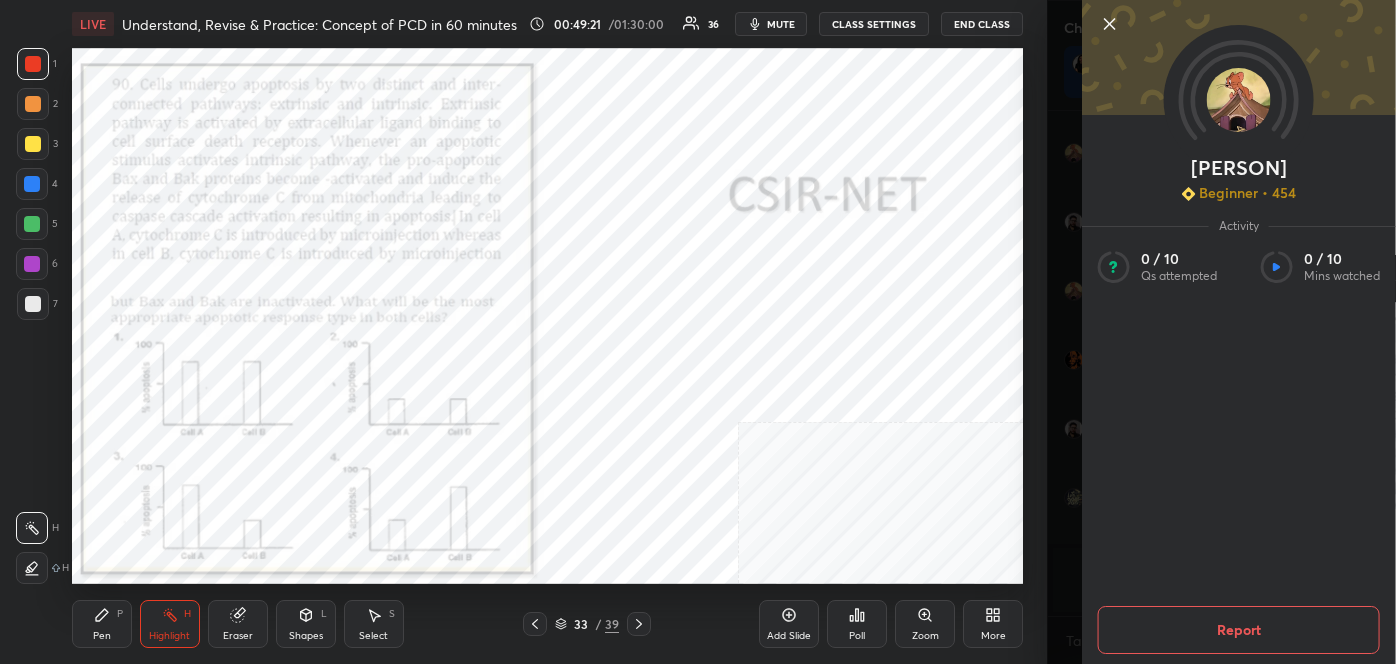 scroll, scrollTop: 458, scrollLeft: 290, axis: both 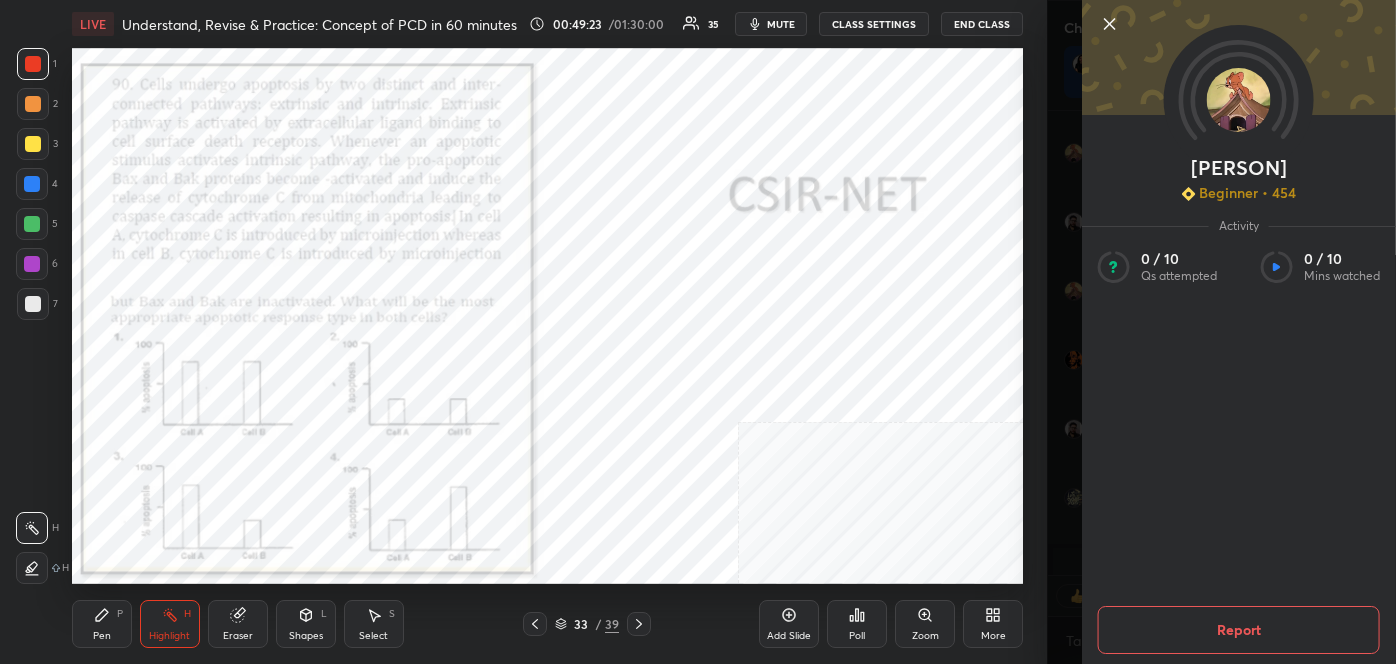 click 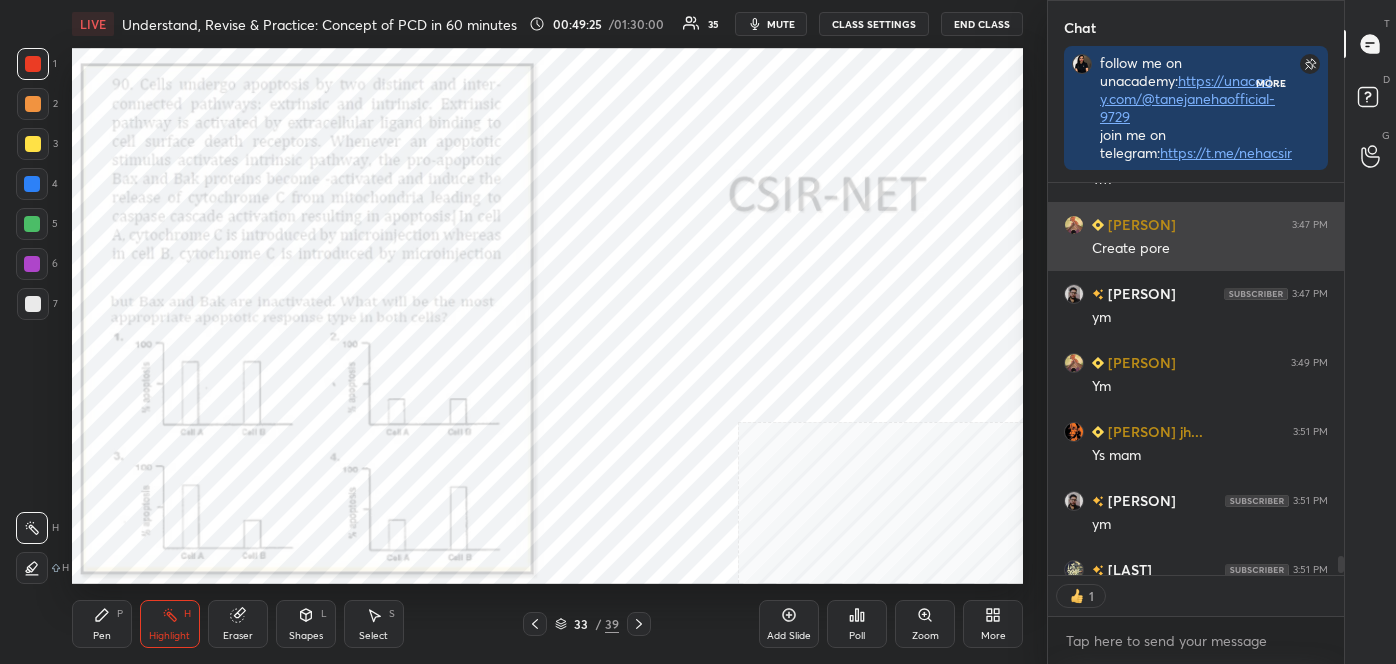 scroll, scrollTop: 458, scrollLeft: 290, axis: both 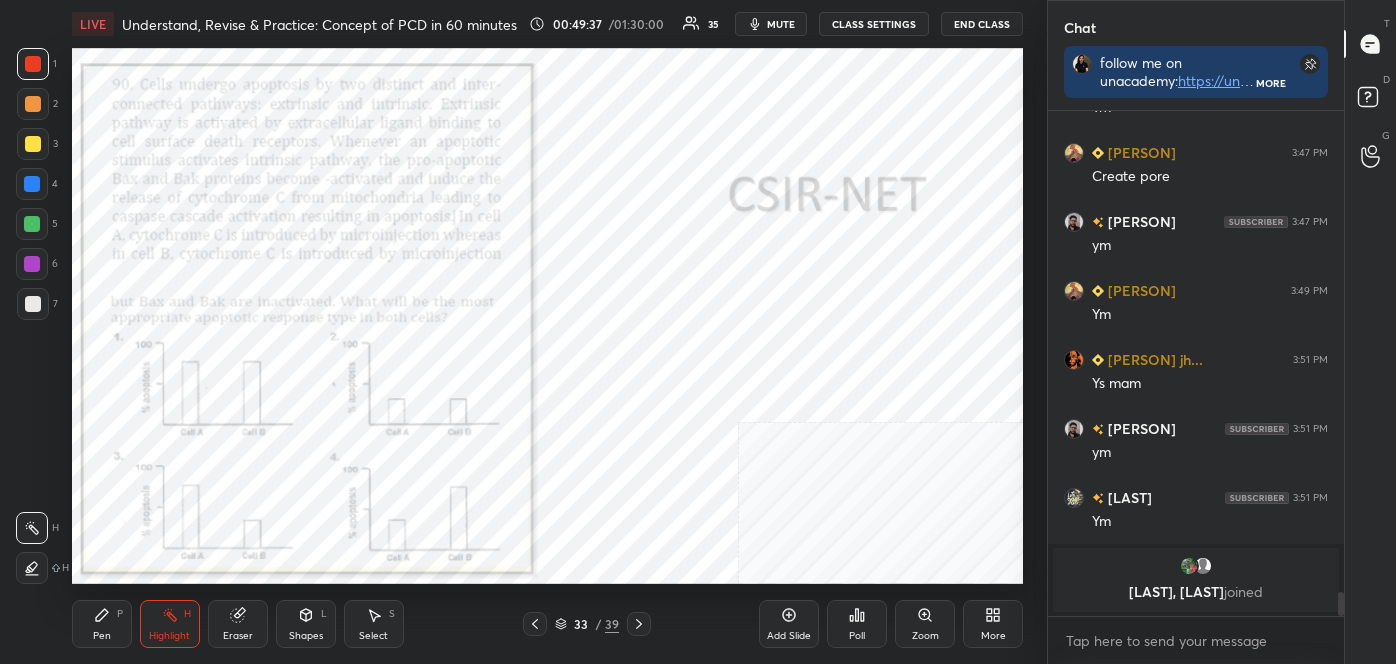 drag, startPoint x: 1341, startPoint y: 559, endPoint x: 1370, endPoint y: 705, distance: 148.85228 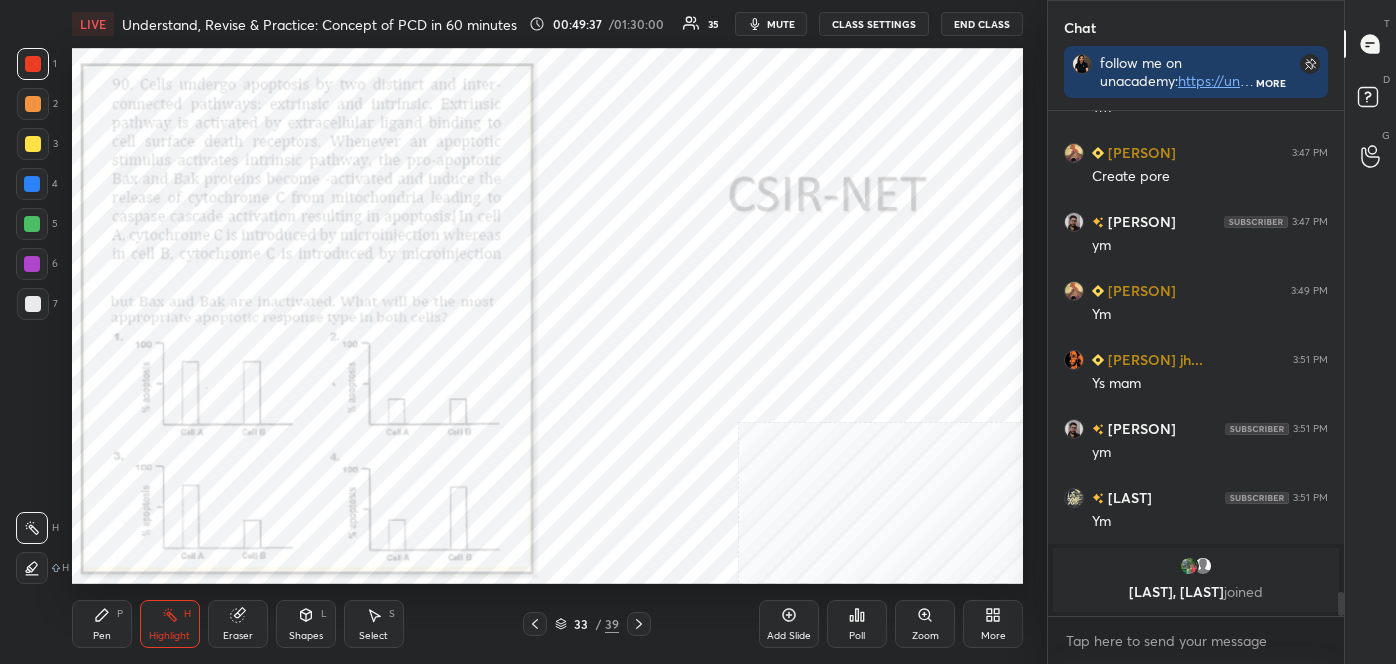 click on "1 2 3 4 5 6 7 C X Z C X Z E E Erase all   H H LIVE Understand, Revise & Practice: Concept of PCD in 60 minutes 00:49:37 /  01:30:00 35 mute CLASS SETTINGS End Class Setting up your live class Poll for   secs No correct answer Start poll Back Understand, Revise & Practice: Concept of PCD in 60 minutes Neha Taneja Pen P Highlight H Eraser Shapes L Select S 33 / 39 Add Slide Poll Zoom More Chat follow me on unacademy:  https://unacademy.com/@tanejanehaofficial-9729
join me on telegram:  https://t.me/nehacsirlifescience More aniket 3:47 PM me recording se kar raha hu backlog immunology ka huma 3:47 PM Ym SAUMYA 3:47 PM Create pore aniket 3:47 PM ym SAUMYA 3:49 PM Ym Jigyasa jh... 3:51 PM Ys mam aniket 3:51 PM ym Amruta S 3:51 PM Ym Ankan, Ayushi  joined JUMP TO LATEST Enable hand raising Enable raise hand to speak to learners. Once enabled, chat will be turned off temporarily. Enable x   introducing Raise a hand with a doubt Now learners can raise their hand along with a doubt  How it works? NEW DOUBTS ASKED T" at bounding box center (698, 0) 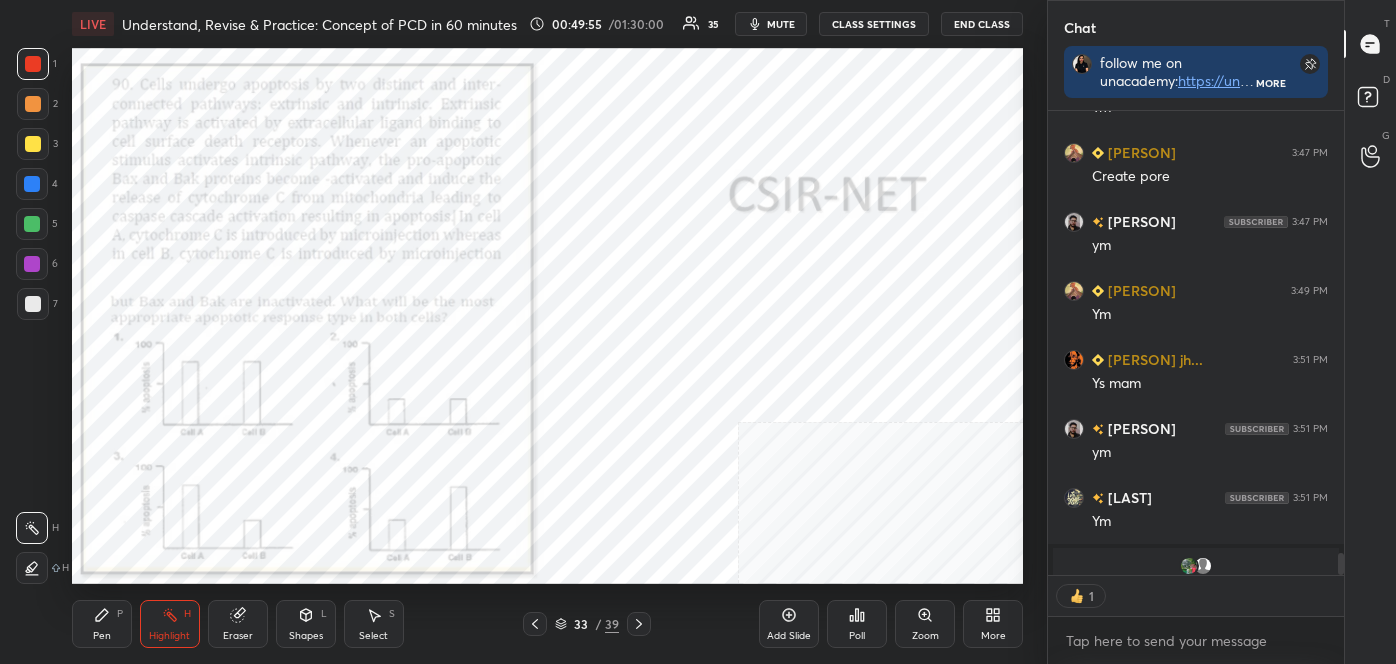 scroll, scrollTop: 458, scrollLeft: 290, axis: both 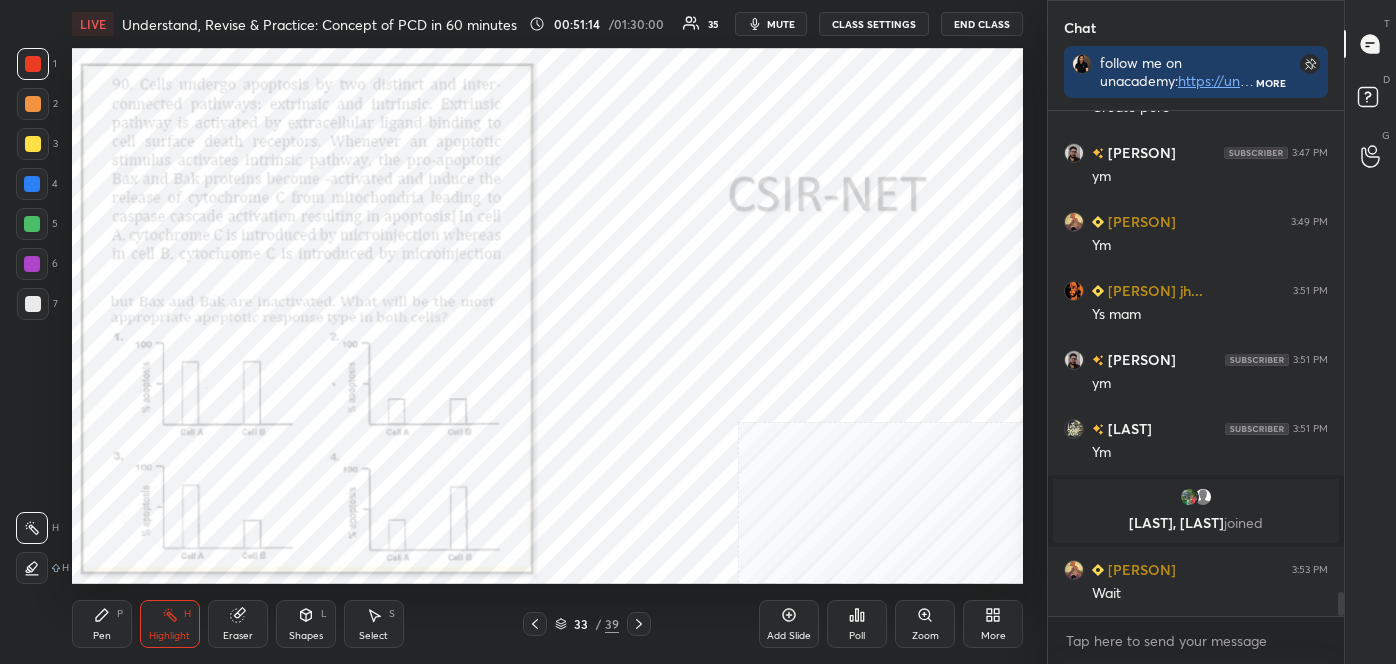 click on "Poll" at bounding box center (857, 636) 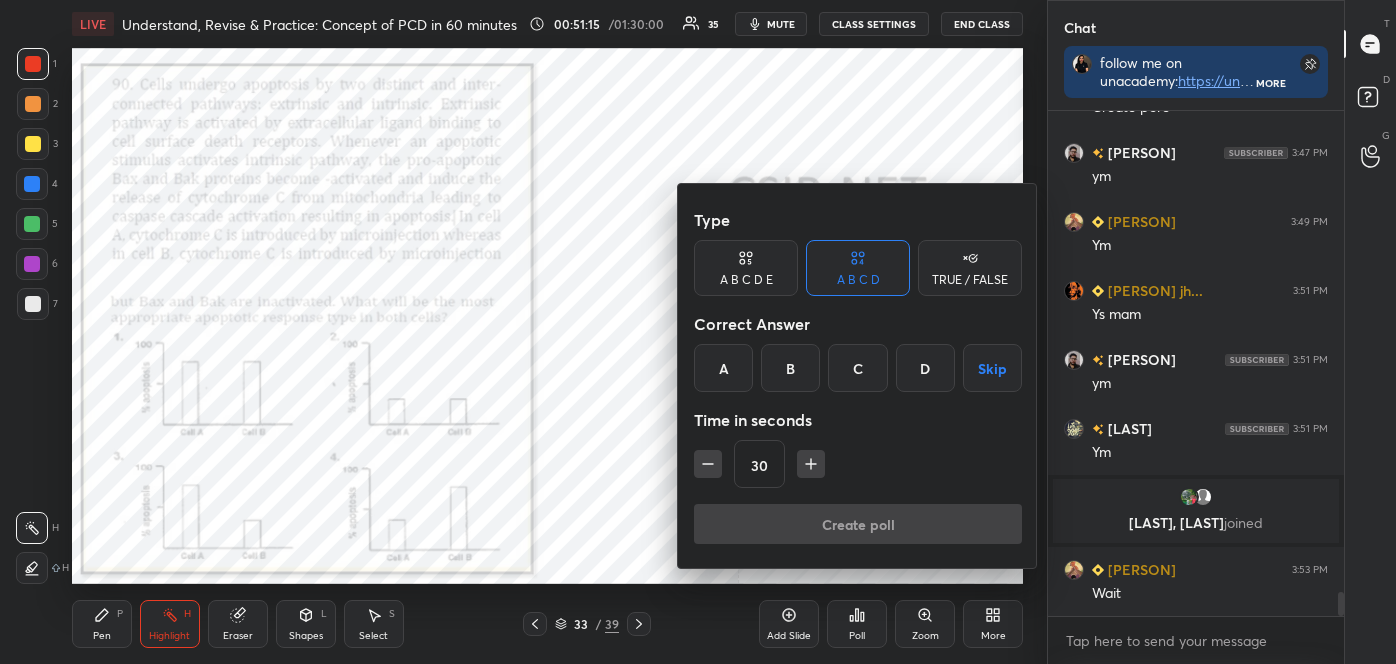 click on "A" at bounding box center (723, 368) 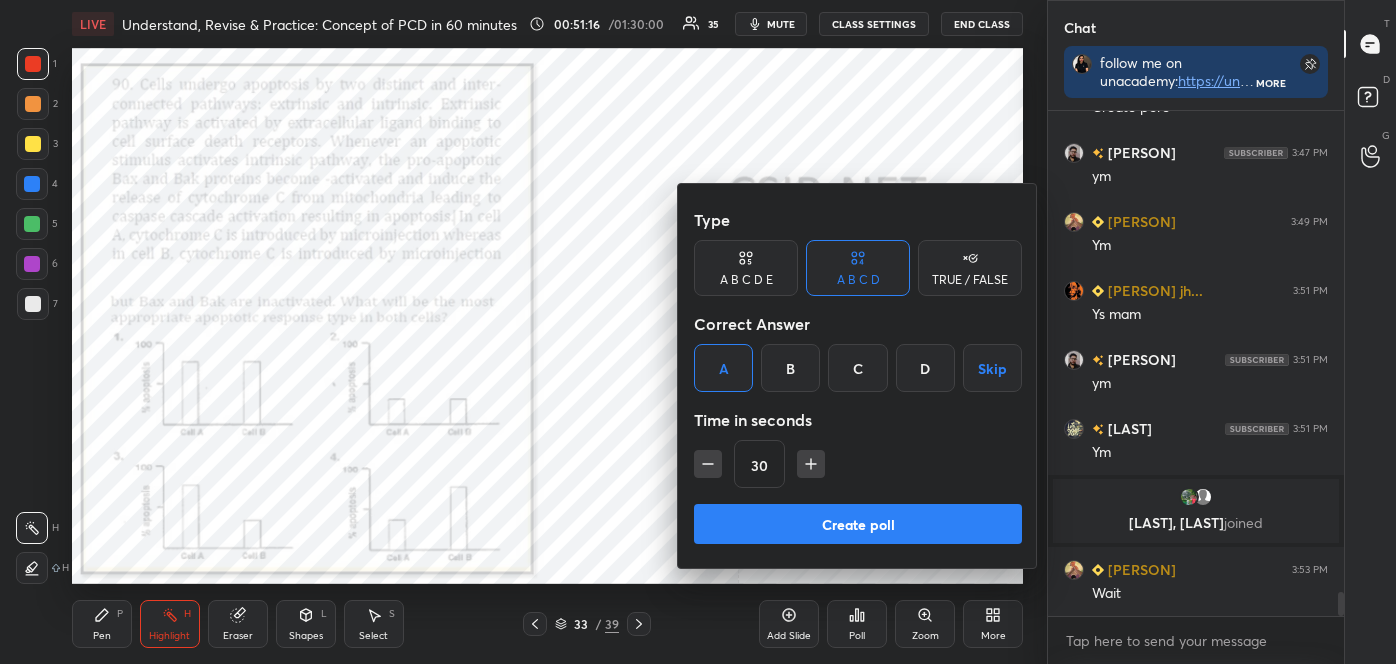 click on "Create poll" at bounding box center [858, 524] 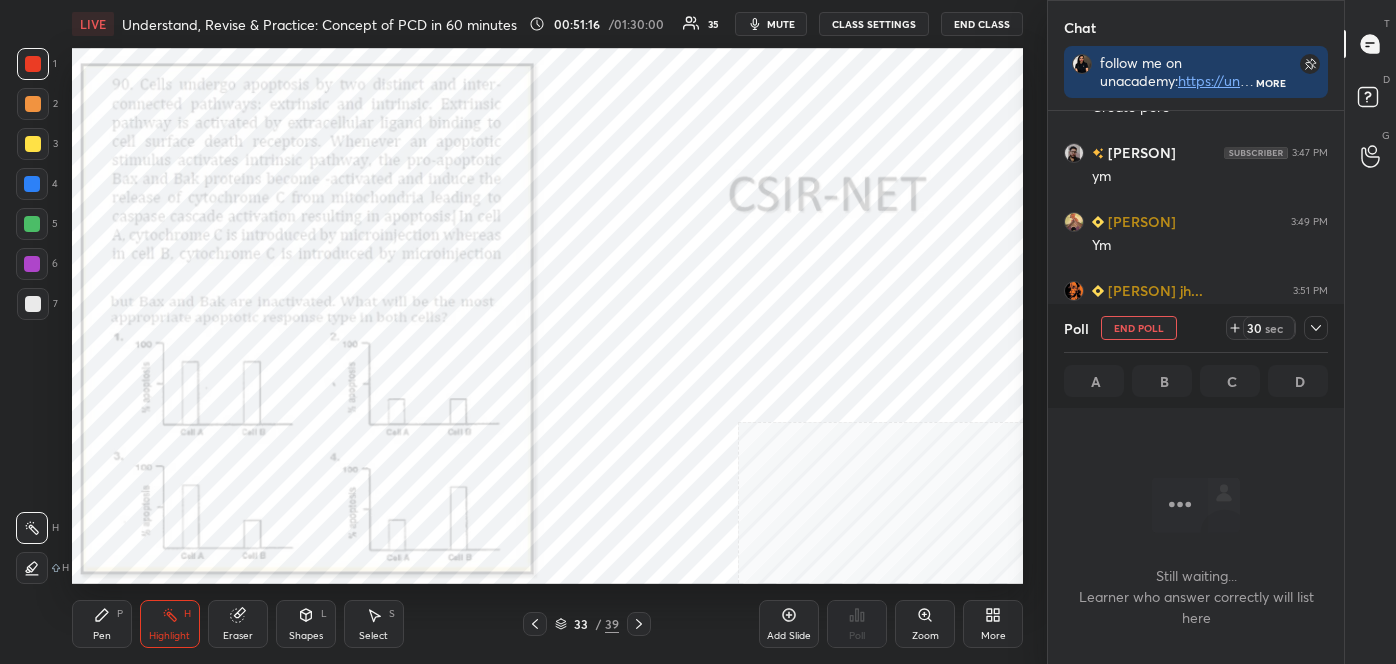 scroll, scrollTop: 401, scrollLeft: 290, axis: both 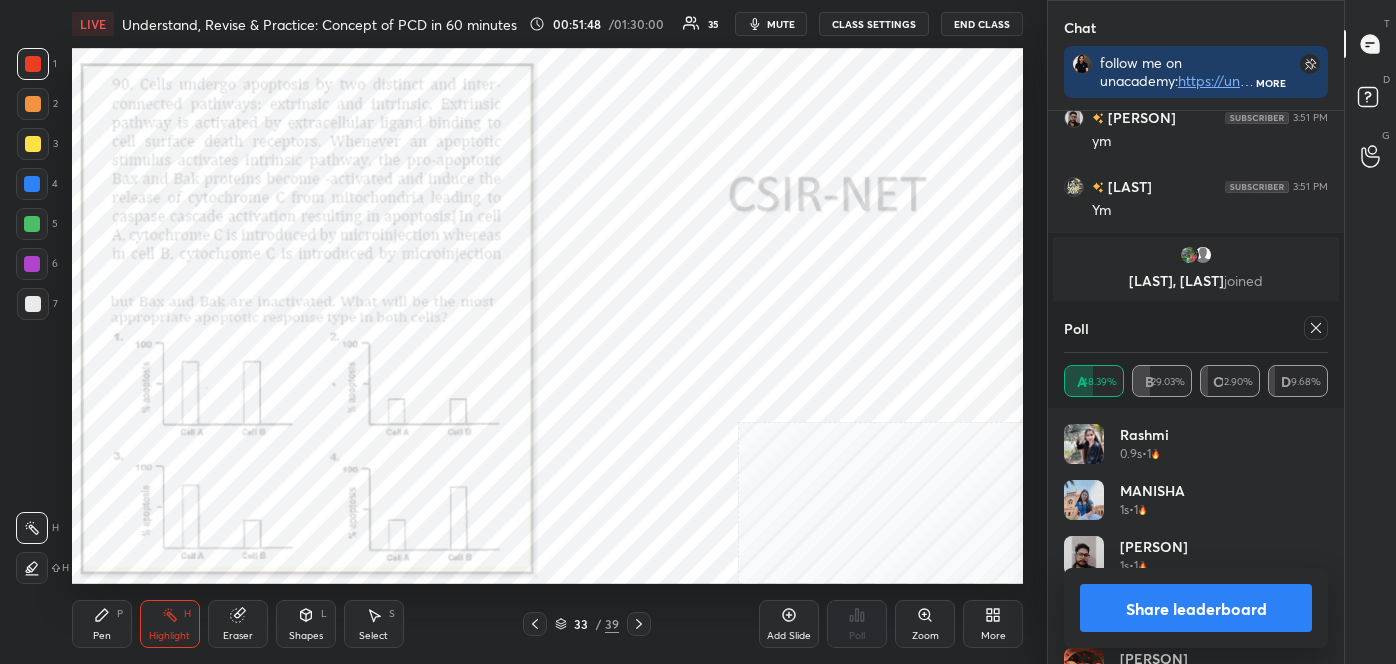 click on "Share leaderboard" at bounding box center (1196, 608) 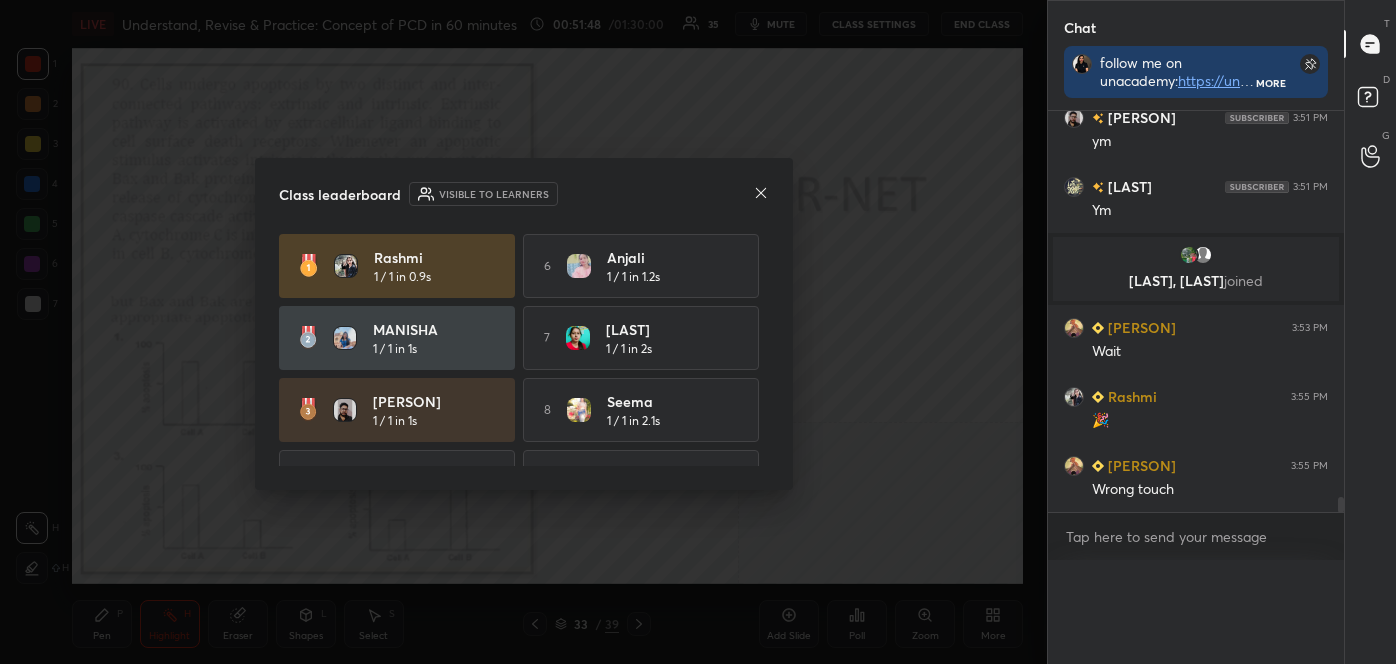 scroll, scrollTop: 0, scrollLeft: 0, axis: both 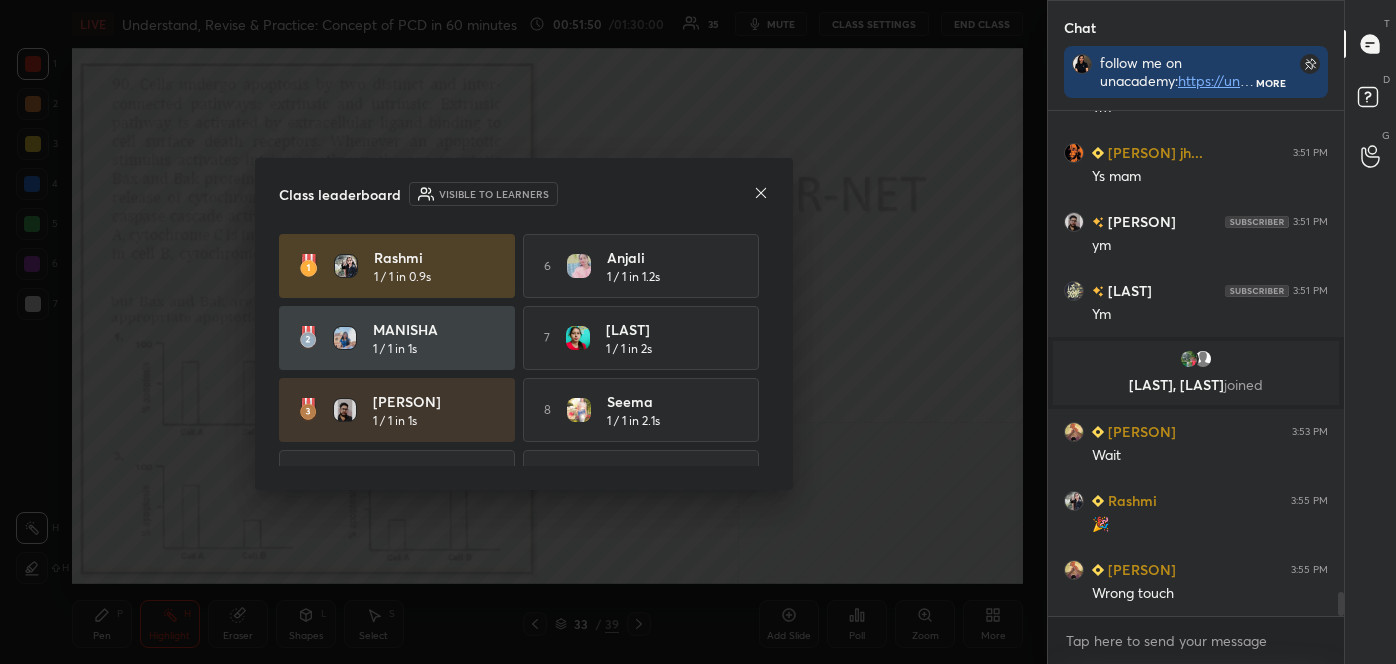 click 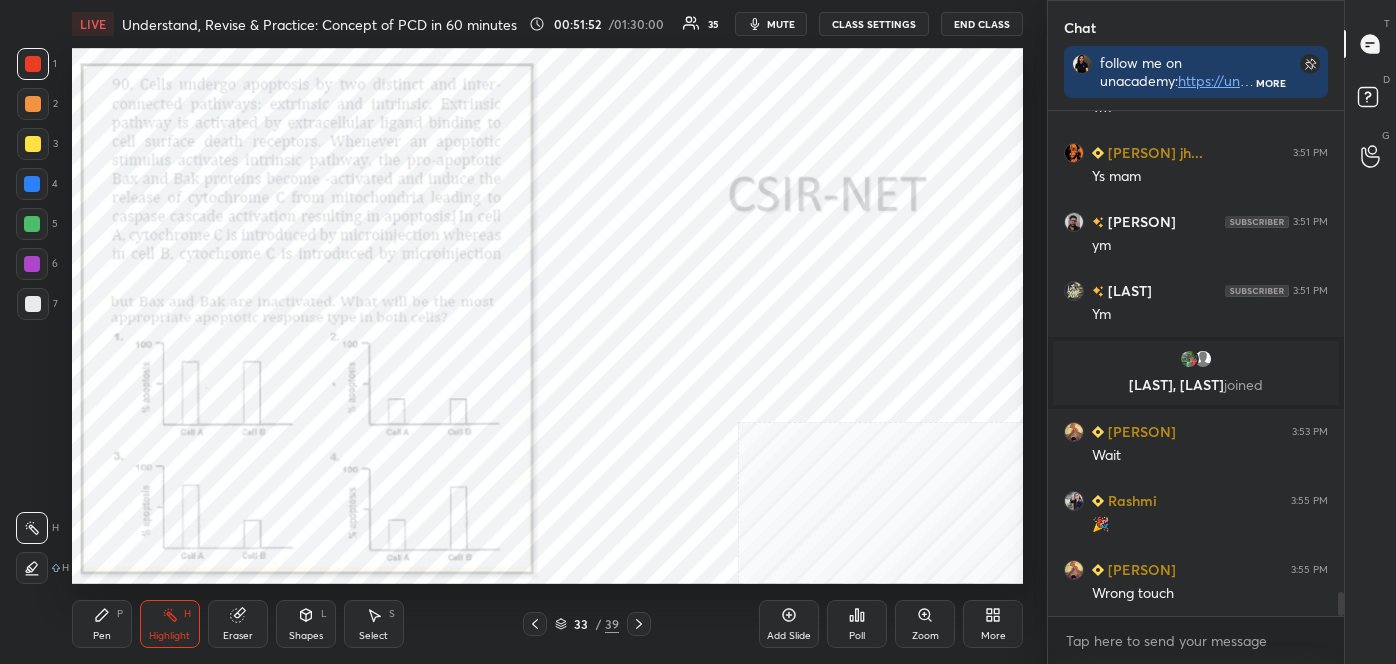 click 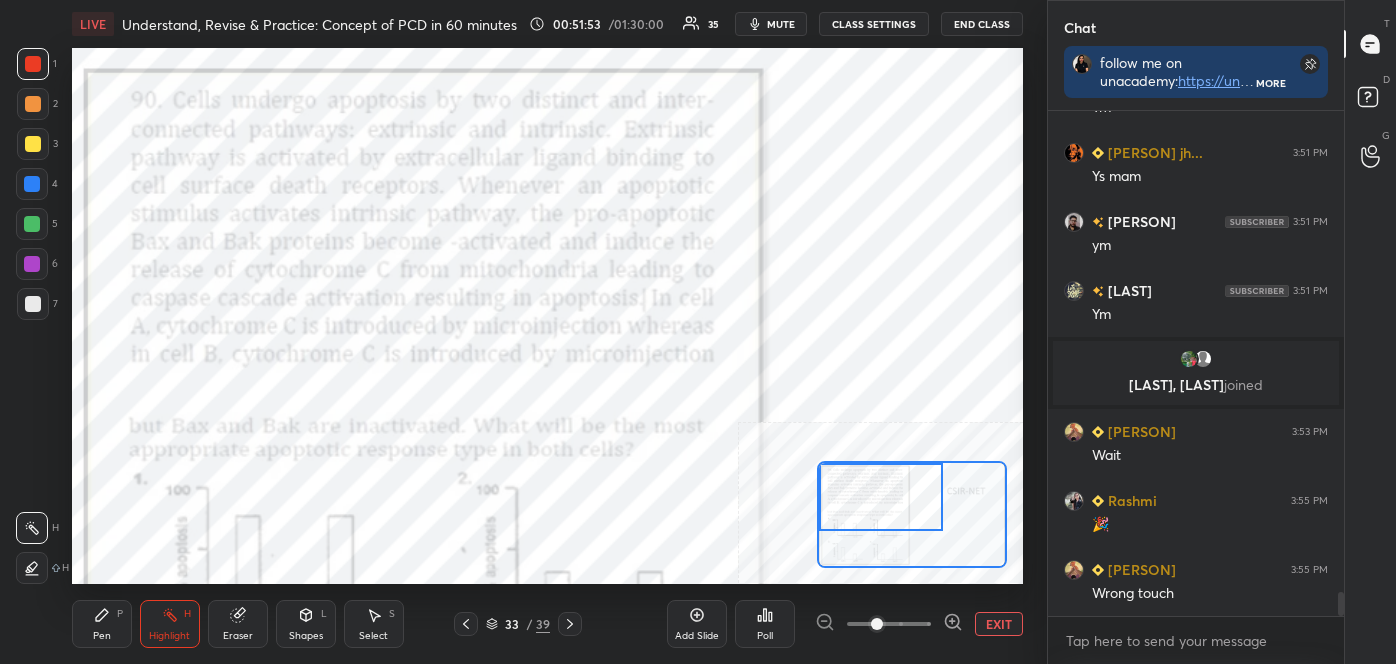 drag, startPoint x: 907, startPoint y: 504, endPoint x: 872, endPoint y: 477, distance: 44.20407 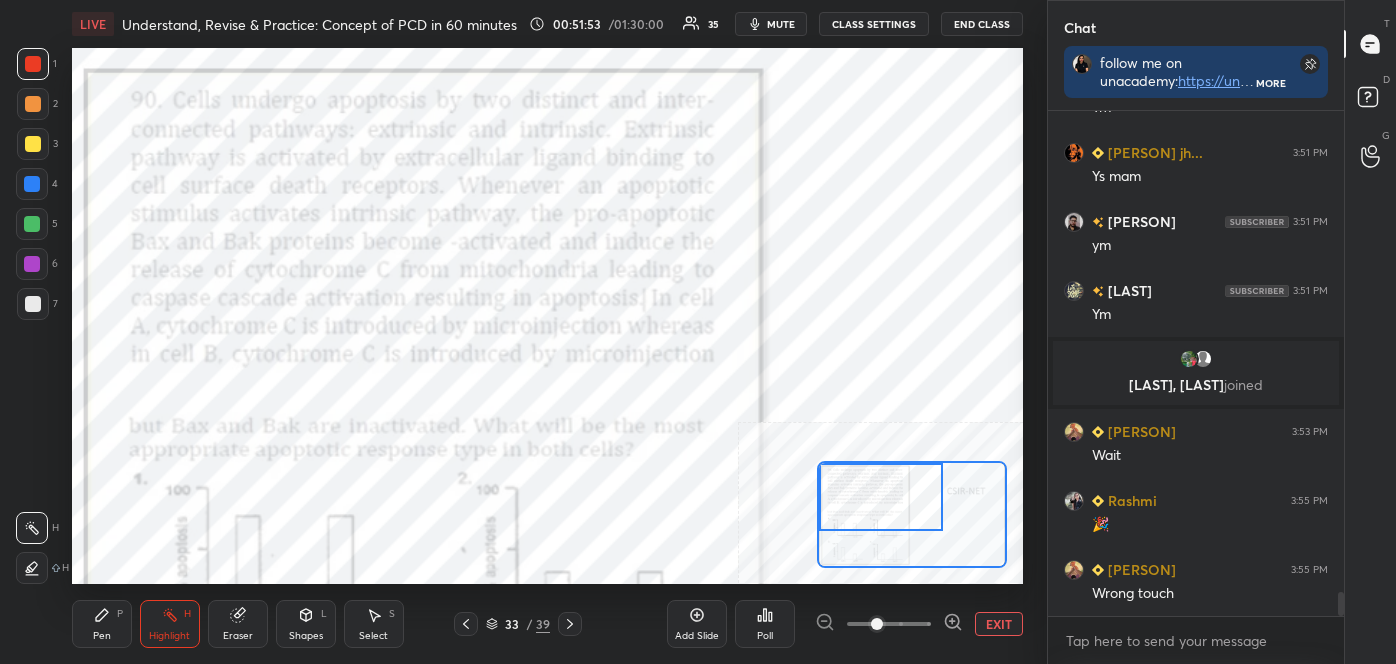 click at bounding box center (881, 497) 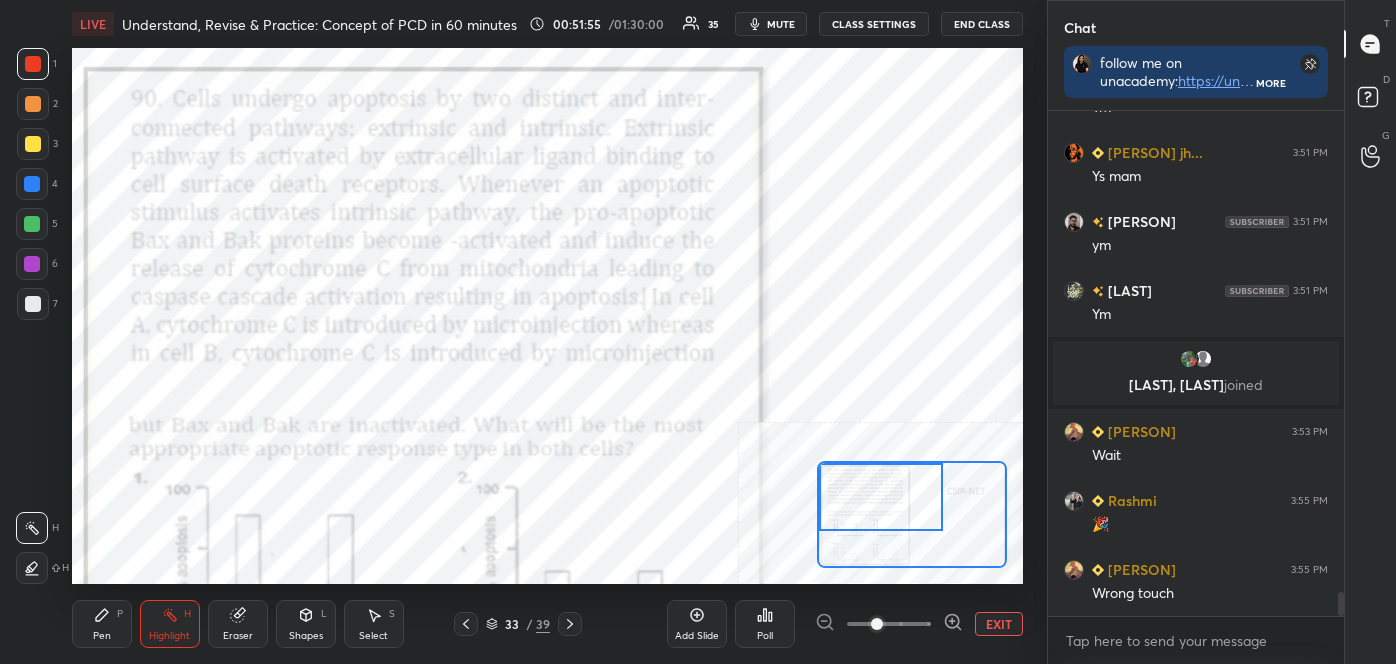 click on "Pen" at bounding box center (102, 636) 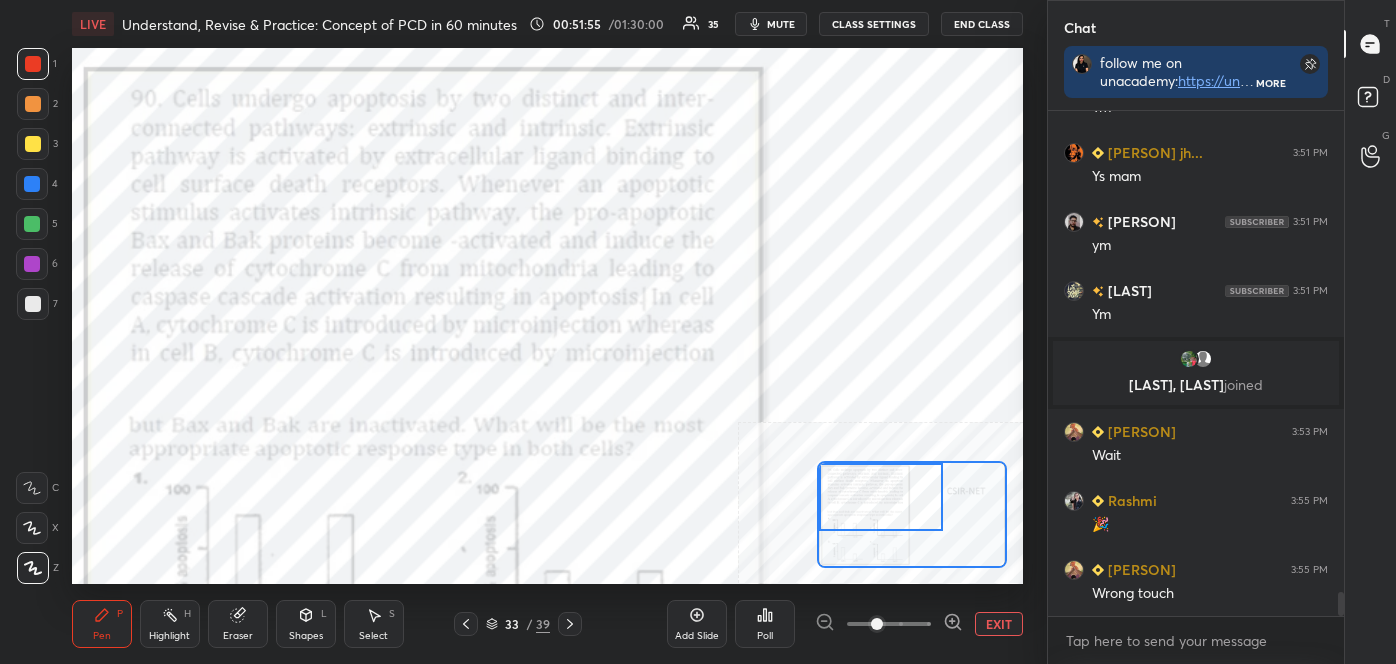 click at bounding box center (33, 568) 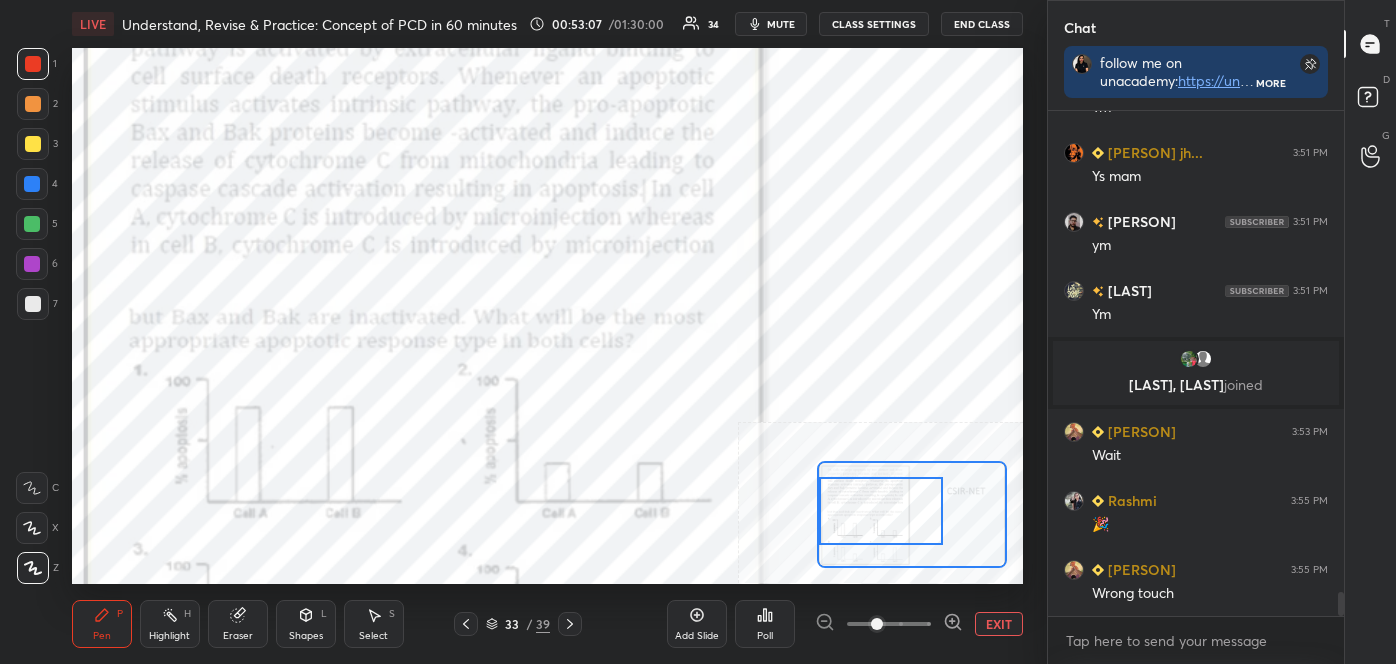 drag, startPoint x: 893, startPoint y: 507, endPoint x: 890, endPoint y: 525, distance: 18.248287 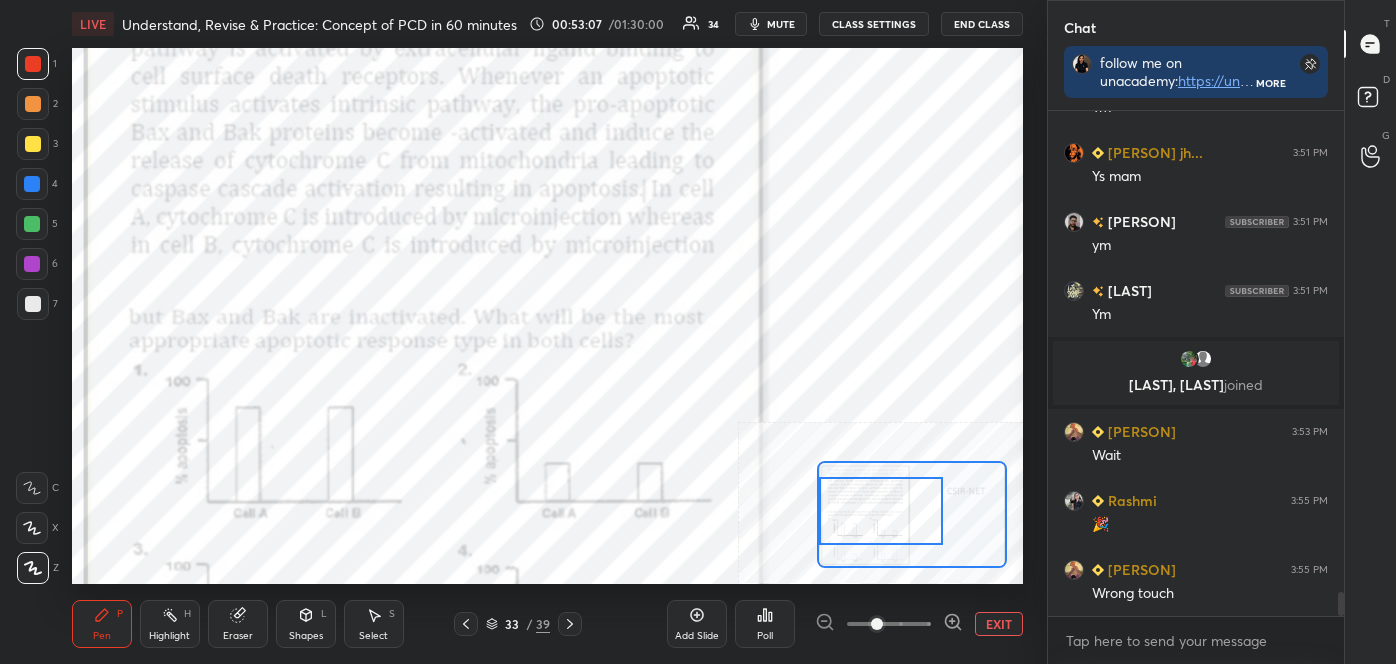 click at bounding box center (881, 511) 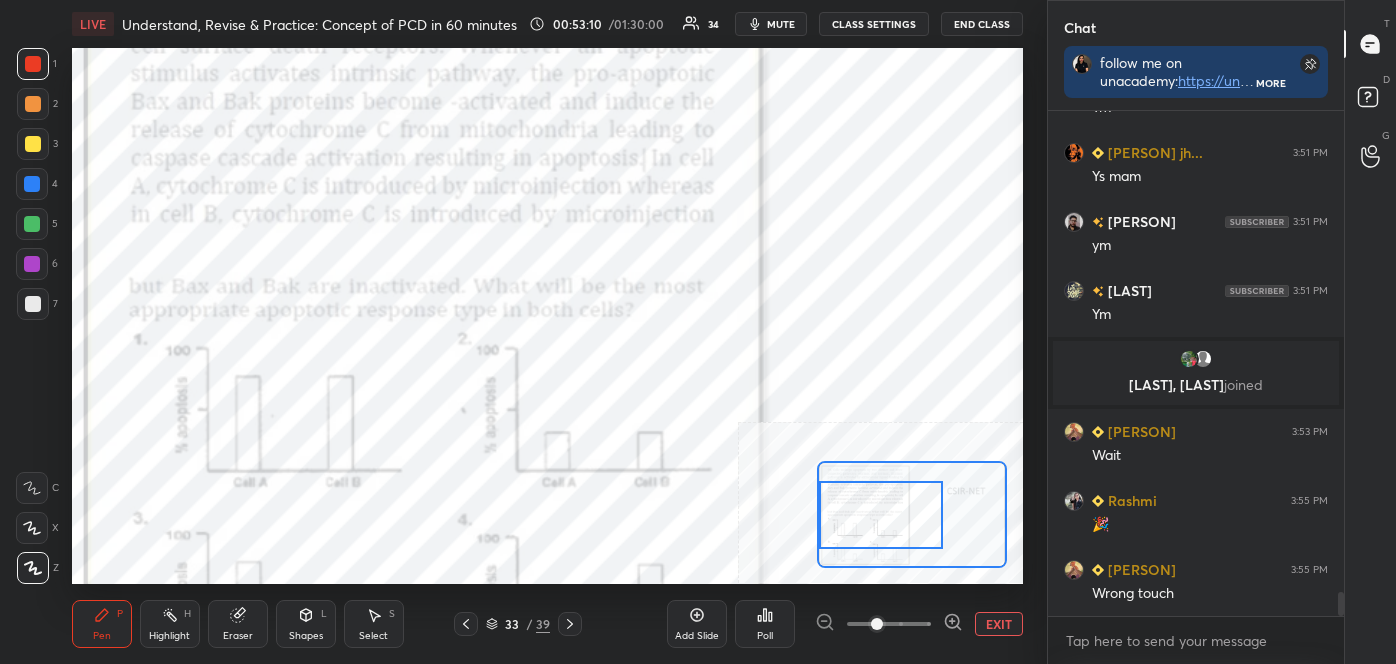 click at bounding box center [32, 224] 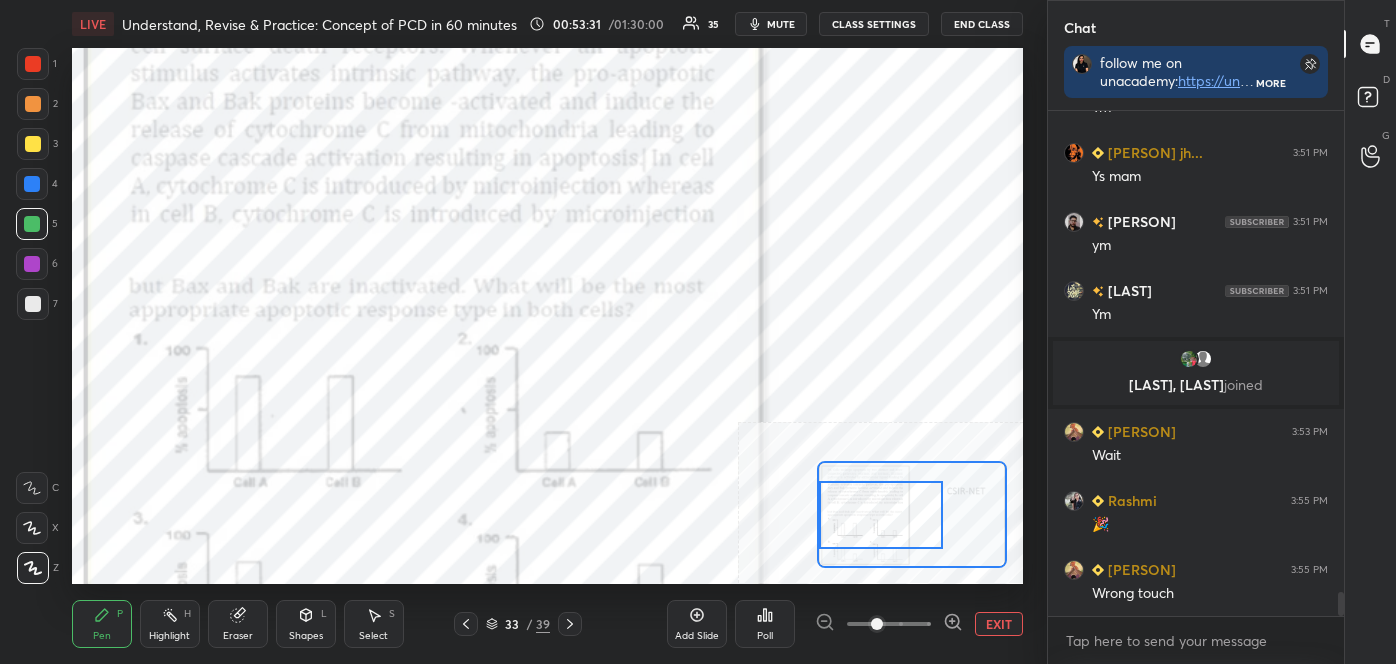 click at bounding box center (32, 184) 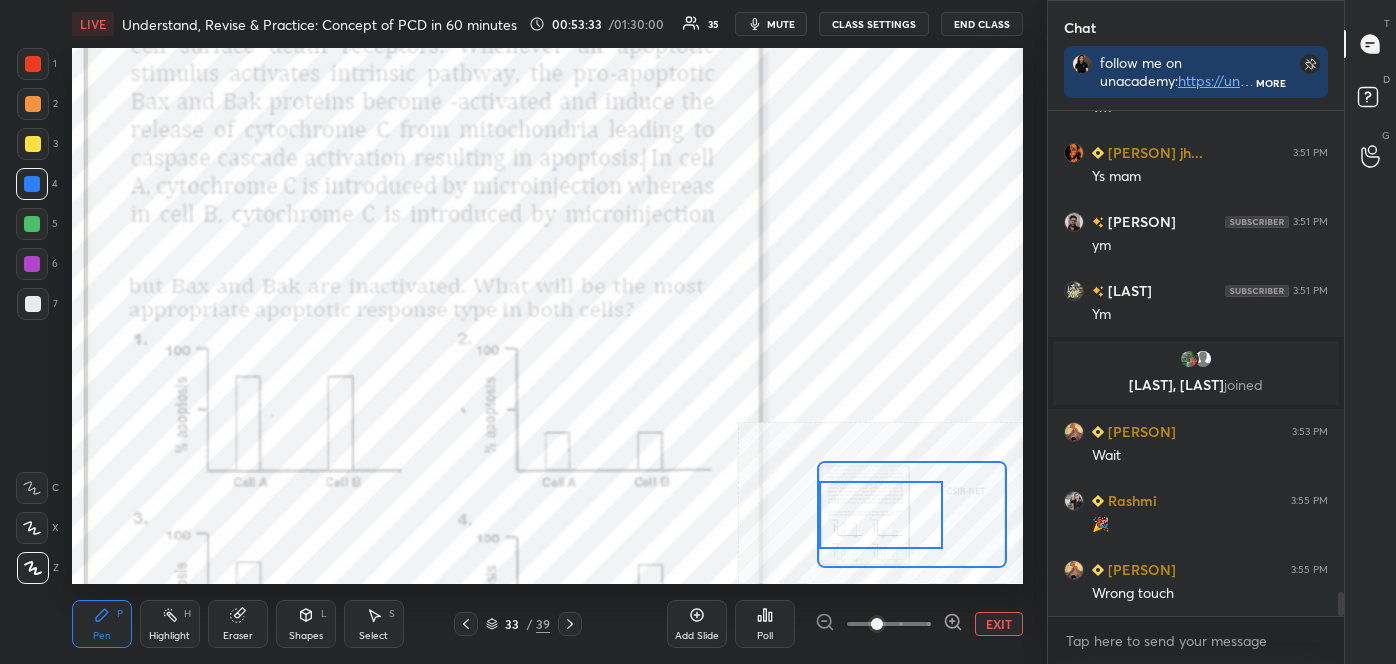 click at bounding box center [32, 224] 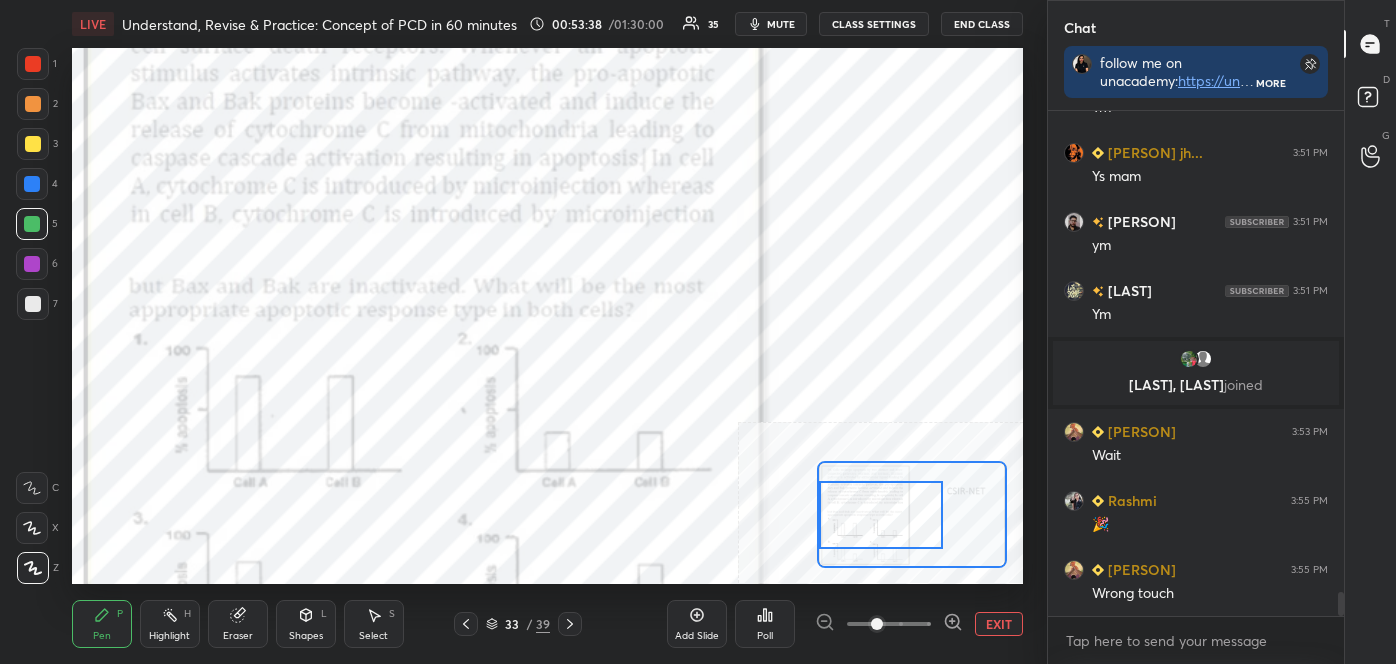 drag, startPoint x: 904, startPoint y: 494, endPoint x: 922, endPoint y: 489, distance: 18.681541 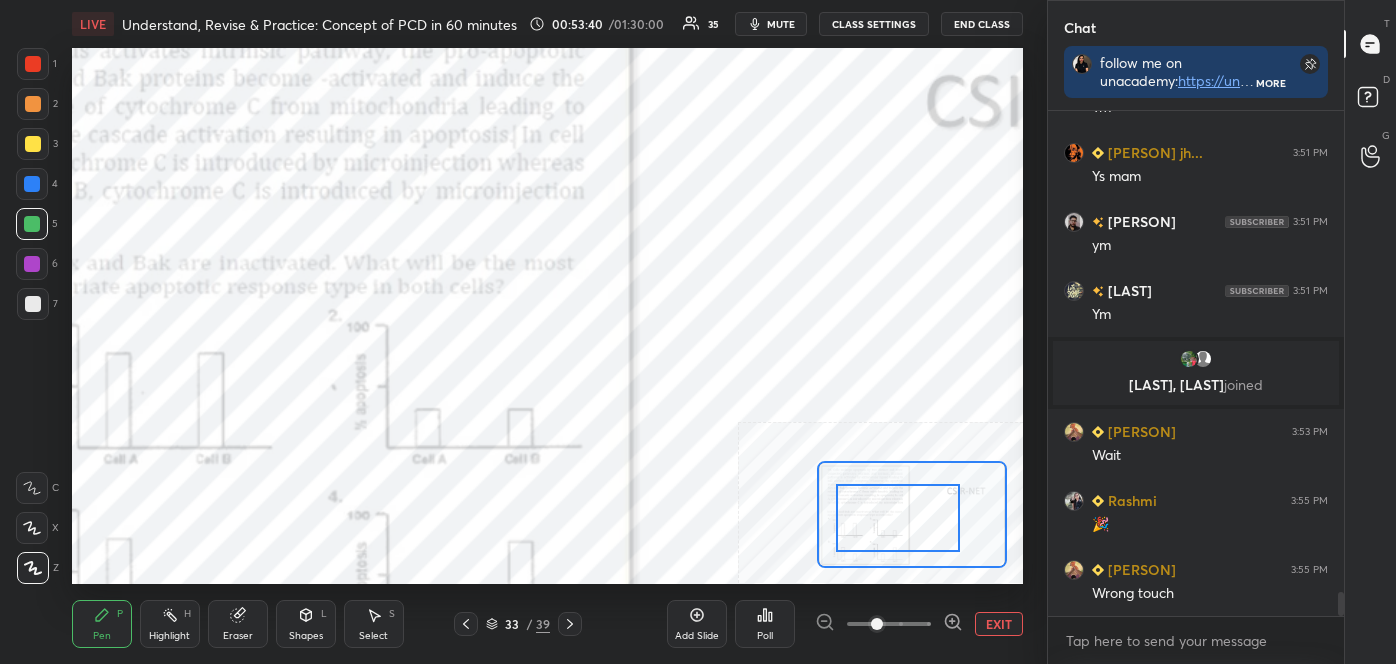 click at bounding box center (32, 184) 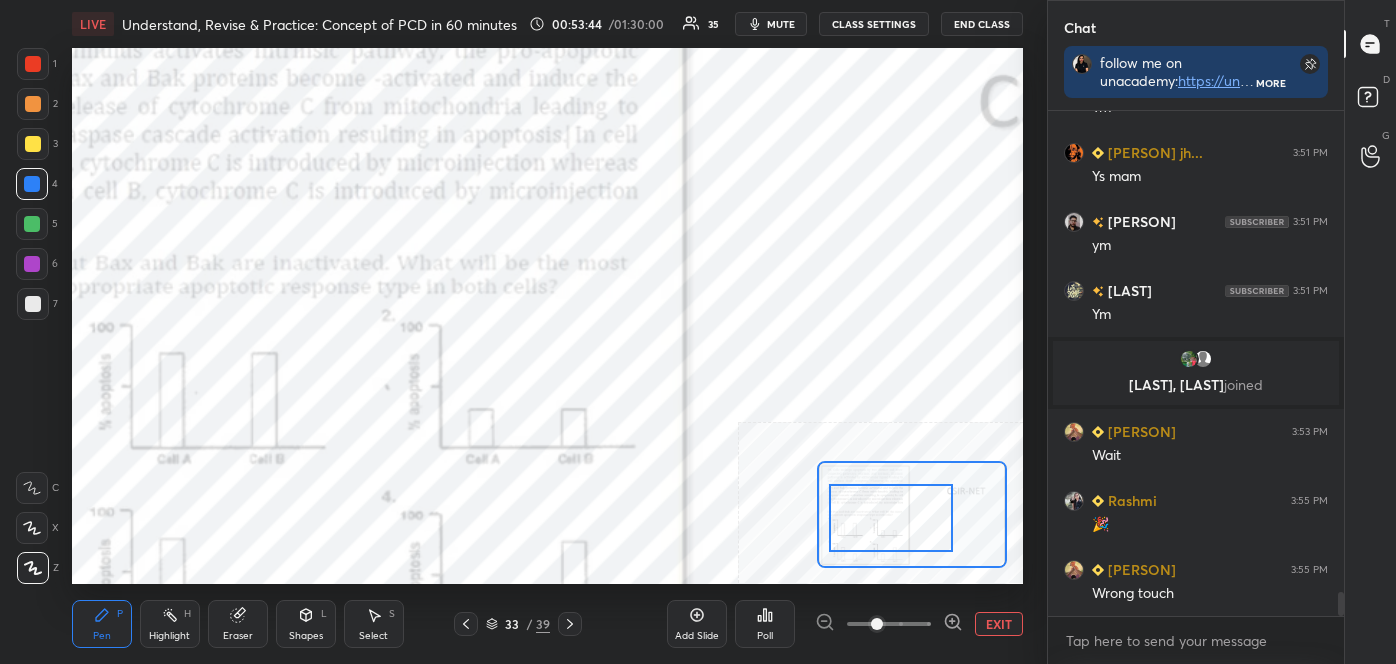 click at bounding box center (891, 518) 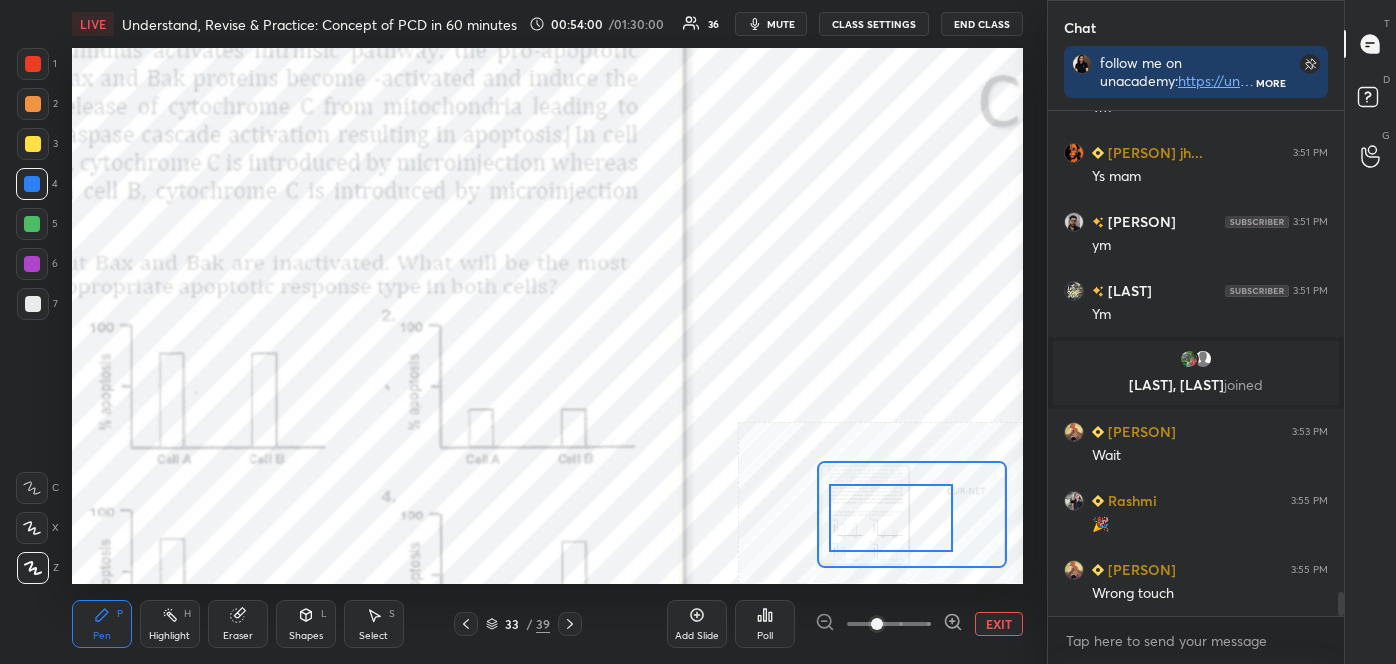 click on "Highlight H" at bounding box center (170, 624) 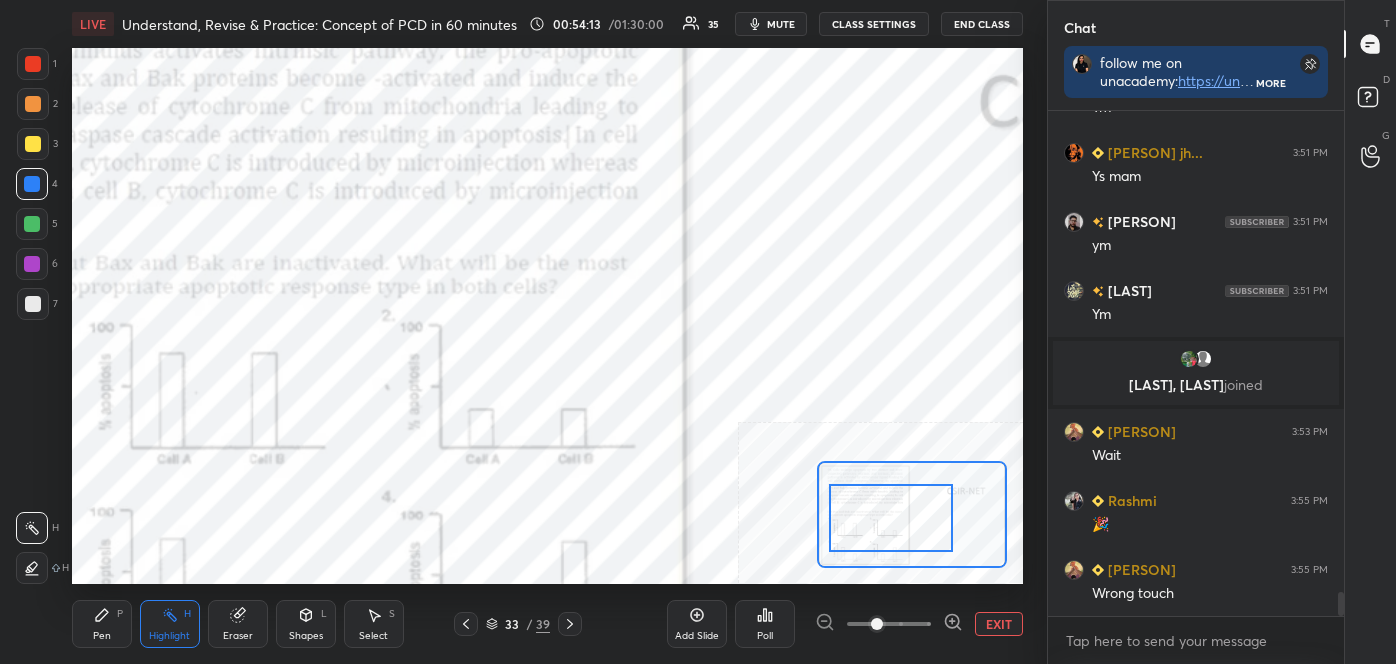 scroll, scrollTop: 10266, scrollLeft: 0, axis: vertical 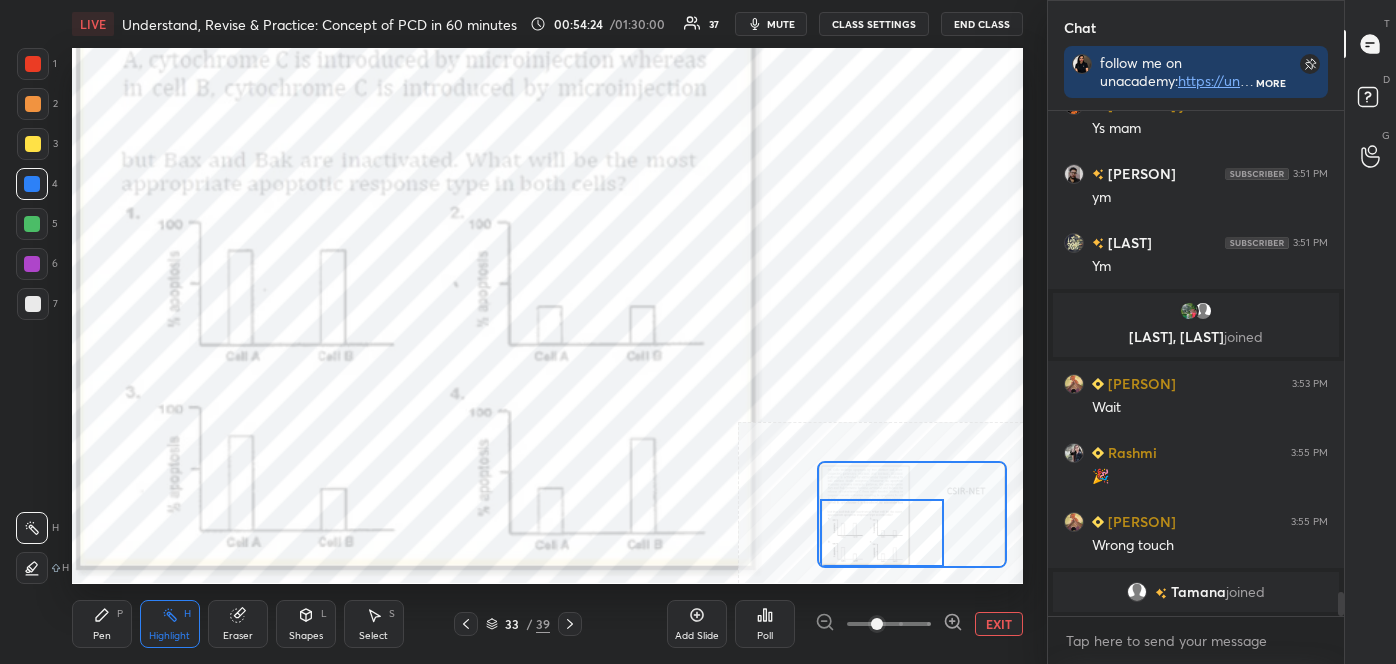 drag, startPoint x: 904, startPoint y: 519, endPoint x: 897, endPoint y: 530, distance: 13.038404 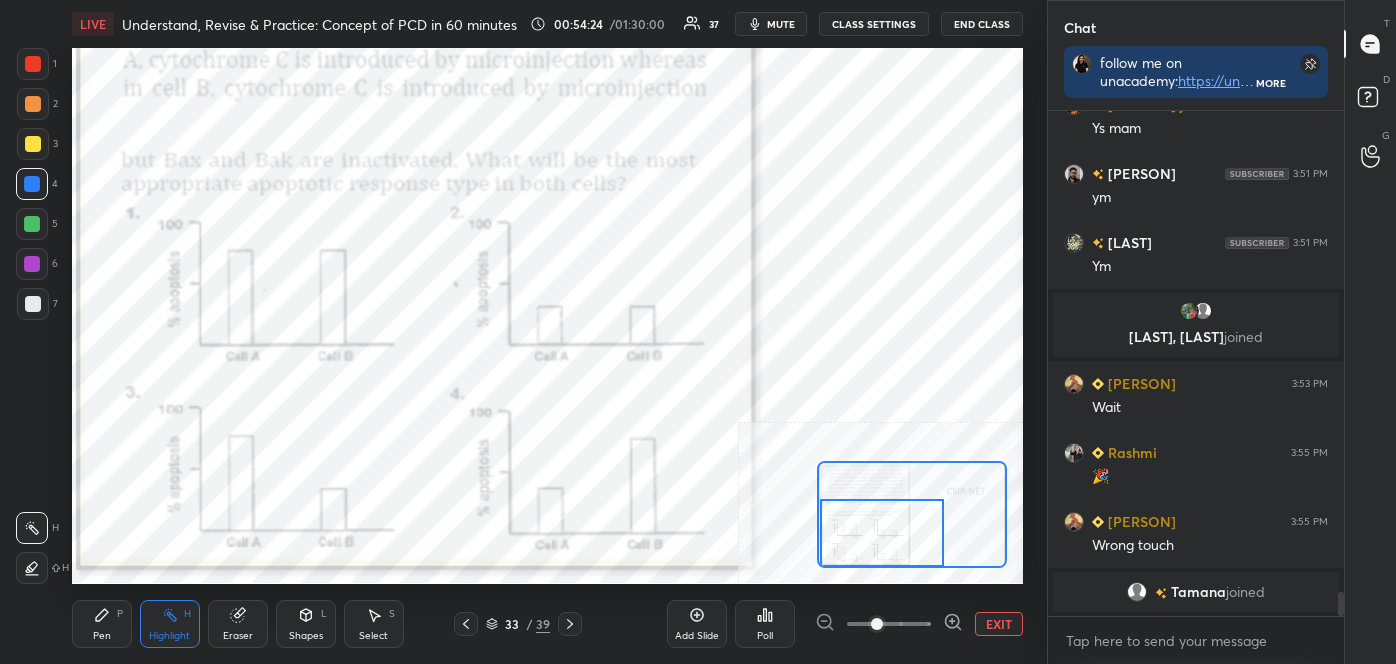 click at bounding box center (882, 533) 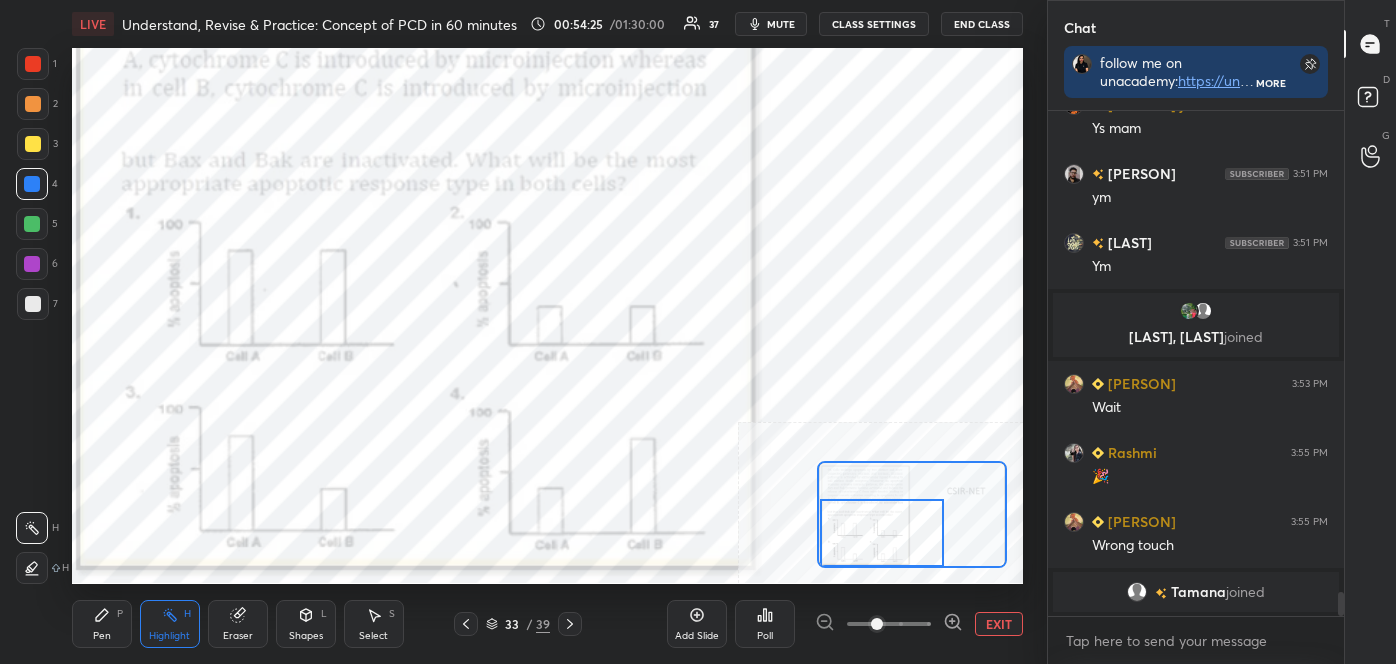 drag, startPoint x: 320, startPoint y: 622, endPoint x: 344, endPoint y: 614, distance: 25.298222 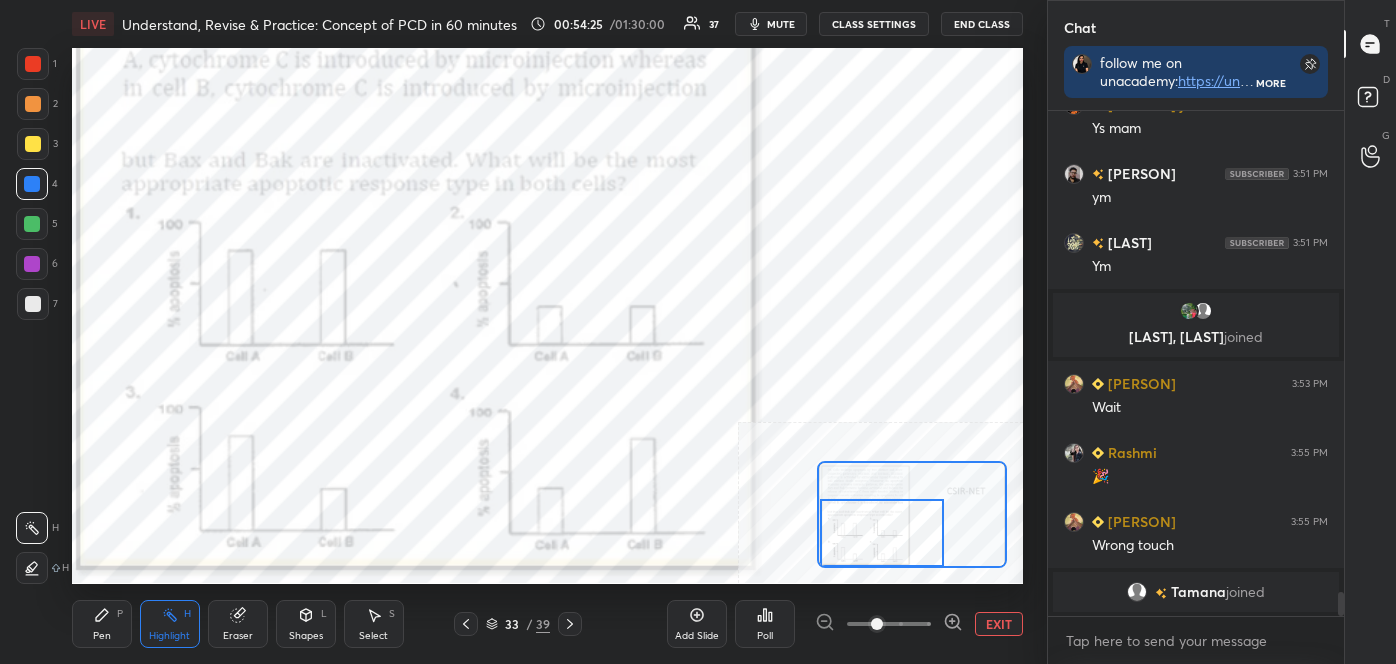 click on "Shapes L" at bounding box center [306, 624] 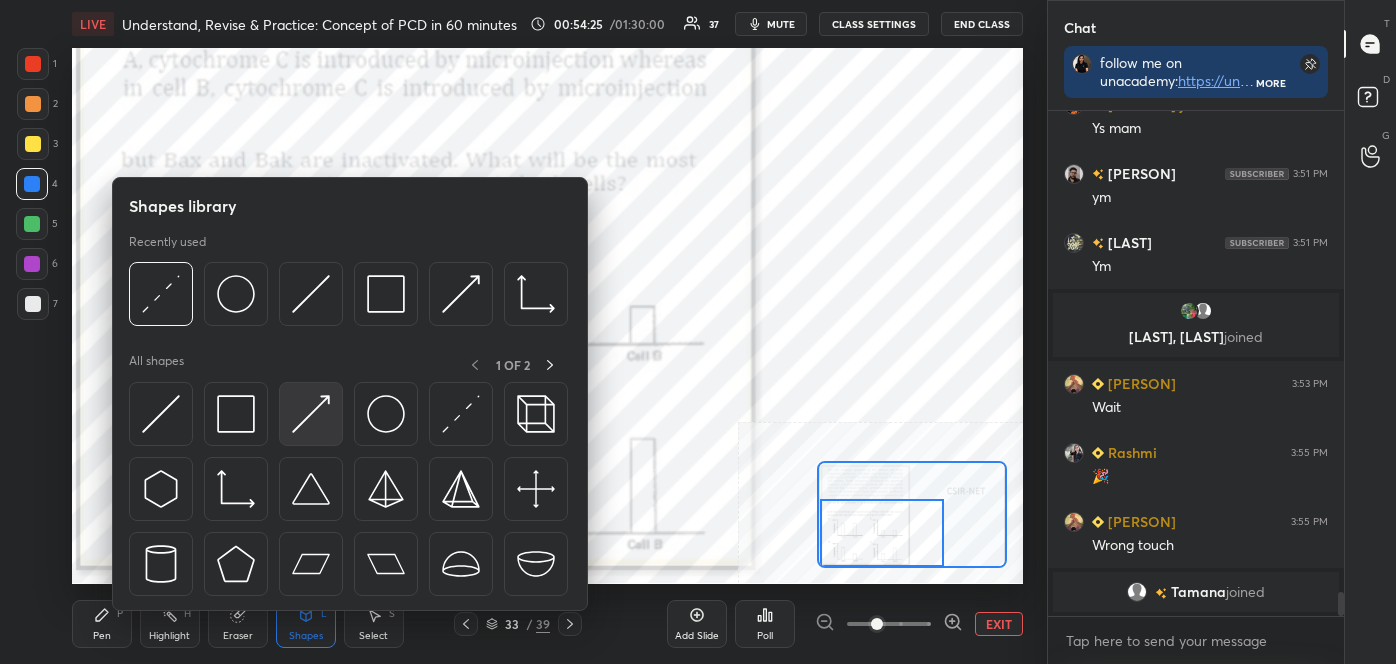 click at bounding box center (311, 414) 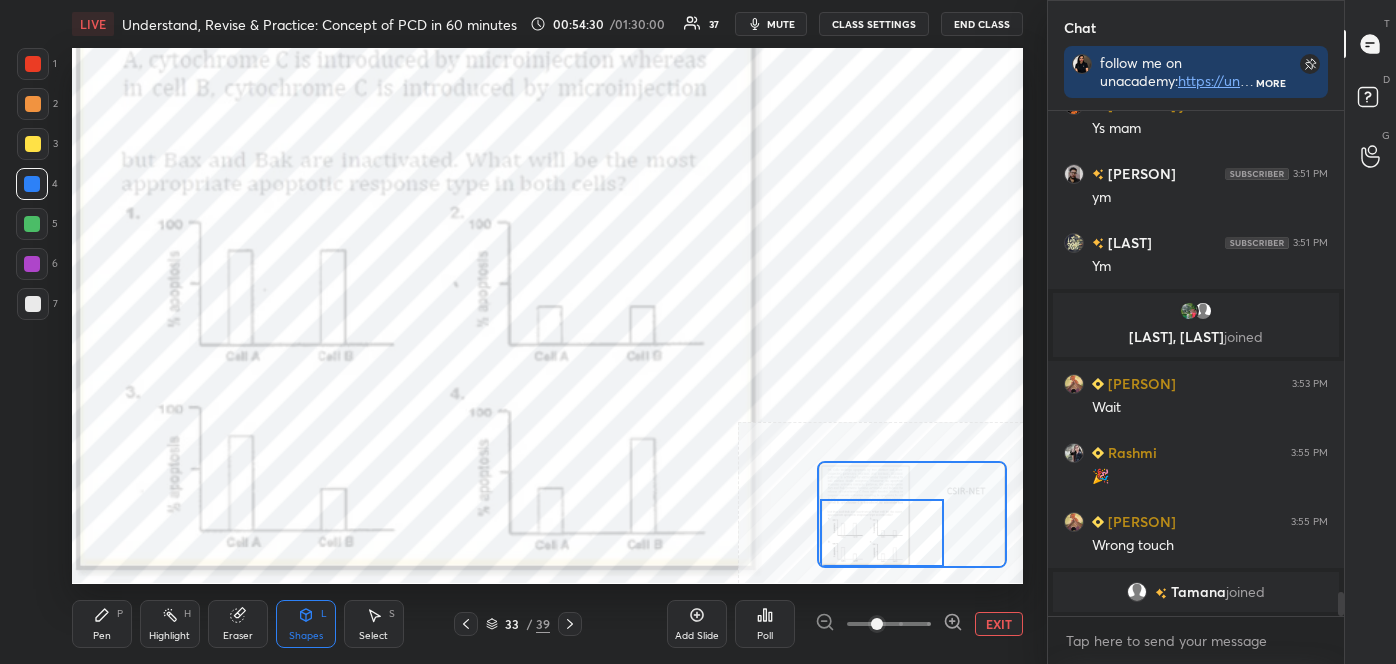 click on "Highlight" at bounding box center [169, 636] 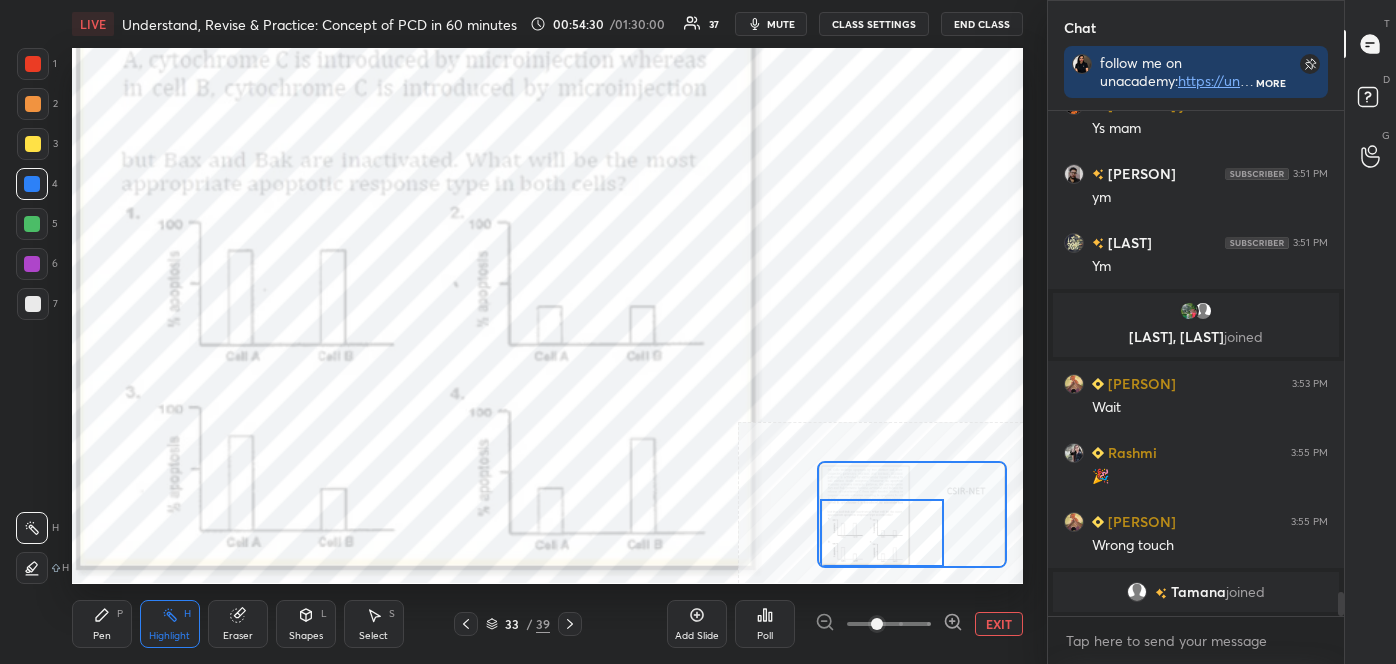 click at bounding box center [32, 528] 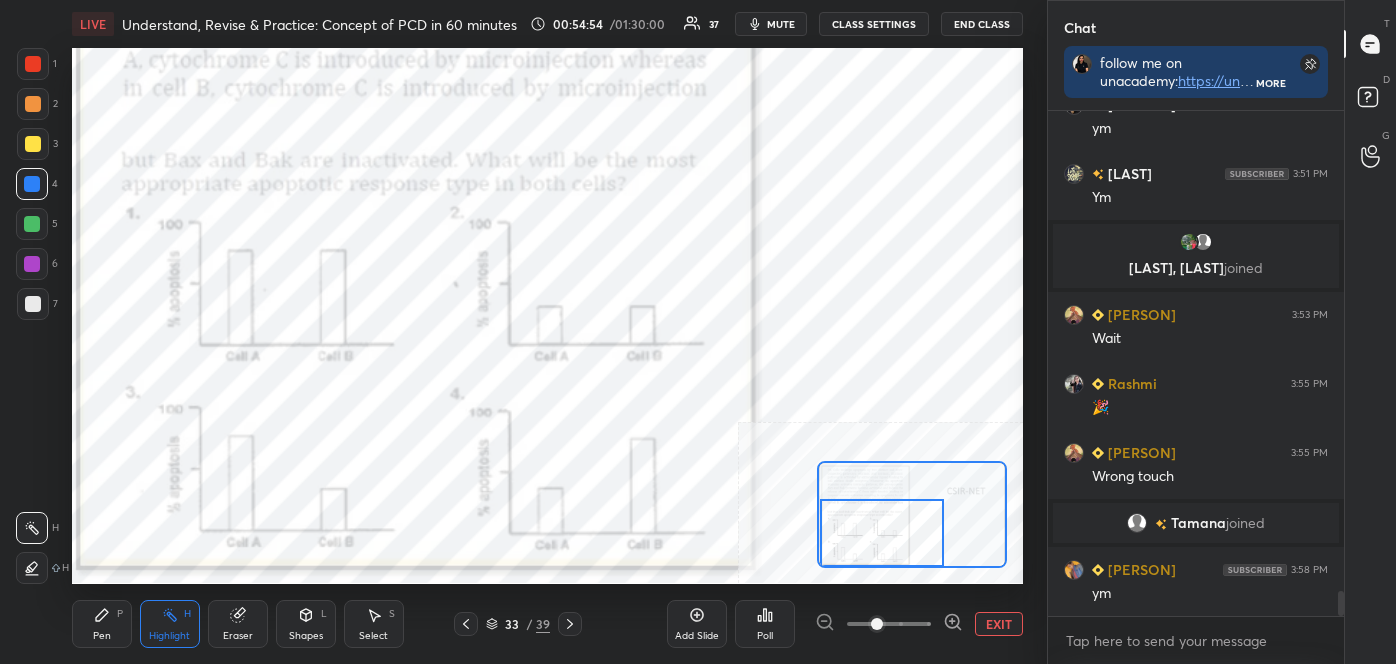 scroll, scrollTop: 9773, scrollLeft: 0, axis: vertical 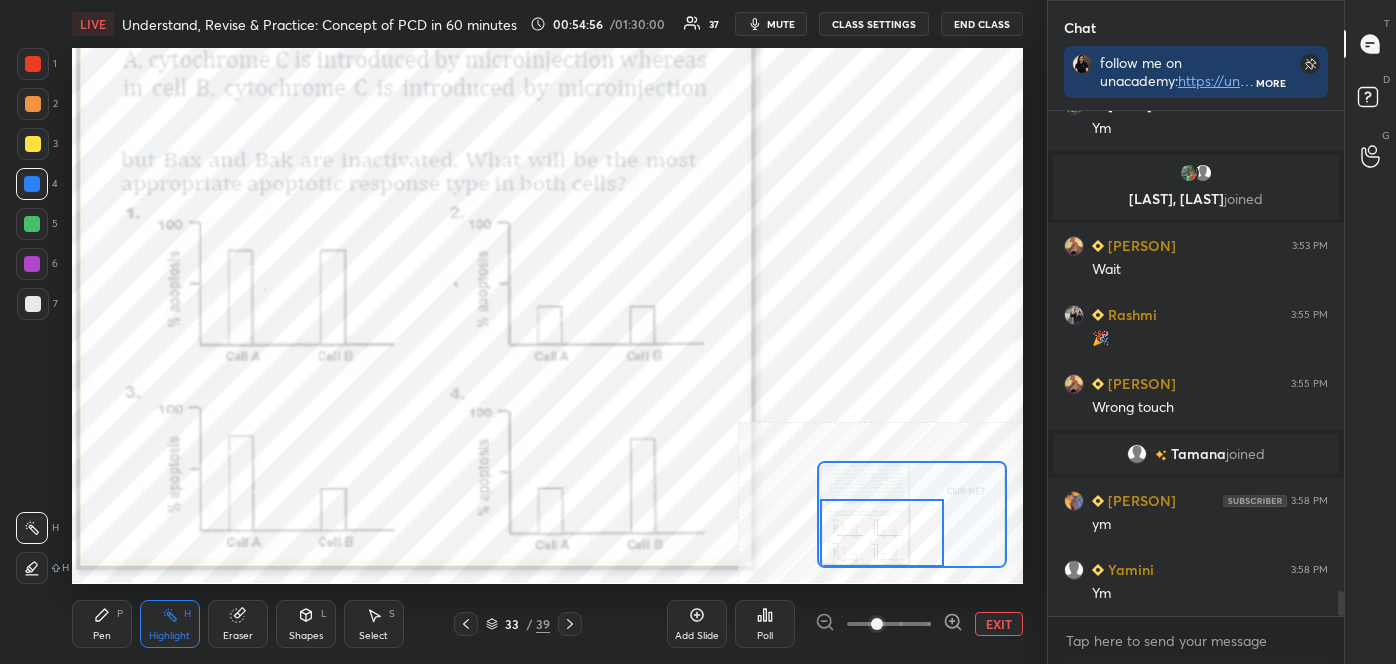 click on "EXIT" at bounding box center [999, 624] 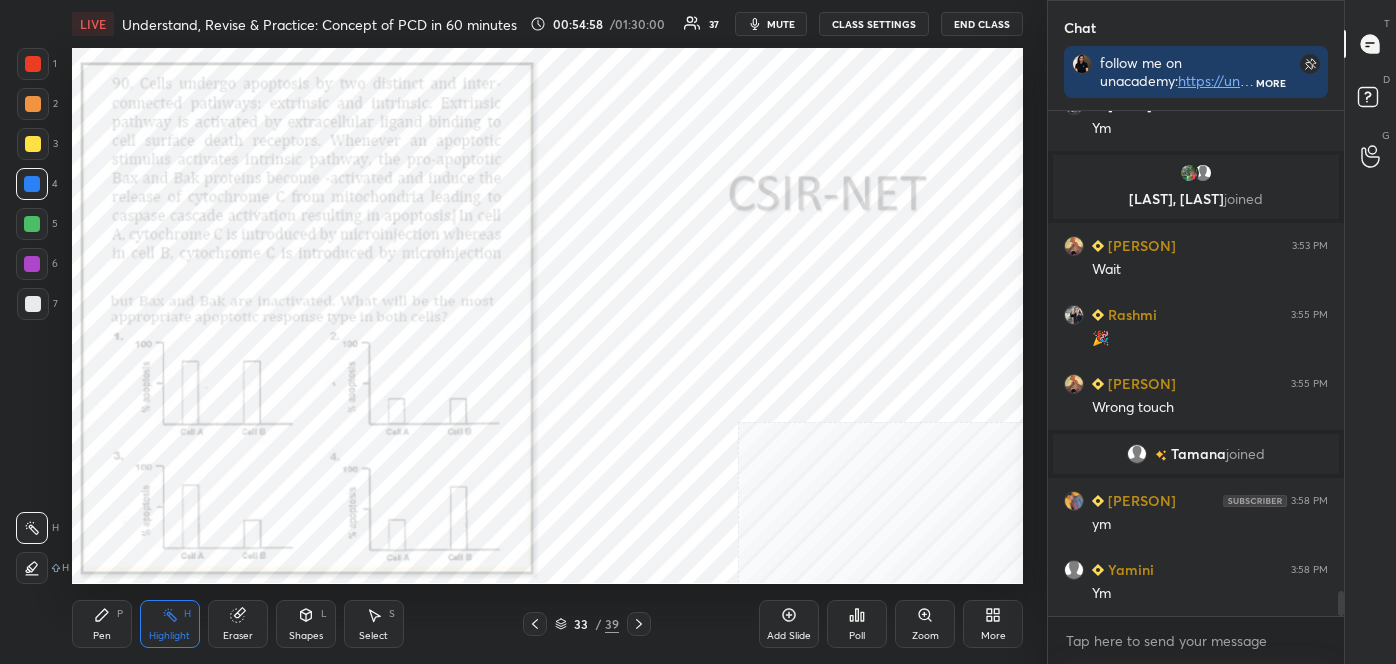 click 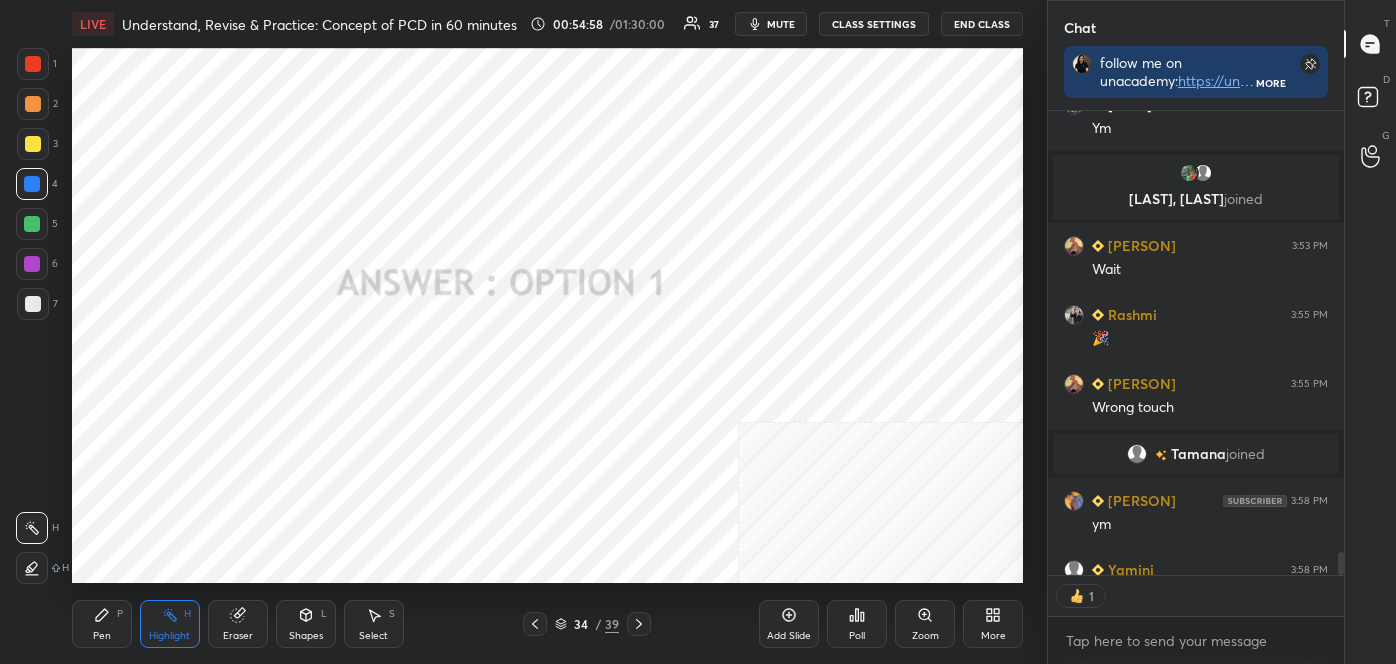 scroll, scrollTop: 458, scrollLeft: 290, axis: both 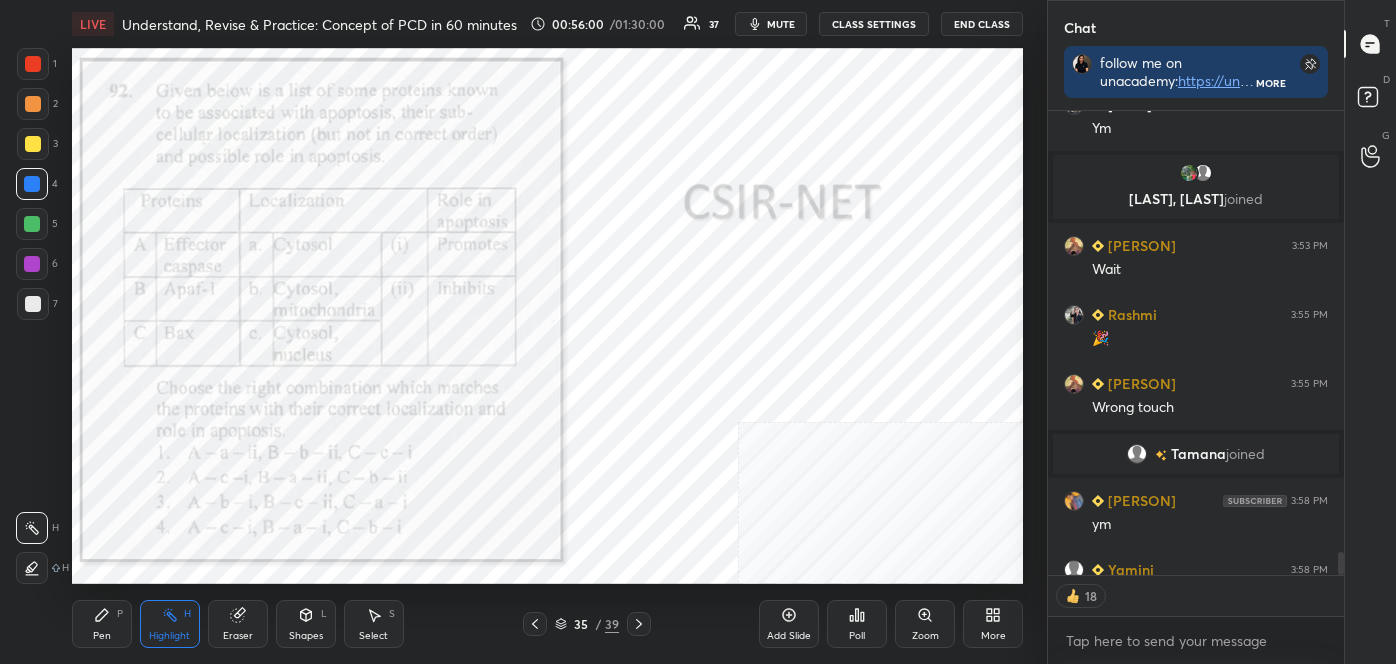 click on "Poll" at bounding box center [857, 624] 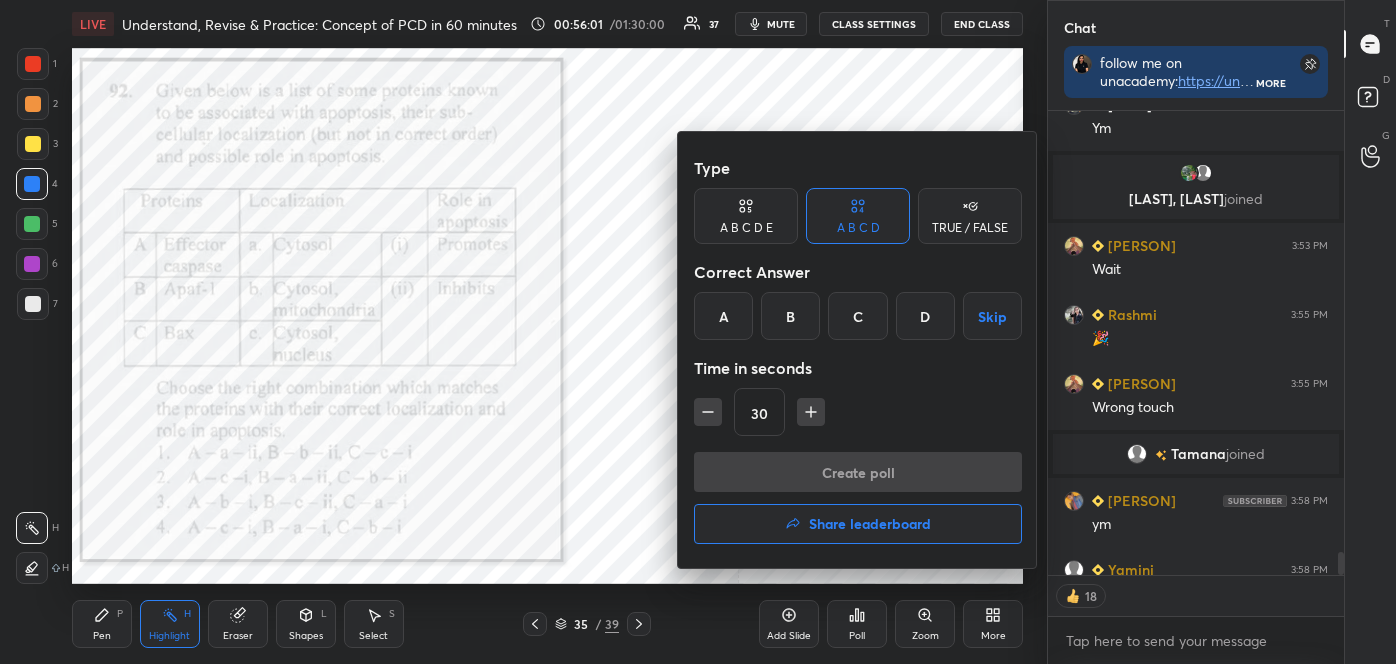 click on "D" at bounding box center (925, 316) 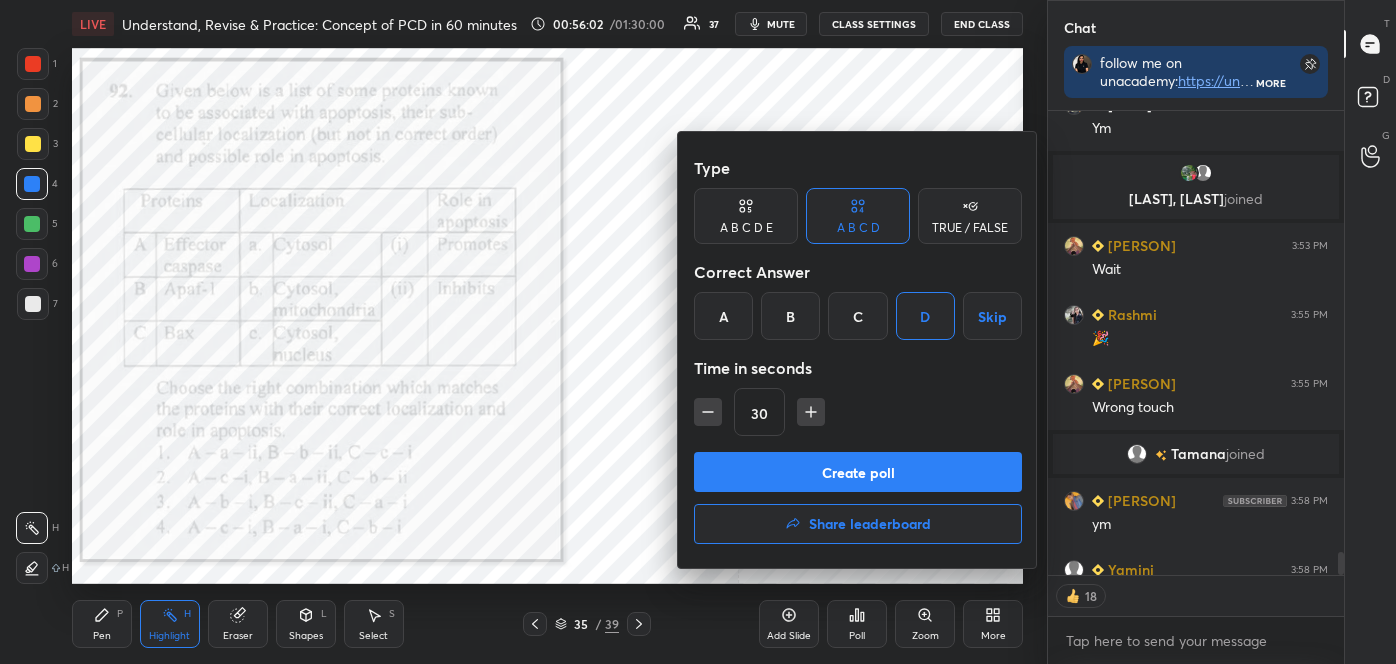 click on "Create poll" at bounding box center (858, 472) 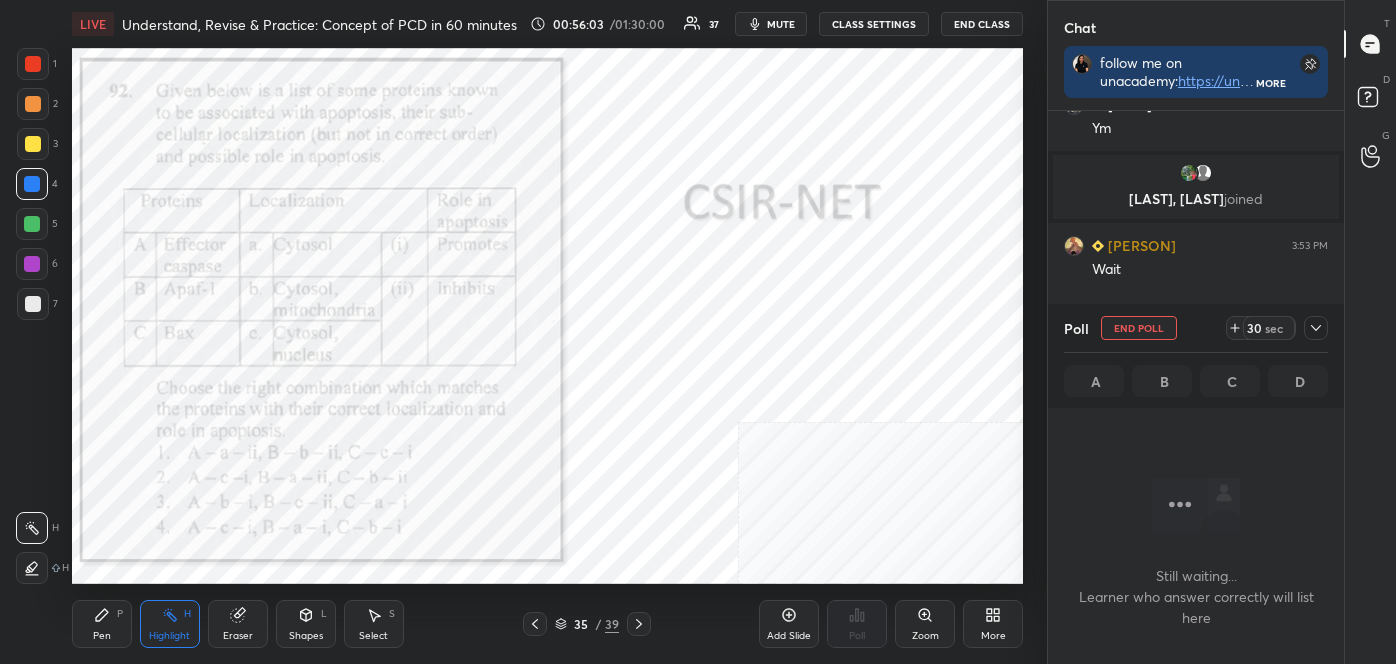 scroll, scrollTop: 370, scrollLeft: 290, axis: both 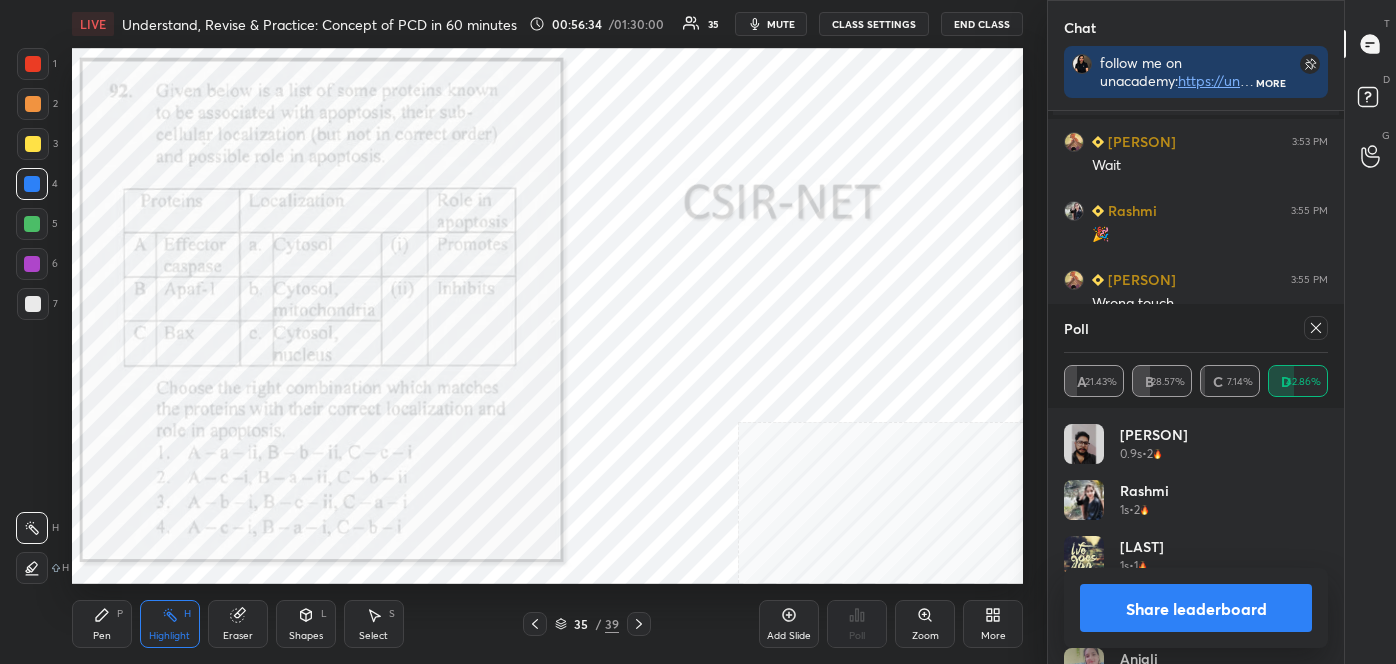 click on "Share leaderboard" at bounding box center [1196, 608] 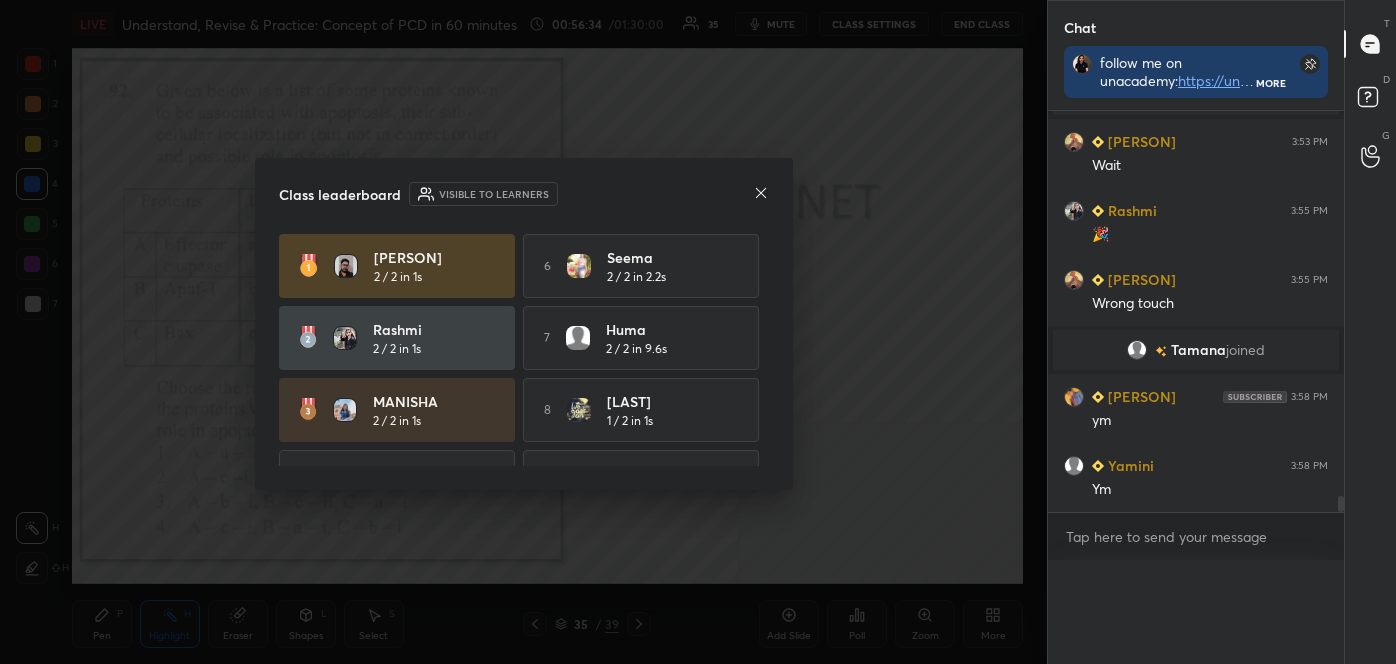 scroll, scrollTop: 0, scrollLeft: 0, axis: both 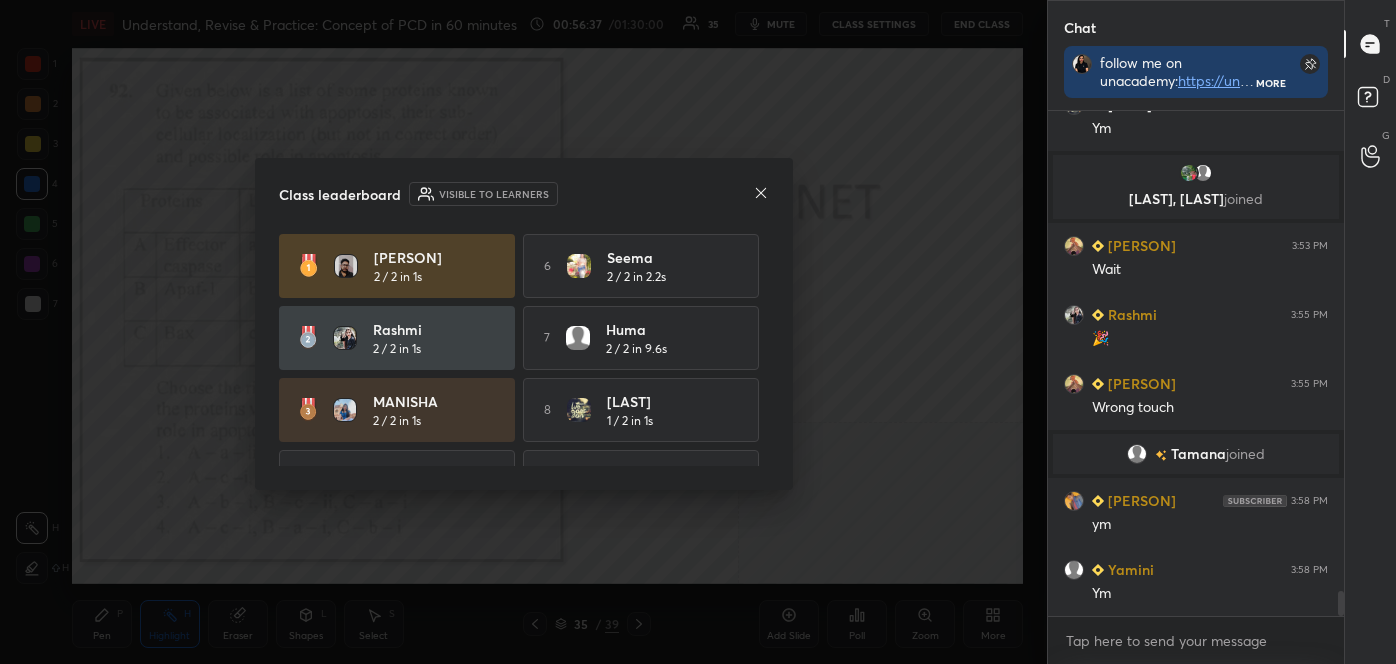 drag, startPoint x: 756, startPoint y: 190, endPoint x: 756, endPoint y: 247, distance: 57 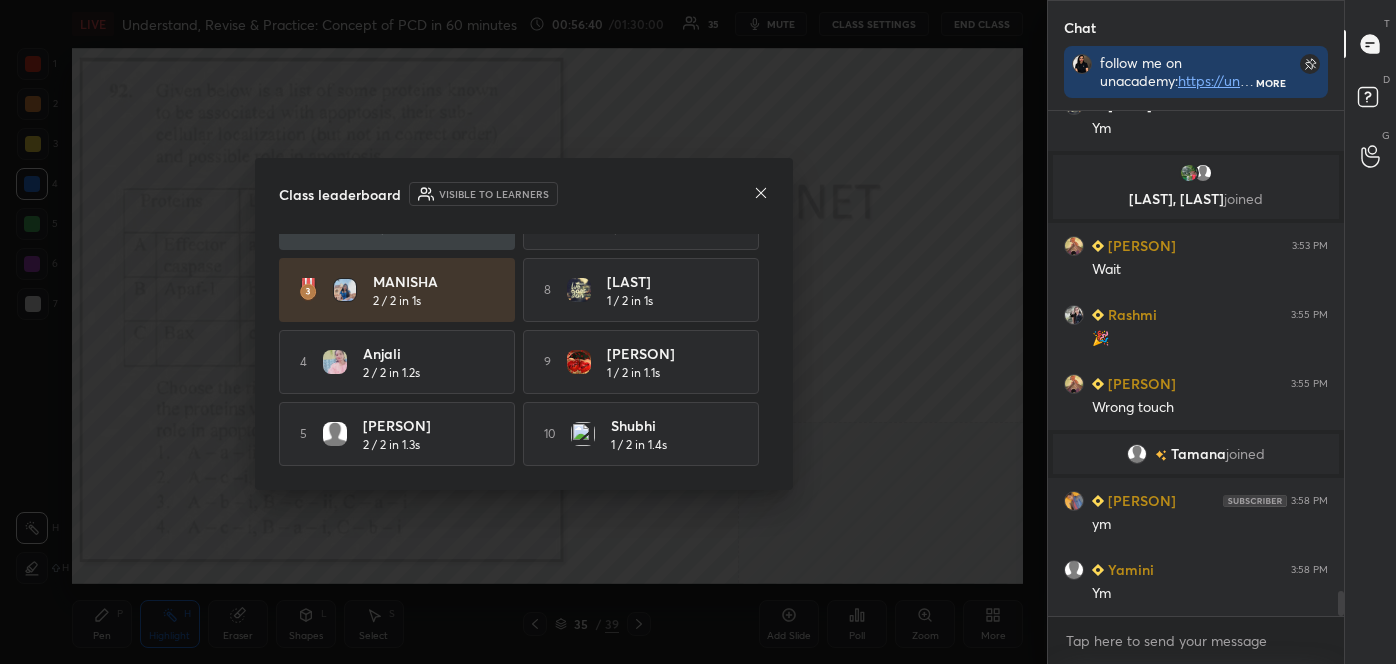 click 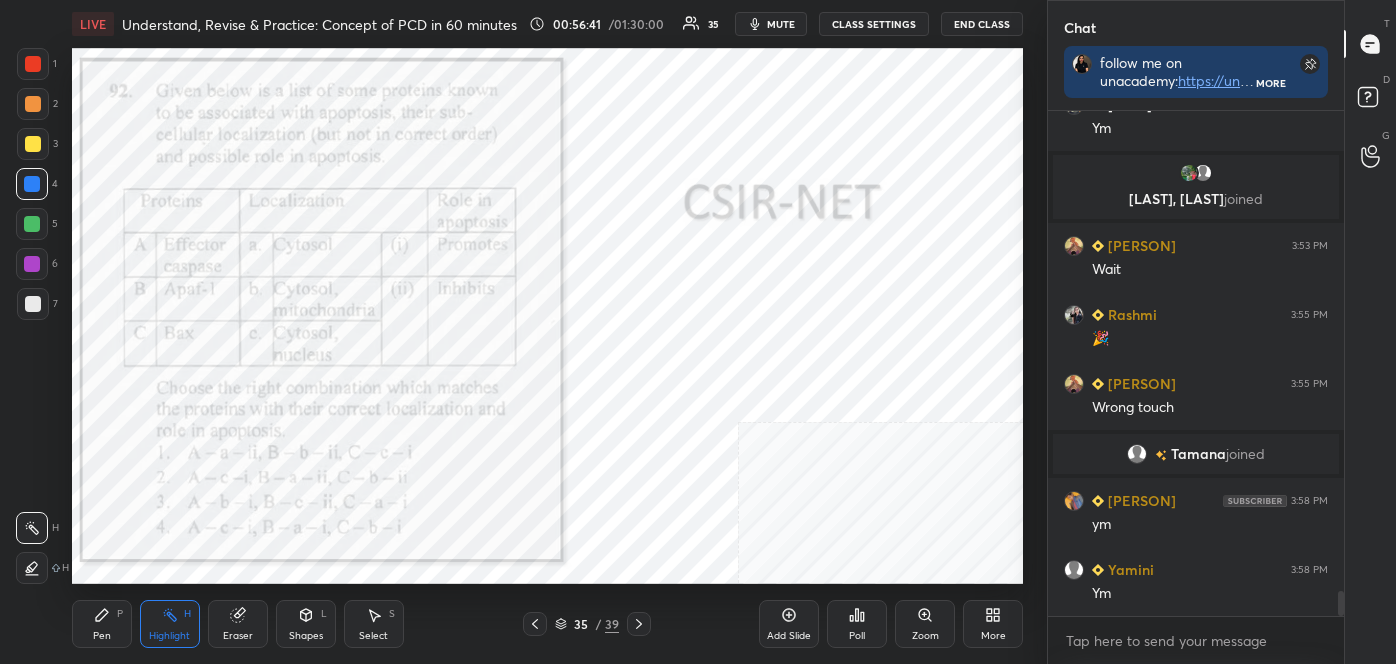 click on "Pen P" at bounding box center [102, 624] 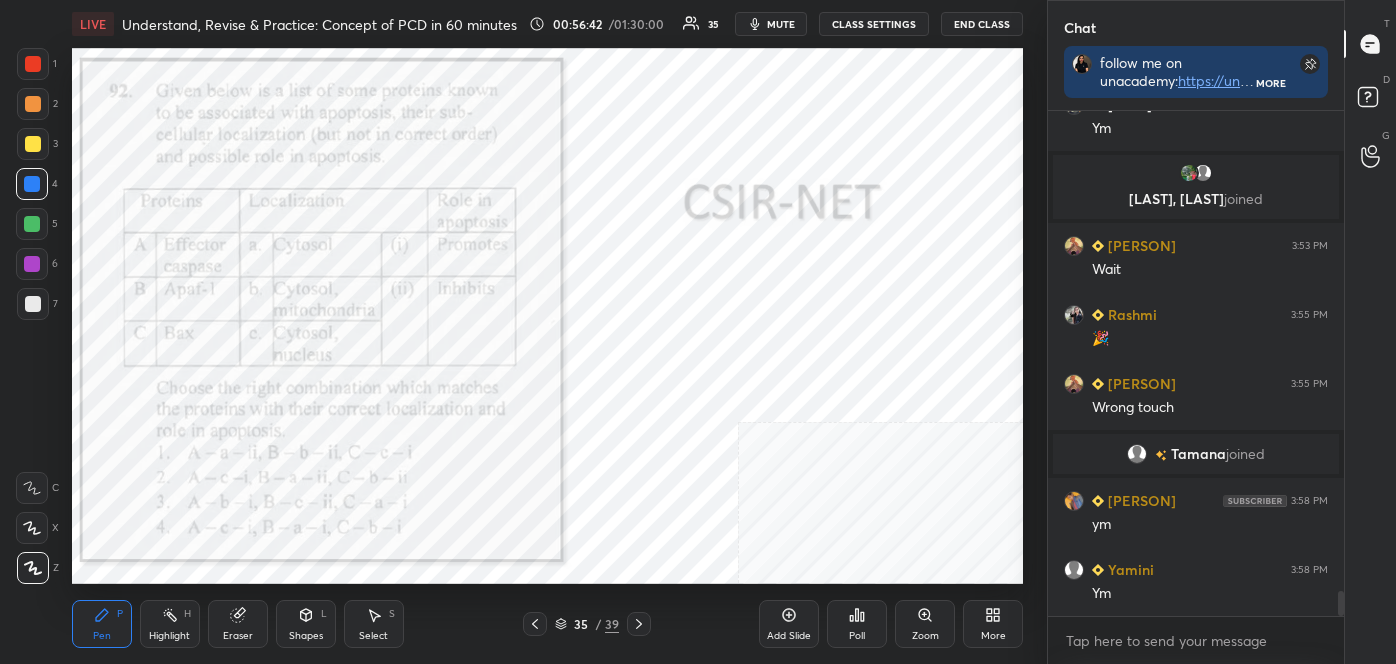 click at bounding box center (33, 568) 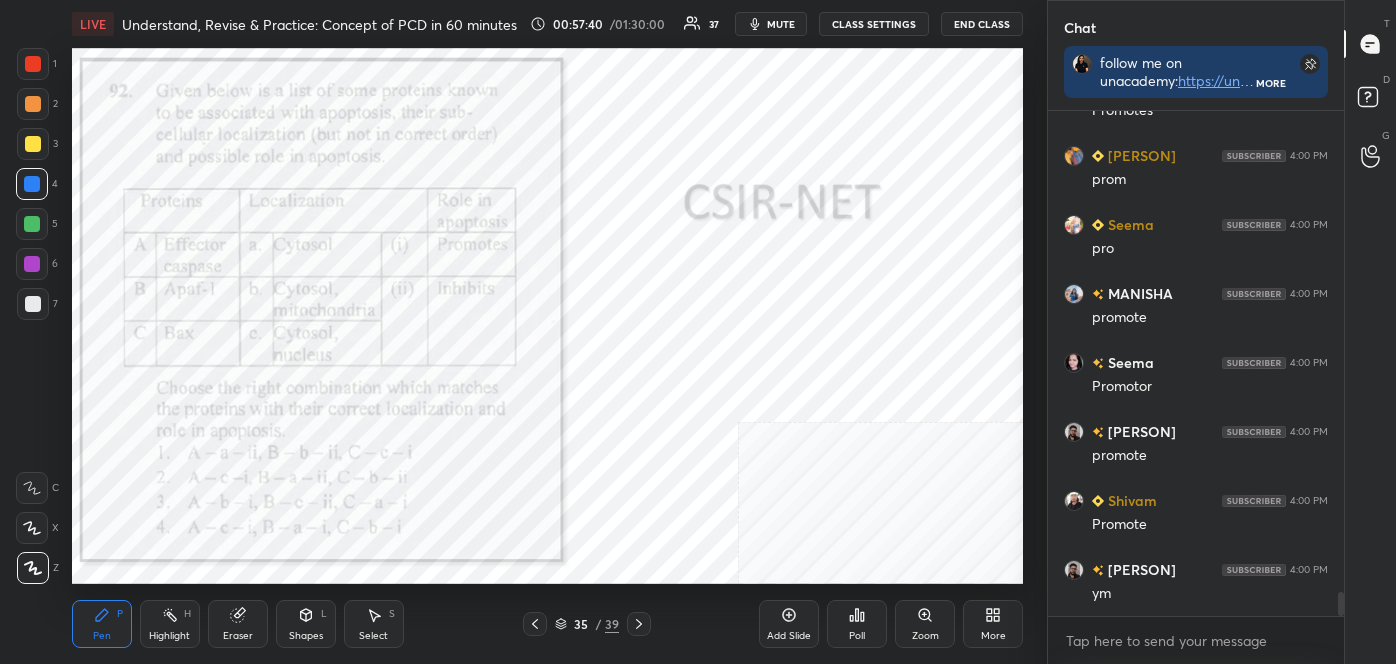 scroll, scrollTop: 10373, scrollLeft: 0, axis: vertical 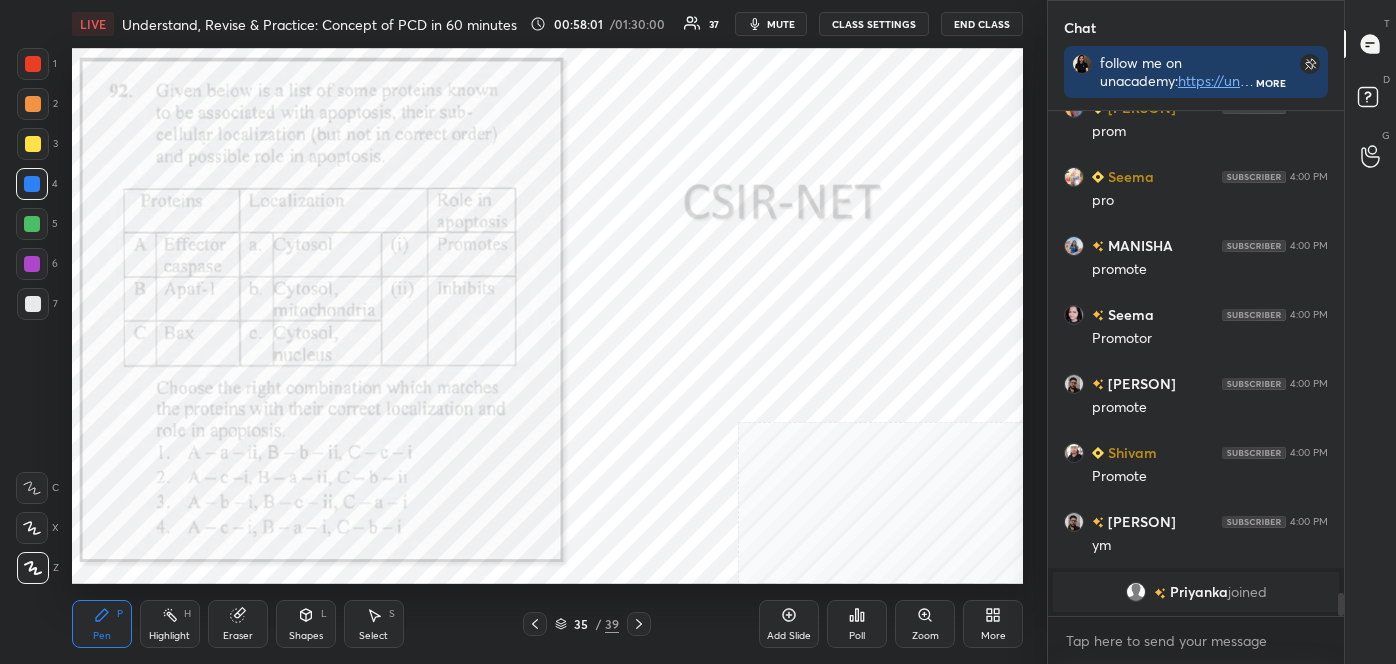 drag, startPoint x: 241, startPoint y: 616, endPoint x: 240, endPoint y: 639, distance: 23.021729 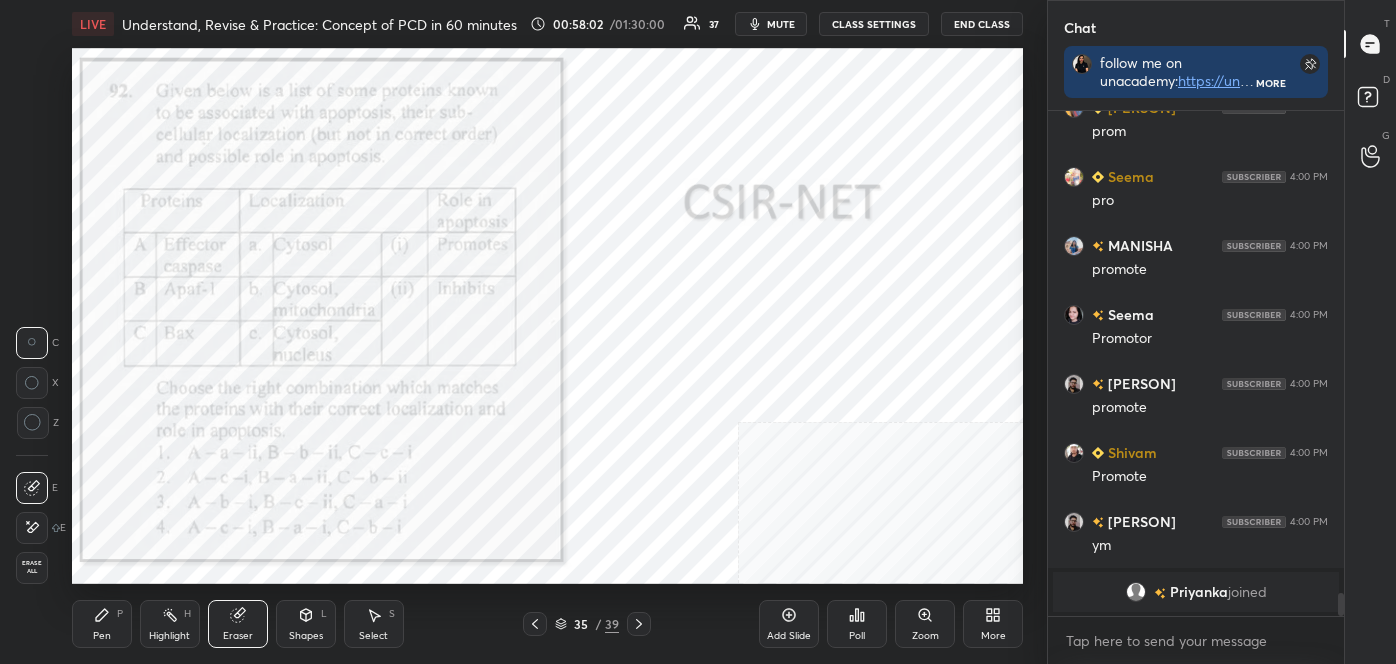 click on "Erase all" at bounding box center [32, 568] 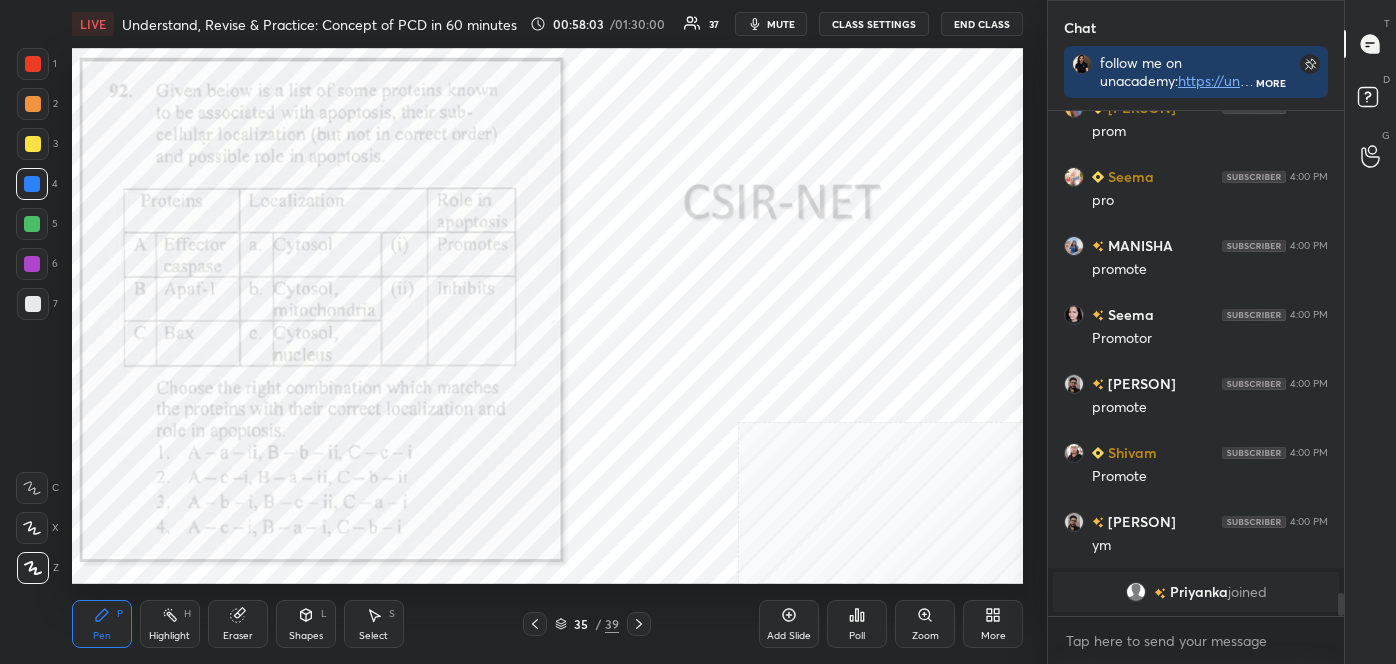 click 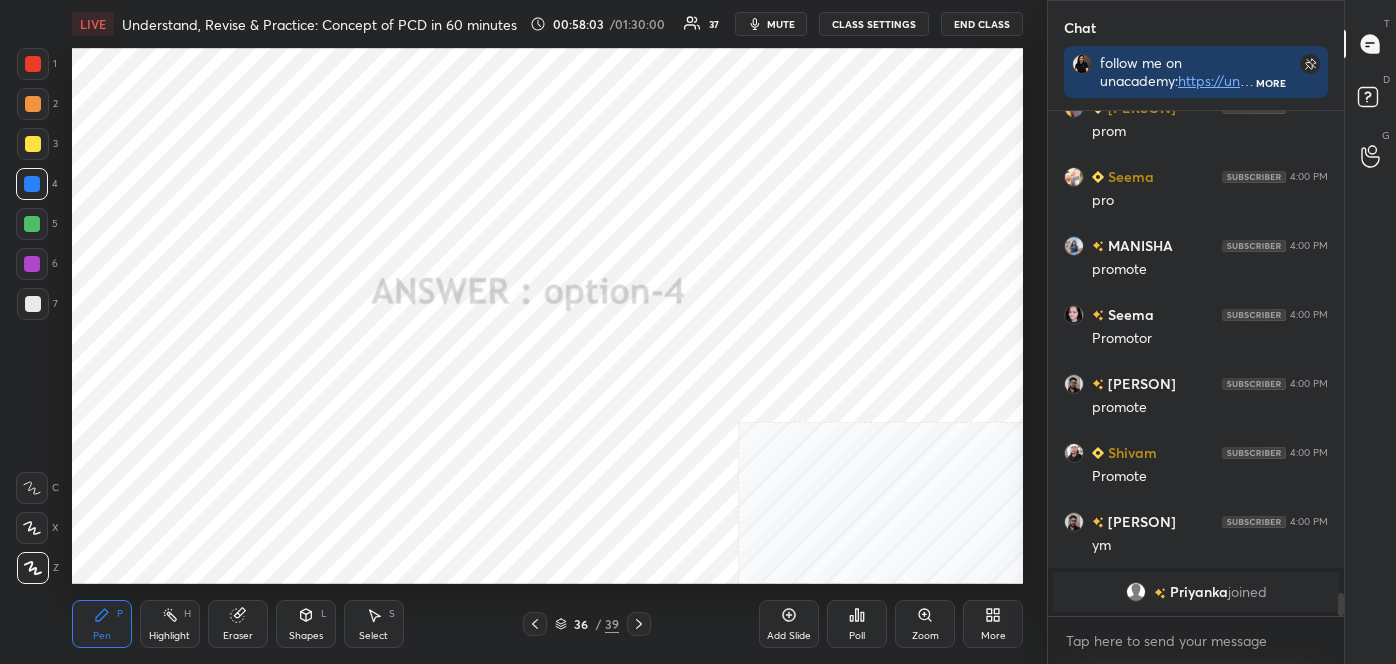 drag, startPoint x: 647, startPoint y: 617, endPoint x: 642, endPoint y: 608, distance: 10.29563 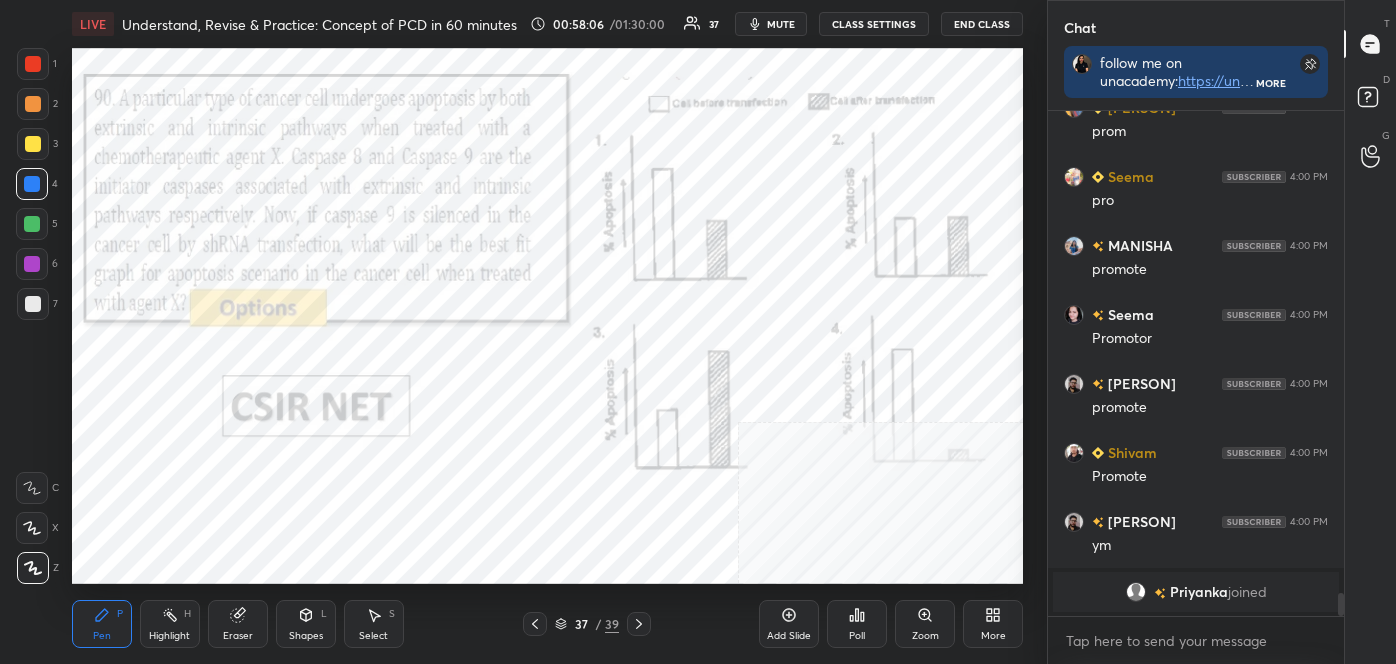 click on "More" at bounding box center (993, 636) 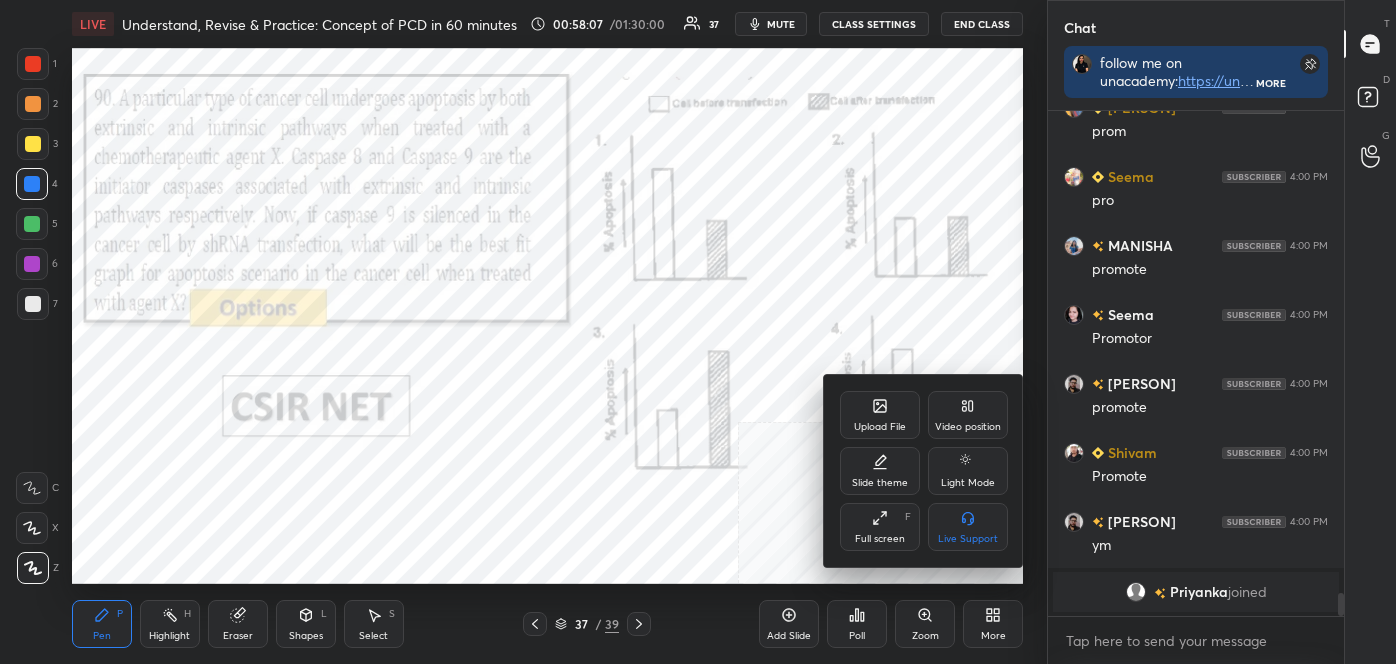 click 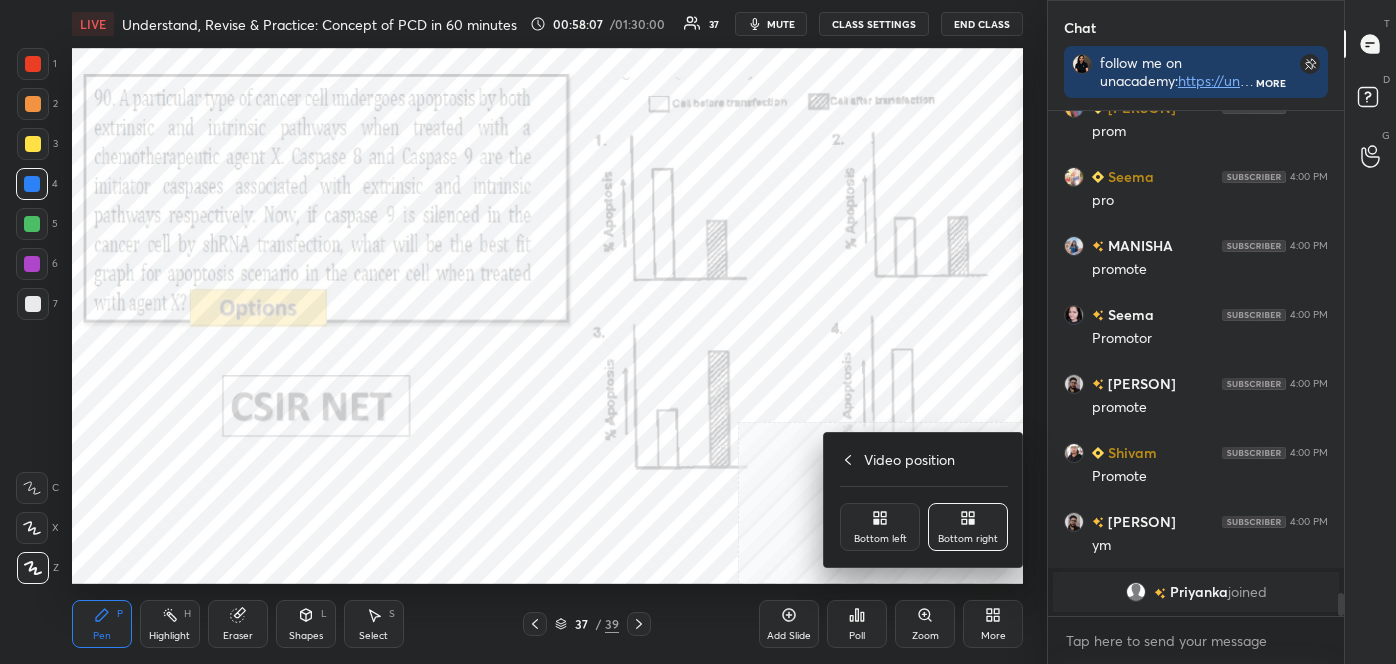click on "Bottom left" at bounding box center (880, 527) 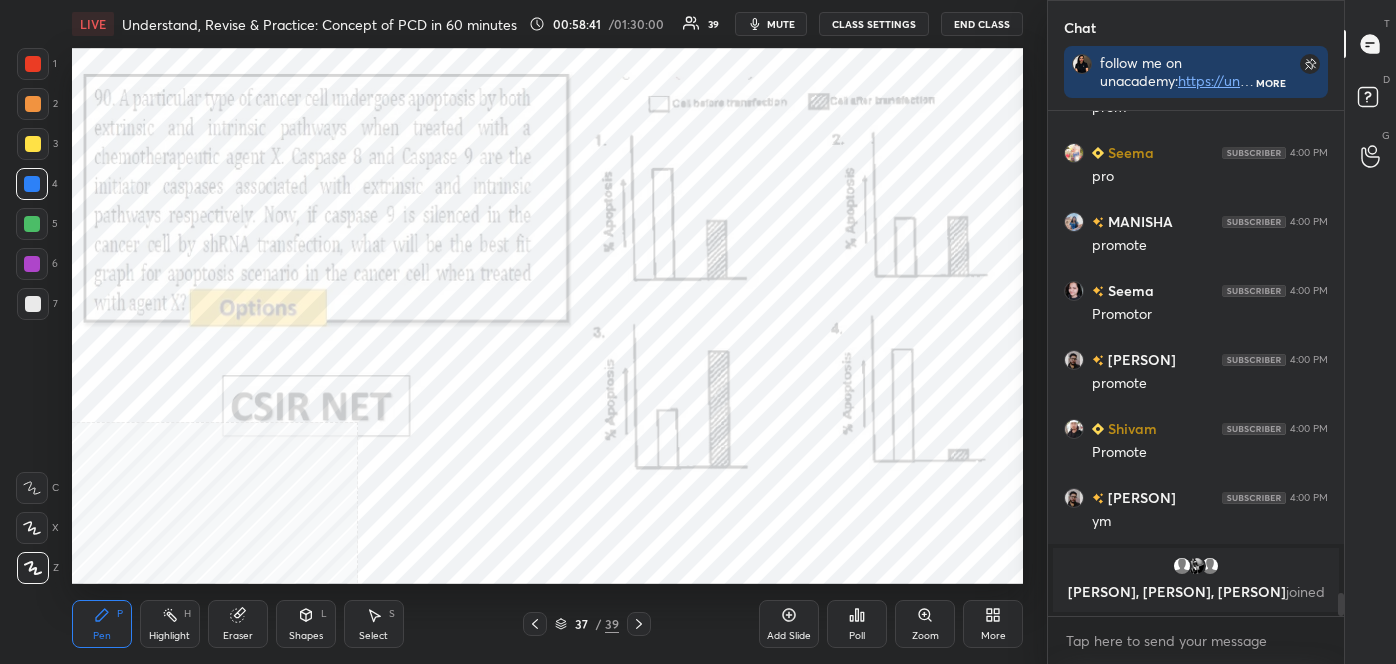 scroll, scrollTop: 10413, scrollLeft: 0, axis: vertical 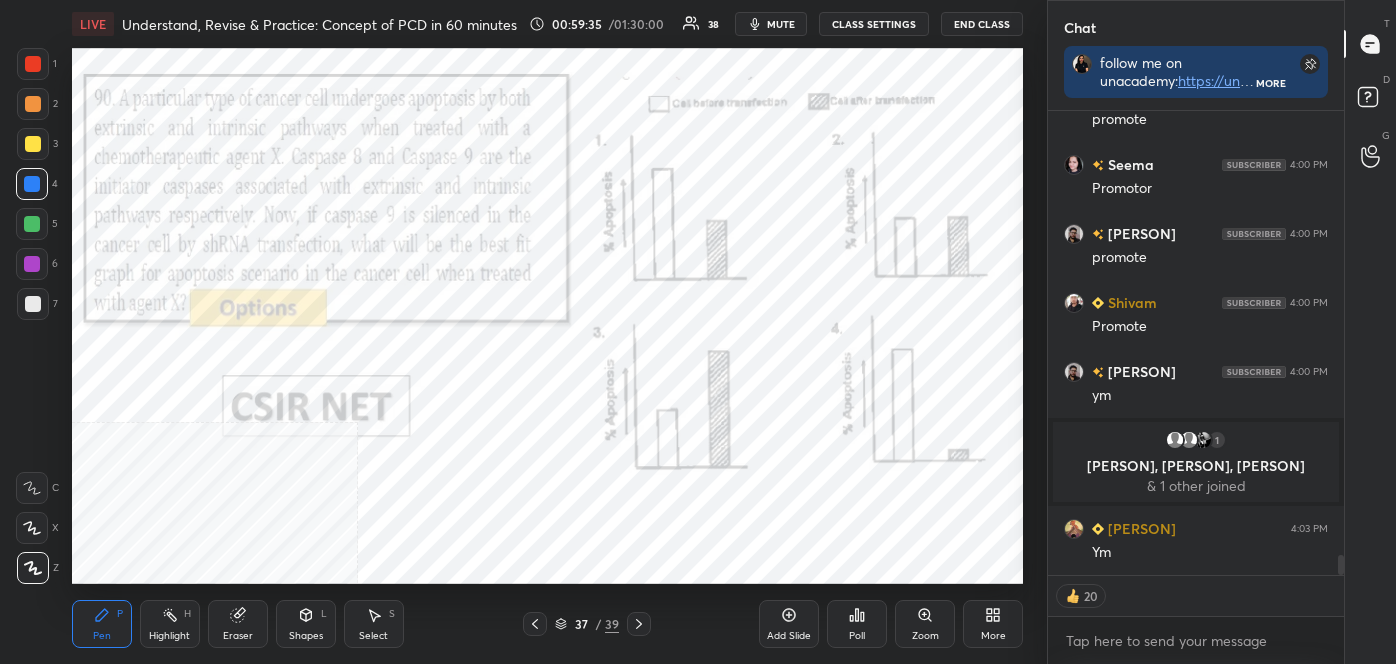 click on "Poll" at bounding box center [857, 636] 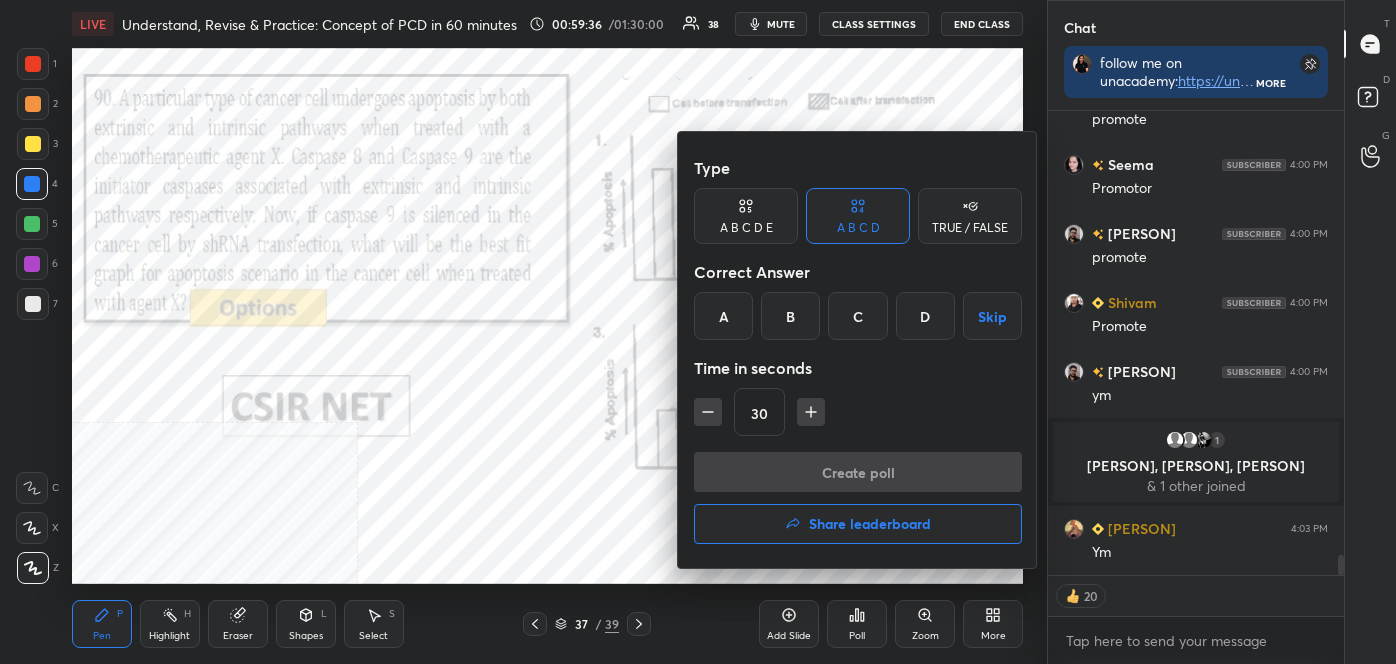 scroll, scrollTop: 6, scrollLeft: 5, axis: both 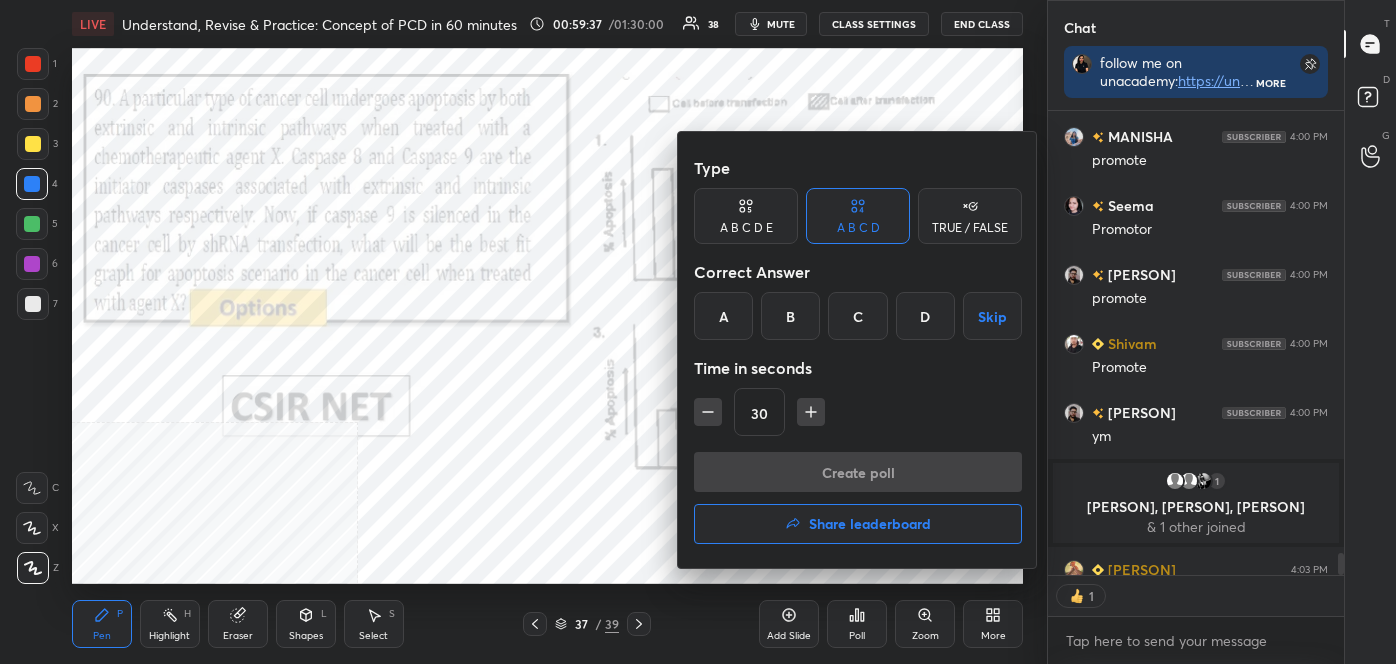 click on "A" at bounding box center [723, 316] 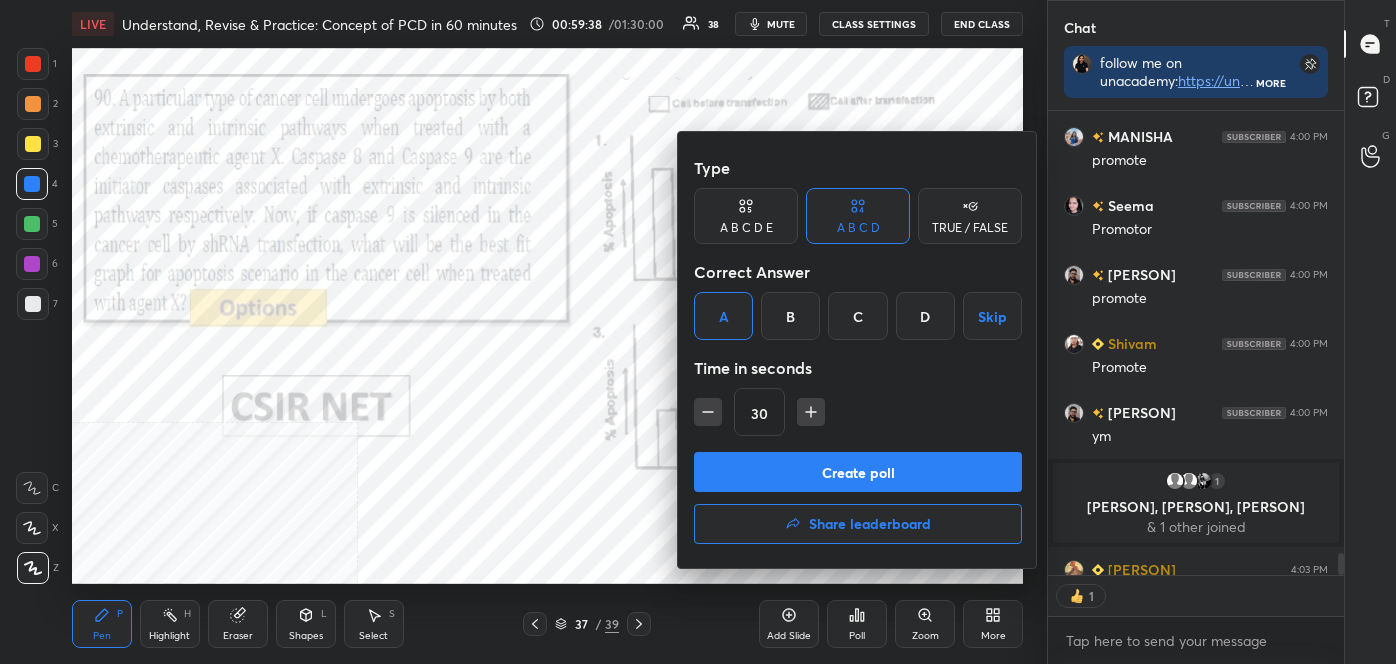 click on "Create poll" at bounding box center [858, 472] 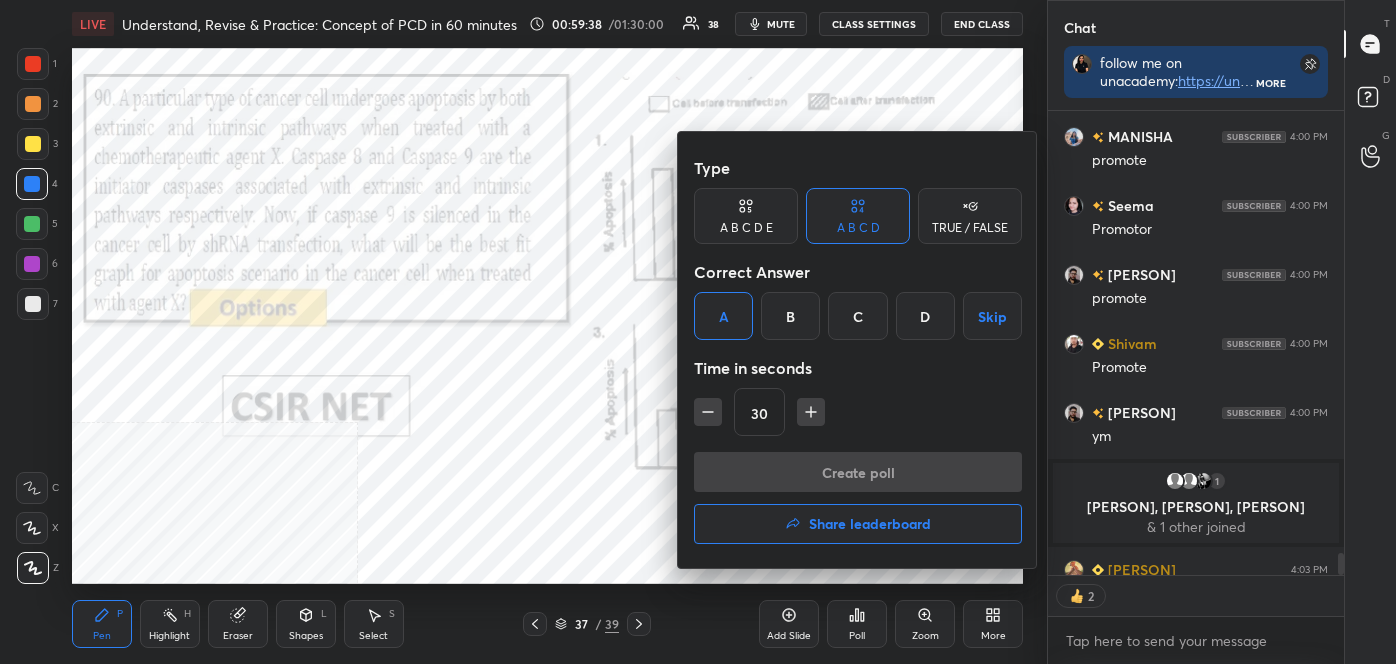 scroll, scrollTop: 416, scrollLeft: 290, axis: both 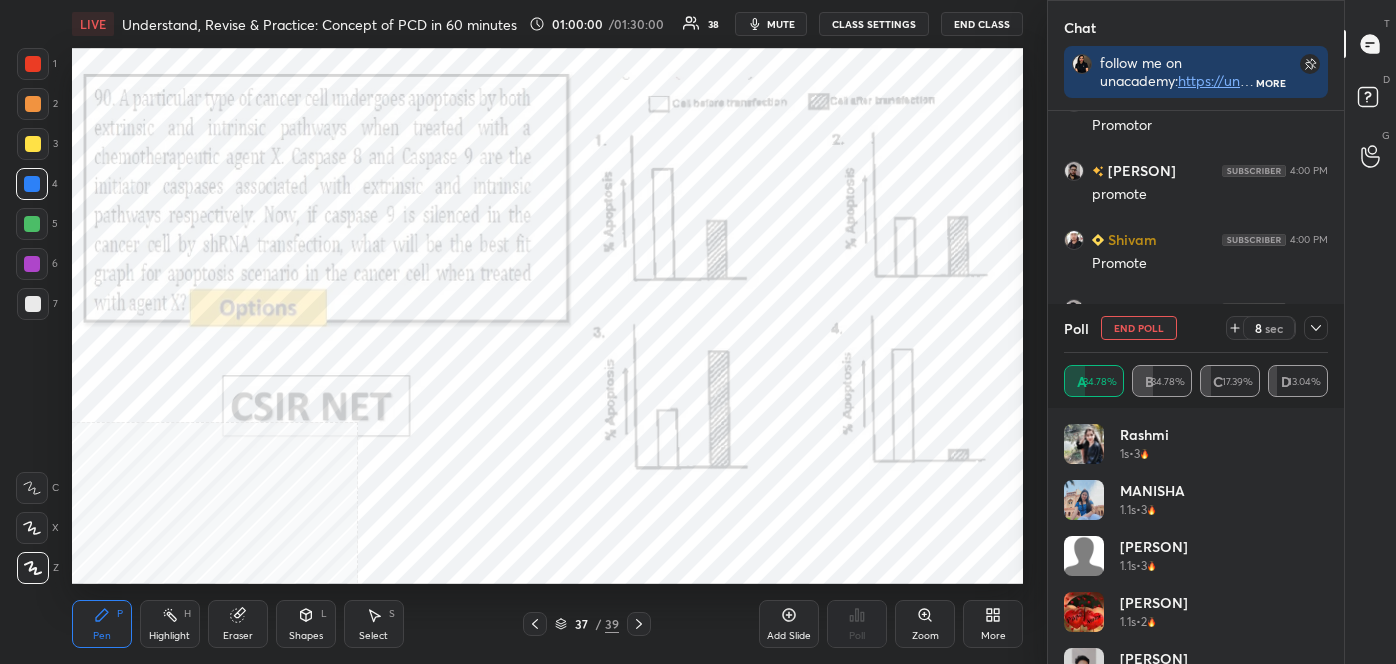 drag, startPoint x: 1320, startPoint y: 471, endPoint x: 1320, endPoint y: 502, distance: 31 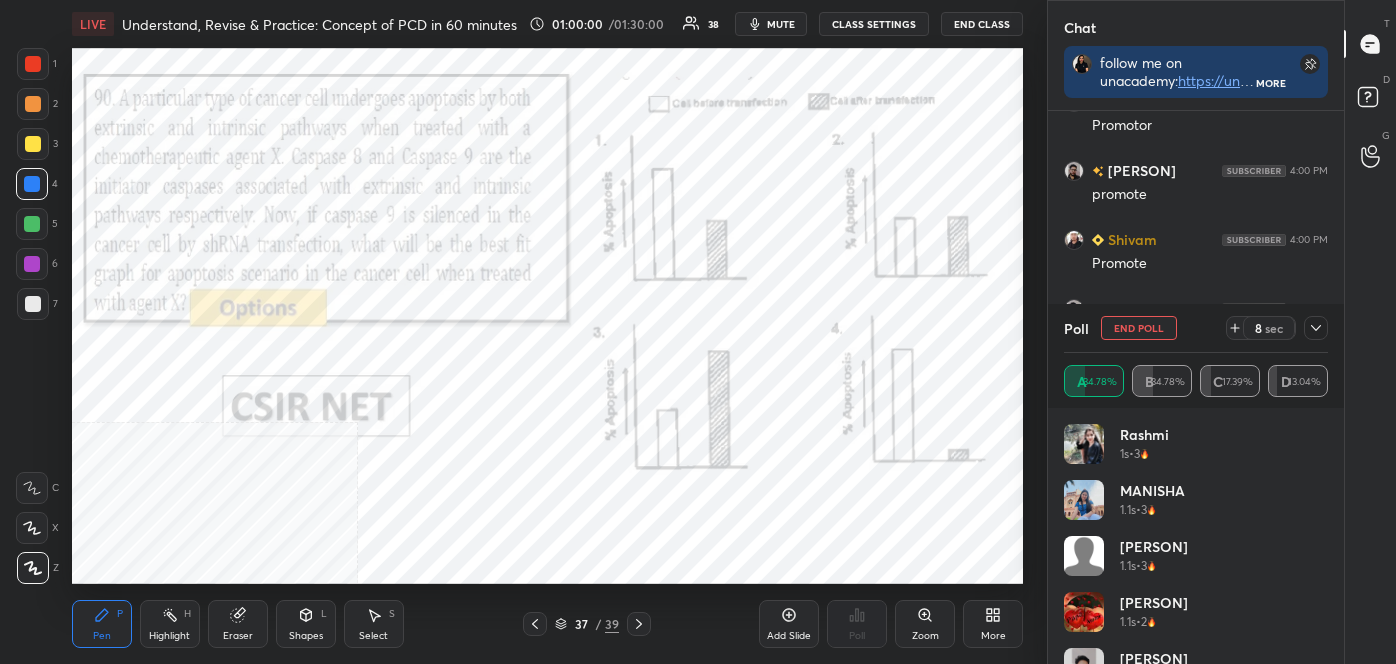 click on "[PERSON] 1s  •  3 [PERSON] 1.1s  •  3 [PERSON] 1.1s  •  3 [PERSON] 1.1s  •  2 [PERSON] 1.2s  •  3 [PERSON] 1.4s  •  2 [PERSON] 1.9s  •  3 [PERSON] 18.4s  •  2" at bounding box center [1196, 648] 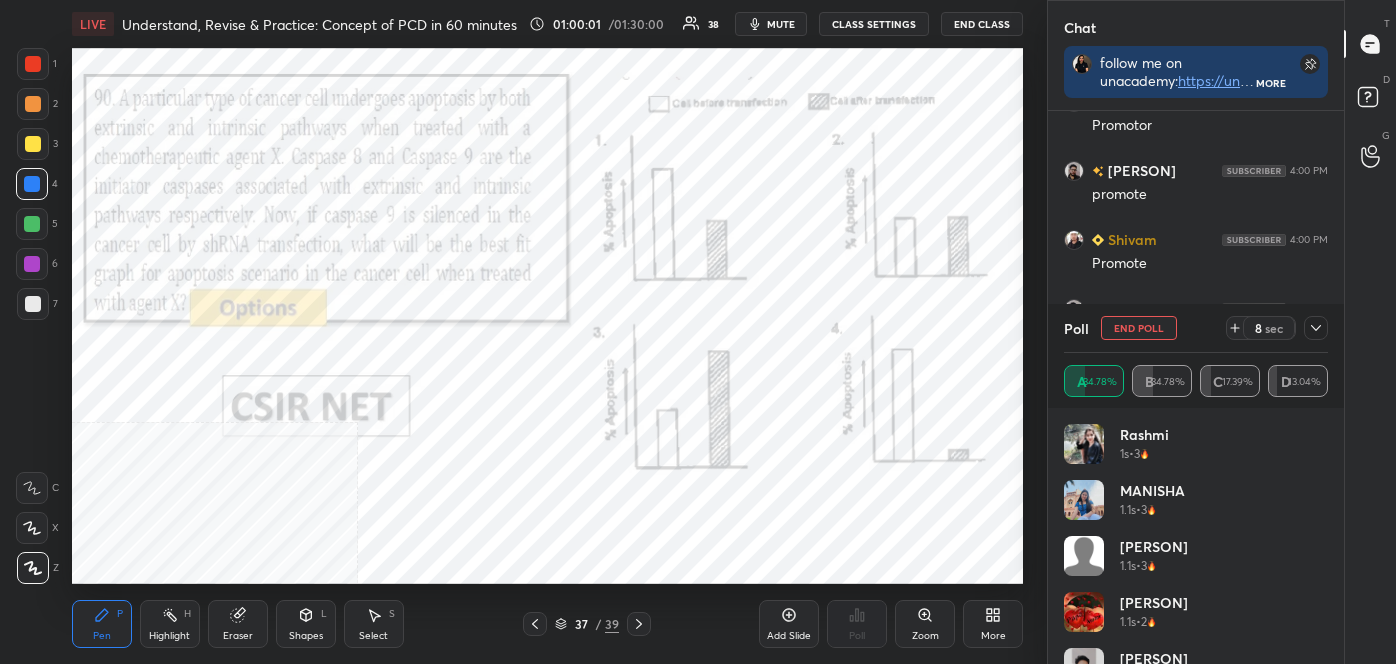 drag, startPoint x: 1320, startPoint y: 502, endPoint x: 1322, endPoint y: 542, distance: 40.04997 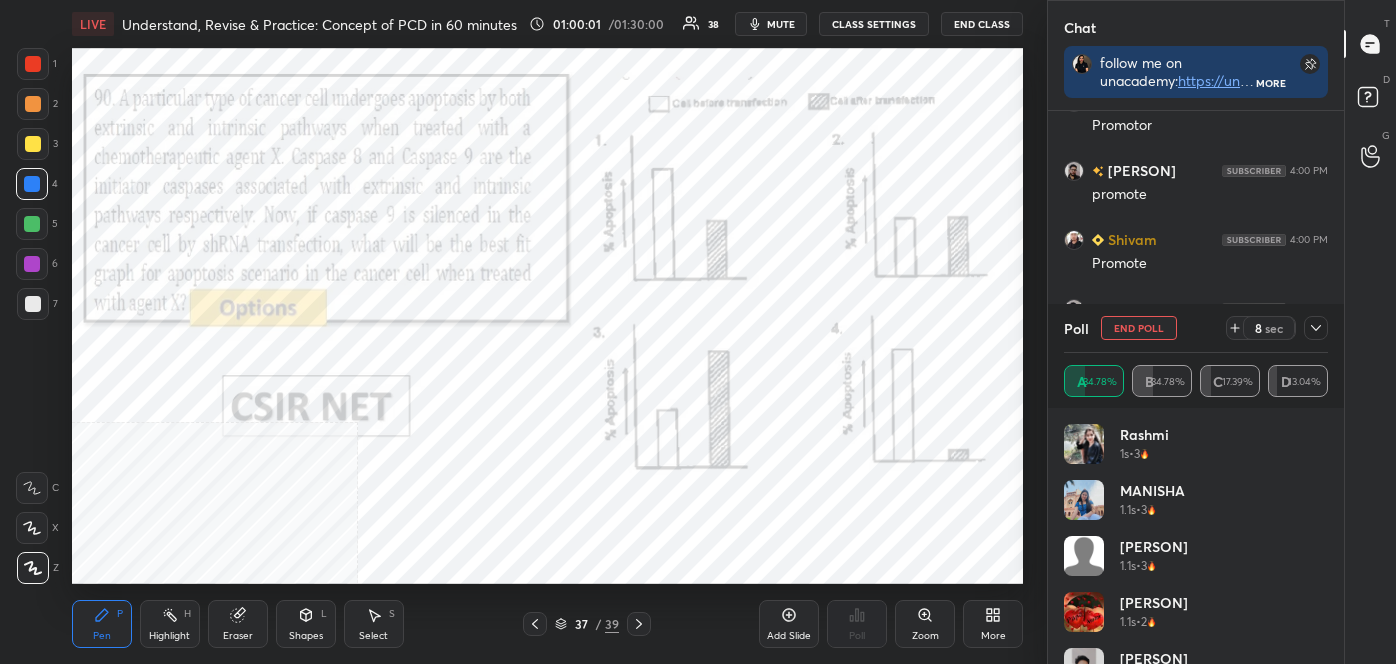click on "[PERSON] 1s  •  3 [PERSON] 1.1s  •  3 [PERSON] 1.1s  •  3 [PERSON] 1.1s  •  2 [PERSON] 1.2s  •  3 [PERSON] 1.4s  •  2 [PERSON] 1.9s  •  3 [PERSON] 18.4s  •  2" at bounding box center [1196, 544] 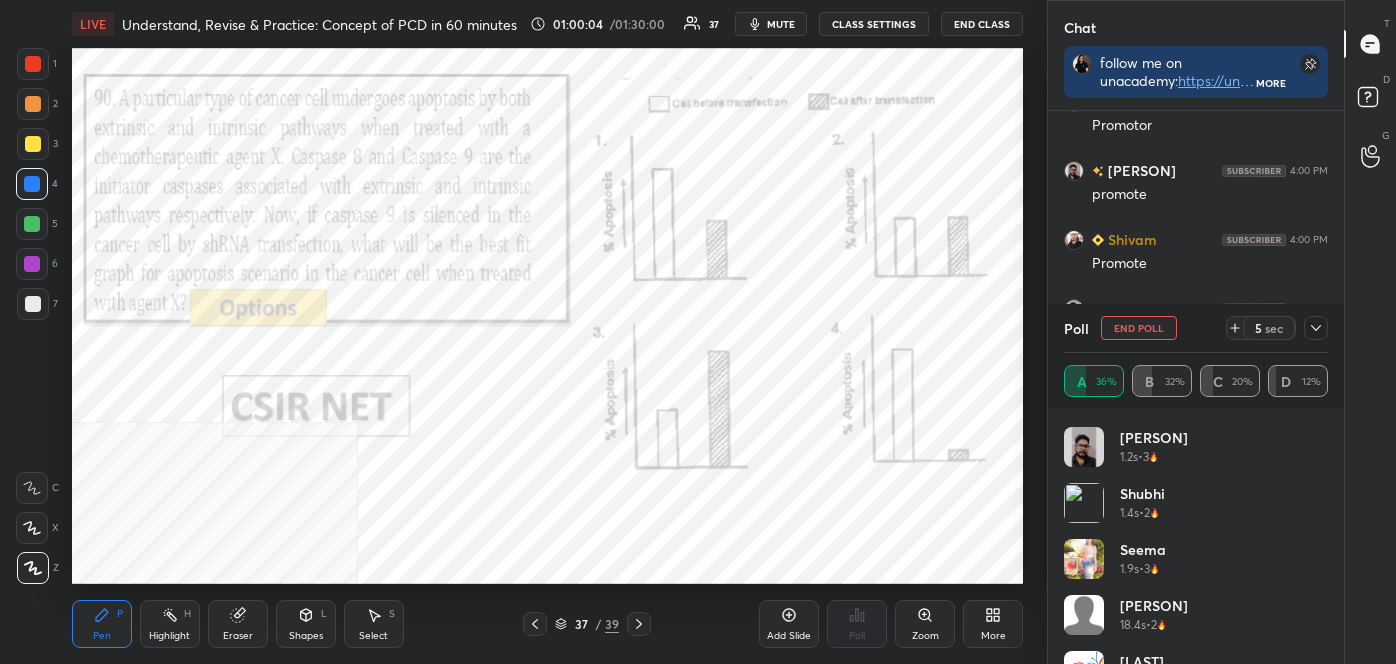 scroll, scrollTop: 264, scrollLeft: 0, axis: vertical 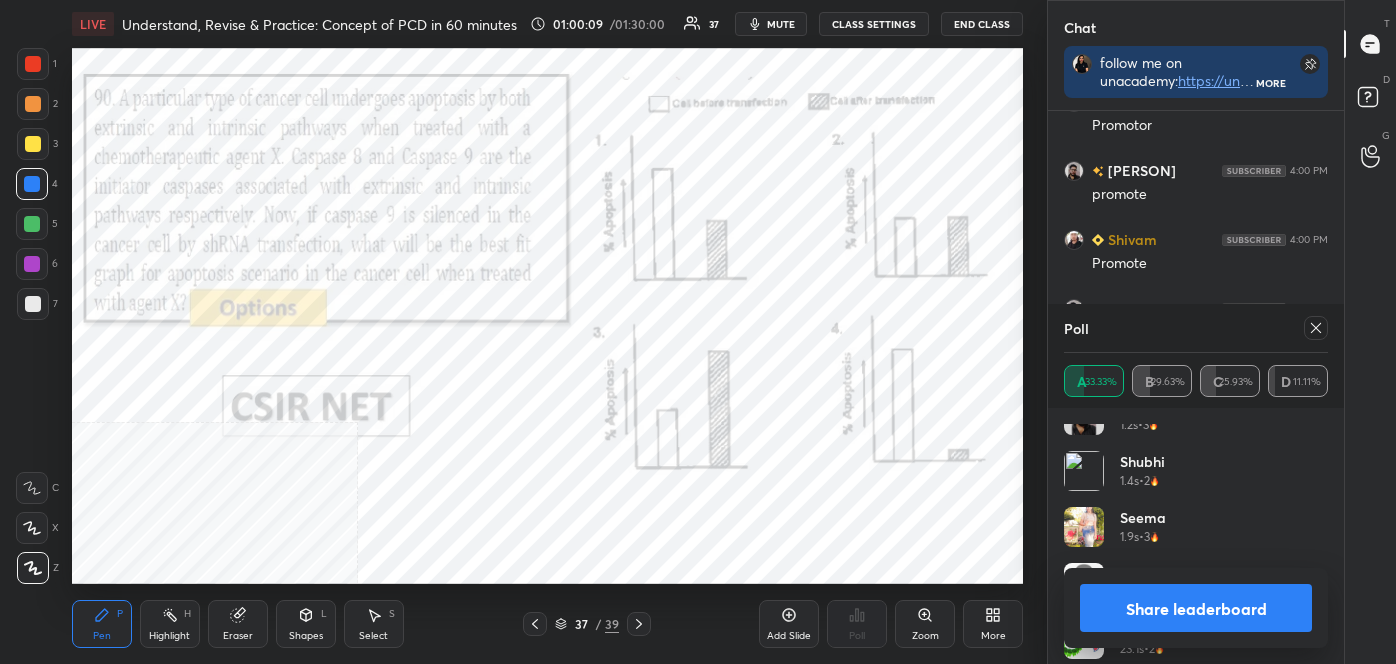 click on "Share leaderboard" at bounding box center (1196, 608) 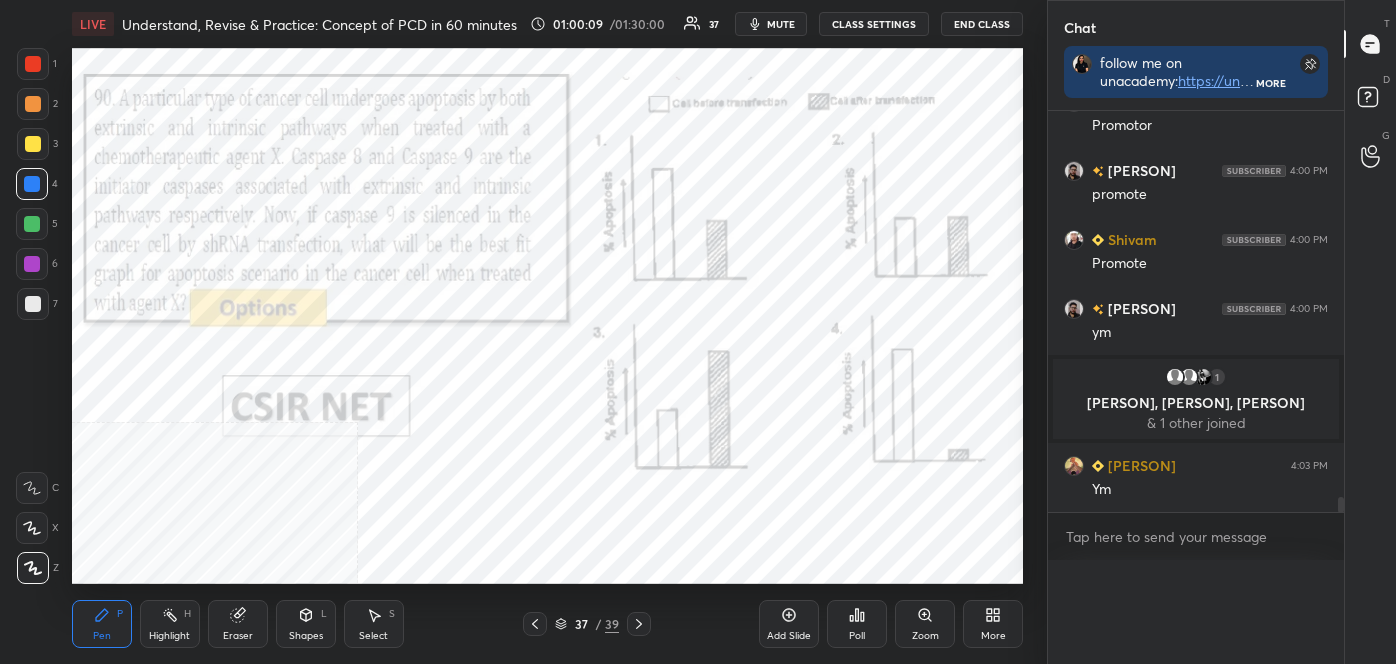 scroll, scrollTop: 0, scrollLeft: 0, axis: both 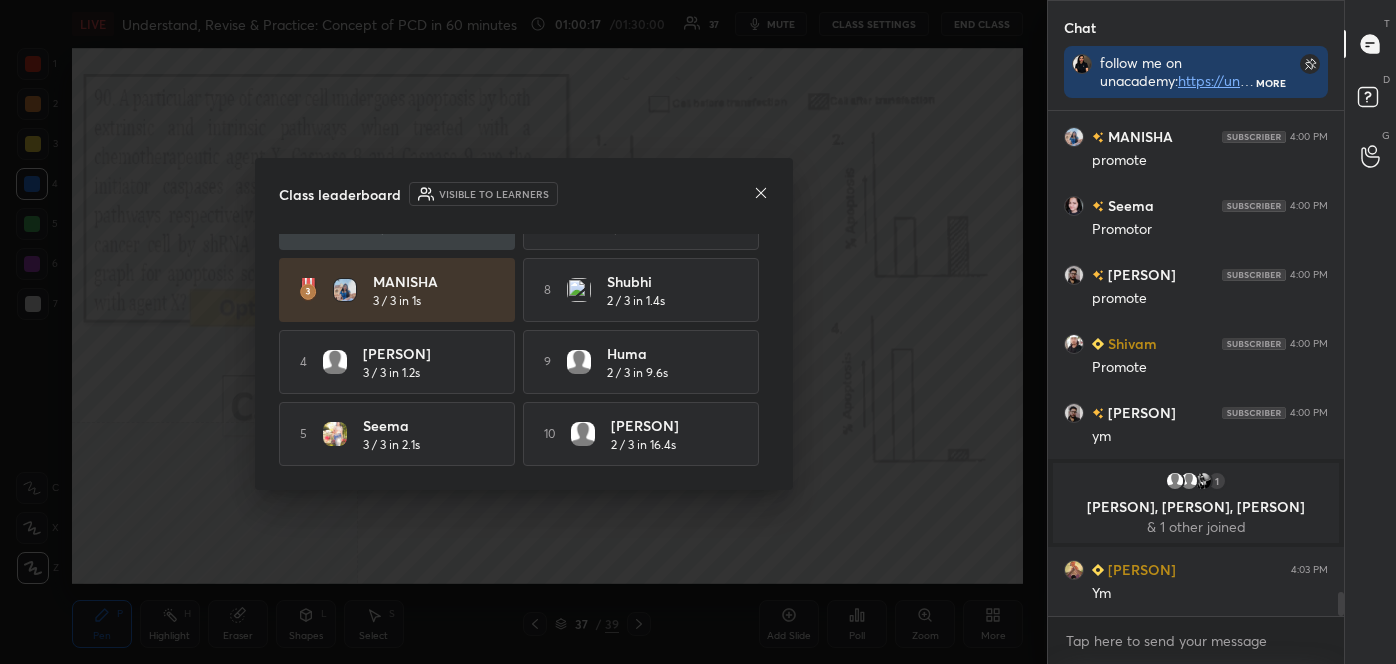 click 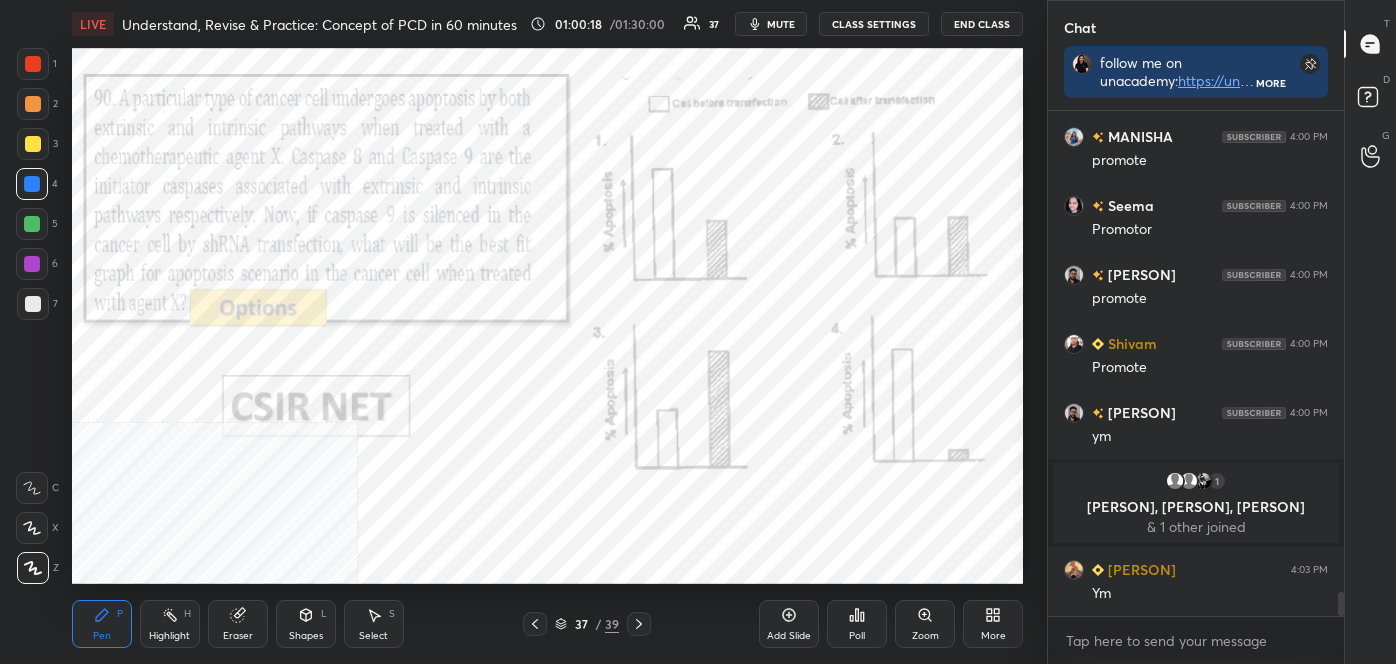 click 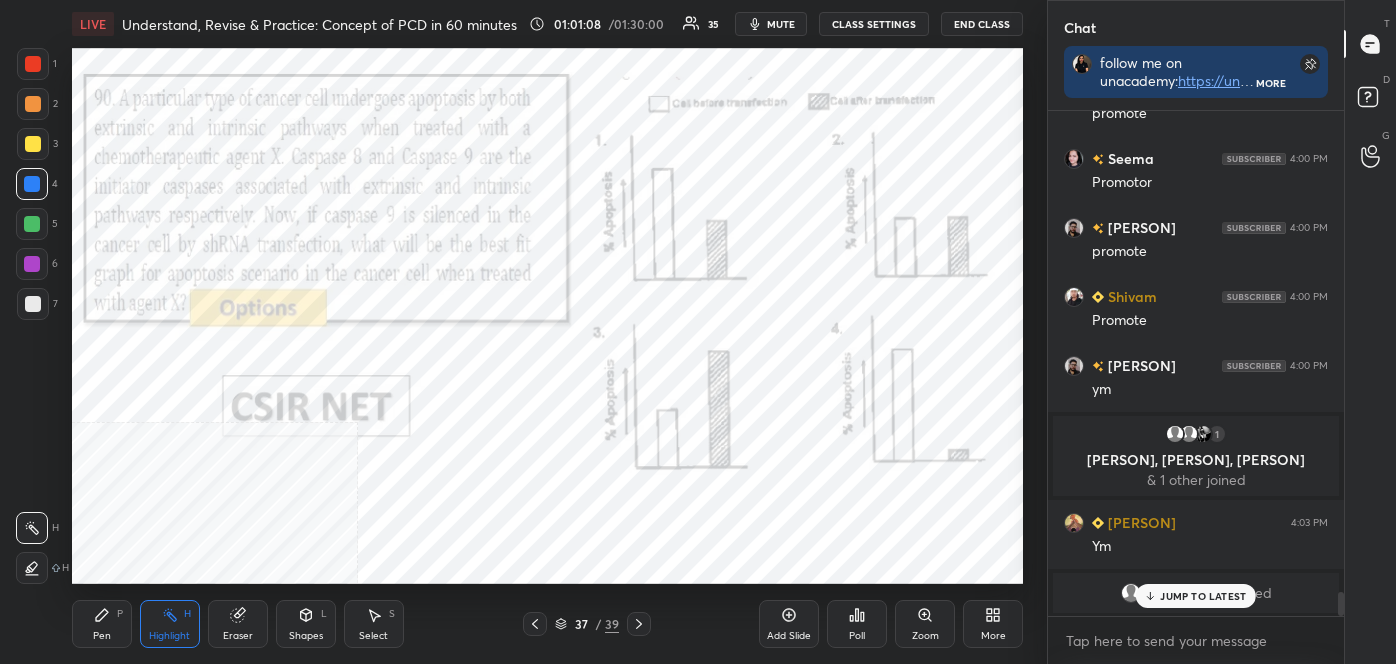 drag, startPoint x: 77, startPoint y: 627, endPoint x: 73, endPoint y: 615, distance: 12.649111 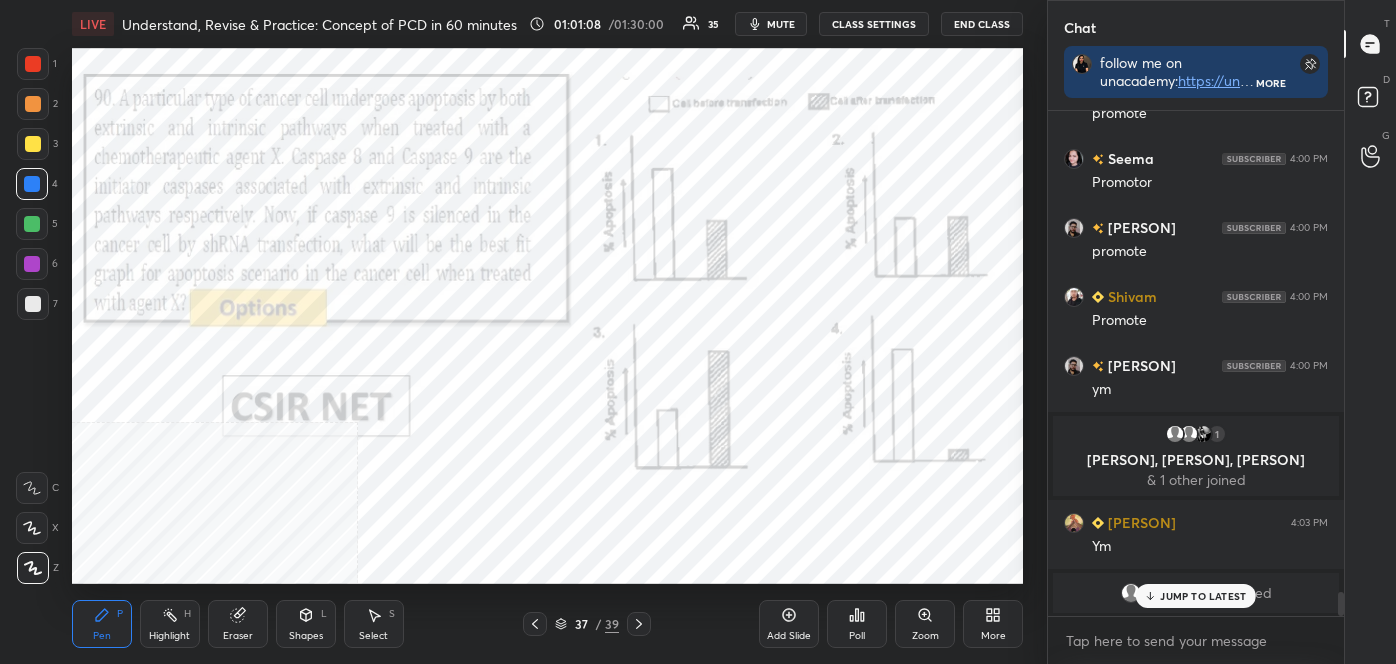drag, startPoint x: 24, startPoint y: 566, endPoint x: 63, endPoint y: 499, distance: 77.52419 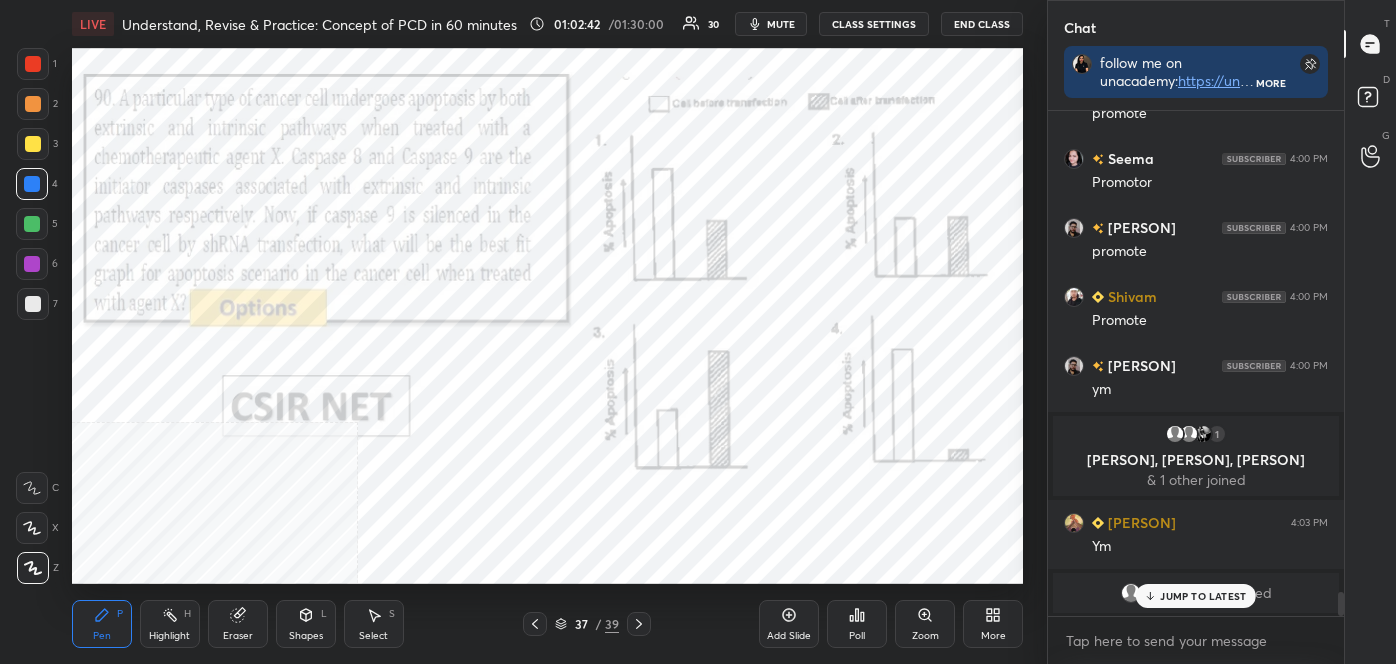 click on "Eraser" at bounding box center [238, 624] 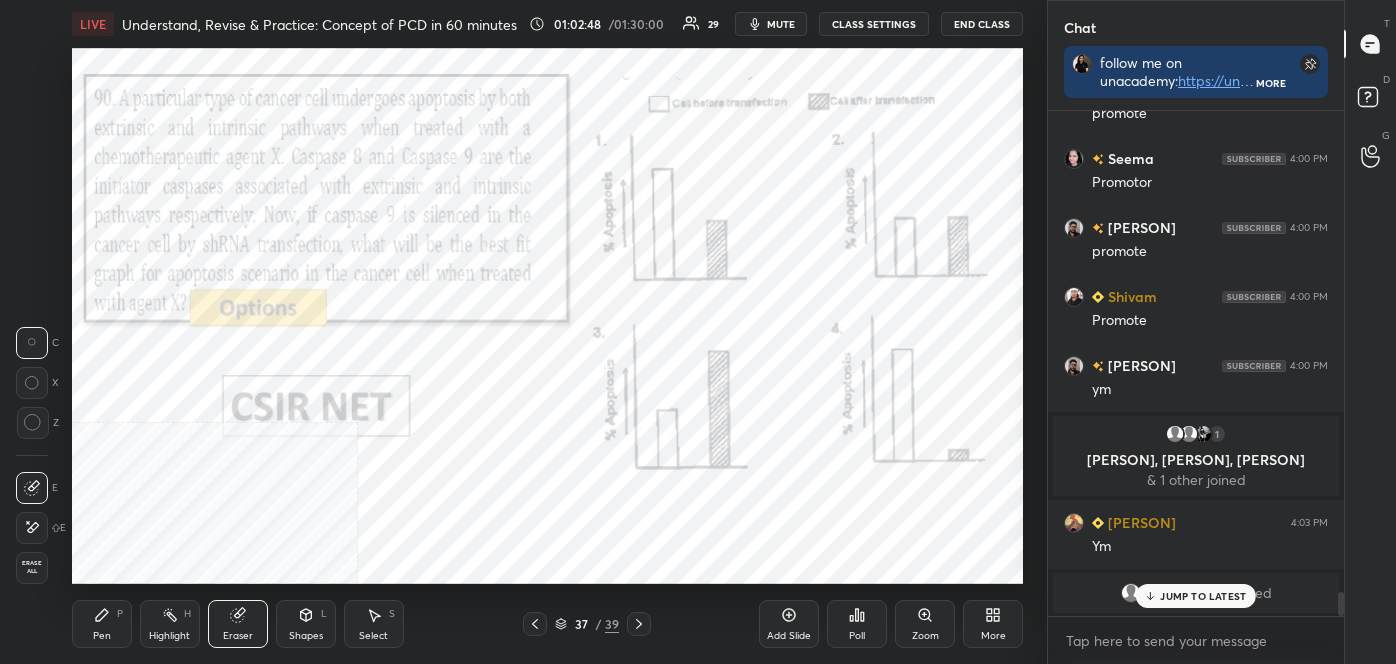 drag, startPoint x: 154, startPoint y: 621, endPoint x: 129, endPoint y: 619, distance: 25.079872 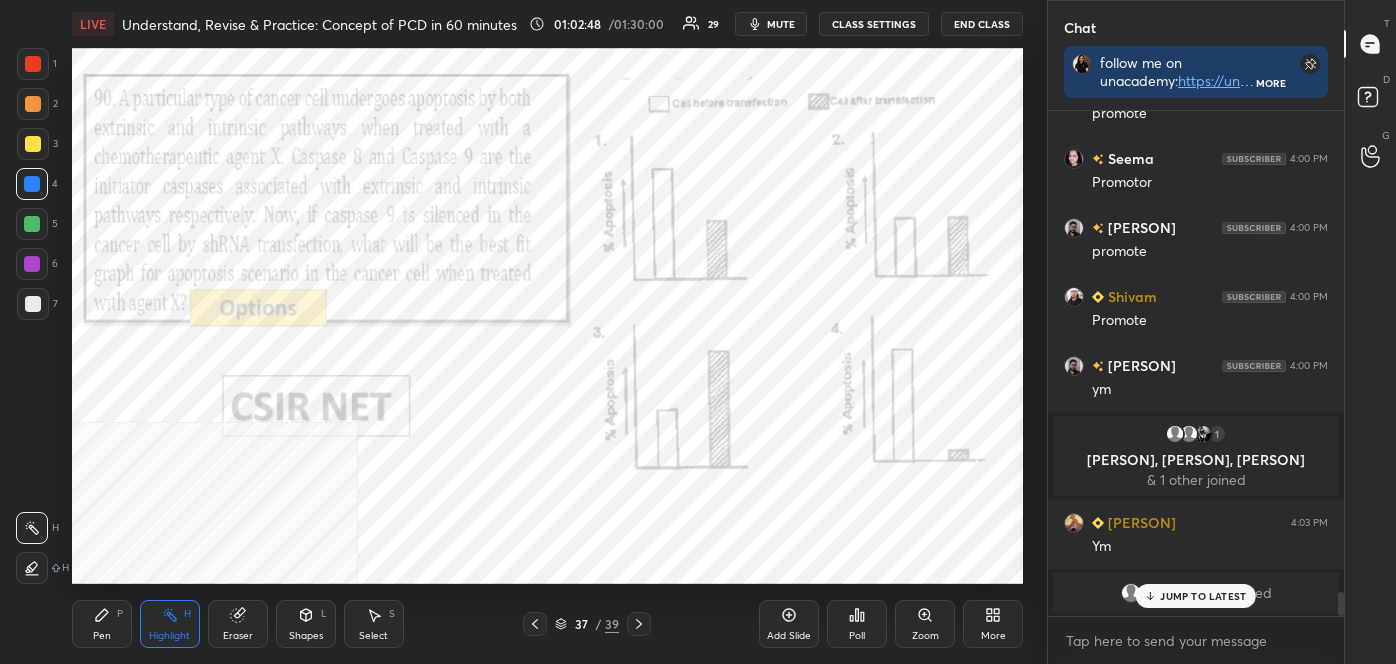 click on "Pen P" at bounding box center [102, 624] 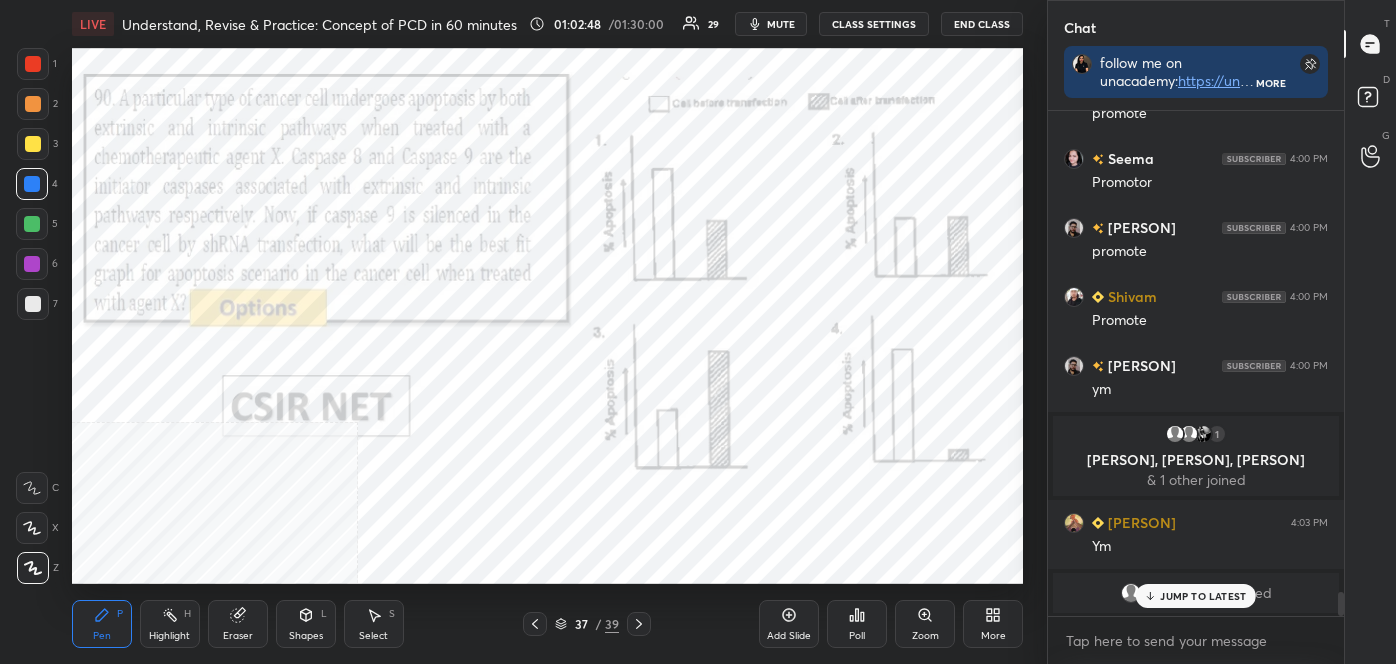 click 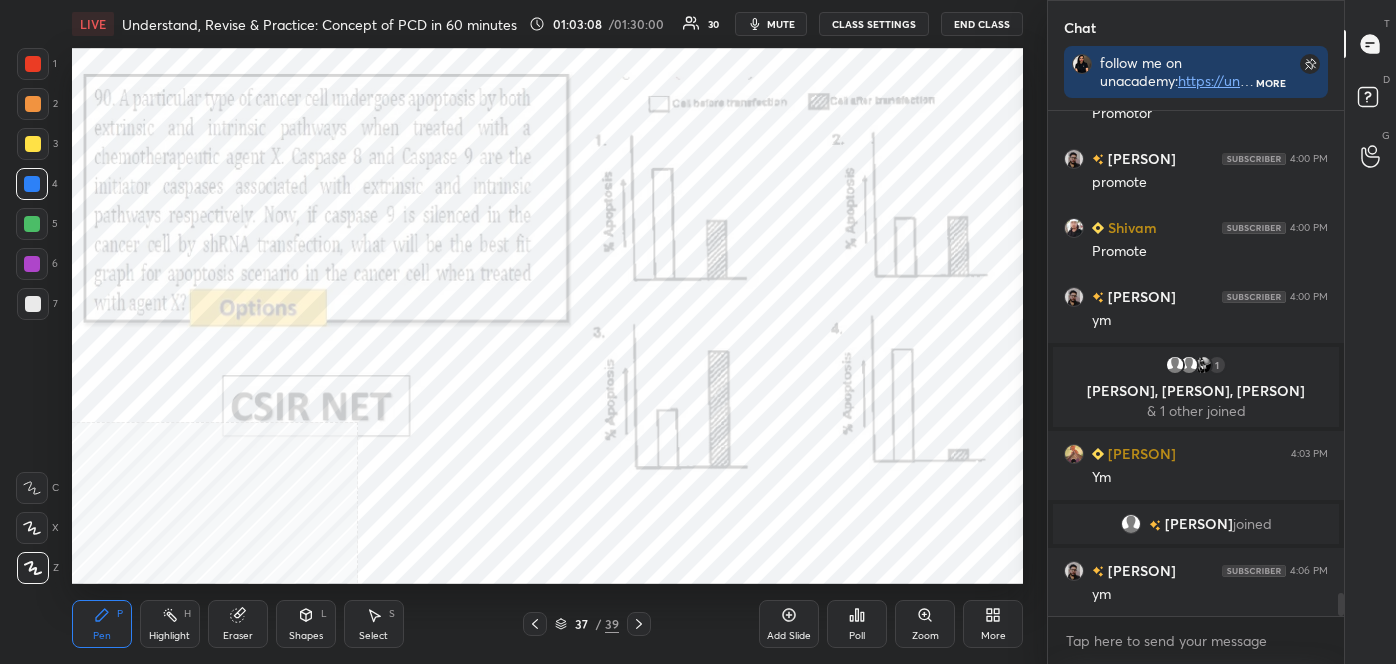 scroll, scrollTop: 10424, scrollLeft: 0, axis: vertical 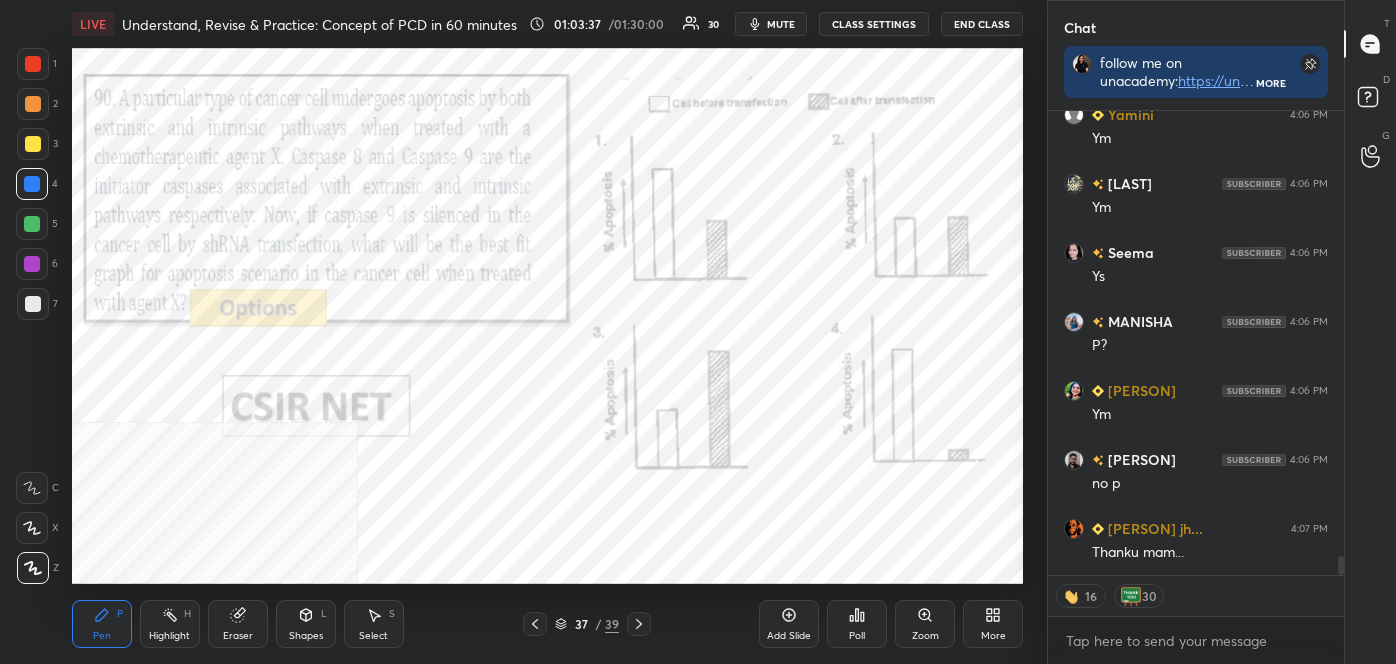 click at bounding box center [639, 624] 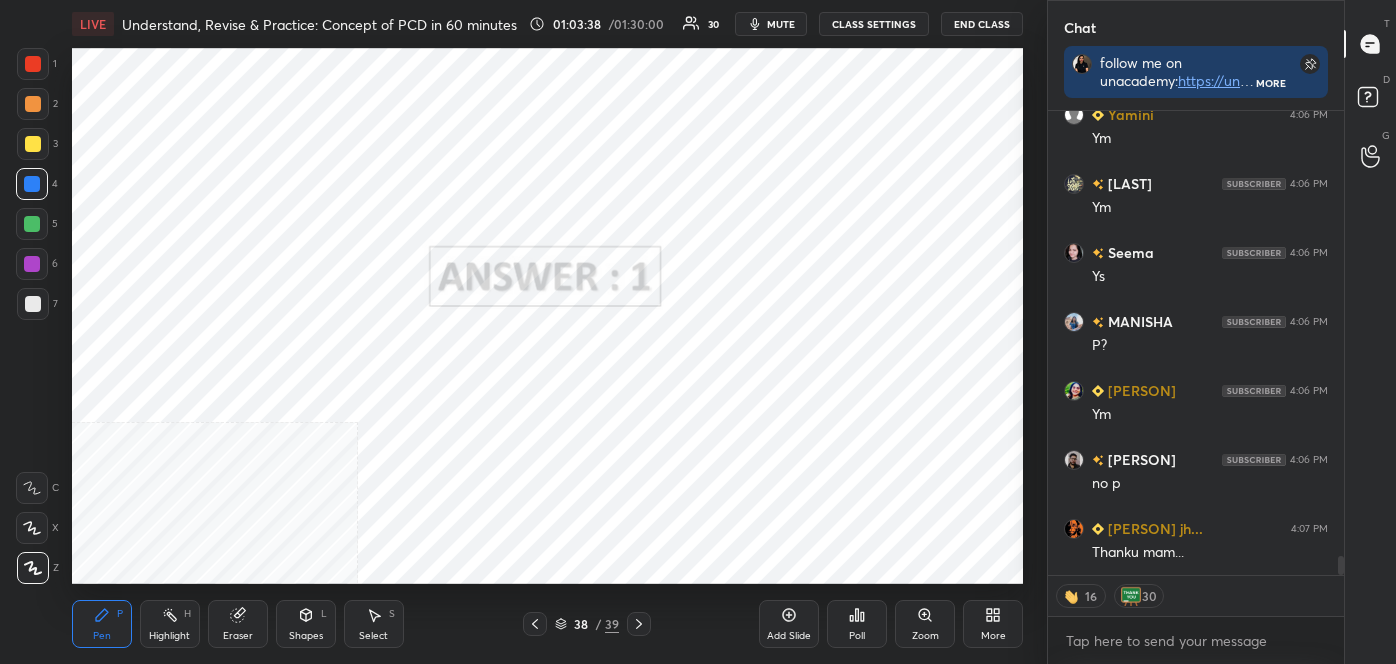 click 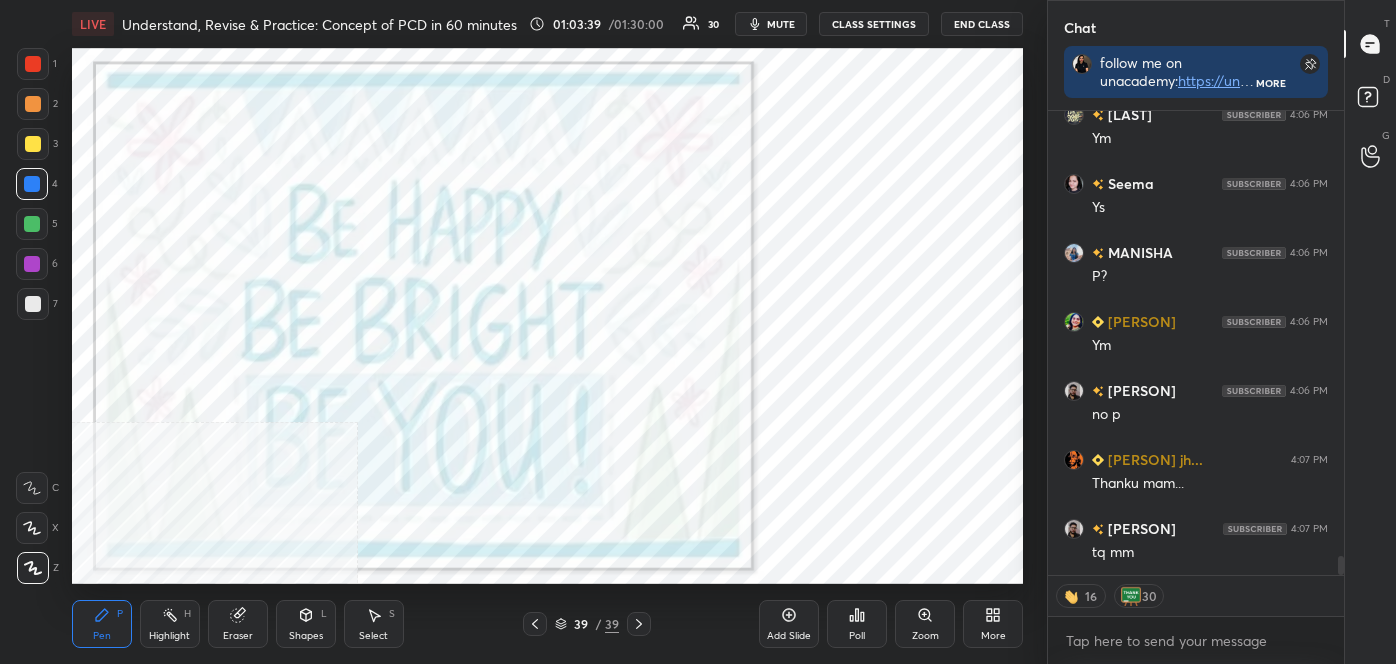 click on "More" at bounding box center [993, 636] 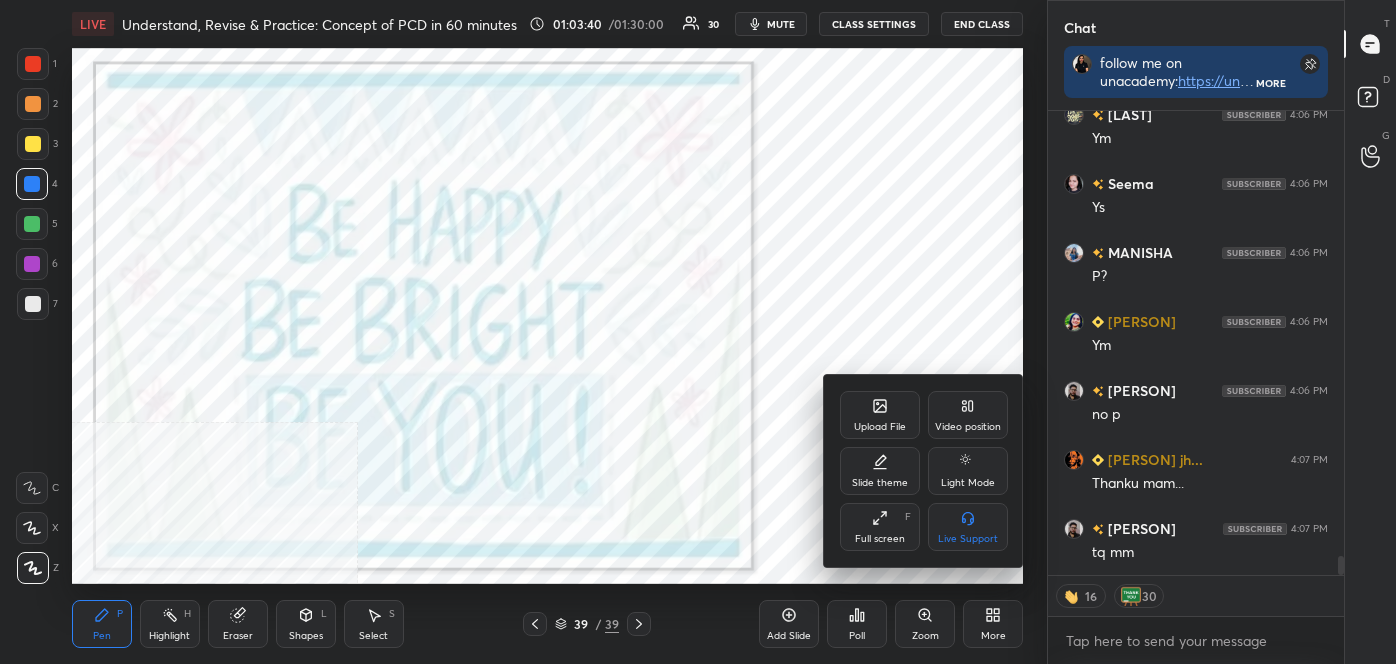 click on "Video position" at bounding box center [968, 415] 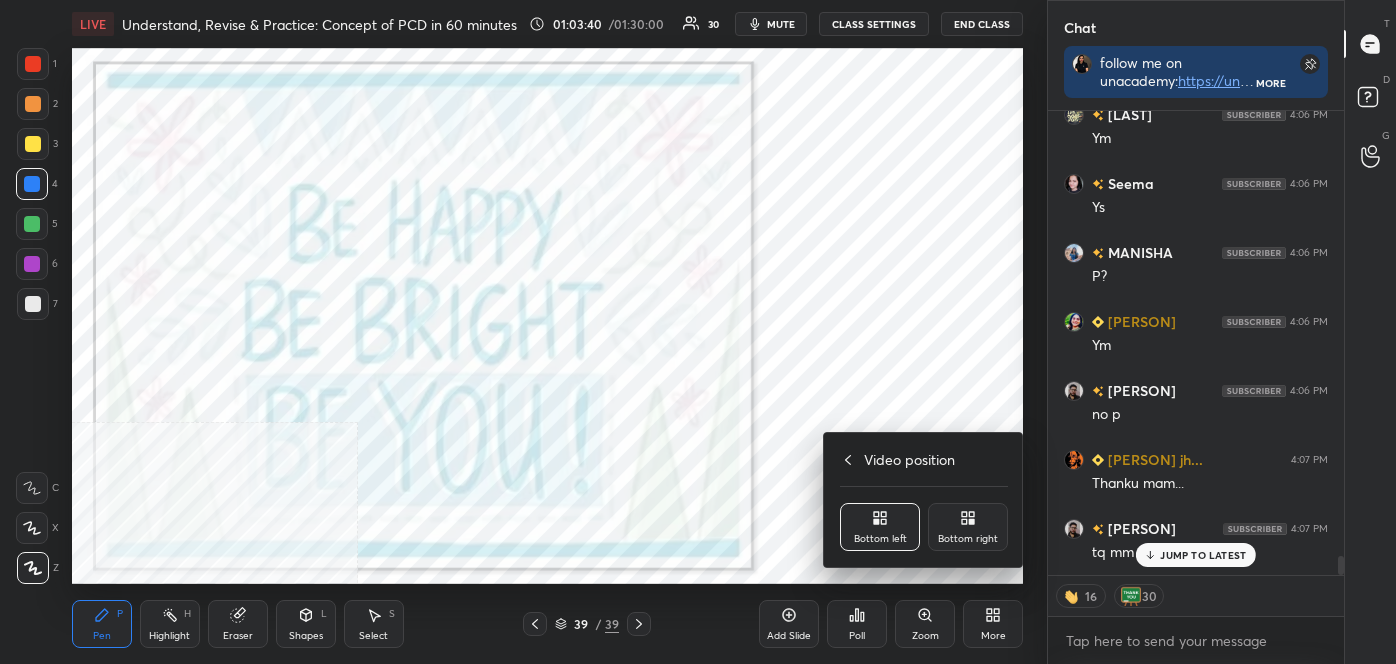 scroll, scrollTop: 11016, scrollLeft: 0, axis: vertical 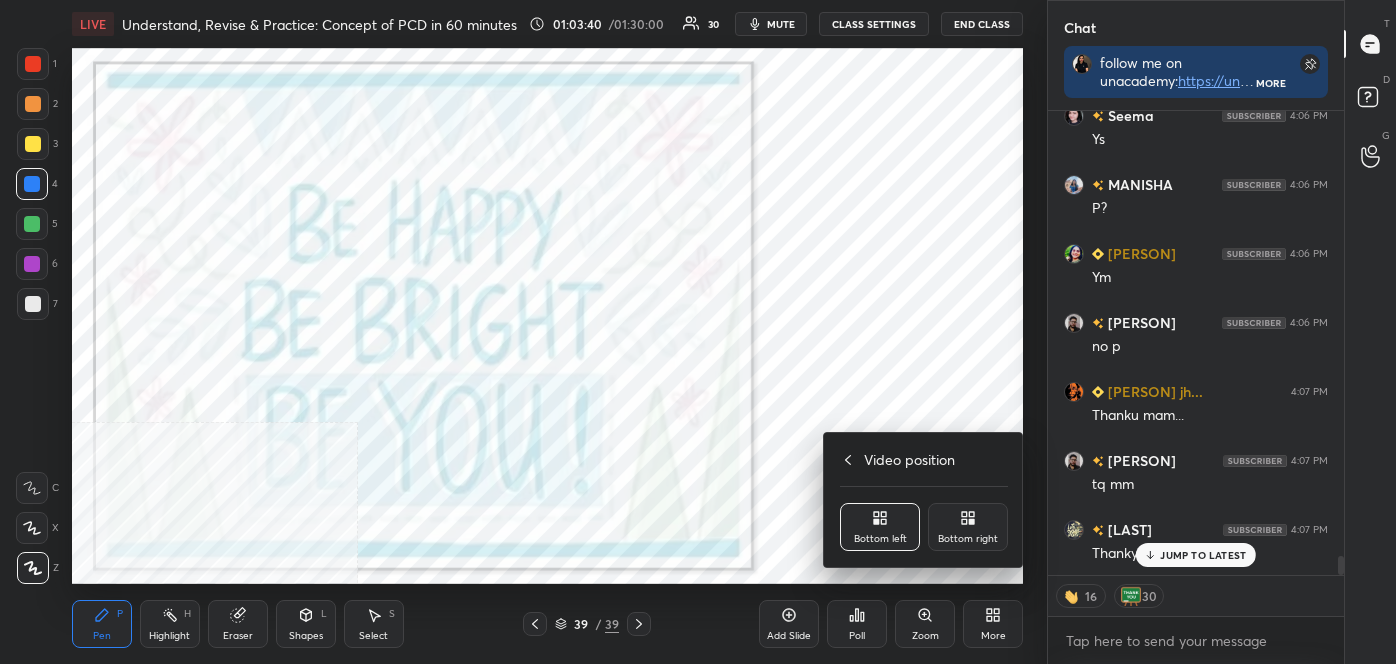 click on "Bottom right" at bounding box center [968, 539] 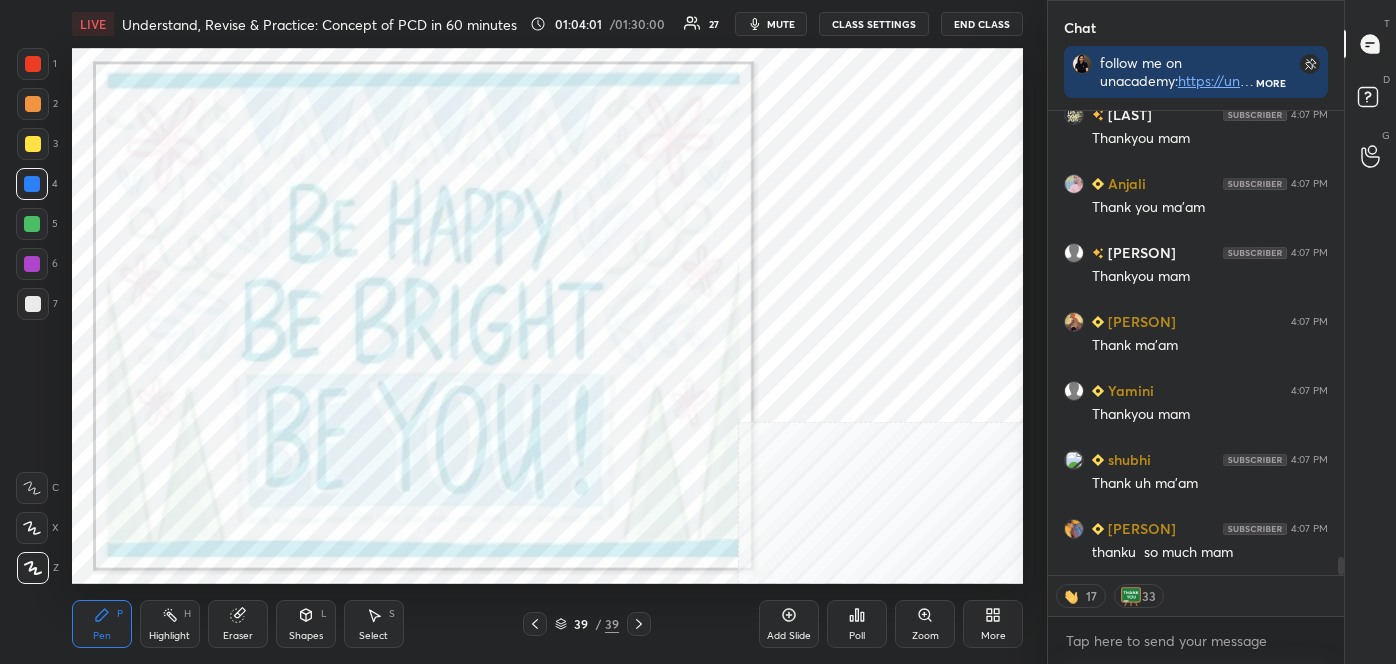 scroll, scrollTop: 11500, scrollLeft: 0, axis: vertical 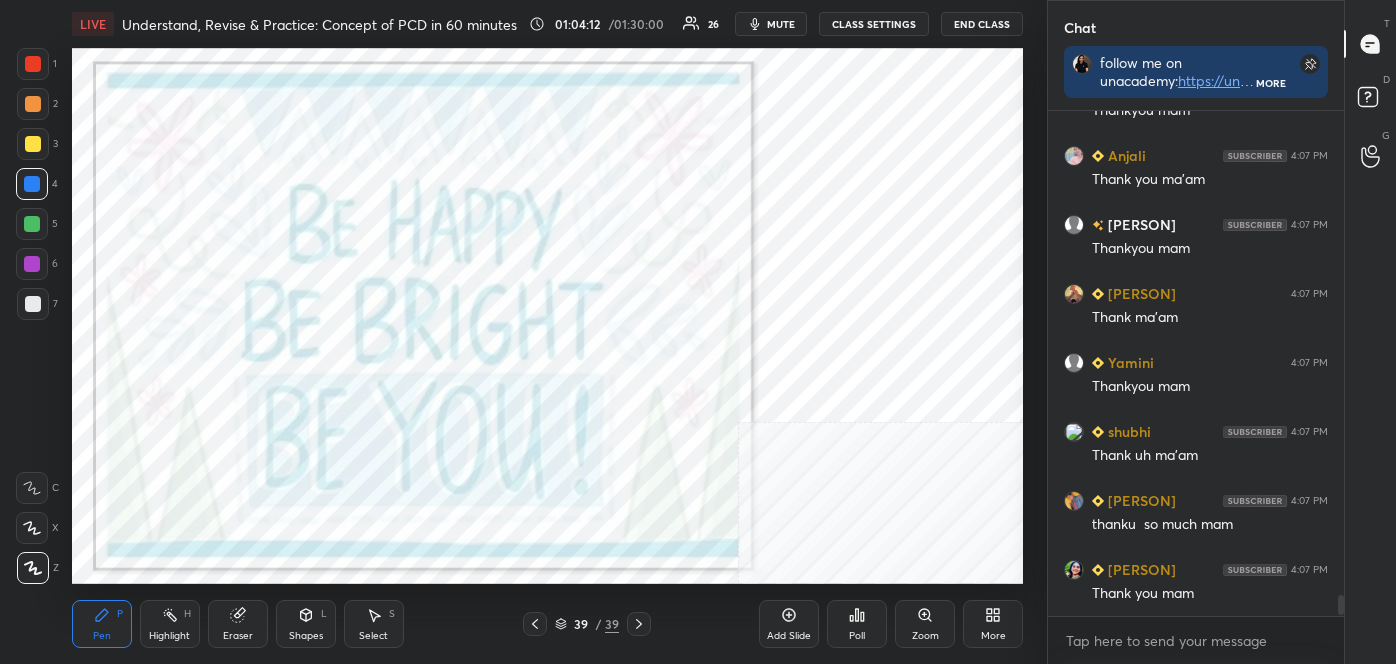 click 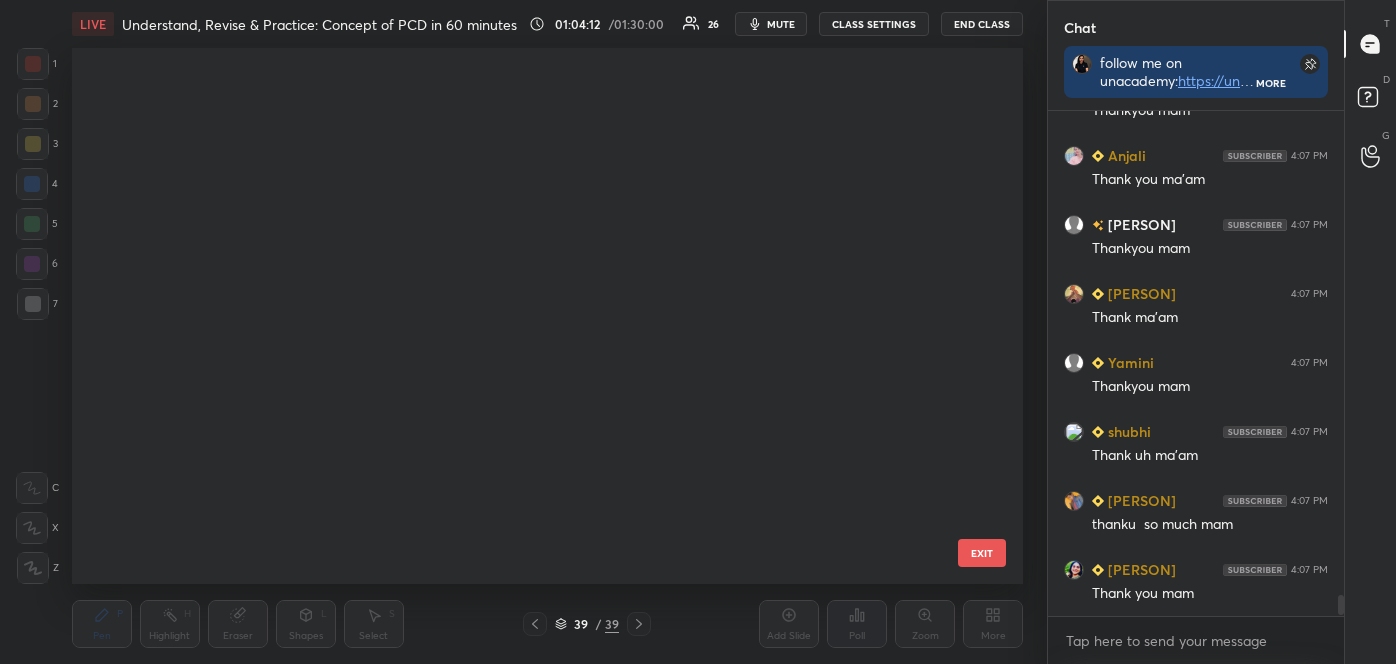 scroll, scrollTop: 1587, scrollLeft: 0, axis: vertical 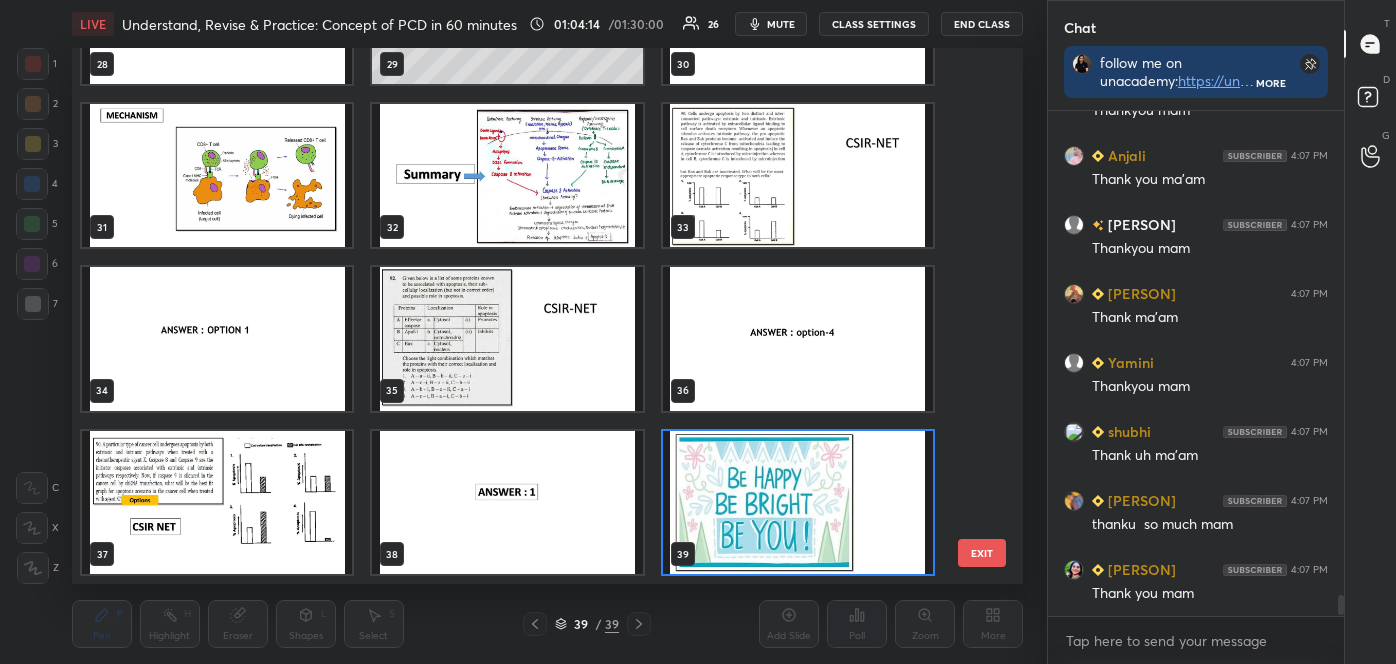 drag, startPoint x: 989, startPoint y: 494, endPoint x: 997, endPoint y: 468, distance: 27.202942 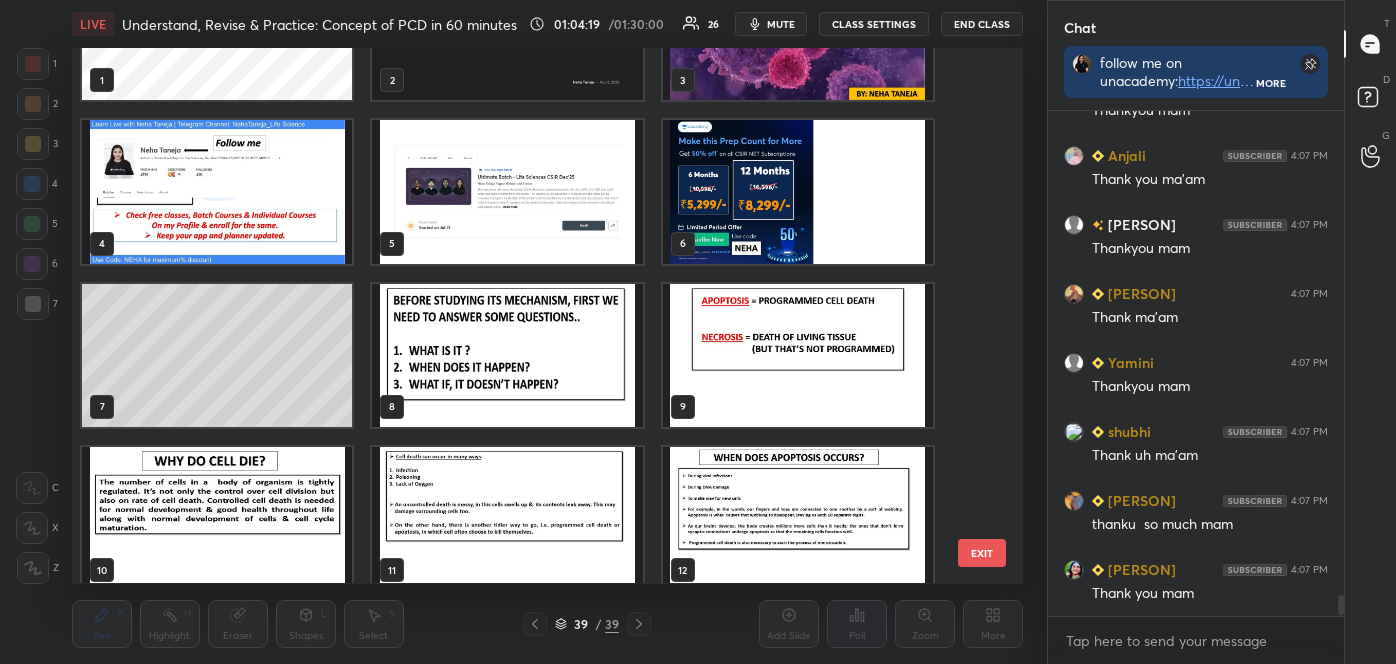 scroll, scrollTop: 109, scrollLeft: 0, axis: vertical 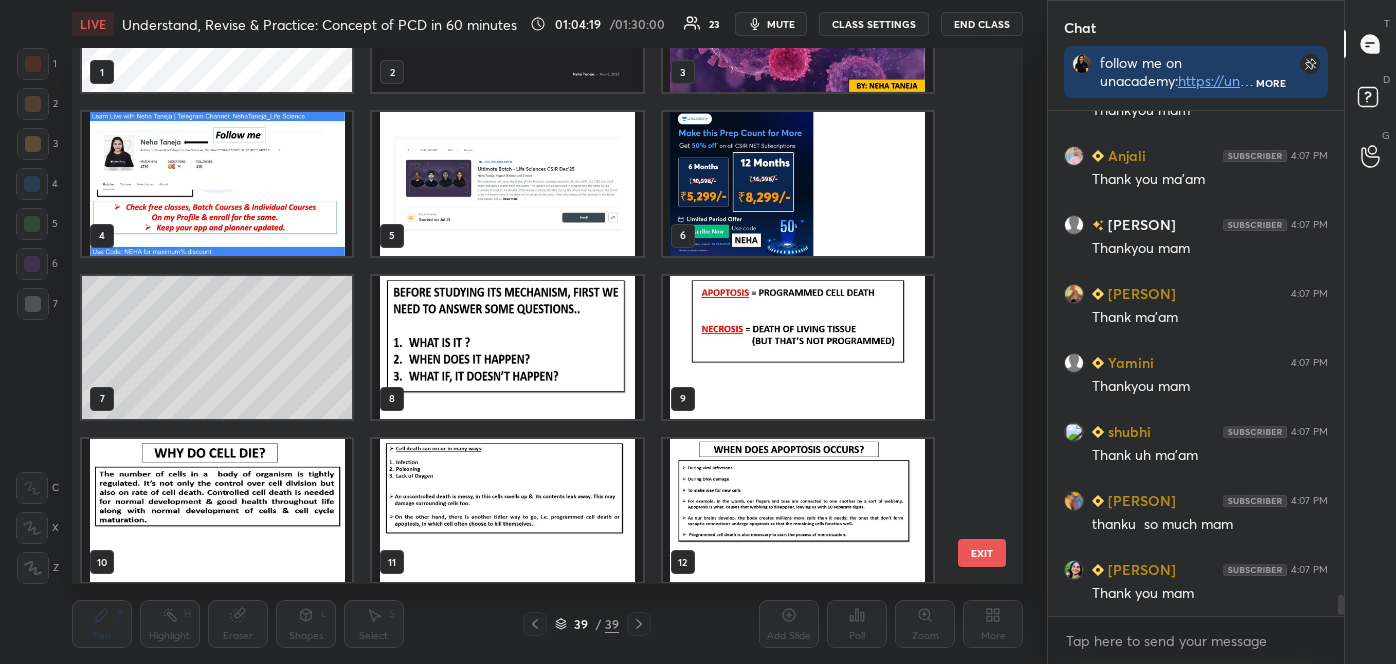 click on "5" at bounding box center [507, 184] 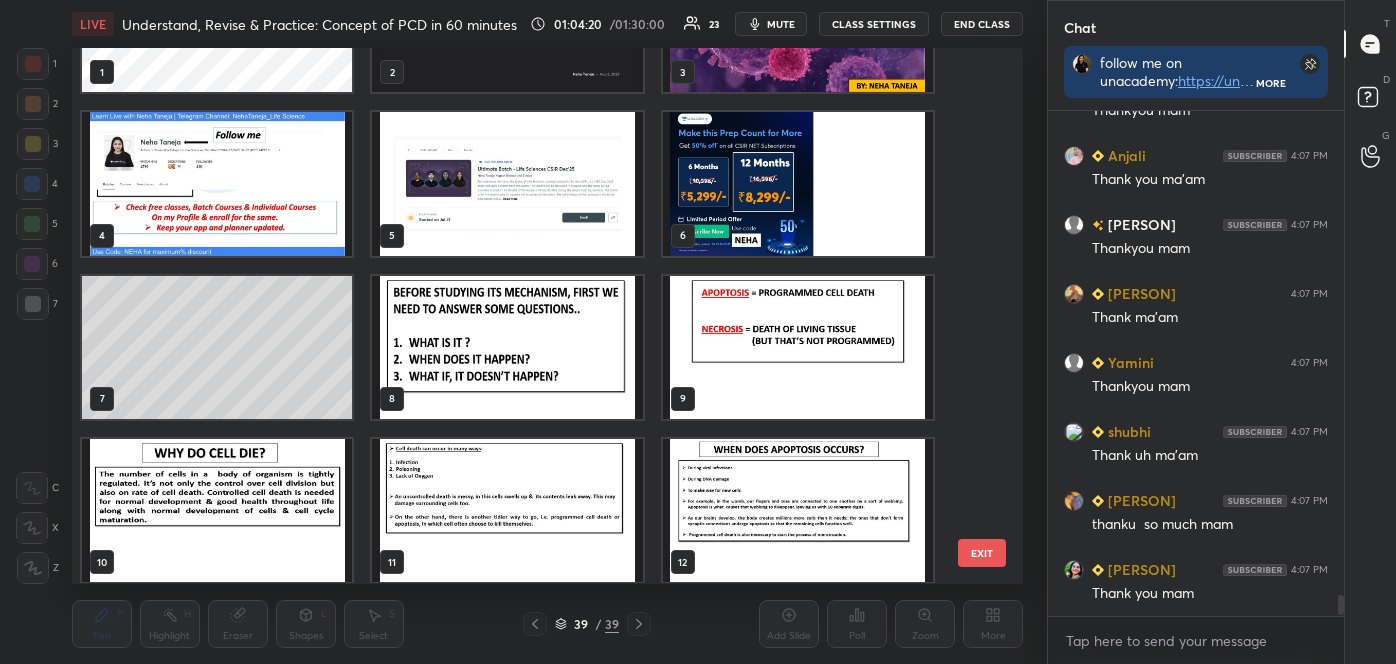 click at bounding box center [507, 20] 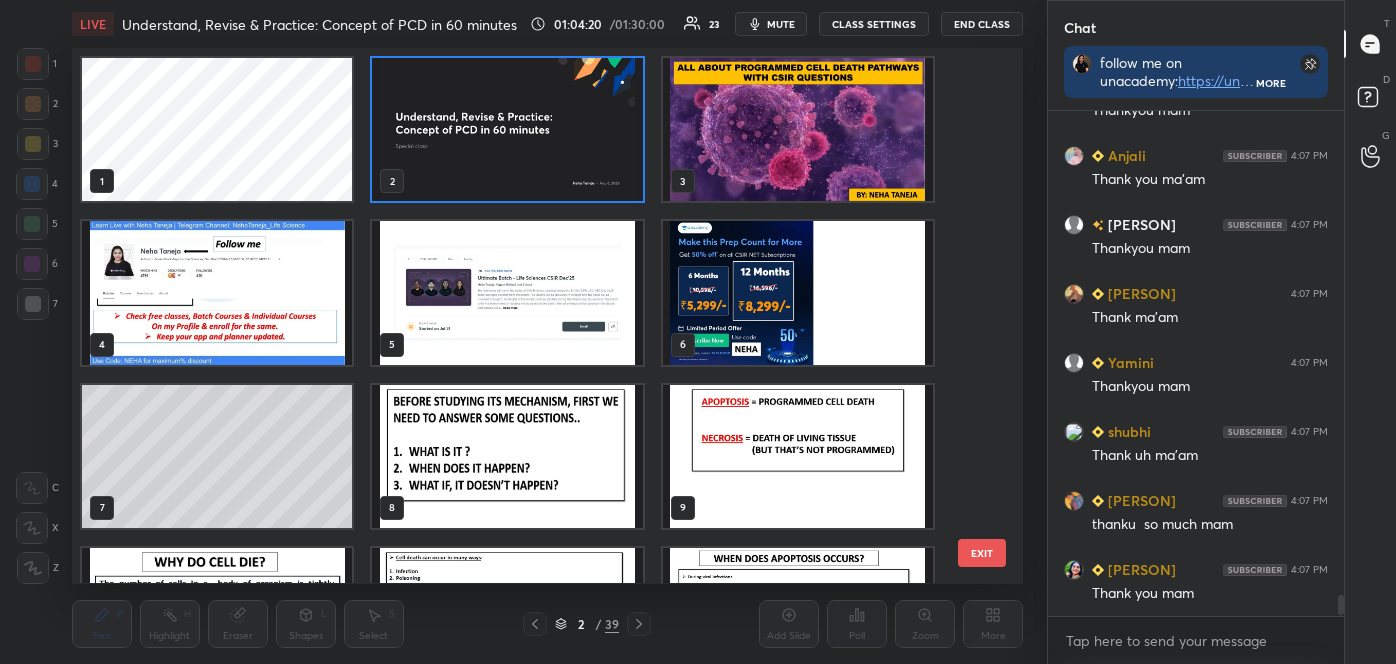 click at bounding box center (507, 129) 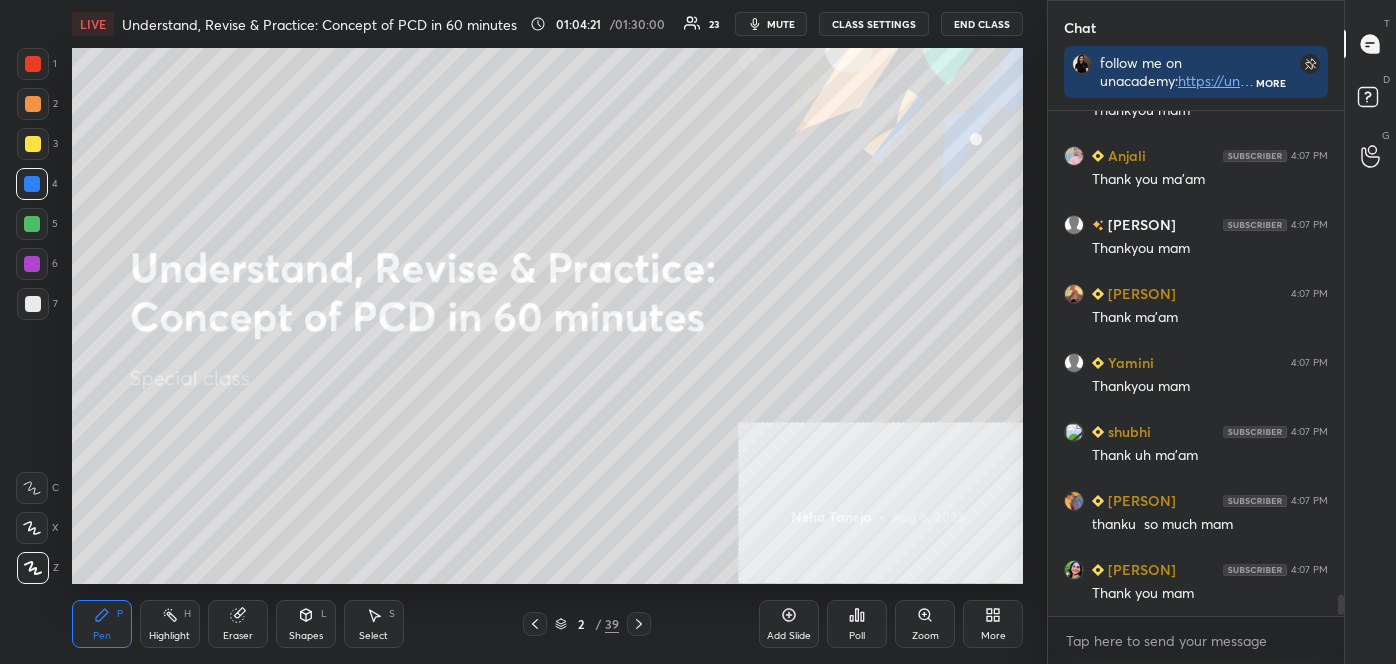 click at bounding box center [507, 129] 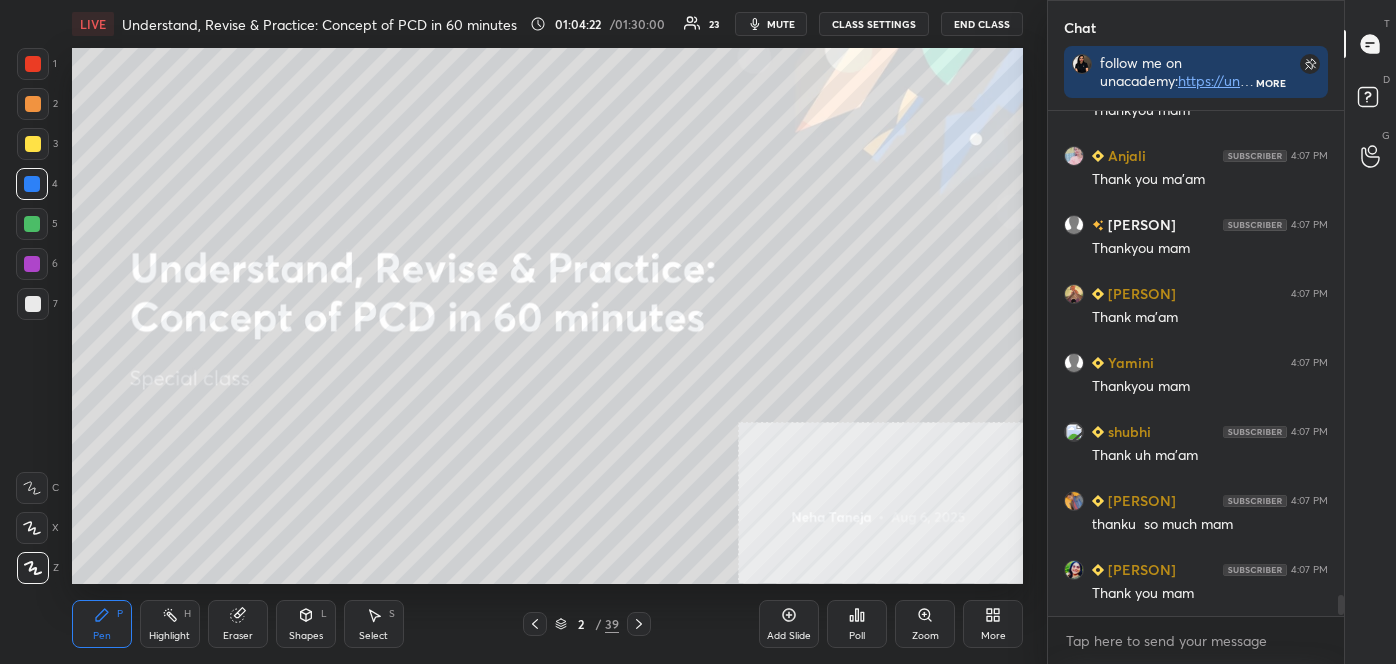 click at bounding box center [33, 568] 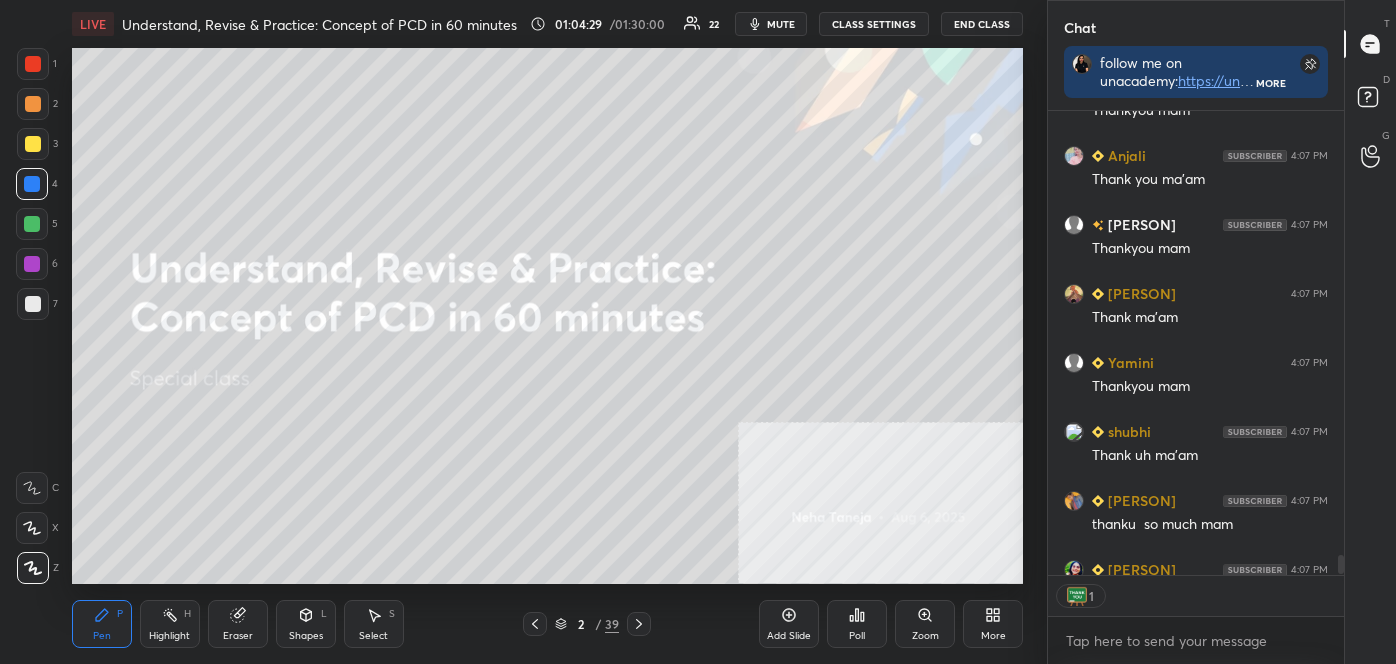 scroll, scrollTop: 458, scrollLeft: 290, axis: both 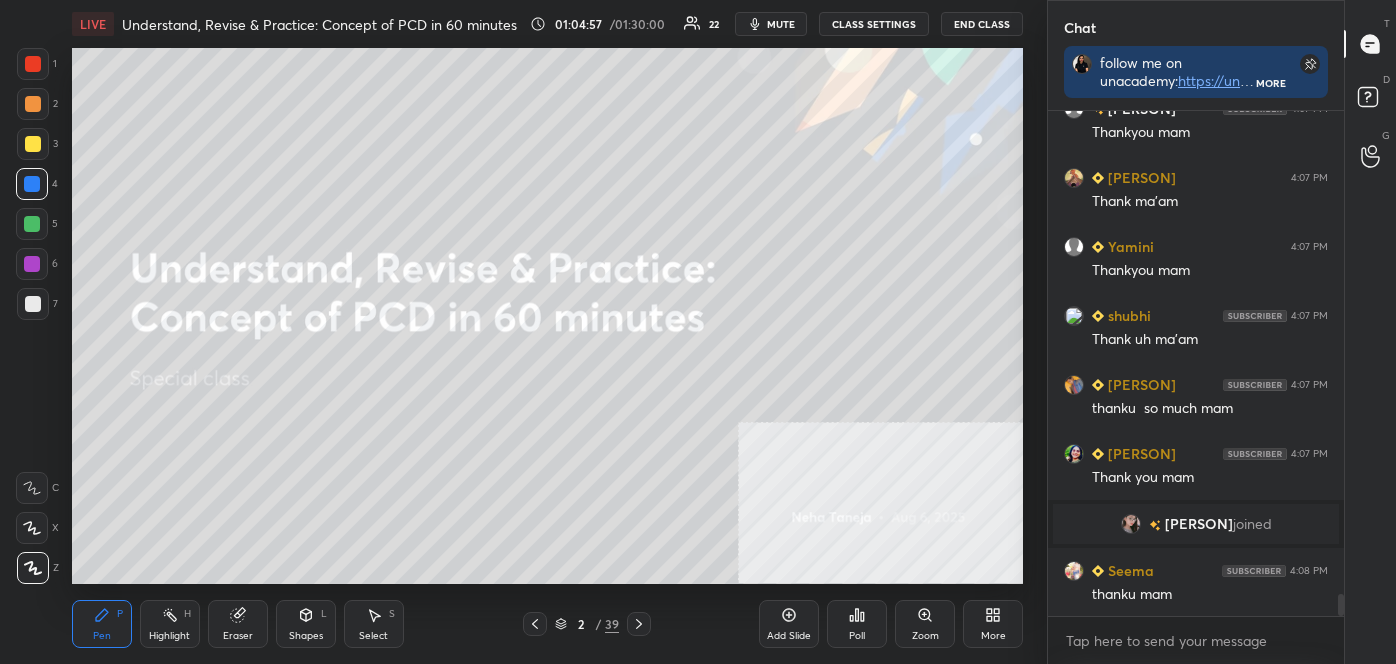 click 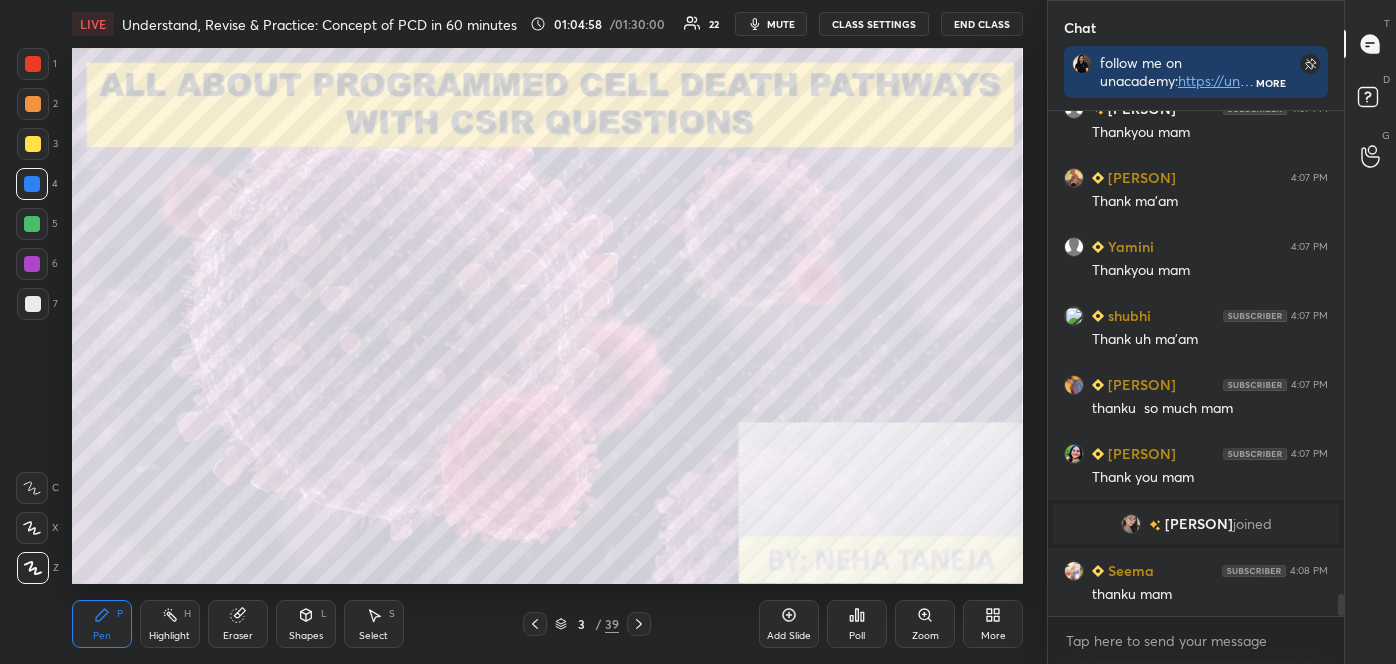 click 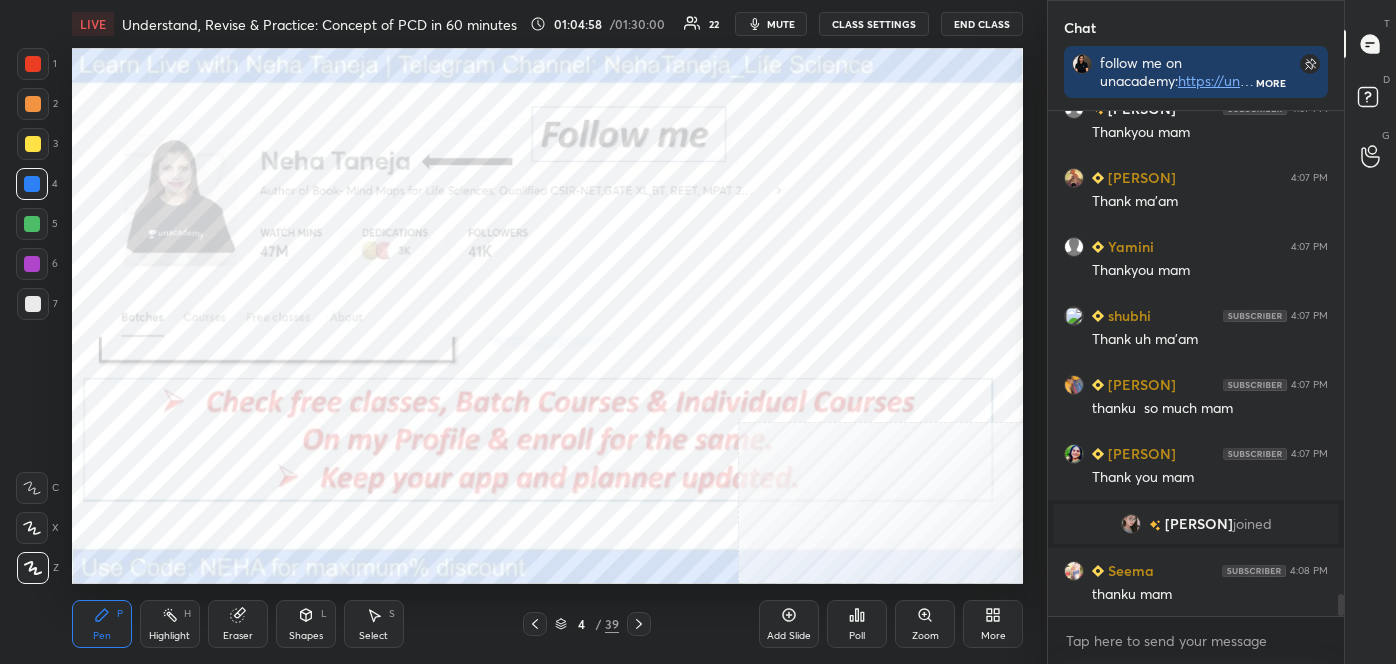 click 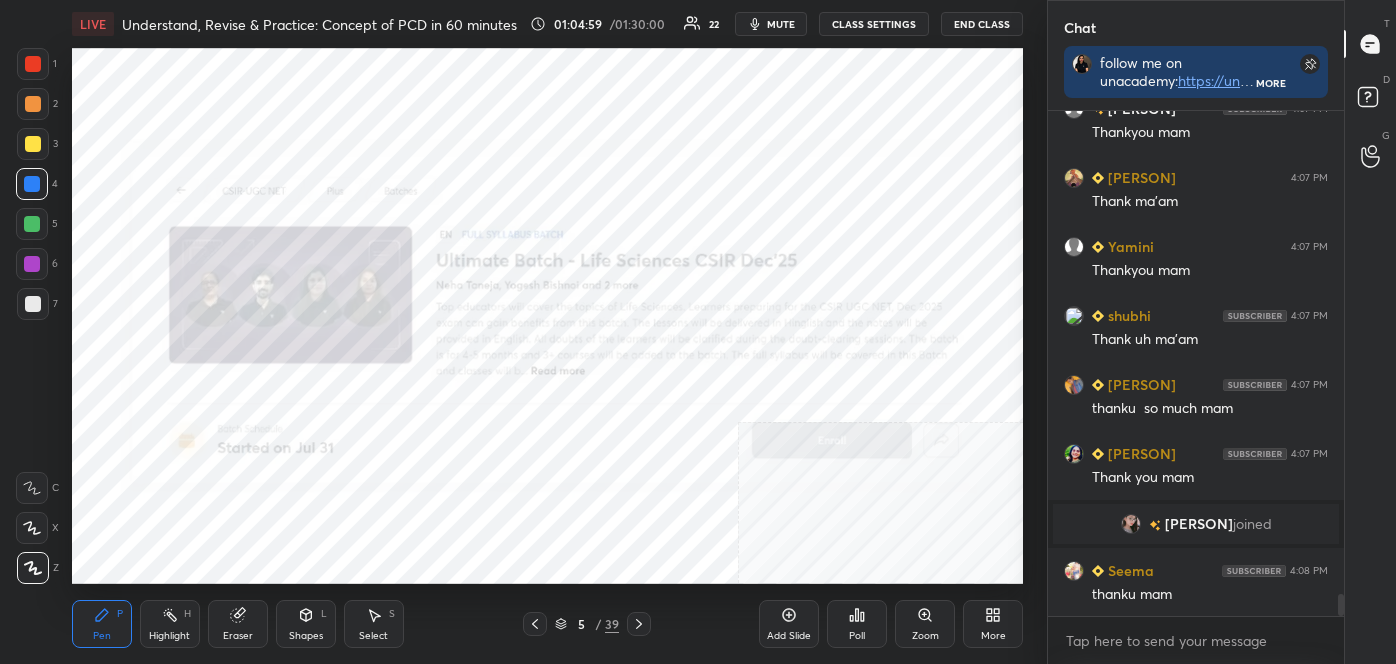 click 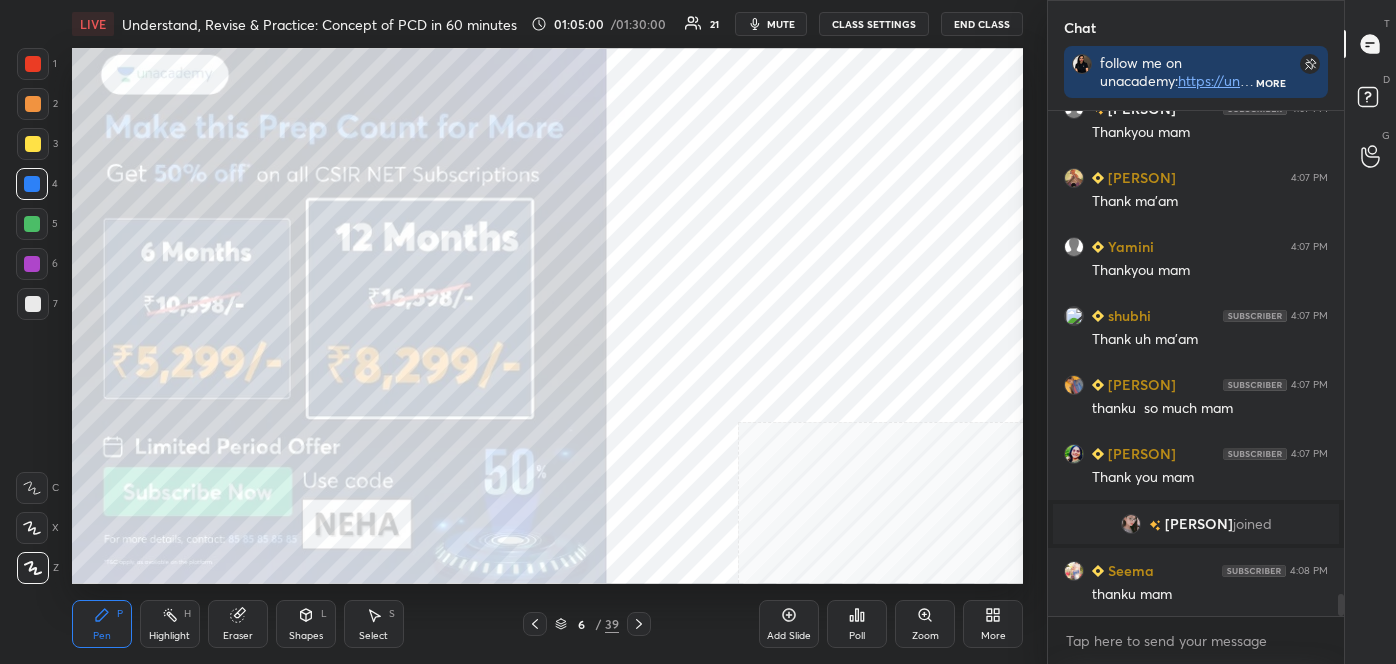 click 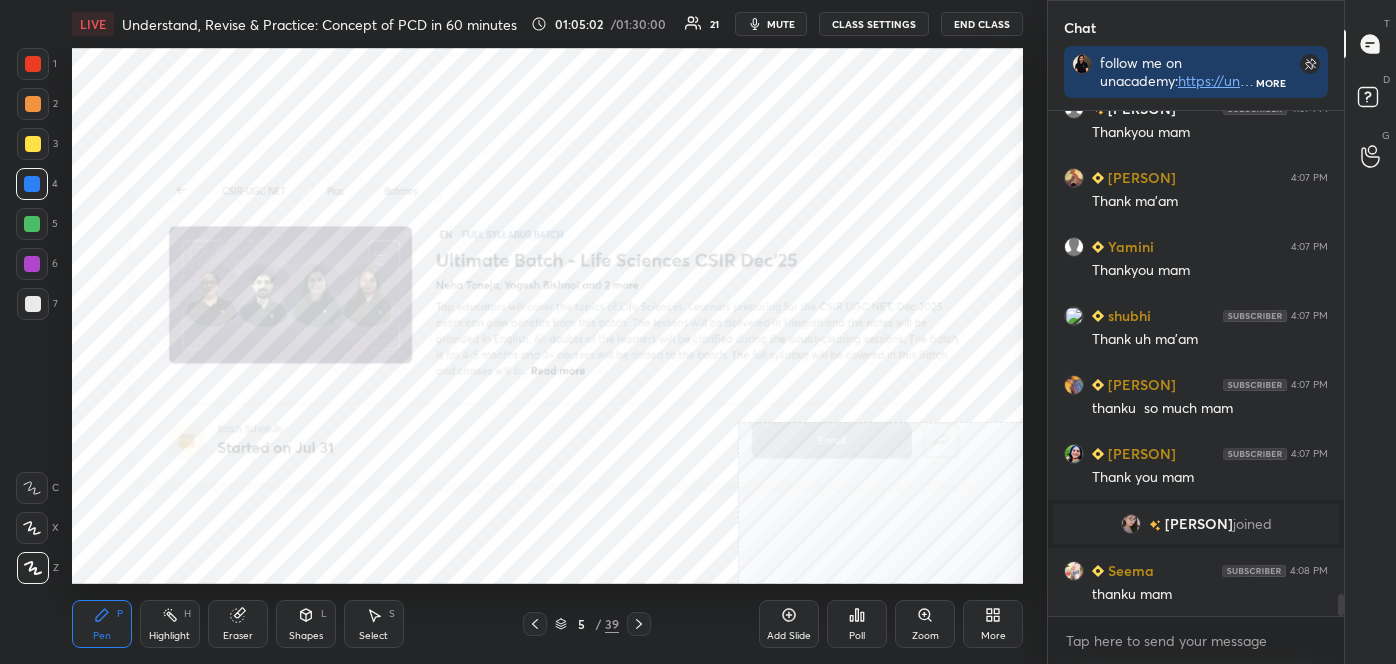 click 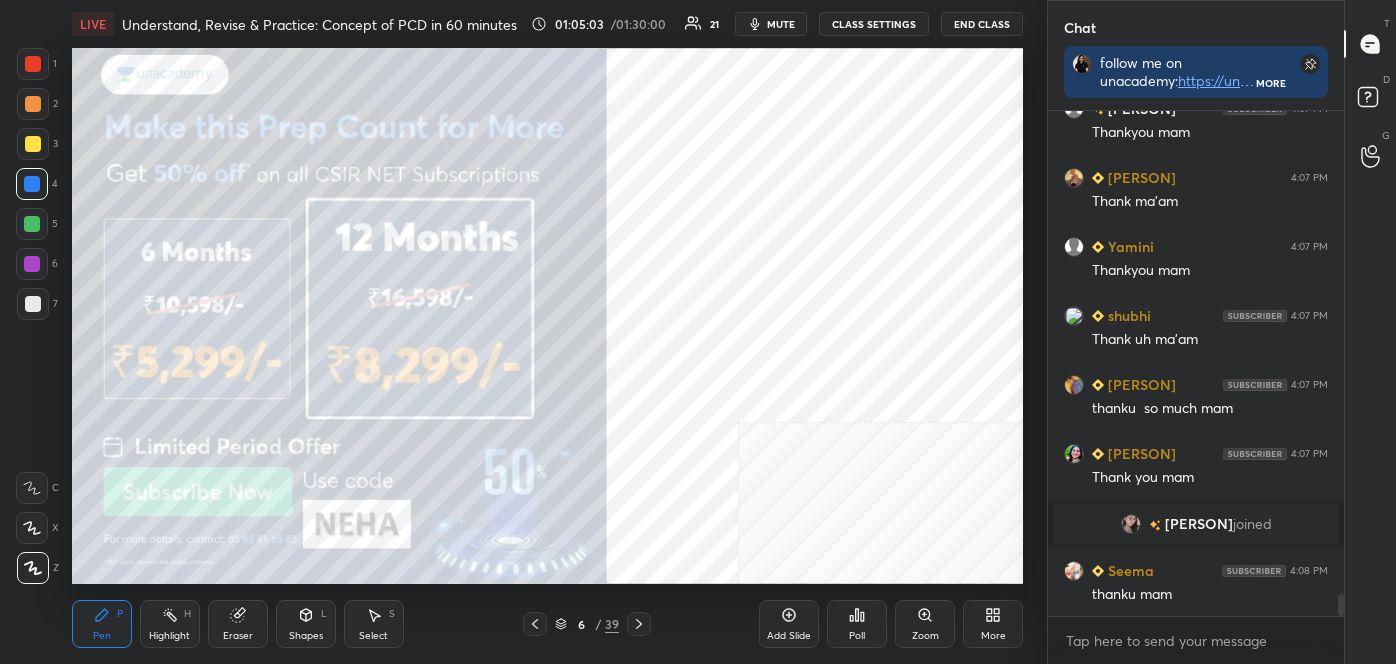 scroll, scrollTop: 11320, scrollLeft: 0, axis: vertical 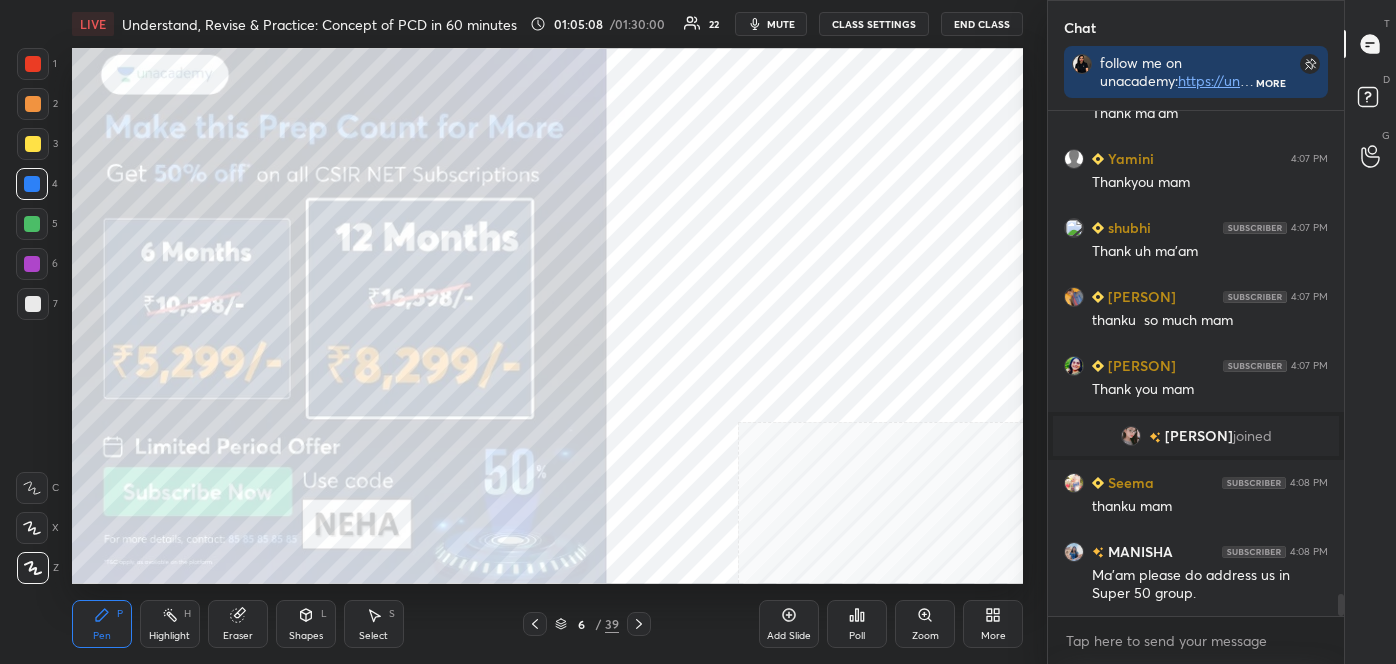 click 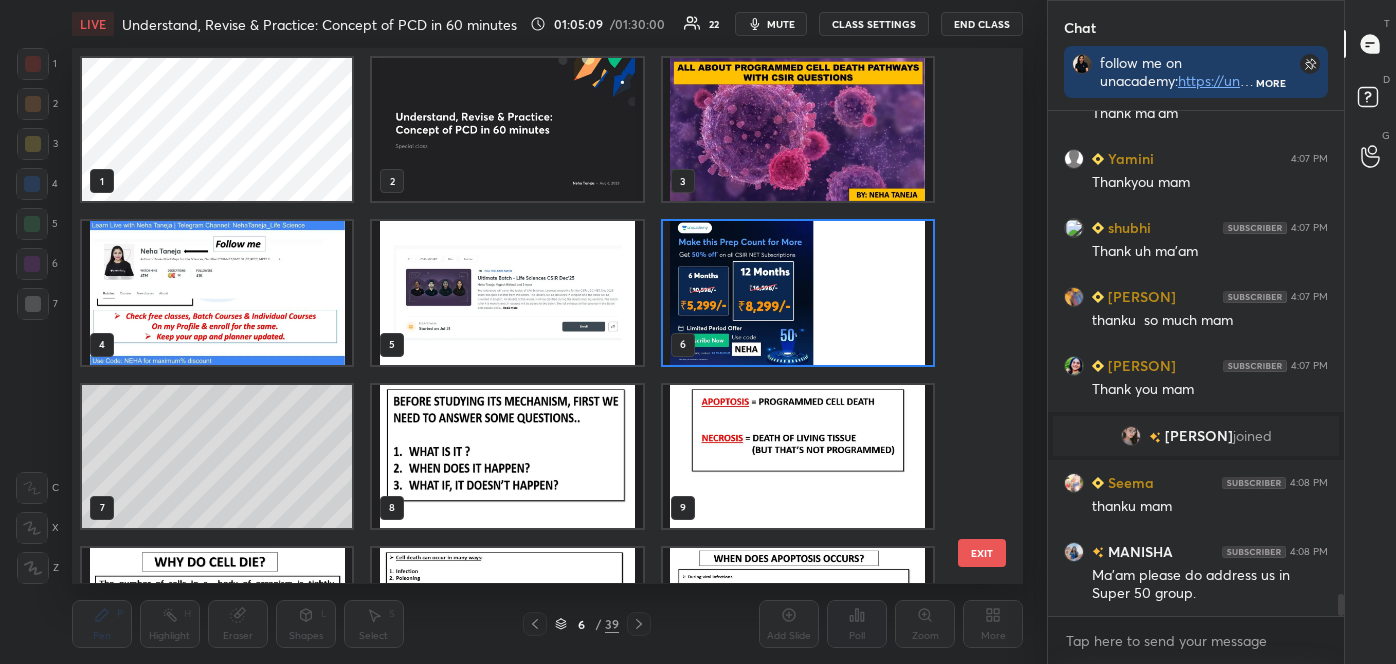 scroll, scrollTop: 6, scrollLeft: 10, axis: both 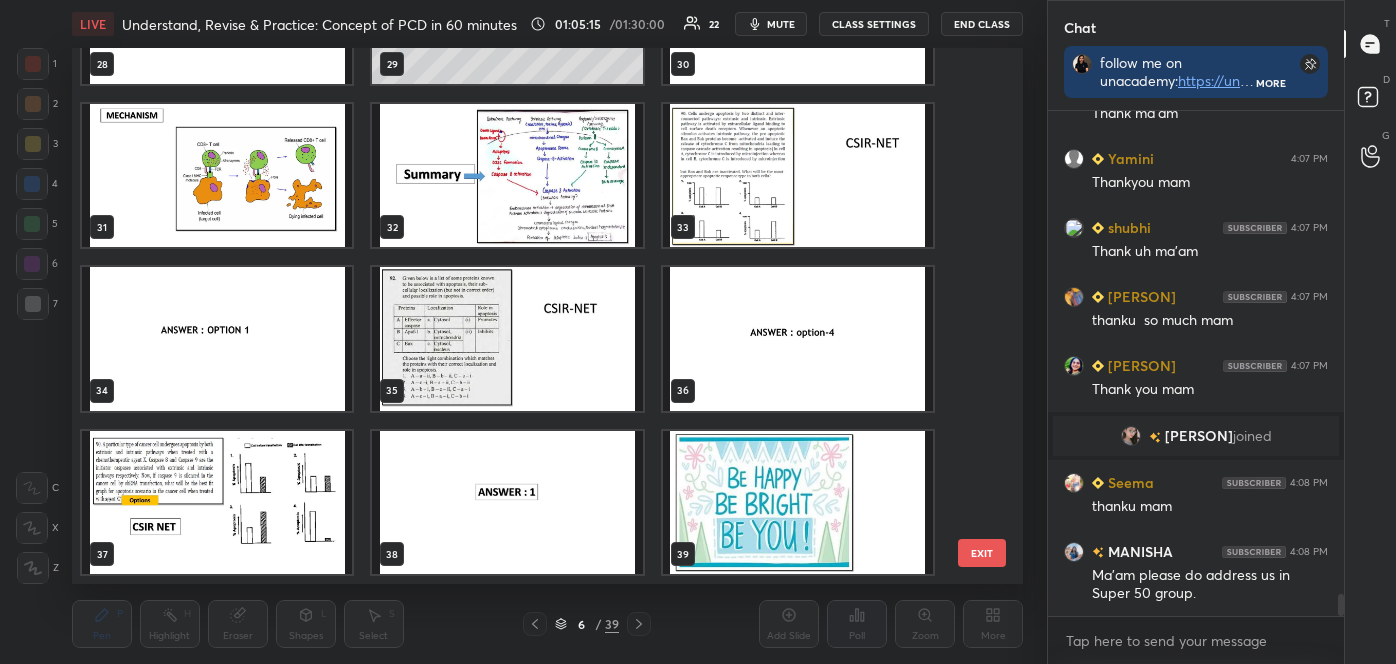 click at bounding box center (798, 502) 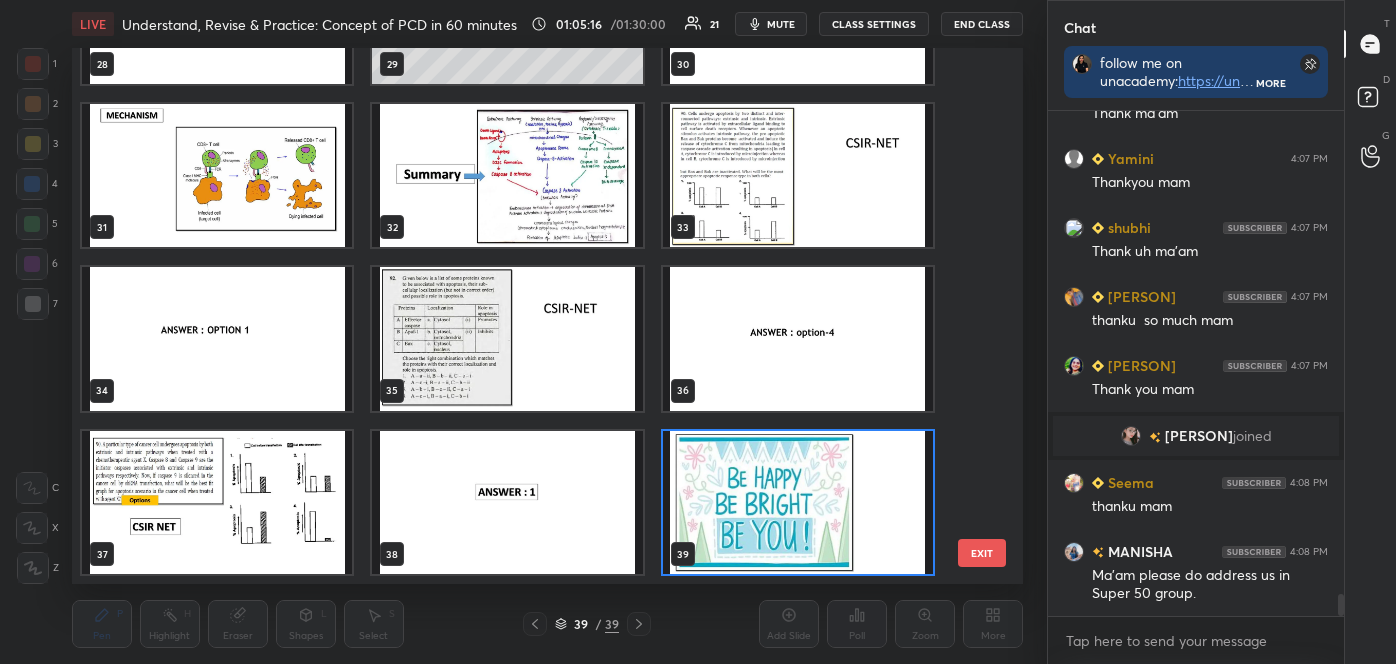 click at bounding box center (798, 502) 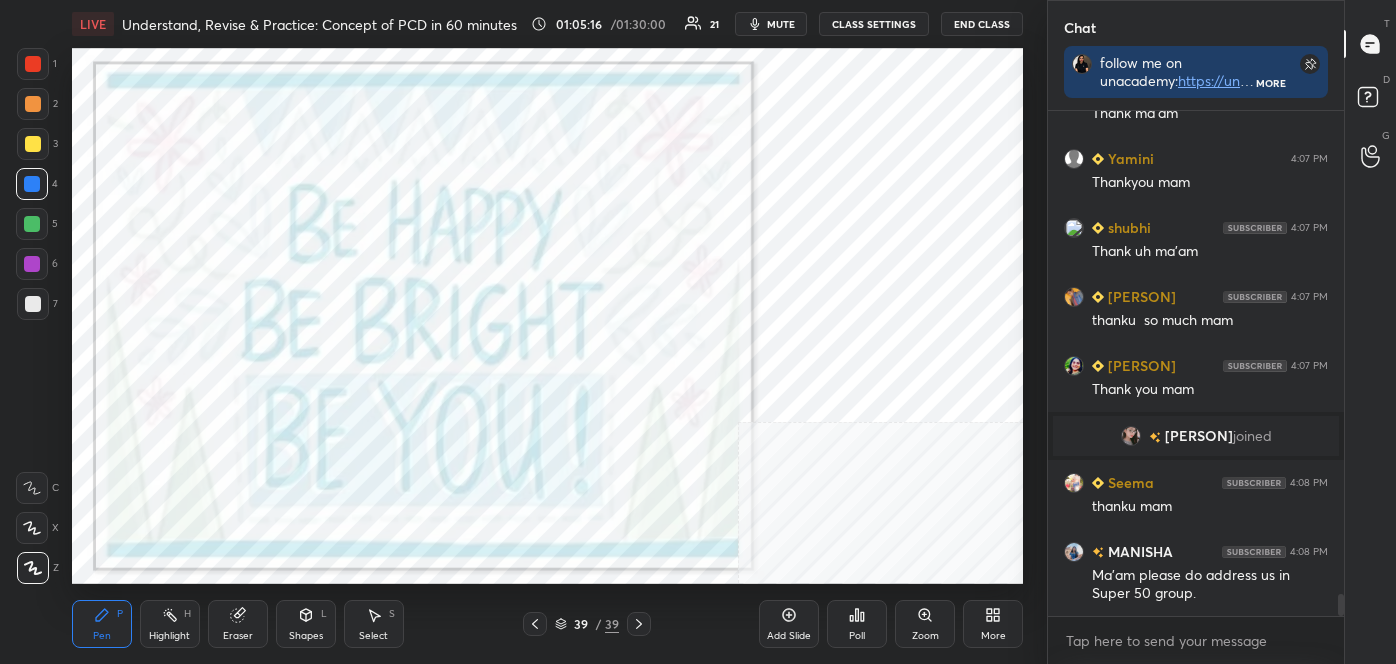 click at bounding box center (798, 502) 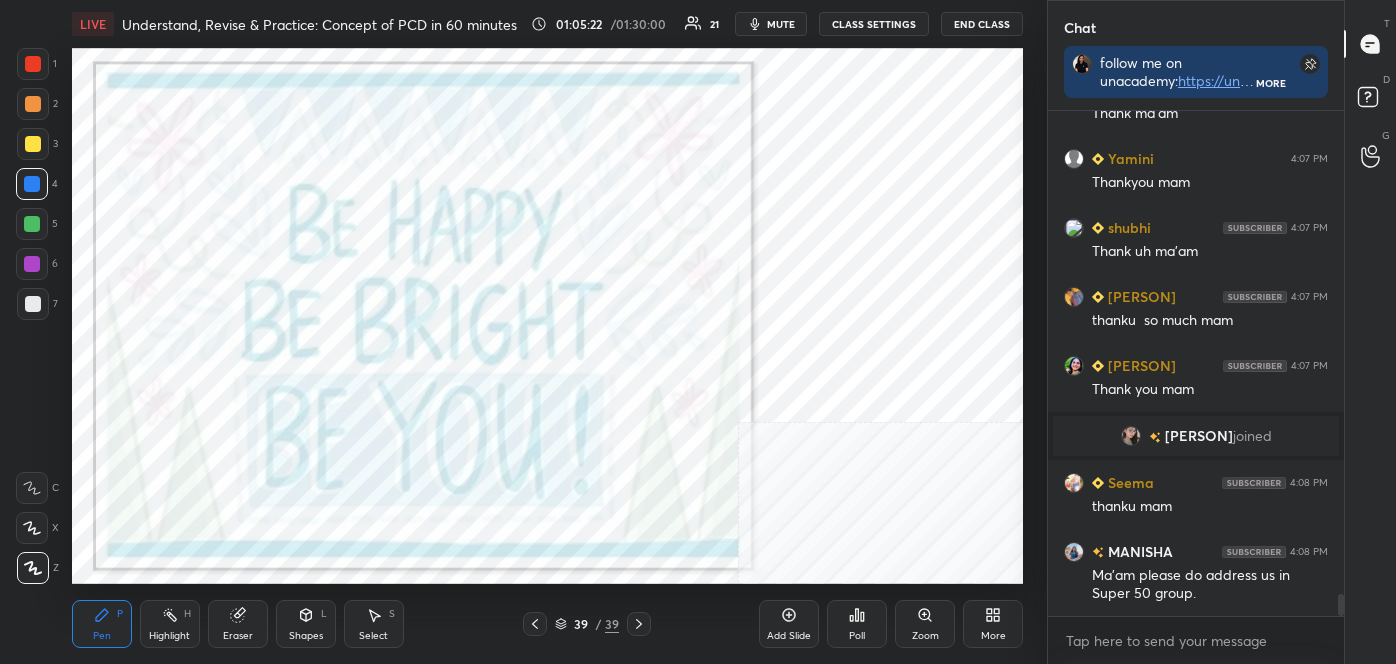 scroll, scrollTop: 11340, scrollLeft: 0, axis: vertical 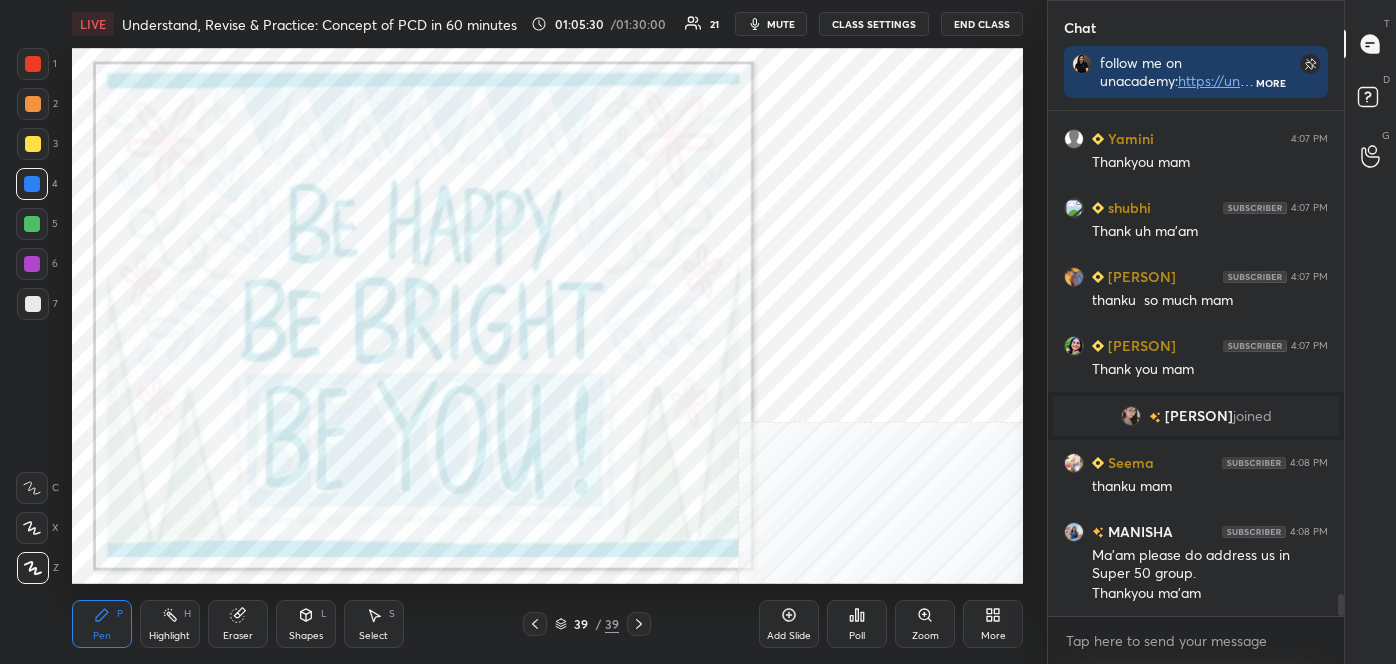 click on "End Class" at bounding box center (982, 24) 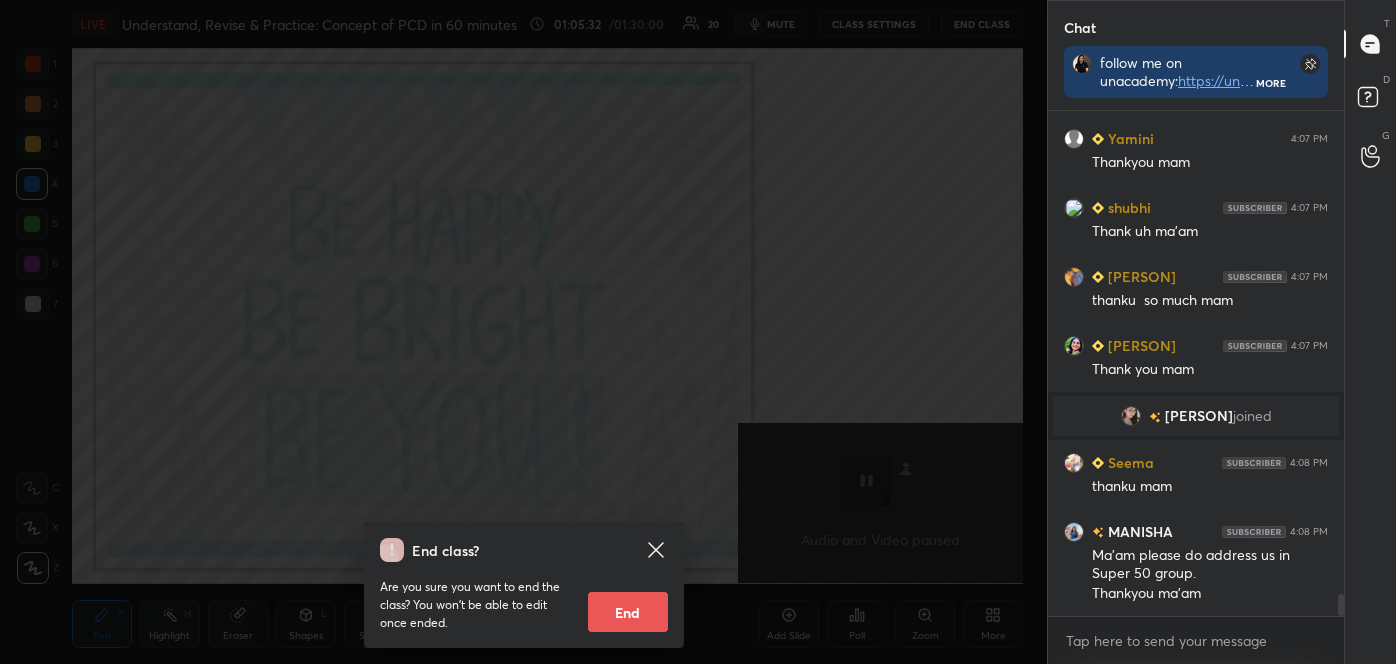 drag, startPoint x: 624, startPoint y: 610, endPoint x: 610, endPoint y: 597, distance: 19.104973 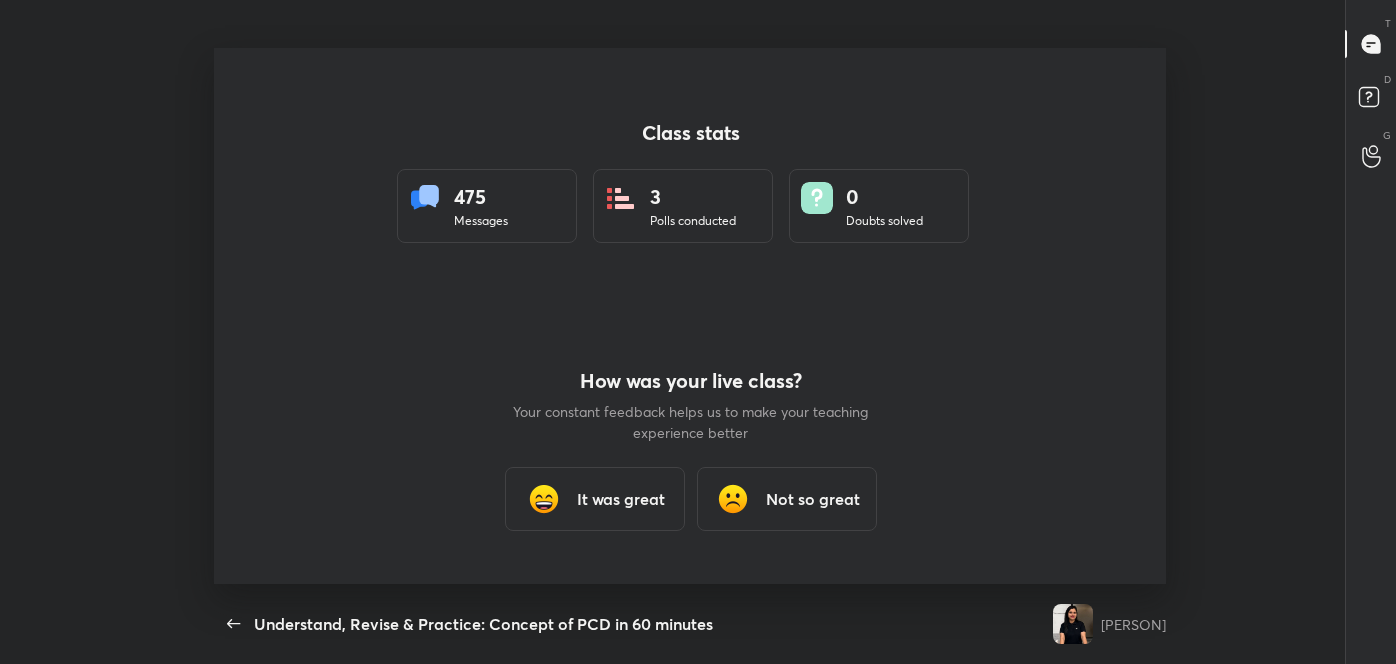 scroll, scrollTop: 99464, scrollLeft: 98735, axis: both 